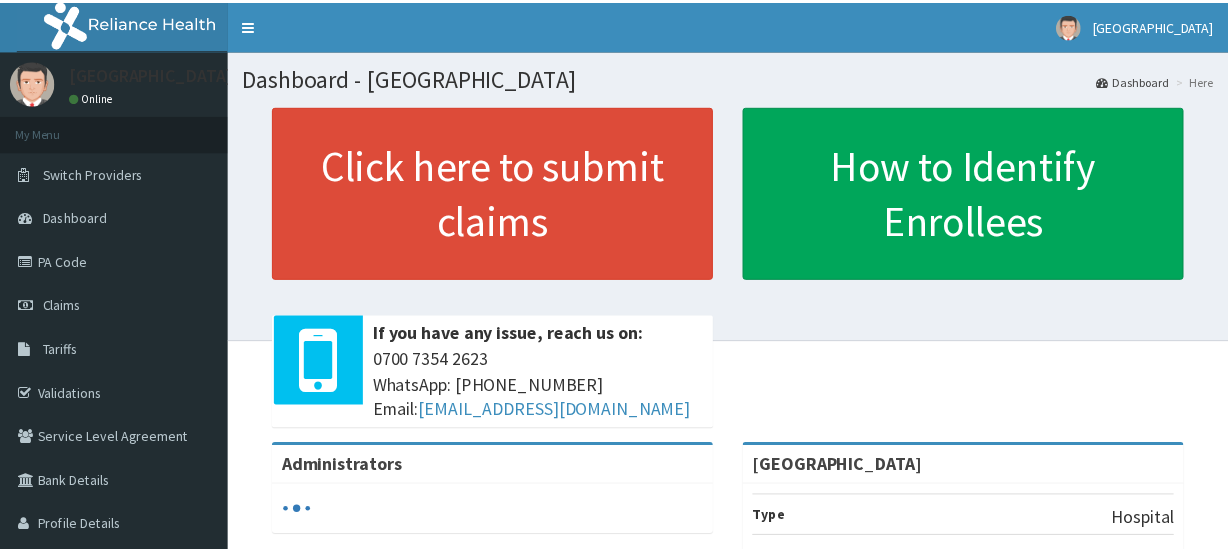 scroll, scrollTop: 0, scrollLeft: 0, axis: both 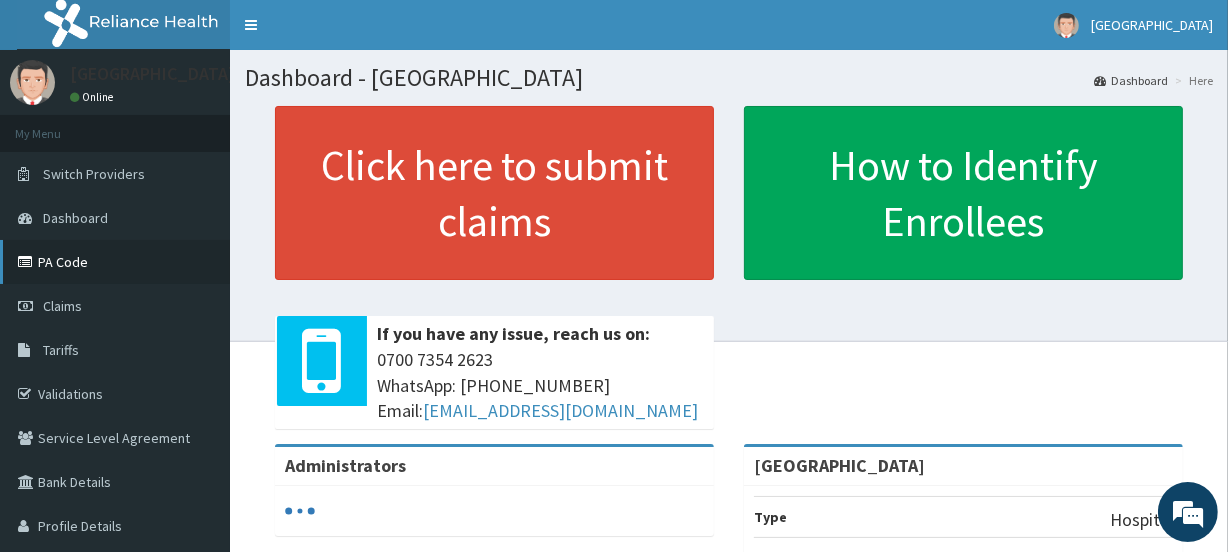 click on "PA Code" at bounding box center (115, 262) 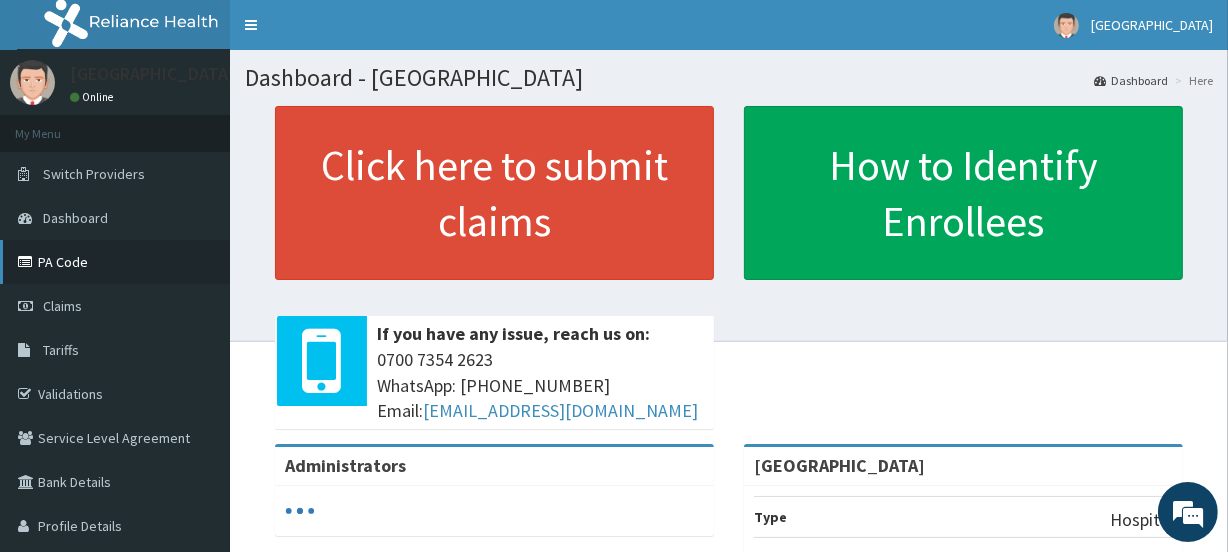 click on "PA Code" at bounding box center [115, 262] 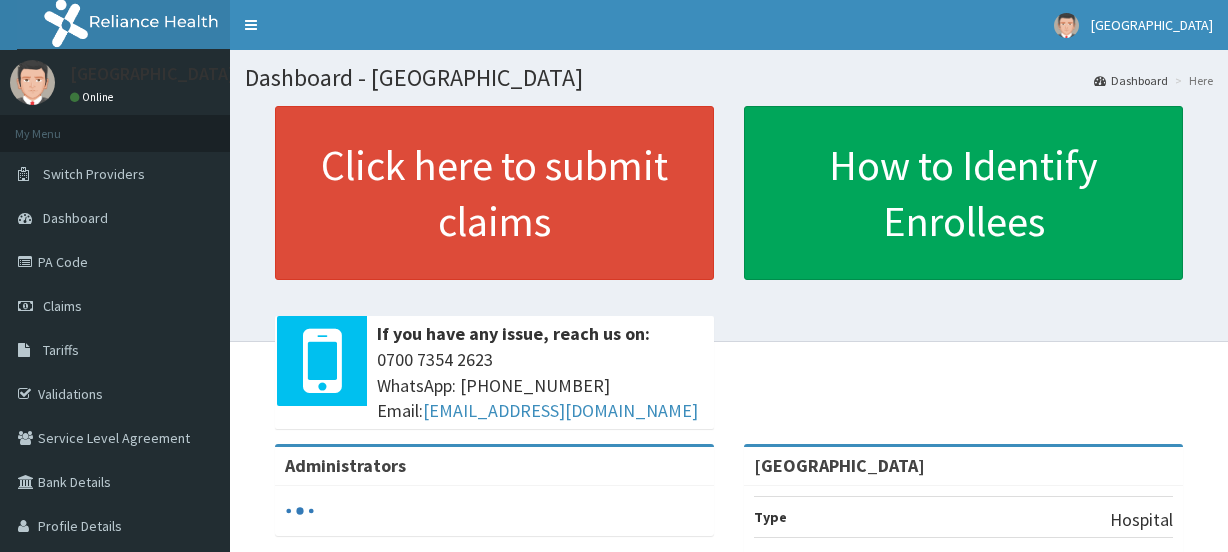 scroll, scrollTop: 0, scrollLeft: 0, axis: both 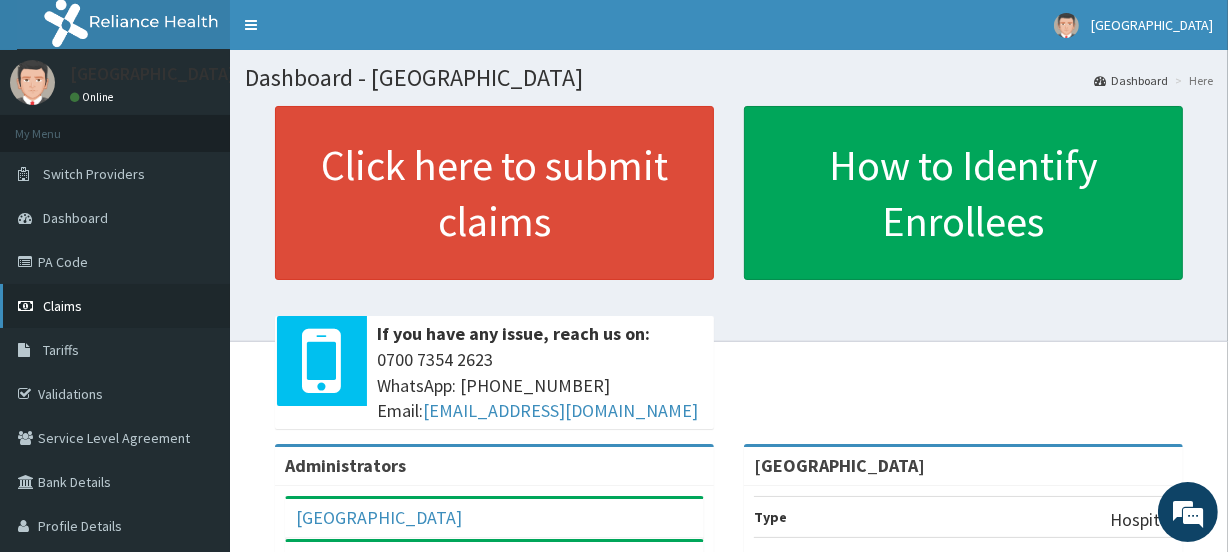 click on "Claims" at bounding box center (115, 306) 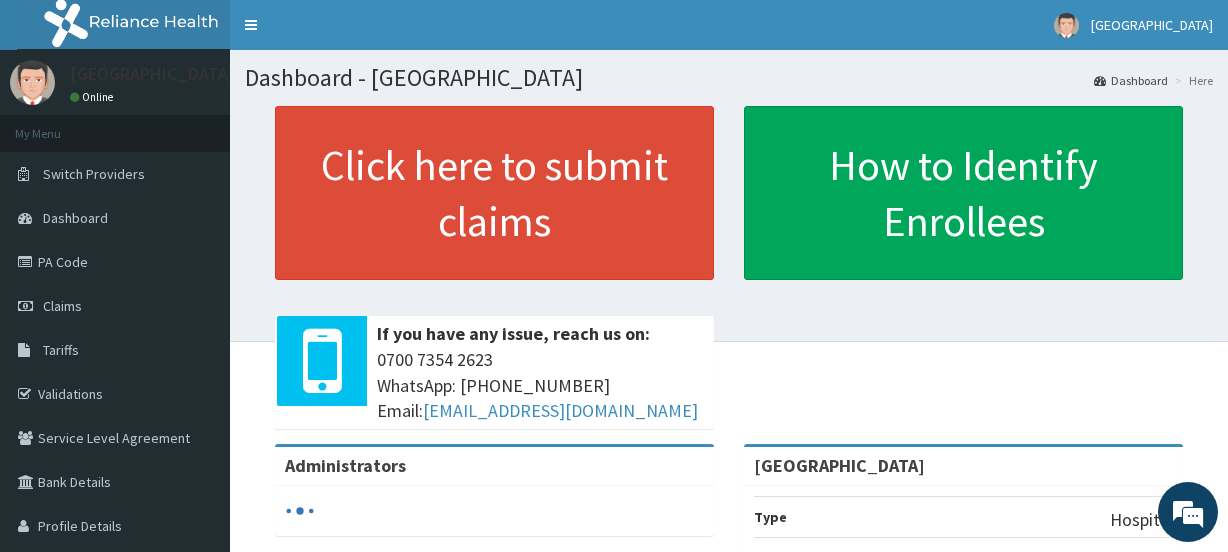 scroll, scrollTop: 0, scrollLeft: 0, axis: both 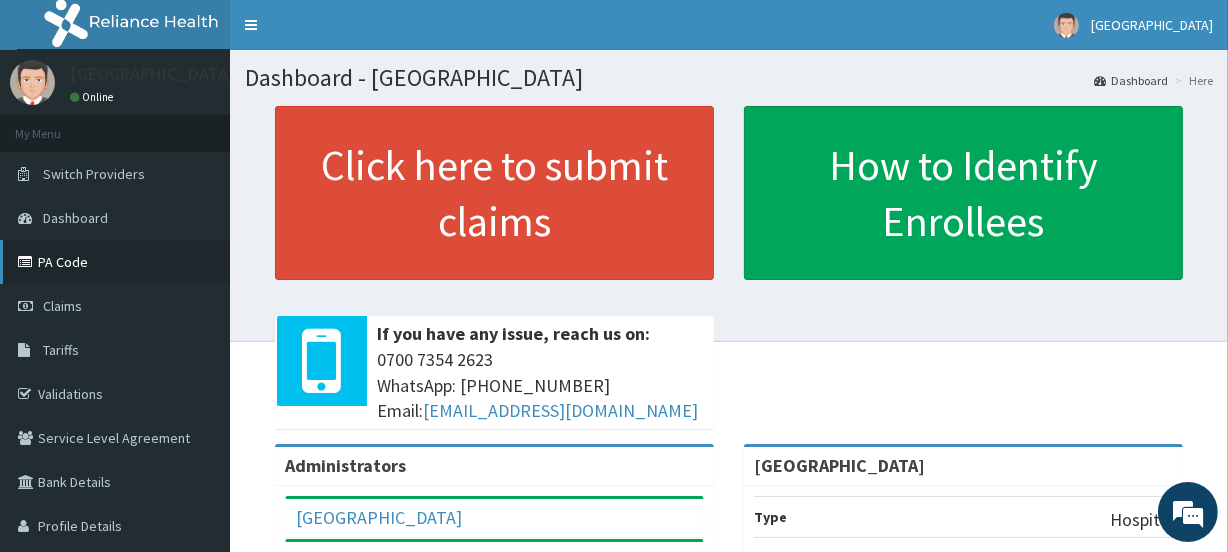 click on "PA Code" at bounding box center (115, 262) 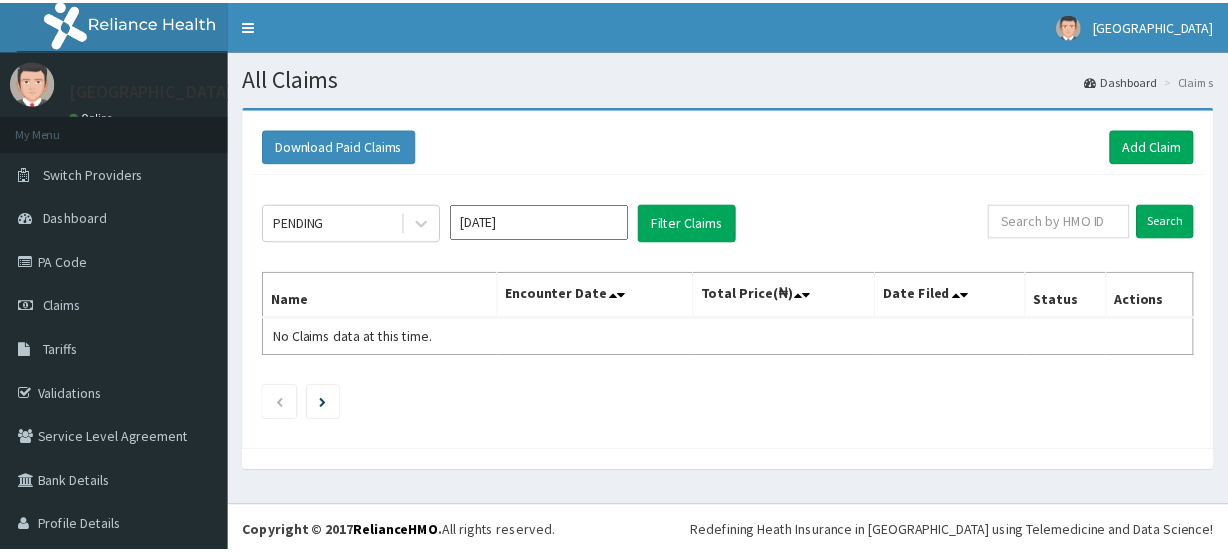 scroll, scrollTop: 0, scrollLeft: 0, axis: both 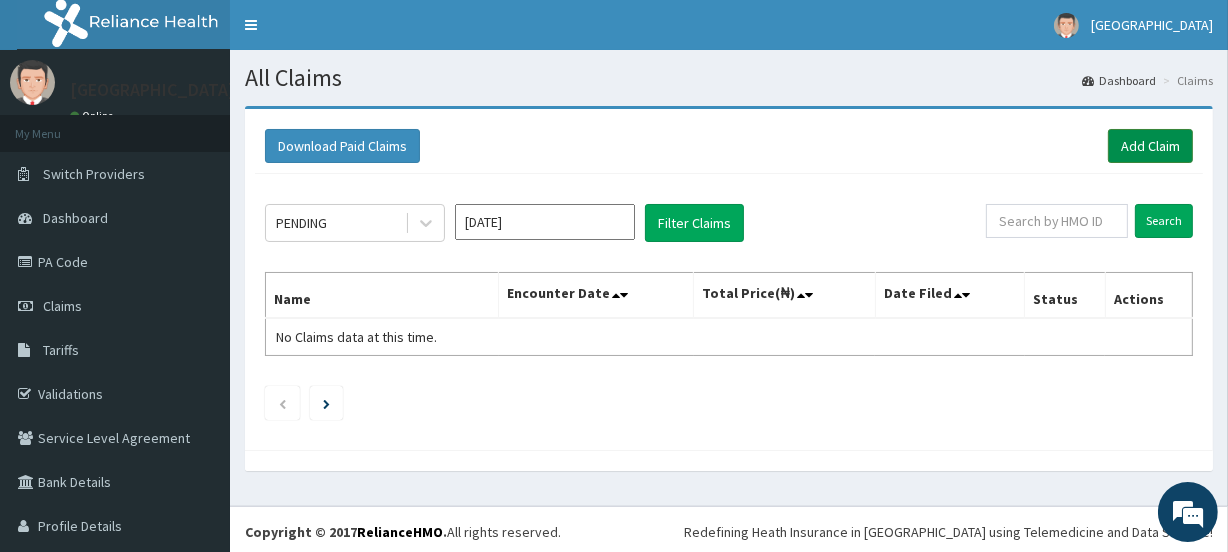 click on "Add Claim" at bounding box center [1150, 146] 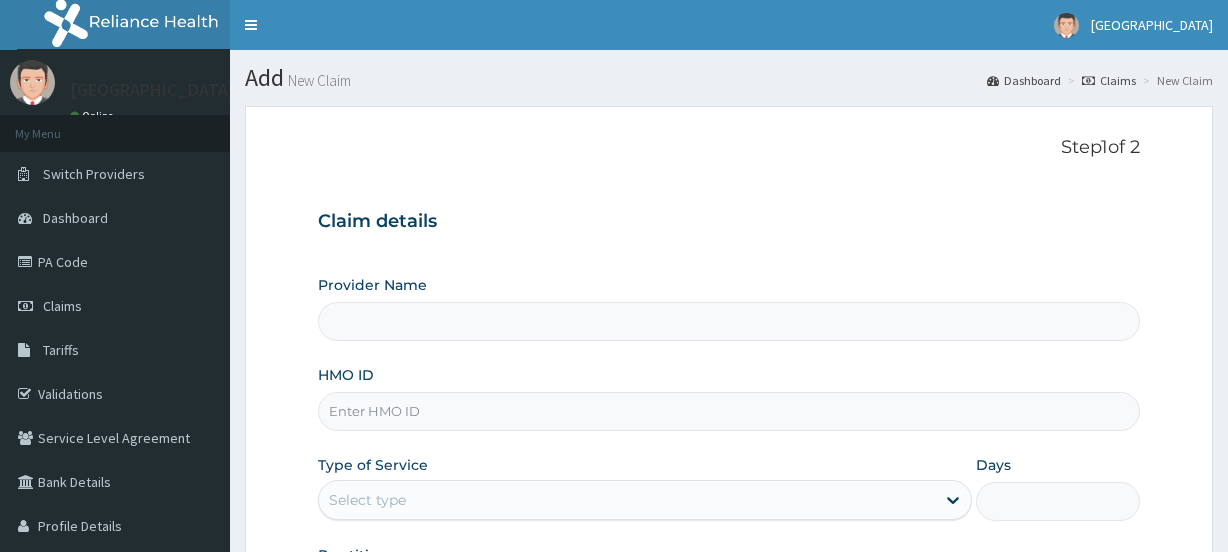 scroll, scrollTop: 0, scrollLeft: 0, axis: both 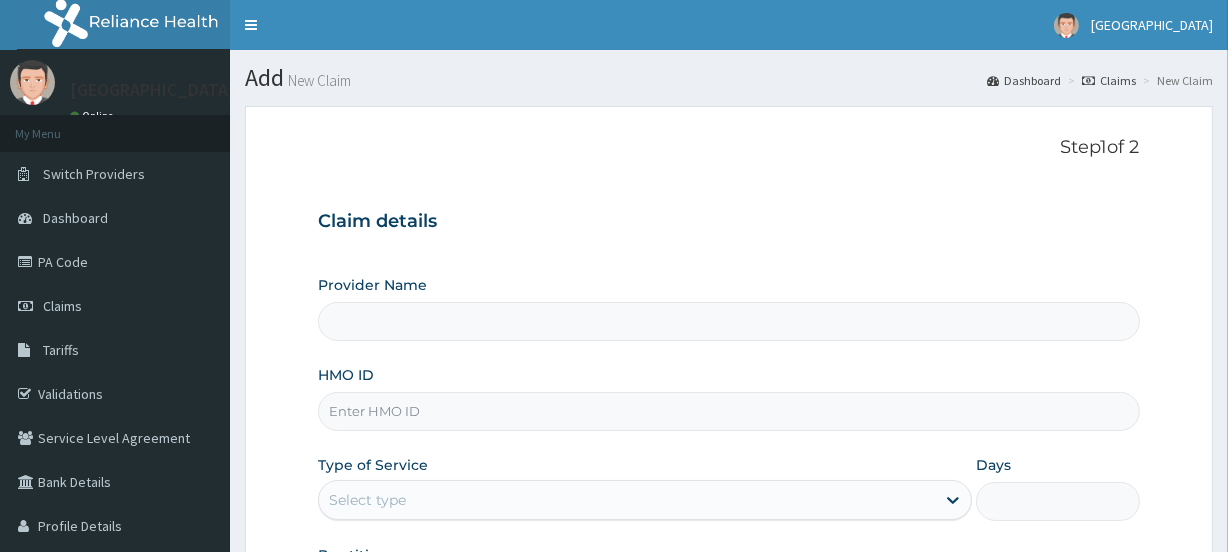 type on "[GEOGRAPHIC_DATA]" 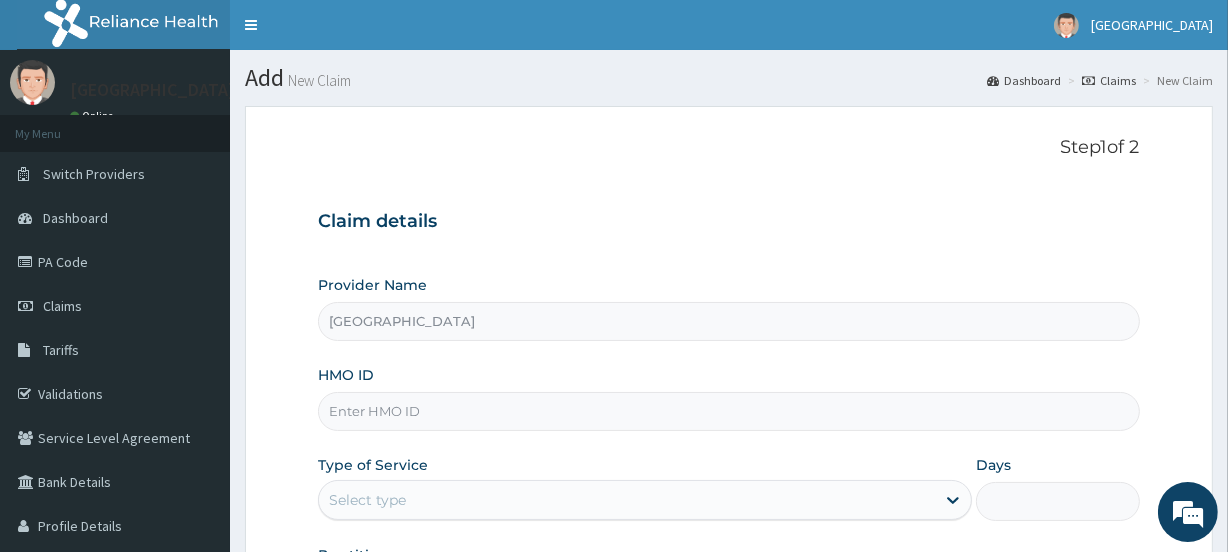 click on "HMO ID" at bounding box center [728, 411] 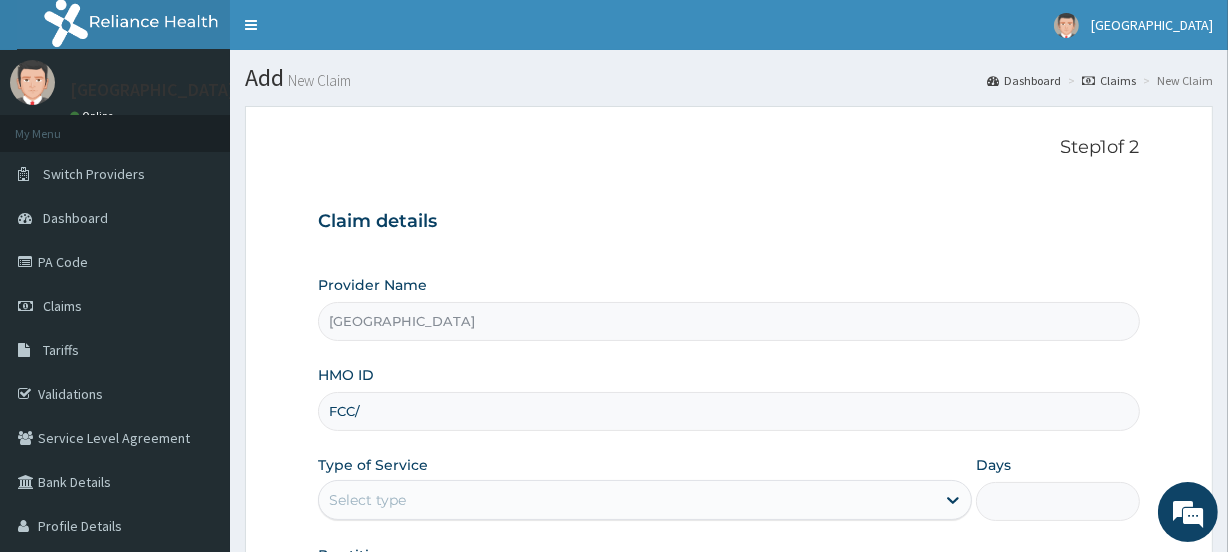scroll, scrollTop: 0, scrollLeft: 0, axis: both 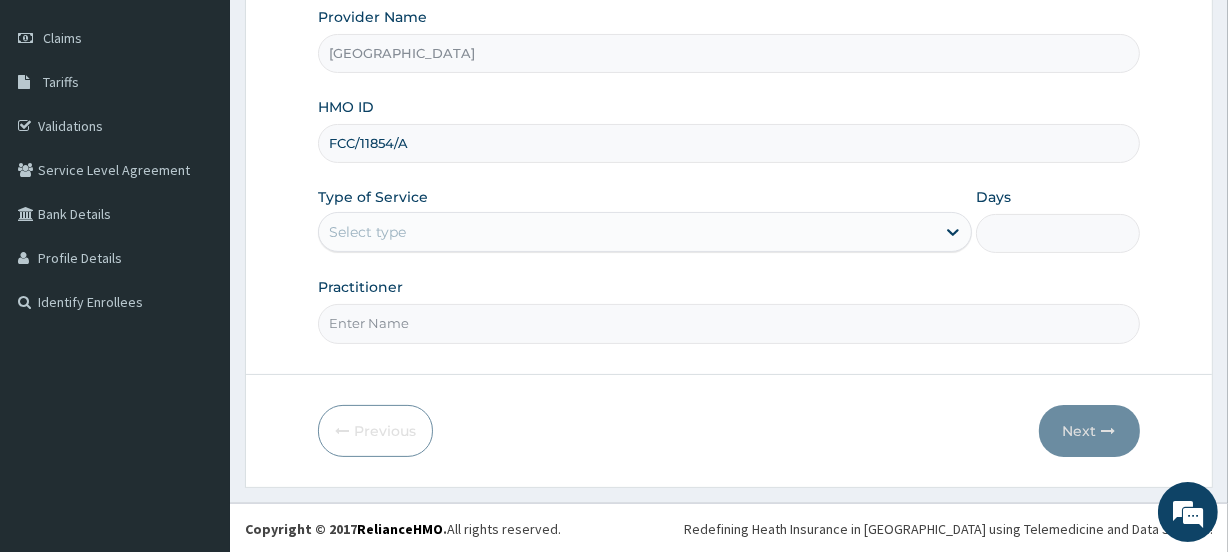 type on "FCC/11854/A" 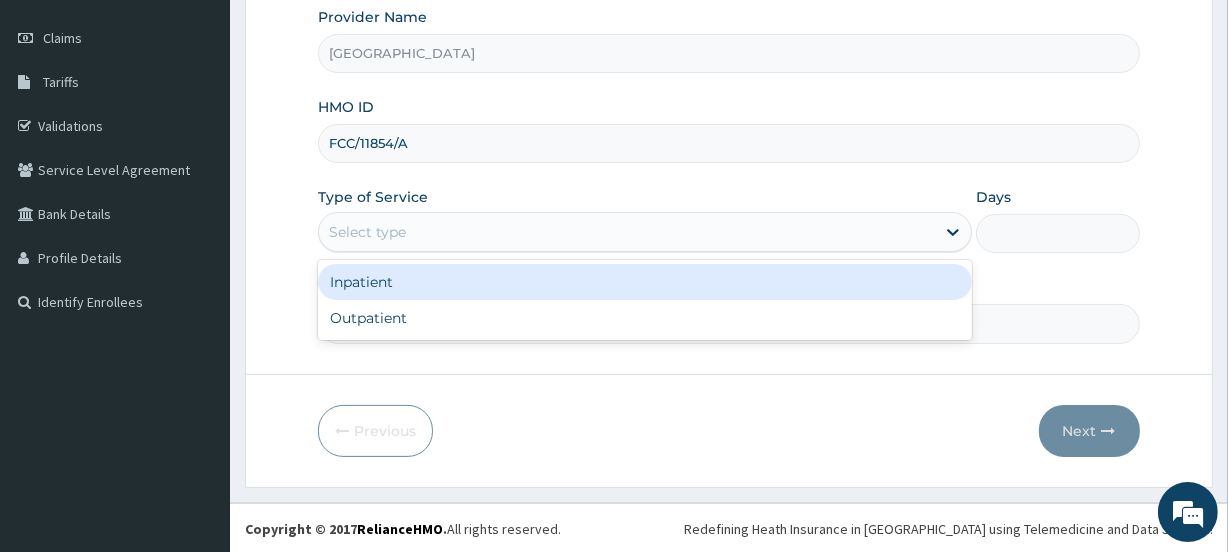 click on "Select type" at bounding box center [367, 232] 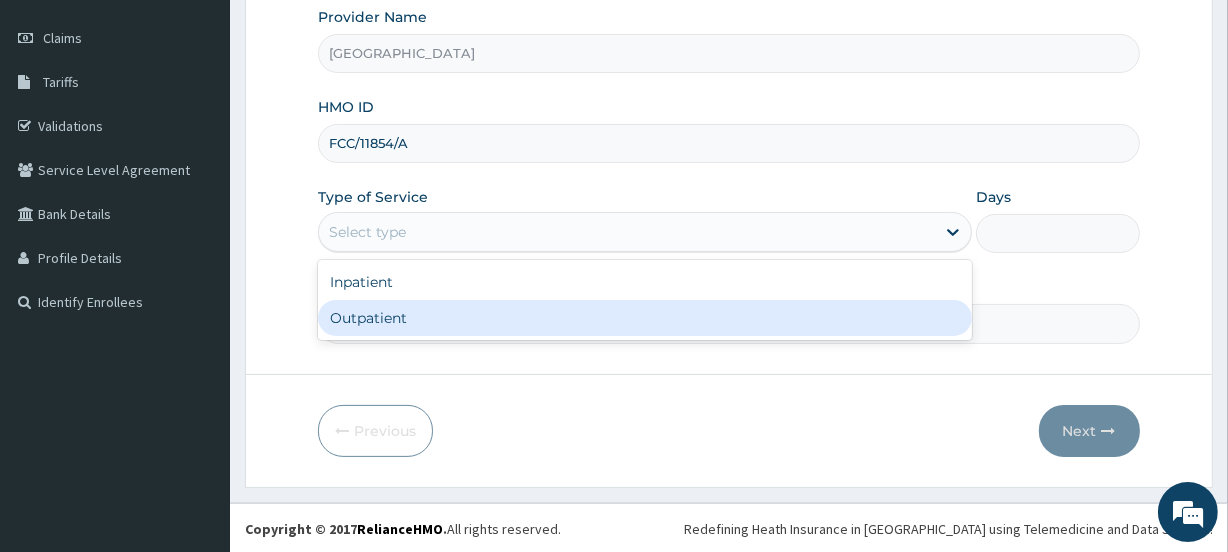 click on "Outpatient" at bounding box center [645, 318] 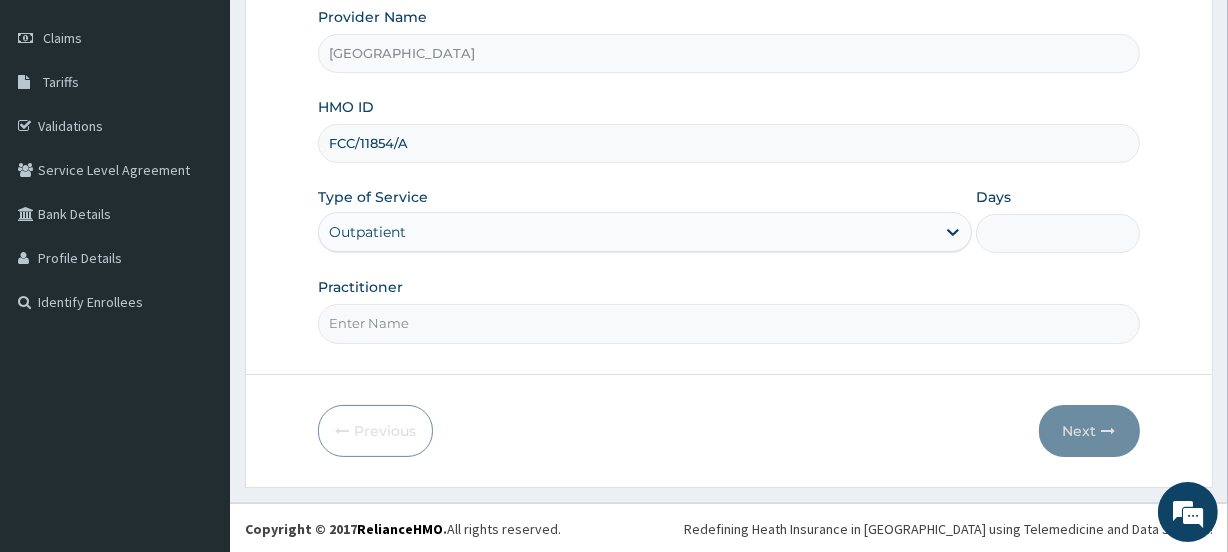 type on "1" 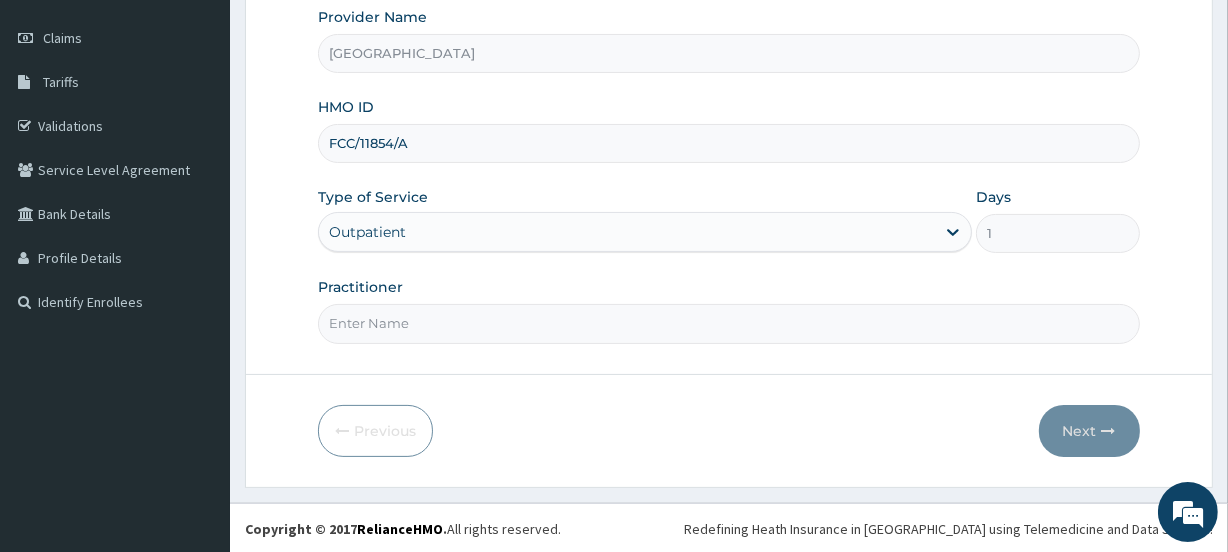 click on "Practitioner" at bounding box center (728, 323) 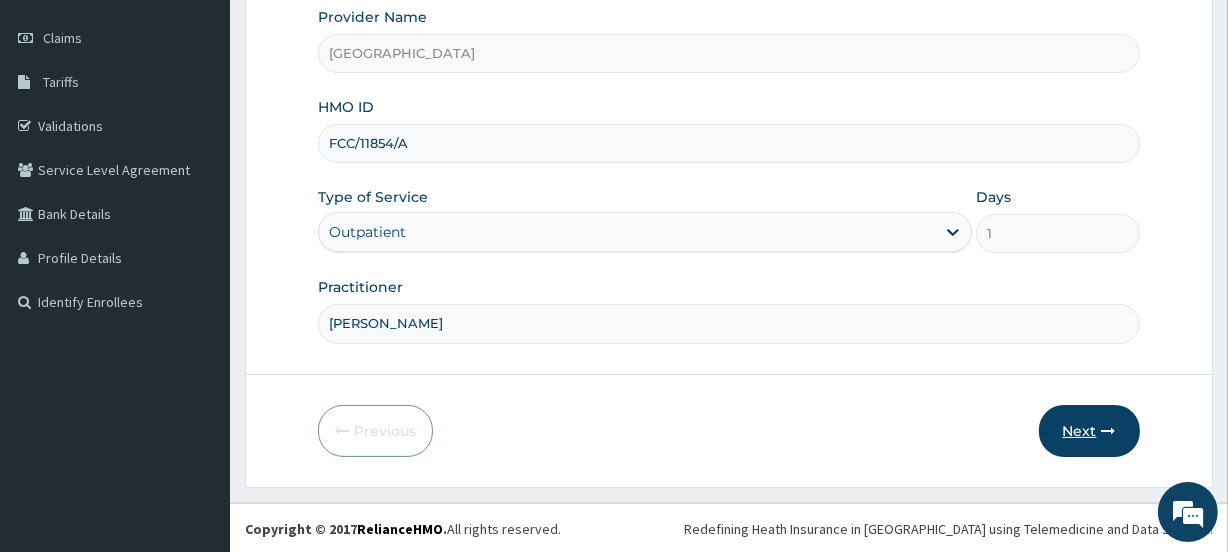 type on "ABIOLA AKANBI" 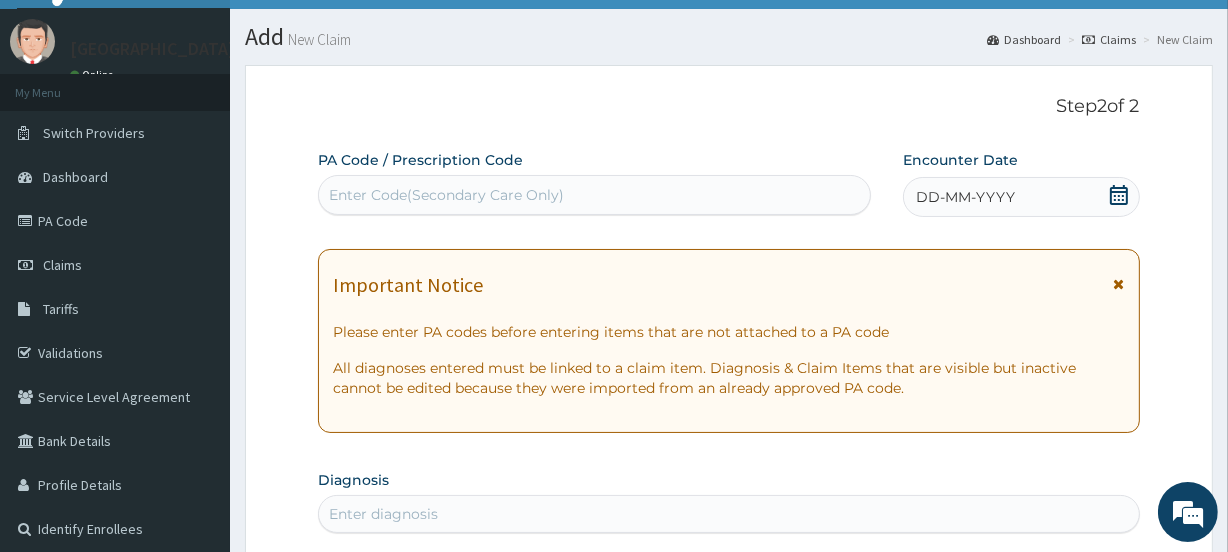 scroll, scrollTop: 21, scrollLeft: 0, axis: vertical 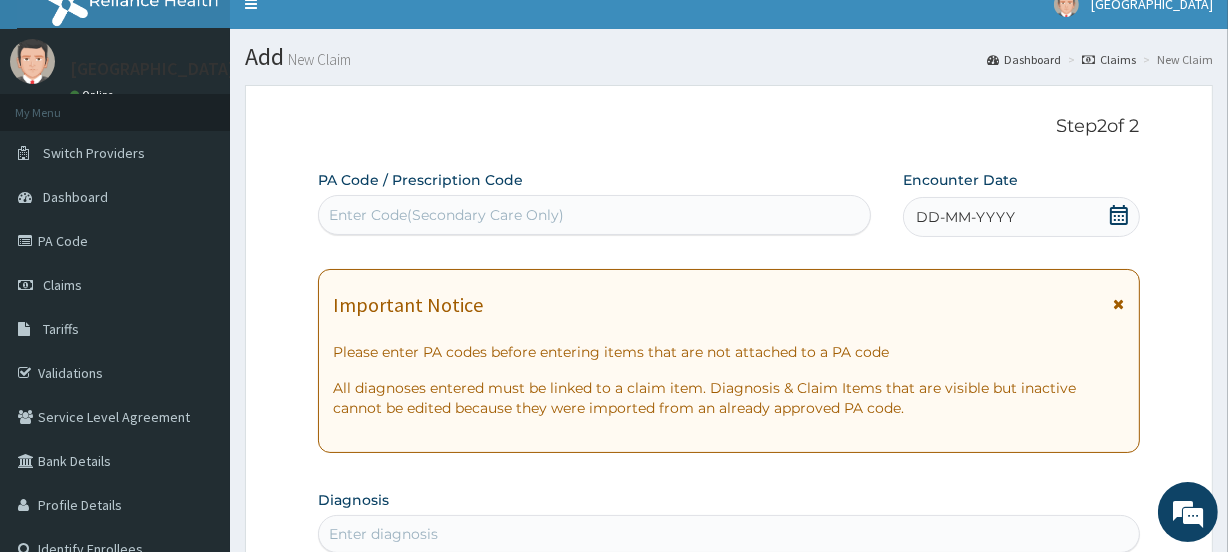 click 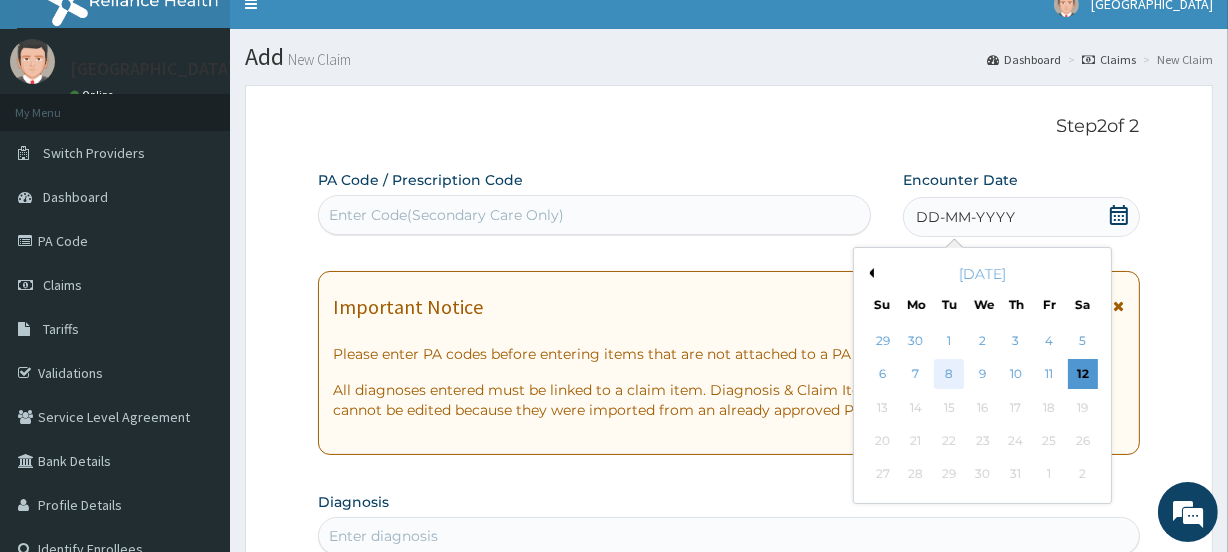 click on "8" at bounding box center (949, 375) 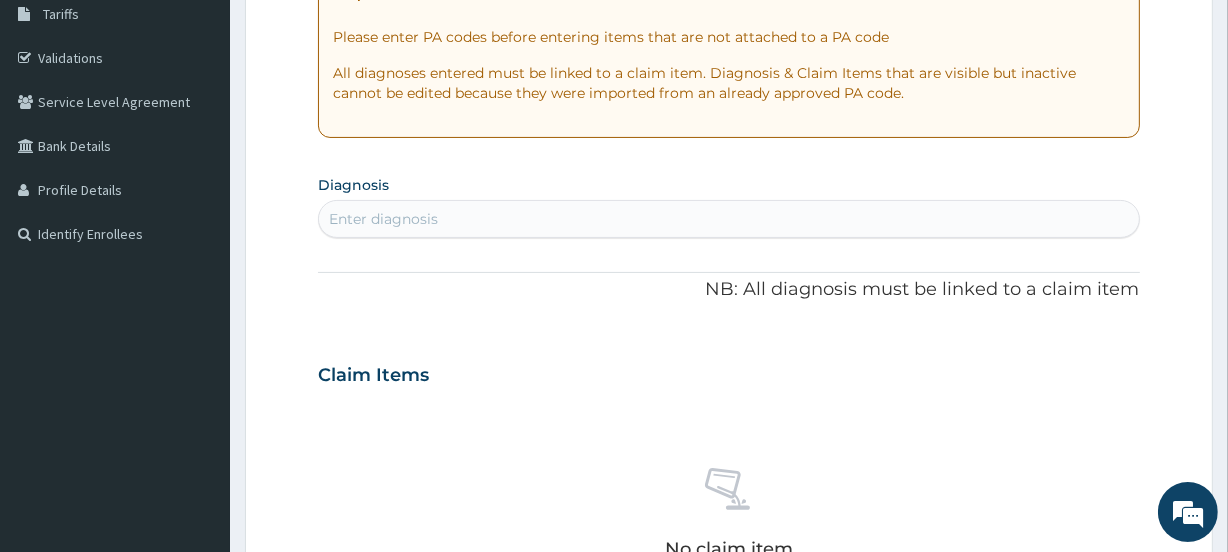 scroll, scrollTop: 333, scrollLeft: 0, axis: vertical 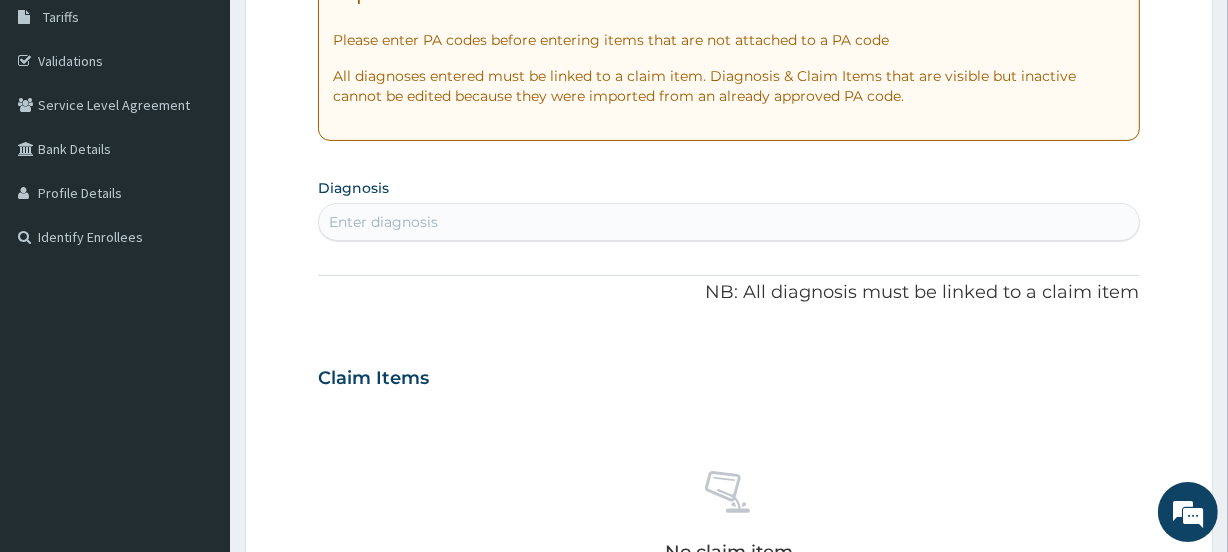 click on "Enter diagnosis" at bounding box center [728, 222] 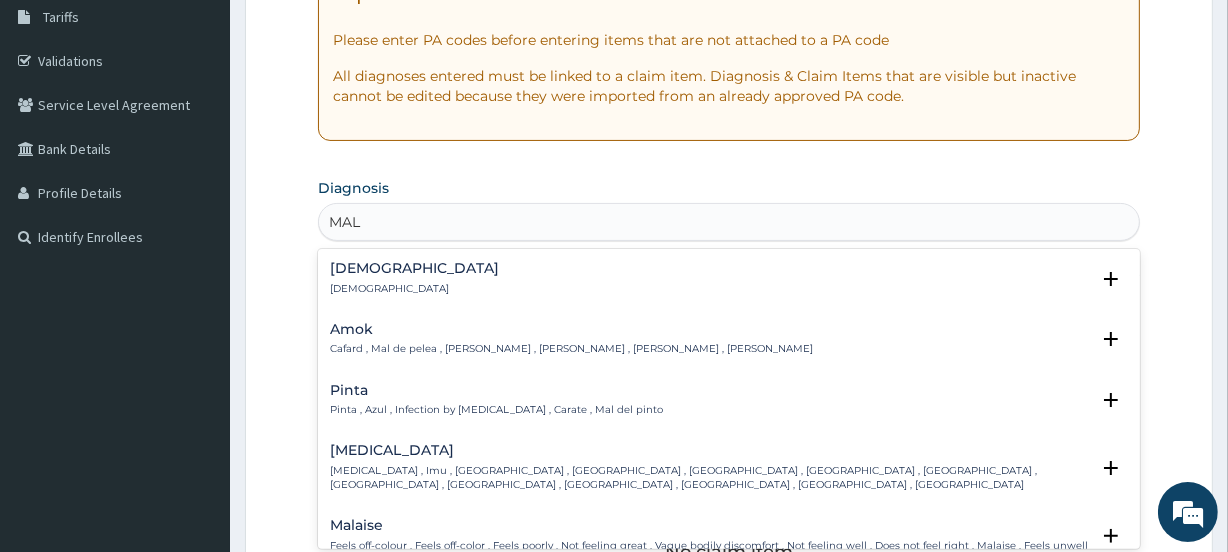 type on "MALA" 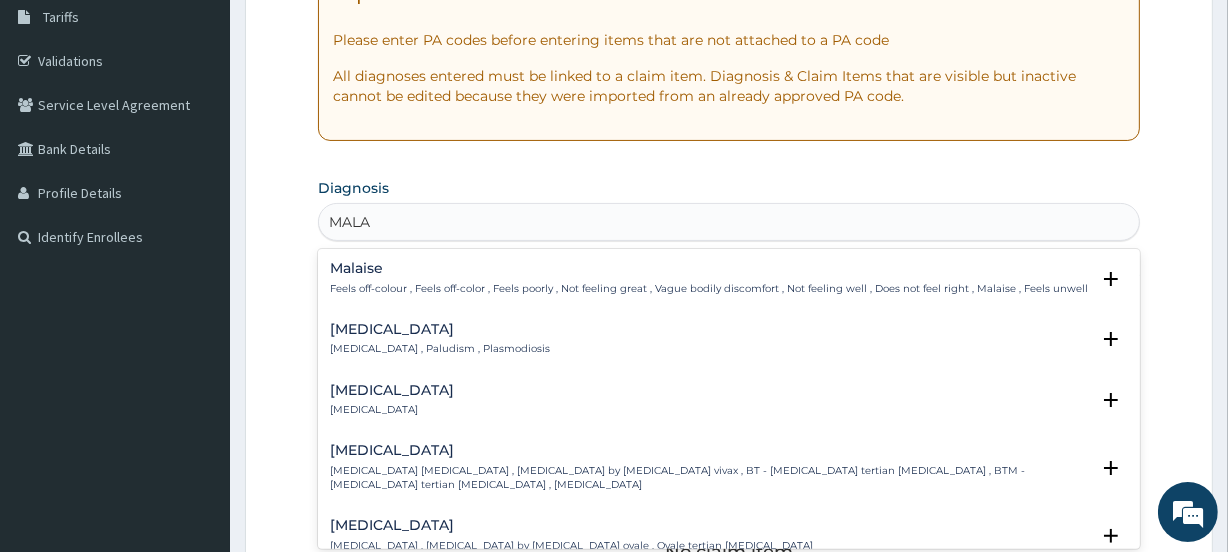 click on "Malaria Malaria , Paludism , Plasmodiosis" at bounding box center (440, 339) 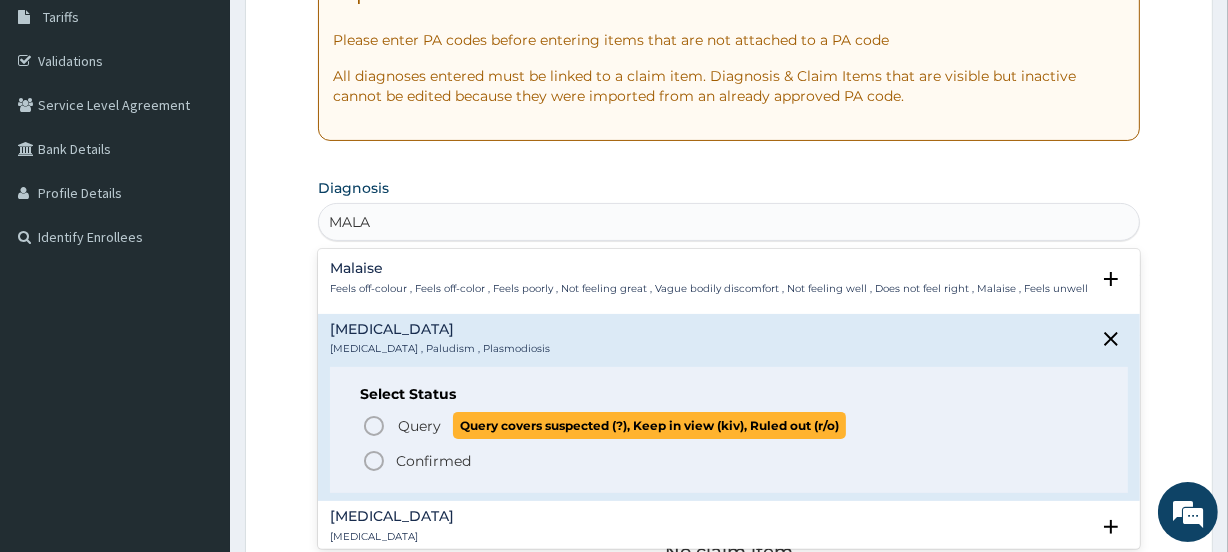 click 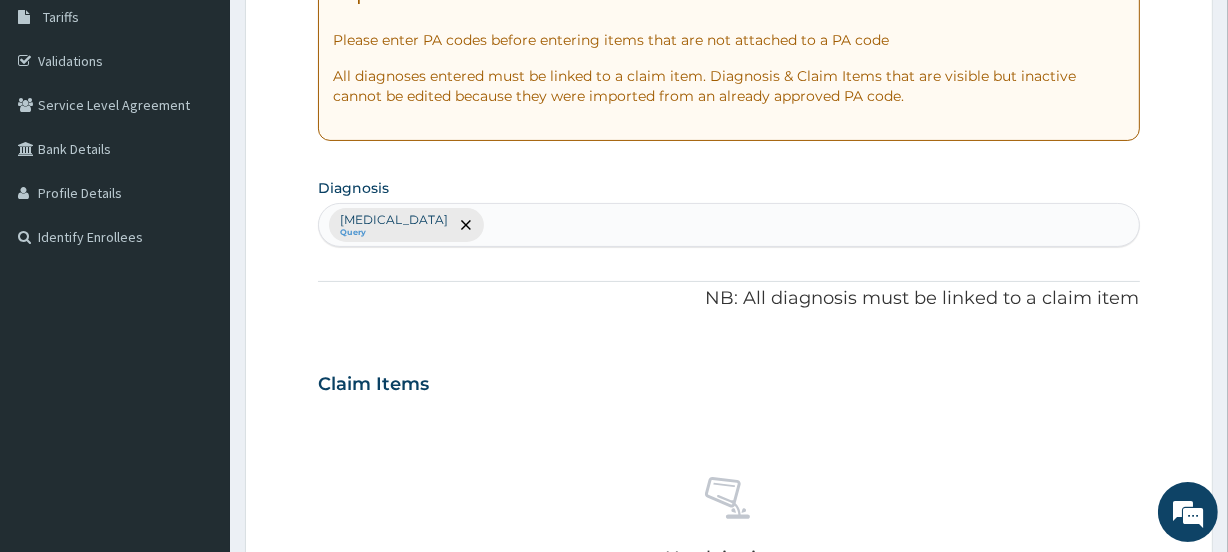 click on "[MEDICAL_DATA] Query" at bounding box center [728, 225] 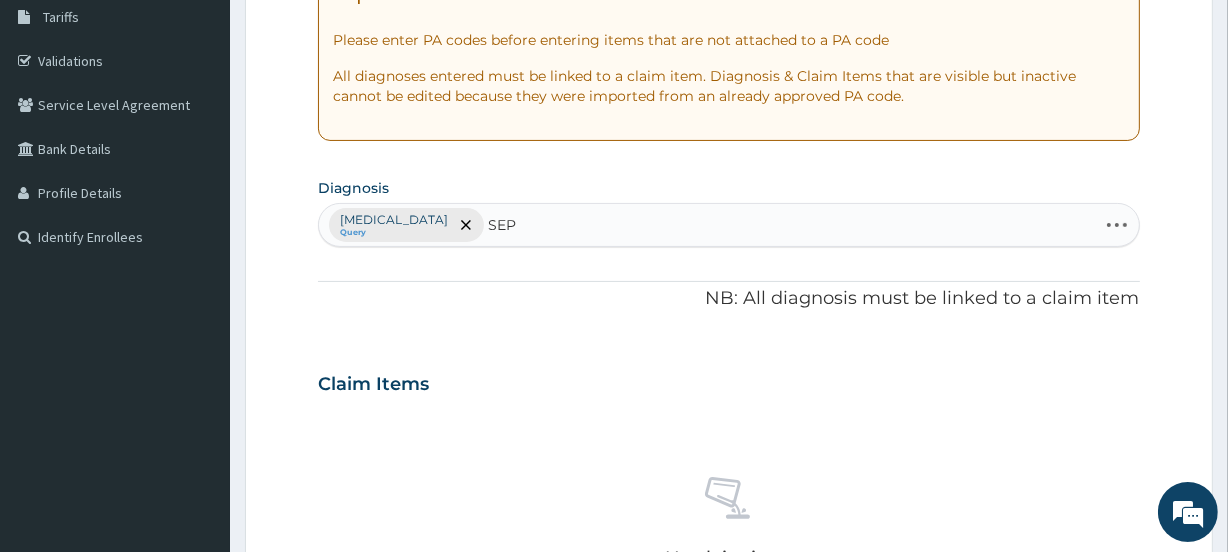 type on "SEPS" 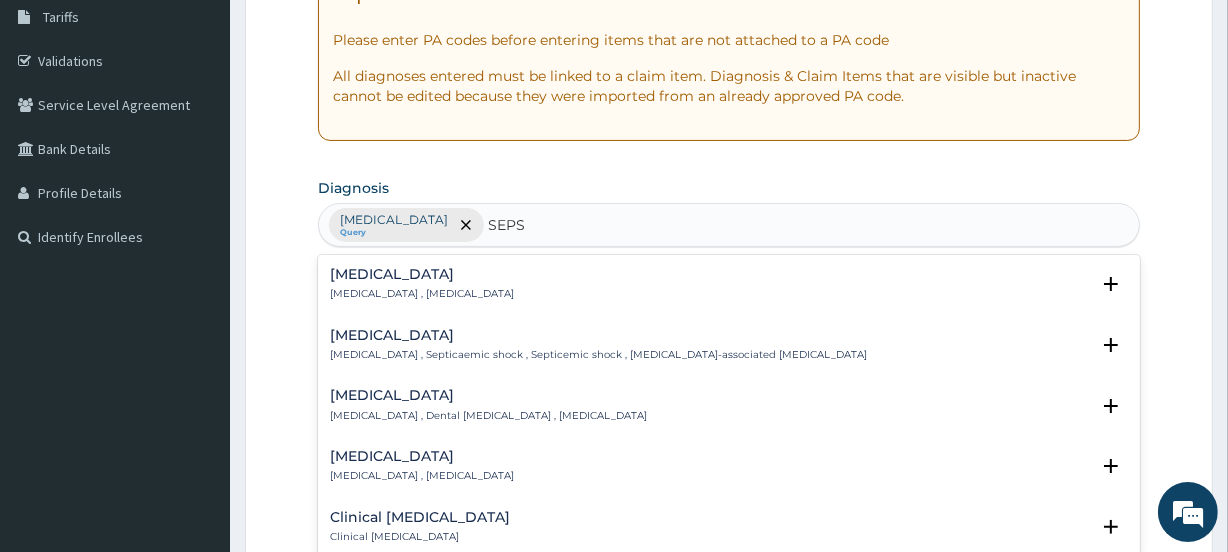 click on "Systemic infection , Sepsis" at bounding box center [422, 294] 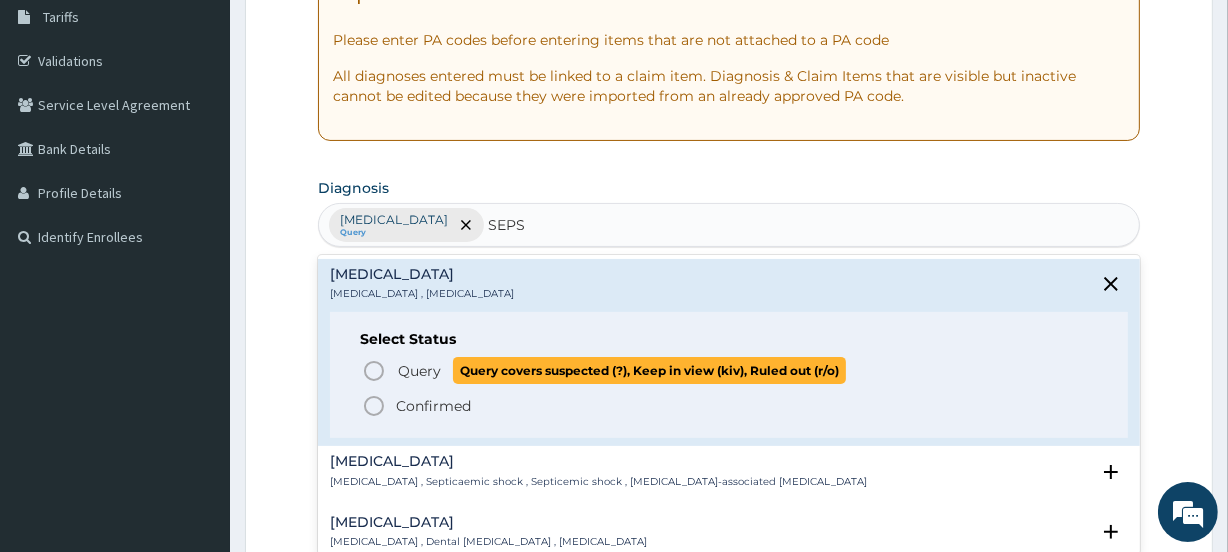 click on "Query" at bounding box center [419, 371] 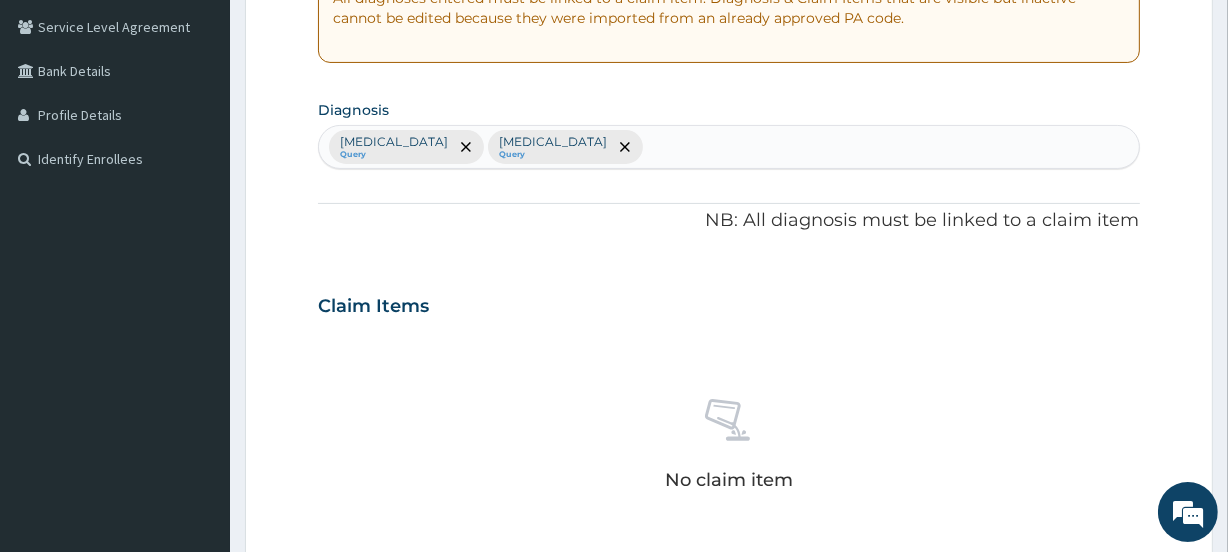 scroll, scrollTop: 431, scrollLeft: 0, axis: vertical 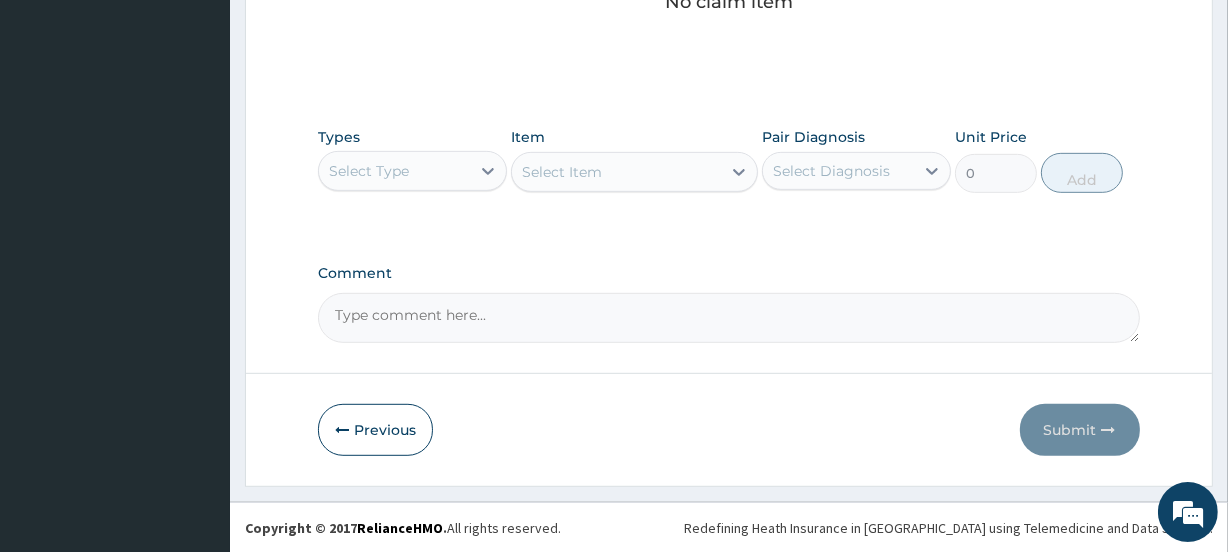 click on "Select Type" at bounding box center [369, 171] 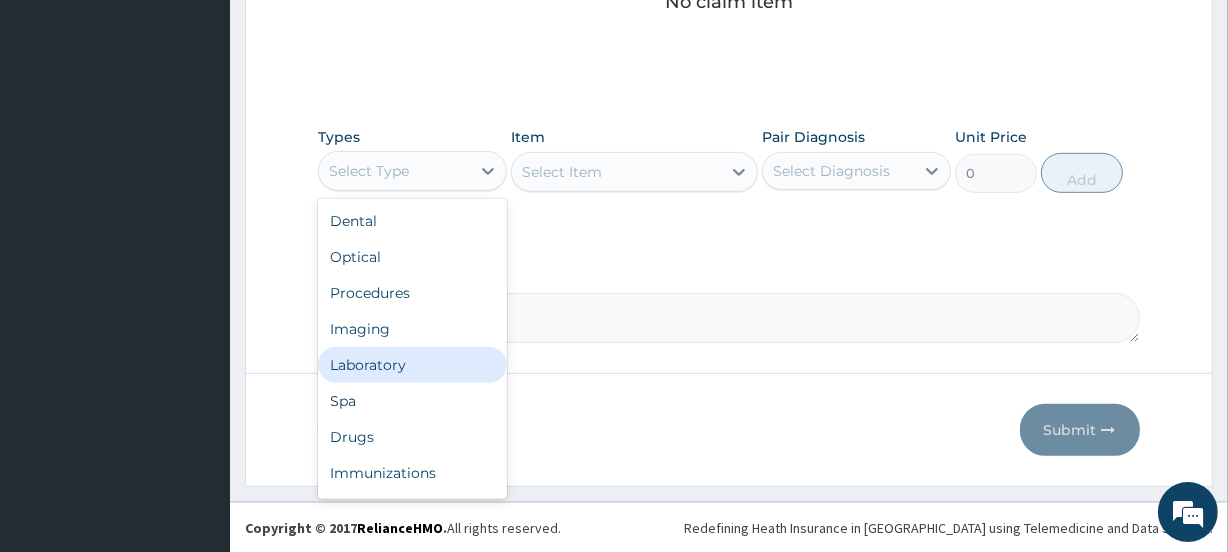 click on "Laboratory" at bounding box center (412, 365) 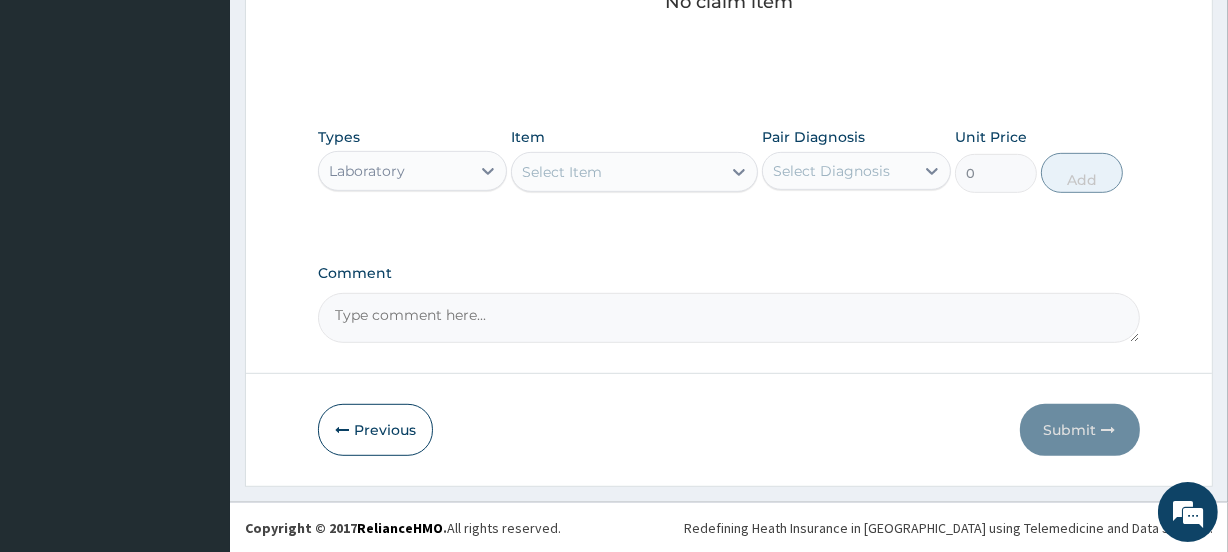 click on "Select Diagnosis" at bounding box center (831, 171) 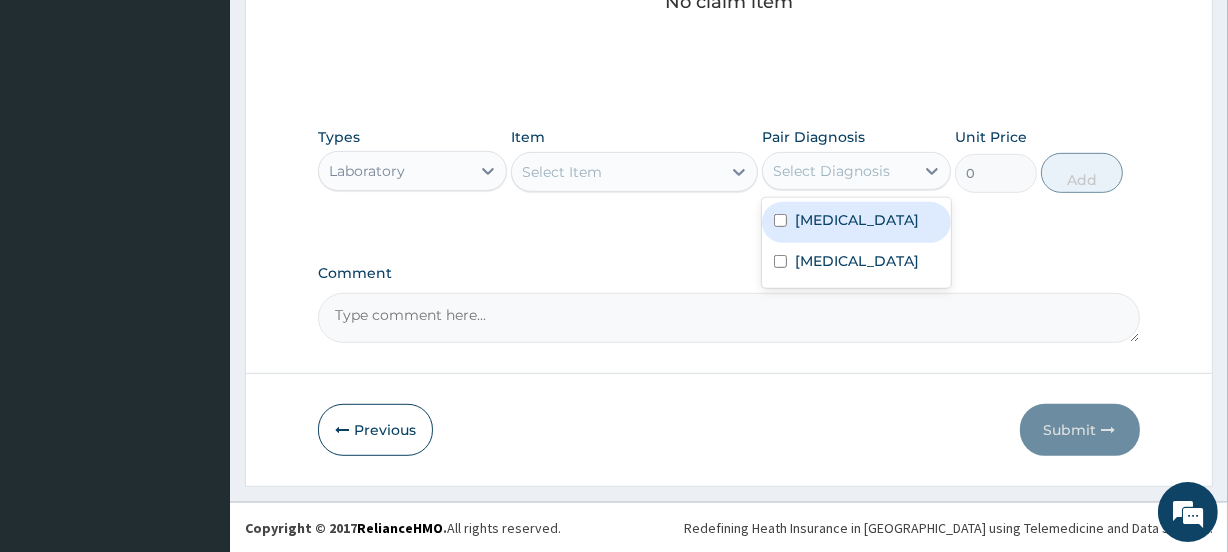 click on "[MEDICAL_DATA]" at bounding box center [857, 220] 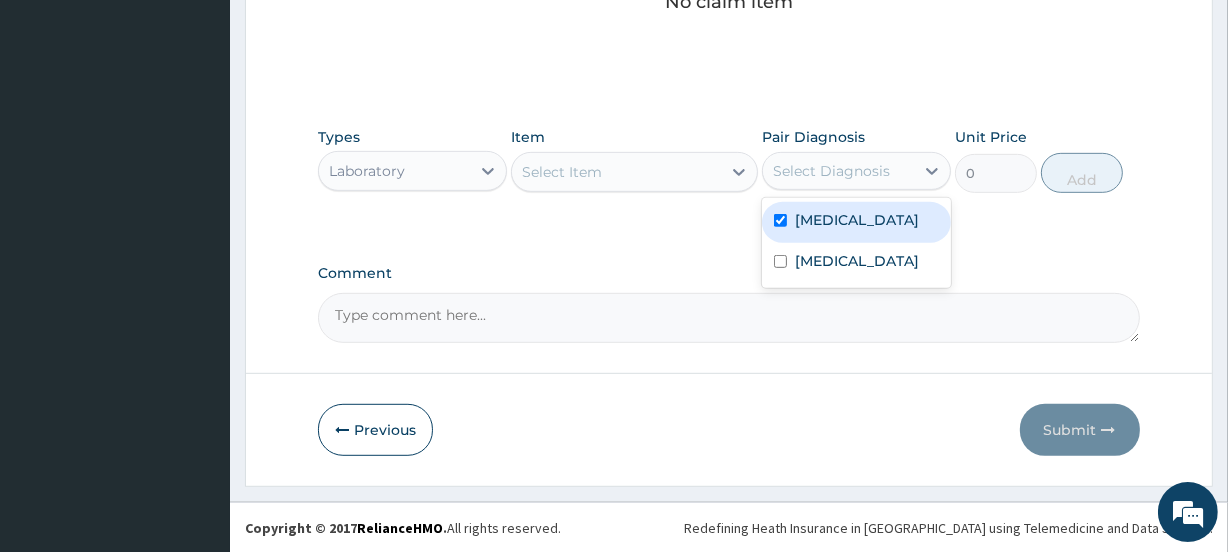 checkbox on "true" 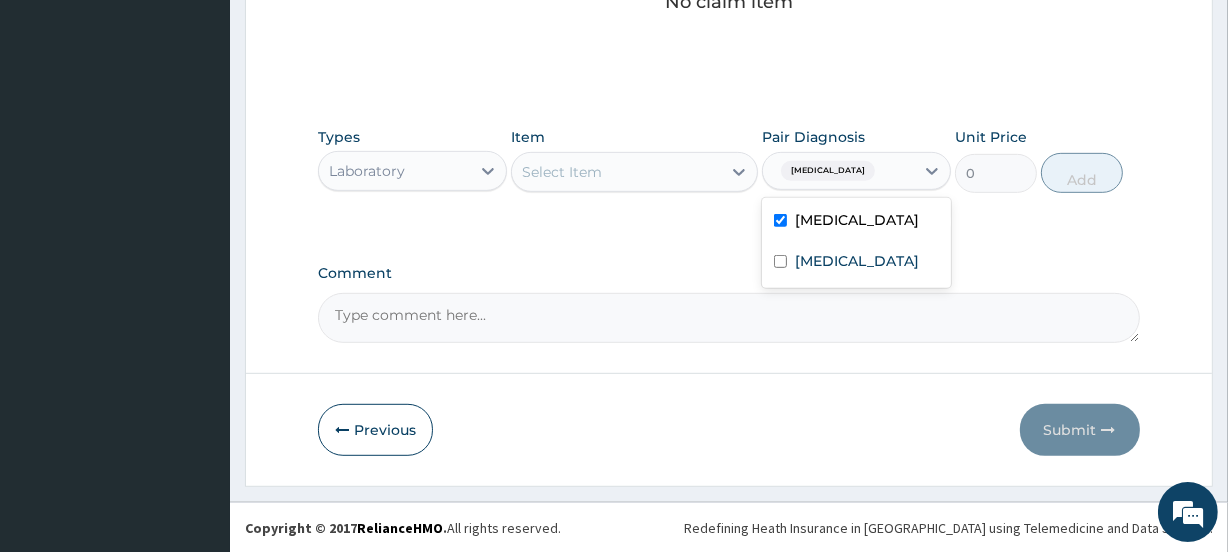 click on "Select Item" at bounding box center [562, 172] 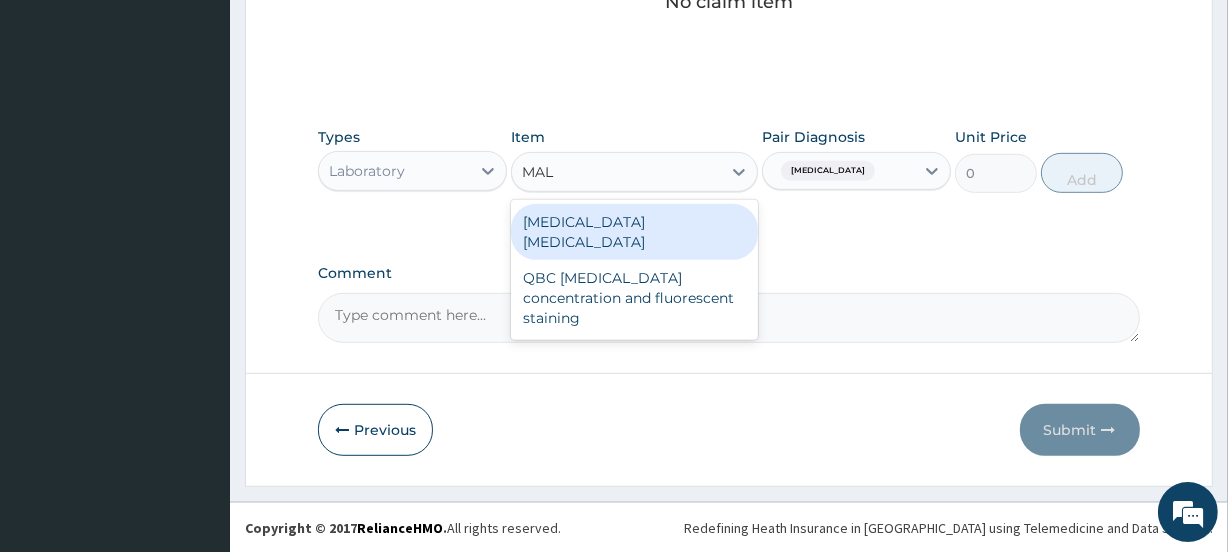type on "MALA" 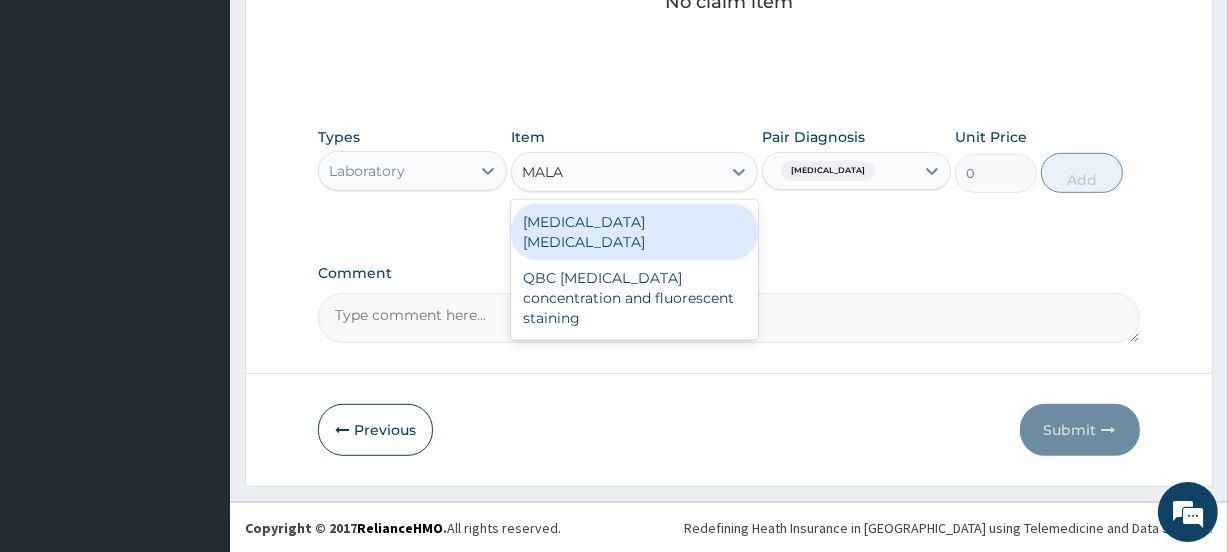 click on "[MEDICAL_DATA] [MEDICAL_DATA]" at bounding box center [634, 232] 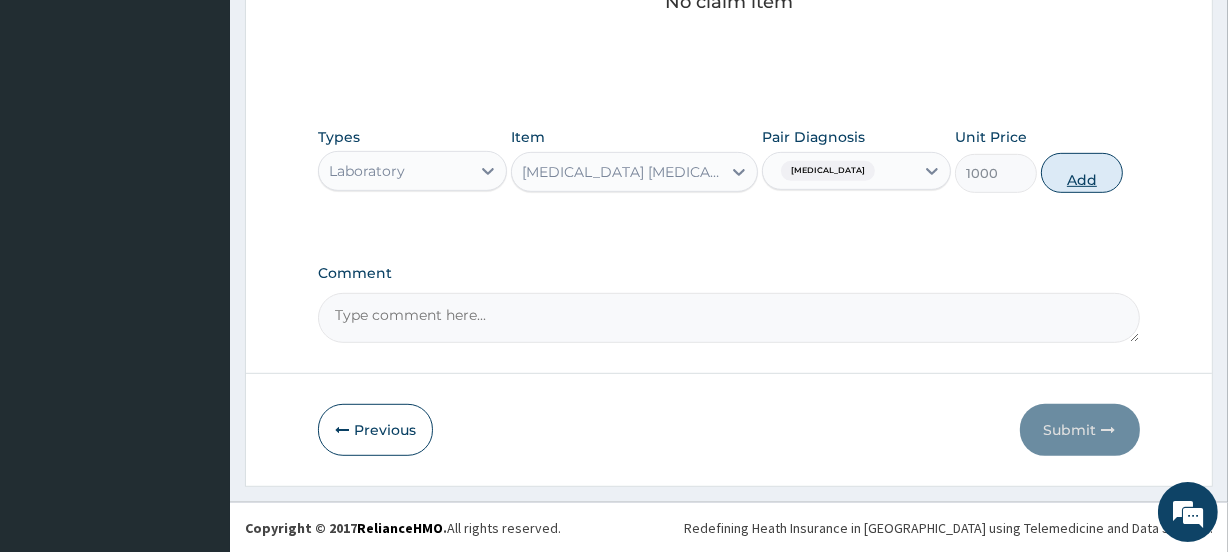 click on "Add" at bounding box center [1082, 173] 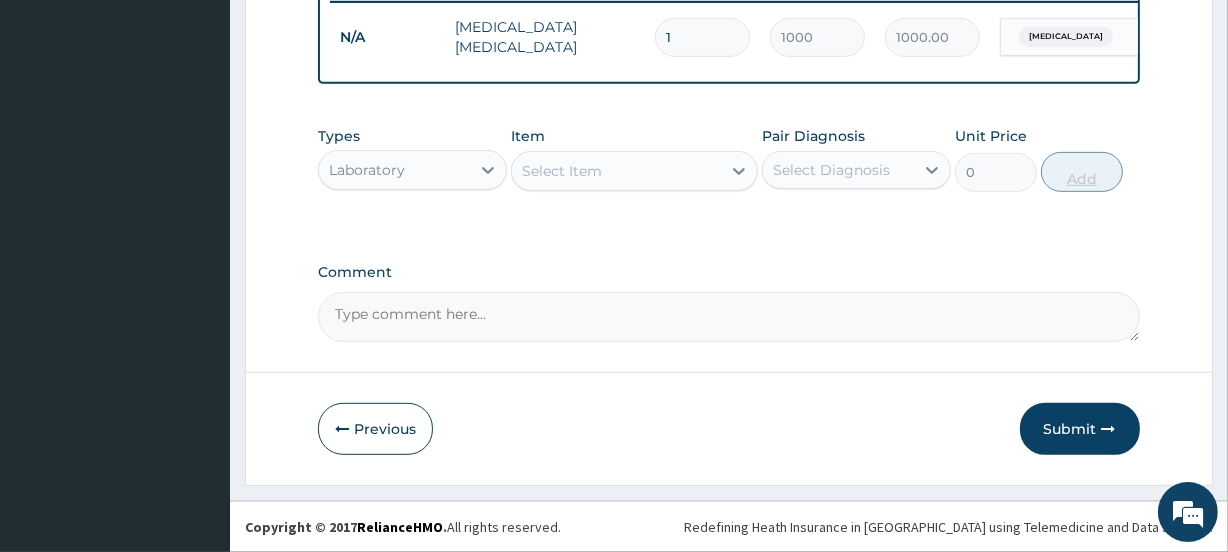 scroll, scrollTop: 807, scrollLeft: 0, axis: vertical 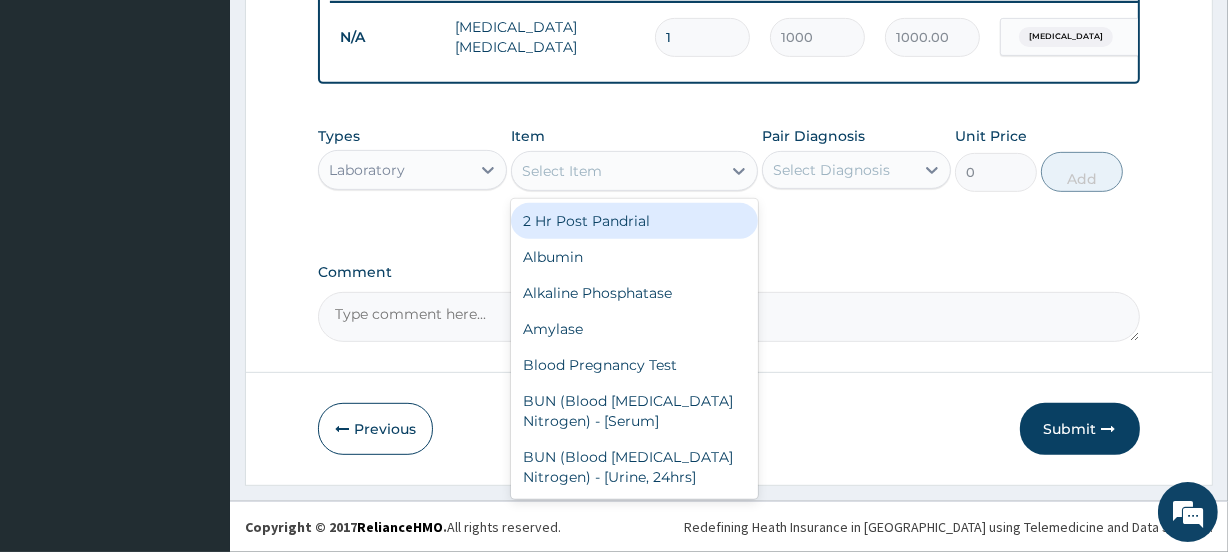 click on "Select Item" at bounding box center (616, 171) 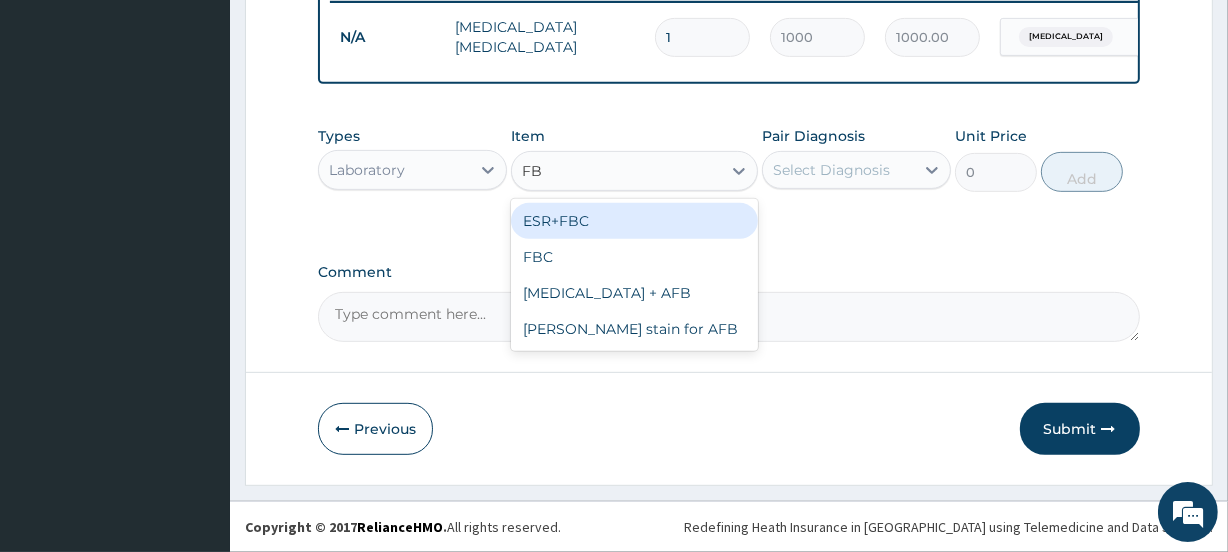 type on "FBC" 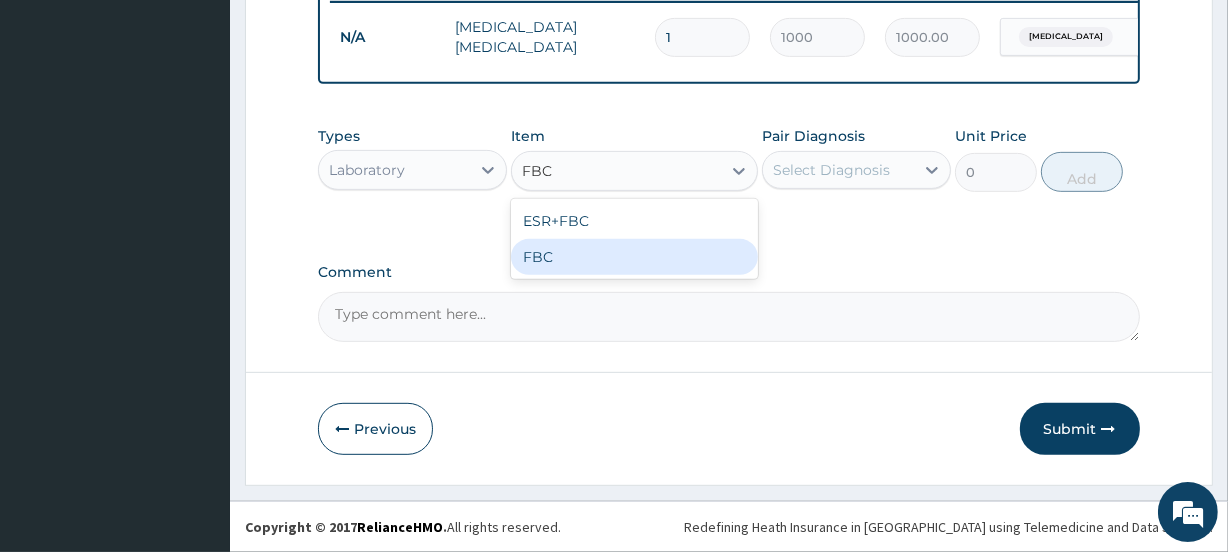 click on "FBC" at bounding box center (634, 257) 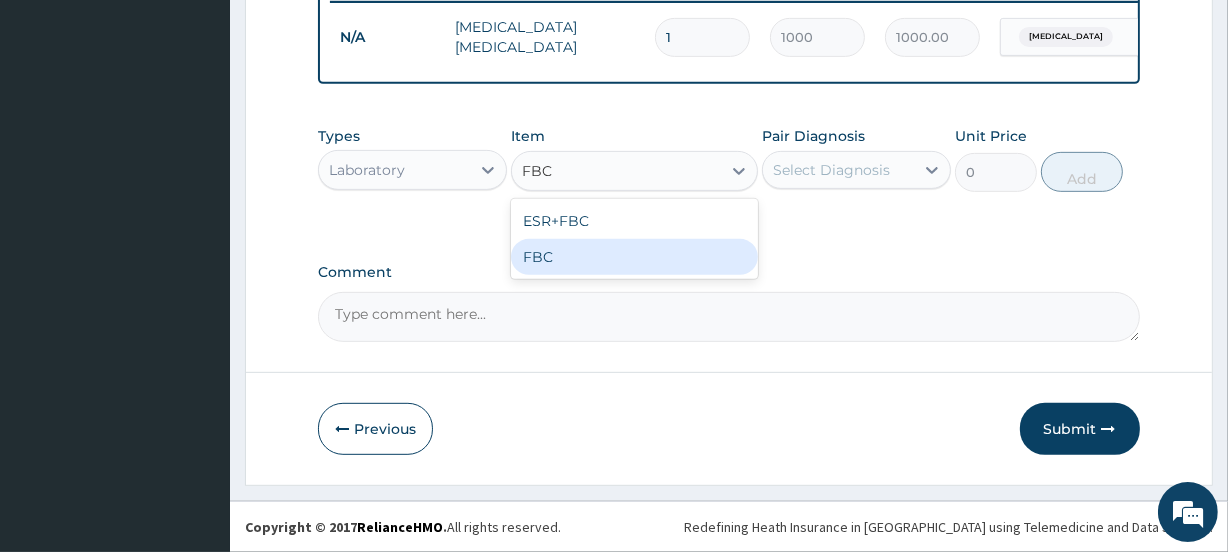 type 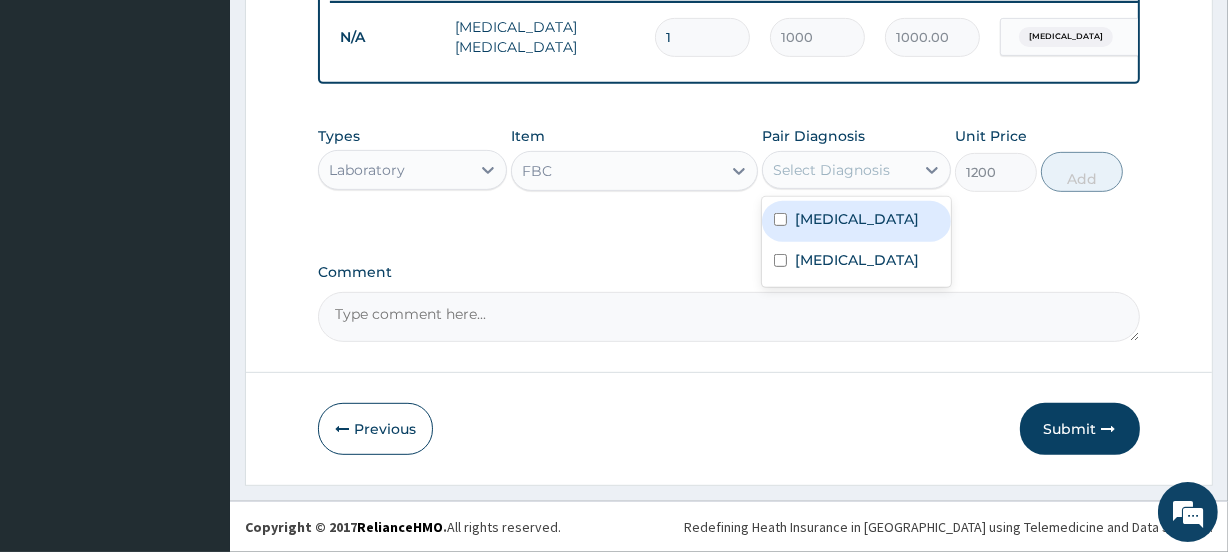 click on "Select Diagnosis" at bounding box center (838, 170) 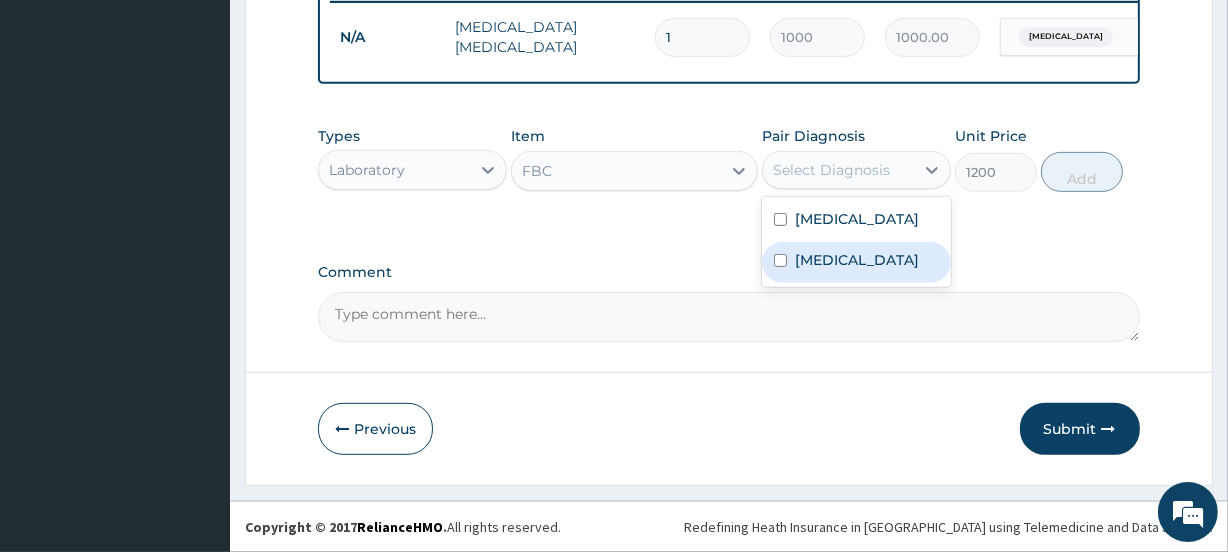 click on "Sepsis" at bounding box center [857, 260] 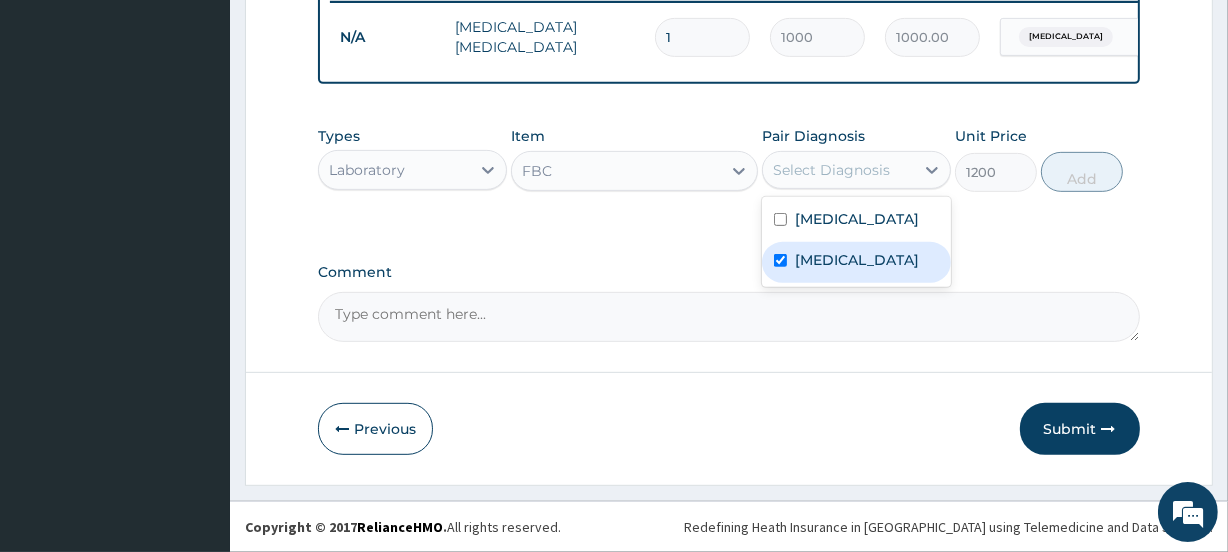 checkbox on "true" 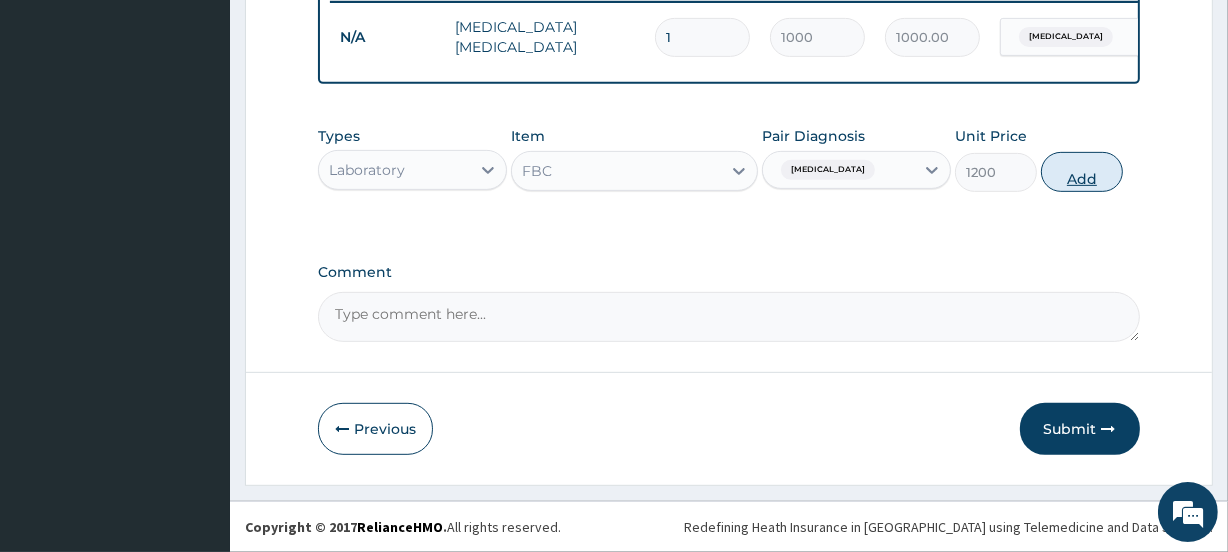 click on "Add" at bounding box center [1082, 172] 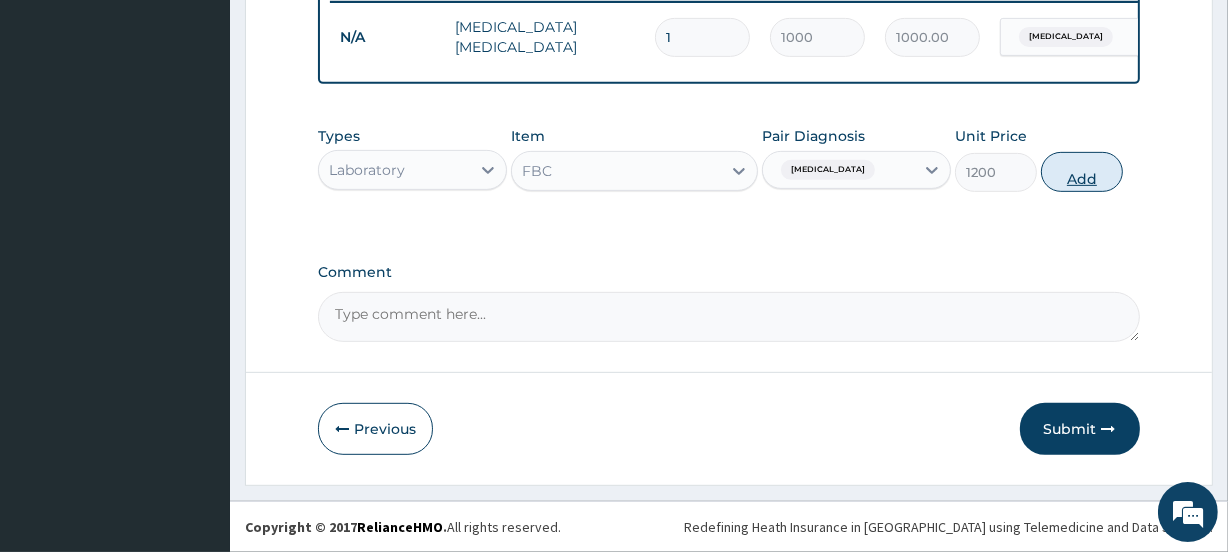 type on "0" 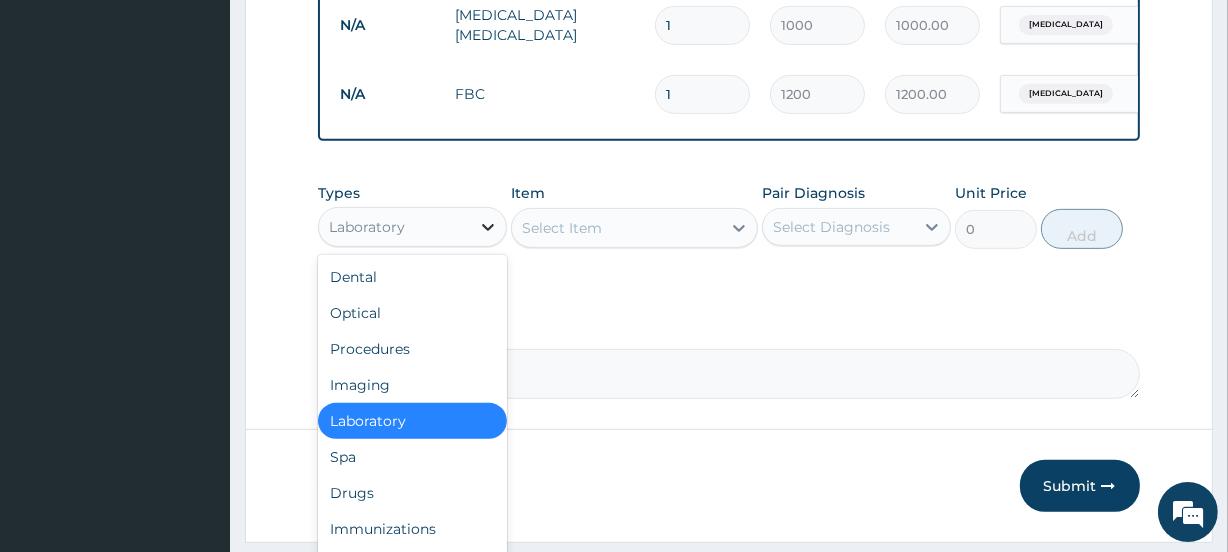 click at bounding box center [488, 227] 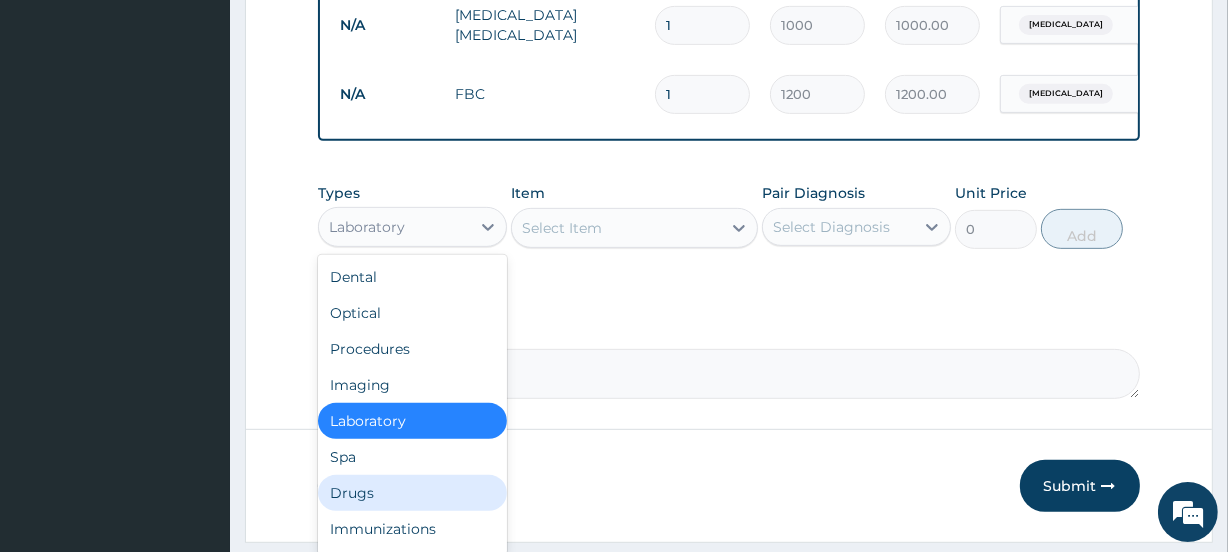 click on "Drugs" at bounding box center (412, 493) 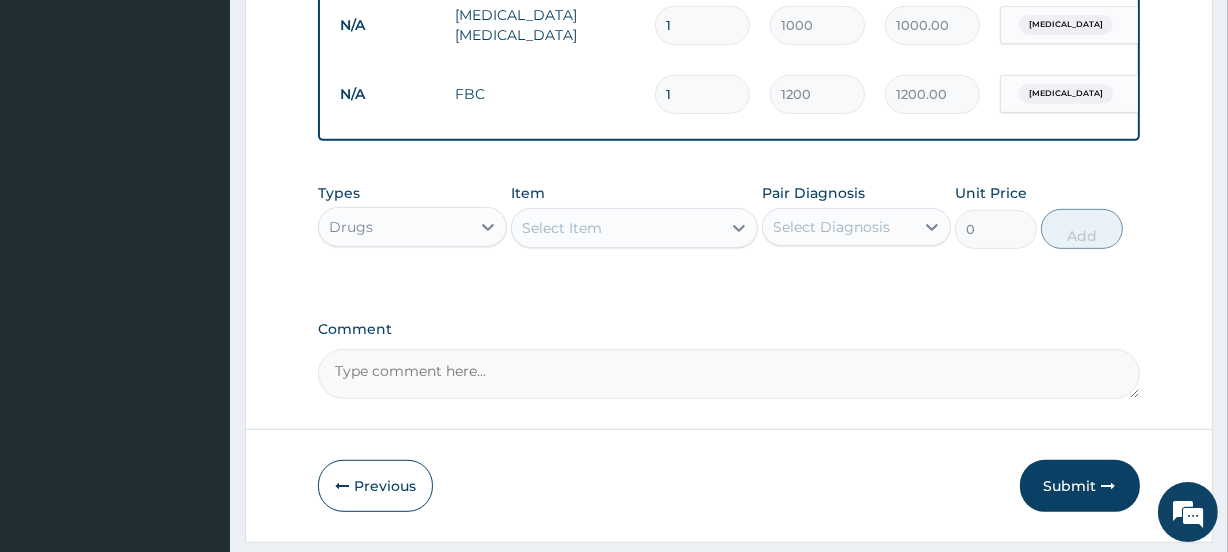 click on "Select Item" at bounding box center [616, 228] 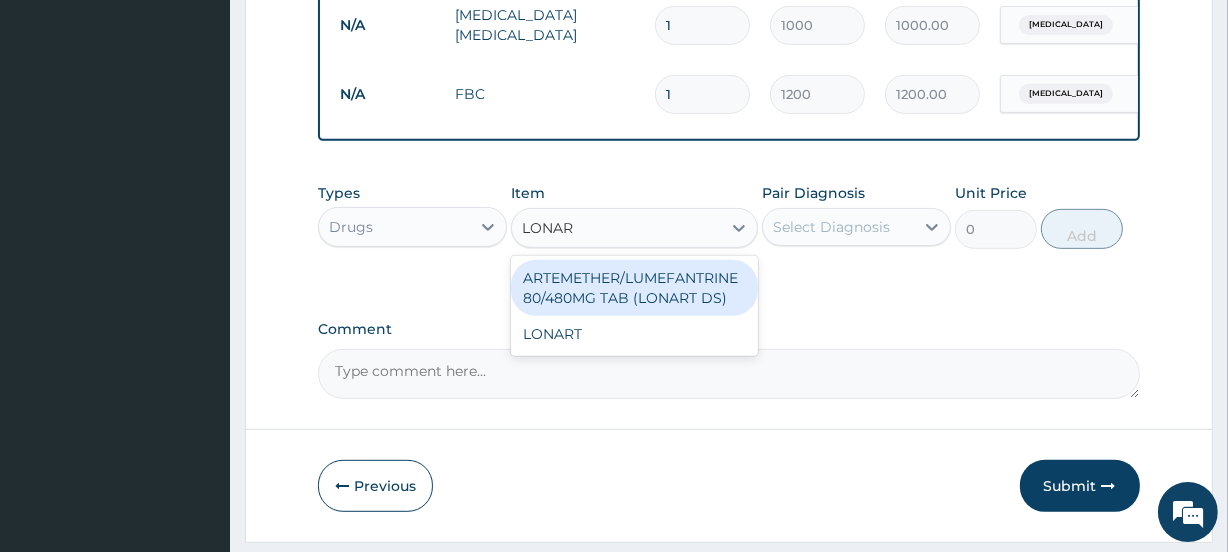 type on "LONART" 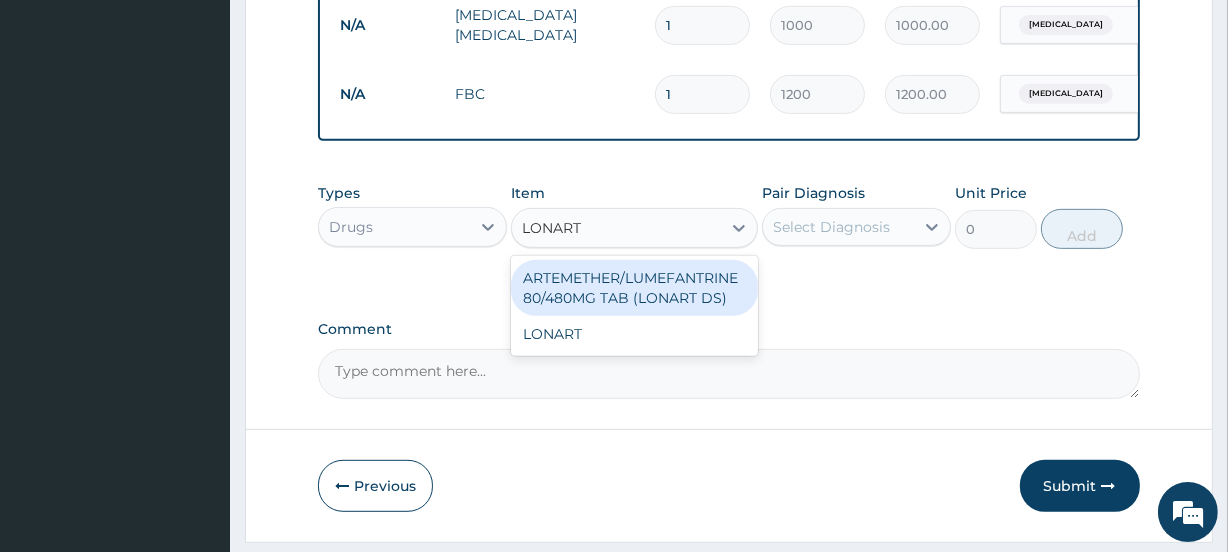 click on "ARTEMETHER/LUMEFANTRINE 80/480MG TAB  (LONART DS)" at bounding box center (634, 288) 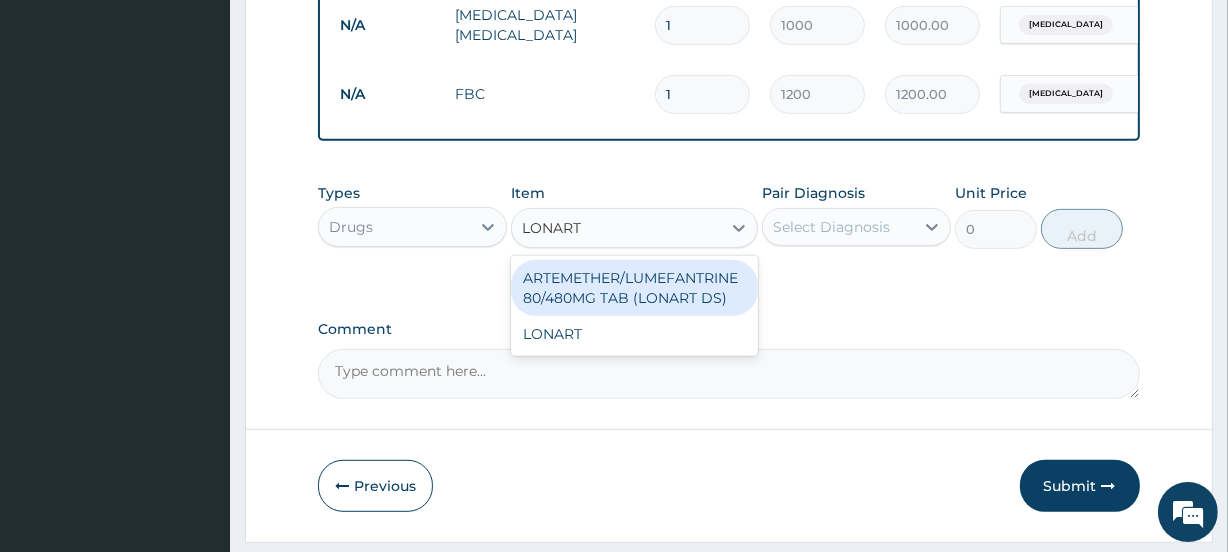type 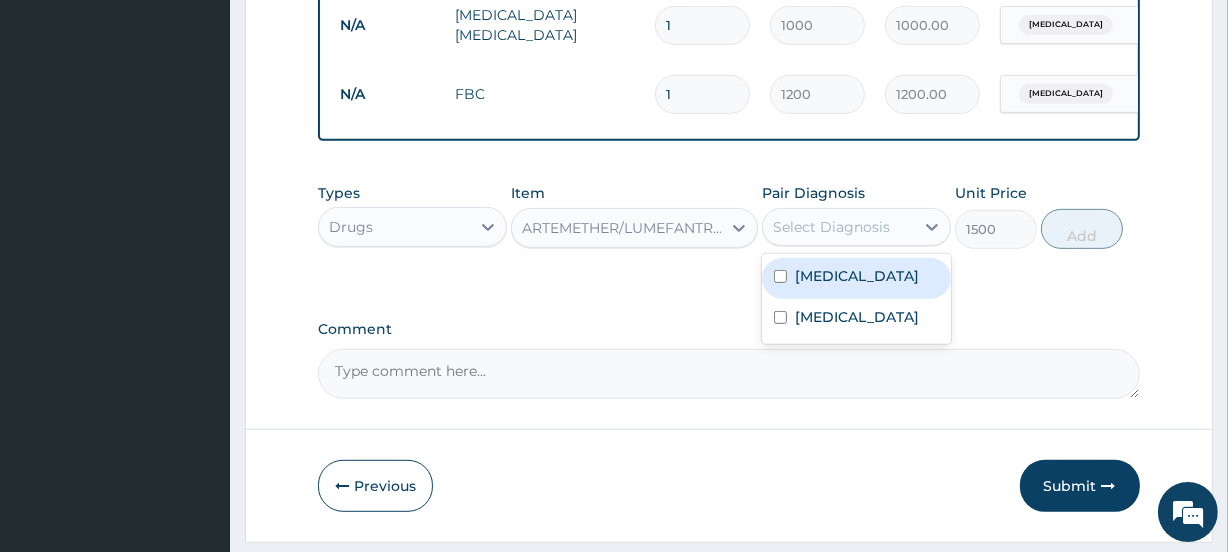 click on "Select Diagnosis" at bounding box center [831, 227] 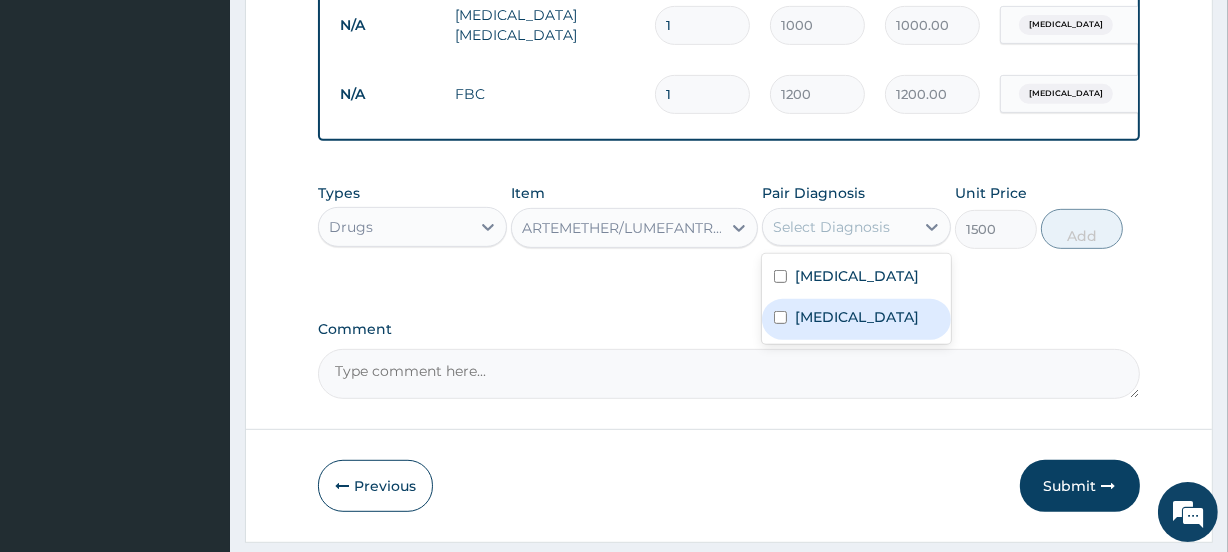 click on "Sepsis" at bounding box center [856, 319] 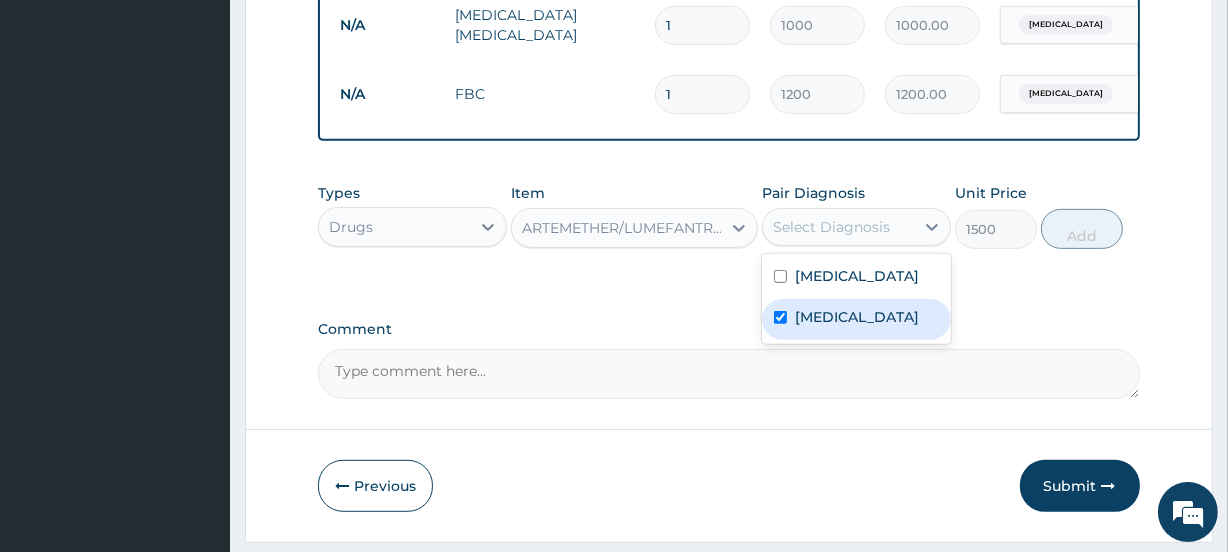 checkbox on "true" 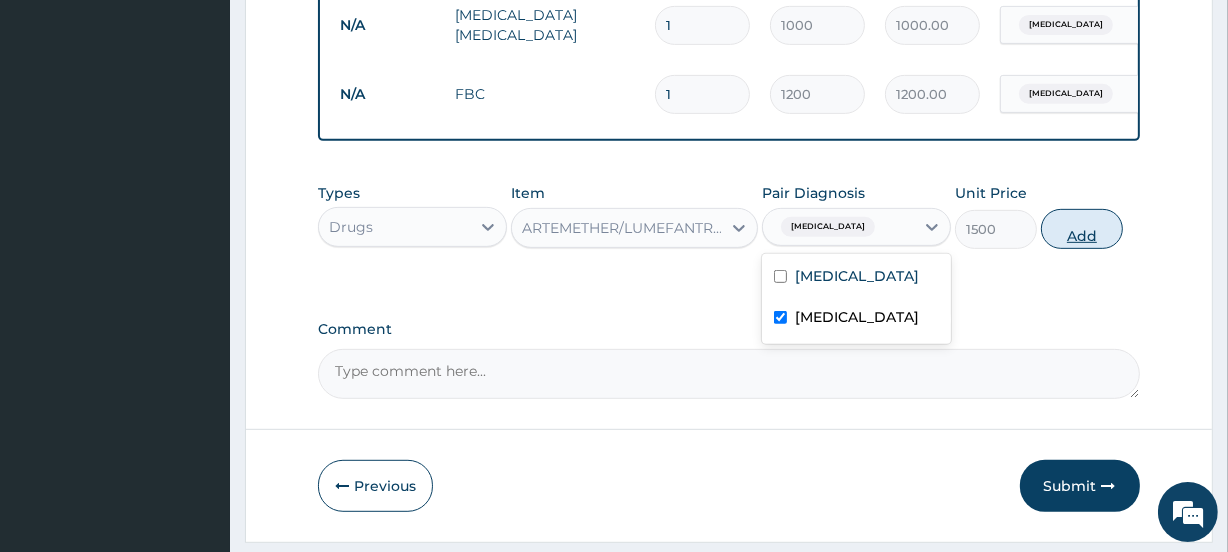 click on "Add" at bounding box center (1082, 229) 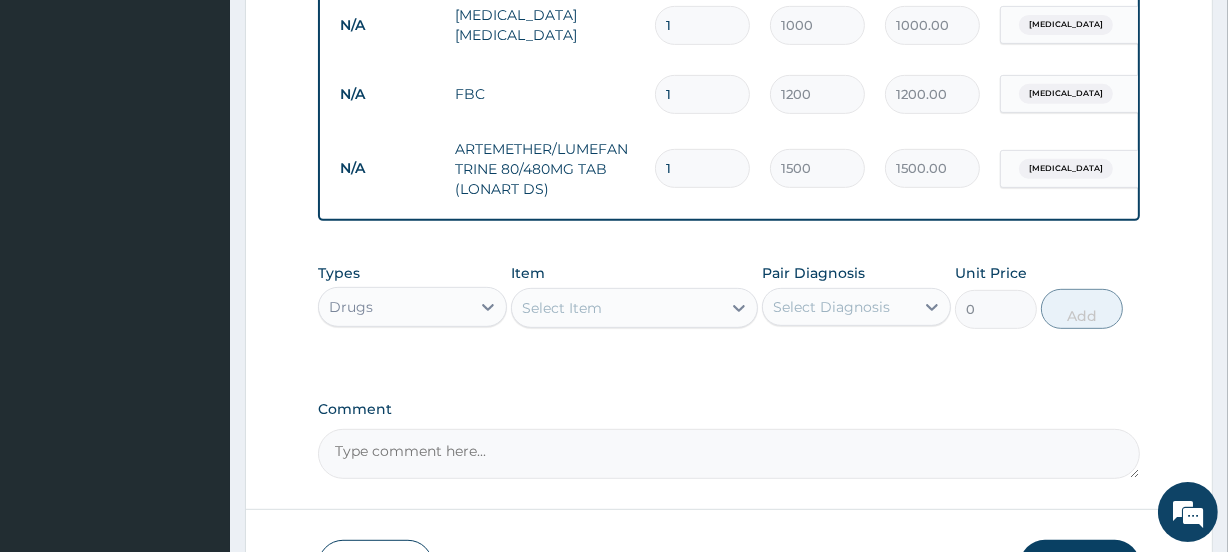 click on "Select Item" at bounding box center (616, 308) 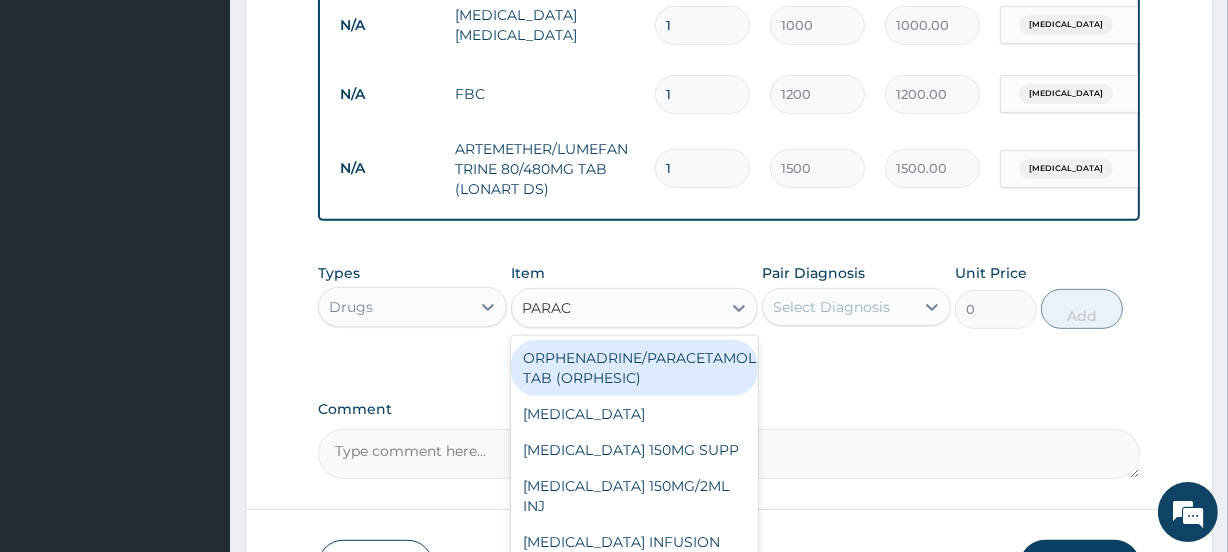 type on "PARACE" 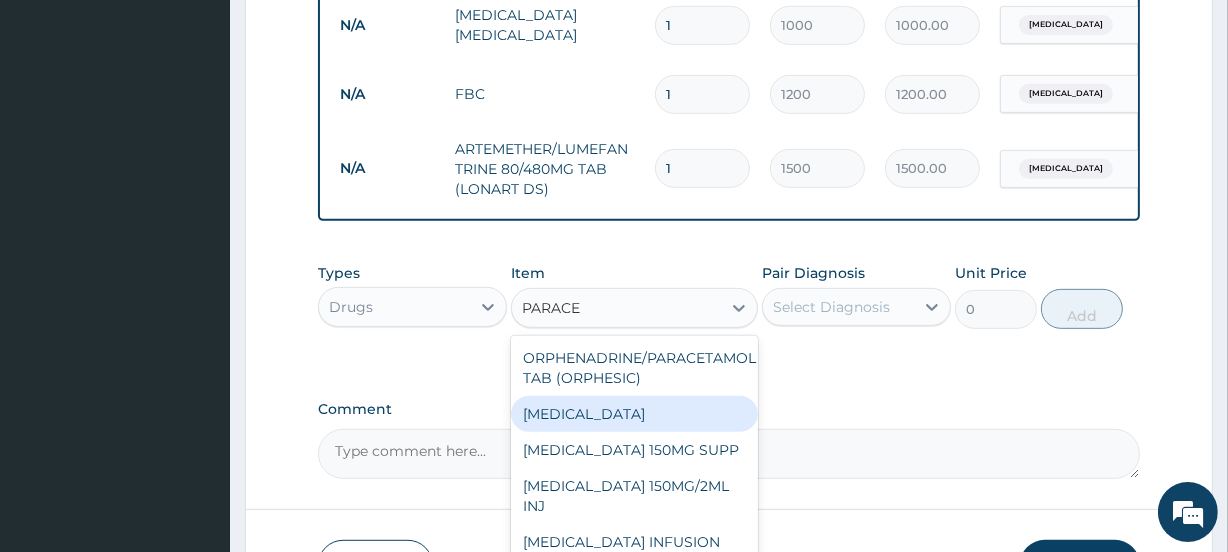 click on "[MEDICAL_DATA]" at bounding box center [634, 414] 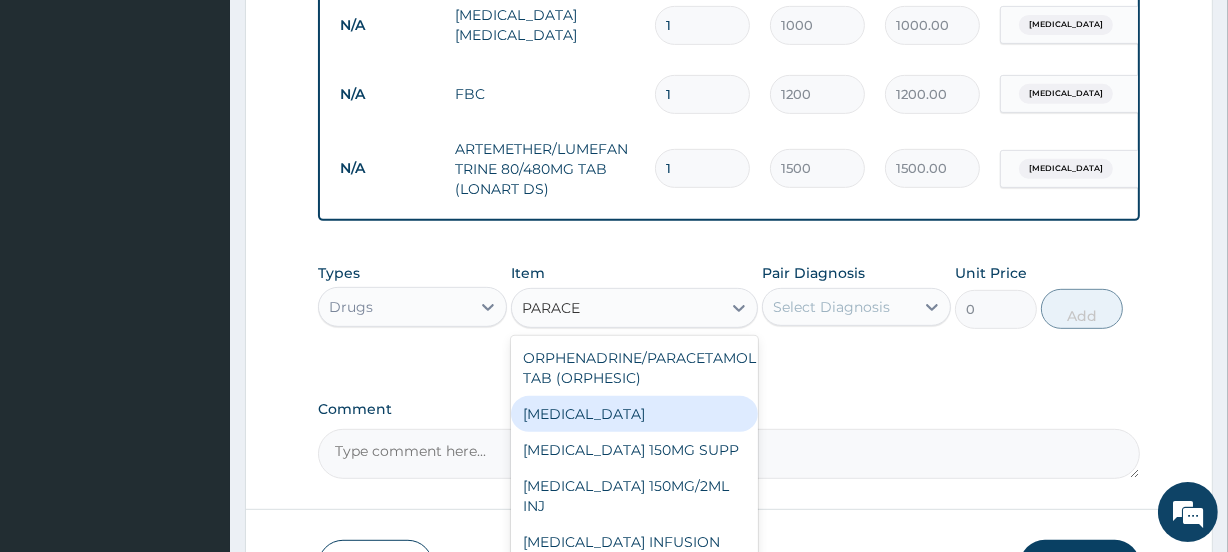 type 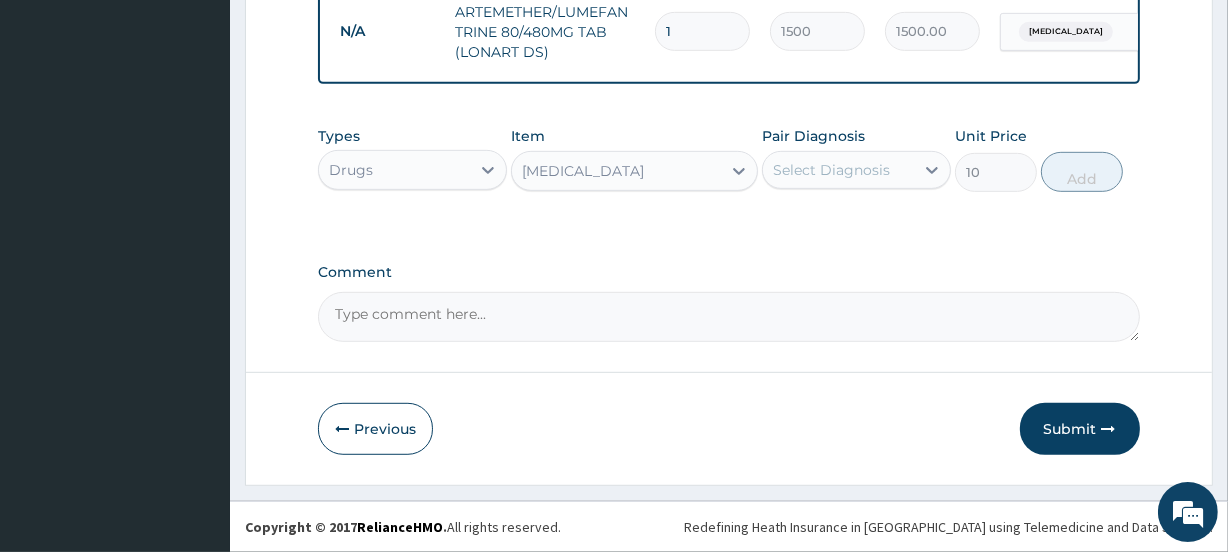 scroll, scrollTop: 957, scrollLeft: 0, axis: vertical 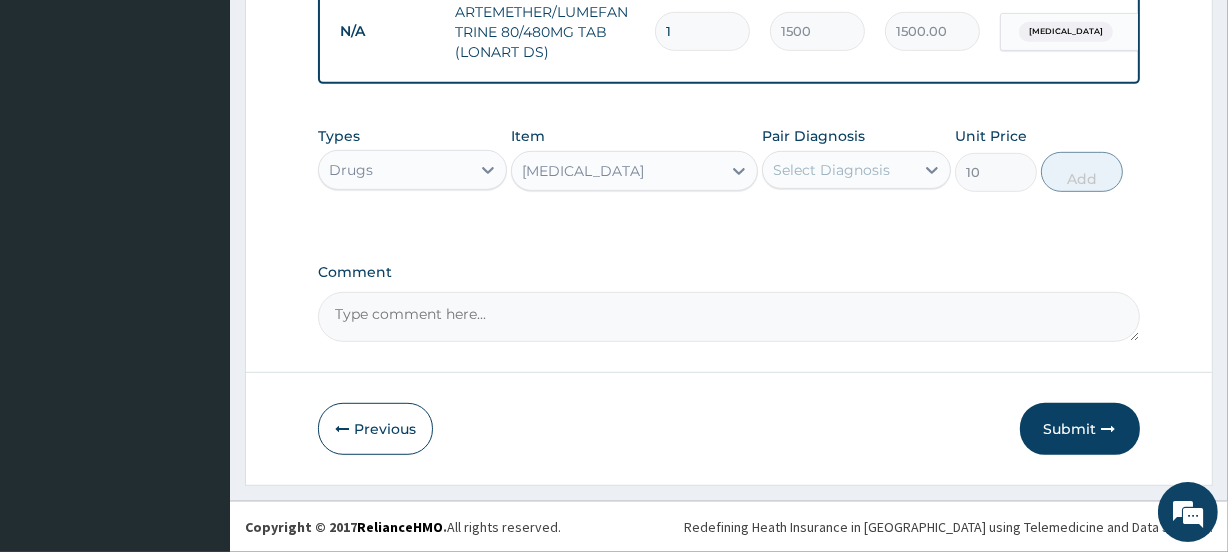 click on "[MEDICAL_DATA]" at bounding box center (616, 171) 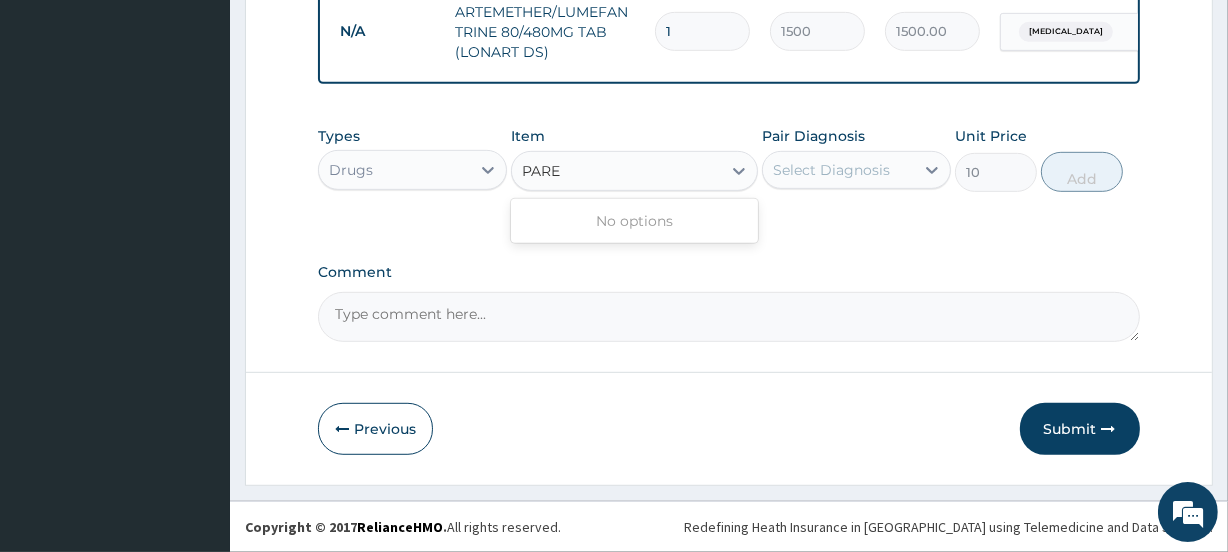 scroll, scrollTop: 0, scrollLeft: 0, axis: both 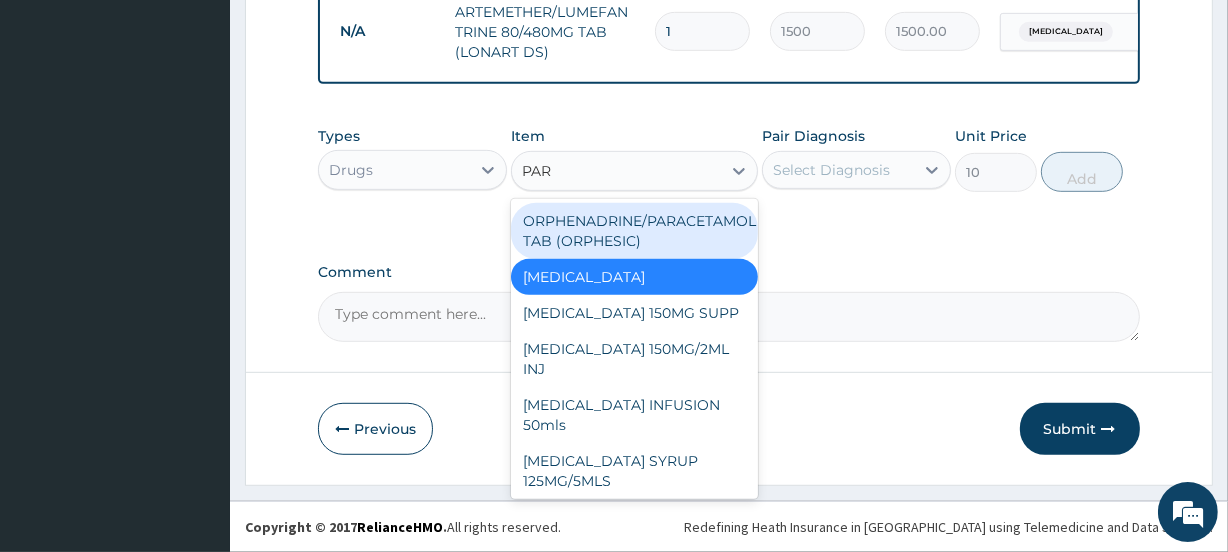 type on "PARA" 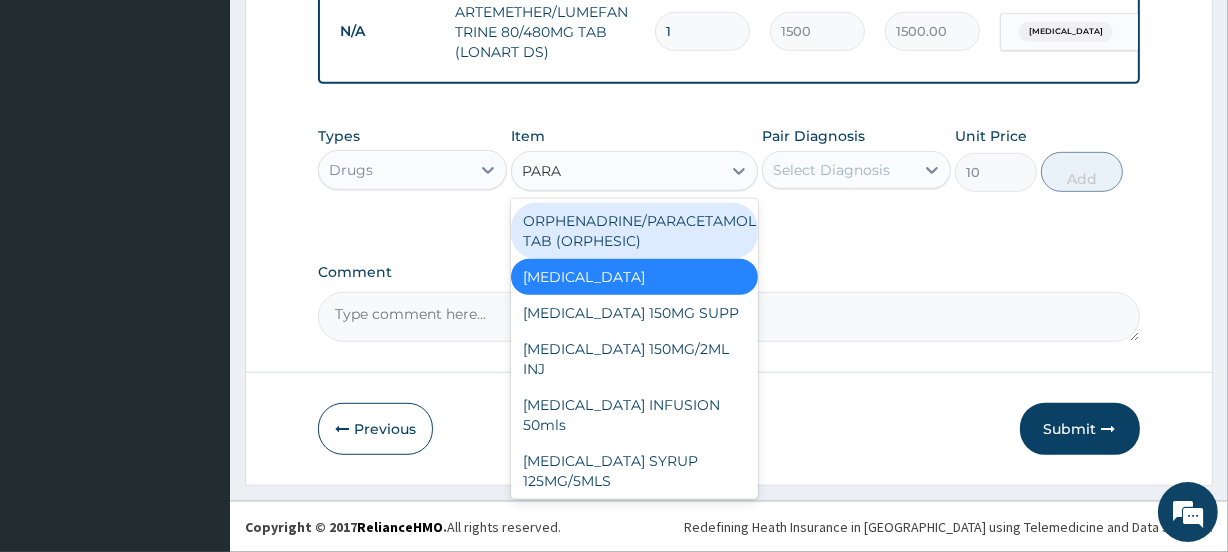 scroll, scrollTop: 0, scrollLeft: 0, axis: both 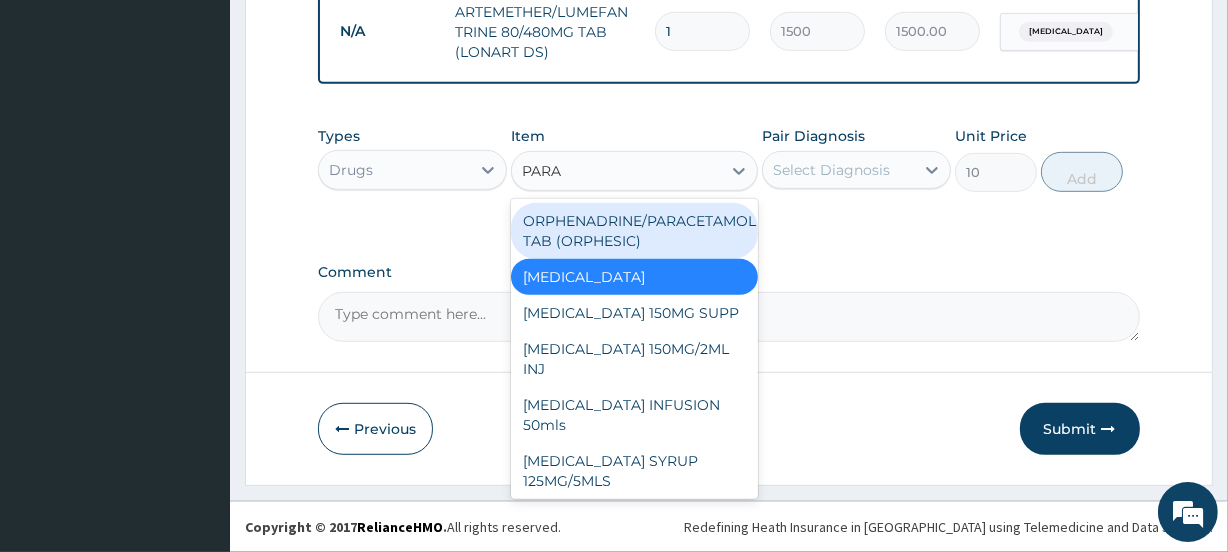 click on "ORPHENADRINE/PARACETAMOL  TAB  (ORPHESIC)" at bounding box center (634, 231) 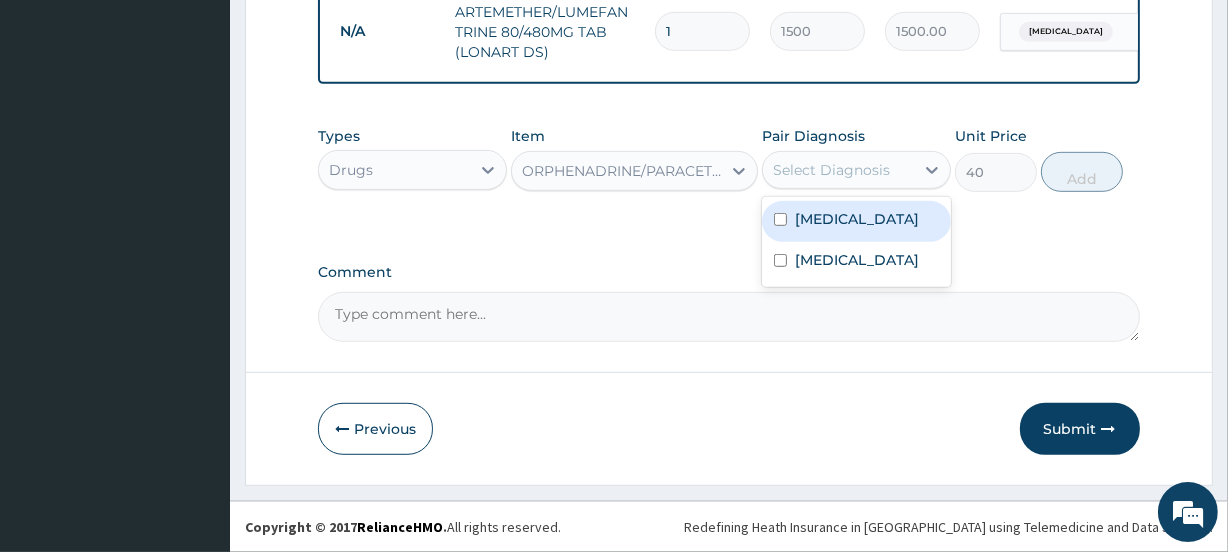 click on "Select Diagnosis" at bounding box center [831, 170] 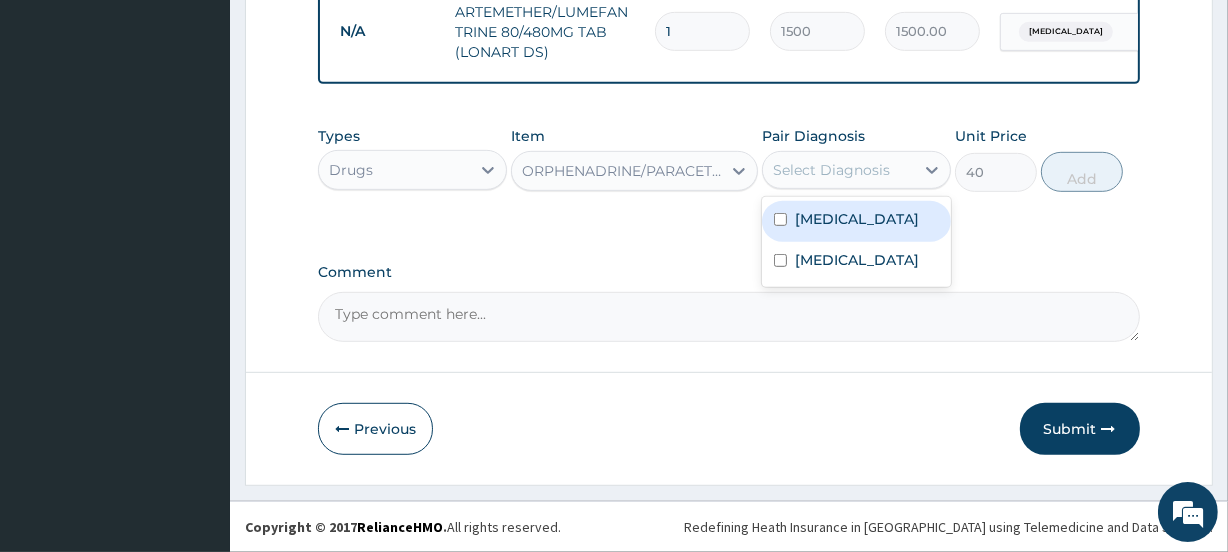 click on "[MEDICAL_DATA]" at bounding box center [856, 221] 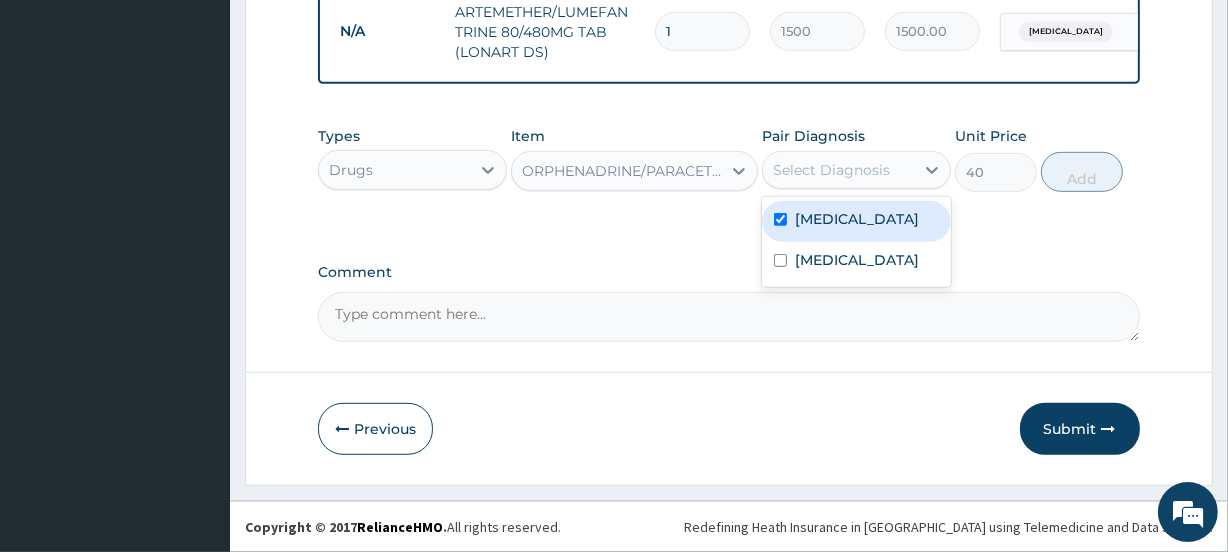 checkbox on "true" 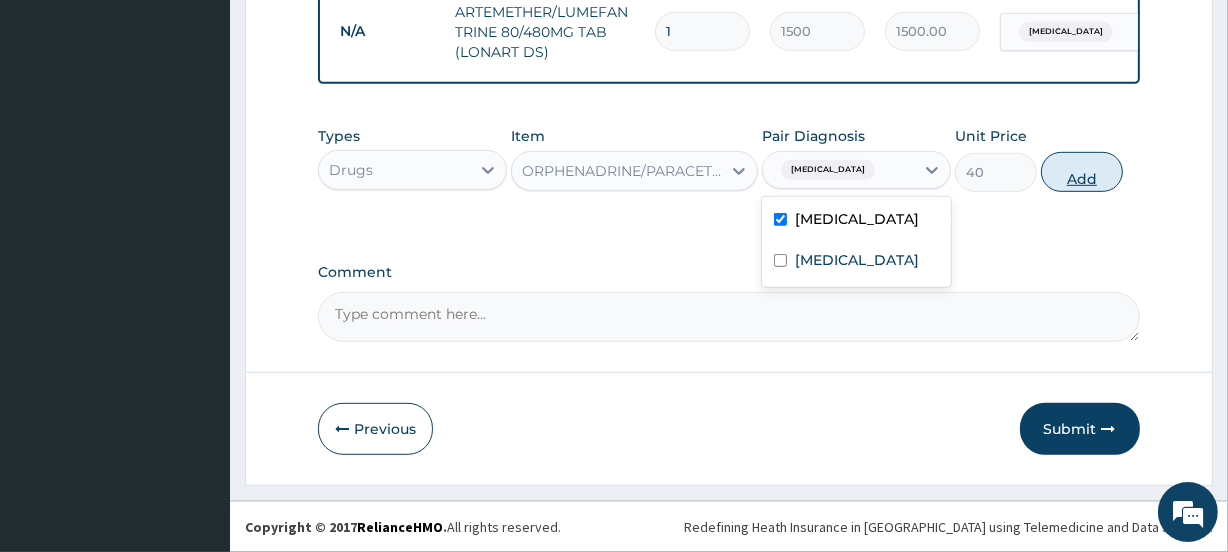click on "Add" at bounding box center [1082, 172] 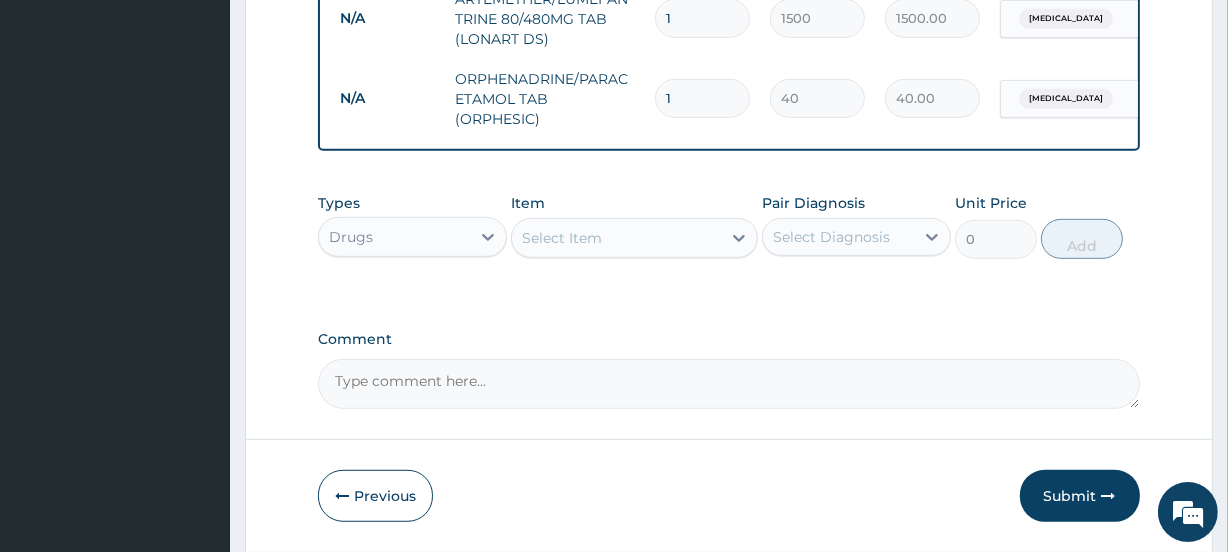 click on "1" at bounding box center [702, 98] 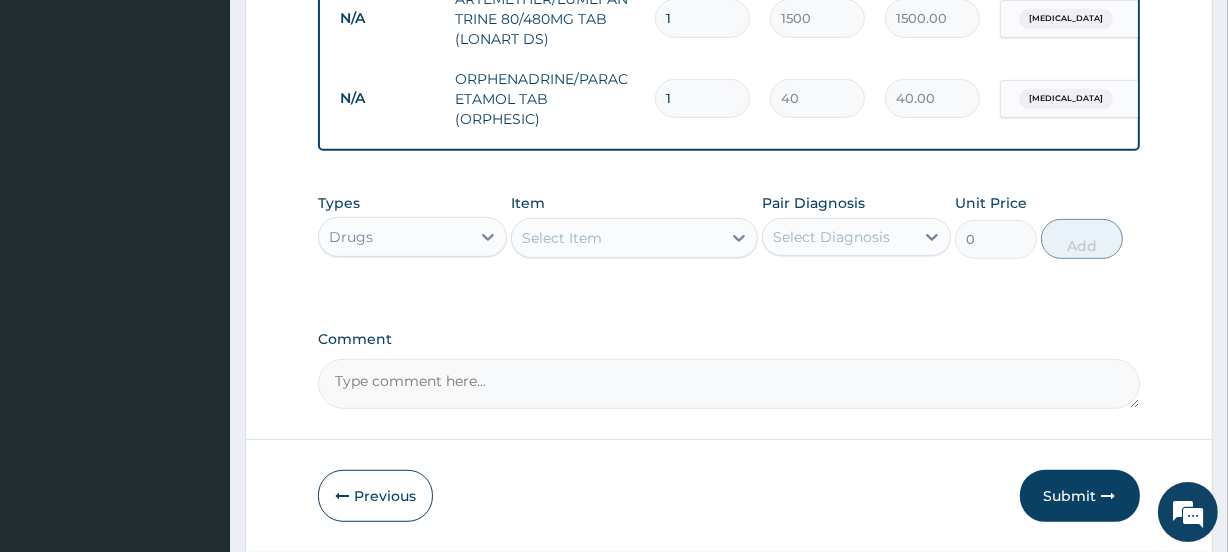 type on "18" 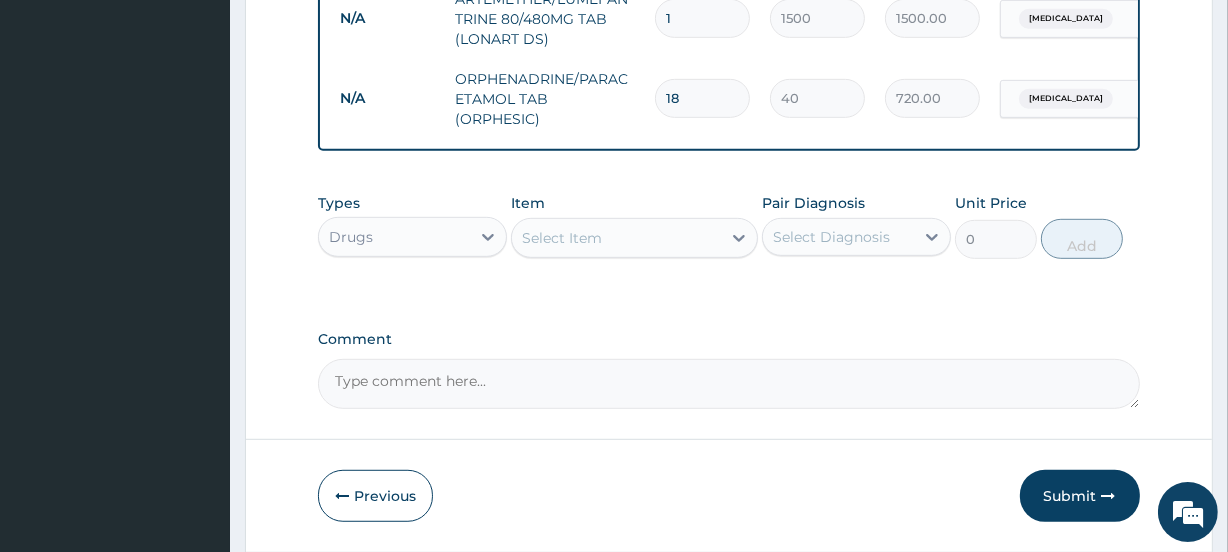 type on "720.00" 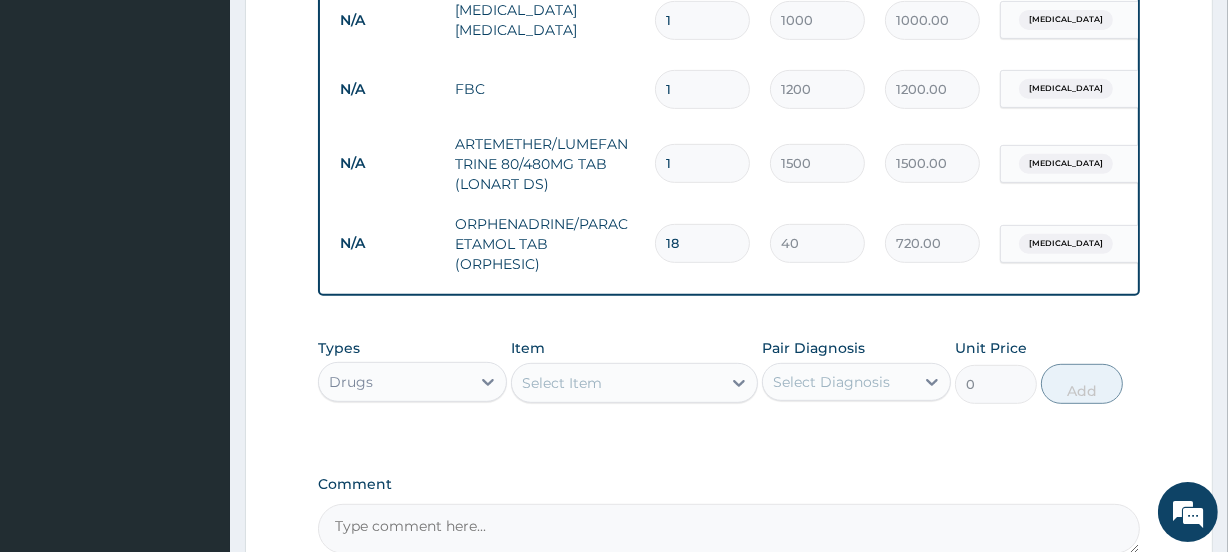 scroll, scrollTop: 1037, scrollLeft: 0, axis: vertical 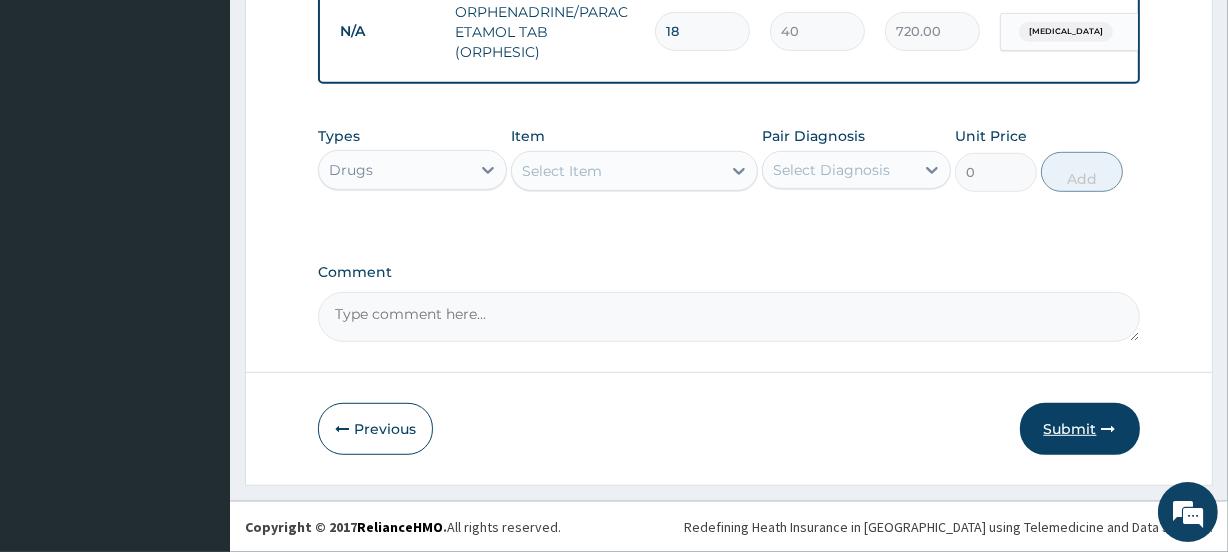 type on "18" 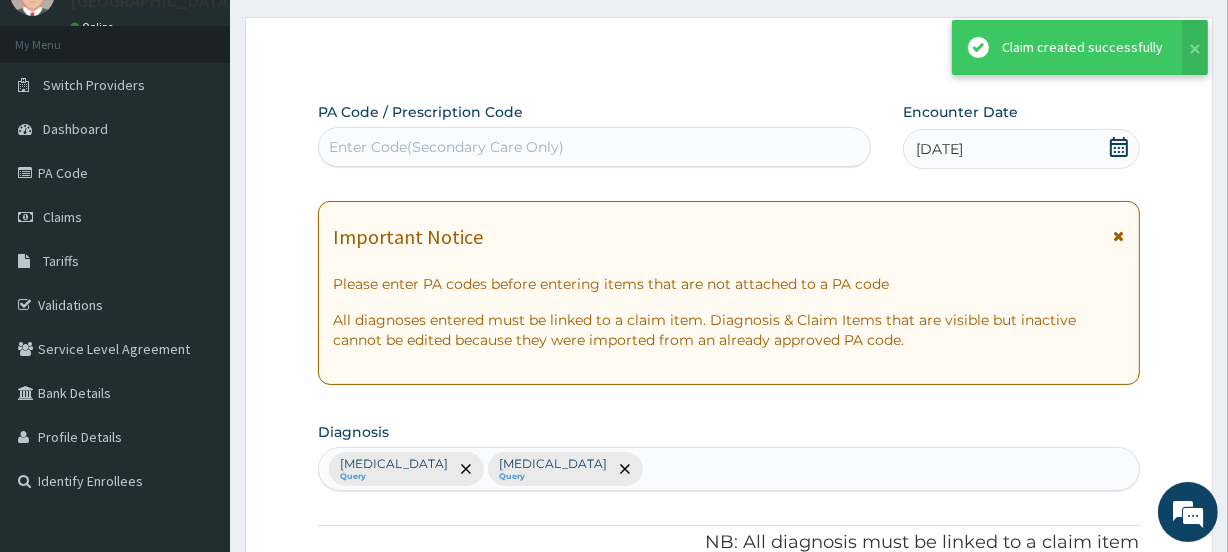 scroll, scrollTop: 1037, scrollLeft: 0, axis: vertical 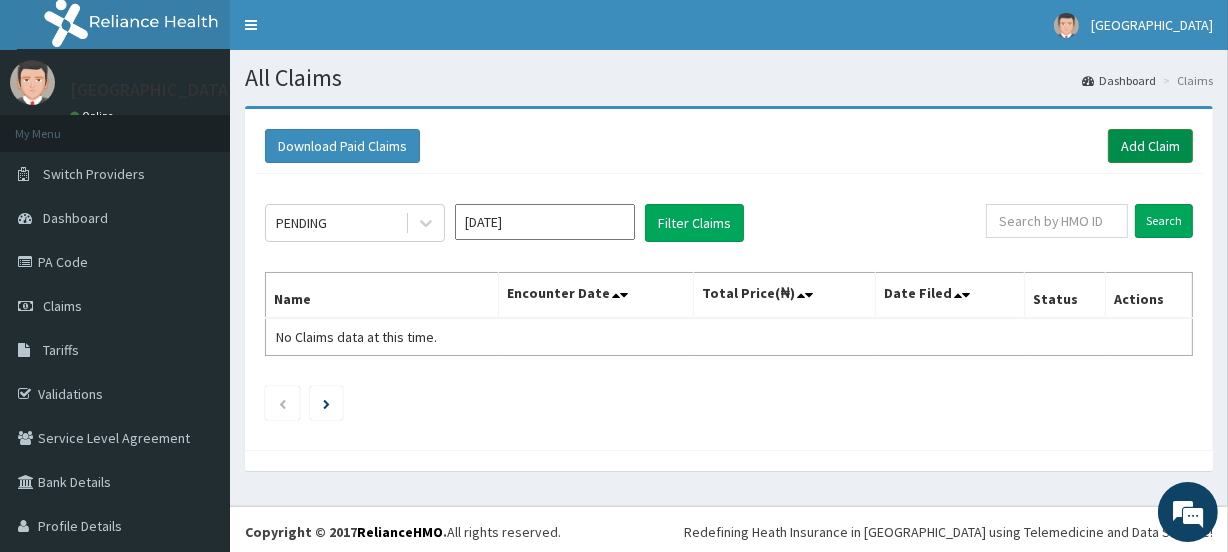 click on "Add Claim" at bounding box center (1150, 146) 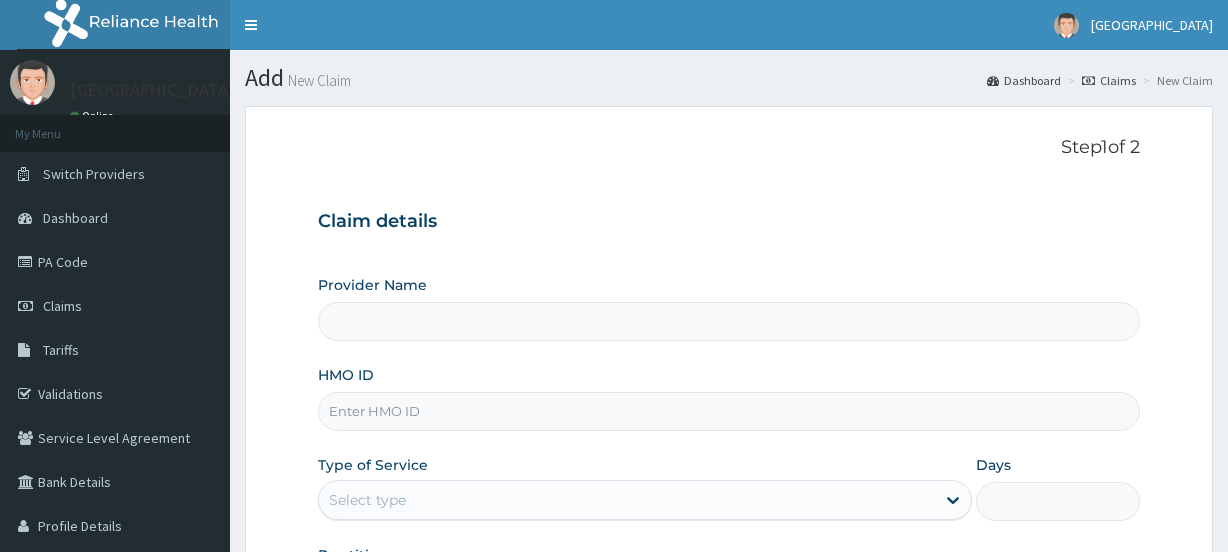 scroll, scrollTop: 0, scrollLeft: 0, axis: both 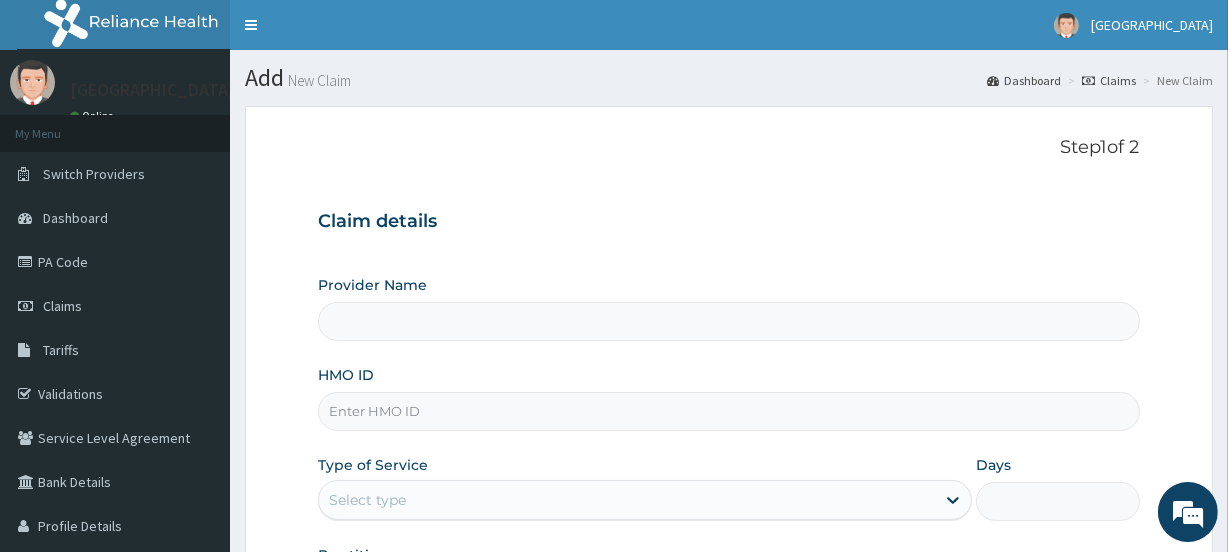 type on "[GEOGRAPHIC_DATA]" 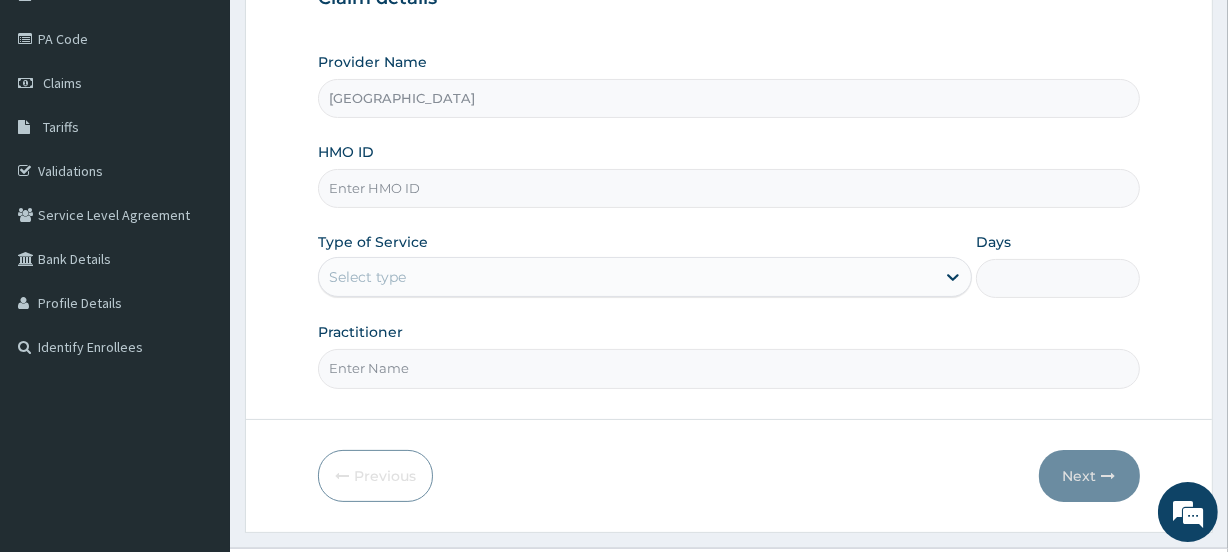 scroll, scrollTop: 226, scrollLeft: 0, axis: vertical 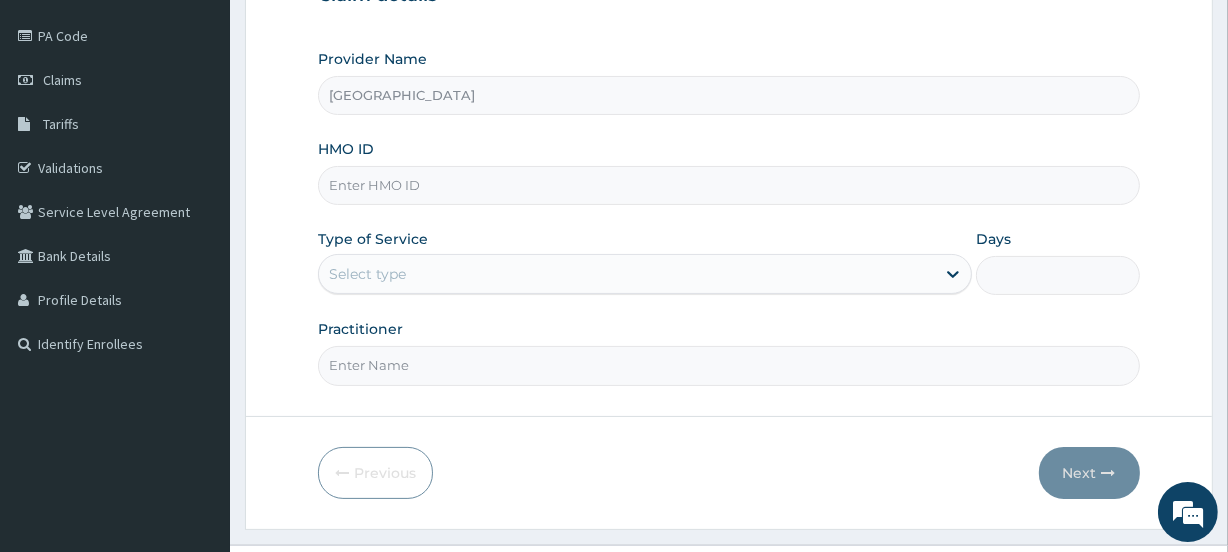 click on "HMO ID" at bounding box center [728, 185] 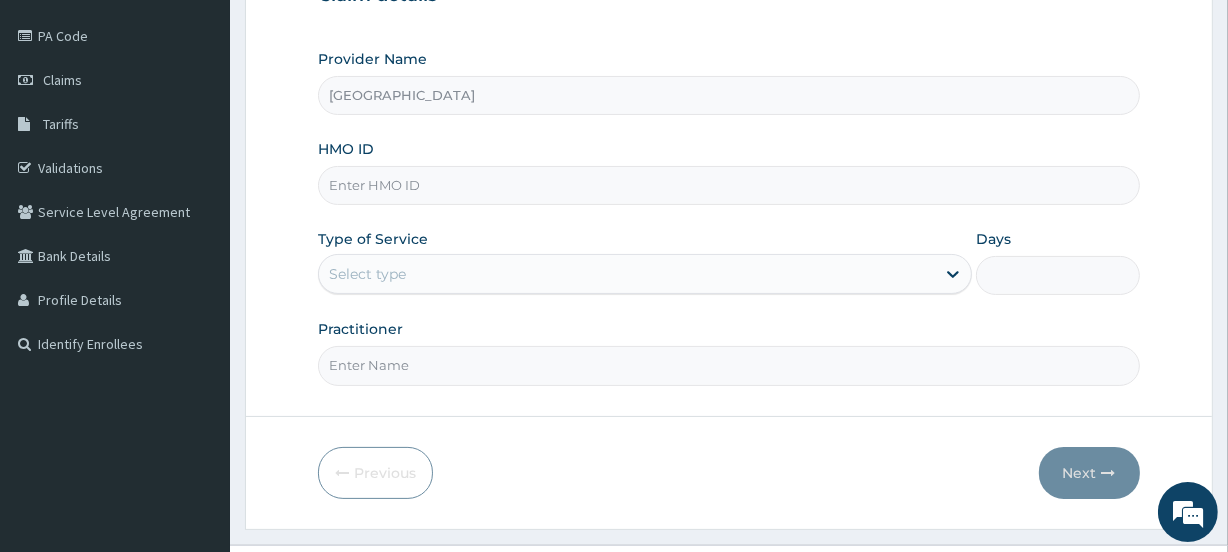 scroll, scrollTop: 0, scrollLeft: 0, axis: both 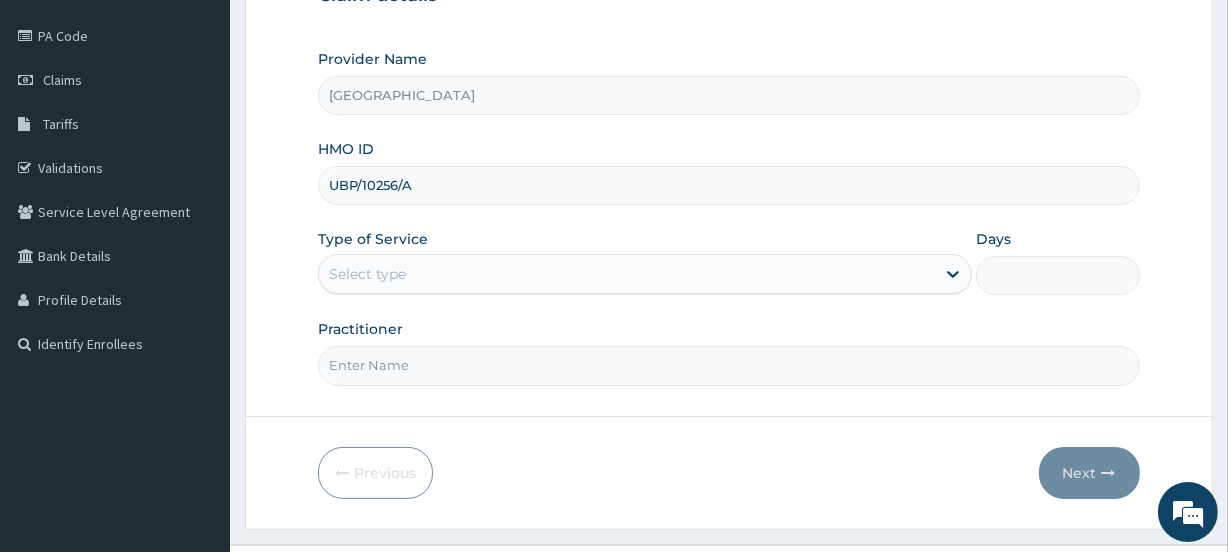 type on "UBP/10256/A" 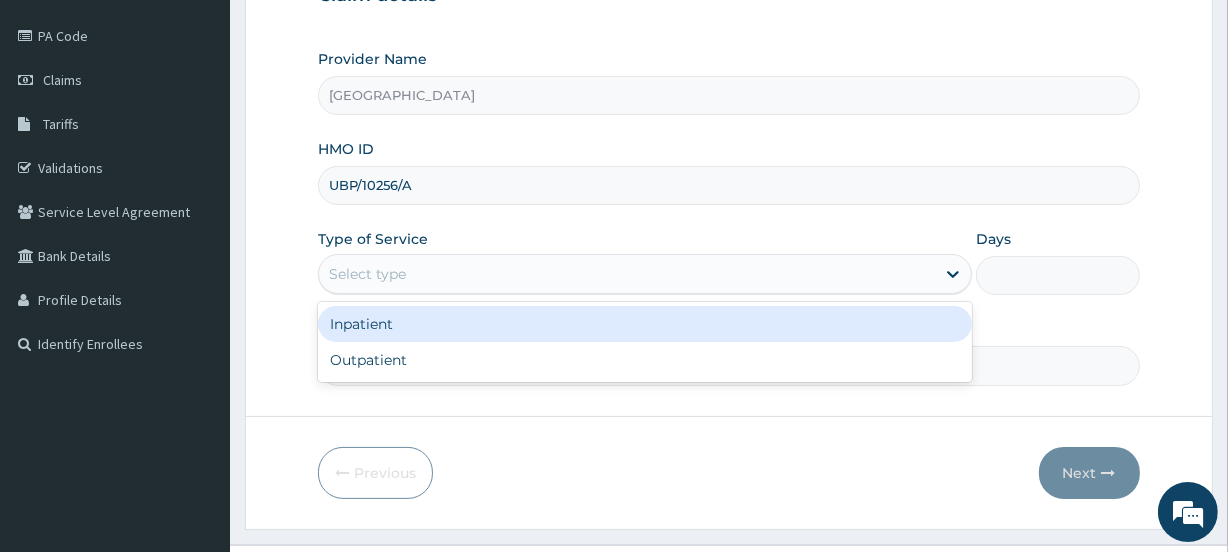 click on "Select type" at bounding box center [367, 274] 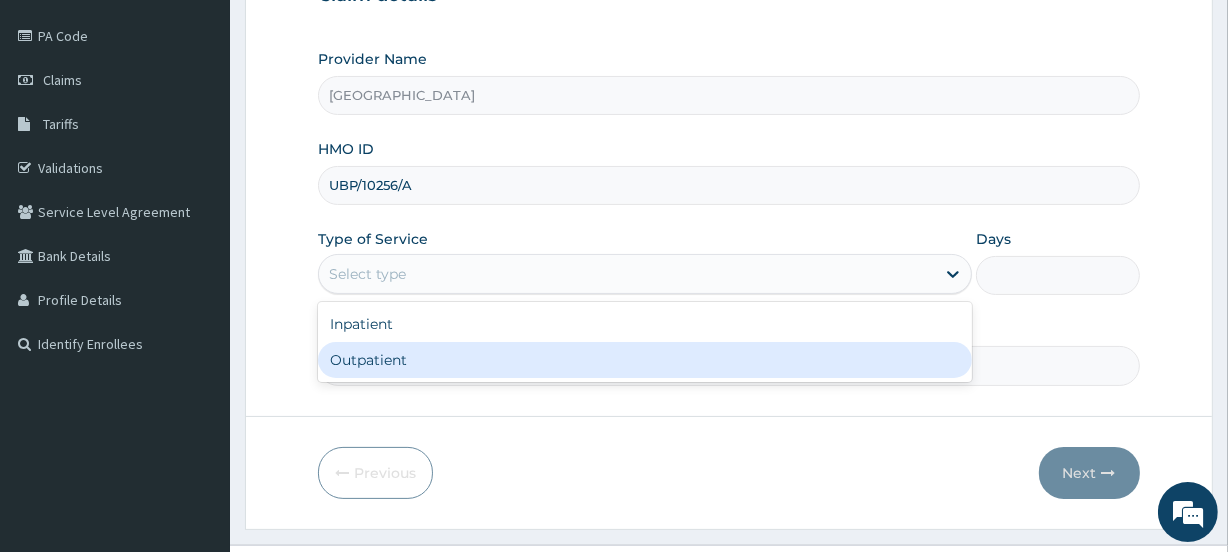 click on "Outpatient" at bounding box center (645, 360) 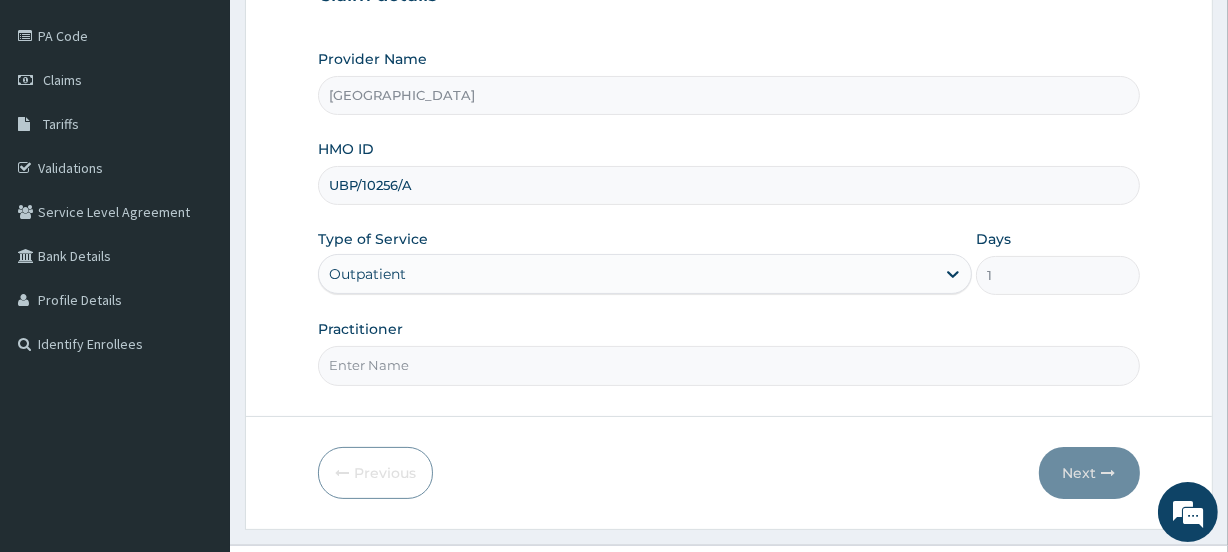click on "Practitioner" at bounding box center [728, 365] 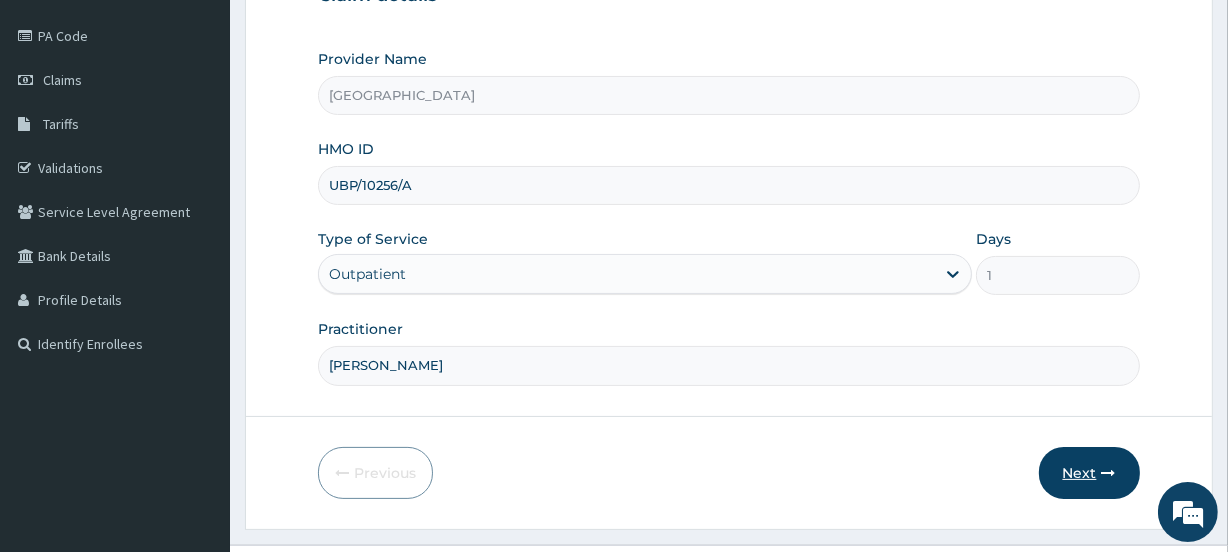 type on "ADEGBOYEGA SOMEFUN" 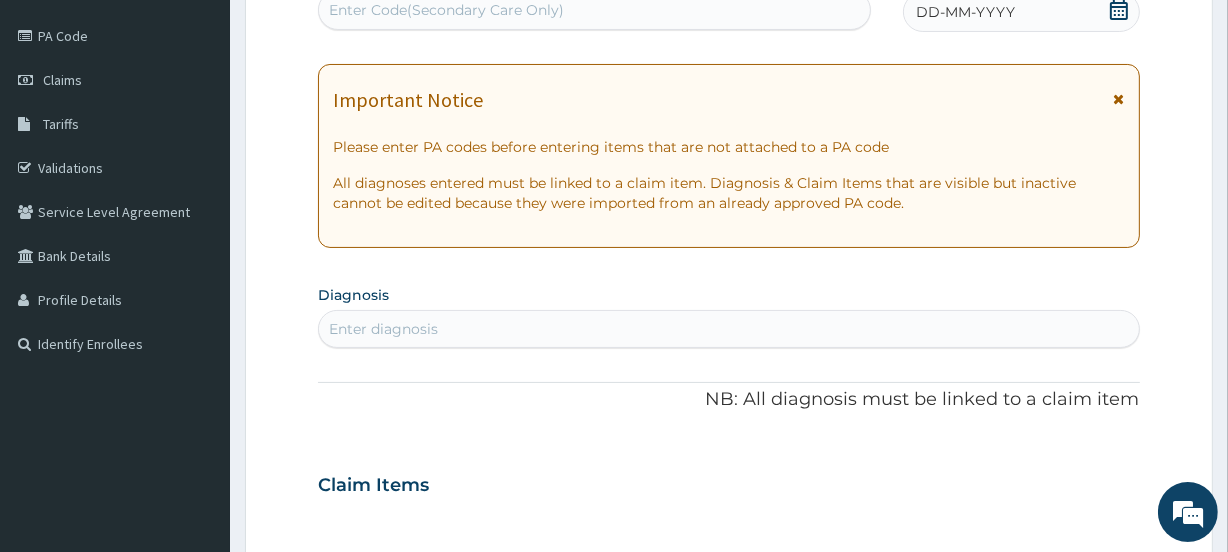 scroll, scrollTop: 0, scrollLeft: 0, axis: both 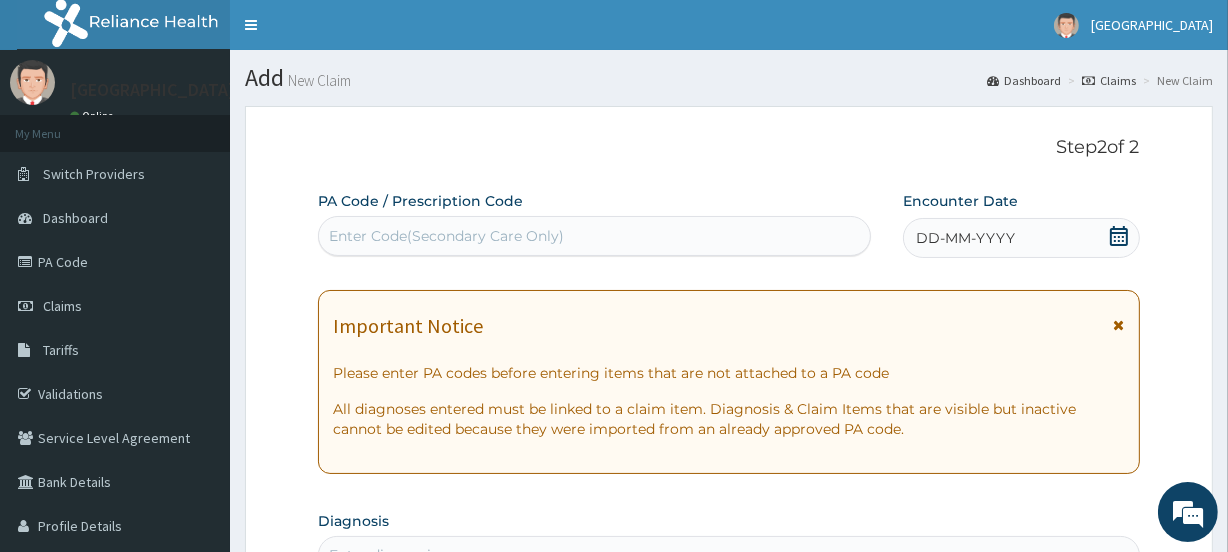 click 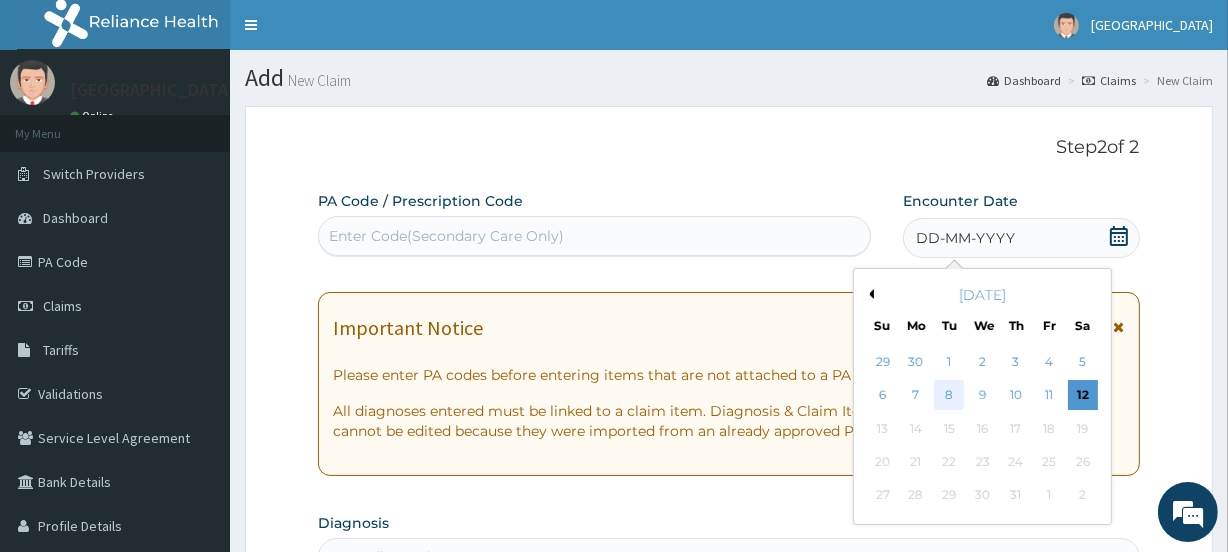 click on "8" at bounding box center (949, 396) 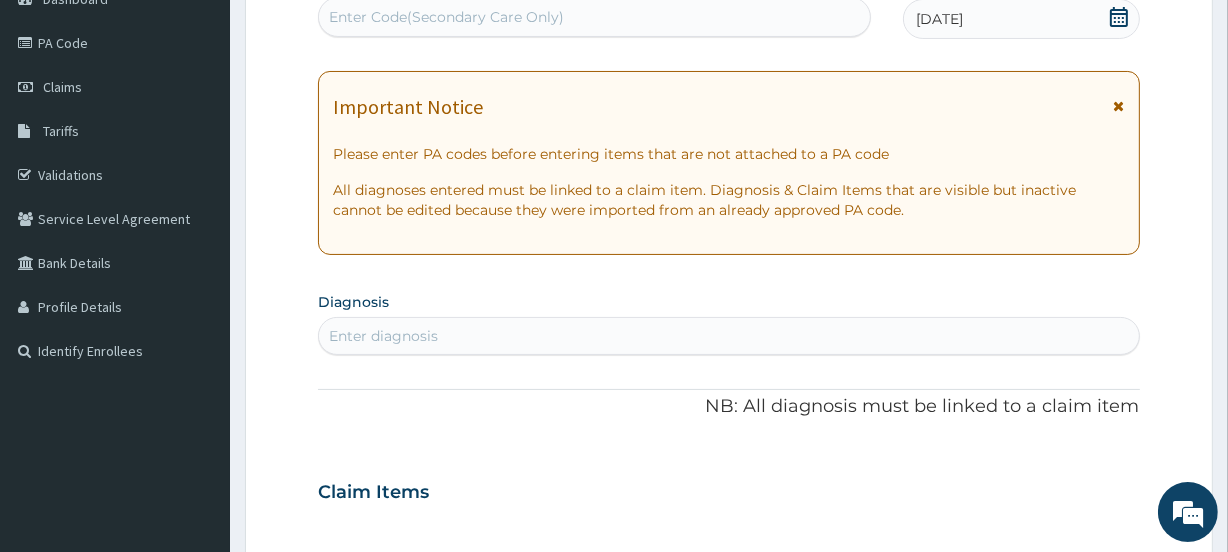 scroll, scrollTop: 249, scrollLeft: 0, axis: vertical 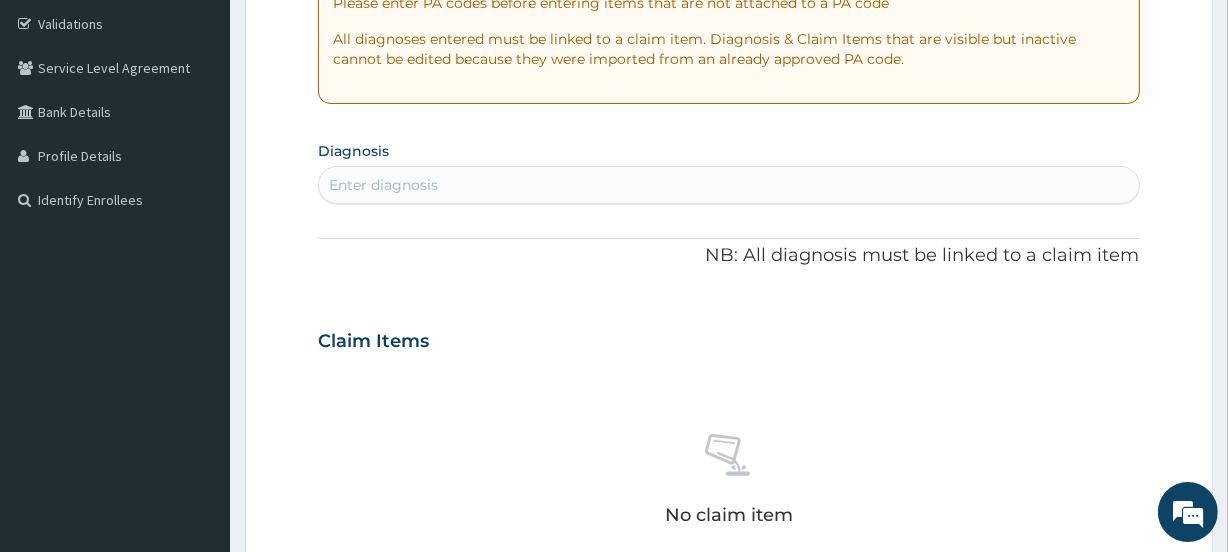 click on "Enter diagnosis" at bounding box center [728, 185] 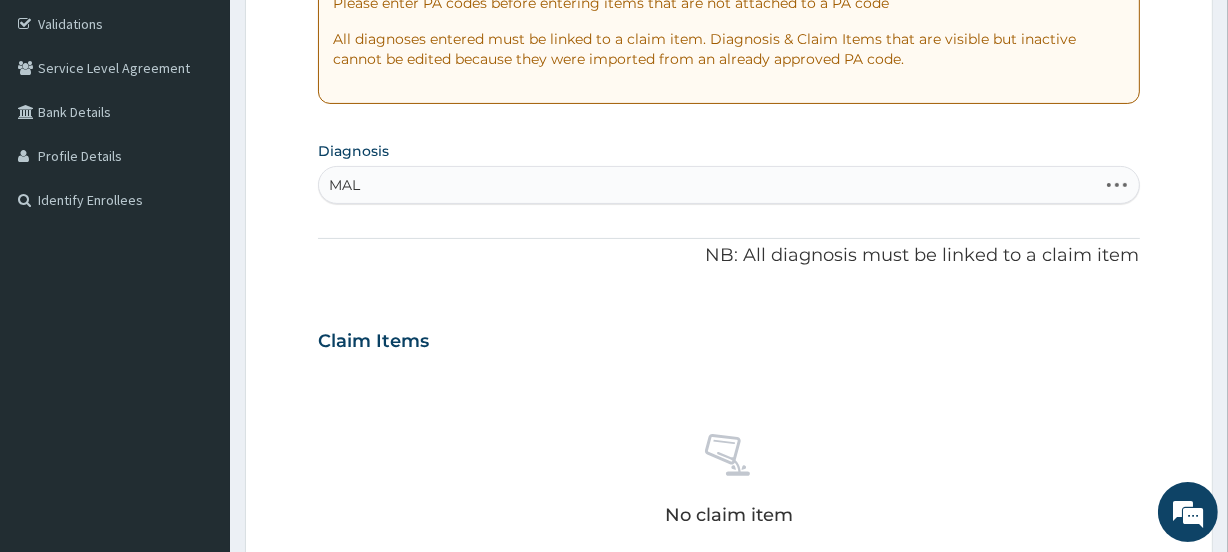 type on "MALA" 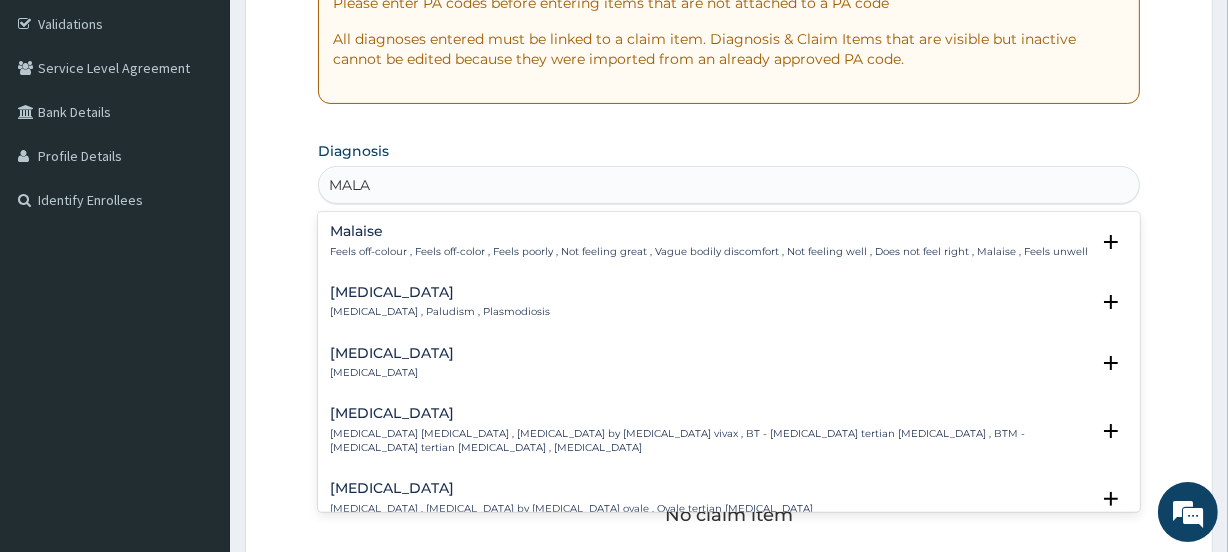 click on "Malaria" at bounding box center (440, 292) 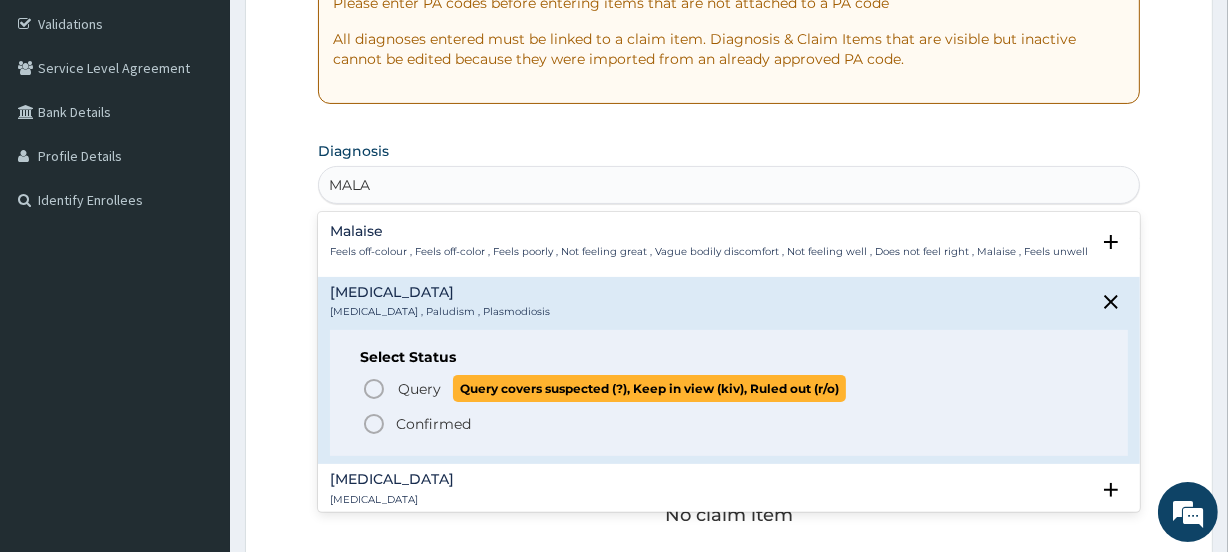 click 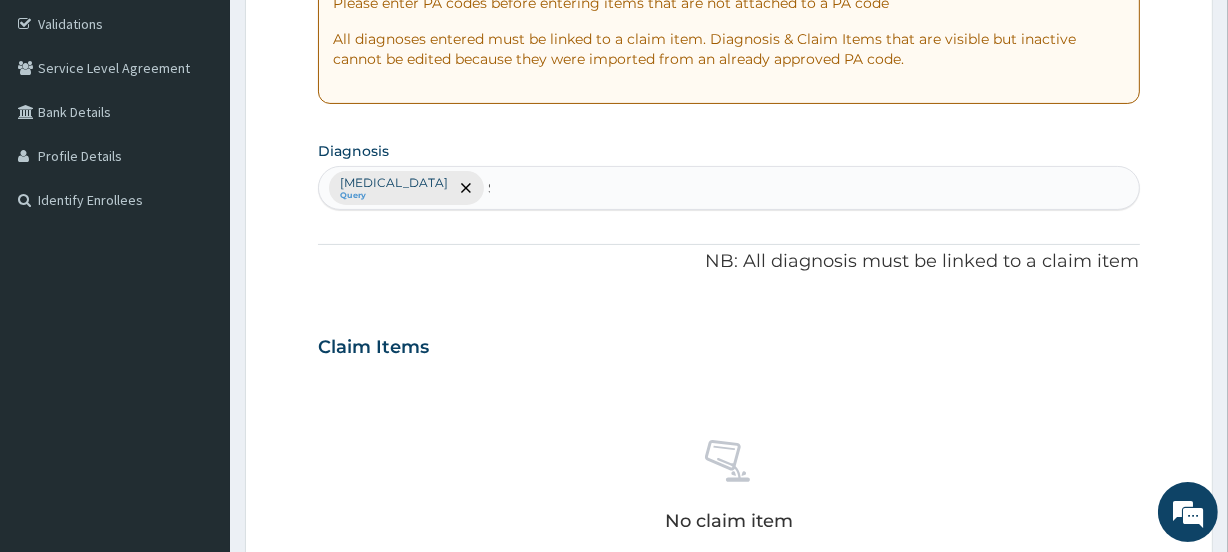 click on "Malaria Query S" at bounding box center (728, 188) 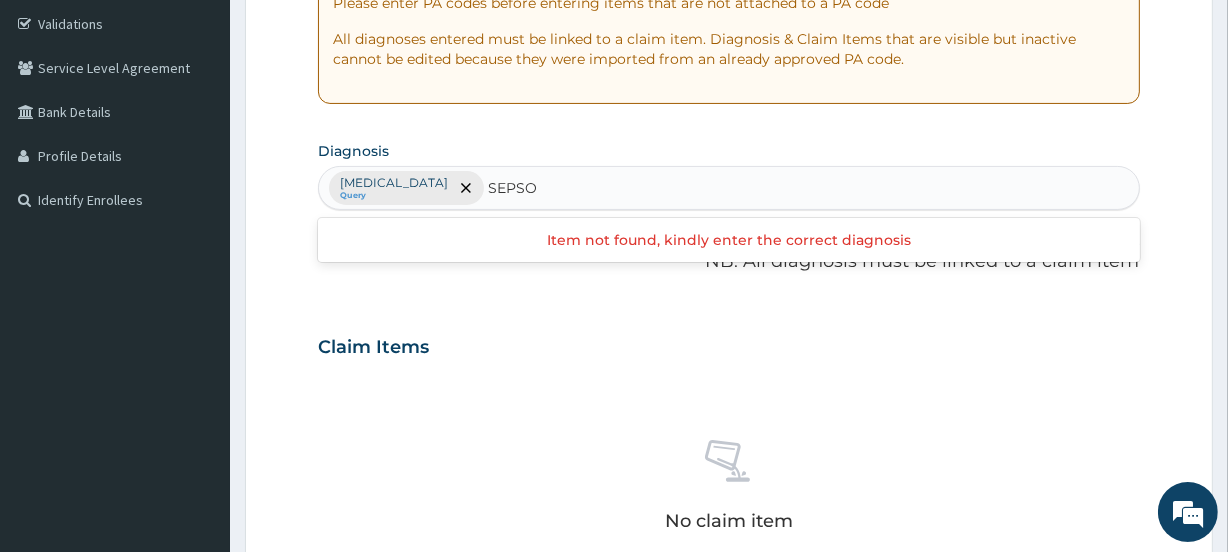 type on "SEPS" 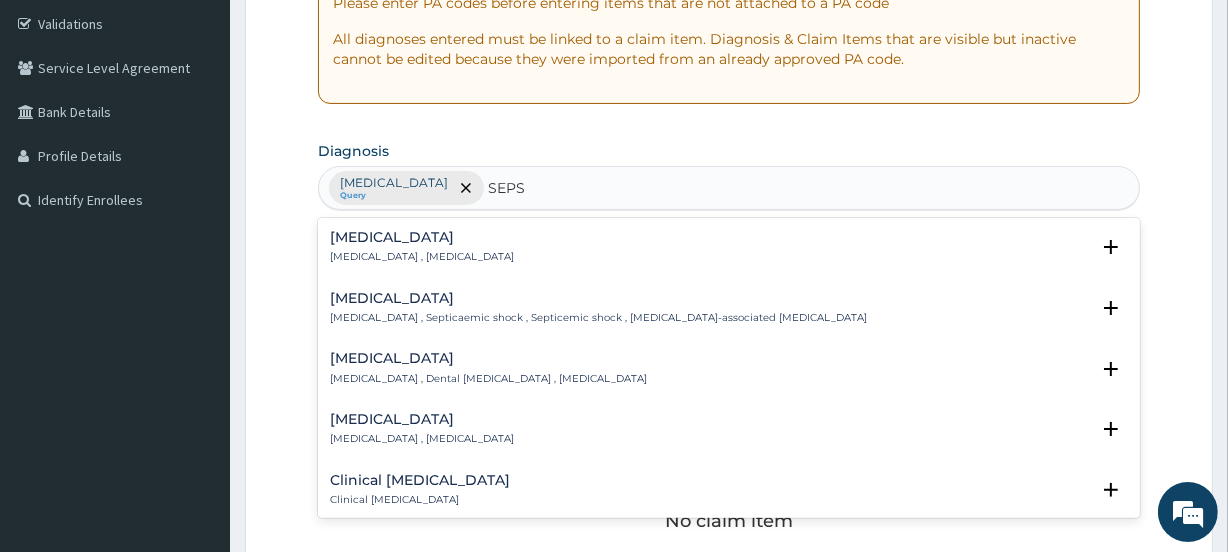 click on "Sepsis Systemic infection , Sepsis" at bounding box center (728, 247) 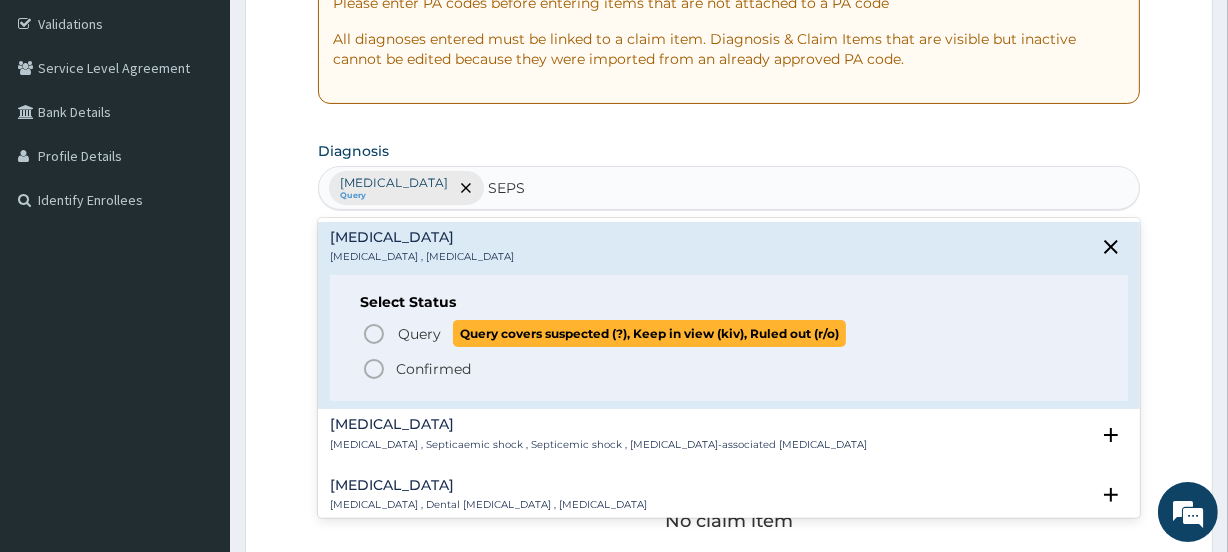click on "Query" at bounding box center (419, 334) 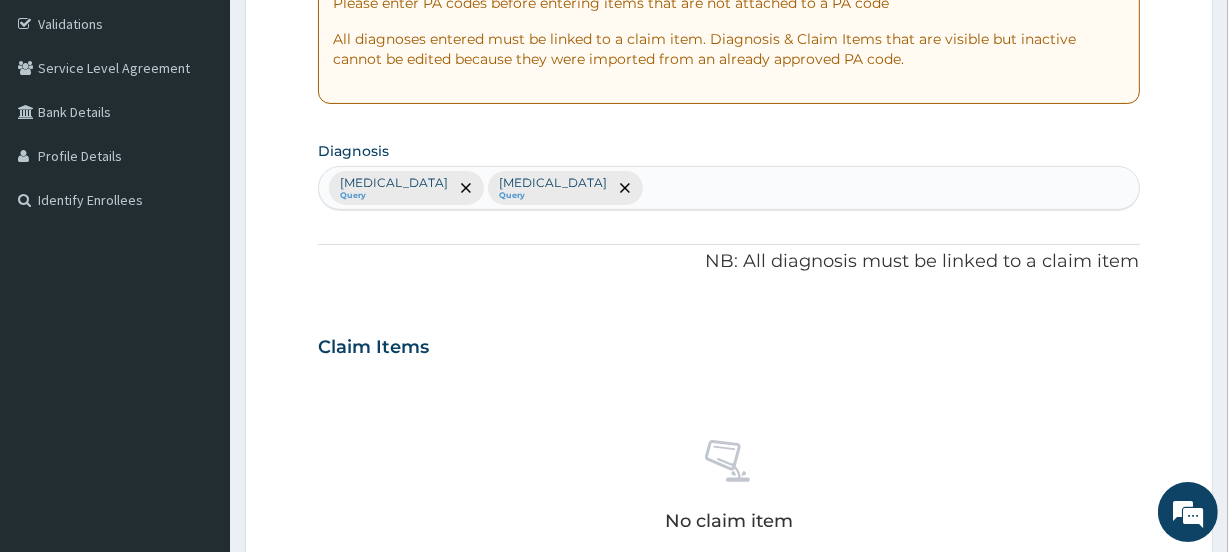 click on "Malaria Query Sepsis Query" at bounding box center (728, 188) 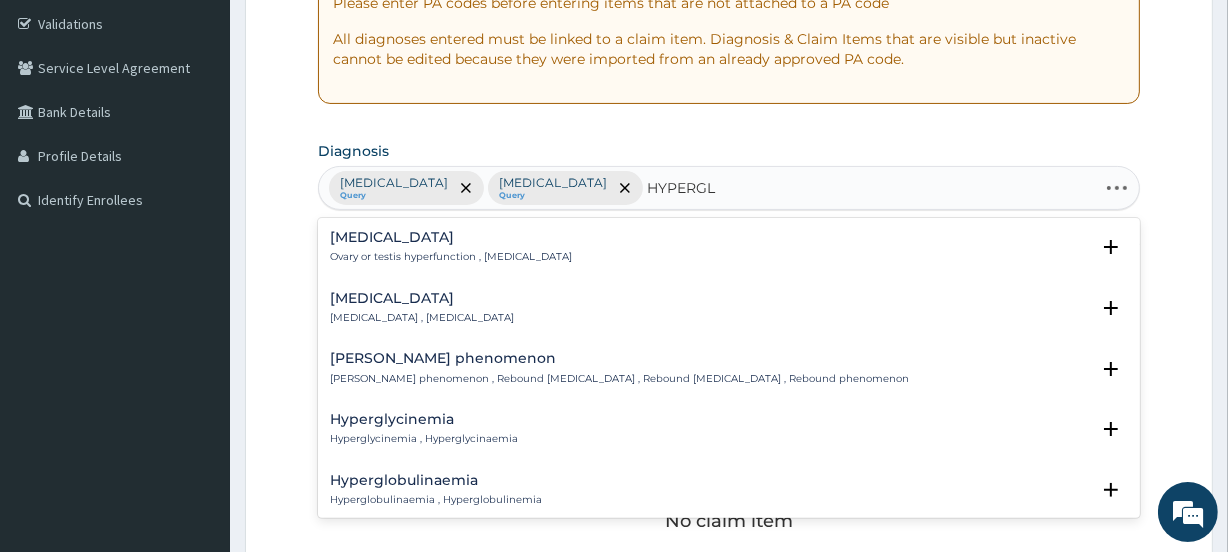 type on "HYPERGLY" 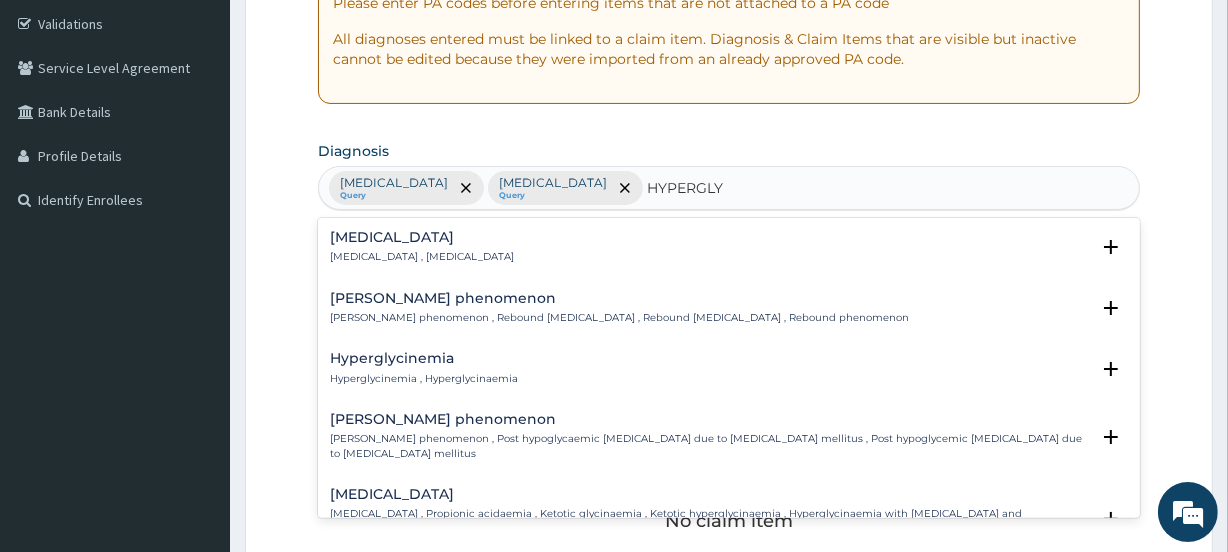 click on "Hyperglycemia Hyperglycemia , Hyperglycaemia" at bounding box center [422, 247] 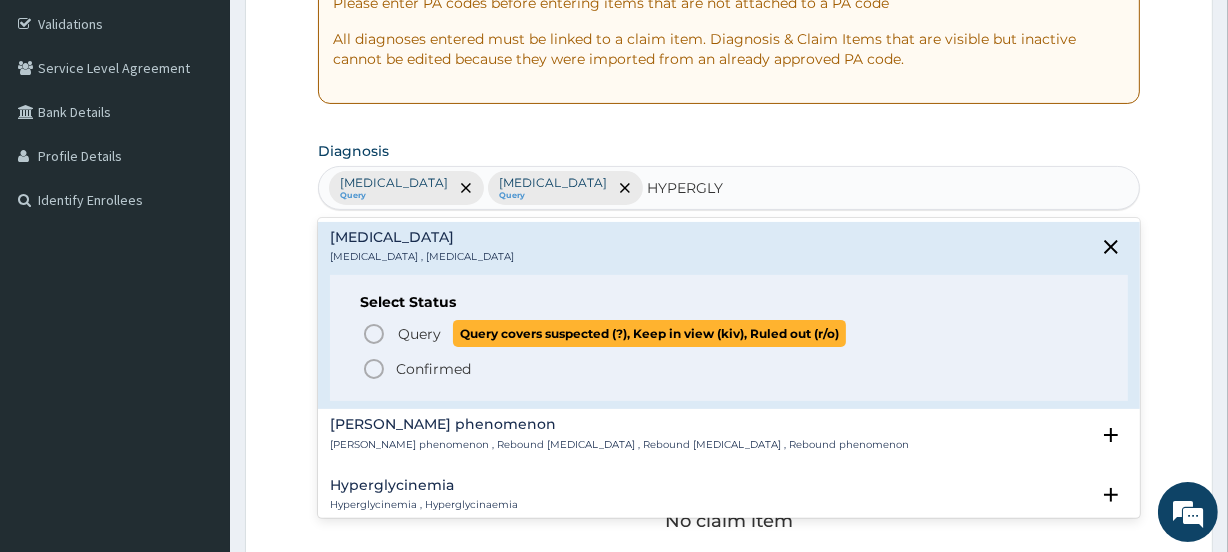 click on "Query" at bounding box center (419, 334) 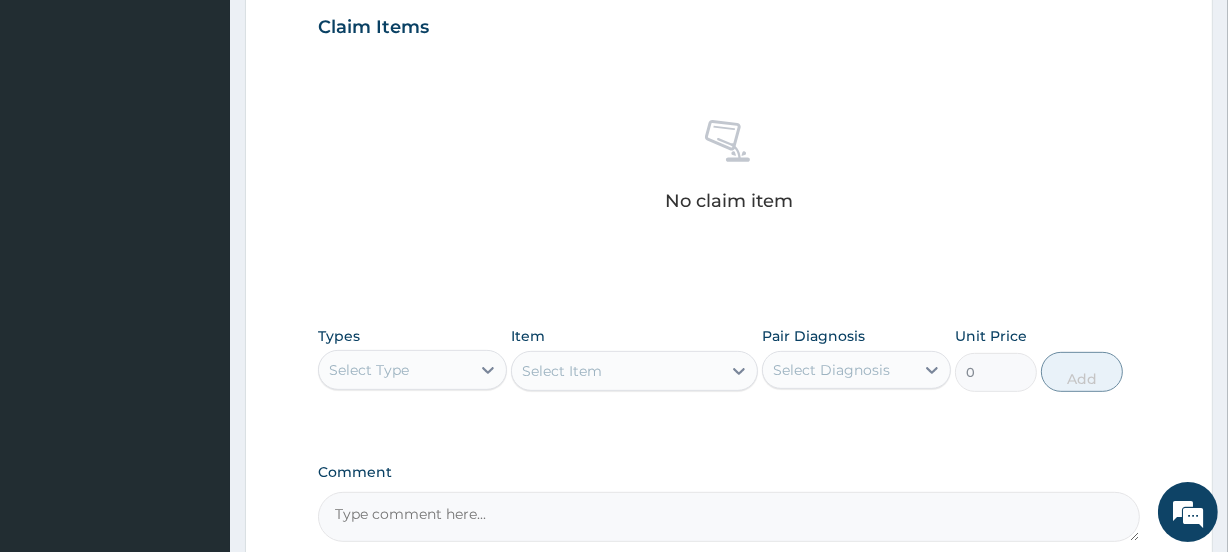 scroll, scrollTop: 889, scrollLeft: 0, axis: vertical 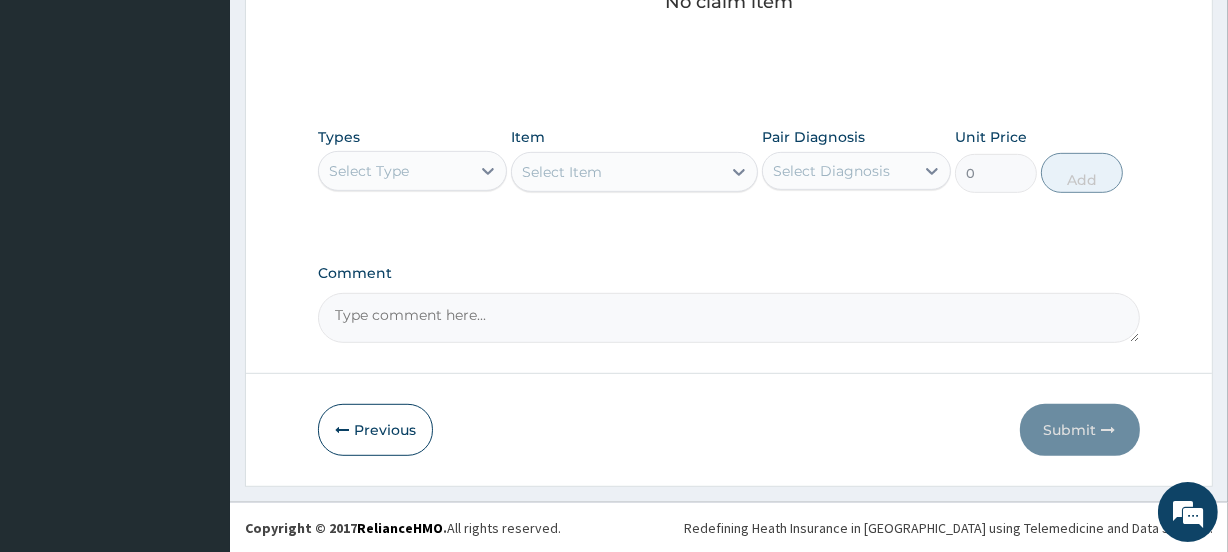 click on "Select Type" at bounding box center [369, 171] 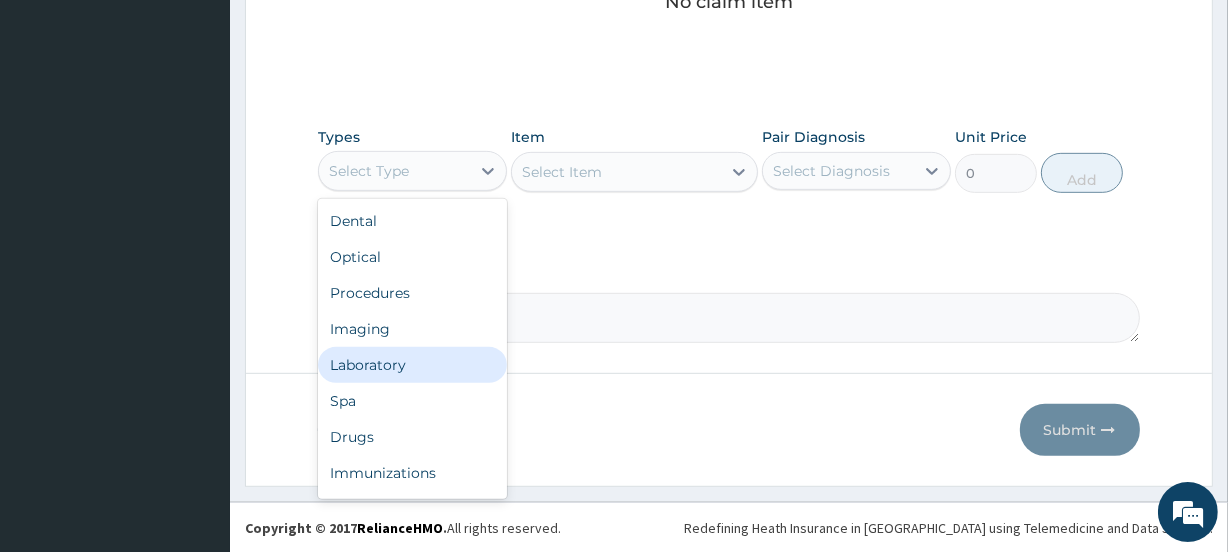 click on "Laboratory" at bounding box center (412, 365) 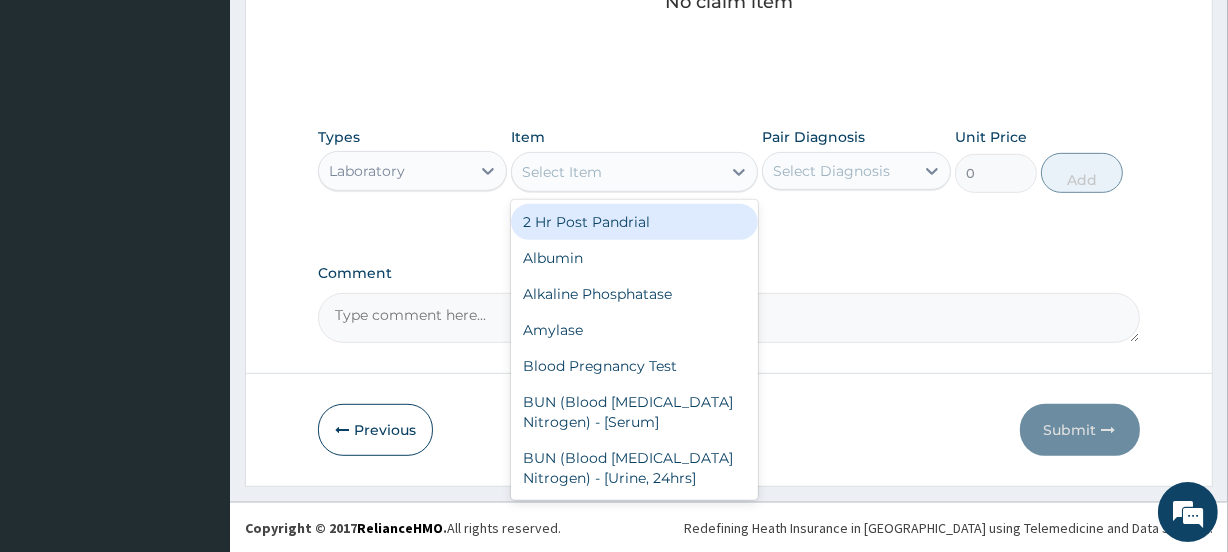 click on "Select Item" at bounding box center [616, 172] 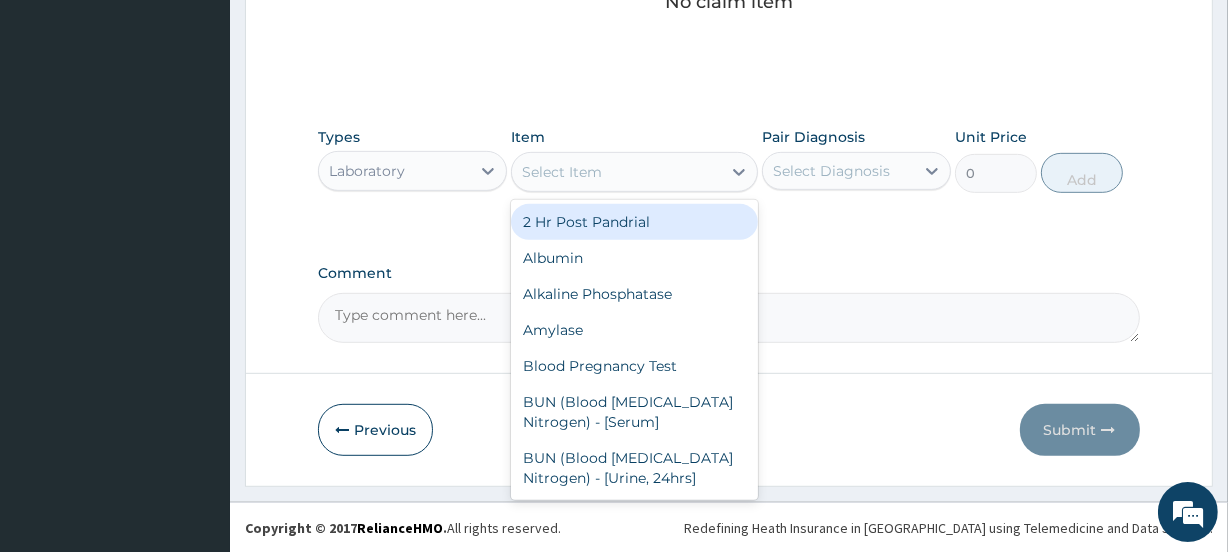 click on "Select Item" at bounding box center [562, 172] 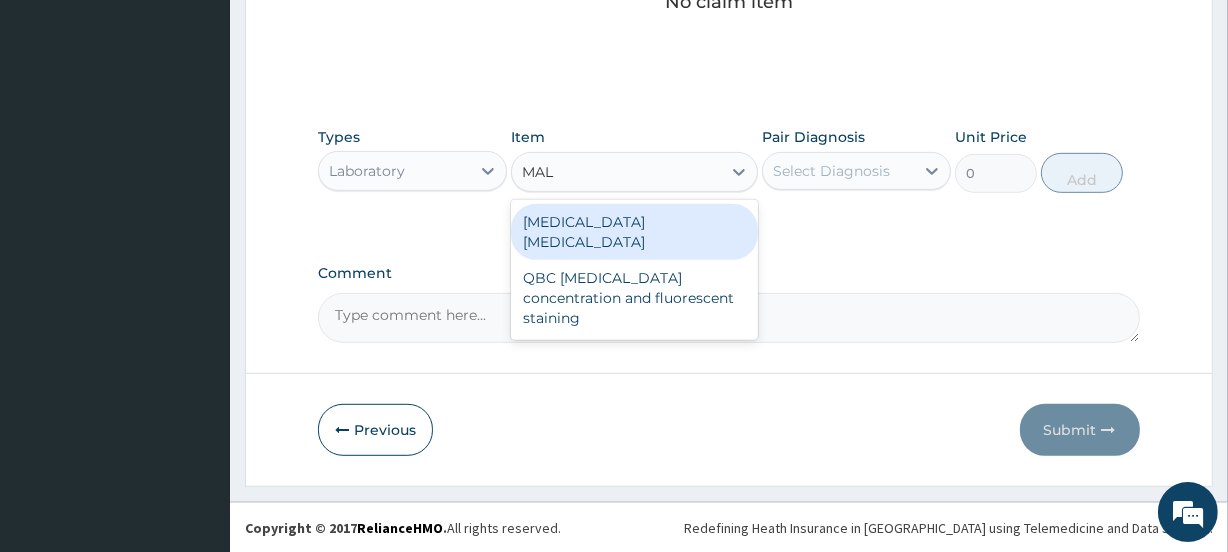 type on "MALA" 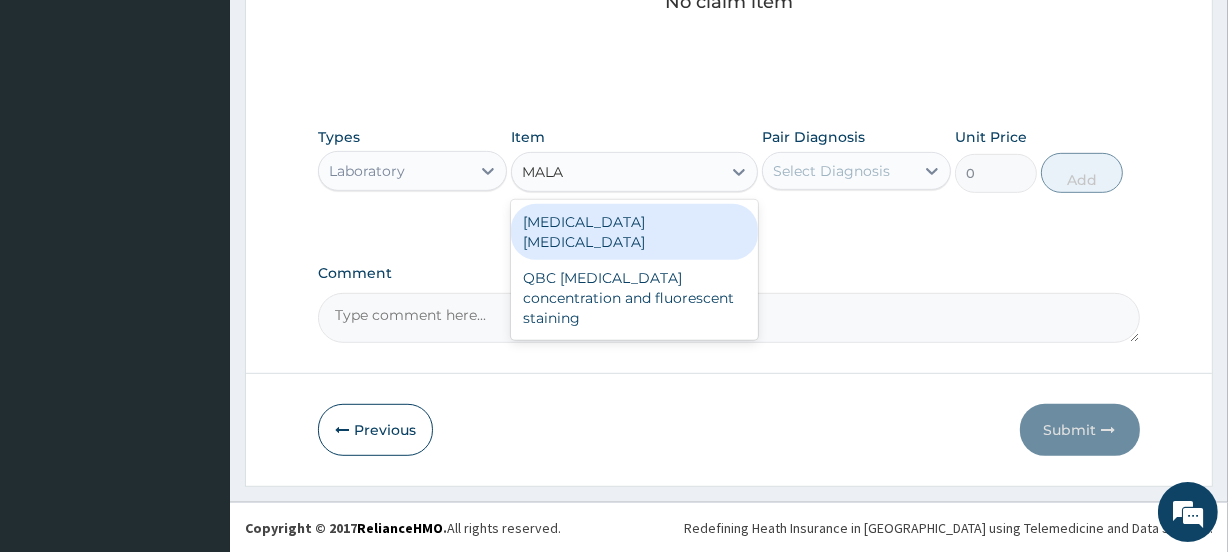 click on "[MEDICAL_DATA] [MEDICAL_DATA]" at bounding box center [634, 232] 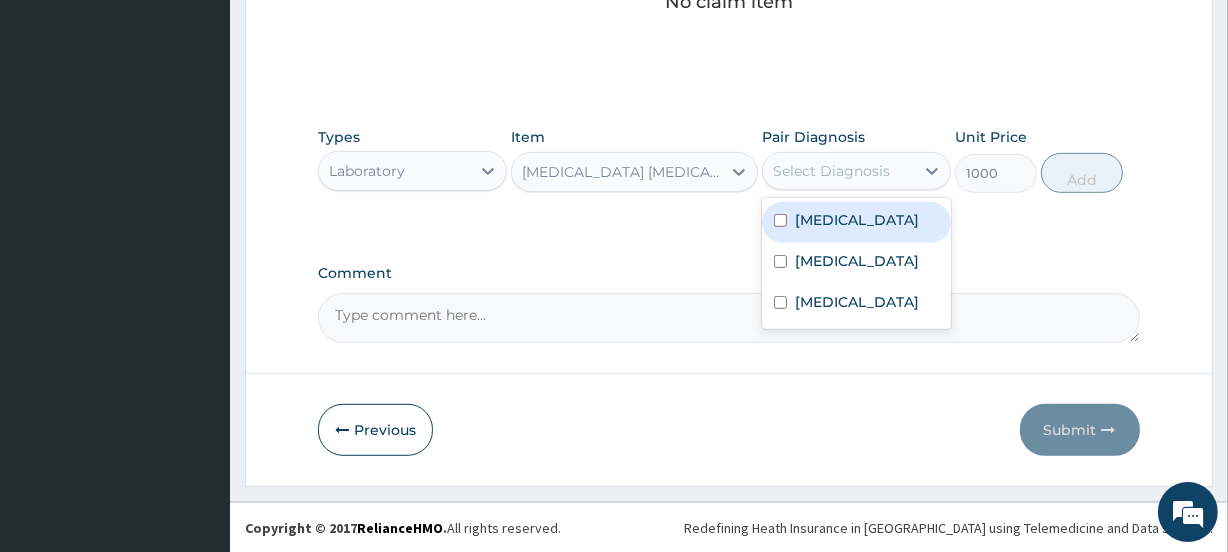 click on "Select Diagnosis" at bounding box center (831, 171) 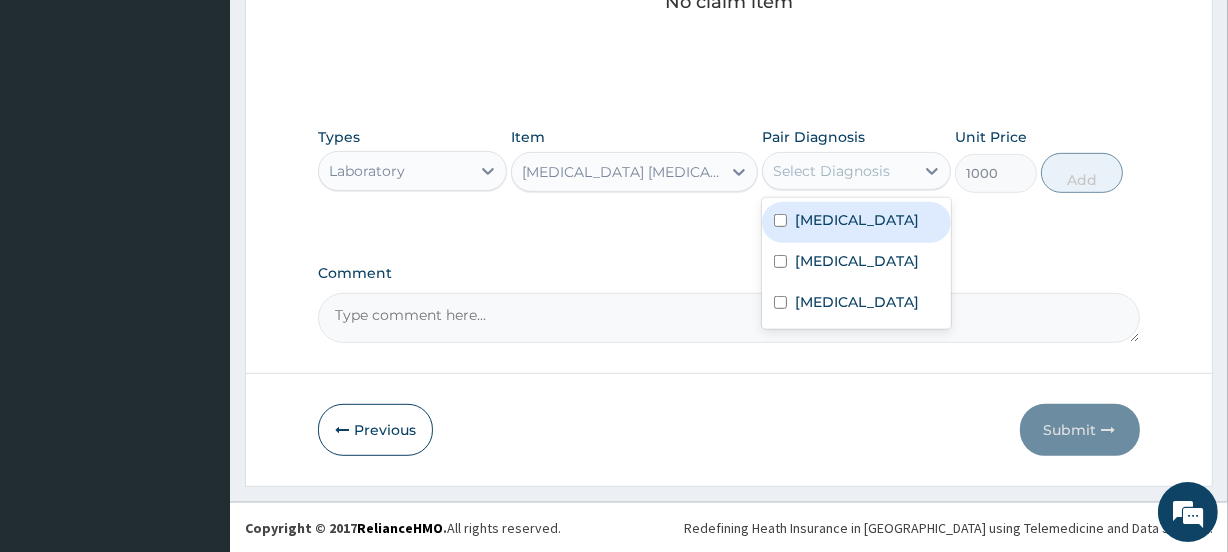 click on "[MEDICAL_DATA]" at bounding box center (857, 220) 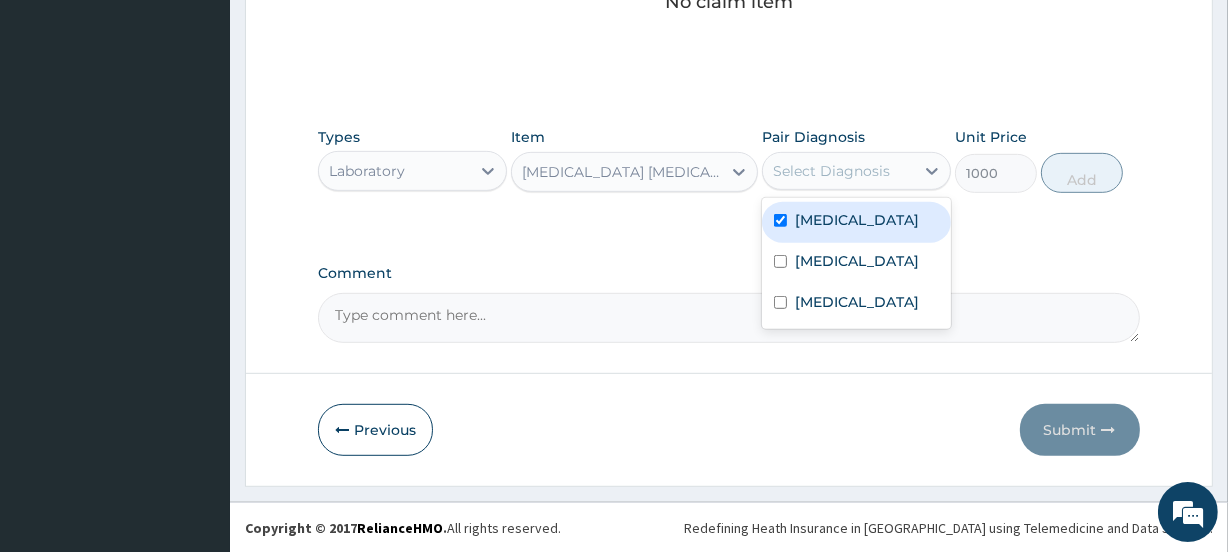 checkbox on "true" 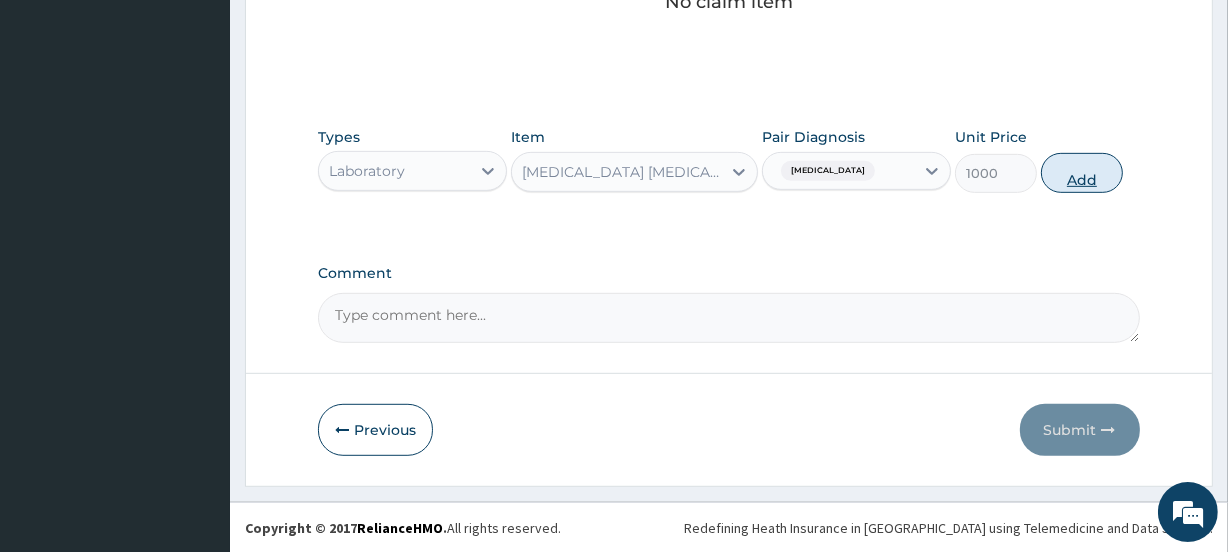 click on "Add" at bounding box center [1082, 173] 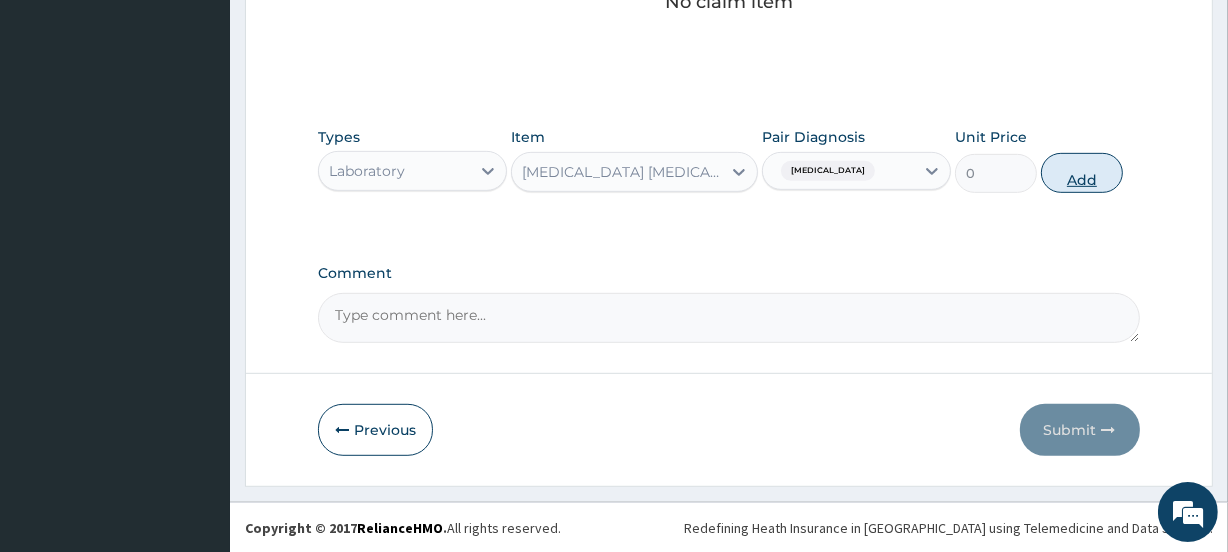 scroll, scrollTop: 807, scrollLeft: 0, axis: vertical 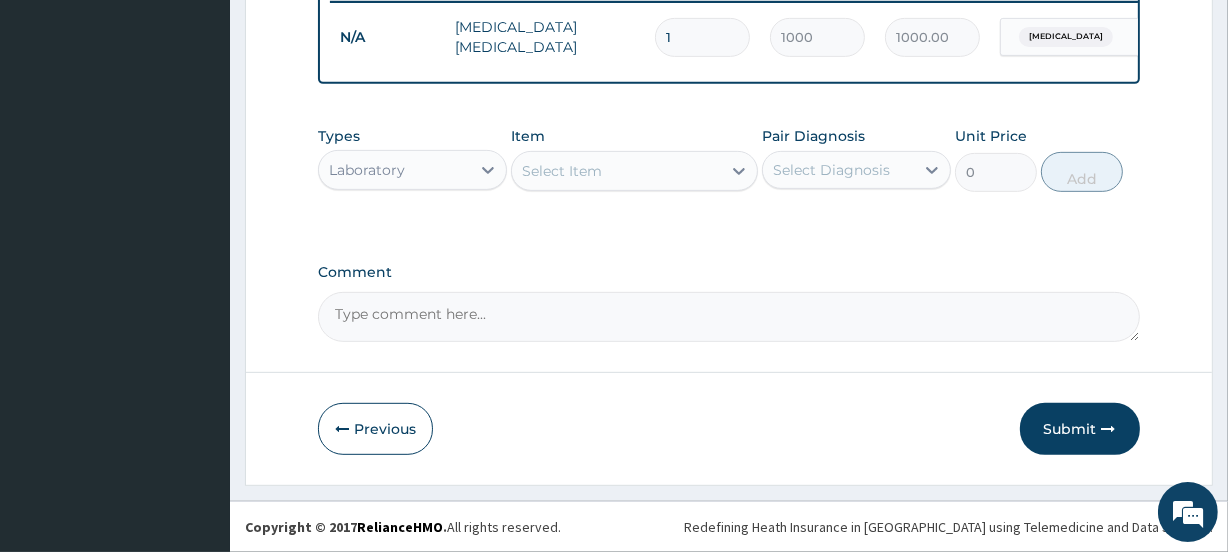 click on "Select Item" at bounding box center (562, 171) 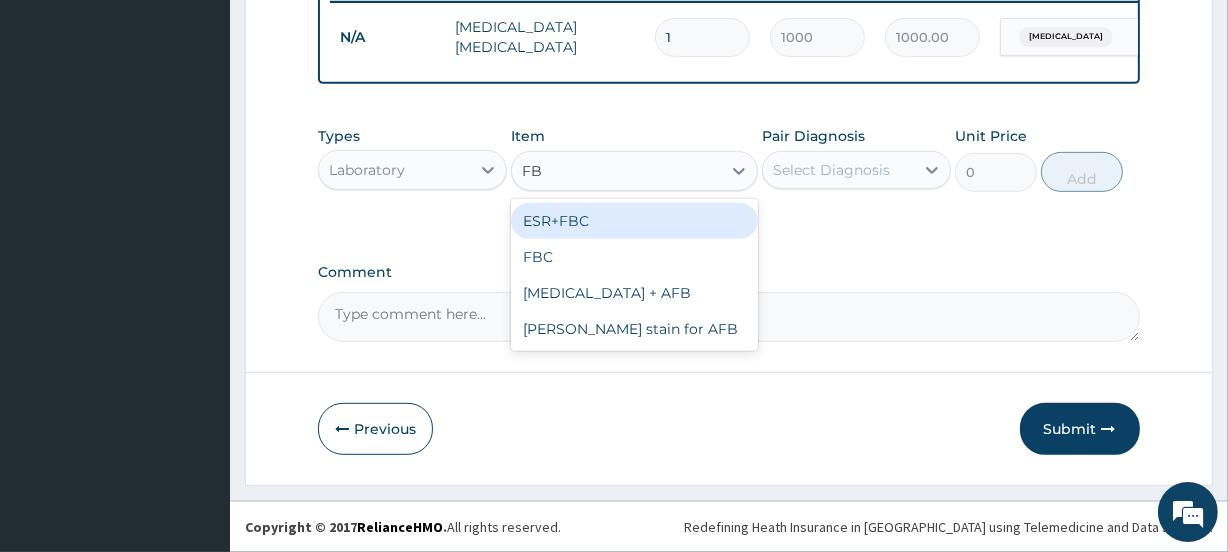 type on "FBC" 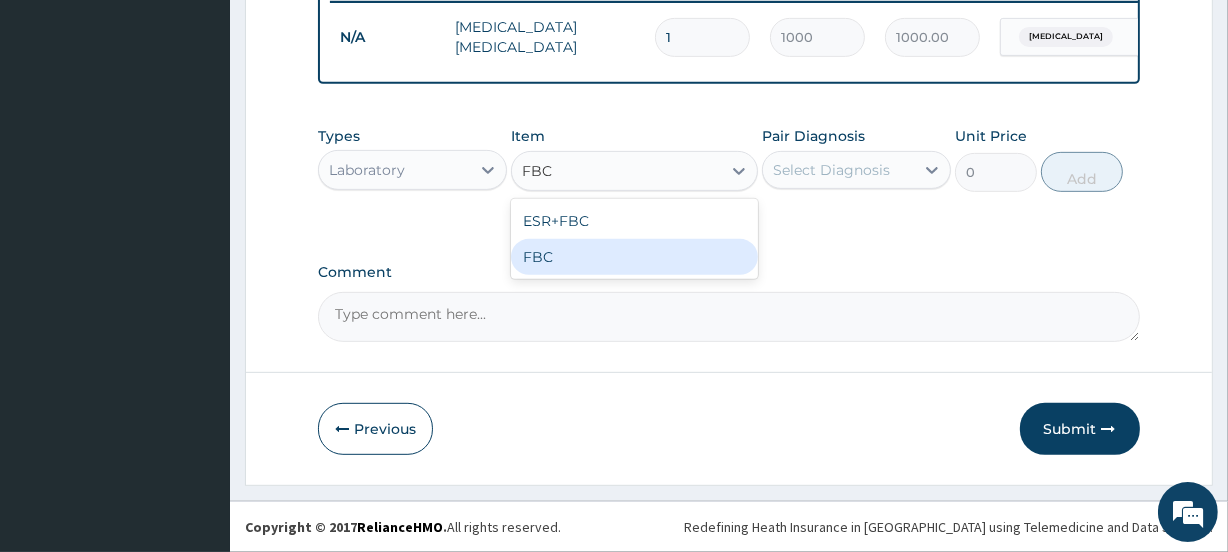 click on "FBC" at bounding box center (634, 257) 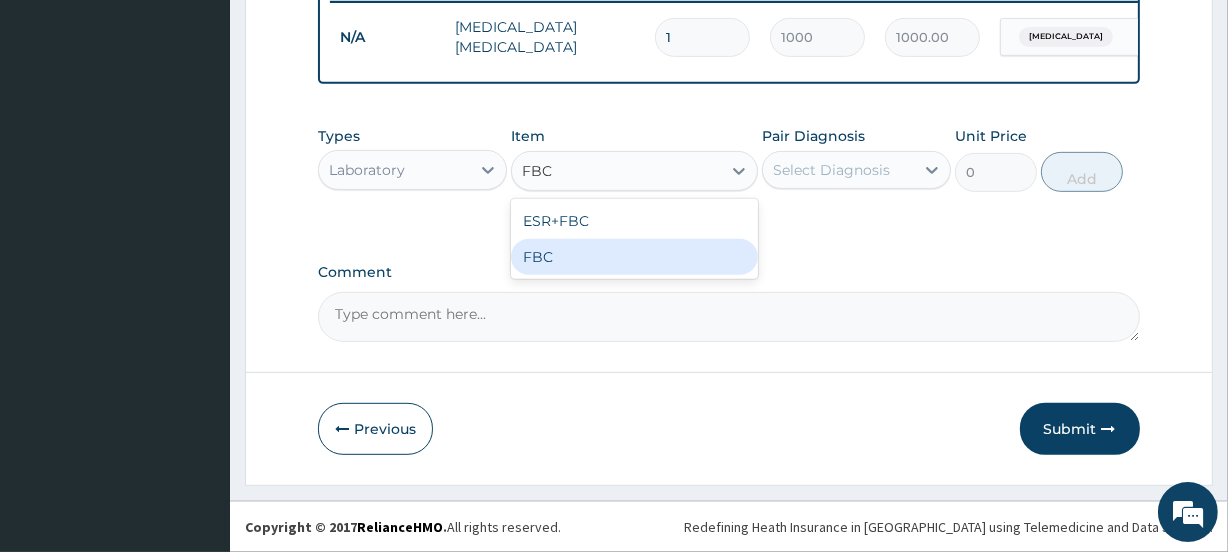 type 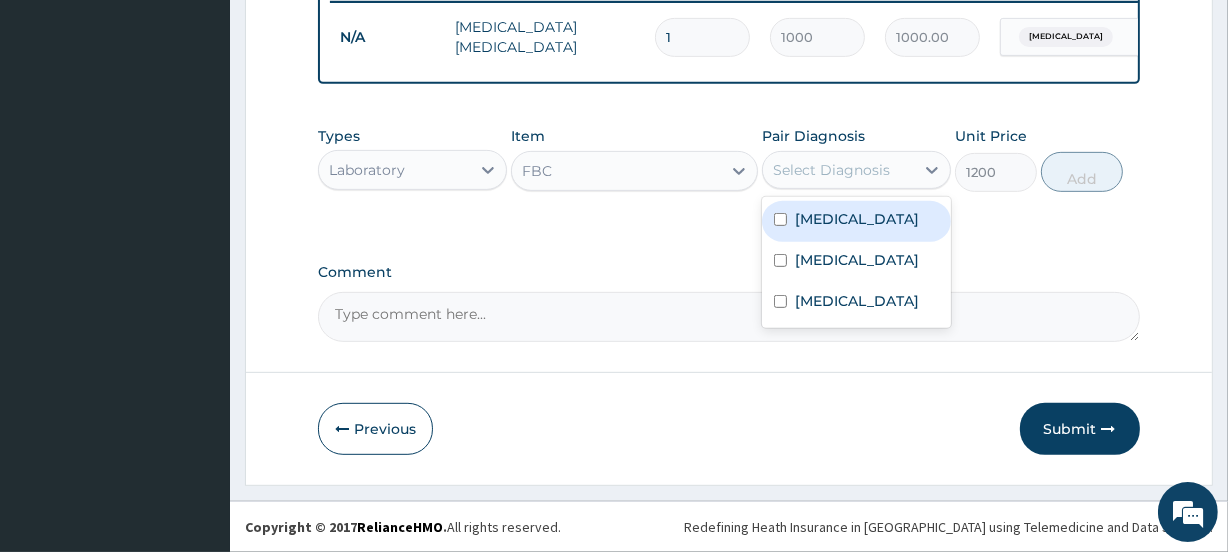 click on "Select Diagnosis" at bounding box center (831, 170) 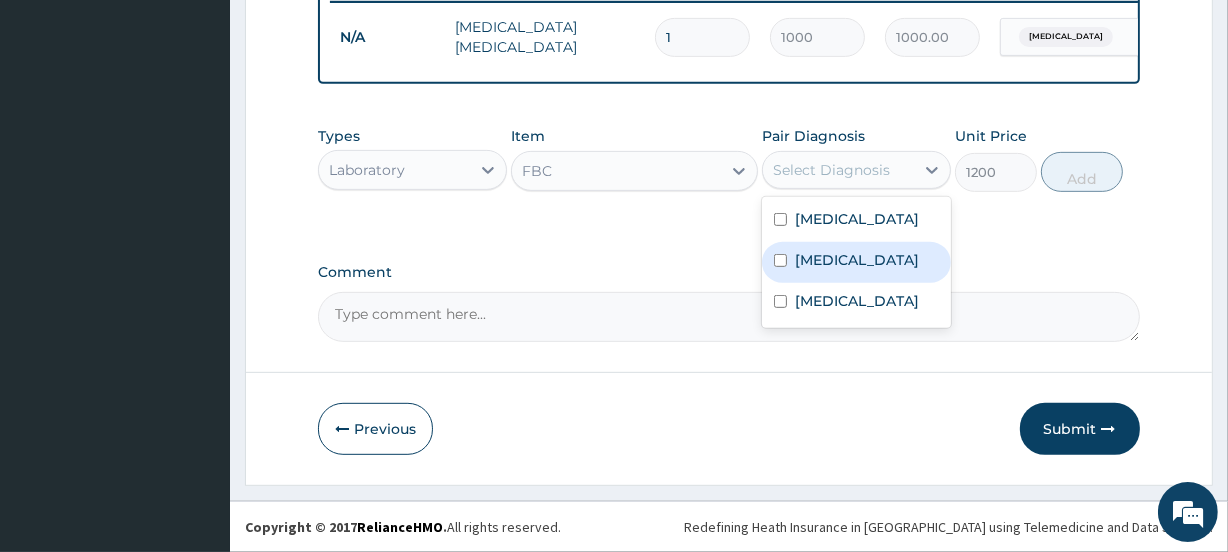 click on "Sepsis" at bounding box center [856, 262] 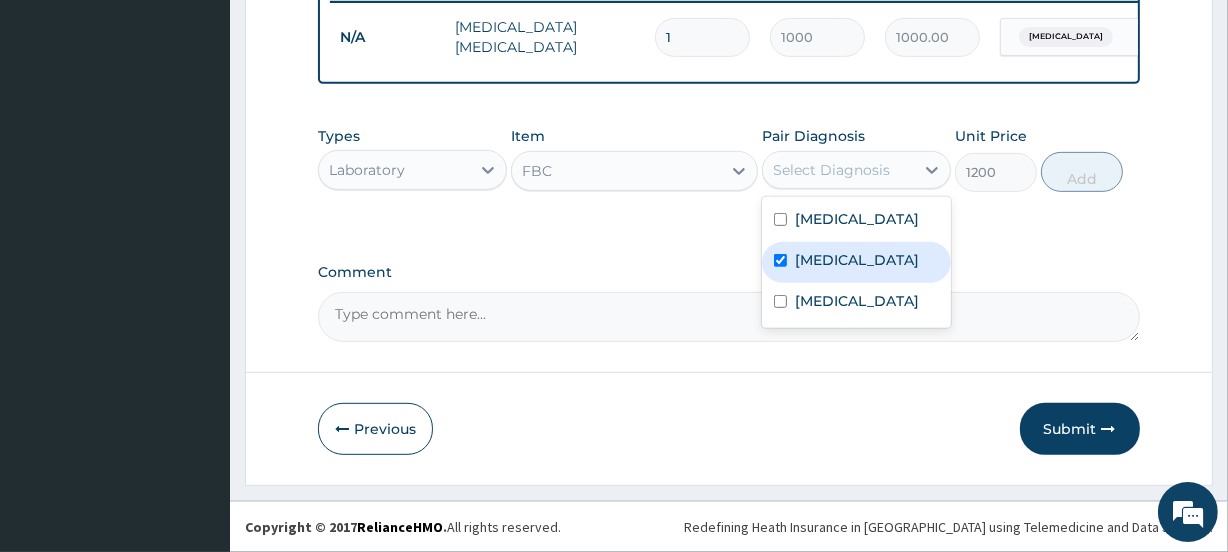 checkbox on "true" 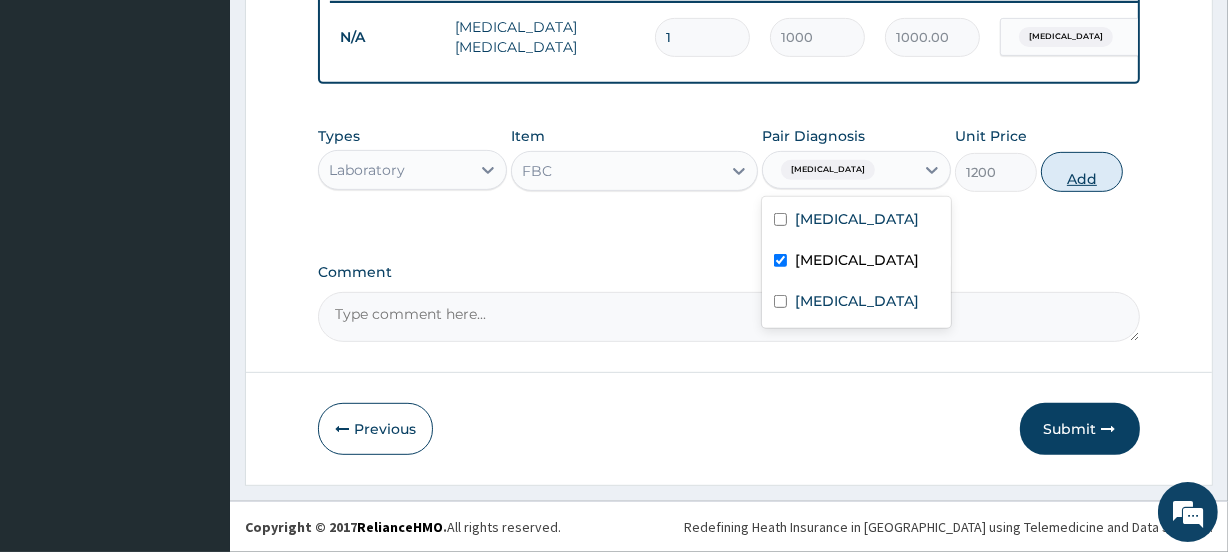 click on "Add" at bounding box center [1082, 172] 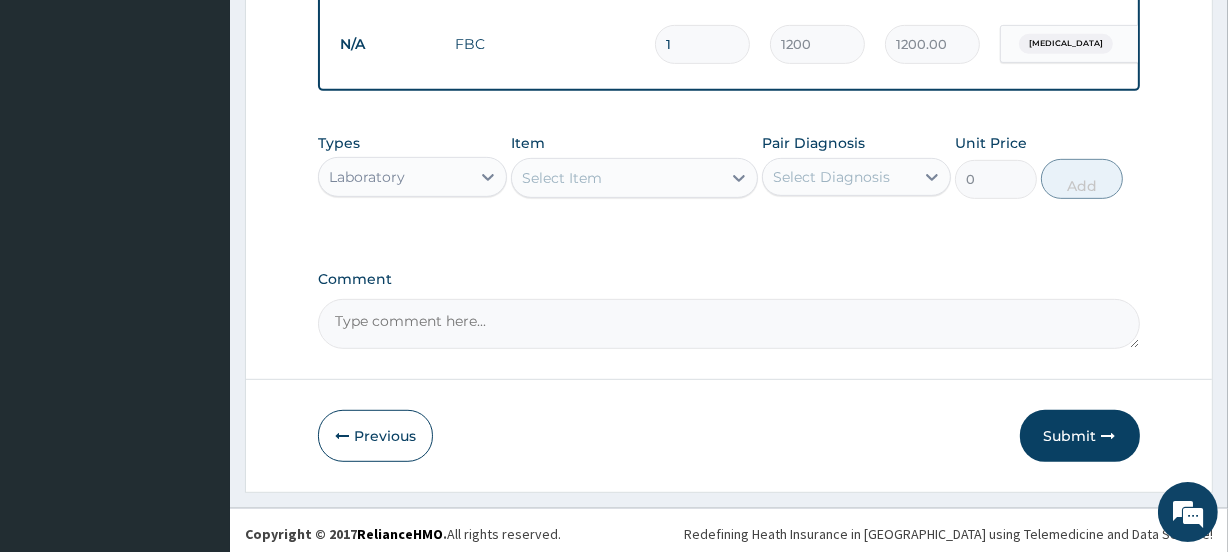 scroll, scrollTop: 877, scrollLeft: 0, axis: vertical 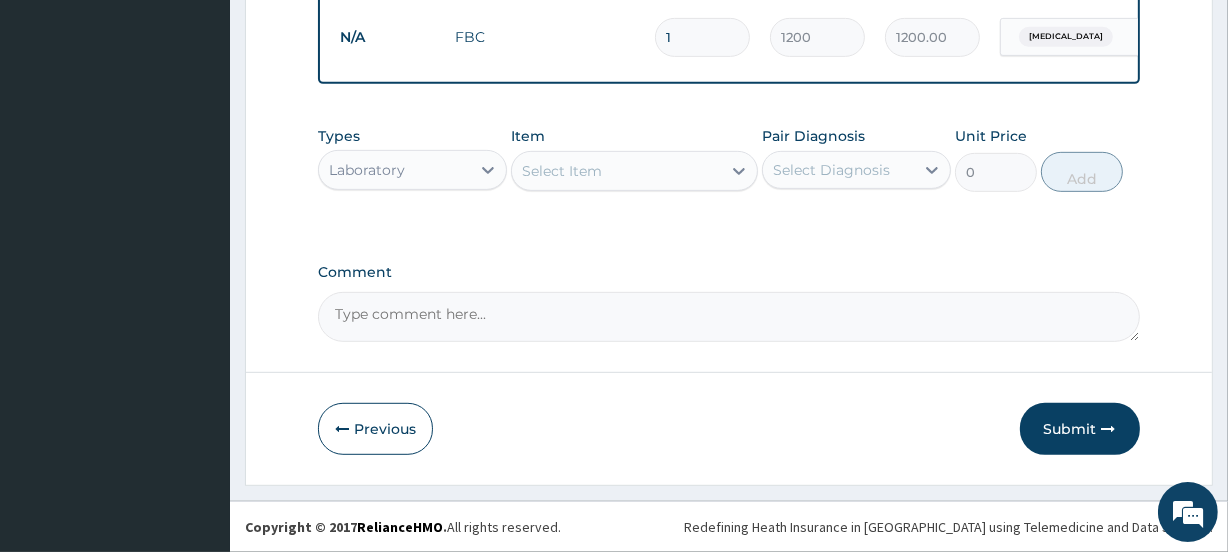 click on "Select Item" at bounding box center [616, 171] 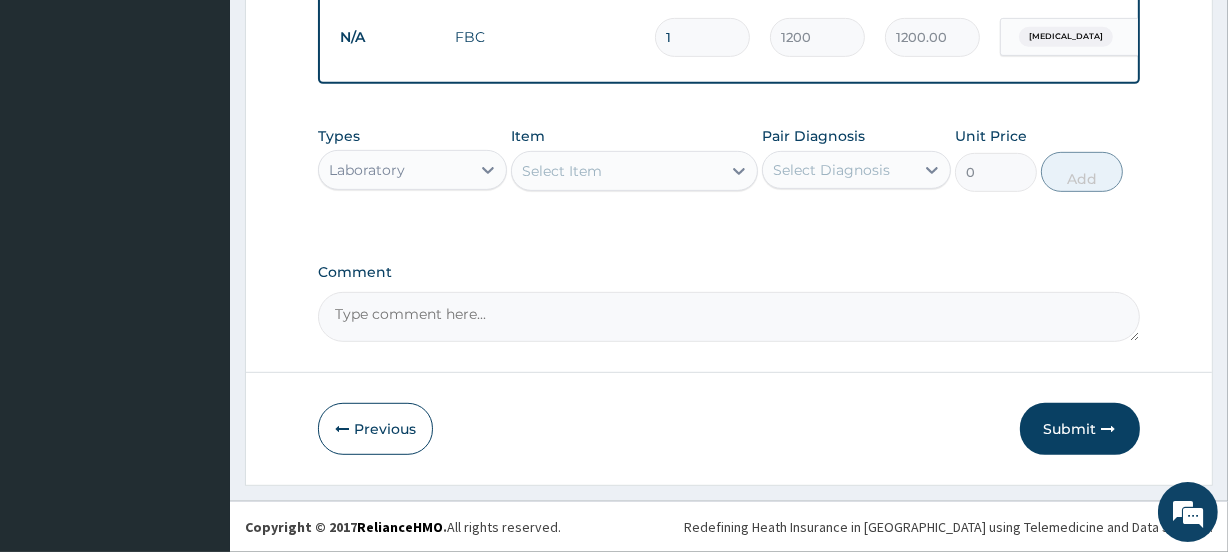 click on "Select Item" at bounding box center [616, 171] 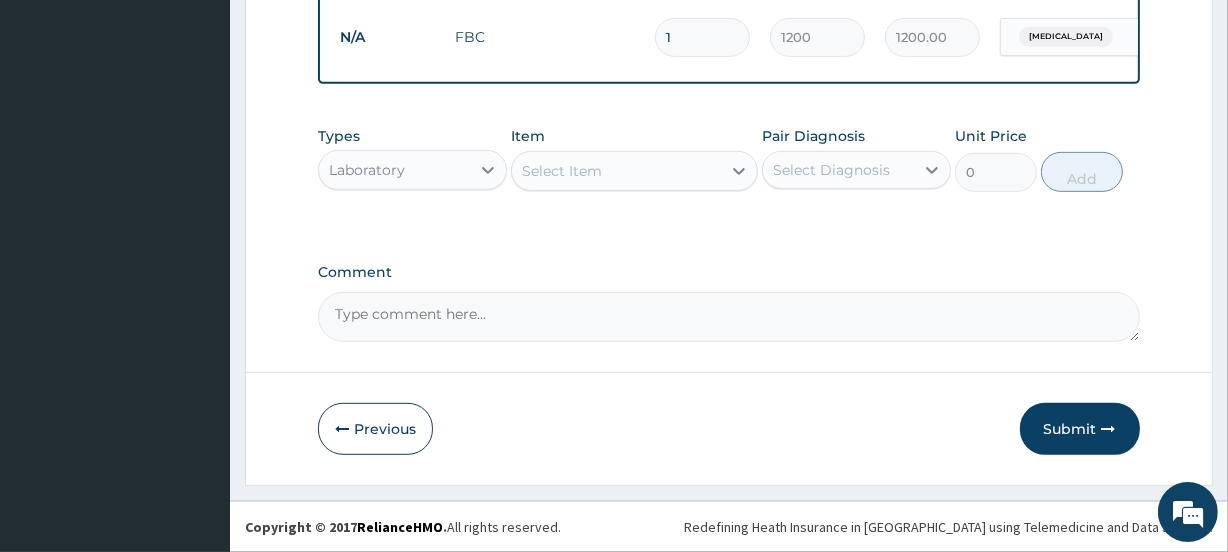 click on "Laboratory" at bounding box center (394, 170) 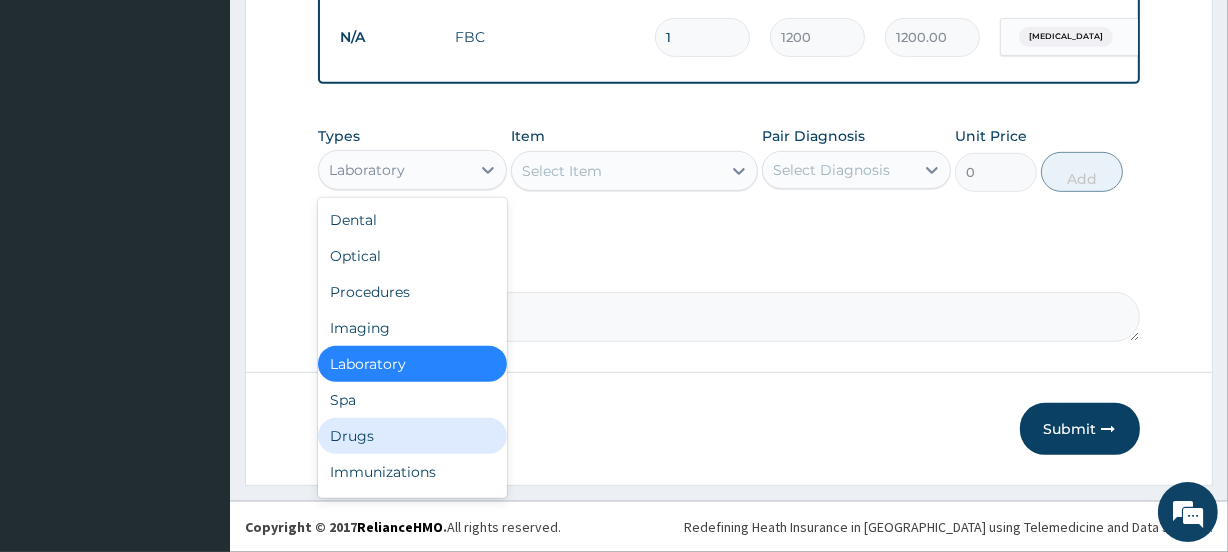 click on "Drugs" at bounding box center (412, 436) 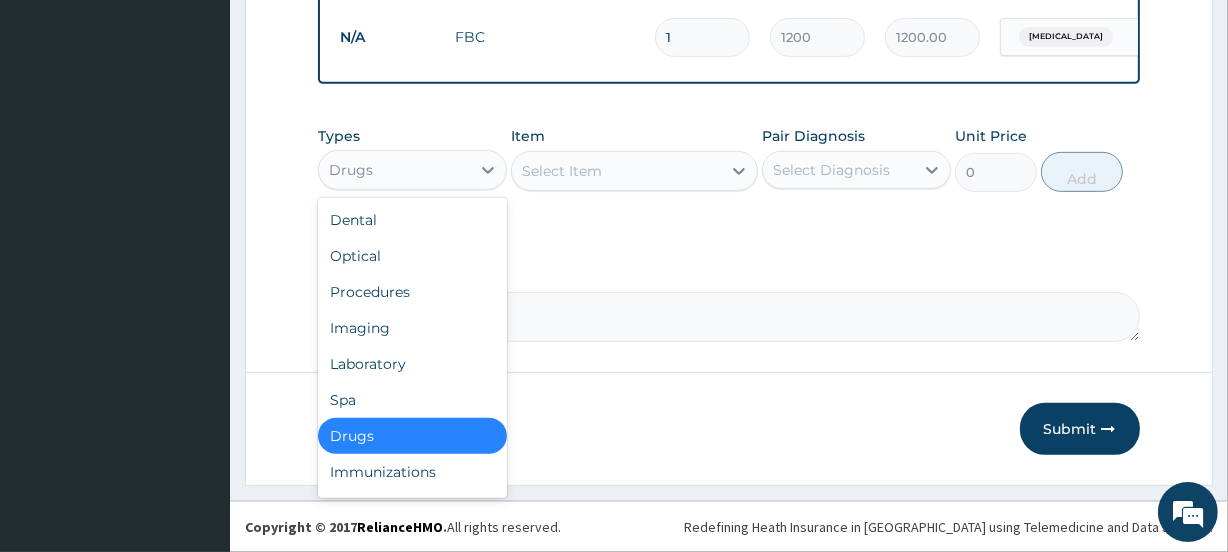 click on "Drugs" at bounding box center [394, 170] 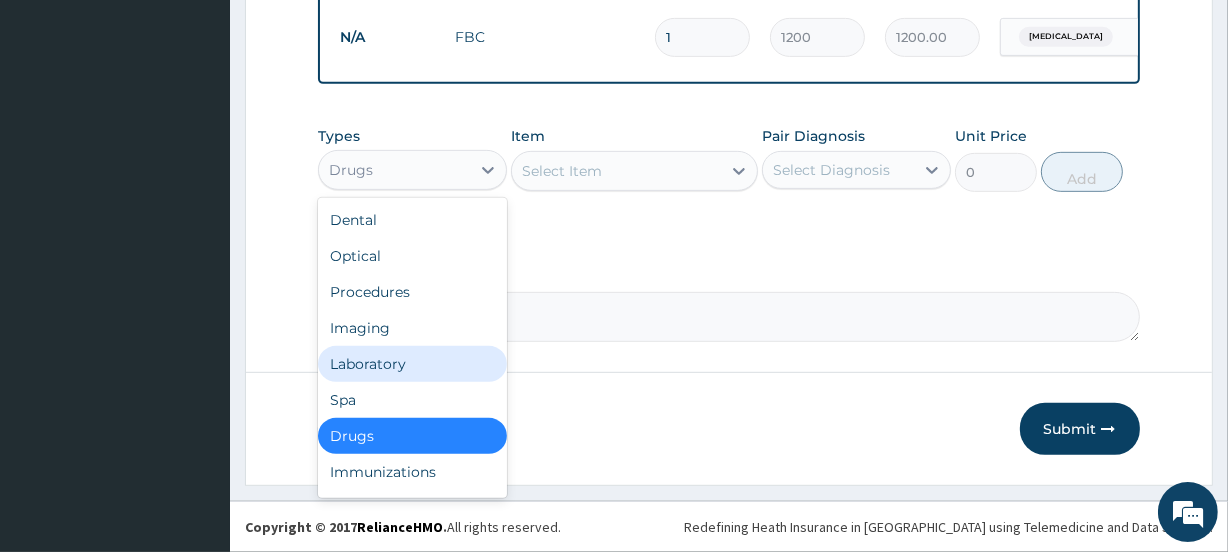 click on "Laboratory" at bounding box center (412, 364) 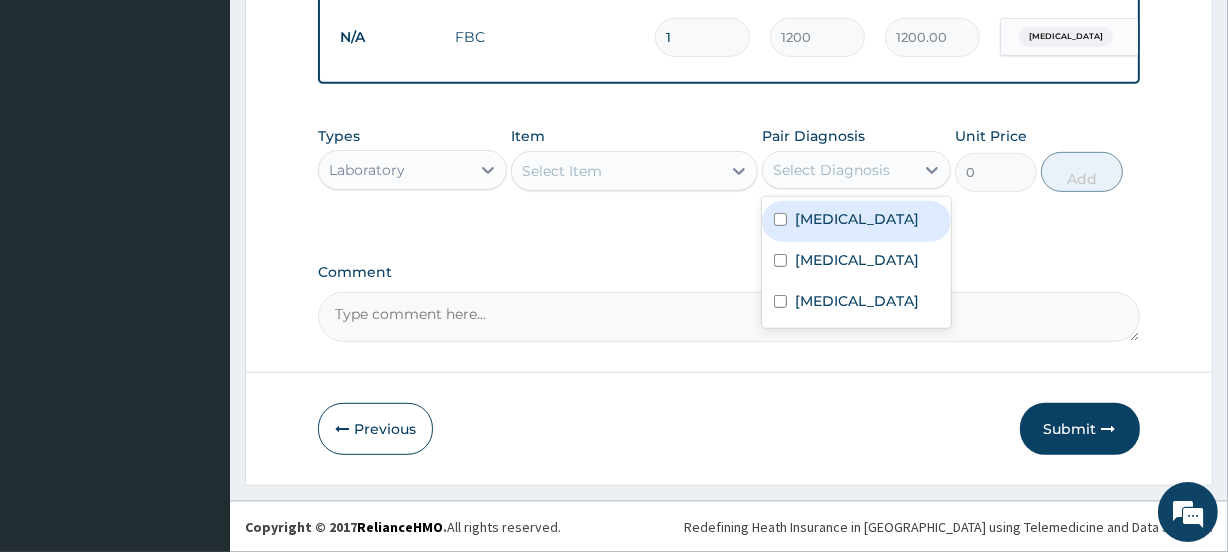 click on "Select Diagnosis" at bounding box center [831, 170] 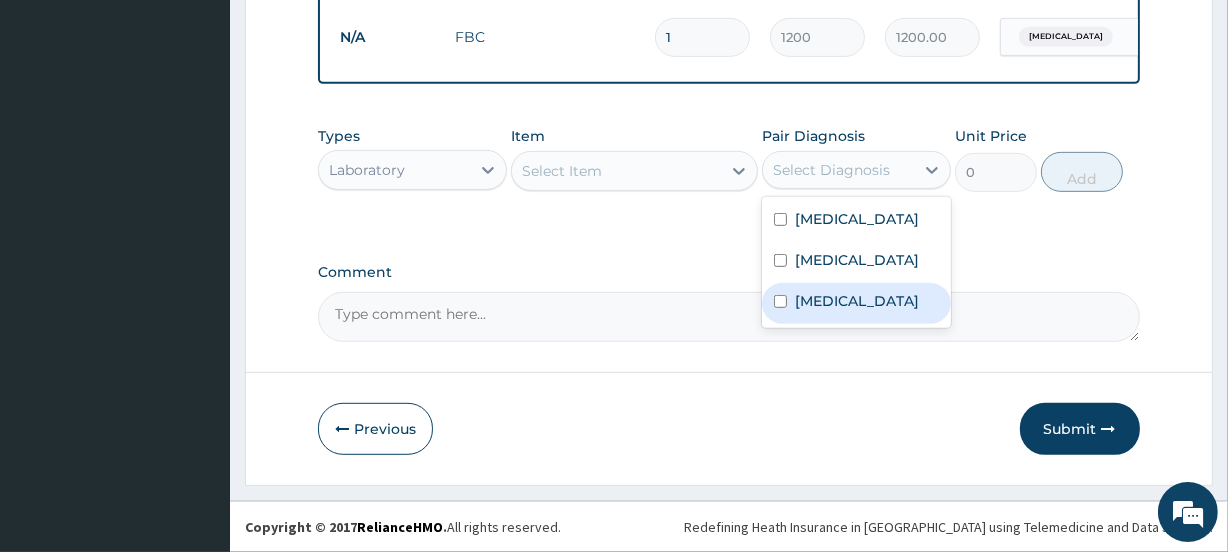 click on "Hyperglycemia" at bounding box center [857, 301] 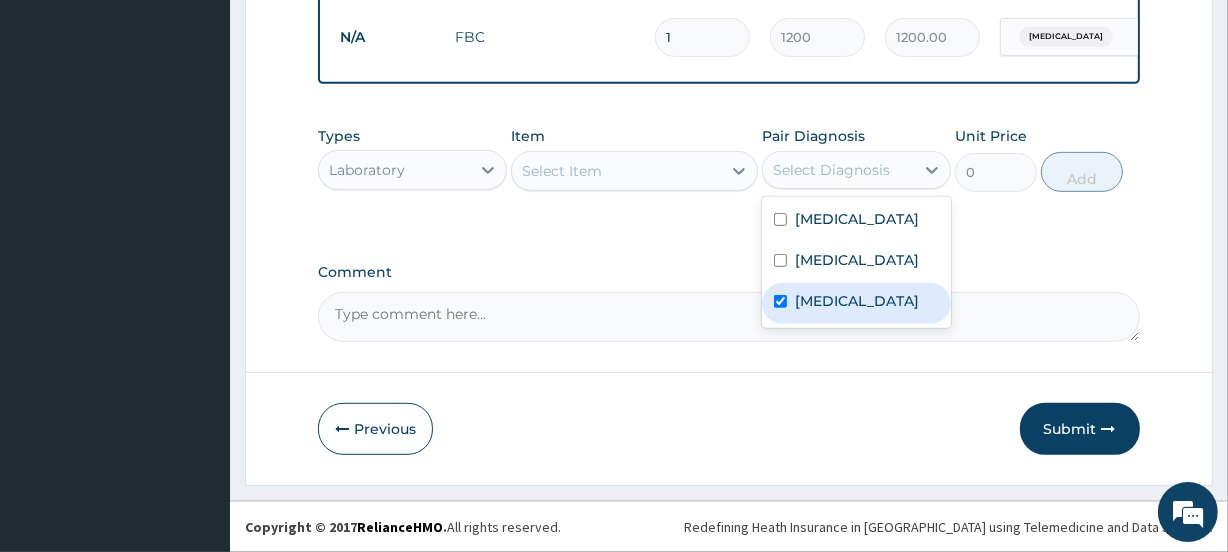 checkbox on "true" 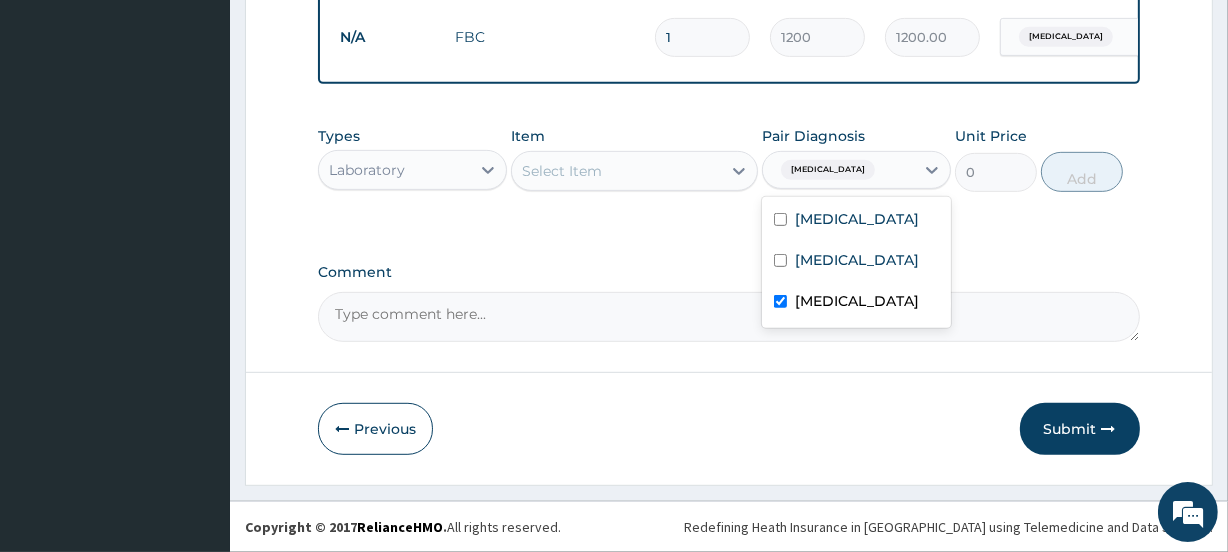 click on "Select Item" at bounding box center [562, 171] 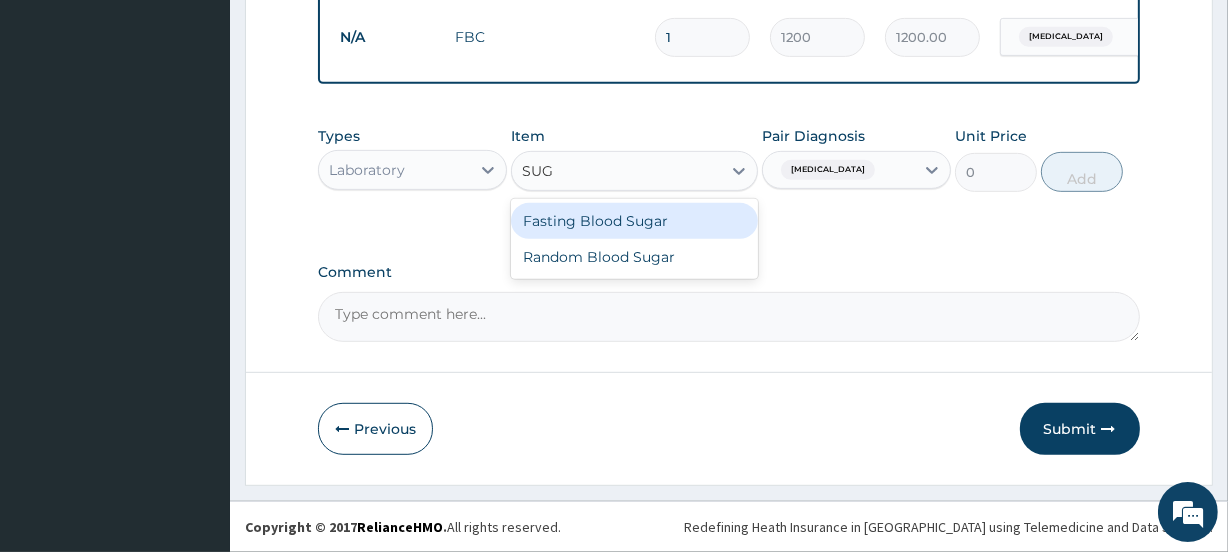 type on "SUGA" 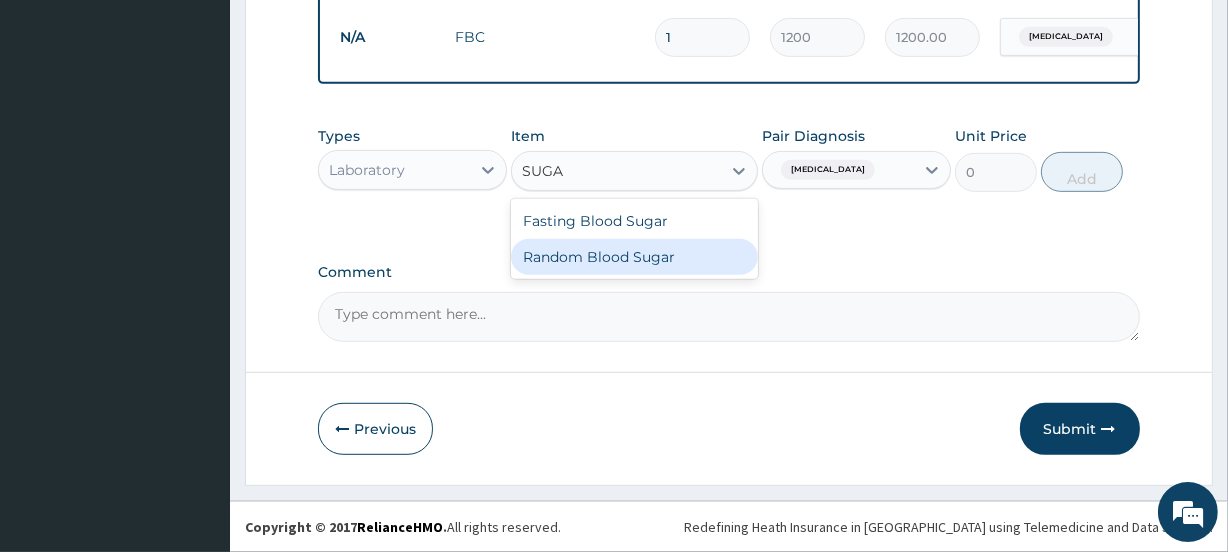 click on "Random Blood Sugar" at bounding box center [634, 257] 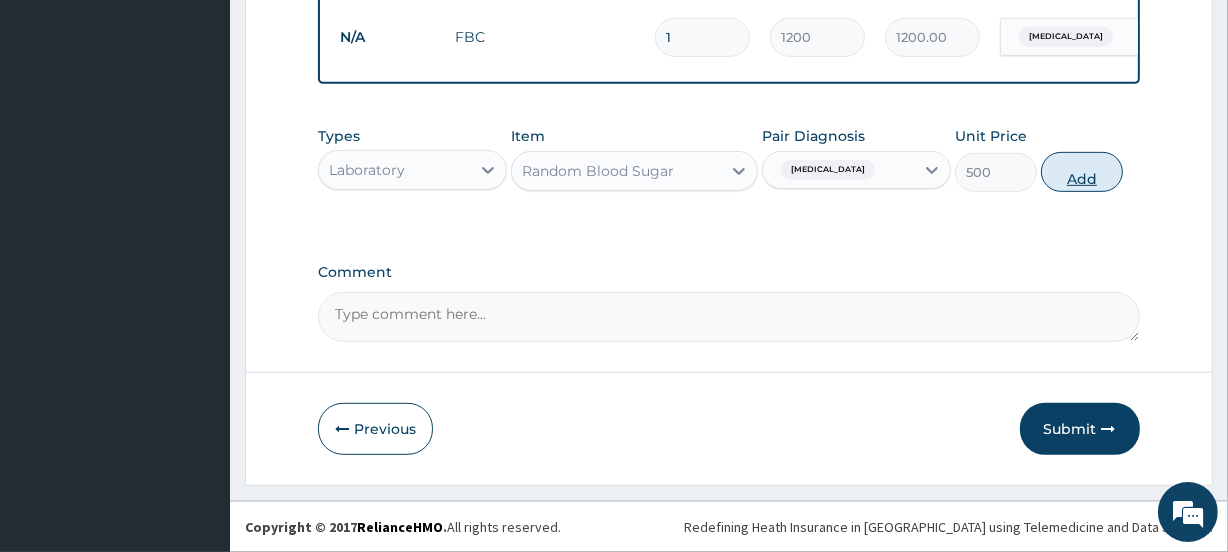 click on "Add" at bounding box center (1082, 172) 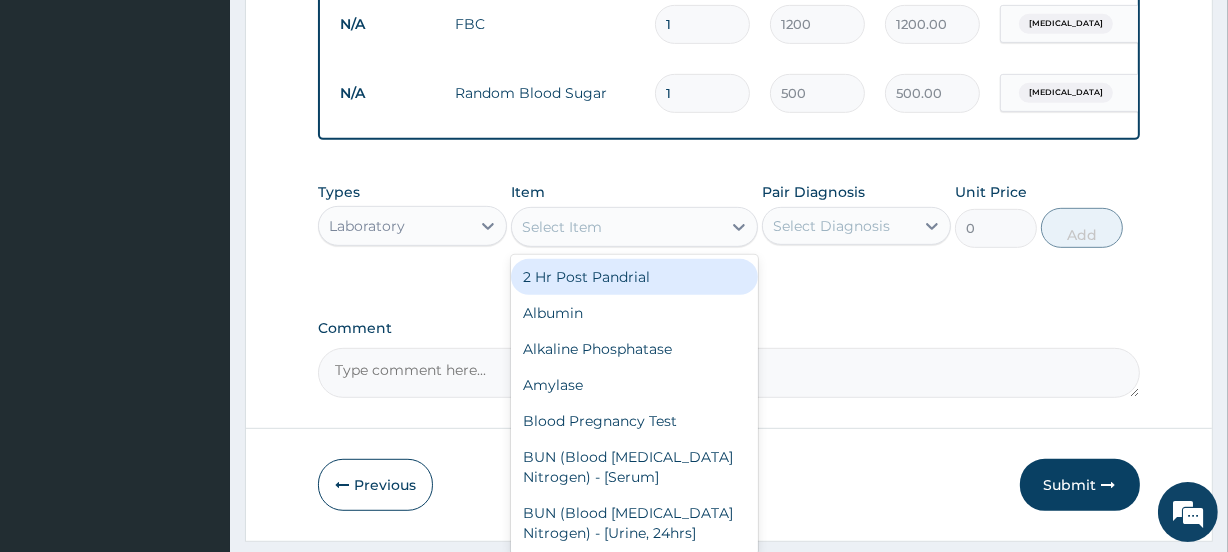 click on "Select Item" at bounding box center (616, 227) 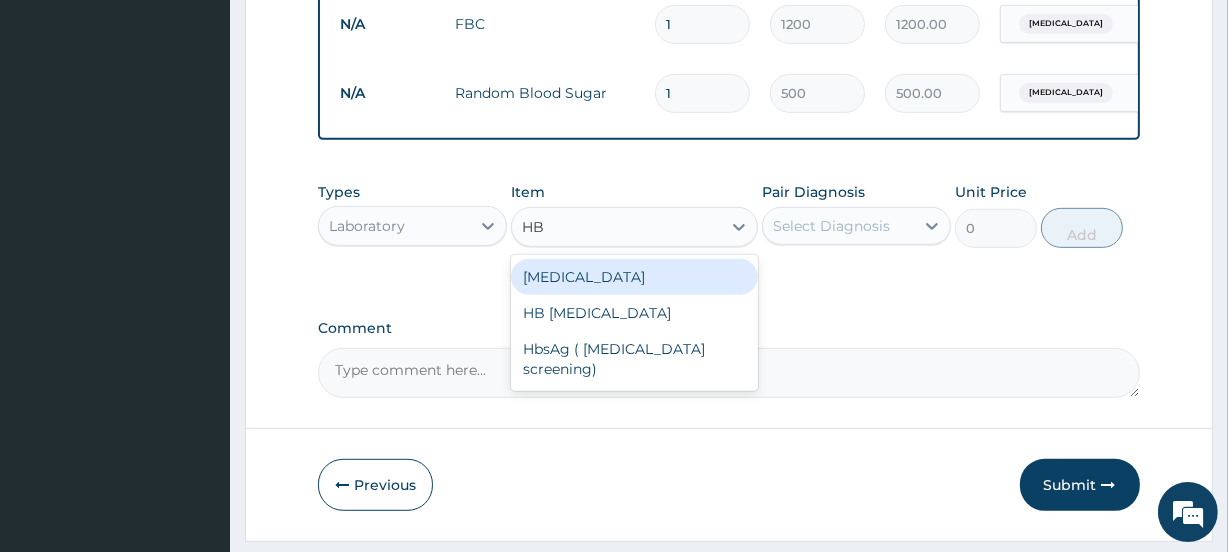 type on "HBA" 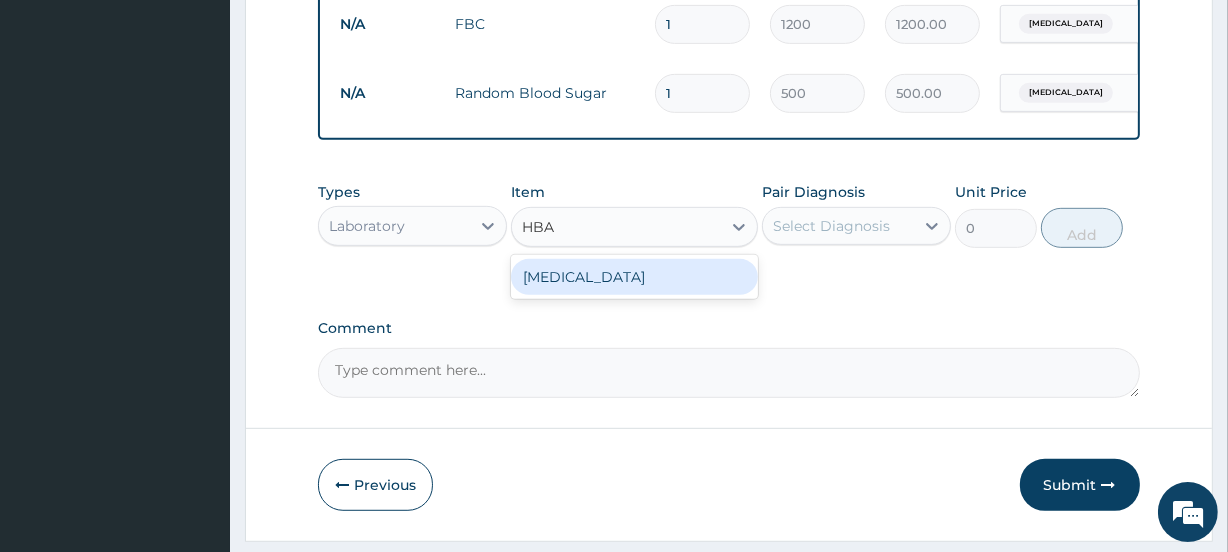click on "[MEDICAL_DATA]" at bounding box center [634, 277] 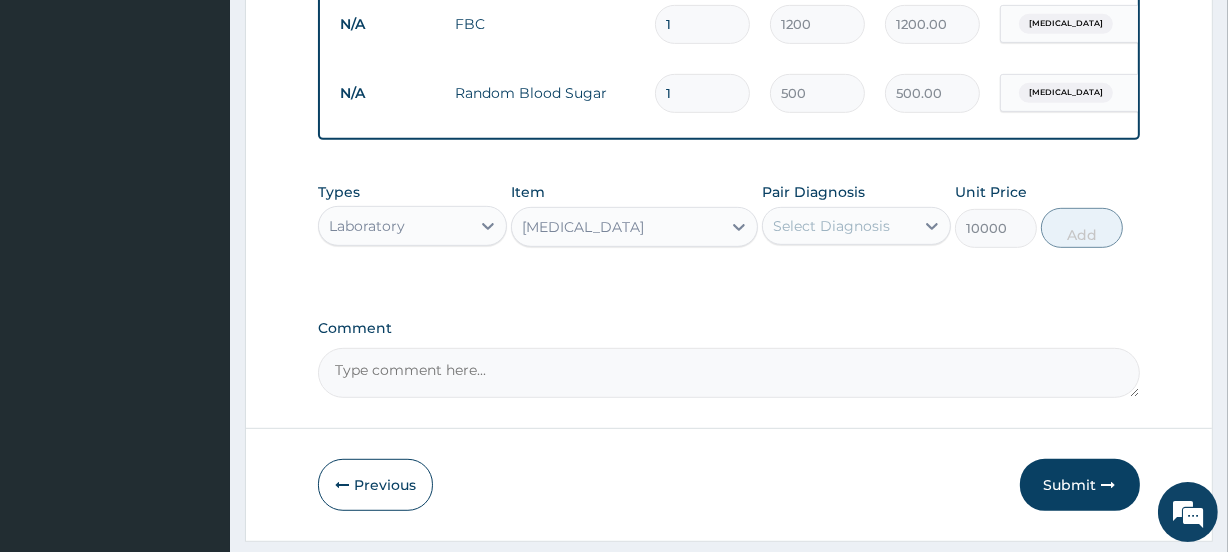 click on "Select Diagnosis" at bounding box center [831, 226] 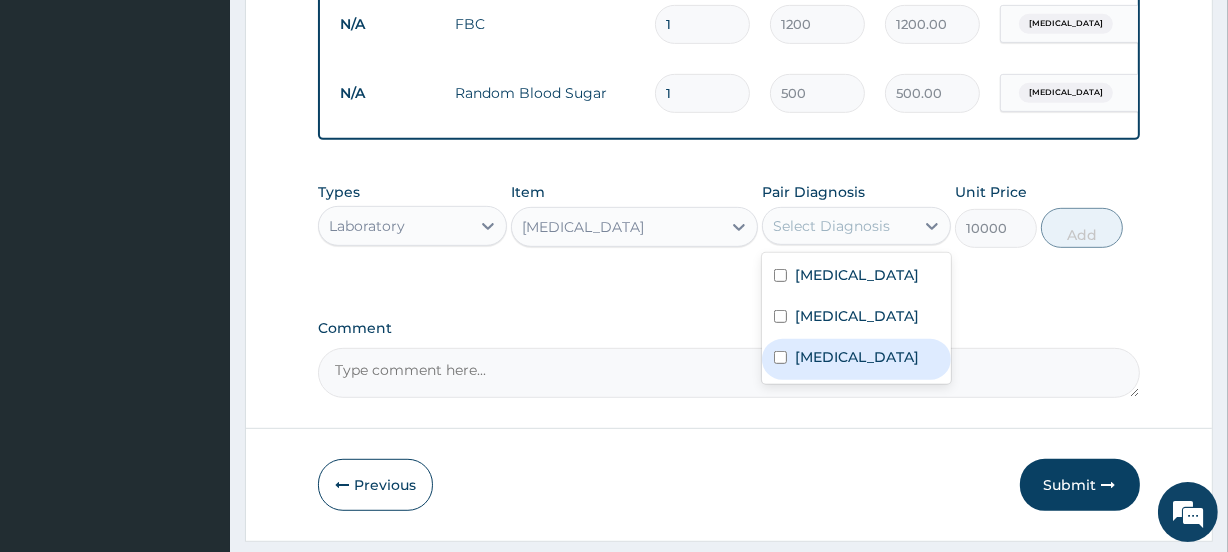 click on "Hyperglycemia" at bounding box center [857, 357] 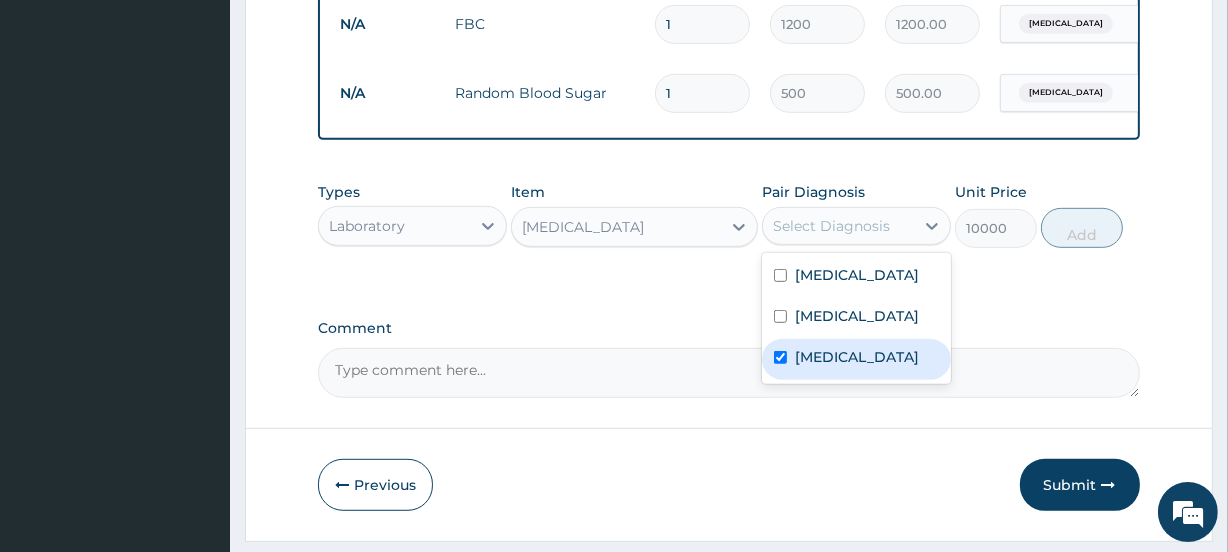 checkbox on "true" 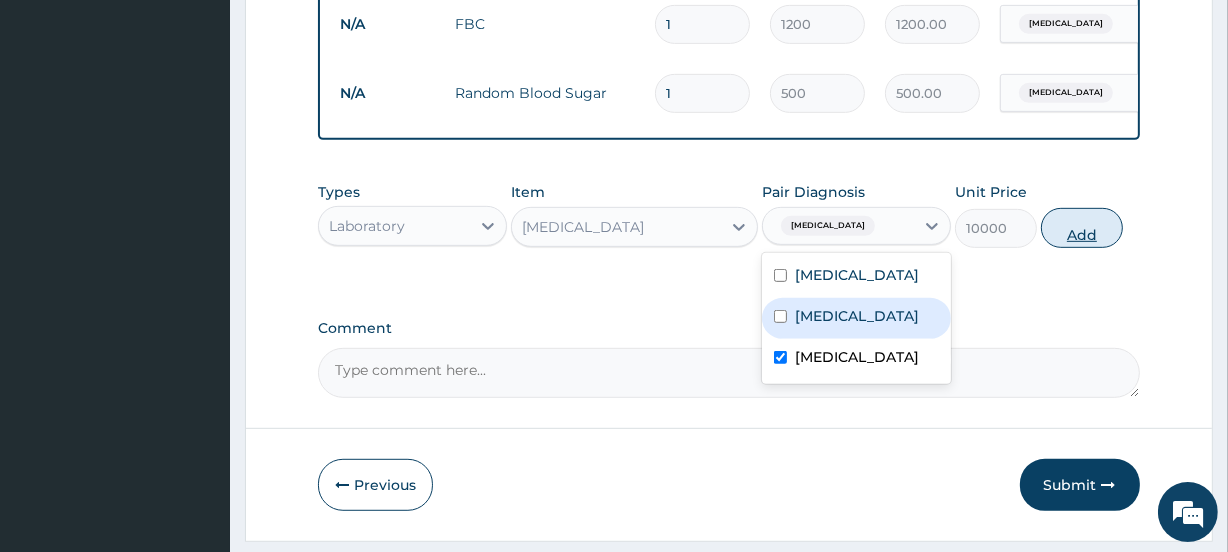 click on "Add" at bounding box center [1082, 228] 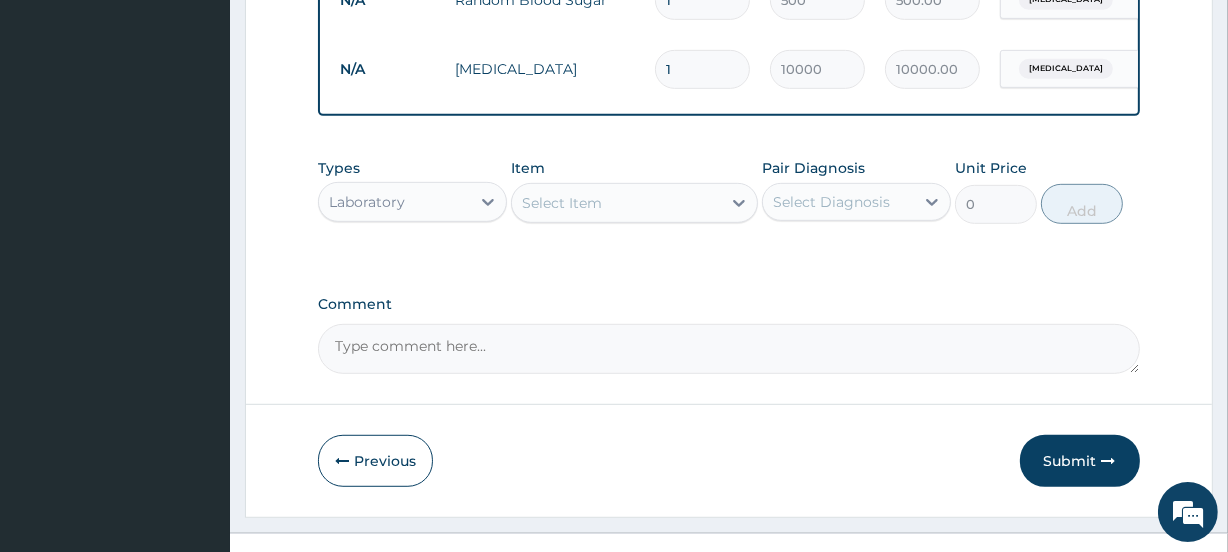 scroll, scrollTop: 1015, scrollLeft: 0, axis: vertical 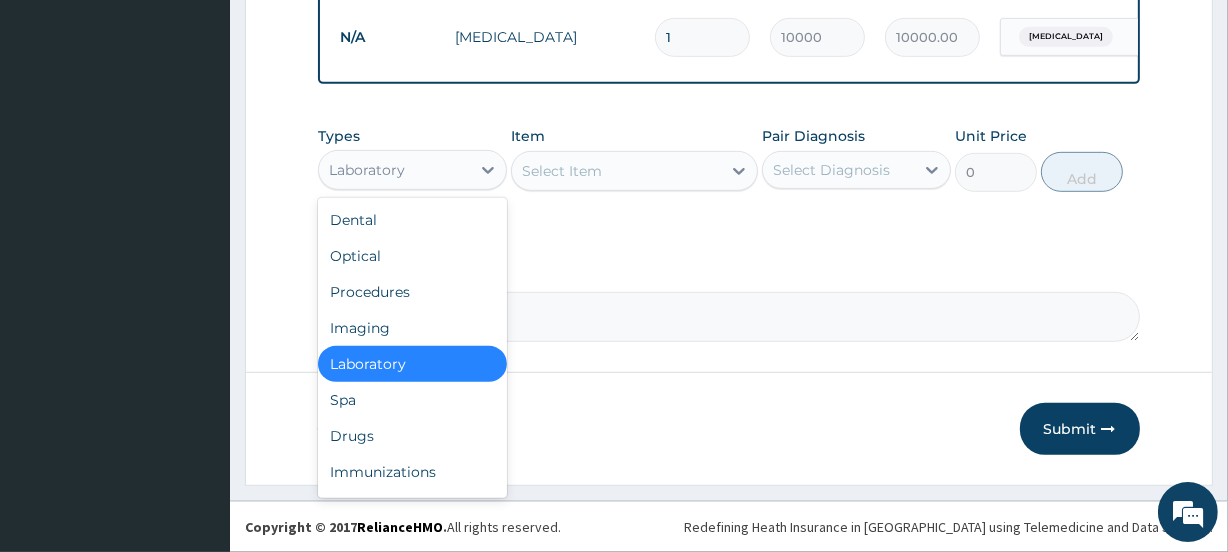 click on "Laboratory" at bounding box center (394, 170) 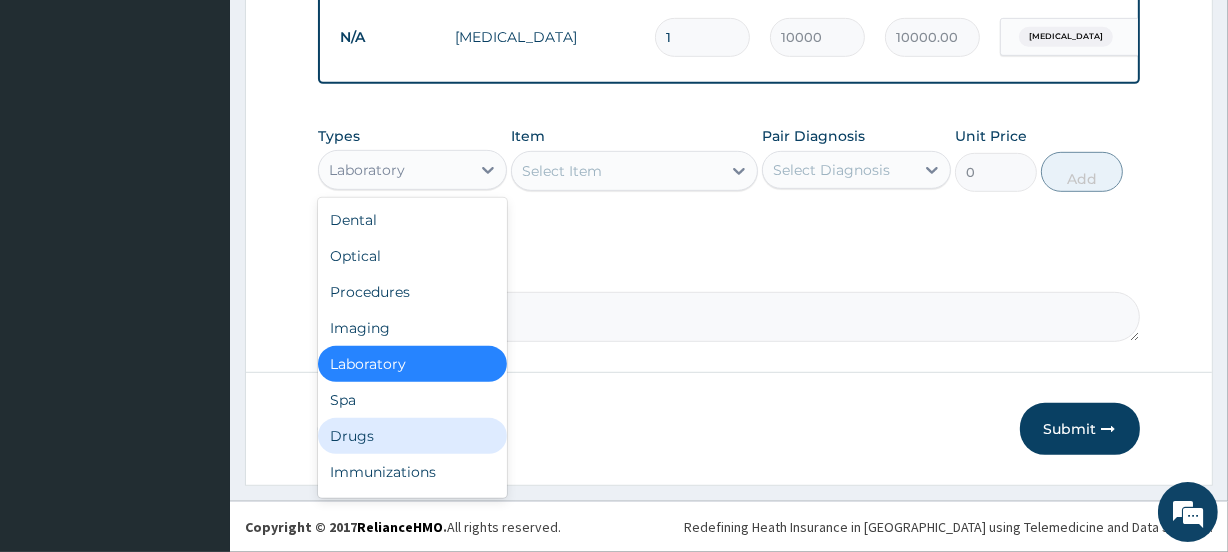 click on "Drugs" at bounding box center [412, 436] 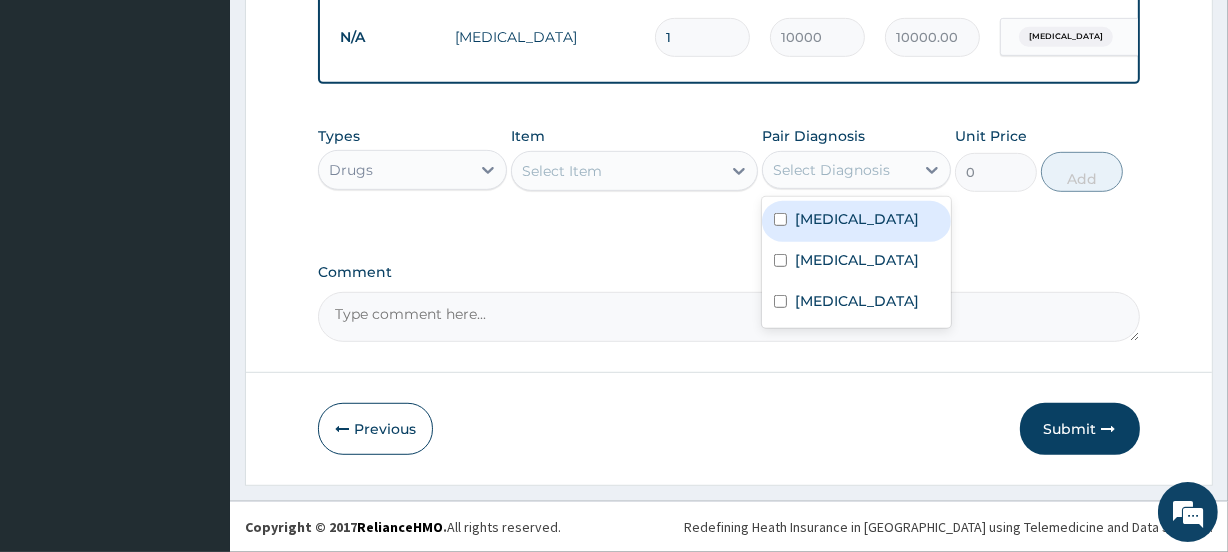 click on "Select Diagnosis" at bounding box center (831, 170) 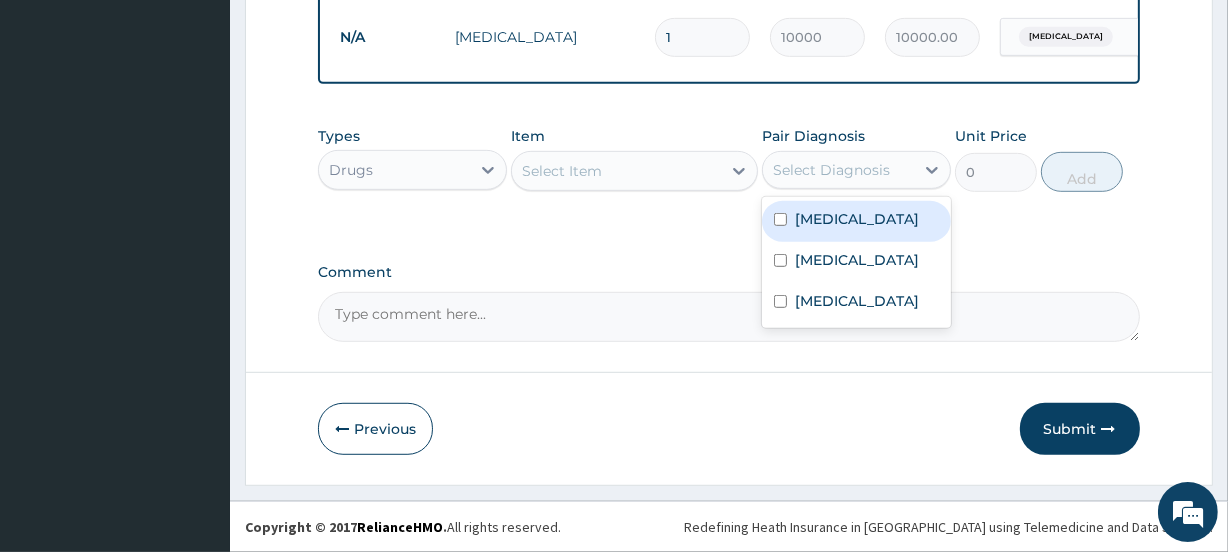 click on "[MEDICAL_DATA]" at bounding box center (857, 219) 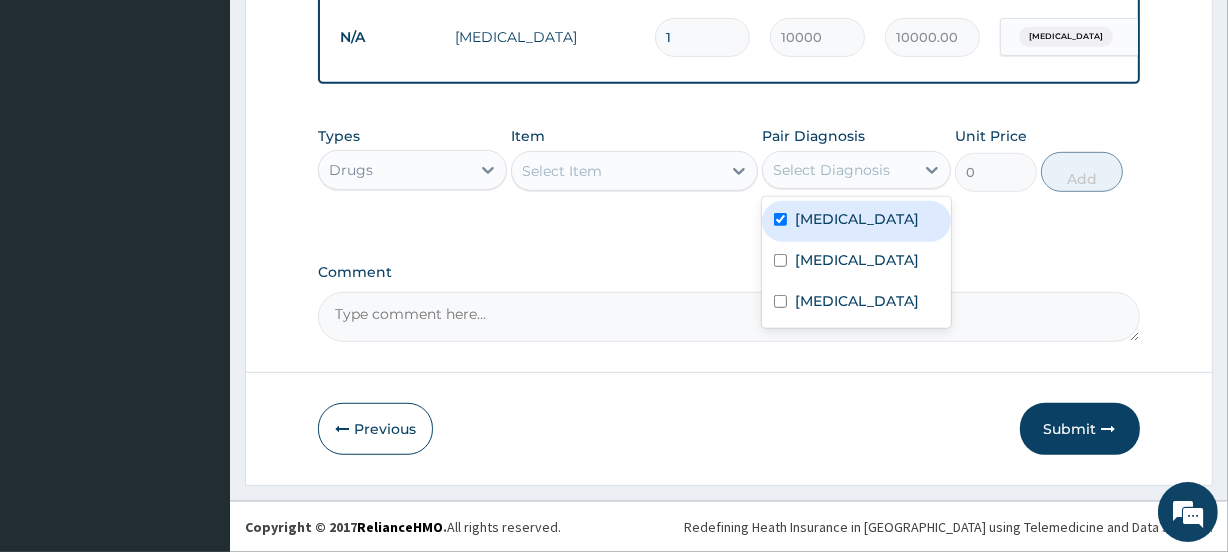 checkbox on "true" 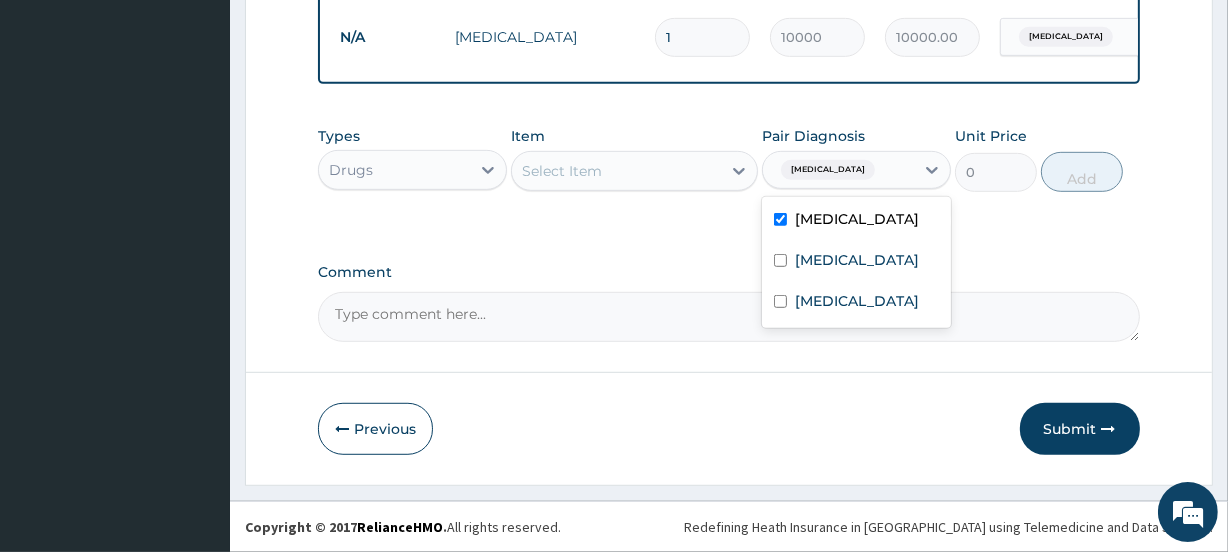 click on "Select Item" at bounding box center (616, 171) 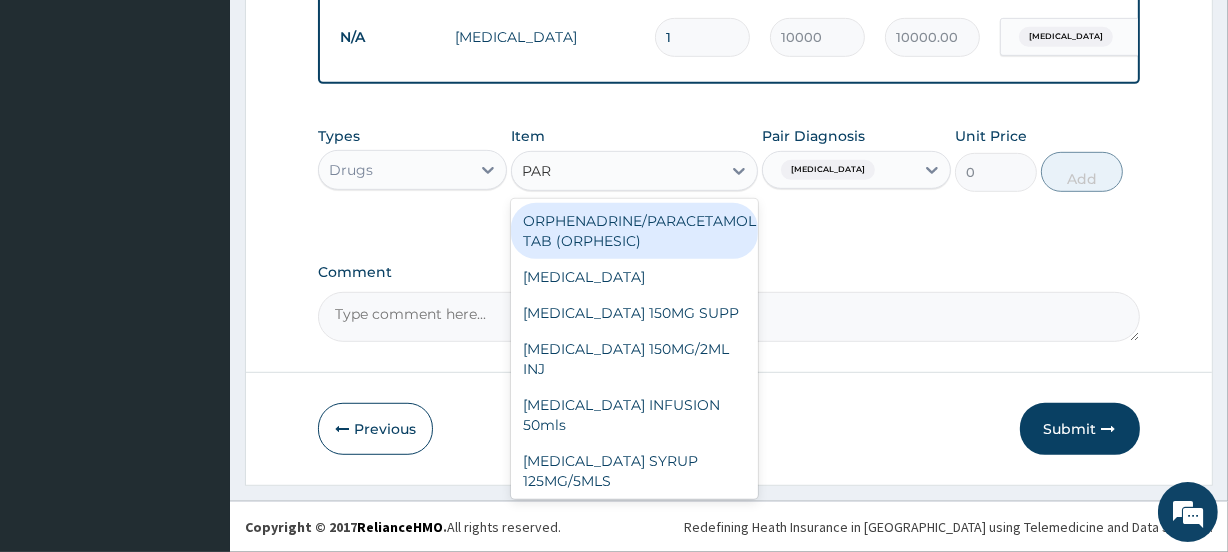 type on "PARA" 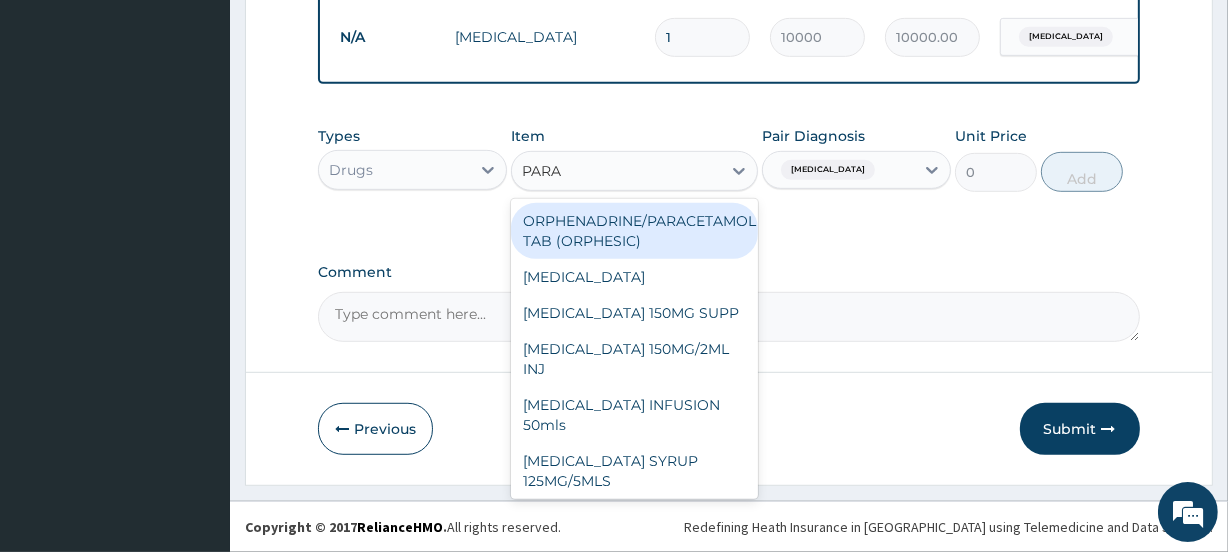 click on "ORPHENADRINE/PARACETAMOL  TAB  (ORPHESIC)" at bounding box center [634, 231] 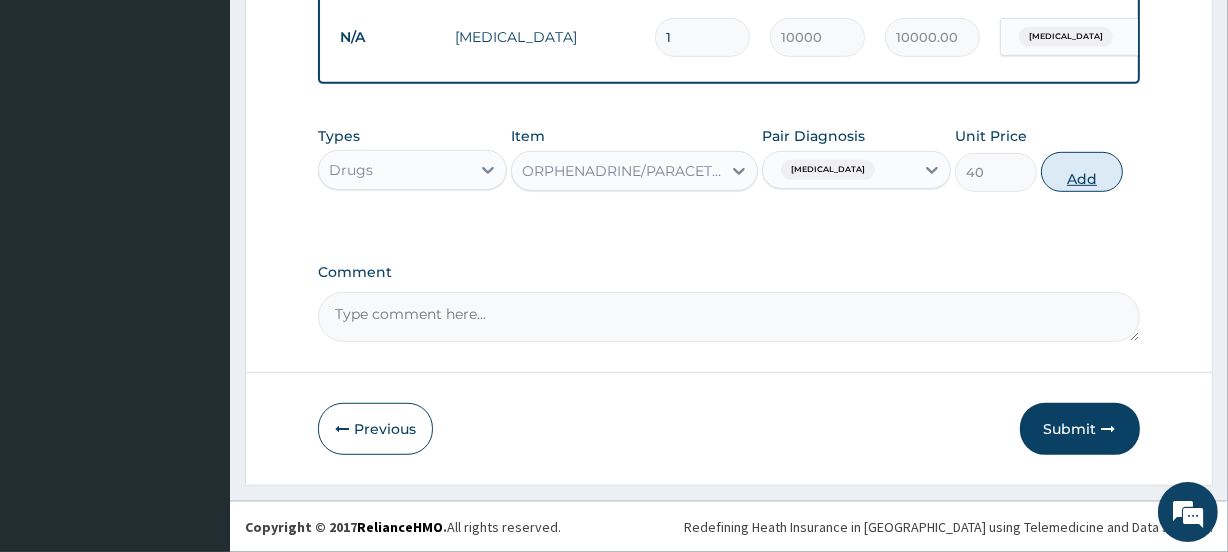click on "Add" at bounding box center [1082, 172] 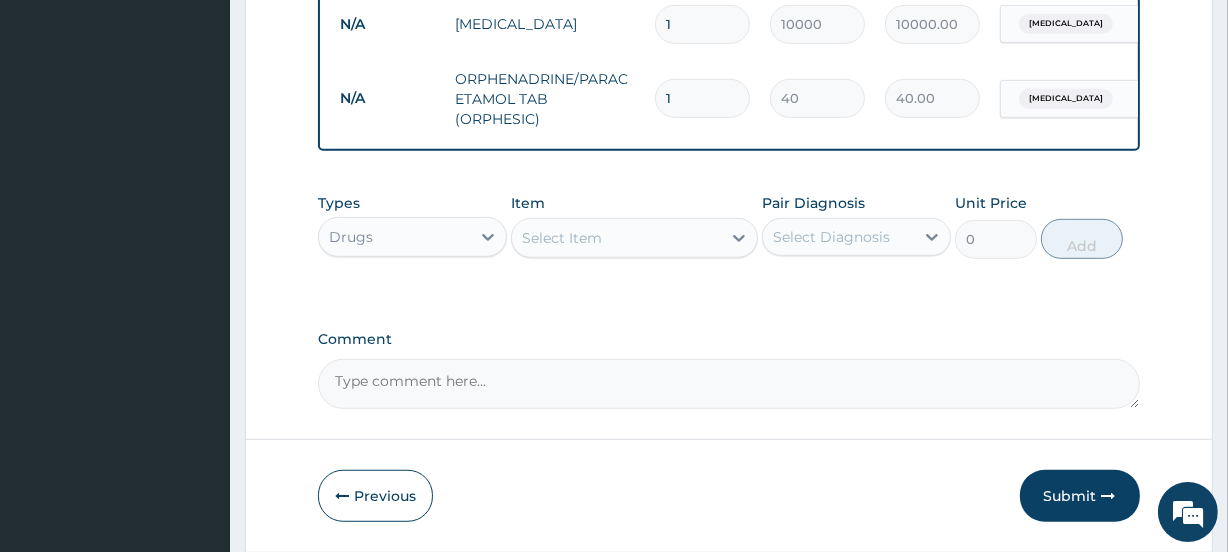 click on "Select Item" at bounding box center [562, 238] 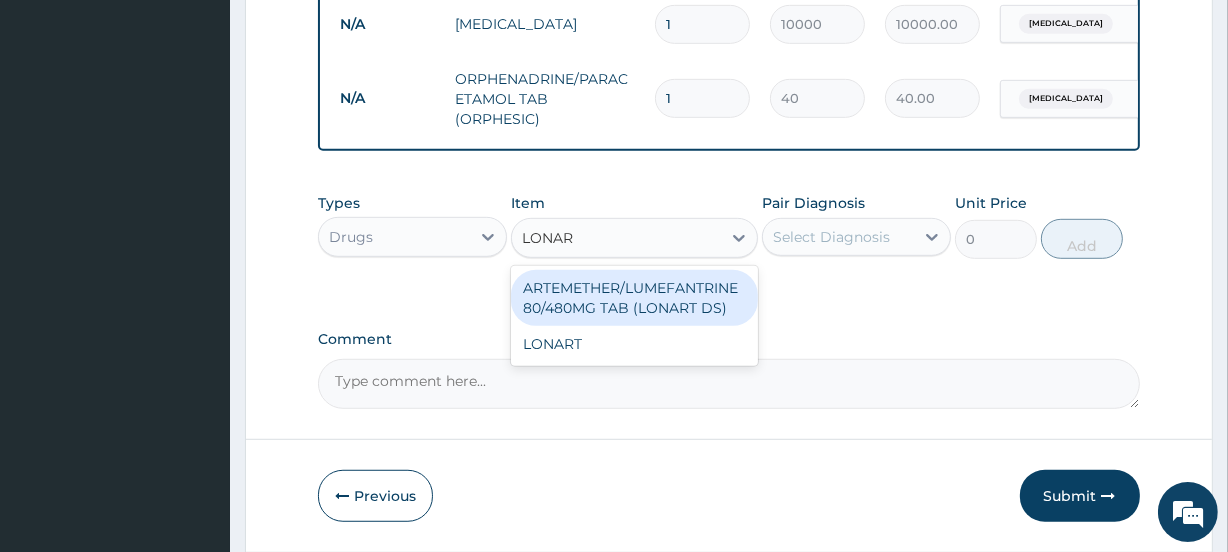 type on "LONART" 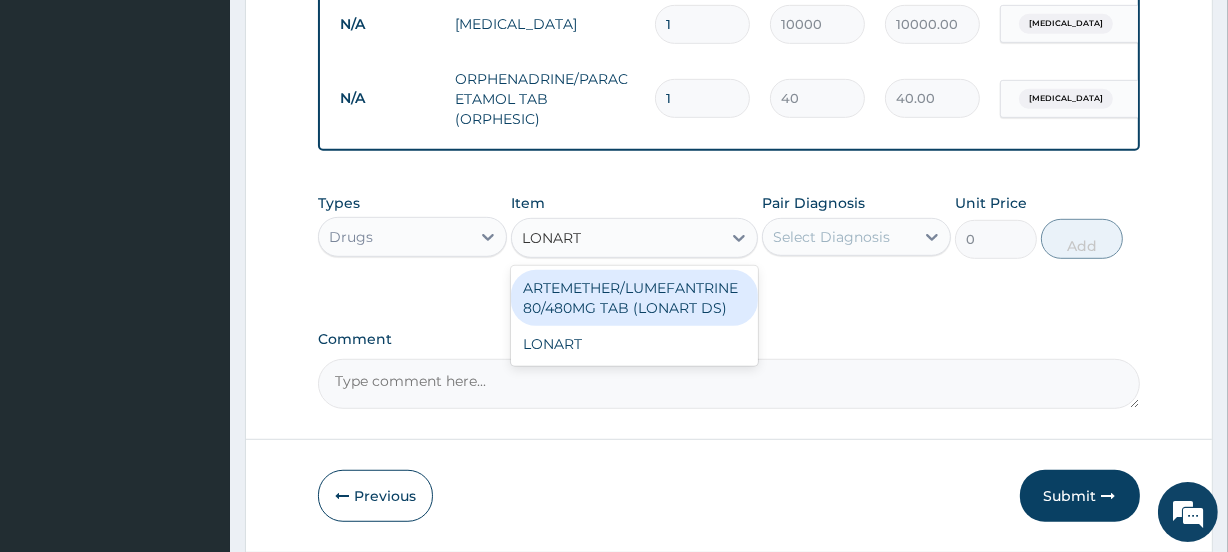 click on "ARTEMETHER/LUMEFANTRINE 80/480MG TAB  (LONART DS)" at bounding box center [634, 298] 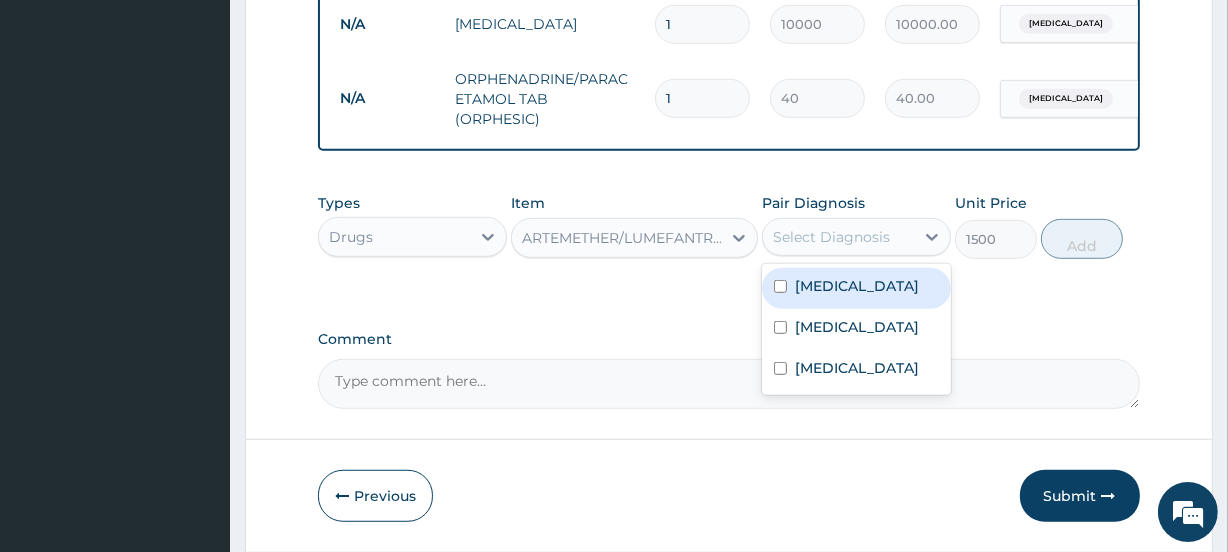 click on "Select Diagnosis" at bounding box center [831, 237] 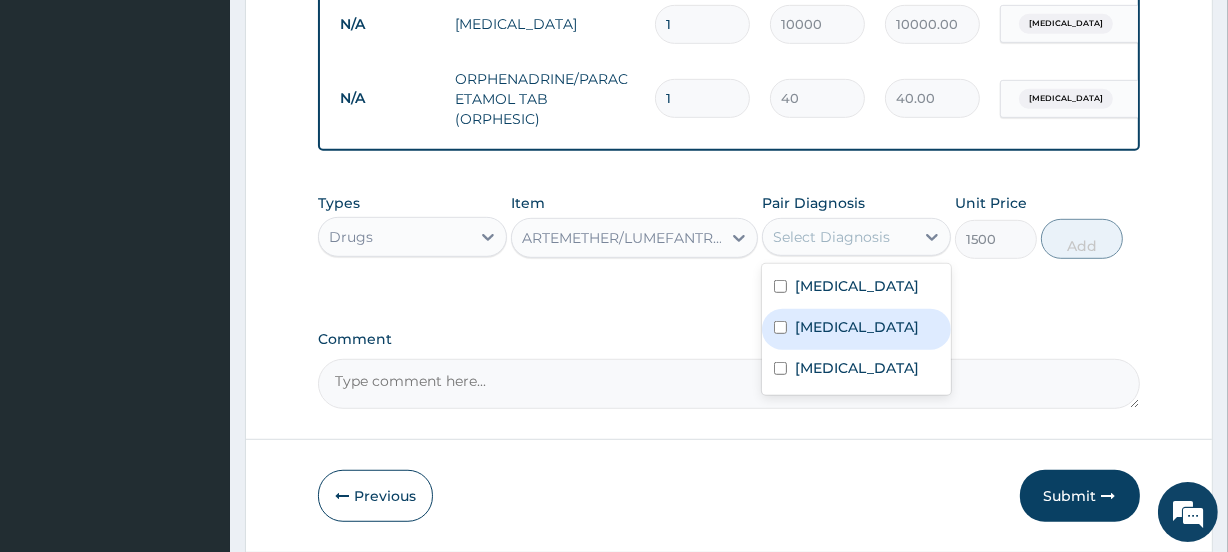 click on "Sepsis" at bounding box center (857, 327) 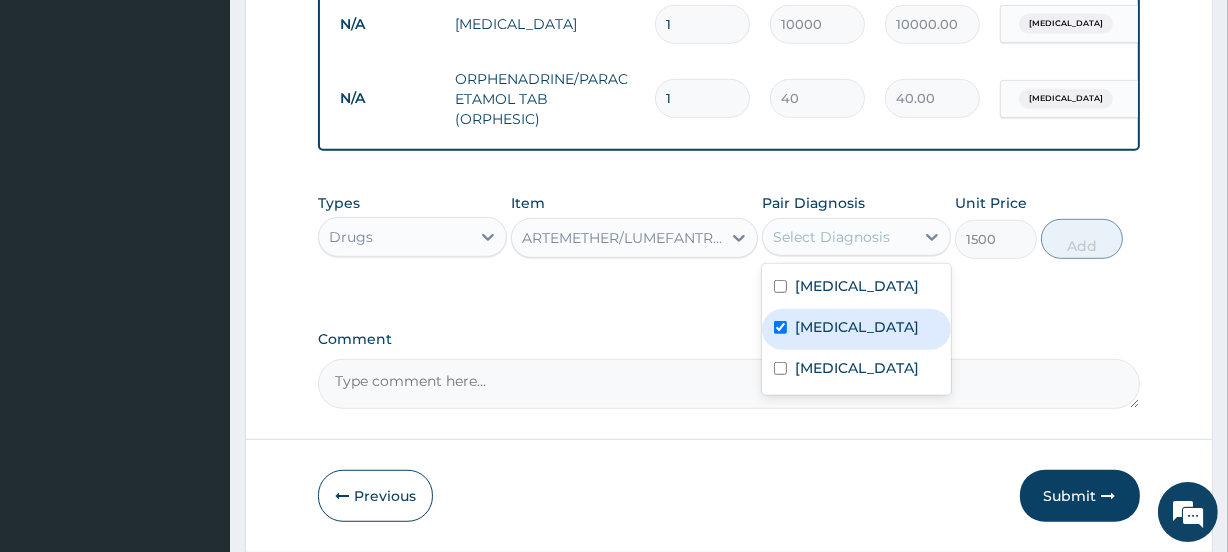 checkbox on "true" 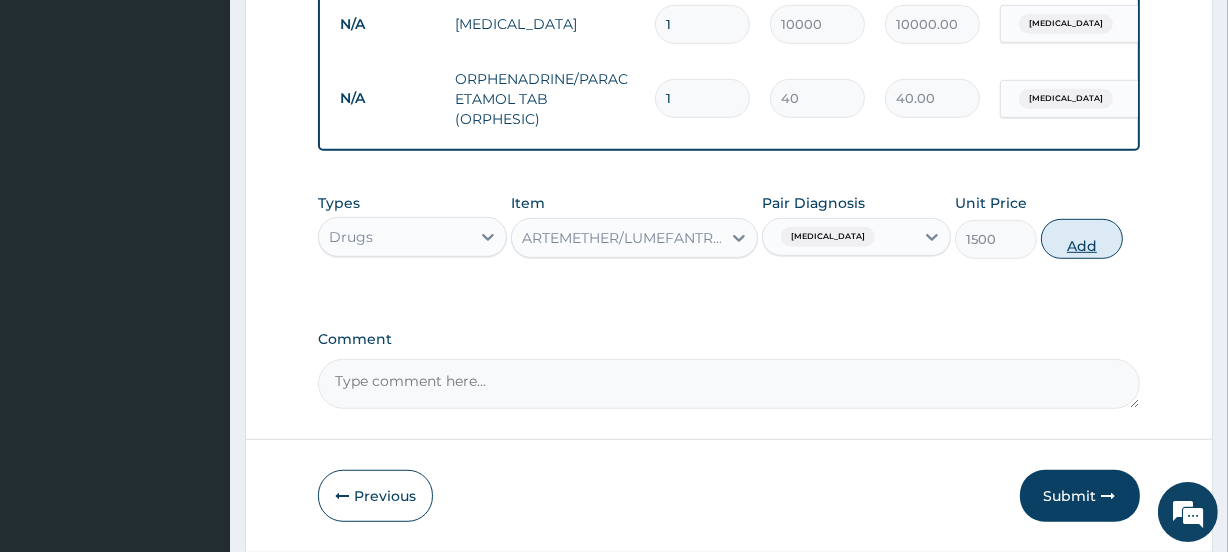 click on "Add" at bounding box center (1082, 239) 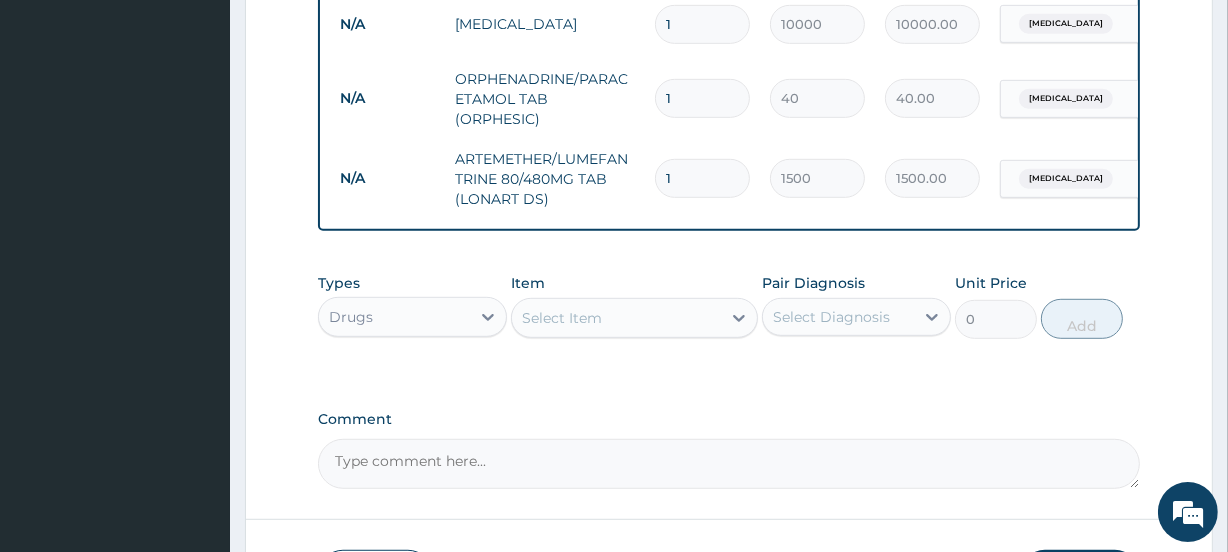 click on "Select Item" at bounding box center [562, 318] 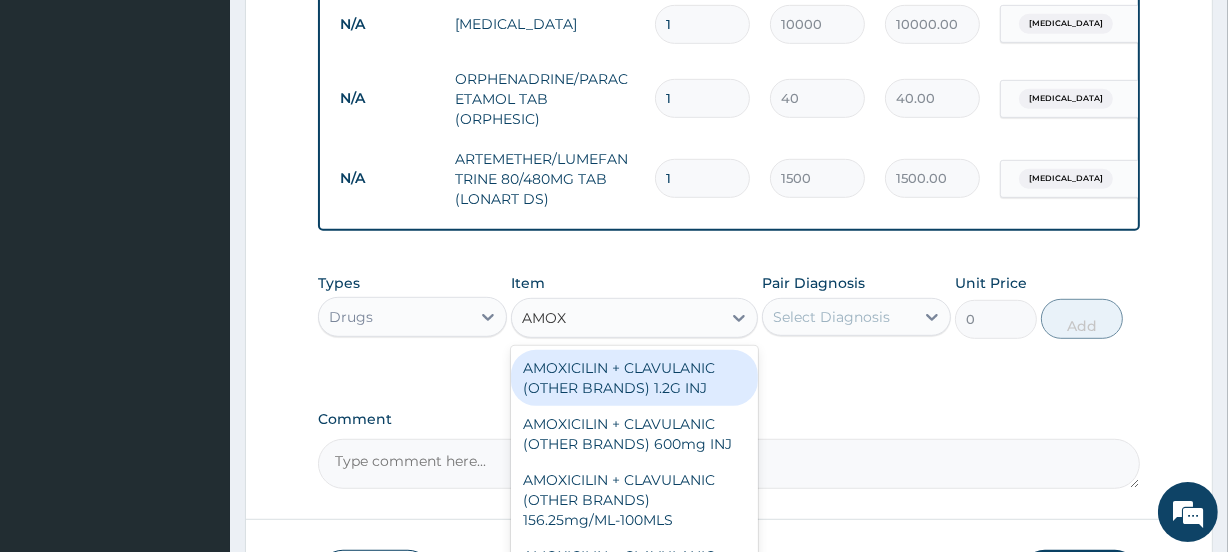 type on "AMOXI" 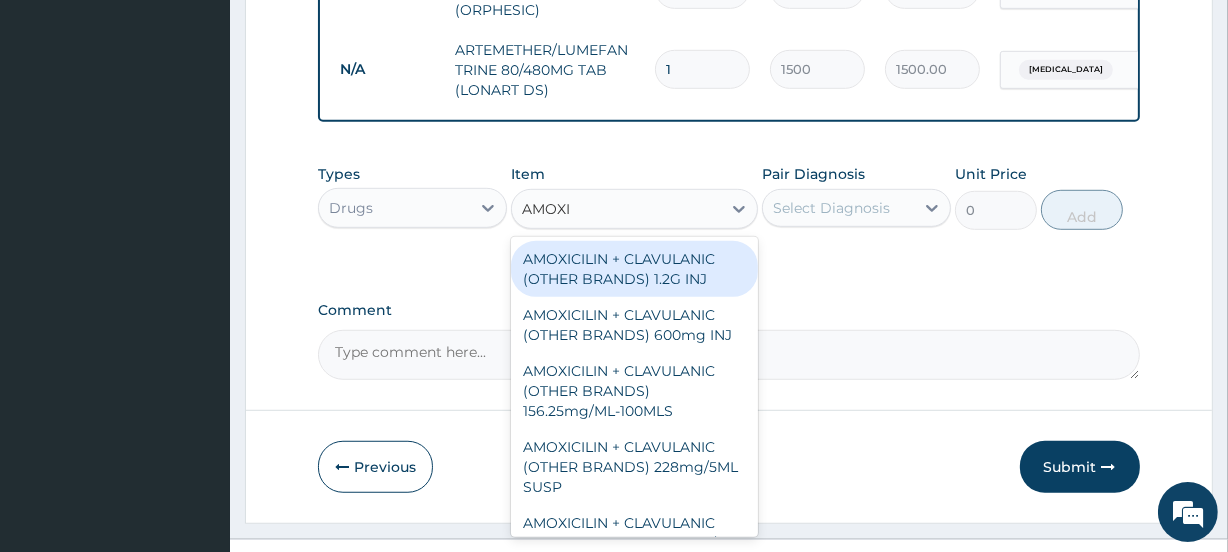 scroll, scrollTop: 1127, scrollLeft: 0, axis: vertical 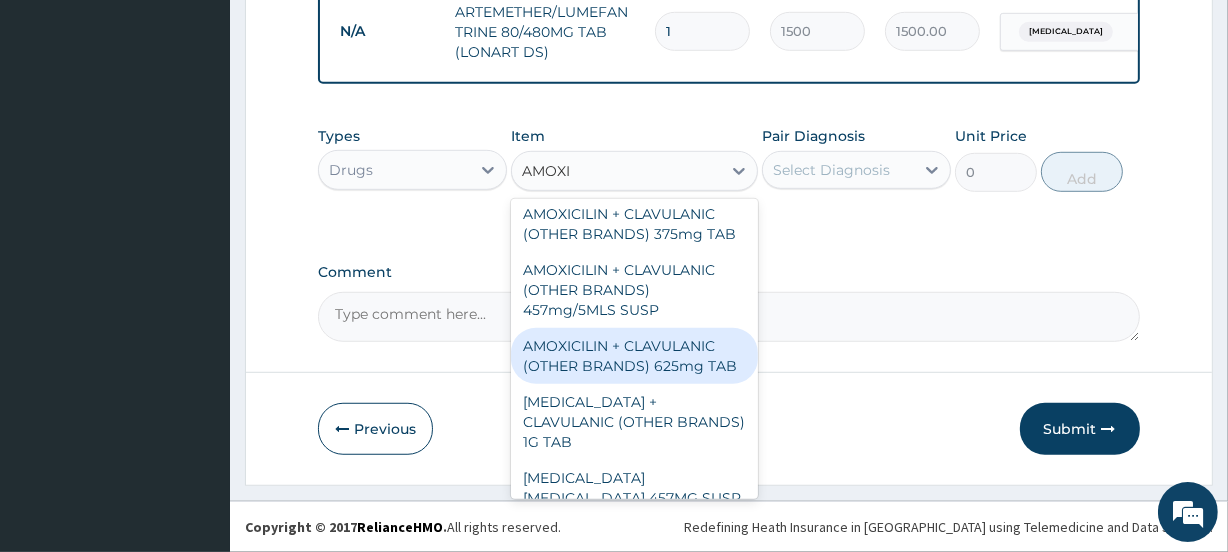 click on "AMOXICILIN + CLAVULANIC (OTHER BRANDS) 625mg TAB" at bounding box center [634, 356] 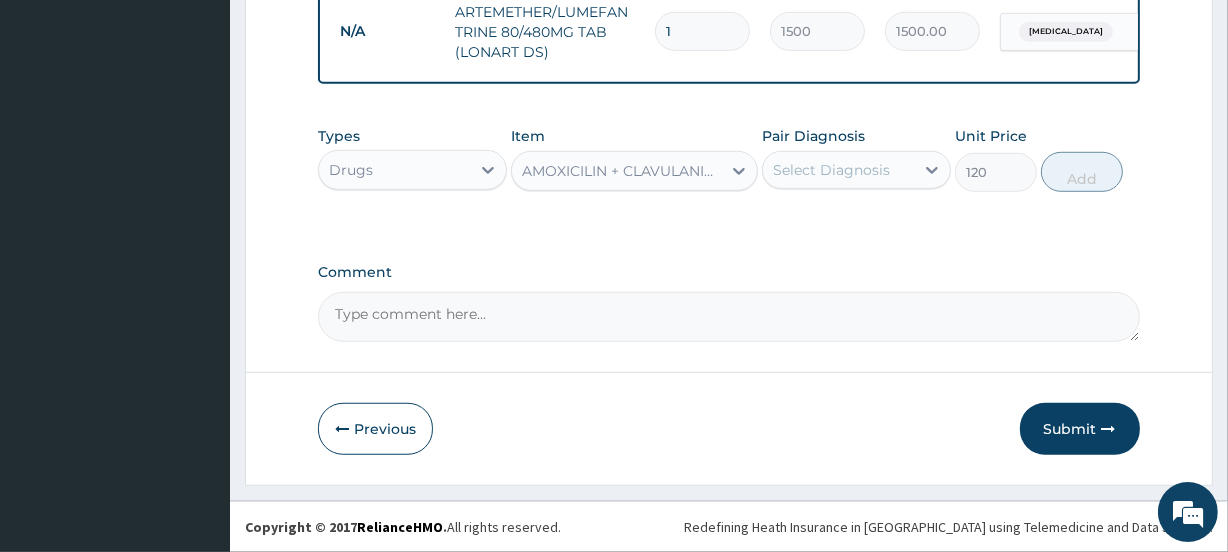 click on "Select Diagnosis" at bounding box center [831, 170] 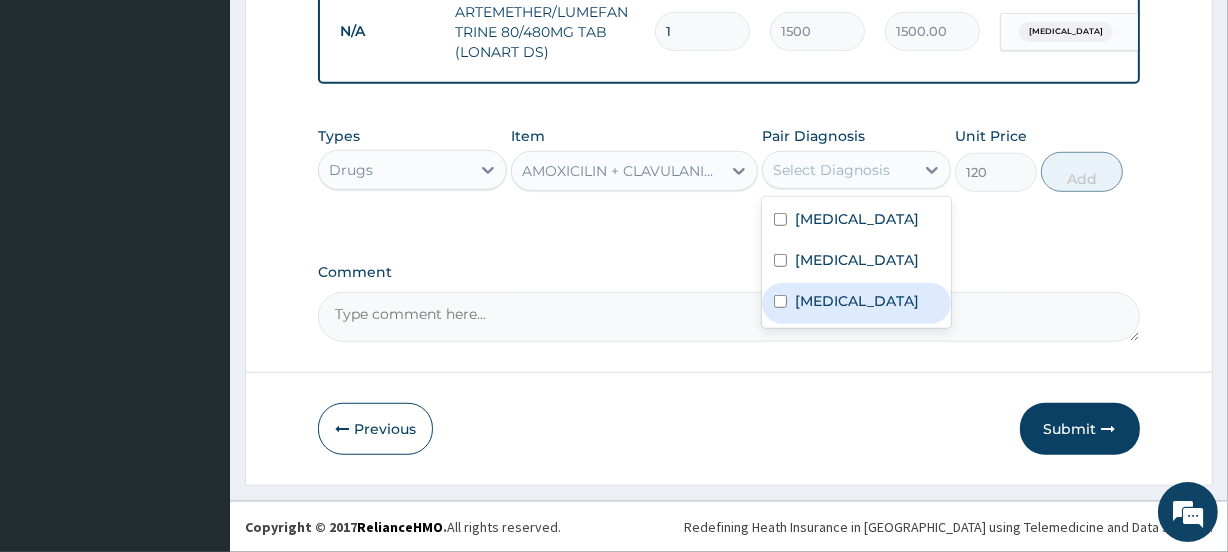 click on "Hyperglycemia" at bounding box center [856, 303] 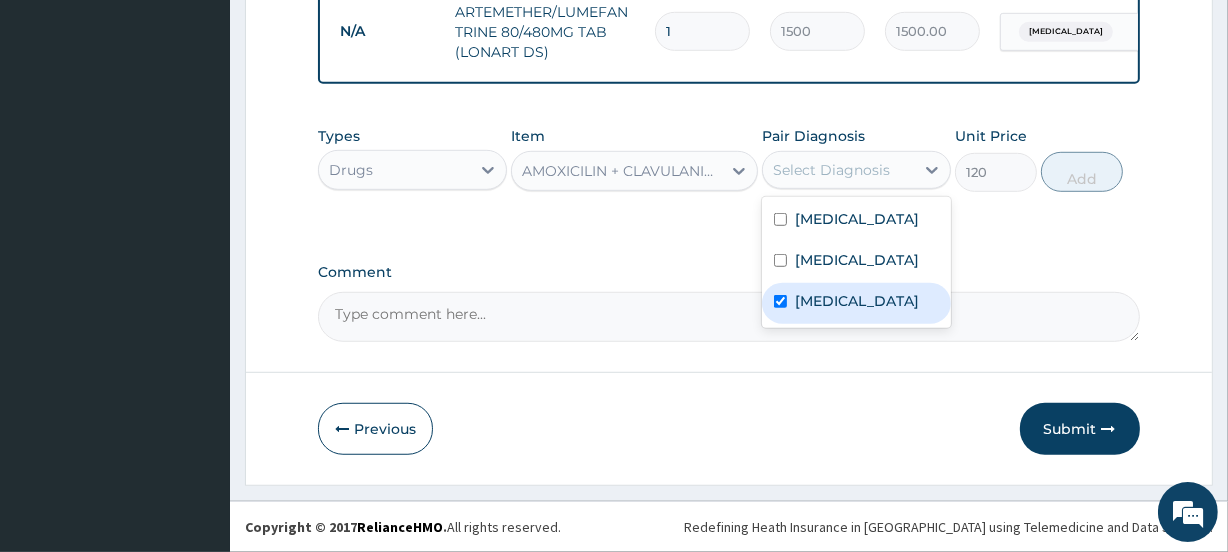 checkbox on "true" 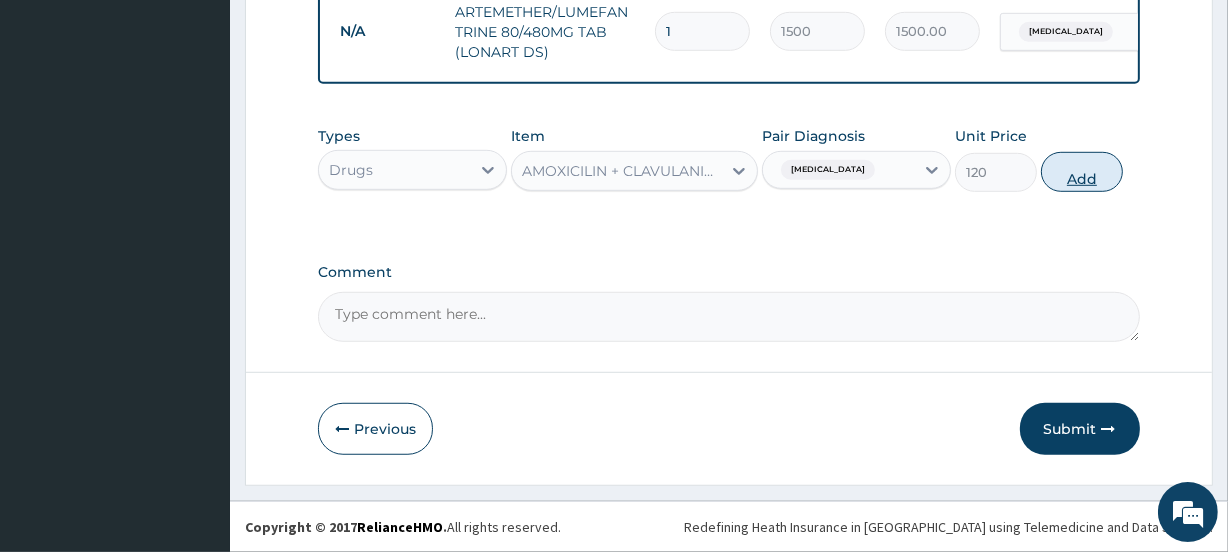 click on "Add" at bounding box center [1082, 172] 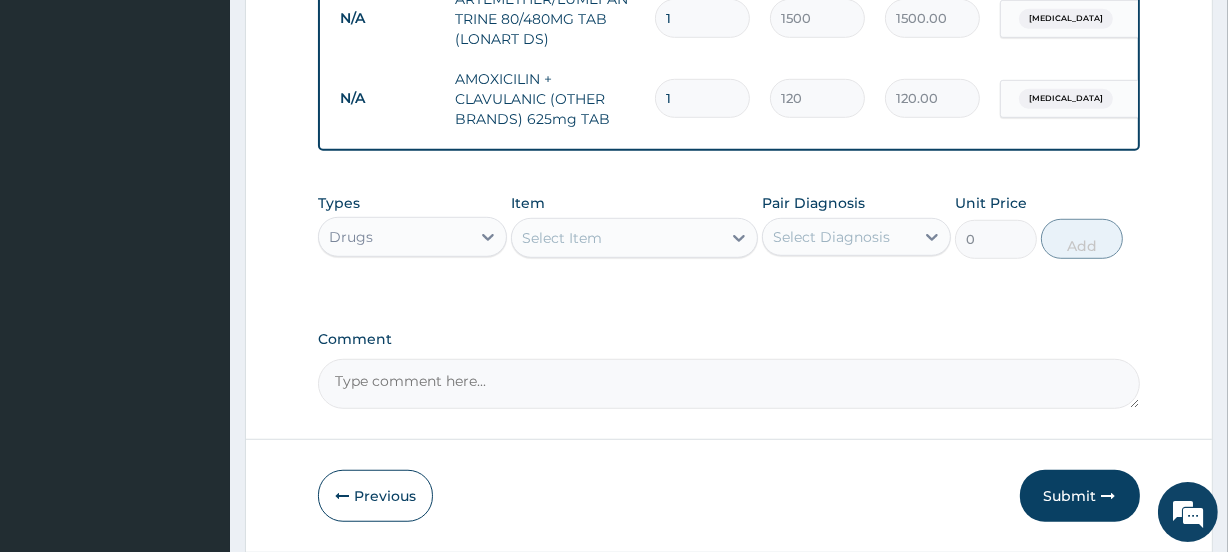 click on "1" at bounding box center (702, 98) 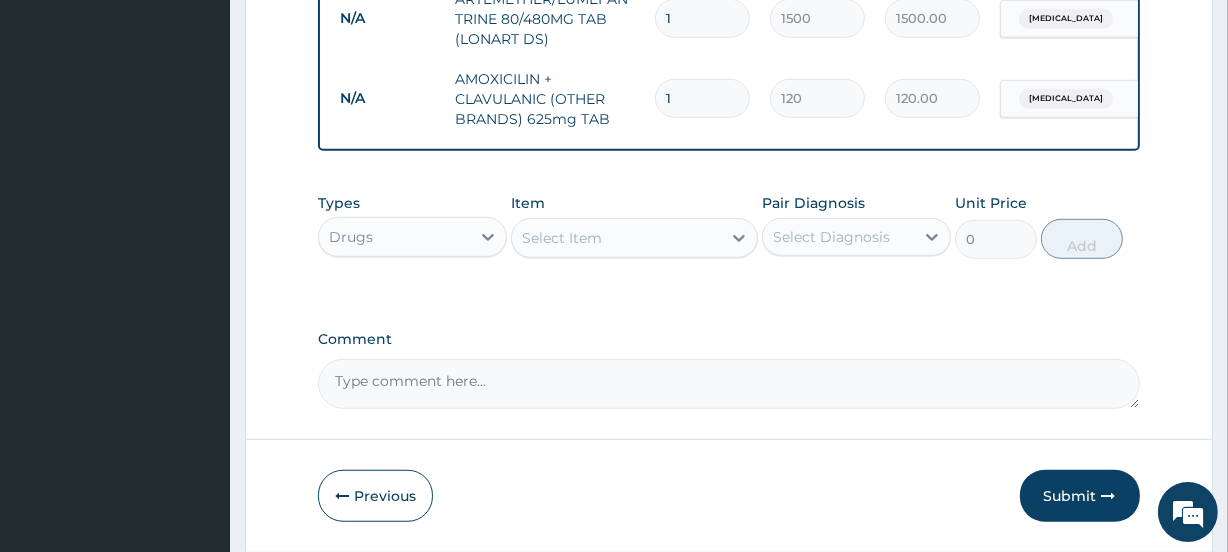 type on "14" 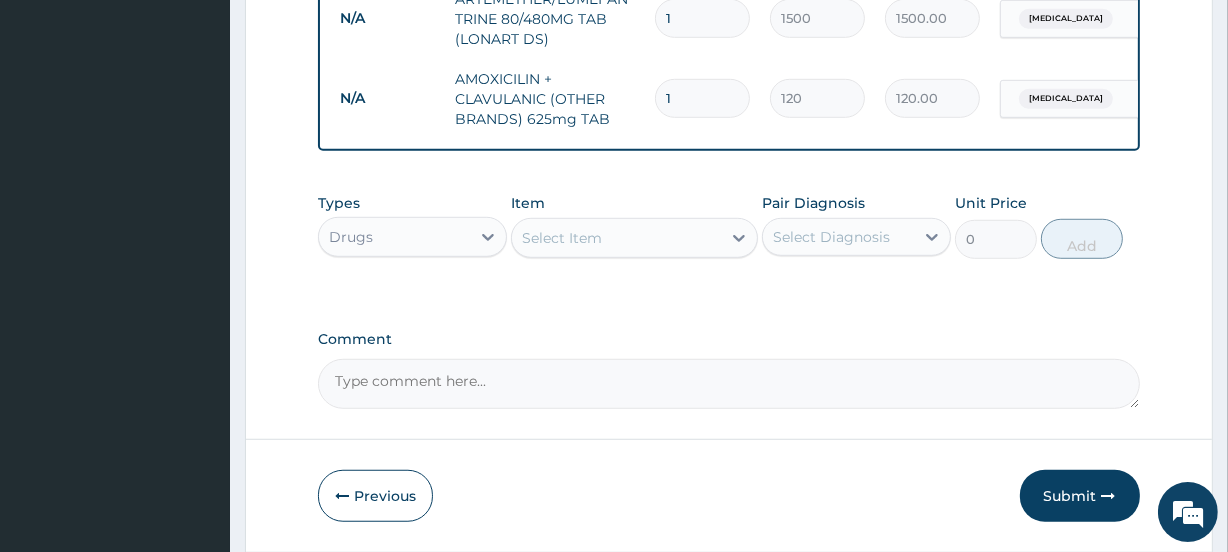 type on "1680.00" 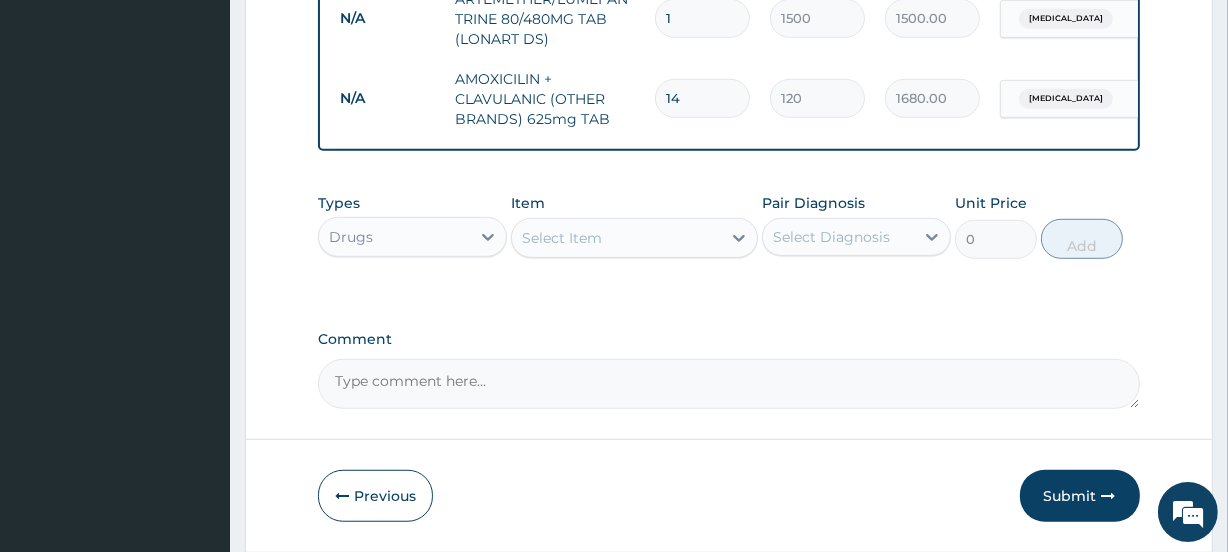click on "14" at bounding box center [702, 98] 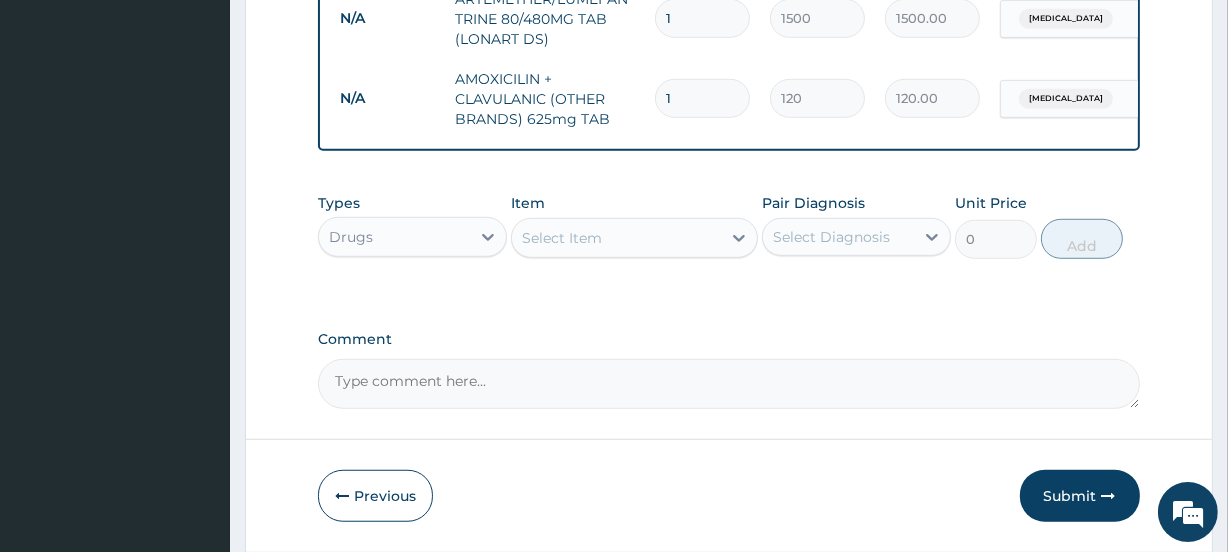 type 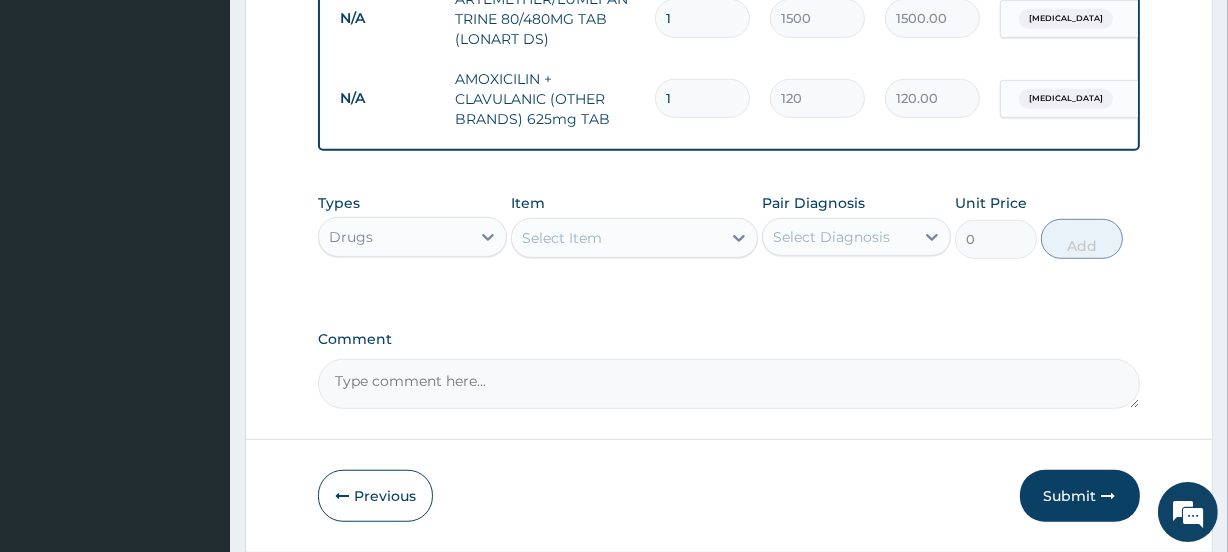 type on "0.00" 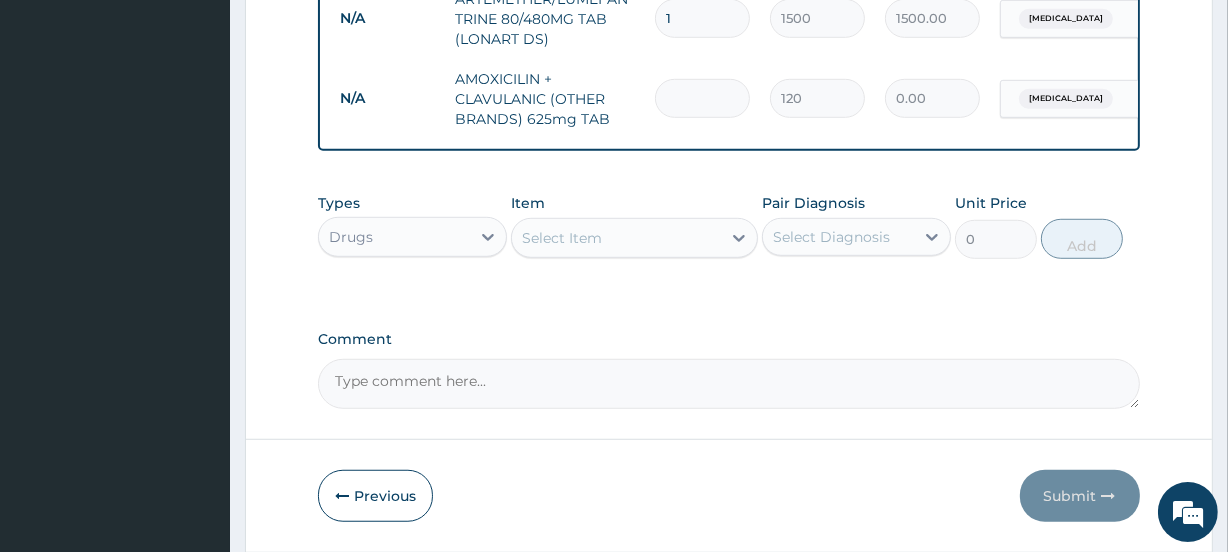 type on "3" 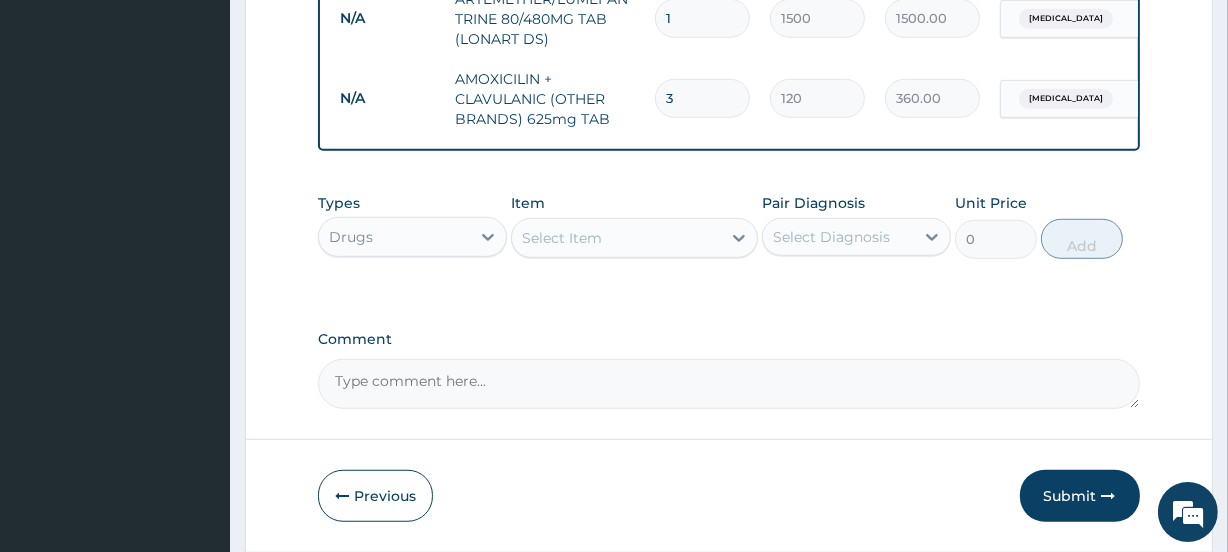 type on "30" 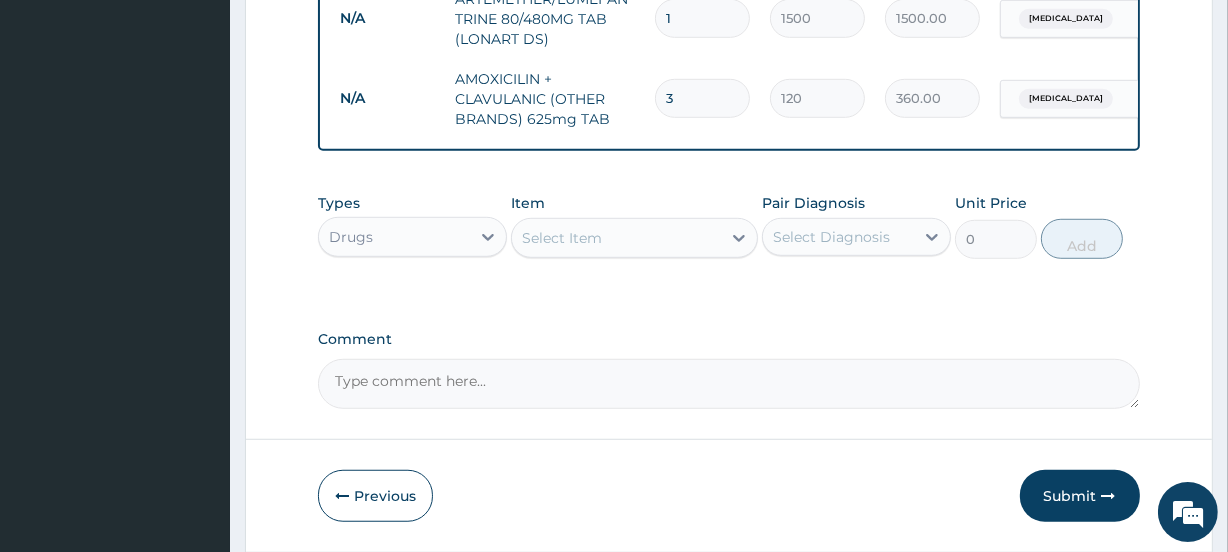 type on "3600.00" 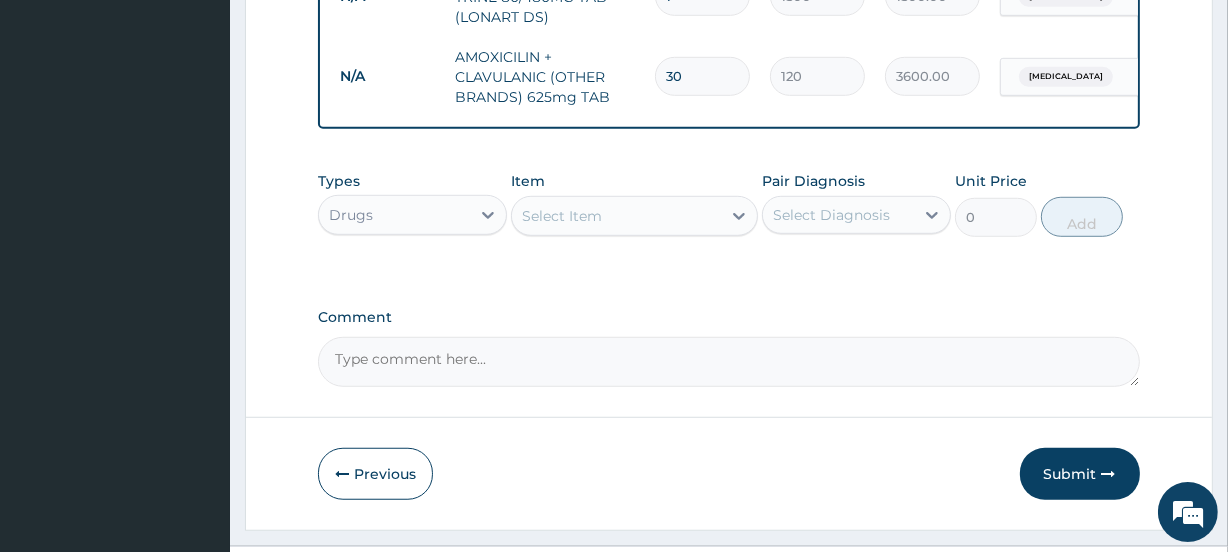 scroll, scrollTop: 1255, scrollLeft: 0, axis: vertical 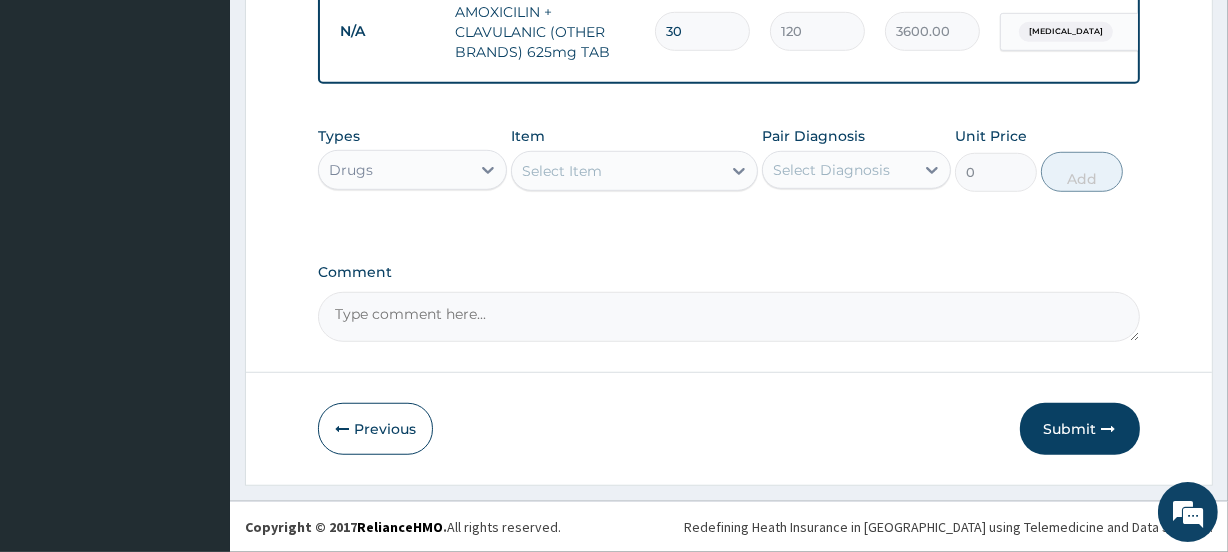 type on "30" 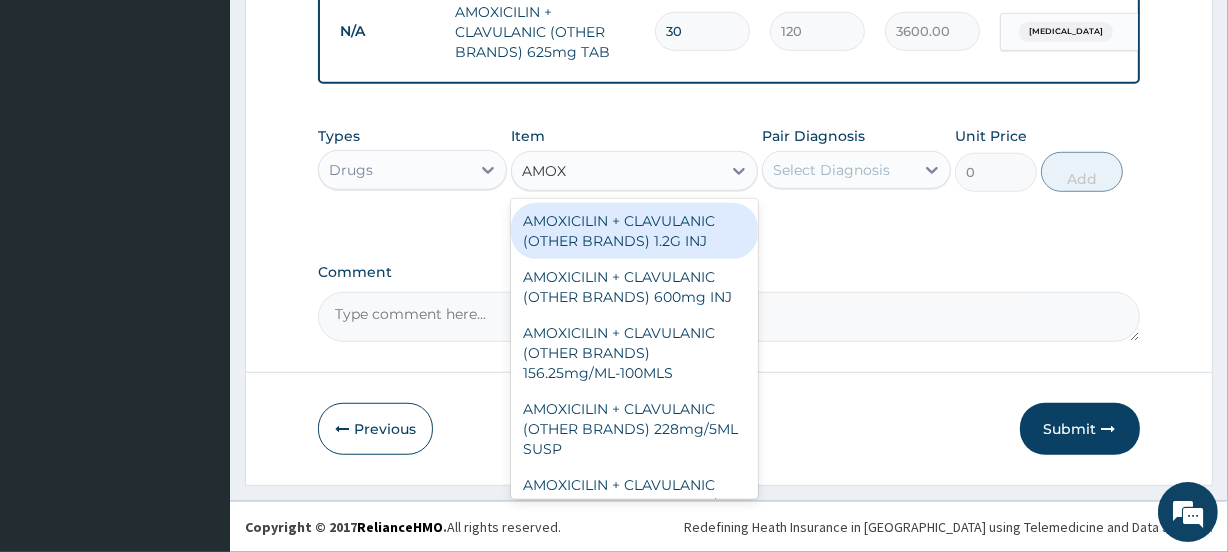 type on "AMOXI" 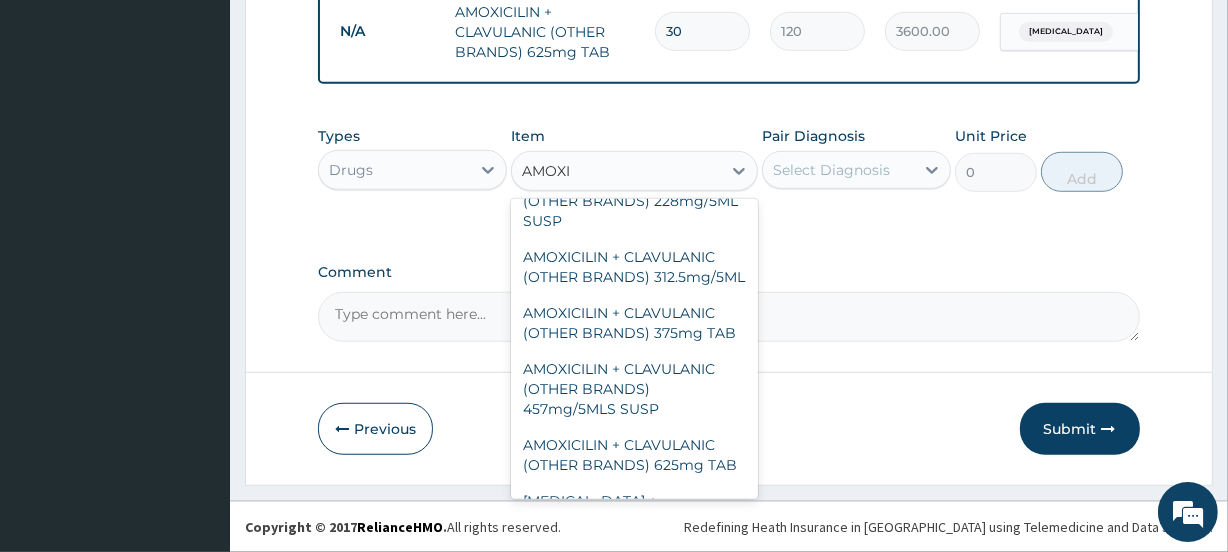 scroll, scrollTop: 230, scrollLeft: 0, axis: vertical 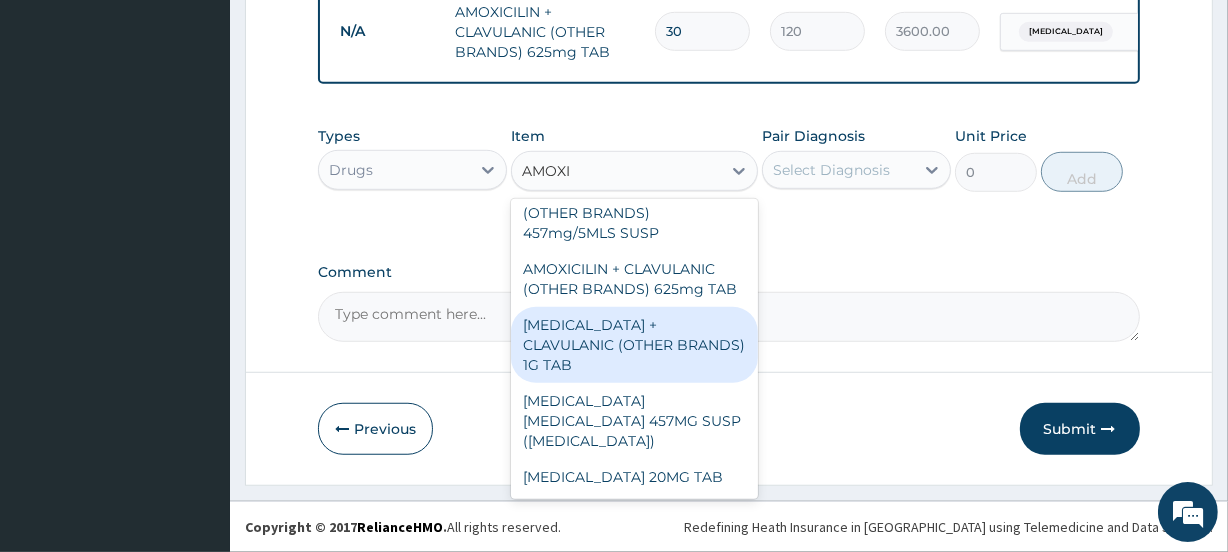 click on "[MEDICAL_DATA] + CLAVULANIC (OTHER BRANDS) 1G TAB" at bounding box center [634, 345] 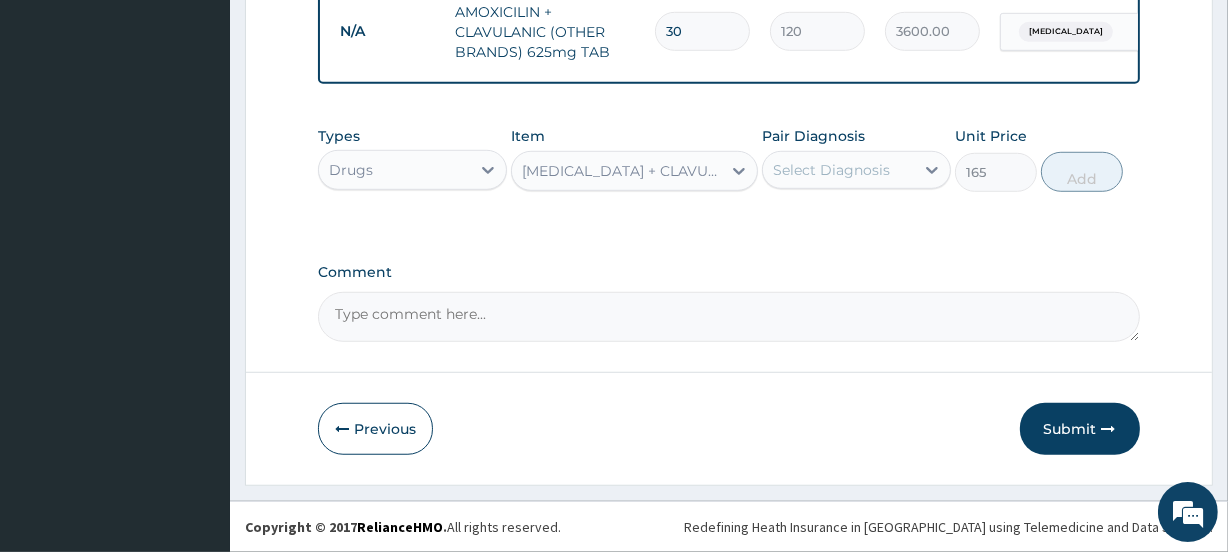 click on "[MEDICAL_DATA] + CLAVULANIC (OTHER BRANDS) 1G TAB" at bounding box center (622, 171) 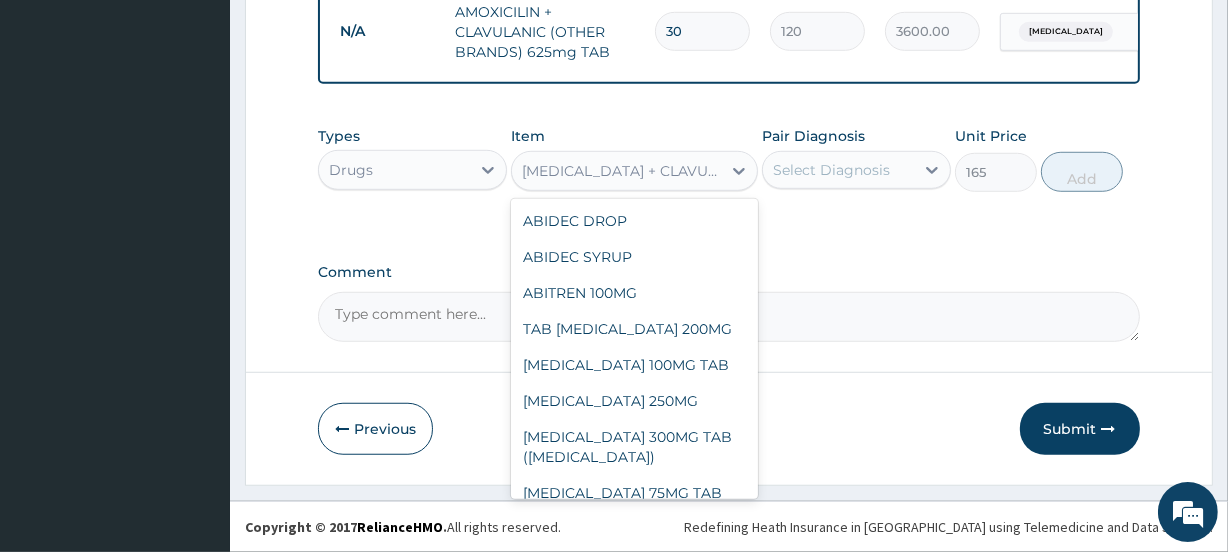 scroll, scrollTop: 2759, scrollLeft: 0, axis: vertical 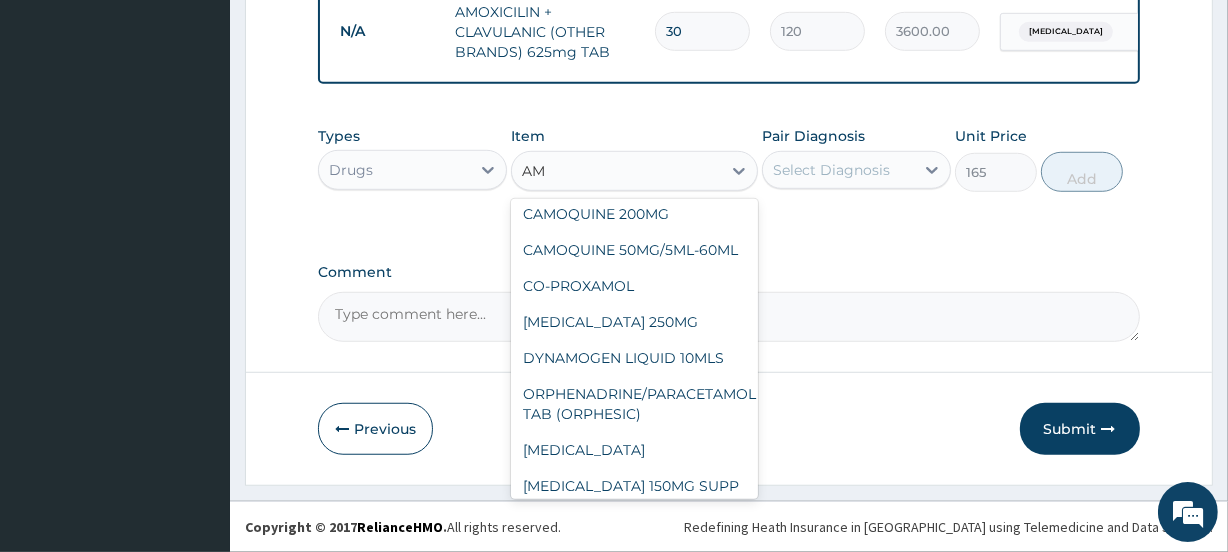type on "AMO" 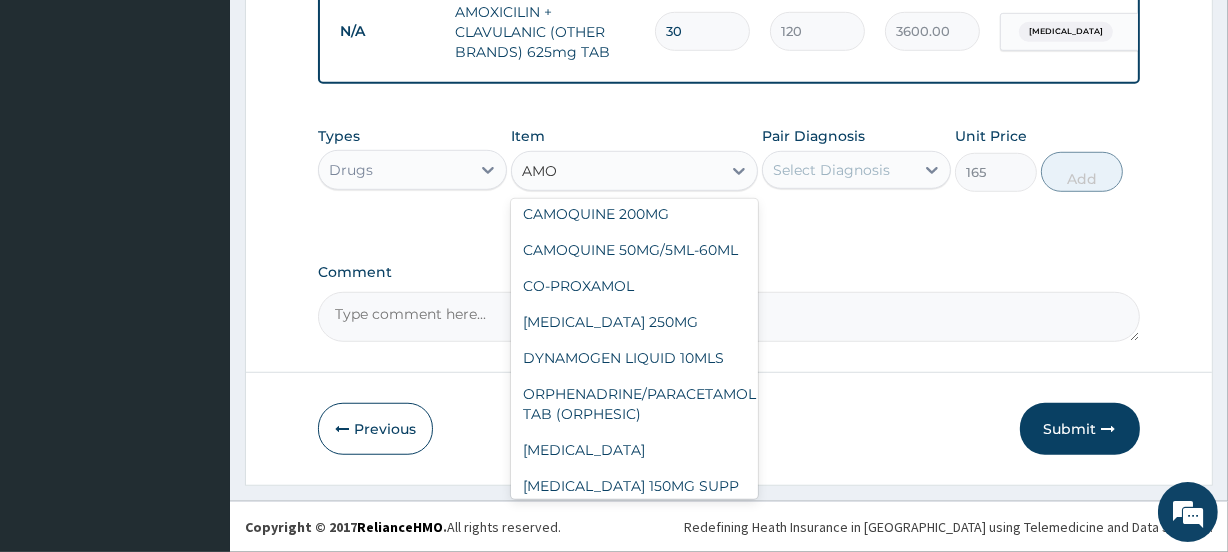 scroll, scrollTop: 347, scrollLeft: 0, axis: vertical 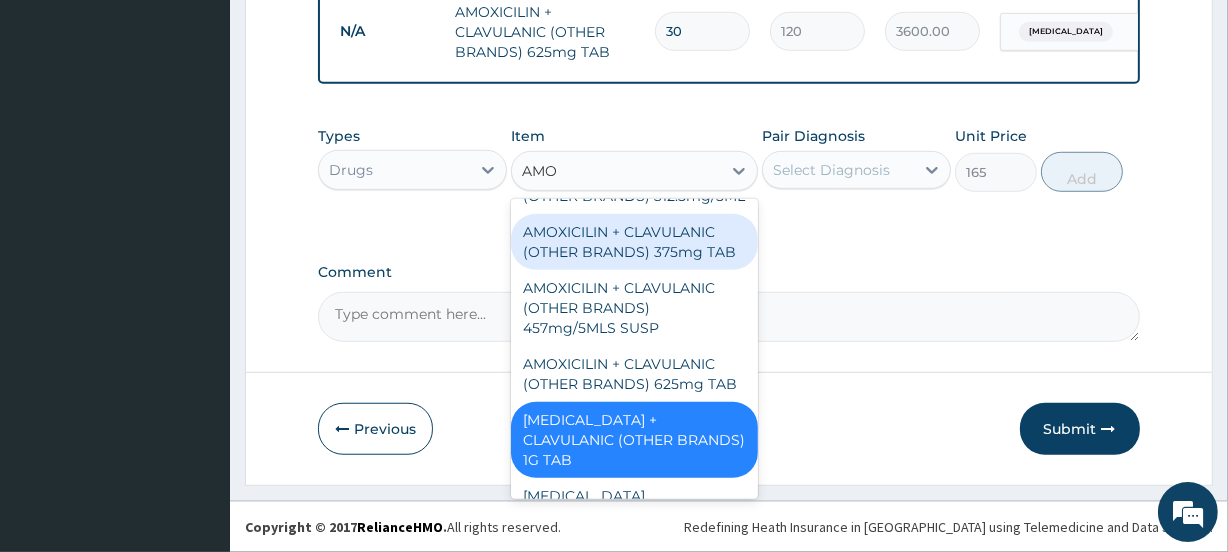 click on "AMOXICILIN + CLAVULANIC (OTHER BRANDS) 375mg TAB" at bounding box center [634, 242] 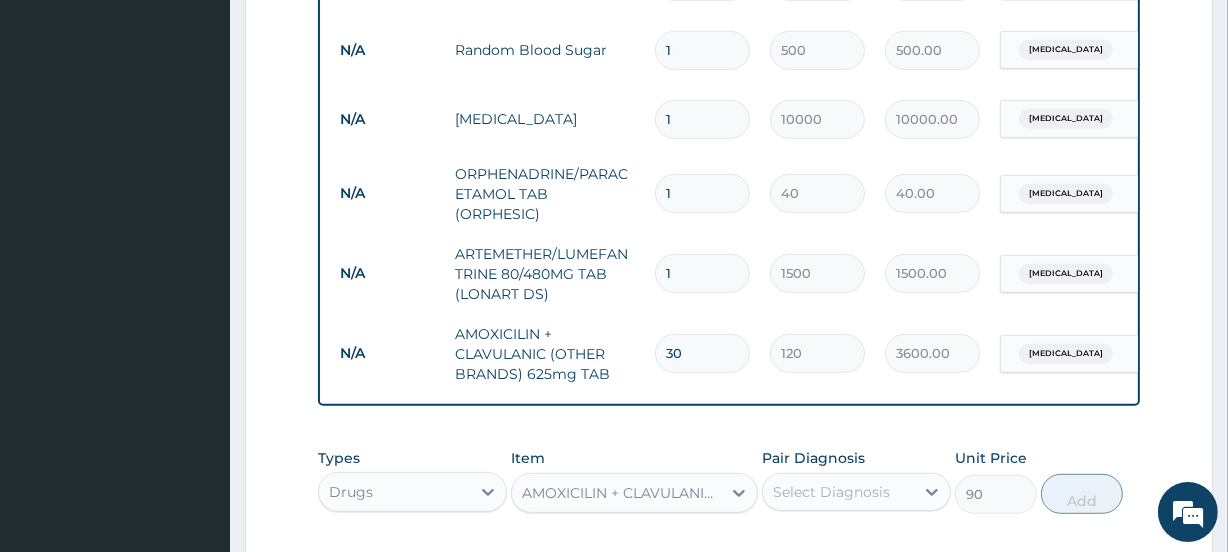 scroll, scrollTop: 898, scrollLeft: 0, axis: vertical 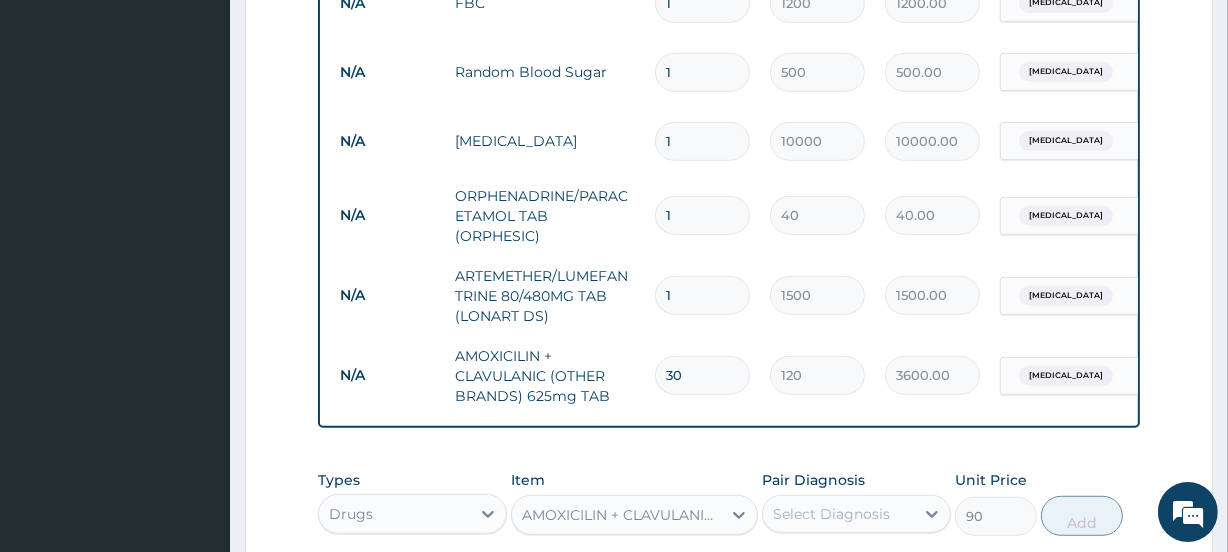 click on "30" at bounding box center (702, 375) 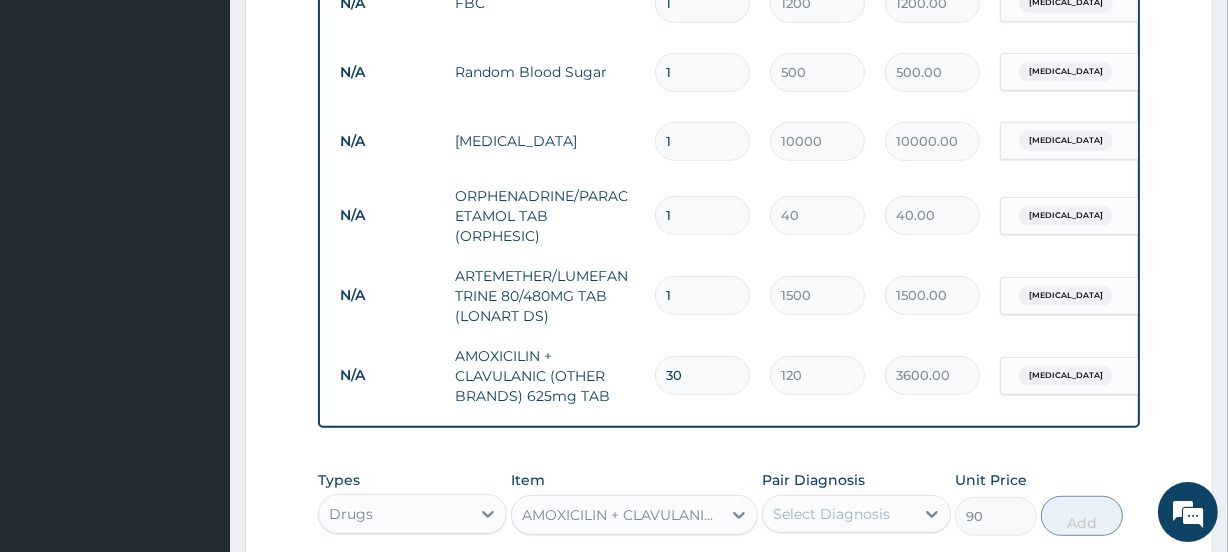 type on "3" 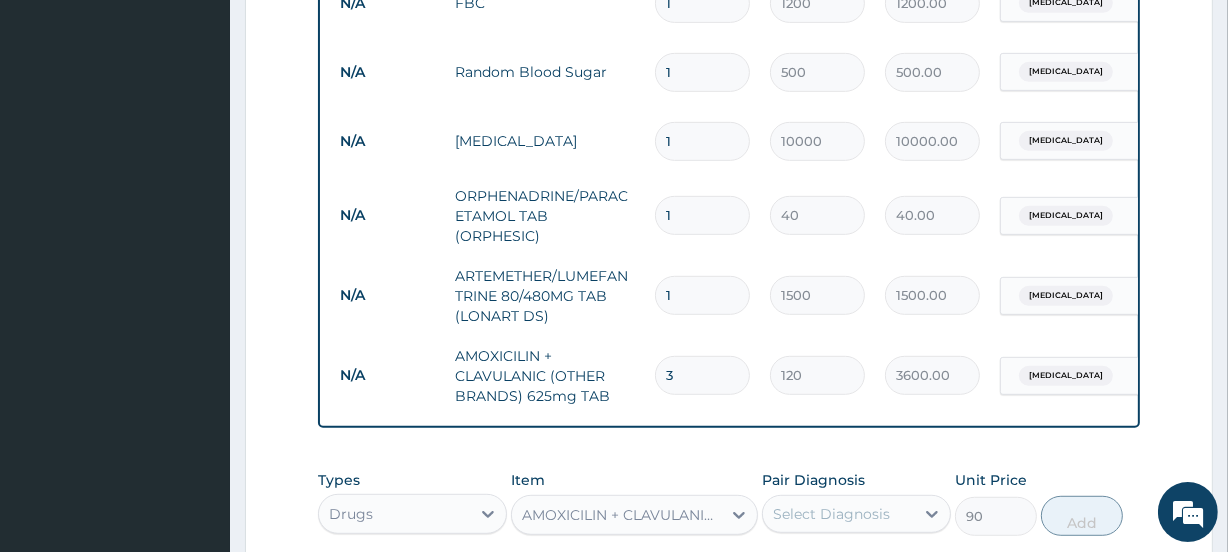 type on "360.00" 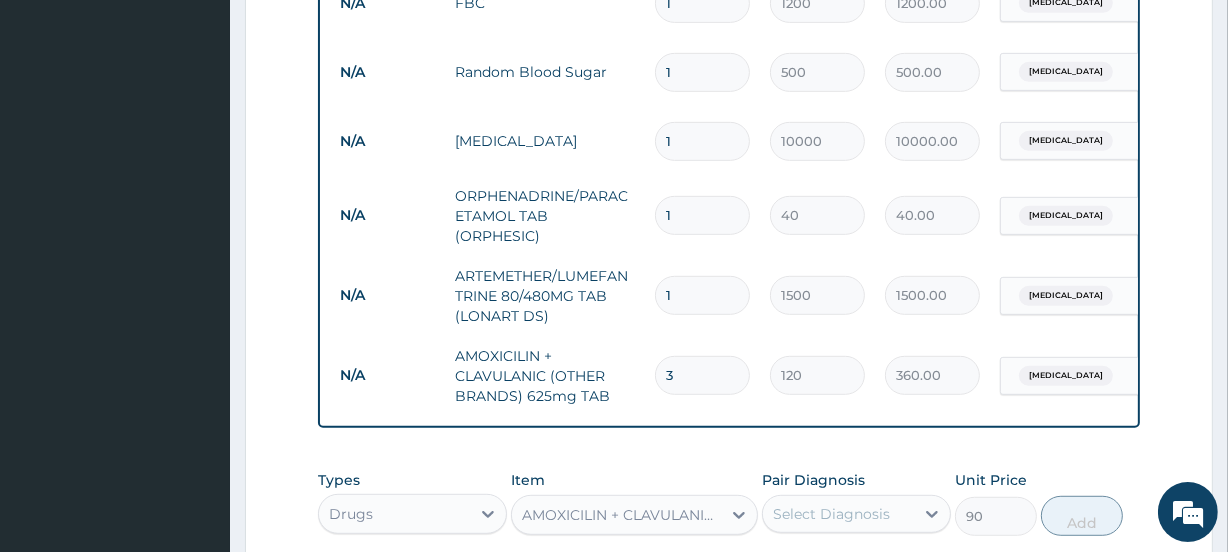 type 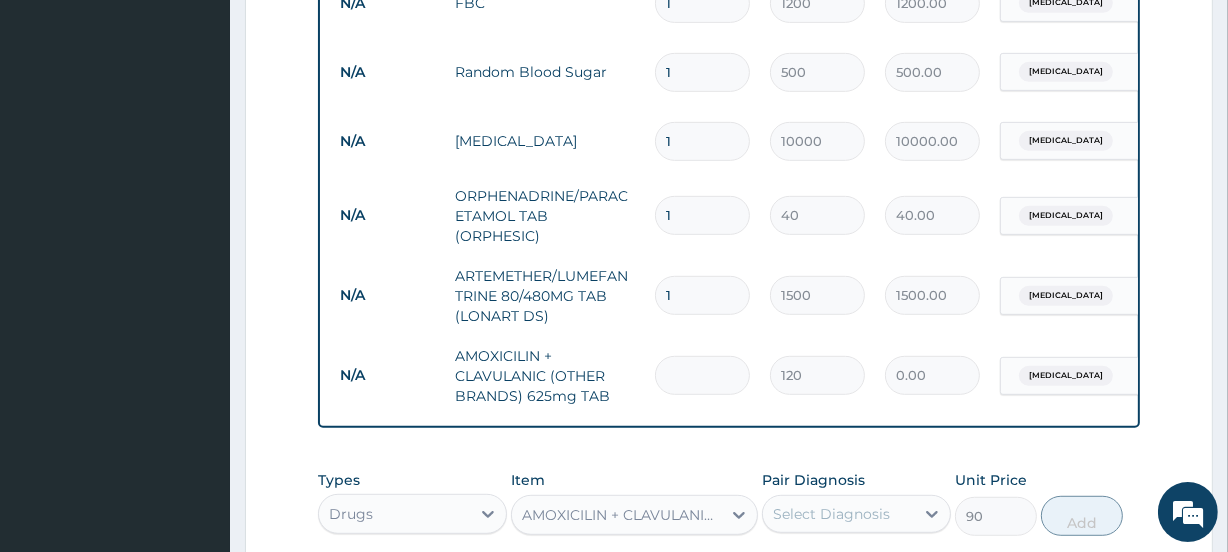 type on "6" 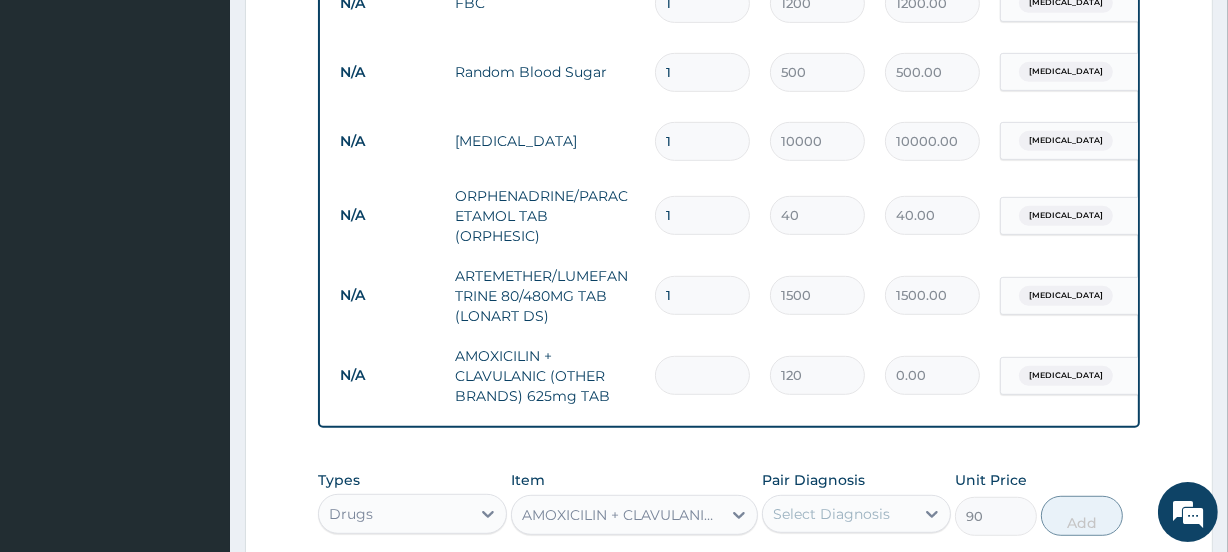 type on "720.00" 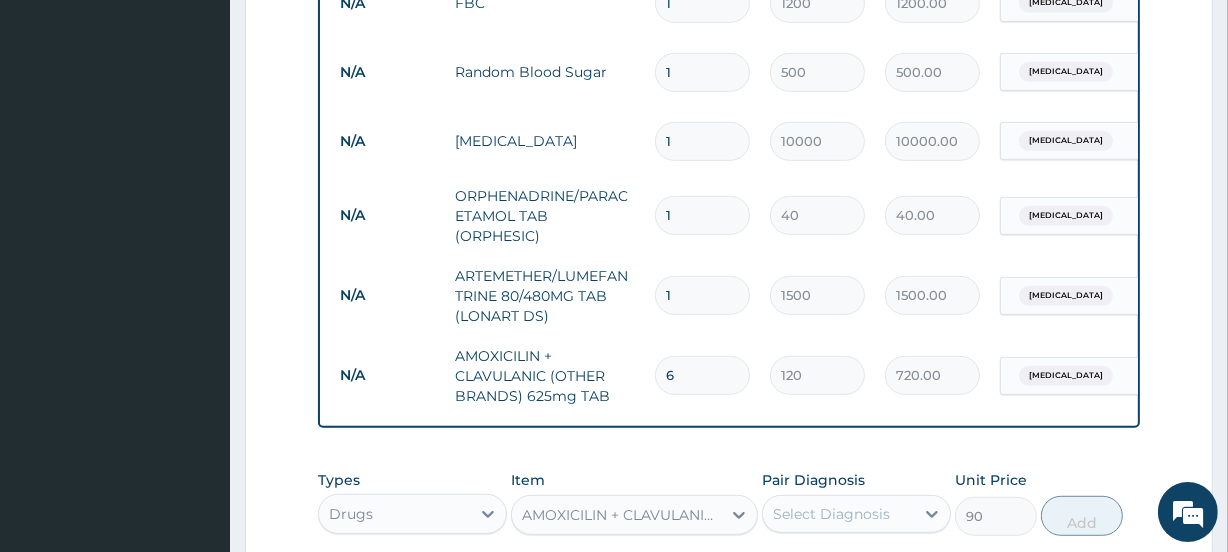 type on "60" 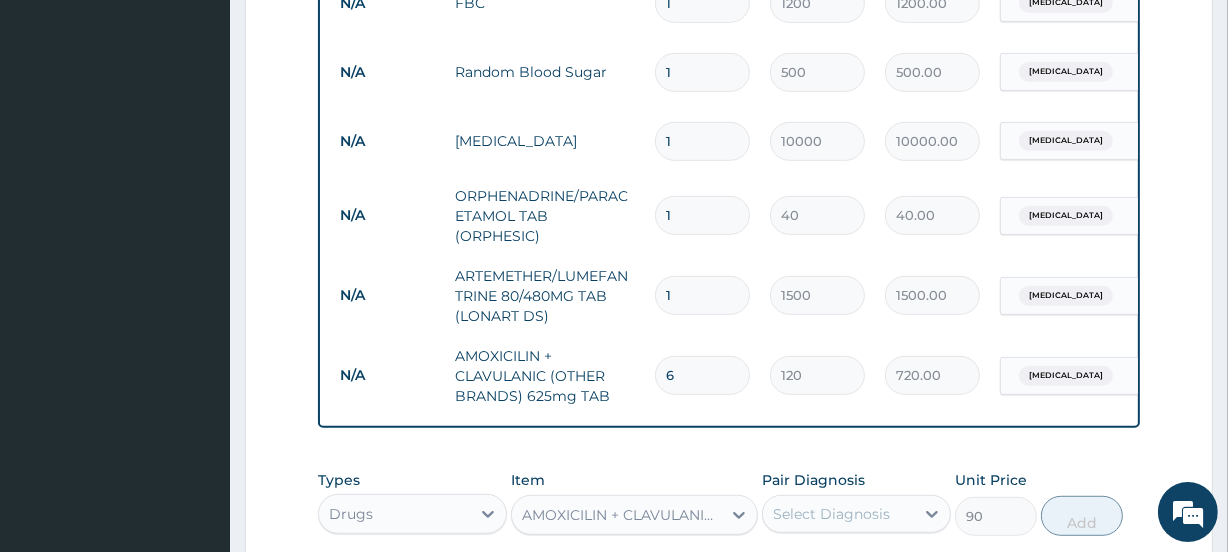 type on "7200.00" 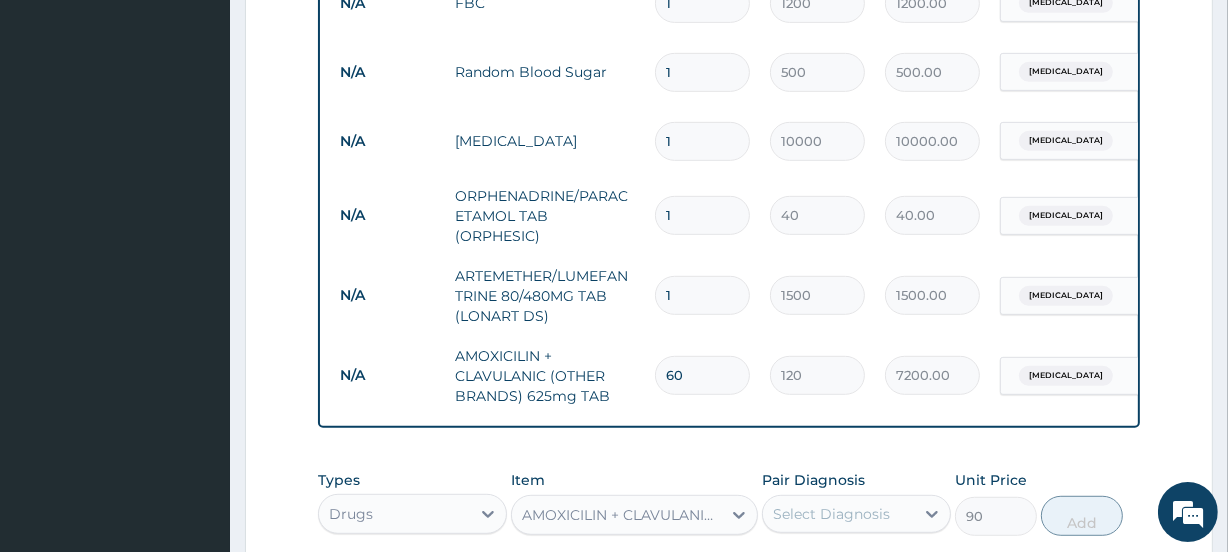 type on "6" 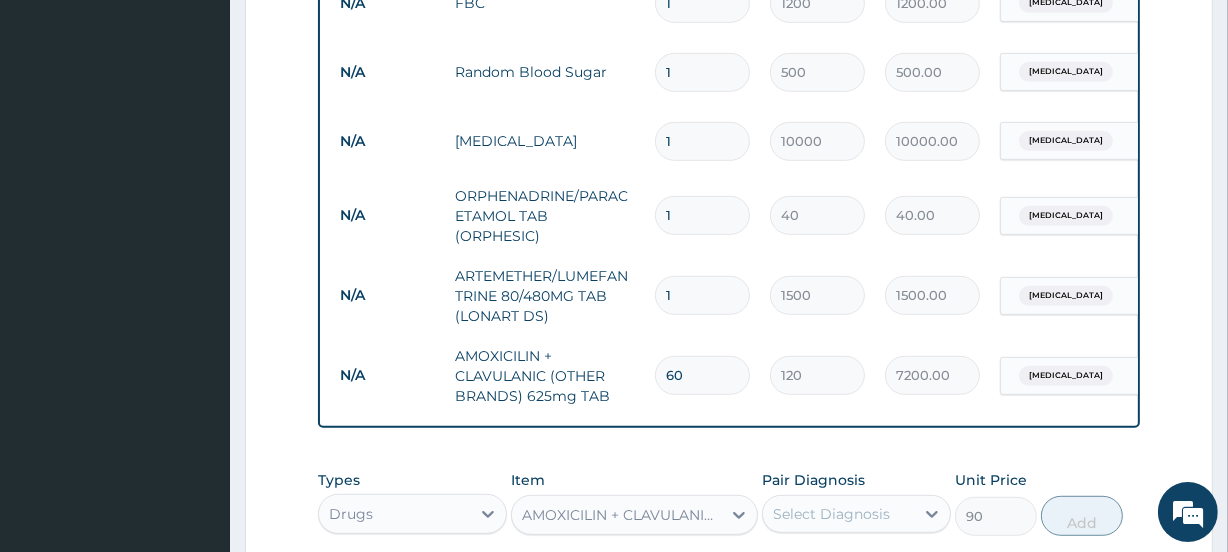 type on "720.00" 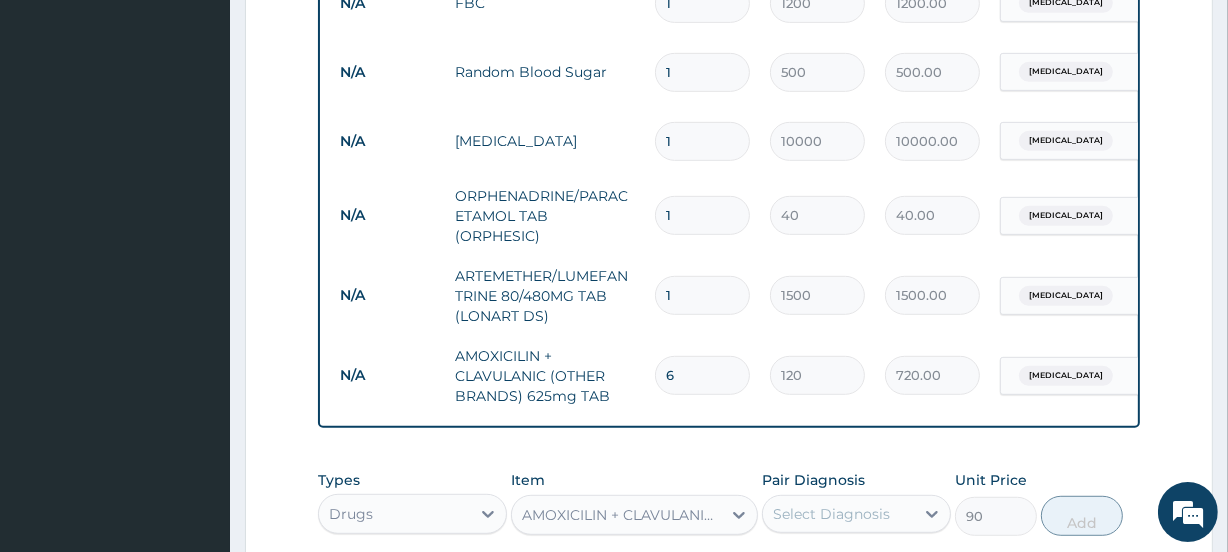 type 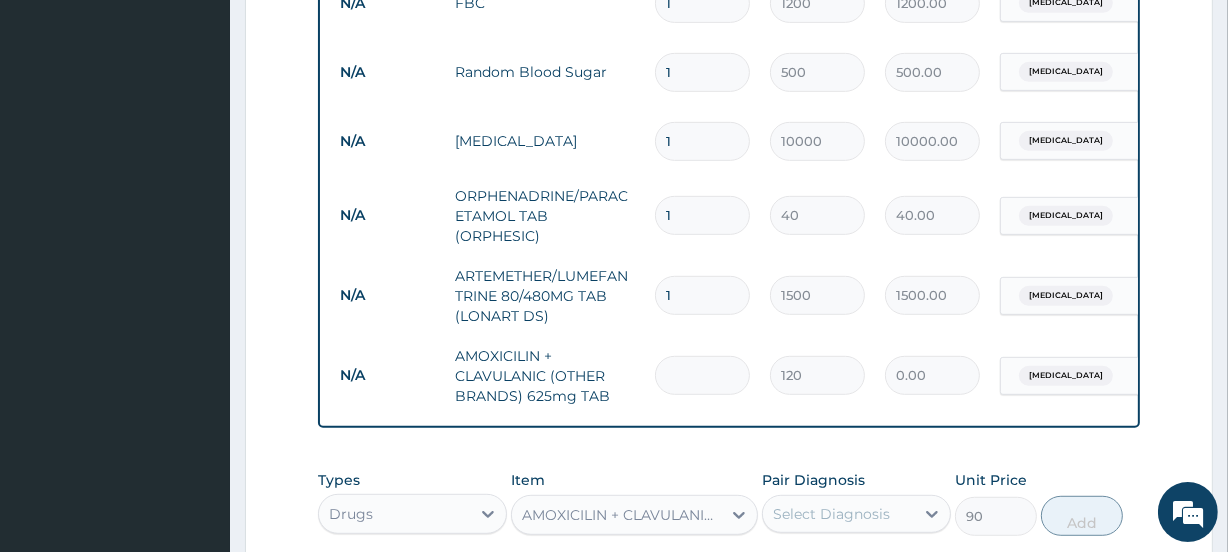 type on "4" 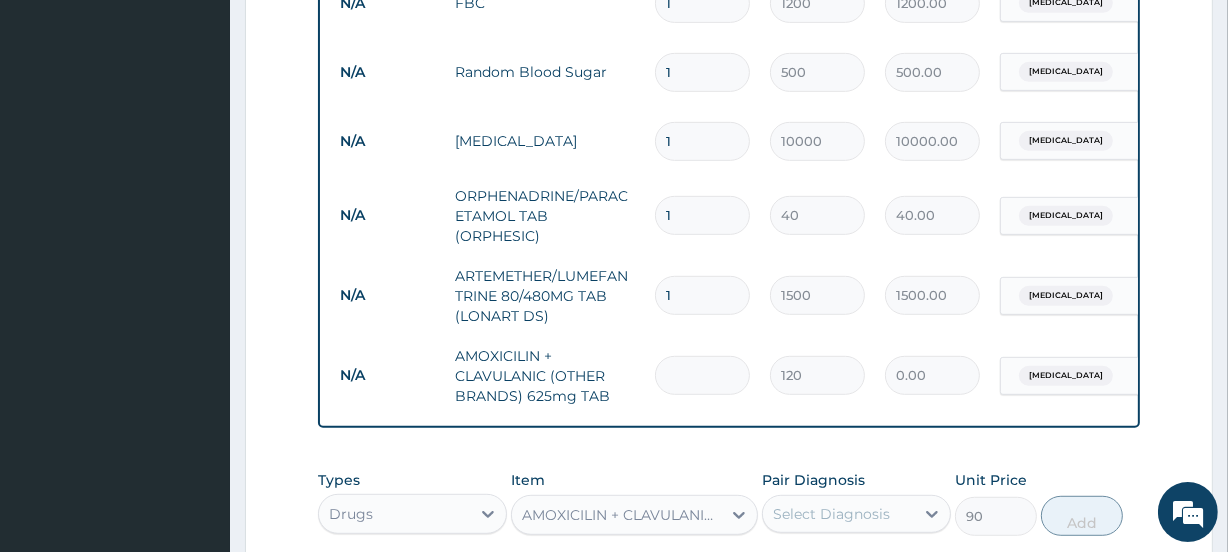 type on "480.00" 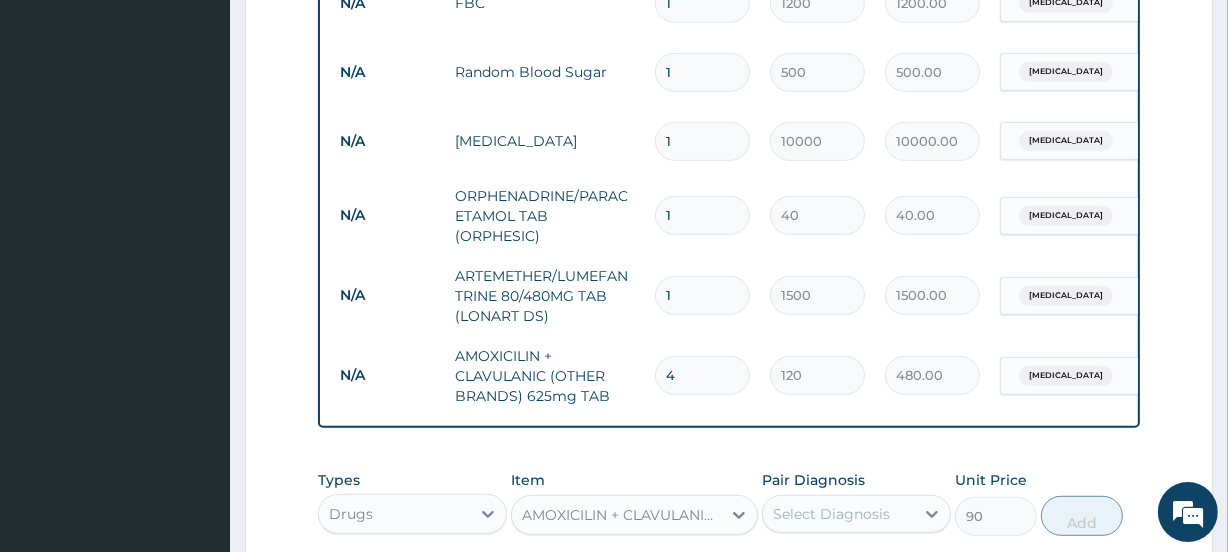 type on "48" 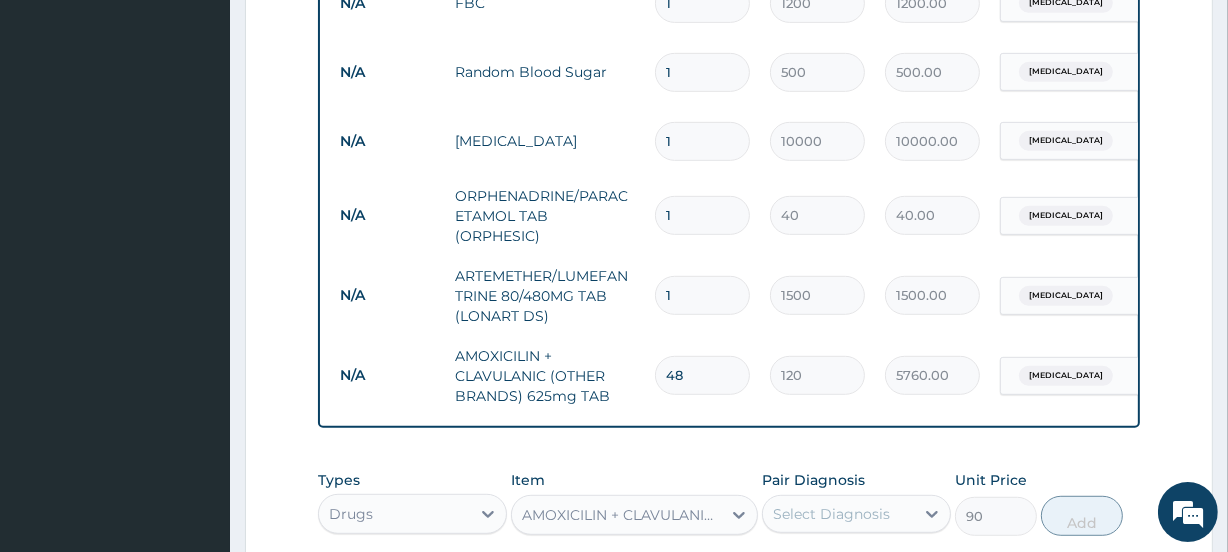 type on "48" 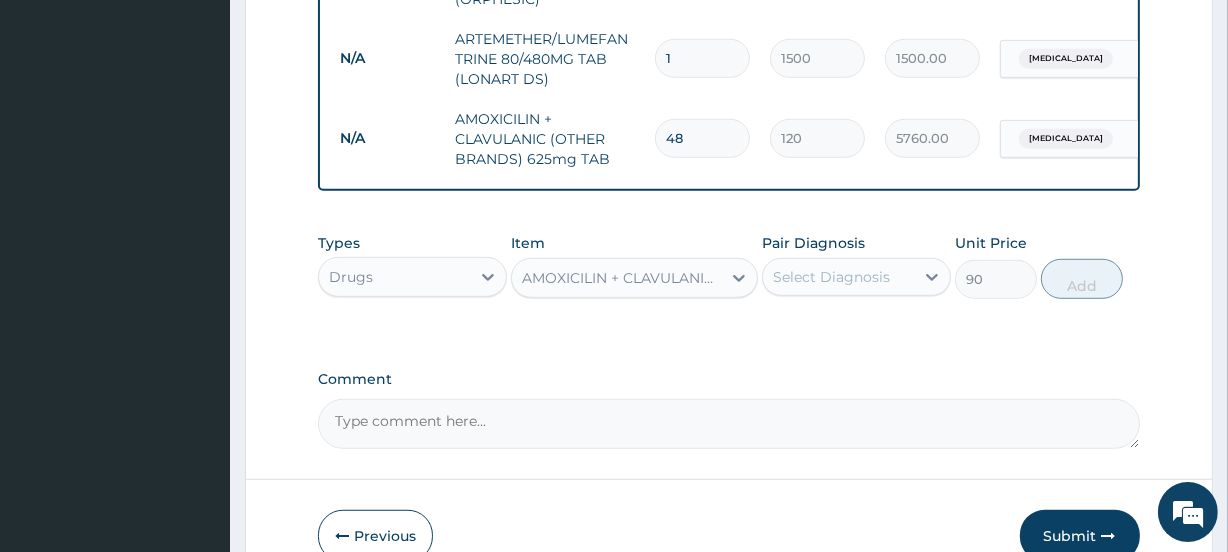 scroll, scrollTop: 1150, scrollLeft: 0, axis: vertical 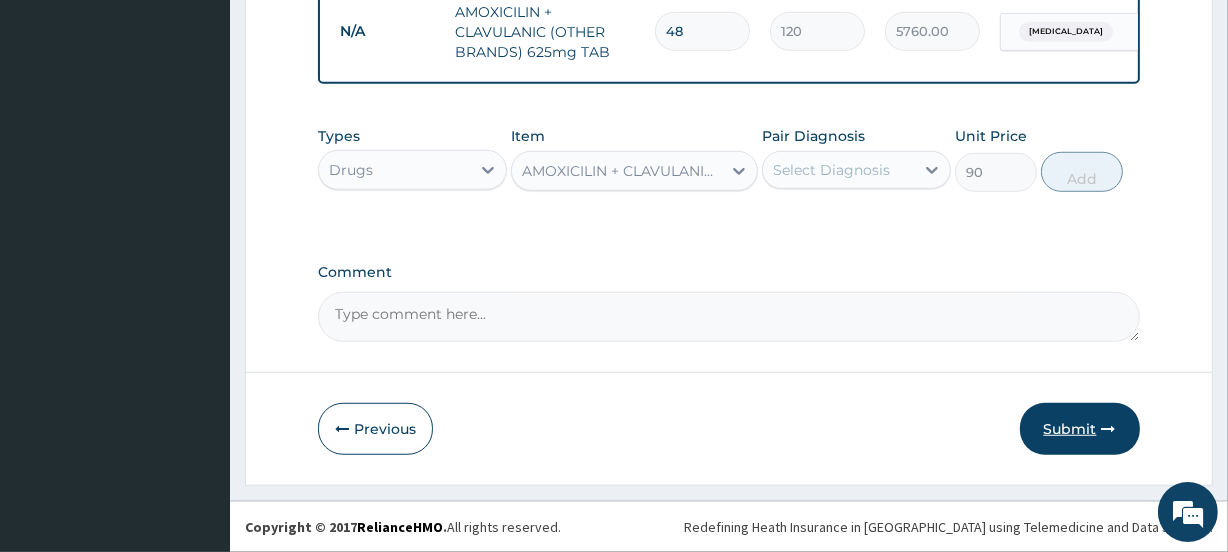 click on "Submit" at bounding box center (1080, 429) 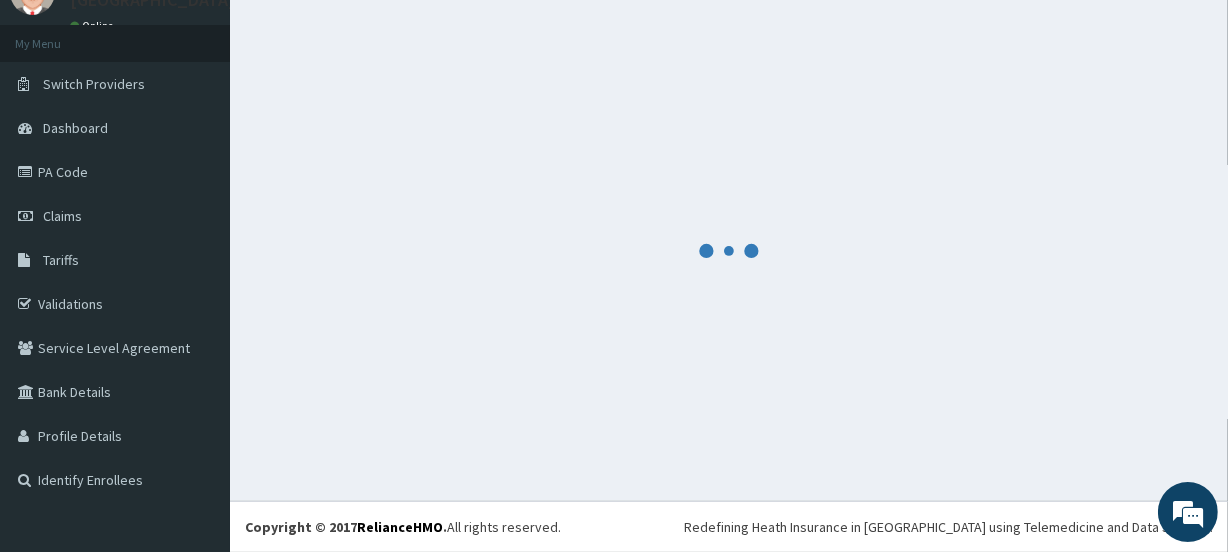 scroll, scrollTop: 89, scrollLeft: 0, axis: vertical 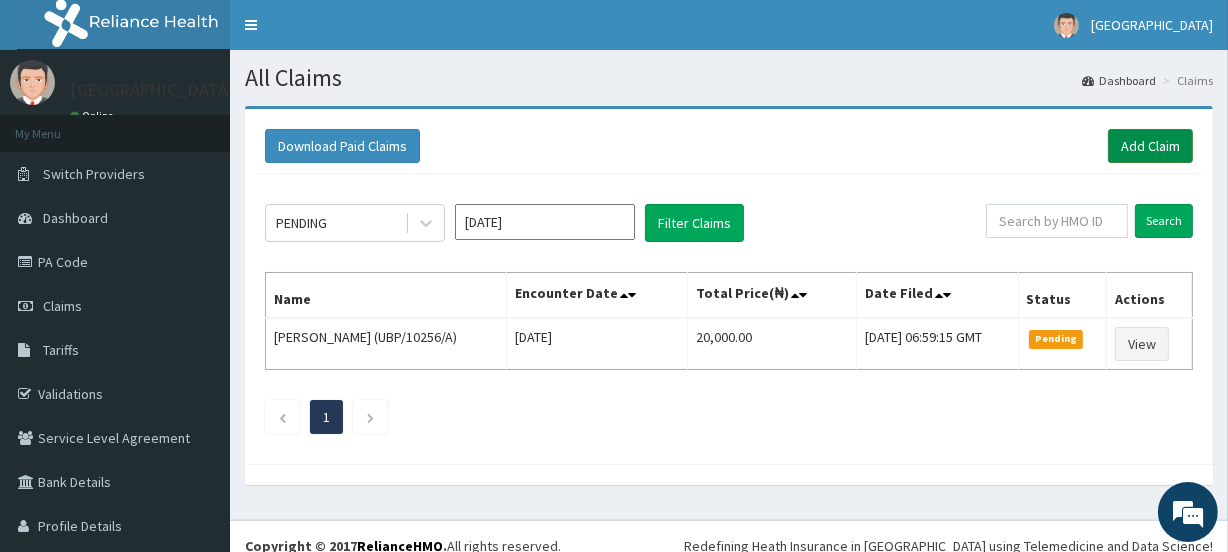 click on "Add Claim" at bounding box center [1150, 146] 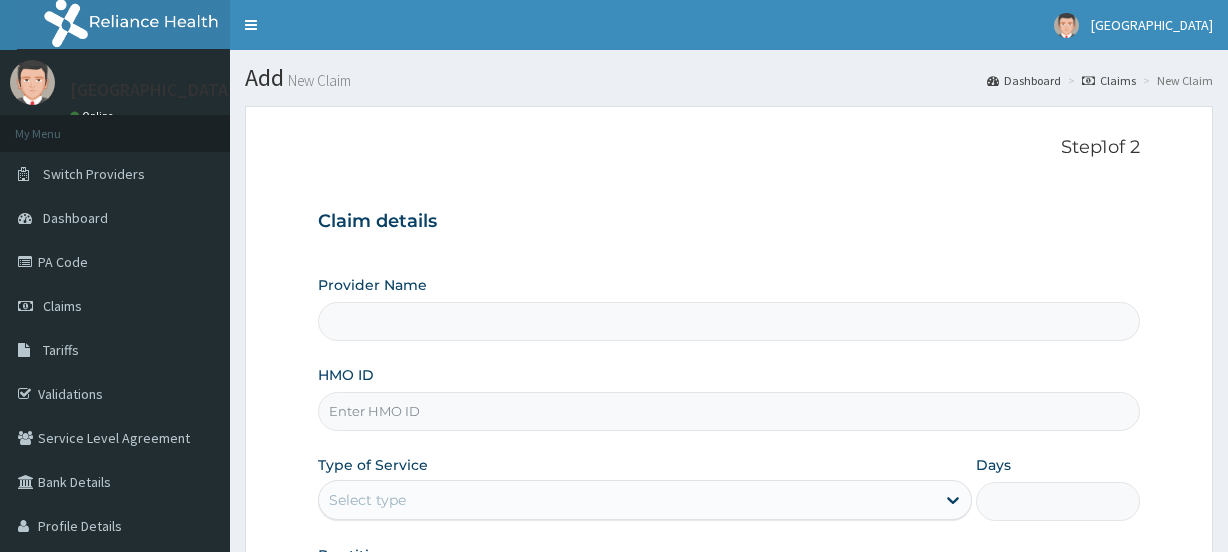 scroll, scrollTop: 0, scrollLeft: 0, axis: both 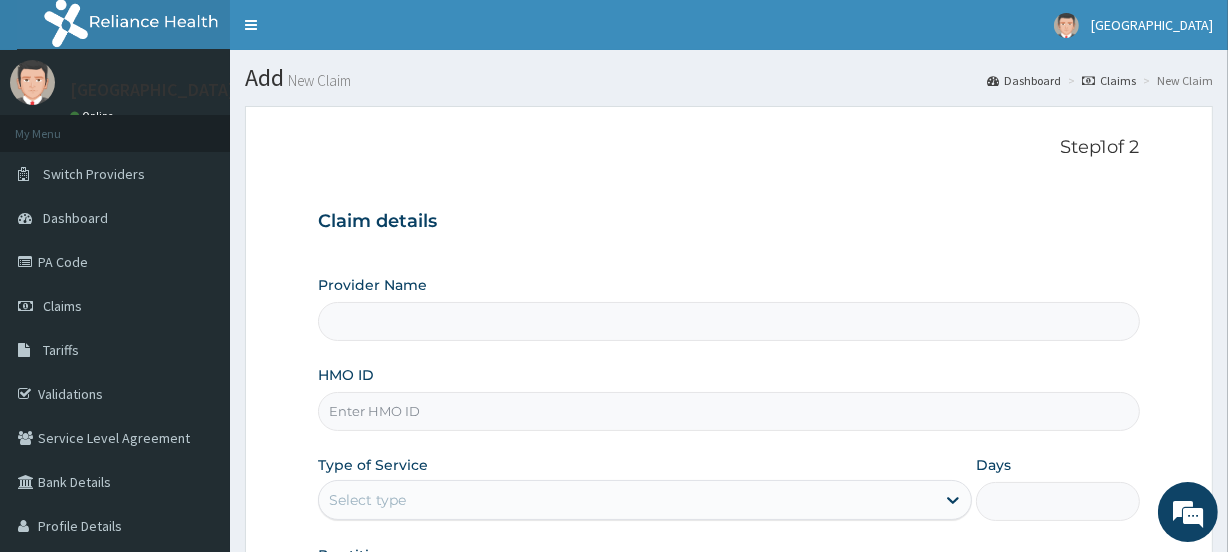 type on "[GEOGRAPHIC_DATA]" 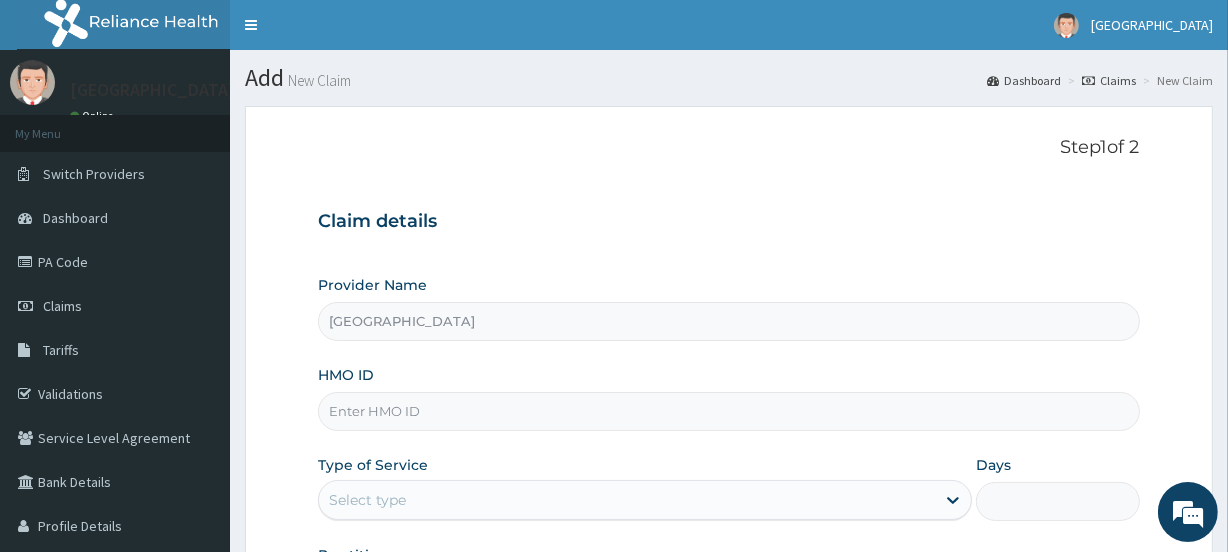 scroll, scrollTop: 0, scrollLeft: 0, axis: both 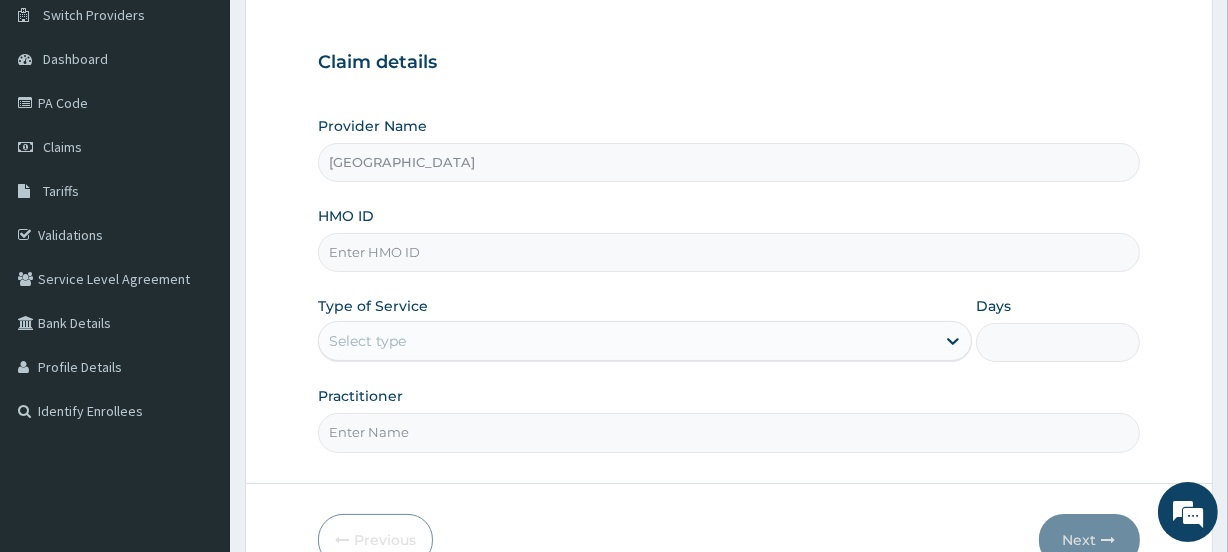 click on "HMO ID" at bounding box center (728, 252) 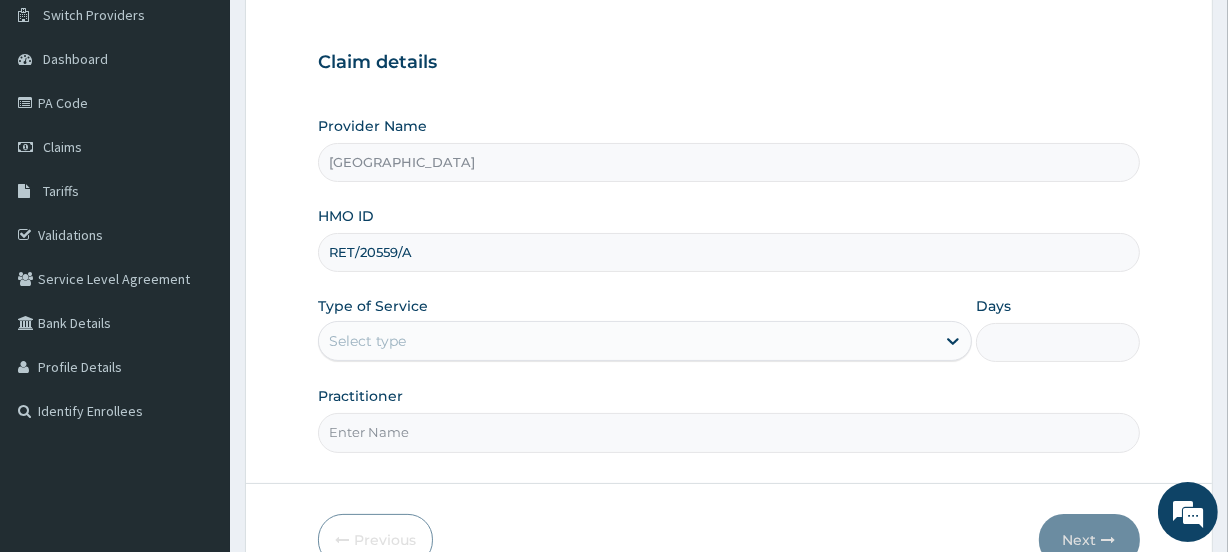 type on "RET/20559/A" 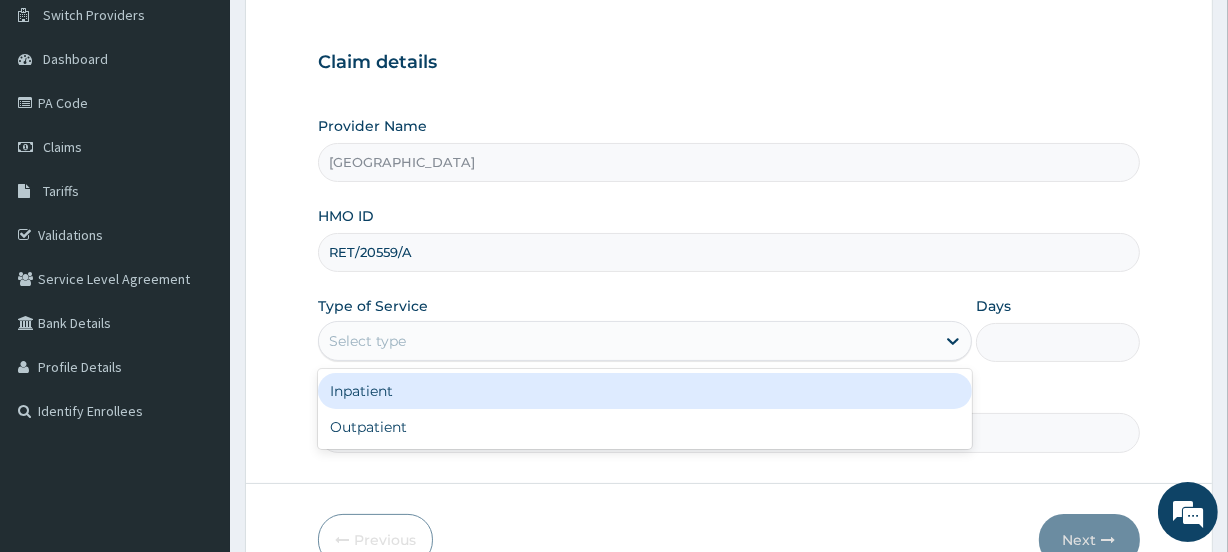 click on "Select type" at bounding box center [627, 341] 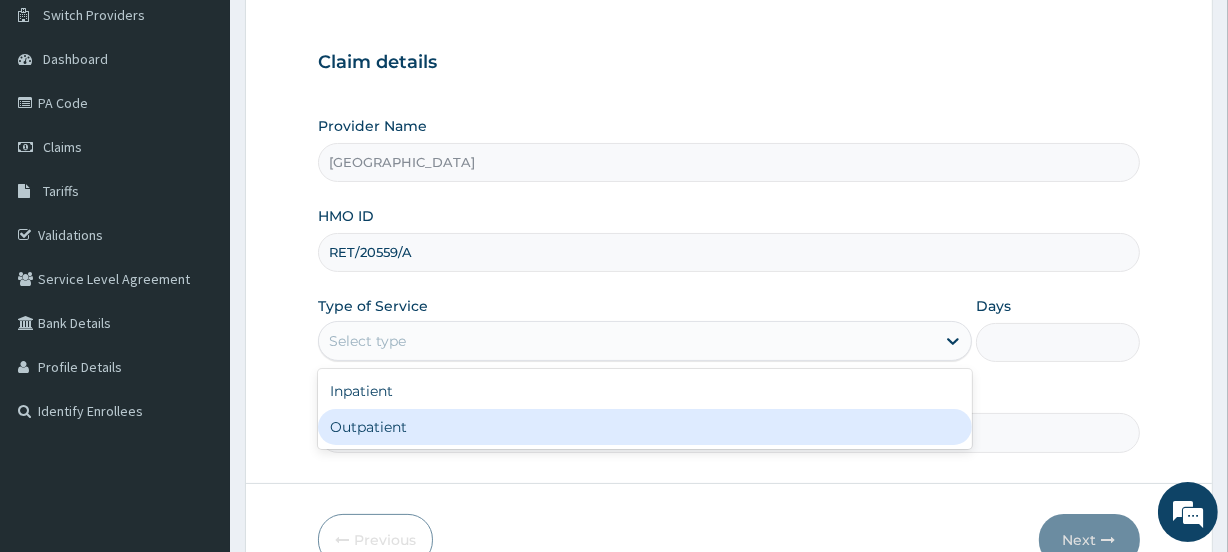click on "Outpatient" at bounding box center (645, 427) 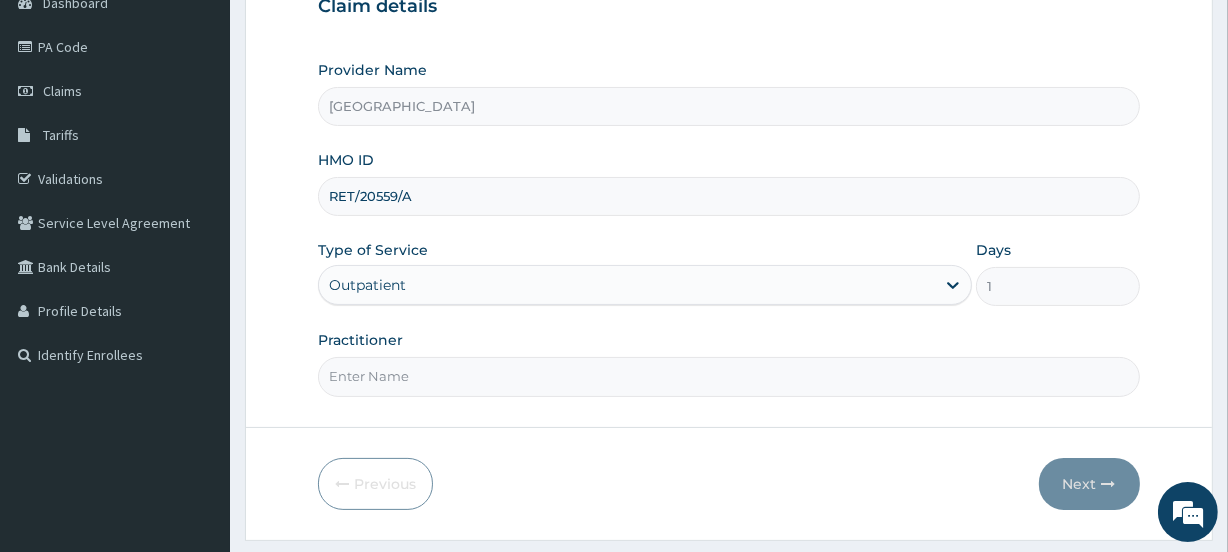scroll, scrollTop: 249, scrollLeft: 0, axis: vertical 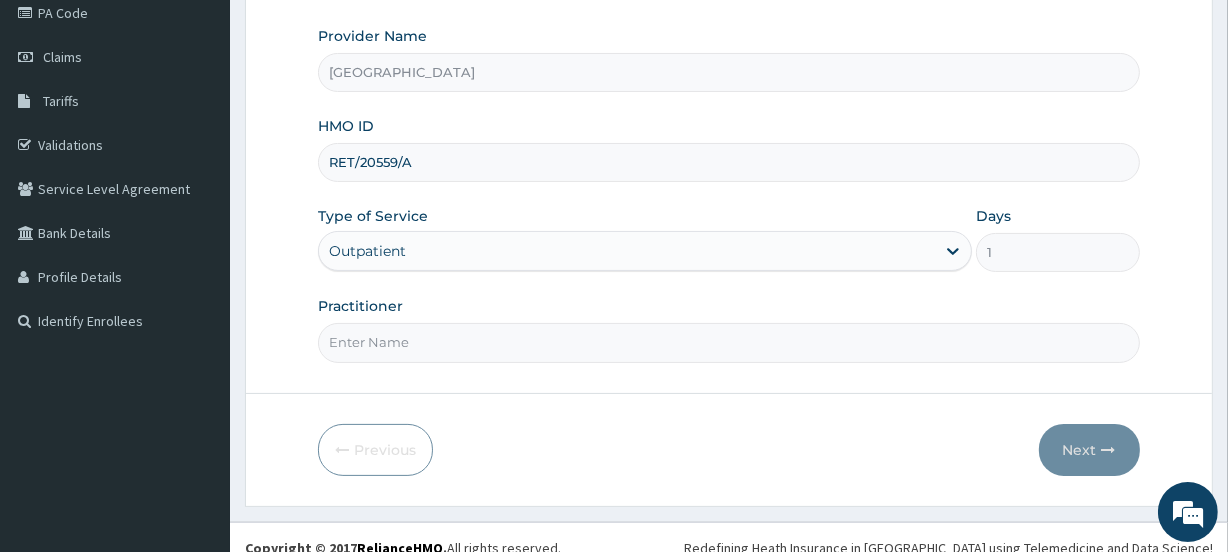 click on "Practitioner" at bounding box center [728, 342] 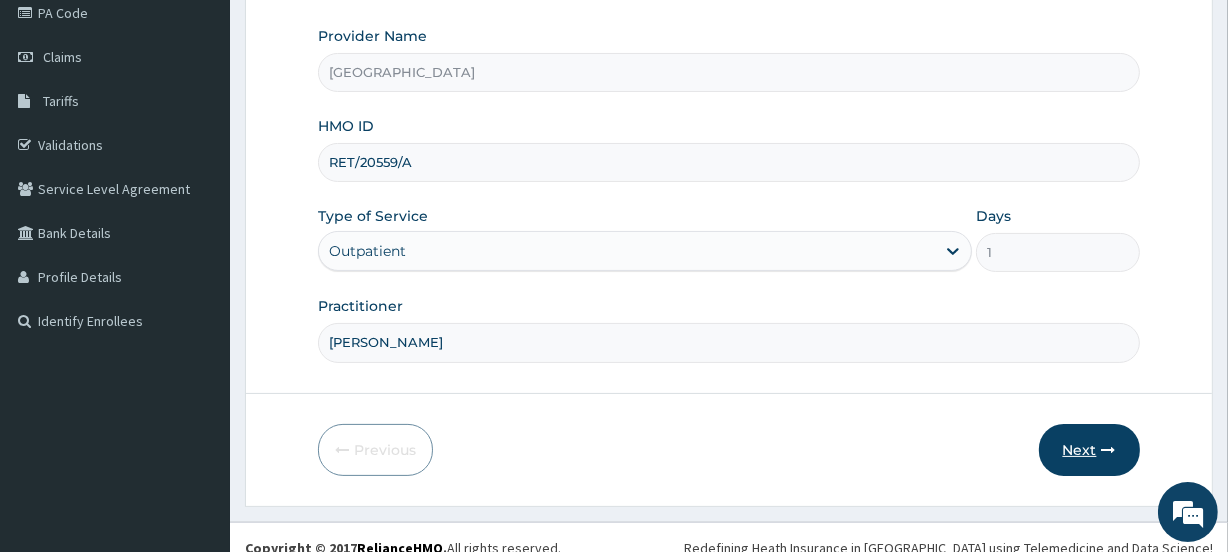 type on "JANET FATUNMBI" 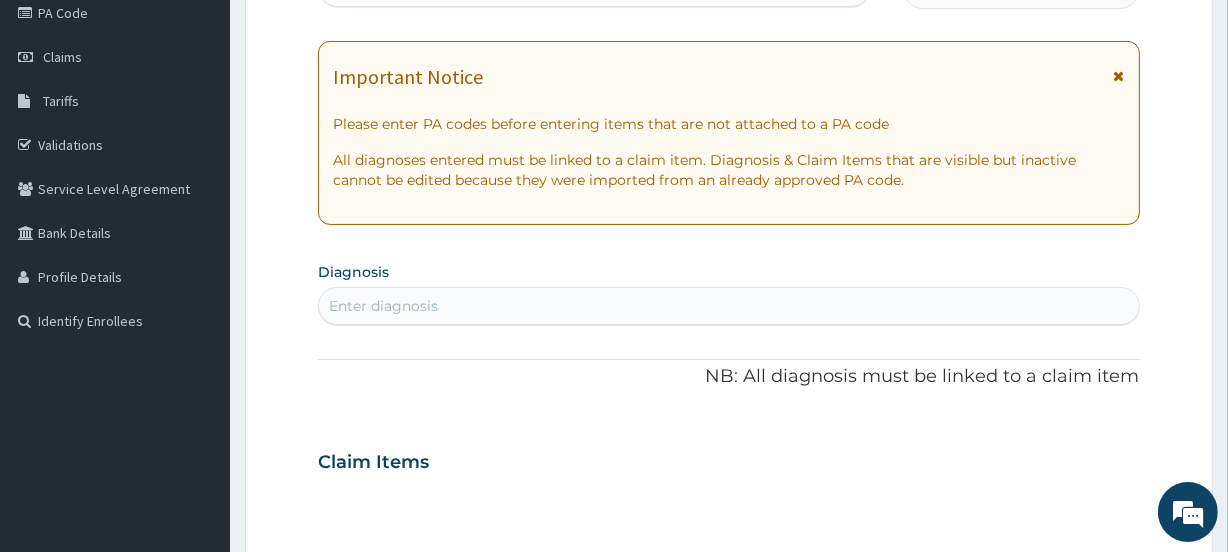 scroll, scrollTop: 0, scrollLeft: 0, axis: both 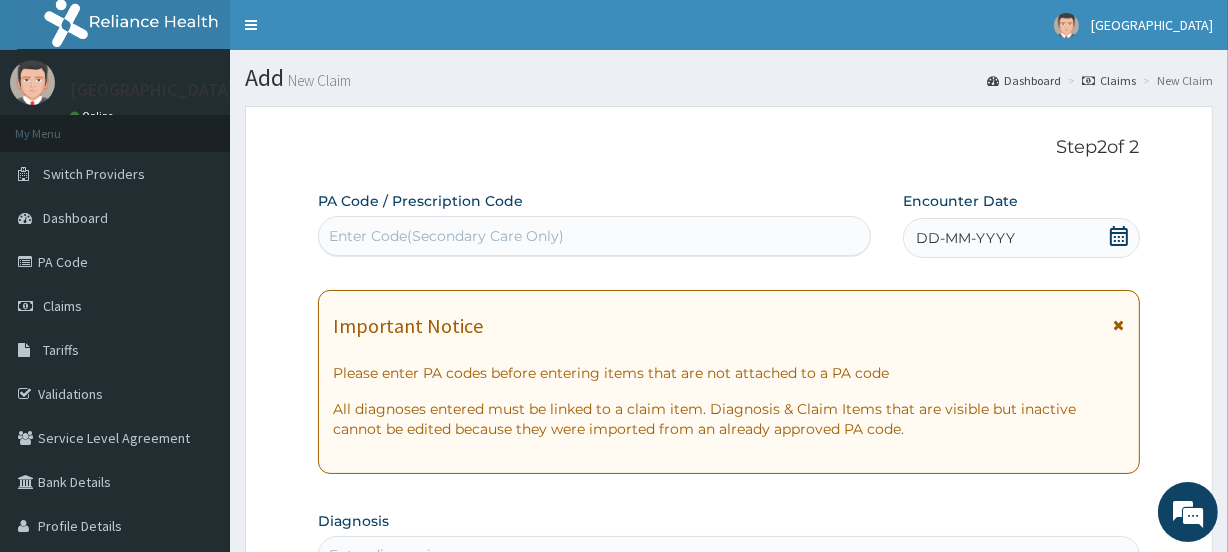 click 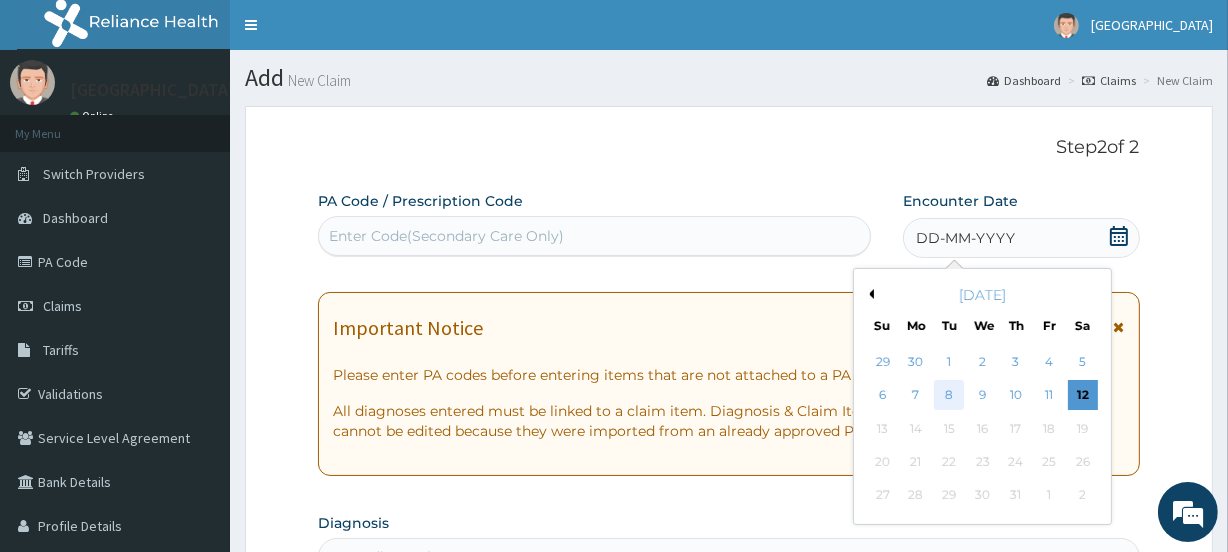 click on "8" at bounding box center (949, 396) 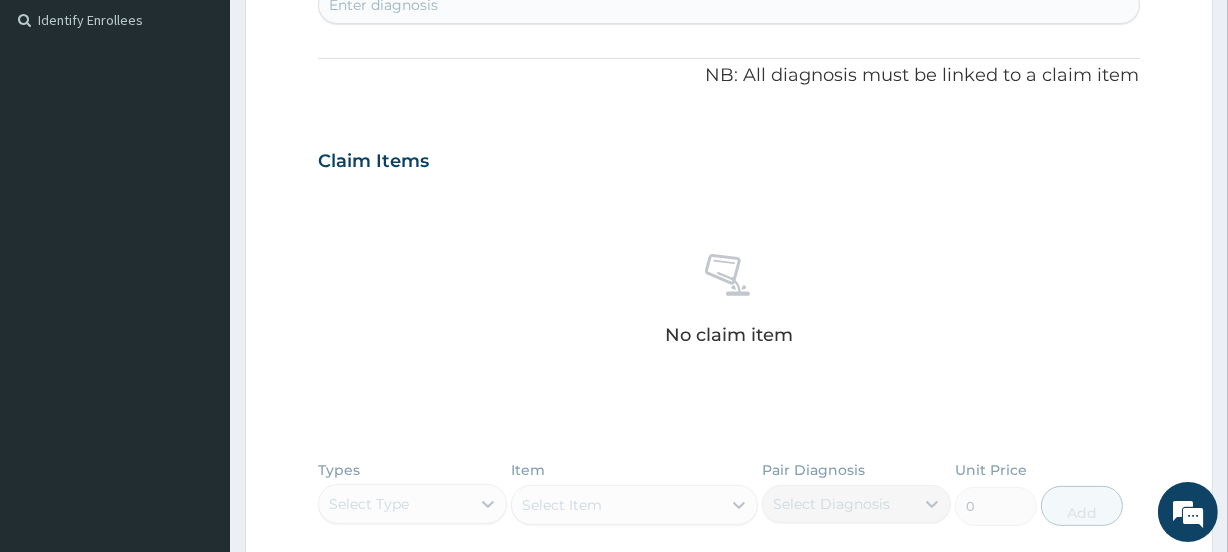scroll, scrollTop: 460, scrollLeft: 0, axis: vertical 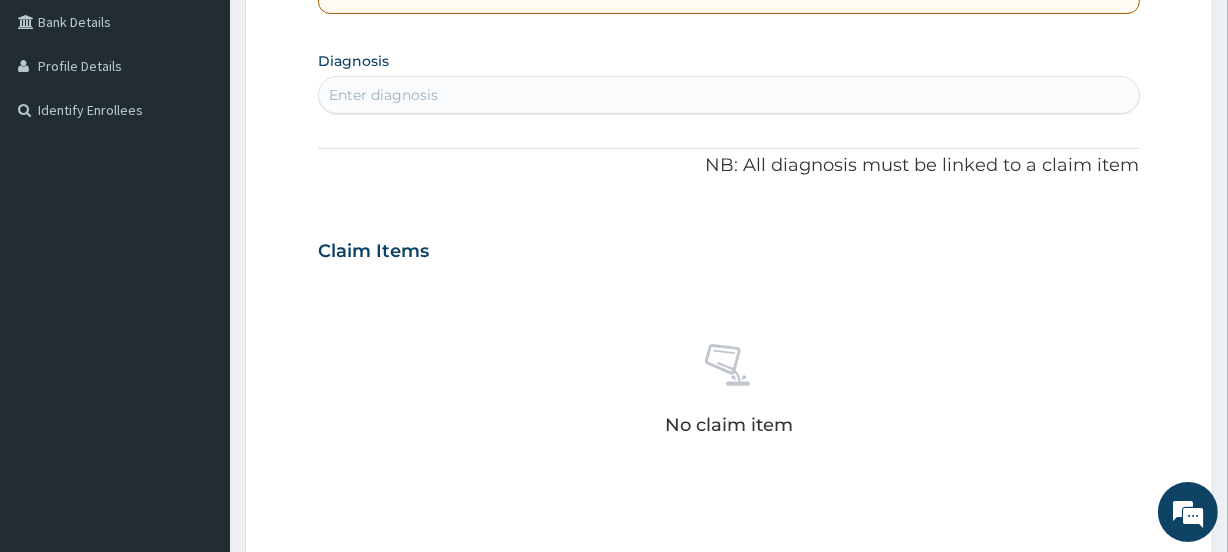 click on "Enter diagnosis" at bounding box center (383, 95) 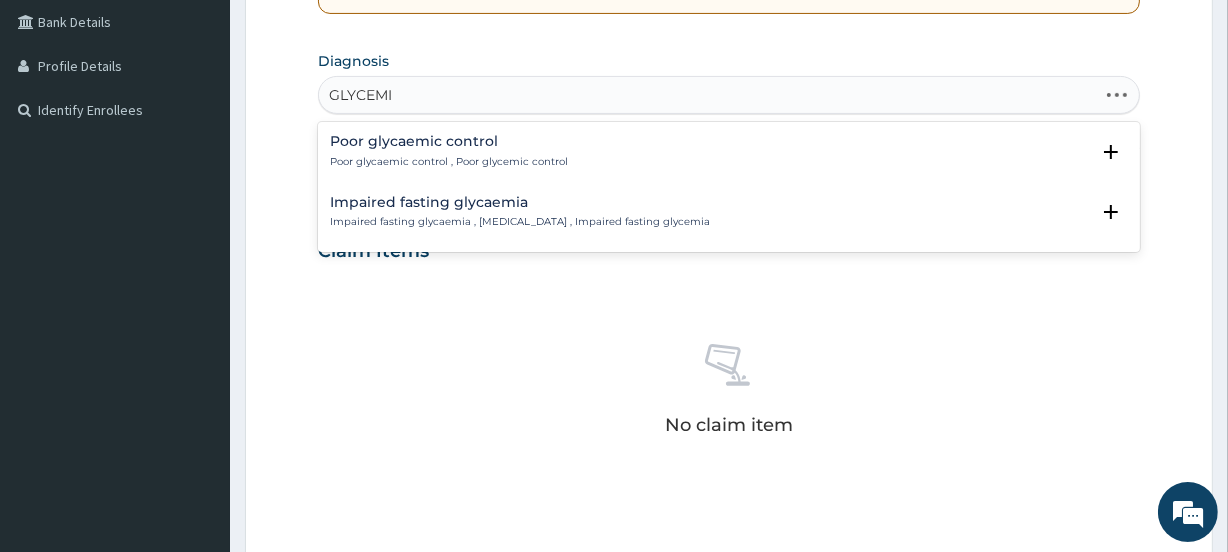 type on "GLYCEMIC" 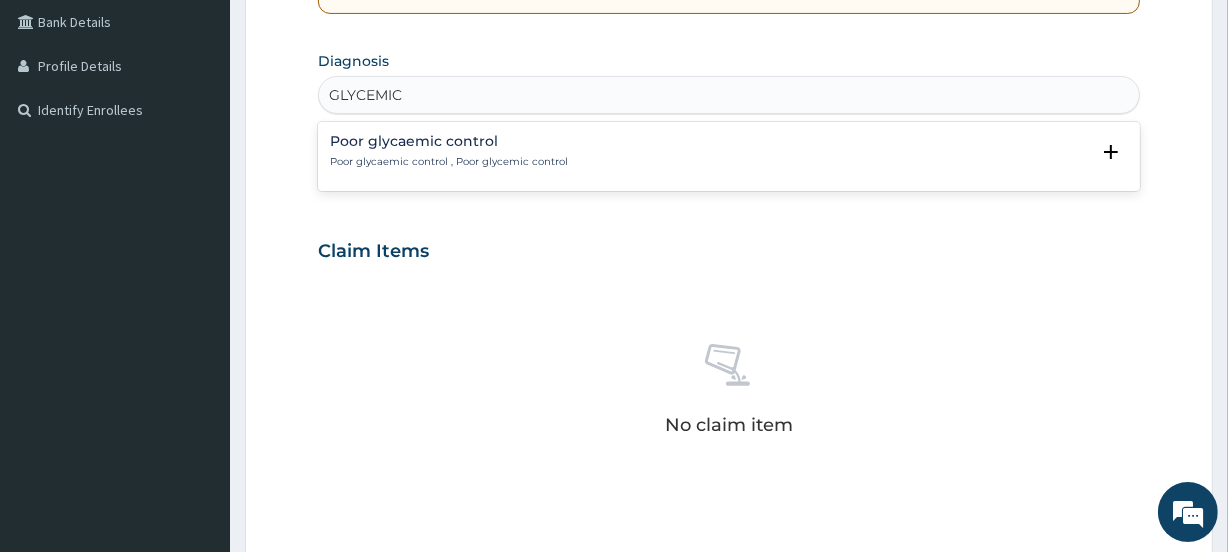 click on "Poor glycaemic control" at bounding box center (449, 141) 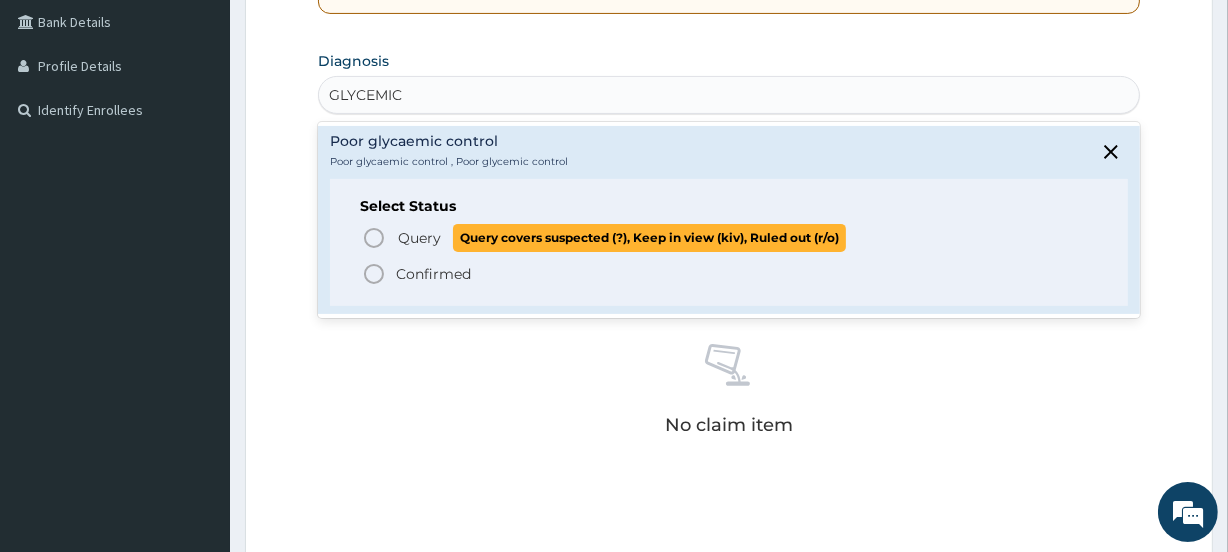 click on "Query Query covers suspected (?), Keep in view (kiv), Ruled out (r/o)" at bounding box center [729, 237] 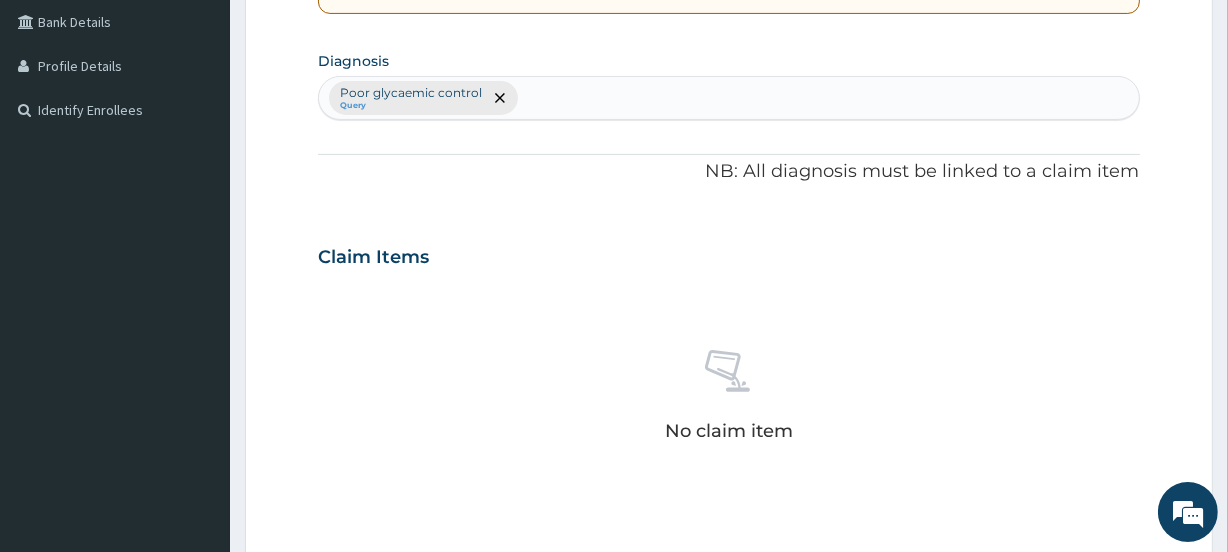 click on "Poor glycaemic control Query" at bounding box center [728, 98] 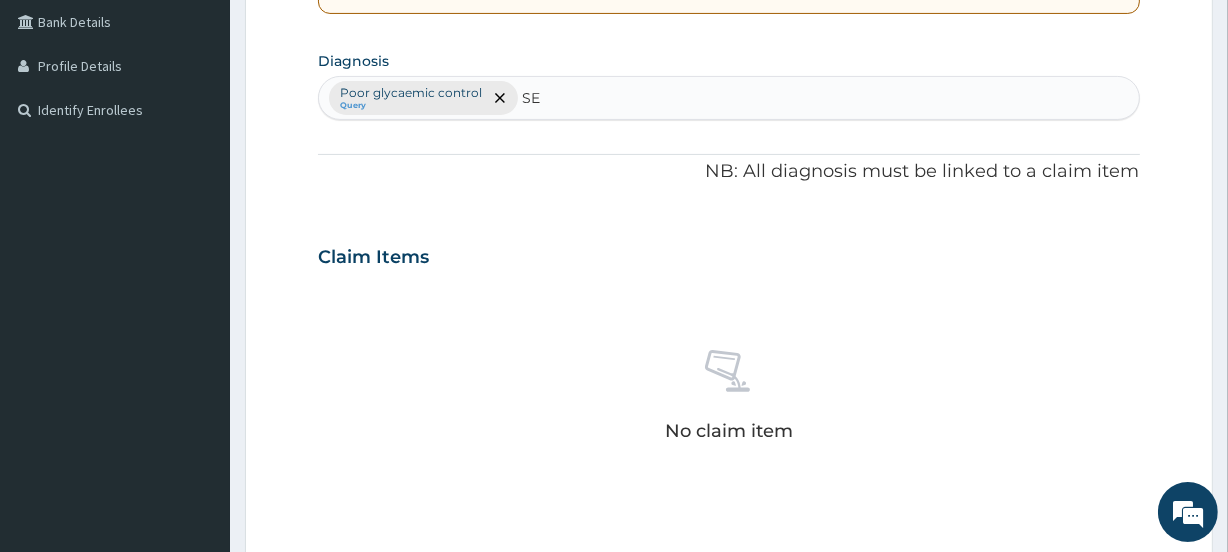 type on "SEP" 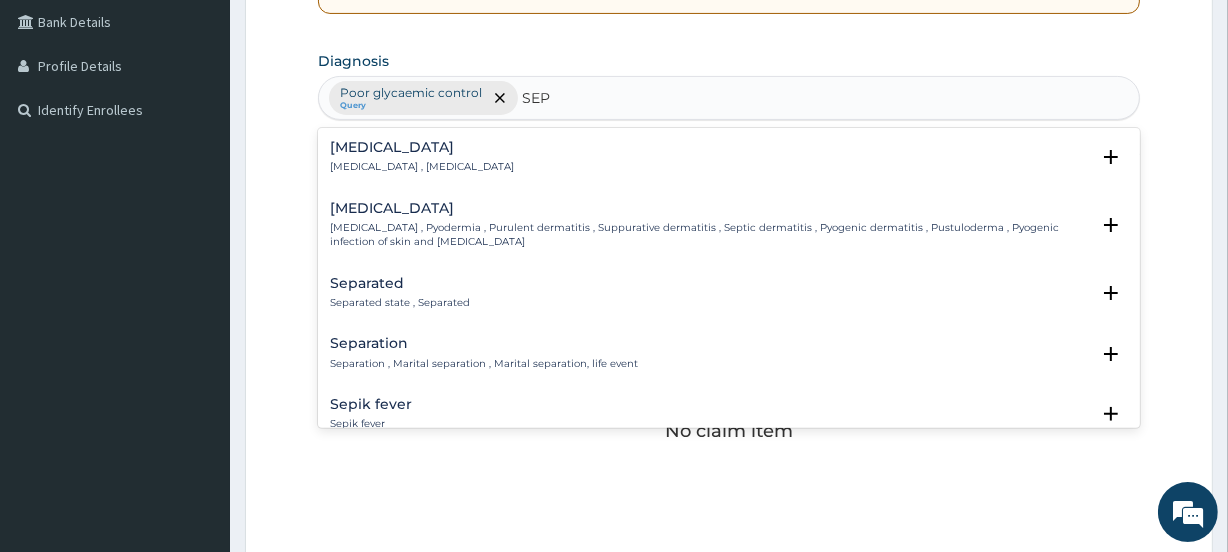click on "Sepsis Systemic infection , Sepsis" at bounding box center (728, 157) 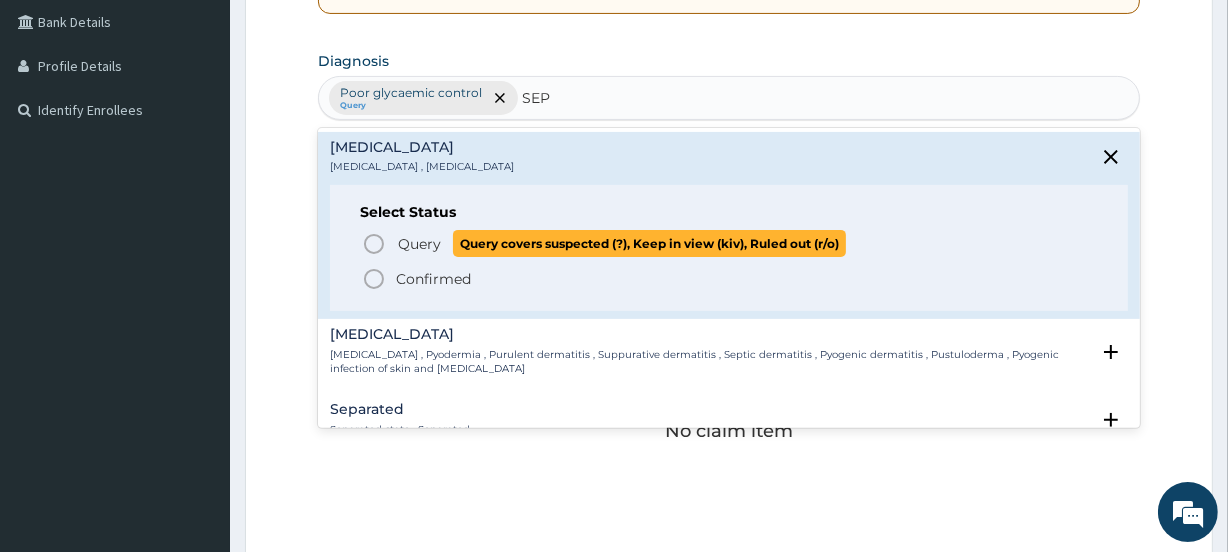 click on "Query" at bounding box center (419, 244) 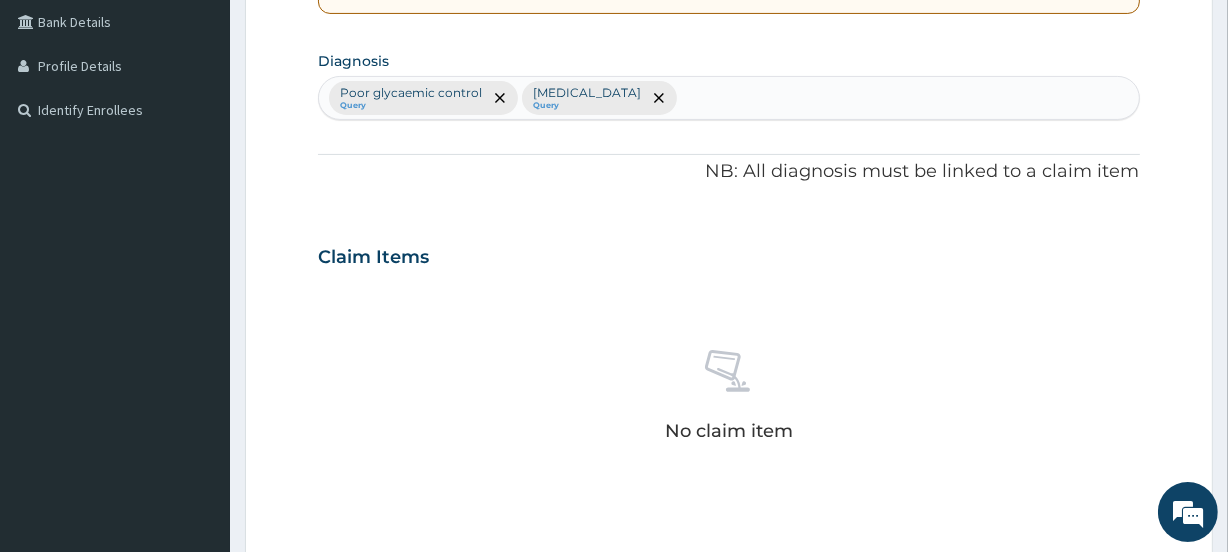 click on "Poor glycaemic control Query Sepsis Query" at bounding box center [728, 98] 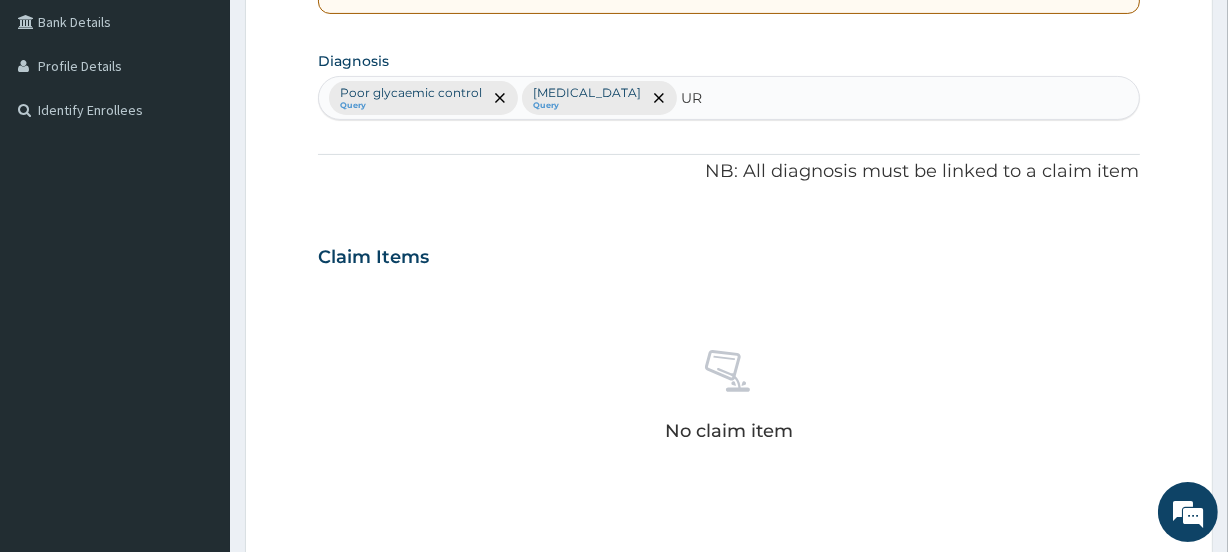 type on "U" 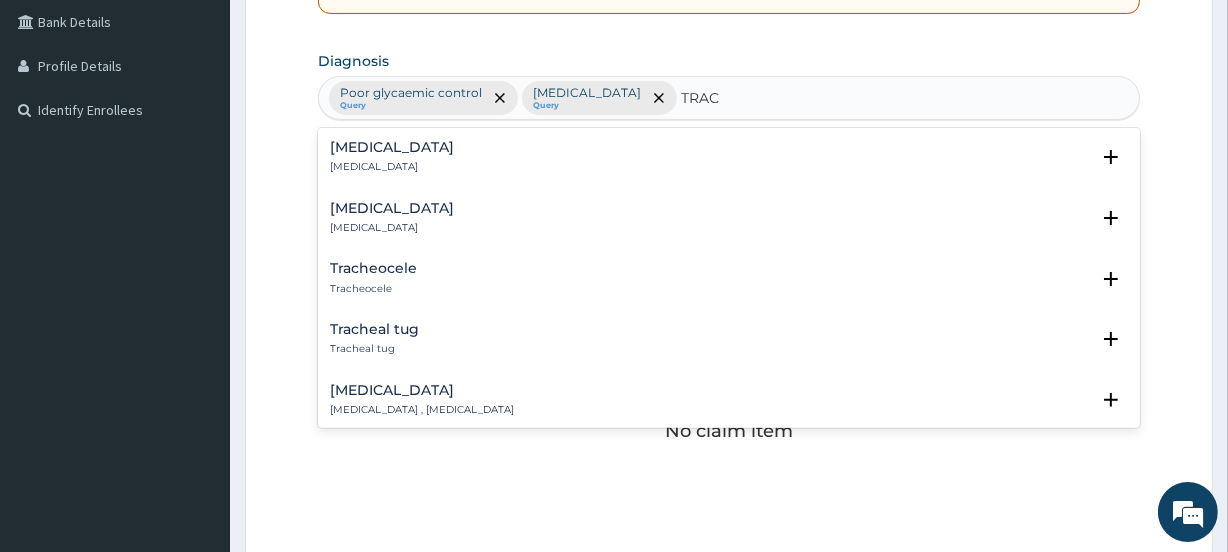 type on "TRACK" 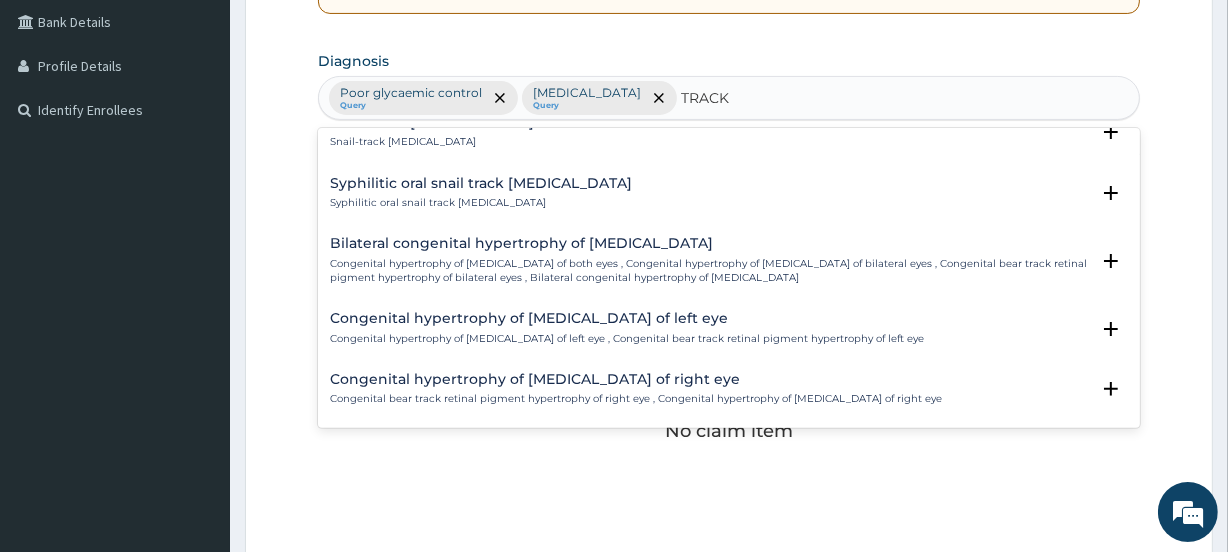 scroll, scrollTop: 0, scrollLeft: 0, axis: both 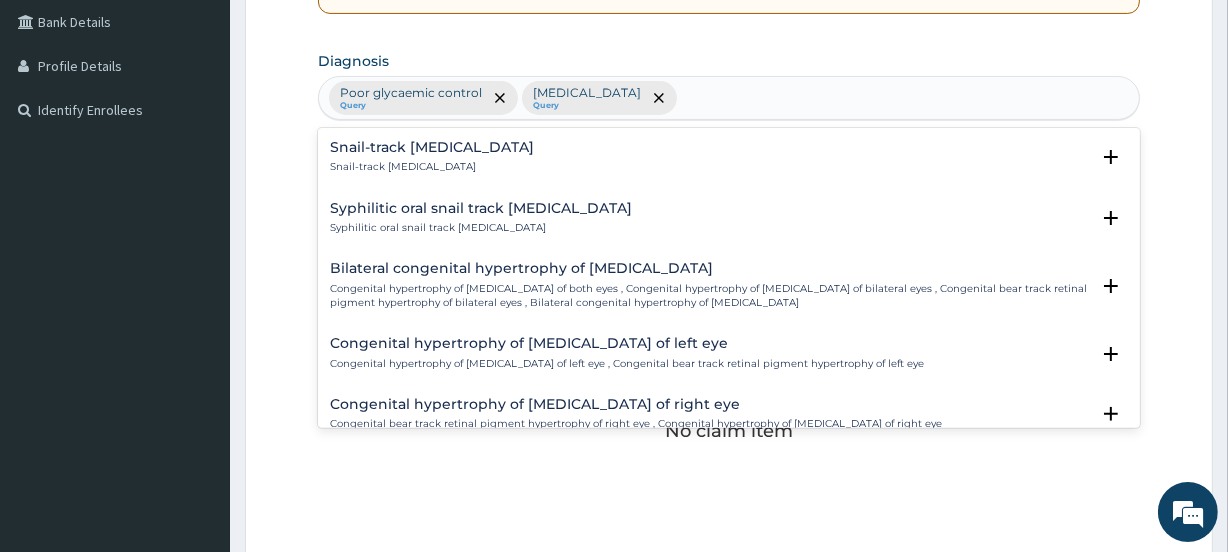 click on "Poor glycaemic control Query Sepsis Query TRACK" at bounding box center (728, 98) 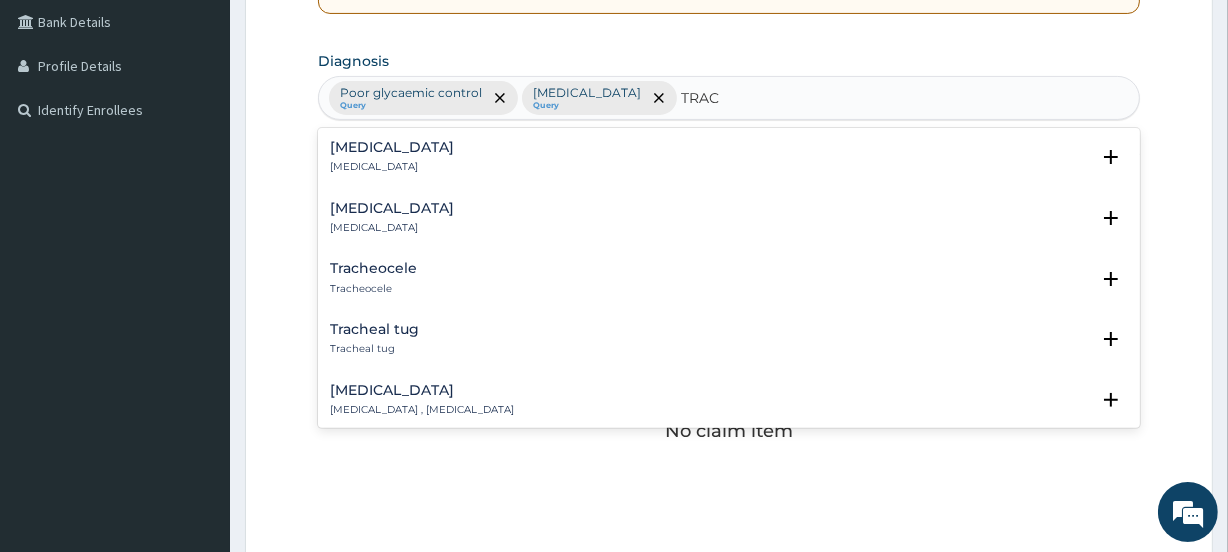 type on "TRACT" 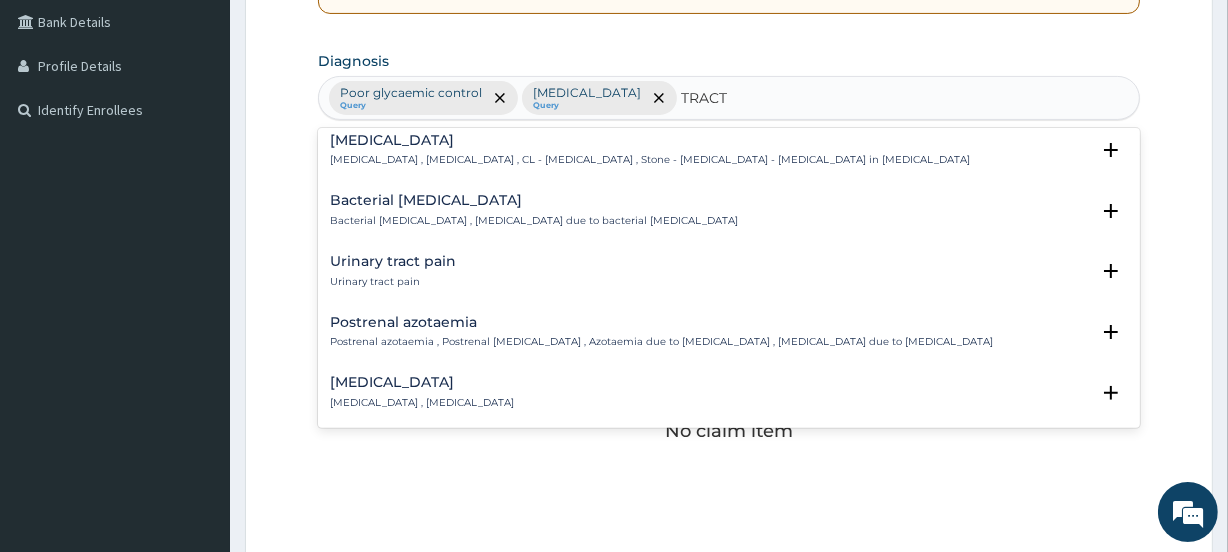 scroll, scrollTop: 260, scrollLeft: 0, axis: vertical 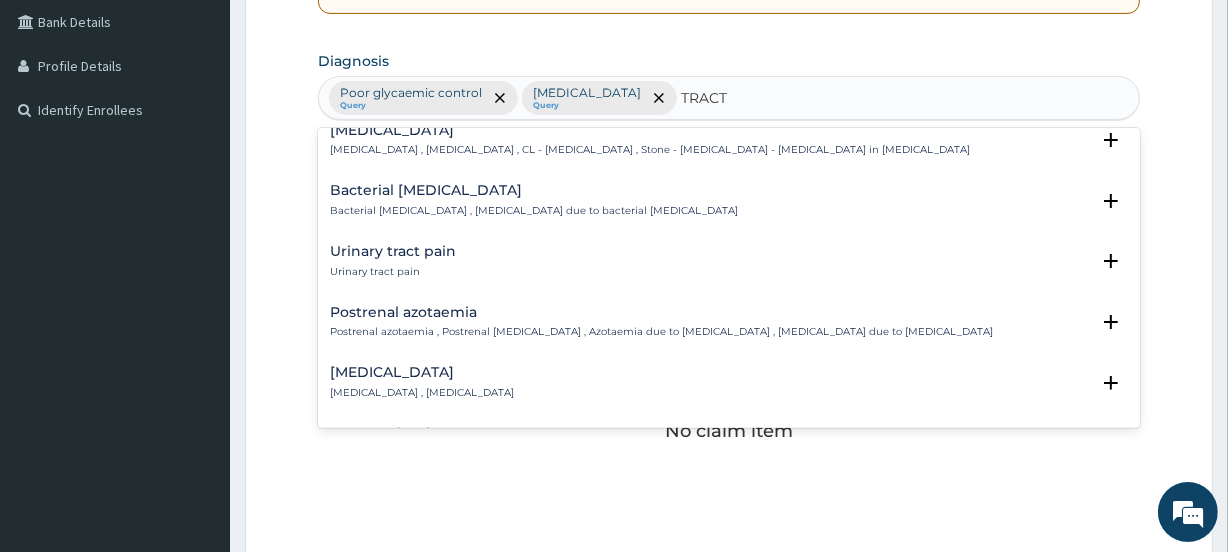 click on "Urinary tract pain Urinary tract pain" at bounding box center [393, 261] 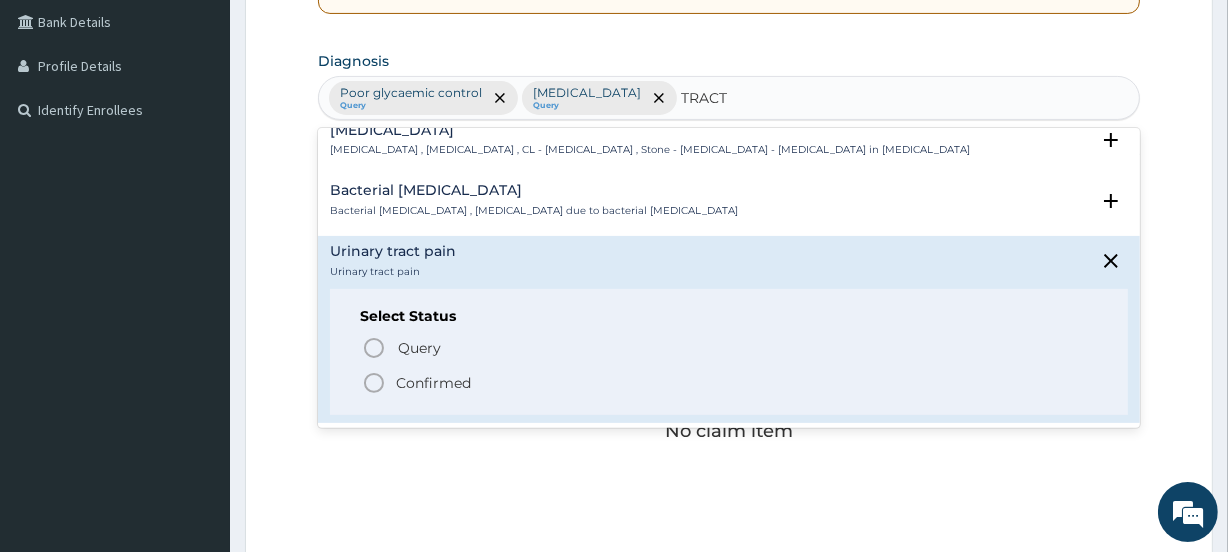 click on "Select Status Query Query covers suspected (?), Keep in view (kiv), Ruled out (r/o) Confirmed" at bounding box center [728, 352] 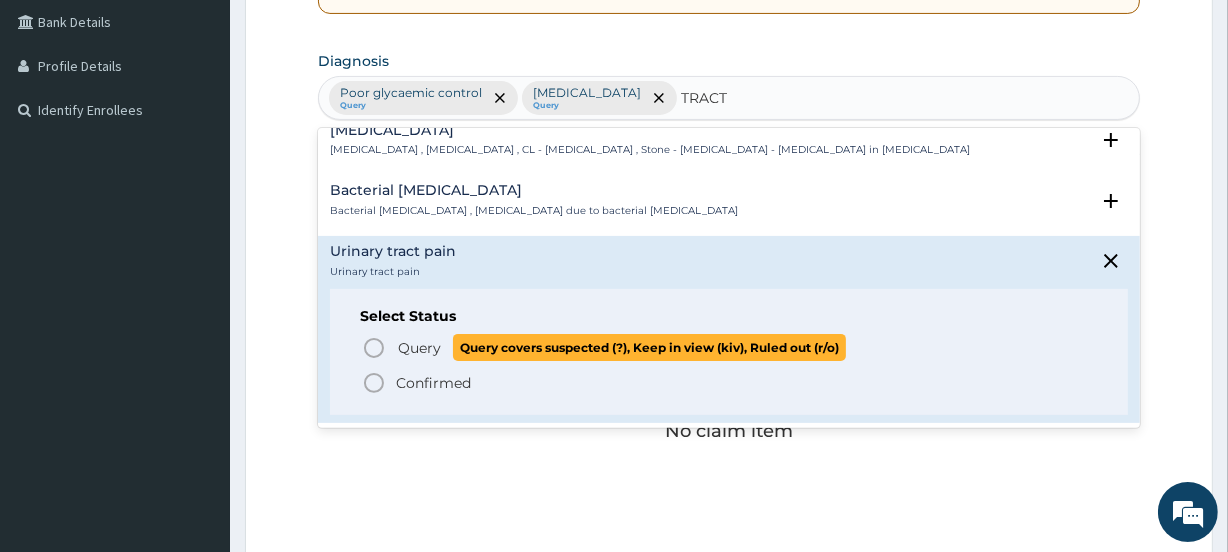 click on "Query" at bounding box center [419, 348] 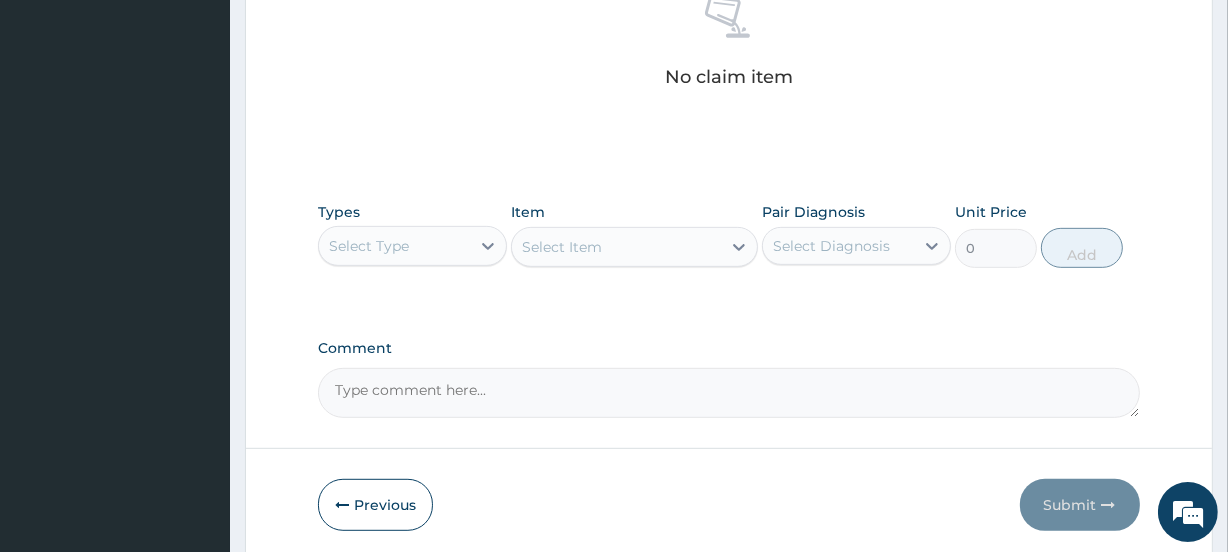 scroll, scrollTop: 889, scrollLeft: 0, axis: vertical 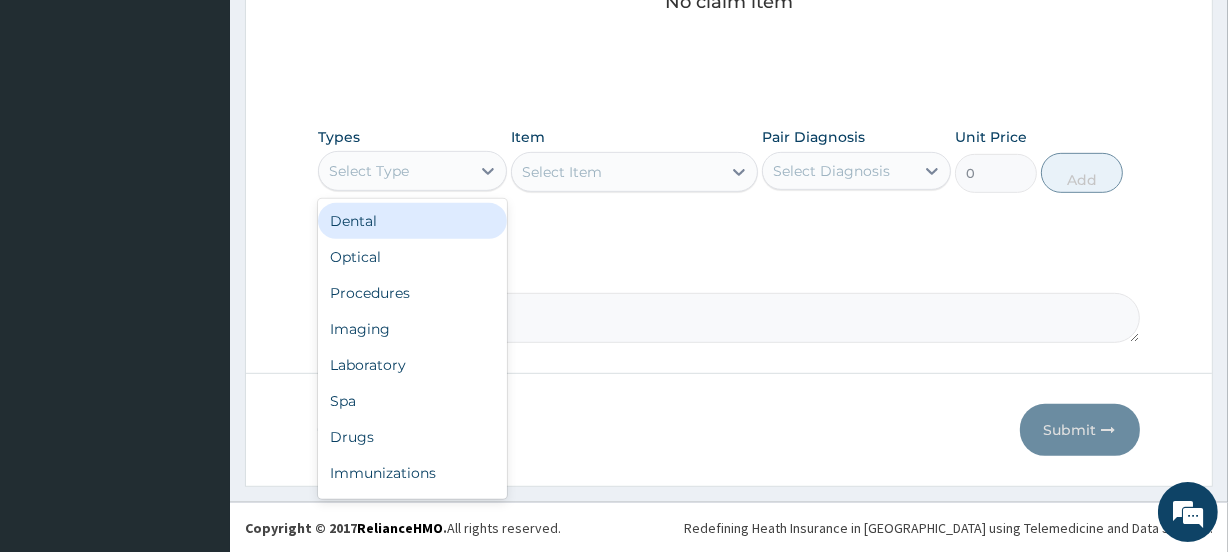 click on "Select Type" at bounding box center (369, 171) 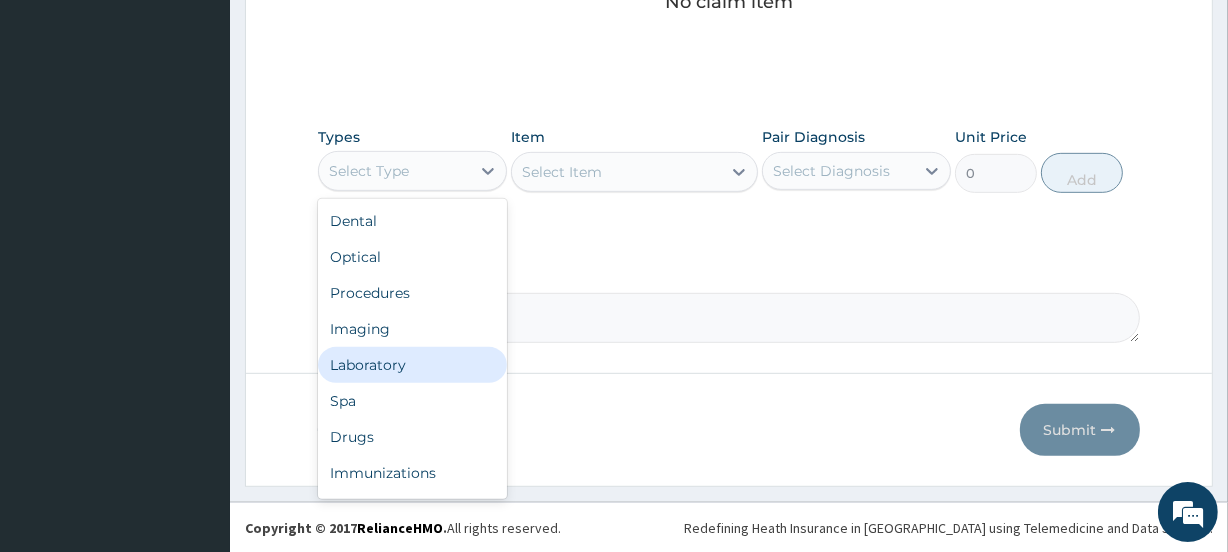 click on "Laboratory" at bounding box center (412, 365) 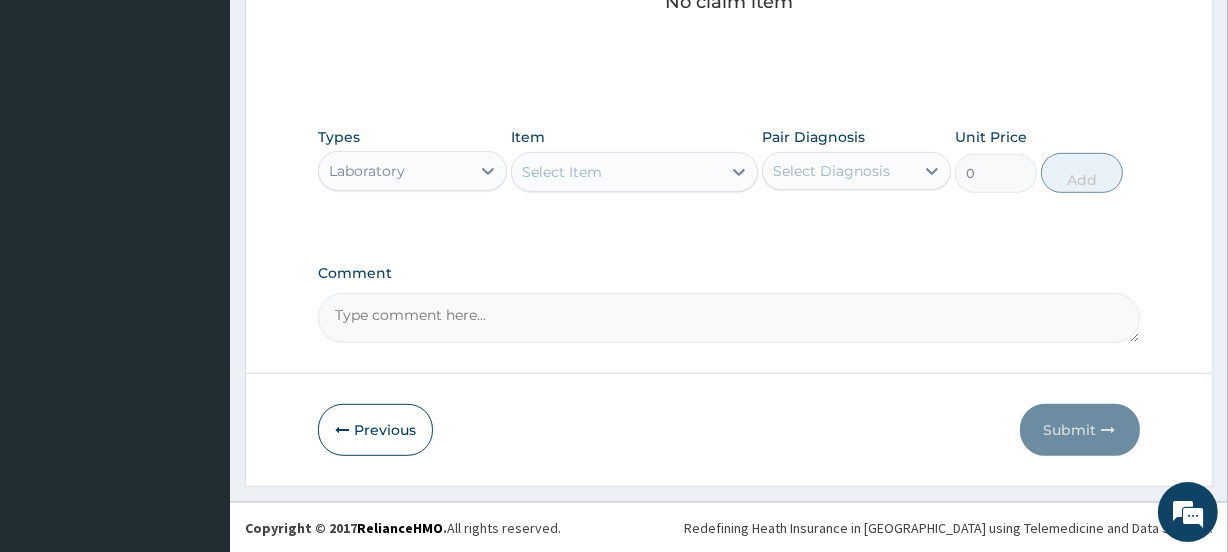 click on "Select Item" at bounding box center (616, 172) 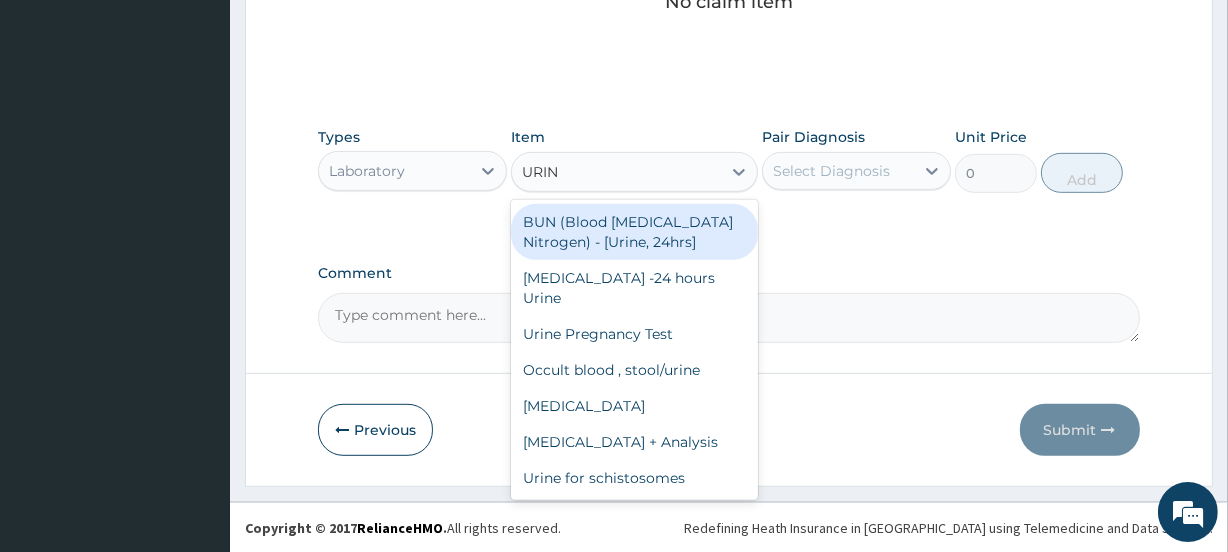 type on "URINA" 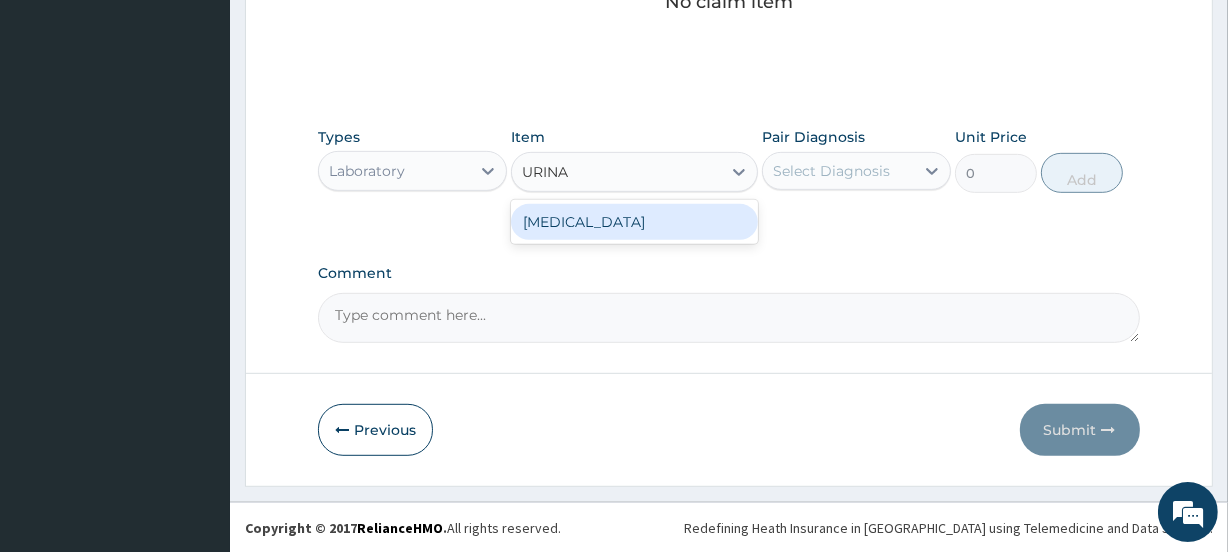 click on "[MEDICAL_DATA]" at bounding box center (634, 222) 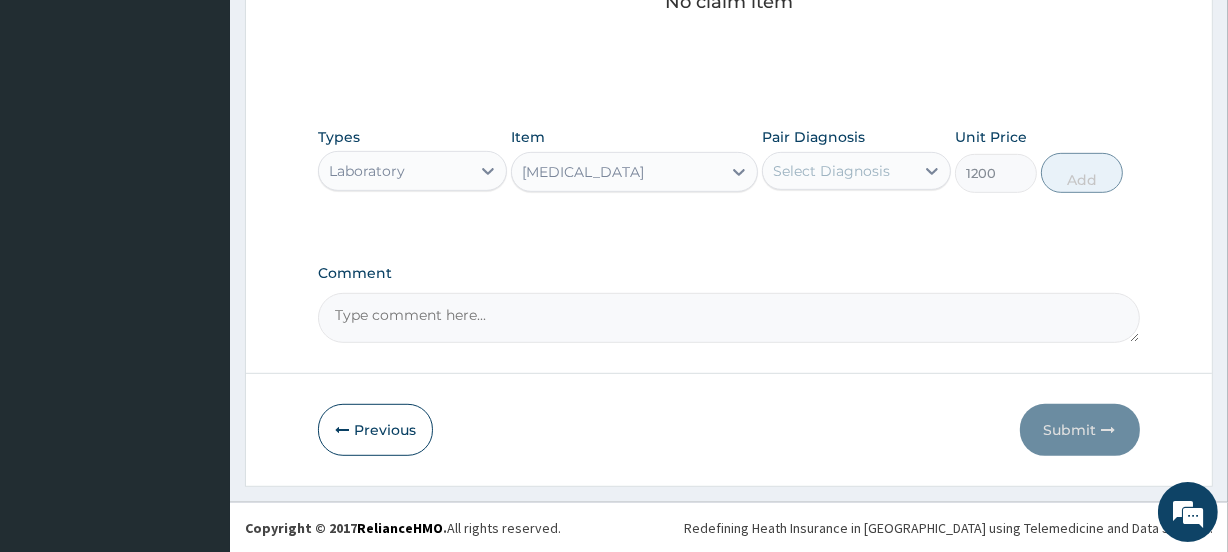 click on "Select Diagnosis" at bounding box center (831, 171) 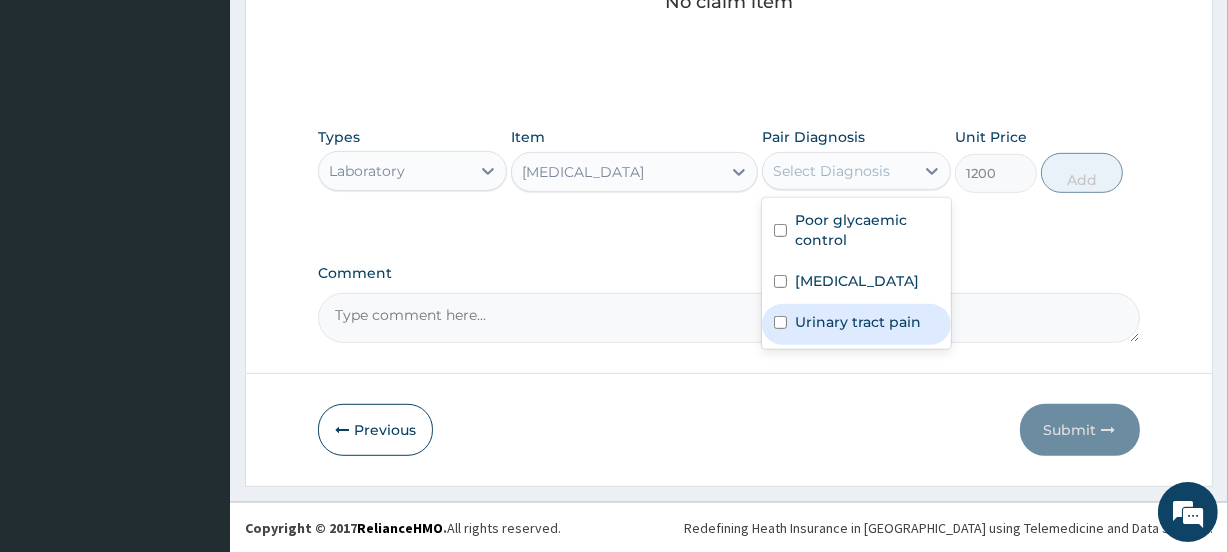 click on "Urinary tract pain" at bounding box center (858, 322) 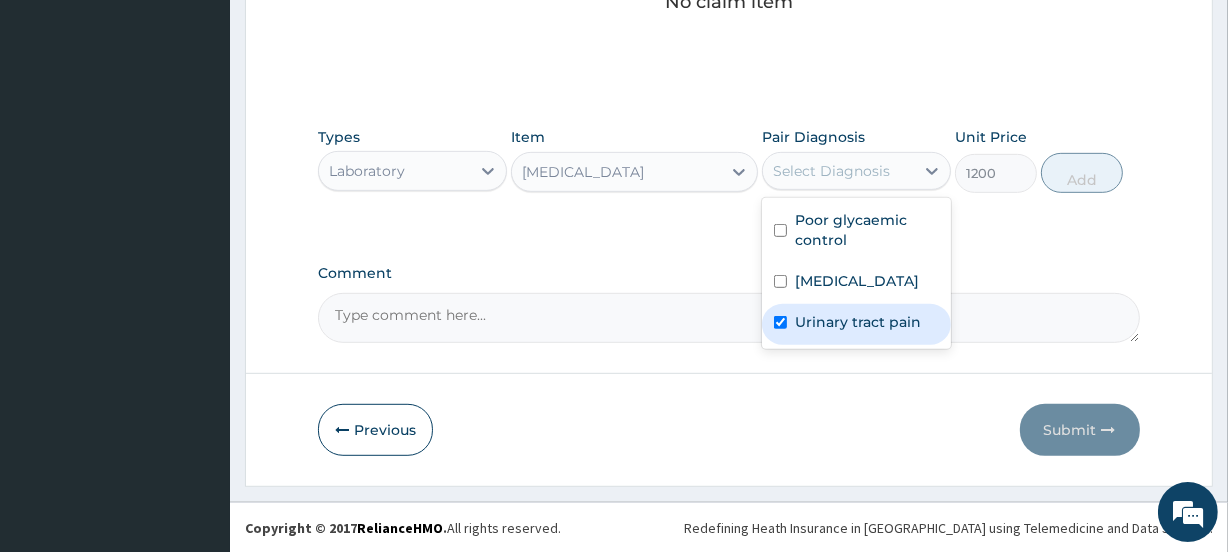 checkbox on "true" 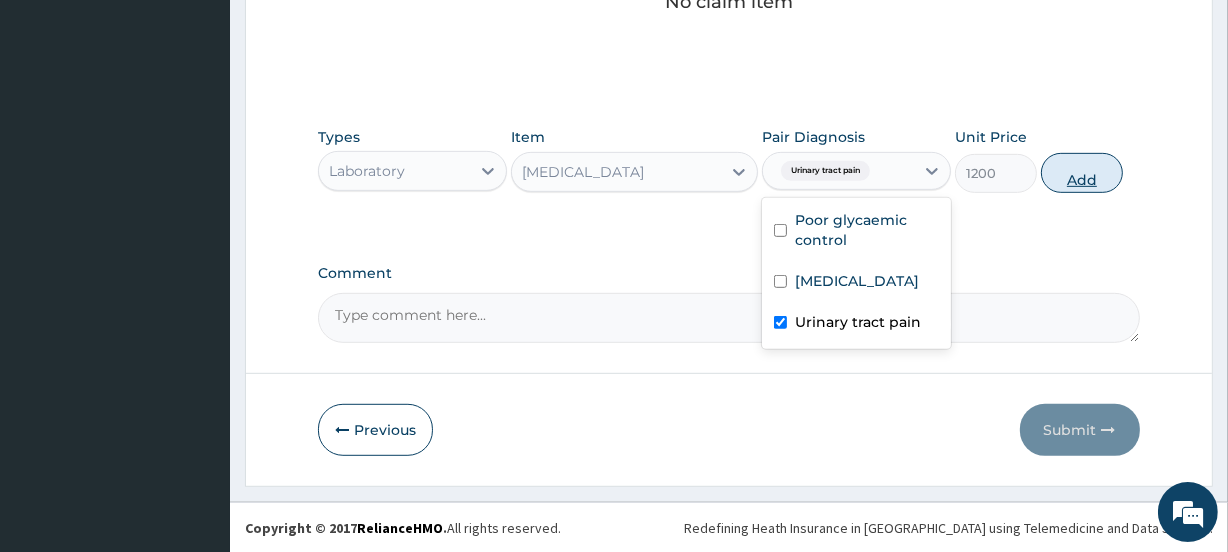 click on "Add" at bounding box center (1082, 173) 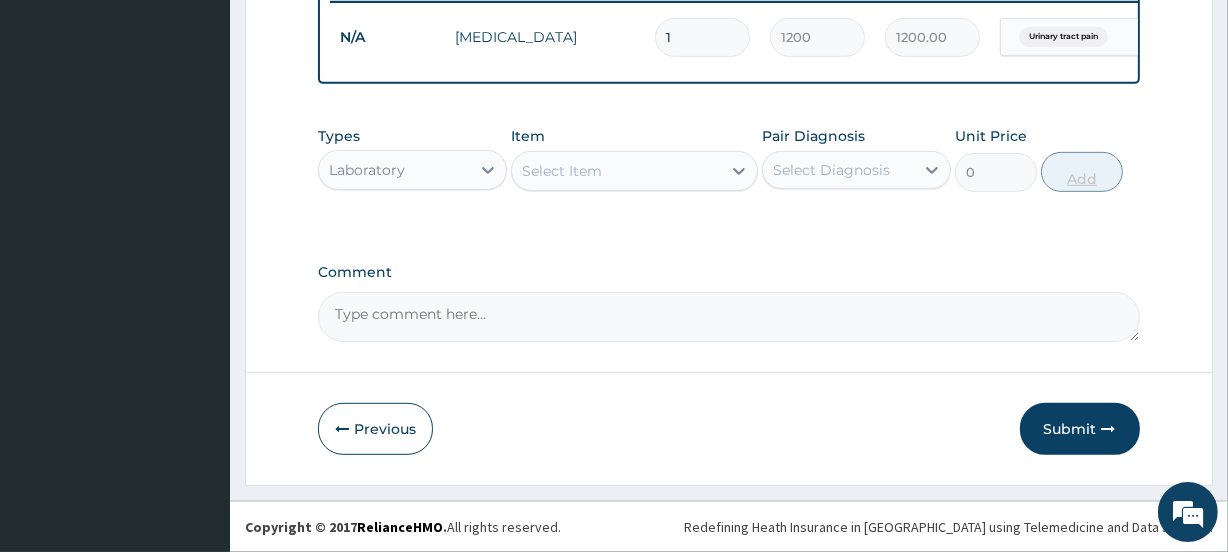 scroll, scrollTop: 807, scrollLeft: 0, axis: vertical 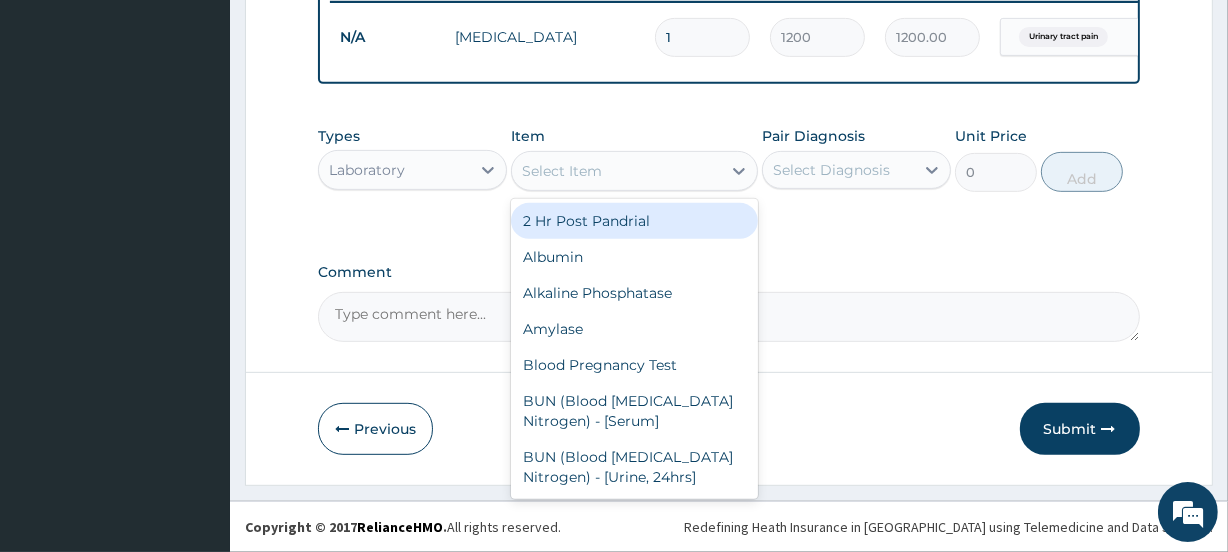 click on "Select Item" at bounding box center (616, 171) 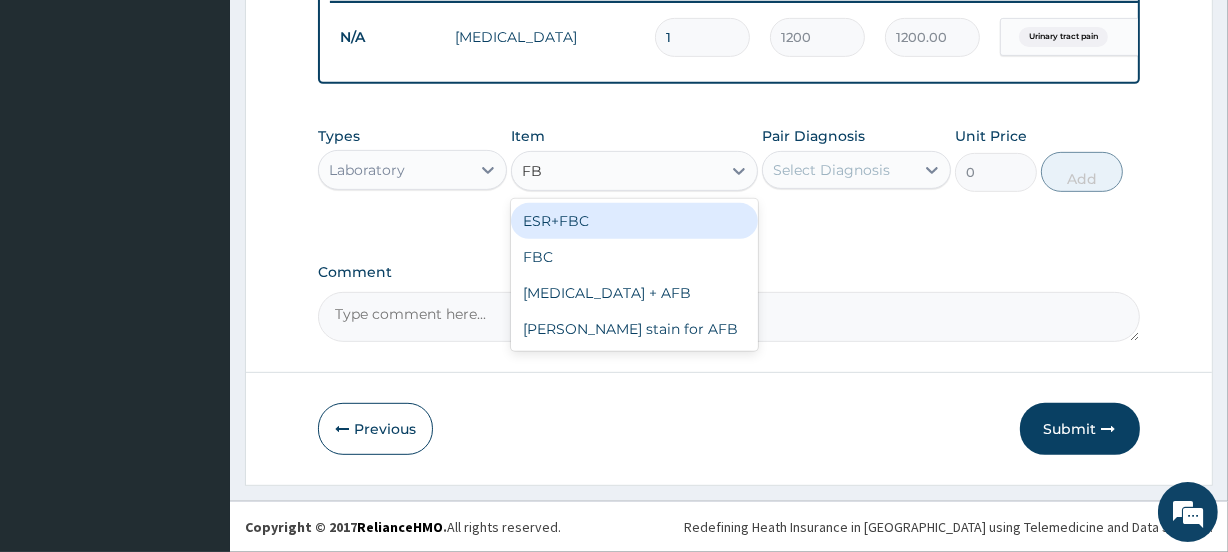 type on "FBC" 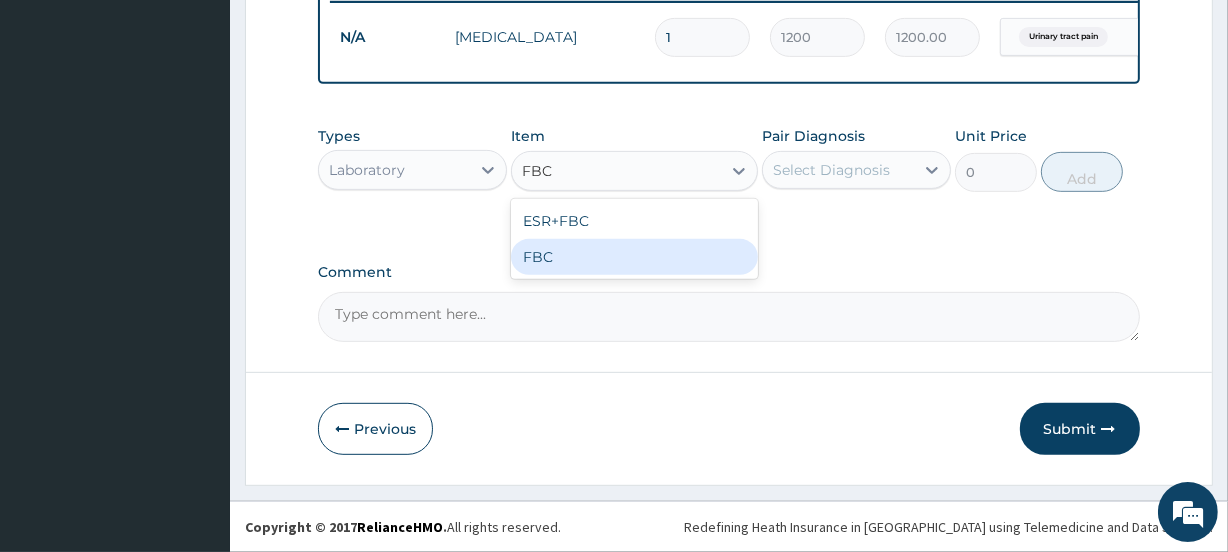 click on "FBC" at bounding box center (634, 257) 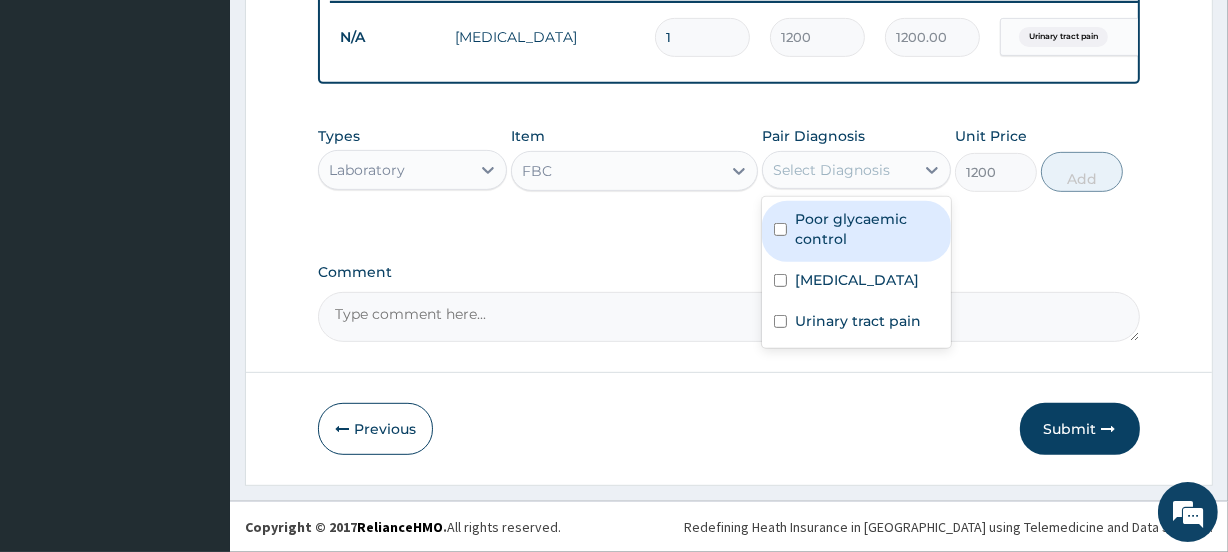 click on "Select Diagnosis" at bounding box center [831, 170] 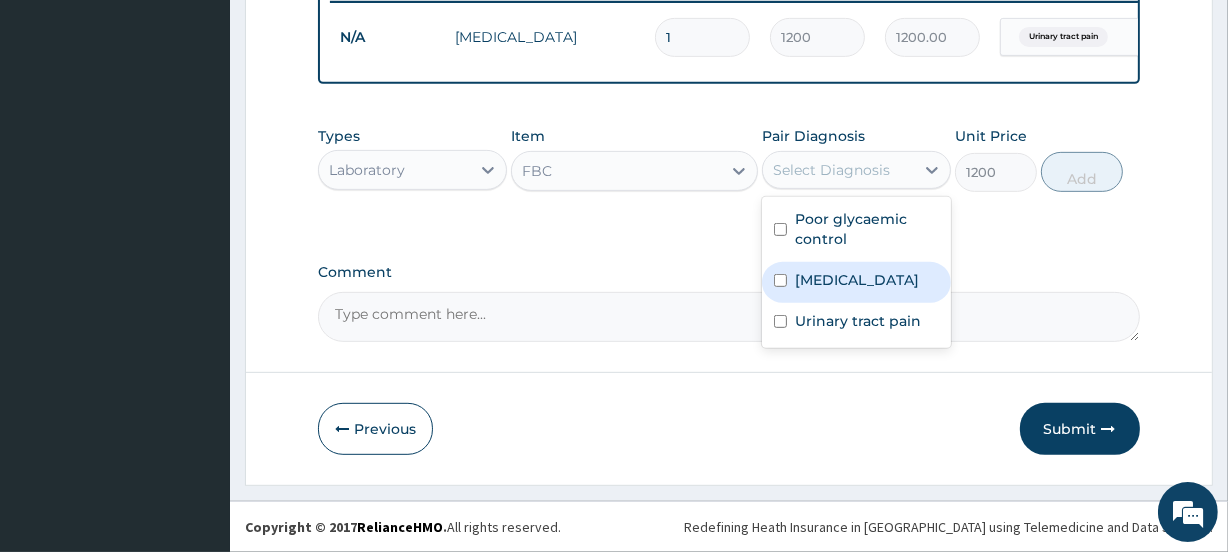 click on "Sepsis" at bounding box center (857, 280) 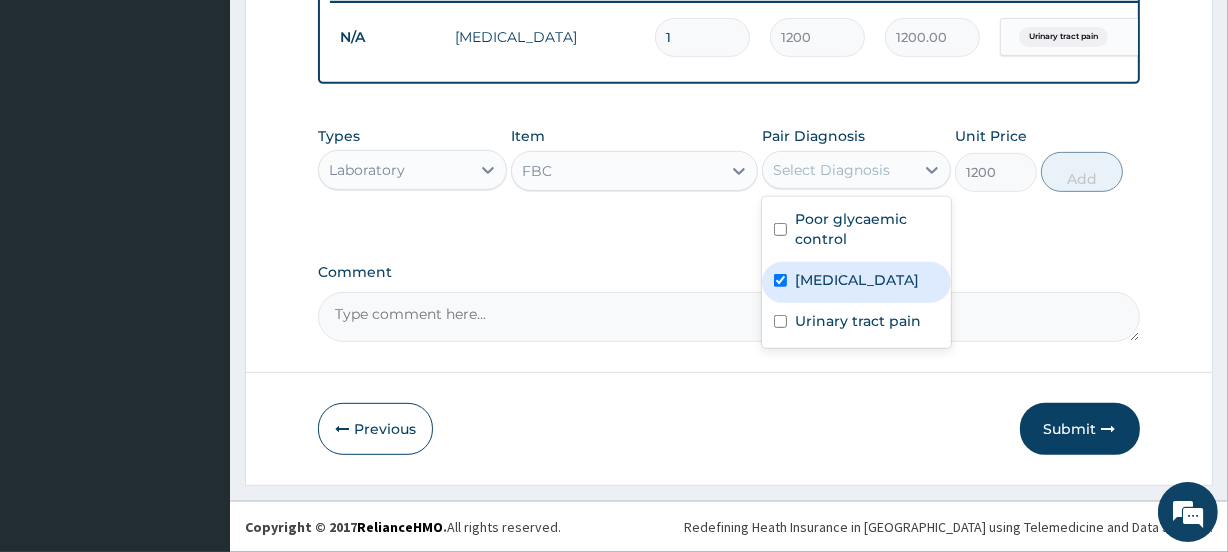 checkbox on "true" 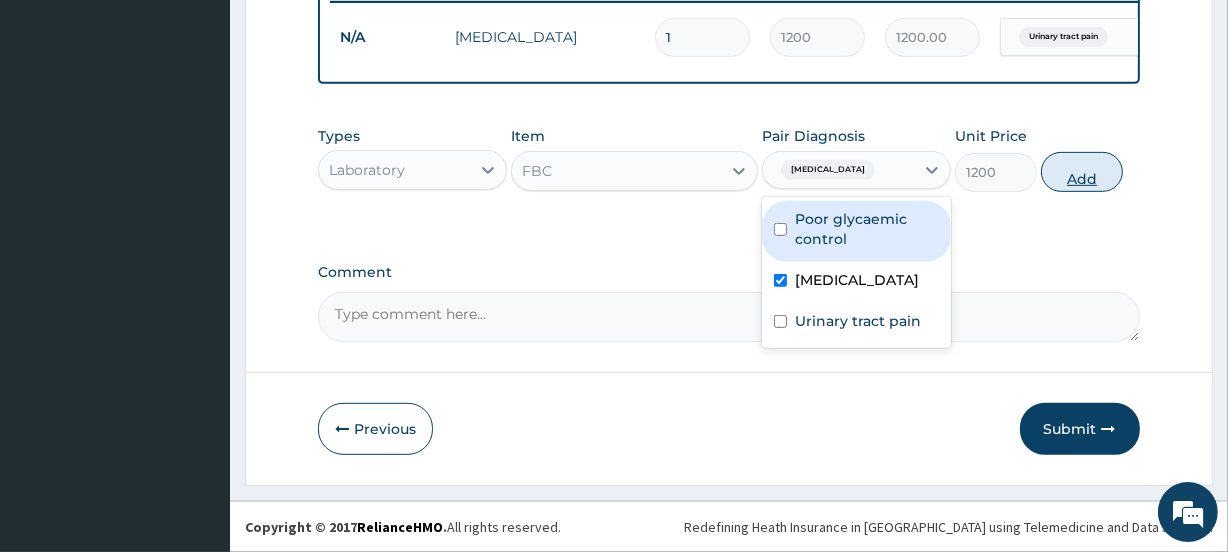 click on "Add" at bounding box center (1082, 172) 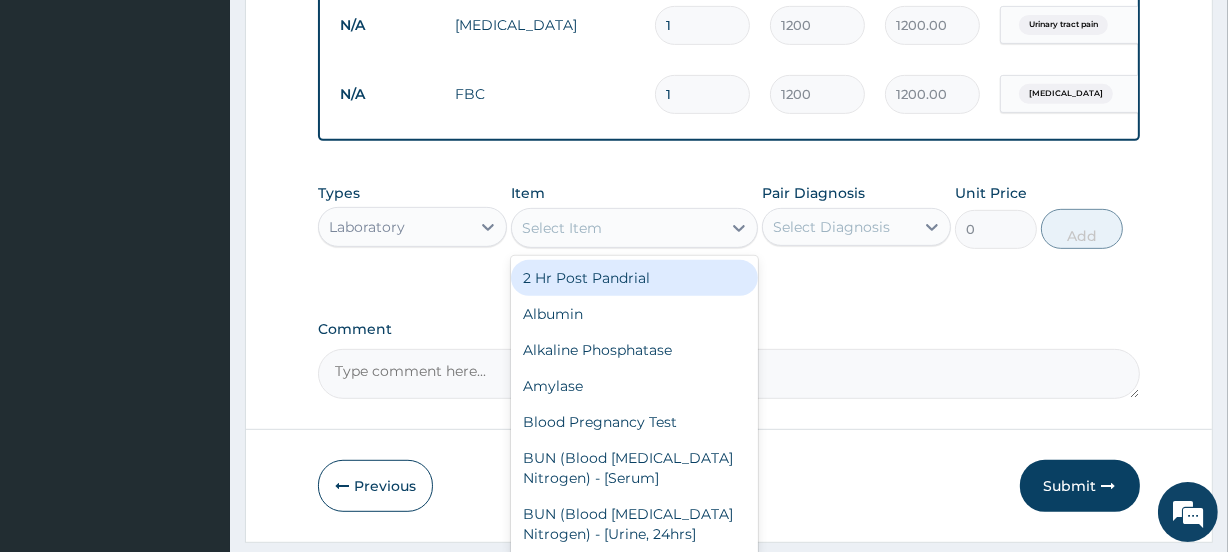click on "Select Item" at bounding box center (616, 228) 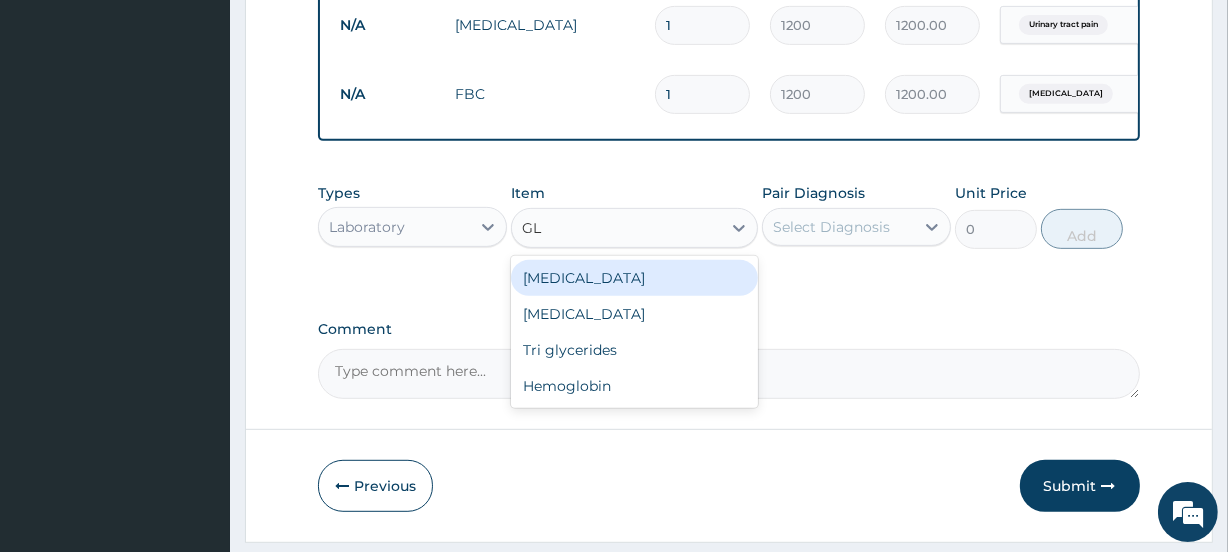 type on "G" 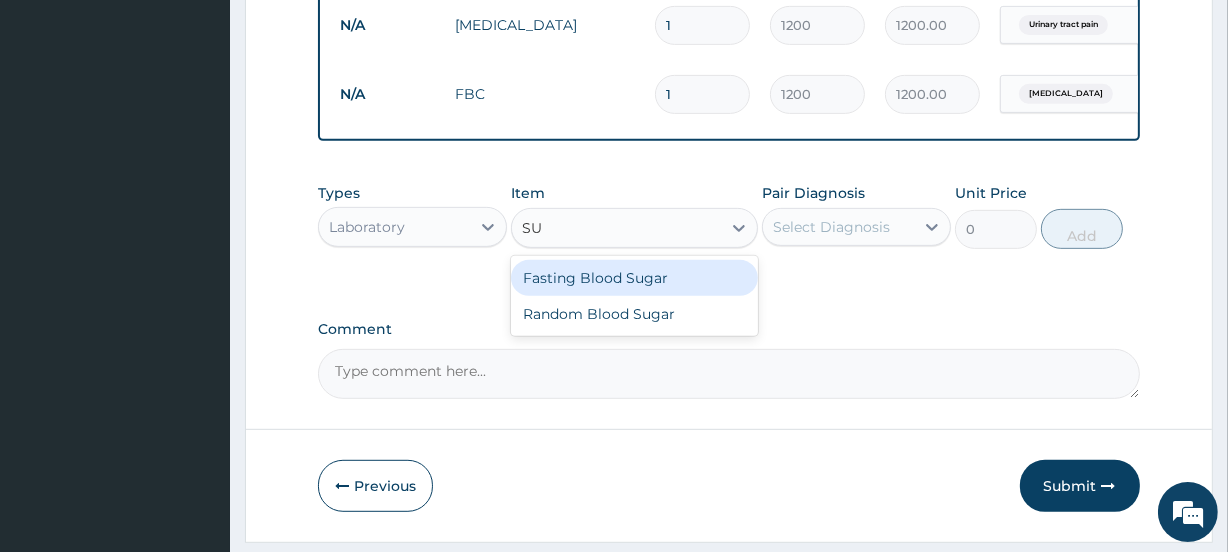 type on "SUG" 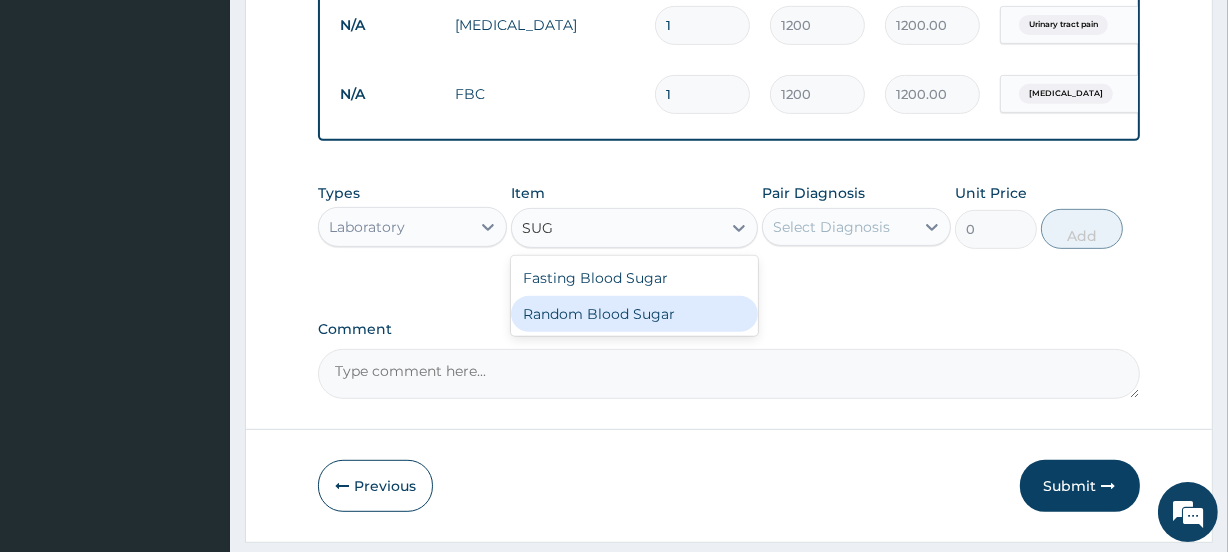 click on "Random Blood Sugar" at bounding box center [634, 314] 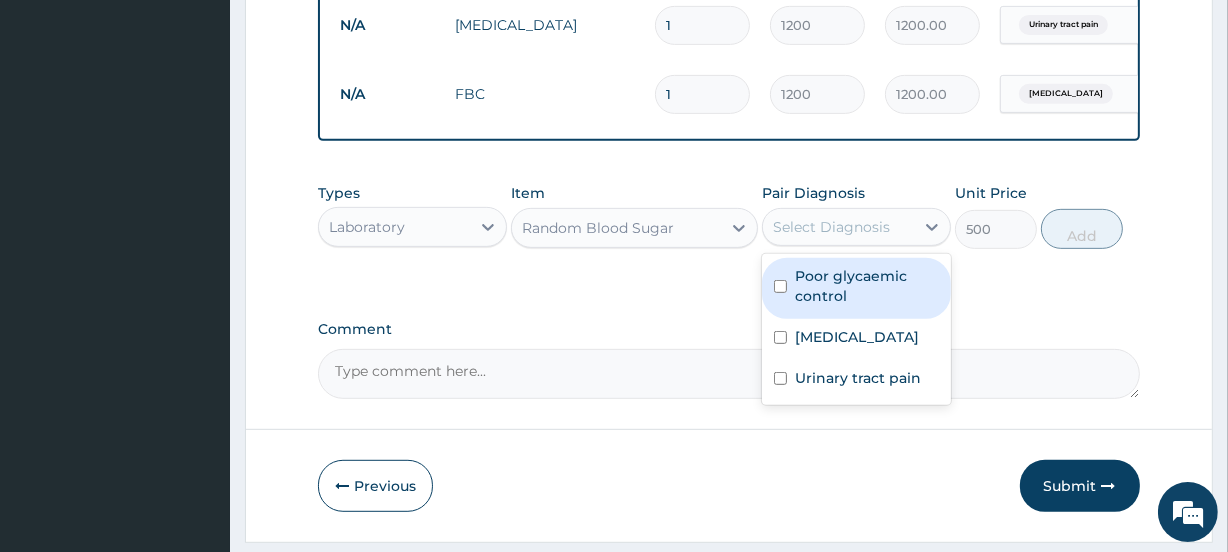 click on "Select Diagnosis" at bounding box center [831, 227] 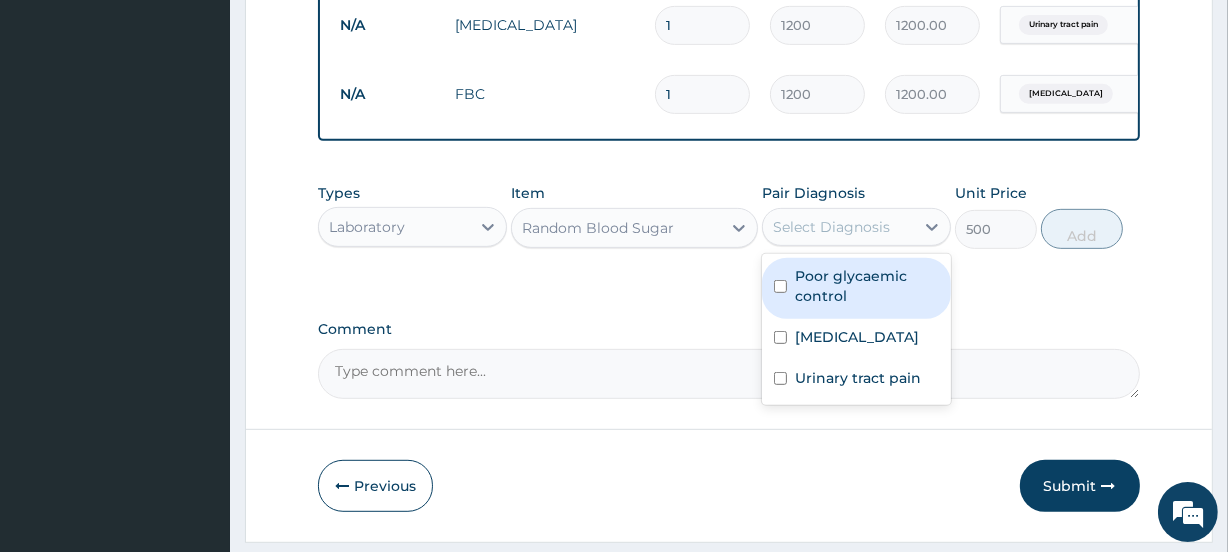 click on "Poor glycaemic control" at bounding box center [867, 286] 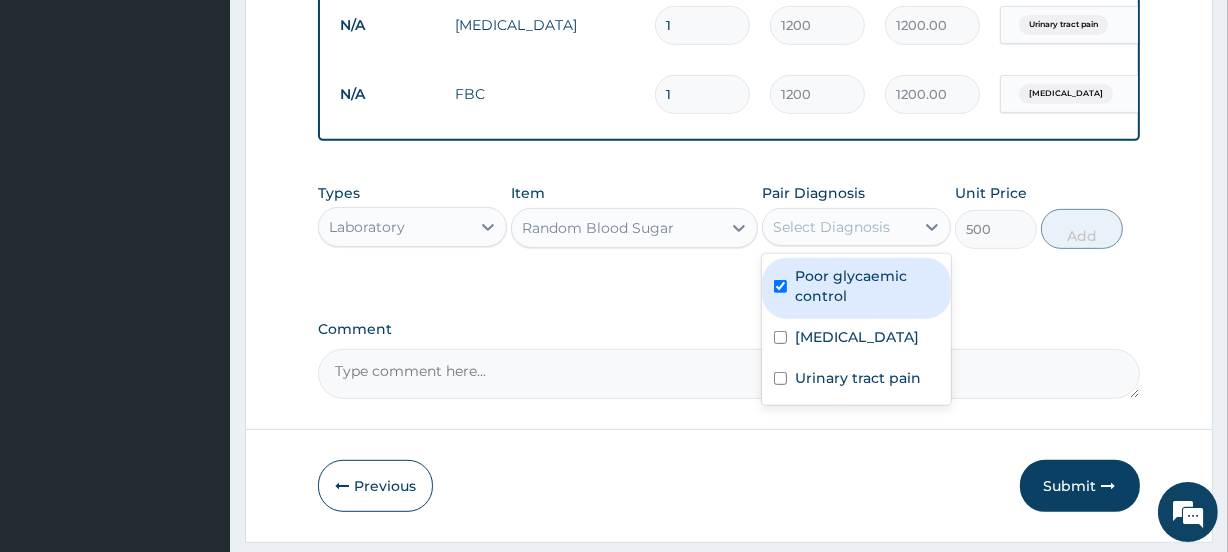 checkbox on "true" 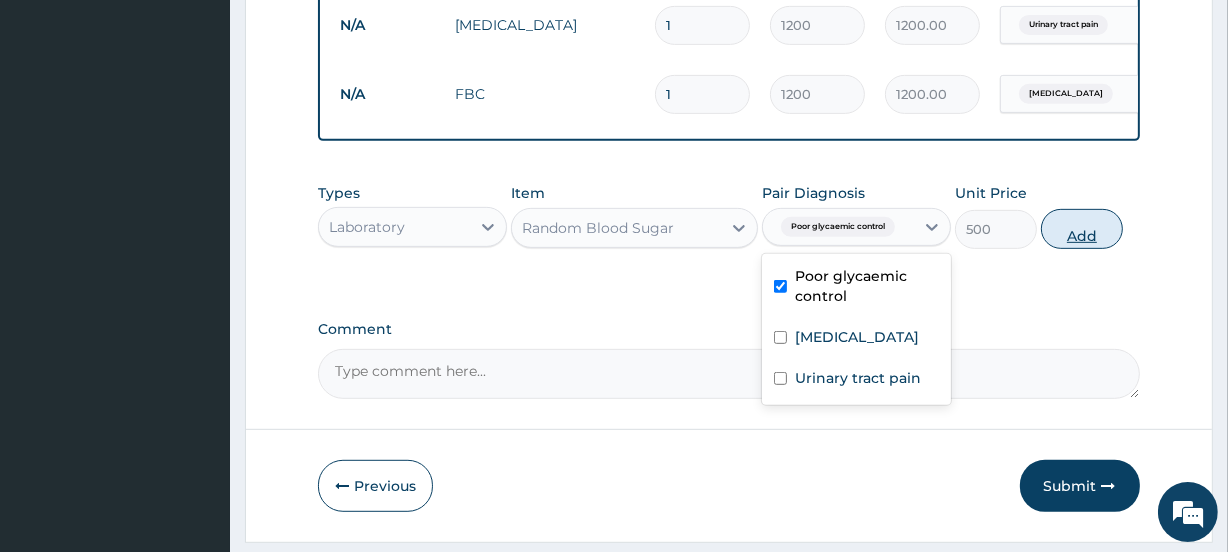 click on "Add" at bounding box center (1082, 229) 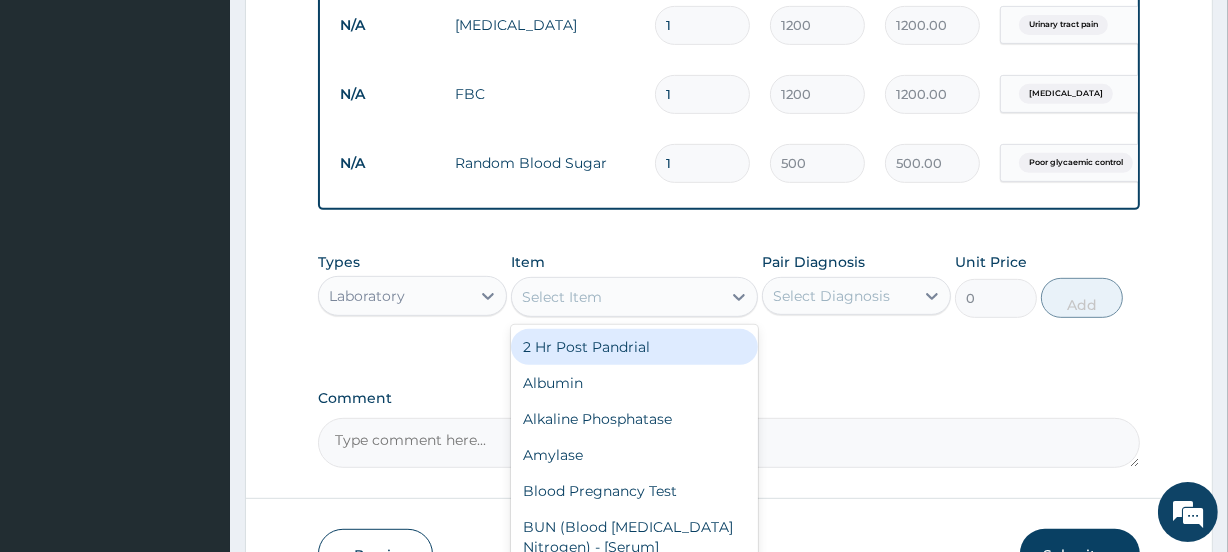 click on "Select Item" at bounding box center [616, 297] 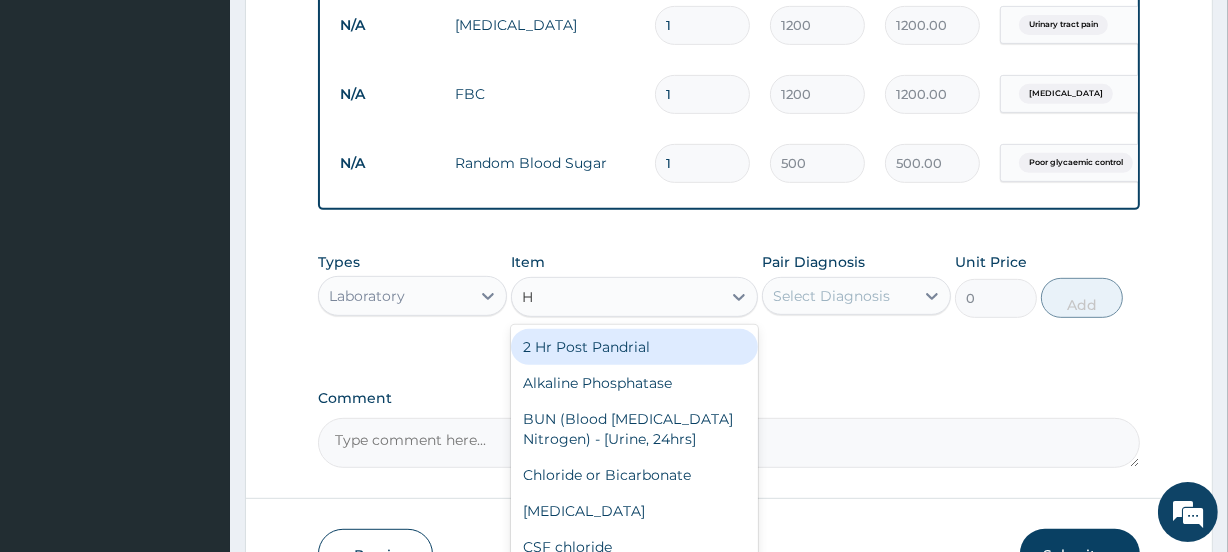 type on "HB" 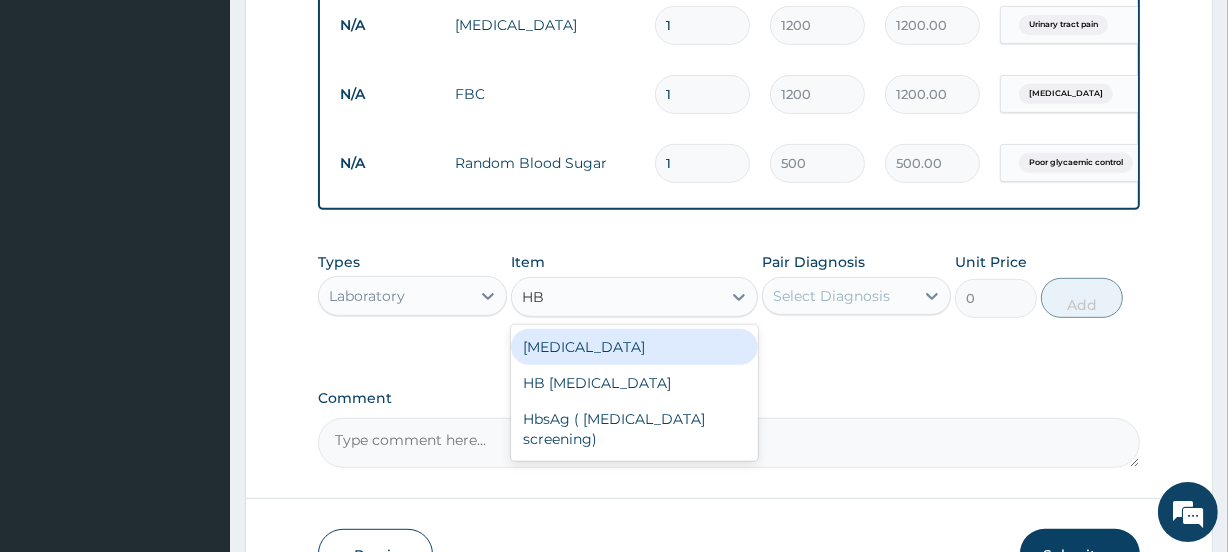 click on "[MEDICAL_DATA]" at bounding box center (634, 347) 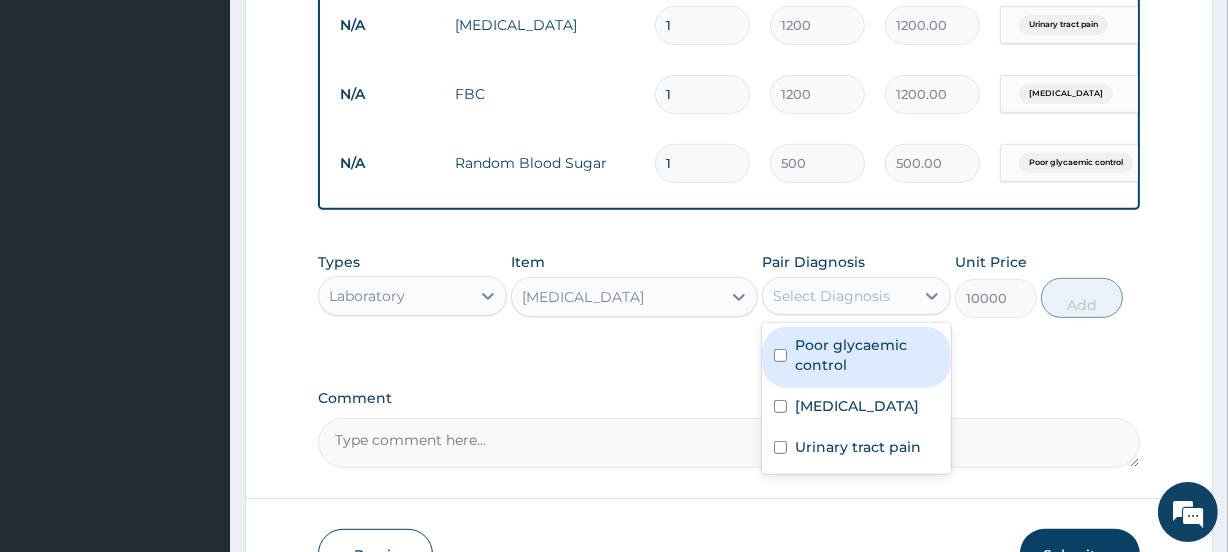 click on "Select Diagnosis" at bounding box center (831, 296) 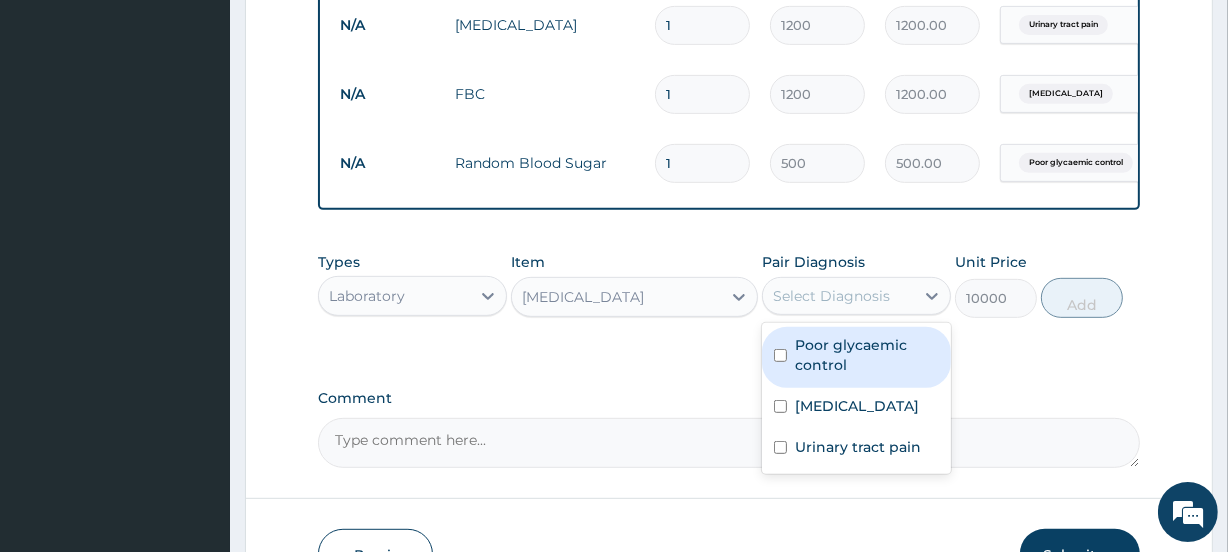 click on "Poor glycaemic control" at bounding box center [867, 355] 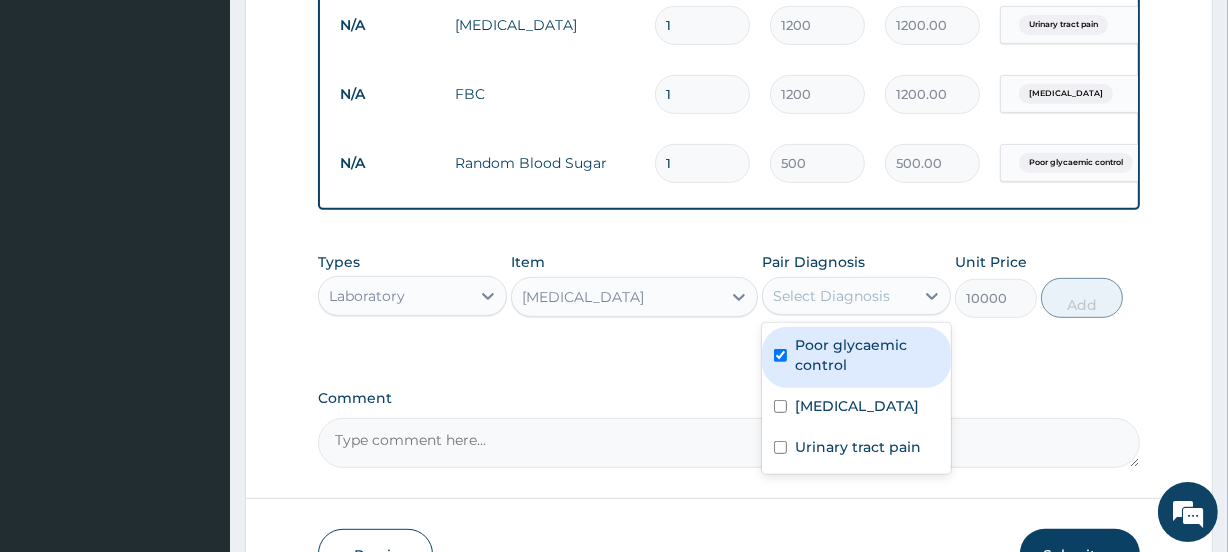checkbox on "true" 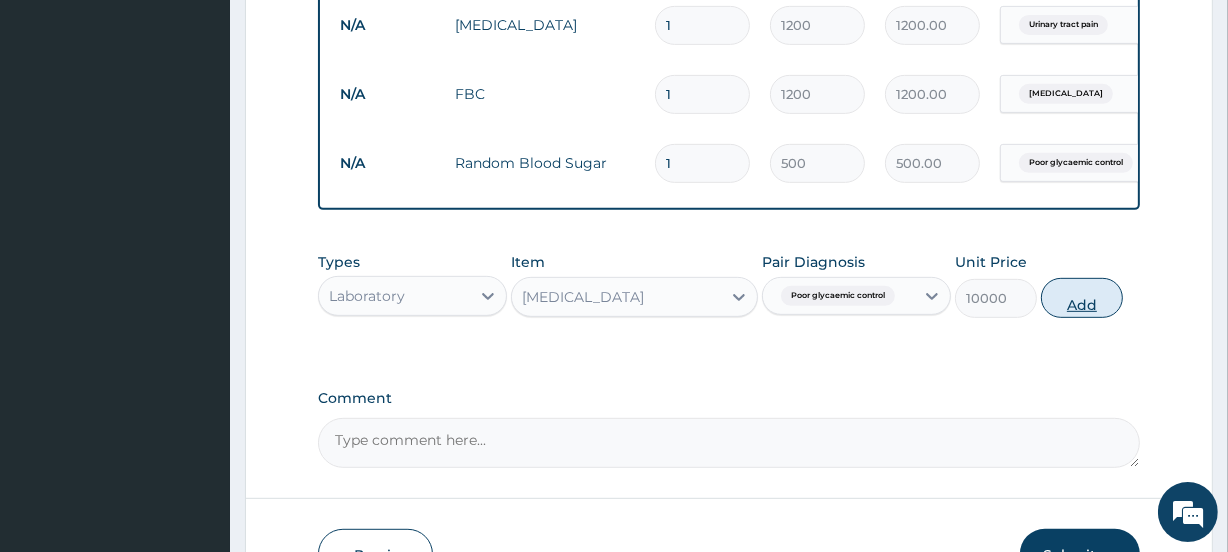 click on "Add" at bounding box center (1082, 298) 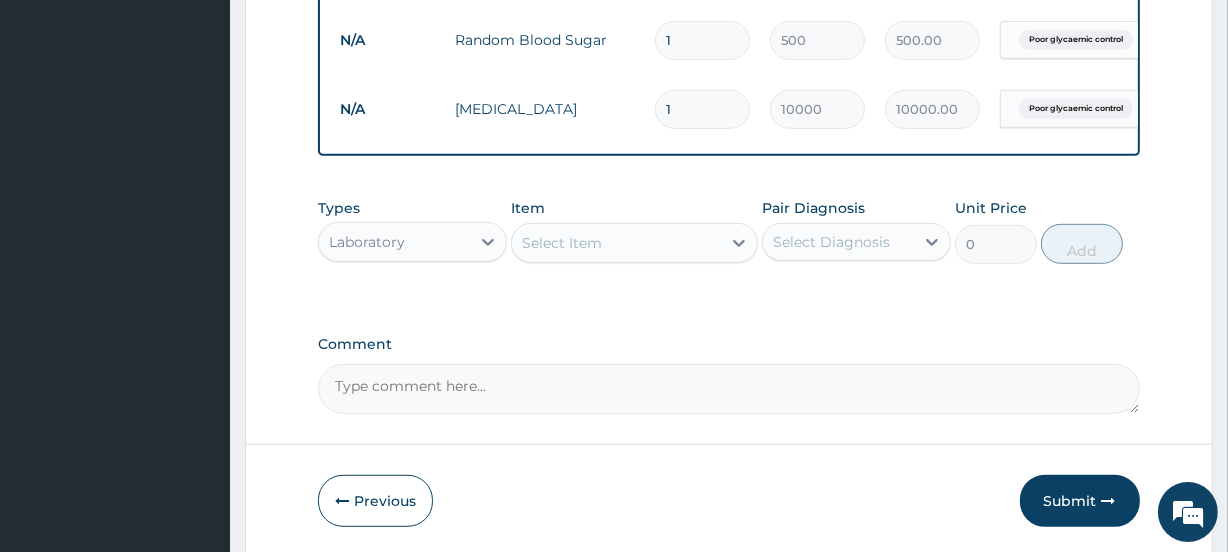 scroll, scrollTop: 1015, scrollLeft: 0, axis: vertical 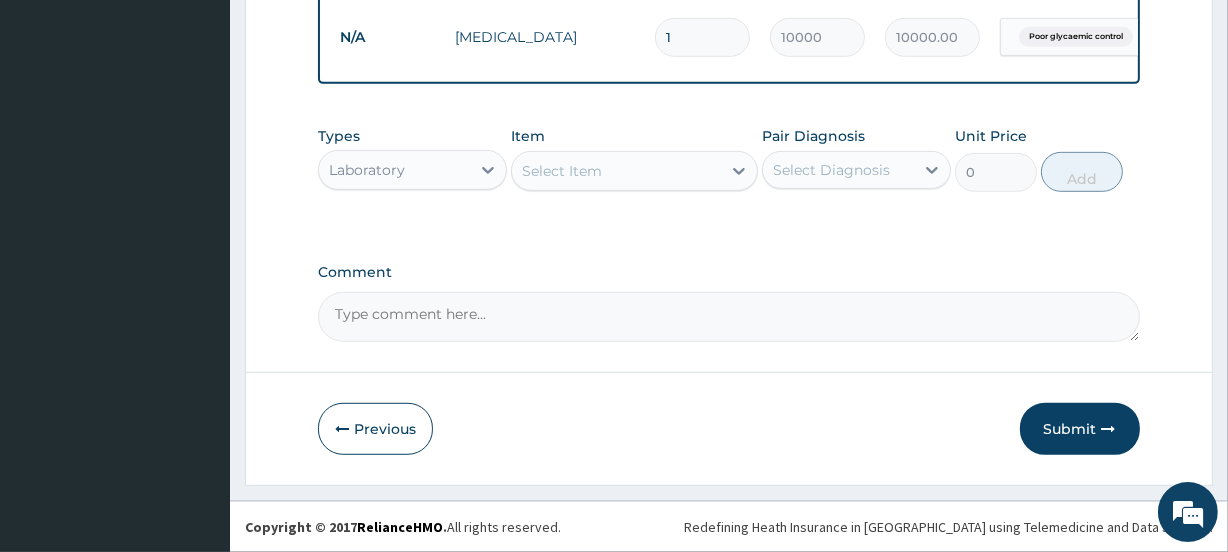 click on "Select Item" at bounding box center (616, 171) 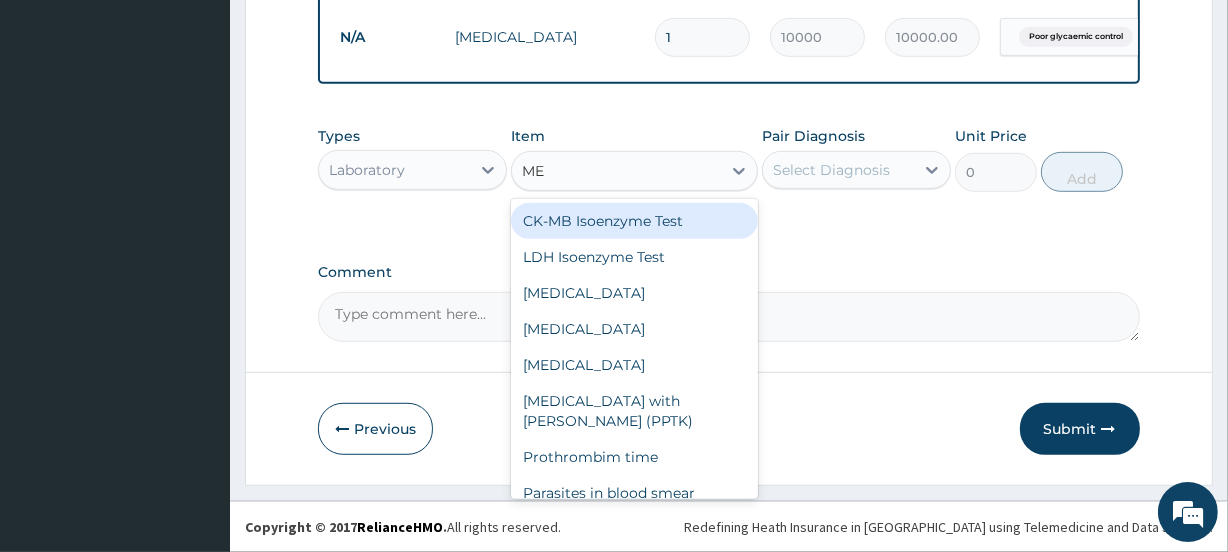 type on "M" 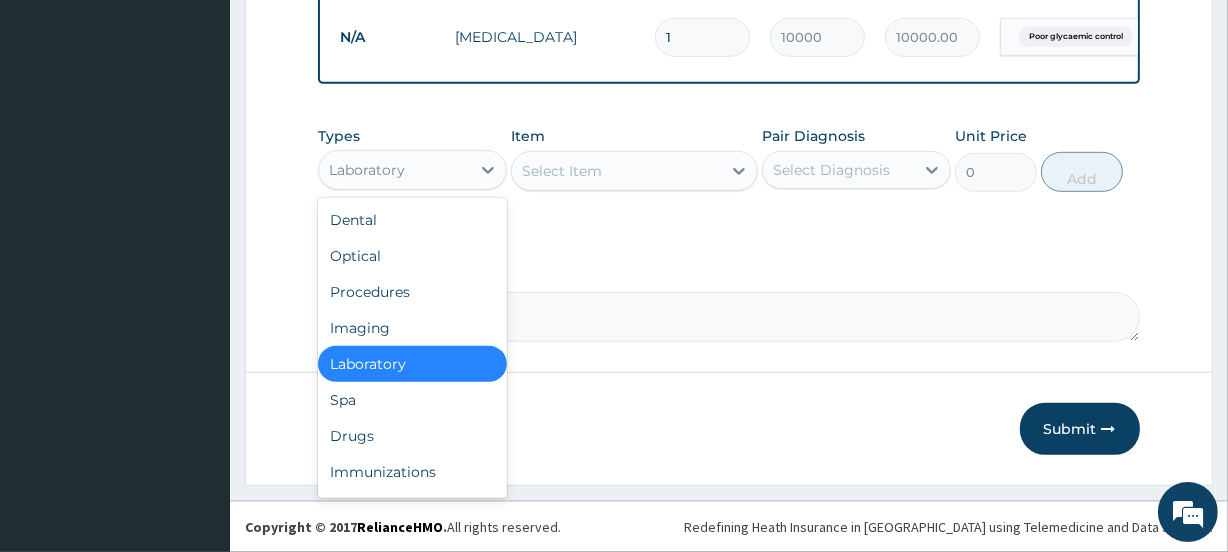 click on "Laboratory" at bounding box center (394, 170) 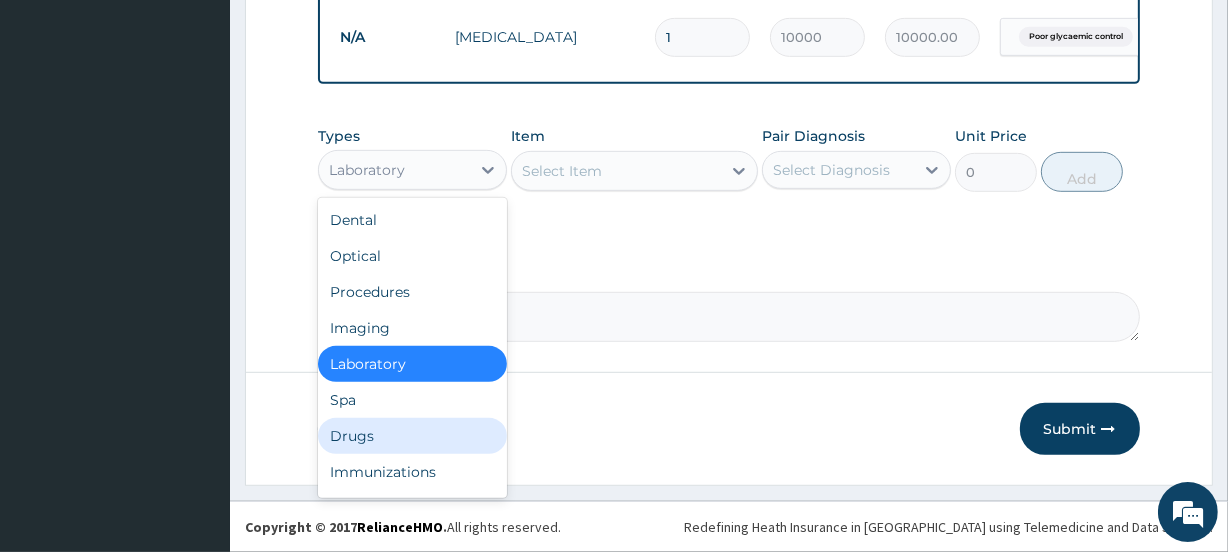 click on "Drugs" at bounding box center (412, 436) 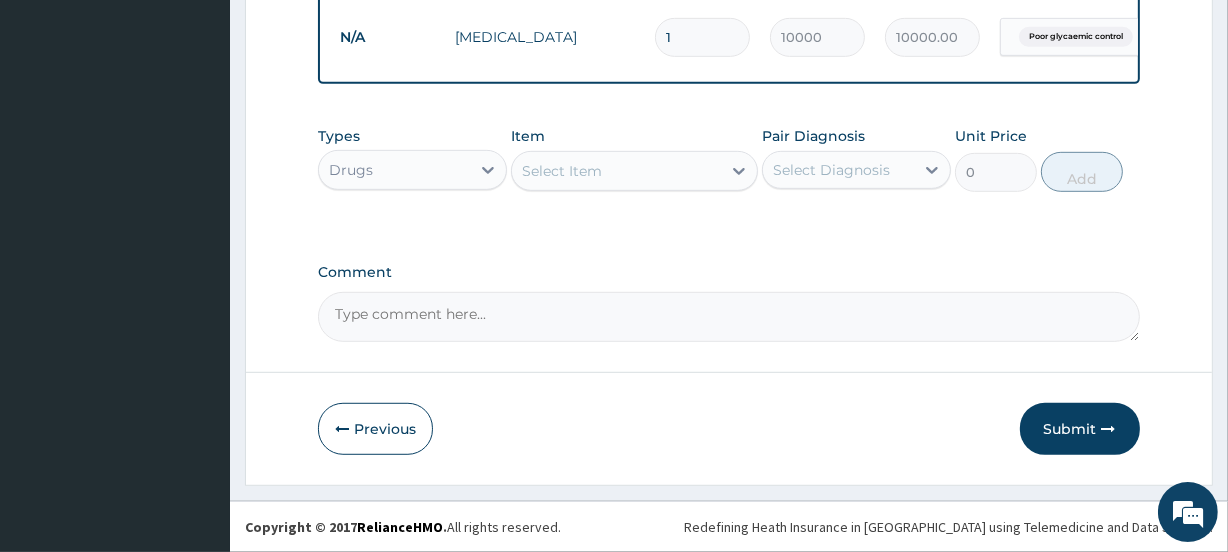 click on "Select Item" at bounding box center [616, 171] 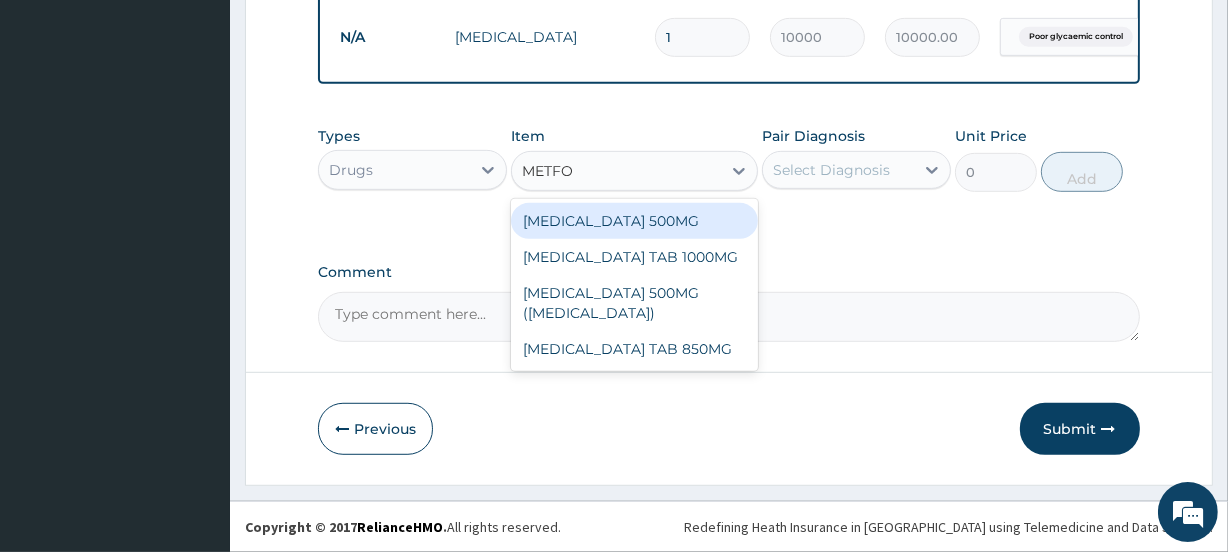 type on "METFOR" 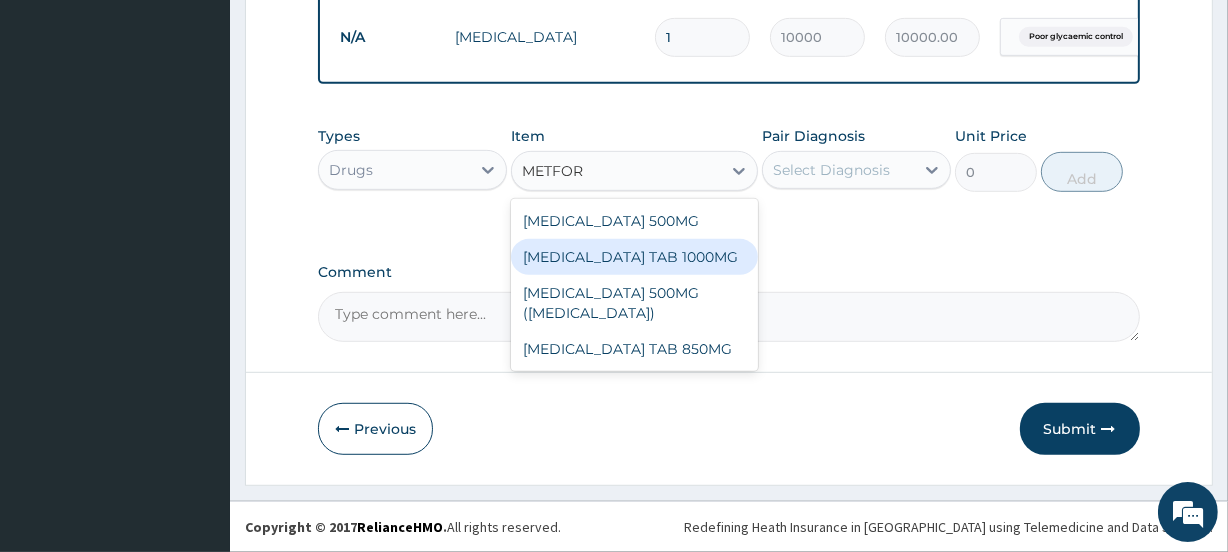 click on "[MEDICAL_DATA] TAB 1000MG" at bounding box center (634, 257) 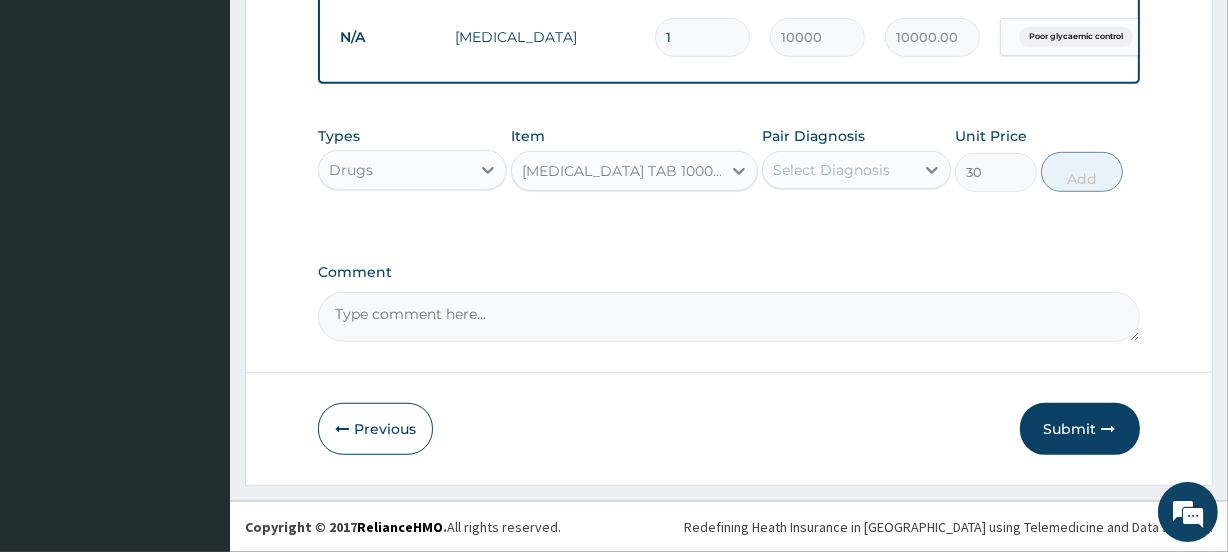 click on "[MEDICAL_DATA] TAB 1000MG" at bounding box center [622, 171] 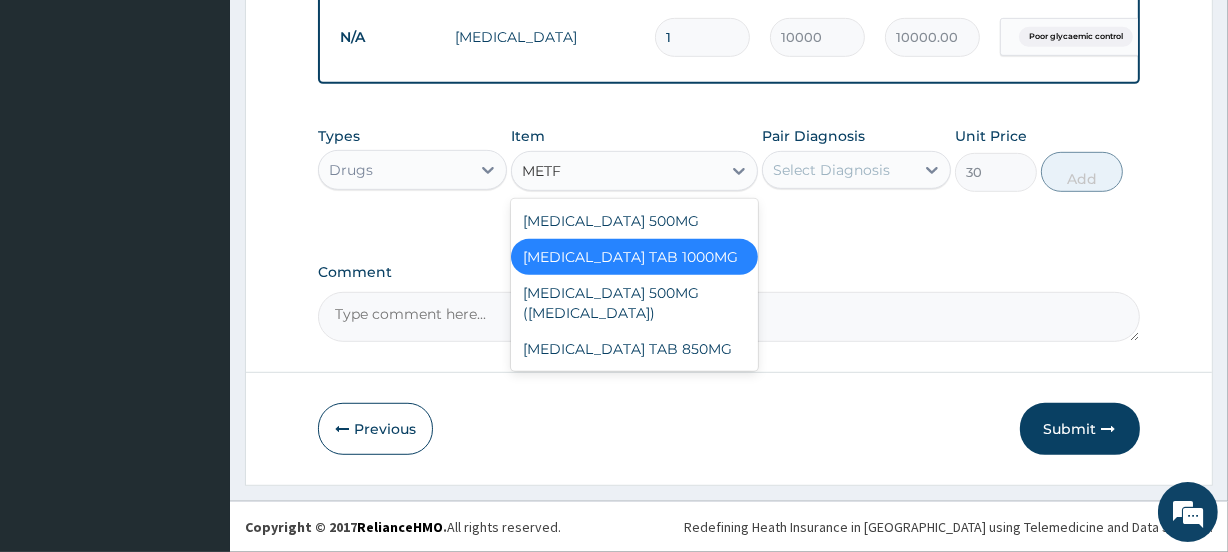 scroll, scrollTop: 0, scrollLeft: 0, axis: both 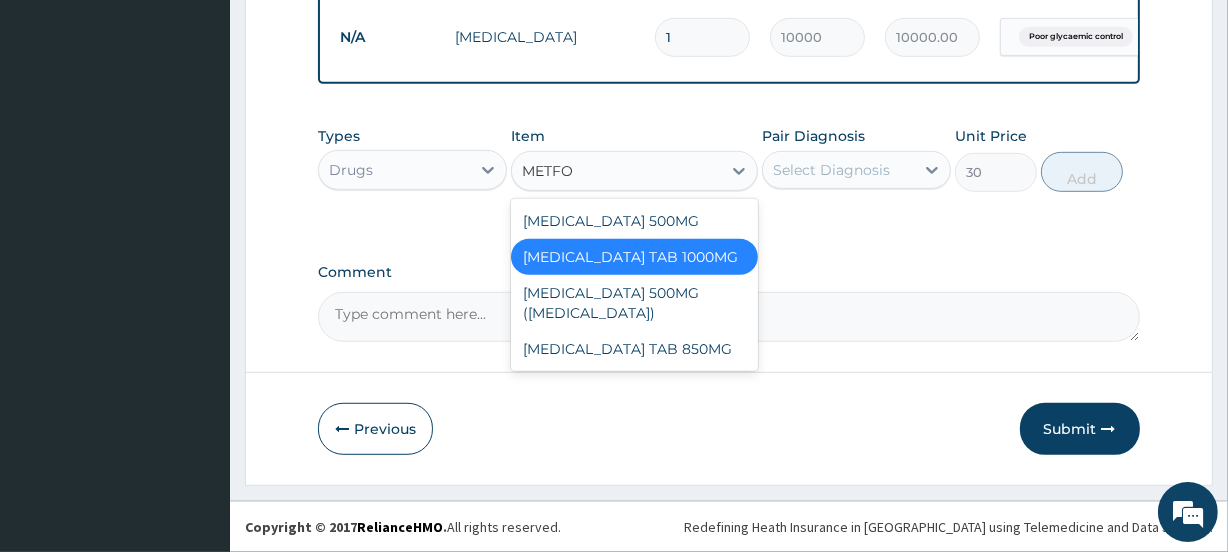 type on "METFOR" 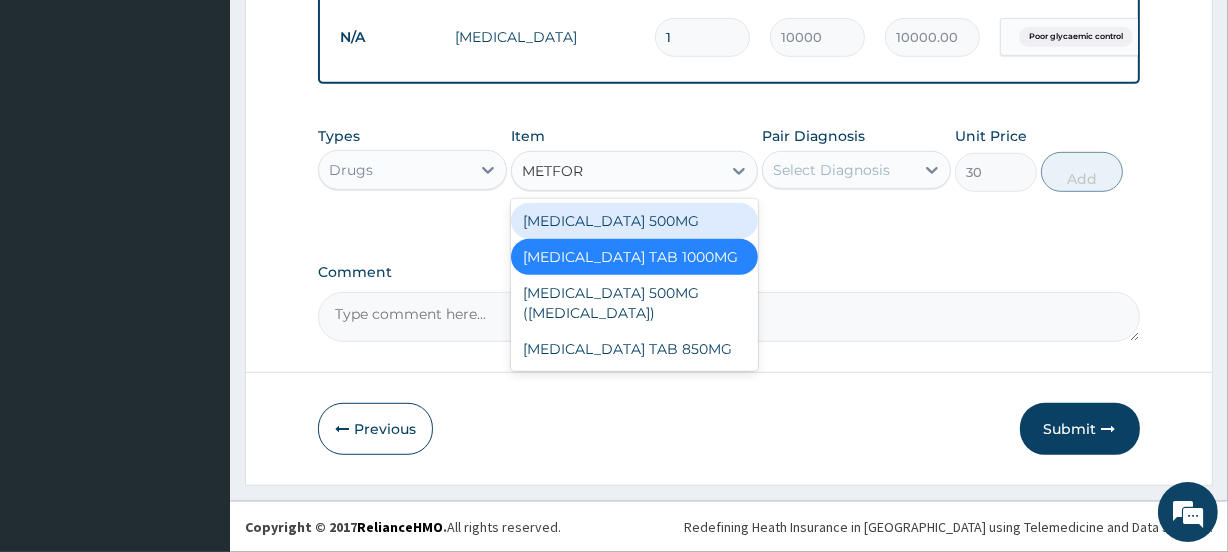 click on "METFORMIN 500MG" at bounding box center [634, 221] 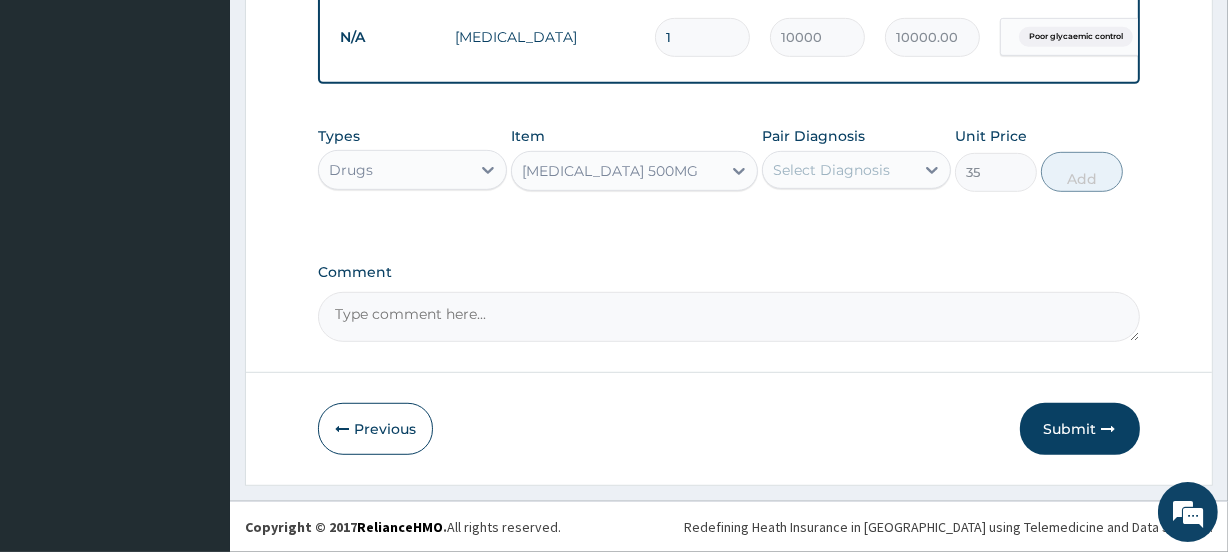 click on "METFORMIN 500MG" at bounding box center (610, 171) 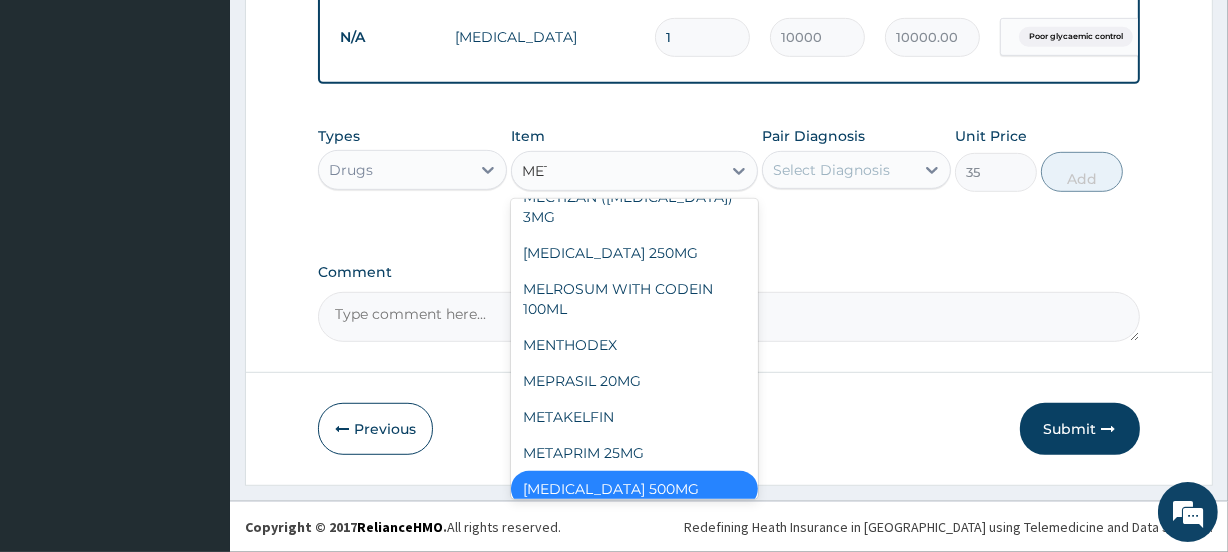scroll, scrollTop: 1069, scrollLeft: 0, axis: vertical 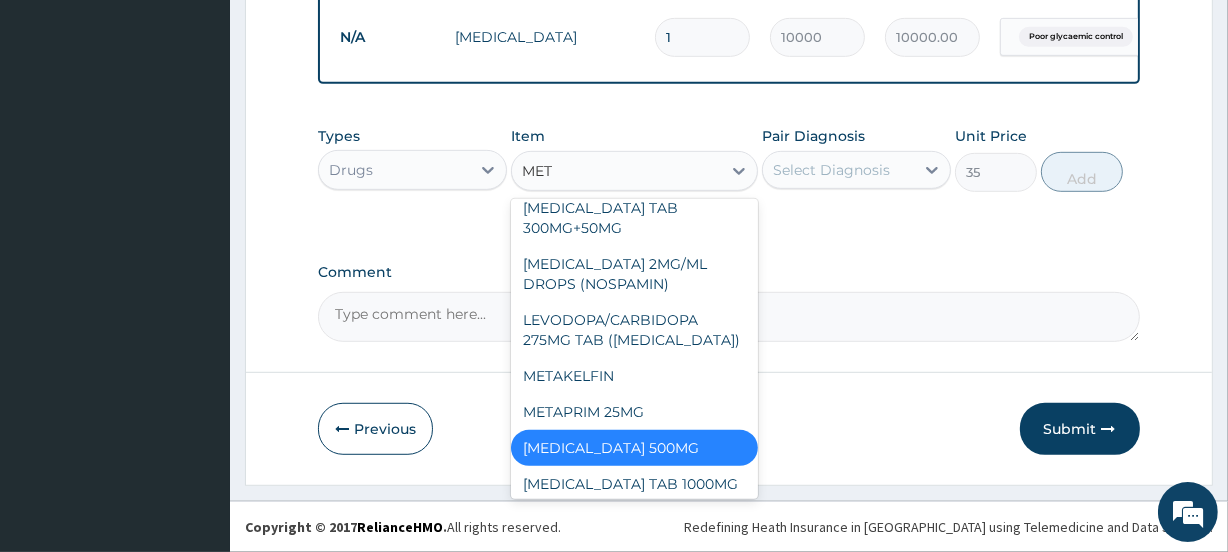 type on "METF" 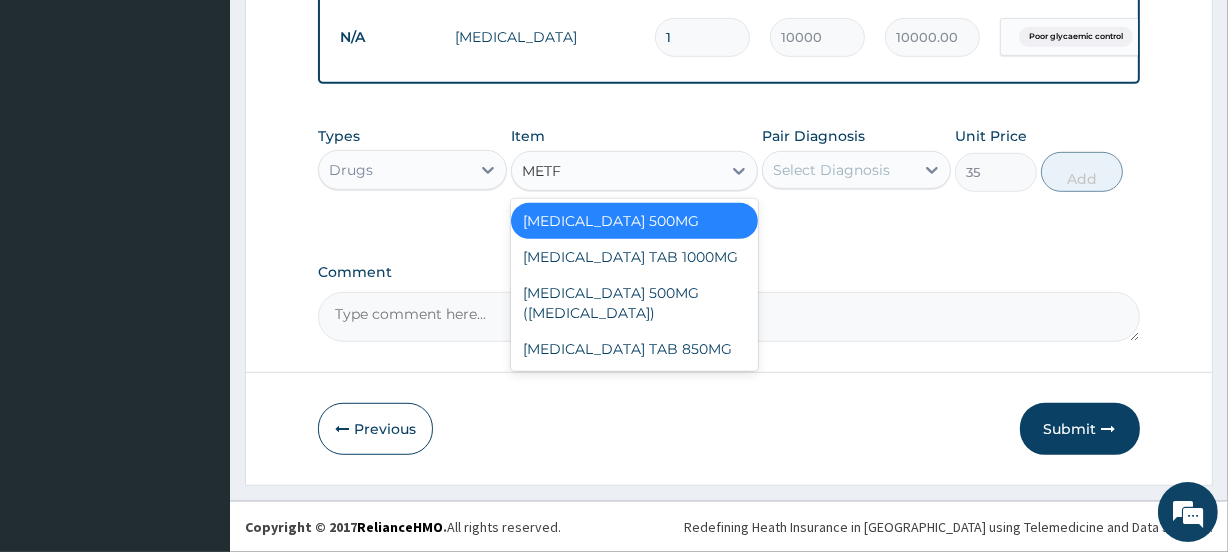 scroll, scrollTop: 0, scrollLeft: 0, axis: both 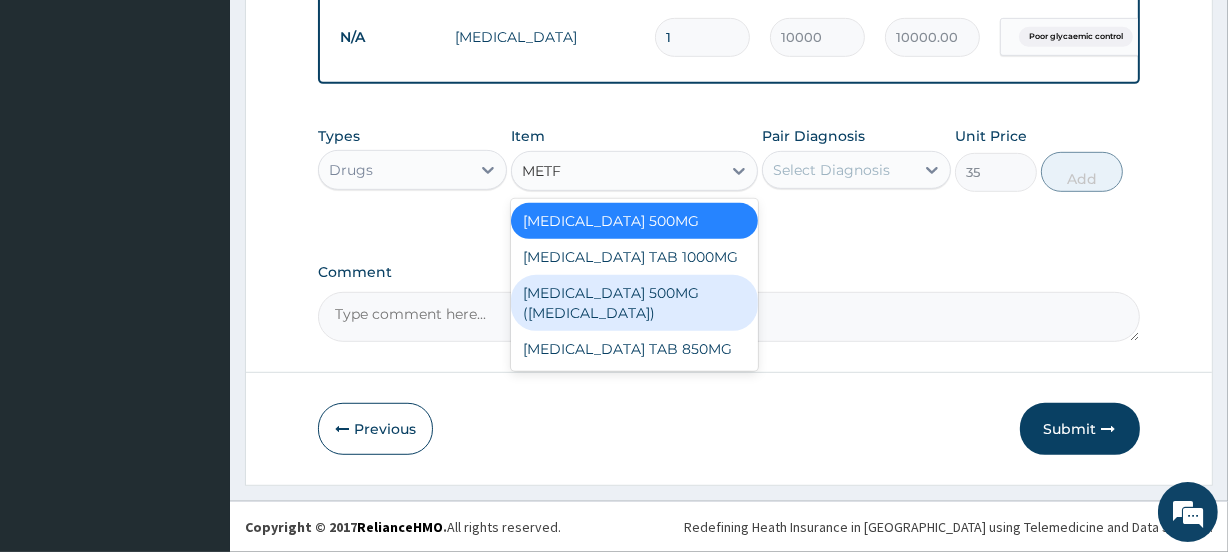 click on "METFORMIN 500MG (GLUCOPHAGE)" at bounding box center [634, 303] 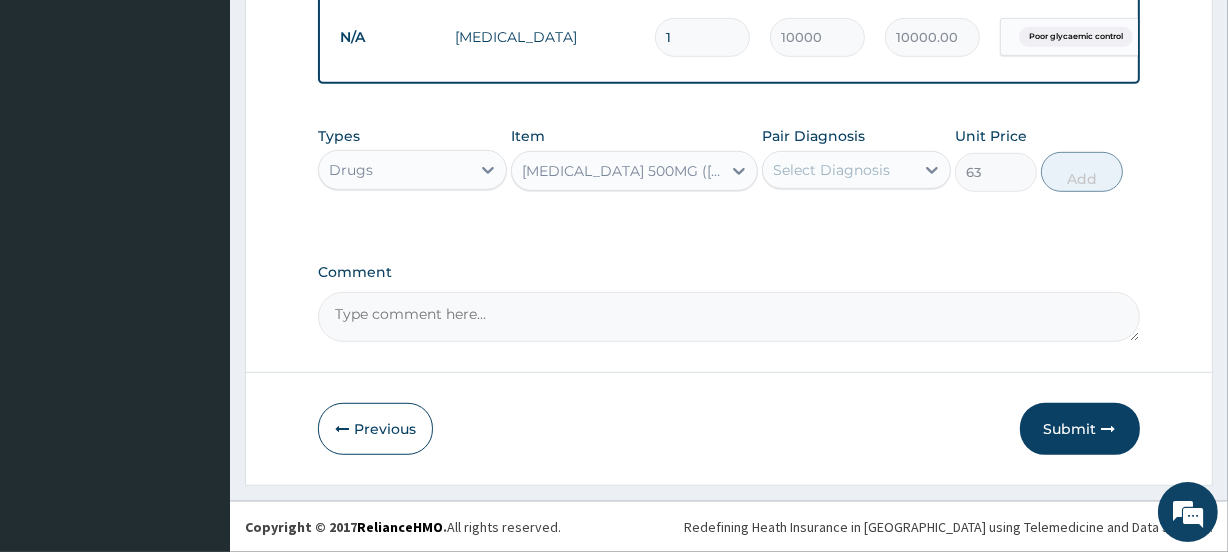click on "[MEDICAL_DATA] 500MG ([MEDICAL_DATA])" at bounding box center (622, 171) 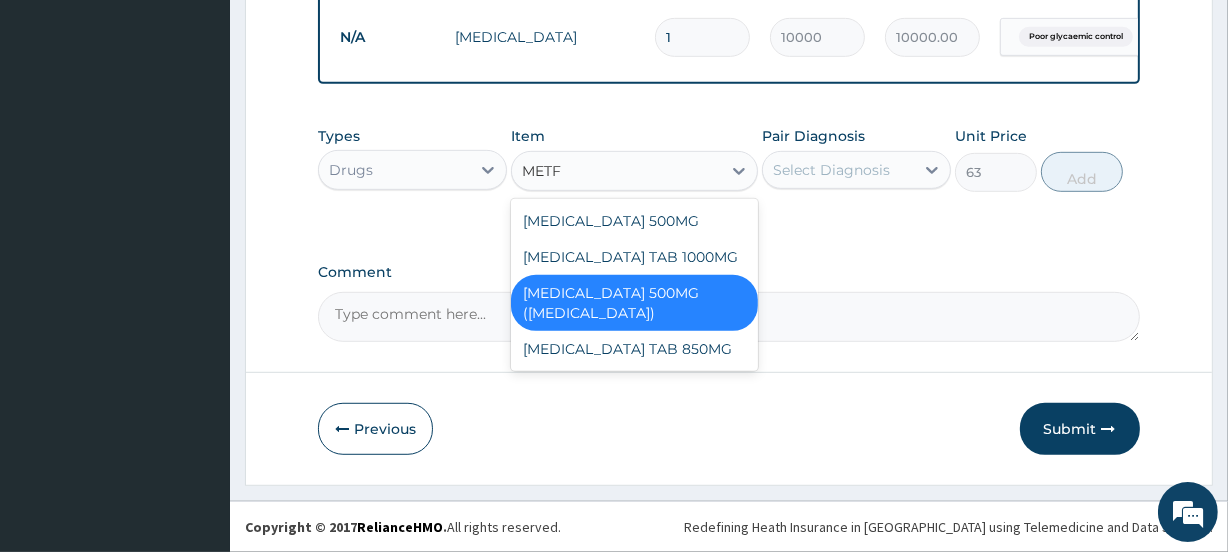 scroll, scrollTop: 0, scrollLeft: 0, axis: both 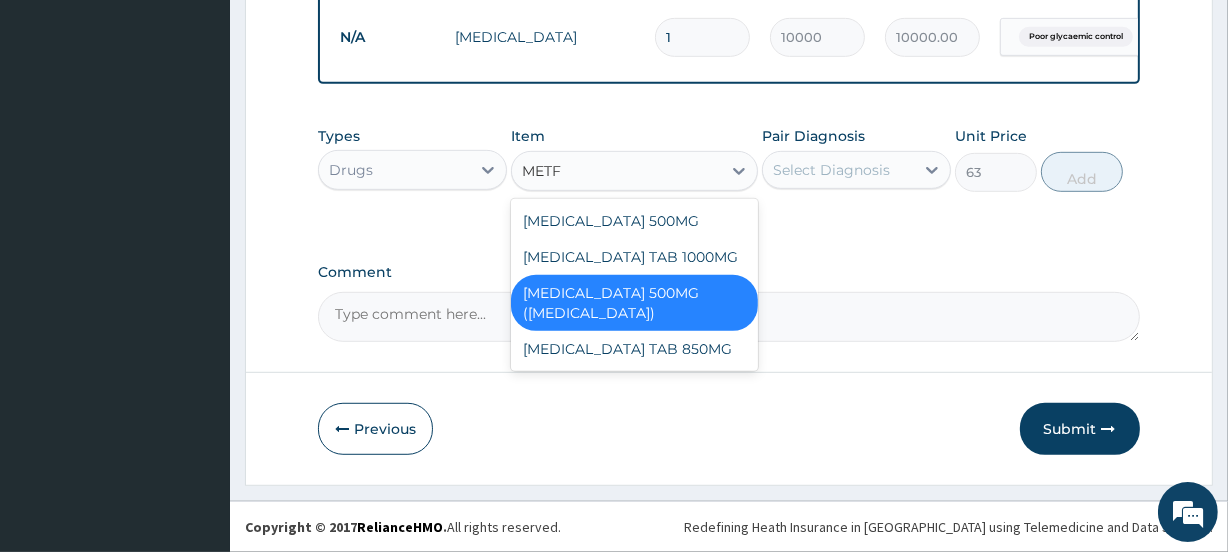 type on "METFO" 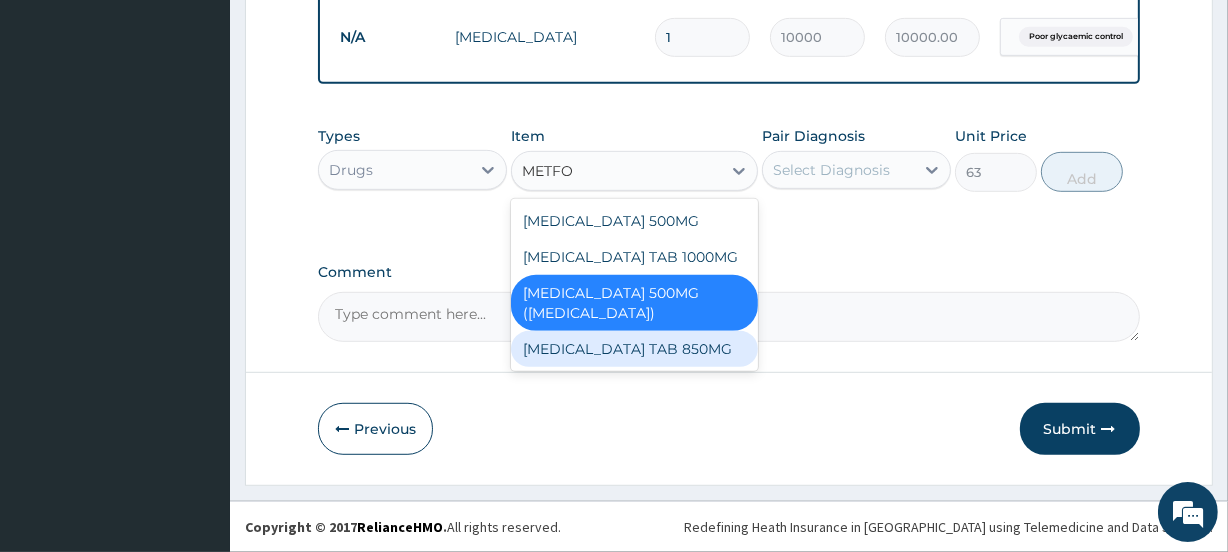 click on "[MEDICAL_DATA] TAB 850MG" at bounding box center (634, 349) 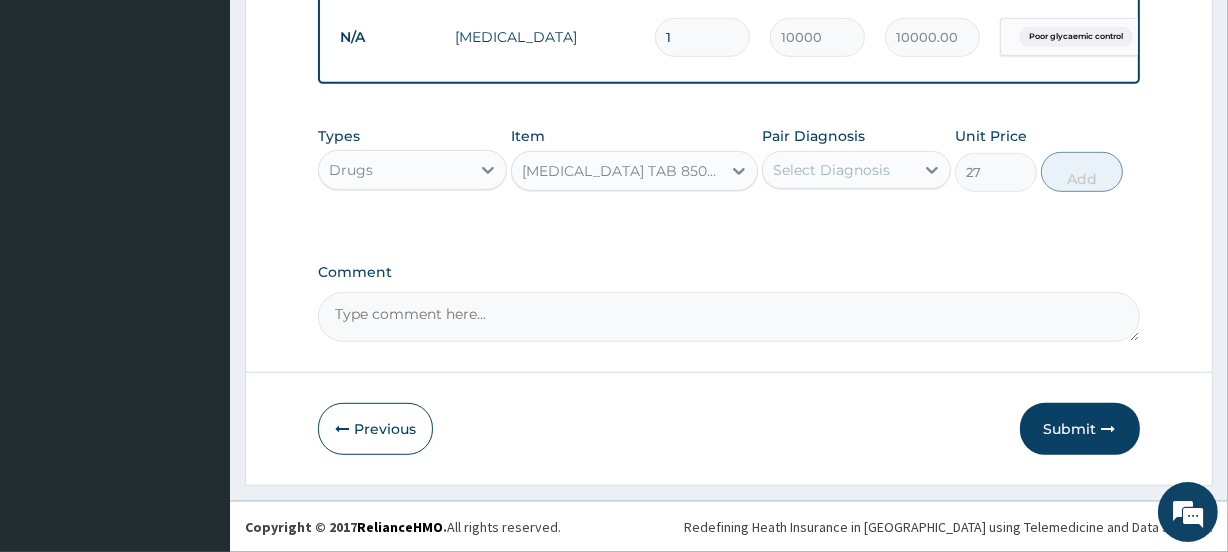 click on "[MEDICAL_DATA] TAB 850MG" at bounding box center [622, 171] 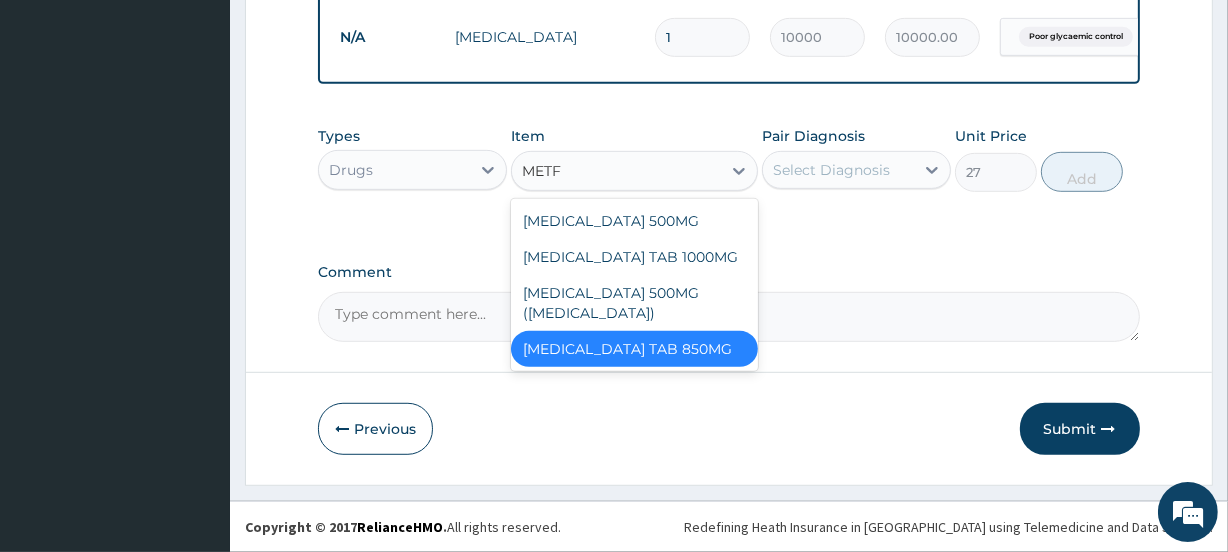 scroll, scrollTop: 0, scrollLeft: 0, axis: both 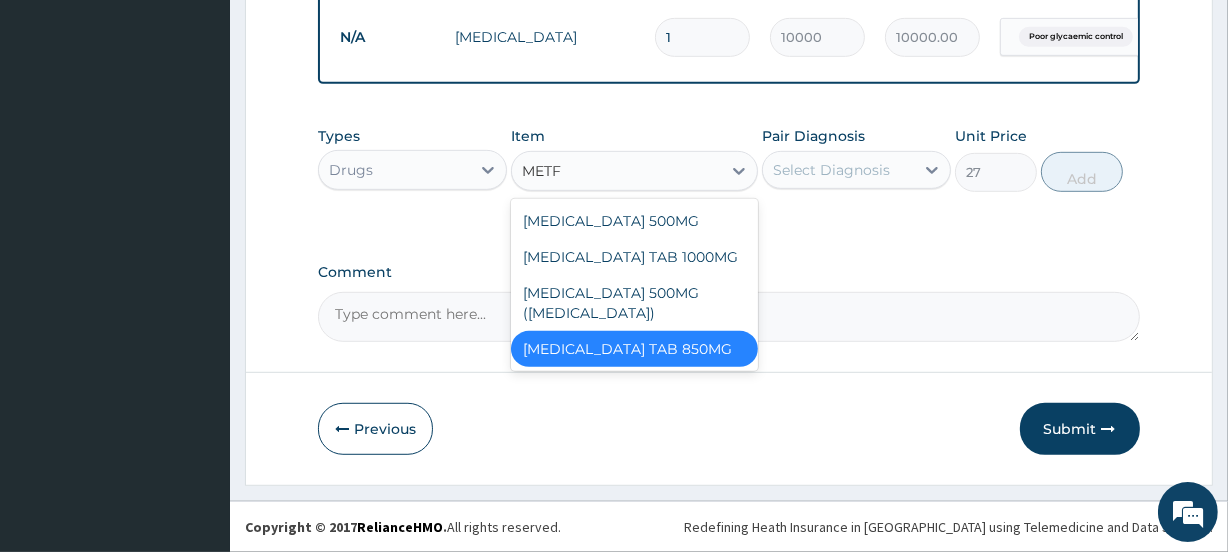 type on "METFO" 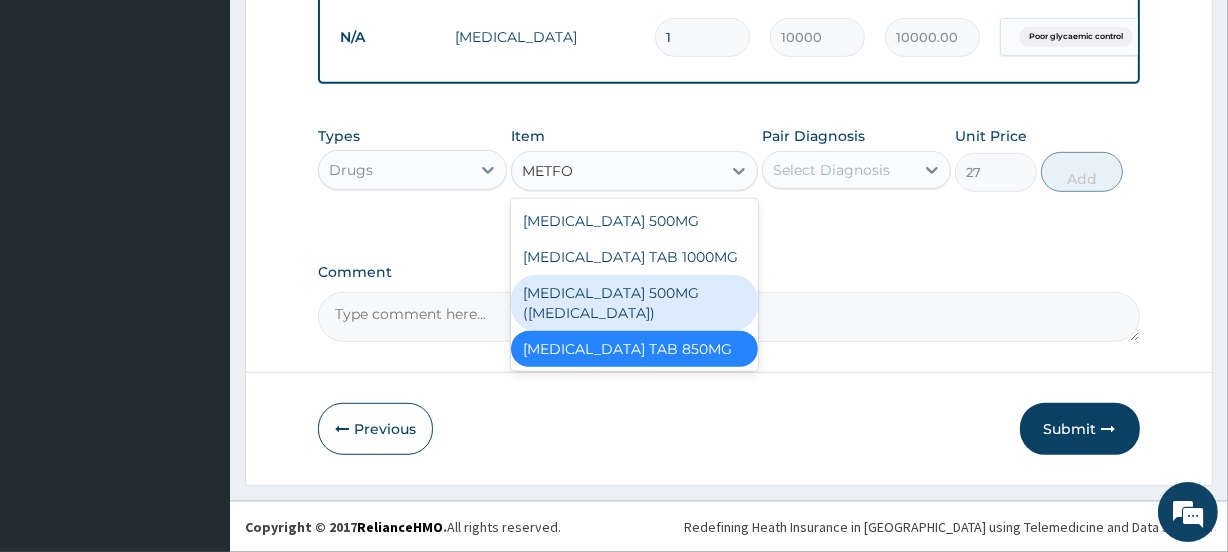 click on "[MEDICAL_DATA] 500MG ([MEDICAL_DATA])" at bounding box center [634, 303] 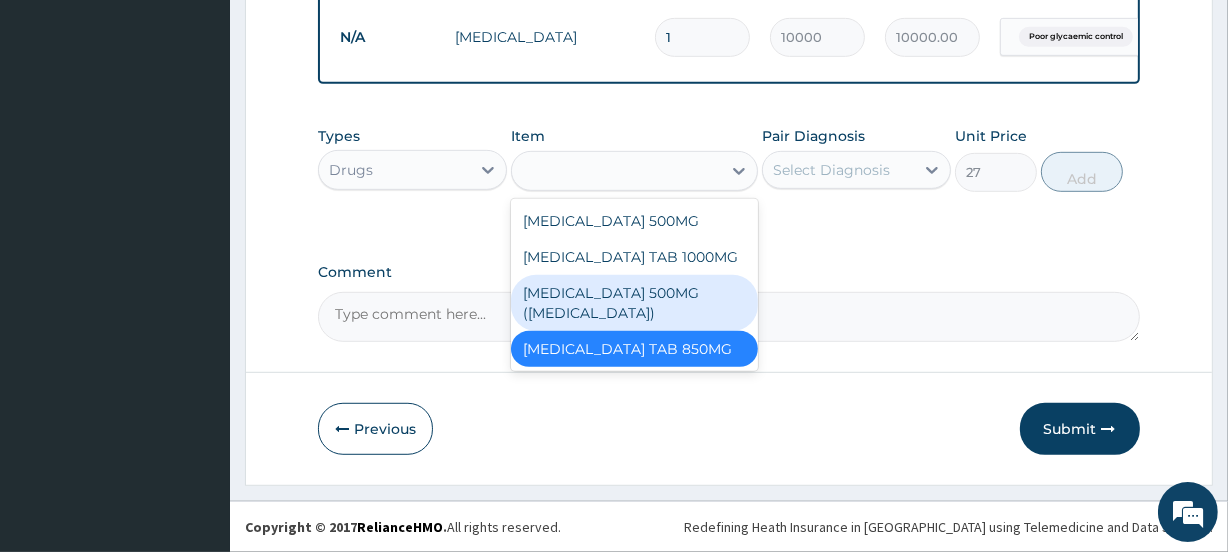 type on "63" 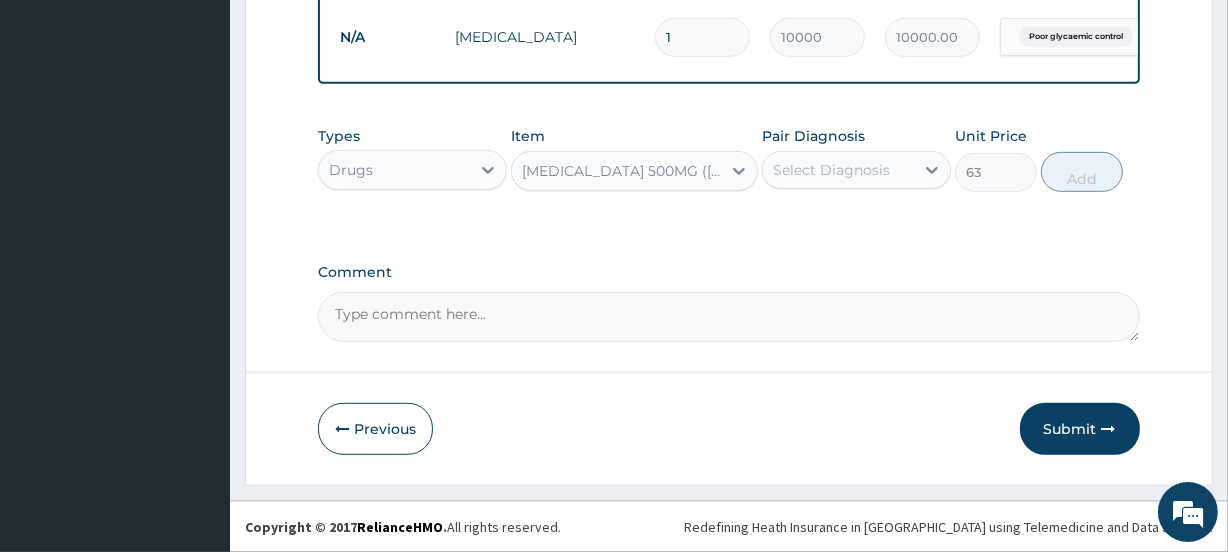 click on "Select Diagnosis" at bounding box center [831, 170] 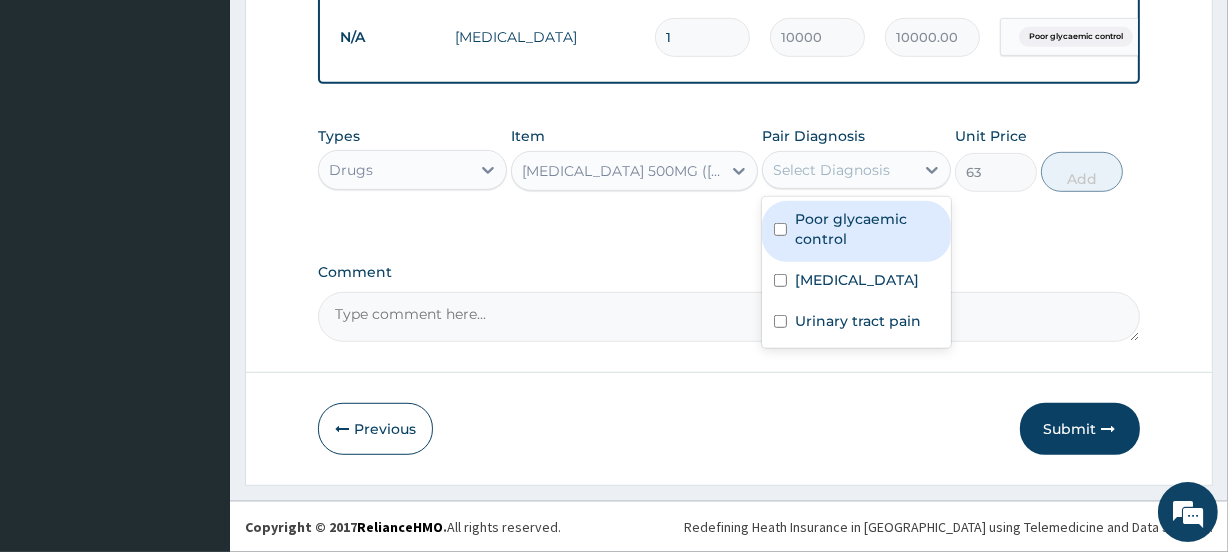 click on "Poor glycaemic control" at bounding box center (867, 229) 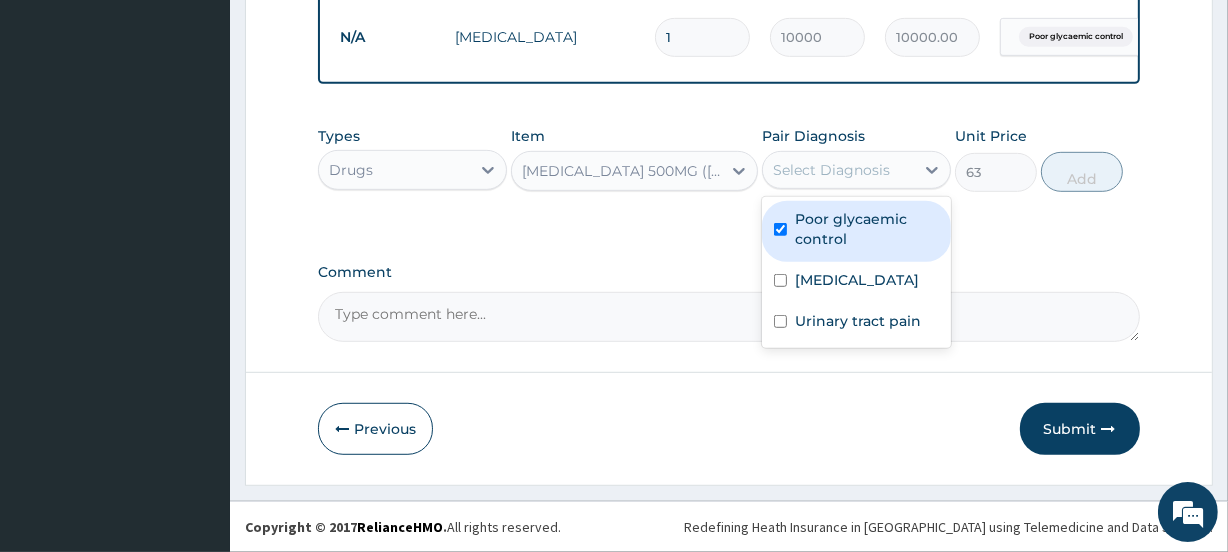 checkbox on "true" 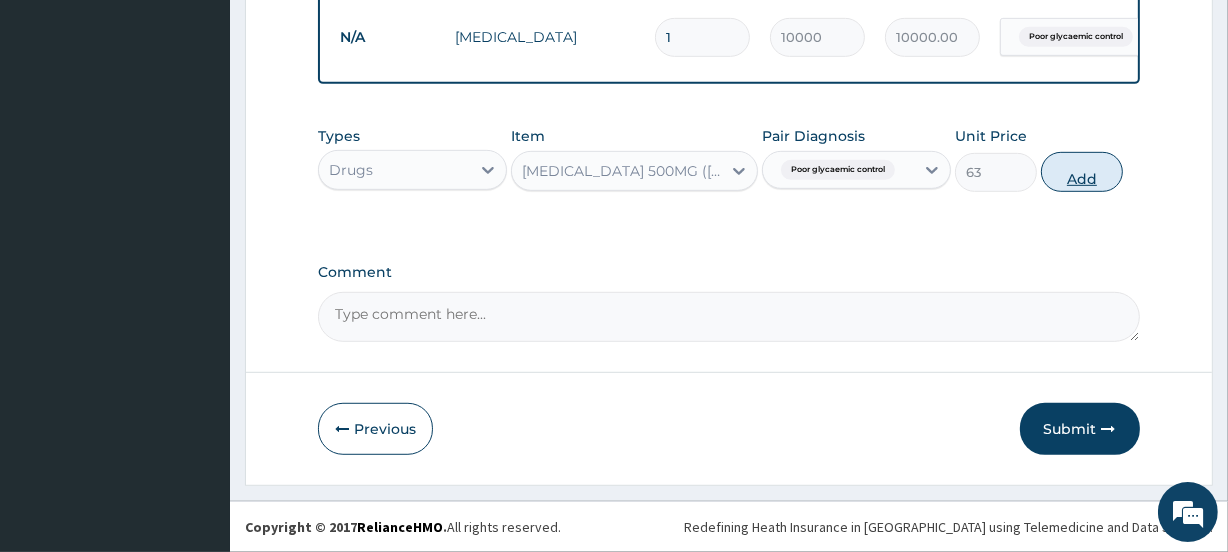 click on "Add" at bounding box center (1082, 172) 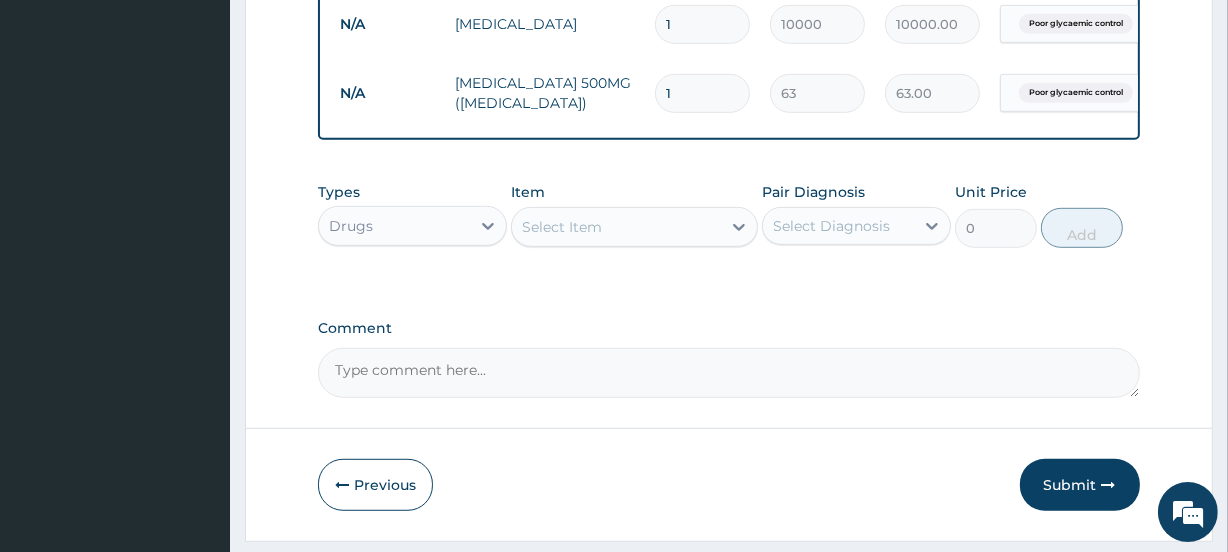 click on "Select Item" at bounding box center (562, 227) 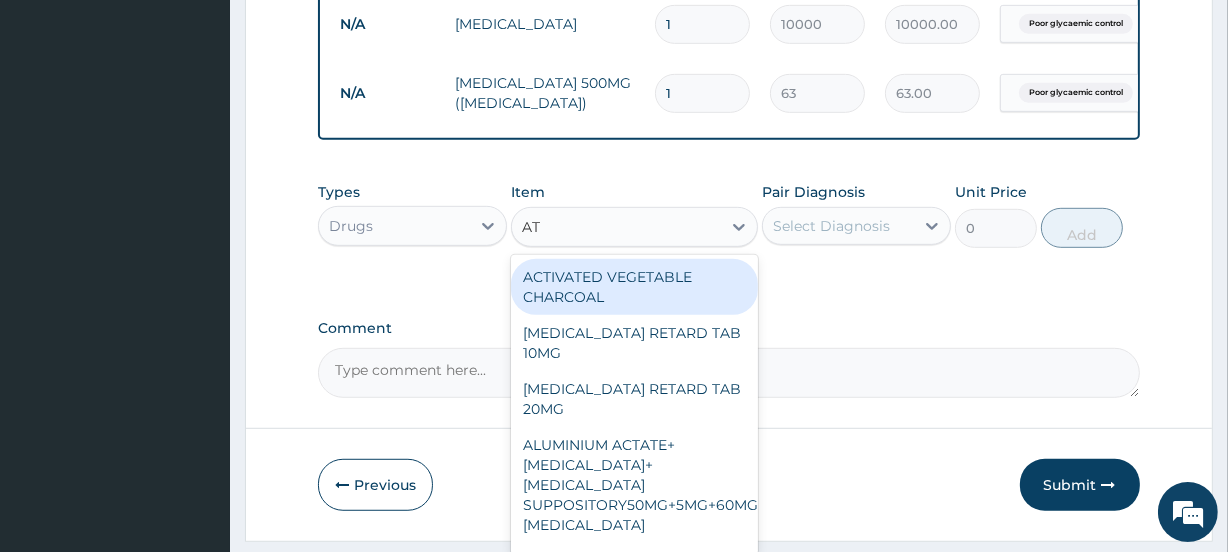 type on "ATO" 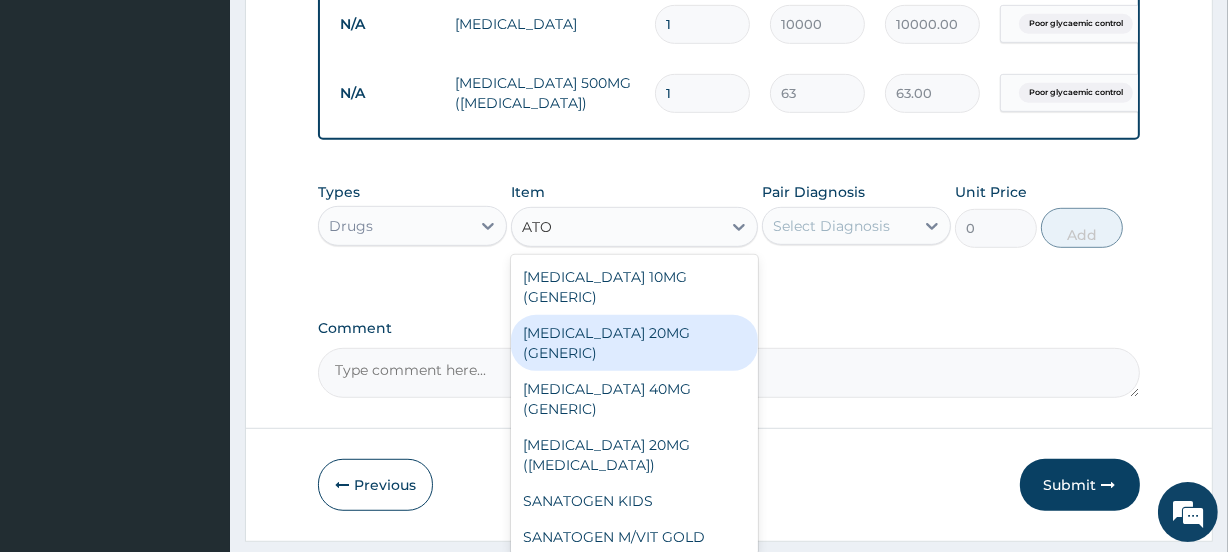 click on "[MEDICAL_DATA] 20MG (GENERIC)" at bounding box center [634, 343] 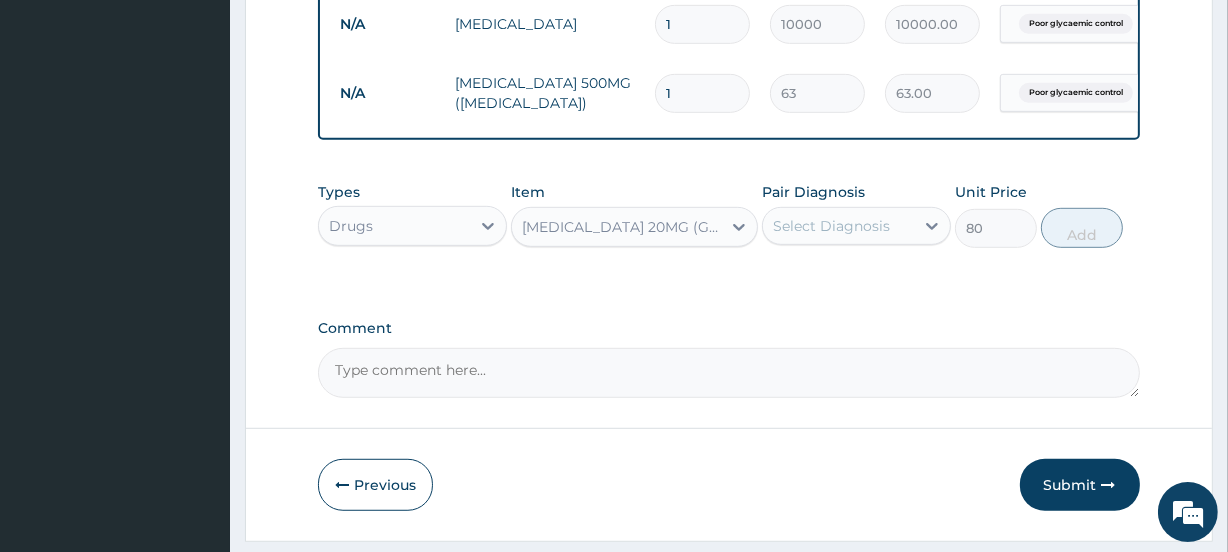 click on "Select Diagnosis" at bounding box center [838, 226] 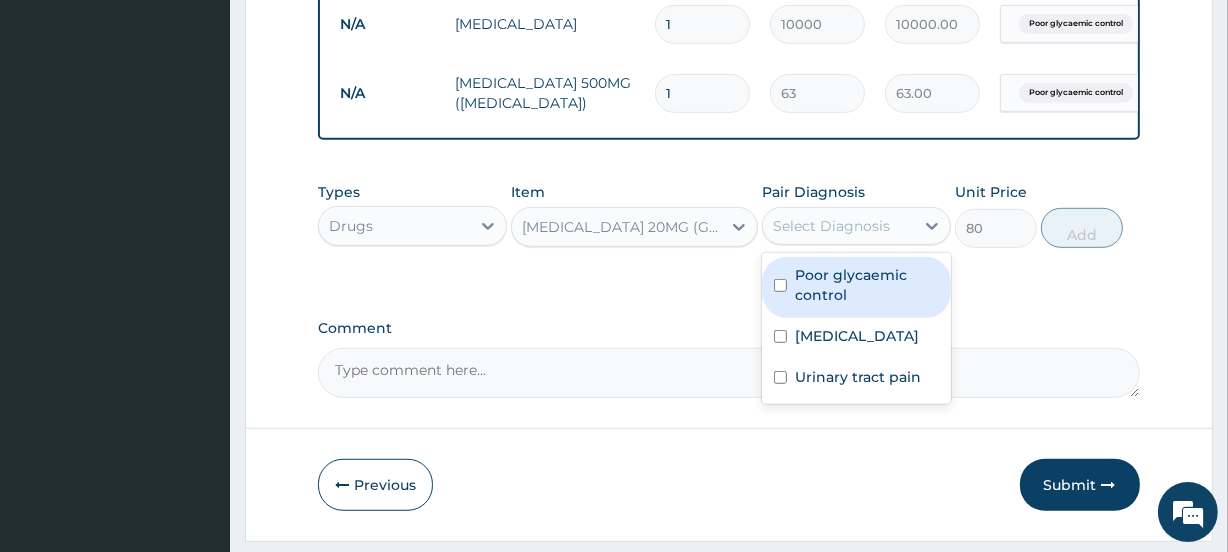 click on "Poor glycaemic control" at bounding box center [867, 285] 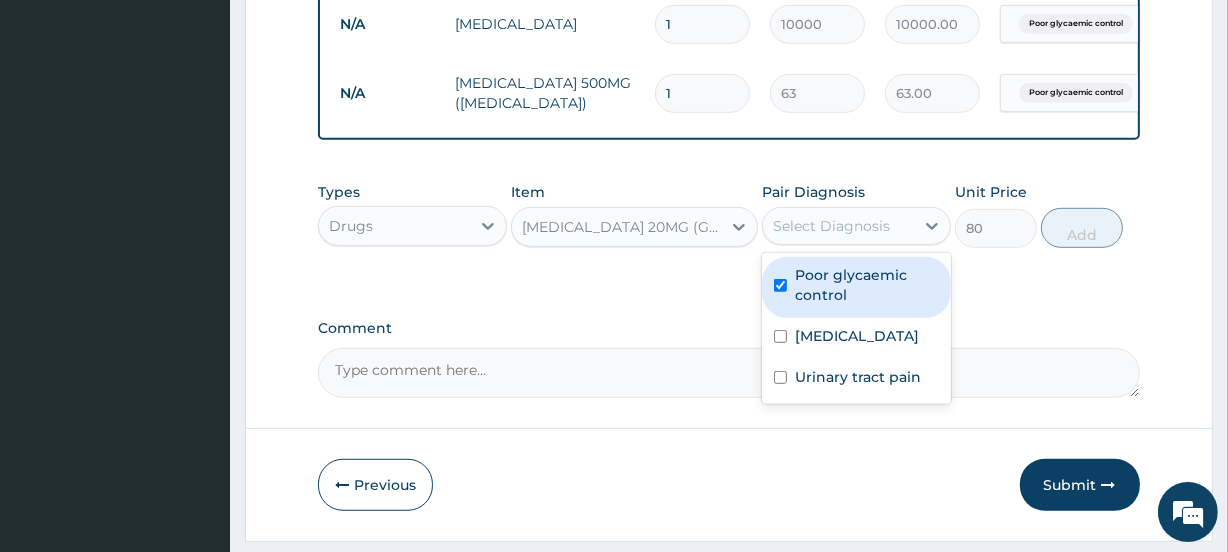 checkbox on "true" 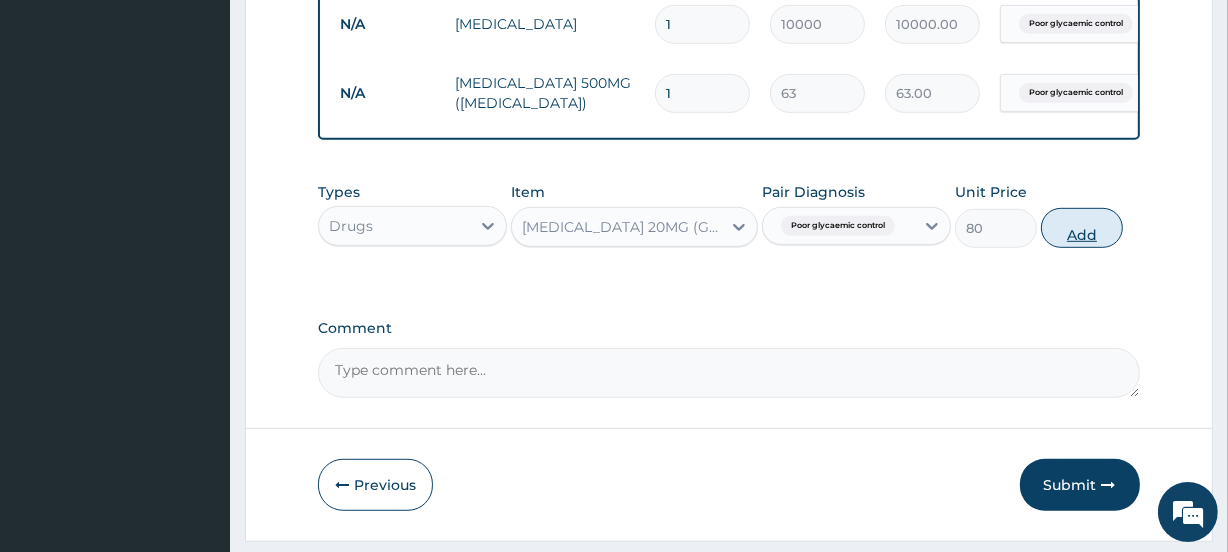 click on "Add" at bounding box center (1082, 228) 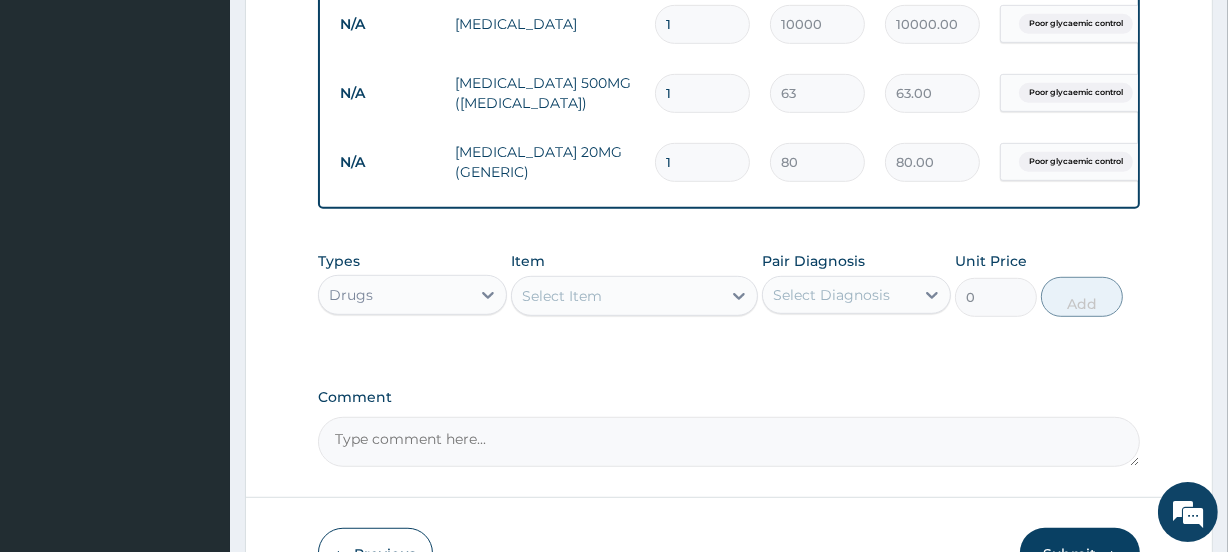 click on "1" at bounding box center [702, 93] 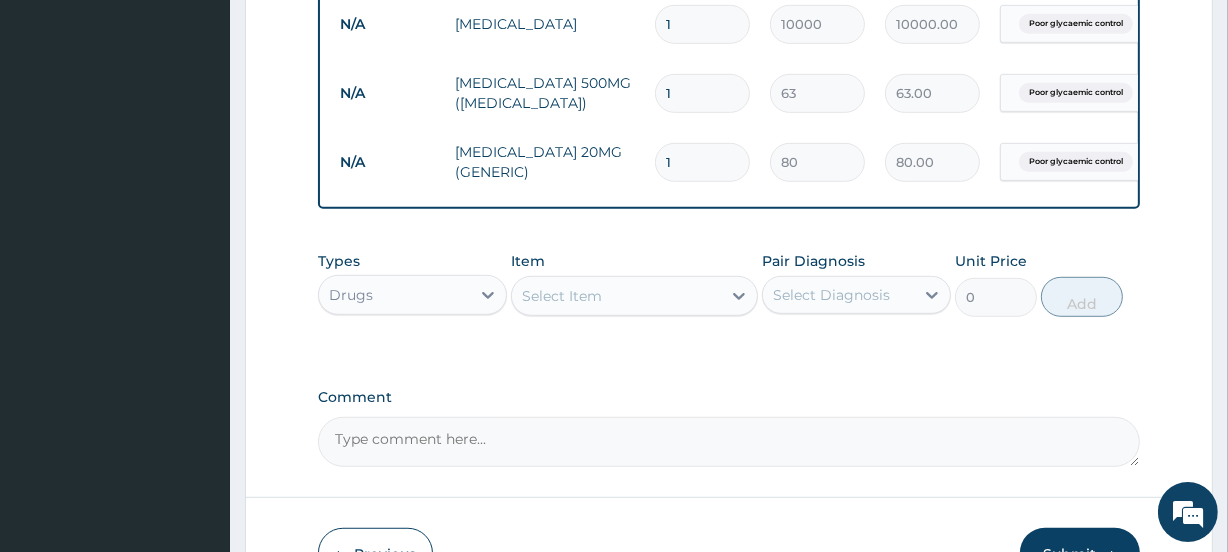 type 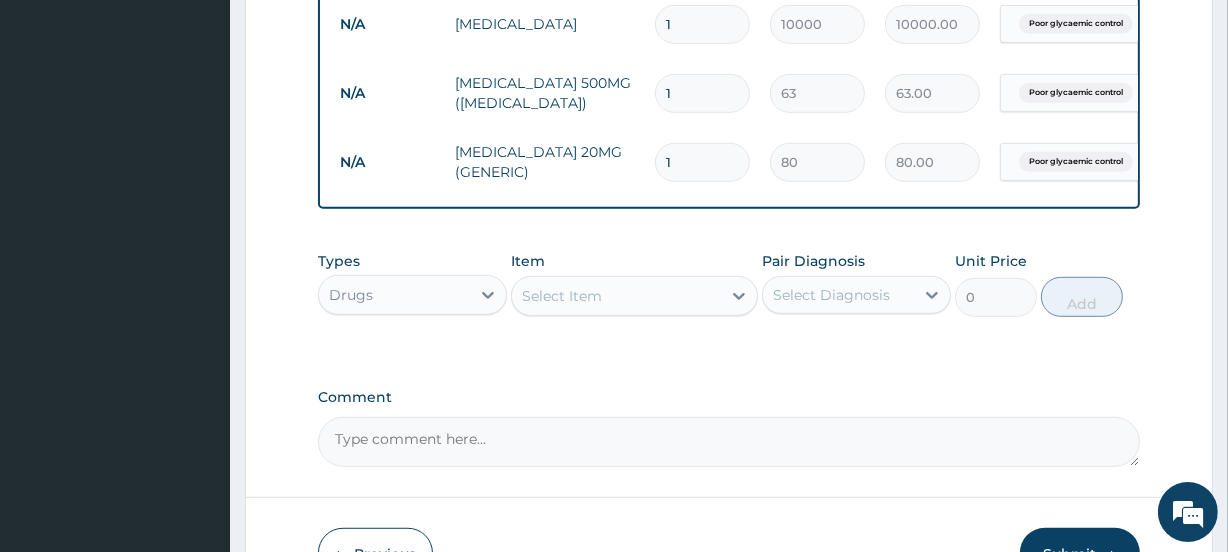 type on "0.00" 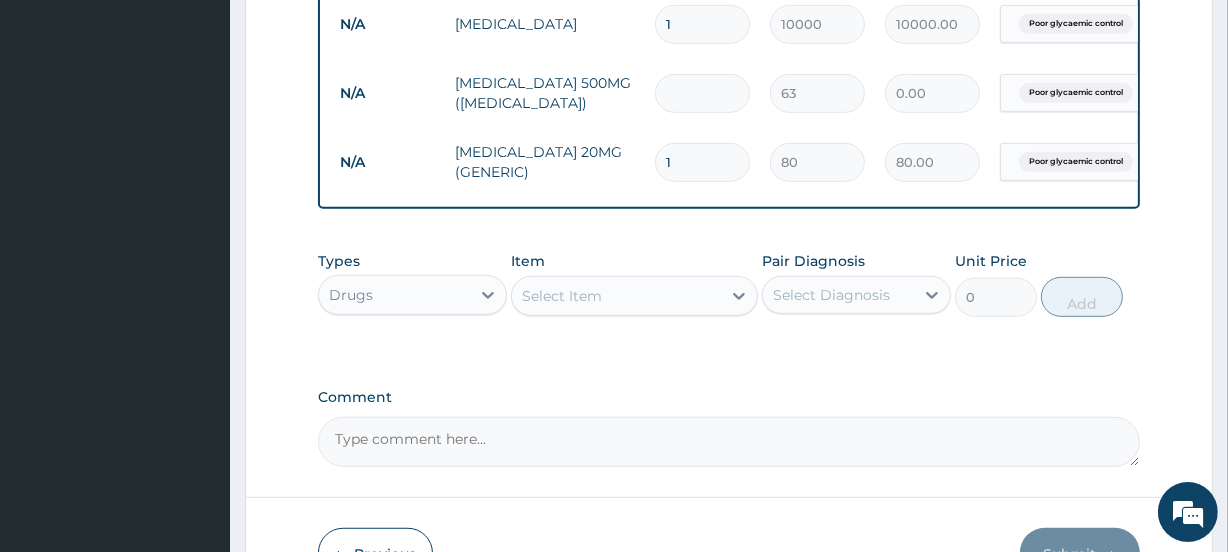 type on "6" 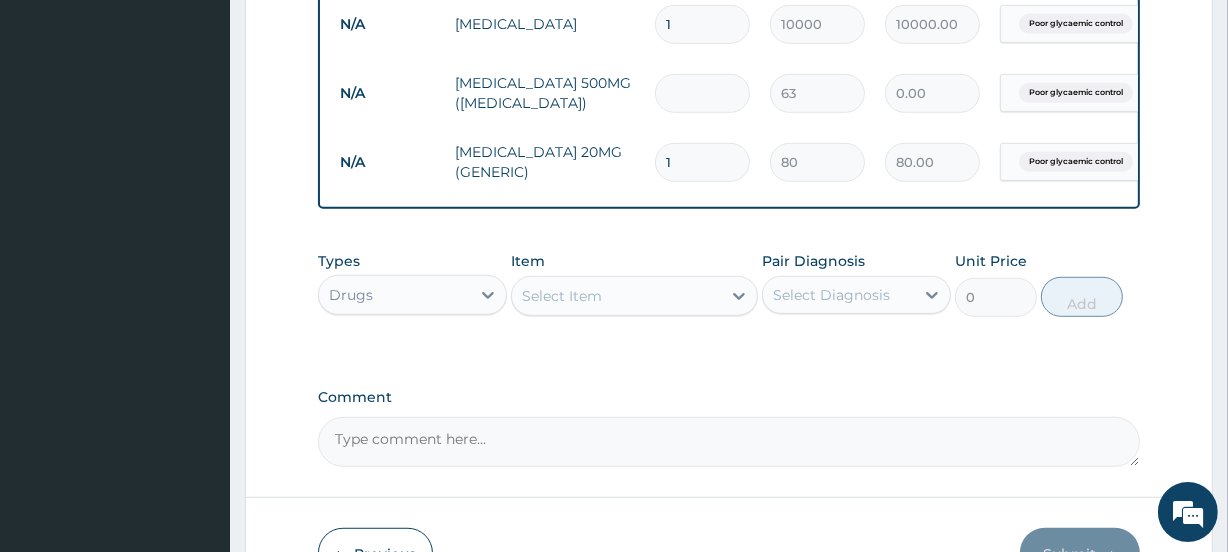 type on "378.00" 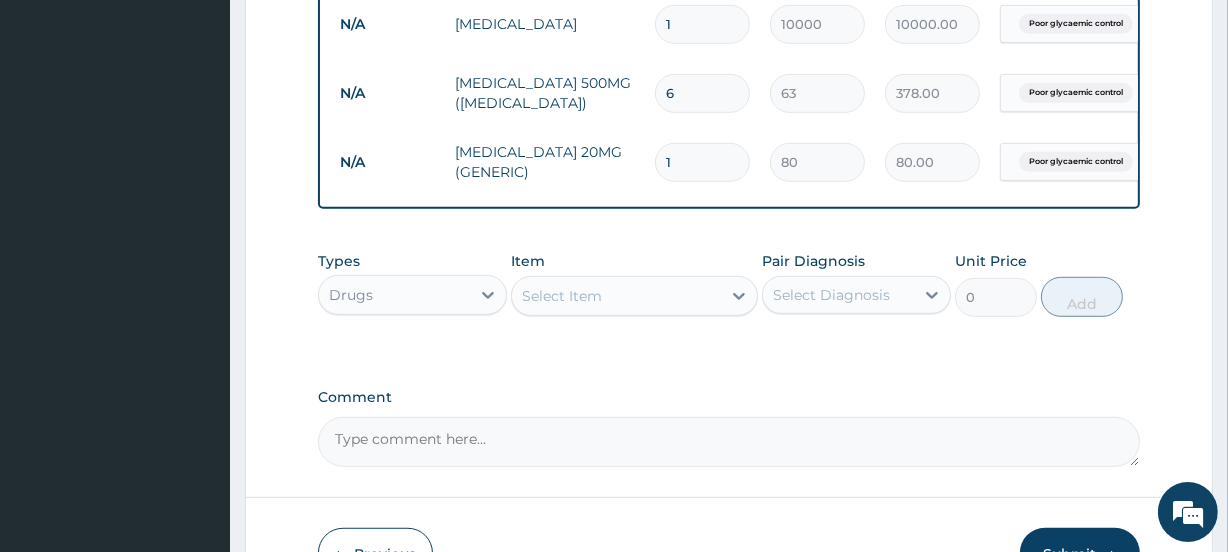 type on "60" 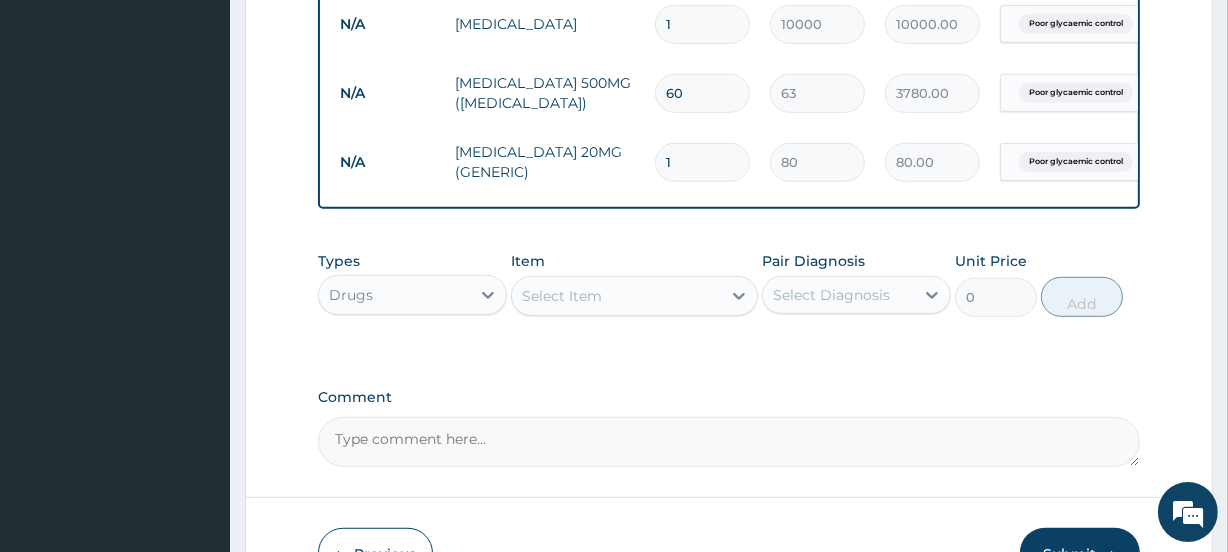 type on "60" 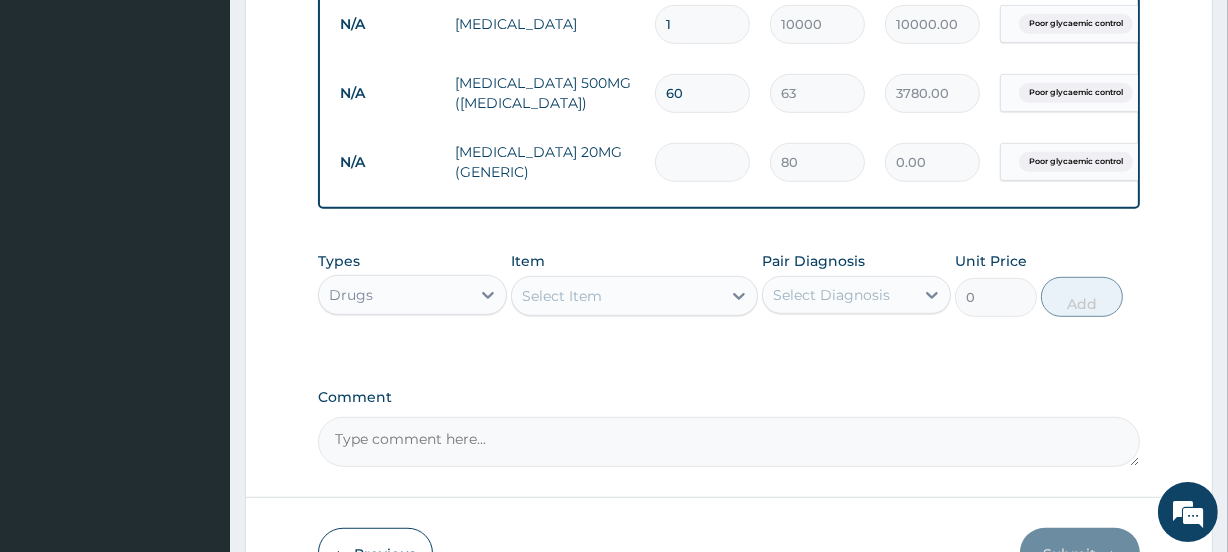 type on "6" 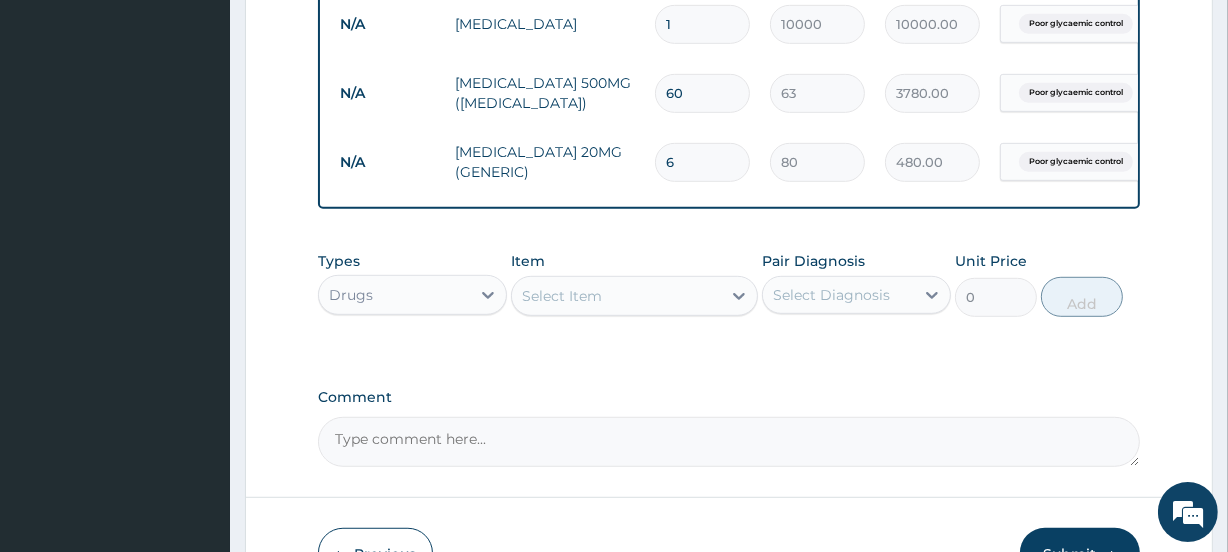 type on "60" 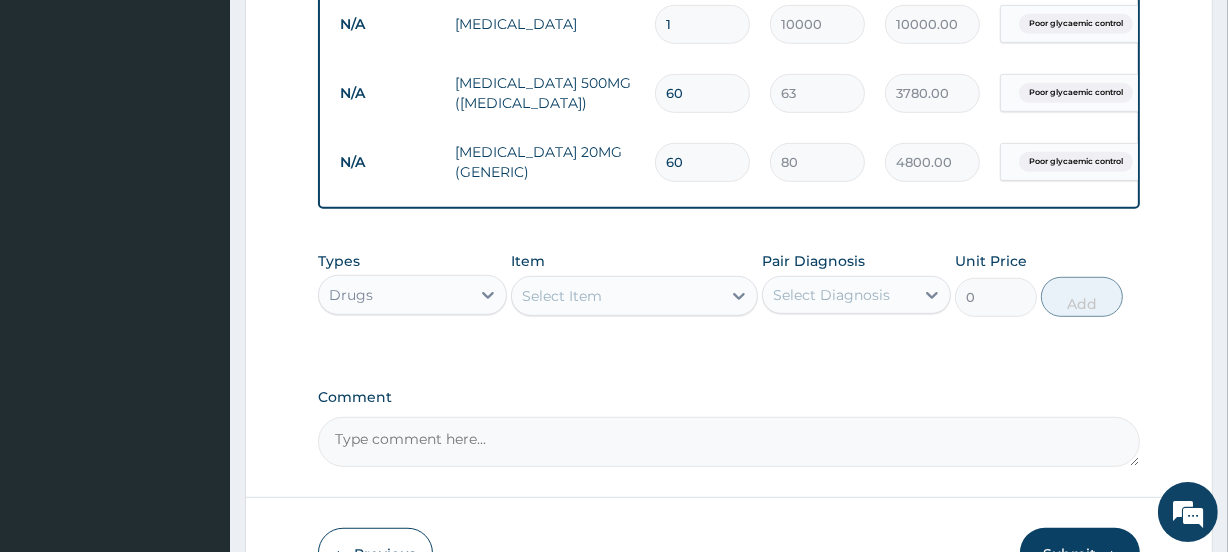 type on "60" 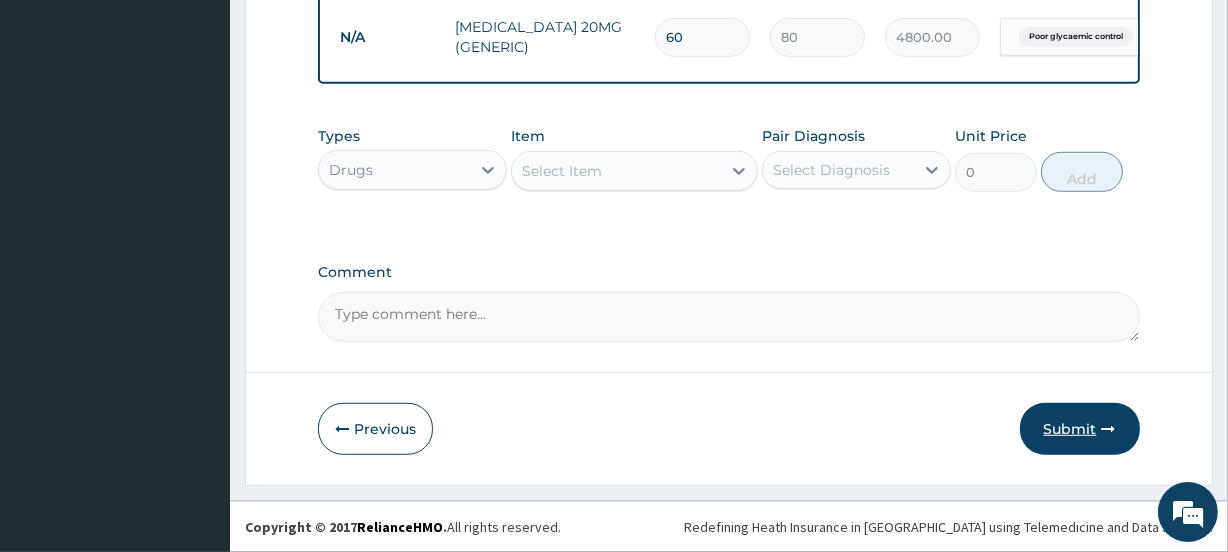 click on "Submit" at bounding box center [1080, 429] 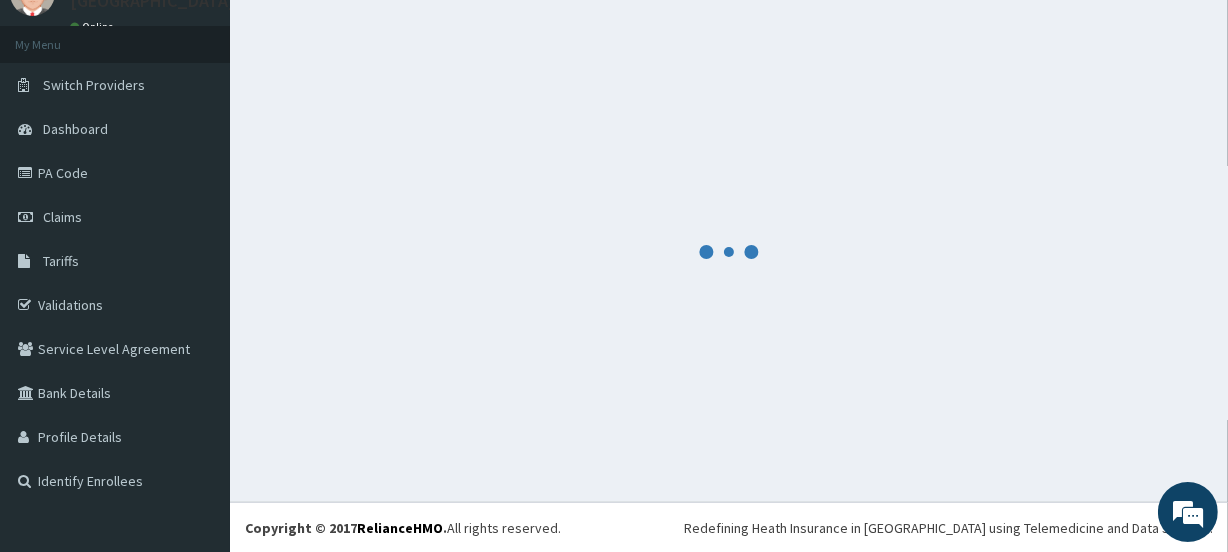 scroll, scrollTop: 1154, scrollLeft: 0, axis: vertical 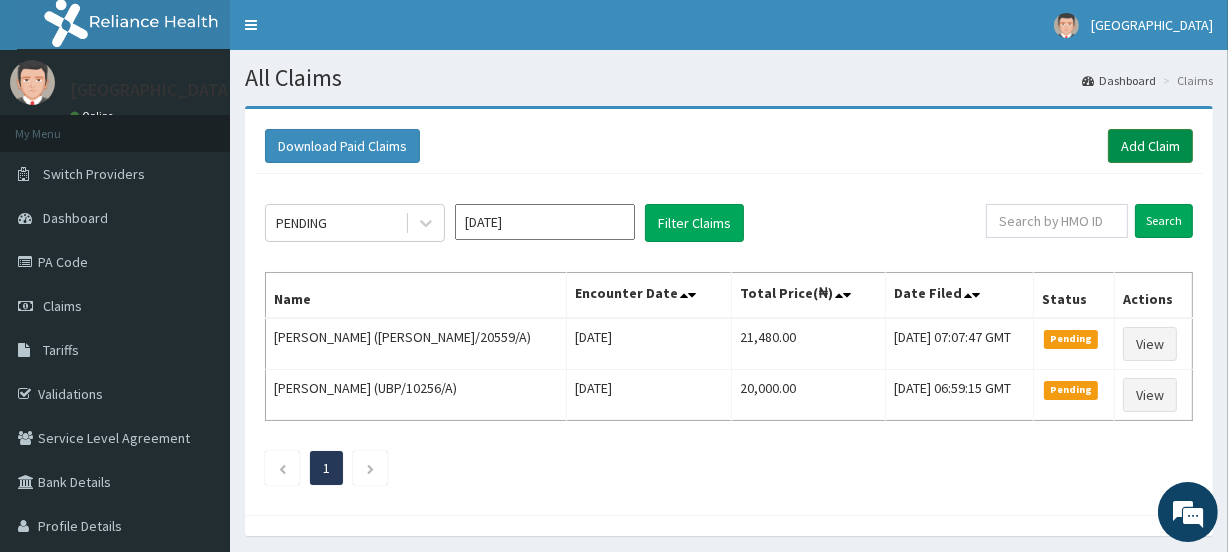 click on "Add Claim" at bounding box center (1150, 146) 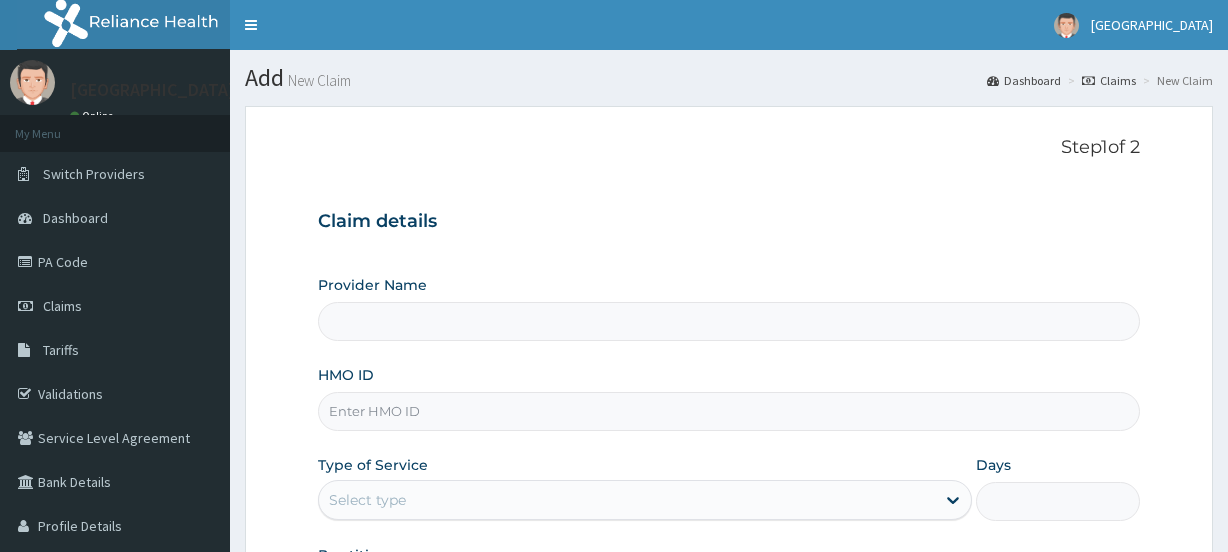 scroll, scrollTop: 0, scrollLeft: 0, axis: both 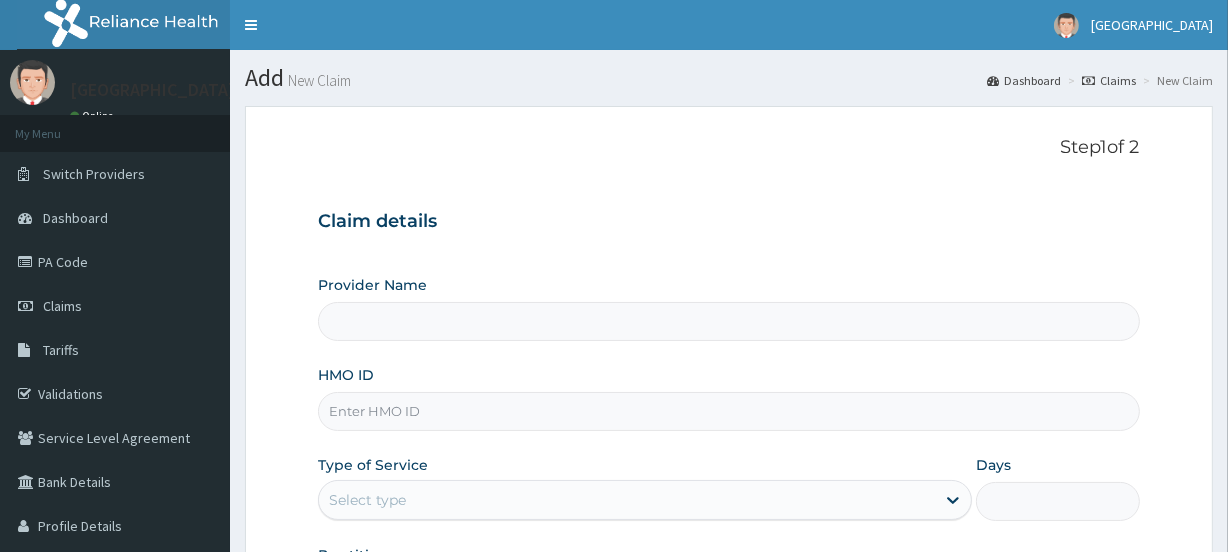 type on "[GEOGRAPHIC_DATA]" 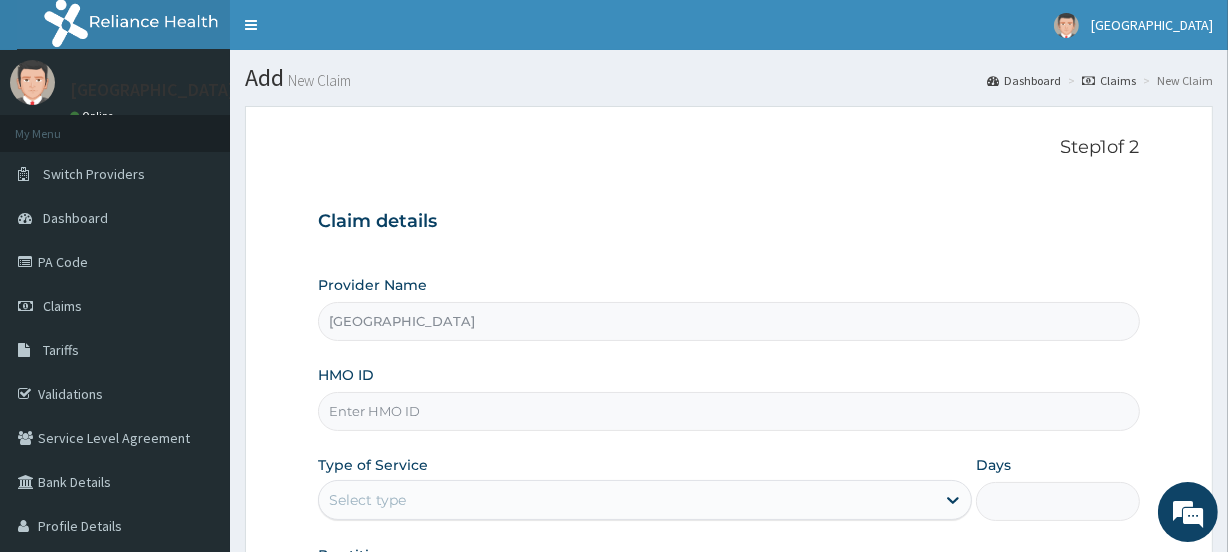 click on "HMO ID" at bounding box center (728, 411) 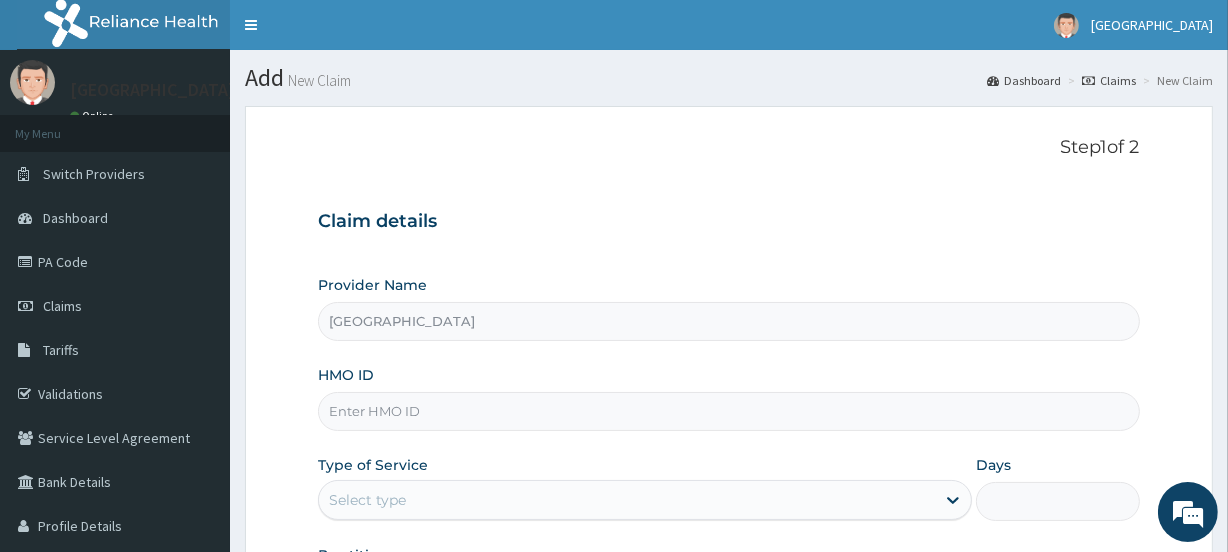 scroll, scrollTop: 0, scrollLeft: 0, axis: both 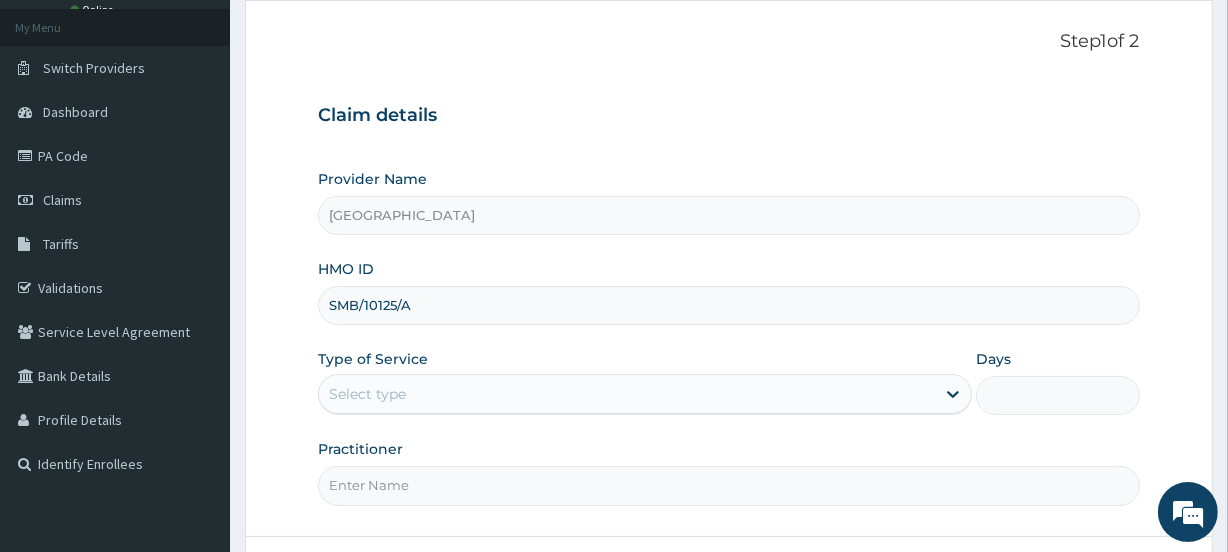 type on "SMB/10125/A" 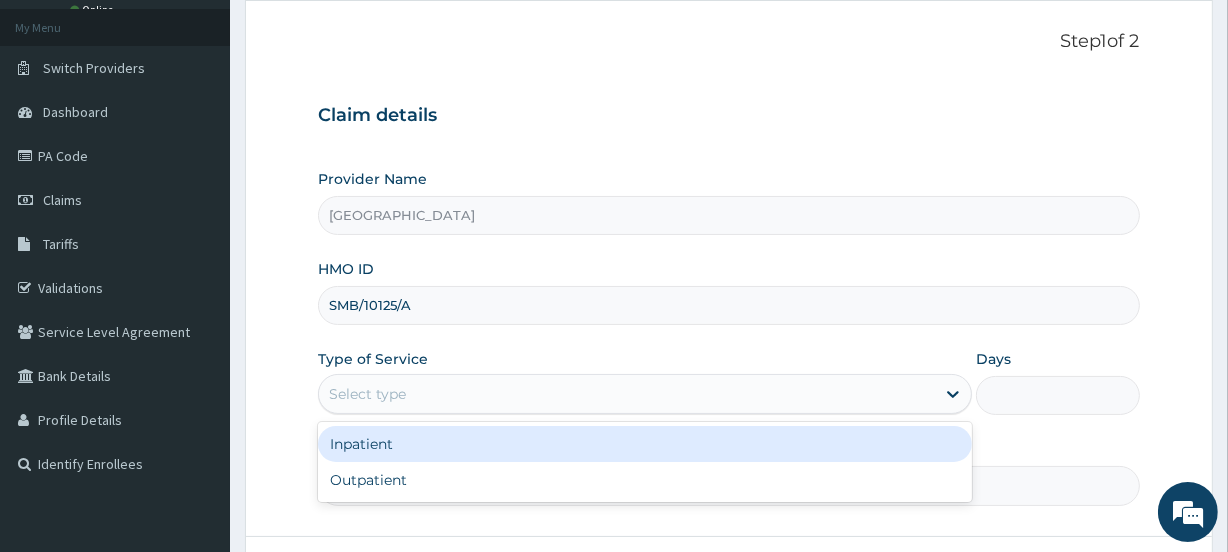 click on "Select type" at bounding box center (627, 394) 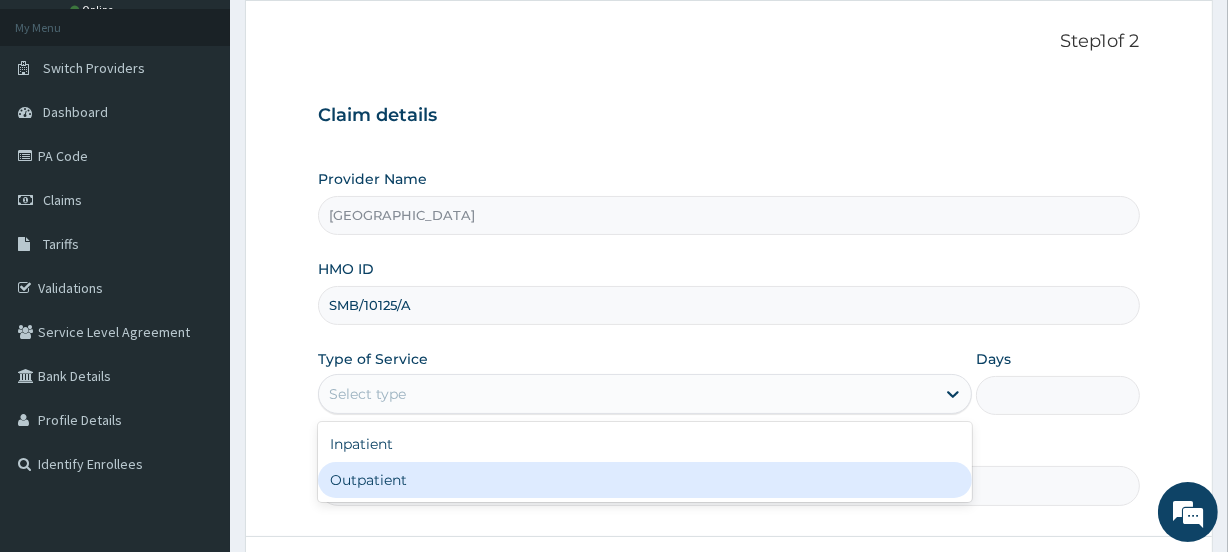 click on "Outpatient" at bounding box center (645, 480) 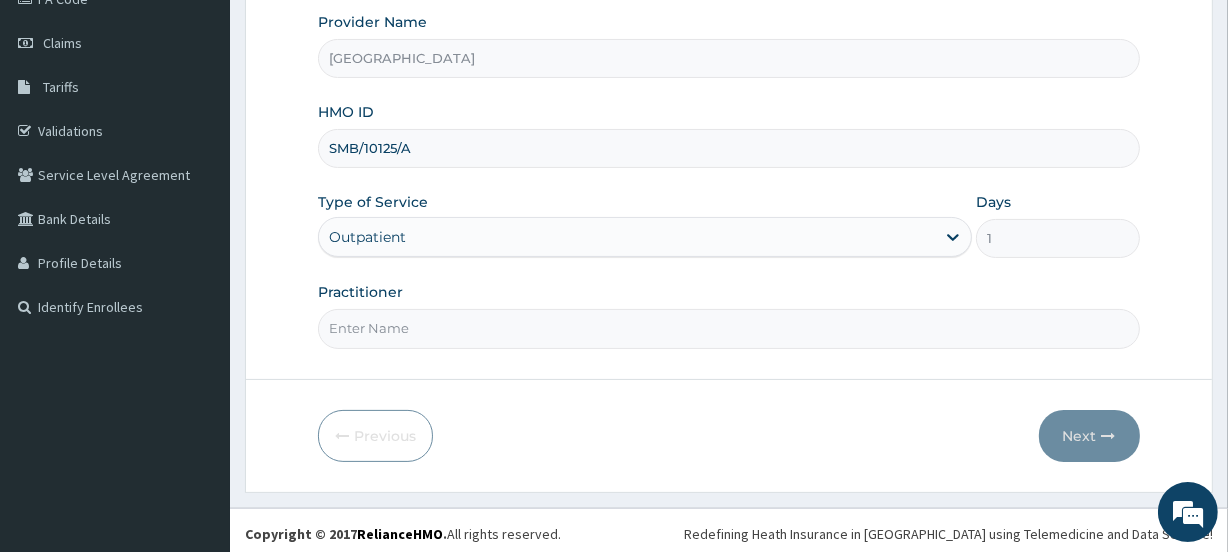 scroll, scrollTop: 268, scrollLeft: 0, axis: vertical 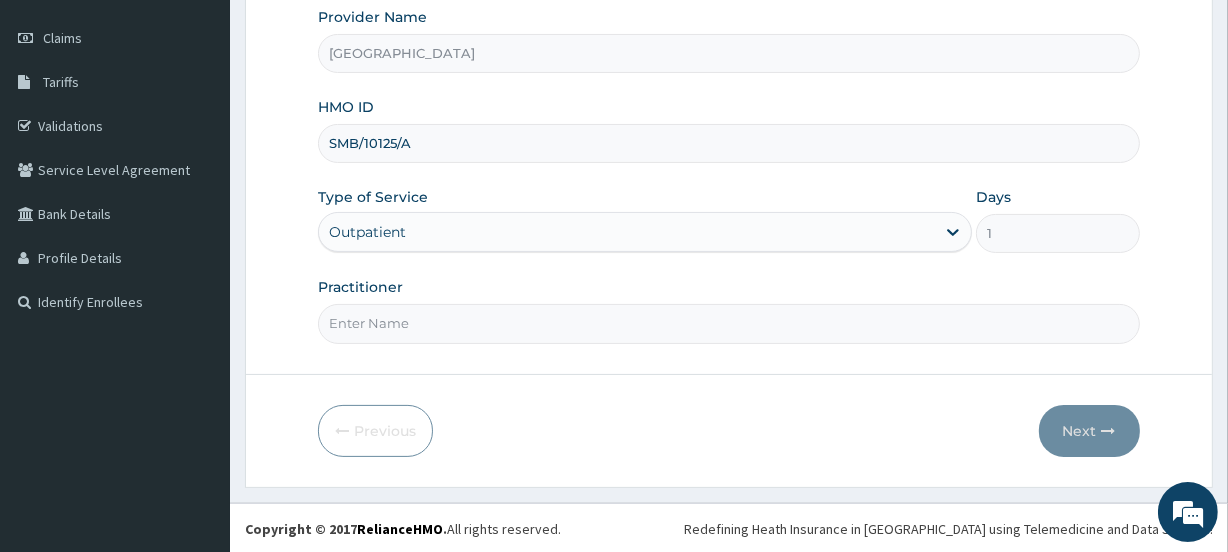 click on "Practitioner" at bounding box center [728, 323] 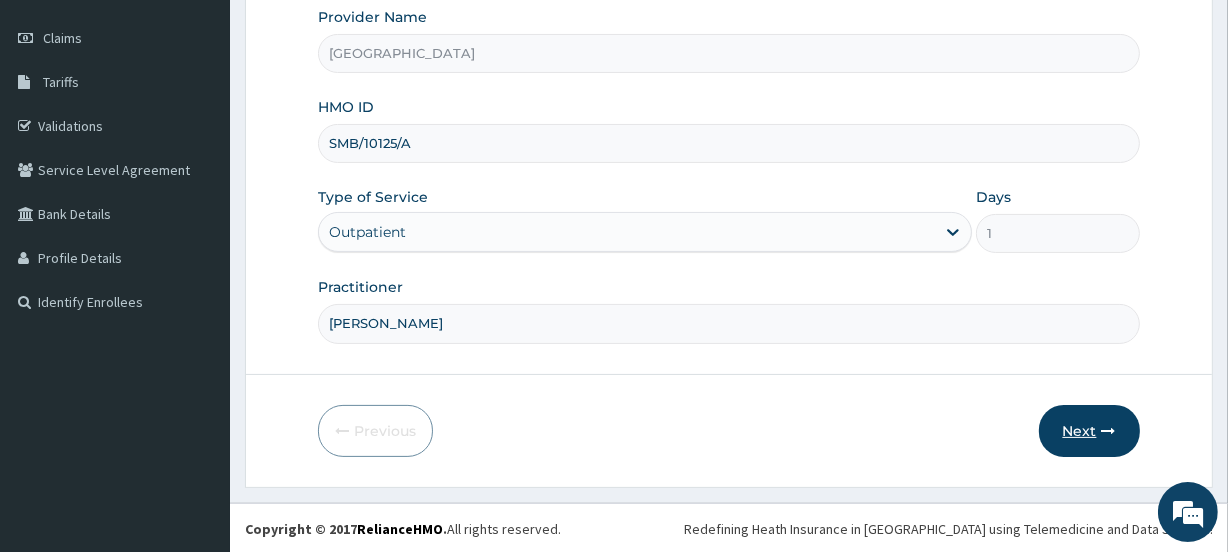 type on "[PERSON_NAME]" 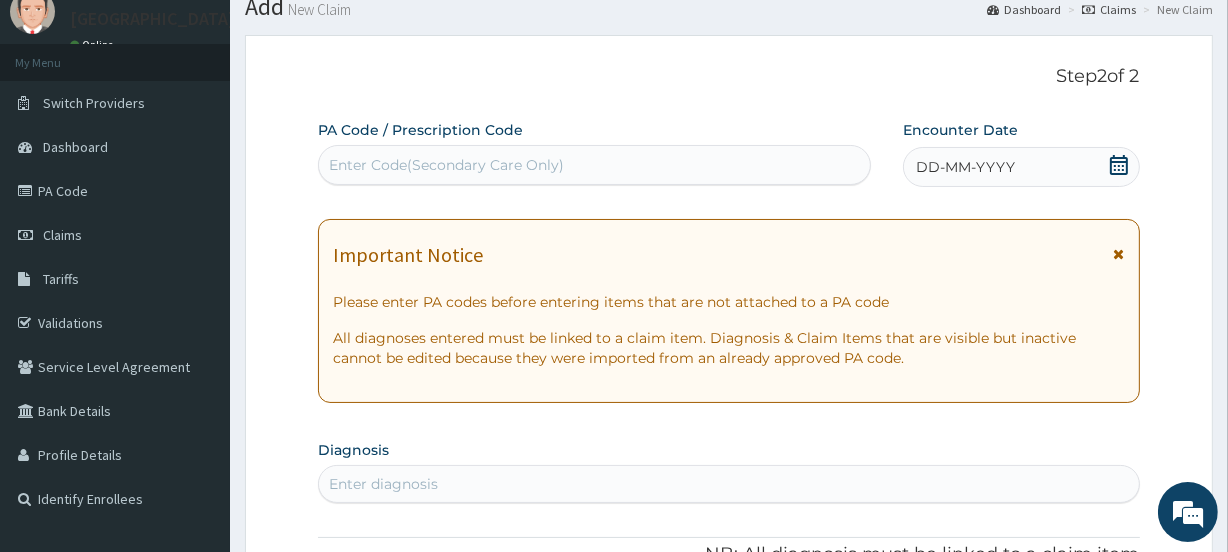 scroll, scrollTop: 0, scrollLeft: 0, axis: both 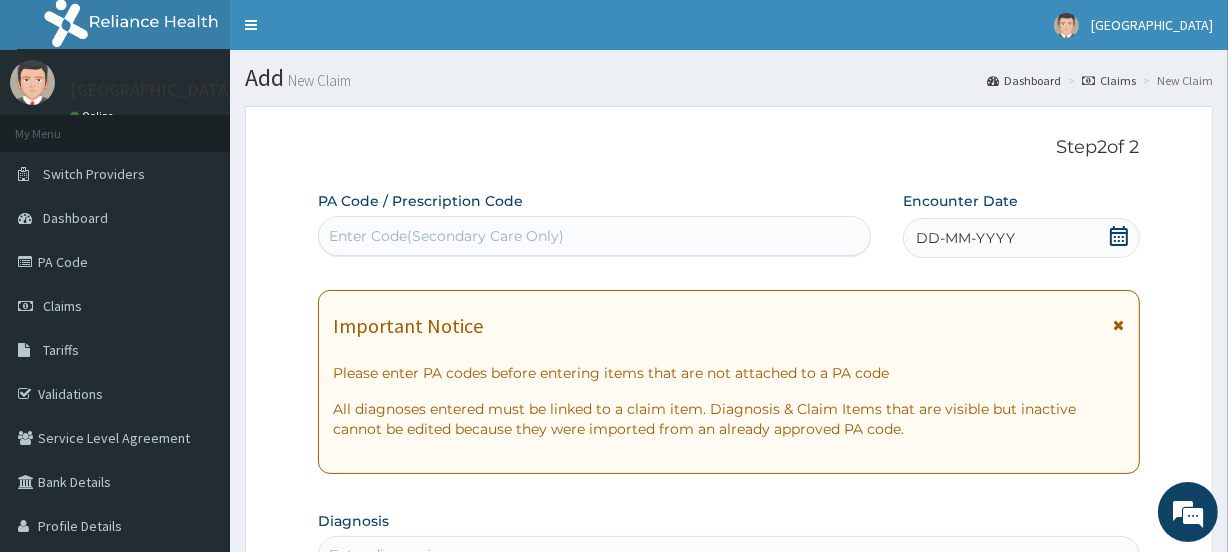 click 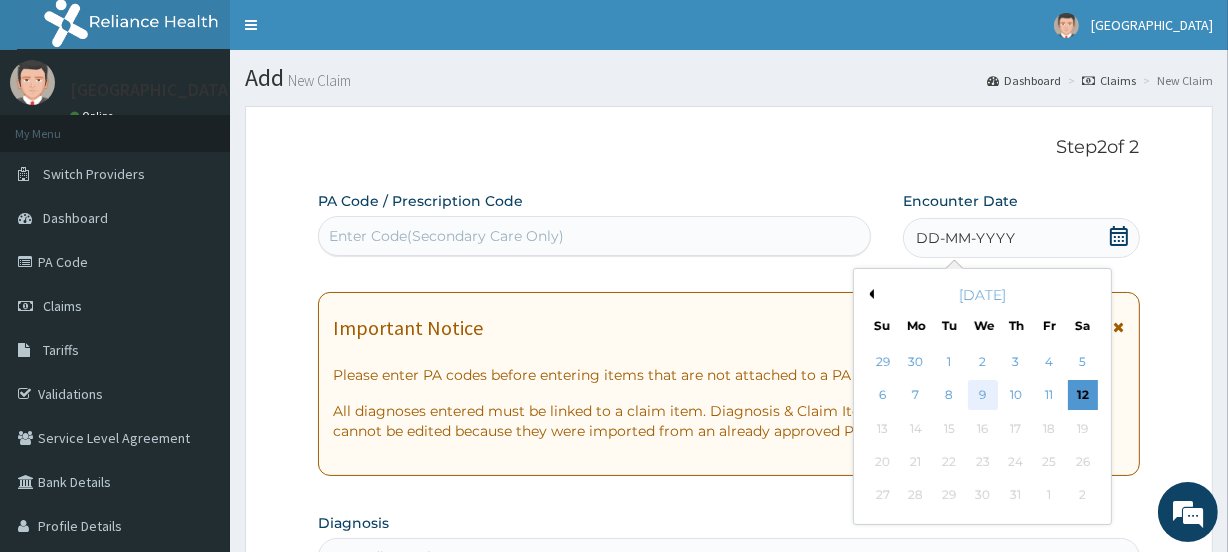 click on "9" at bounding box center [982, 396] 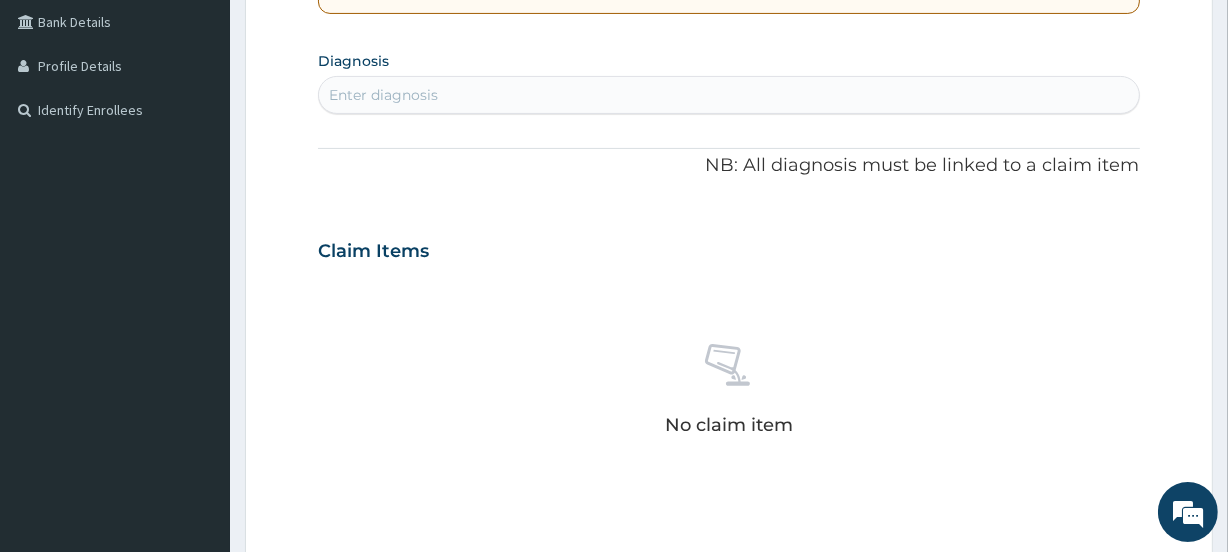 scroll, scrollTop: 458, scrollLeft: 0, axis: vertical 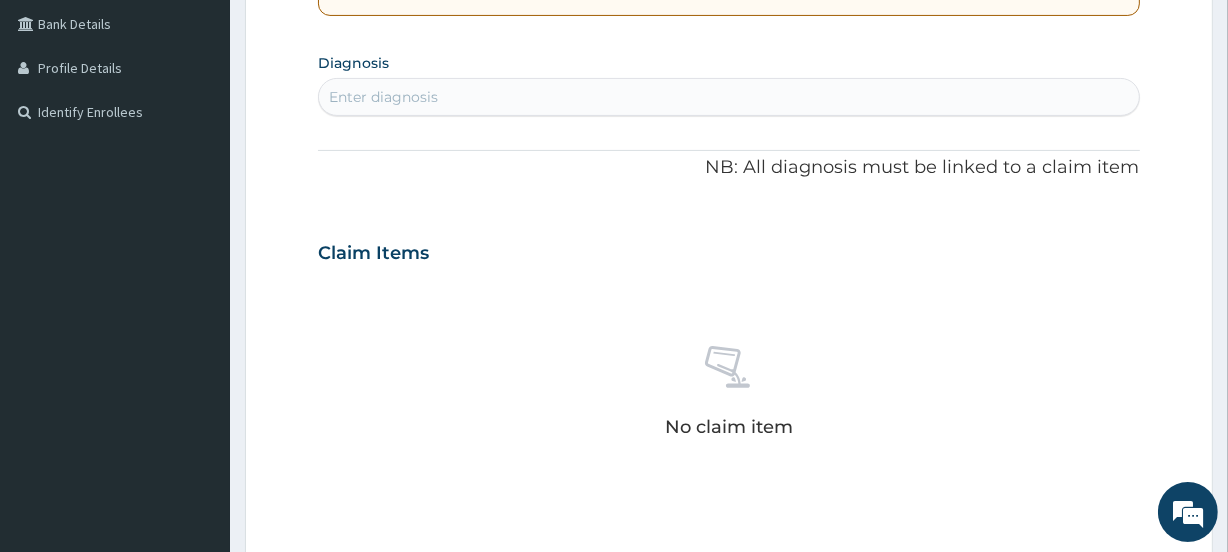 click on "Enter diagnosis" at bounding box center (383, 97) 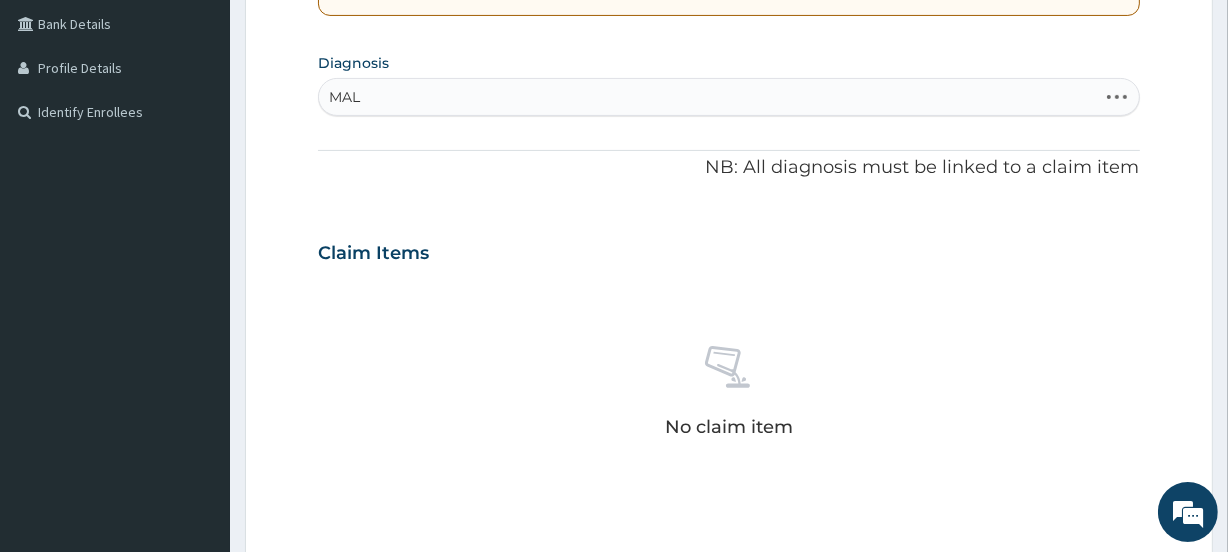 type on "MALA" 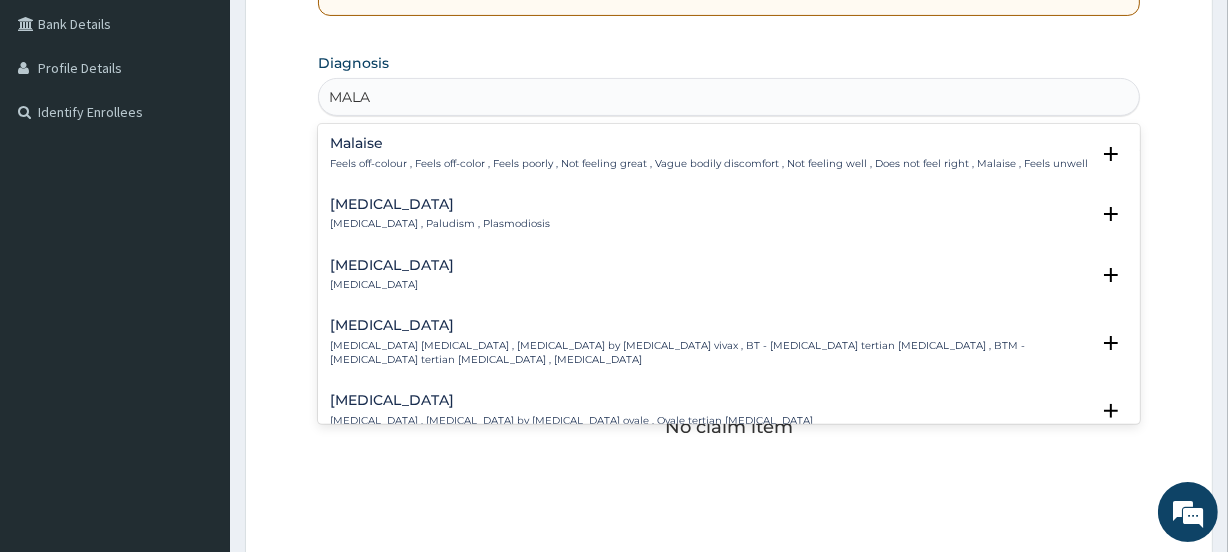 click on "[MEDICAL_DATA]" at bounding box center (440, 204) 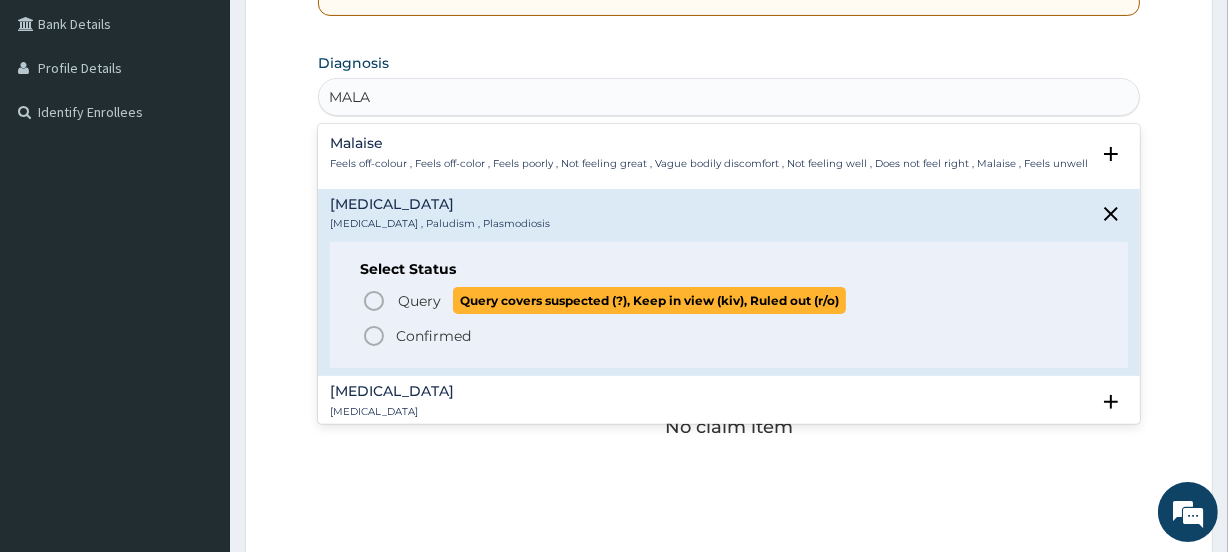 click on "Query" at bounding box center [419, 301] 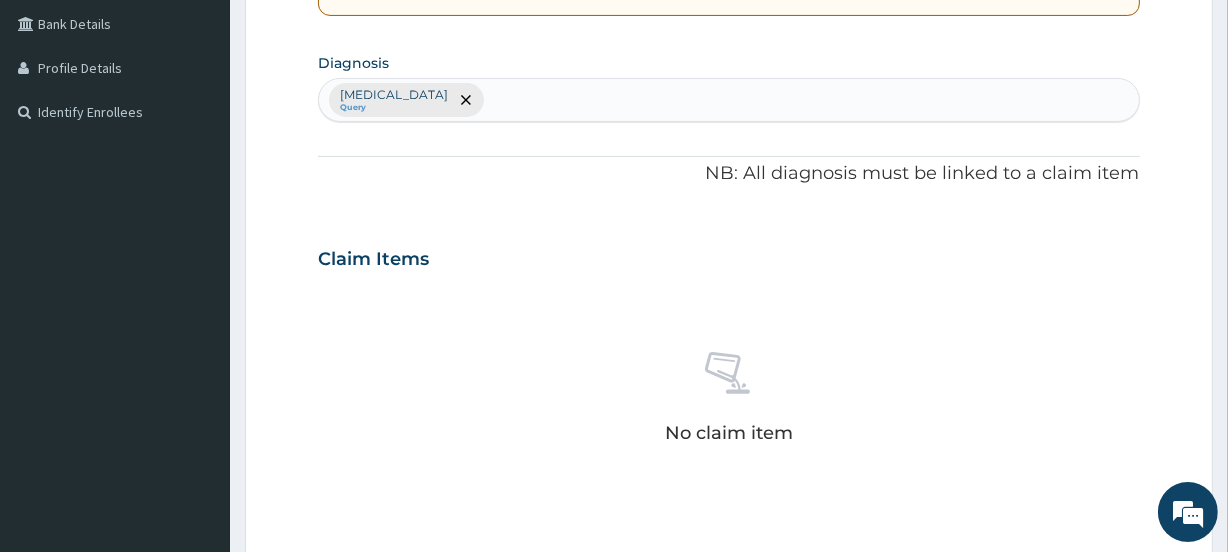 click on "[MEDICAL_DATA] Query" at bounding box center (728, 100) 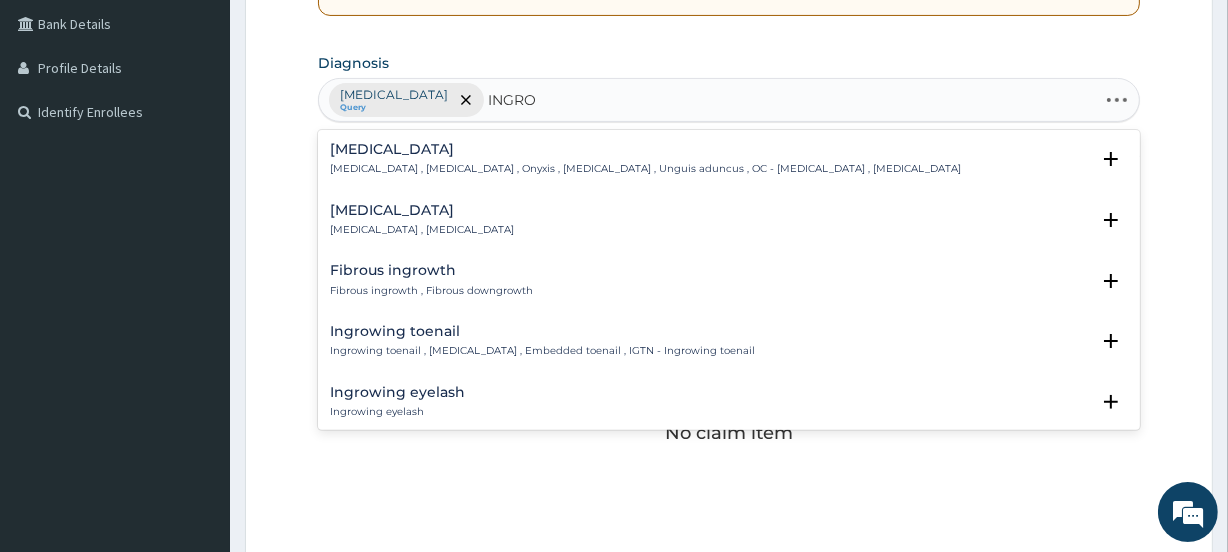 type on "INGROW" 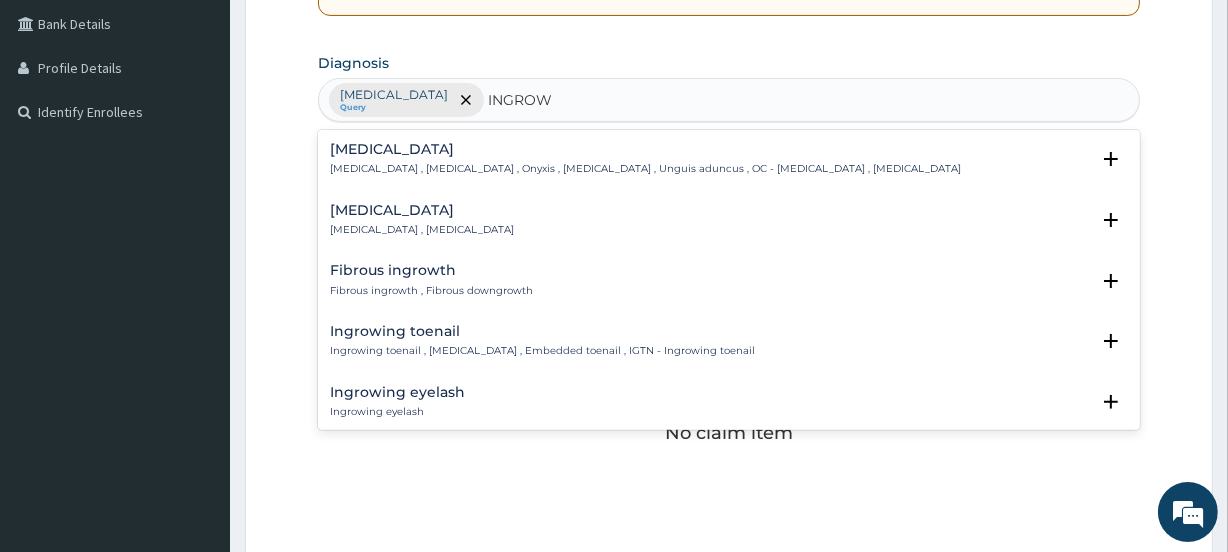 click on "[MEDICAL_DATA] , [MEDICAL_DATA] , Onyxis , [MEDICAL_DATA] , Unguis aduncus , OC - [MEDICAL_DATA] , [MEDICAL_DATA]" at bounding box center (645, 169) 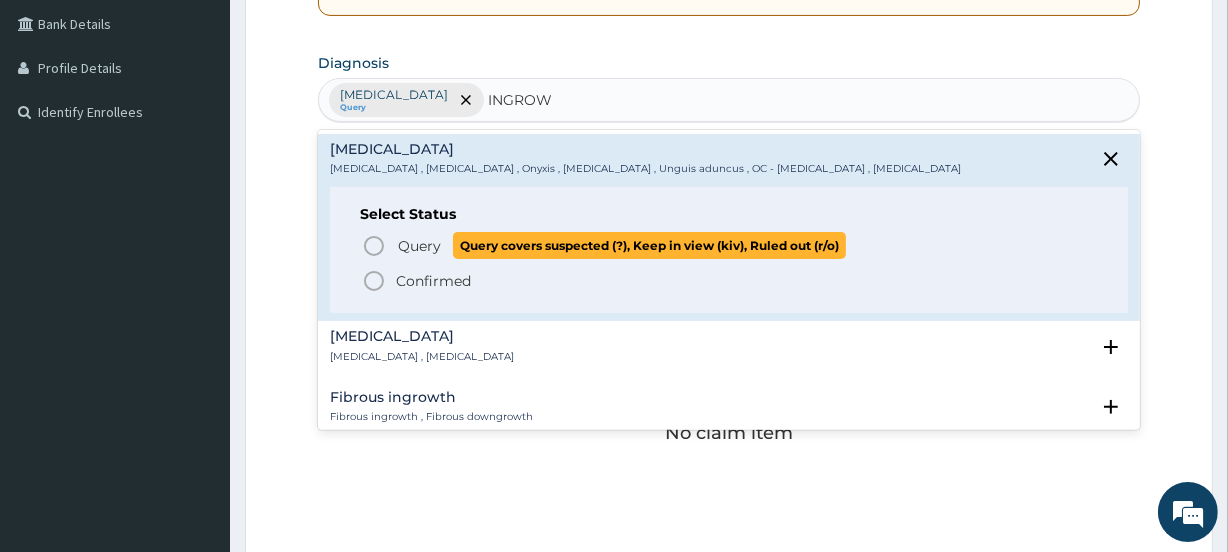 click on "Query" at bounding box center [419, 246] 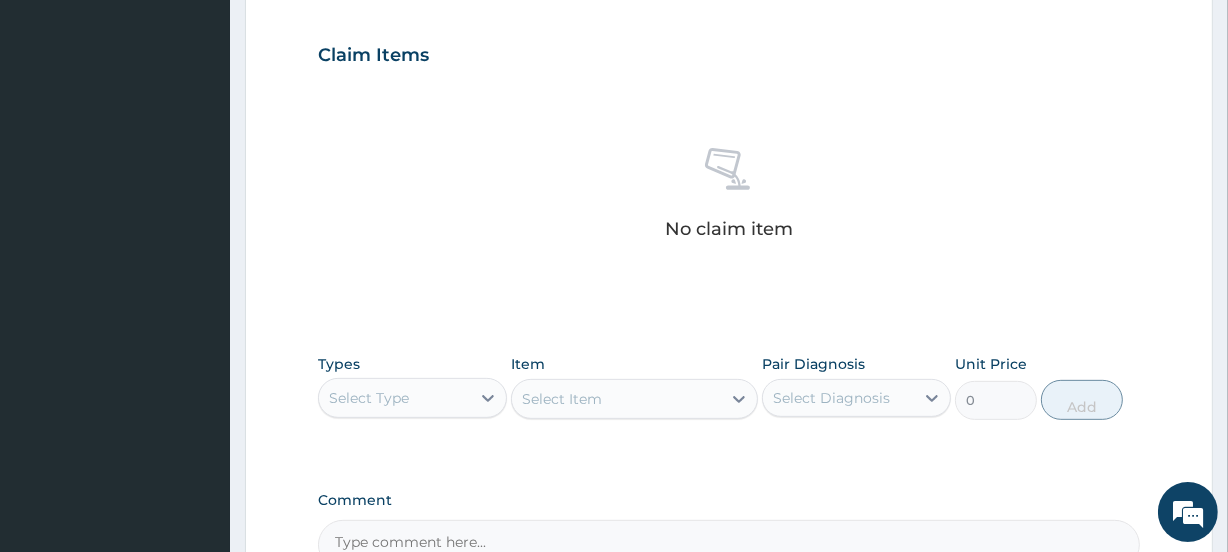 scroll, scrollTop: 889, scrollLeft: 0, axis: vertical 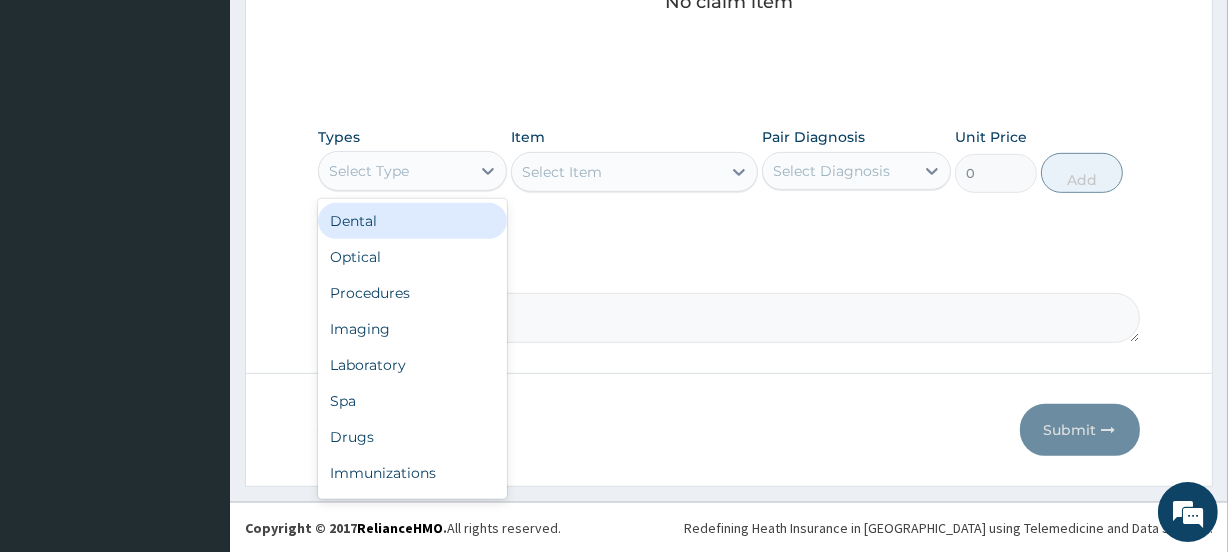 click on "Select Type" at bounding box center (369, 171) 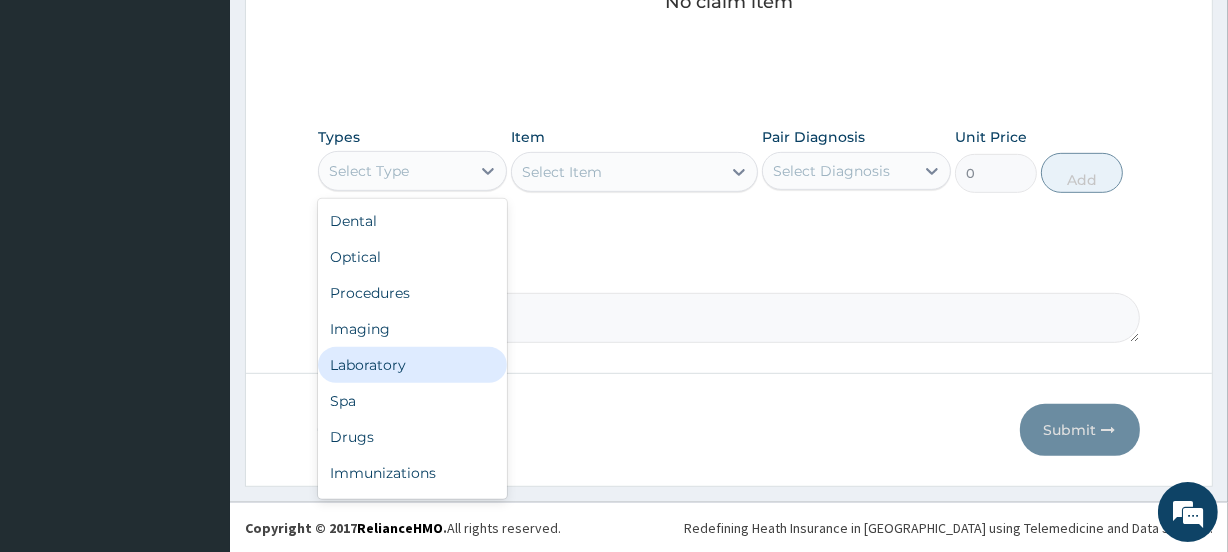 click on "Laboratory" at bounding box center (412, 365) 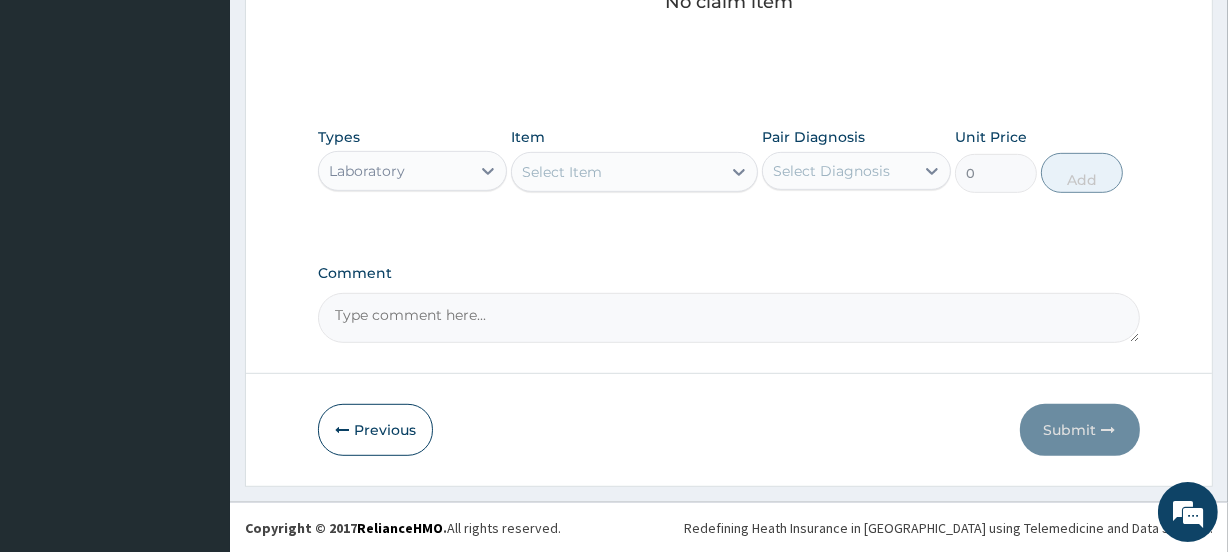 click on "Select Item" at bounding box center (562, 172) 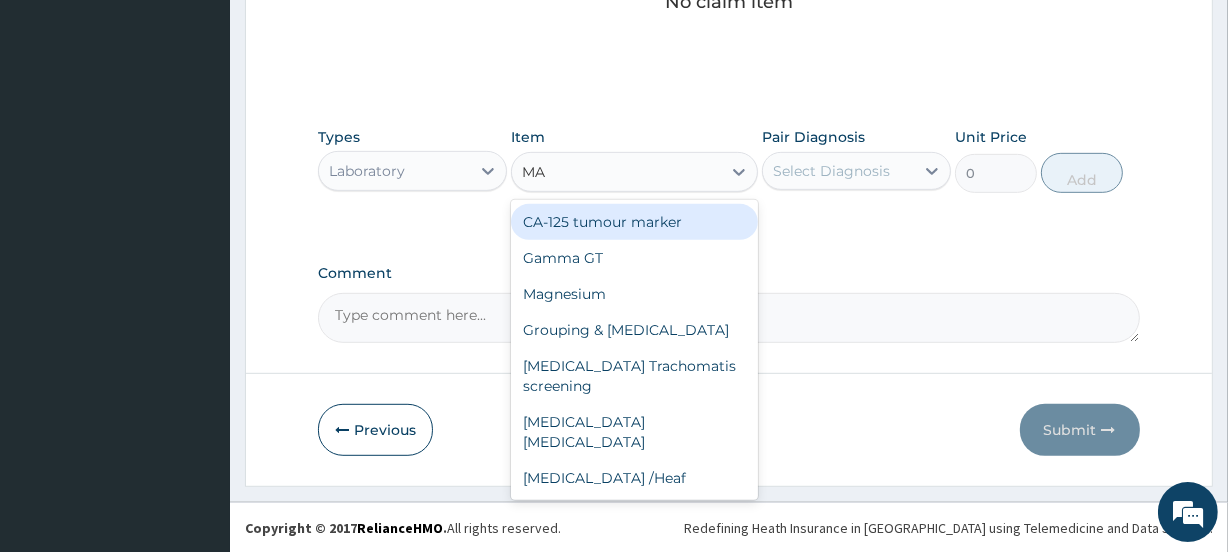 type on "MAL" 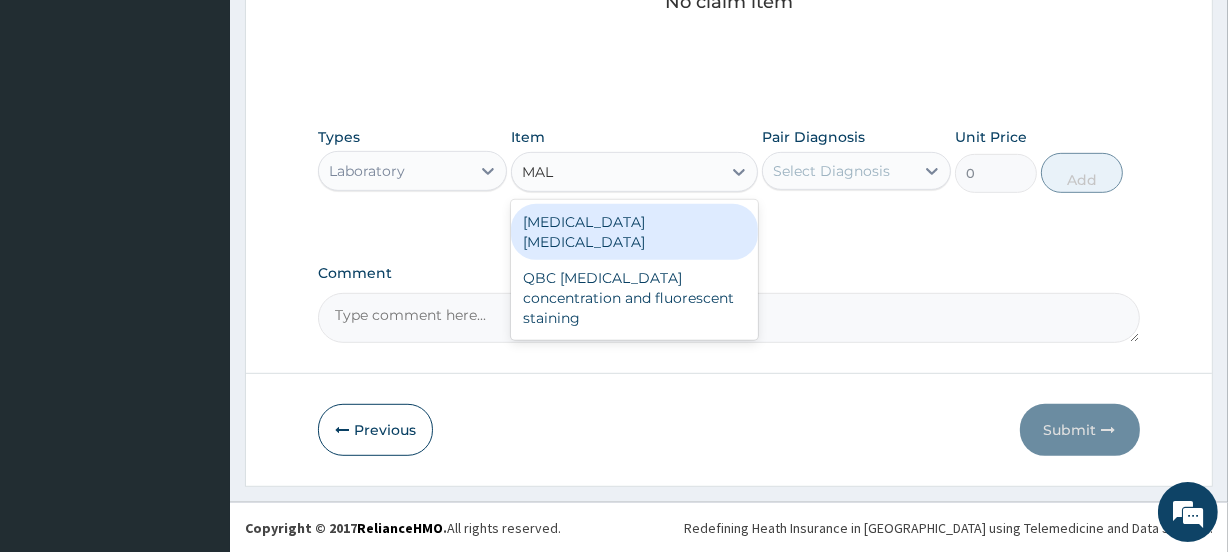 click on "[MEDICAL_DATA] [MEDICAL_DATA]" at bounding box center [634, 232] 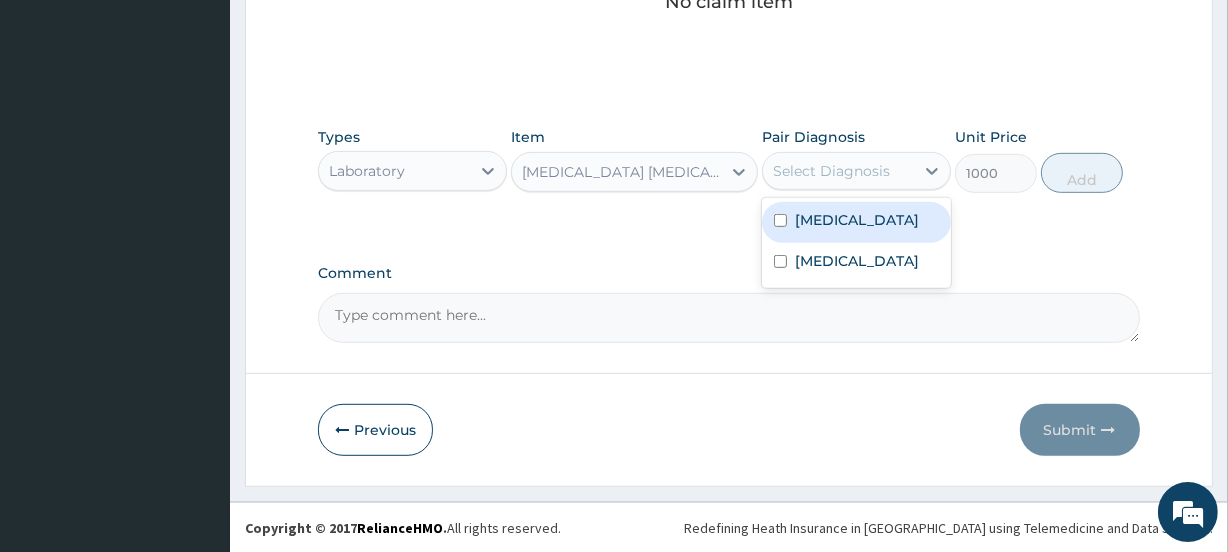 click on "Select Diagnosis" at bounding box center [831, 171] 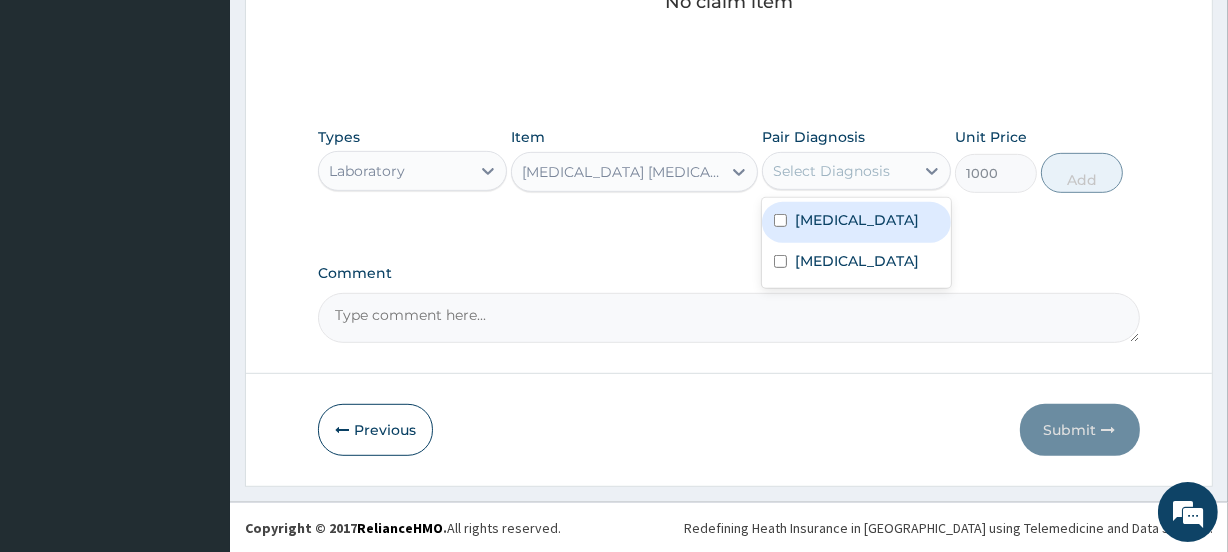 click on "[MEDICAL_DATA]" at bounding box center [856, 222] 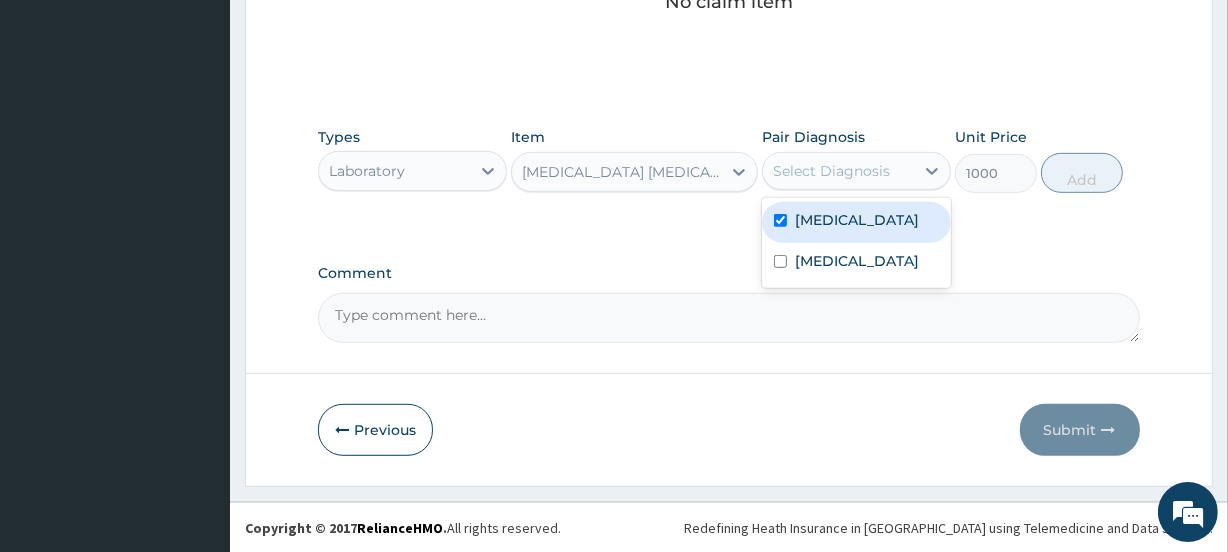 checkbox on "true" 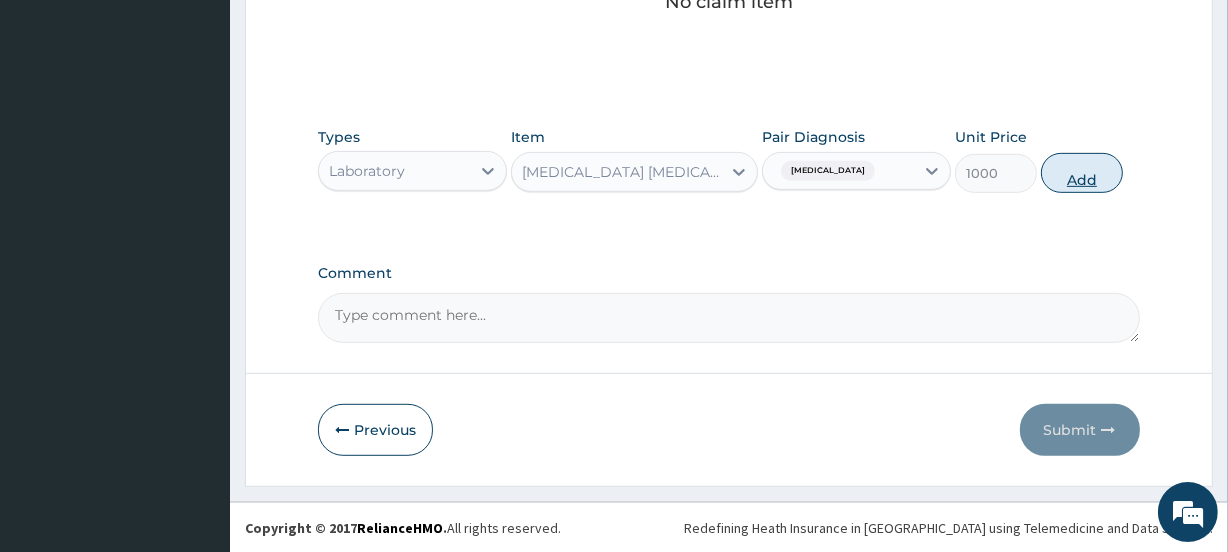 click on "Add" at bounding box center [1082, 173] 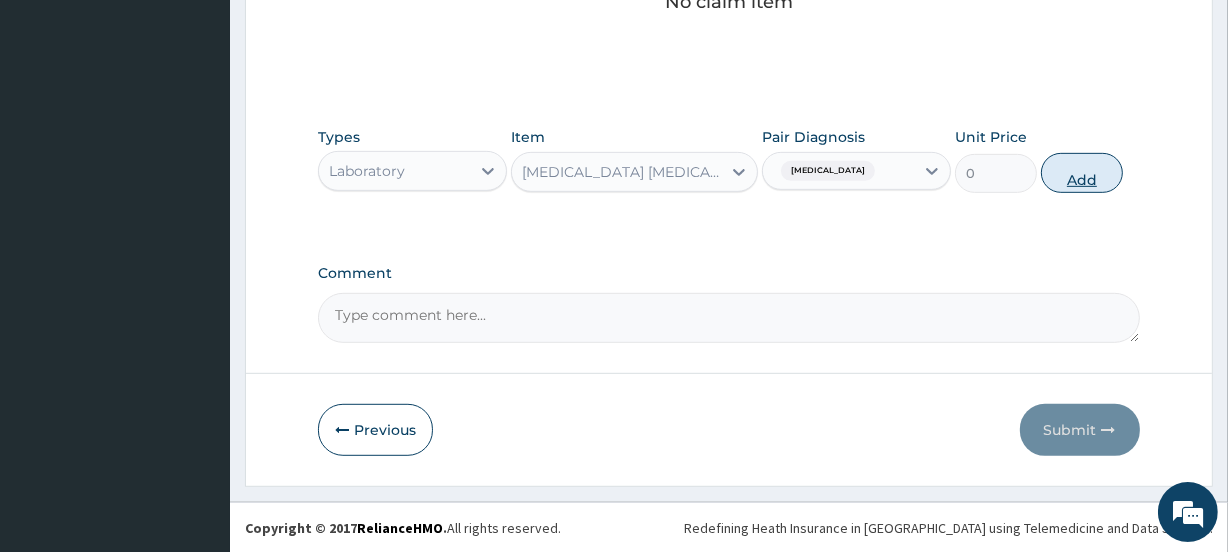 scroll, scrollTop: 807, scrollLeft: 0, axis: vertical 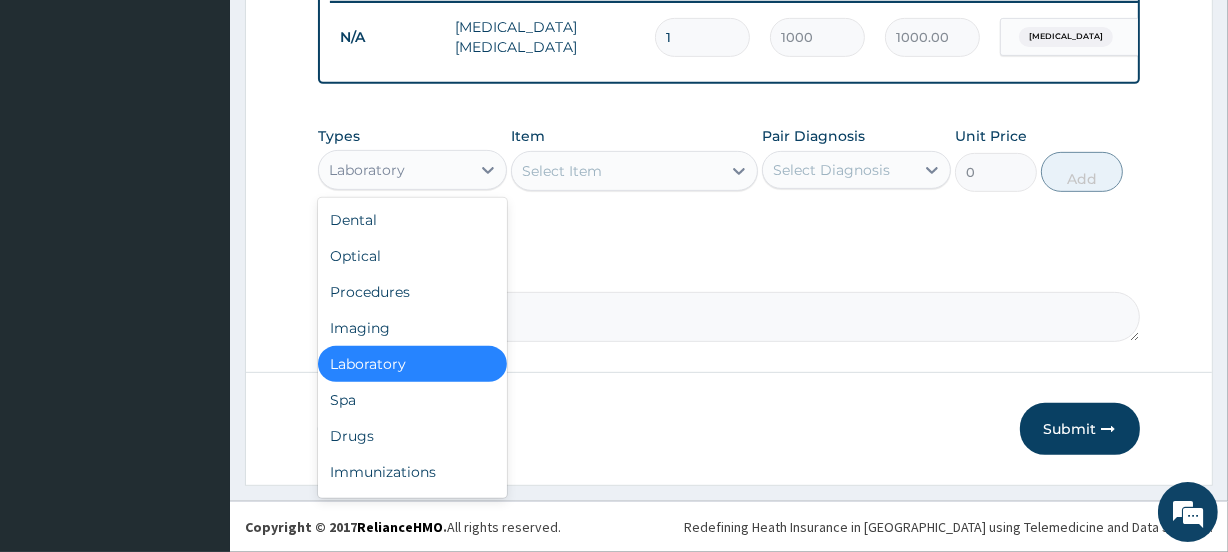 click on "Laboratory" at bounding box center [394, 170] 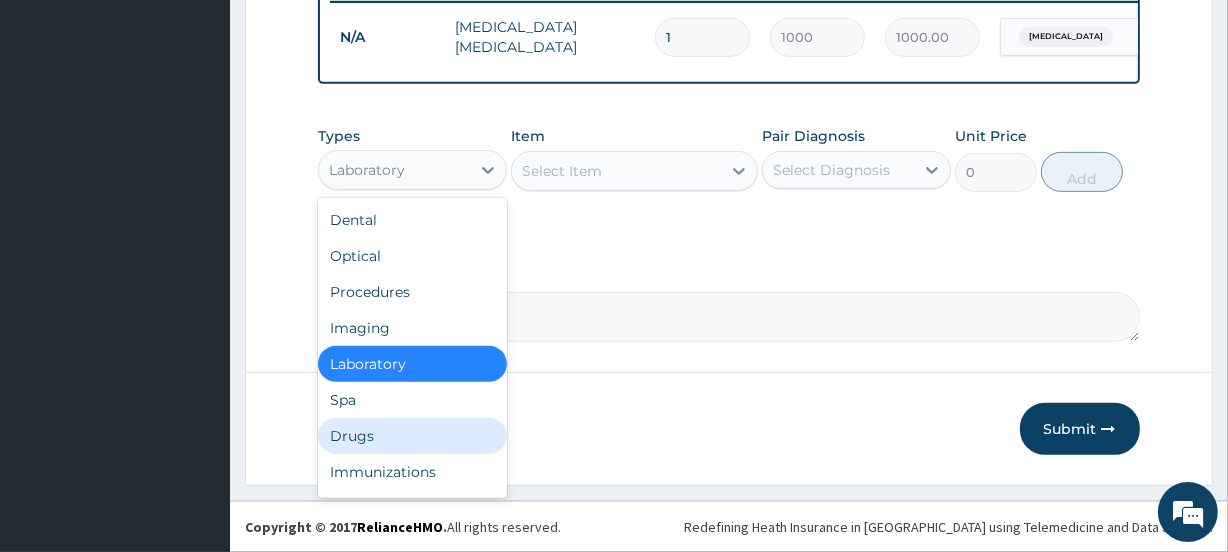 click on "Drugs" at bounding box center [412, 436] 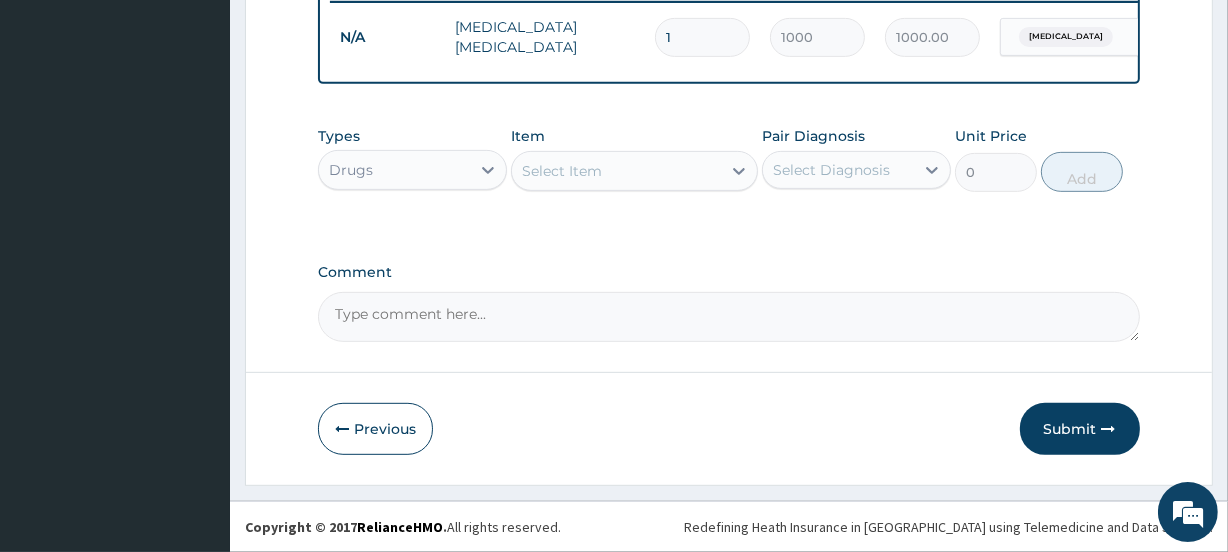 click on "Select Diagnosis" at bounding box center (831, 170) 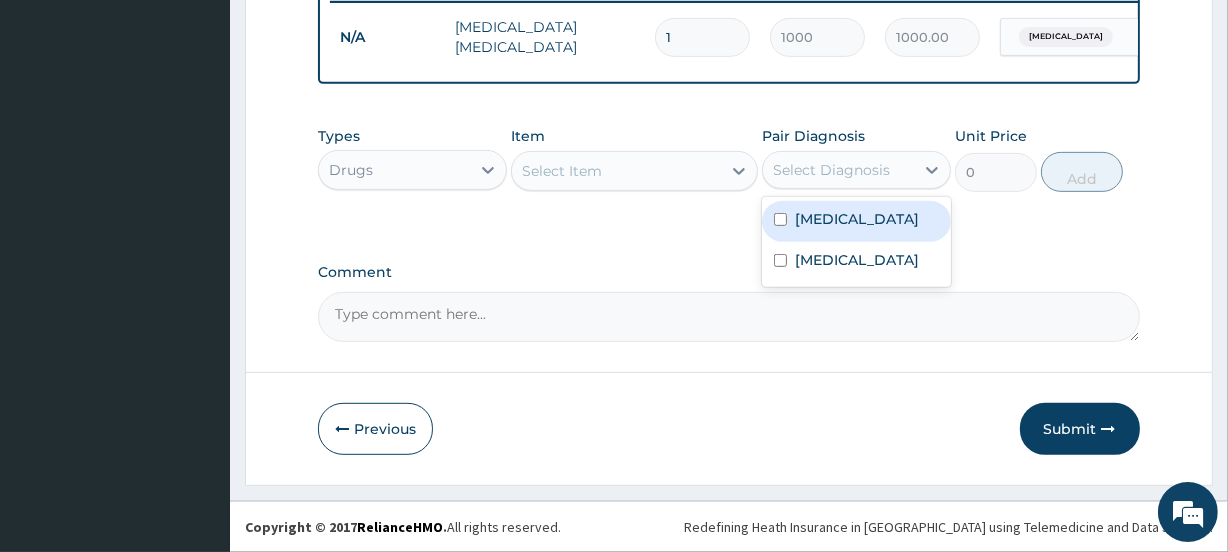 click on "[MEDICAL_DATA]" at bounding box center [857, 219] 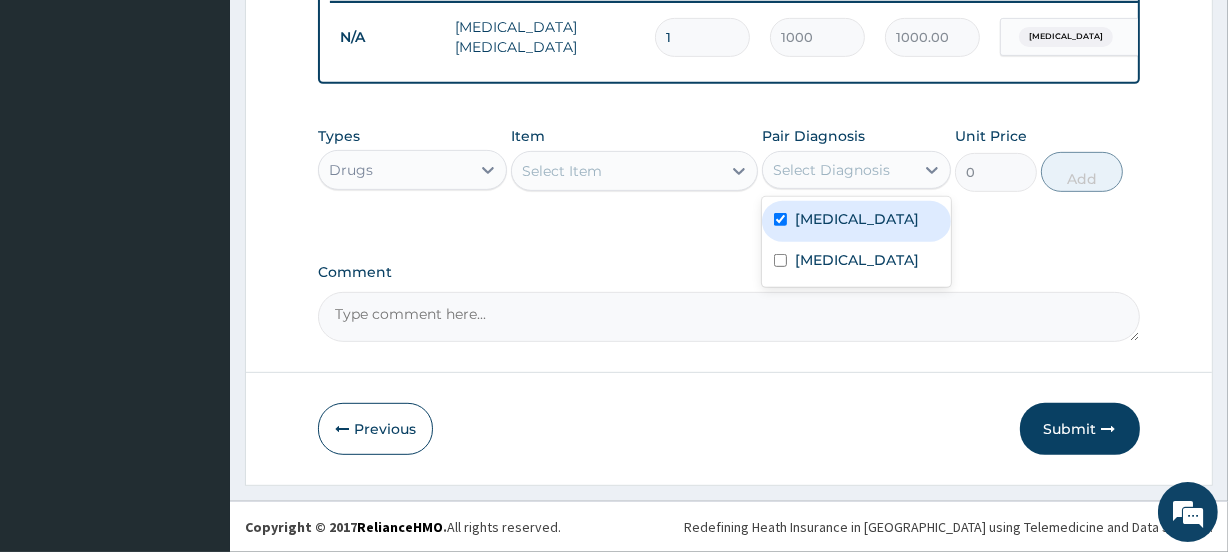 checkbox on "true" 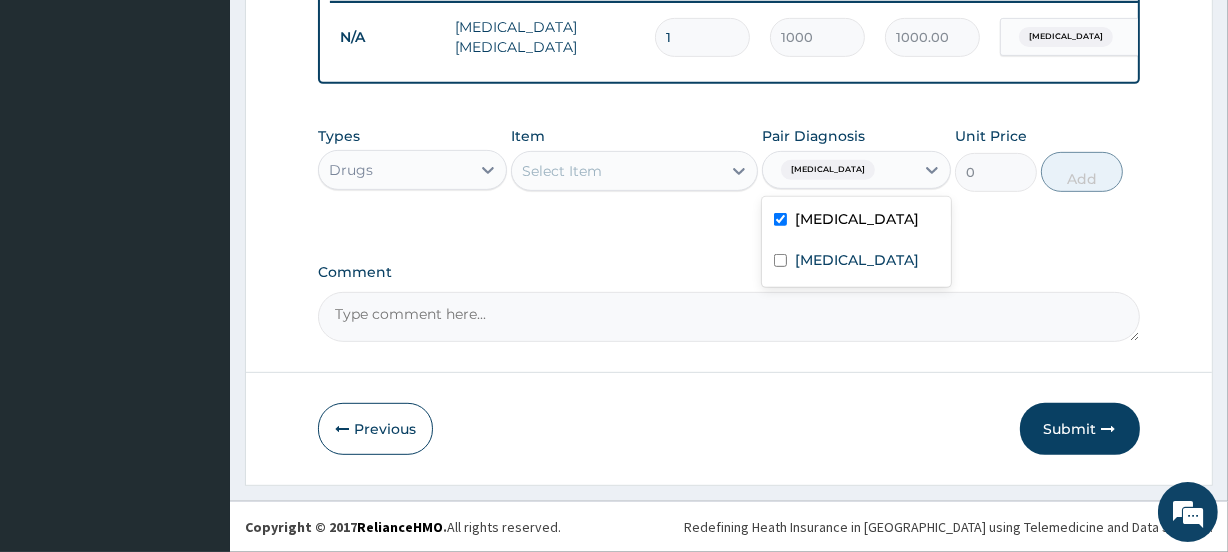click on "Select Item" at bounding box center [616, 171] 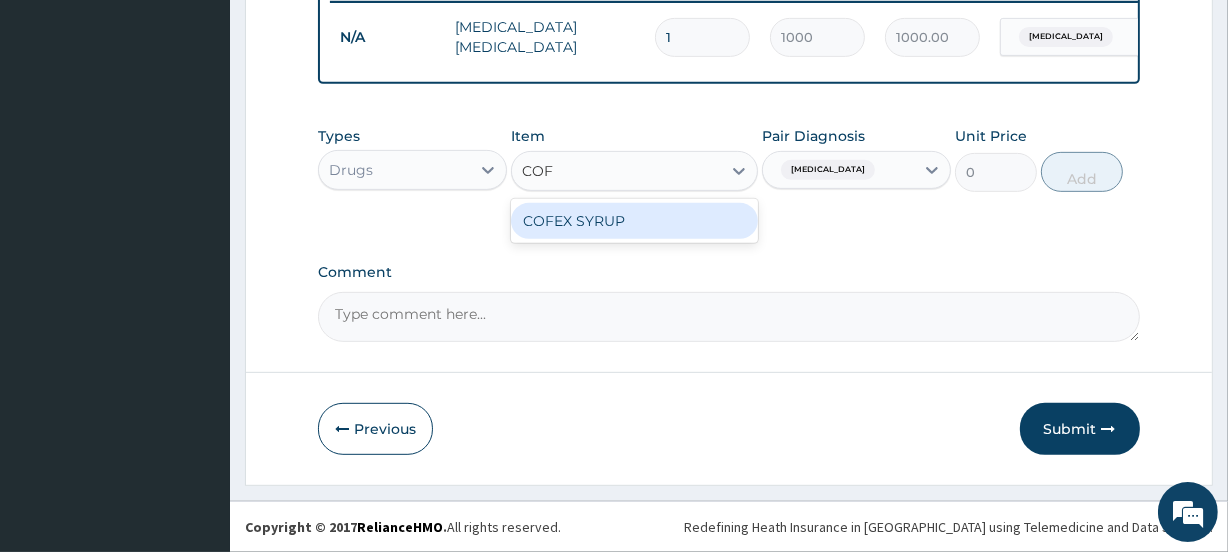 type on "COFE" 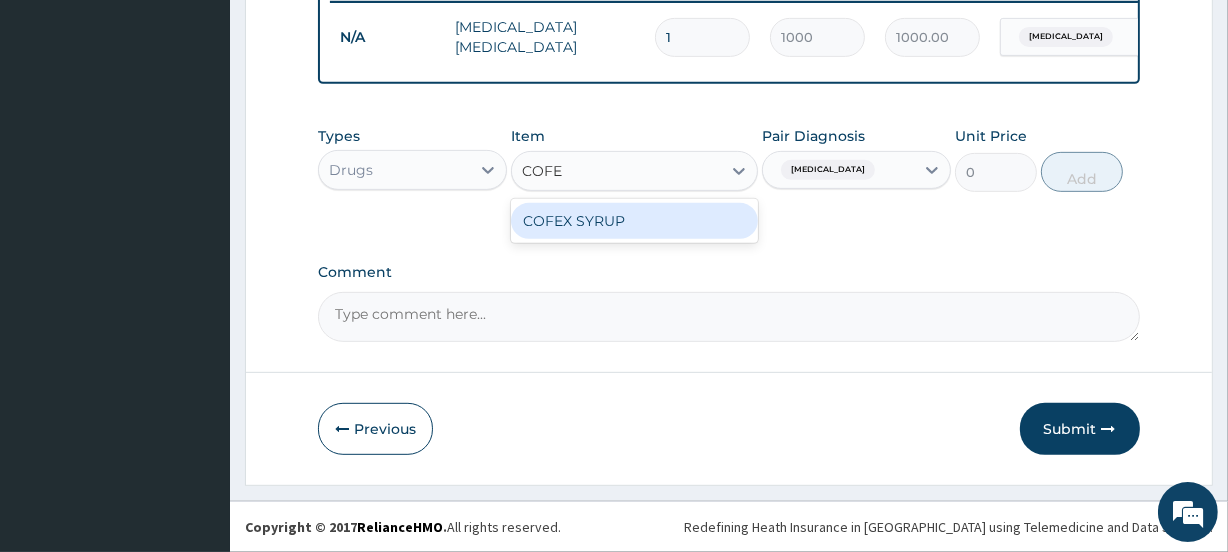 click on "COFEX SYRUP" at bounding box center (634, 221) 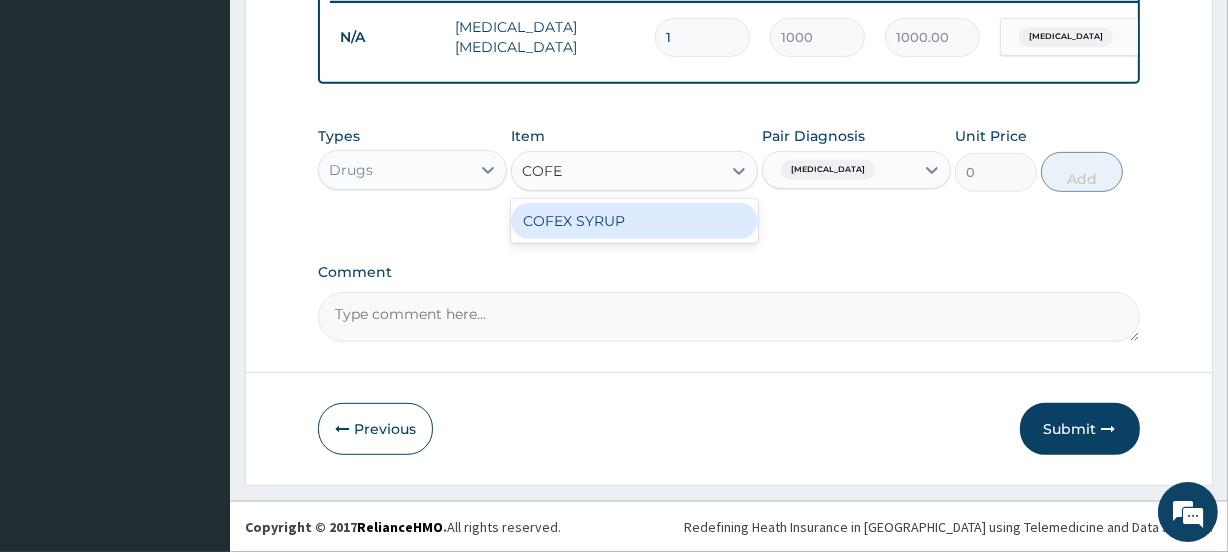 type 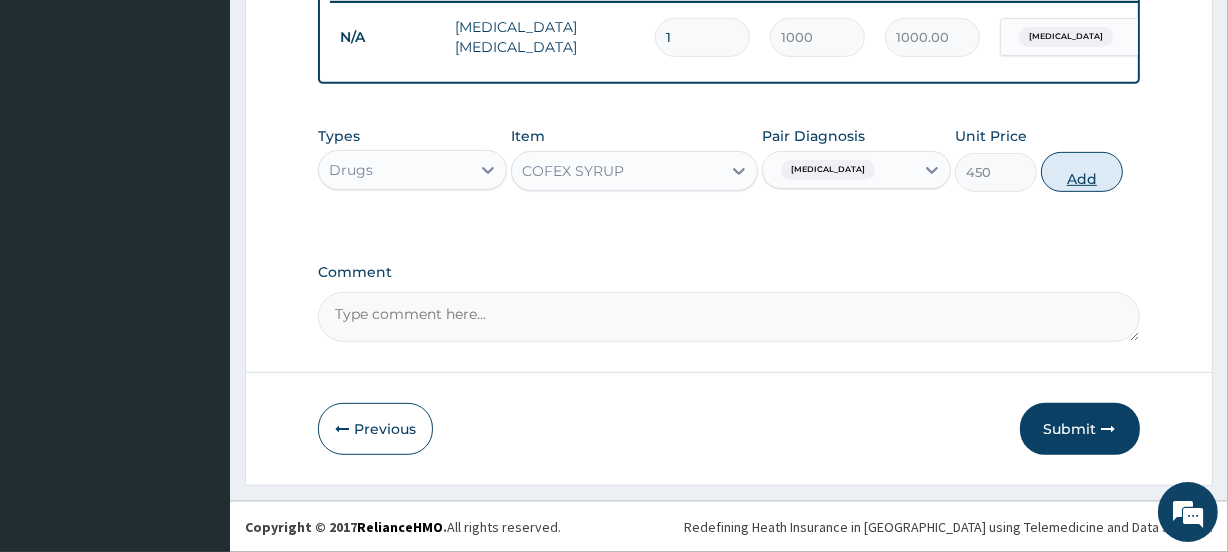 click on "Add" at bounding box center [1082, 172] 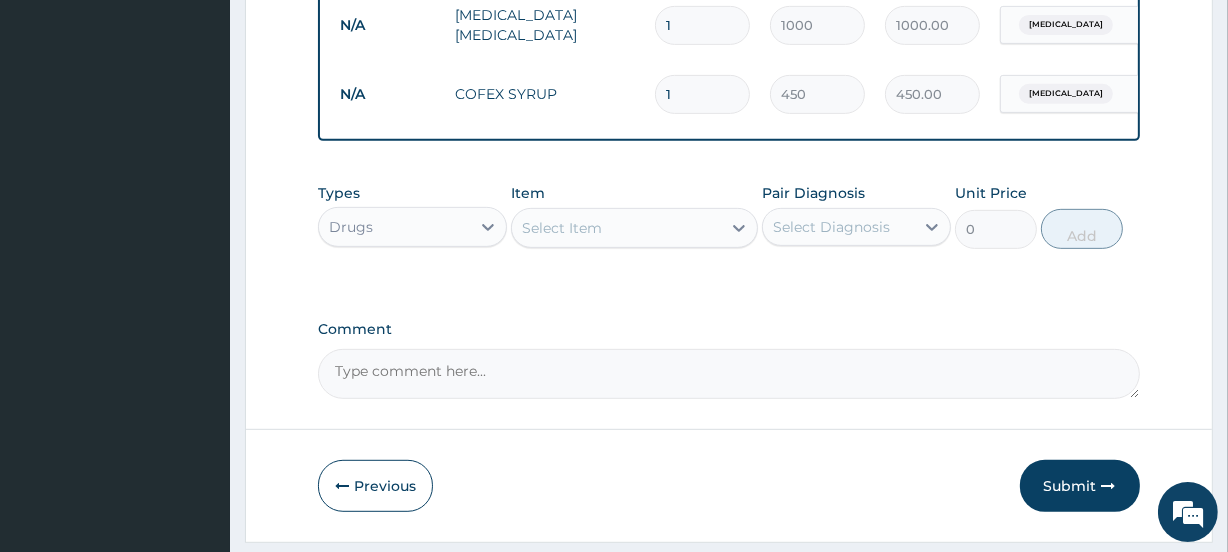 click on "Select Item" at bounding box center [562, 228] 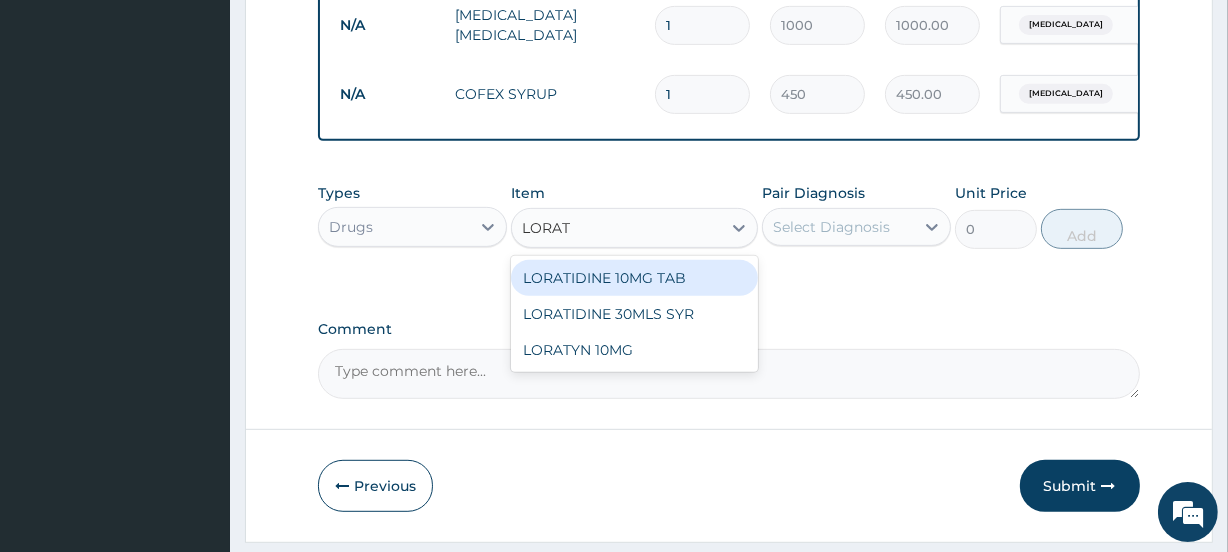type on "LORATI" 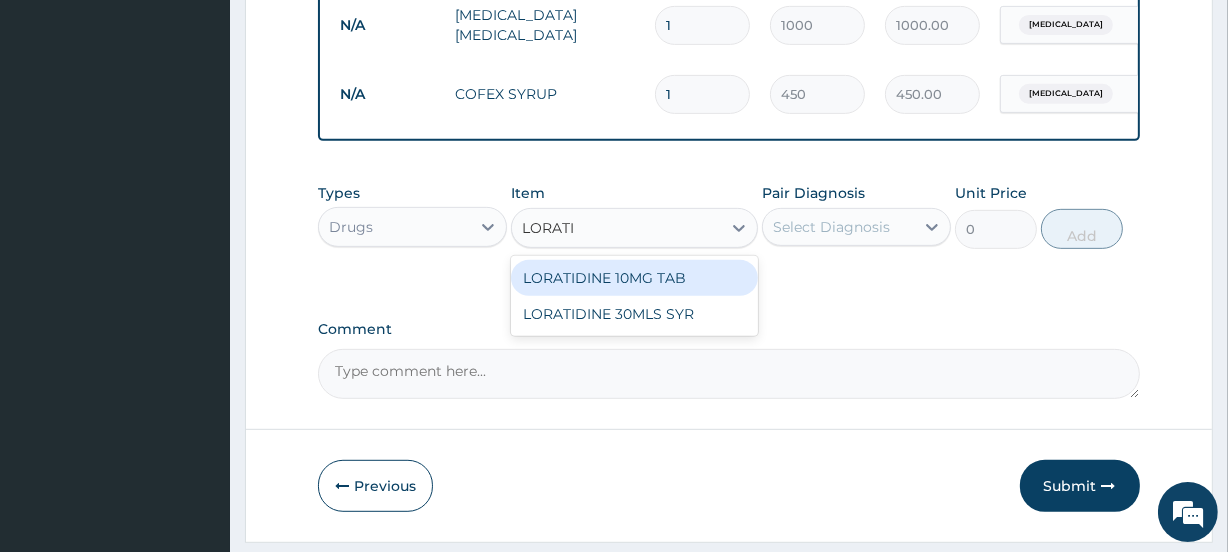 click on "LORATIDINE 10MG TAB" at bounding box center (634, 278) 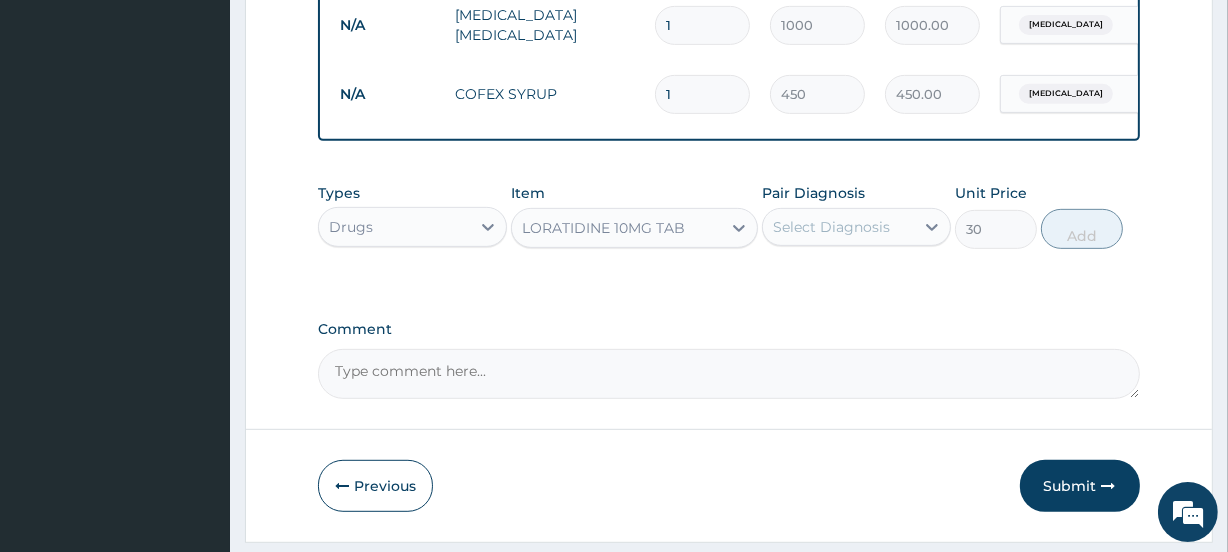 click on "Select Diagnosis" at bounding box center [831, 227] 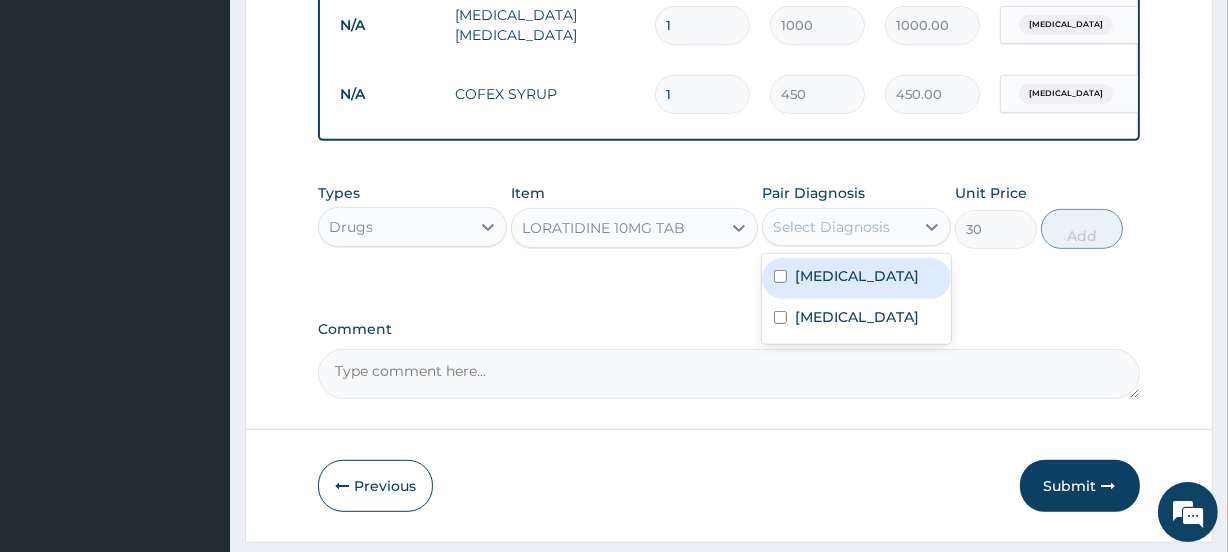 click on "[MEDICAL_DATA]" at bounding box center (857, 276) 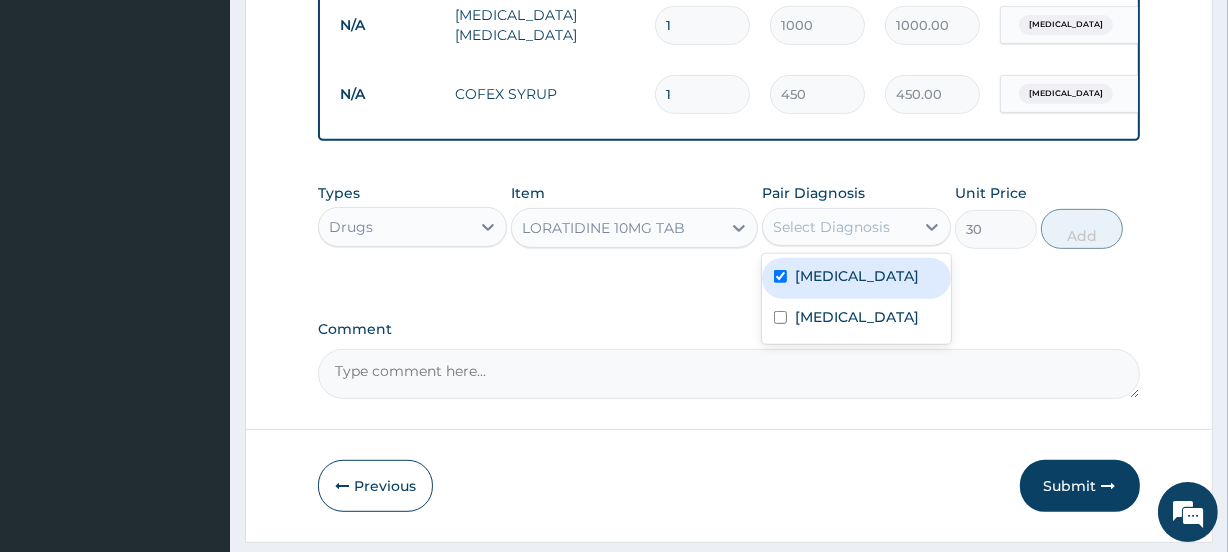 checkbox on "true" 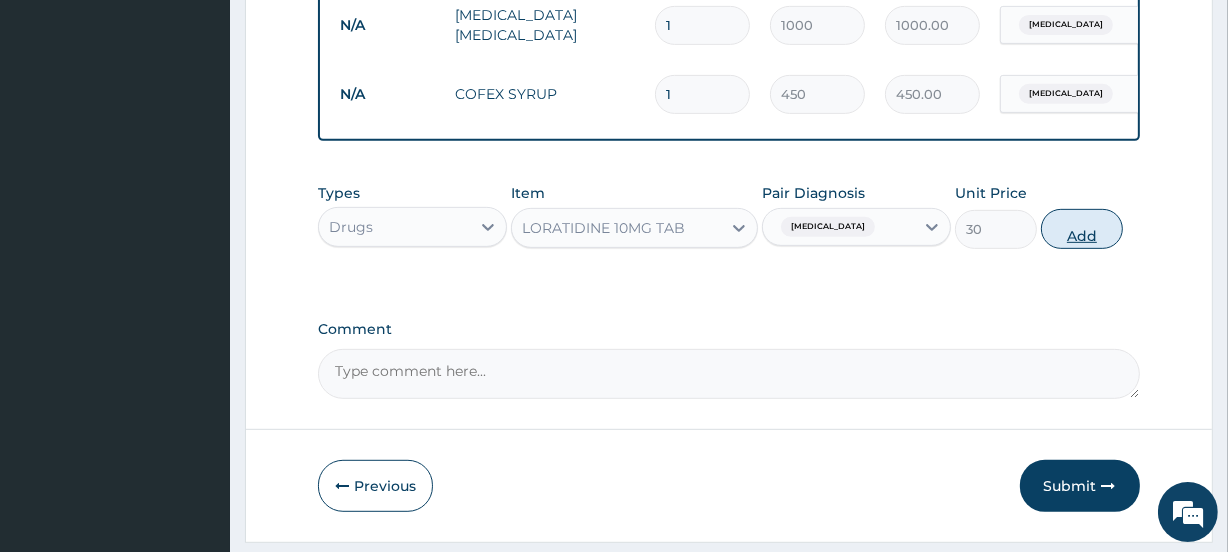 click on "Add" at bounding box center [1082, 229] 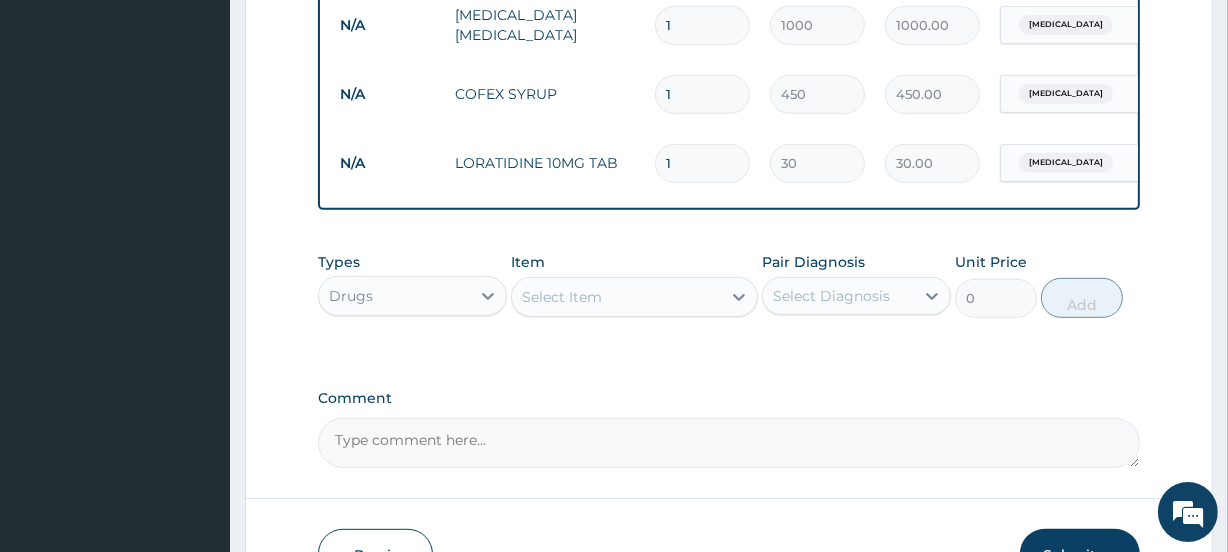 click on "Select Item" at bounding box center [616, 297] 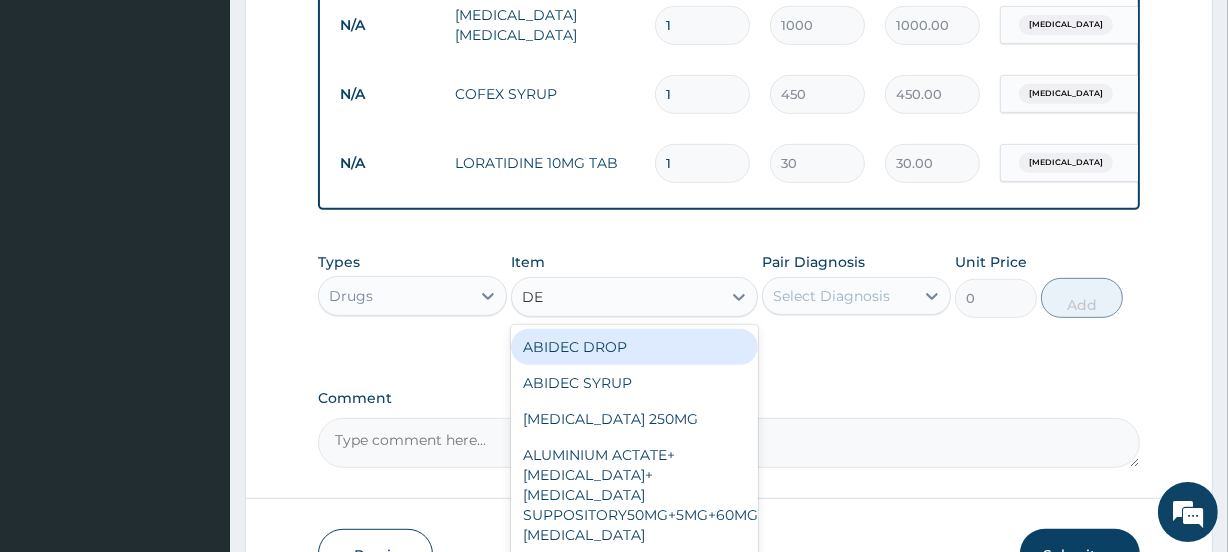 type on "D" 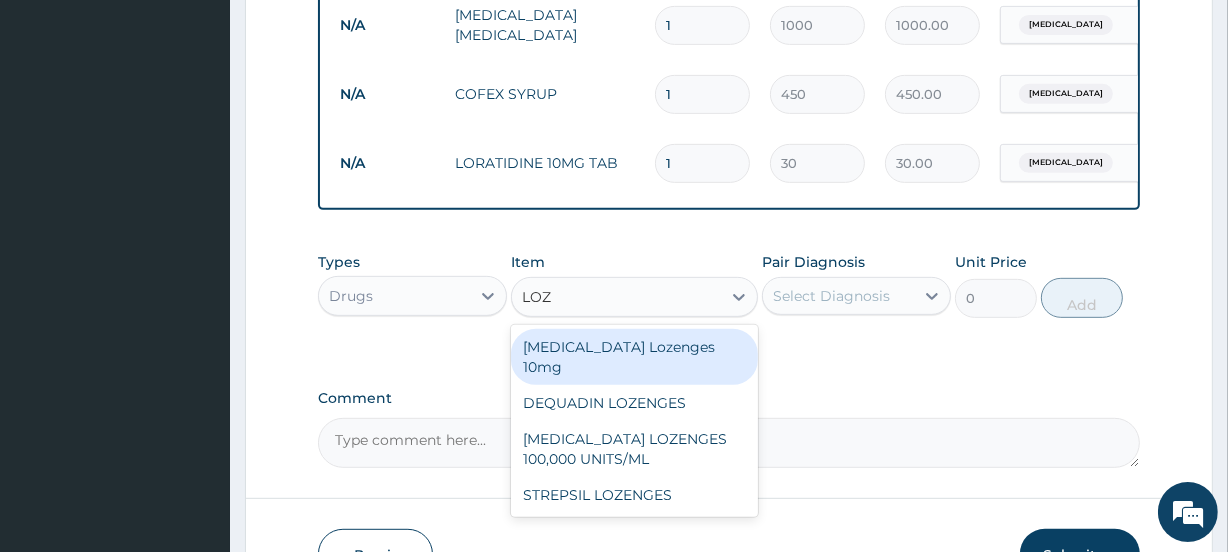 type on "LOZE" 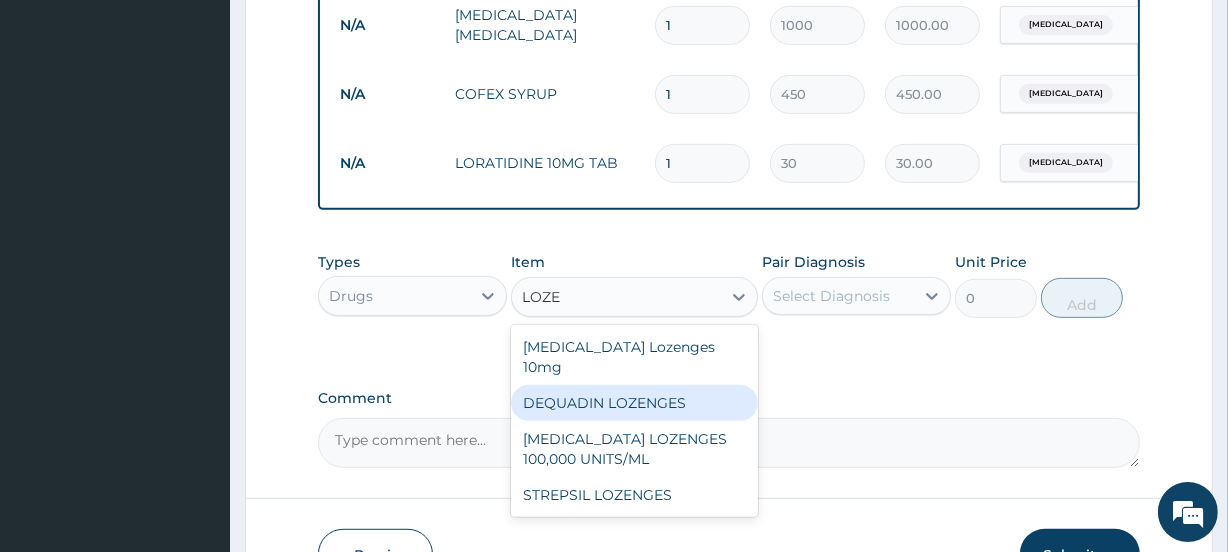 click on "DEQUADIN LOZENGES" at bounding box center [634, 403] 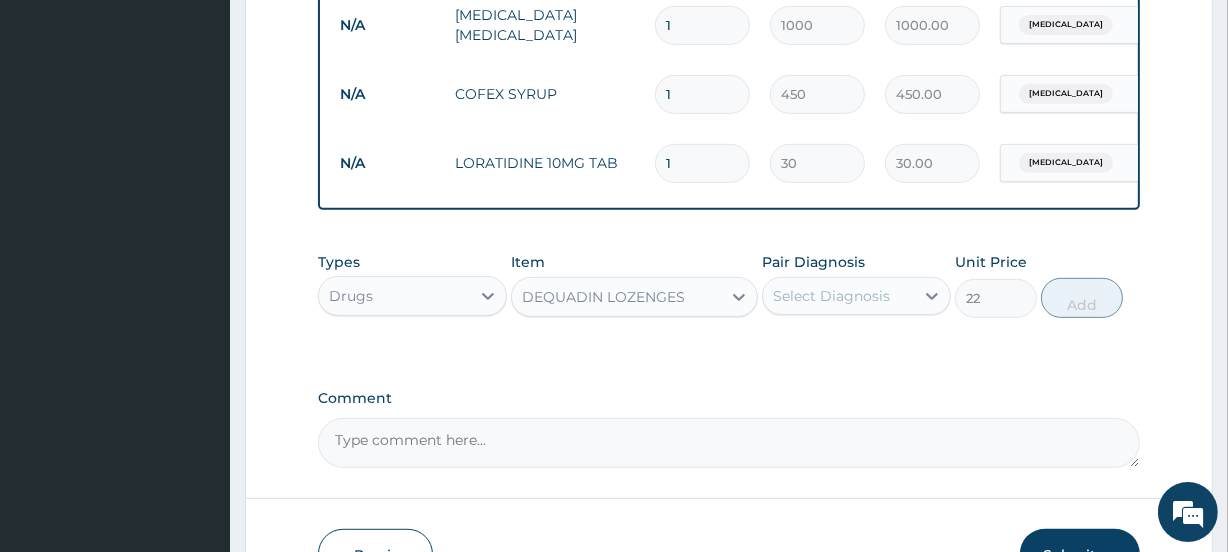 click on "Select Diagnosis" at bounding box center (831, 296) 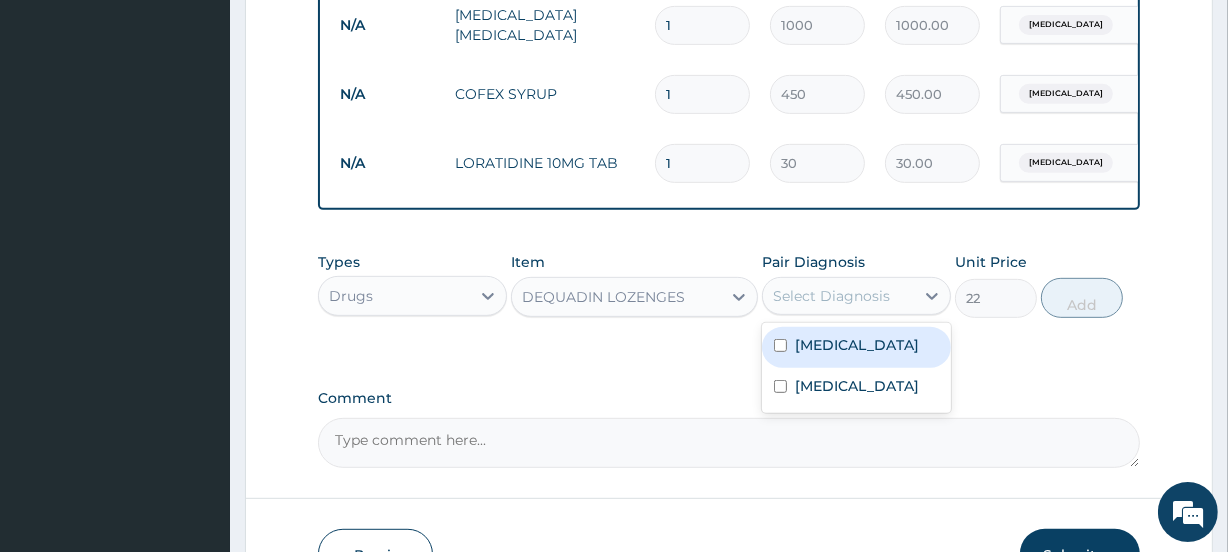 click on "[MEDICAL_DATA]" at bounding box center (857, 345) 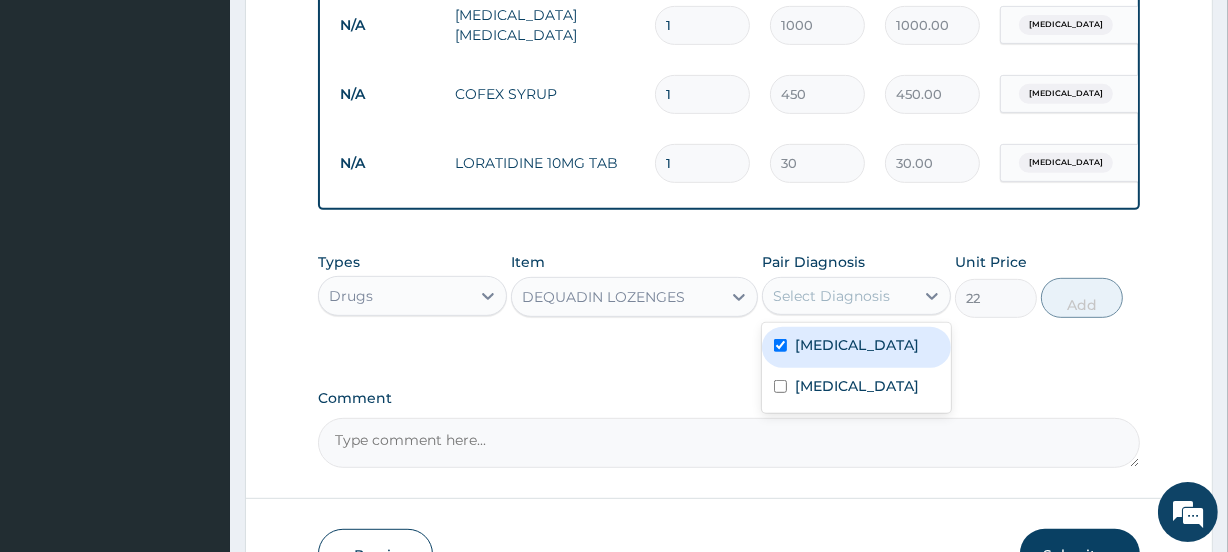 checkbox on "true" 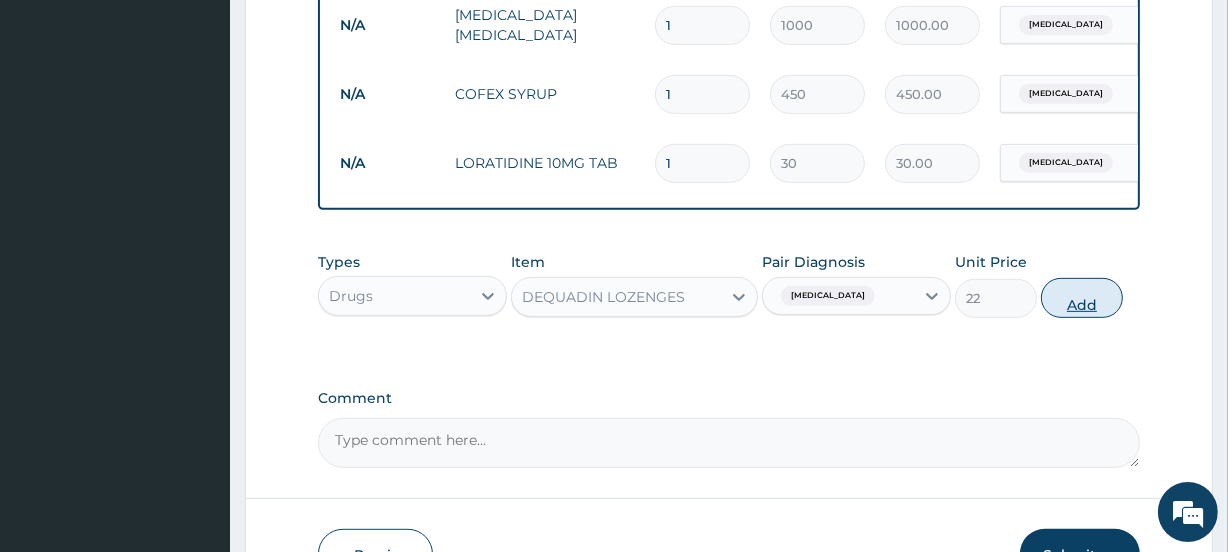 click on "Add" at bounding box center [1082, 298] 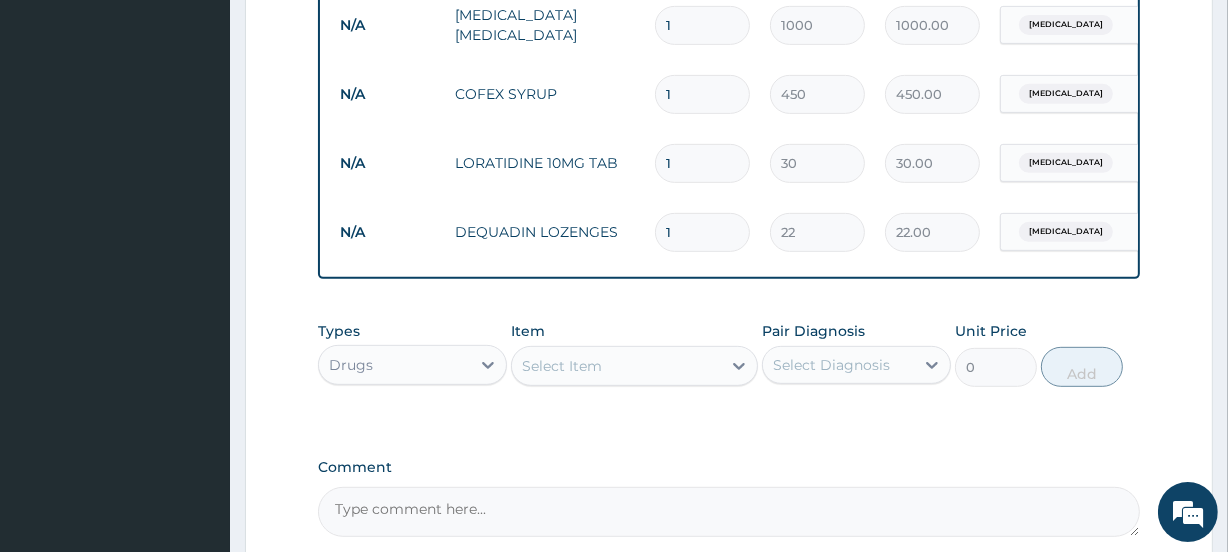 click on "Select Item" at bounding box center [562, 366] 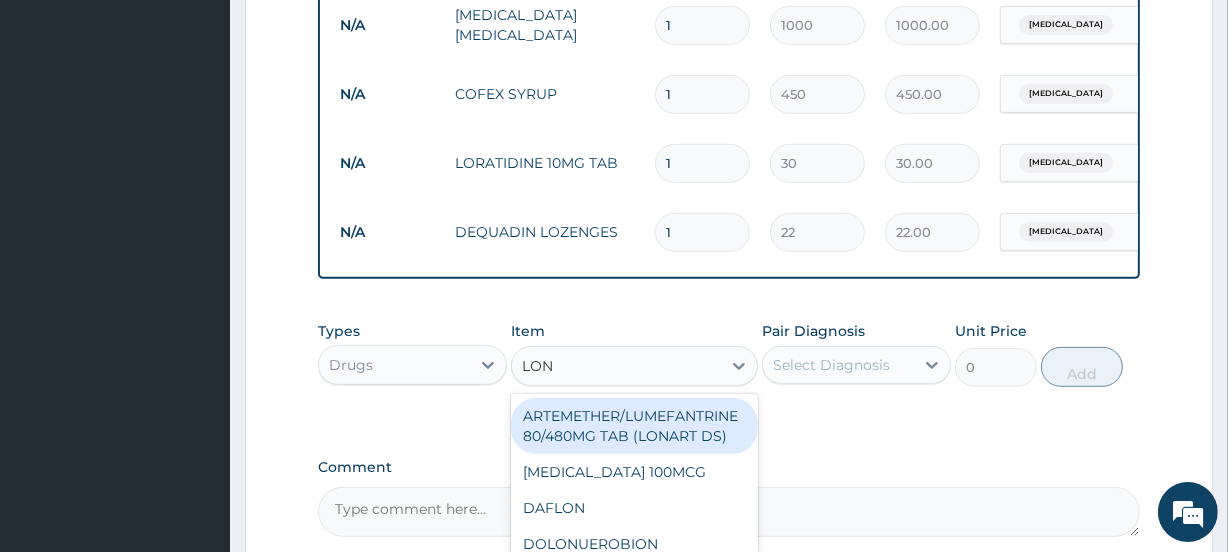 type on "[PERSON_NAME]" 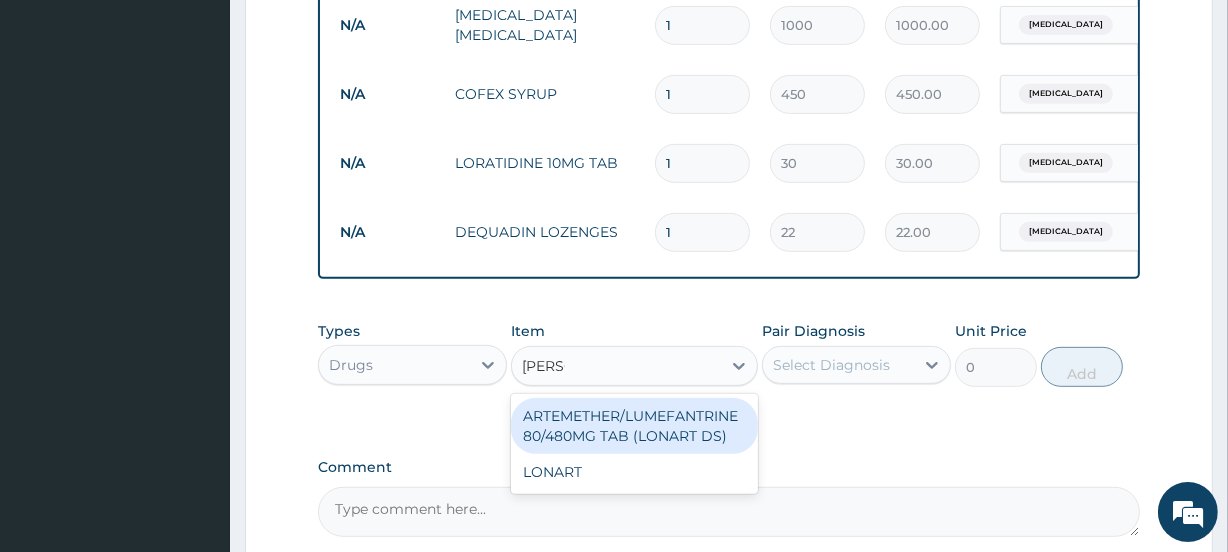 click on "ARTEMETHER/LUMEFANTRINE 80/480MG TAB  (LONART DS)" at bounding box center (634, 426) 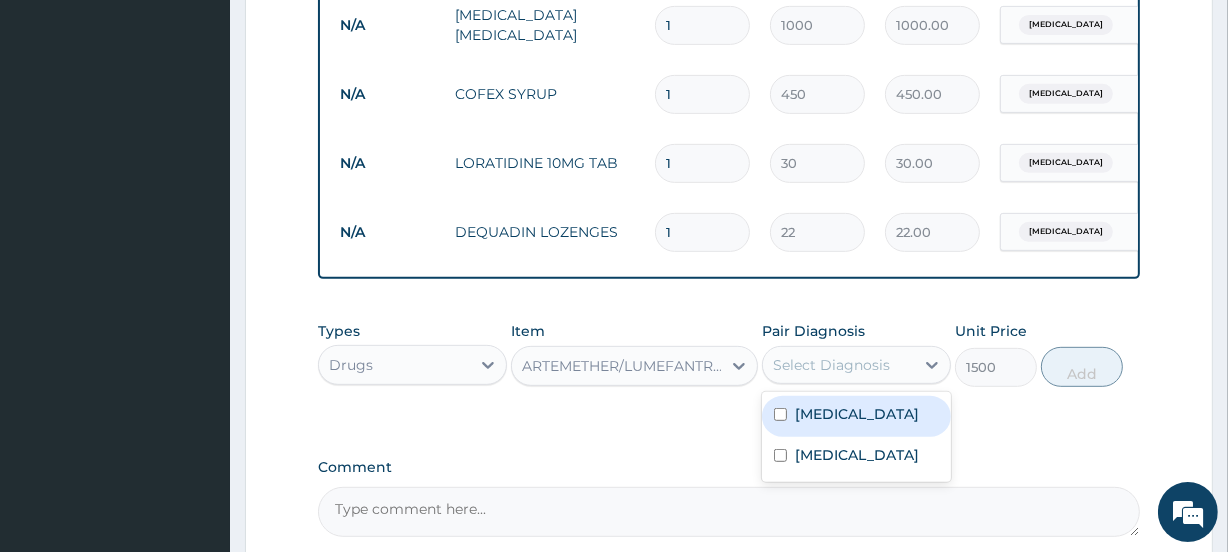 click on "Select Diagnosis" at bounding box center (831, 365) 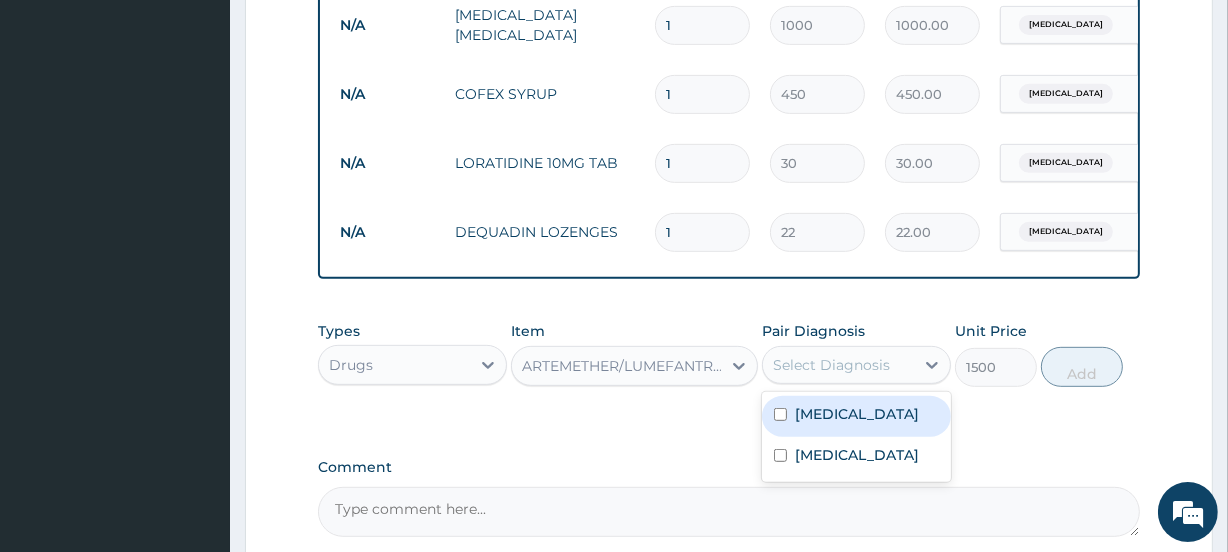 click on "Malaria" at bounding box center (857, 414) 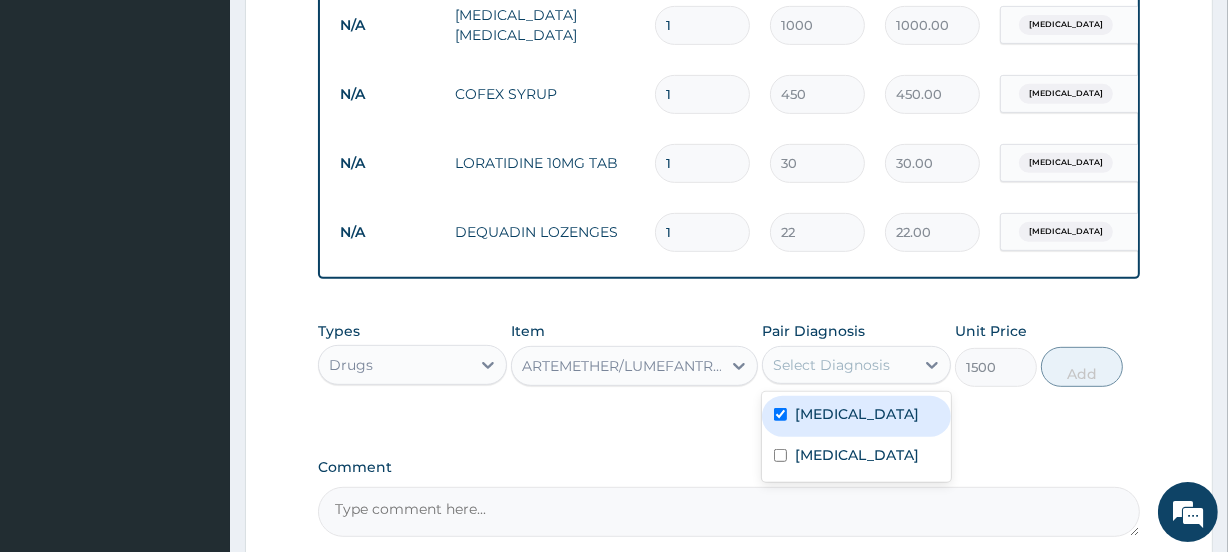 checkbox on "true" 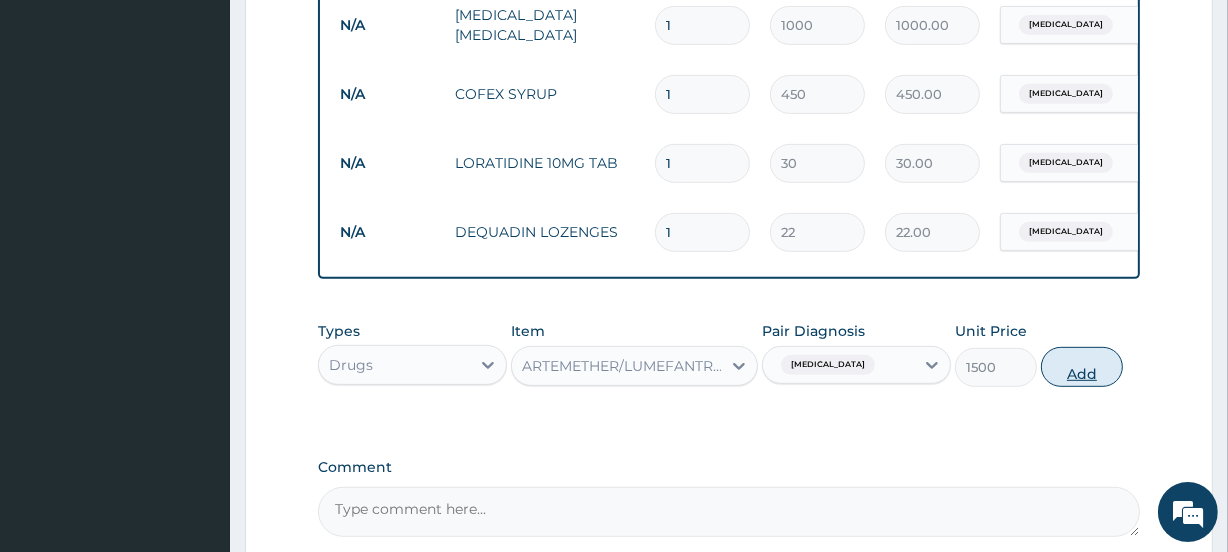 click on "Add" at bounding box center [1082, 367] 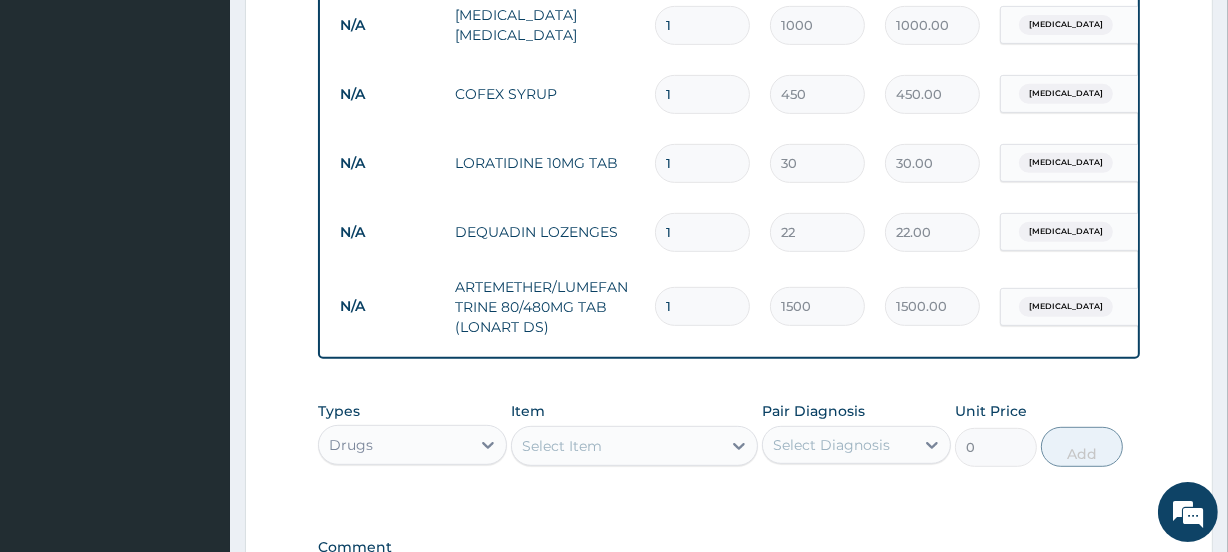 click on "Select Item" at bounding box center (562, 446) 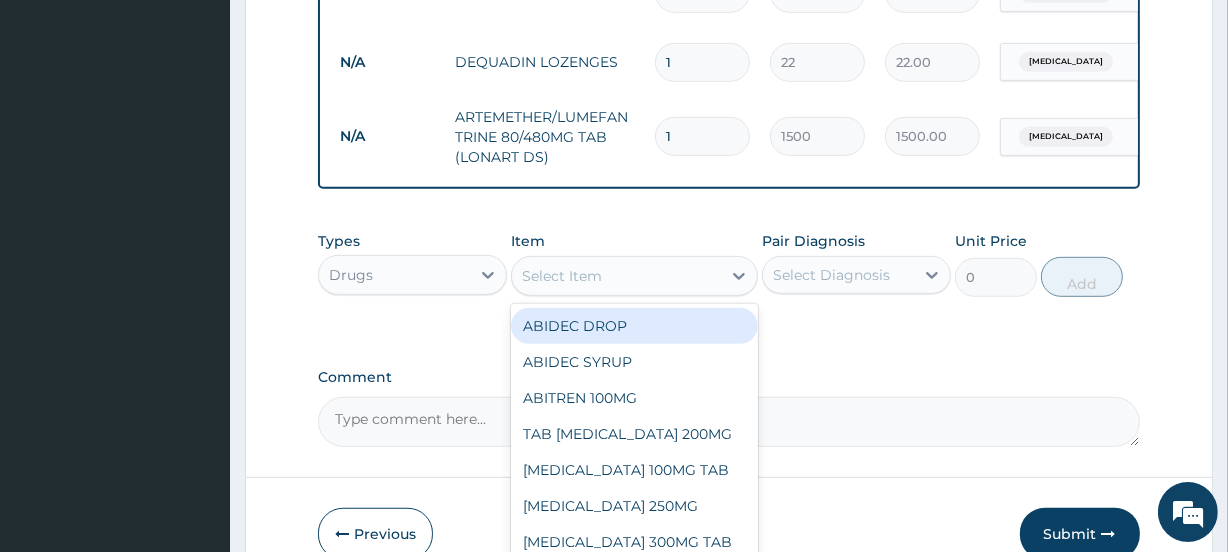 scroll, scrollTop: 1095, scrollLeft: 0, axis: vertical 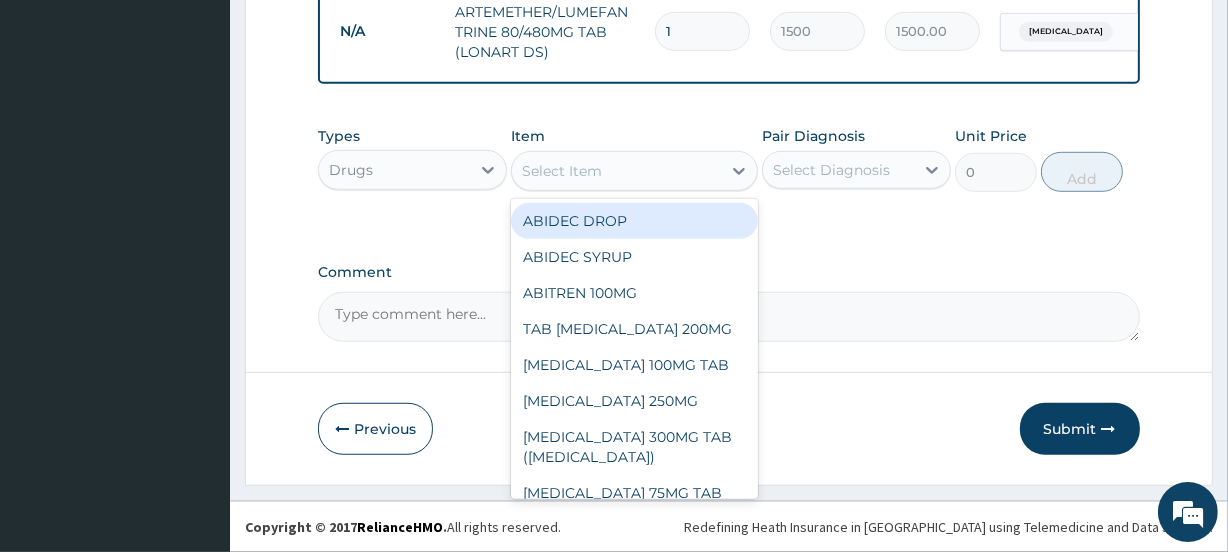 click on "Select Item" at bounding box center (562, 171) 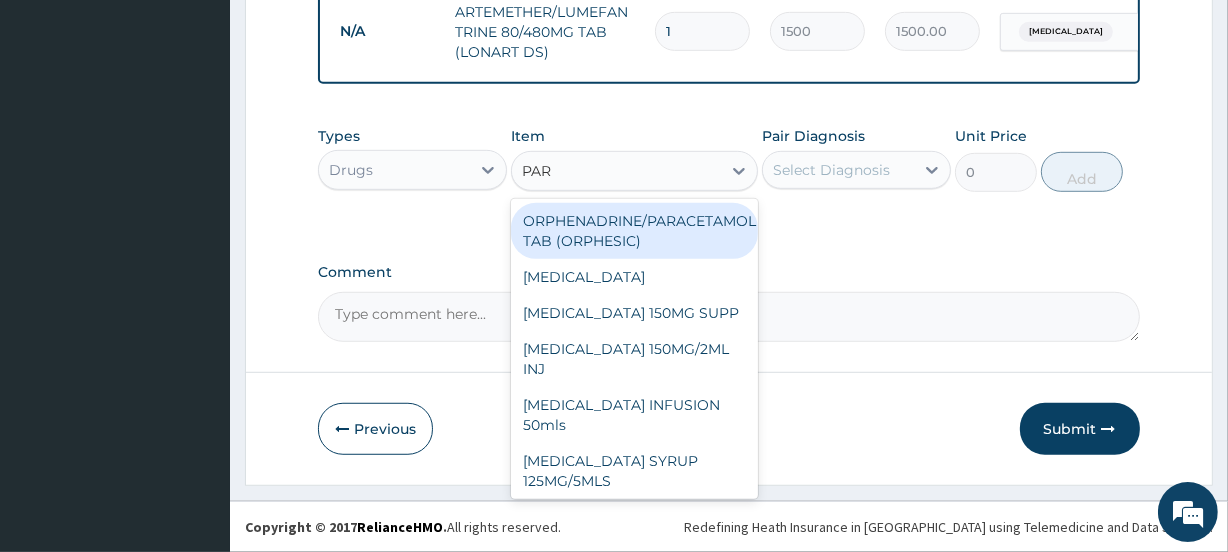 type on "PARA" 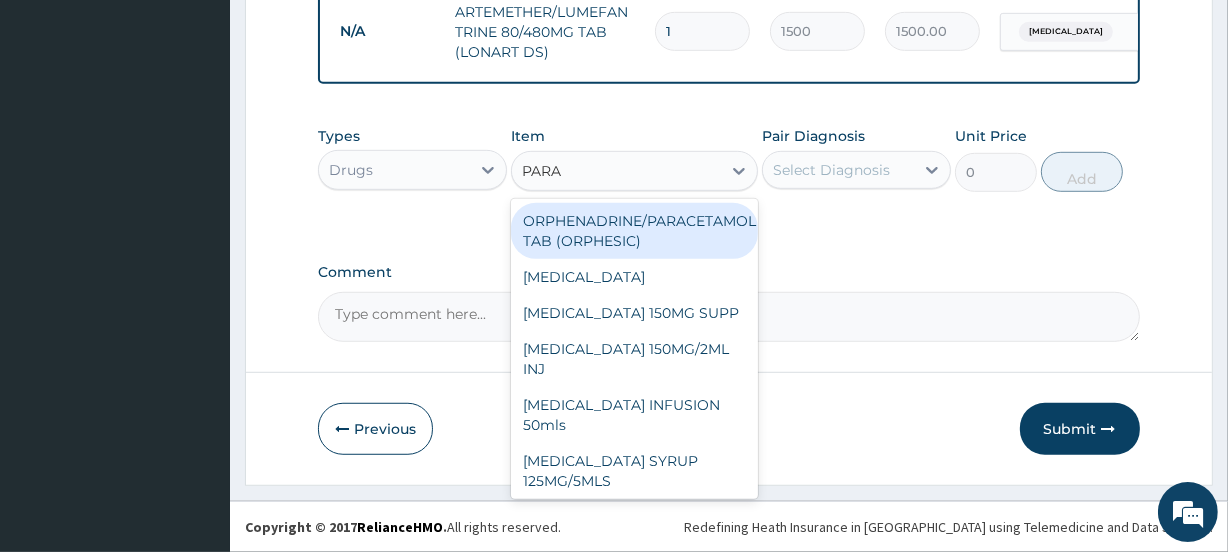 click on "ORPHENADRINE/PARACETAMOL  TAB  (ORPHESIC)" at bounding box center [634, 231] 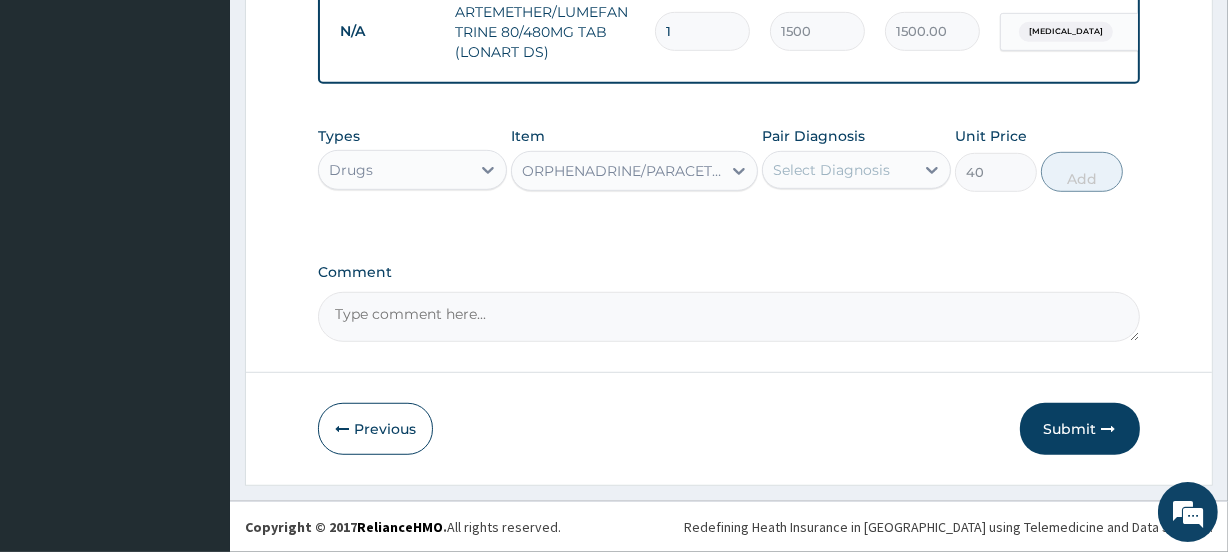 click on "Select Diagnosis" at bounding box center [831, 170] 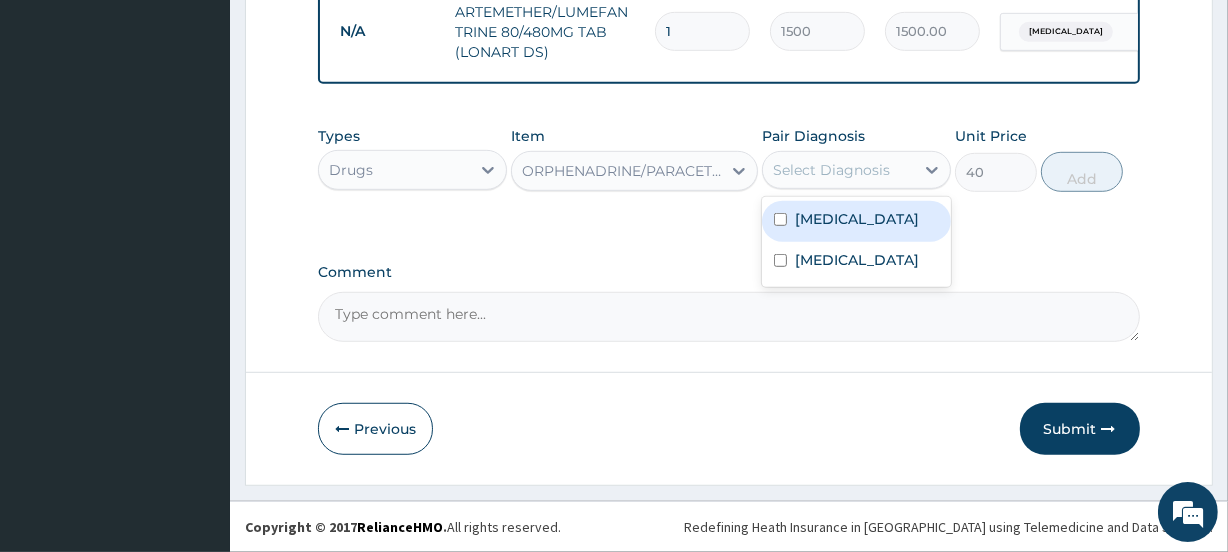 click on "Malaria" at bounding box center (857, 219) 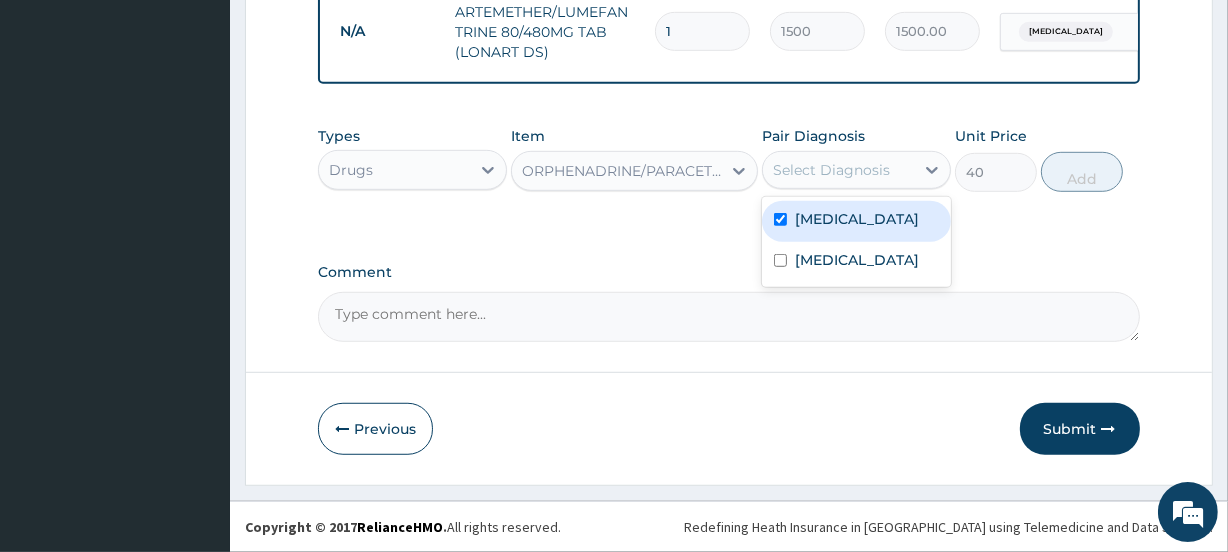 checkbox on "true" 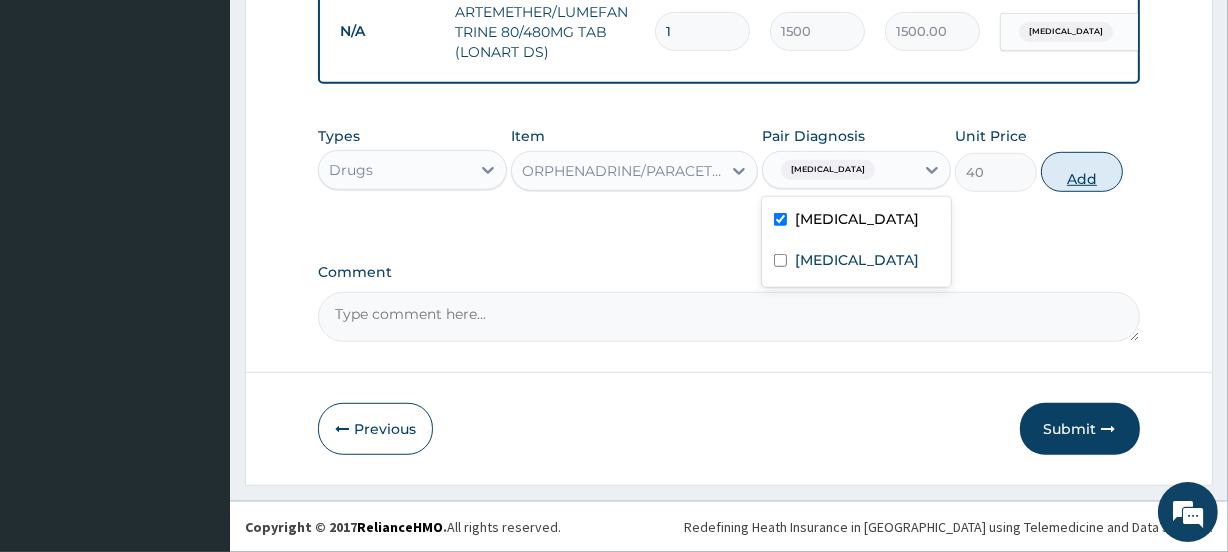 click on "Add" at bounding box center (1082, 172) 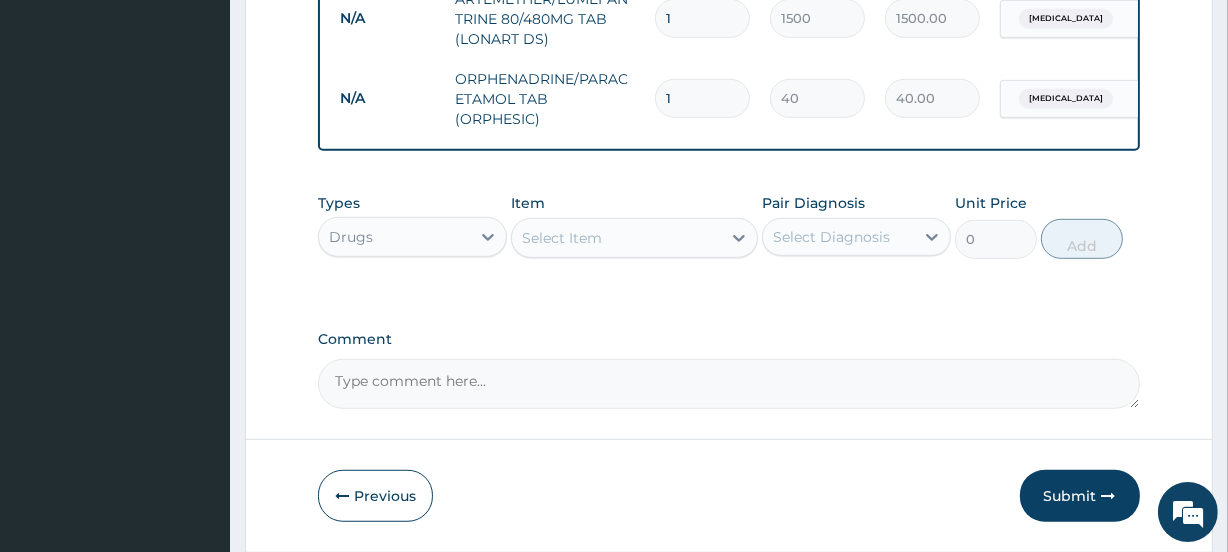 scroll, scrollTop: 0, scrollLeft: 181, axis: horizontal 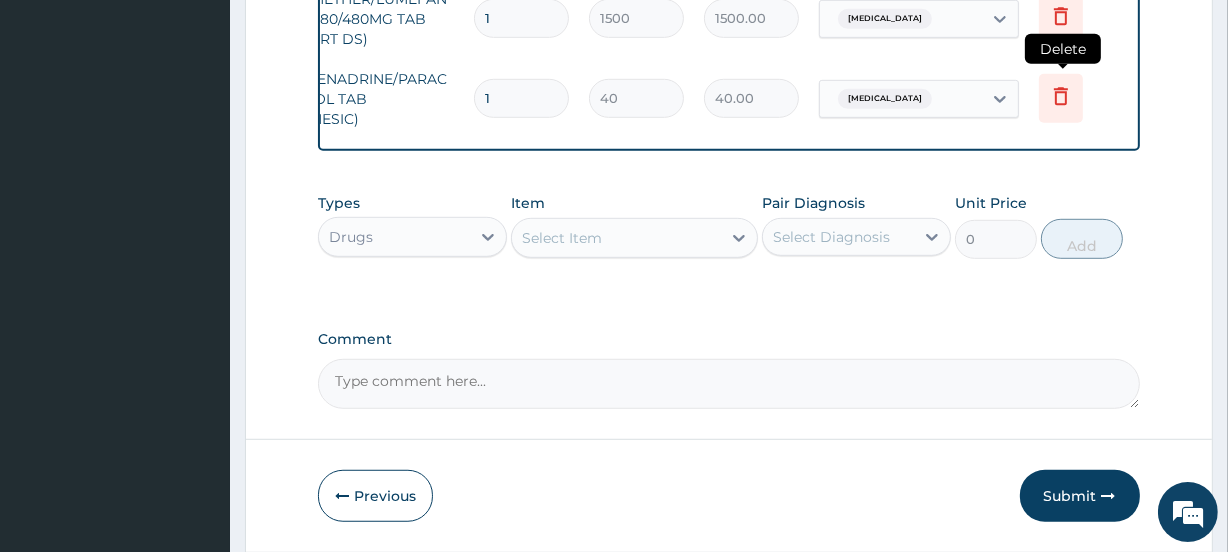 click 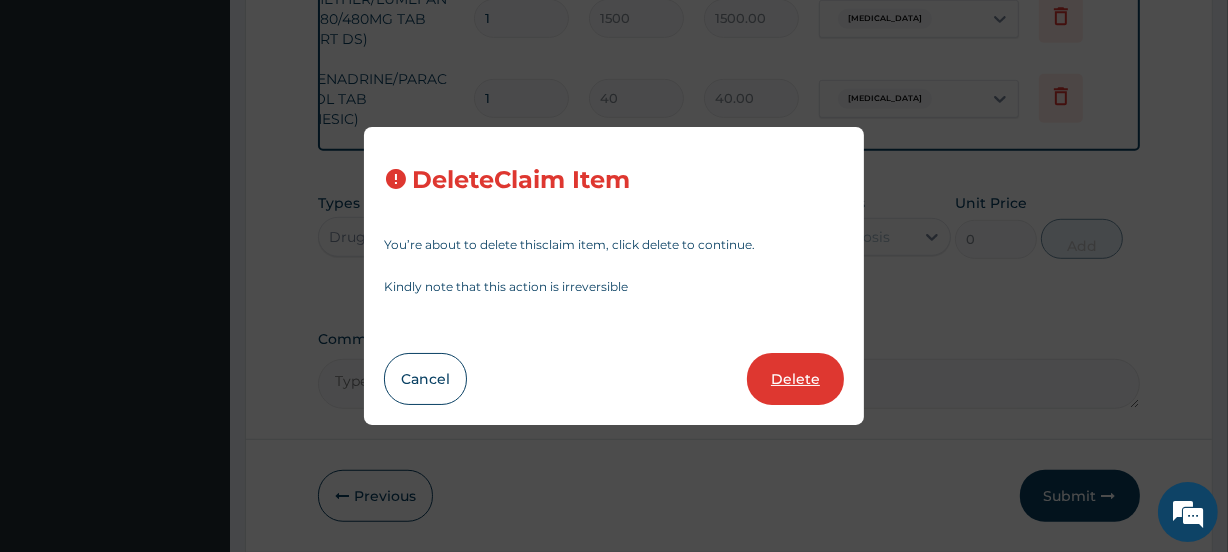click on "Delete" at bounding box center (795, 379) 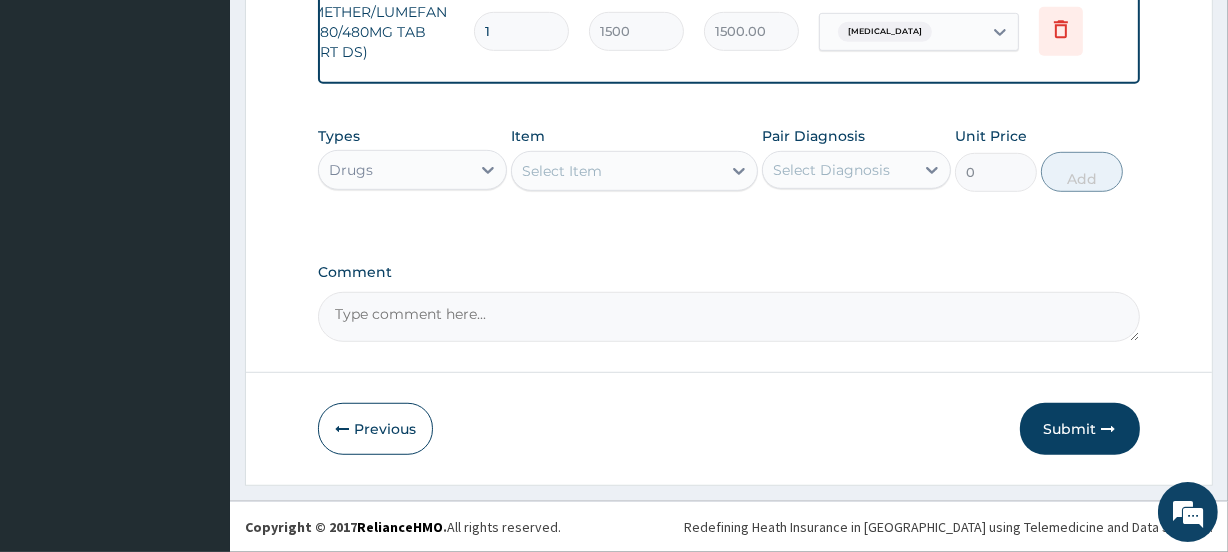 click on "Select Item" at bounding box center (616, 171) 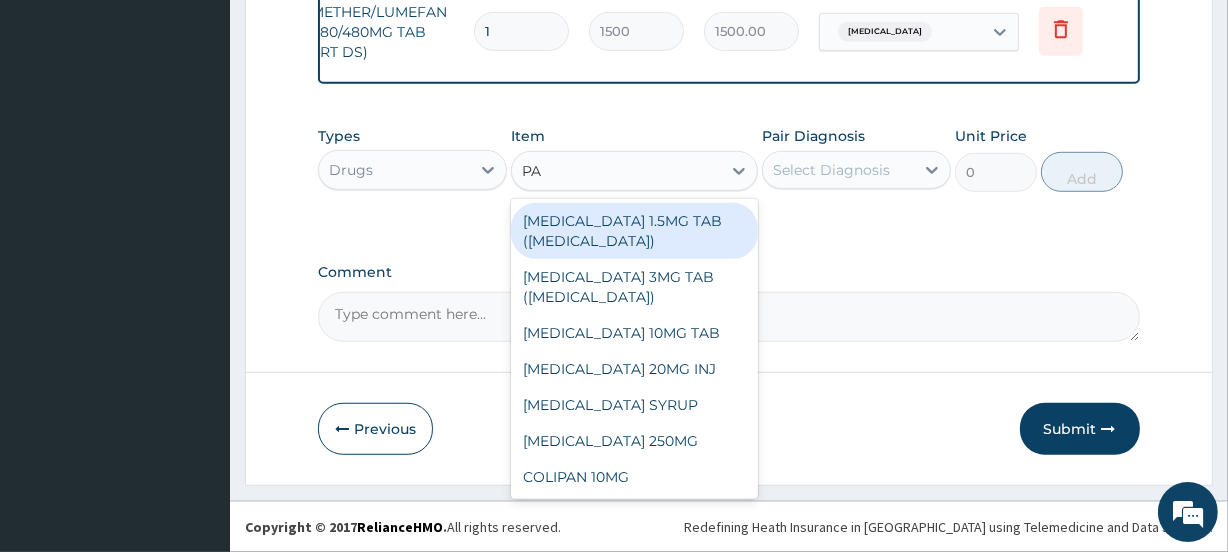 type on "PAR" 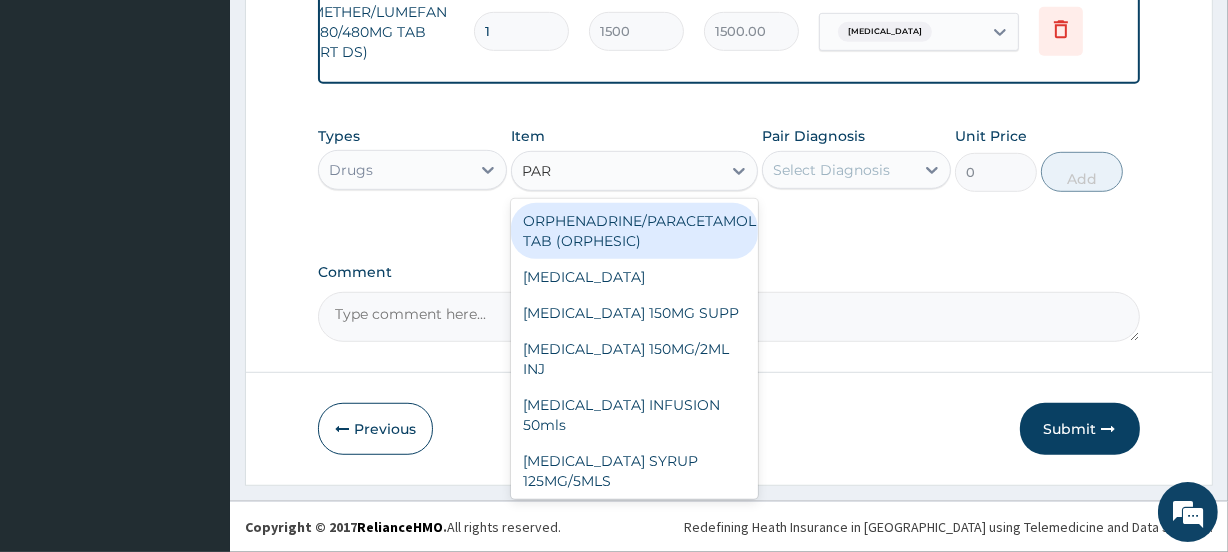 click on "ORPHENADRINE/PARACETAMOL  TAB  (ORPHESIC)" at bounding box center (634, 231) 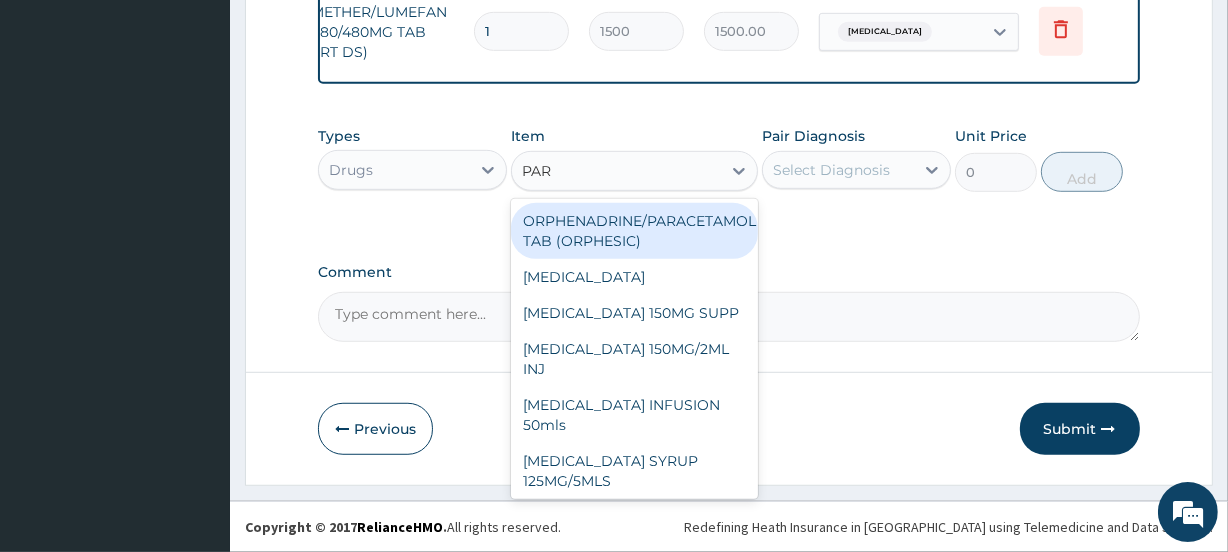 type 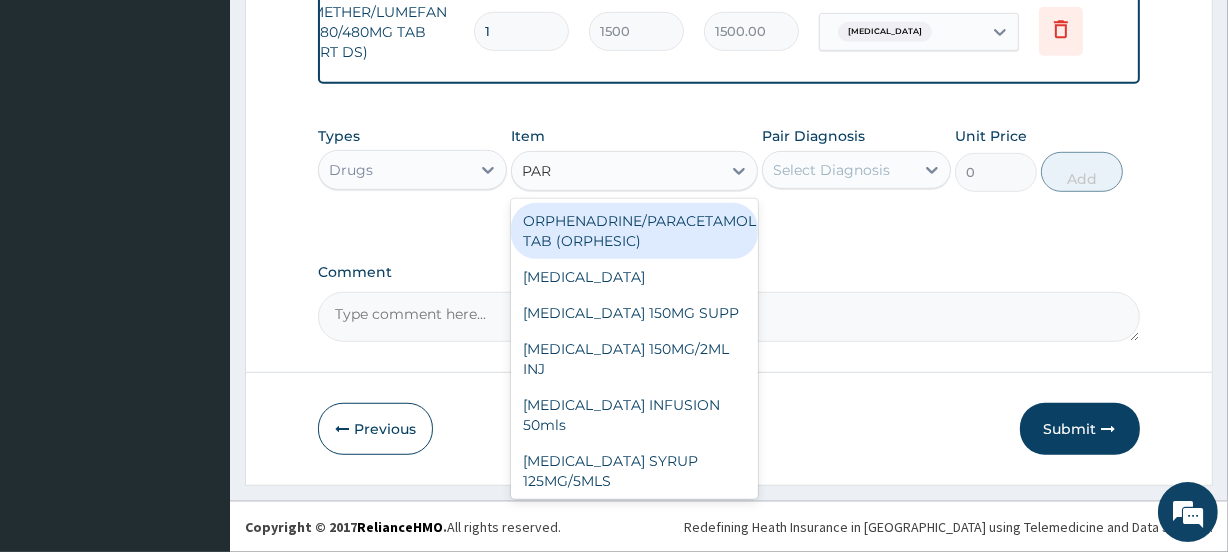 type on "40" 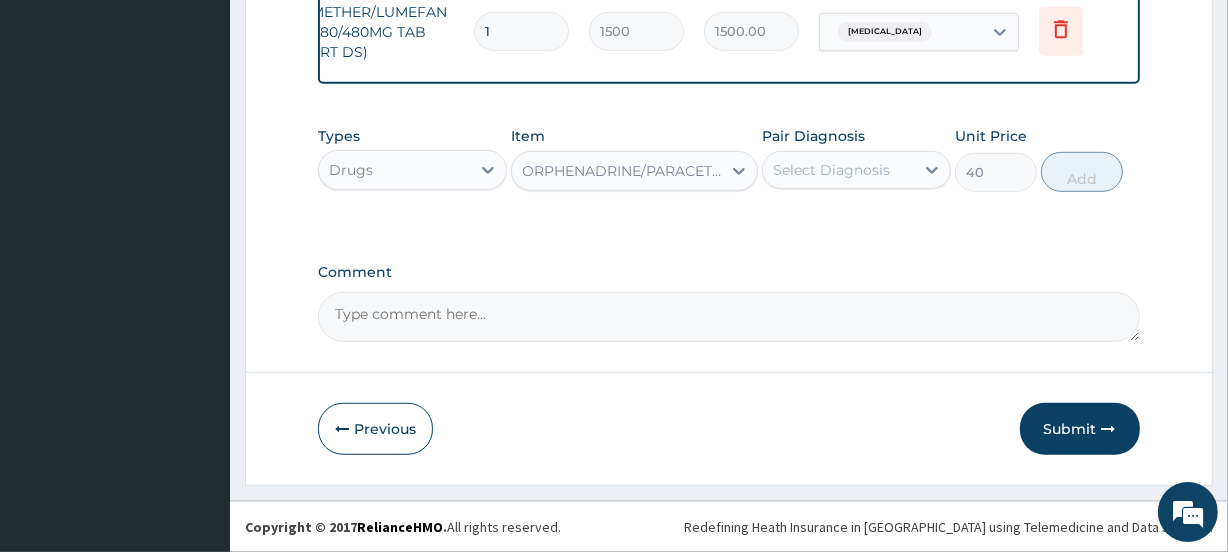 click on "Select Diagnosis" at bounding box center [831, 170] 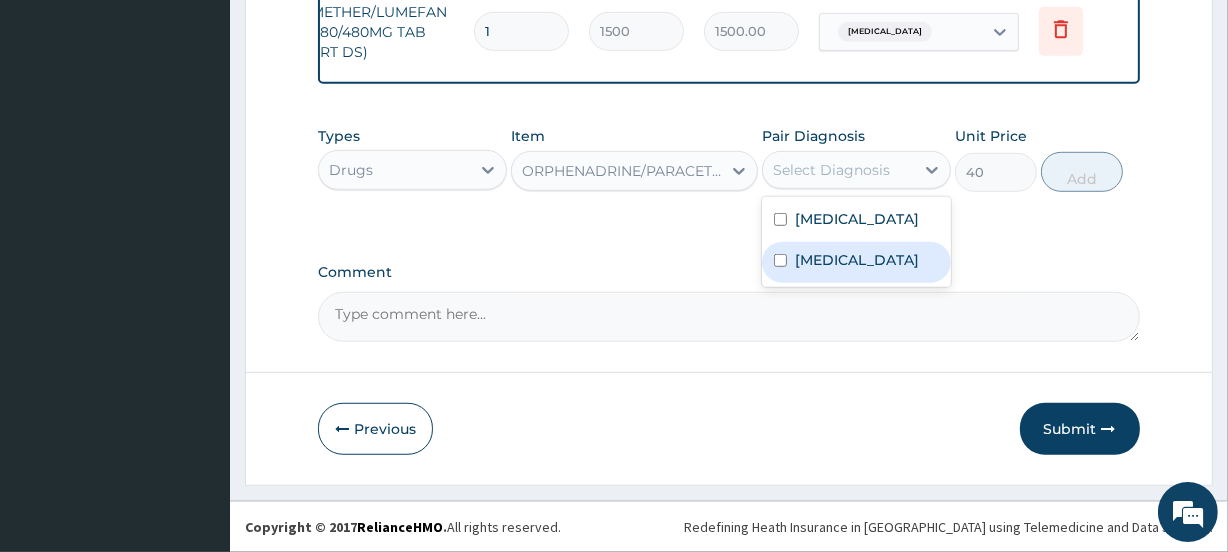 click on "Ingrowing nail" at bounding box center [857, 260] 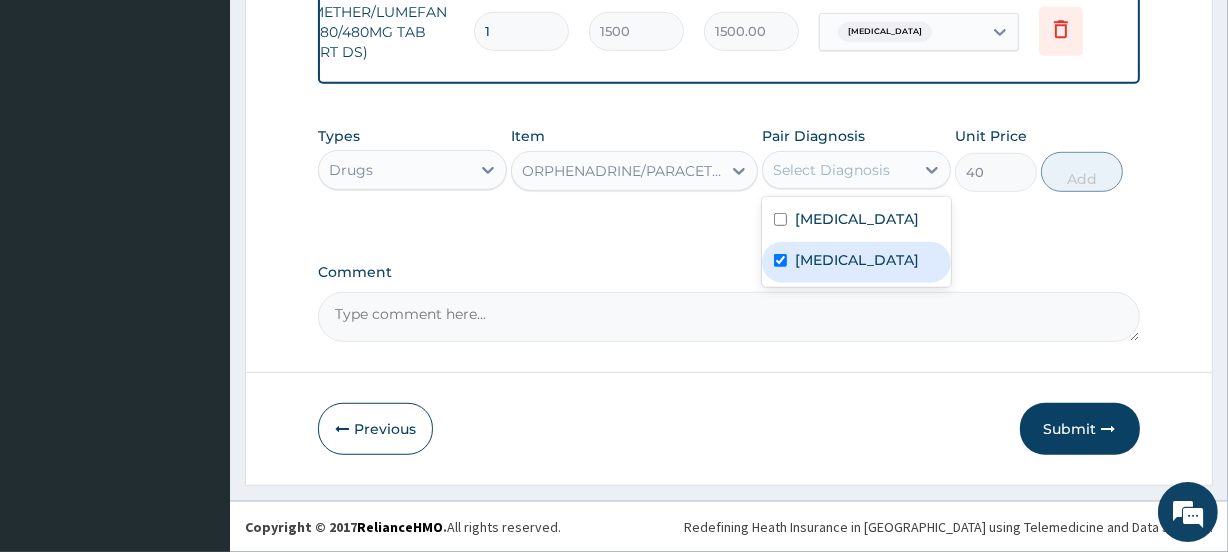 checkbox on "true" 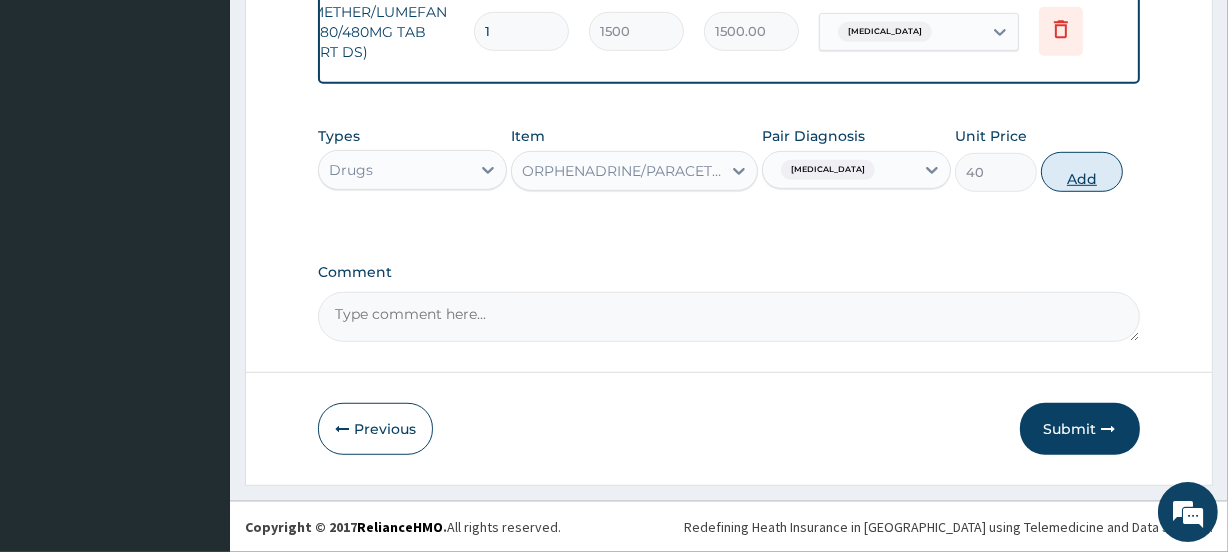 click on "Add" at bounding box center (1082, 172) 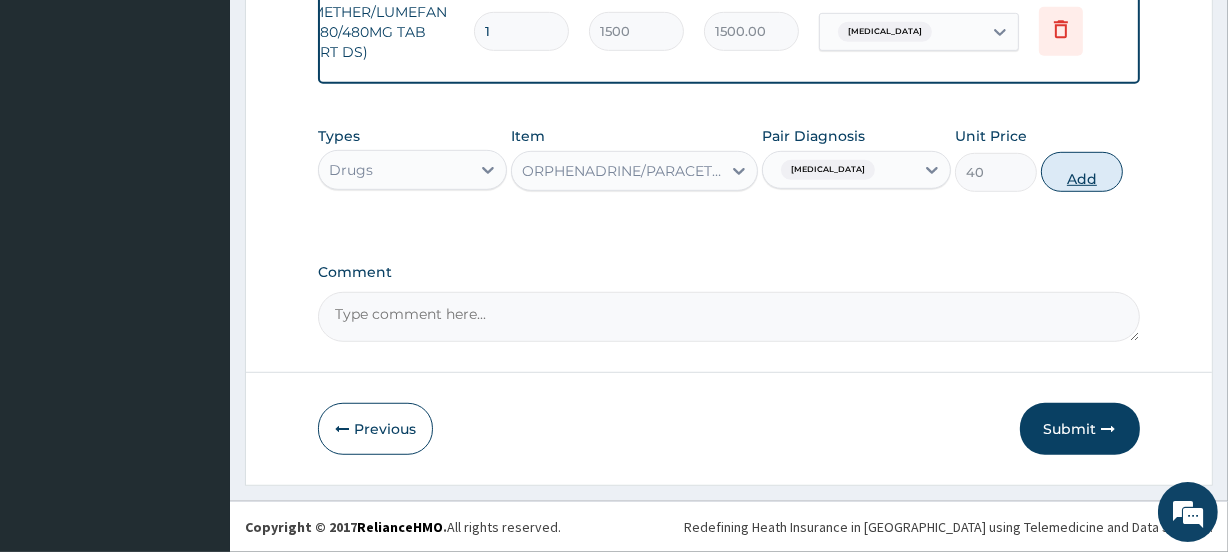 type on "0" 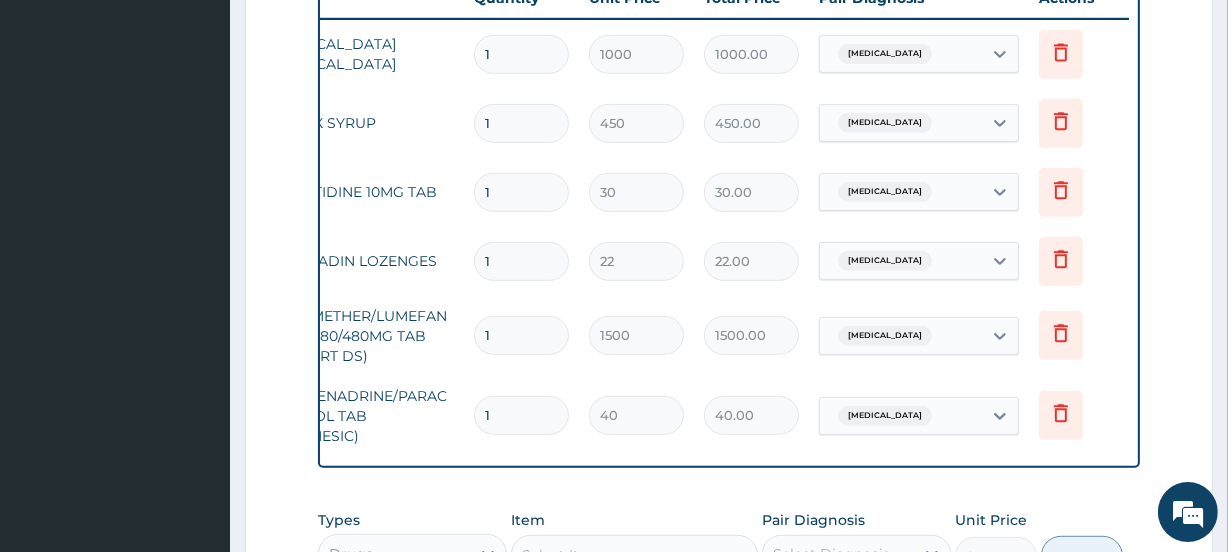 scroll, scrollTop: 750, scrollLeft: 0, axis: vertical 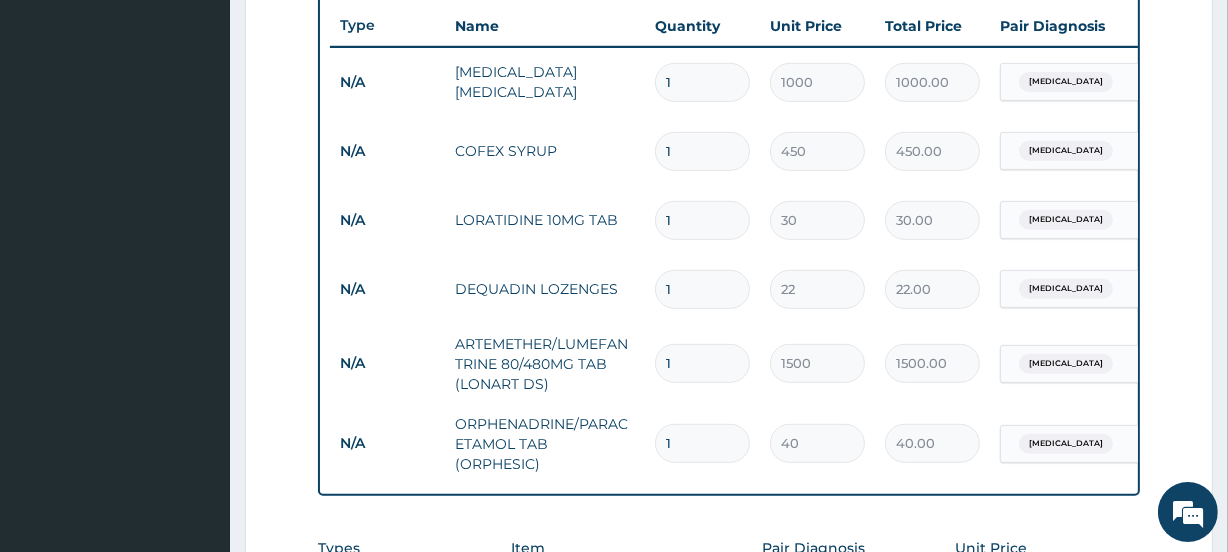 click on "1" at bounding box center (702, 151) 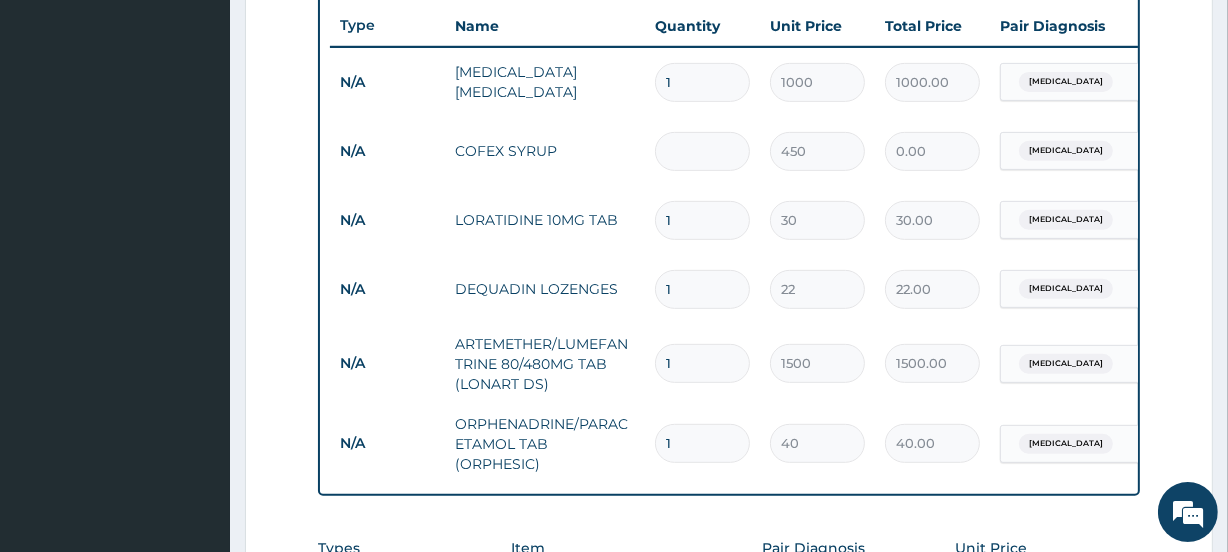 type on "2" 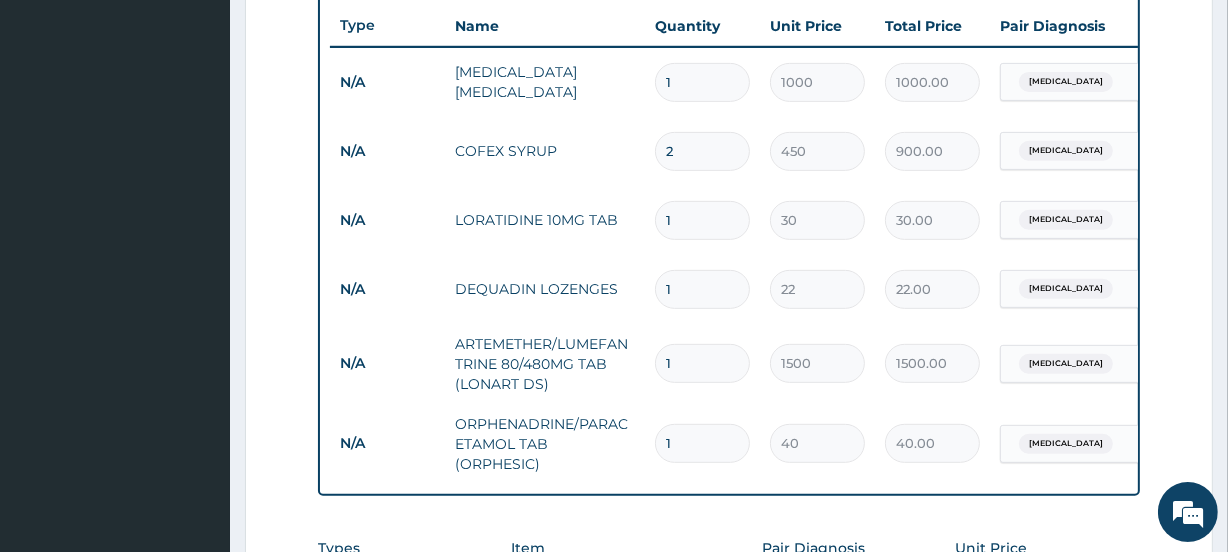 type on "2" 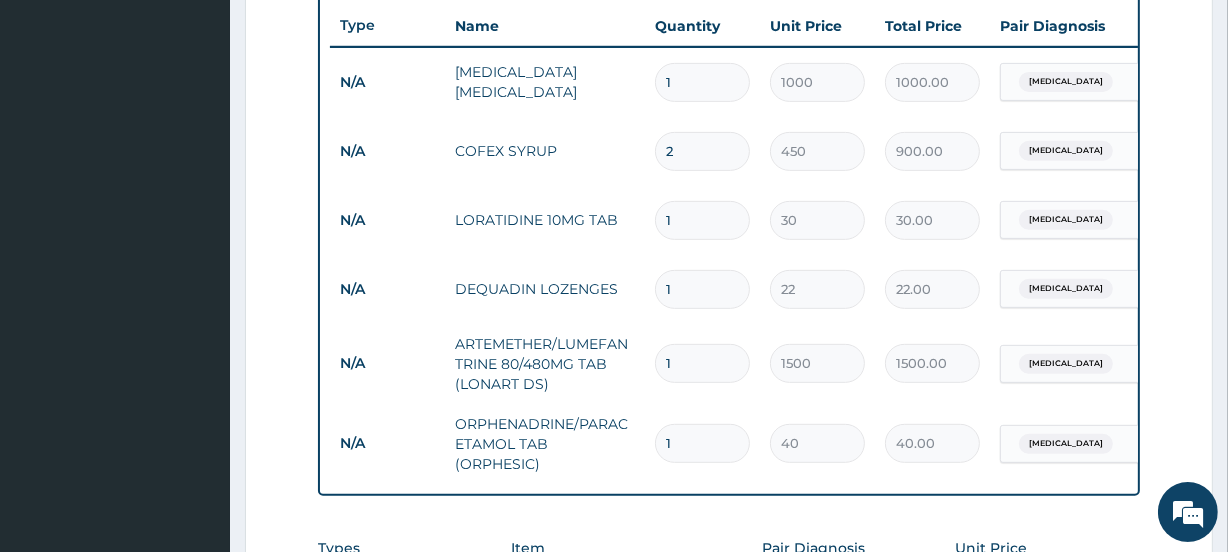 click on "1" at bounding box center [702, 220] 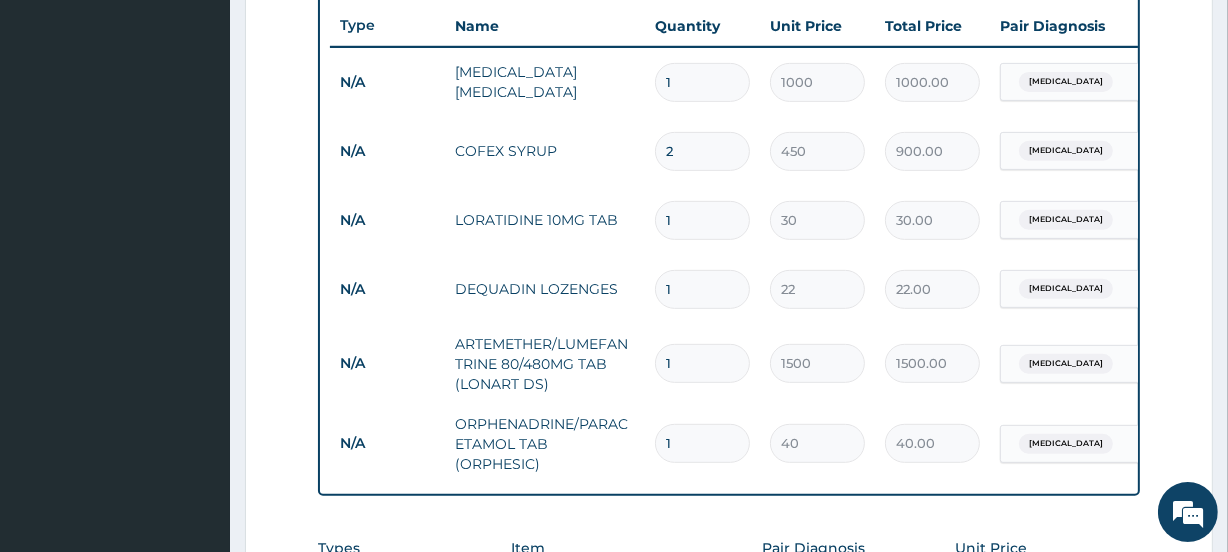 type on "10" 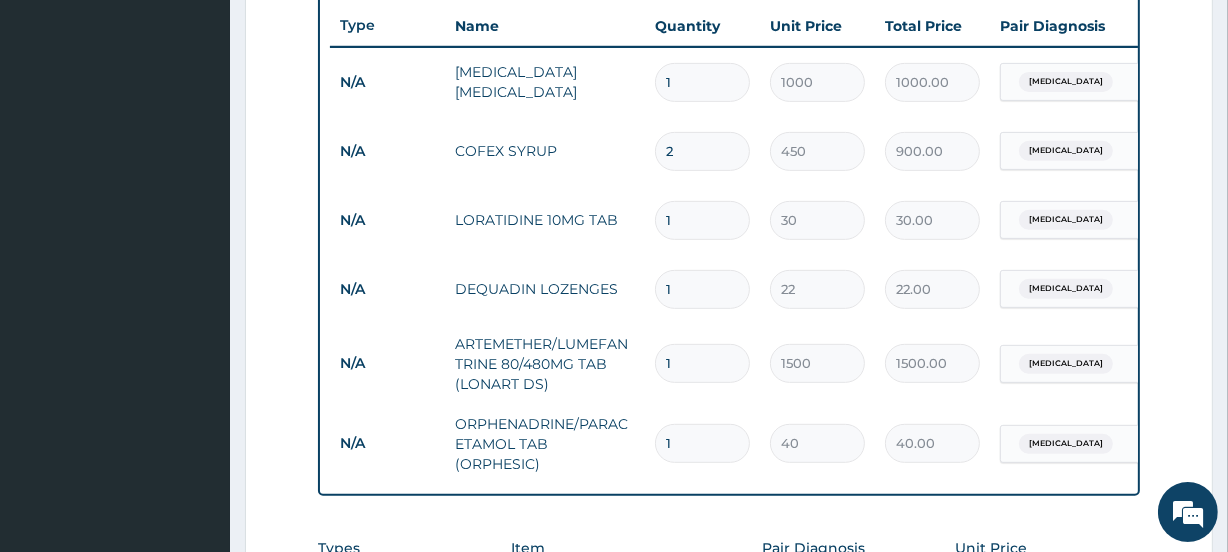 type on "300.00" 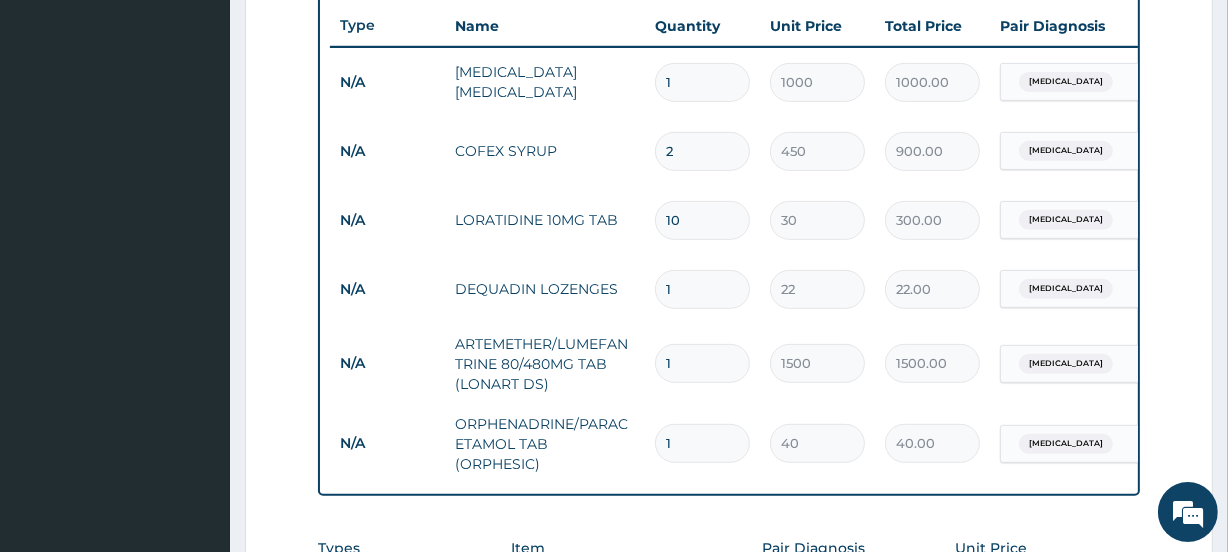 type on "10" 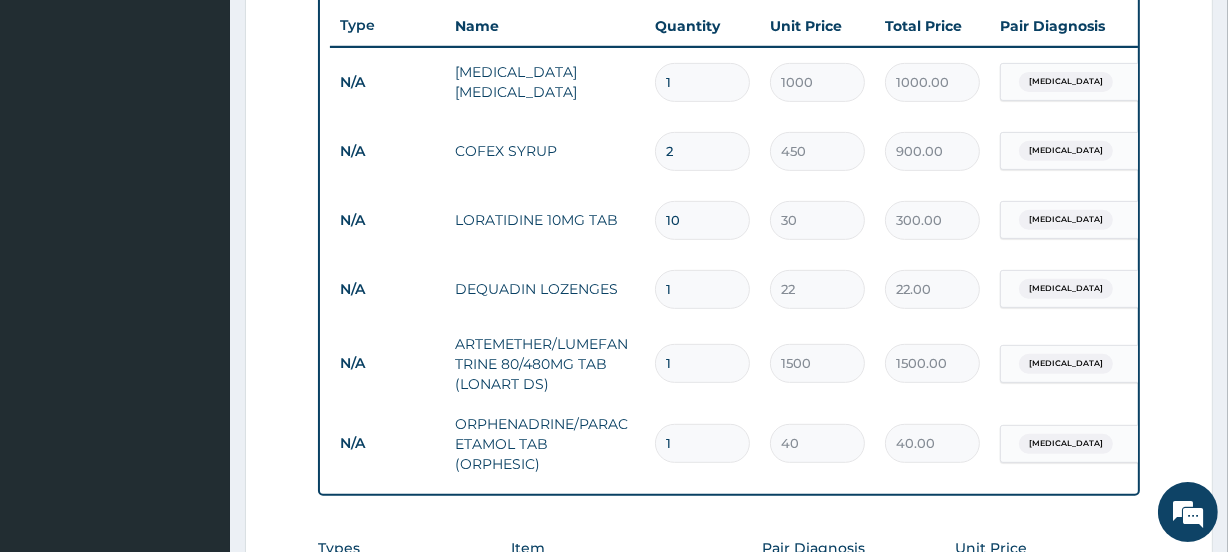 click on "1" at bounding box center (702, 289) 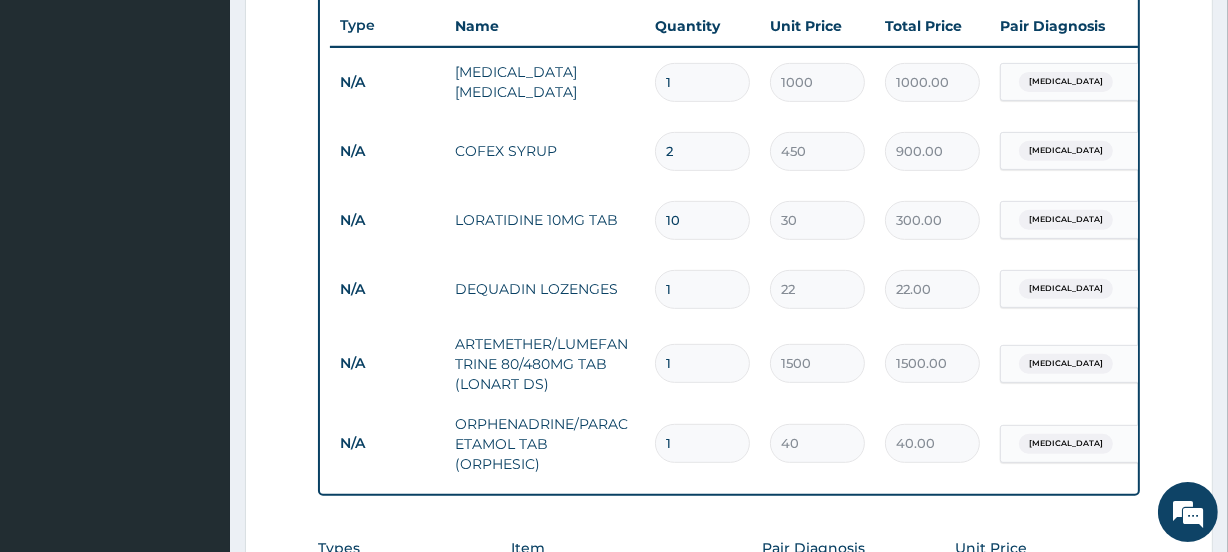 type on "15" 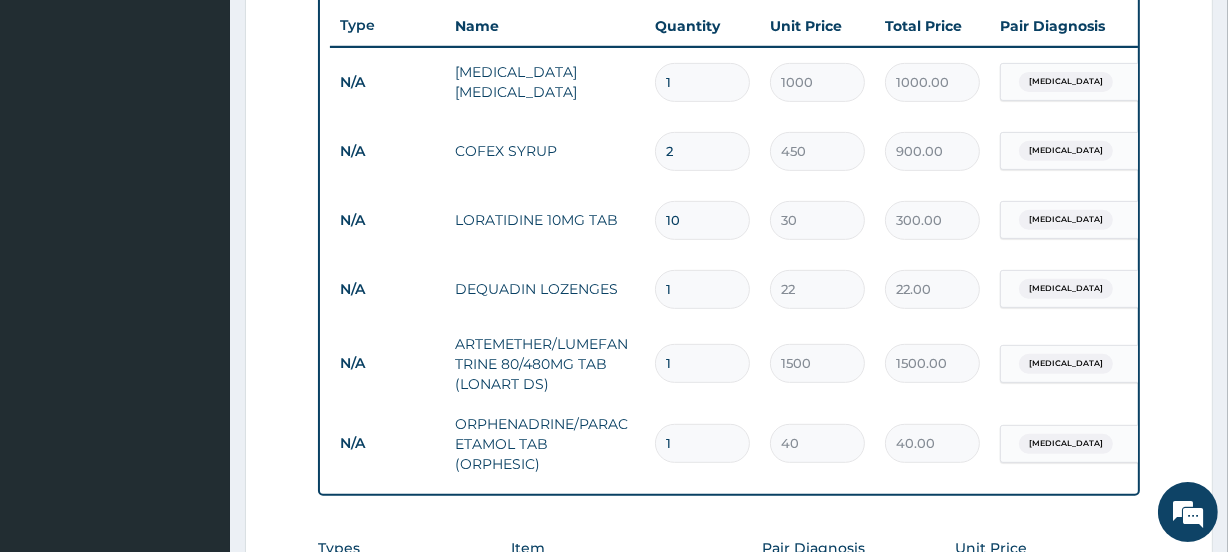 type on "330.00" 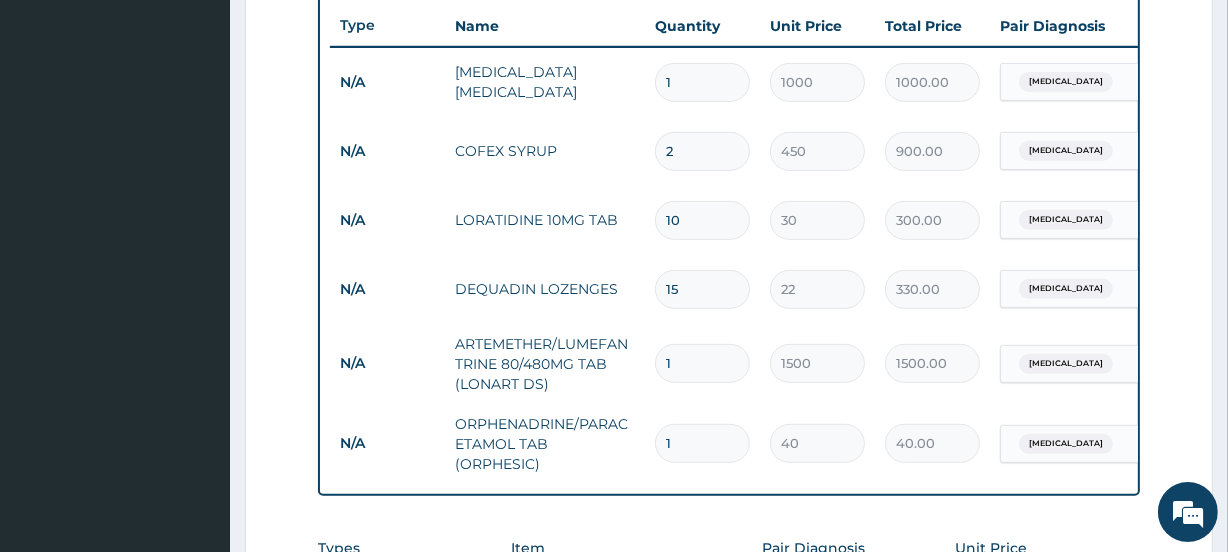 type on "15" 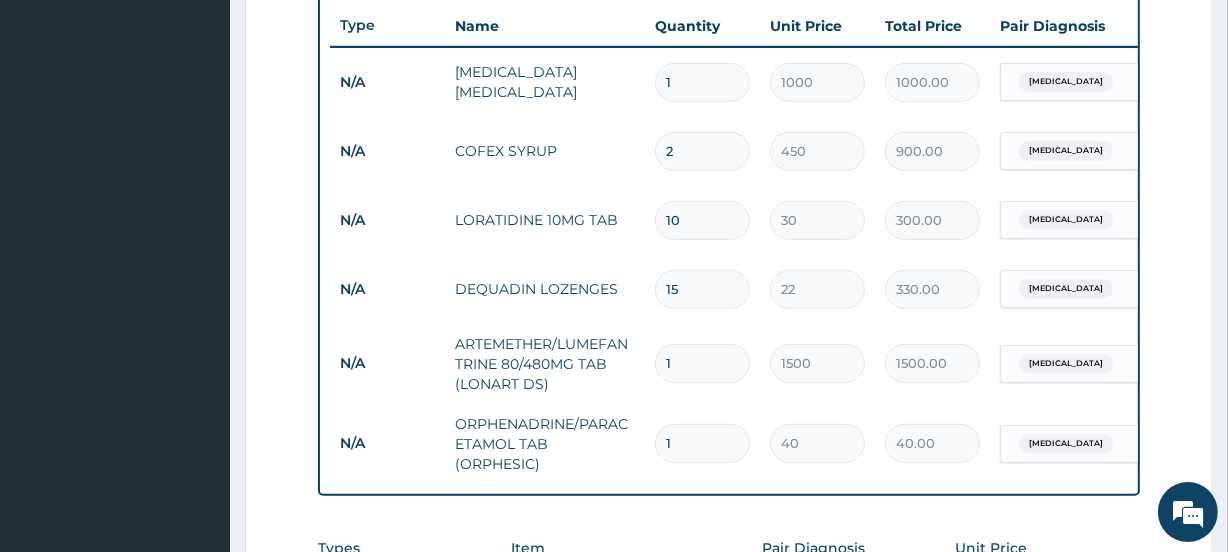 type on "18" 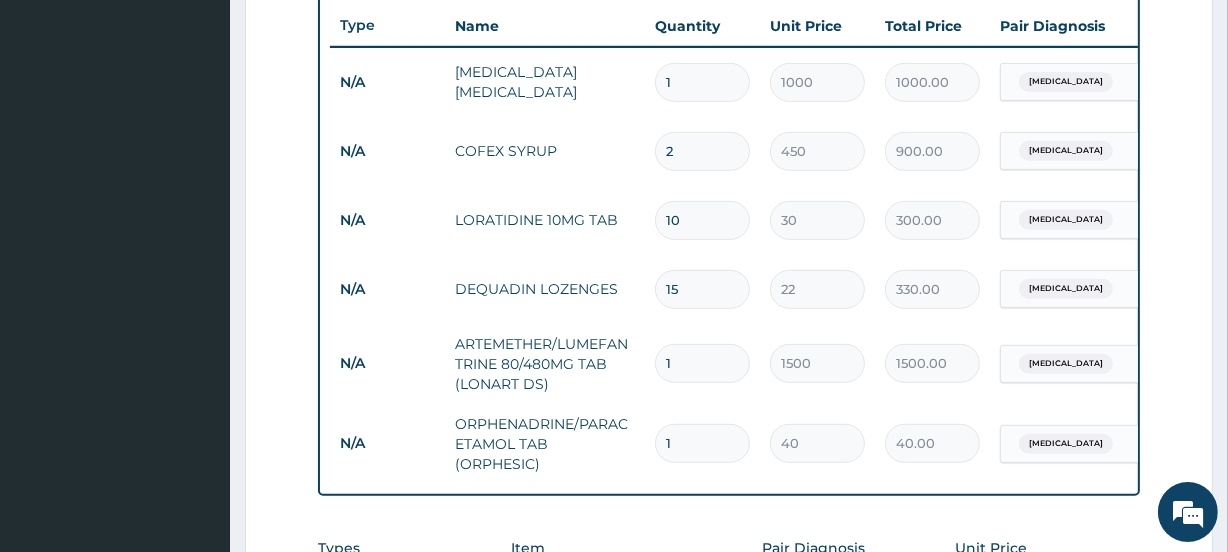 type on "720.00" 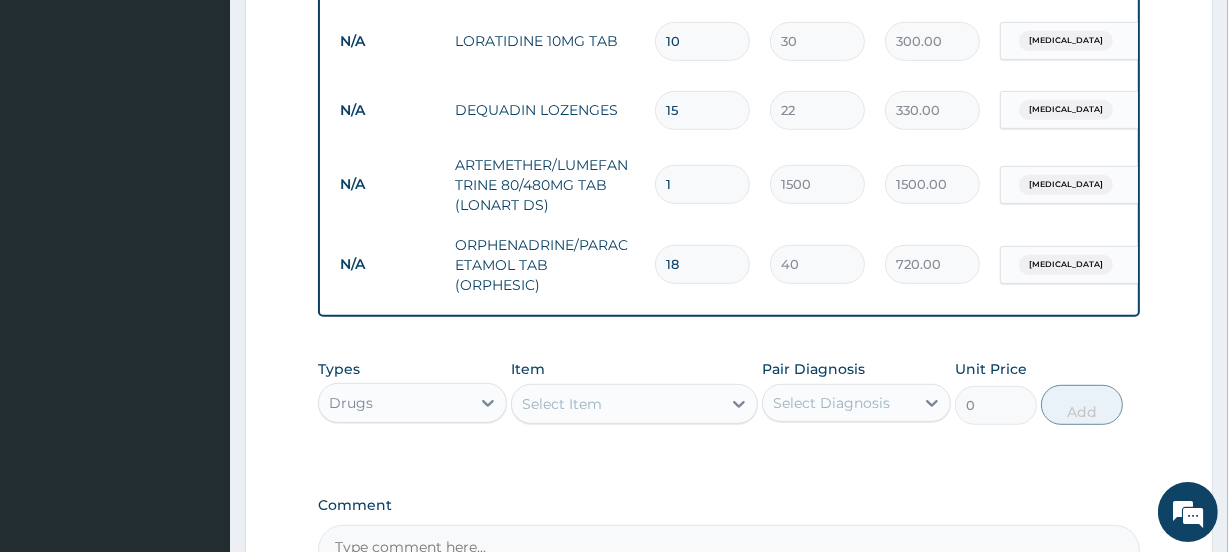 scroll, scrollTop: 947, scrollLeft: 0, axis: vertical 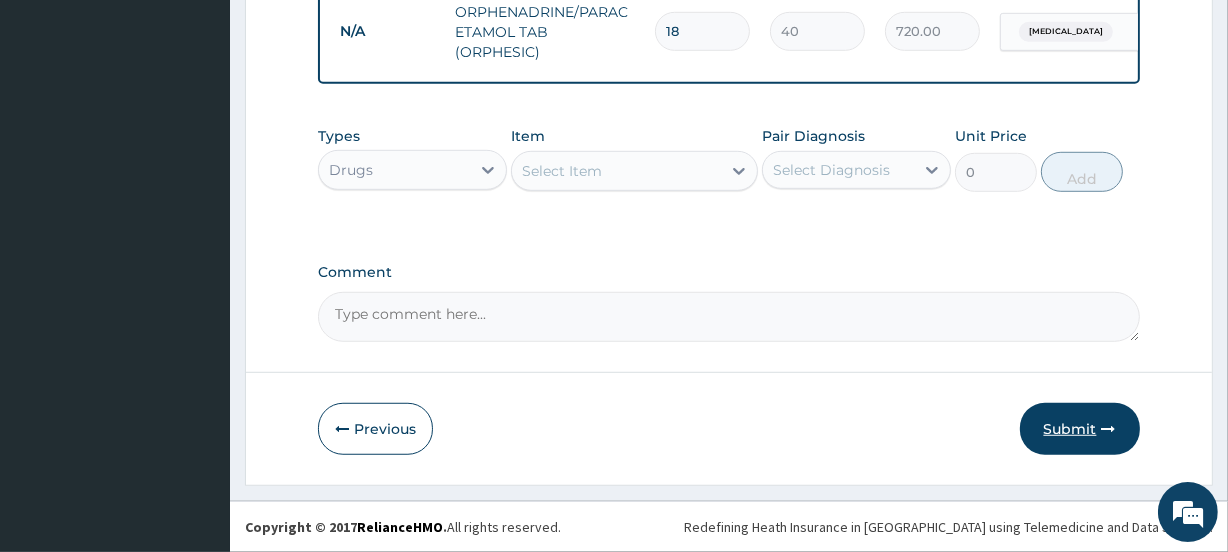 type on "18" 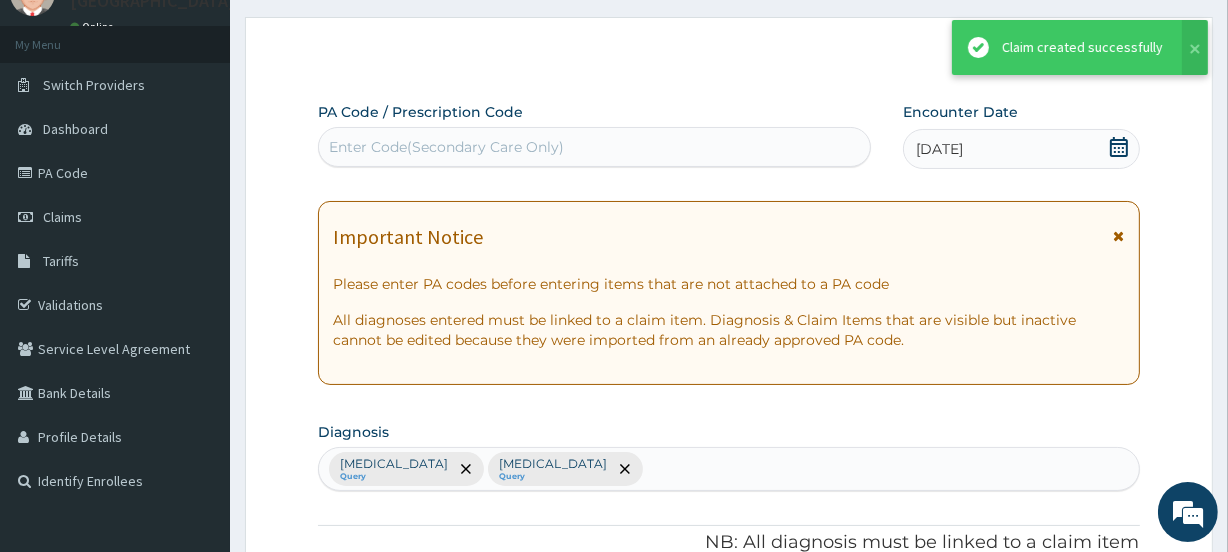 scroll, scrollTop: 1175, scrollLeft: 0, axis: vertical 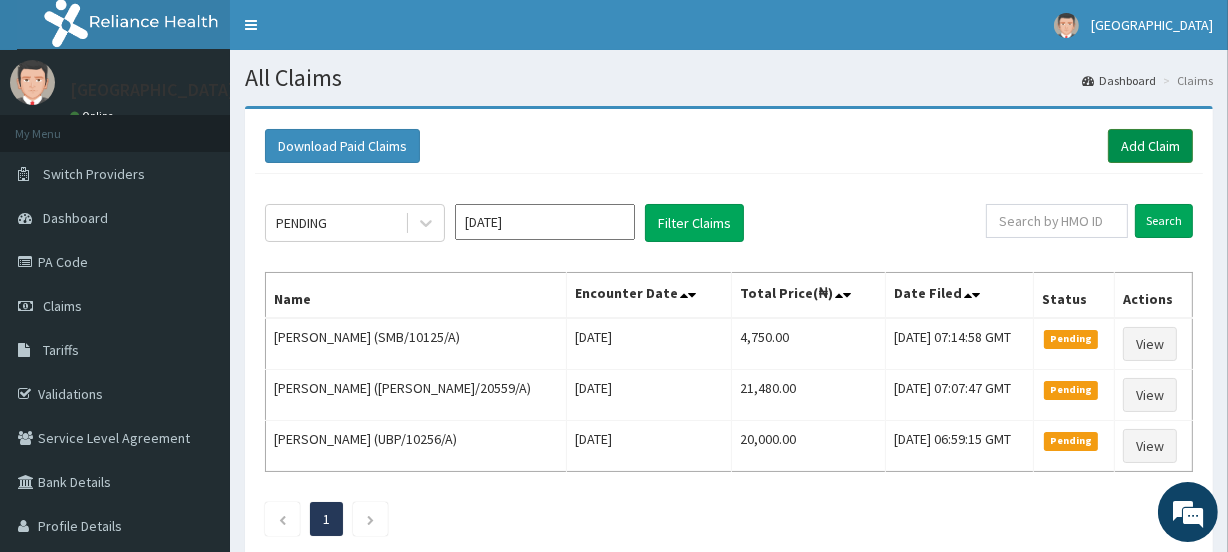click on "Add Claim" at bounding box center [1150, 146] 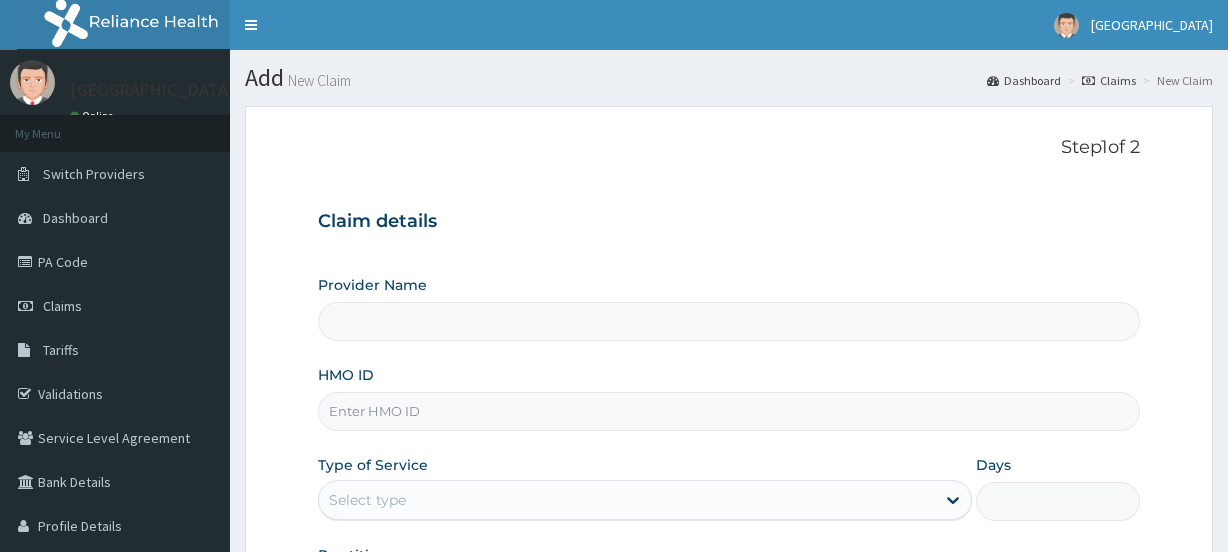 scroll, scrollTop: 0, scrollLeft: 0, axis: both 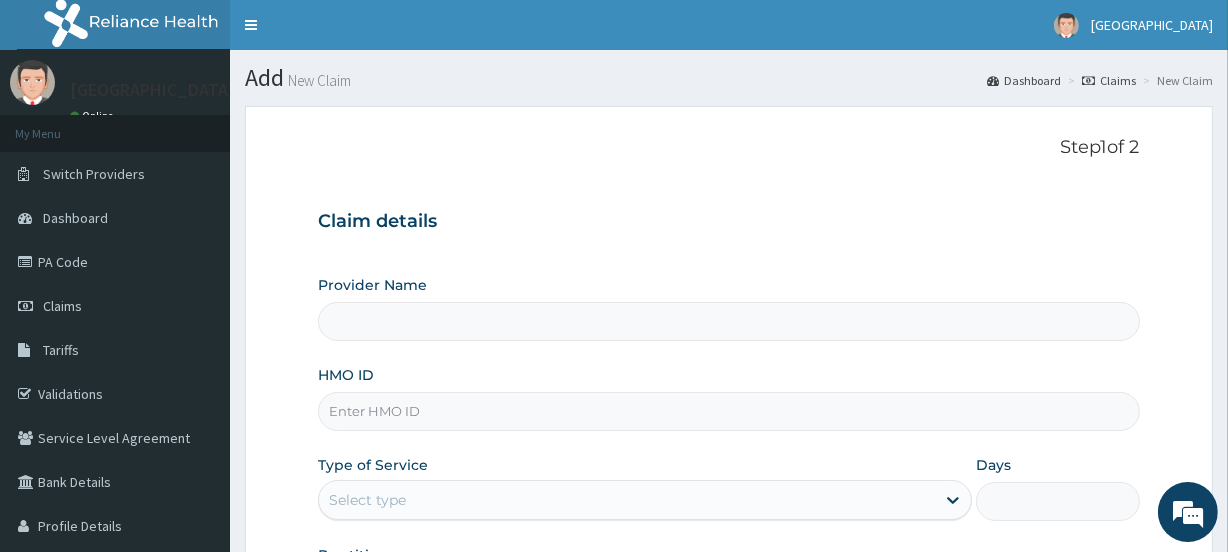 type on "[GEOGRAPHIC_DATA]" 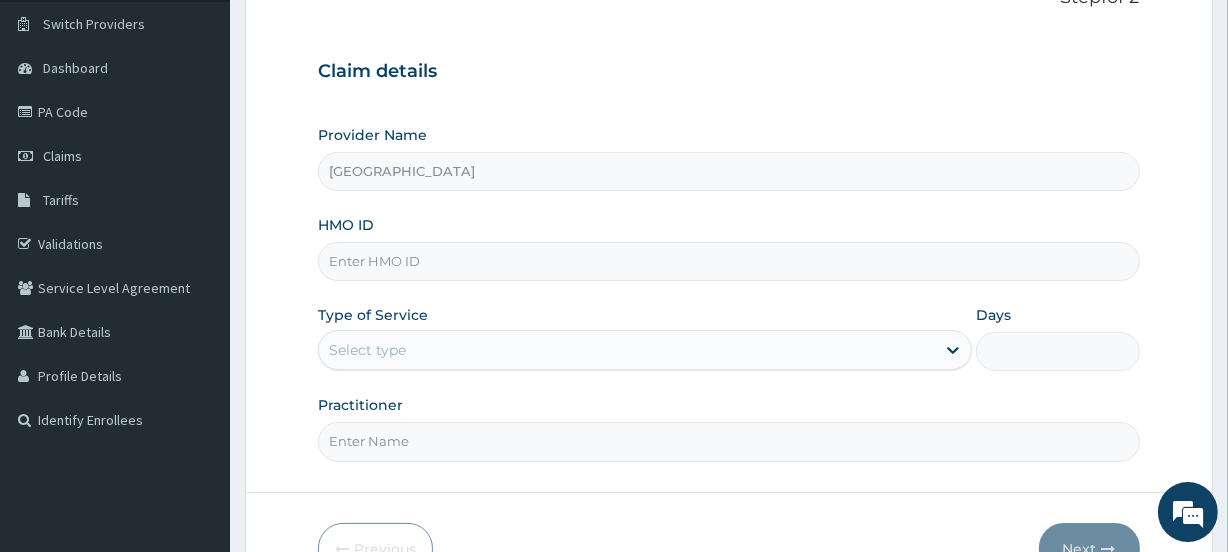 scroll, scrollTop: 156, scrollLeft: 0, axis: vertical 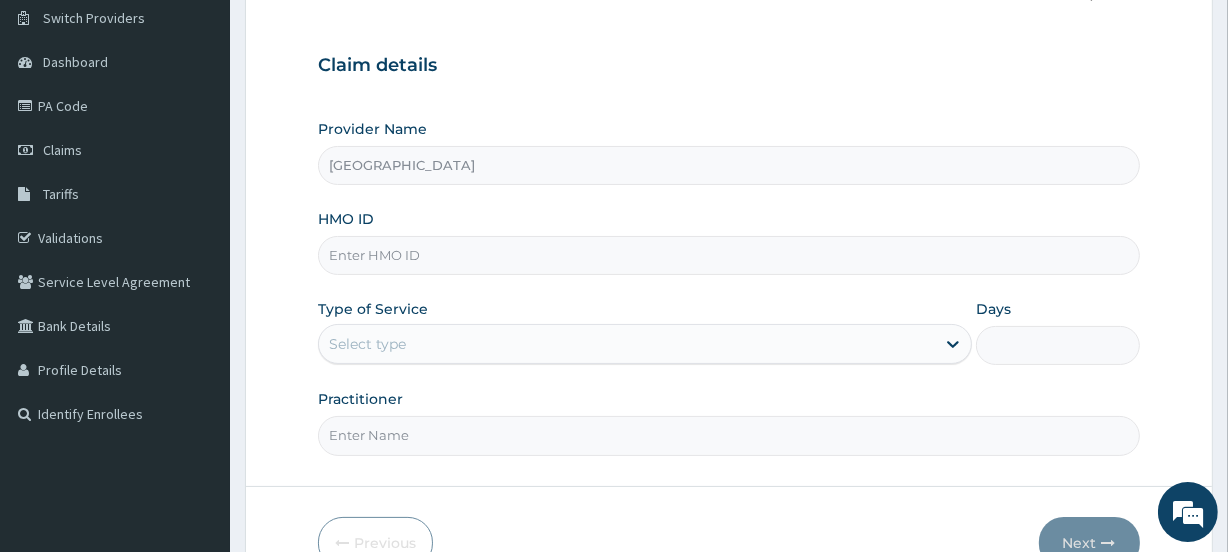 click on "HMO ID" at bounding box center [728, 255] 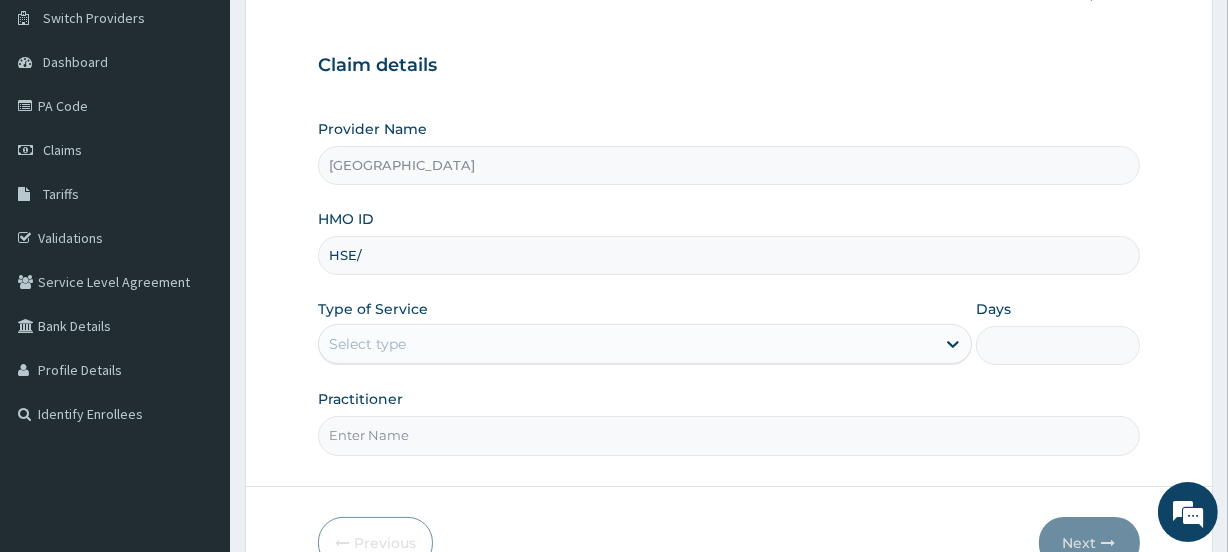 scroll, scrollTop: 0, scrollLeft: 0, axis: both 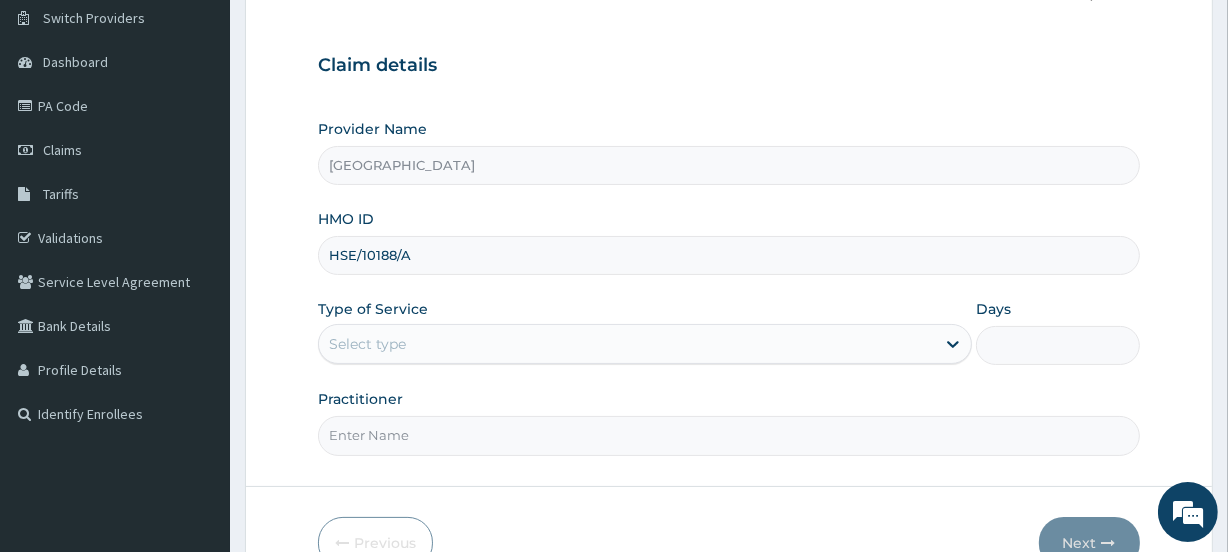 type on "HSE/10188/A" 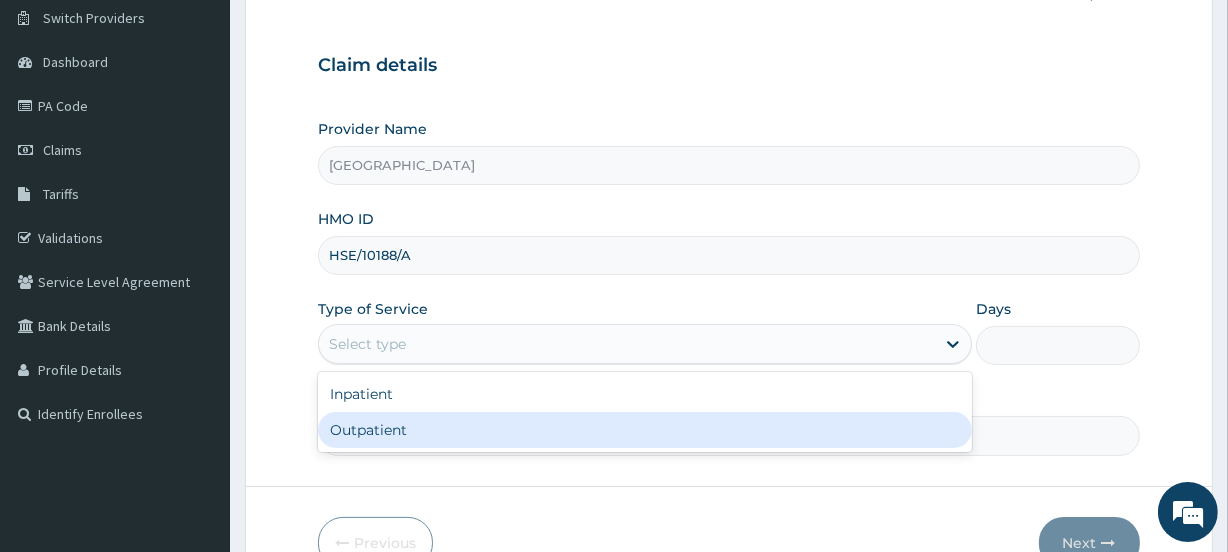click on "Outpatient" at bounding box center [645, 430] 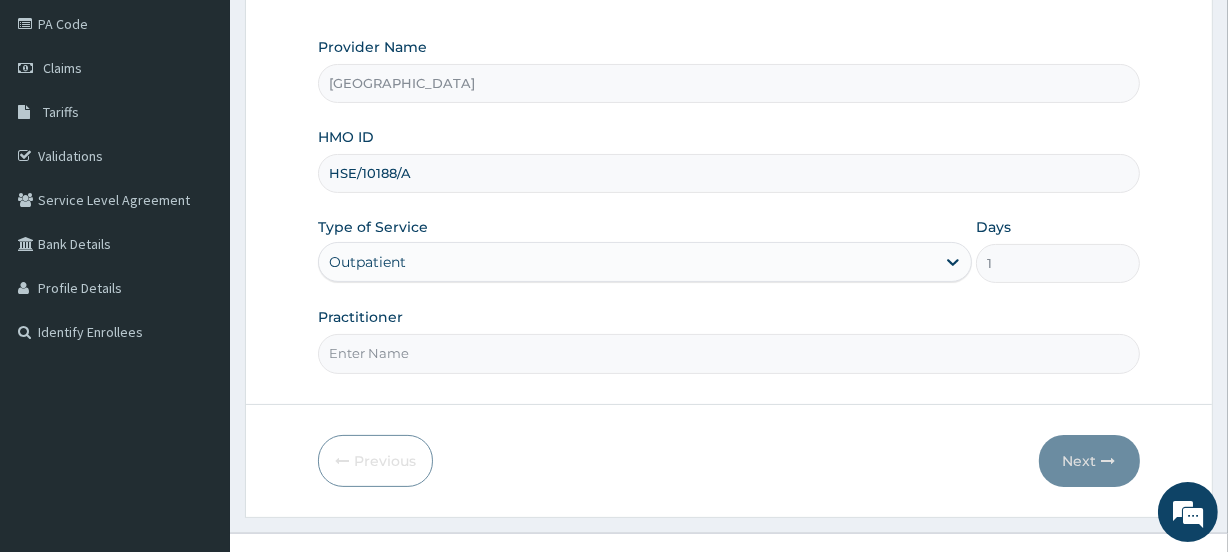 scroll, scrollTop: 268, scrollLeft: 0, axis: vertical 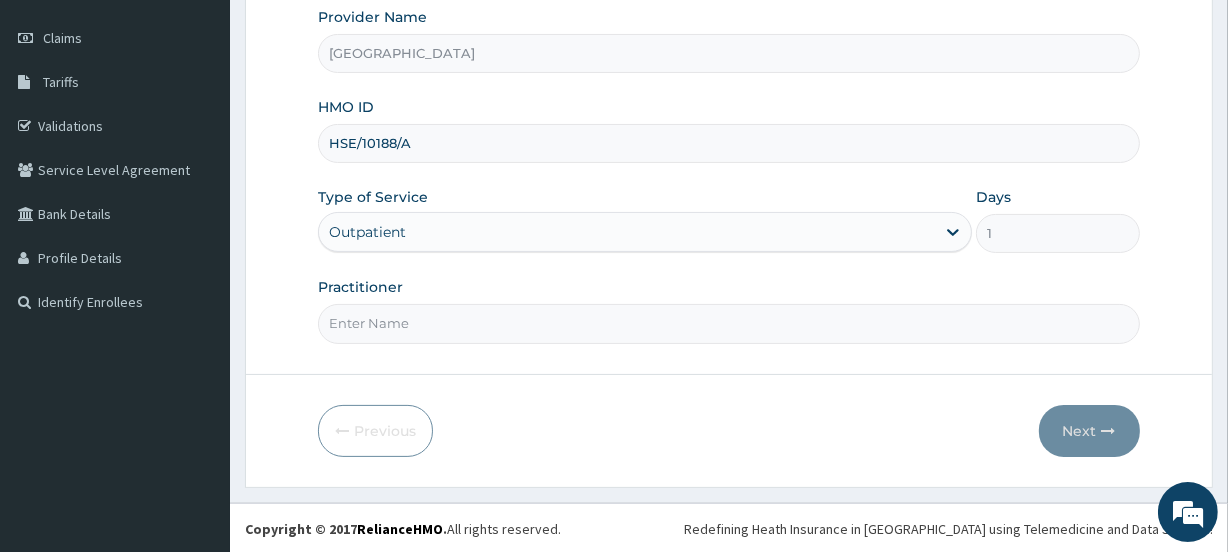 click on "Practitioner" at bounding box center (728, 323) 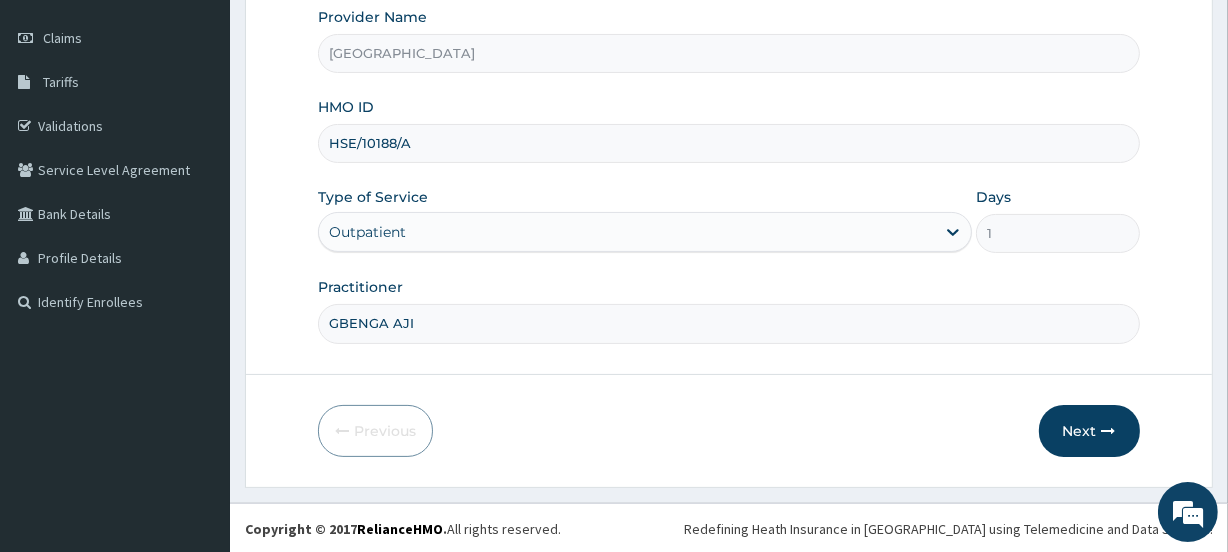click on "GBENGA AJI" at bounding box center [728, 323] 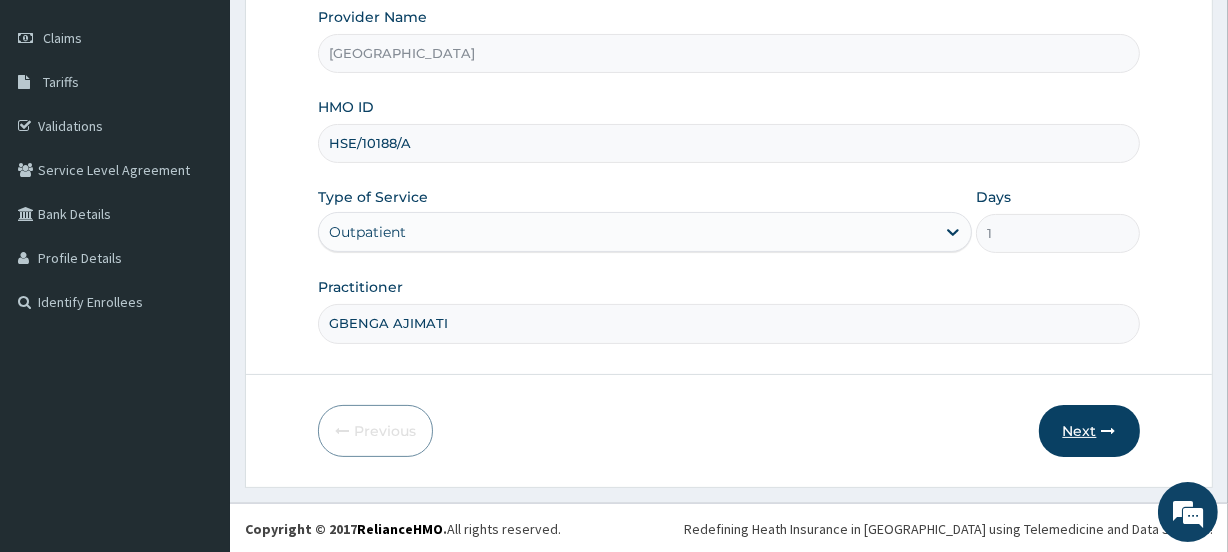 type on "GBENGA AJIMATI" 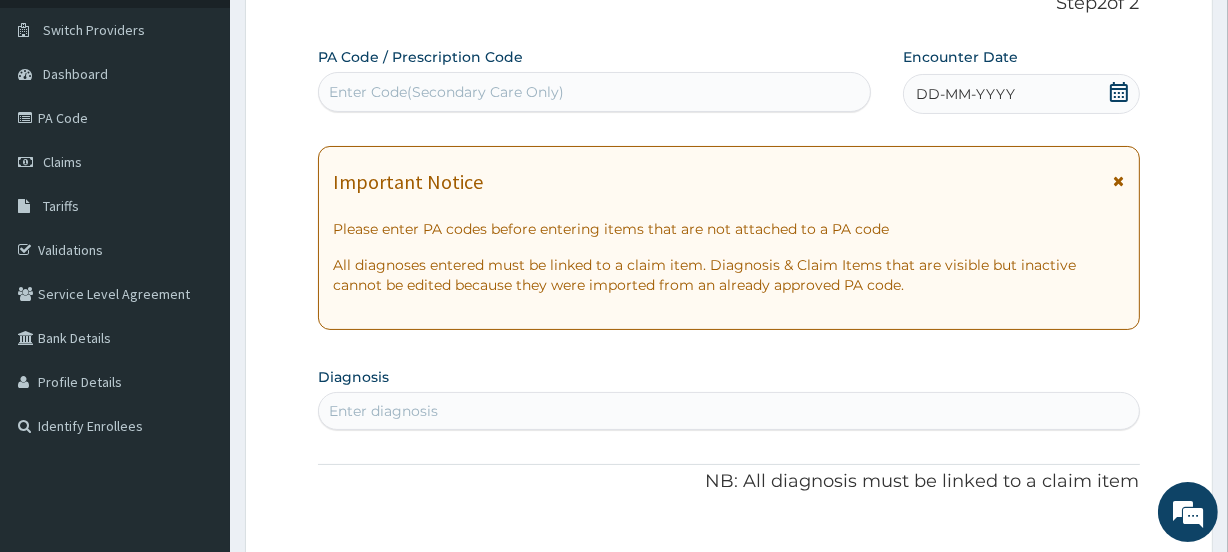 scroll, scrollTop: 91, scrollLeft: 0, axis: vertical 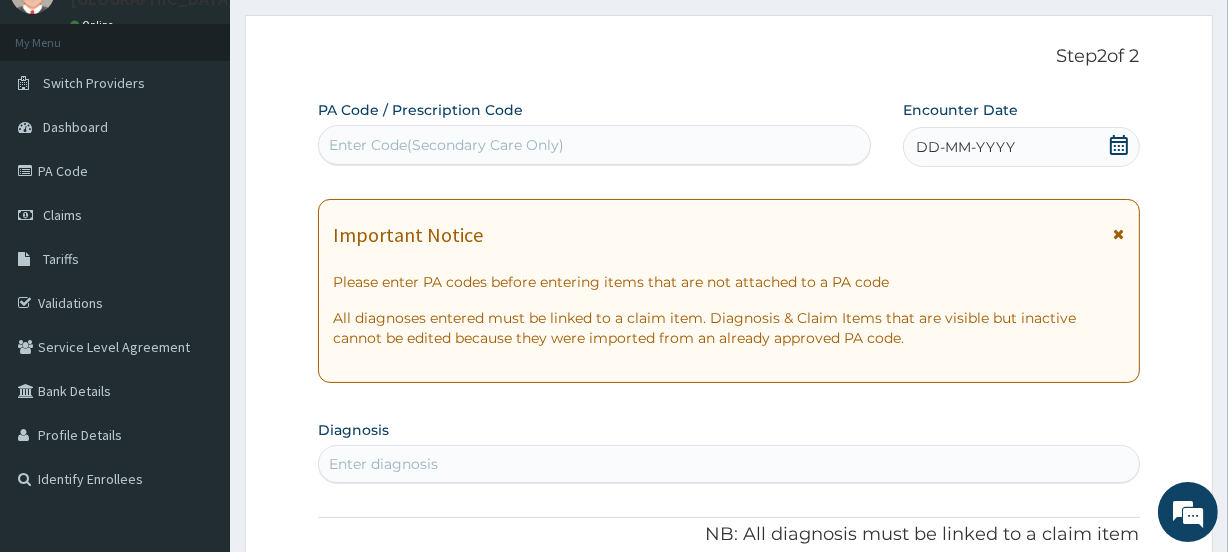 click 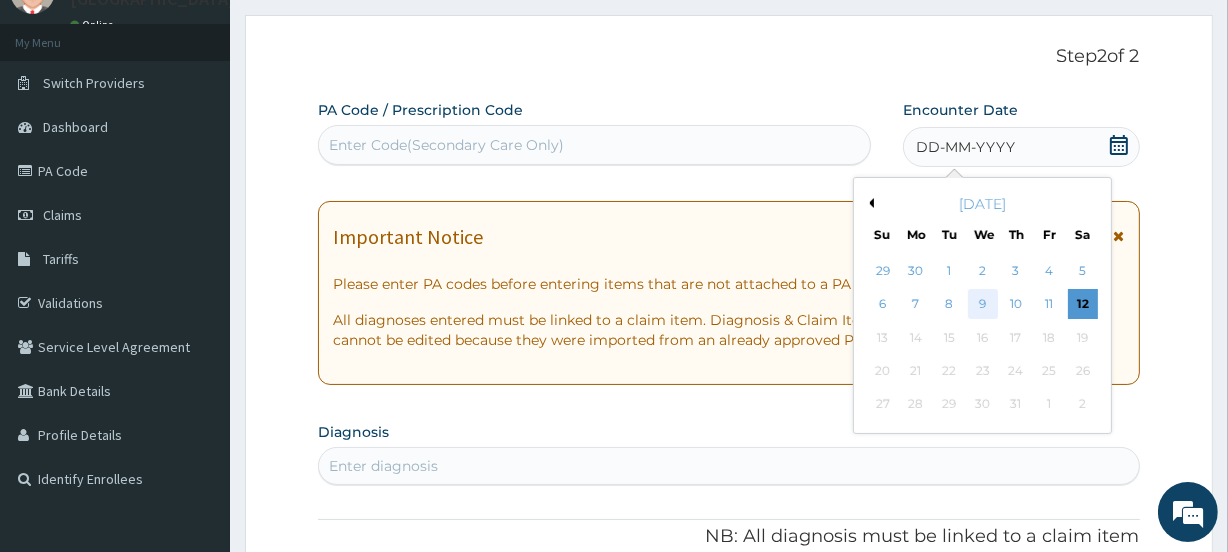 click on "9" at bounding box center (982, 305) 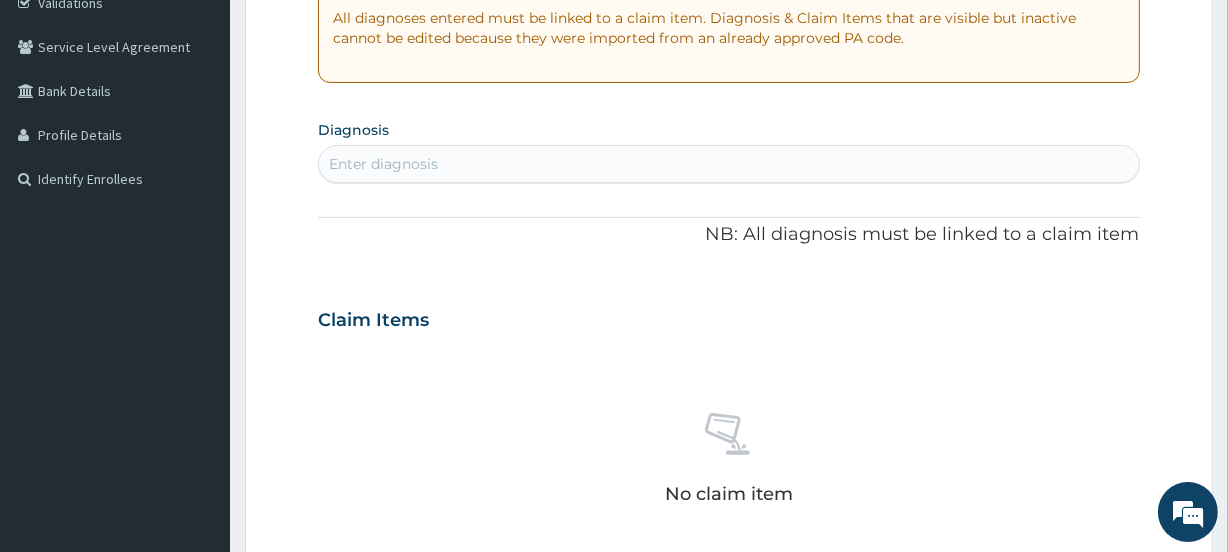 scroll, scrollTop: 414, scrollLeft: 0, axis: vertical 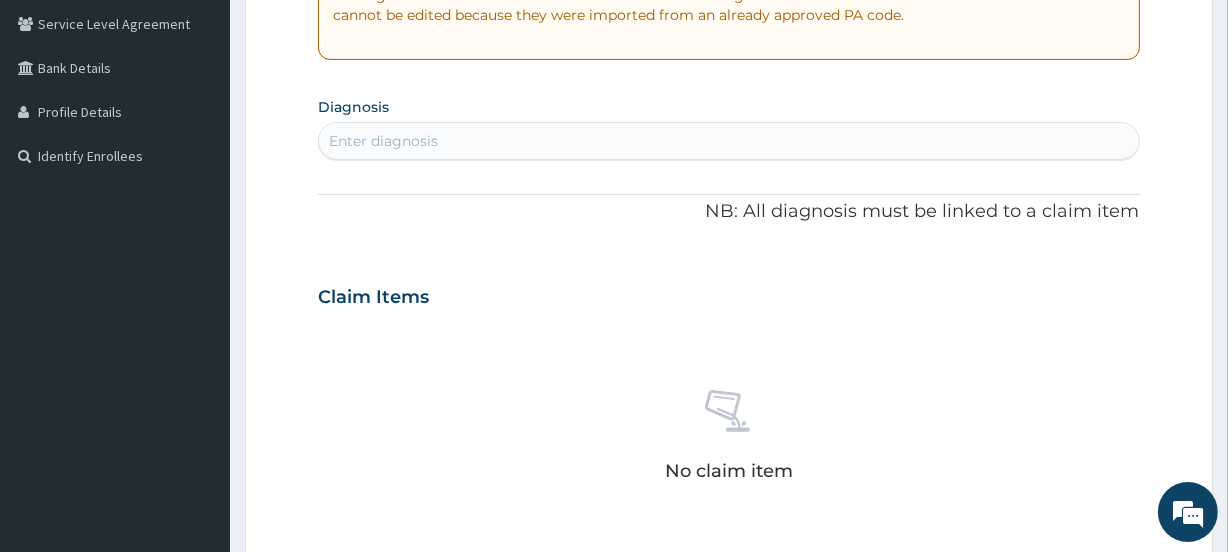 click on "Enter diagnosis" at bounding box center [383, 141] 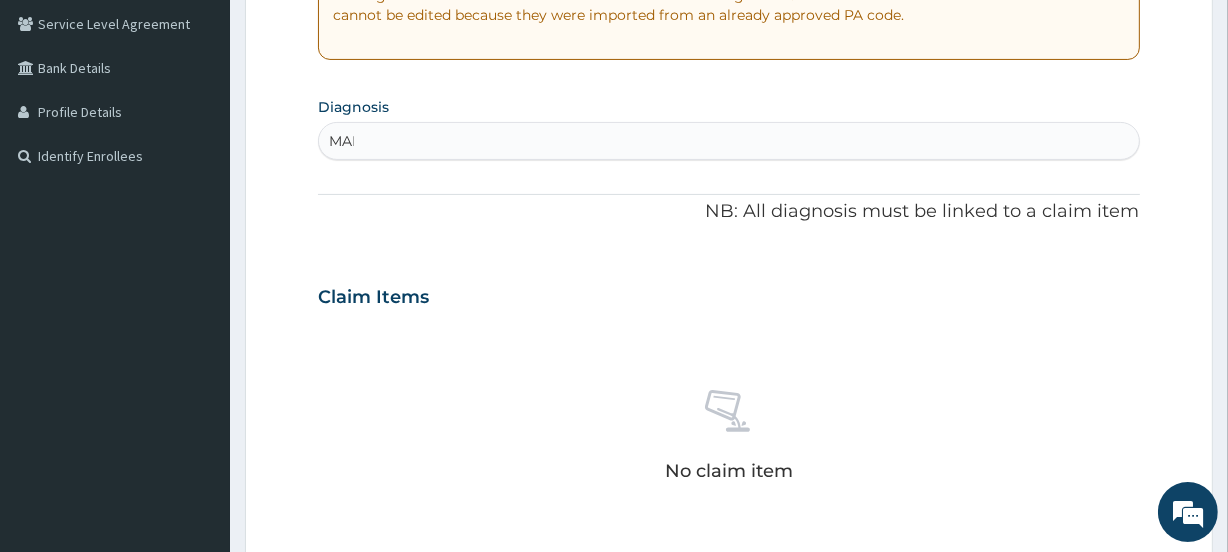 type on "MALA" 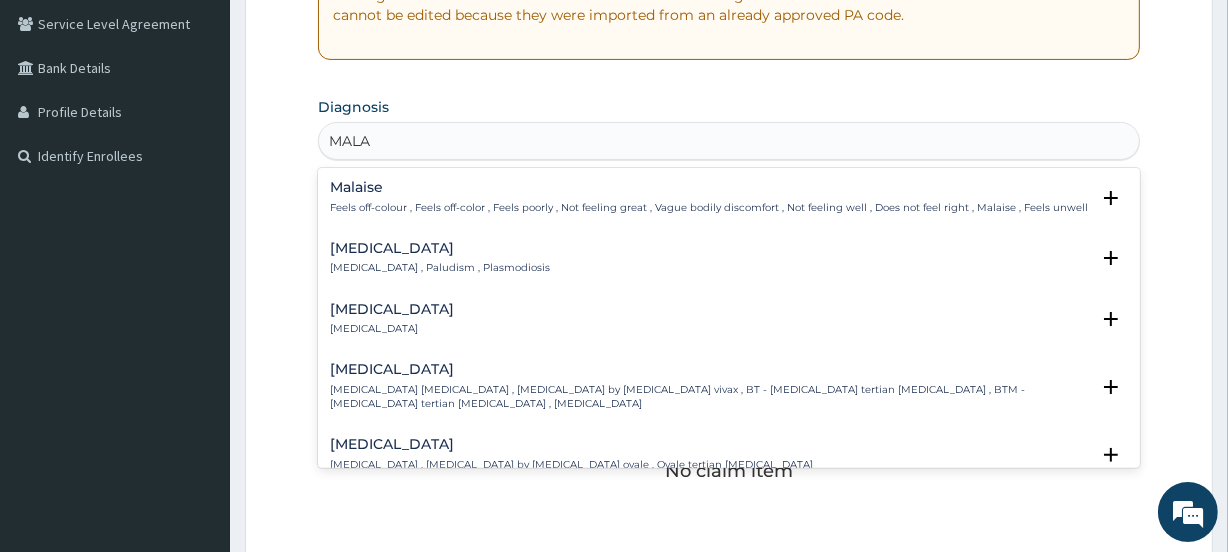 click on "[MEDICAL_DATA]" at bounding box center [440, 248] 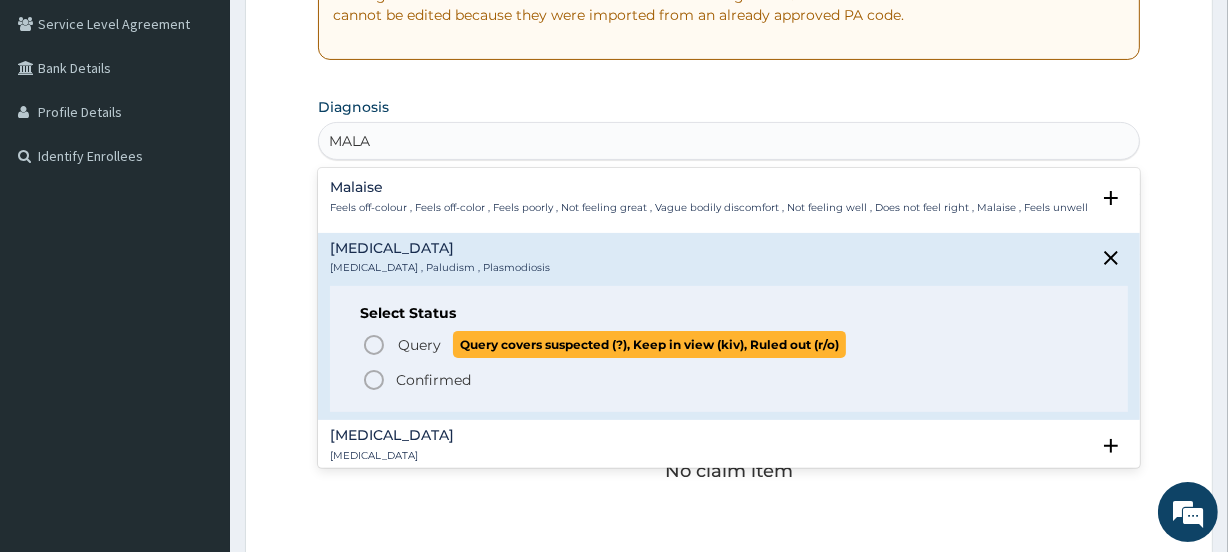 click on "Query Query covers suspected (?), Keep in view (kiv), Ruled out (r/o)" at bounding box center [729, 344] 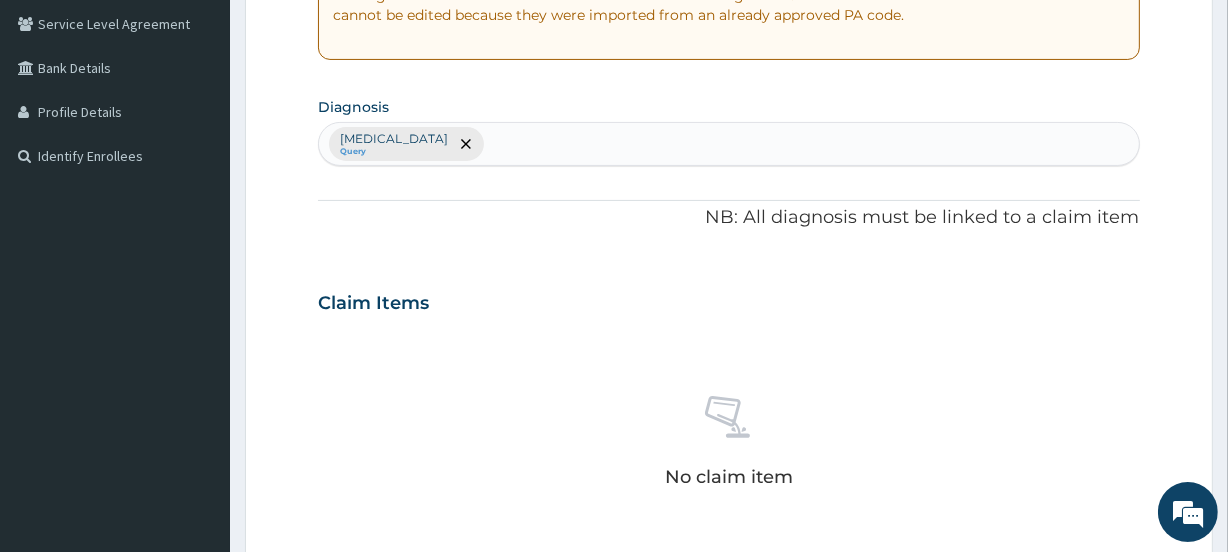 click on "[MEDICAL_DATA] Query" at bounding box center (728, 144) 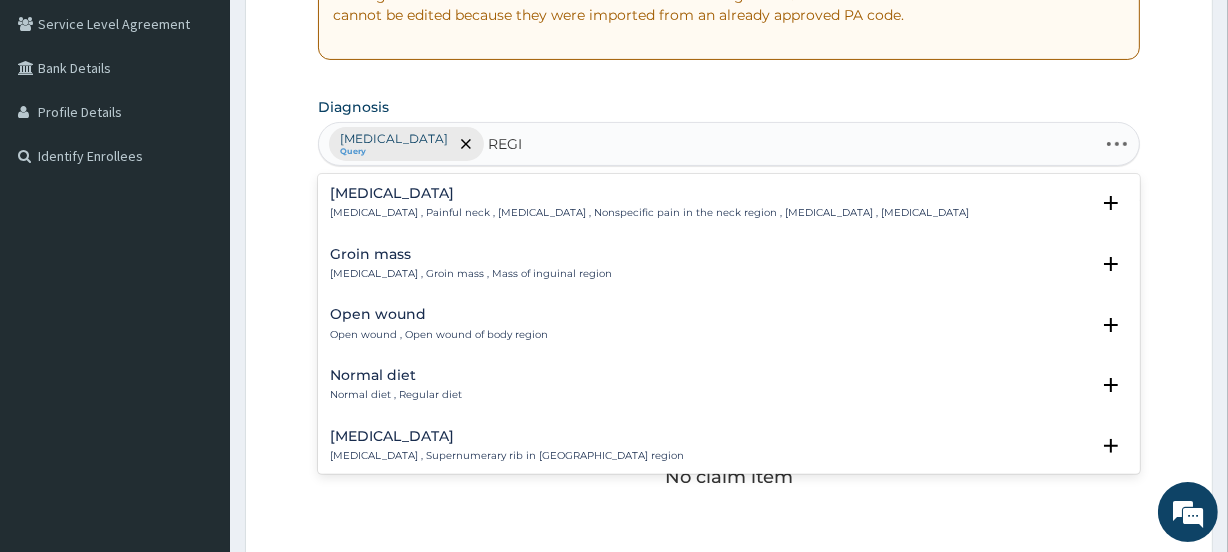 type on "REGIS" 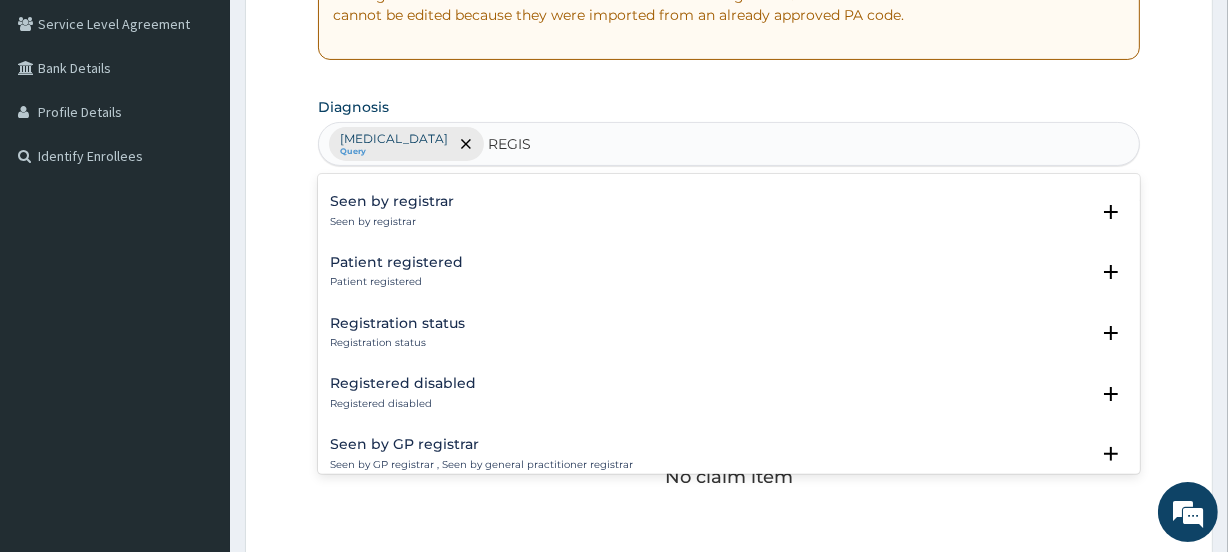 scroll, scrollTop: 0, scrollLeft: 0, axis: both 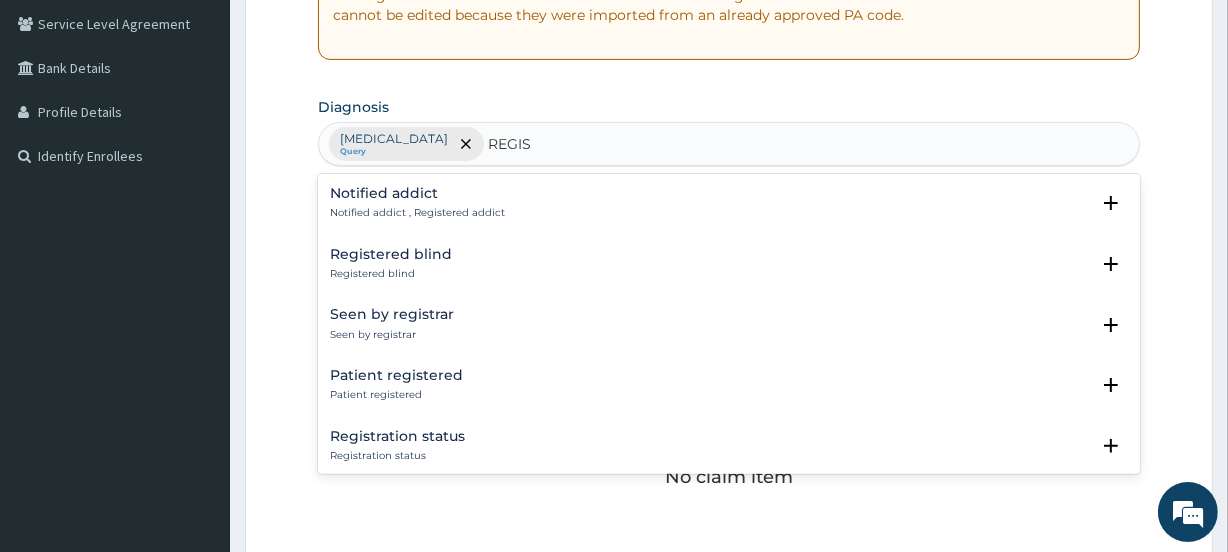 type 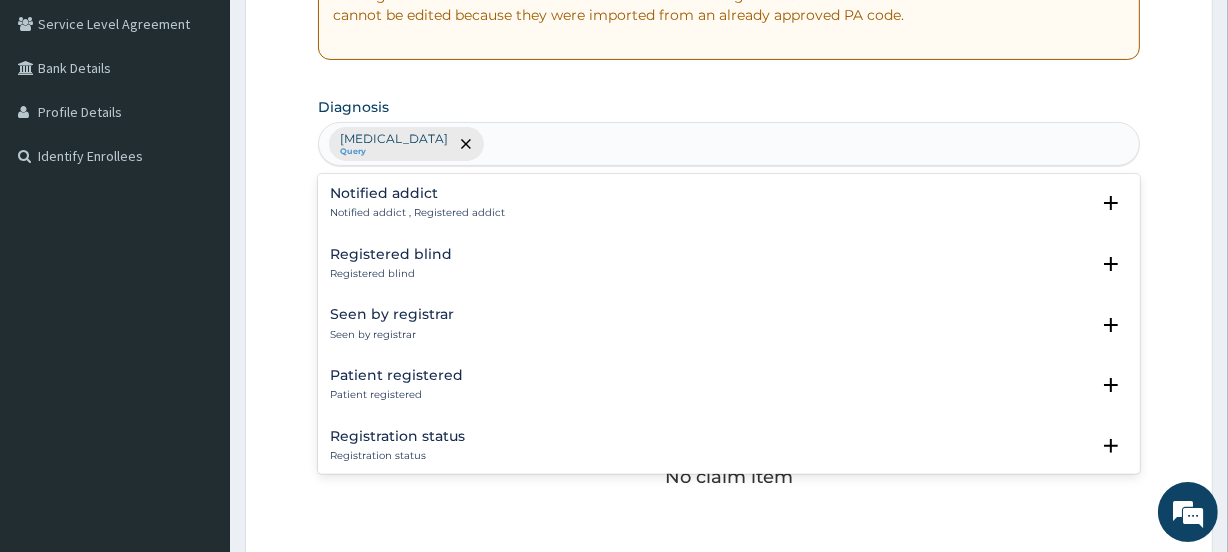 click on "Malaria Query REGIS" at bounding box center [728, 144] 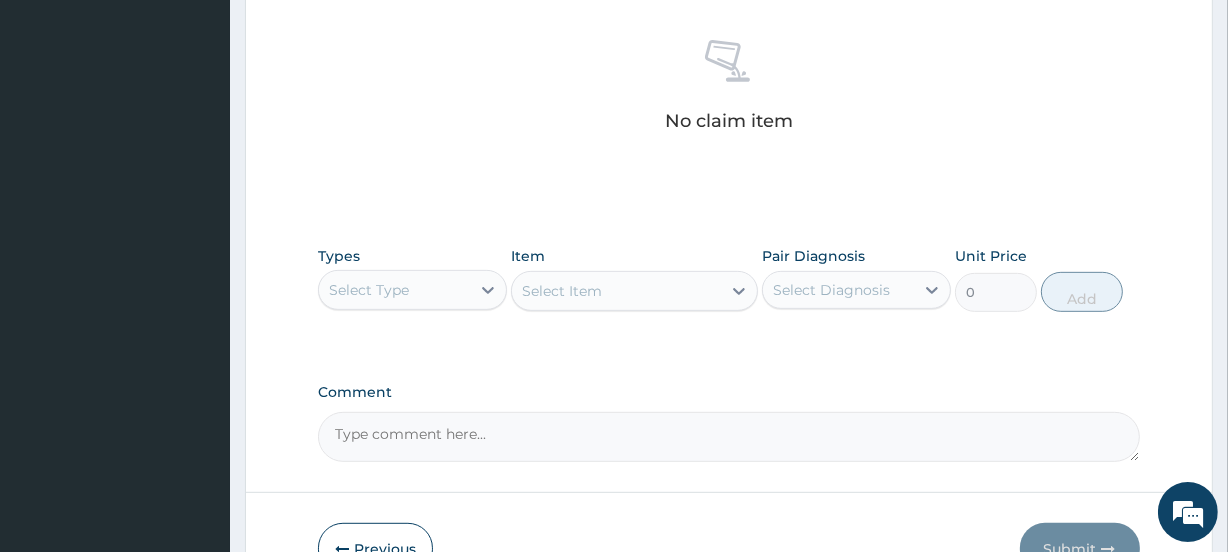 scroll, scrollTop: 889, scrollLeft: 0, axis: vertical 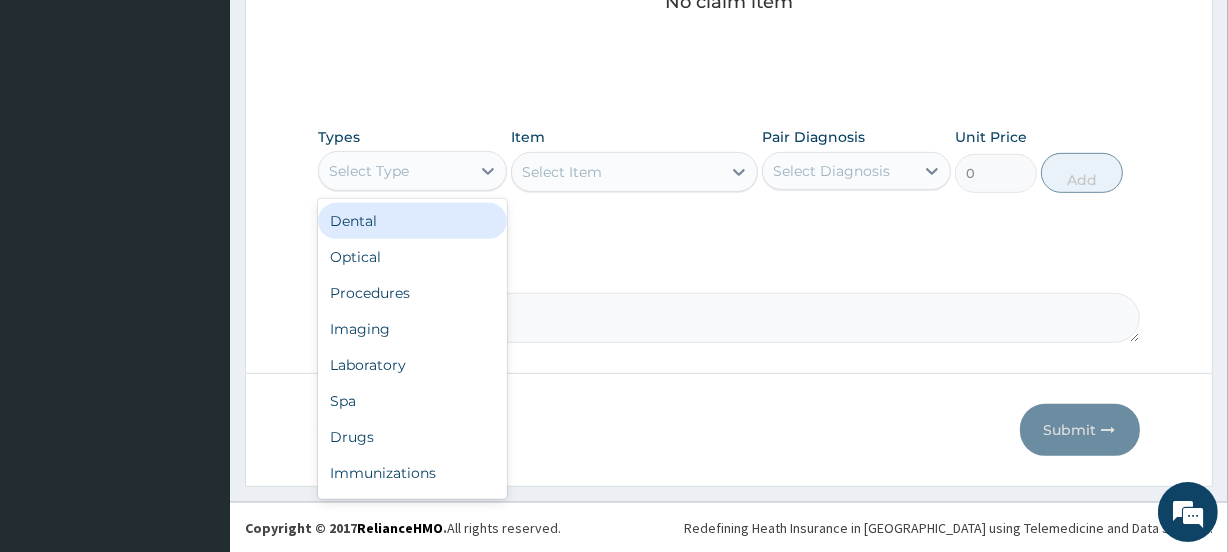 click on "Select Type" at bounding box center [369, 171] 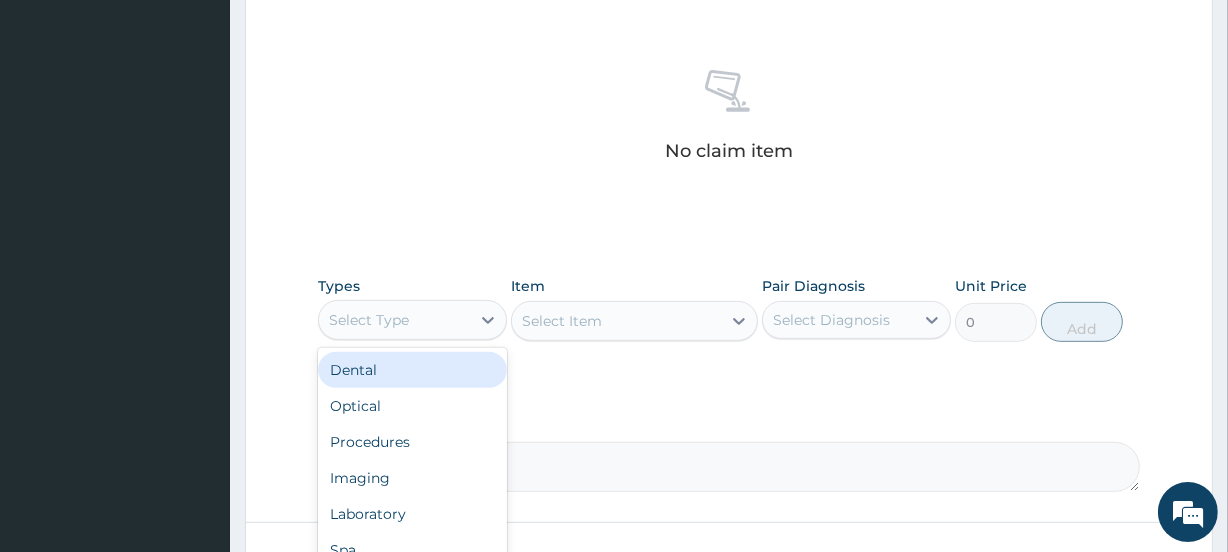 scroll, scrollTop: 889, scrollLeft: 0, axis: vertical 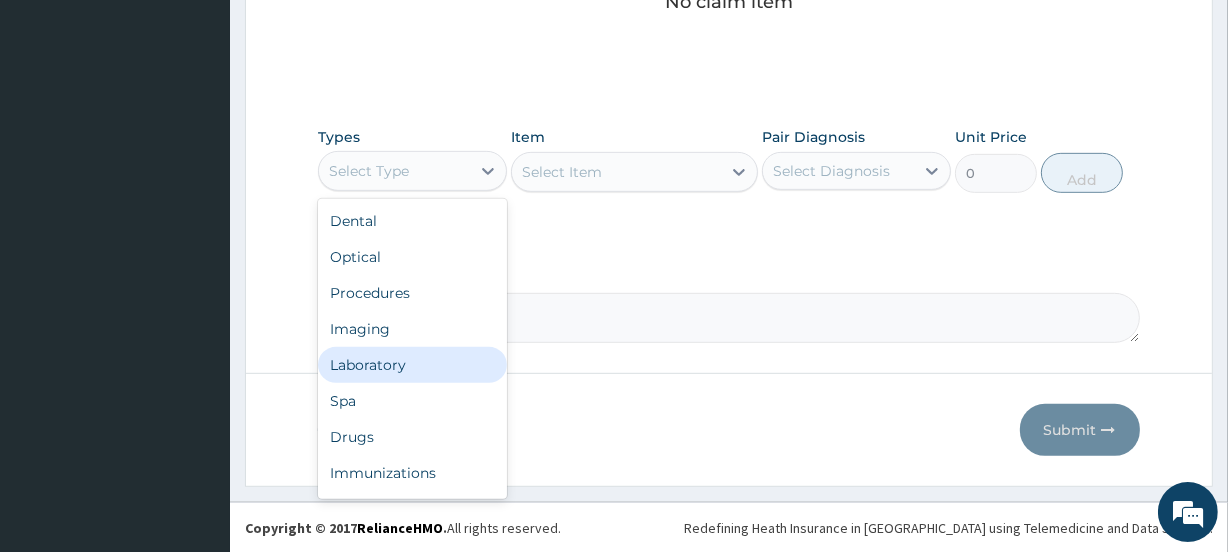 click on "Laboratory" at bounding box center [412, 365] 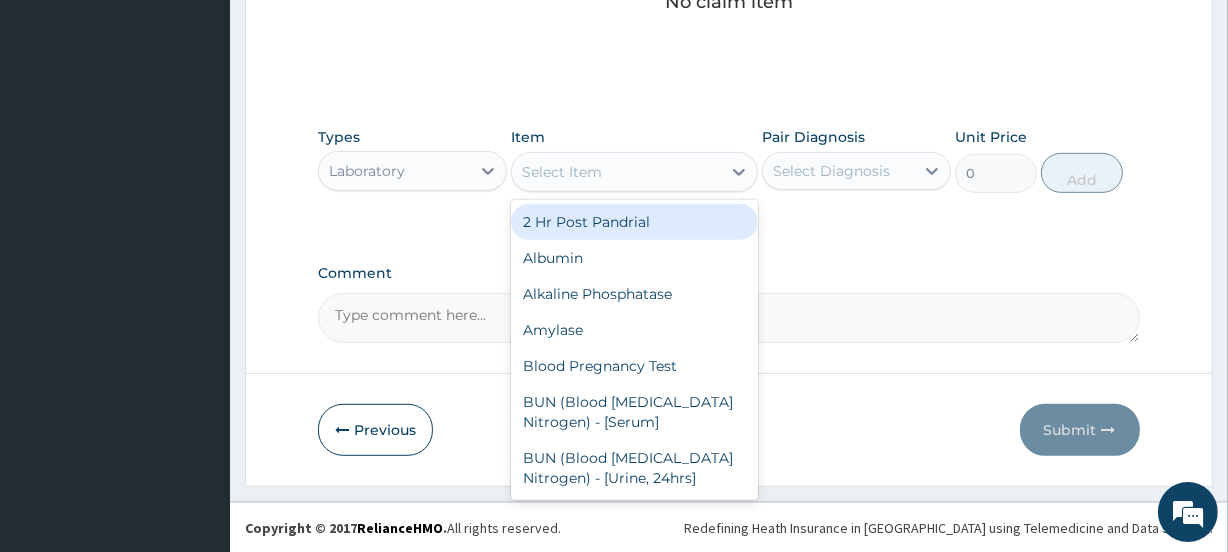 click on "Select Item" at bounding box center (616, 172) 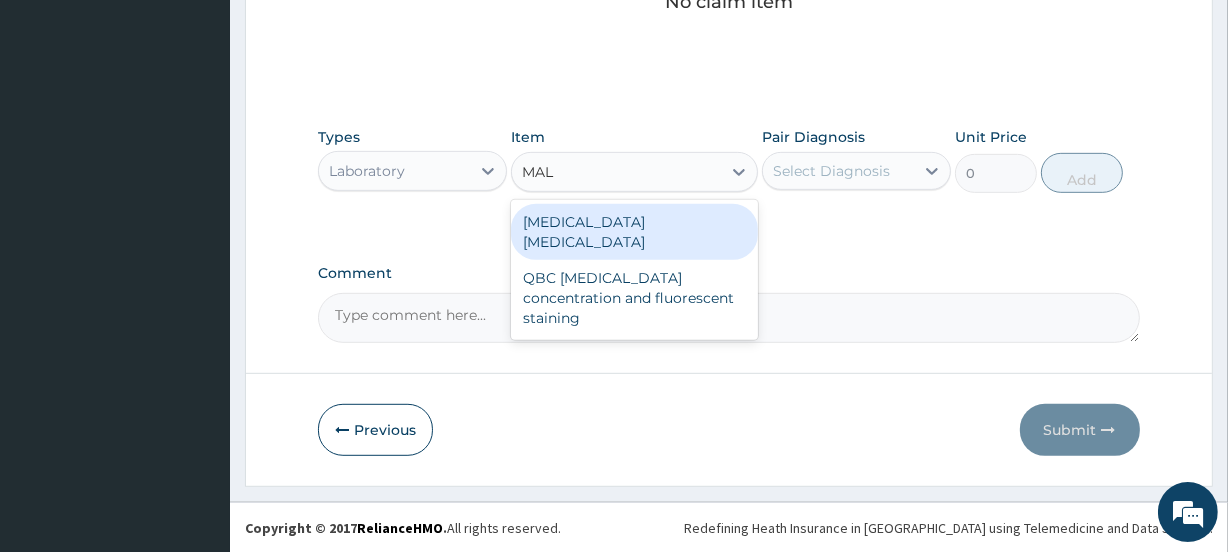 type on "MALA" 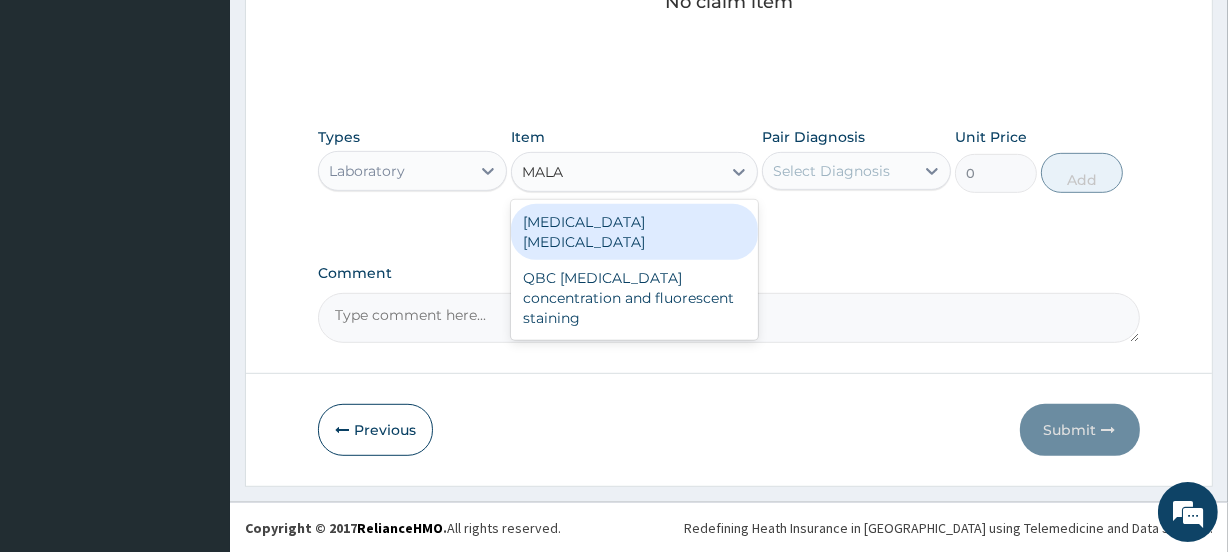 type on "1000" 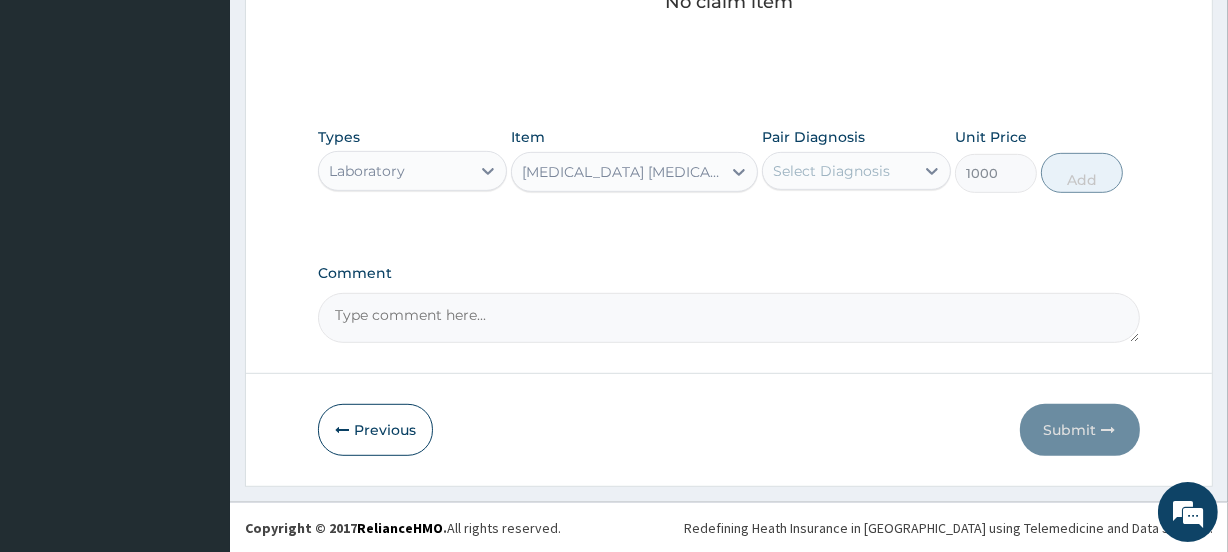 click on "Select Diagnosis" at bounding box center (831, 171) 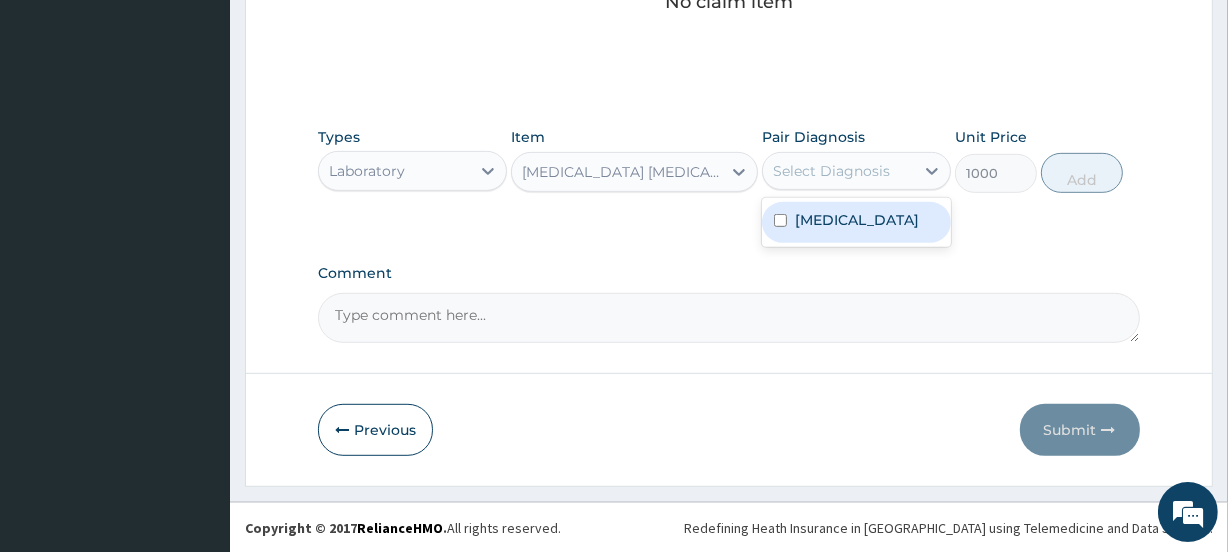 click on "[MEDICAL_DATA]" at bounding box center [857, 220] 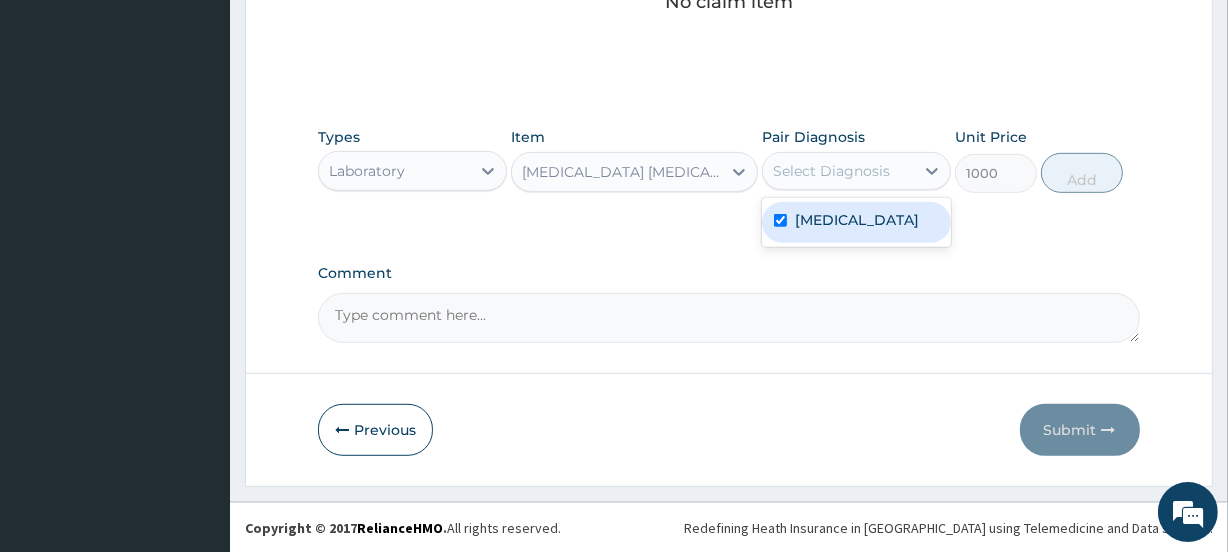 checkbox on "true" 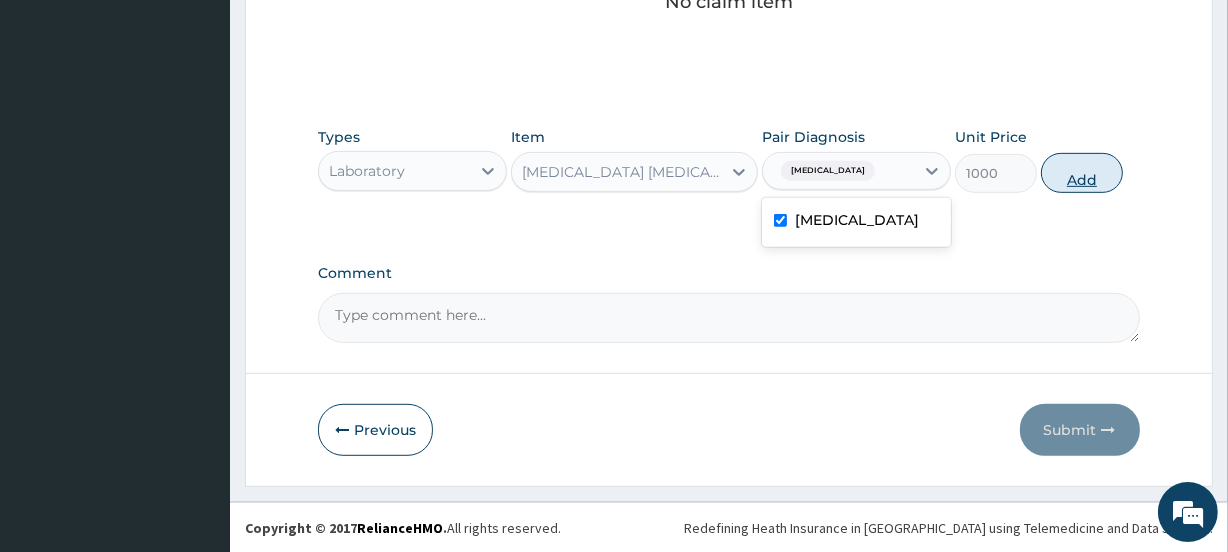 click on "Add" at bounding box center (1082, 173) 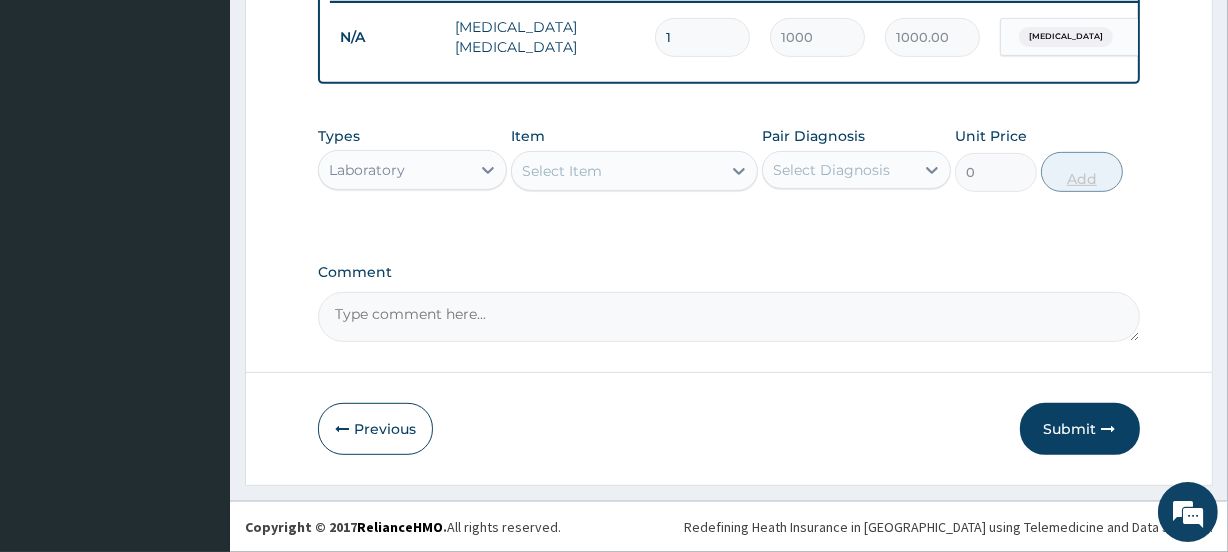 scroll, scrollTop: 807, scrollLeft: 0, axis: vertical 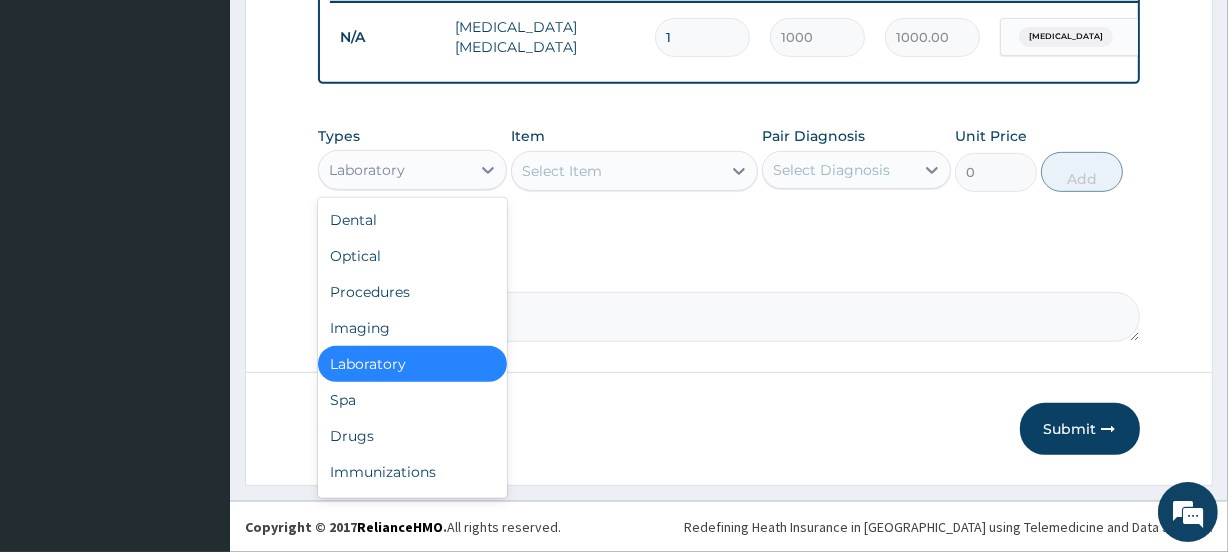 click on "Laboratory" at bounding box center (394, 170) 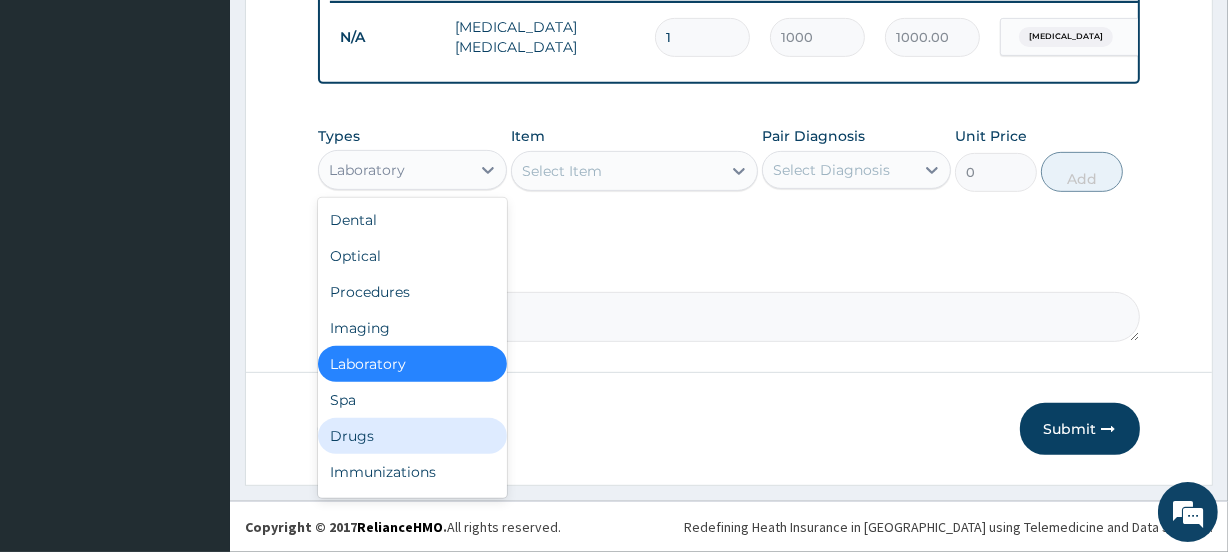 click on "Drugs" at bounding box center (412, 436) 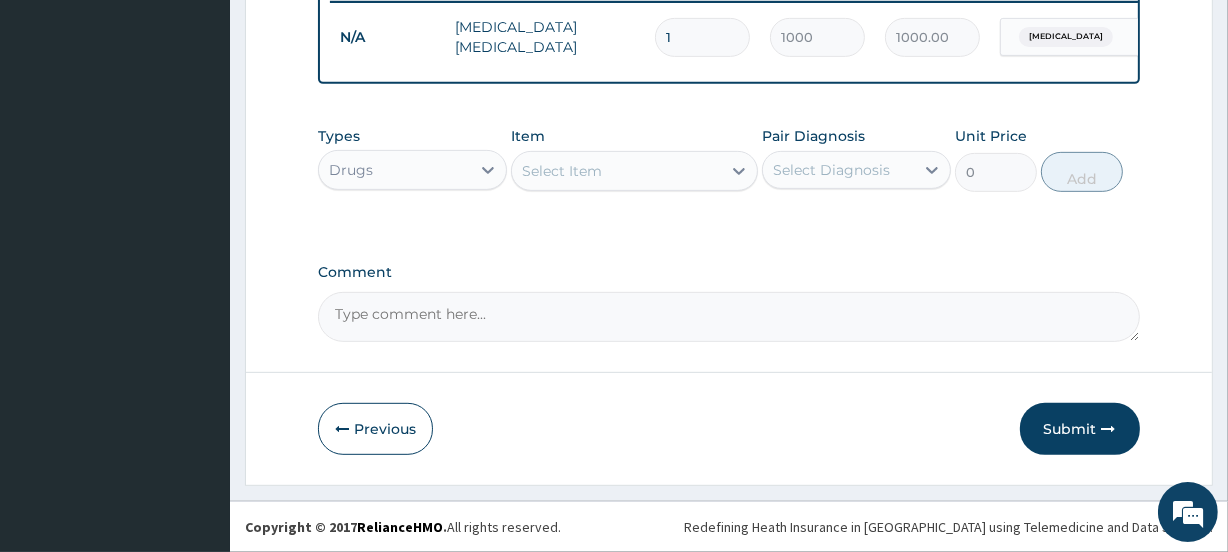 click on "Select Item" at bounding box center [616, 171] 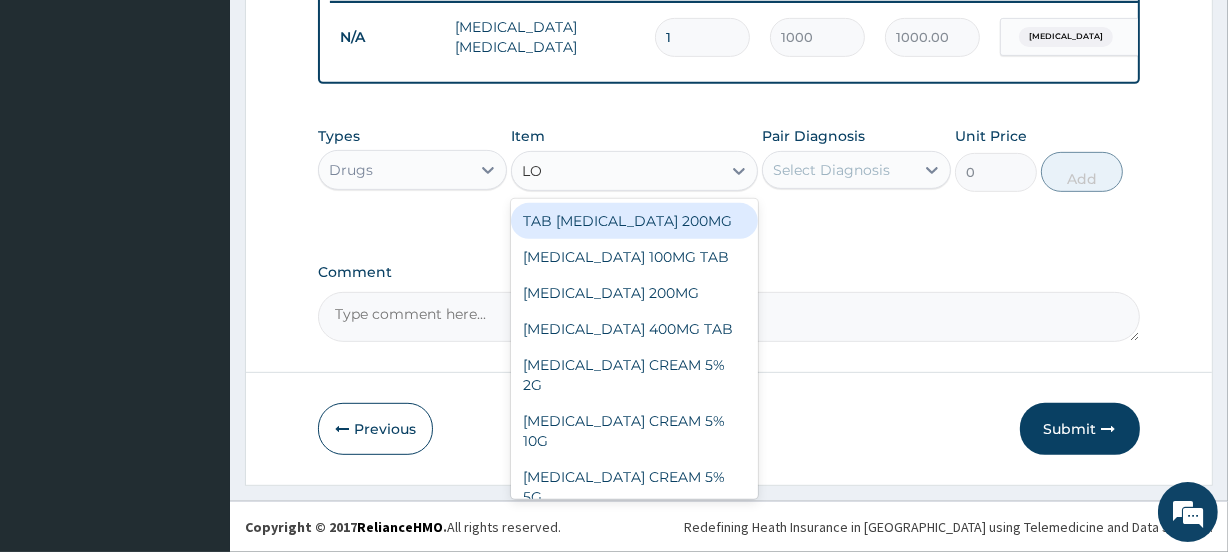 type on "LON" 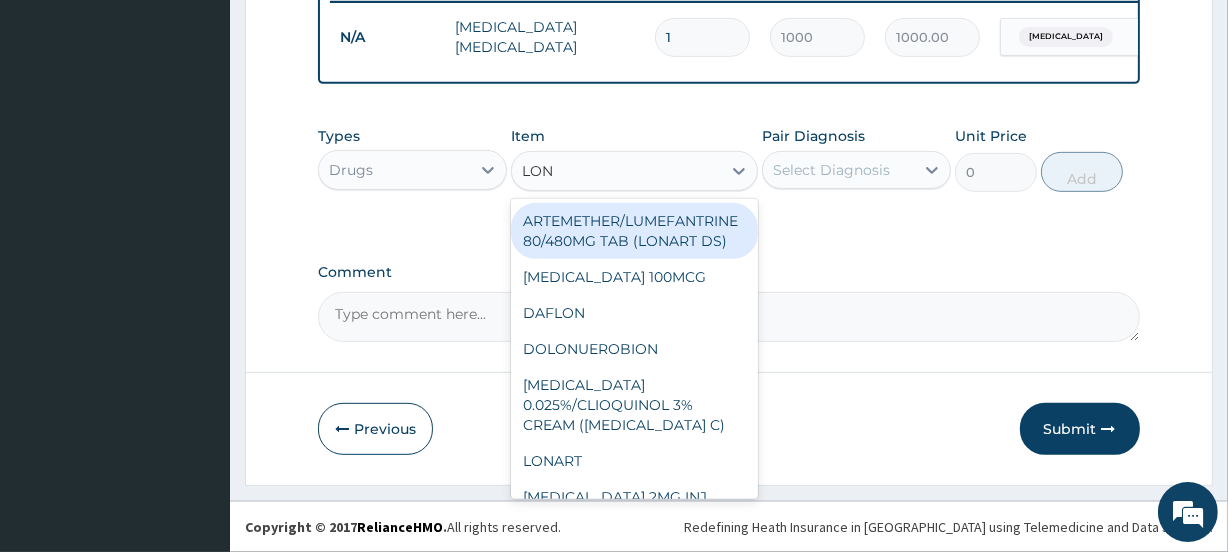 click on "ARTEMETHER/LUMEFANTRINE 80/480MG TAB  (LONART DS)" at bounding box center [634, 231] 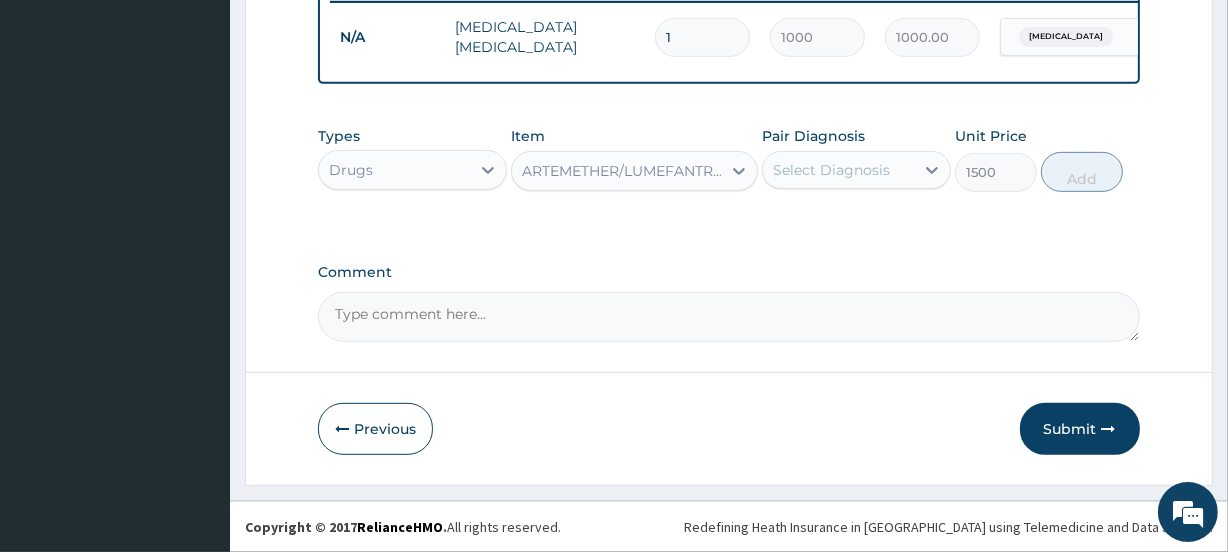 click on "Select Diagnosis" at bounding box center (831, 170) 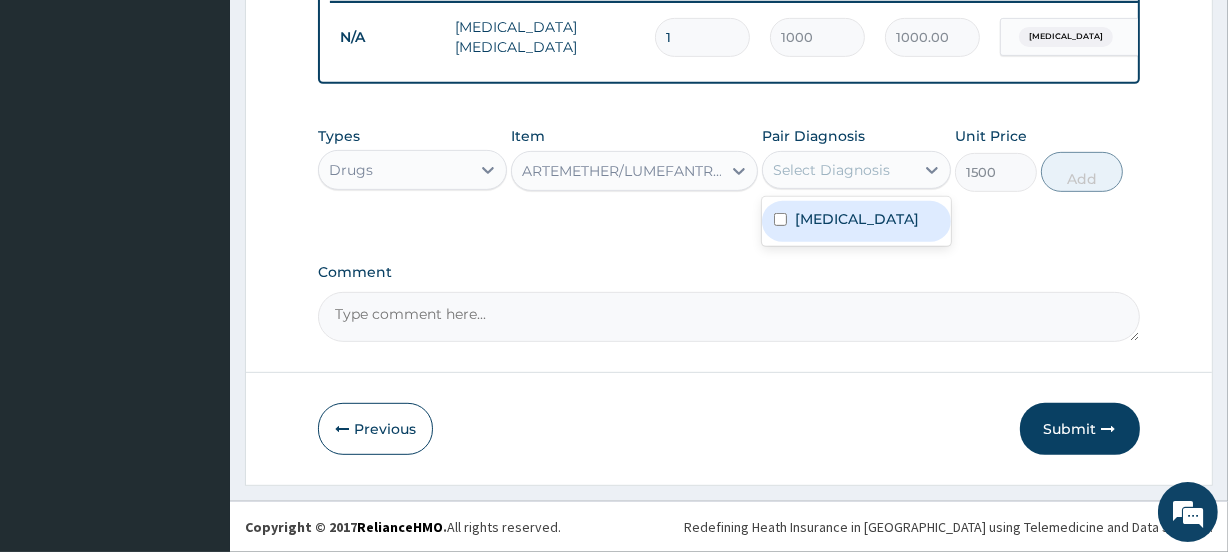 click on "[MEDICAL_DATA]" at bounding box center (857, 219) 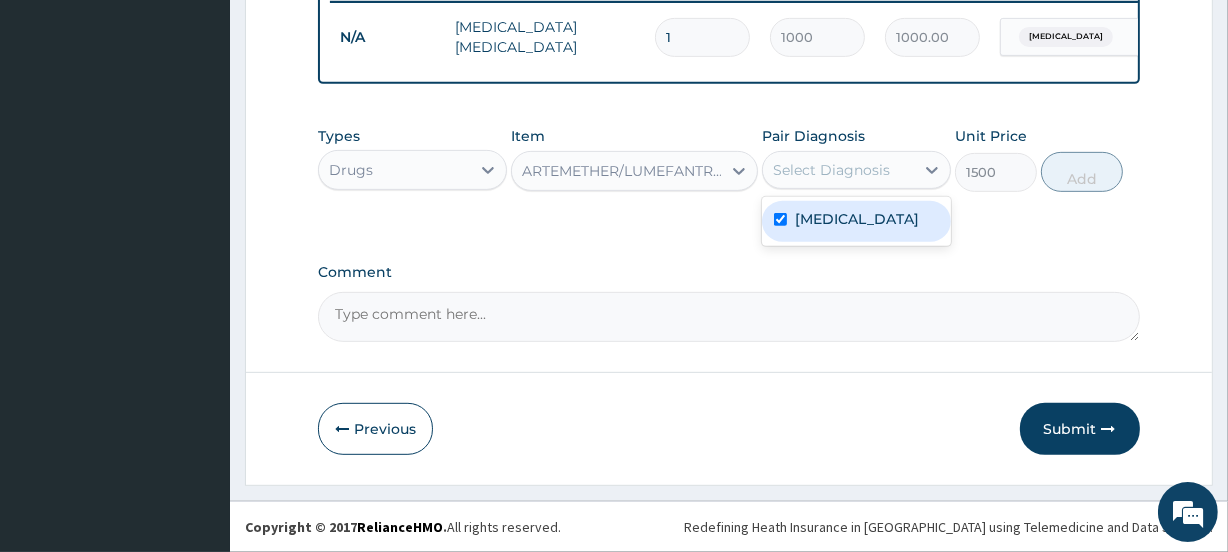 checkbox on "true" 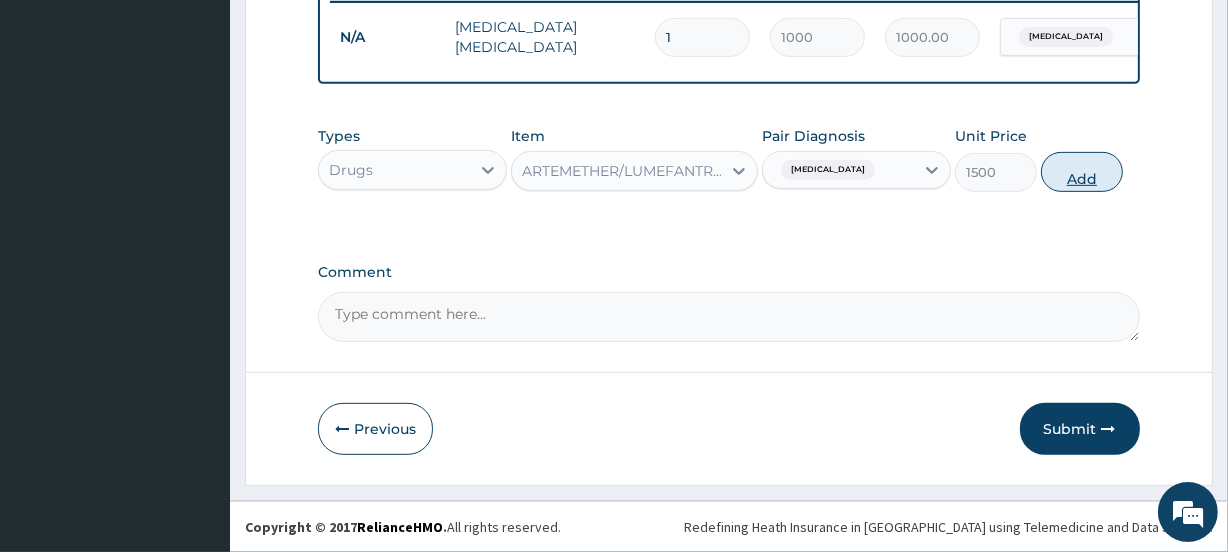 click on "Add" at bounding box center [1082, 172] 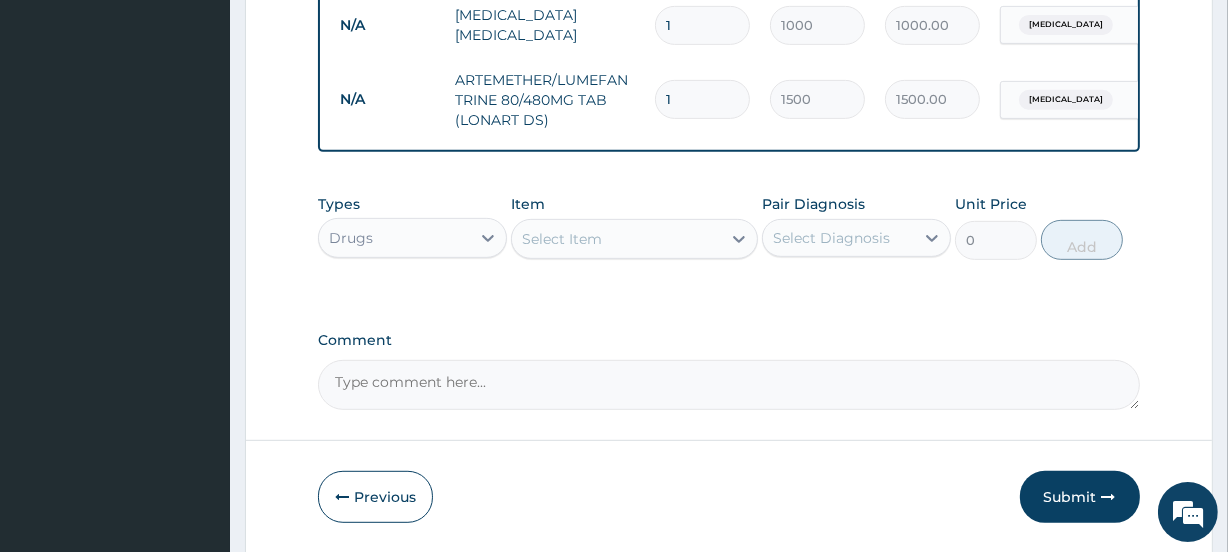 click on "Select Item" at bounding box center [616, 239] 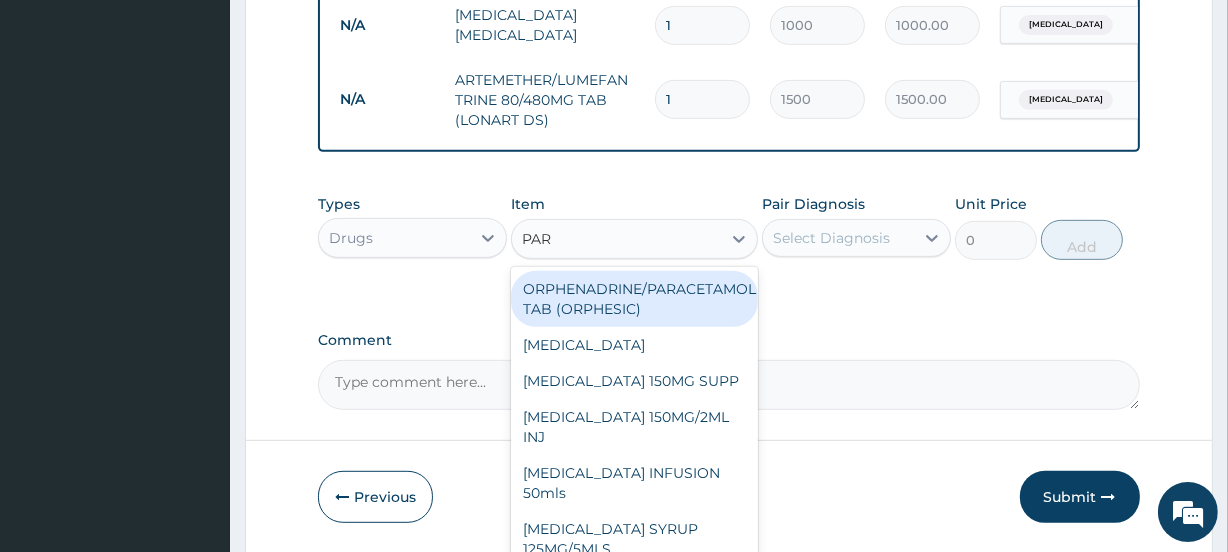 type on "PARA" 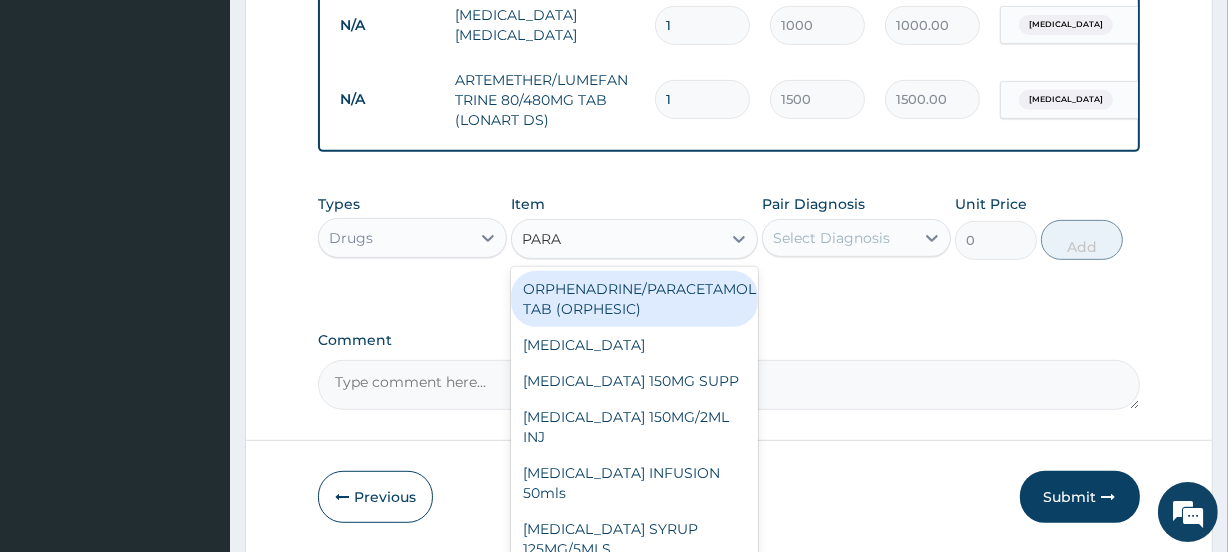 click on "ORPHENADRINE/PARACETAMOL  TAB  (ORPHESIC)" at bounding box center (634, 299) 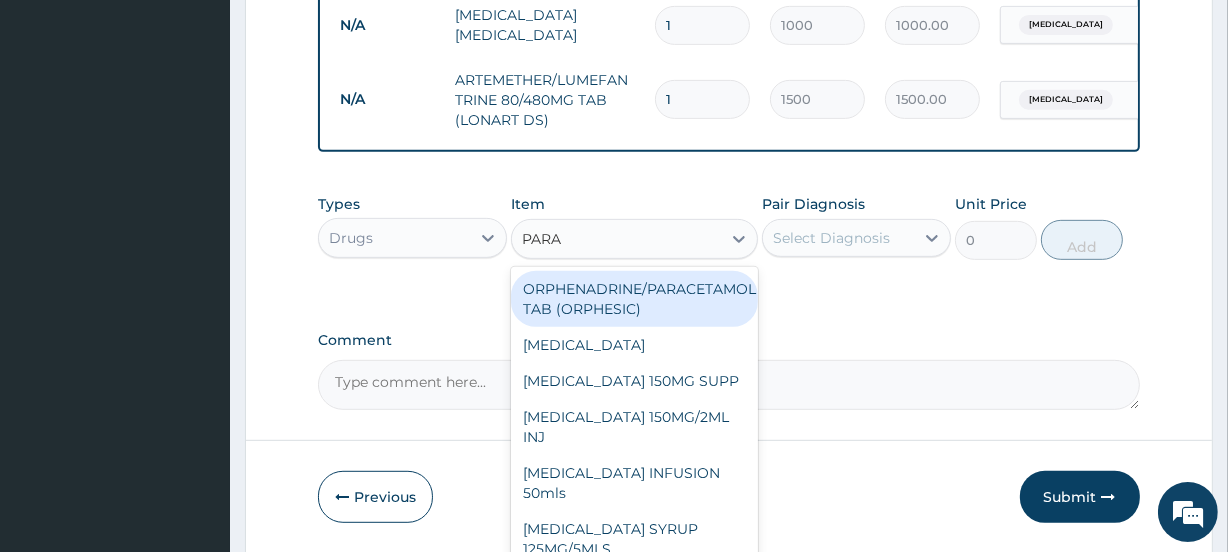 type 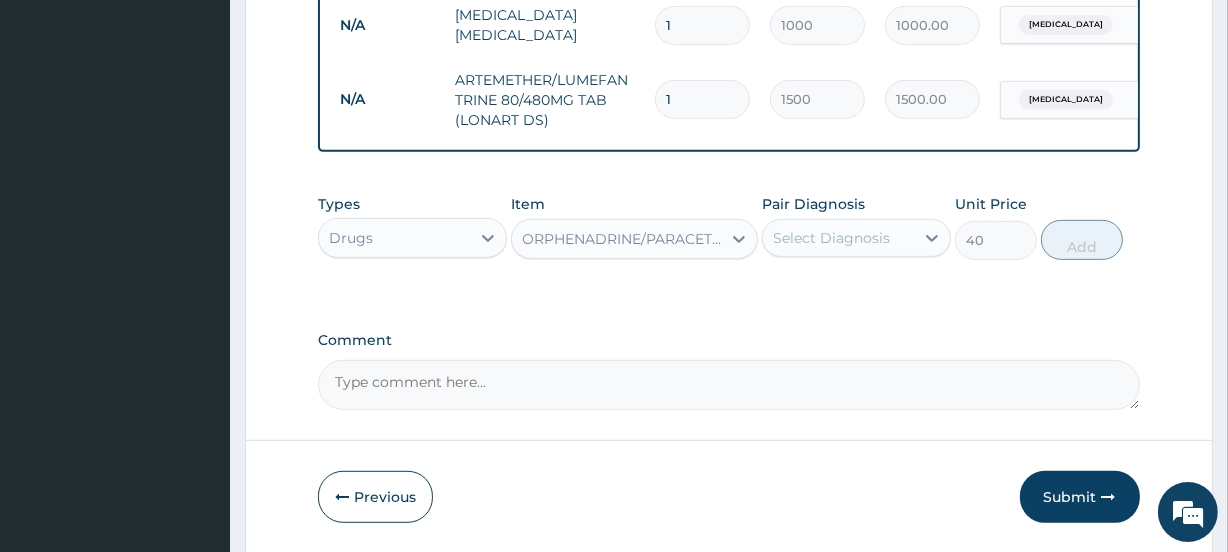 click on "Select Diagnosis" at bounding box center [831, 238] 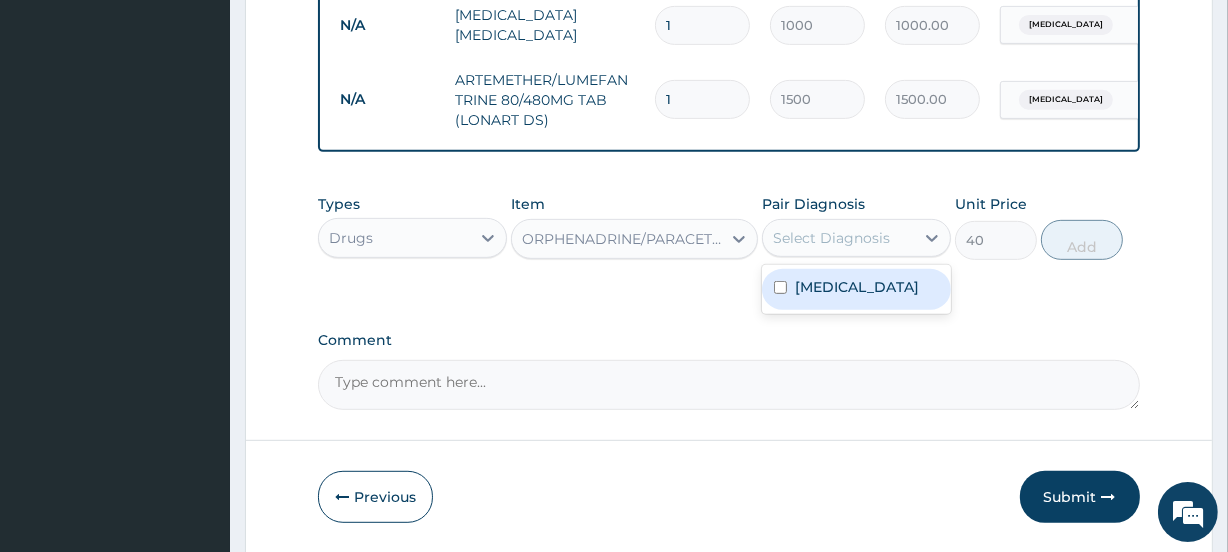 click on "[MEDICAL_DATA]" at bounding box center (857, 287) 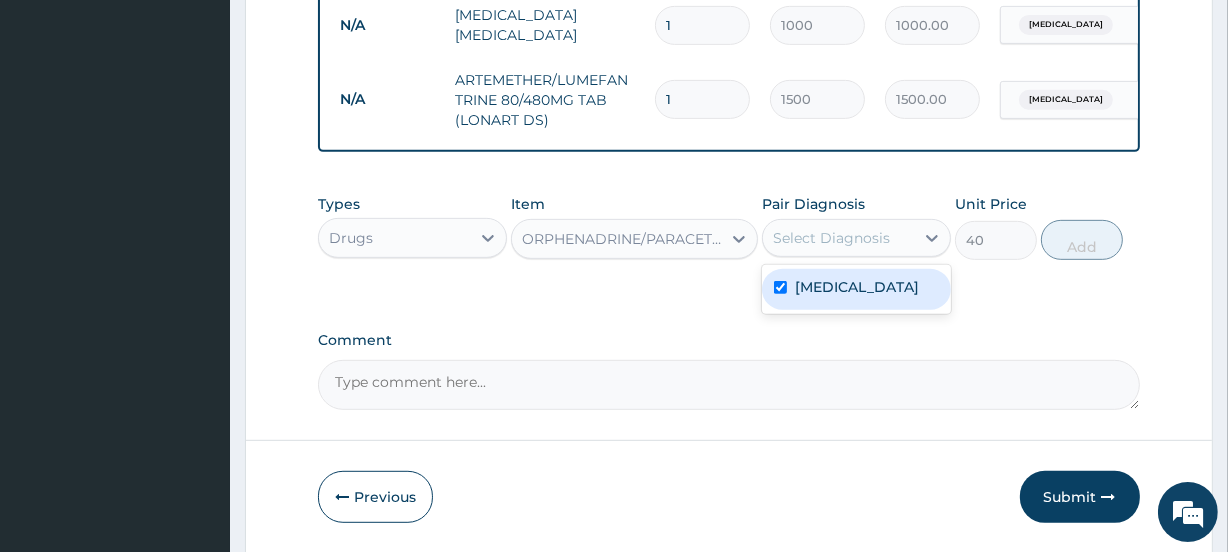 checkbox on "true" 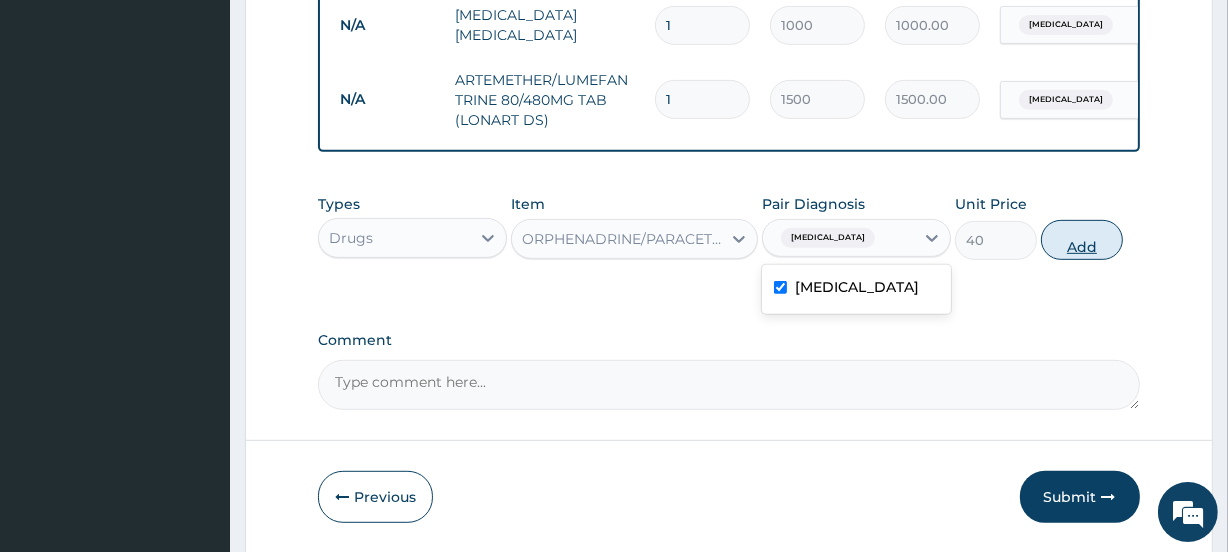 click on "Add" at bounding box center (1082, 240) 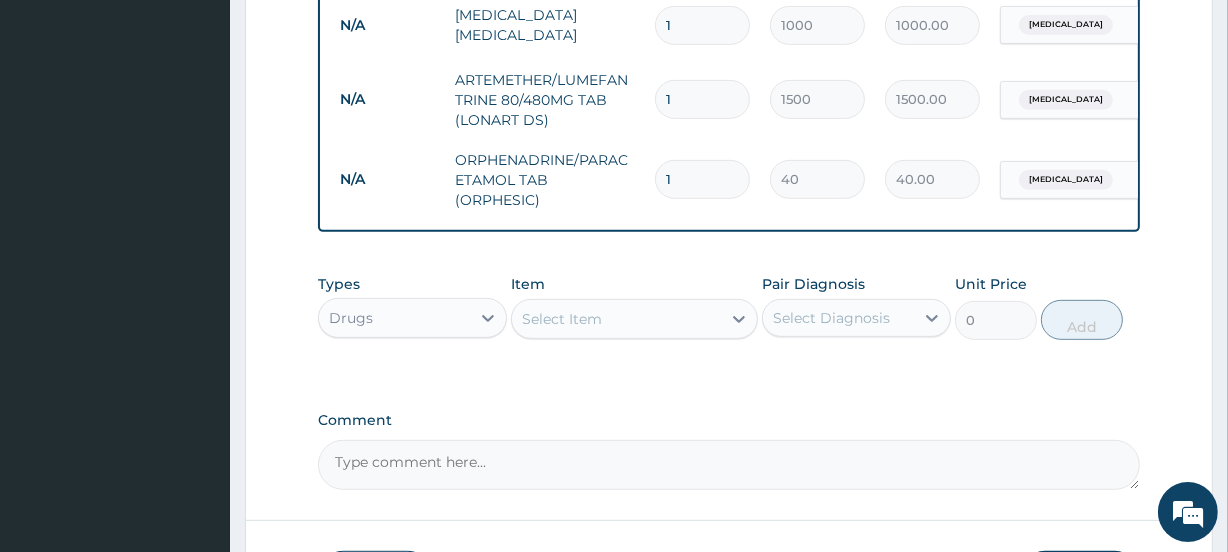 click on "1" at bounding box center (702, 179) 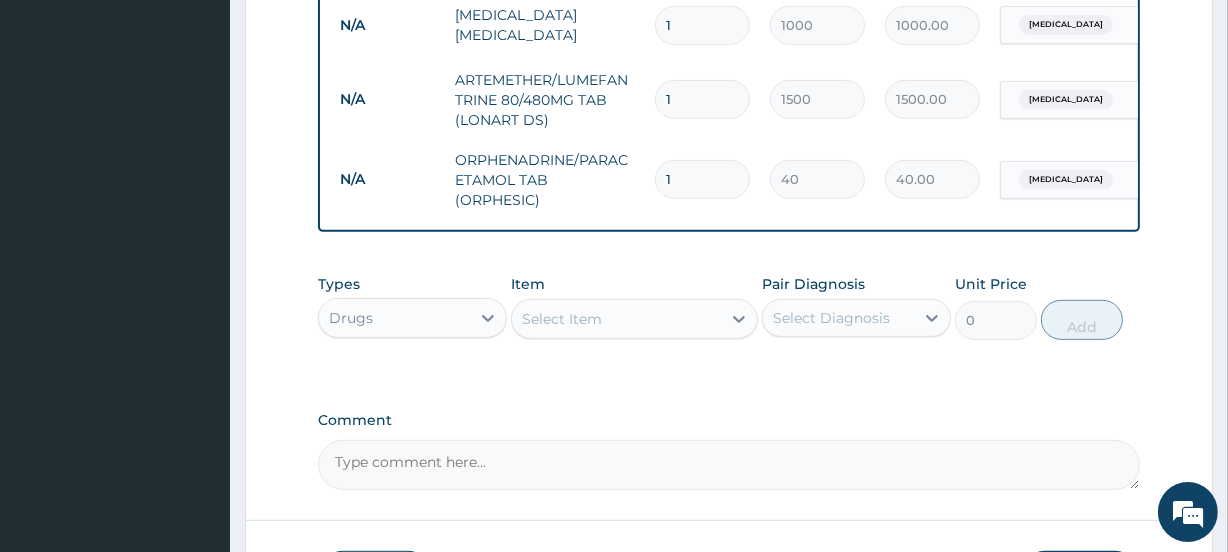 type on "720.00" 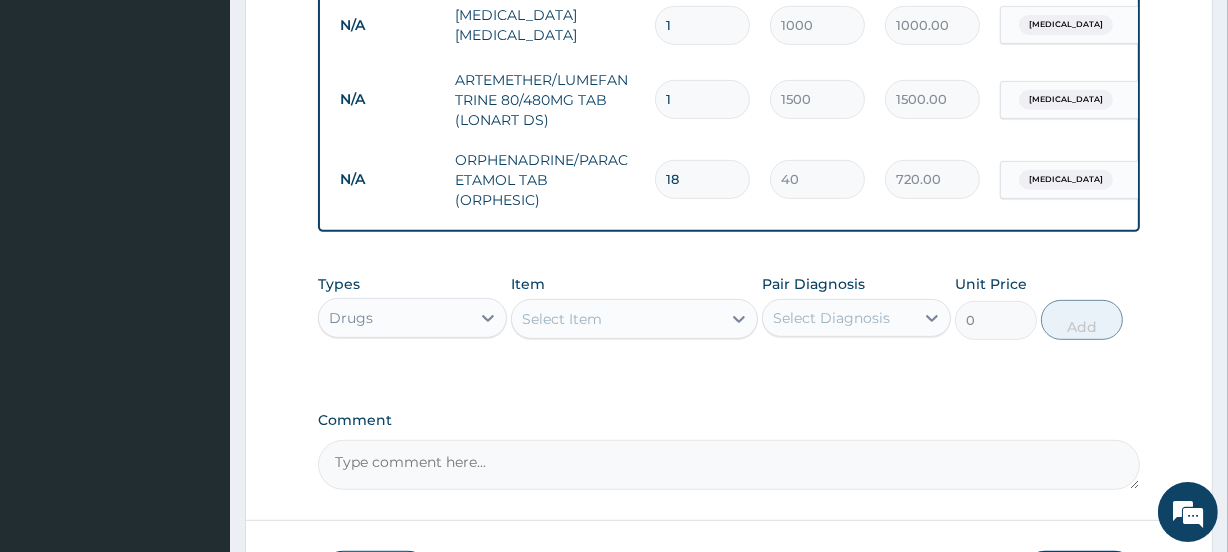 type on "18" 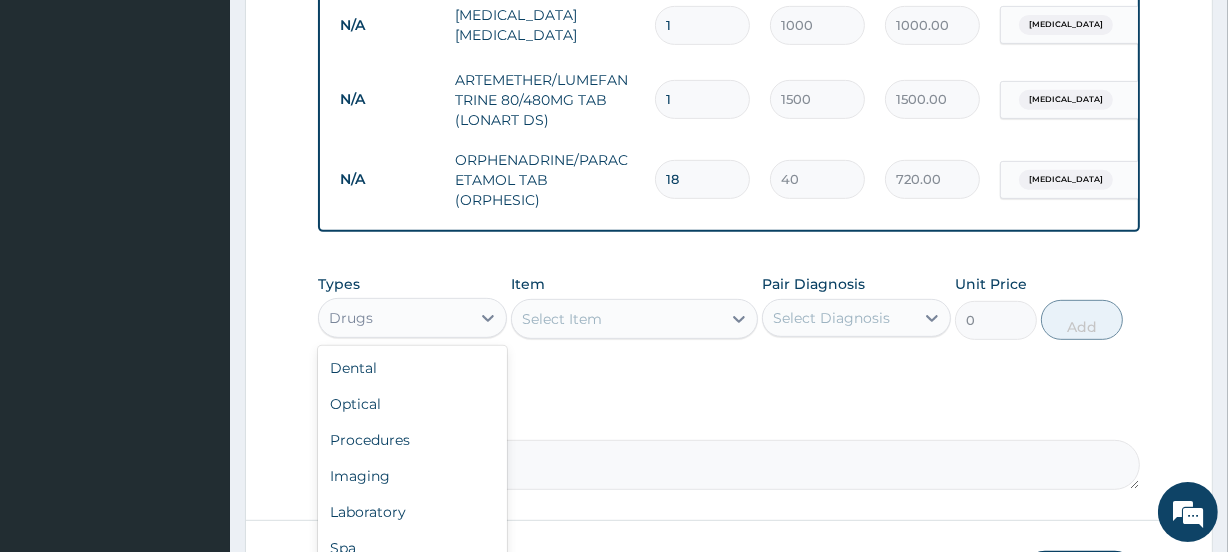 click on "Drugs" at bounding box center [394, 318] 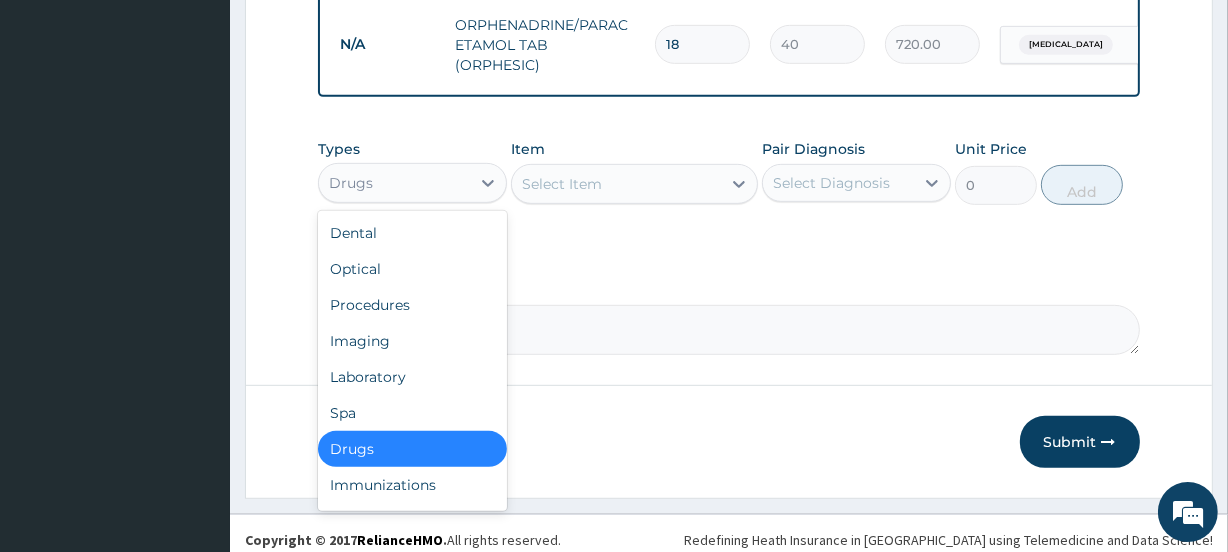 scroll, scrollTop: 967, scrollLeft: 0, axis: vertical 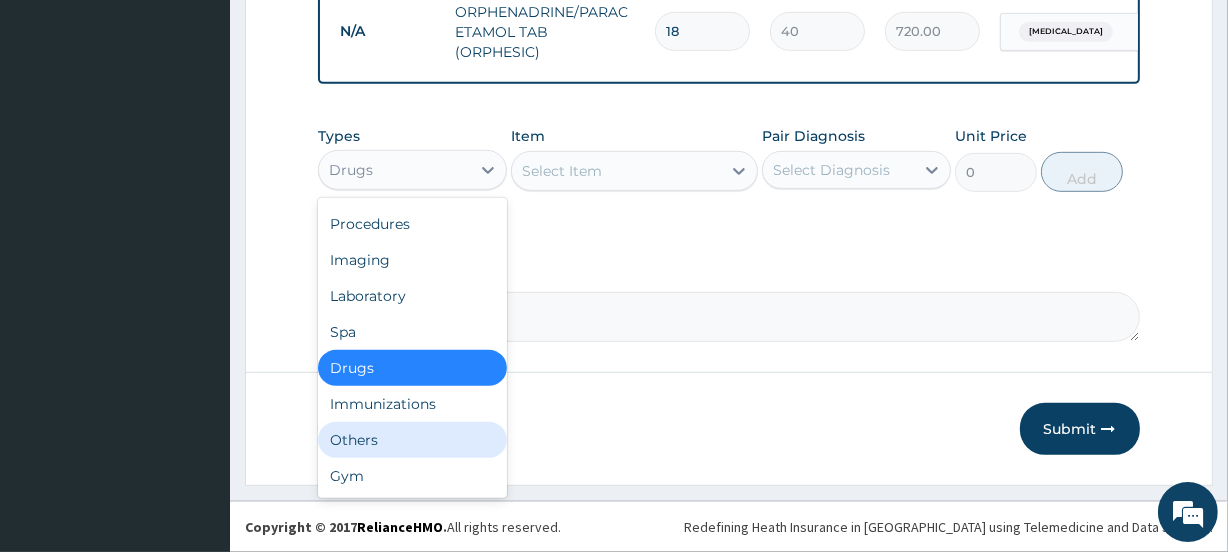 click on "Others" at bounding box center (412, 440) 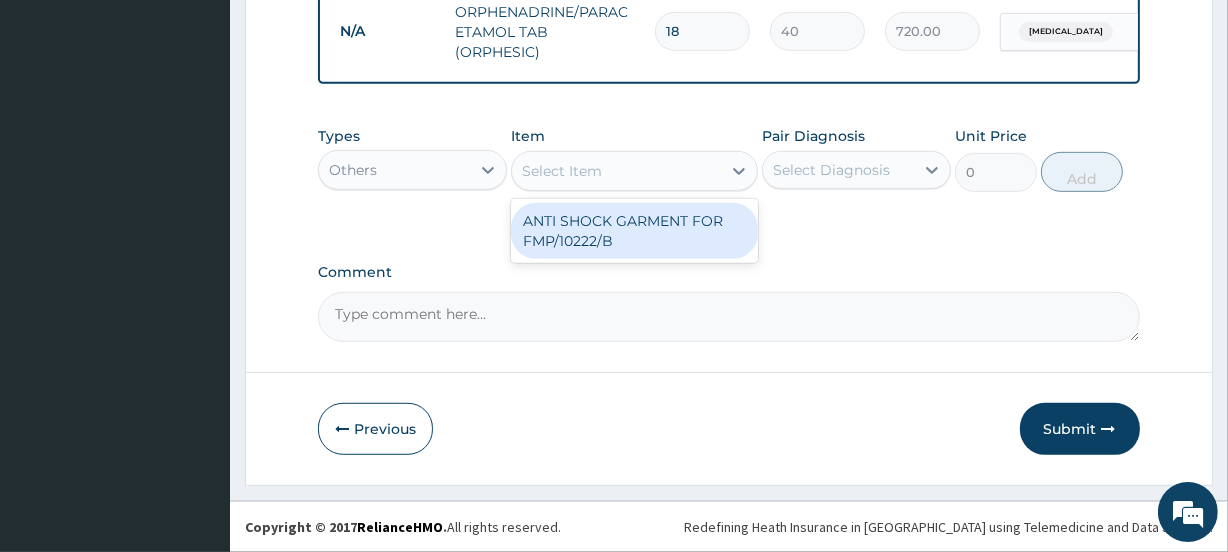 click on "Select Item" at bounding box center (616, 171) 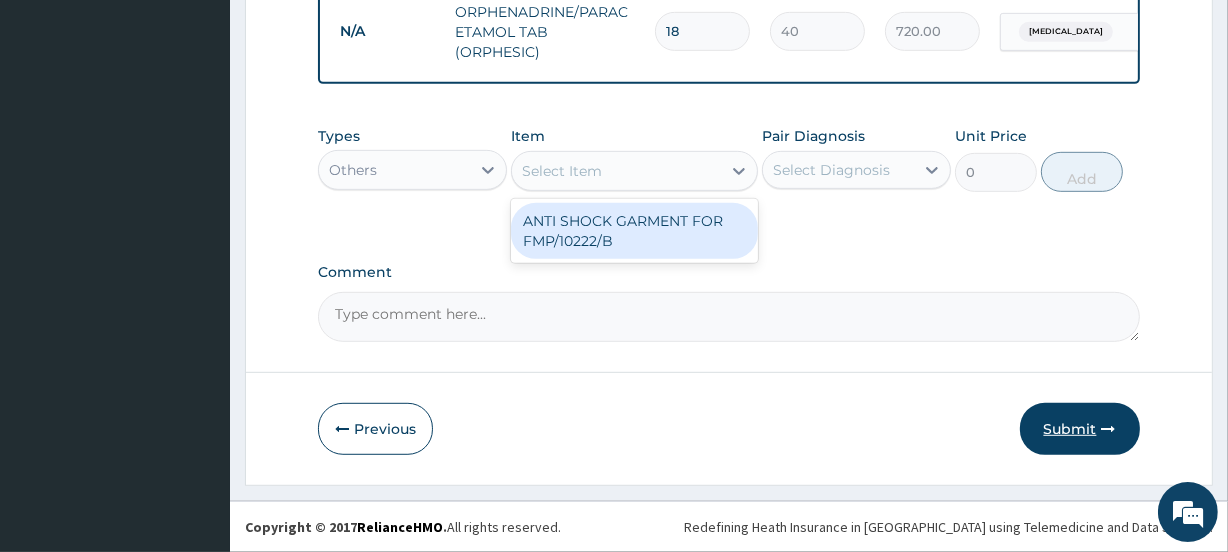 click on "Submit" at bounding box center (1080, 429) 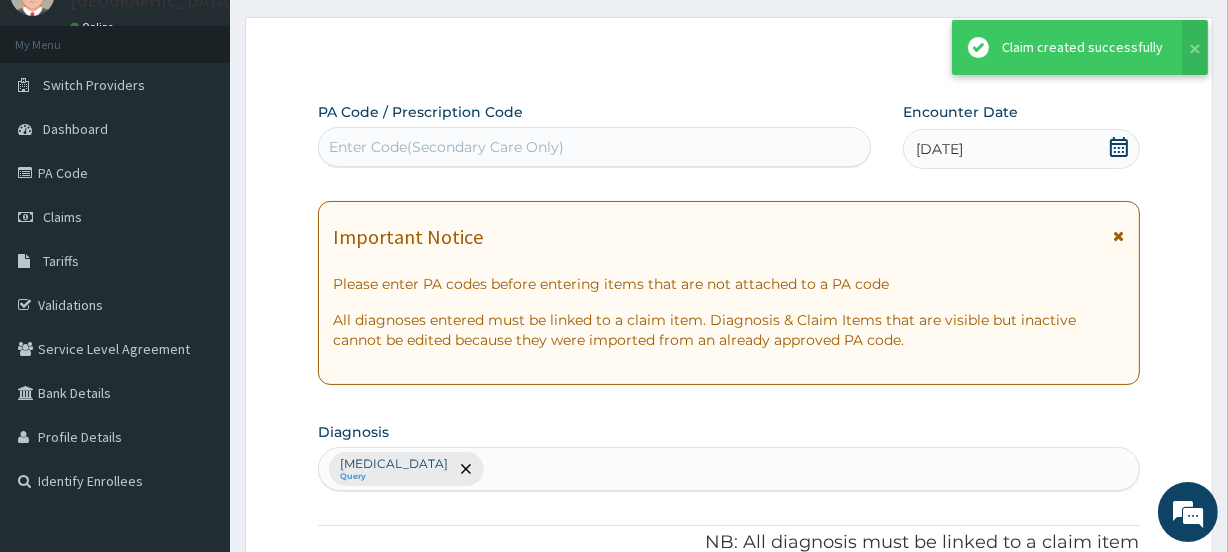 scroll, scrollTop: 967, scrollLeft: 0, axis: vertical 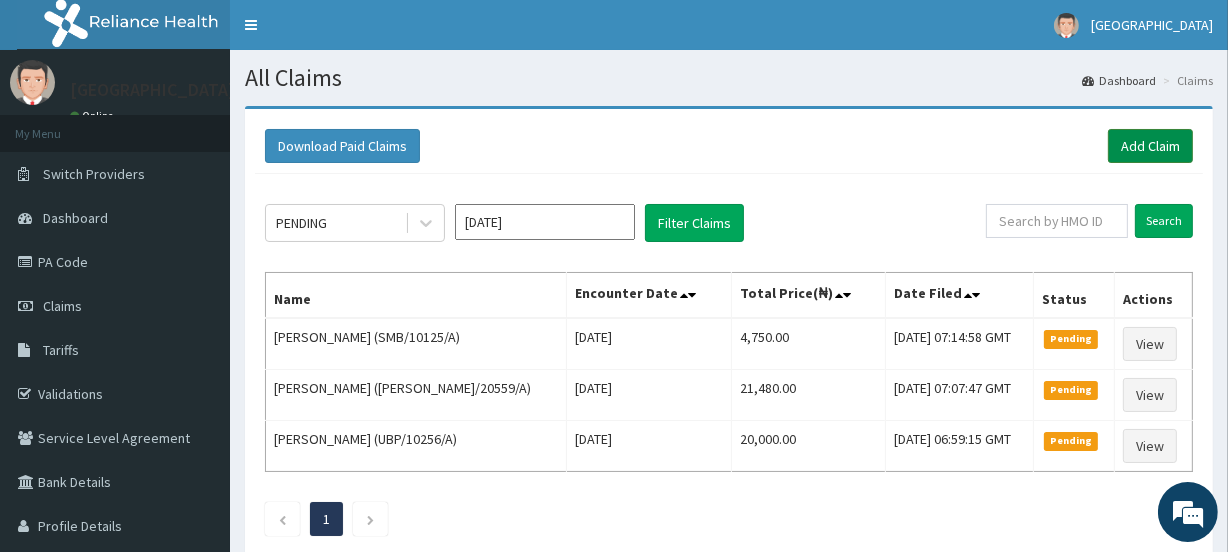 click on "Add Claim" at bounding box center [1150, 146] 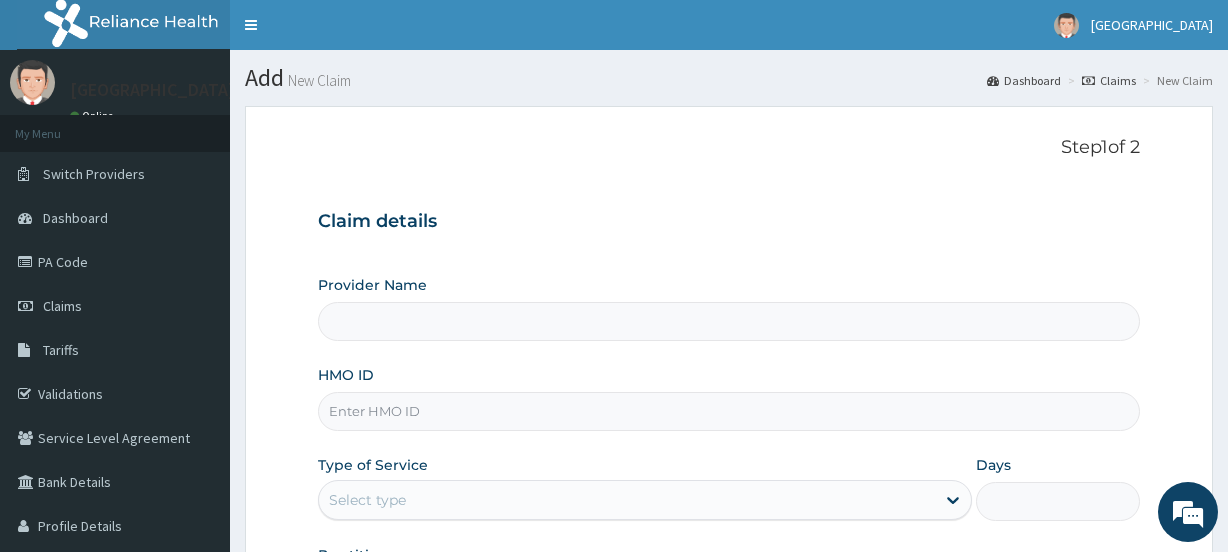 scroll, scrollTop: 0, scrollLeft: 0, axis: both 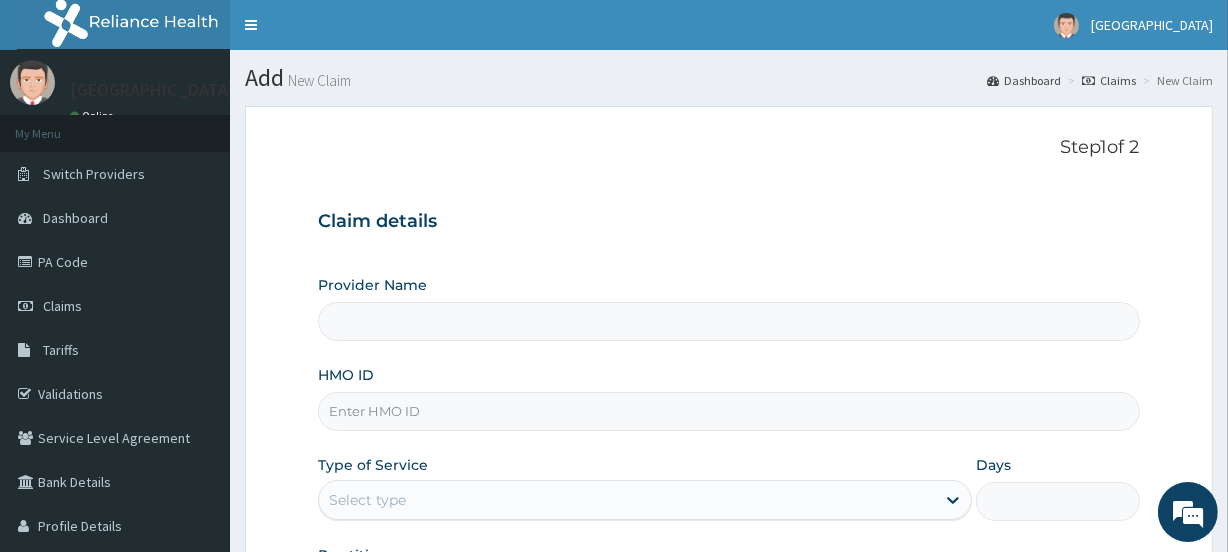 type on "[GEOGRAPHIC_DATA]" 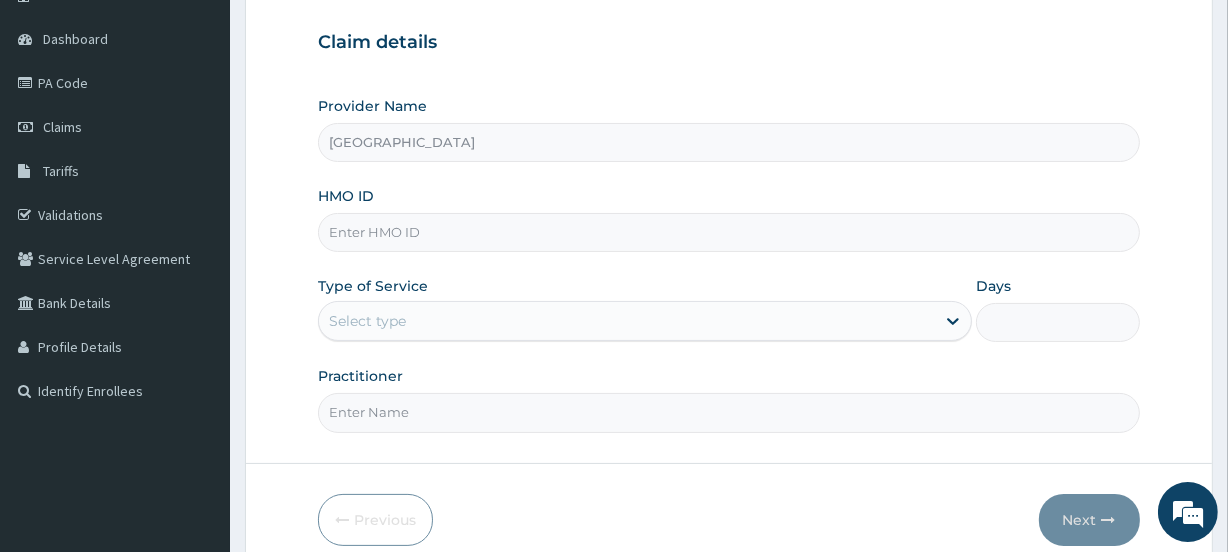 scroll, scrollTop: 180, scrollLeft: 0, axis: vertical 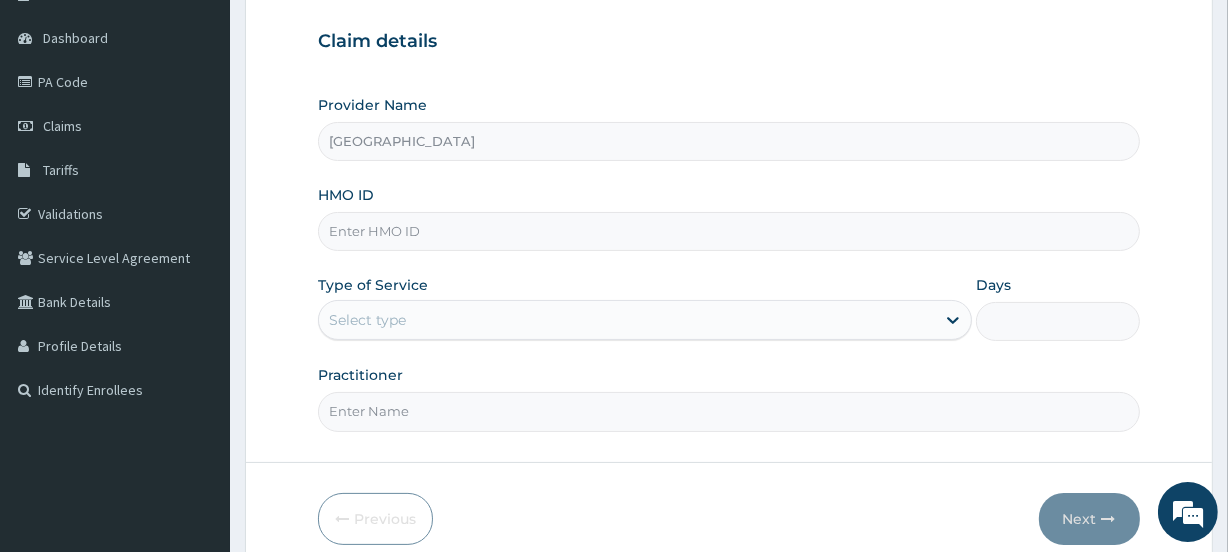click on "HMO ID" at bounding box center (728, 231) 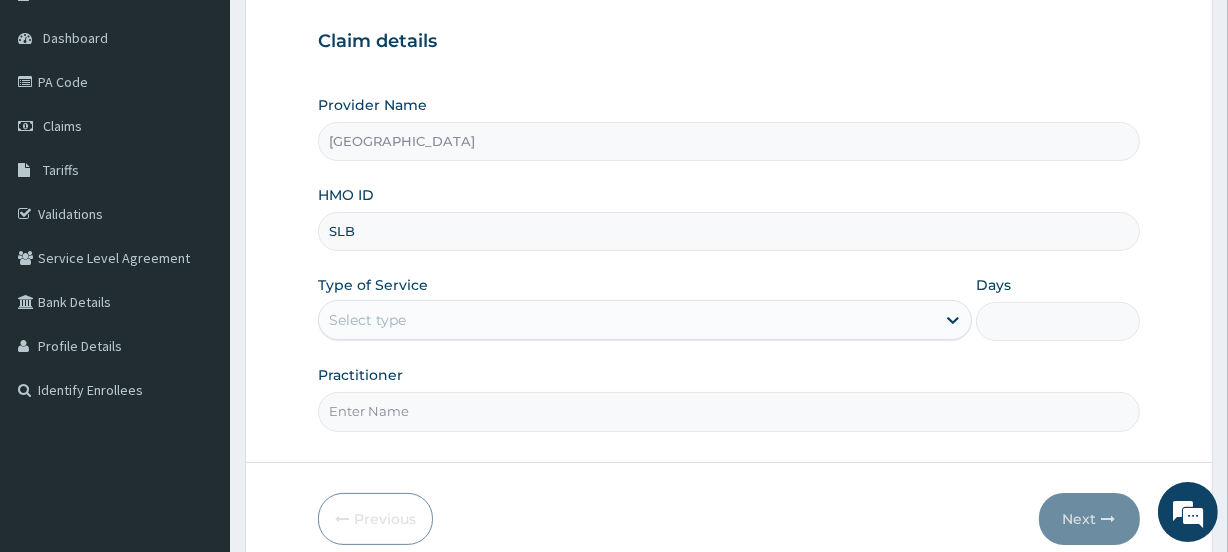 scroll, scrollTop: 0, scrollLeft: 0, axis: both 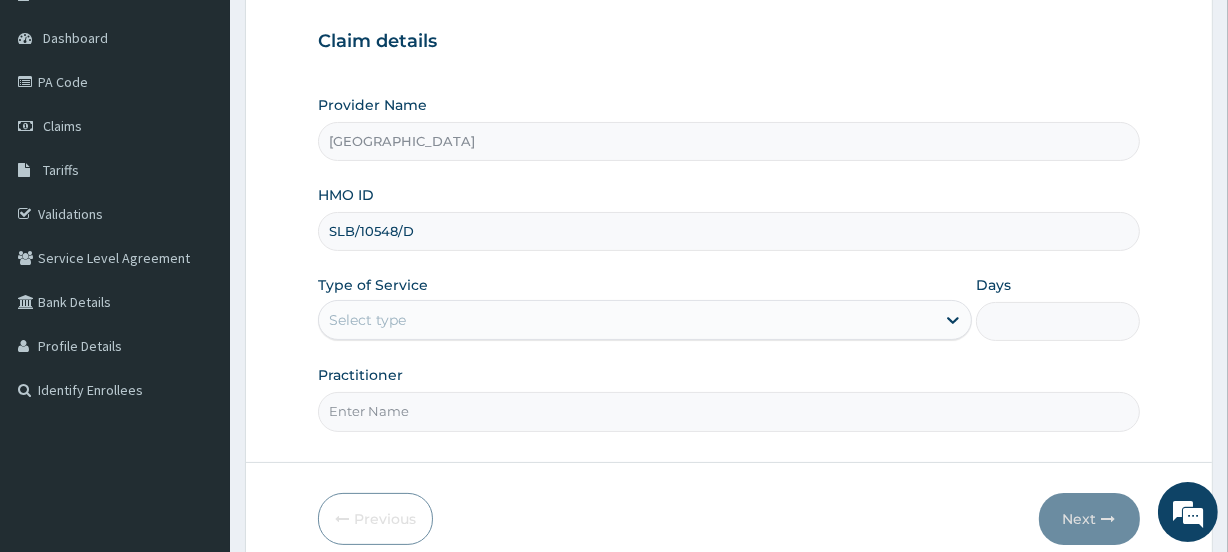 type on "SLB/10548/D" 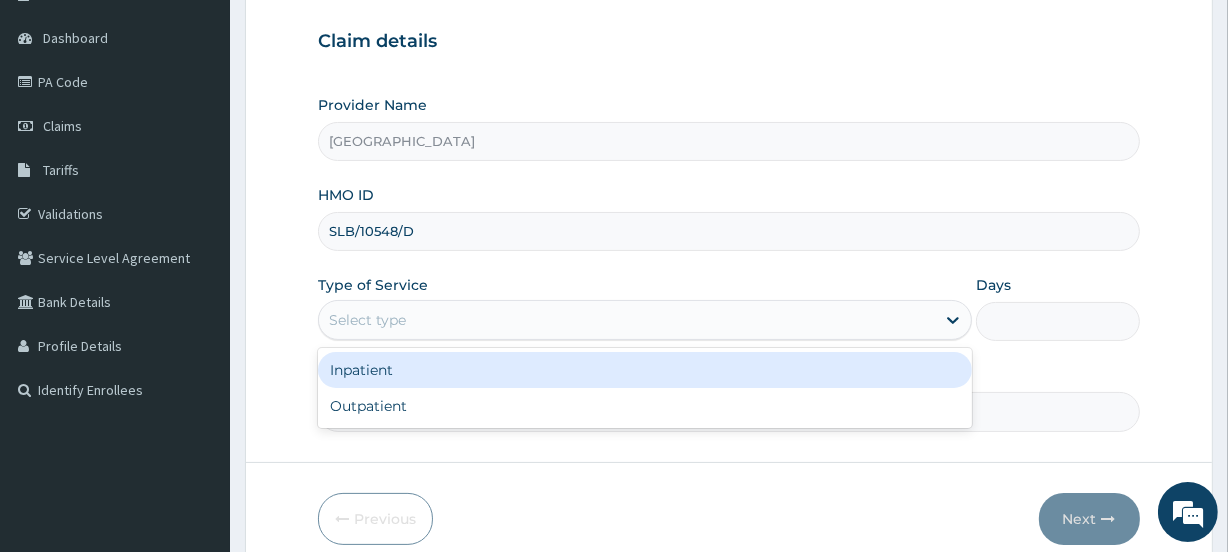 click on "Select type" at bounding box center (627, 320) 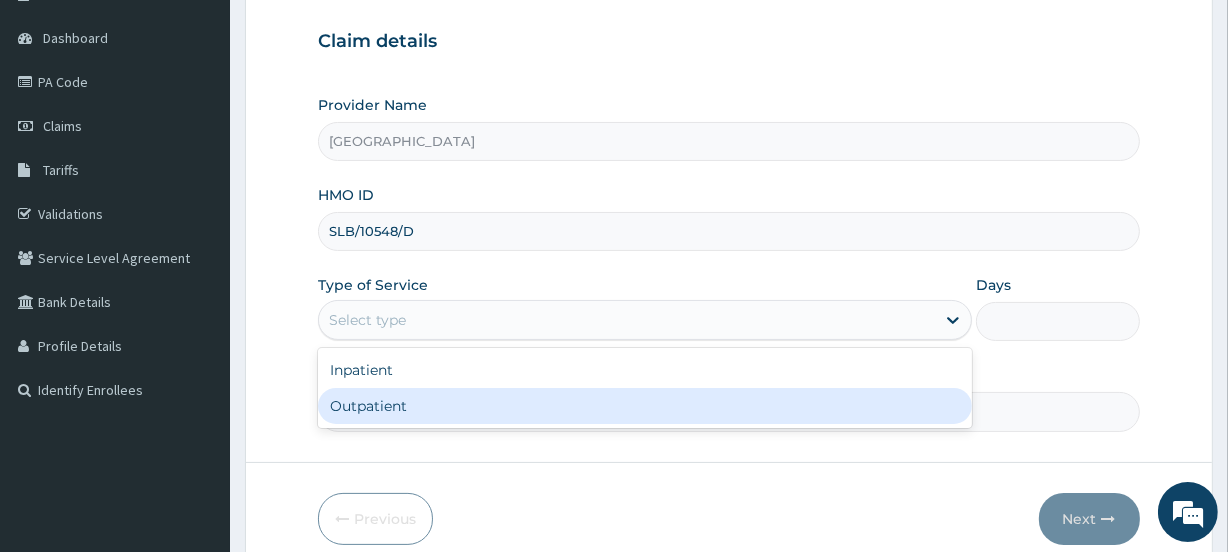 click on "Outpatient" at bounding box center (645, 406) 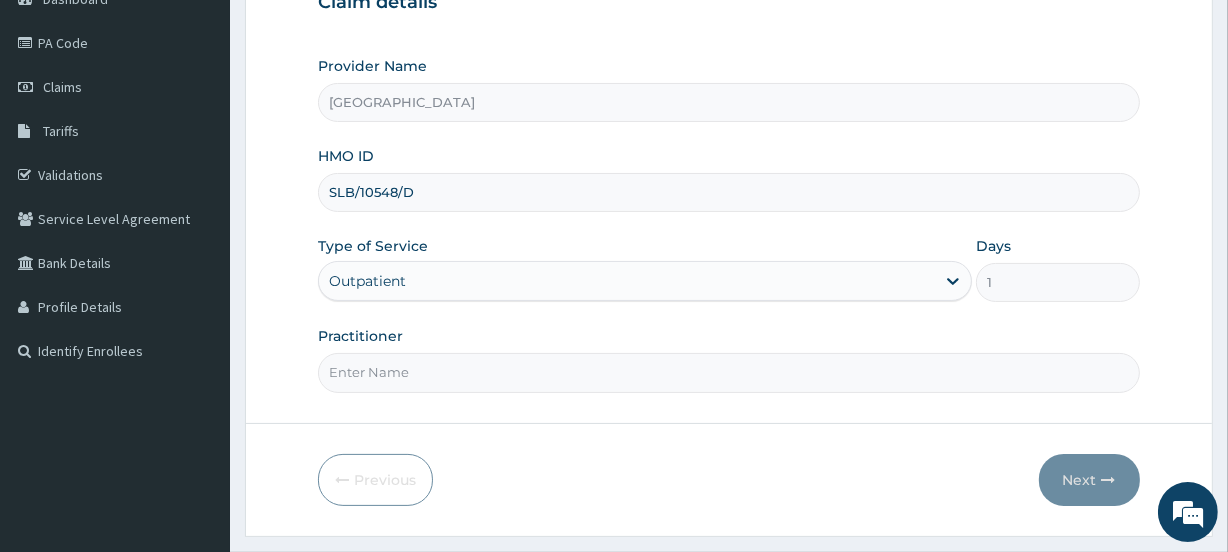 scroll, scrollTop: 268, scrollLeft: 0, axis: vertical 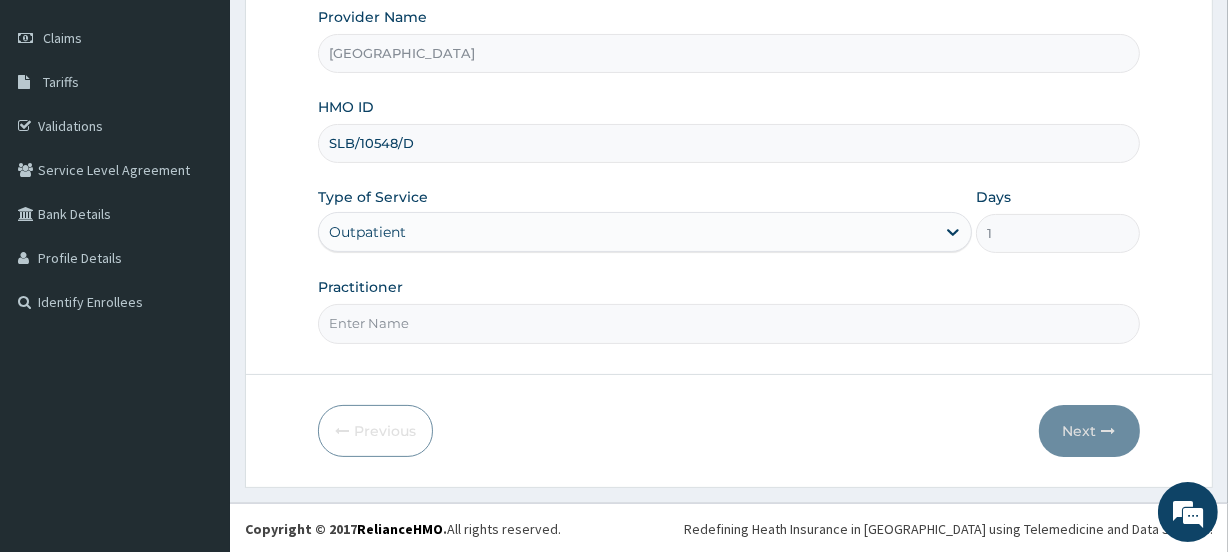 click on "Practitioner" at bounding box center [728, 323] 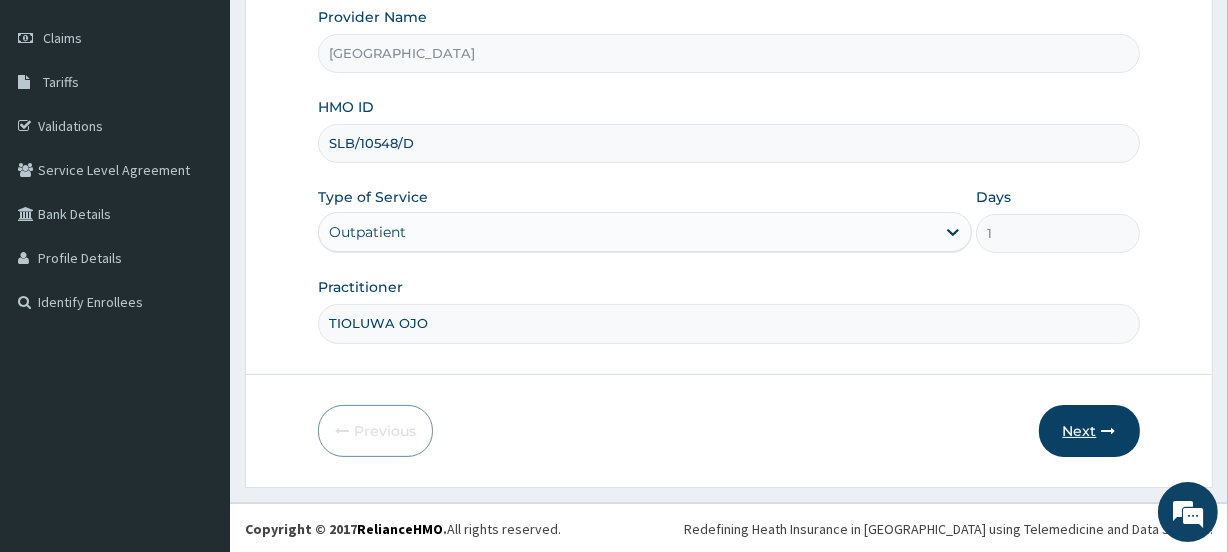 type on "TIOLUWA OJO" 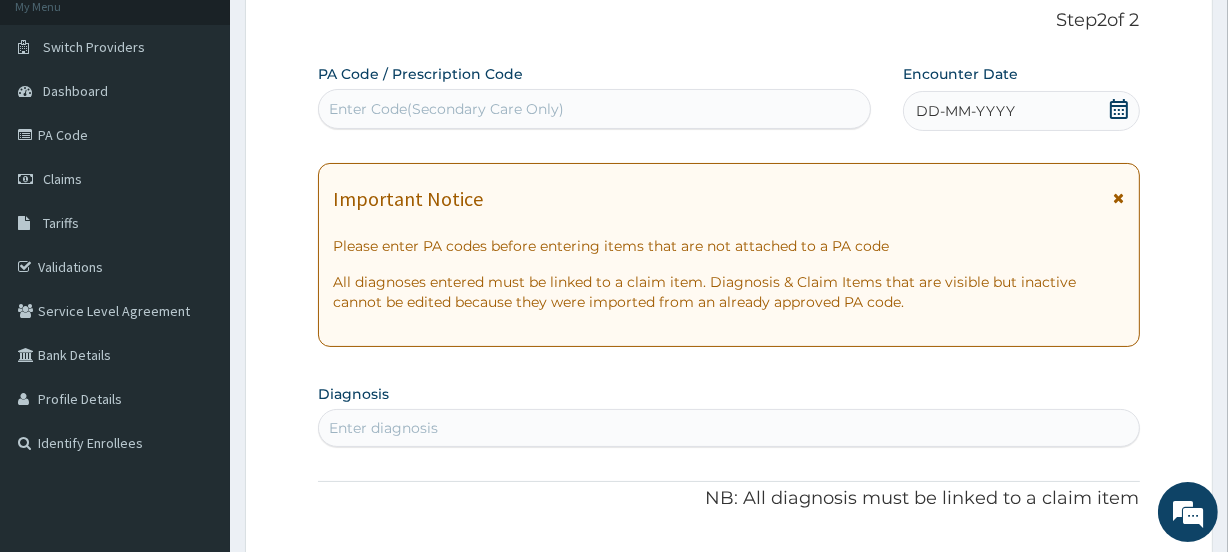 scroll, scrollTop: 66, scrollLeft: 0, axis: vertical 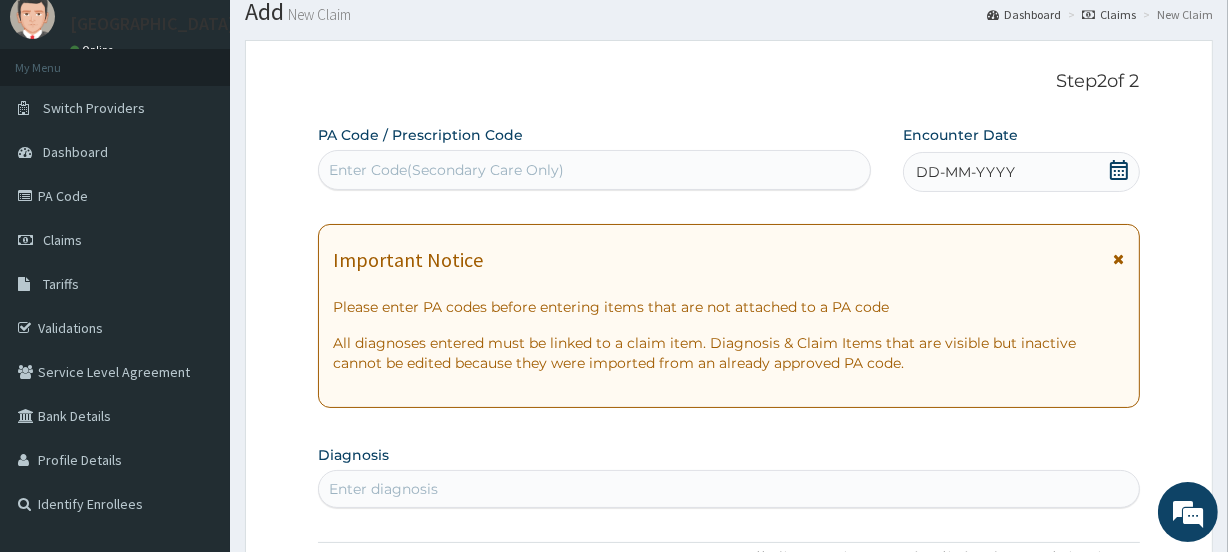 click 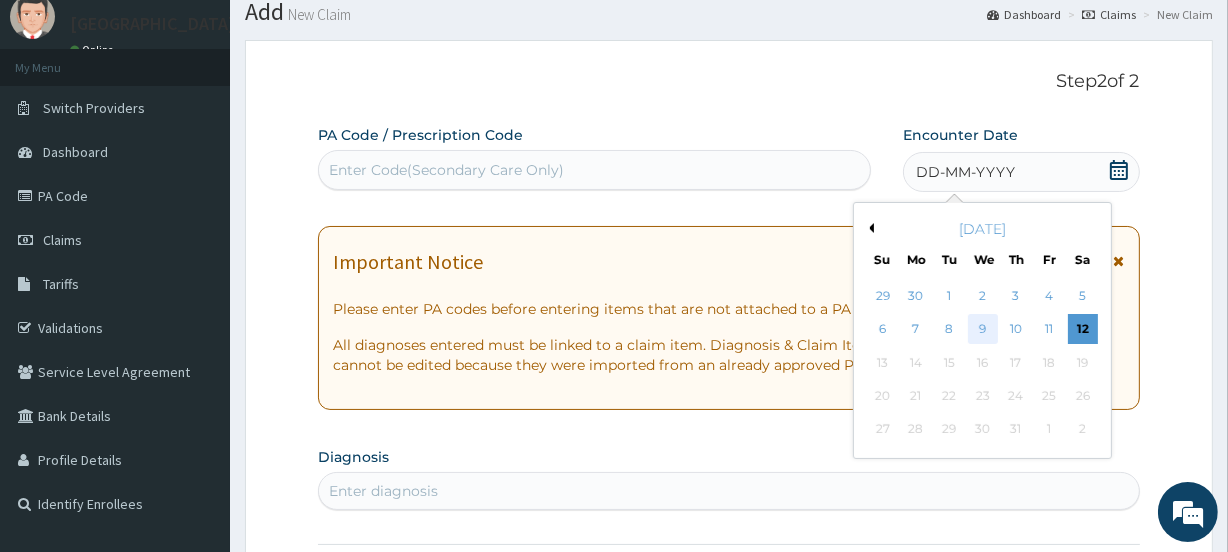 click on "9" at bounding box center [982, 330] 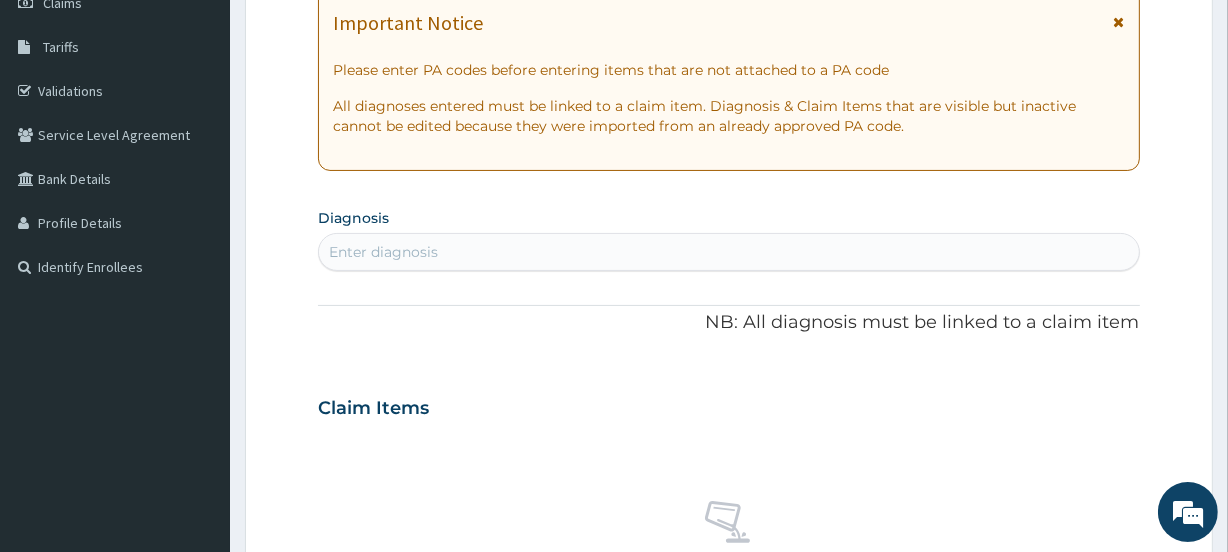 scroll, scrollTop: 404, scrollLeft: 0, axis: vertical 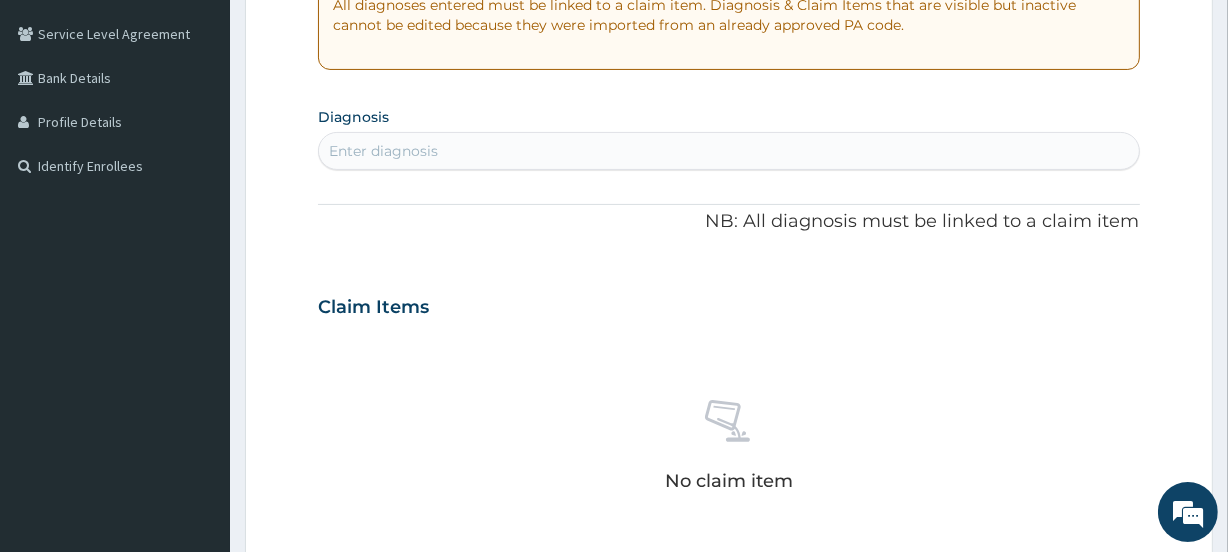 click on "Enter diagnosis" at bounding box center [728, 151] 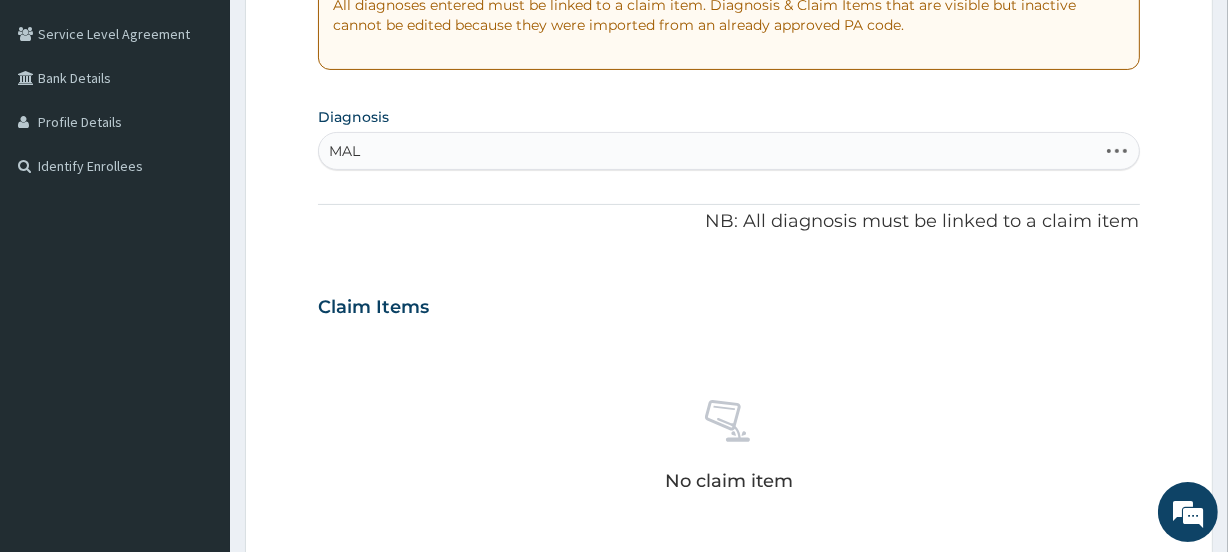type on "MALA" 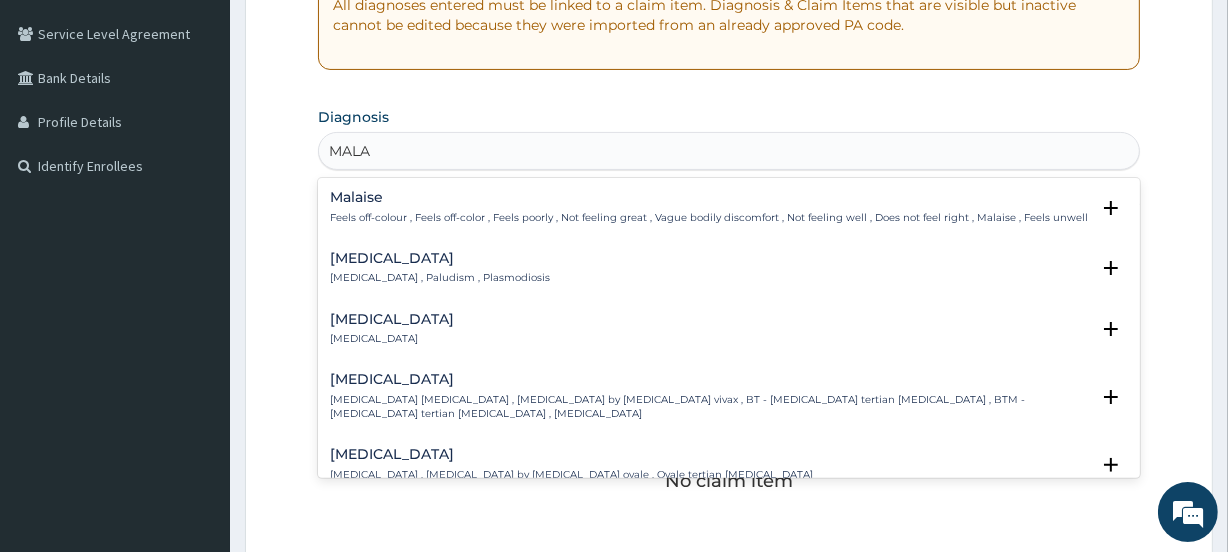 click on "[MEDICAL_DATA] , Paludism , Plasmodiosis" at bounding box center [440, 278] 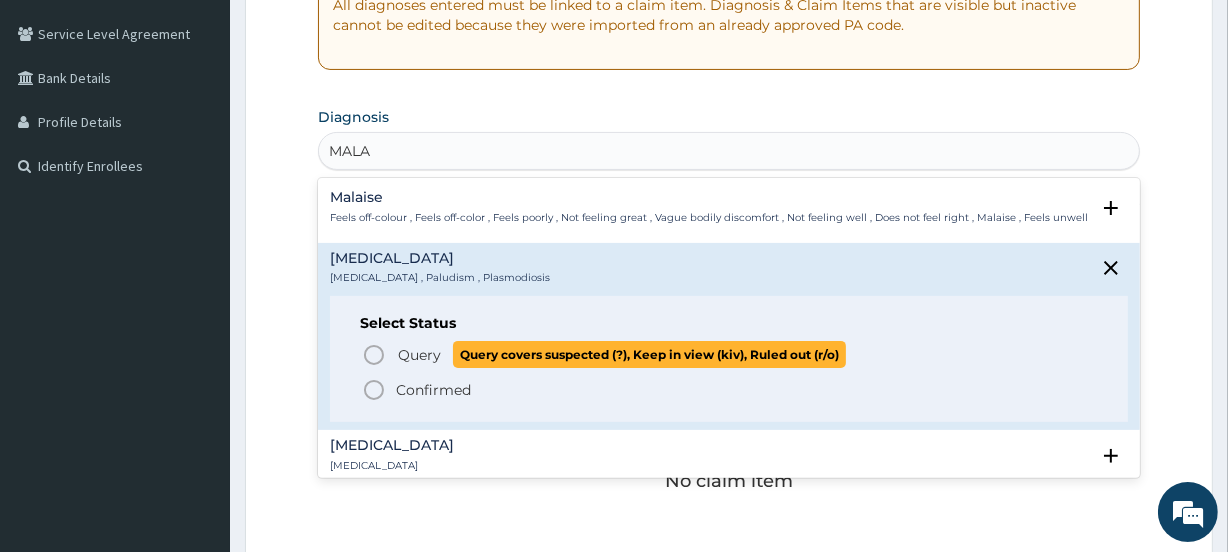 click on "Query Query covers suspected (?), Keep in view (kiv), Ruled out (r/o)" at bounding box center (621, 354) 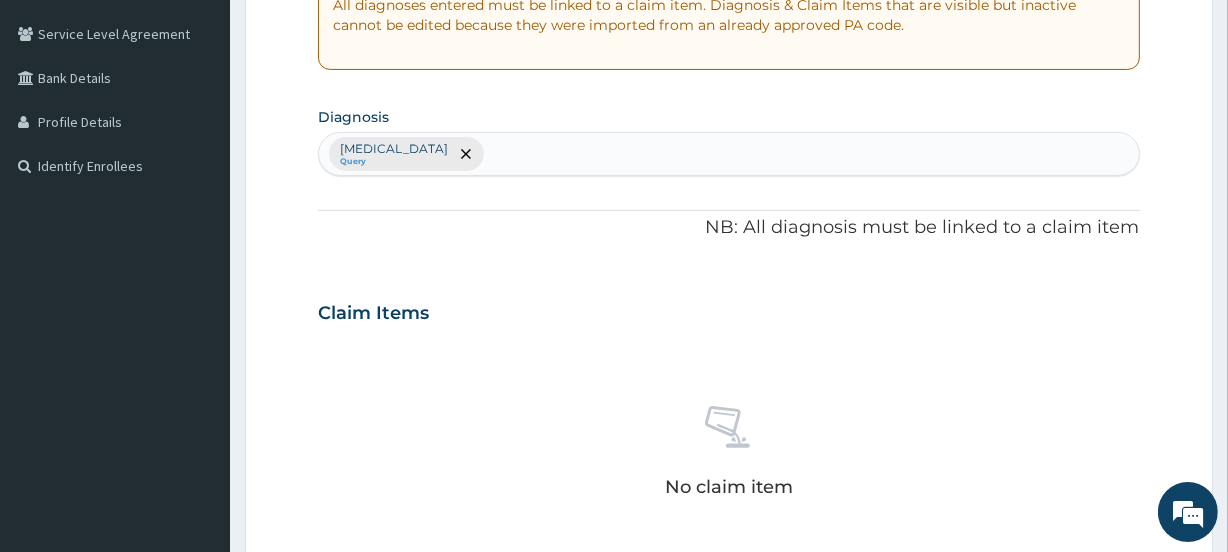 click on "[MEDICAL_DATA] Query" at bounding box center (728, 154) 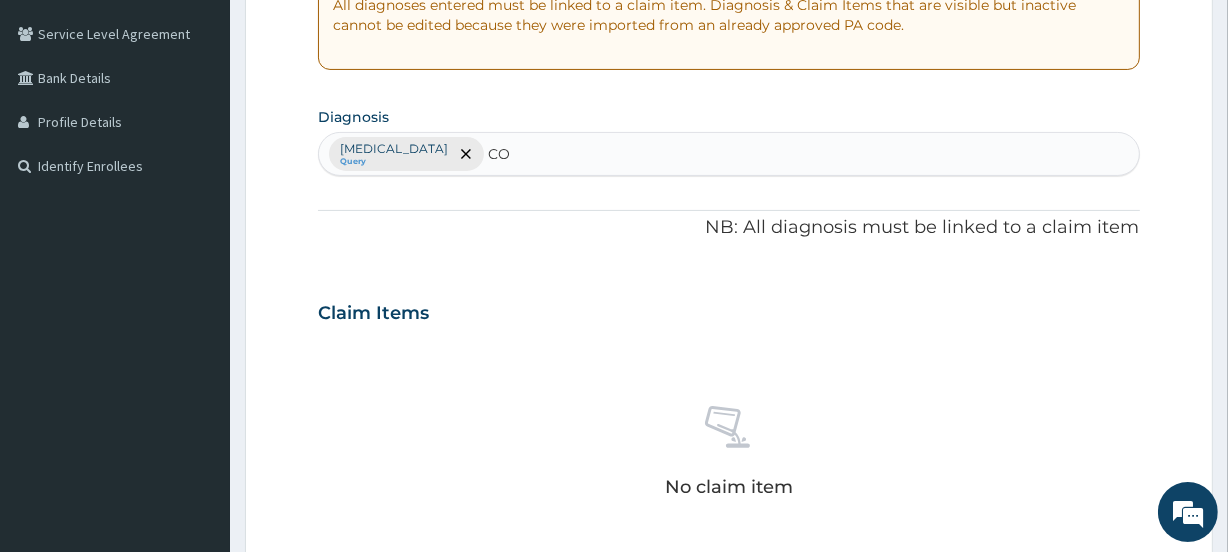 type on "C" 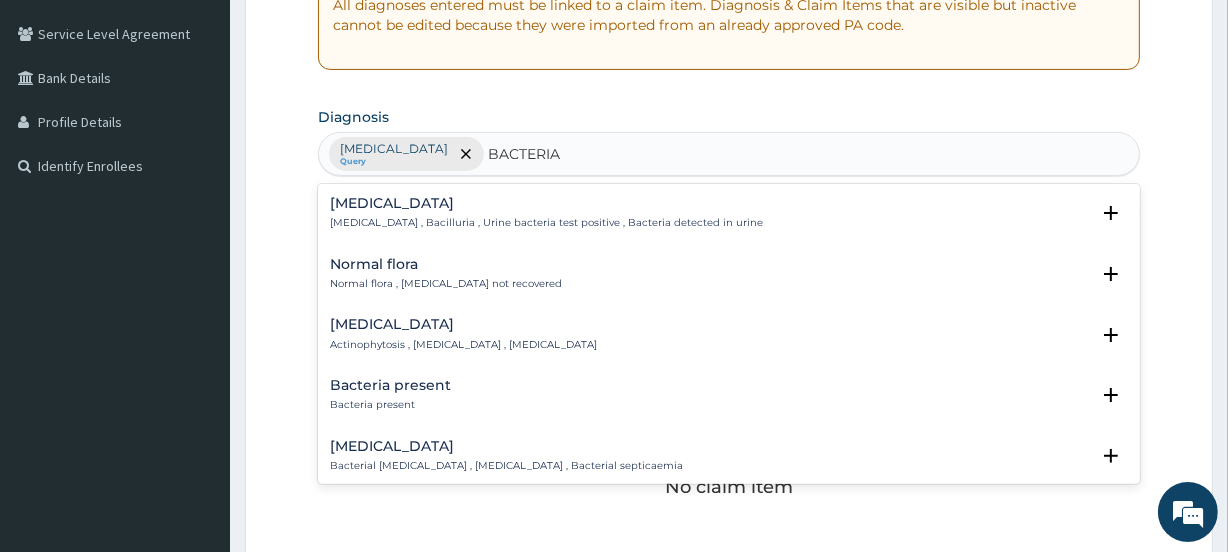 type on "BACTERIAL" 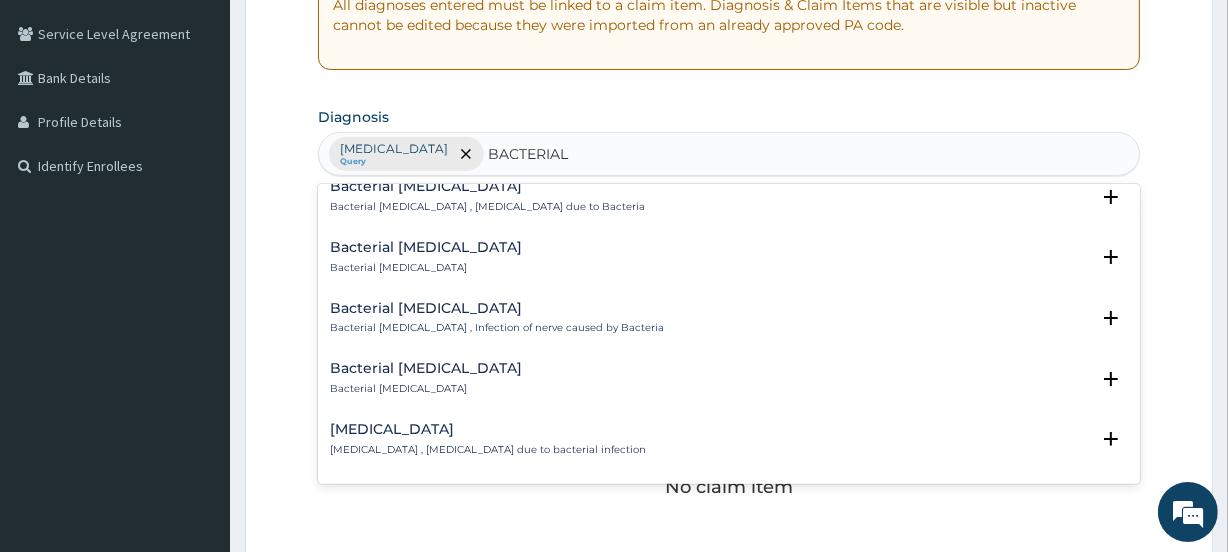 scroll, scrollTop: 310, scrollLeft: 0, axis: vertical 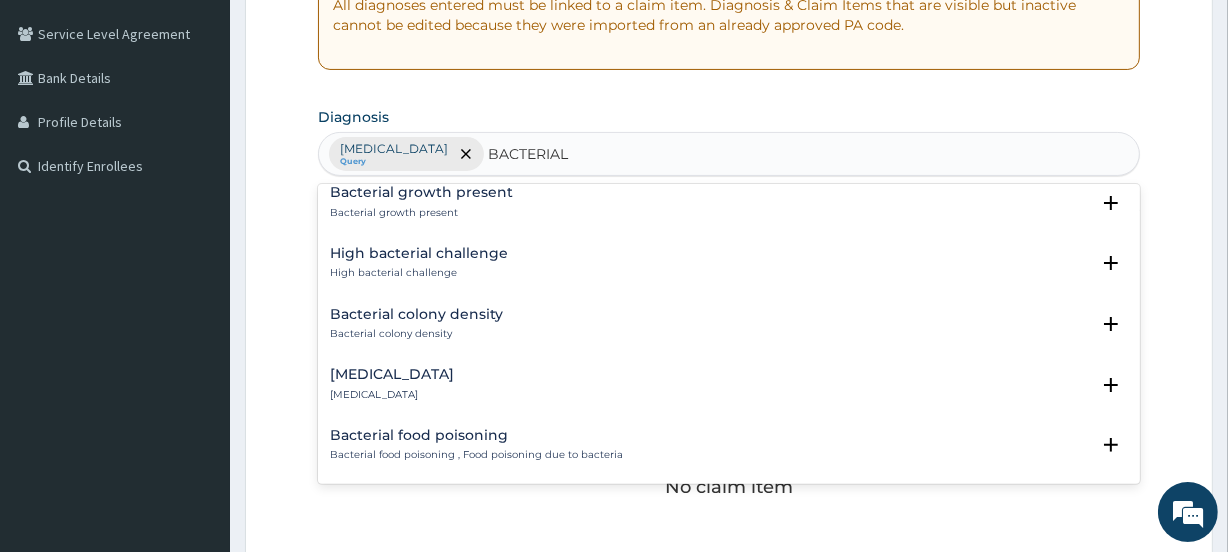 click on "Bacterial conjunctivitis" at bounding box center (392, 374) 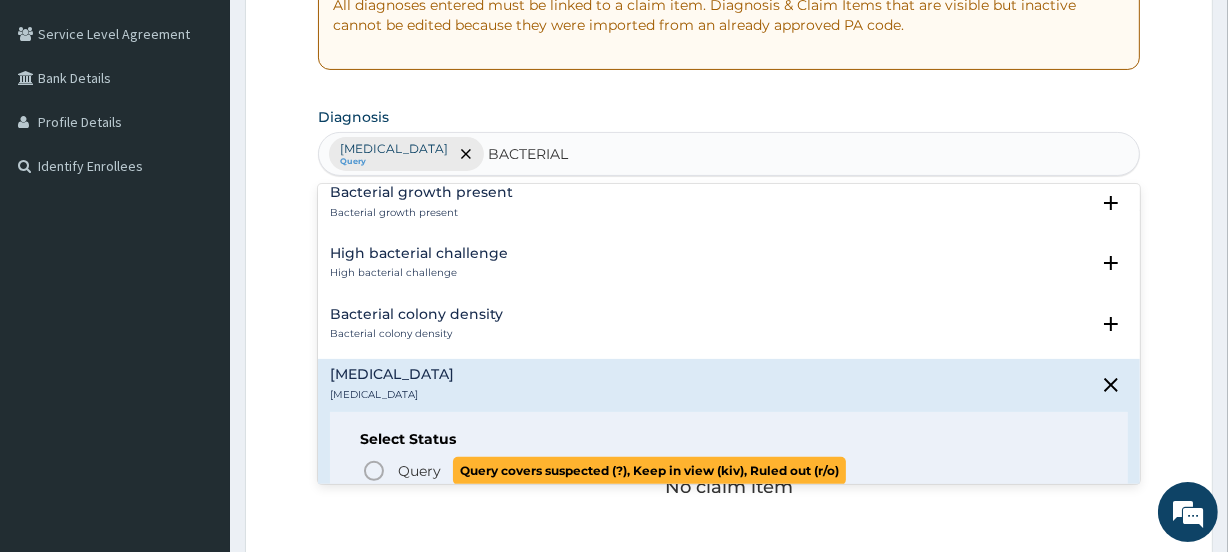 click 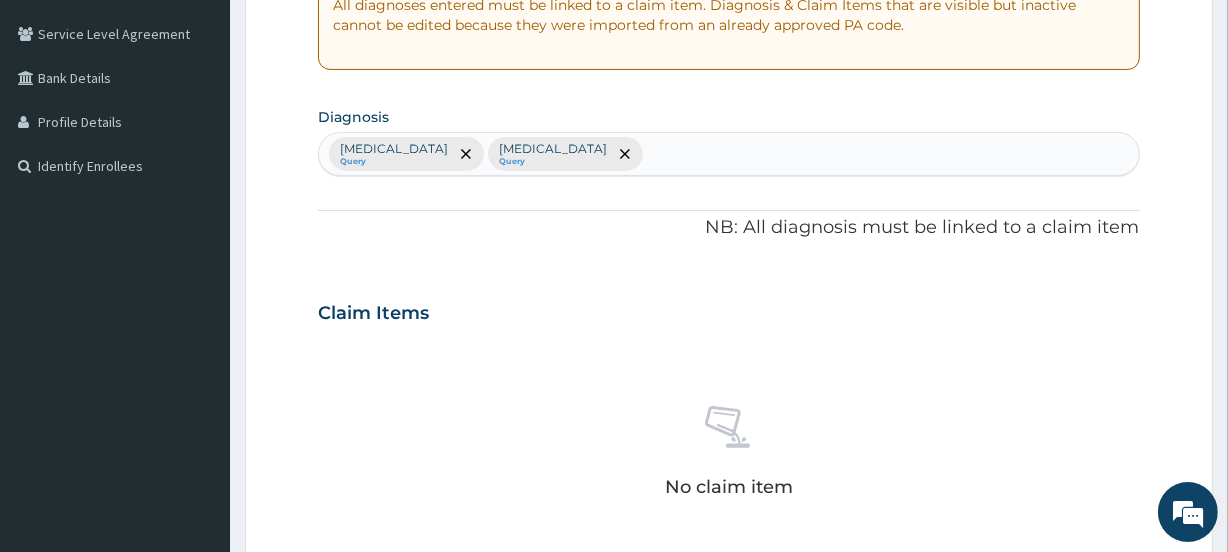 click on "Malaria Query Bacterial conjunctivitis Query" at bounding box center [728, 154] 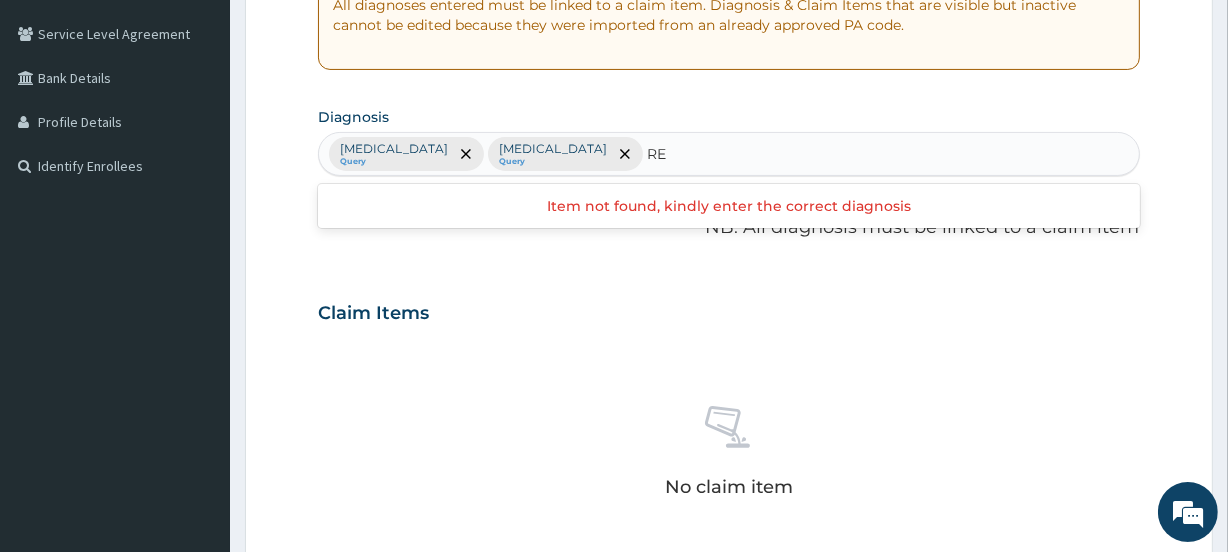 type on "R" 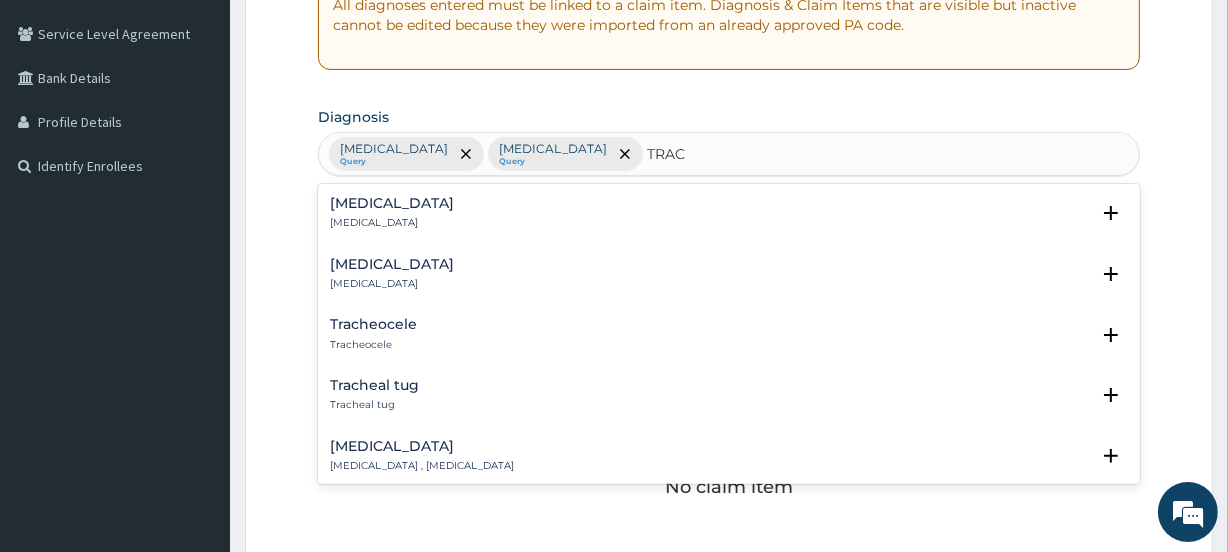 type on "TRACT" 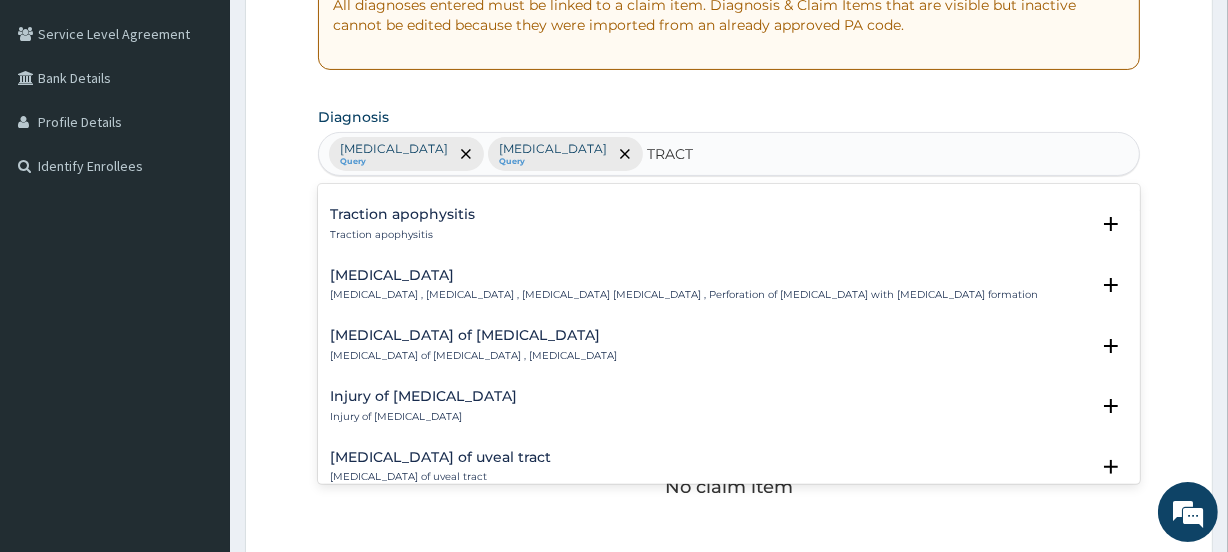 scroll, scrollTop: 749, scrollLeft: 0, axis: vertical 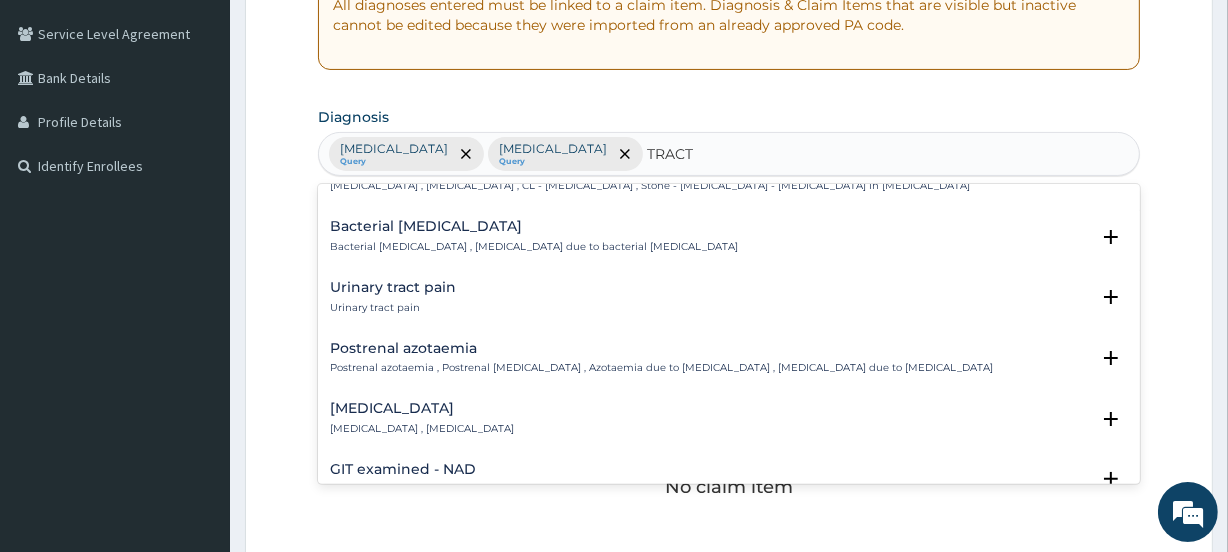 click on "Urinary tract pain Urinary tract pain" at bounding box center [393, 297] 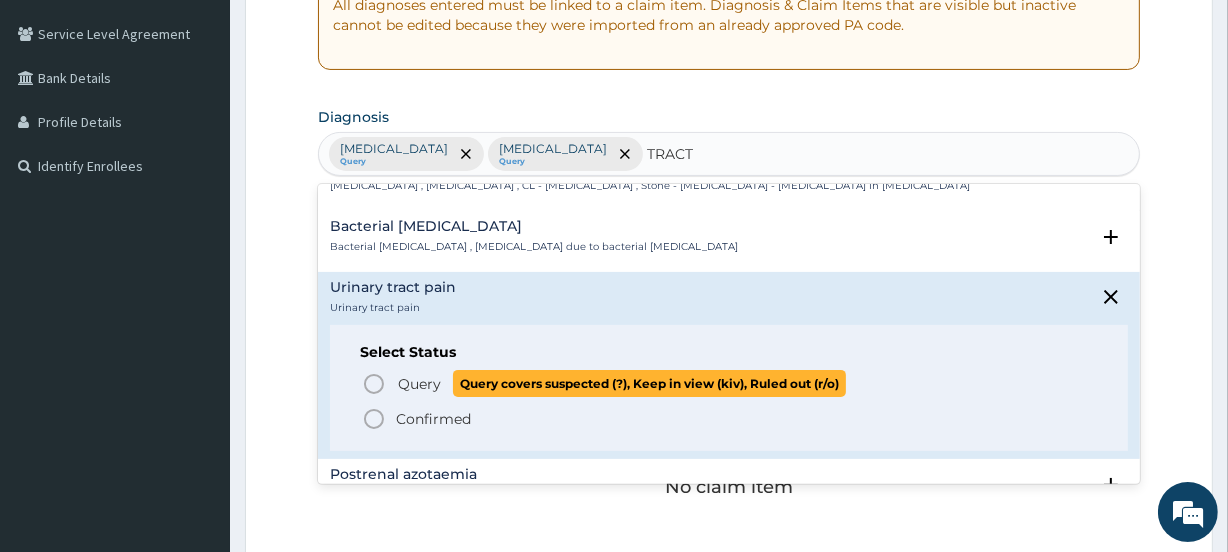click 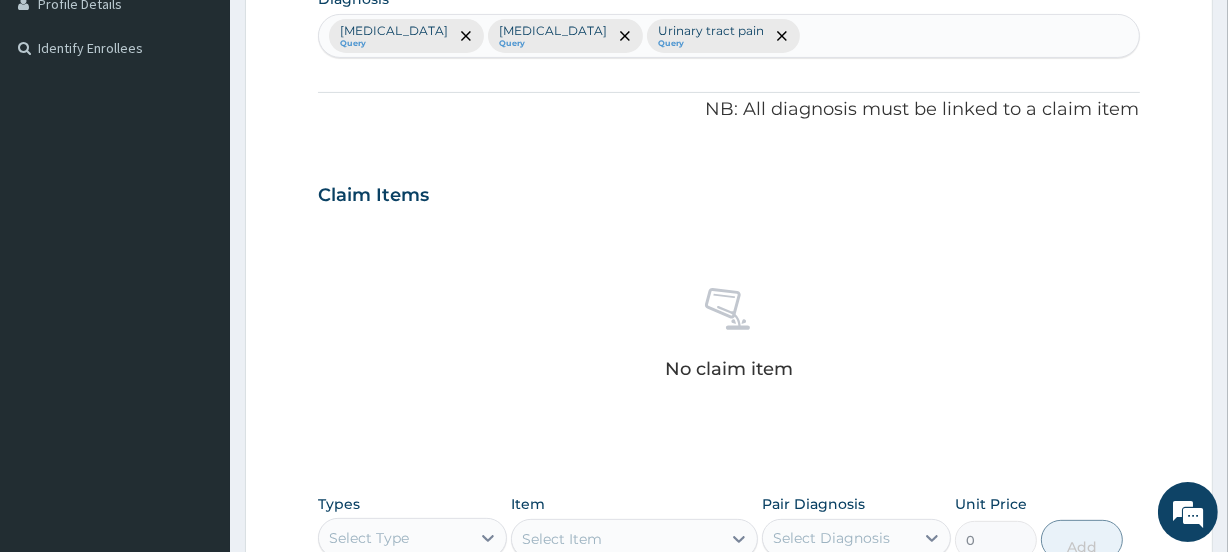 scroll, scrollTop: 525, scrollLeft: 0, axis: vertical 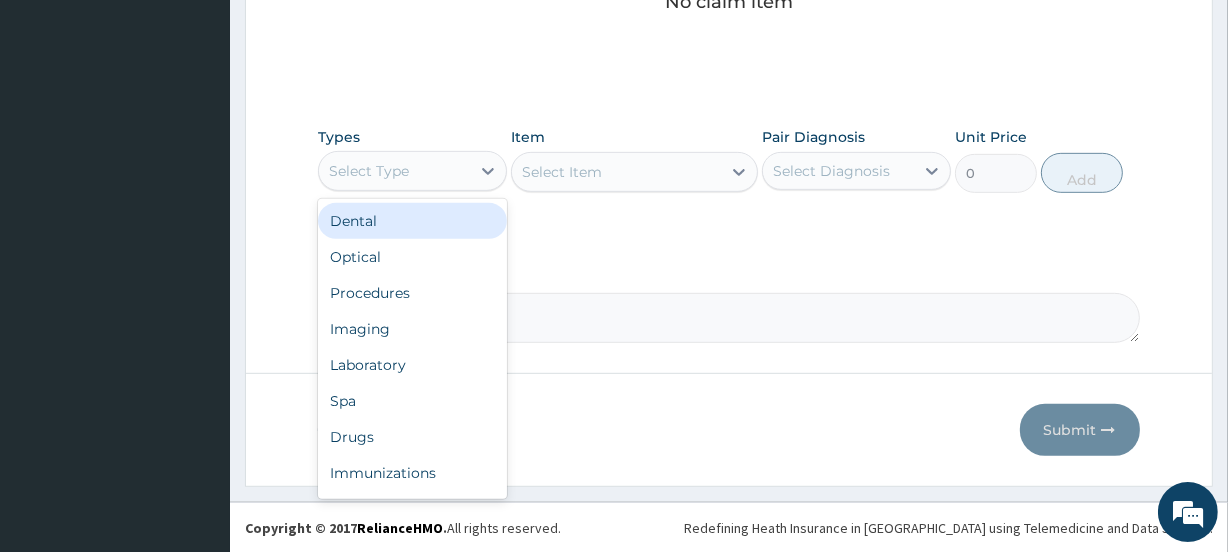 click on "Select Type" at bounding box center (369, 171) 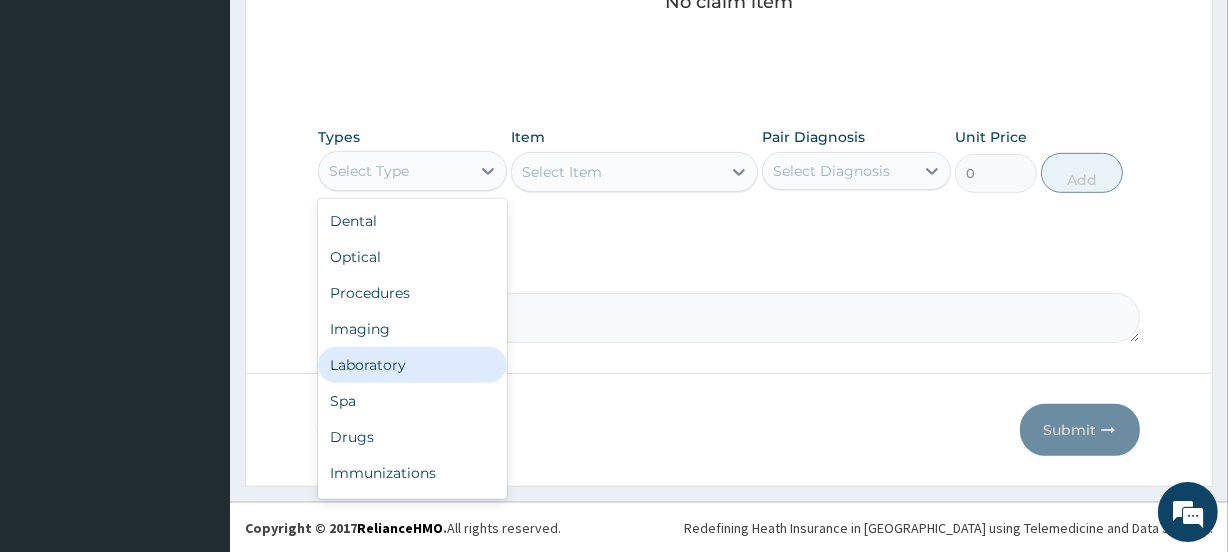 click on "Laboratory" at bounding box center (412, 365) 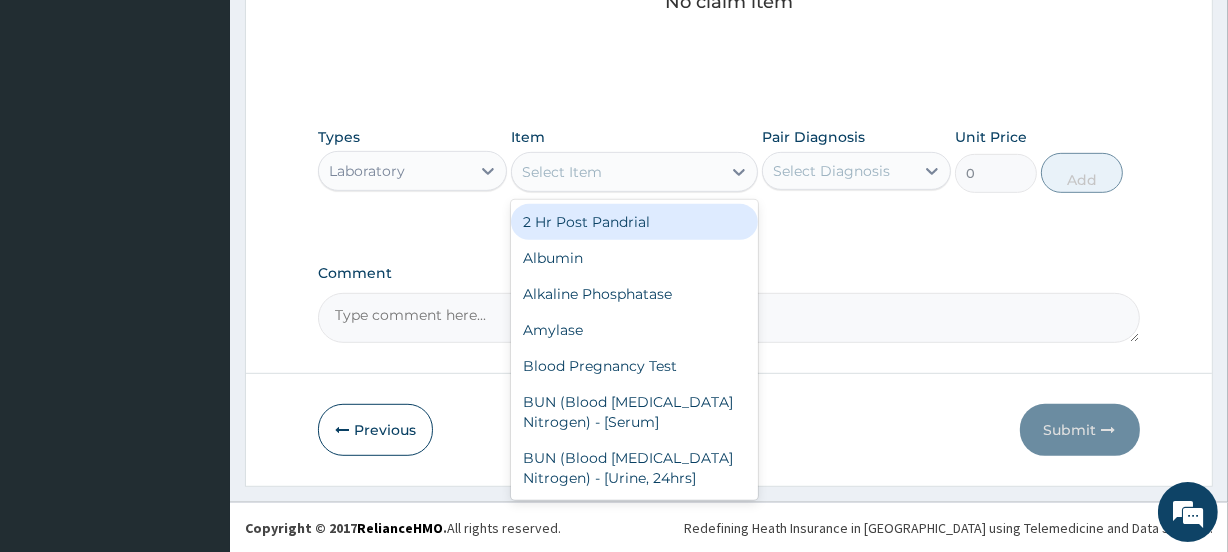 click on "Select Item" at bounding box center [616, 172] 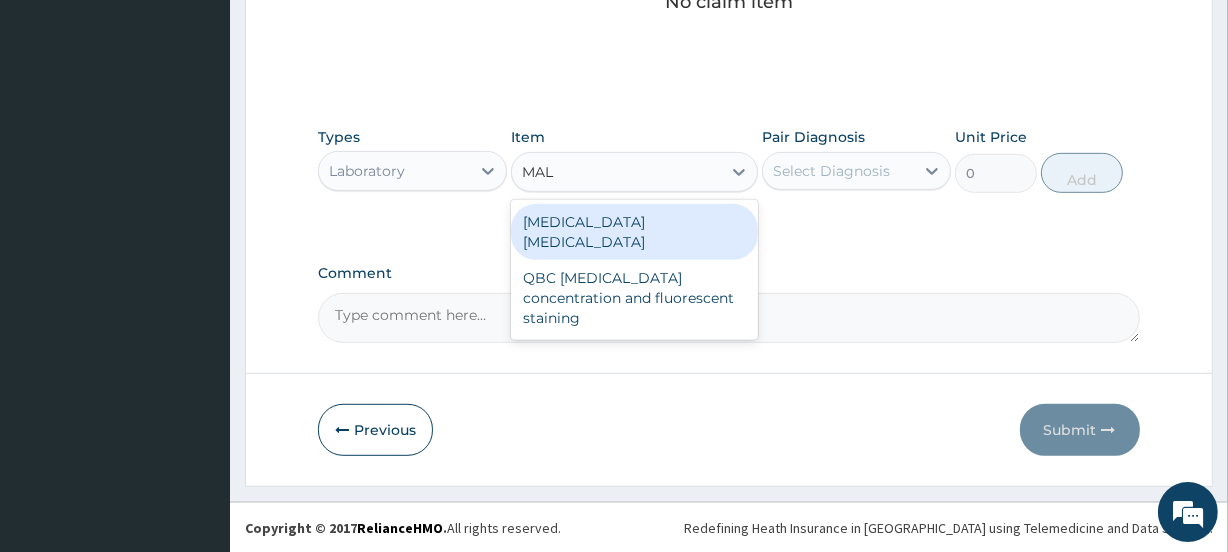 type on "MALA" 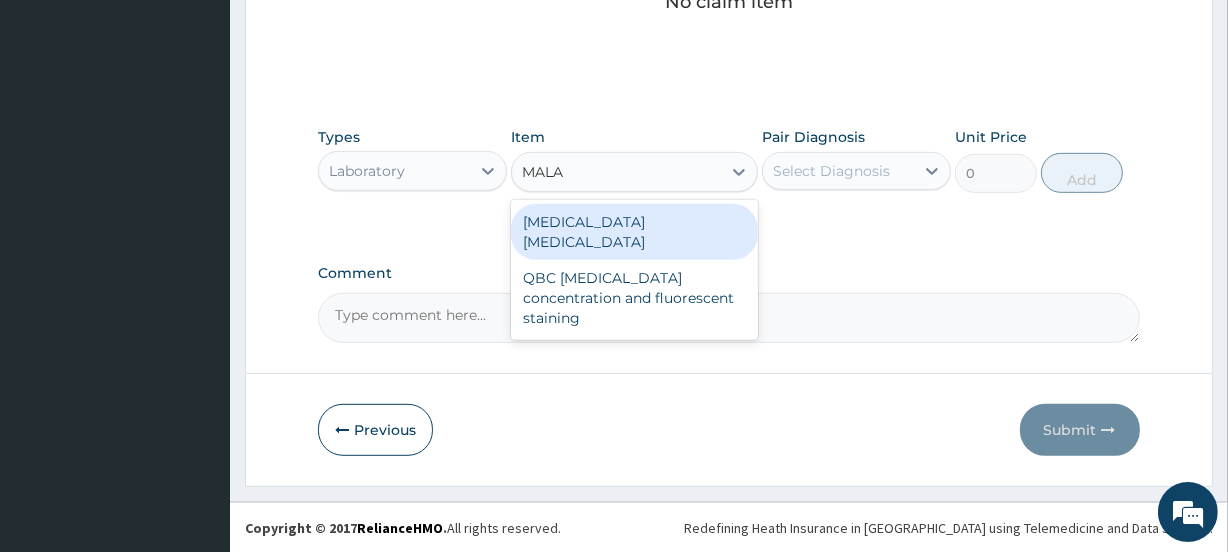 click on "Malaria parasite" at bounding box center (634, 232) 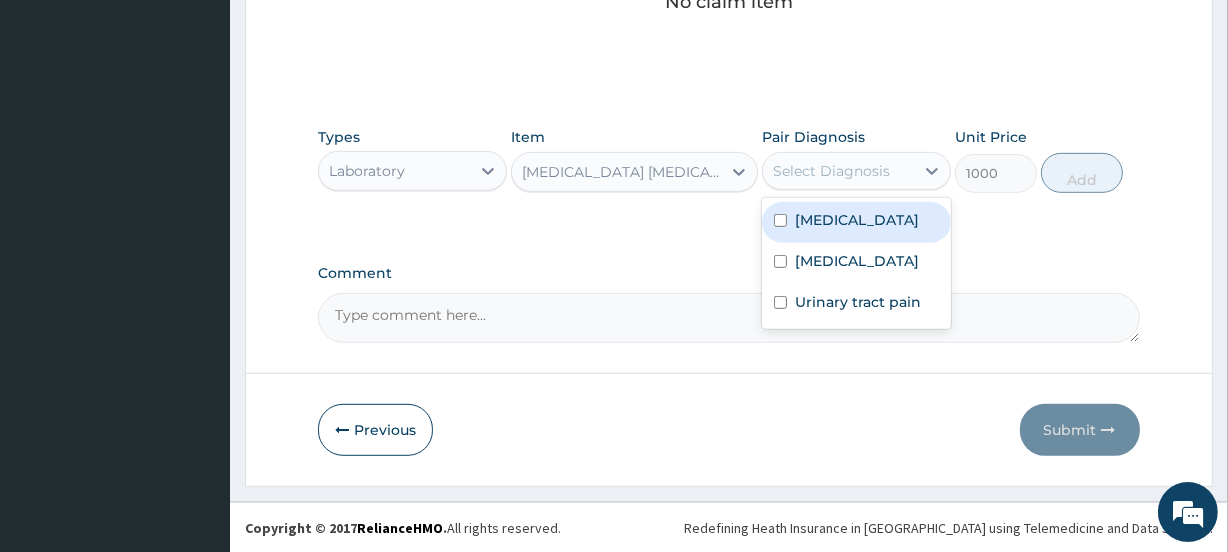 click on "Select Diagnosis" at bounding box center (831, 171) 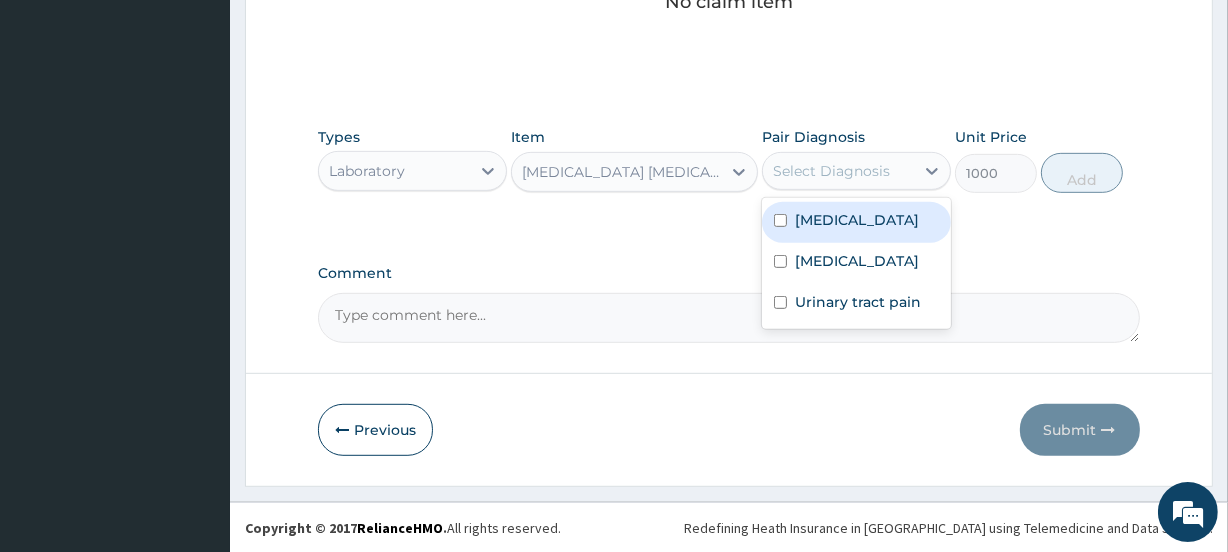 click on "Malaria" at bounding box center [857, 220] 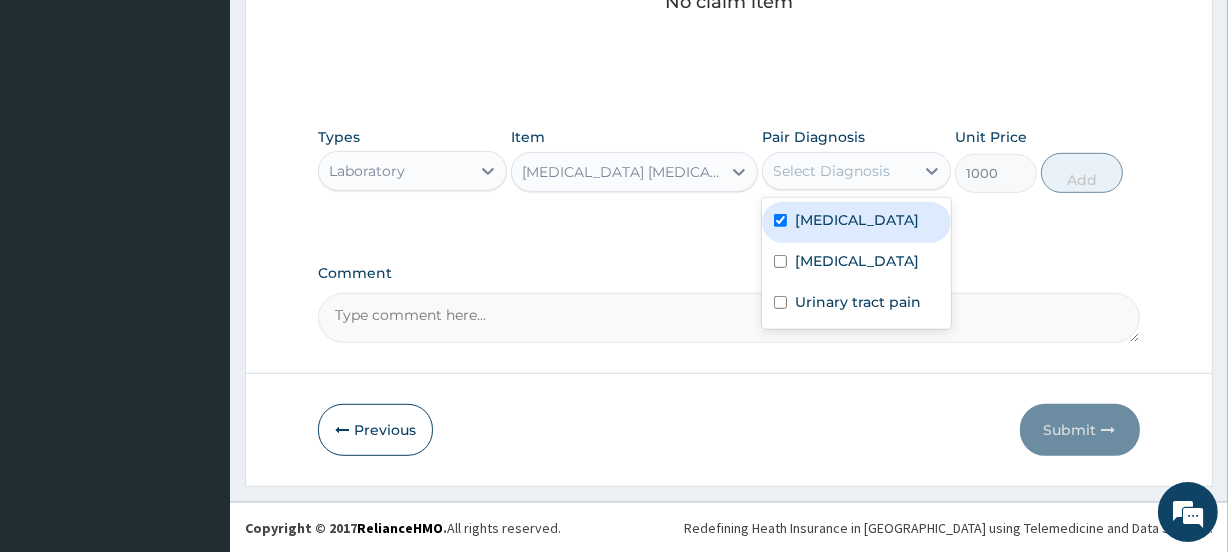 checkbox on "true" 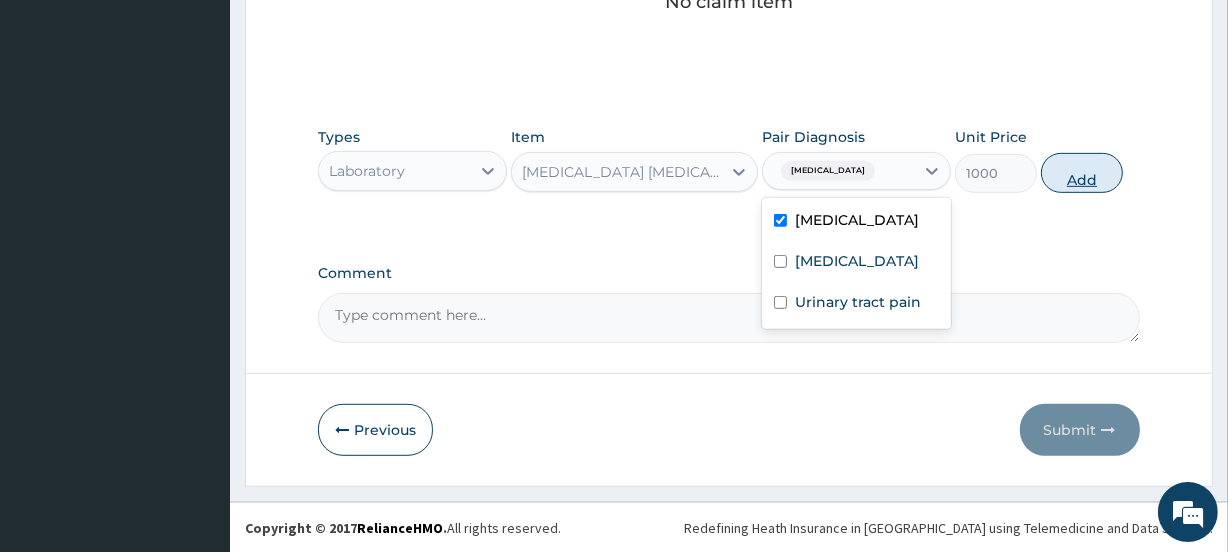 click on "Add" at bounding box center (1082, 173) 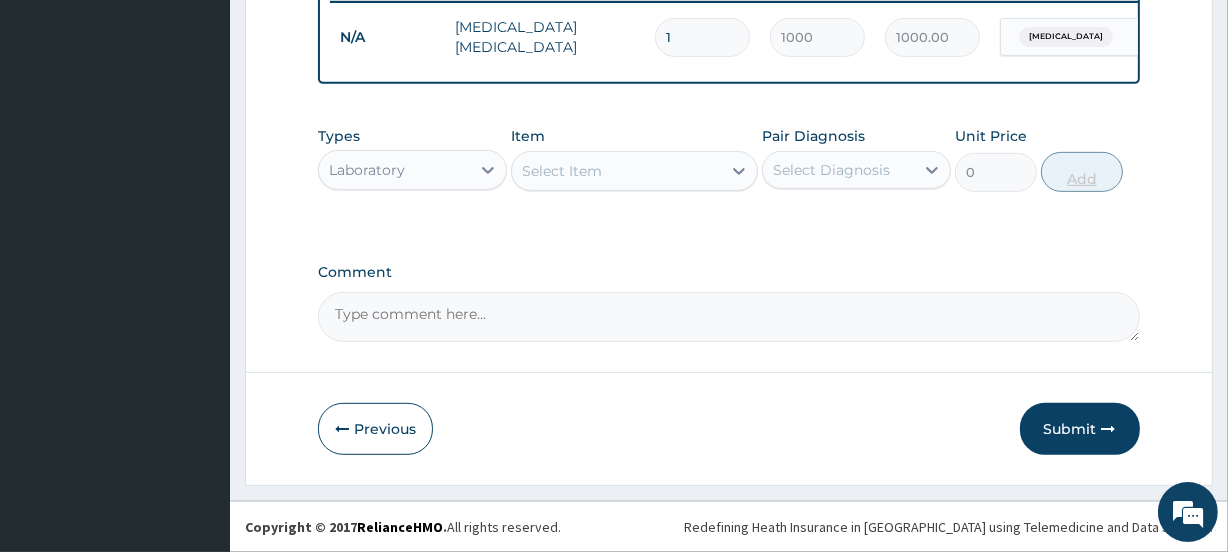 scroll, scrollTop: 807, scrollLeft: 0, axis: vertical 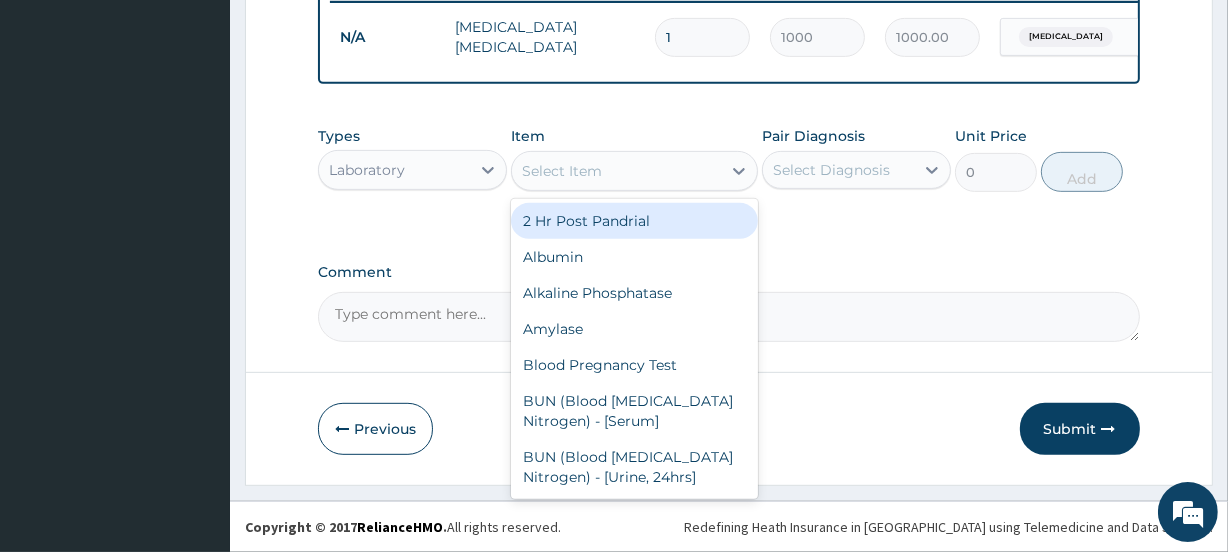 click on "Select Item" at bounding box center [616, 171] 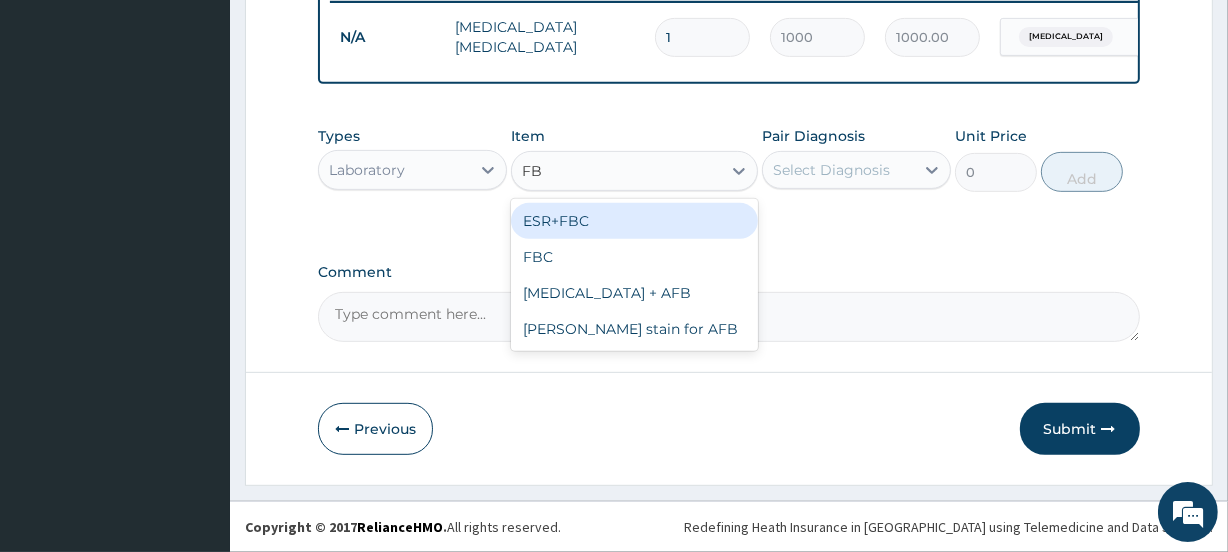 type on "FBC" 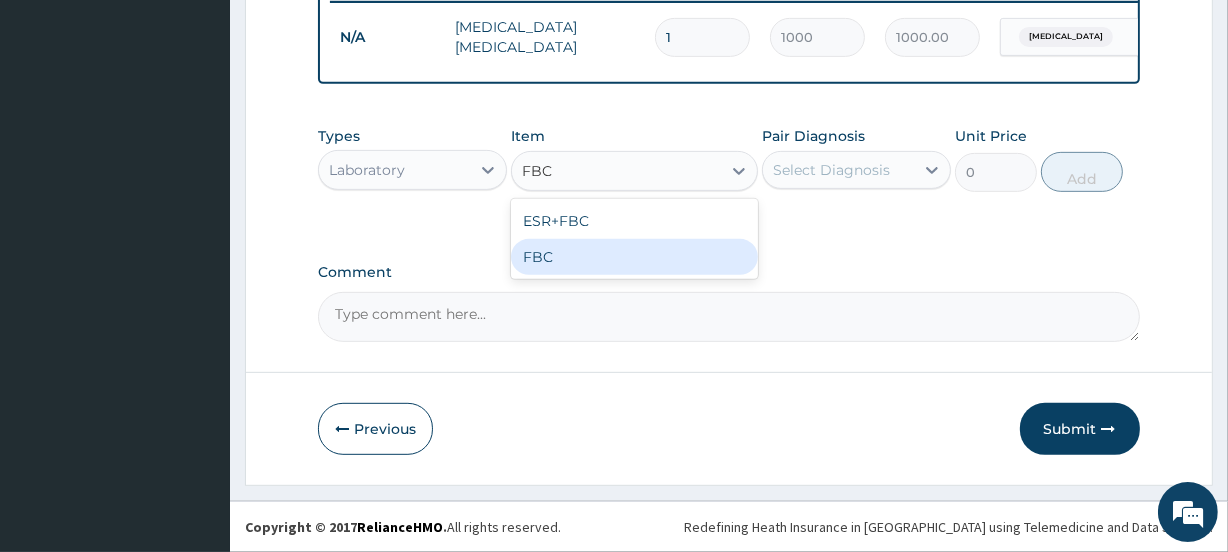 click on "FBC" at bounding box center (634, 257) 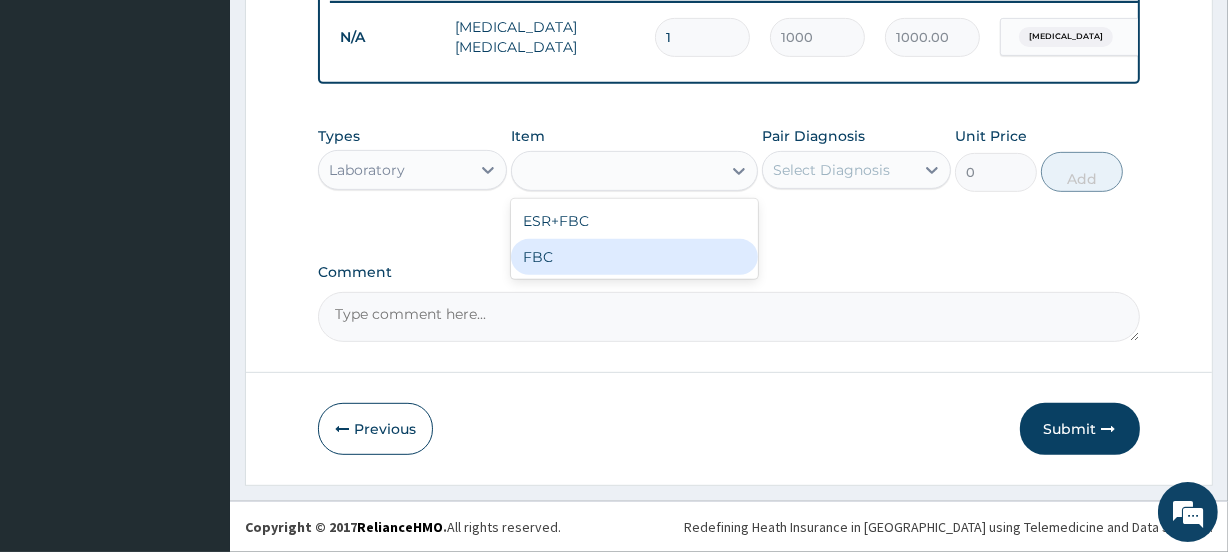 type on "1200" 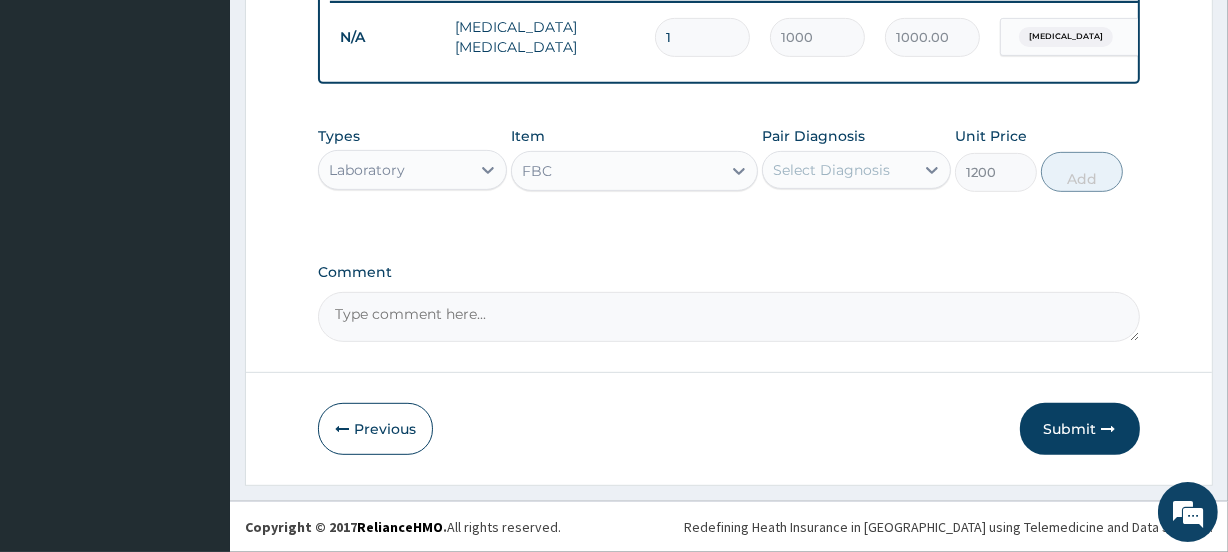 click on "Select Diagnosis" at bounding box center [831, 170] 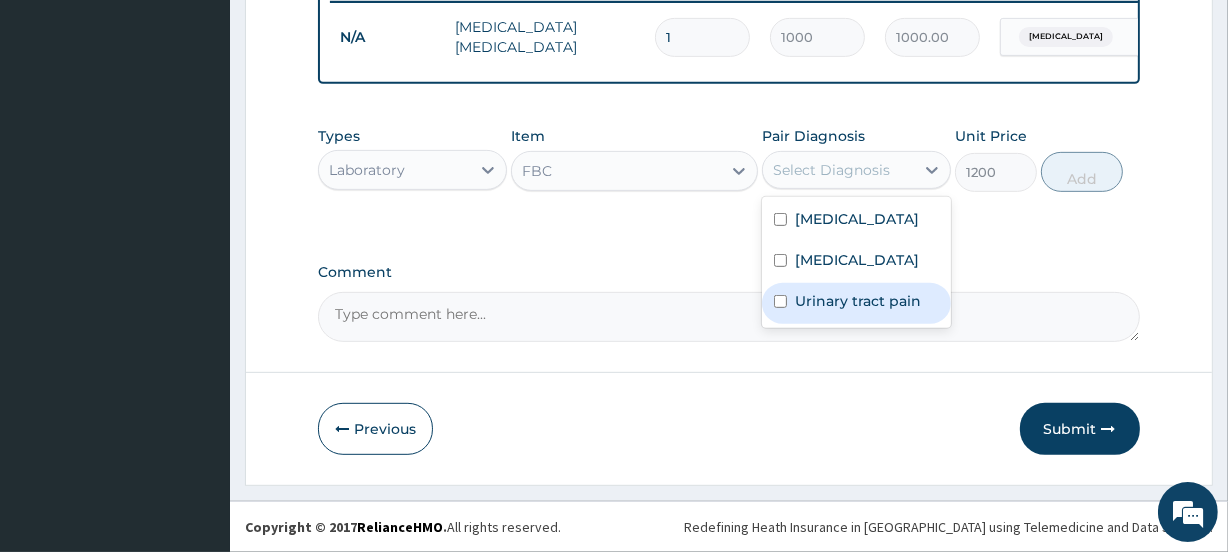 click on "Urinary tract pain" at bounding box center (858, 301) 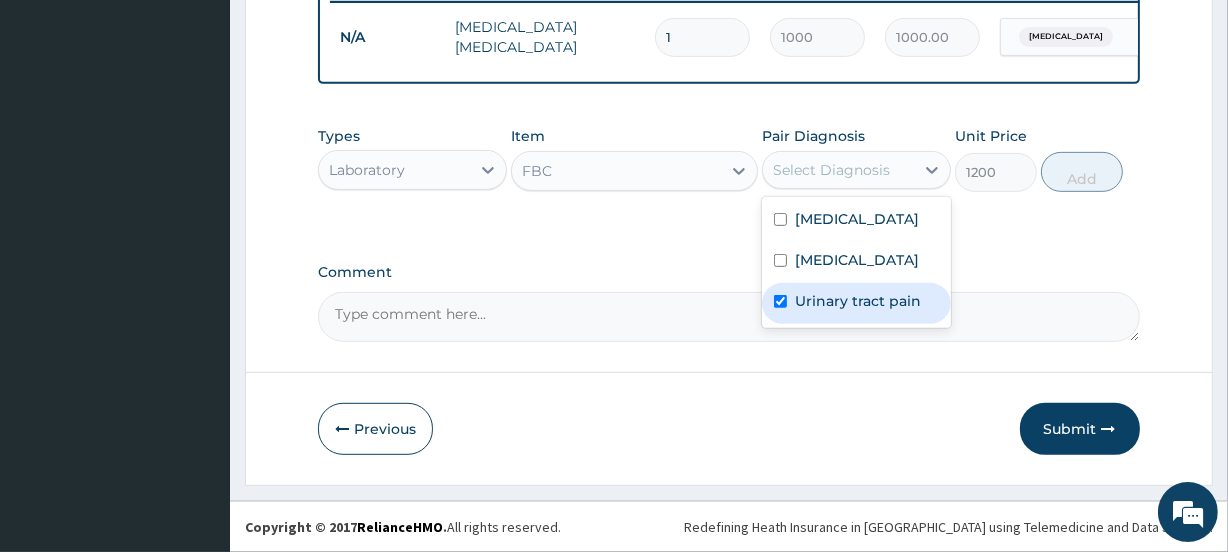 checkbox on "true" 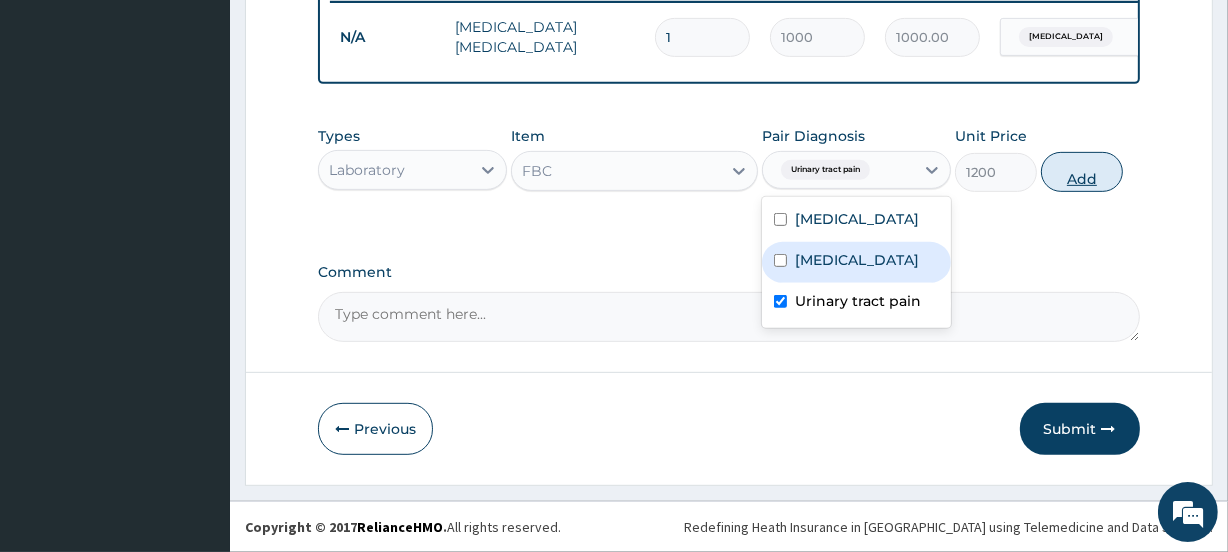 click on "Add" at bounding box center (1082, 172) 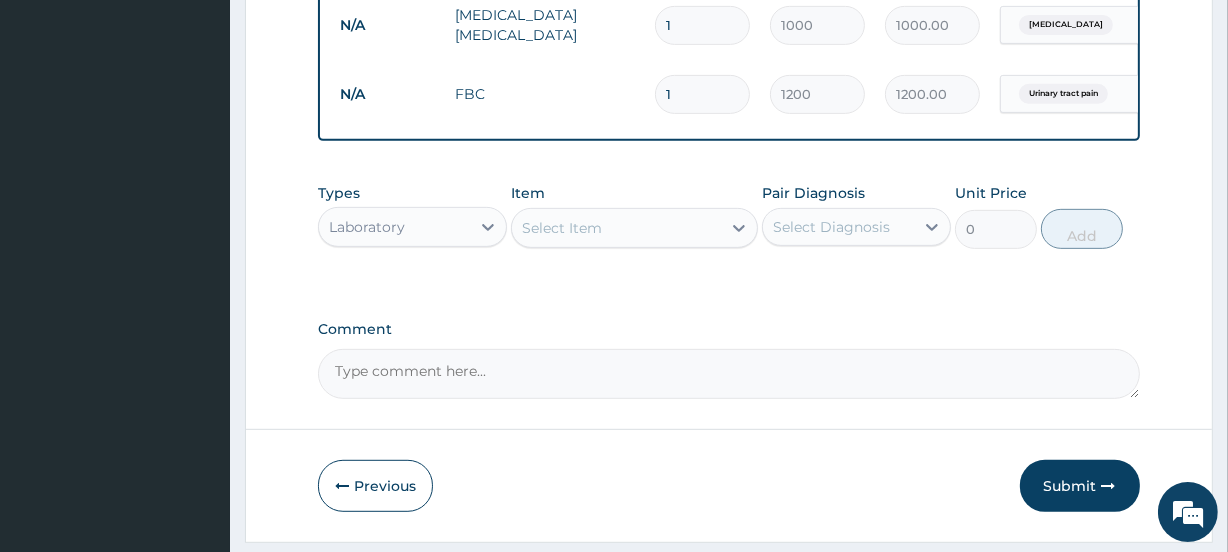 click on "Select Item" at bounding box center (616, 228) 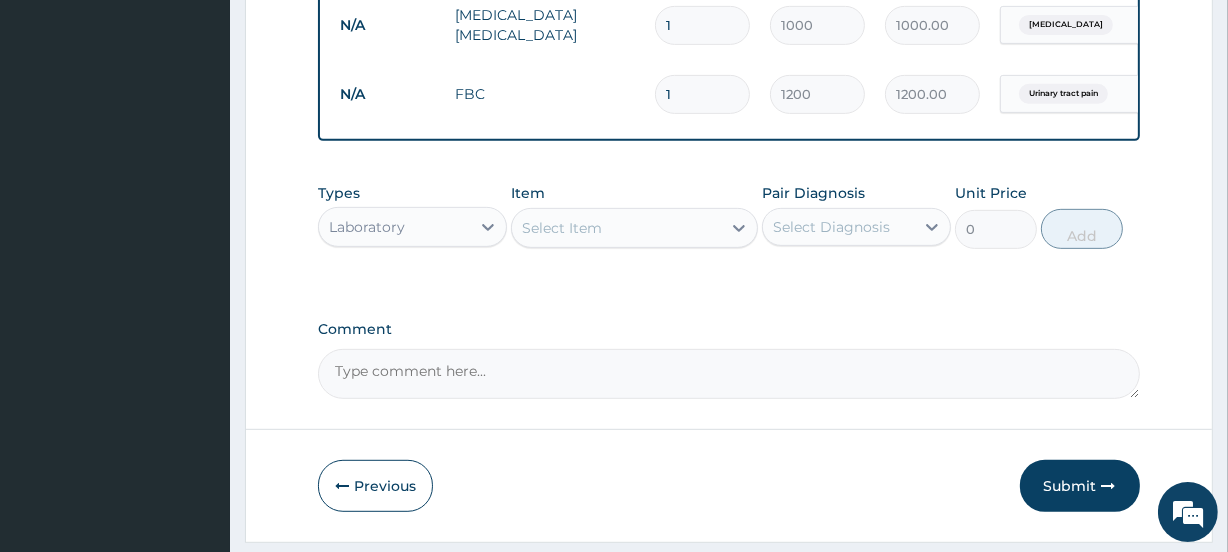 click on "Select Item" at bounding box center (616, 228) 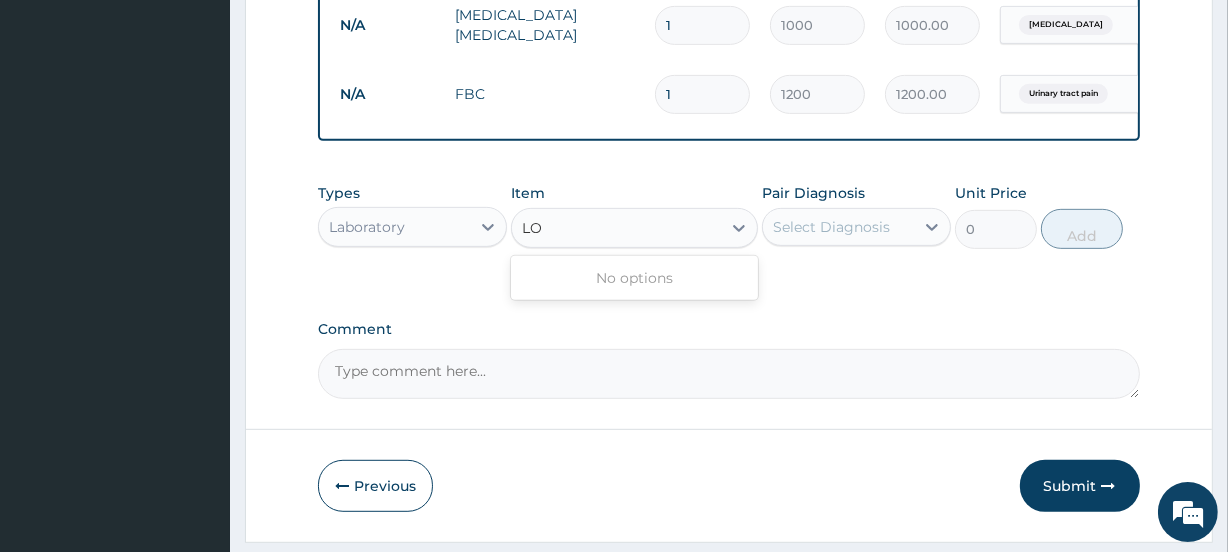 type on "L" 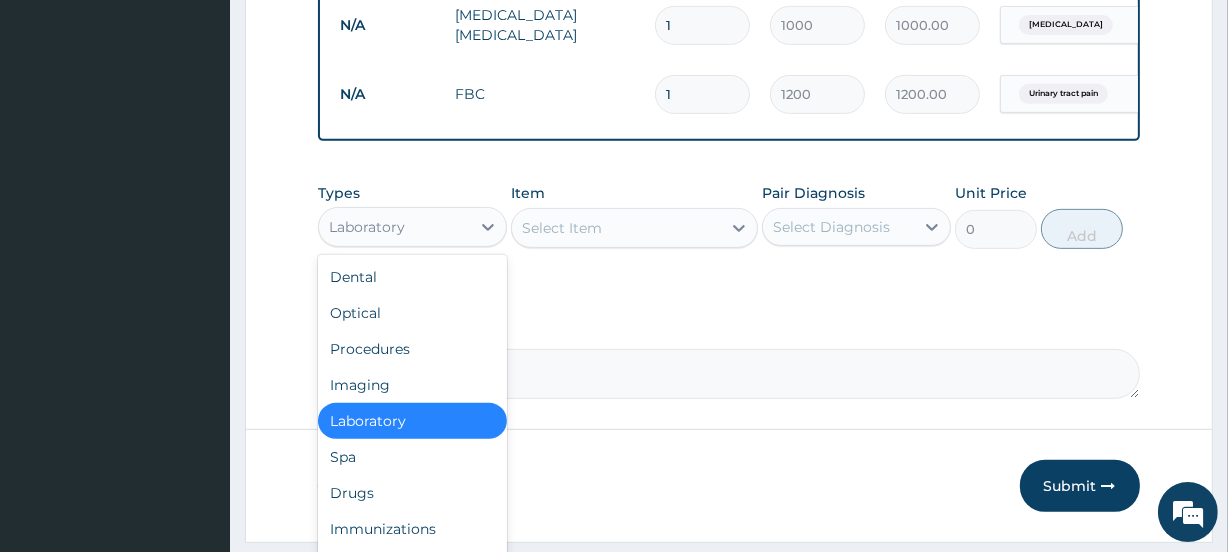 click on "Laboratory" at bounding box center (394, 227) 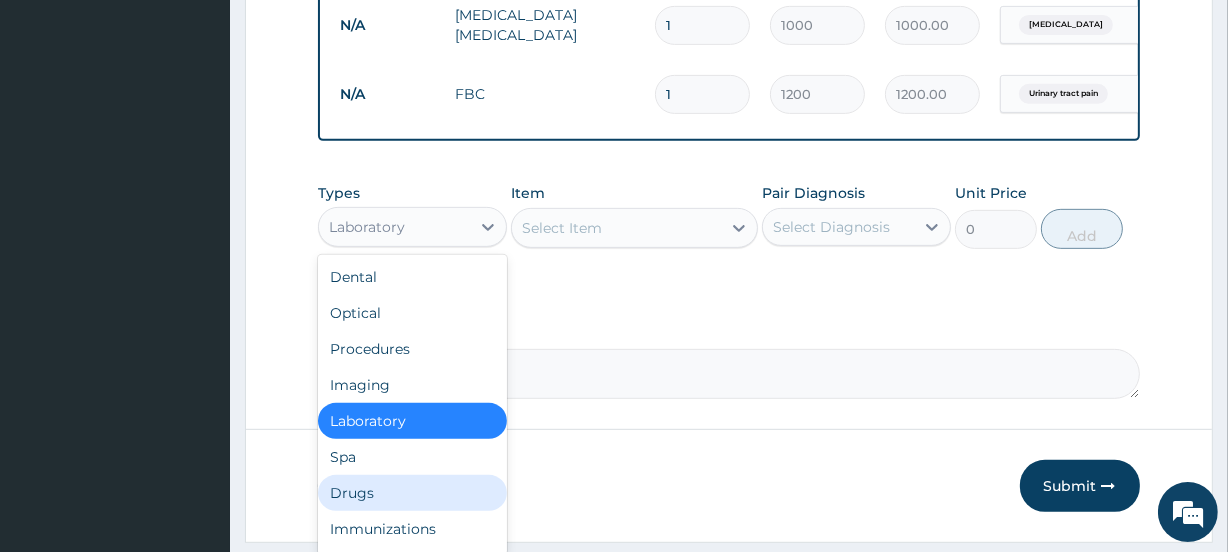 click on "Drugs" at bounding box center (412, 493) 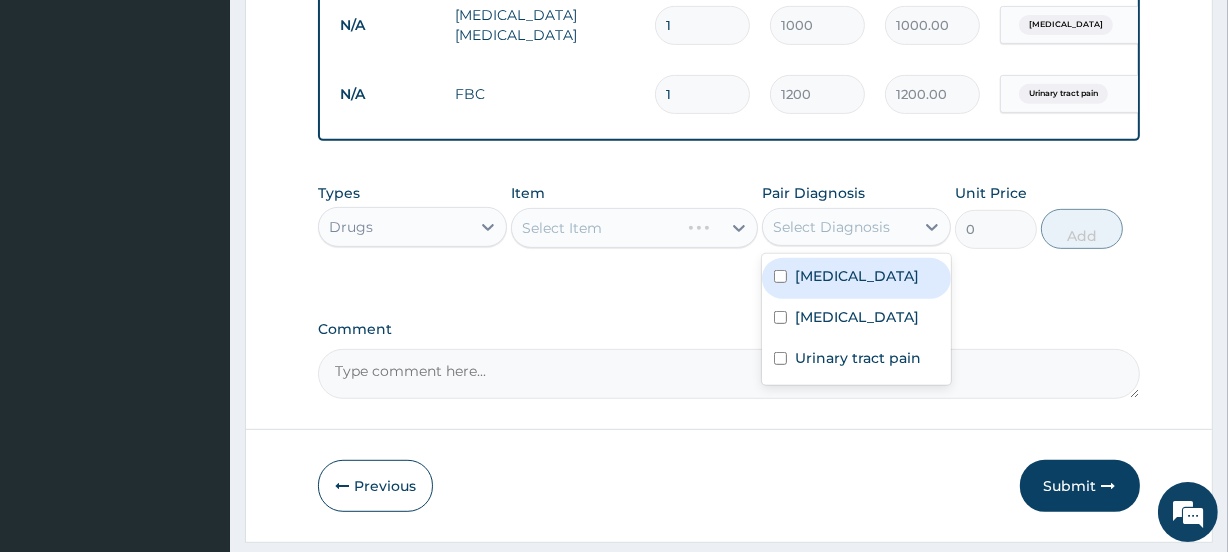 click on "Select Diagnosis" at bounding box center [831, 227] 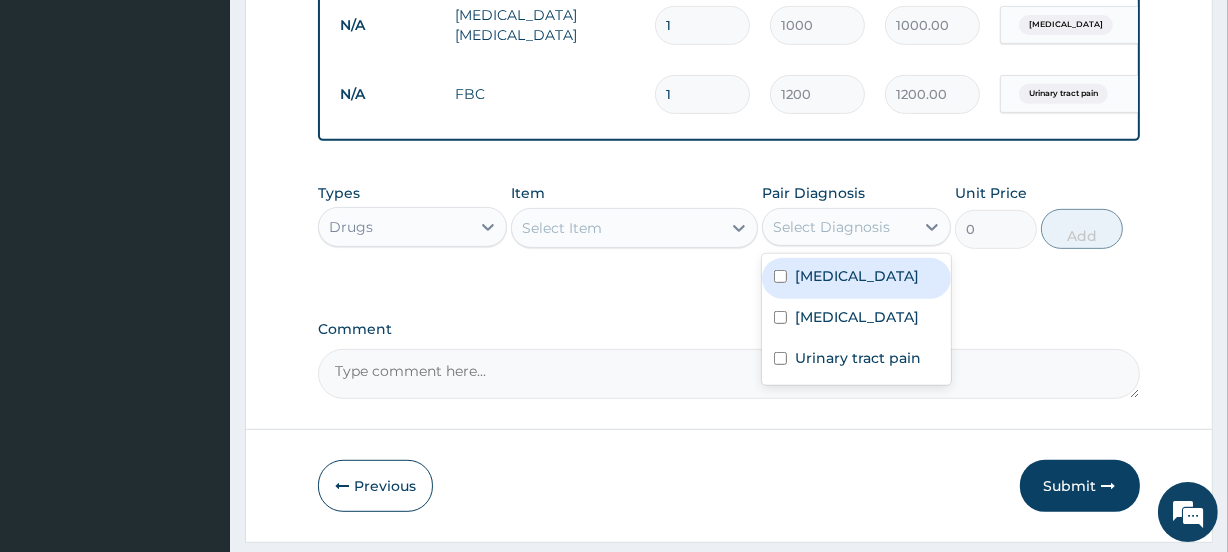 click on "Select Item" at bounding box center [562, 228] 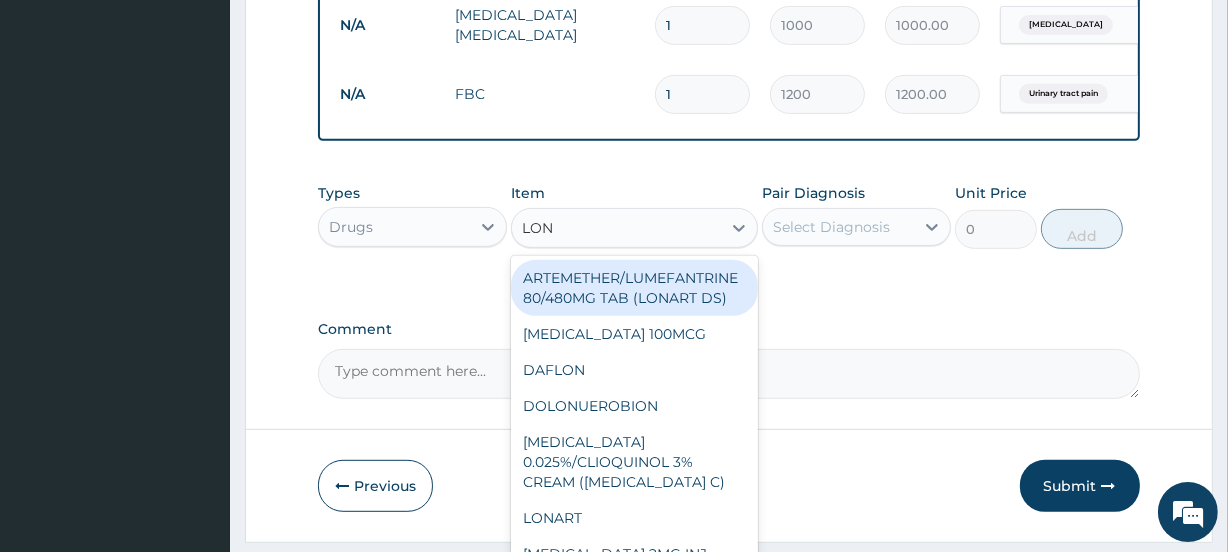 type on "LONA" 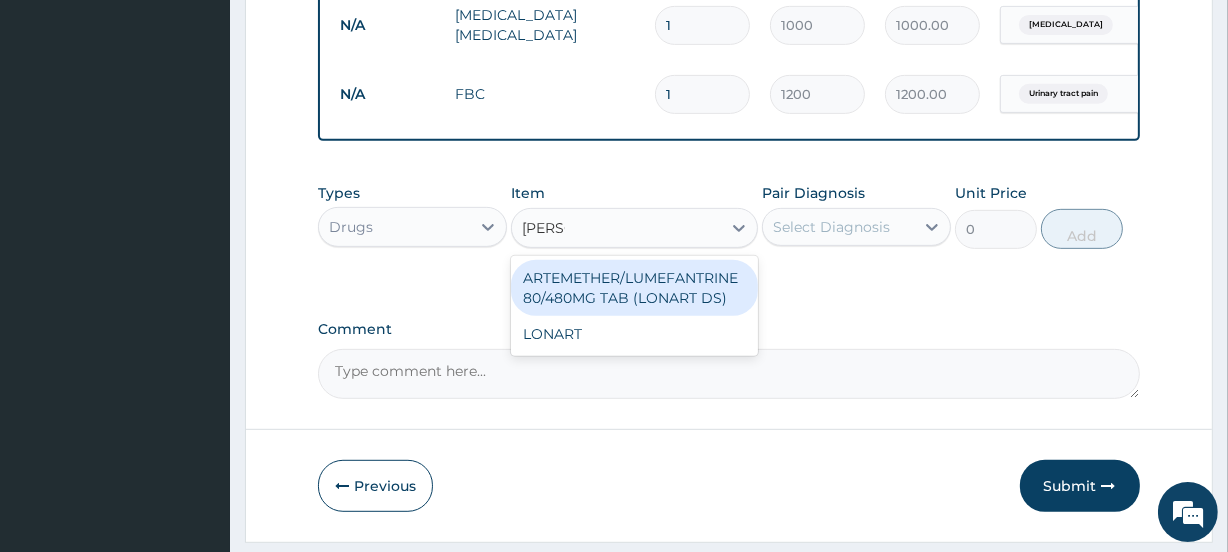 click on "ARTEMETHER/LUMEFANTRINE 80/480MG TAB  (LONART DS)" at bounding box center [634, 288] 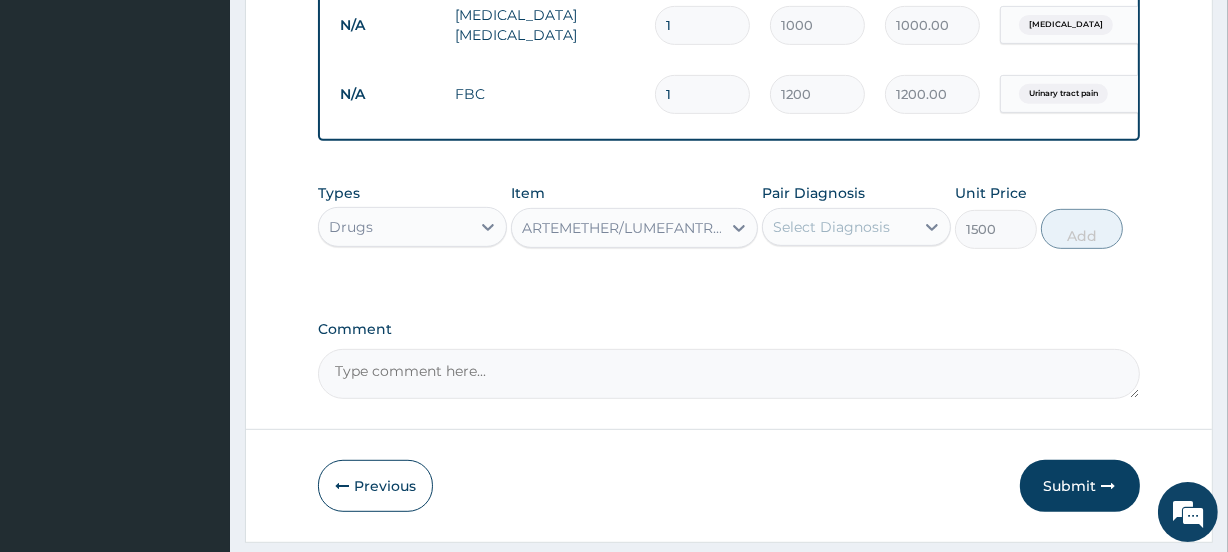 click on "Select Diagnosis" at bounding box center [831, 227] 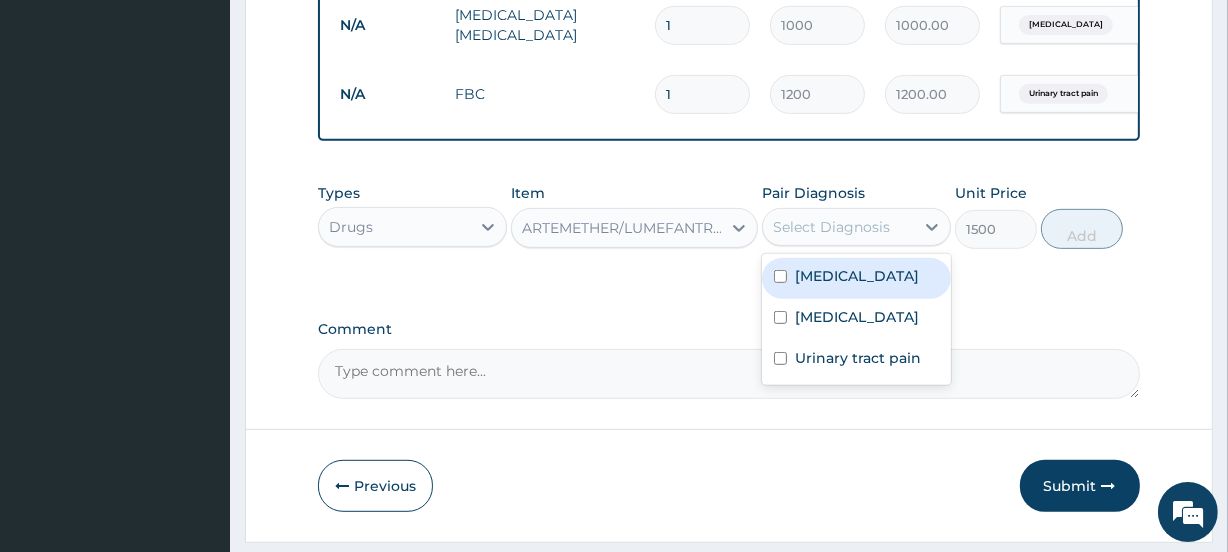 click on "Malaria" at bounding box center (857, 276) 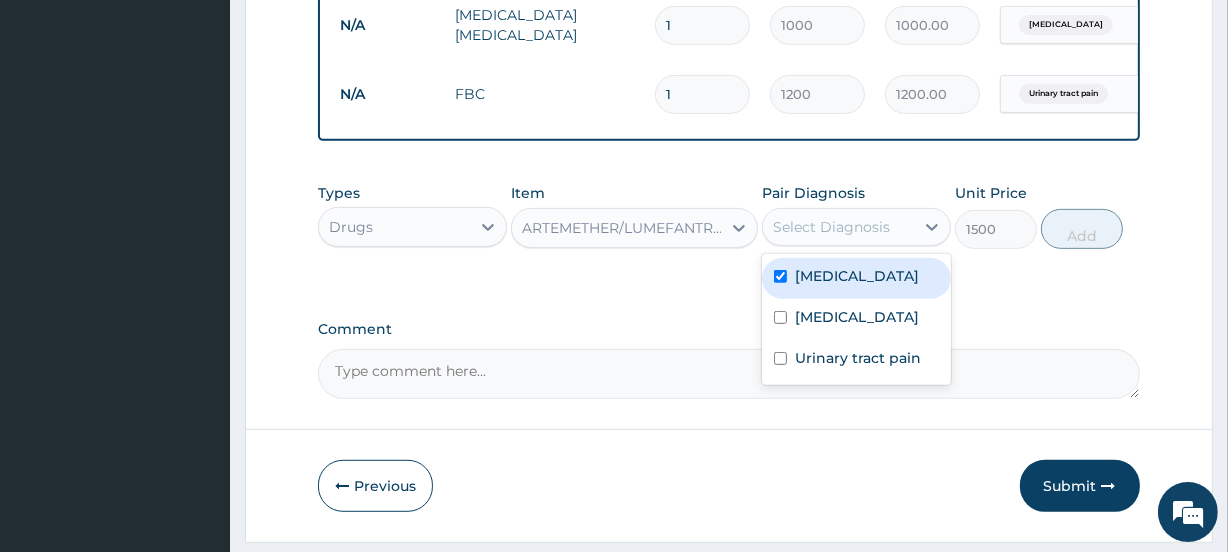 checkbox on "true" 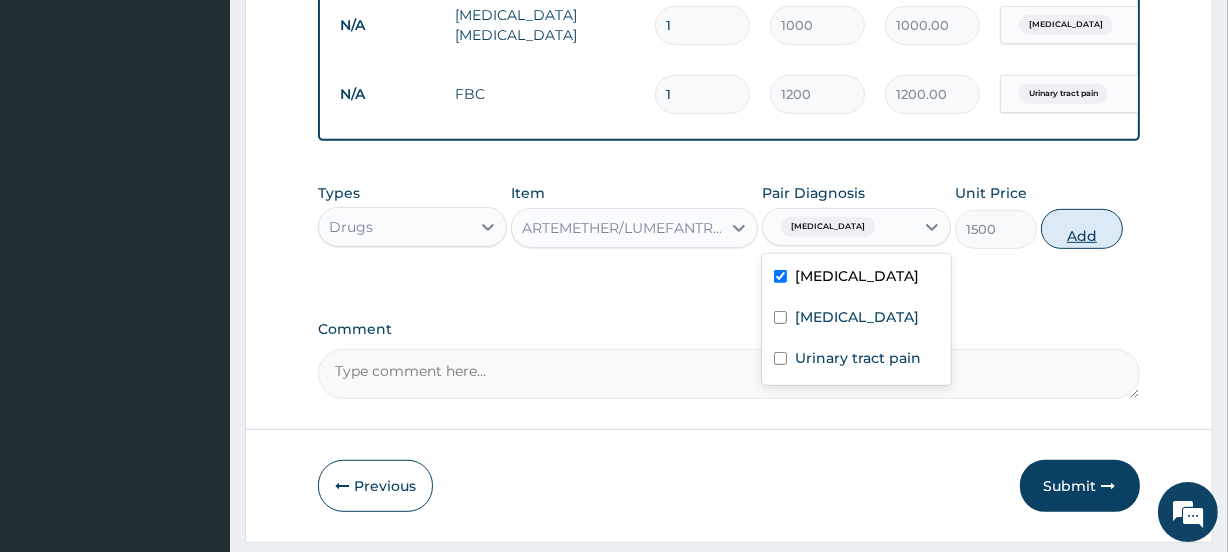 click on "Add" at bounding box center [1082, 229] 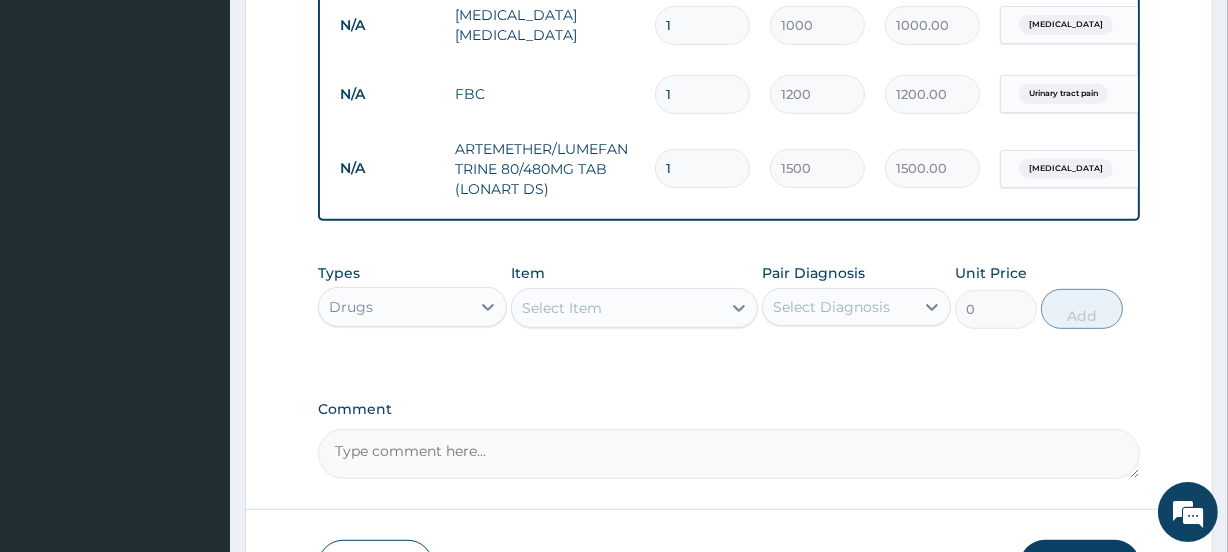 click on "Select Item" at bounding box center (616, 308) 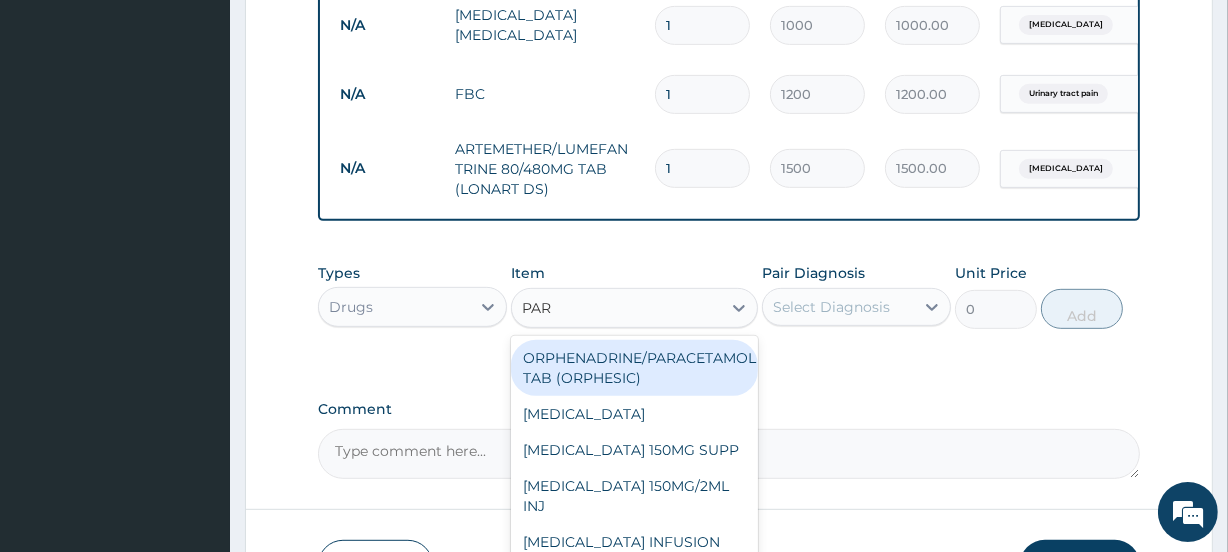 type on "PARA" 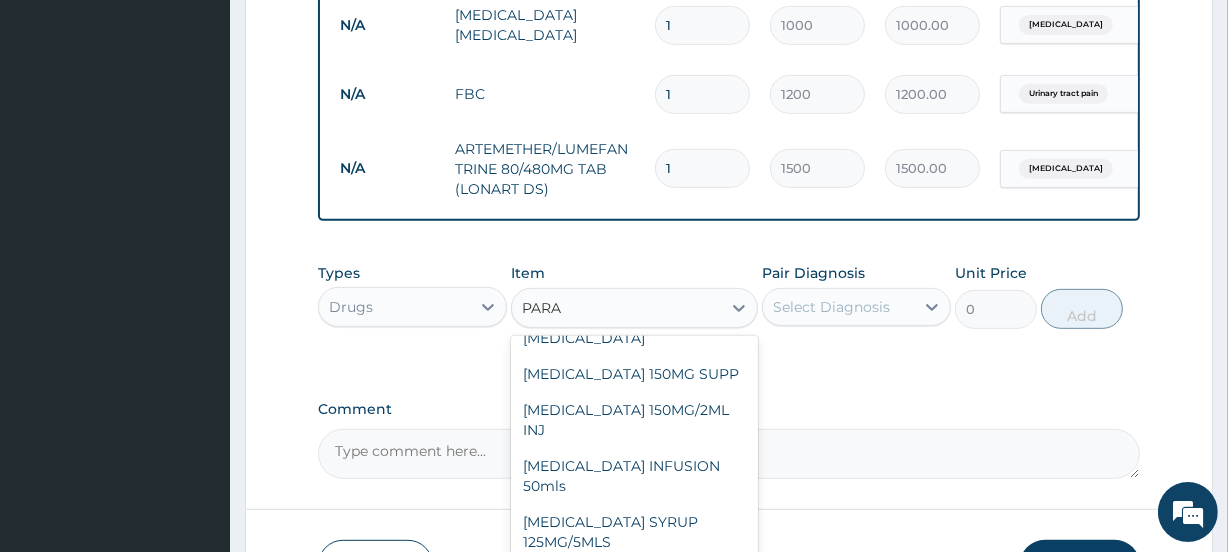 scroll, scrollTop: 89, scrollLeft: 0, axis: vertical 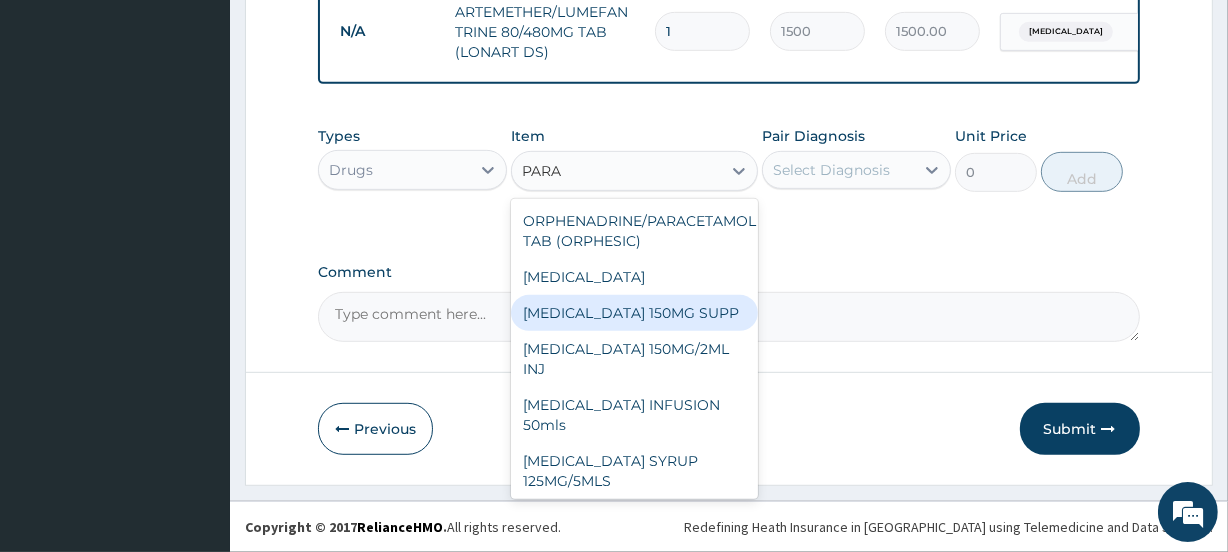click on "[MEDICAL_DATA] 150MG SUPP" at bounding box center [634, 313] 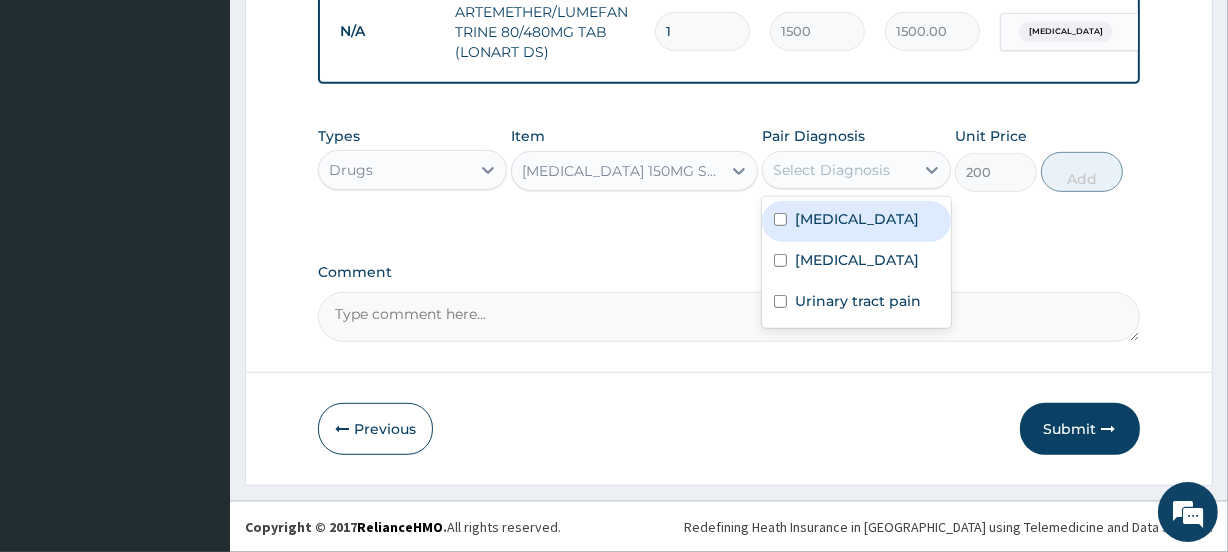 click on "Select Diagnosis" at bounding box center (831, 170) 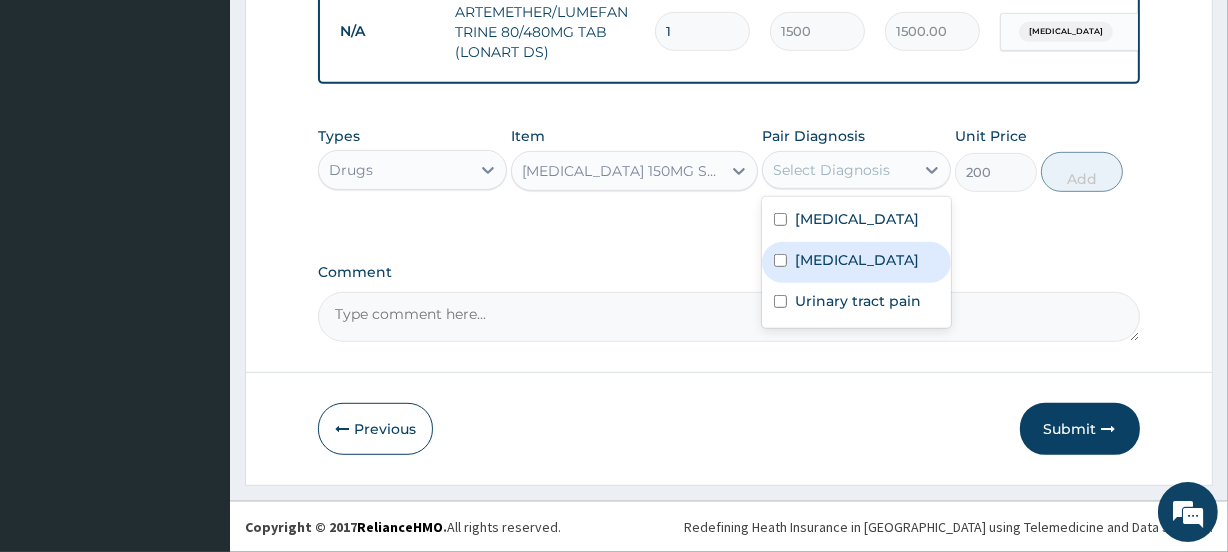 click on "Bacterial conjunctivitis" at bounding box center (857, 260) 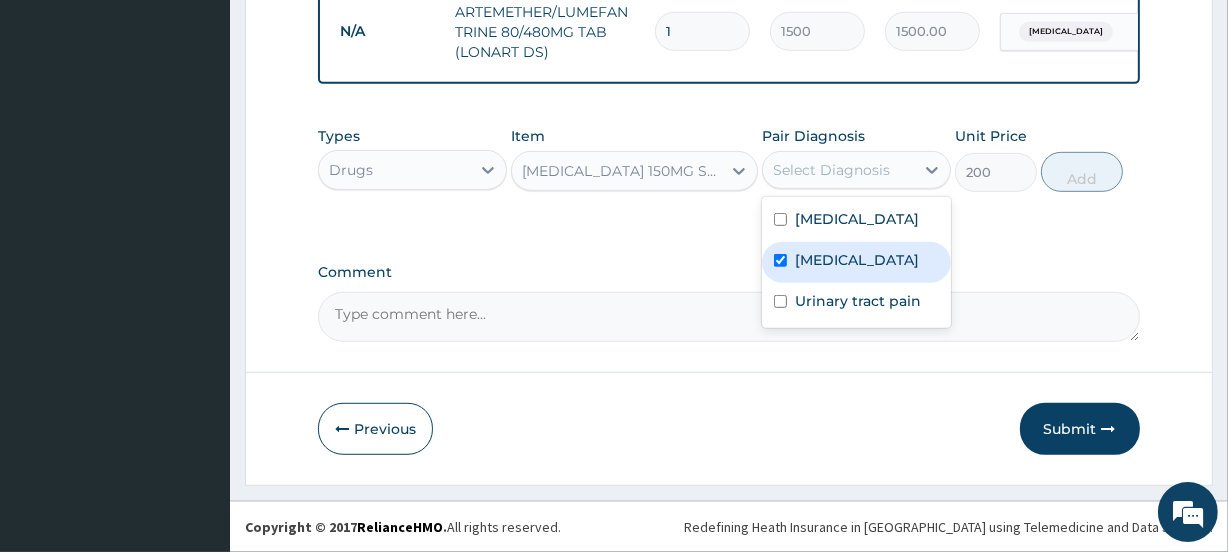checkbox on "true" 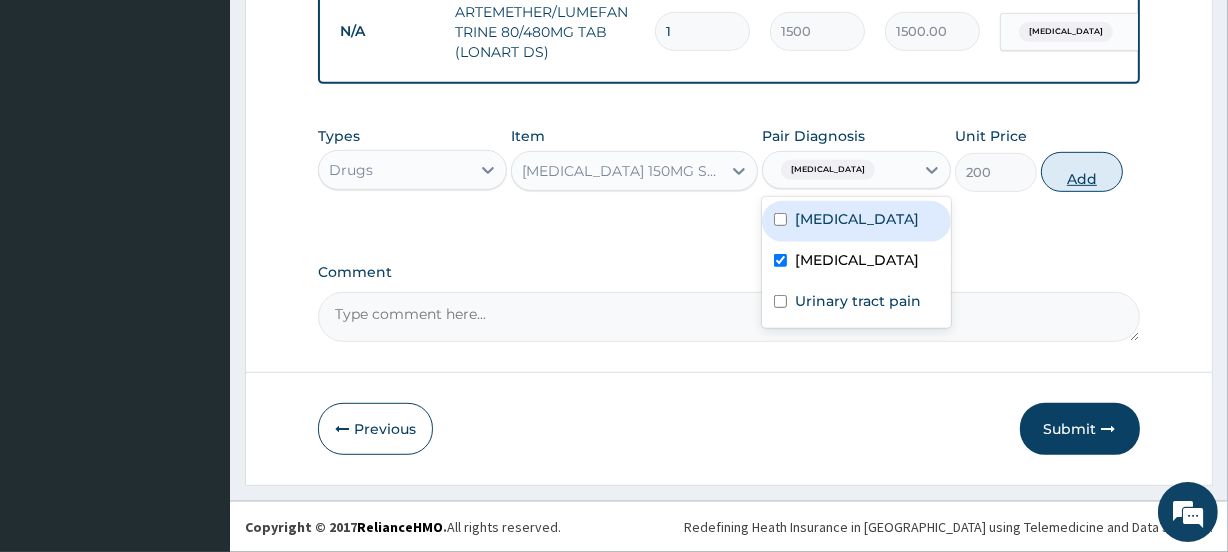 click on "Add" at bounding box center [1082, 172] 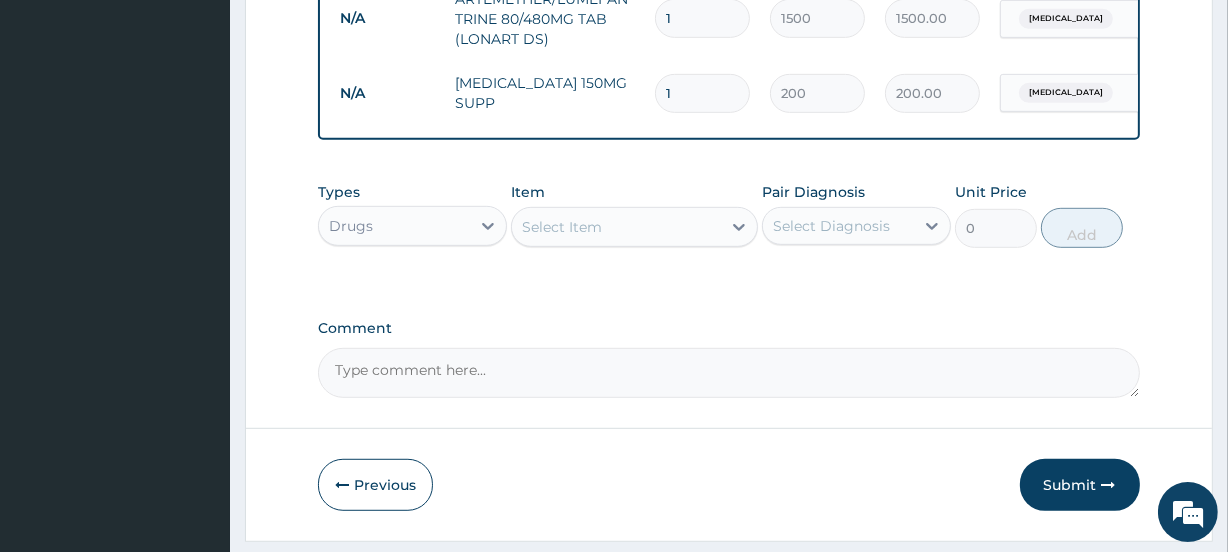 click on "Select Item" at bounding box center (562, 227) 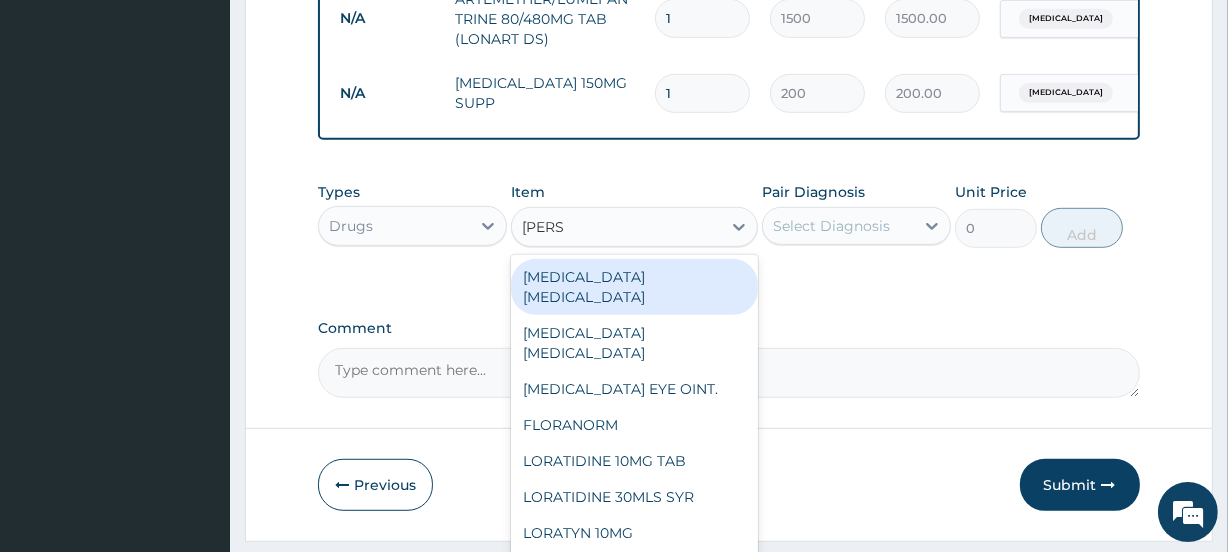 type on "LORAT" 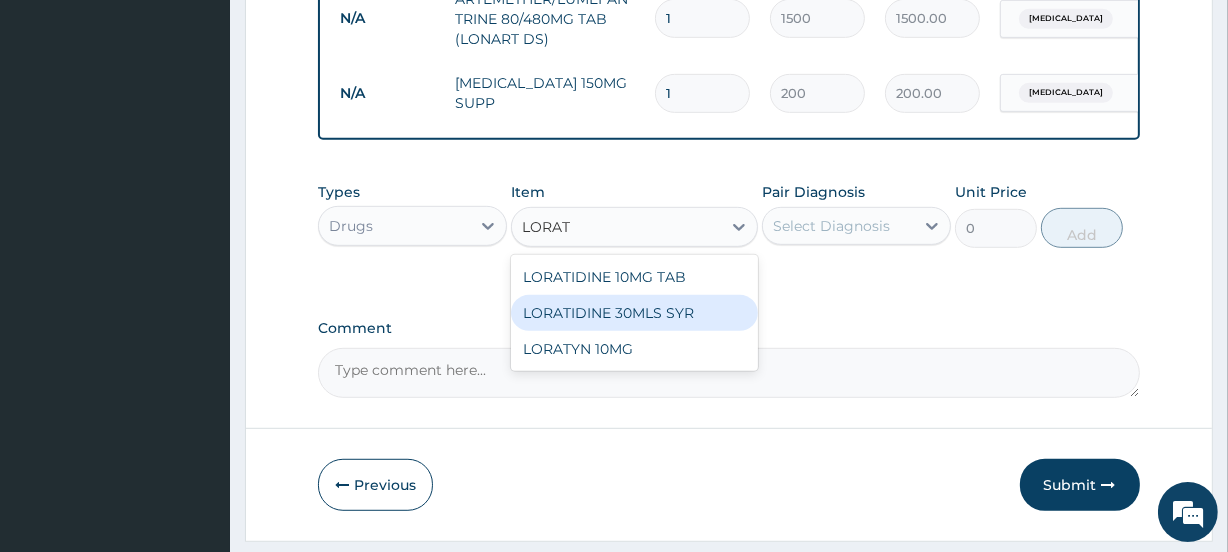click on "LORATIDINE 30MLS SYR" at bounding box center [634, 313] 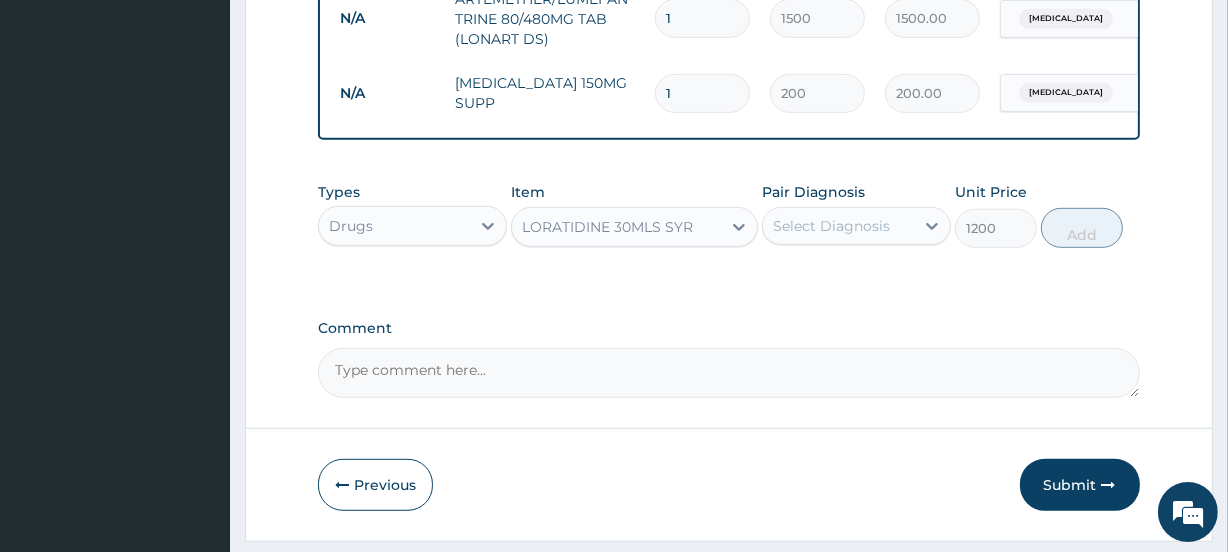 click on "Select Diagnosis" at bounding box center (831, 226) 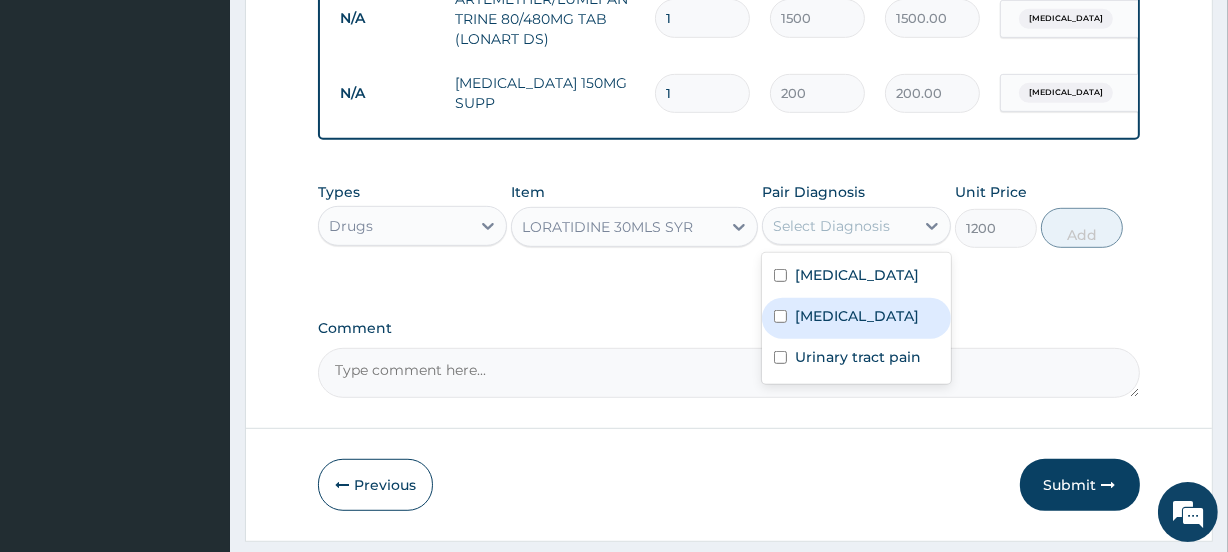 click on "Bacterial conjunctivitis" at bounding box center (857, 316) 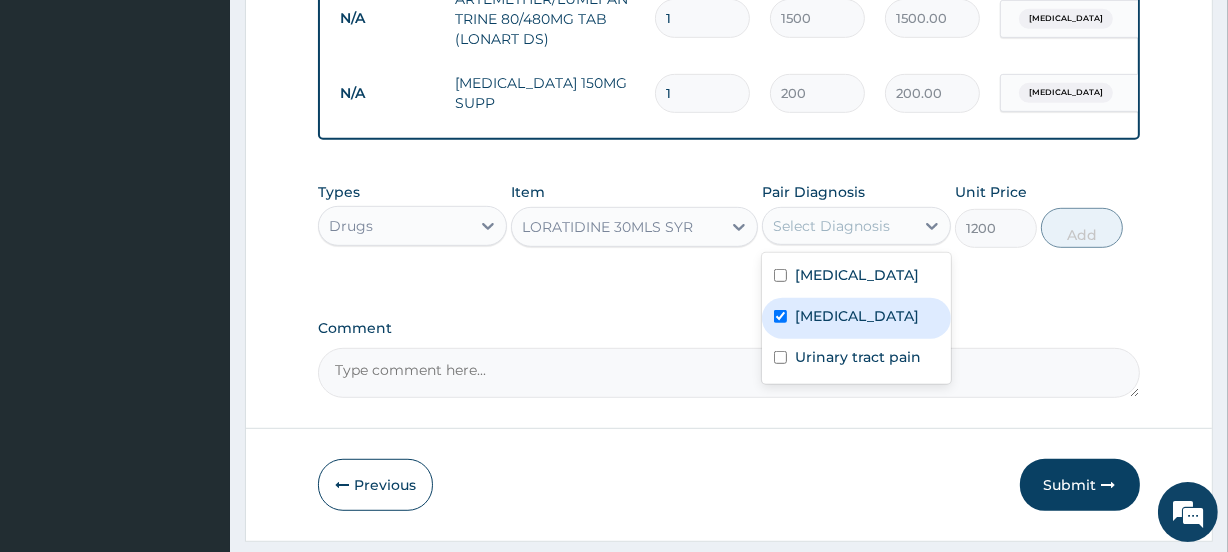 checkbox on "true" 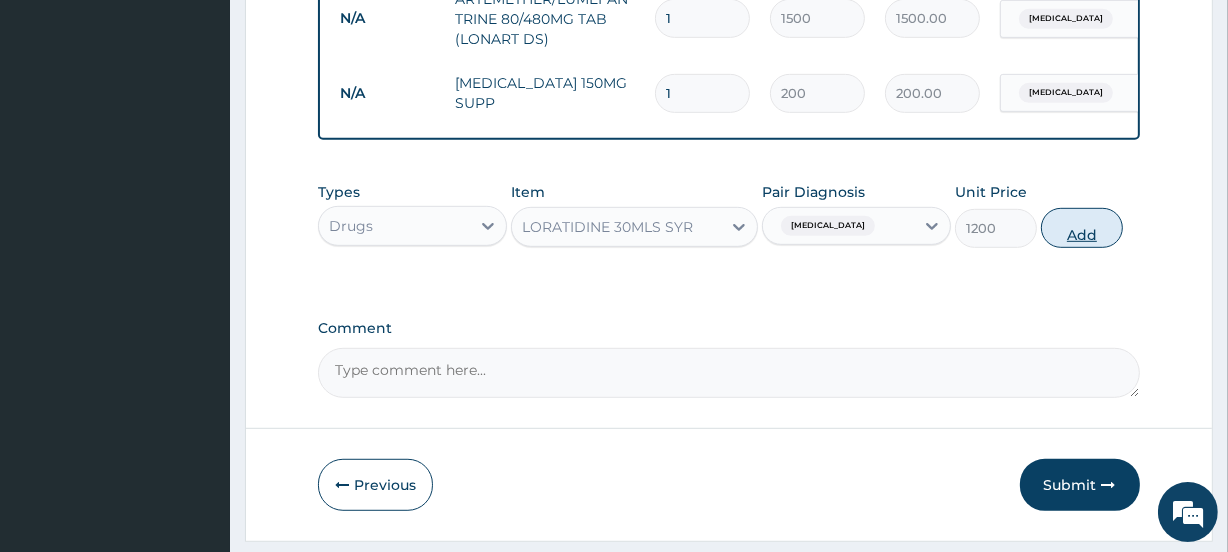 click on "Add" at bounding box center [1082, 228] 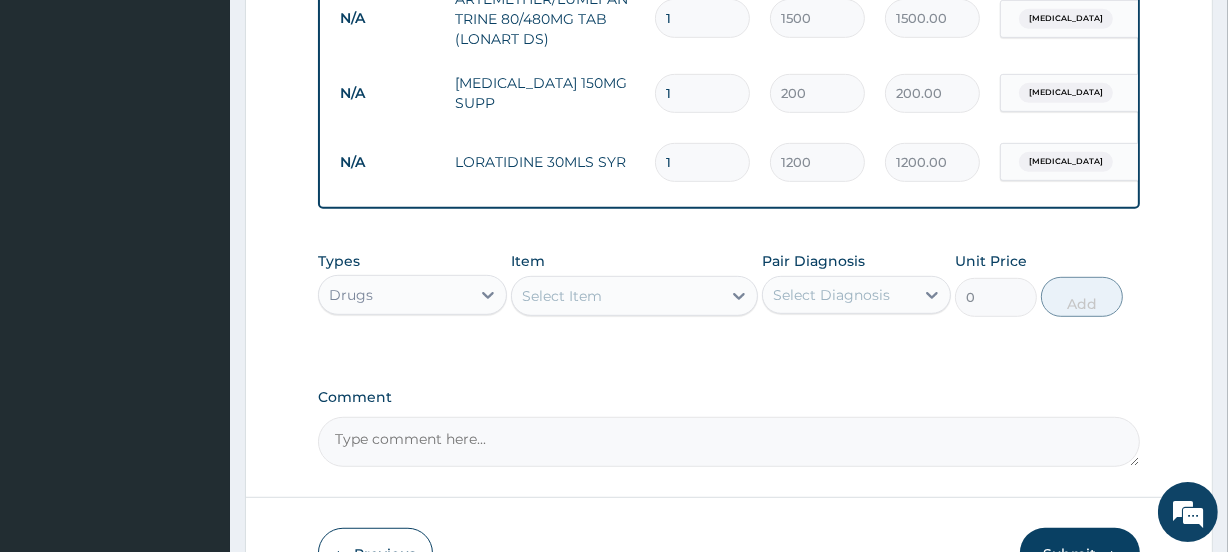 click on "Select Item" at bounding box center (616, 296) 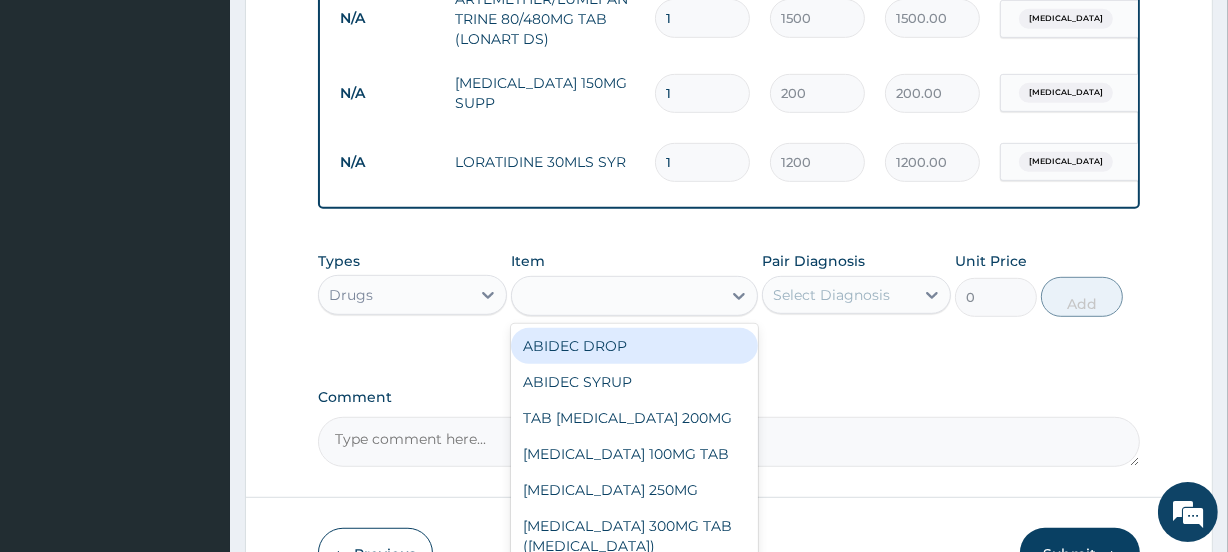type on "C" 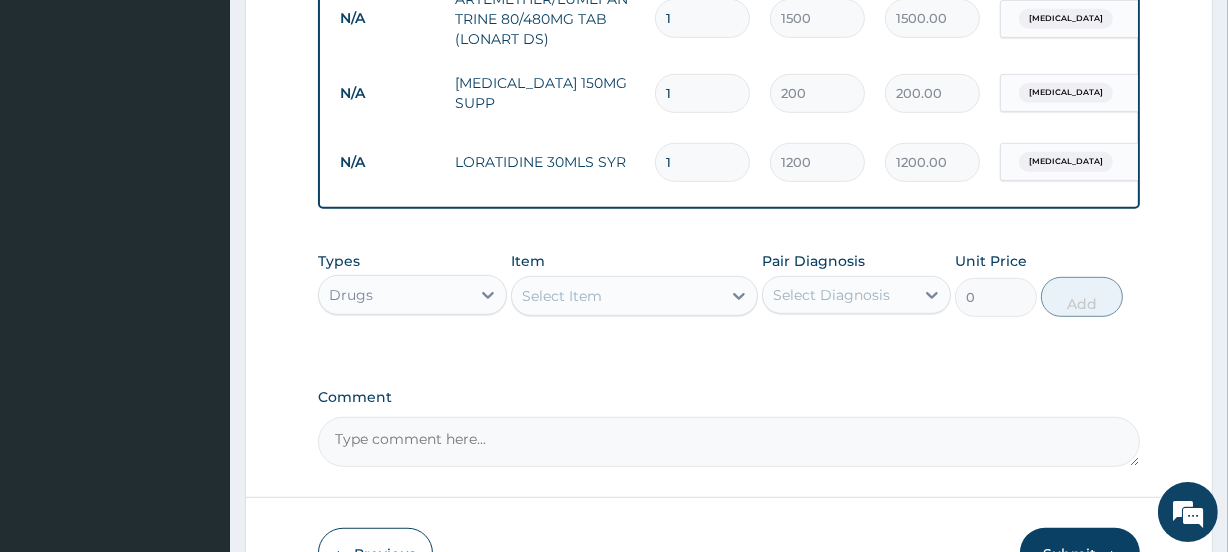 click on "Select Item" at bounding box center [616, 296] 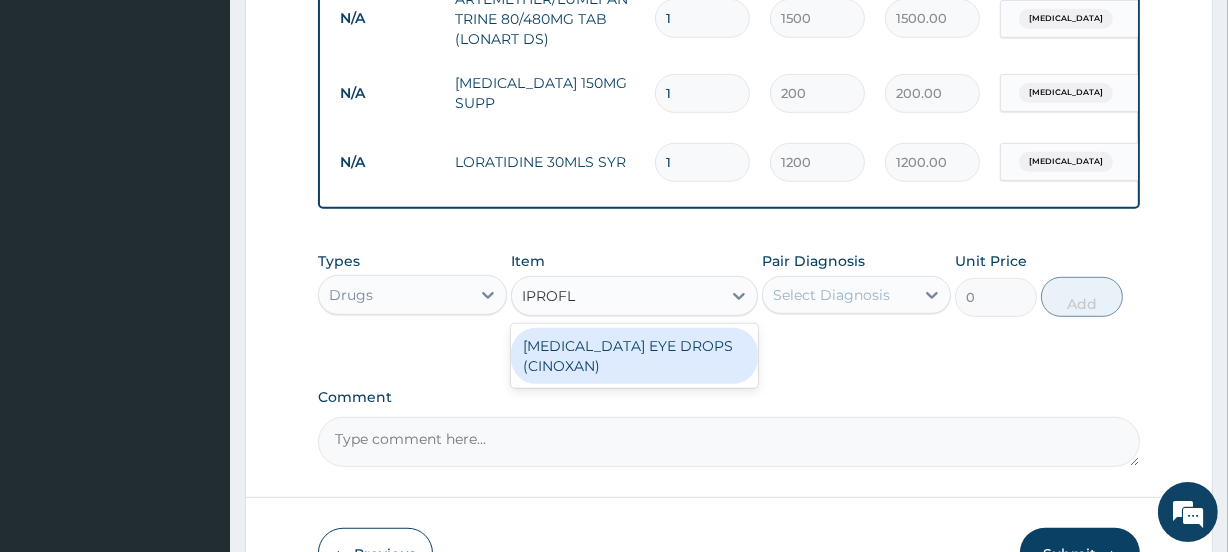 type on "IPROFLO" 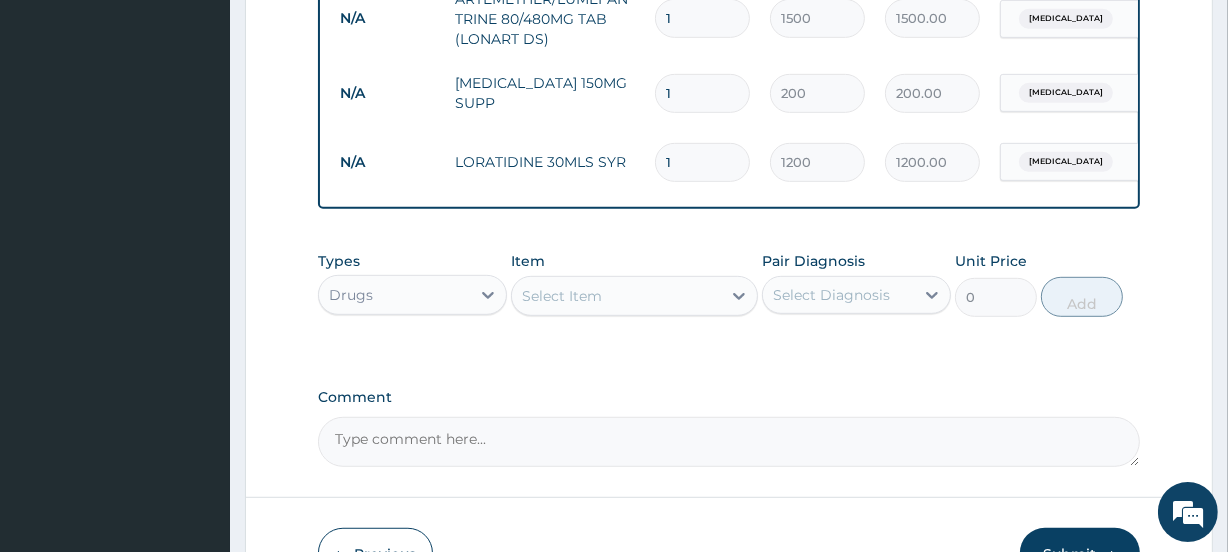 click on "Select Item" at bounding box center (616, 296) 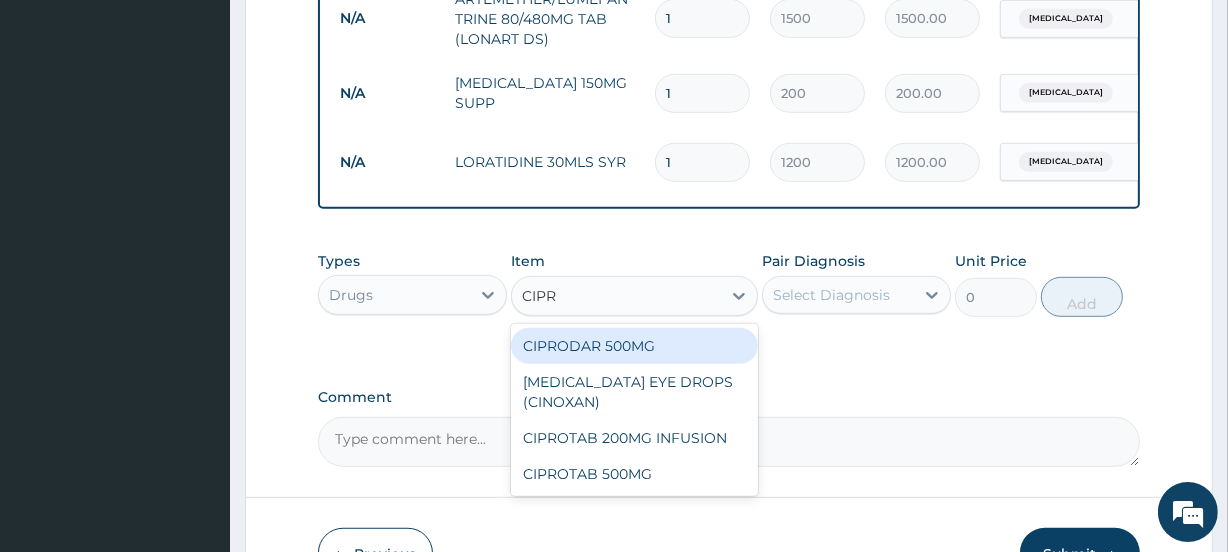 type on "CIPRO" 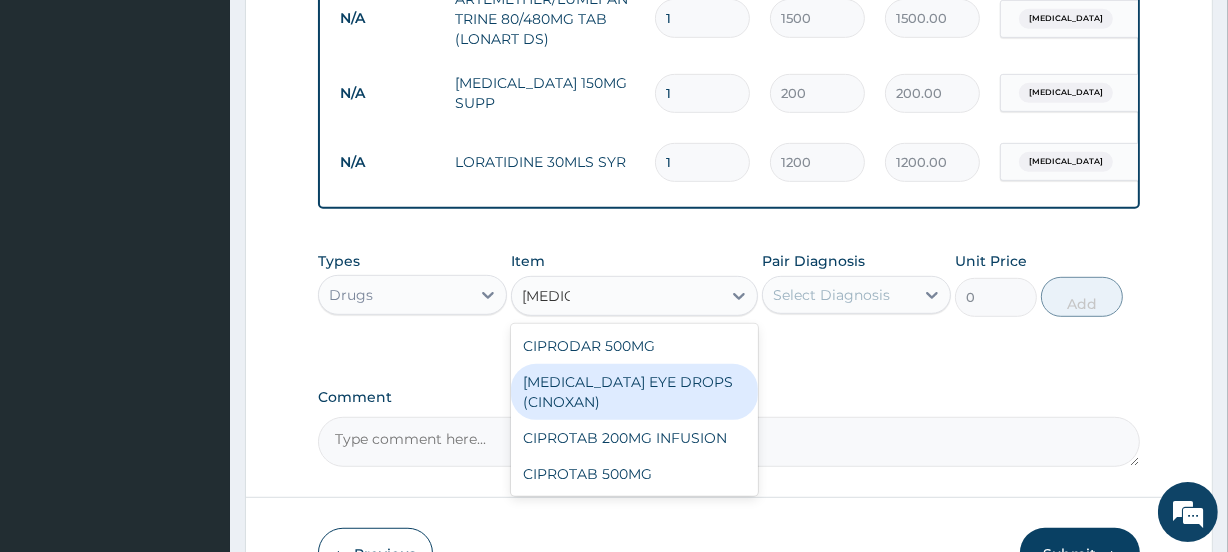 click on "CIPROFLOXACIN EYE DROPS (CINOXAN)" at bounding box center [634, 392] 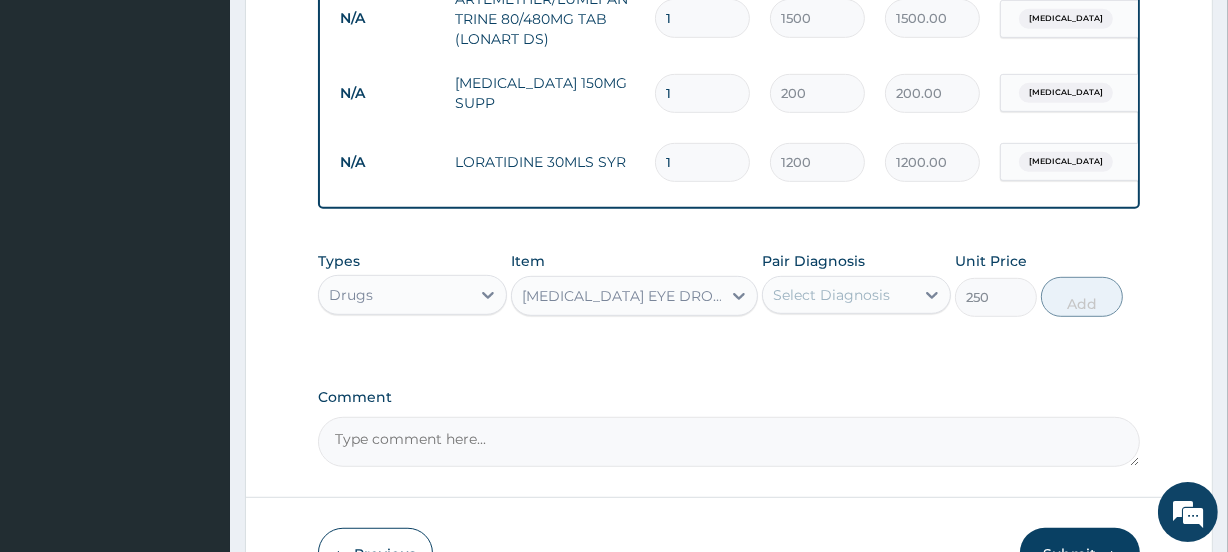 click on "Select Diagnosis" at bounding box center (831, 295) 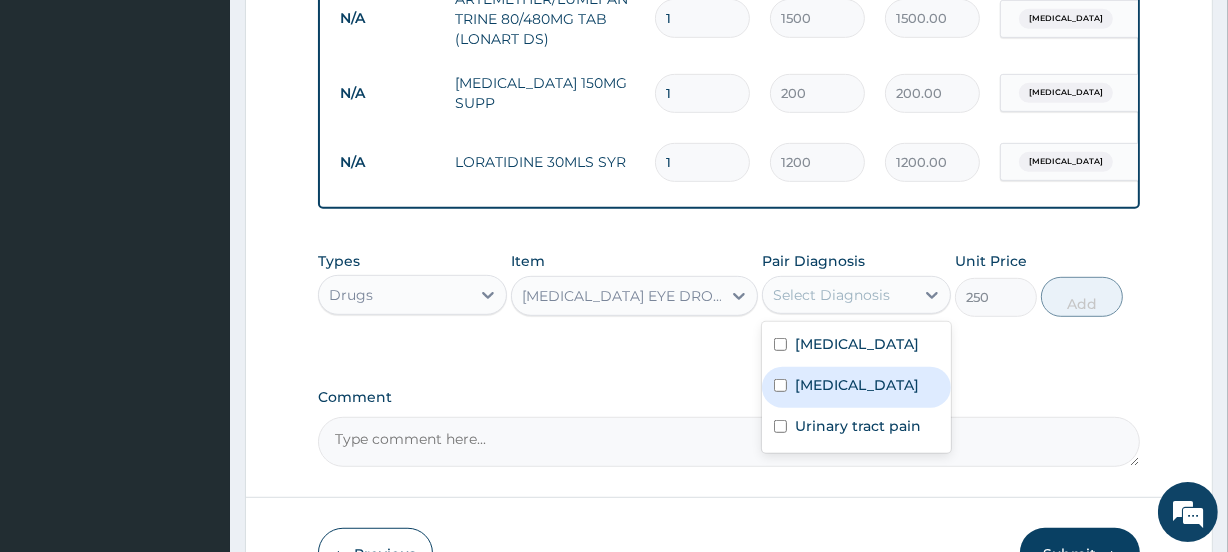 click on "Bacterial conjunctivitis" at bounding box center (857, 385) 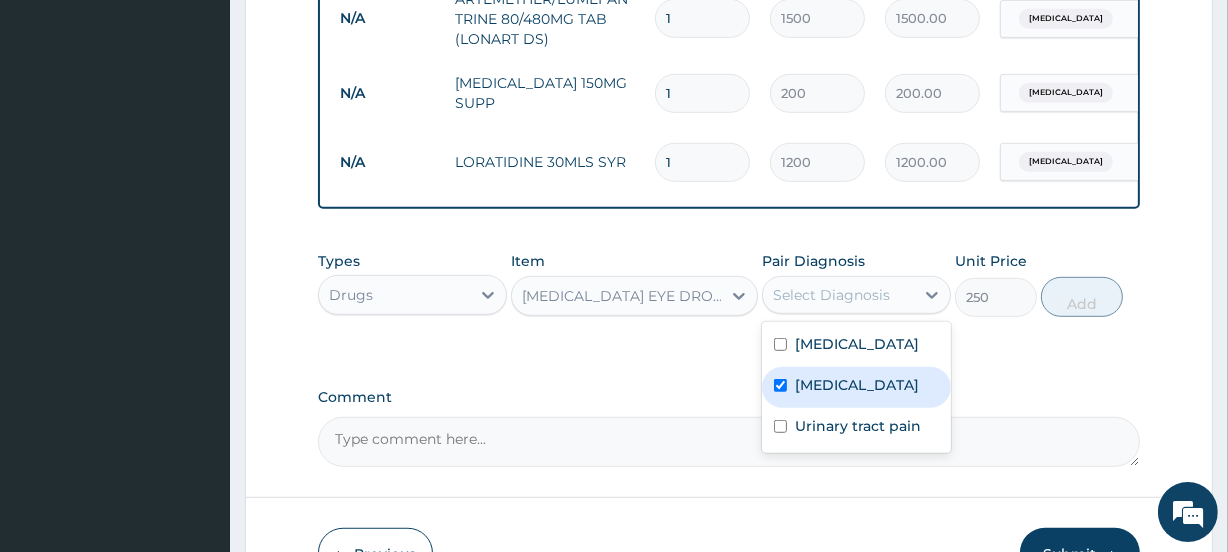 checkbox on "true" 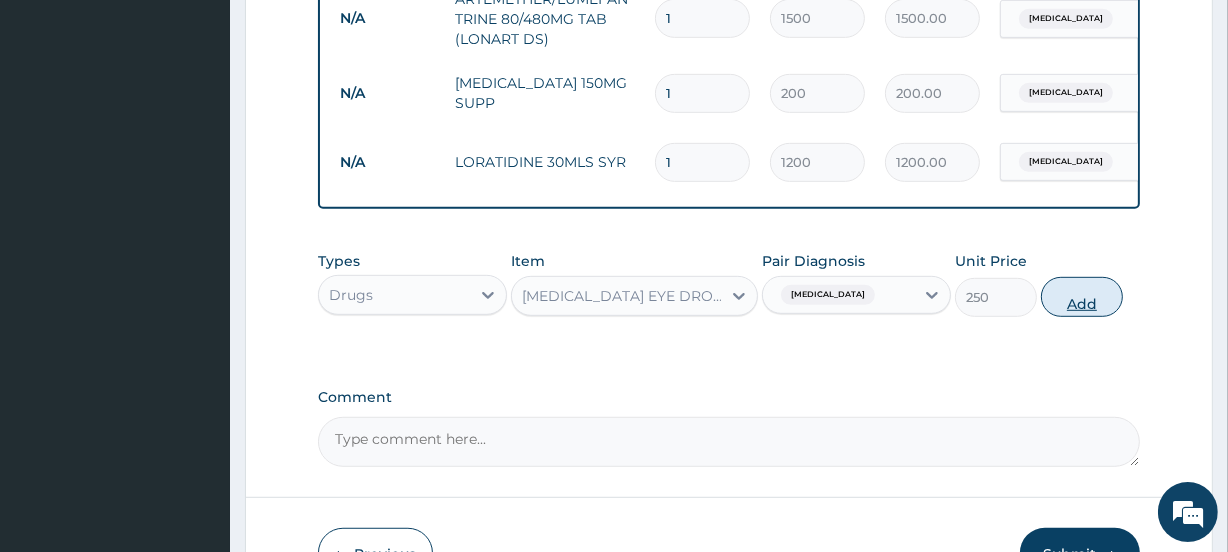 click on "Add" at bounding box center (1082, 297) 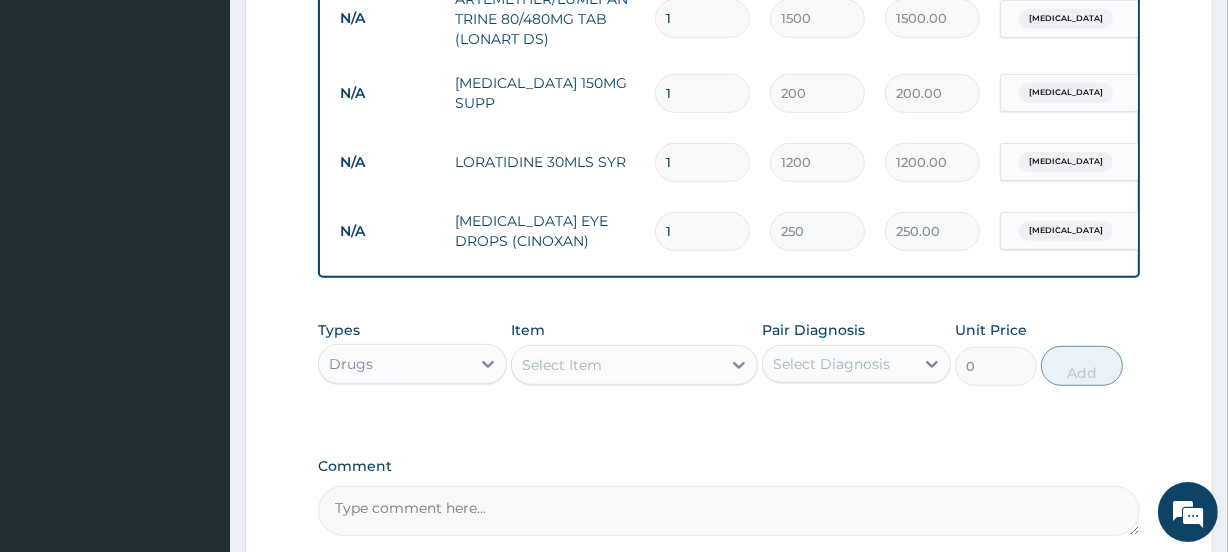 scroll, scrollTop: 0, scrollLeft: 181, axis: horizontal 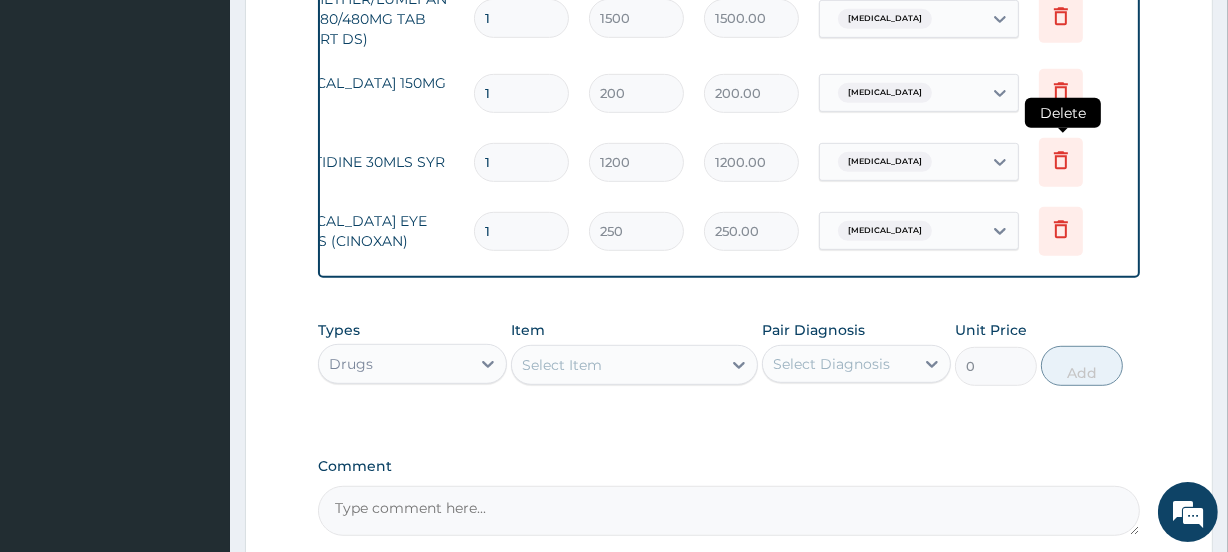 click 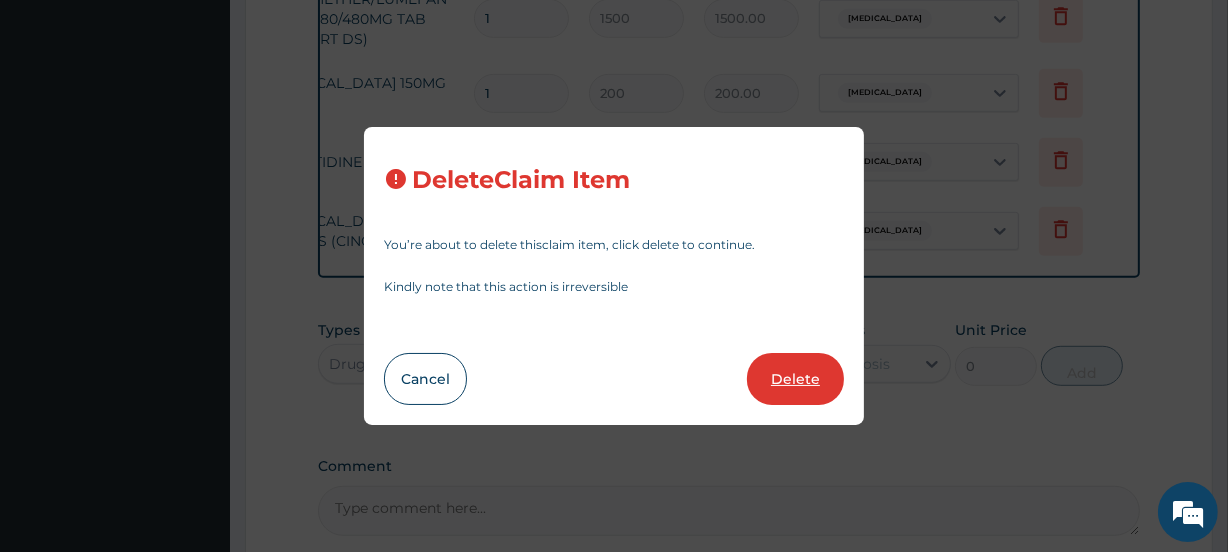 click on "Delete" at bounding box center [795, 379] 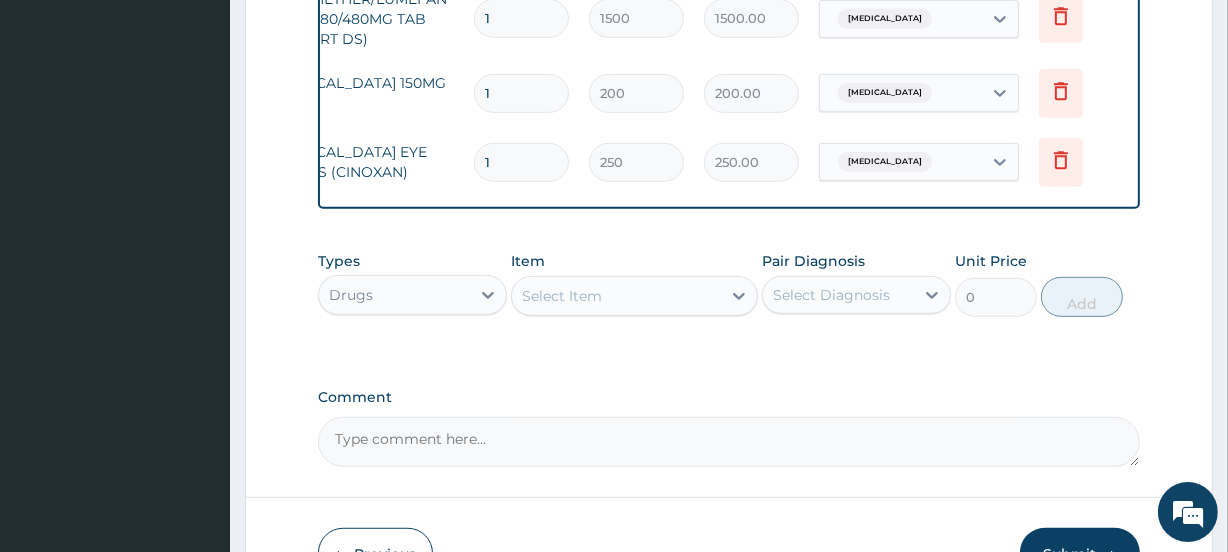 click on "Select Item" at bounding box center [616, 296] 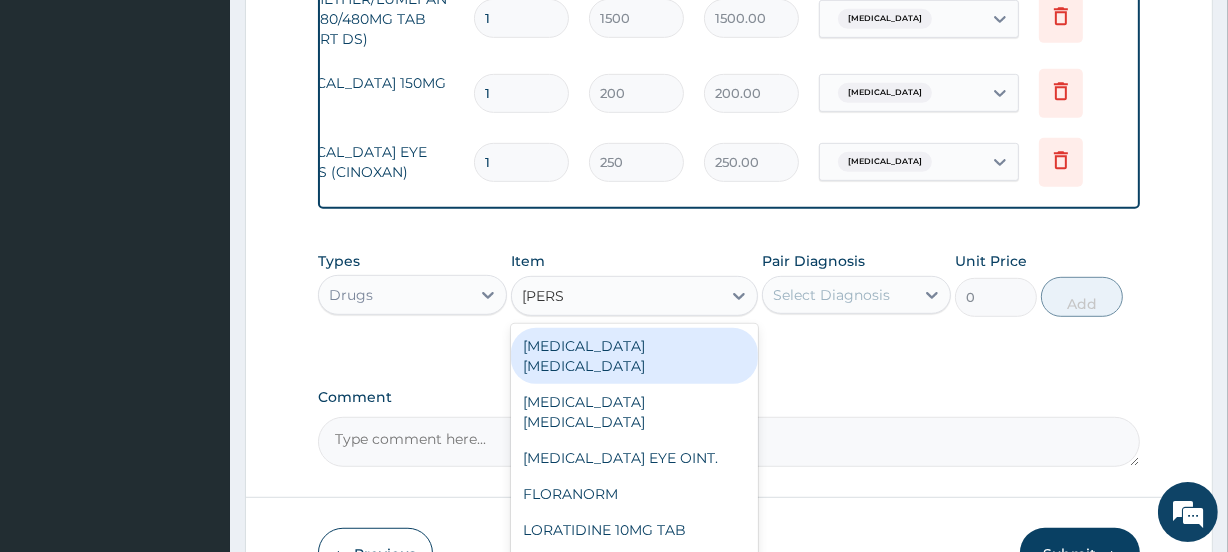 type on "LORAT" 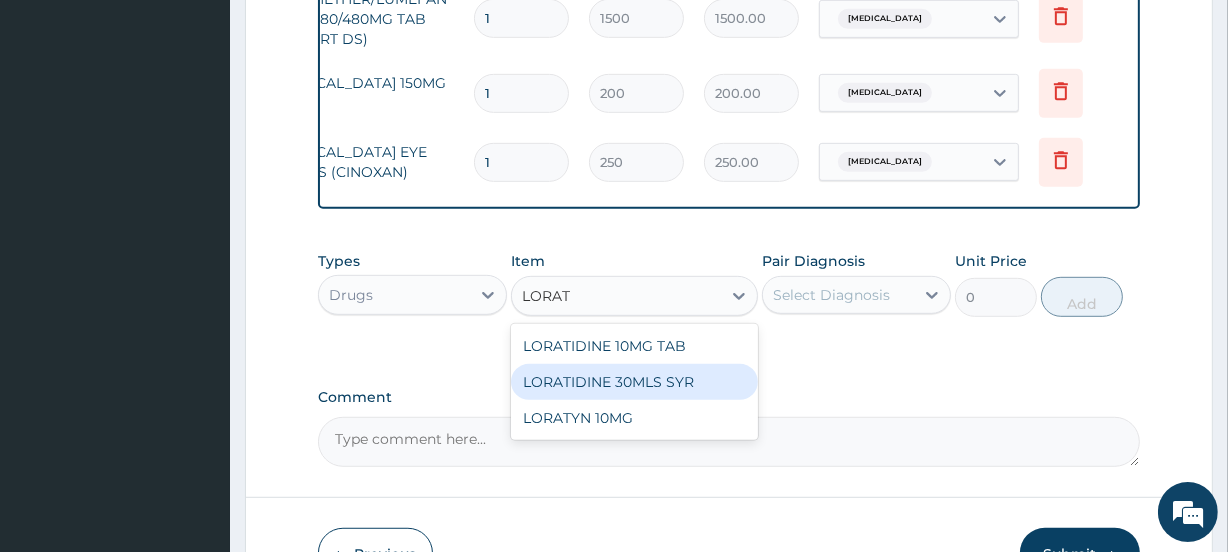click on "LORATIDINE 30MLS SYR" at bounding box center [634, 382] 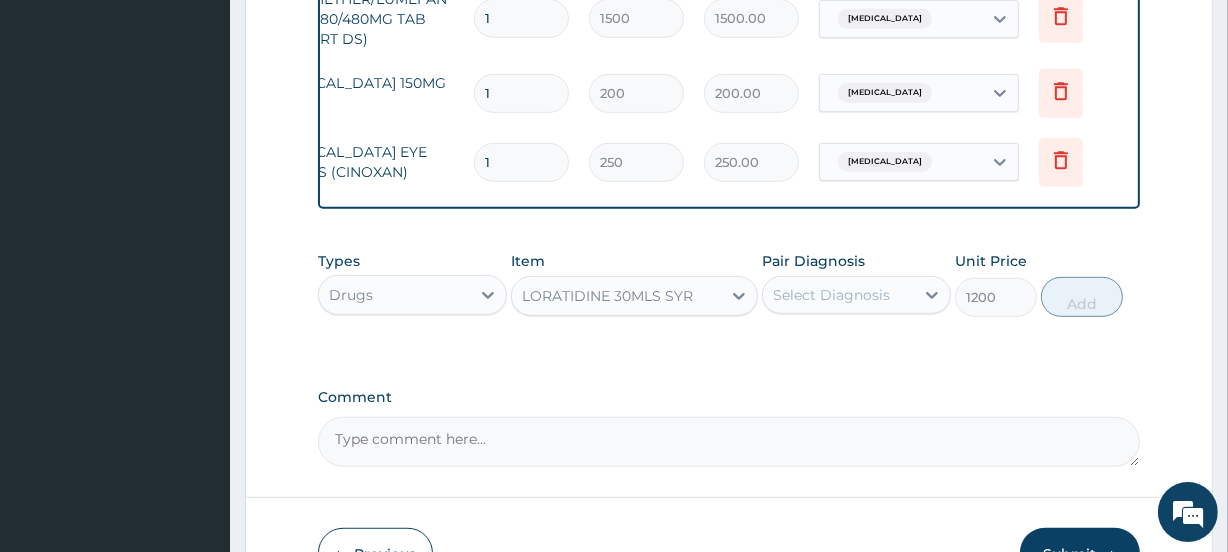 click on "Select Diagnosis" at bounding box center [838, 295] 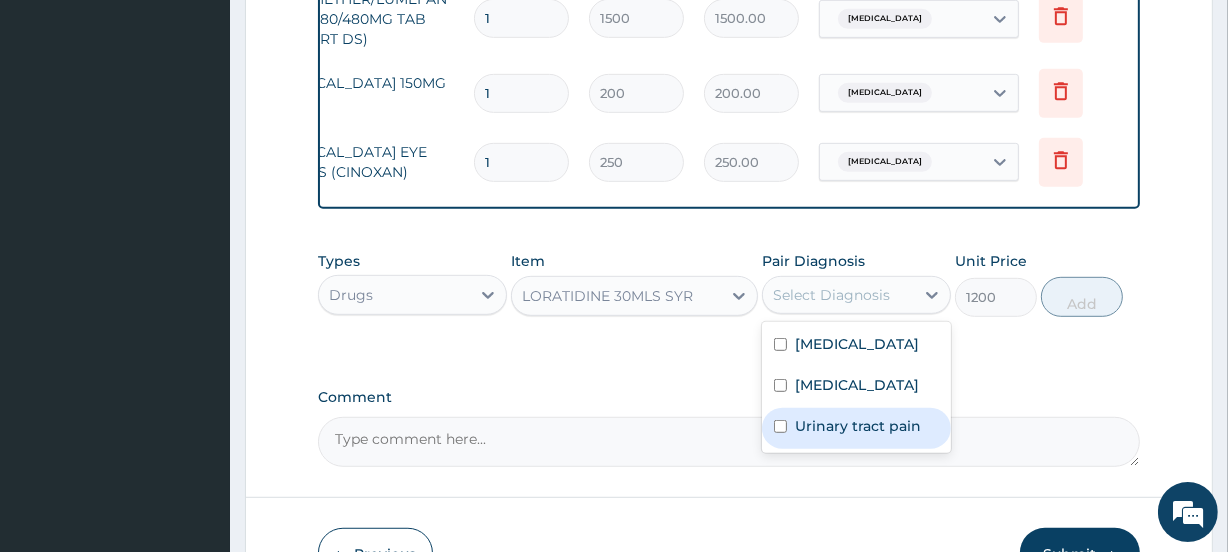 click on "Urinary tract pain" at bounding box center [858, 426] 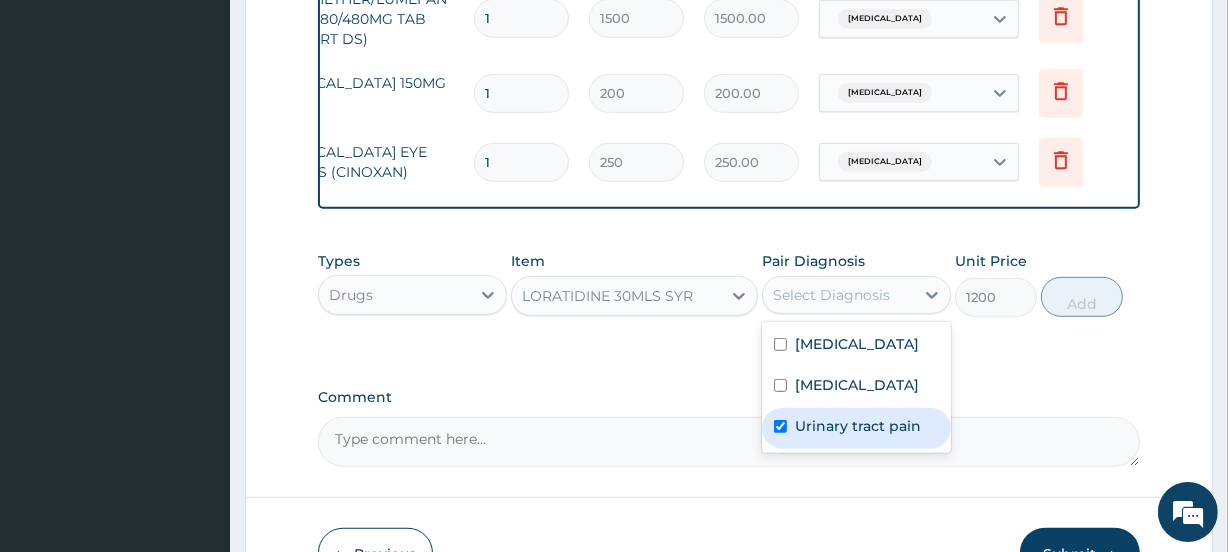 checkbox on "true" 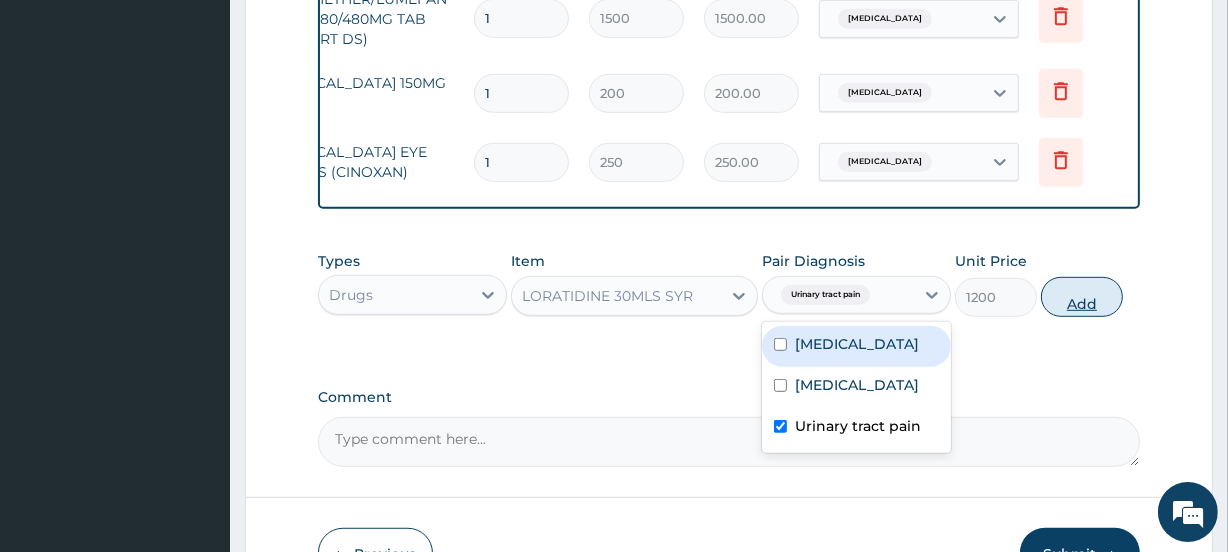click on "Add" at bounding box center [1082, 297] 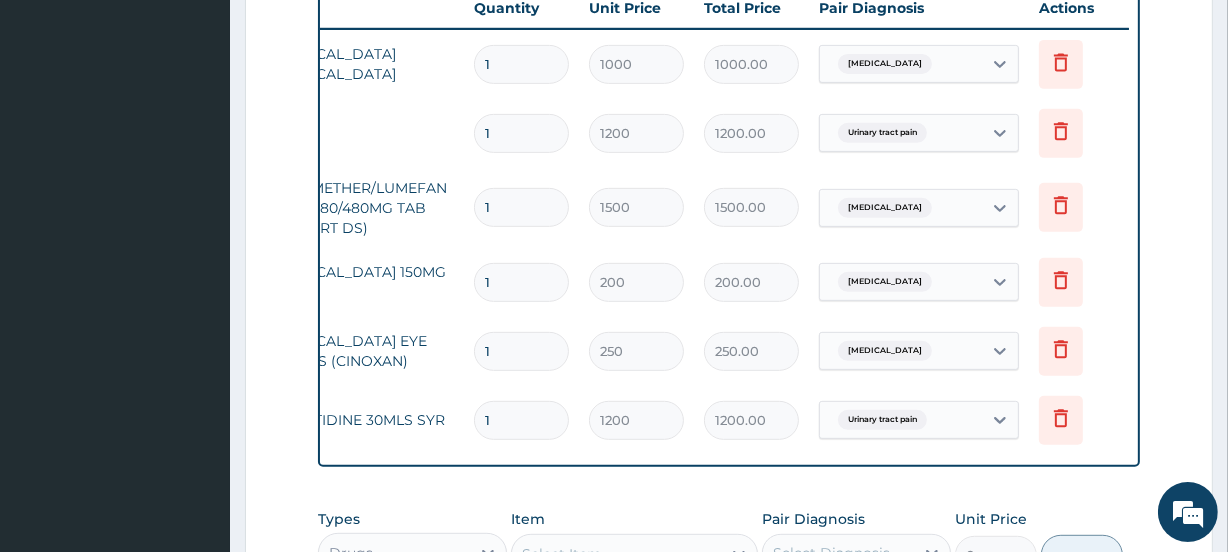 scroll, scrollTop: 731, scrollLeft: 0, axis: vertical 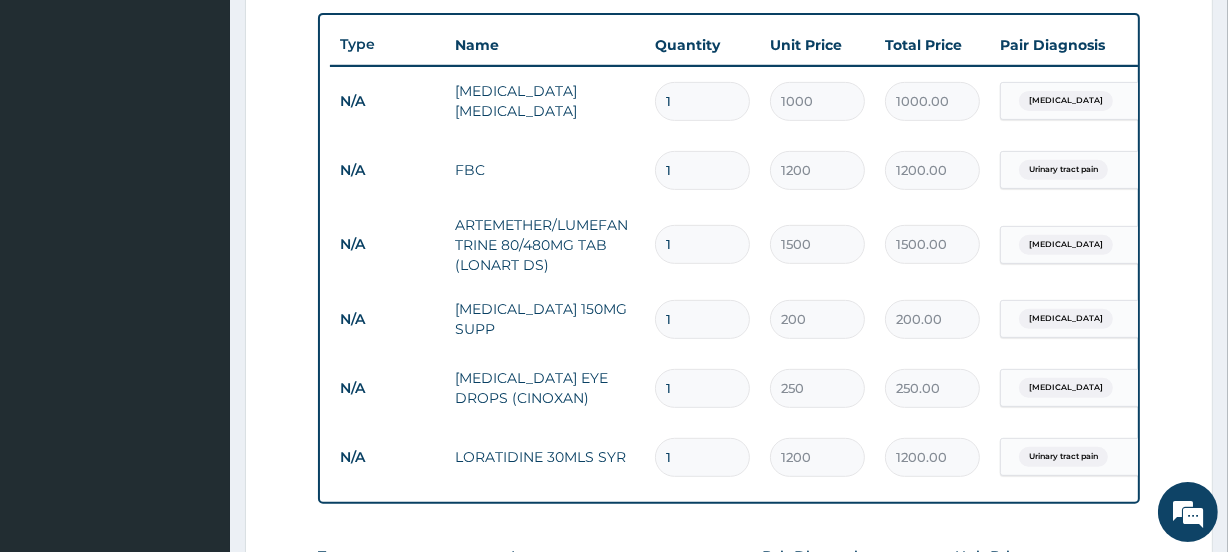 click on "1" at bounding box center (702, 319) 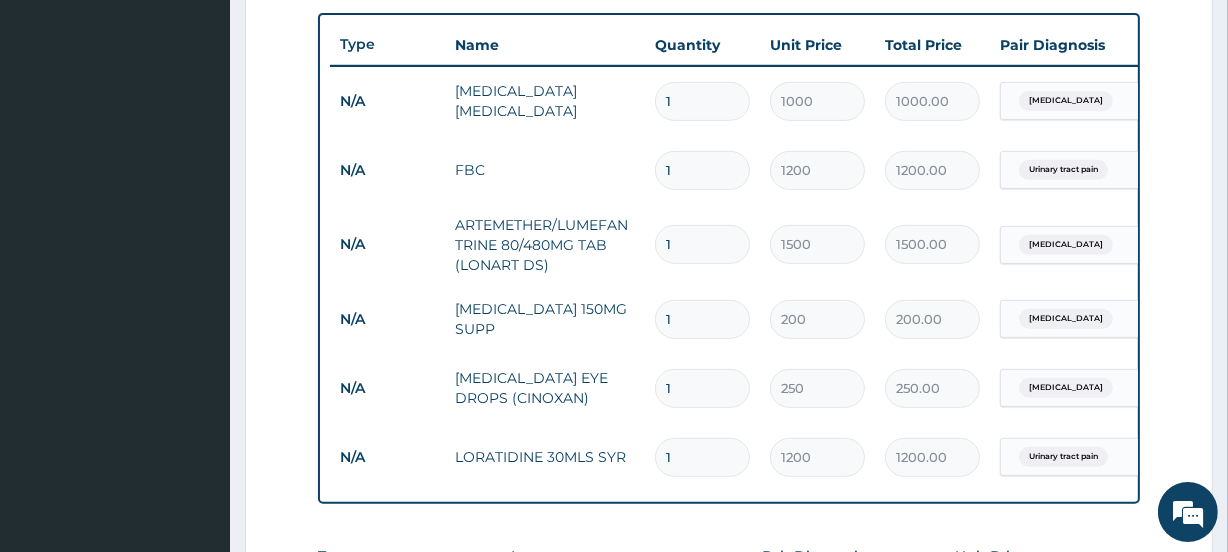 type on "18" 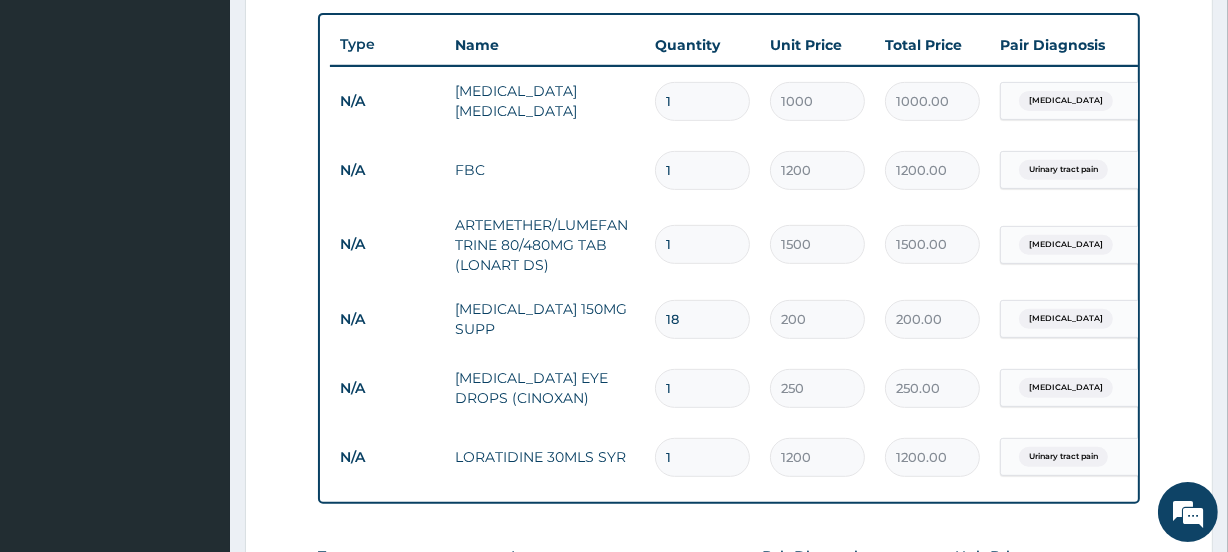 type on "3600.00" 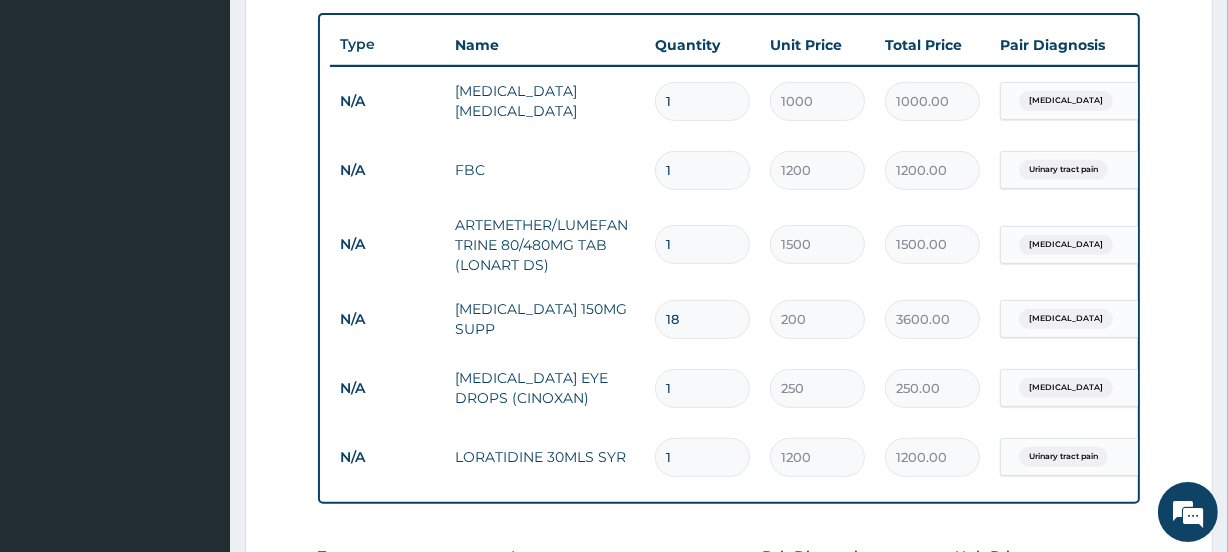 type on "1" 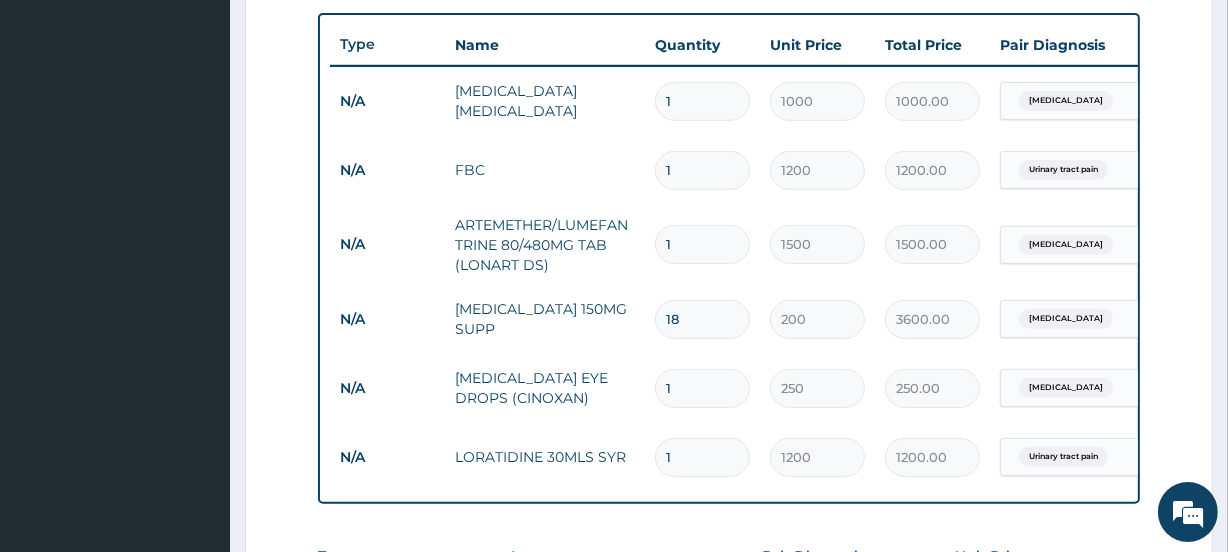 type on "200.00" 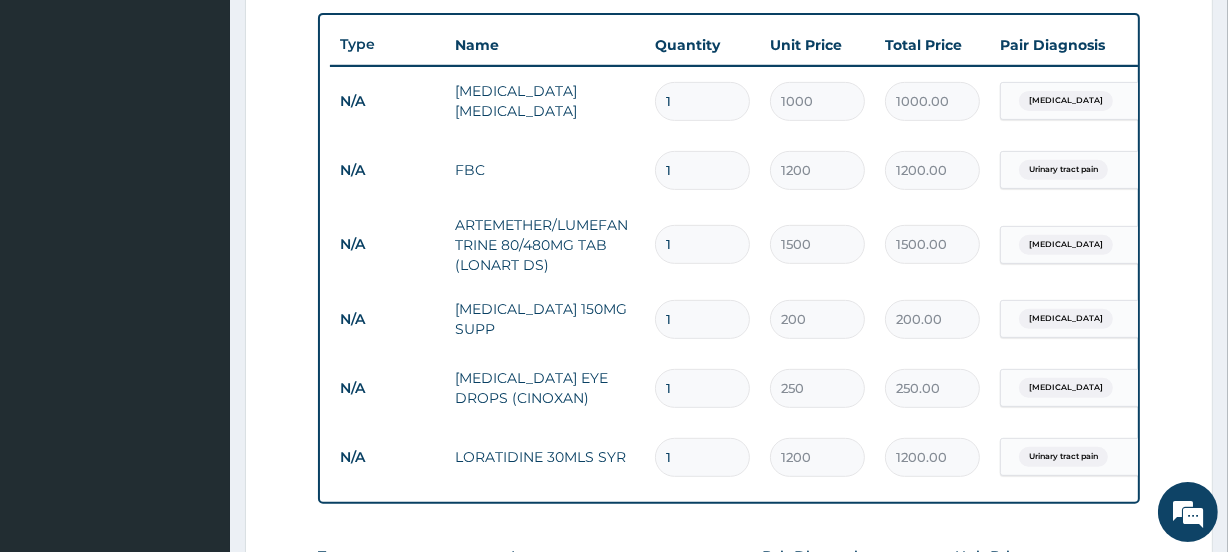 type 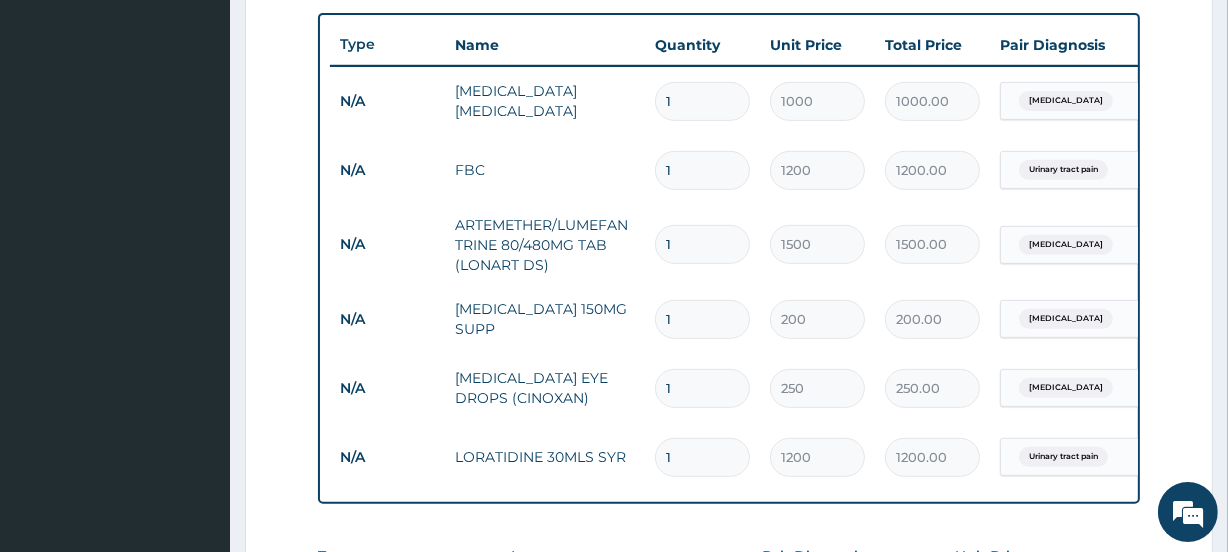 type on "0.00" 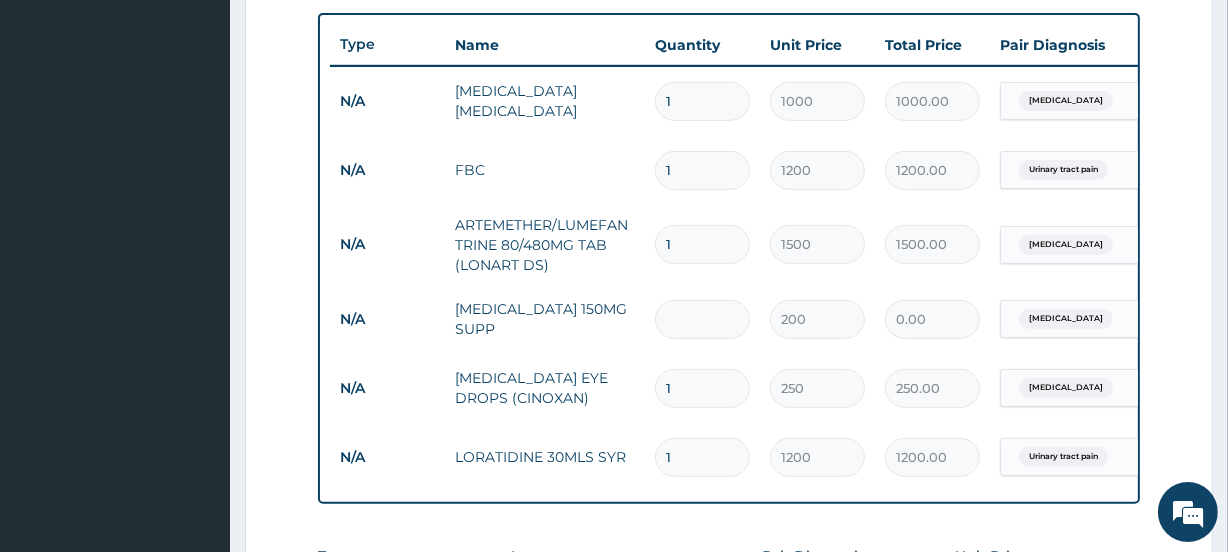 type on "4" 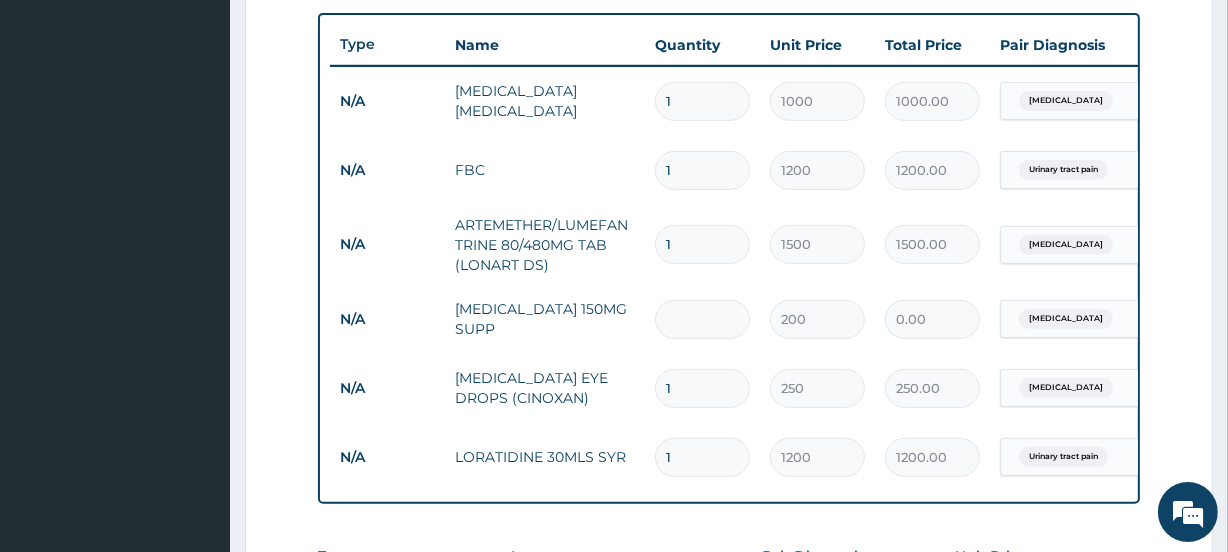 type on "800.00" 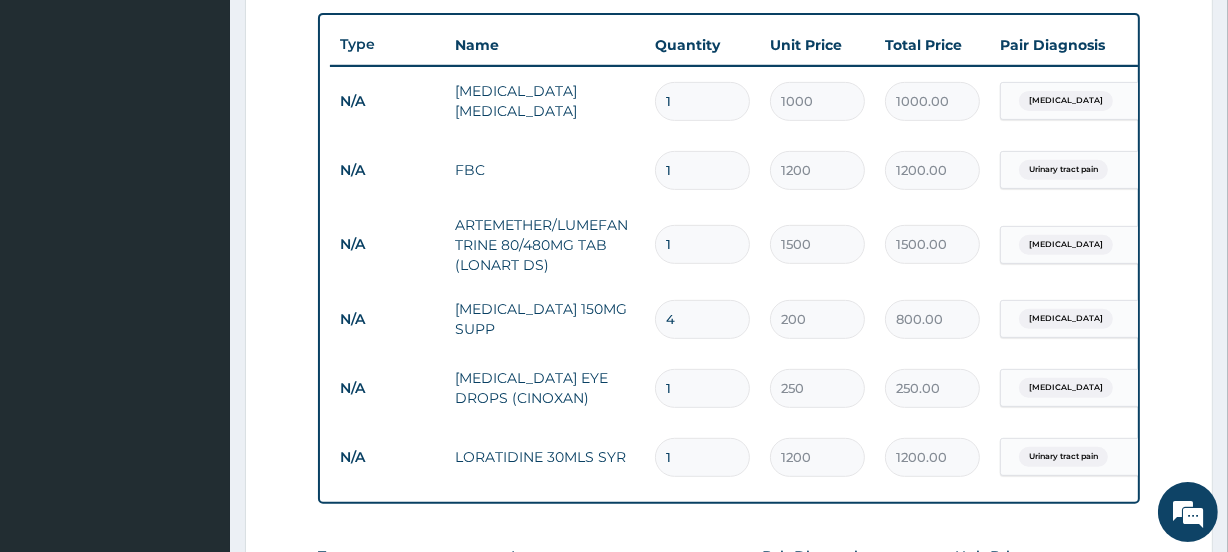 click on "4" at bounding box center [702, 319] 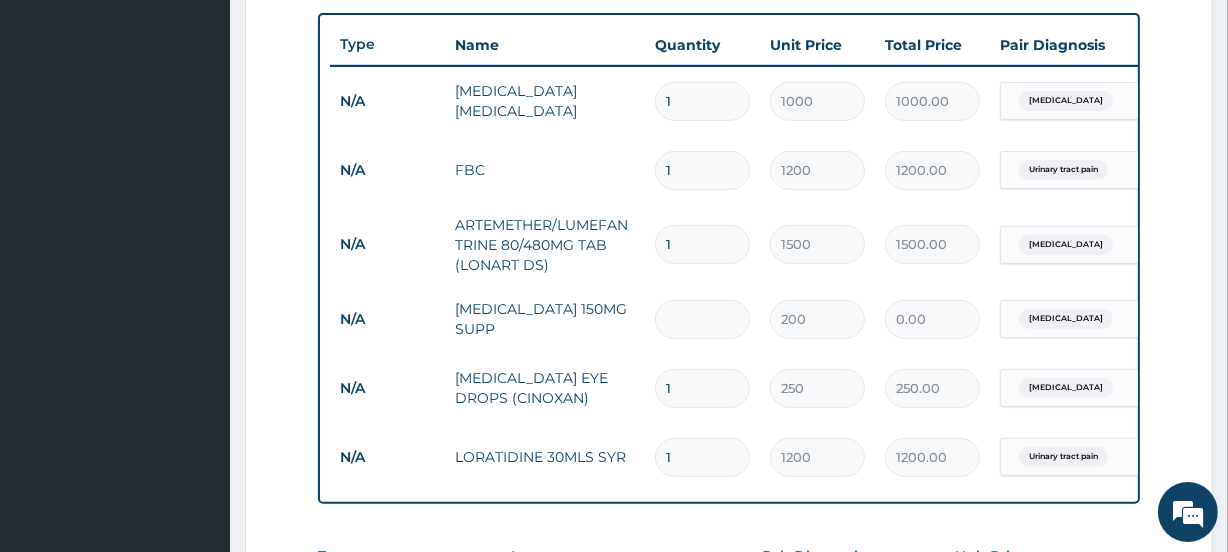 type on "3" 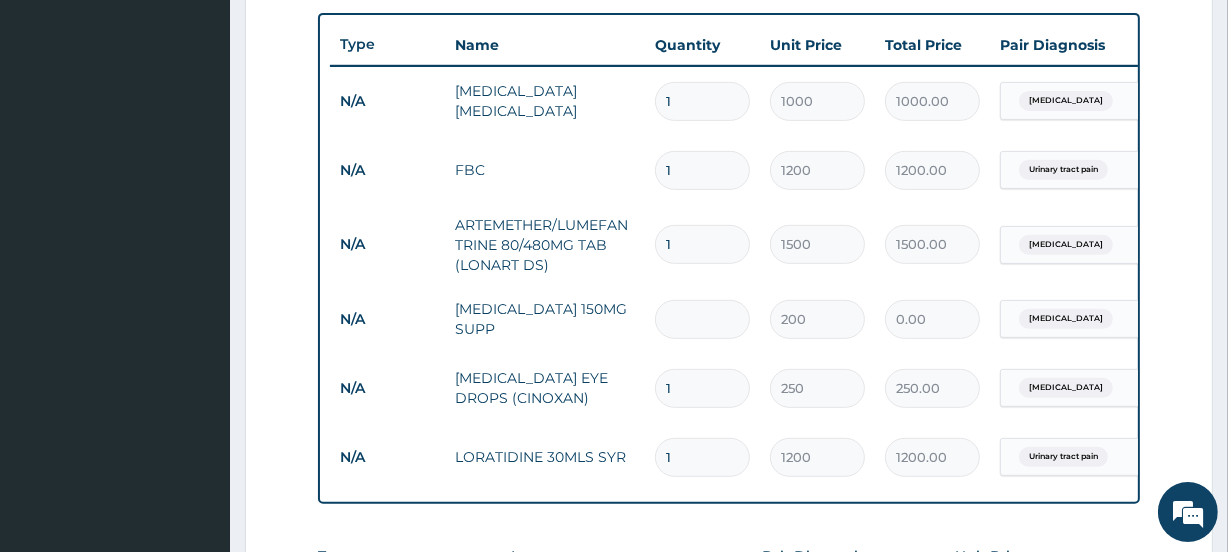 type on "600.00" 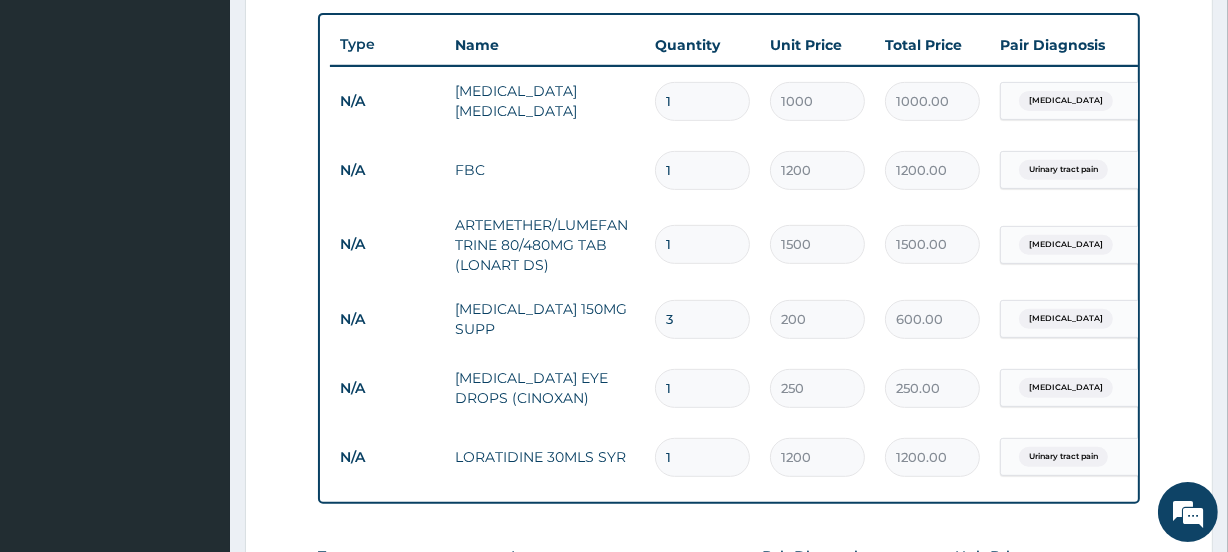 type on "3" 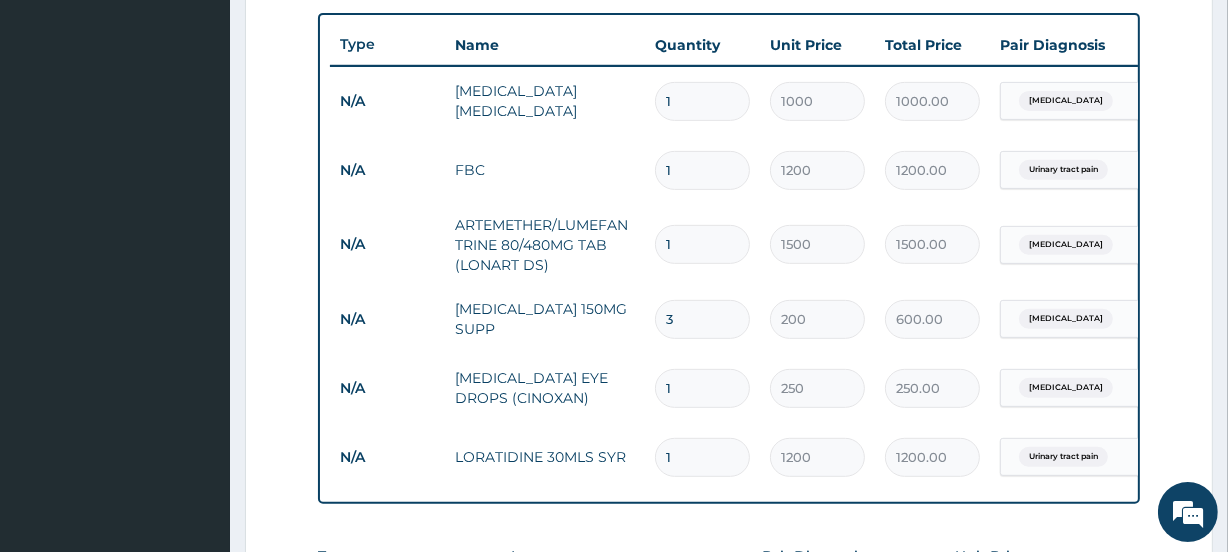 type 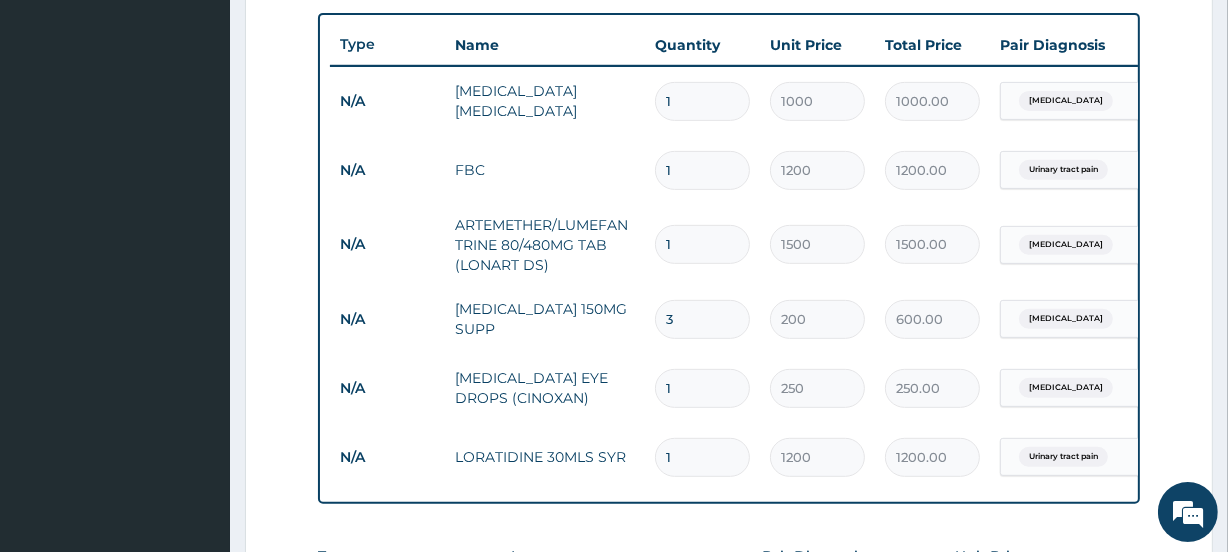 type on "0.00" 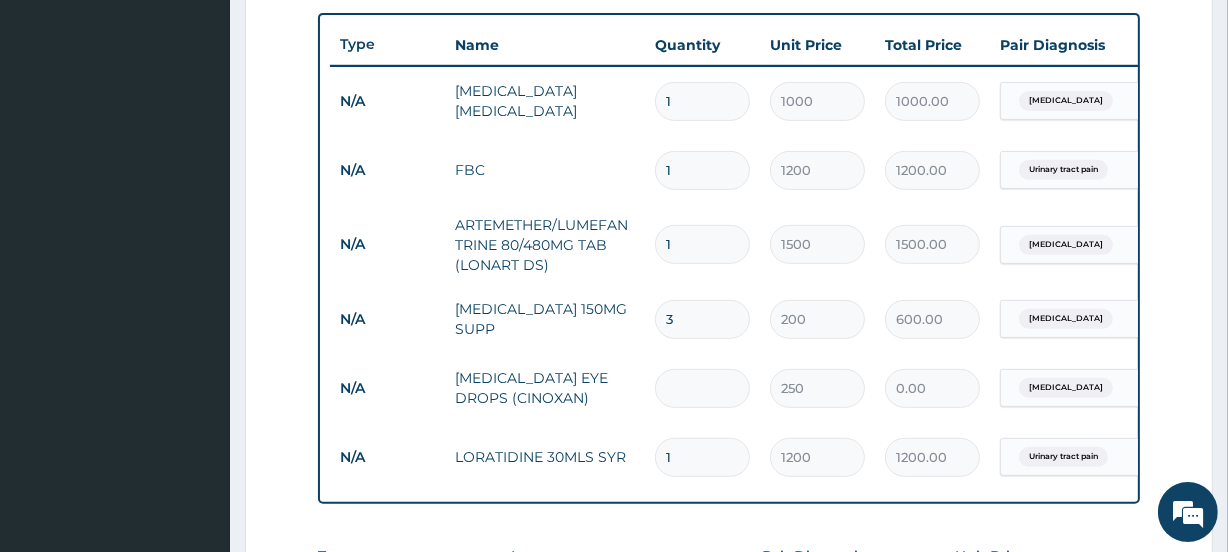 type on "5" 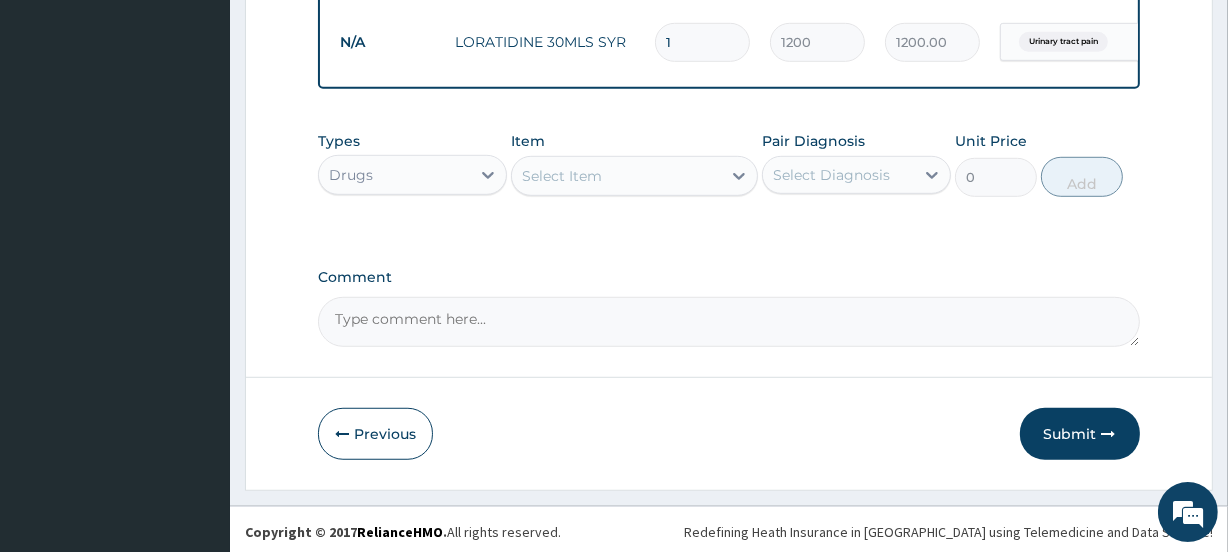 scroll, scrollTop: 1165, scrollLeft: 0, axis: vertical 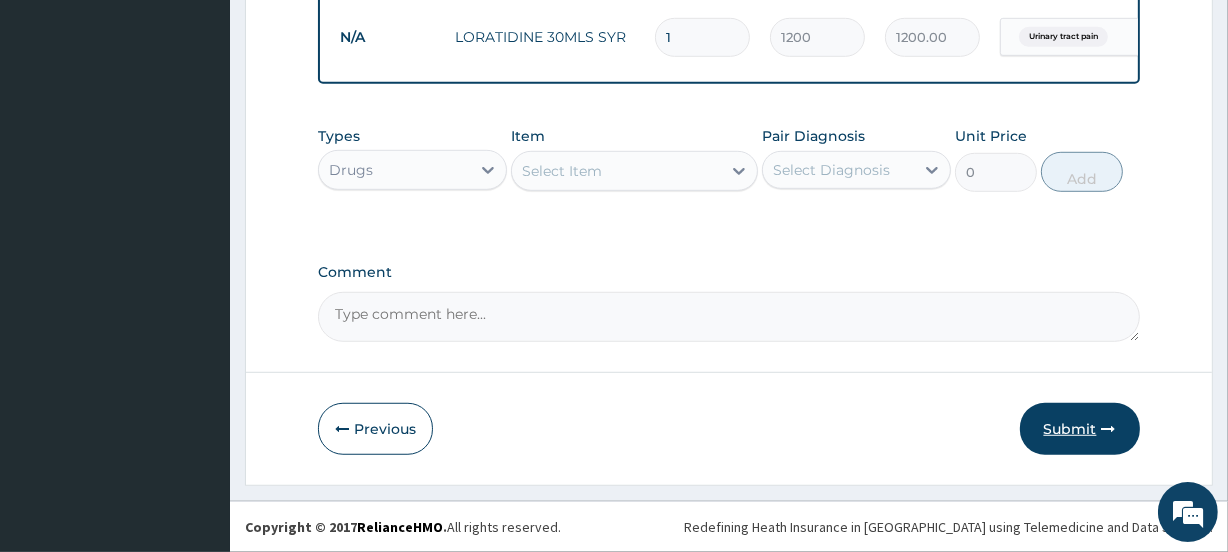 type on "5" 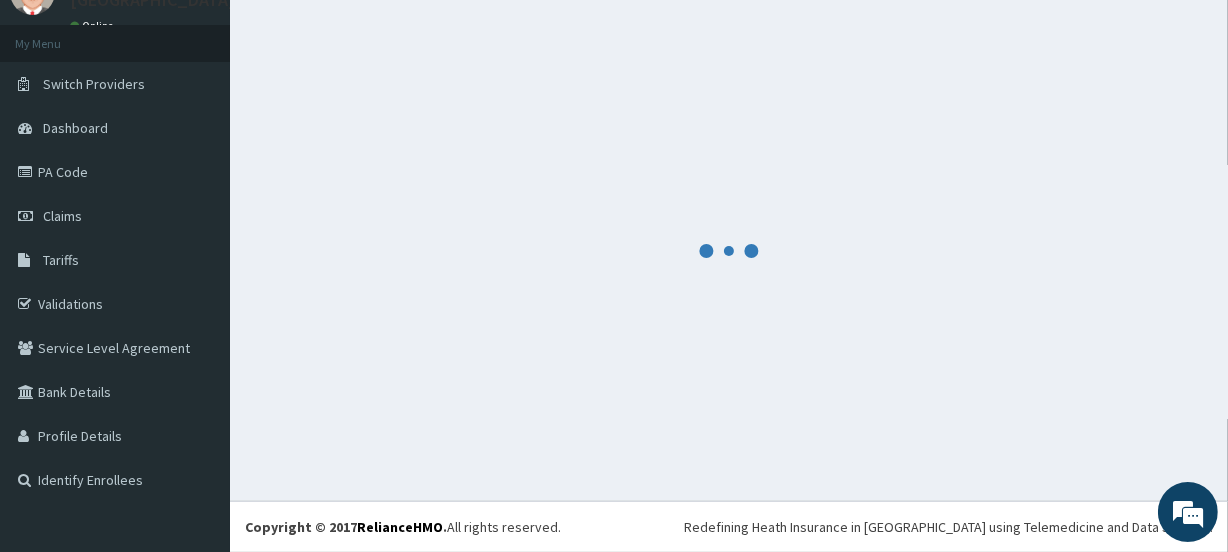 scroll, scrollTop: 89, scrollLeft: 0, axis: vertical 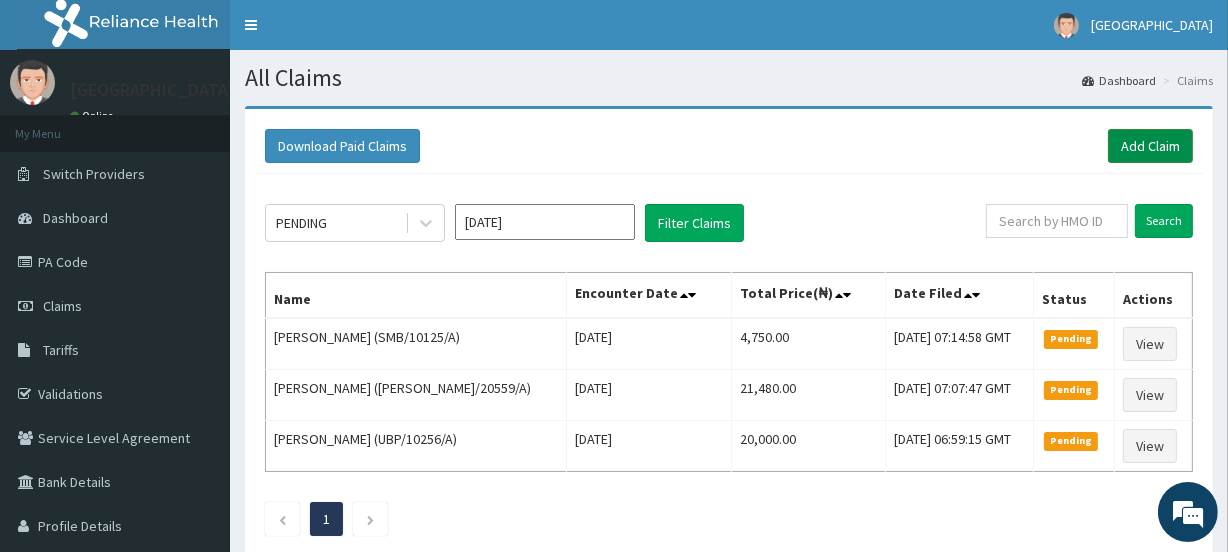 click on "Add Claim" at bounding box center (1150, 146) 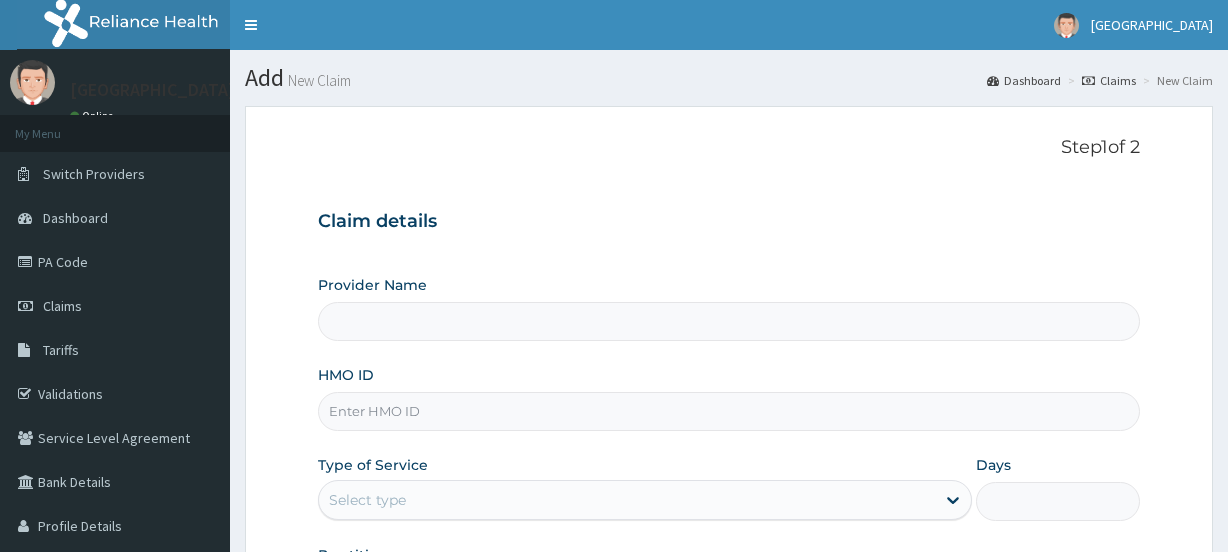 scroll, scrollTop: 0, scrollLeft: 0, axis: both 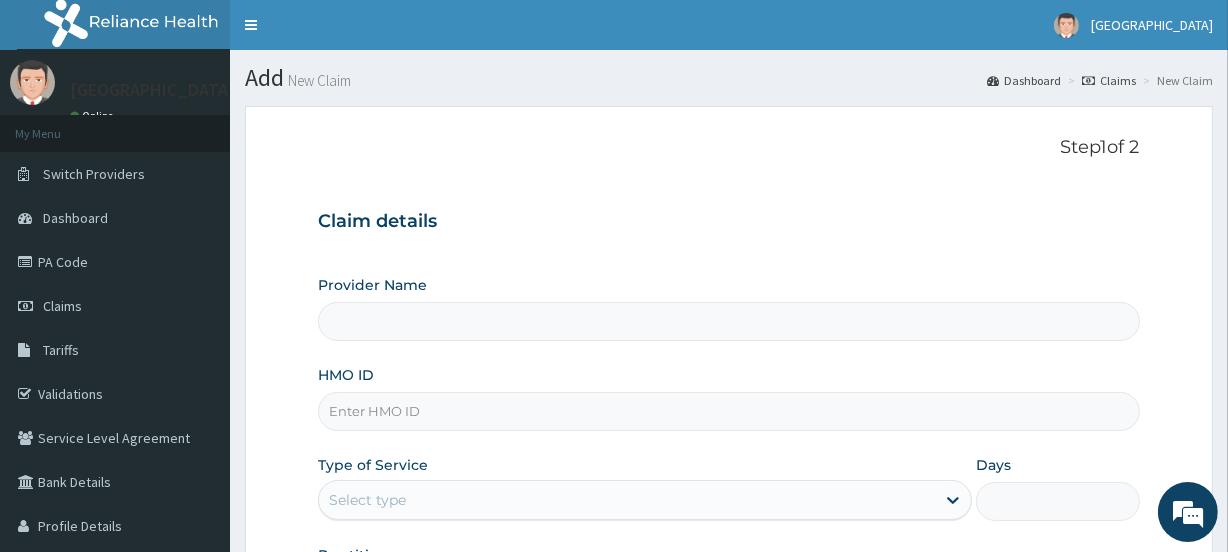 type on "[GEOGRAPHIC_DATA]" 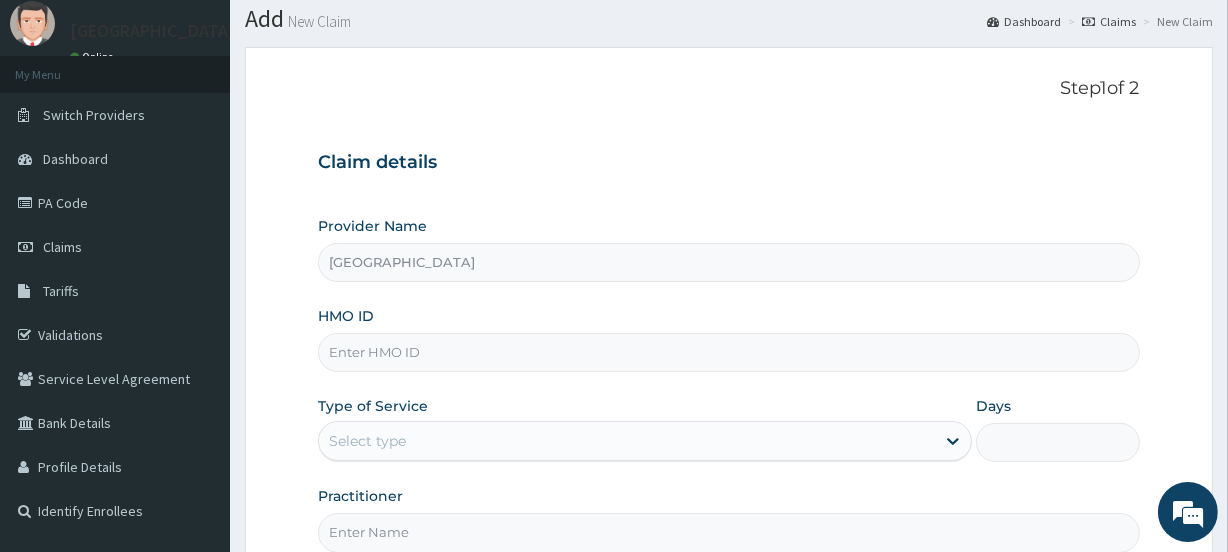 scroll, scrollTop: 70, scrollLeft: 0, axis: vertical 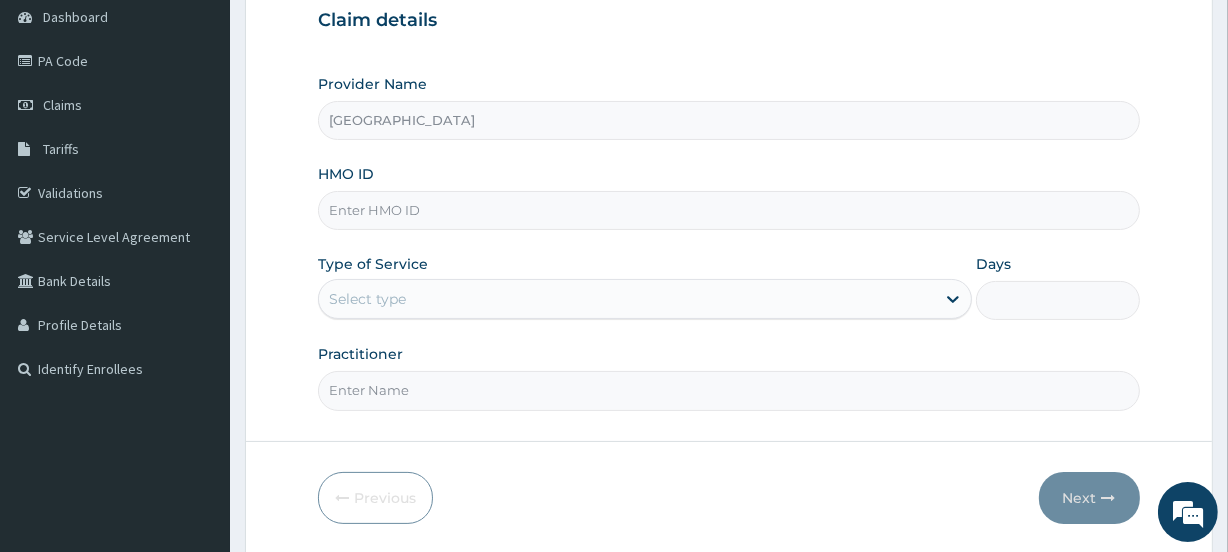 click on "HMO ID" at bounding box center (728, 210) 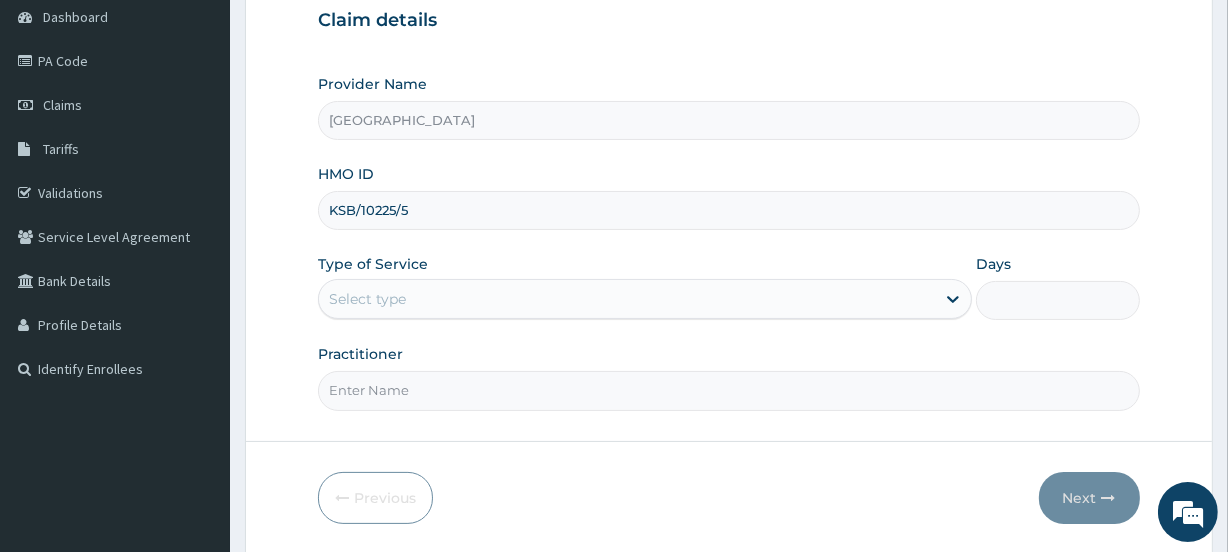 type on "KSB/10225/5" 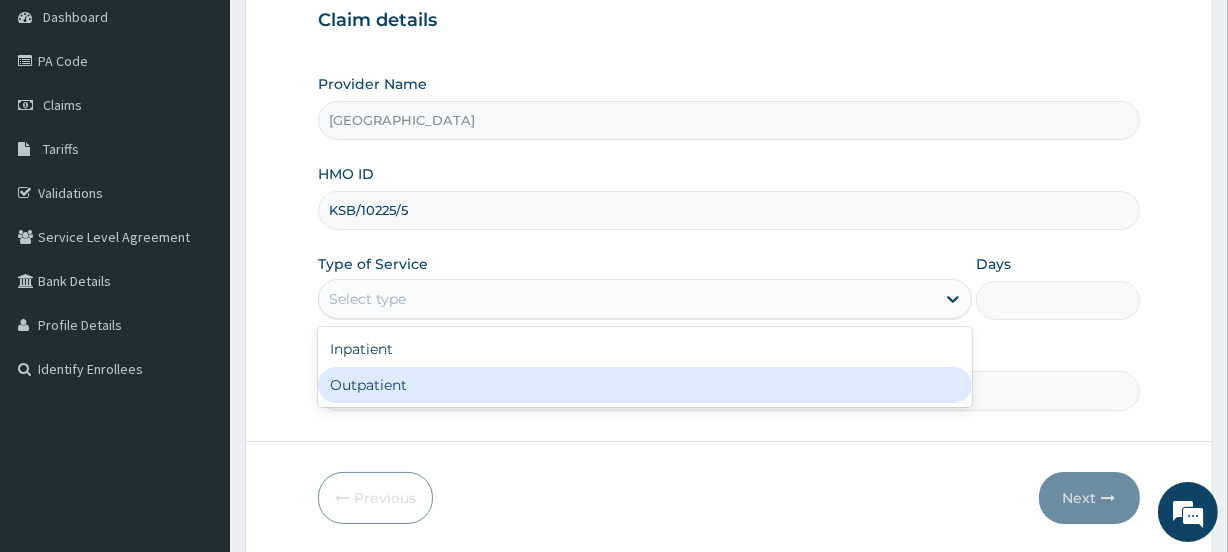click on "Outpatient" at bounding box center (645, 385) 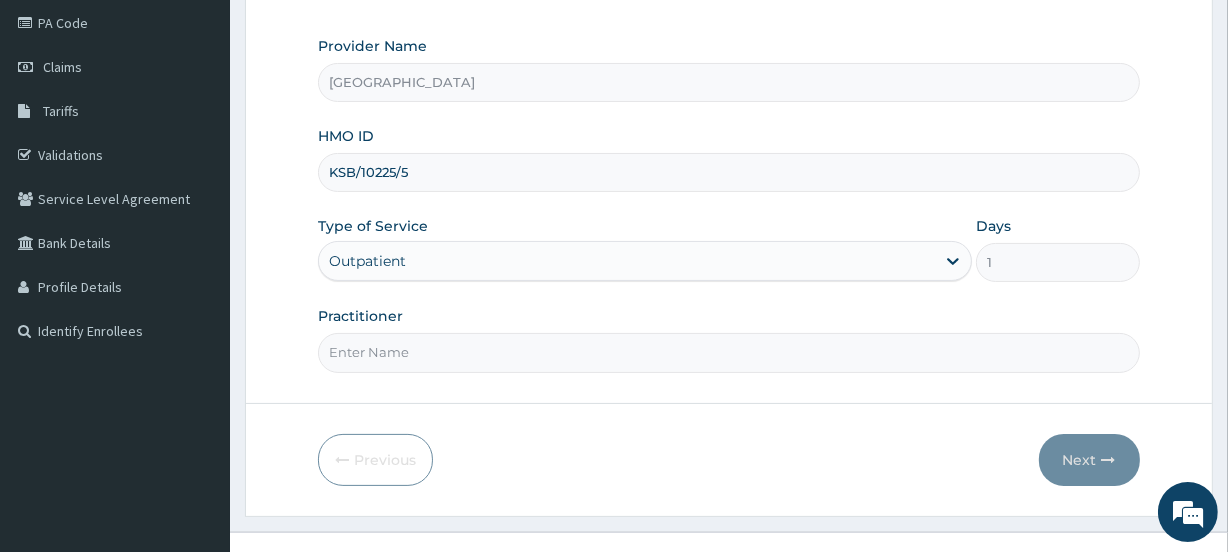 scroll, scrollTop: 268, scrollLeft: 0, axis: vertical 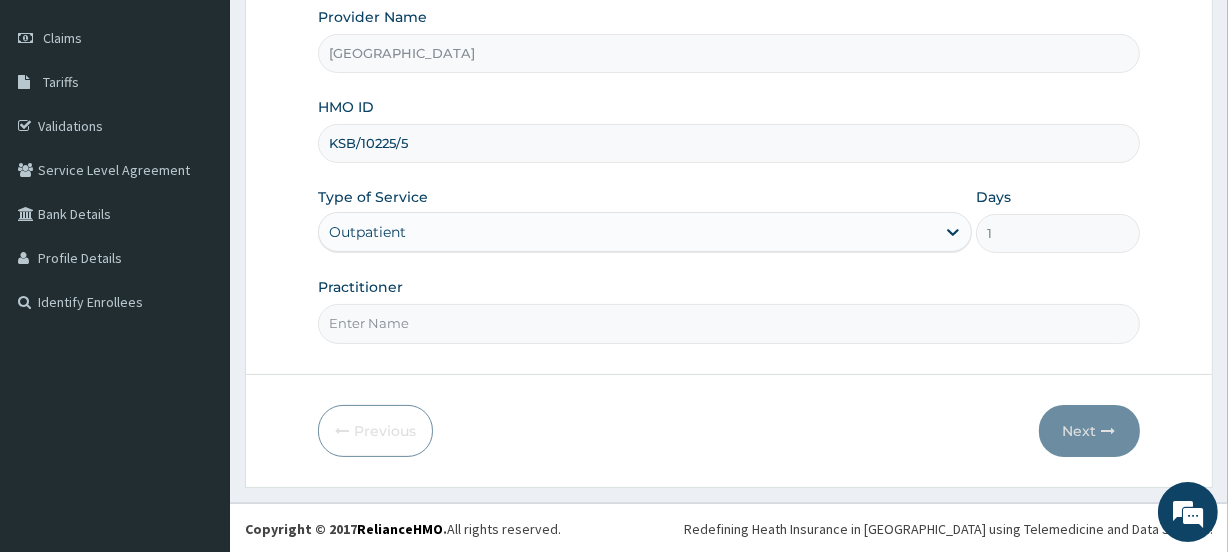 click on "Practitioner" at bounding box center [728, 323] 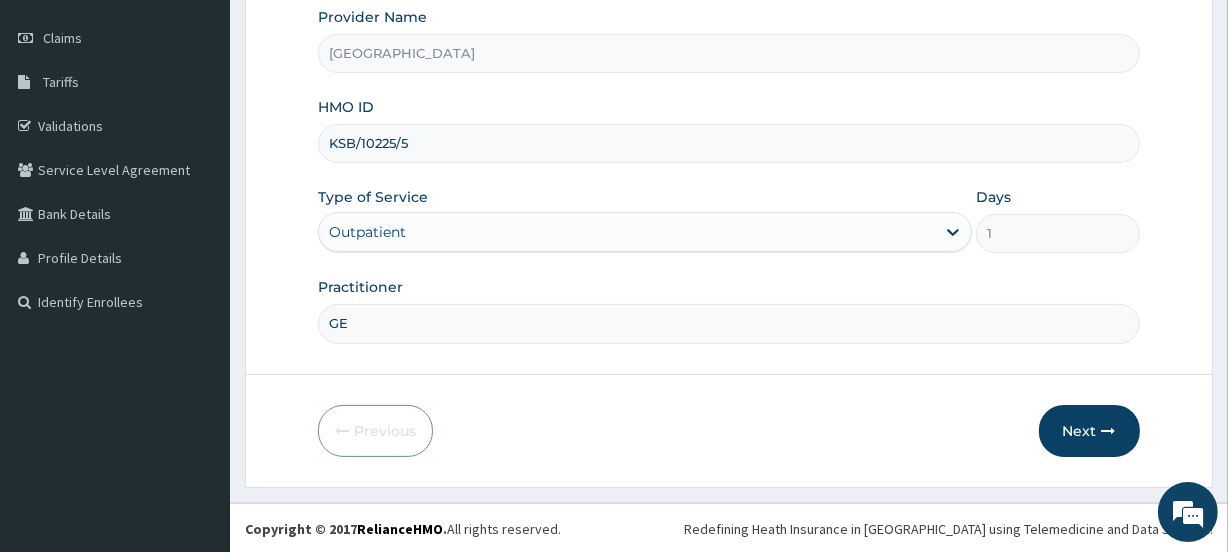 type on "G" 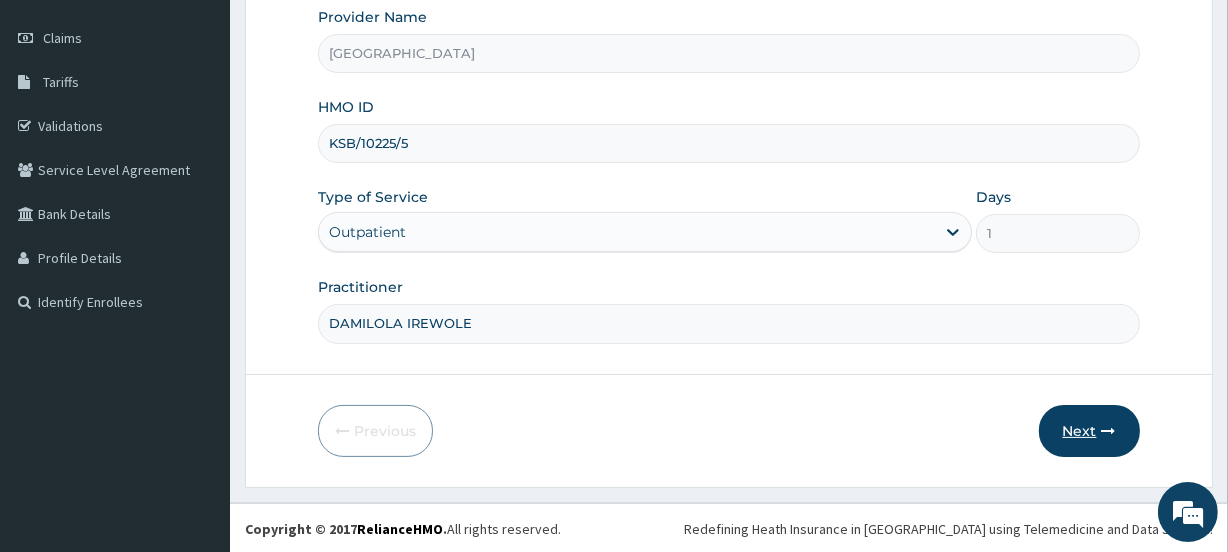 type on "DAMILOLA IREWOLE" 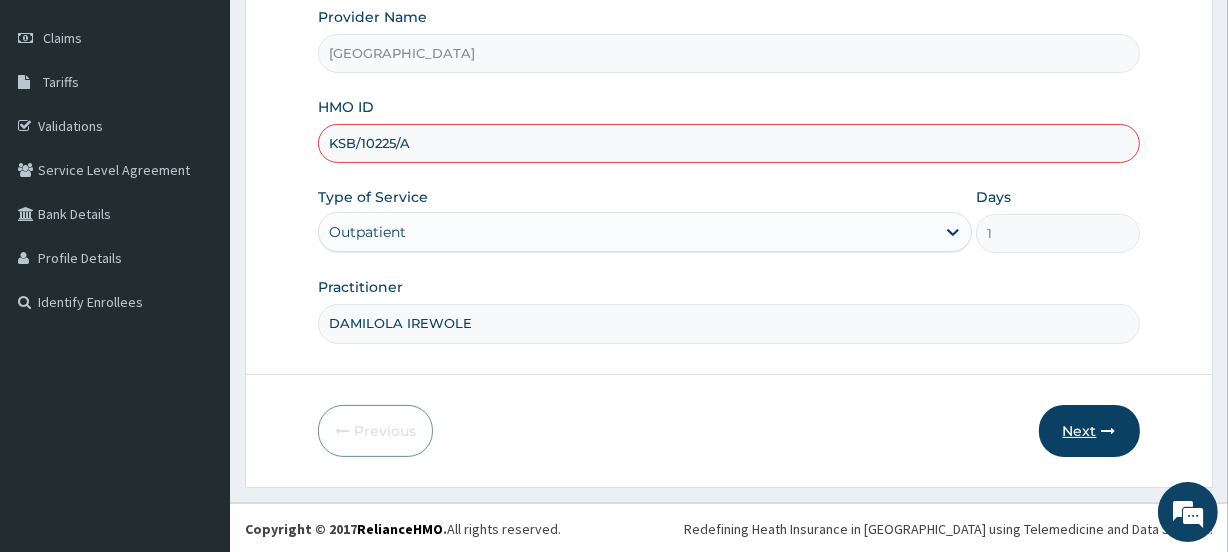 type on "KSB/10225/A" 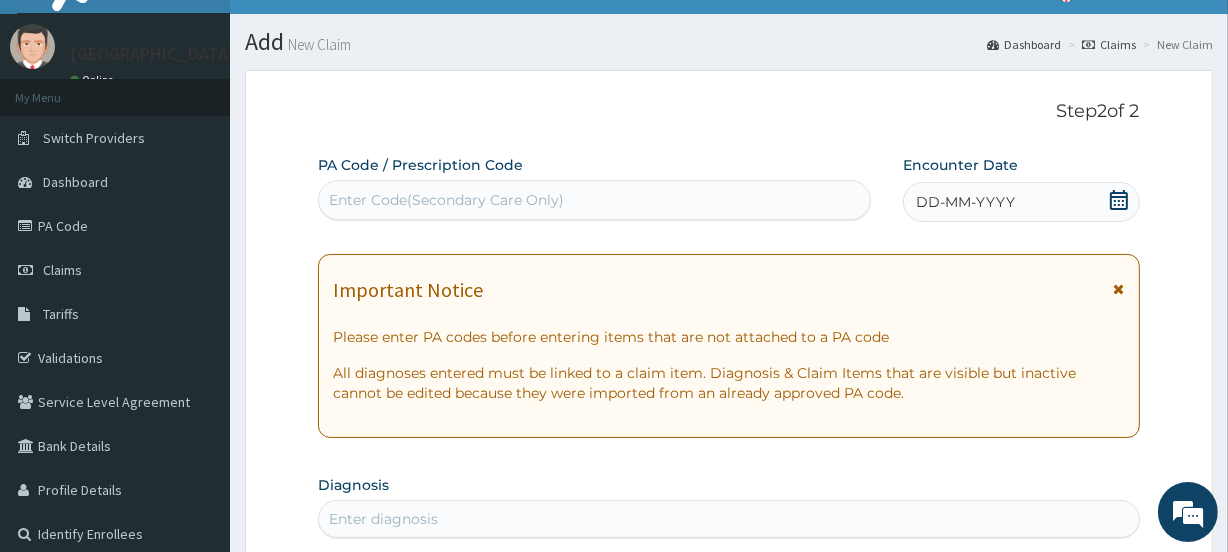 scroll, scrollTop: 11, scrollLeft: 0, axis: vertical 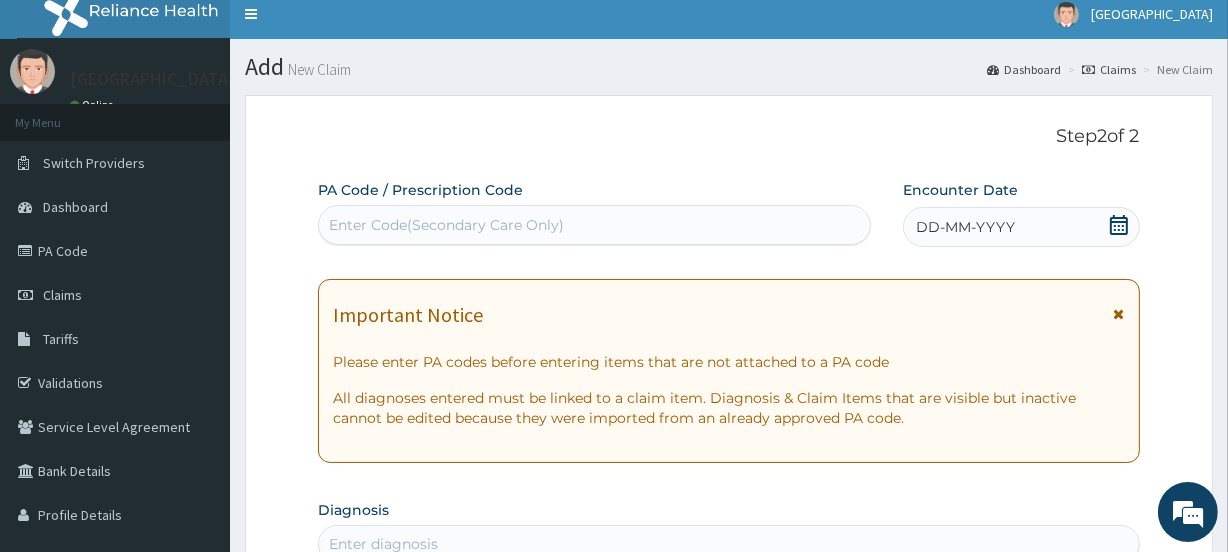 click 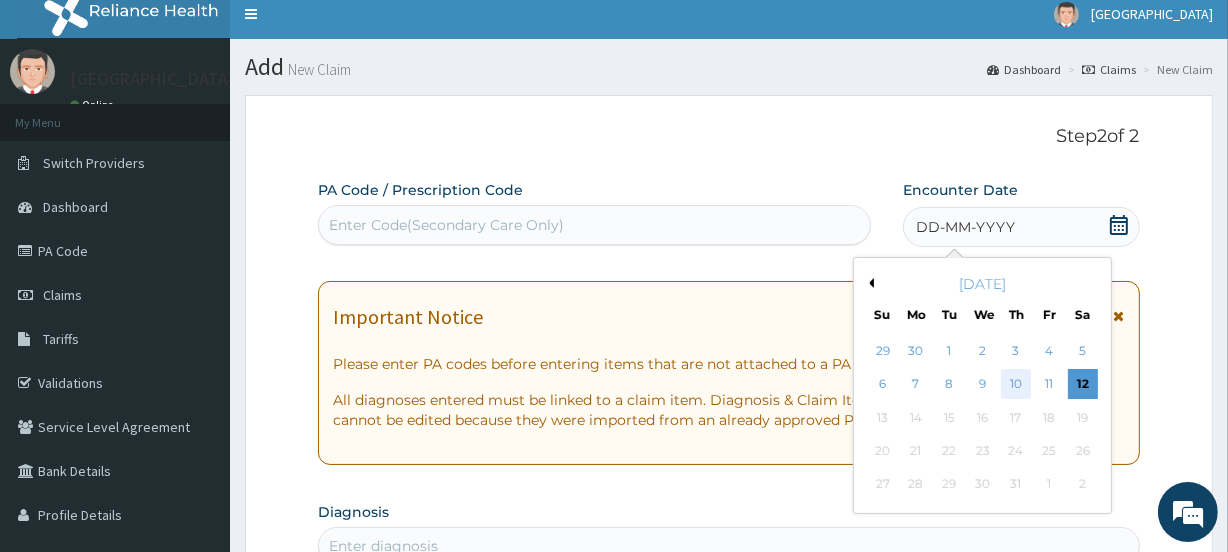 click on "10" at bounding box center (1016, 385) 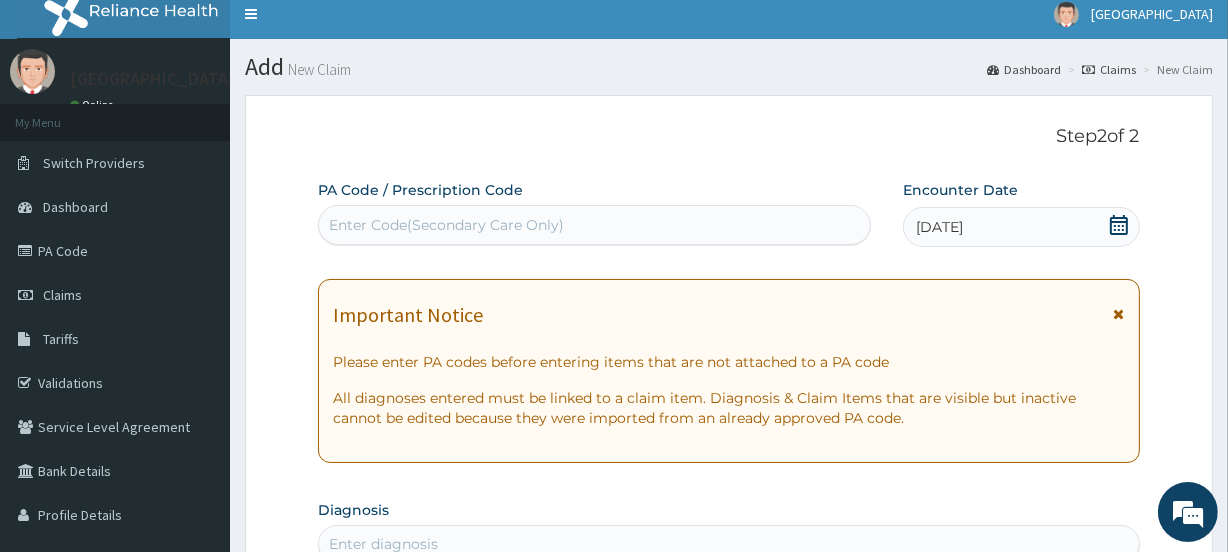 click on "Enter Code(Secondary Care Only)" at bounding box center [446, 225] 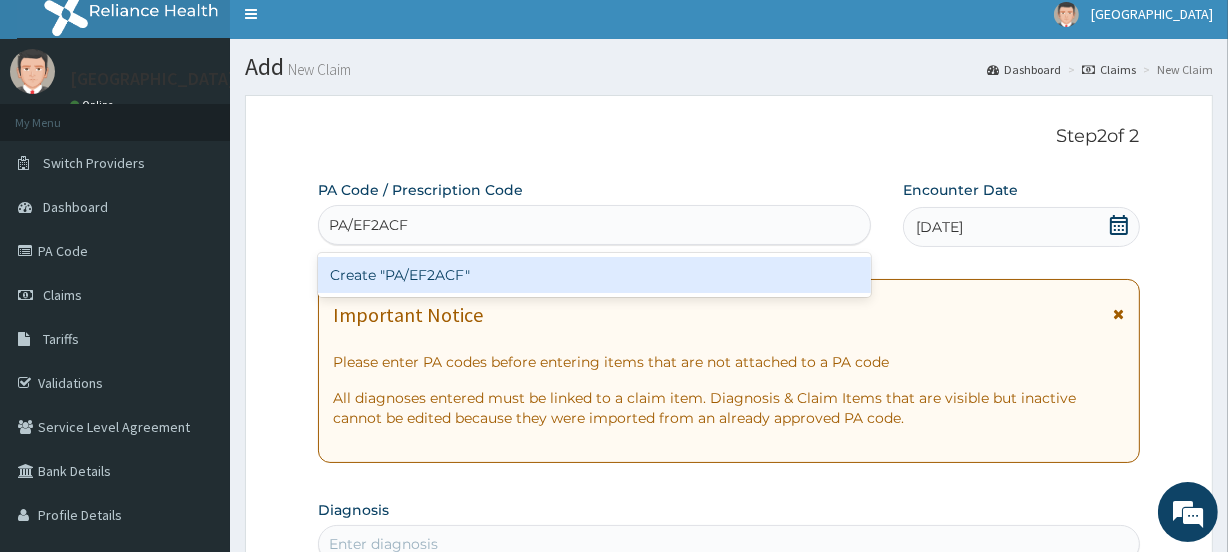 click on "Create "PA/EF2ACF"" at bounding box center [594, 275] 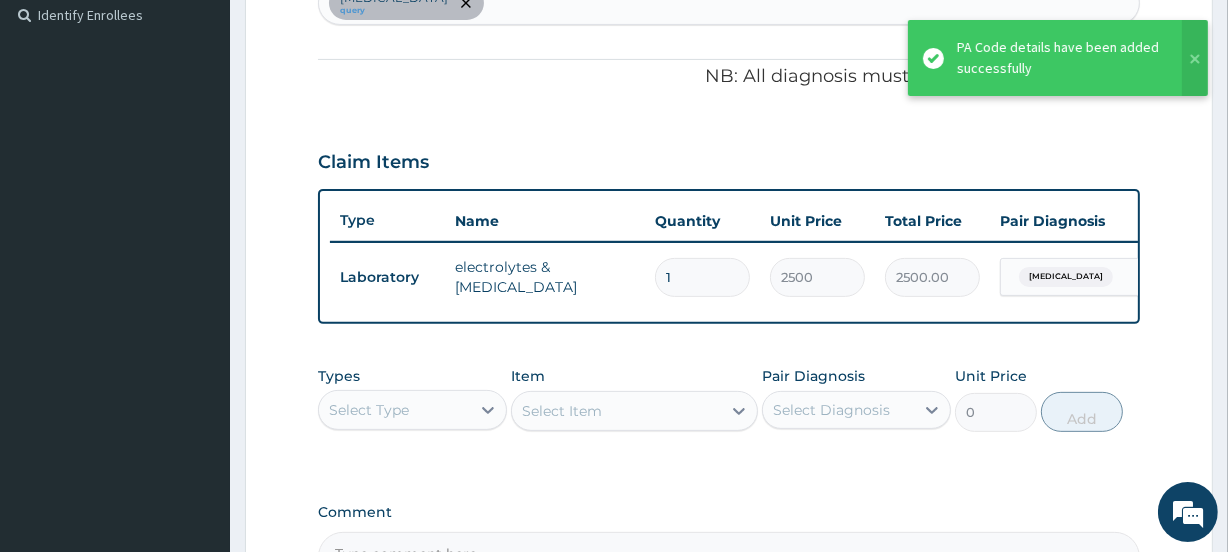 scroll, scrollTop: 72, scrollLeft: 0, axis: vertical 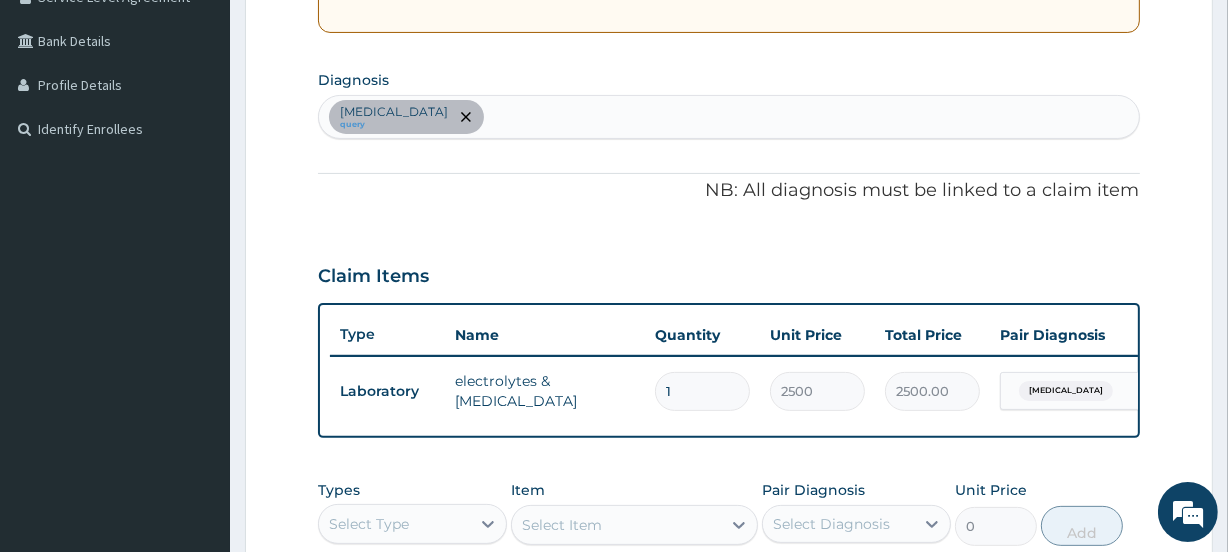 click on "Electrolyte imbalance query" at bounding box center [728, 117] 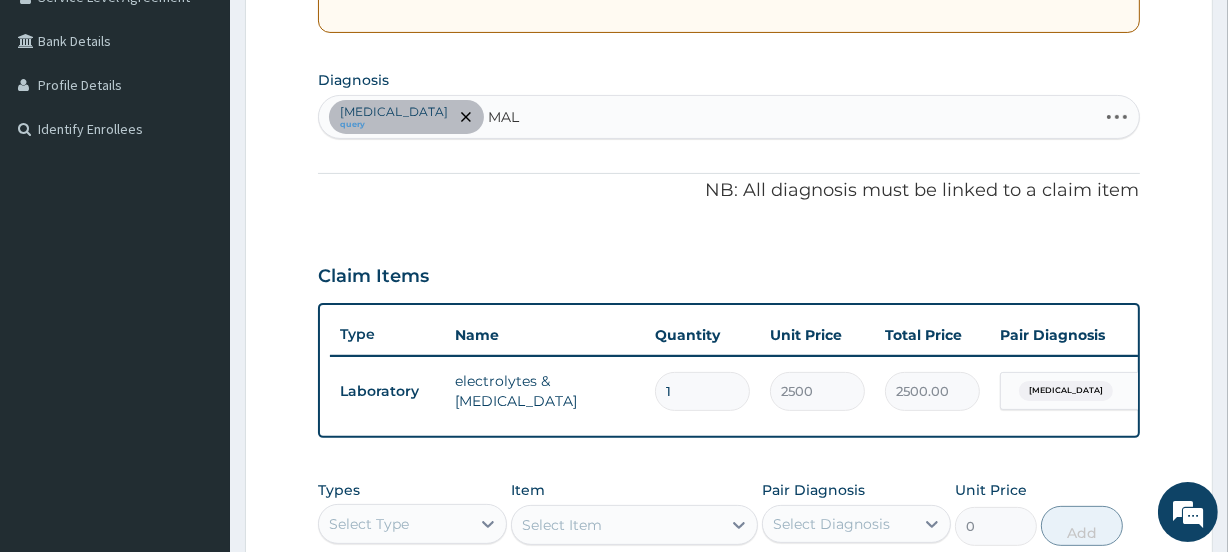 type on "MALA" 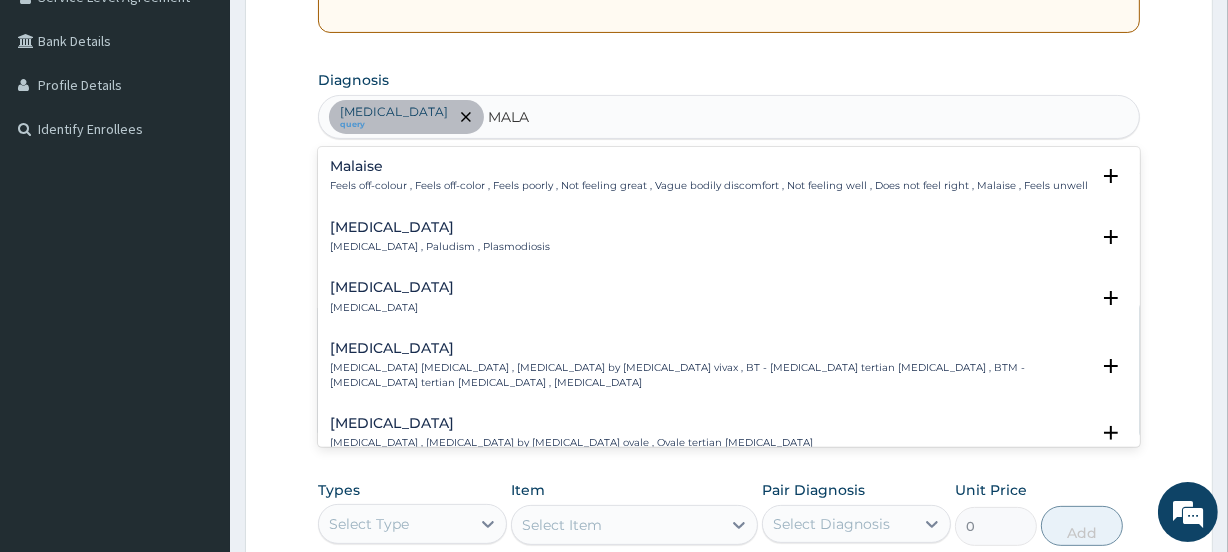 click on "Malaria , Paludism , Plasmodiosis" at bounding box center (440, 247) 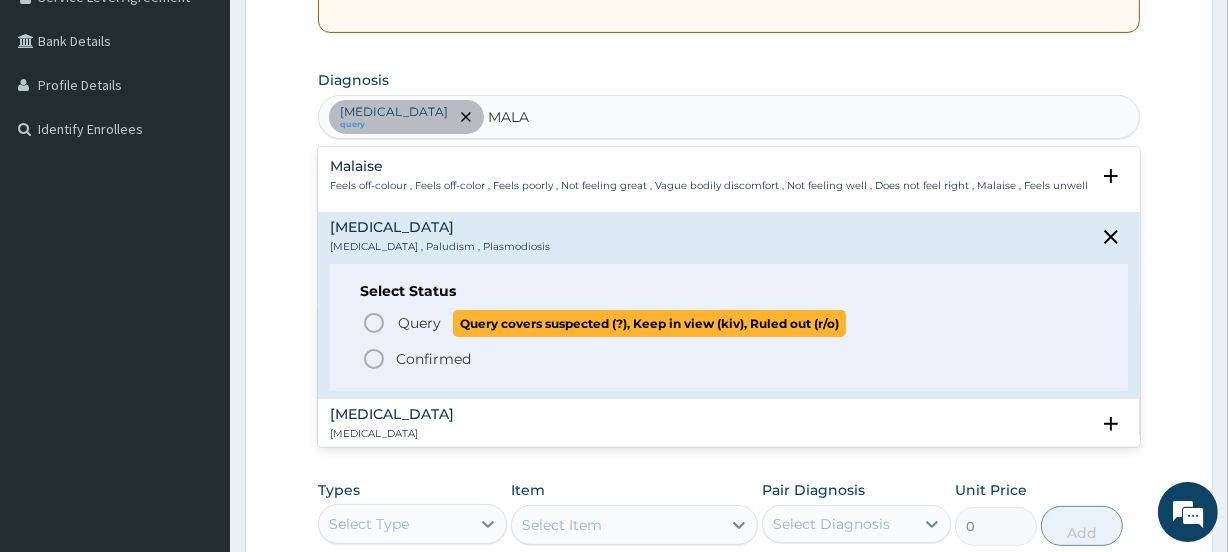 click on "Query" at bounding box center [419, 323] 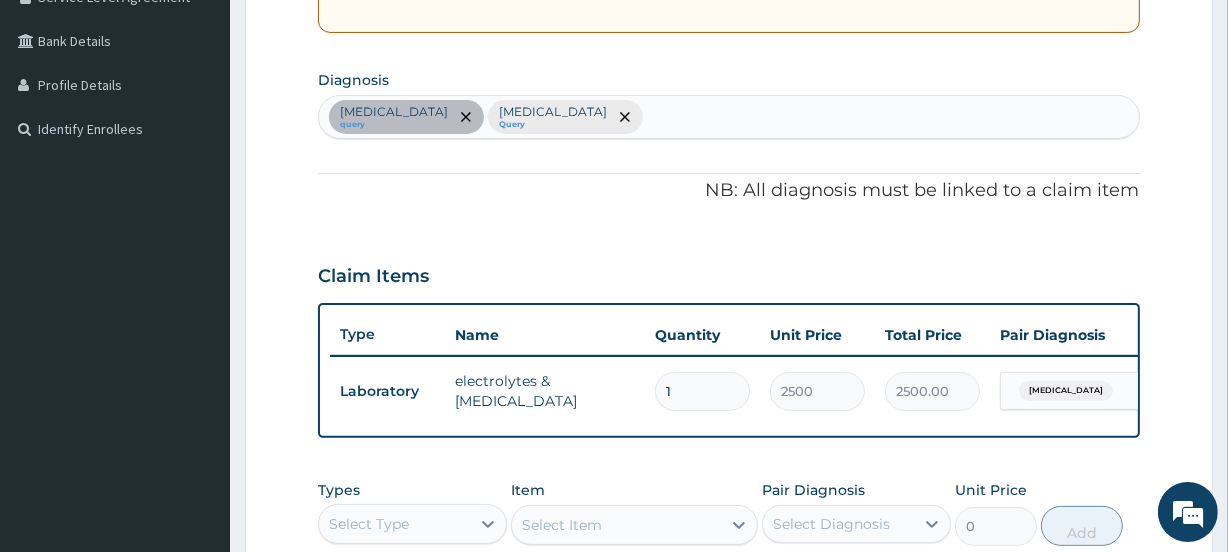 click on "Electrolyte imbalance query Malaria Query" at bounding box center [728, 117] 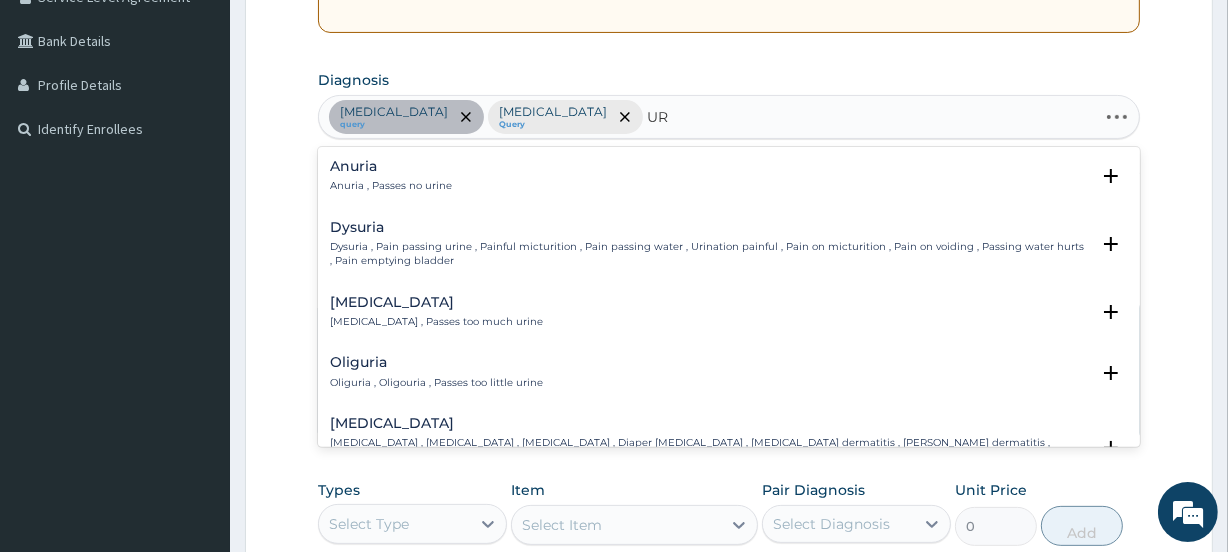 type on "U" 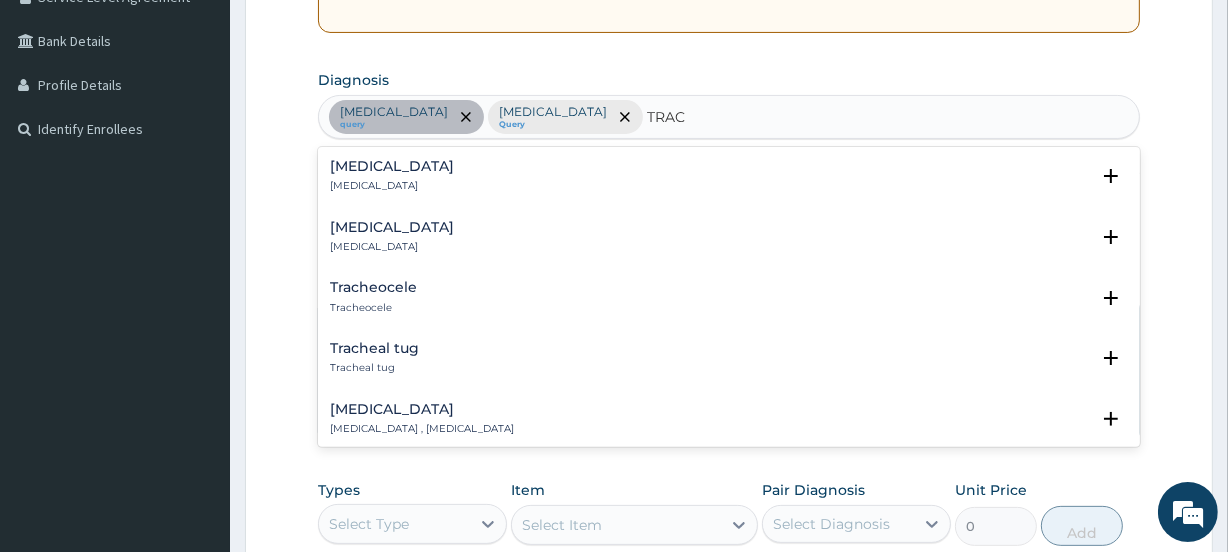type on "TRACT" 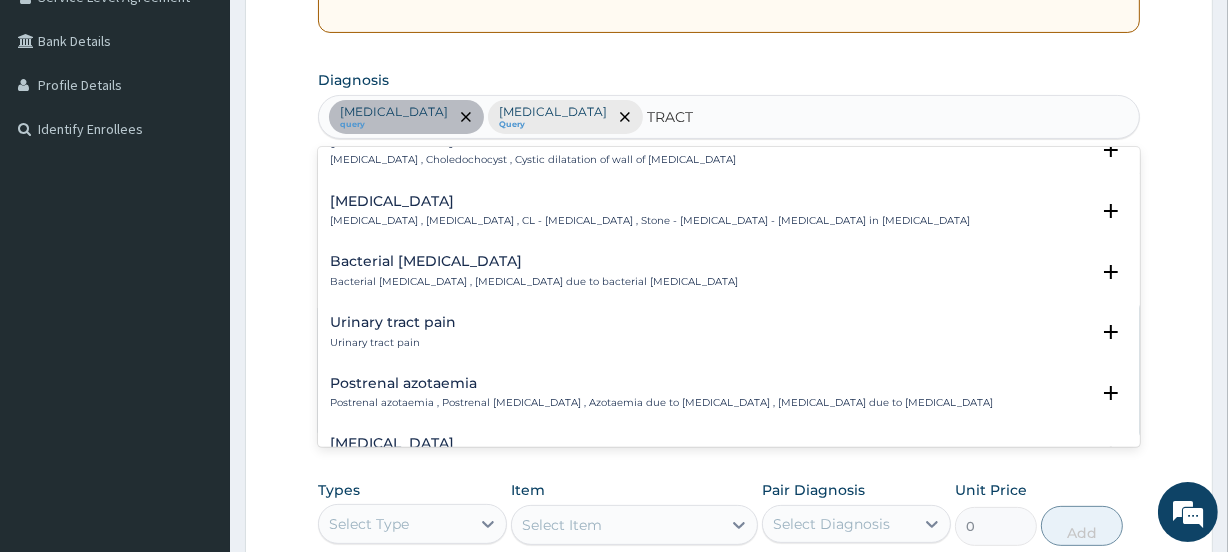 scroll, scrollTop: 218, scrollLeft: 0, axis: vertical 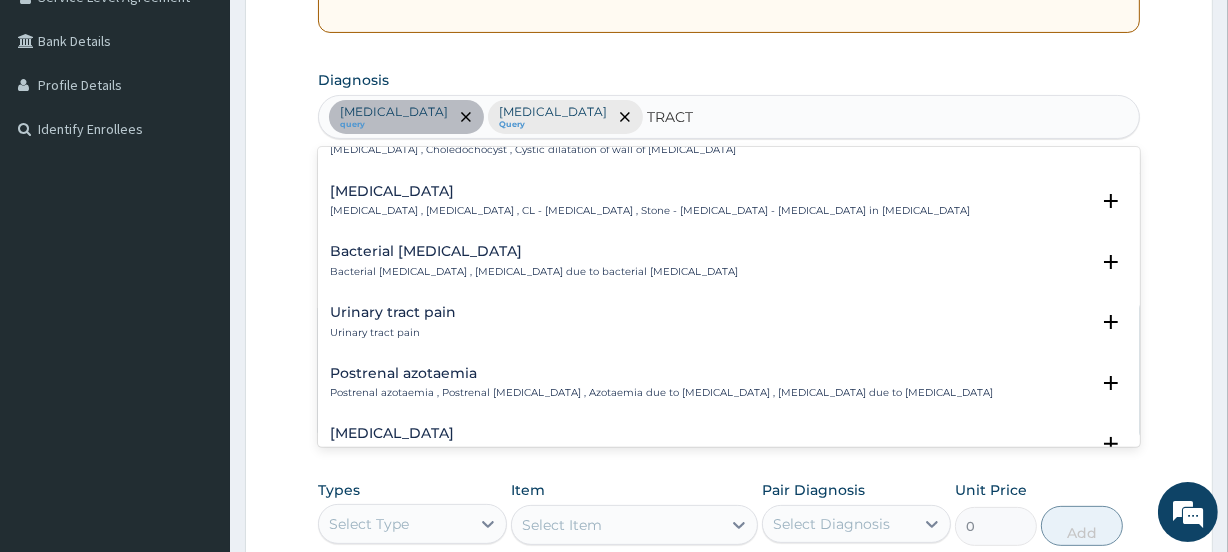 click on "Urinary tract pain Urinary tract pain" at bounding box center (393, 322) 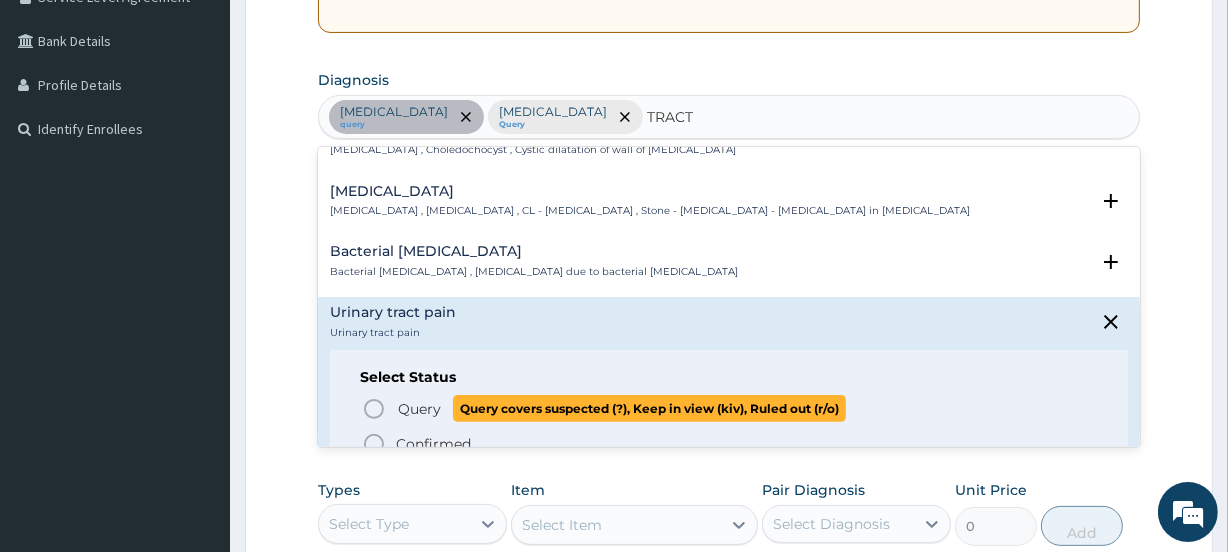 click on "Query" at bounding box center [419, 409] 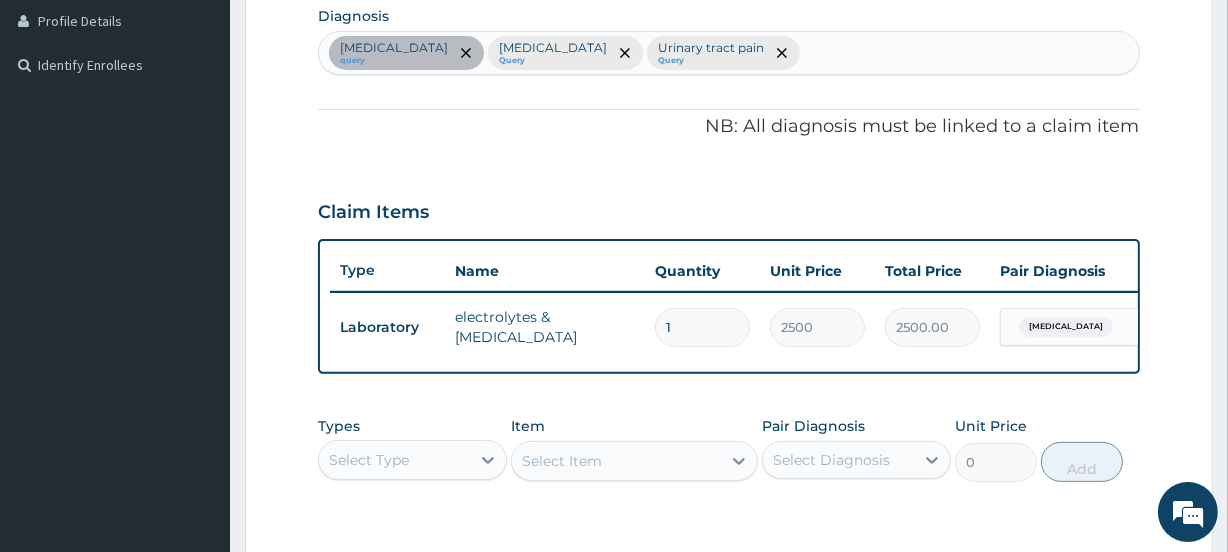 scroll, scrollTop: 498, scrollLeft: 0, axis: vertical 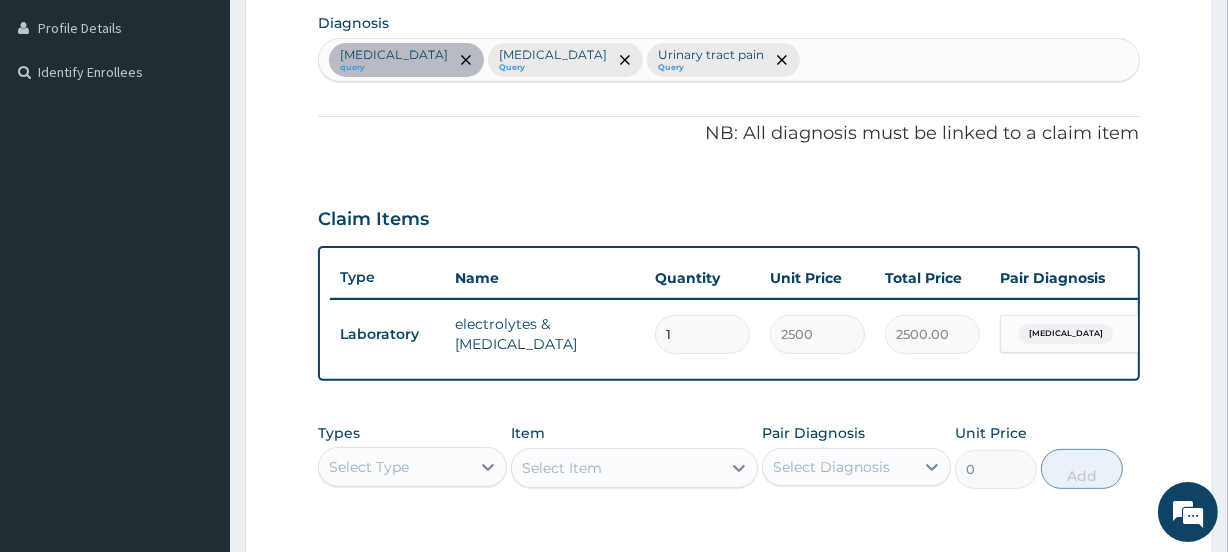 click on "Electrolyte imbalance query Malaria Query Urinary tract pain Query" at bounding box center (728, 60) 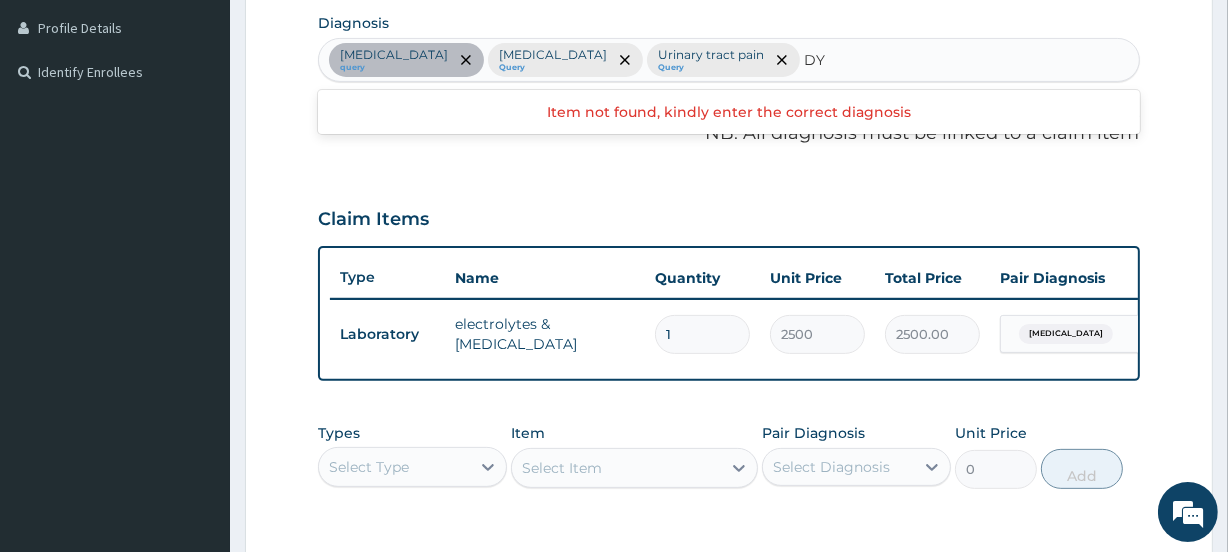 type on "D" 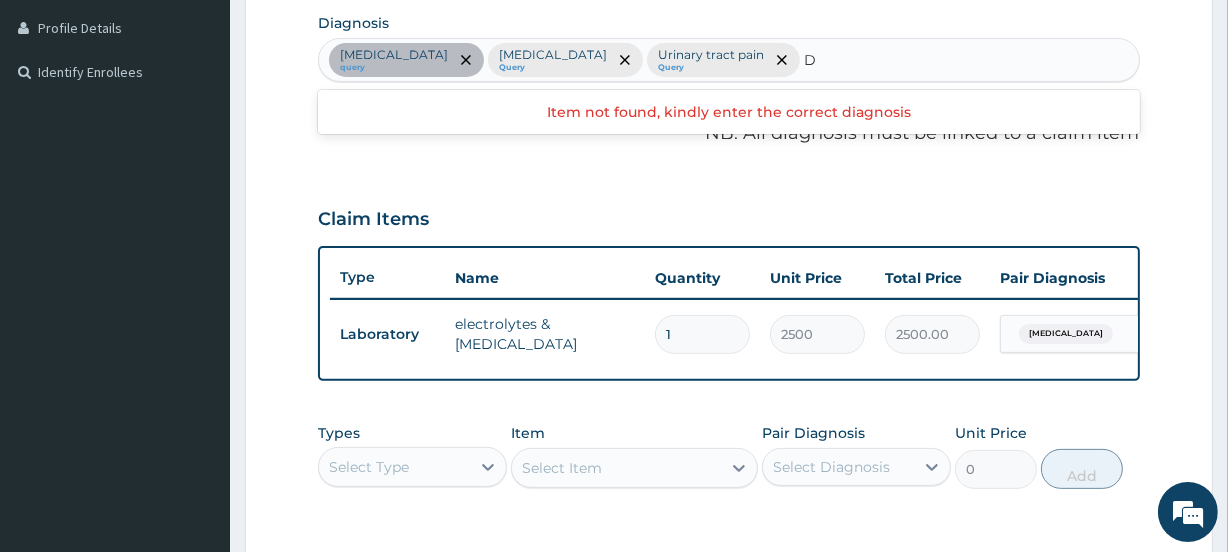 type 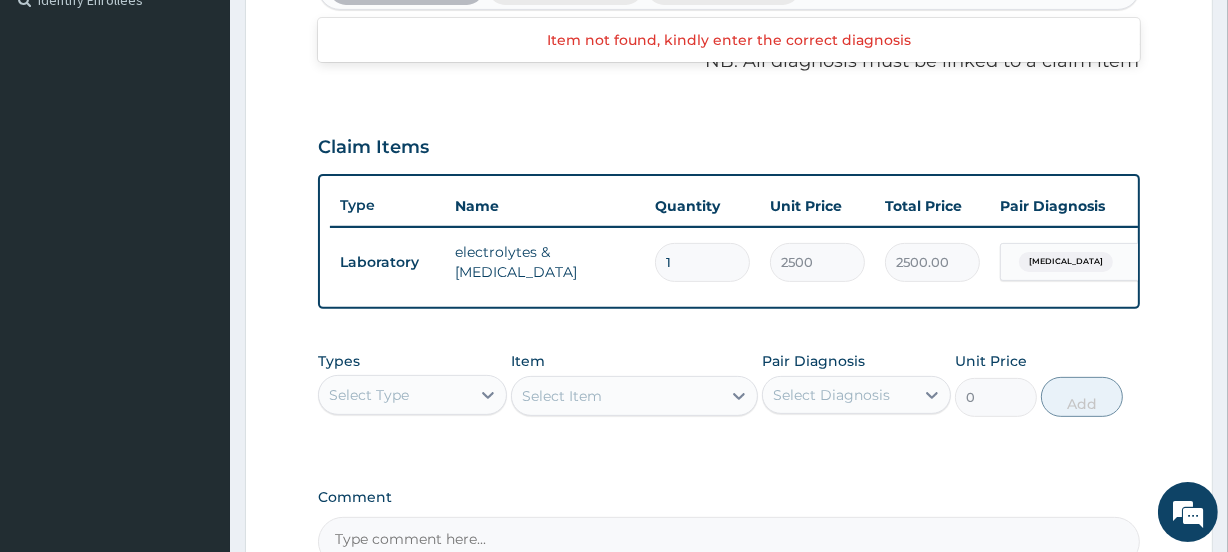 scroll, scrollTop: 567, scrollLeft: 0, axis: vertical 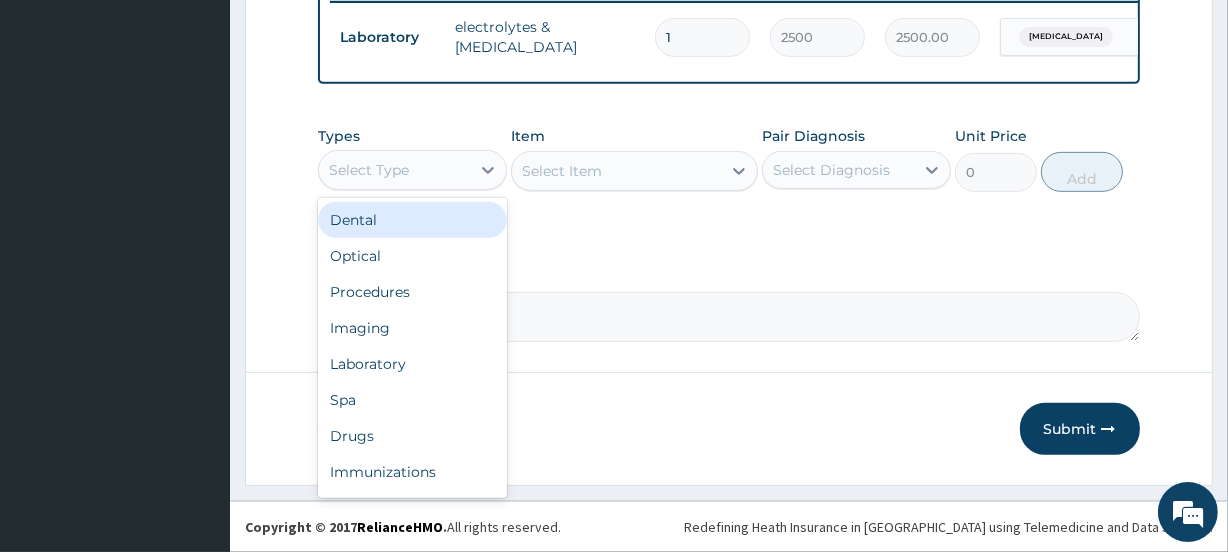 click on "Select Type" at bounding box center [369, 170] 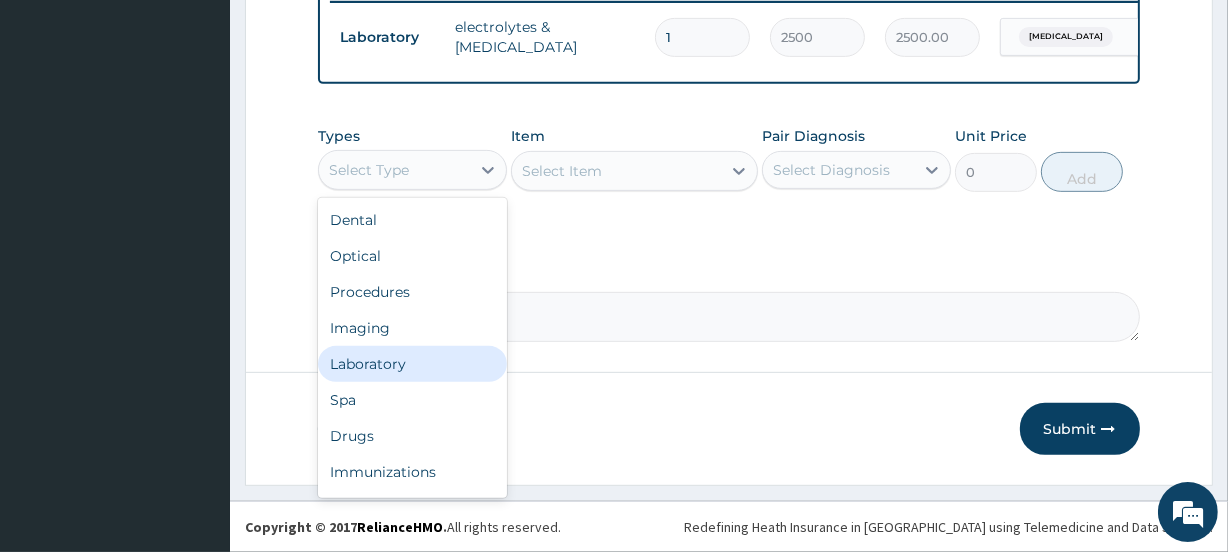click on "Laboratory" at bounding box center [412, 364] 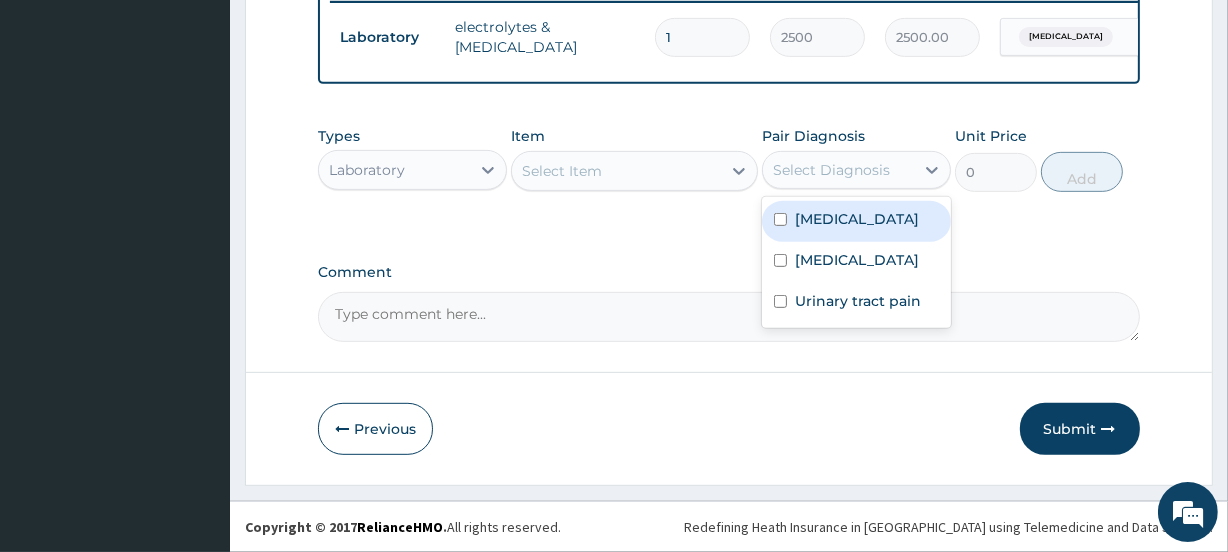 click on "Select Diagnosis" at bounding box center [831, 170] 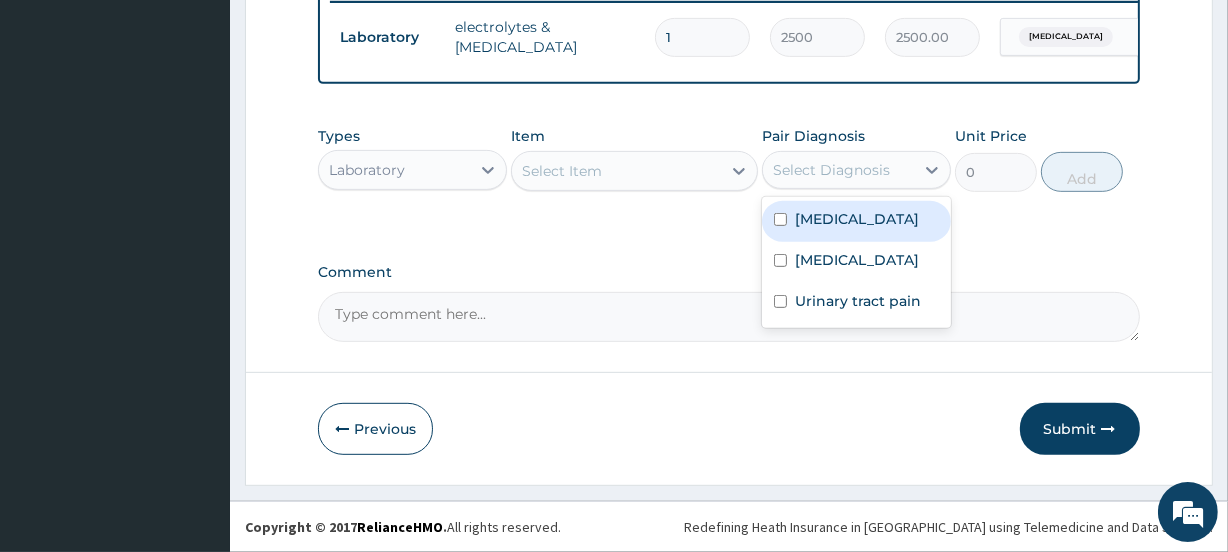 click on "Electrolyte imbalance" at bounding box center [857, 219] 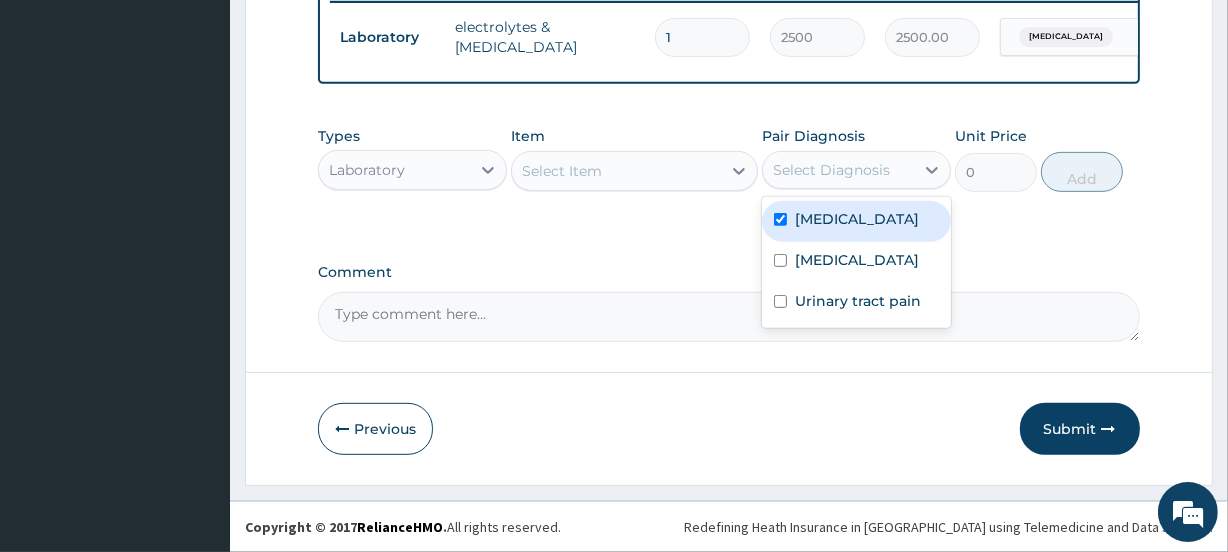 checkbox on "true" 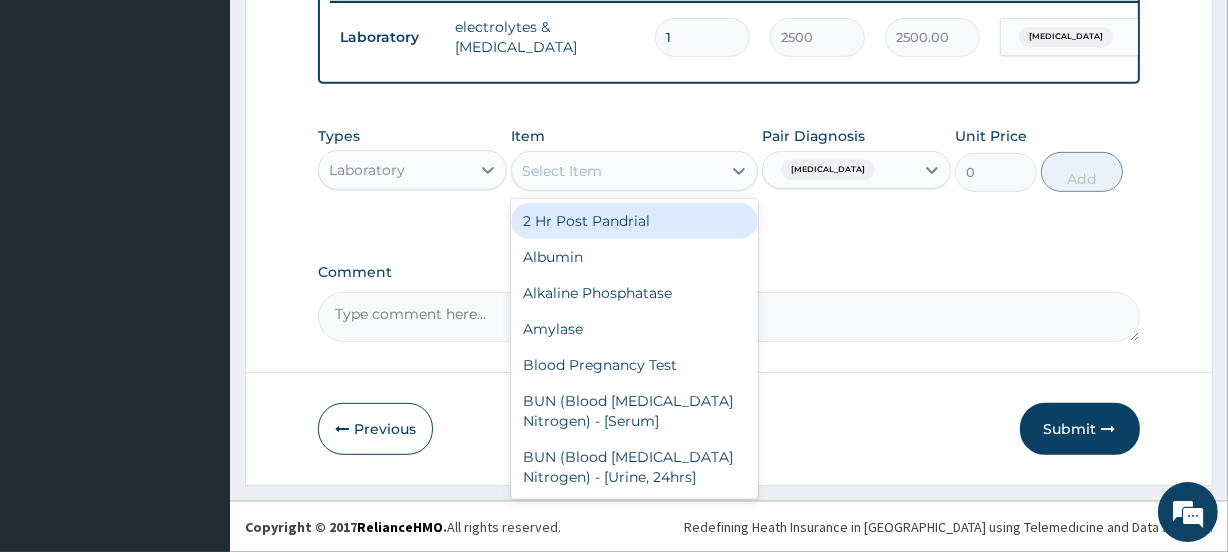 click on "Select Item" at bounding box center [616, 171] 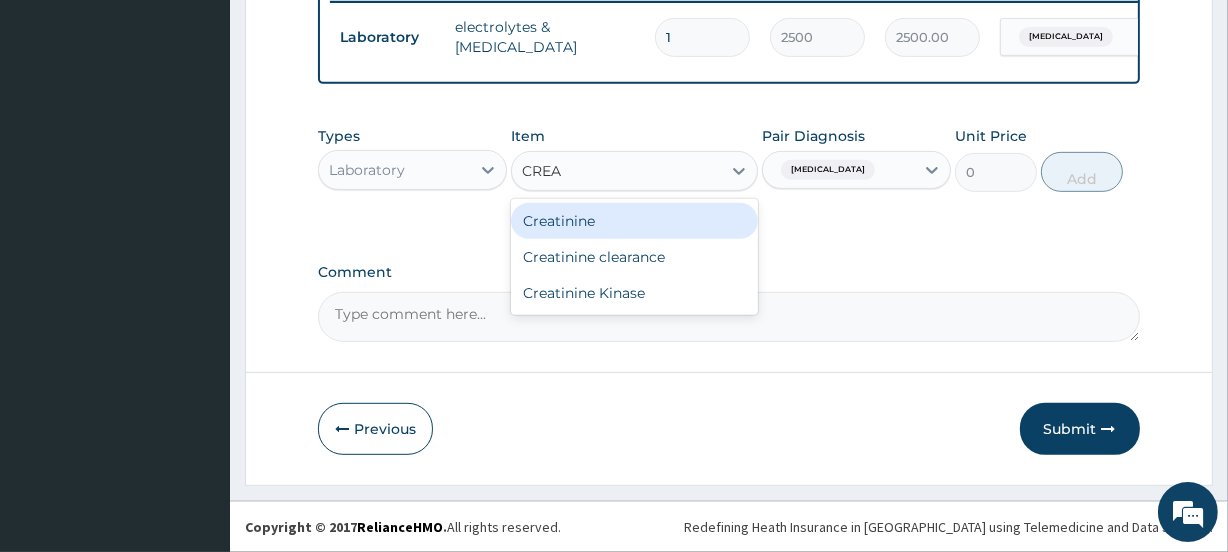 type on "CREAT" 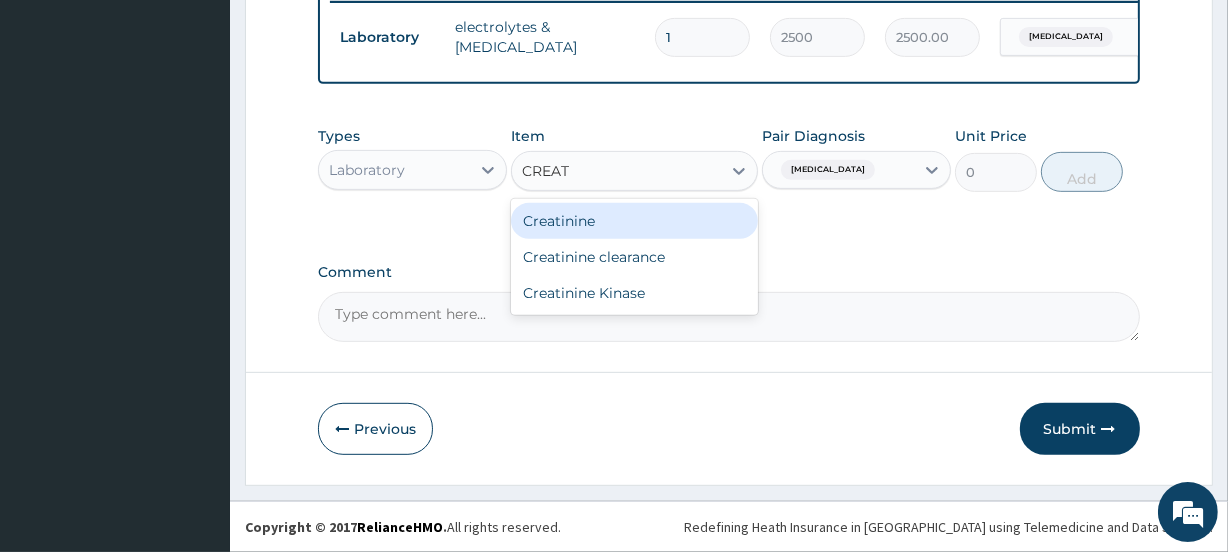 click on "Creatinine" at bounding box center [634, 221] 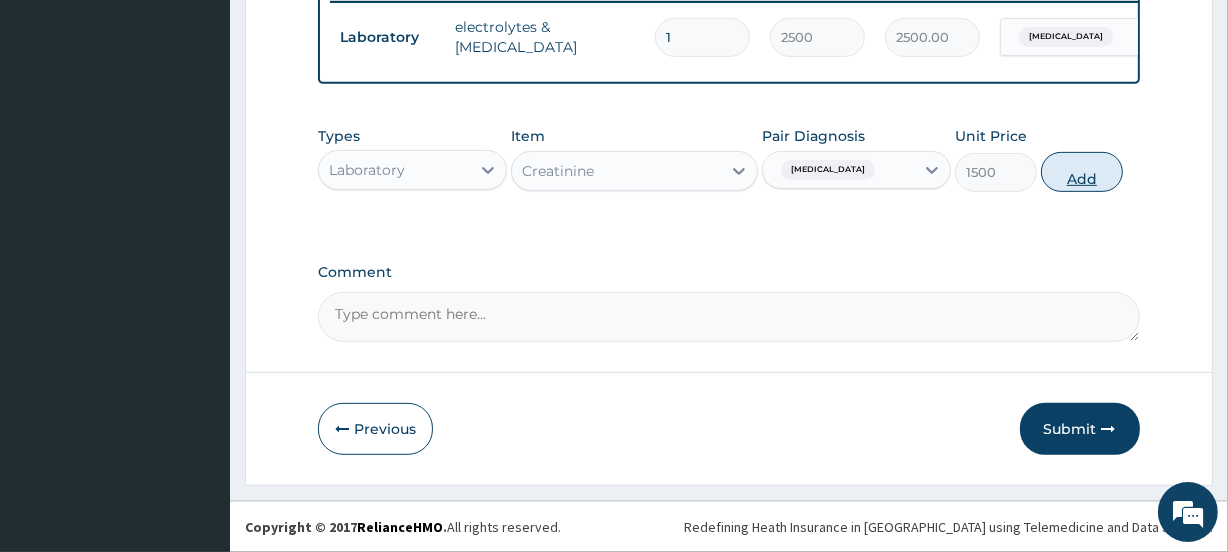 click on "Add" at bounding box center [1082, 172] 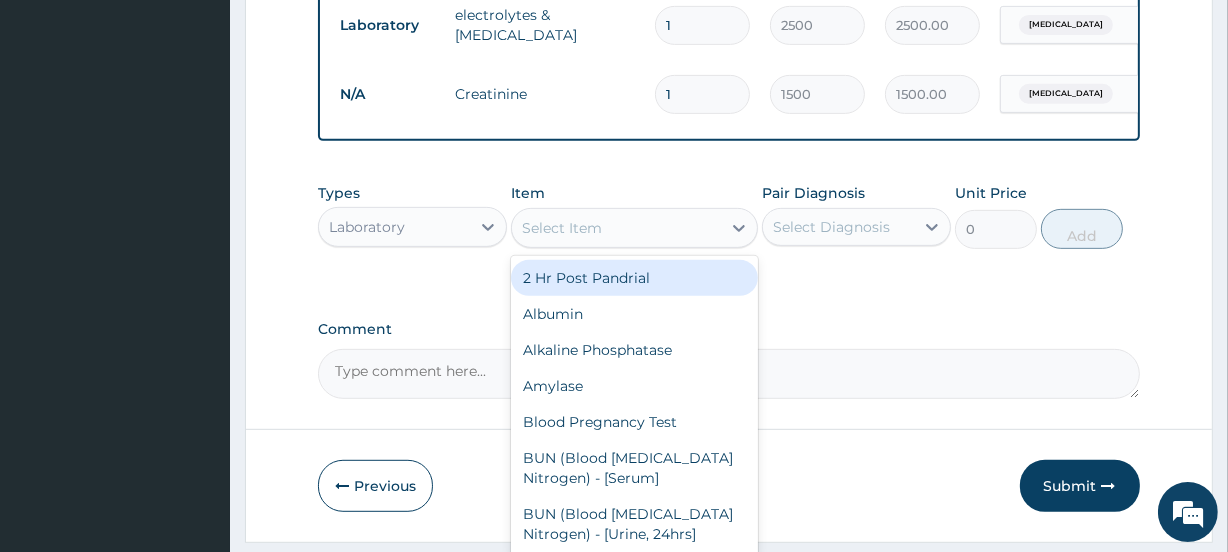 click on "Select Item" at bounding box center [562, 228] 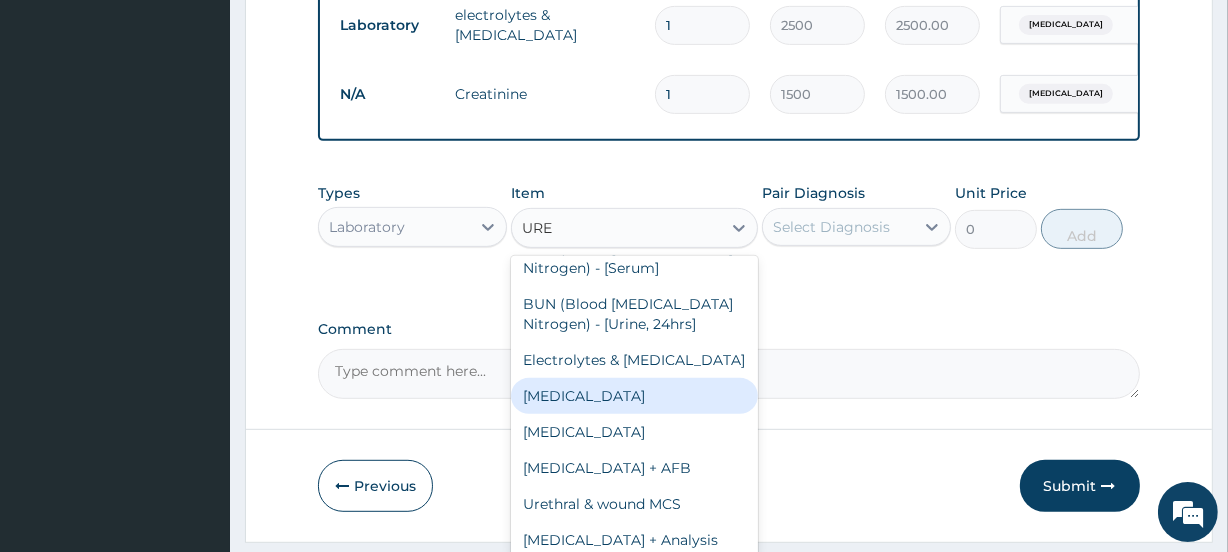 scroll, scrollTop: 35, scrollLeft: 0, axis: vertical 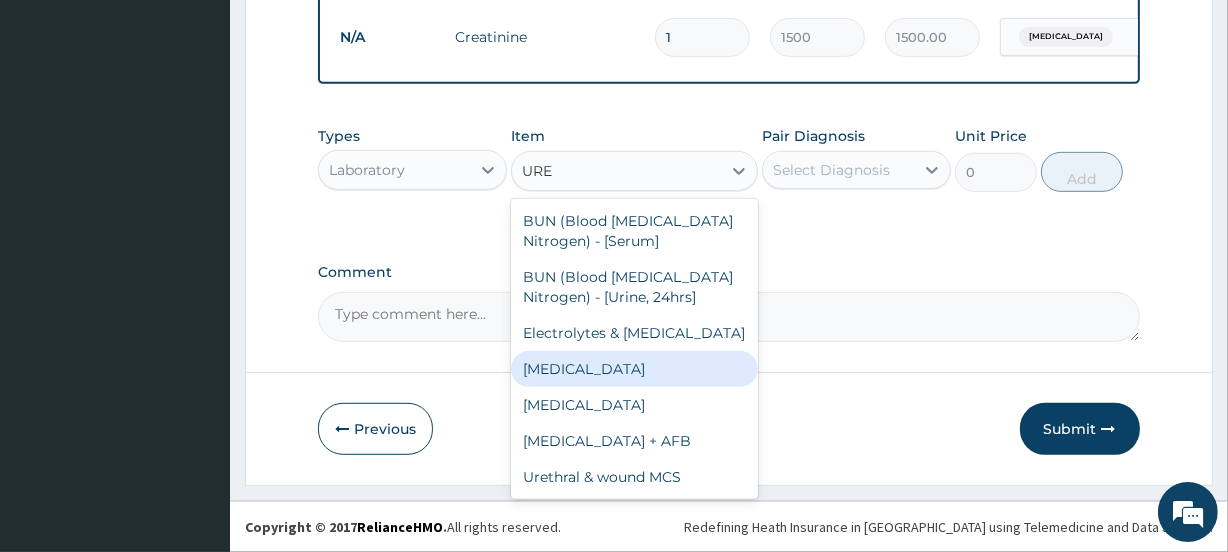 type on "URE" 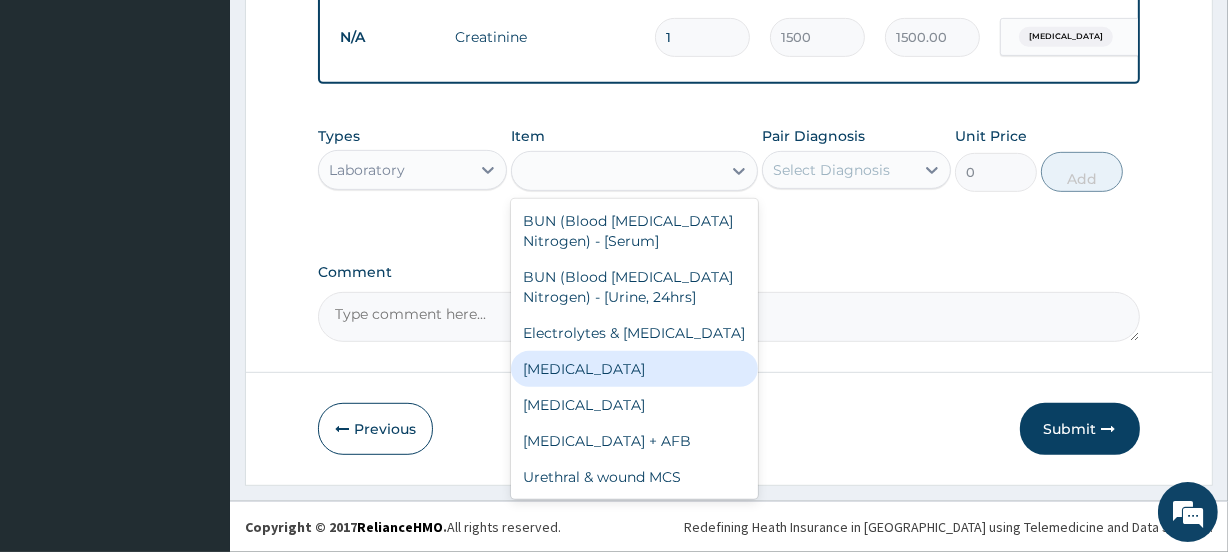click on "Types Laboratory Item option Creatinine, selected. option Urea focused, 64 of 152. 8 results available for search term URE. Use Up and Down to choose options, press Enter to select the currently focused option, press Escape to exit the menu, press Tab to select the option and exit the menu. URE BUN (Blood Urea Nitrogen) -  [Serum] BUN (Blood Urea Nitrogen) -  [Urine, 24hrs] Electrolytes & Urea Urea Blood culture Sputum Culture + AFB Urethral & wound MCS Urine culture + Analysis Pair Diagnosis Select Diagnosis Unit Price 0 Add" at bounding box center [728, 174] 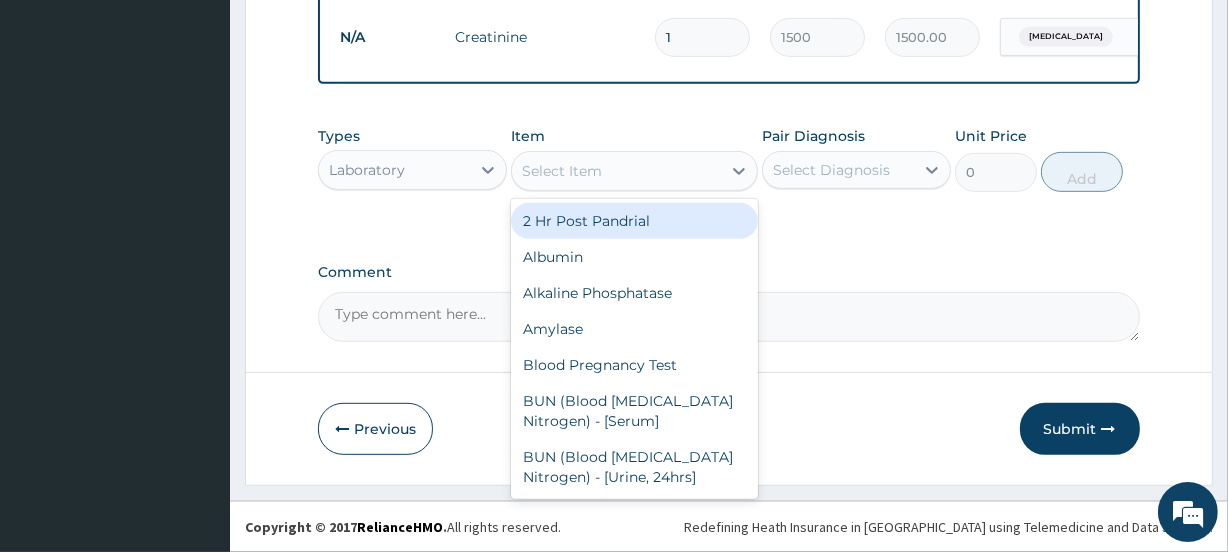 click on "Select Item" at bounding box center [616, 171] 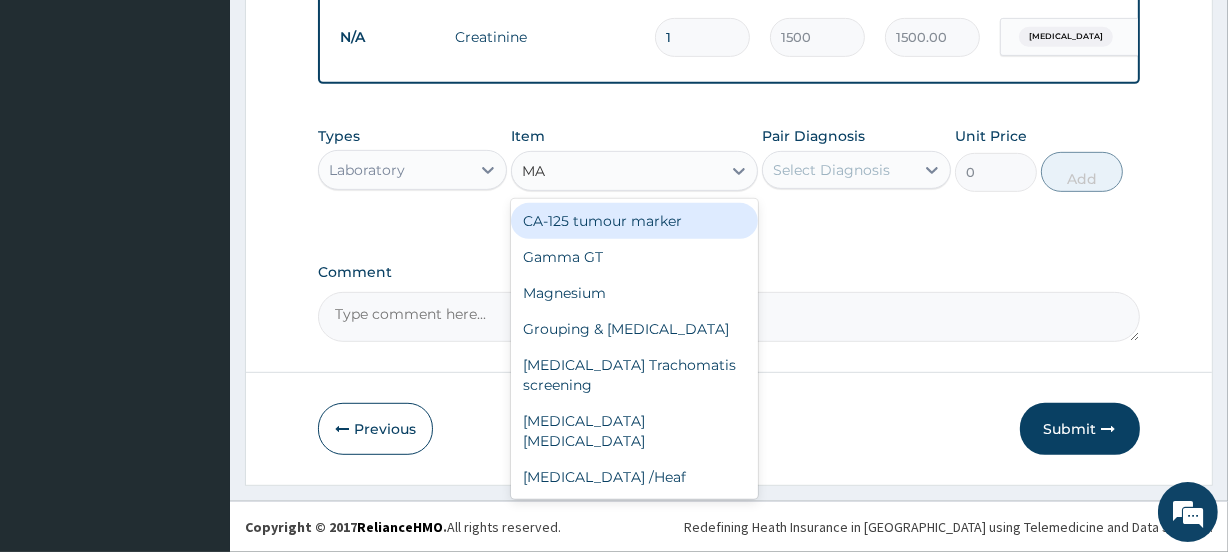 type on "MAL" 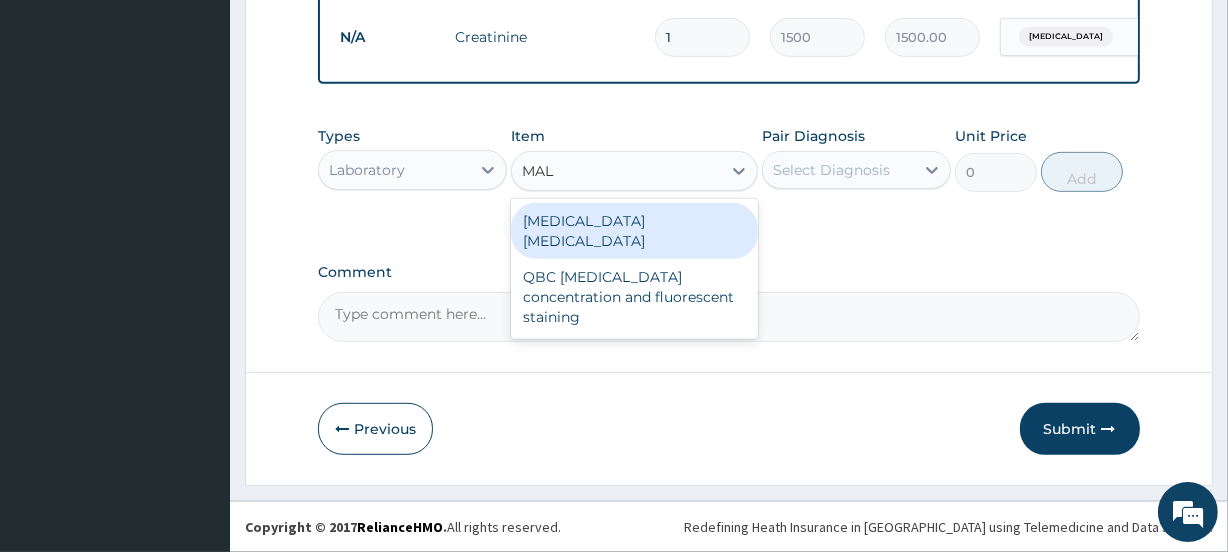 click on "Malaria parasite" at bounding box center [634, 231] 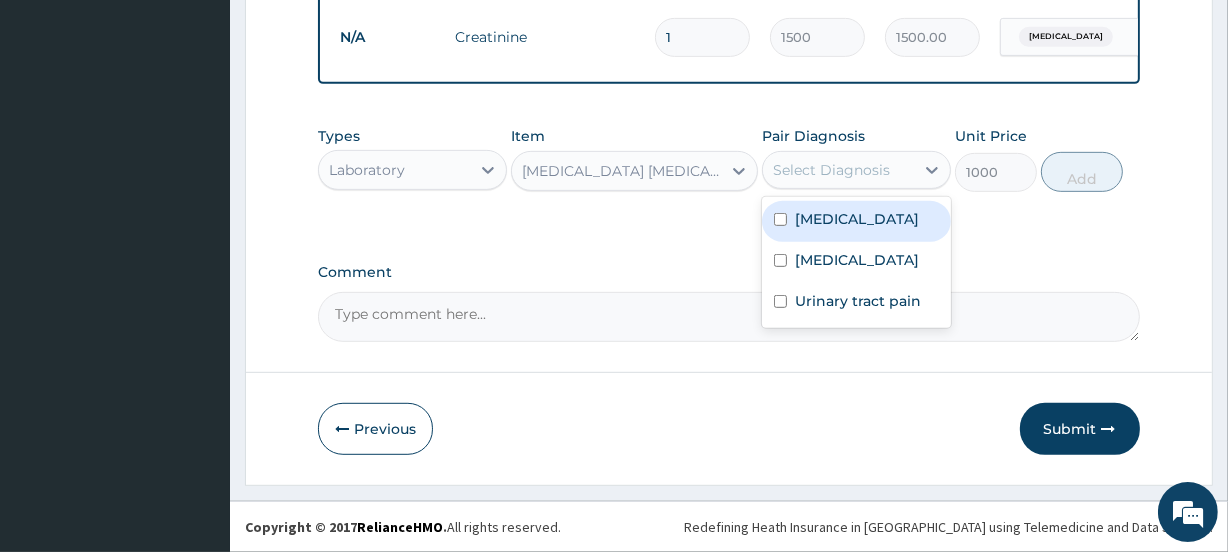 click on "Select Diagnosis" at bounding box center [831, 170] 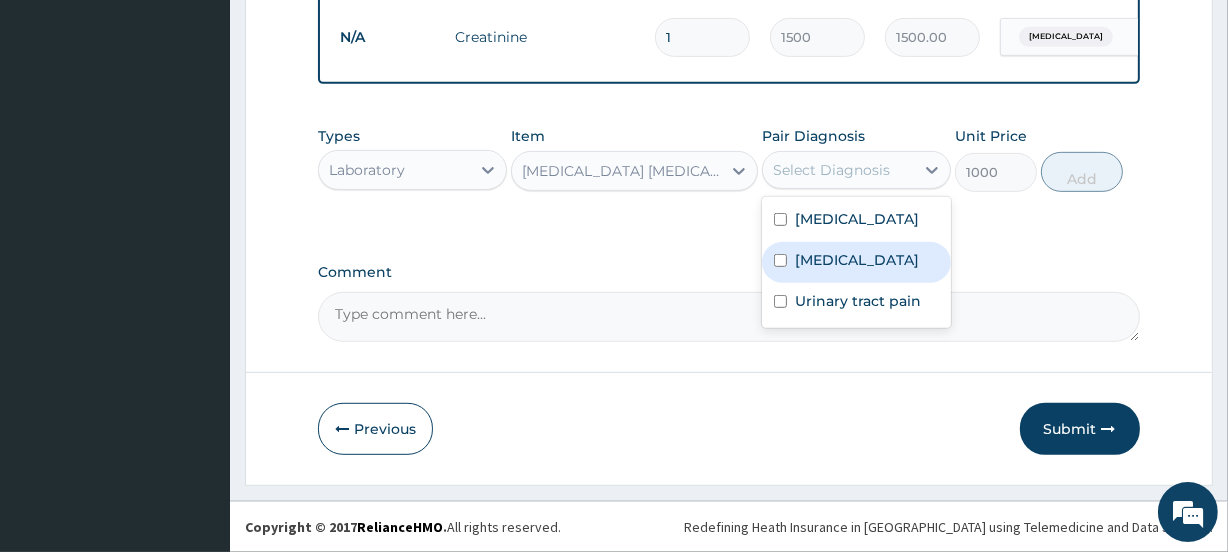 click on "Malaria" at bounding box center [857, 260] 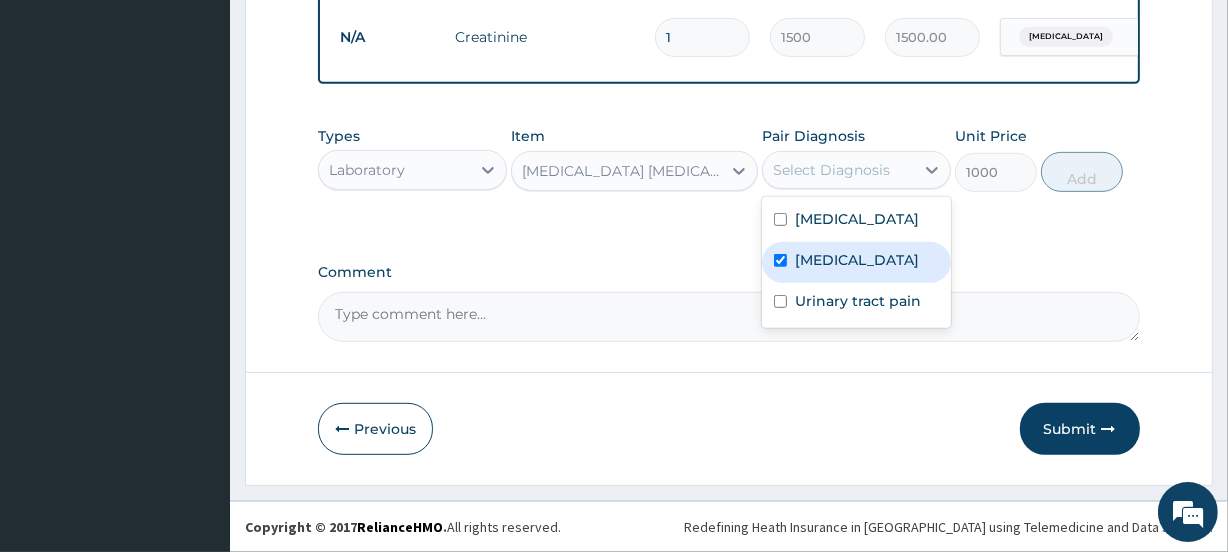 checkbox on "true" 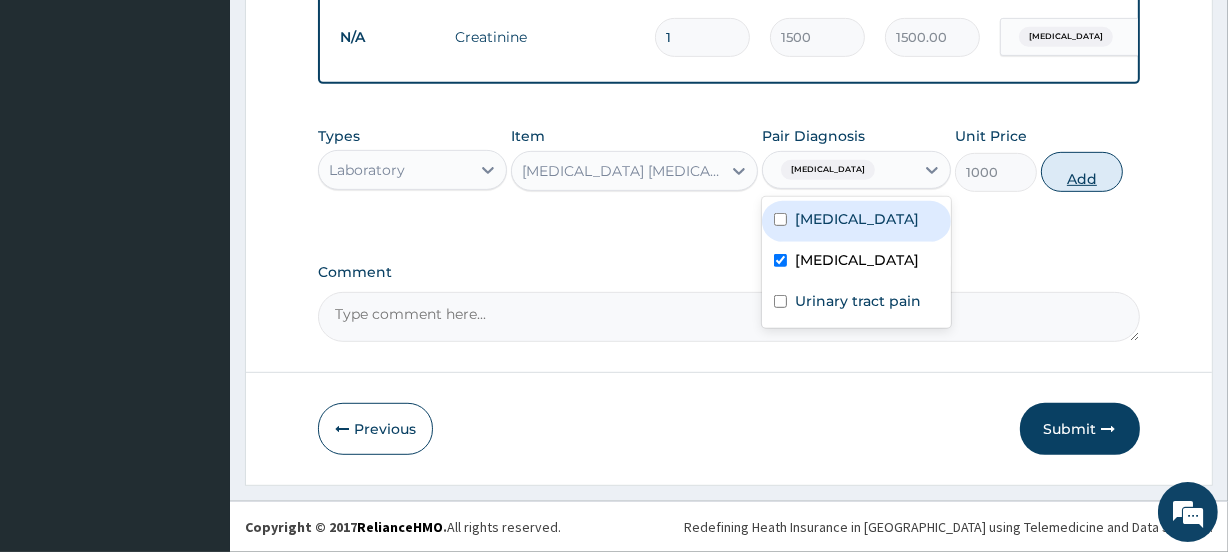 click on "Add" at bounding box center (1082, 172) 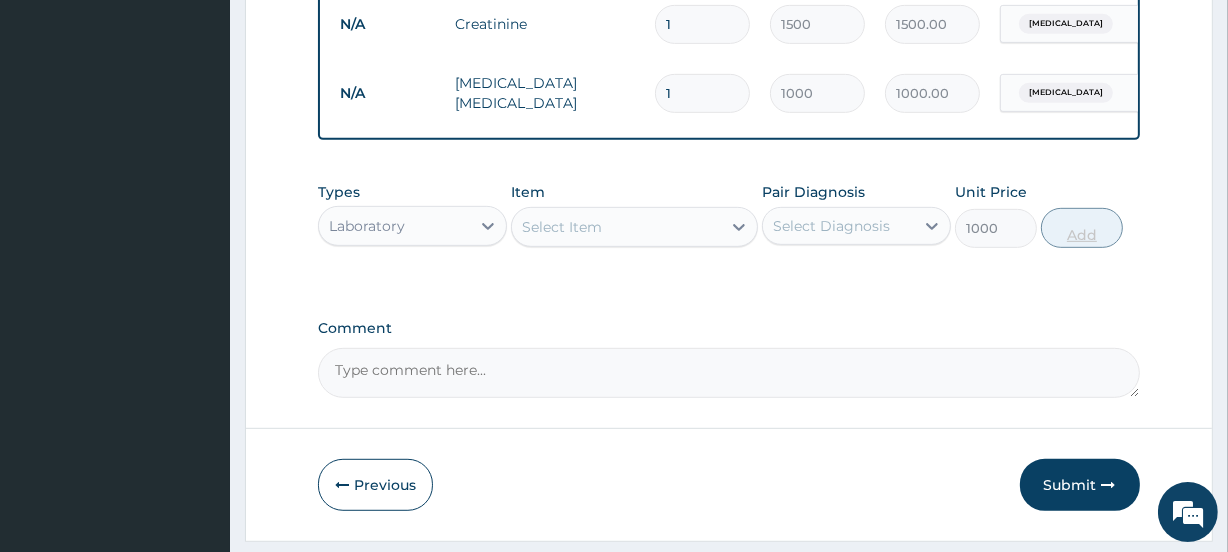 type on "0" 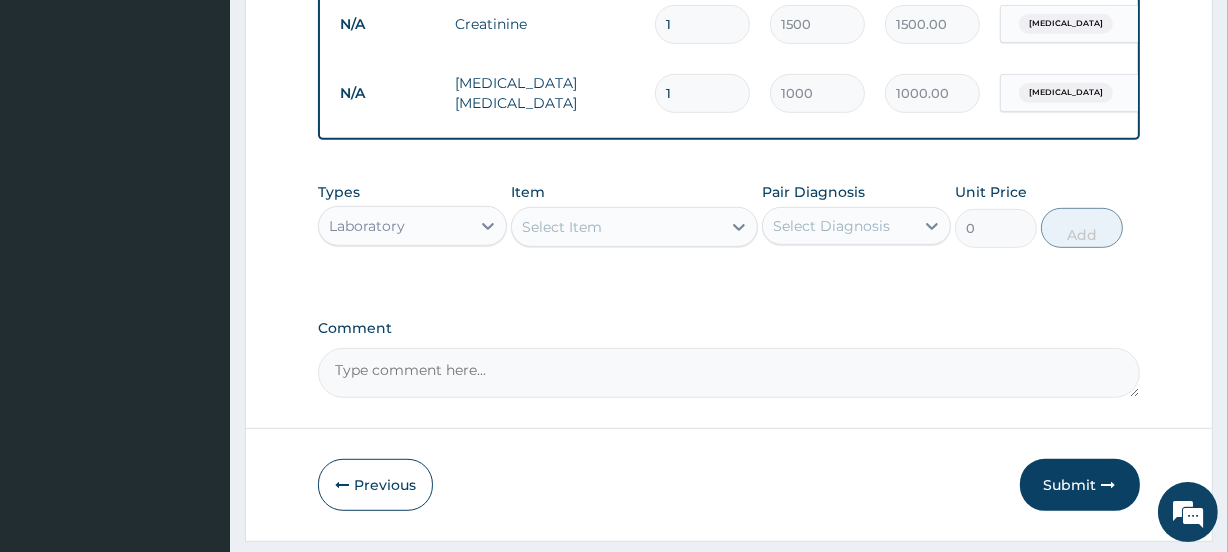 click on "Select Item" at bounding box center [562, 227] 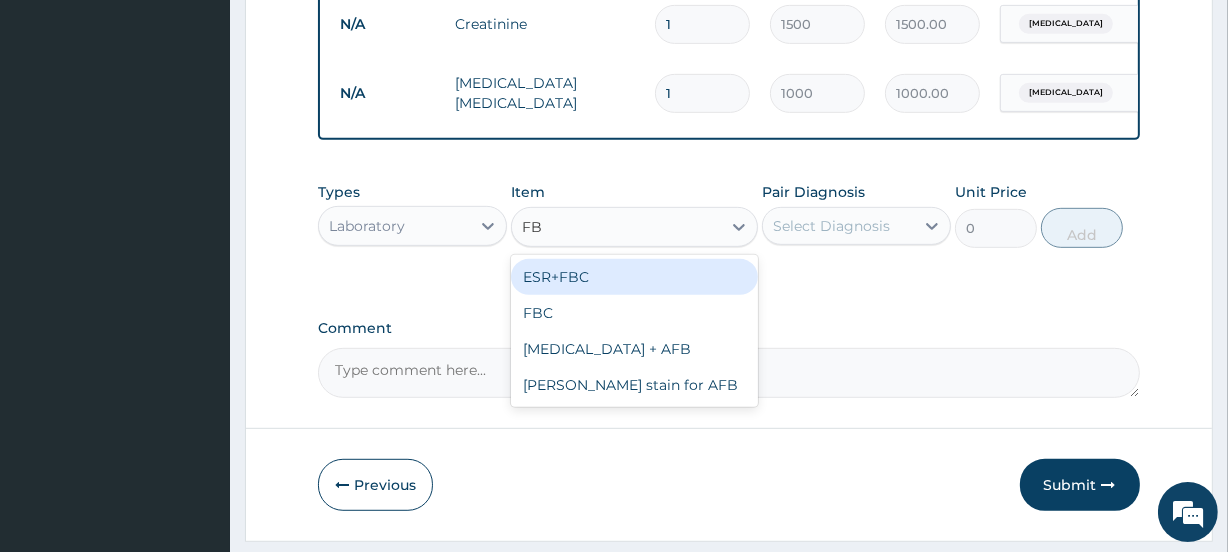type on "FBC" 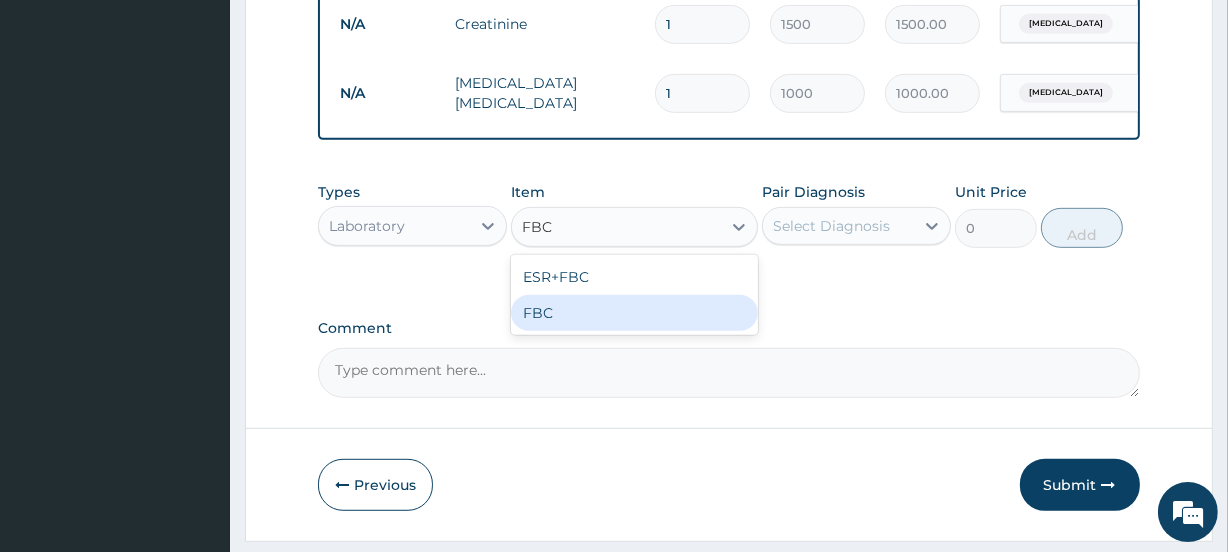 click on "FBC" at bounding box center [634, 313] 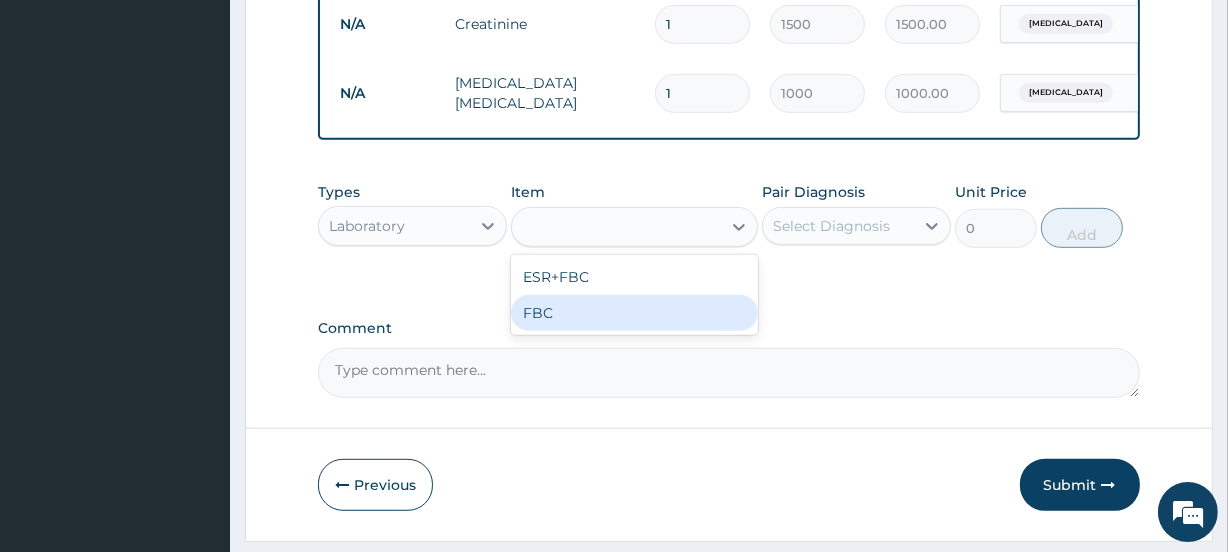 type on "1200" 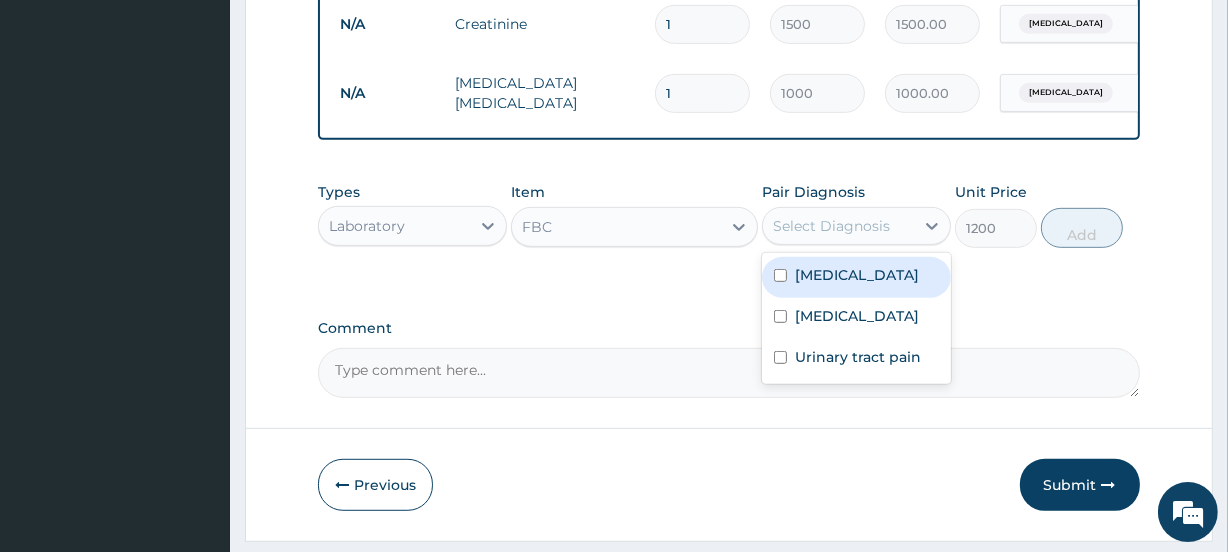 click on "Select Diagnosis" at bounding box center (831, 226) 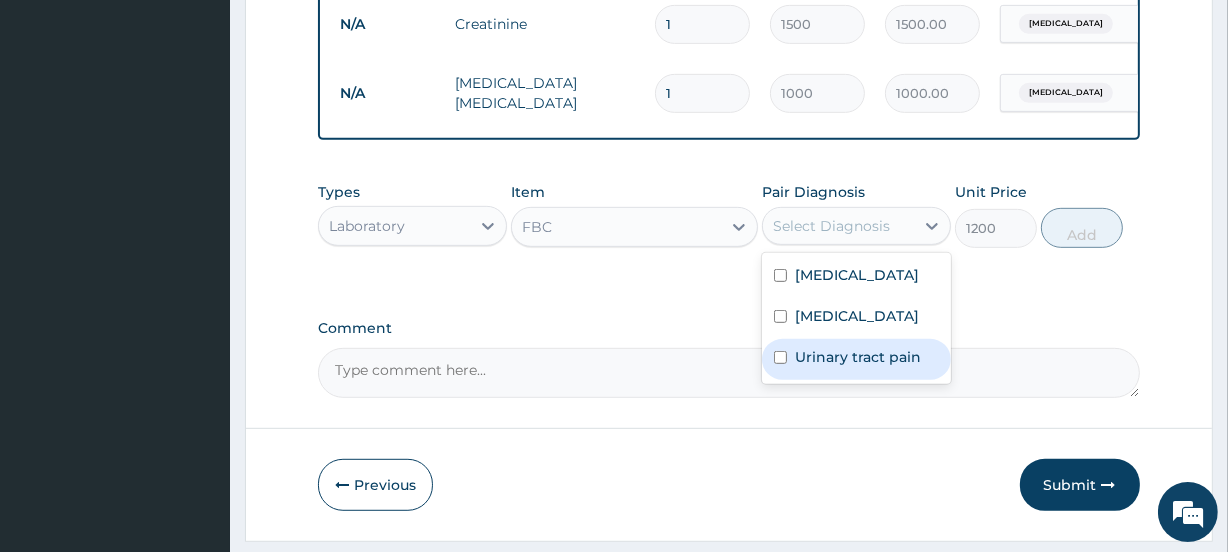 click on "Urinary tract pain" at bounding box center [858, 357] 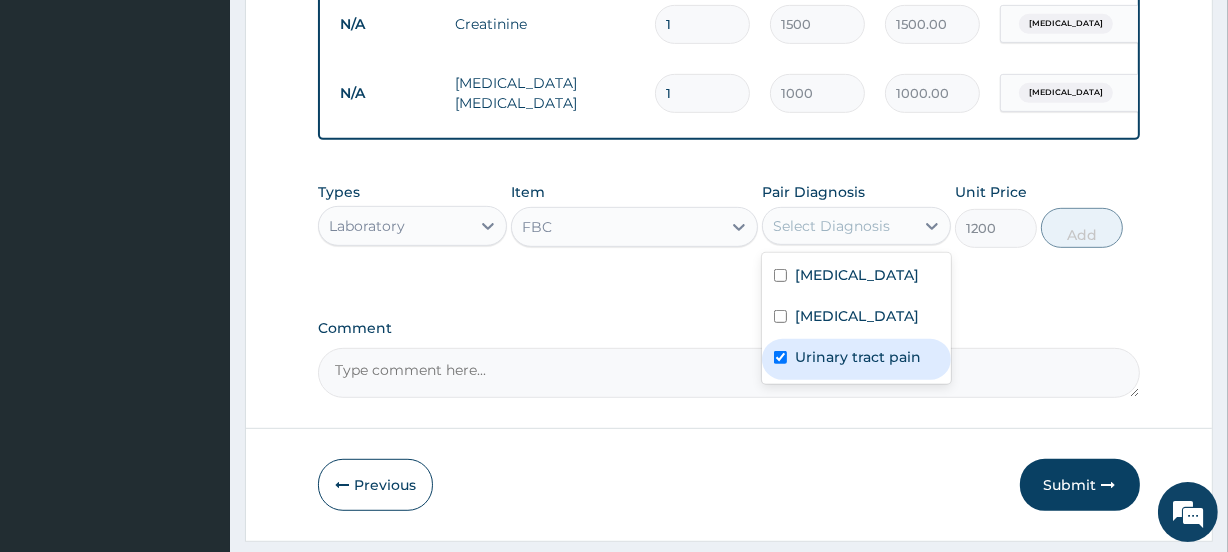 checkbox on "true" 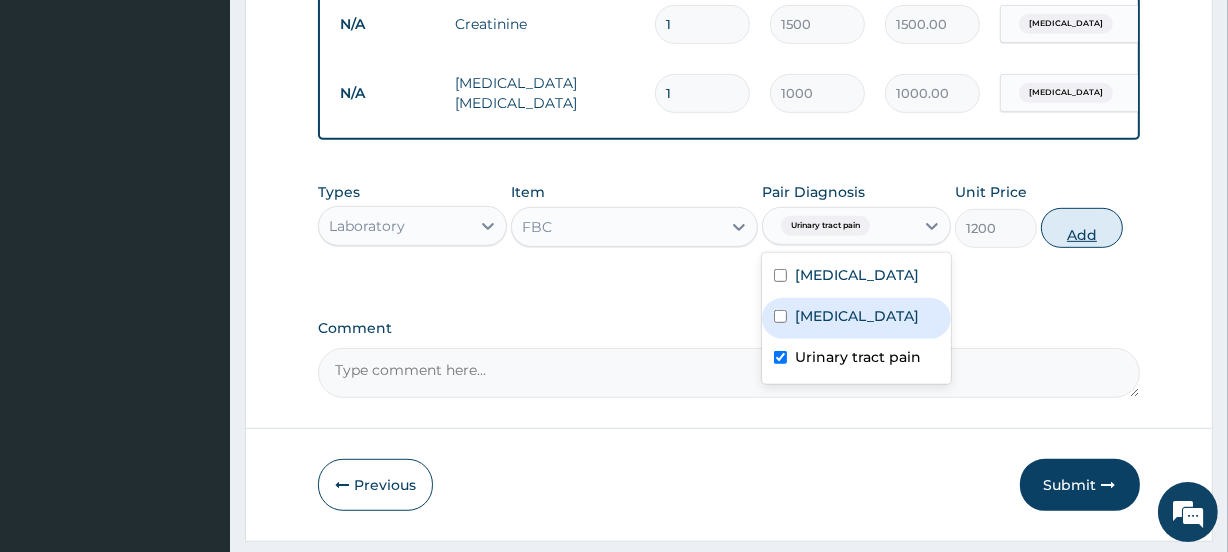 click on "Add" at bounding box center (1082, 228) 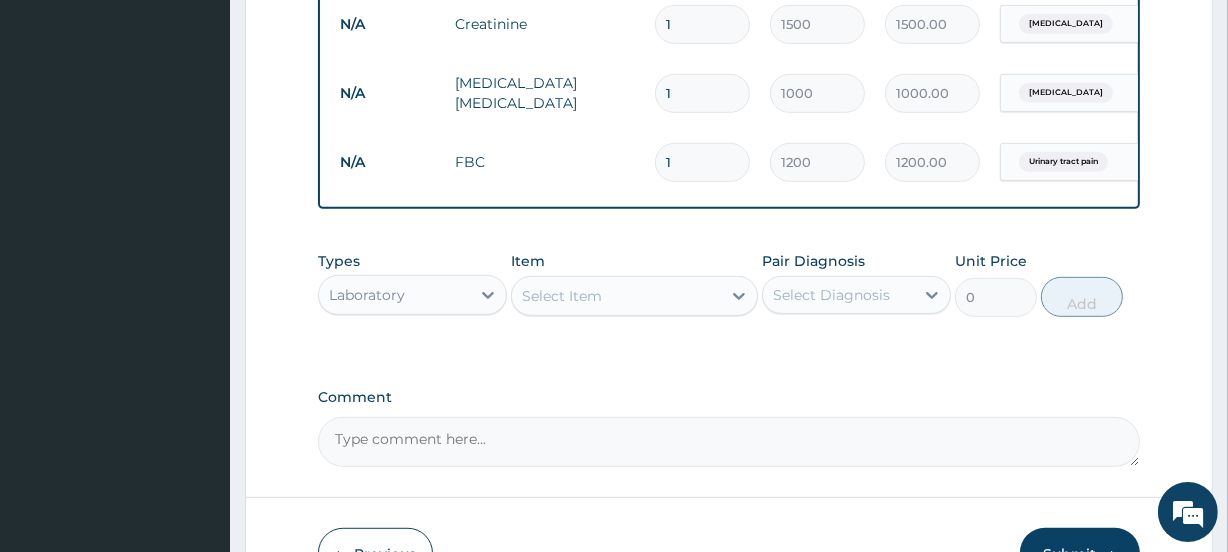 click on "Select Item" at bounding box center [562, 296] 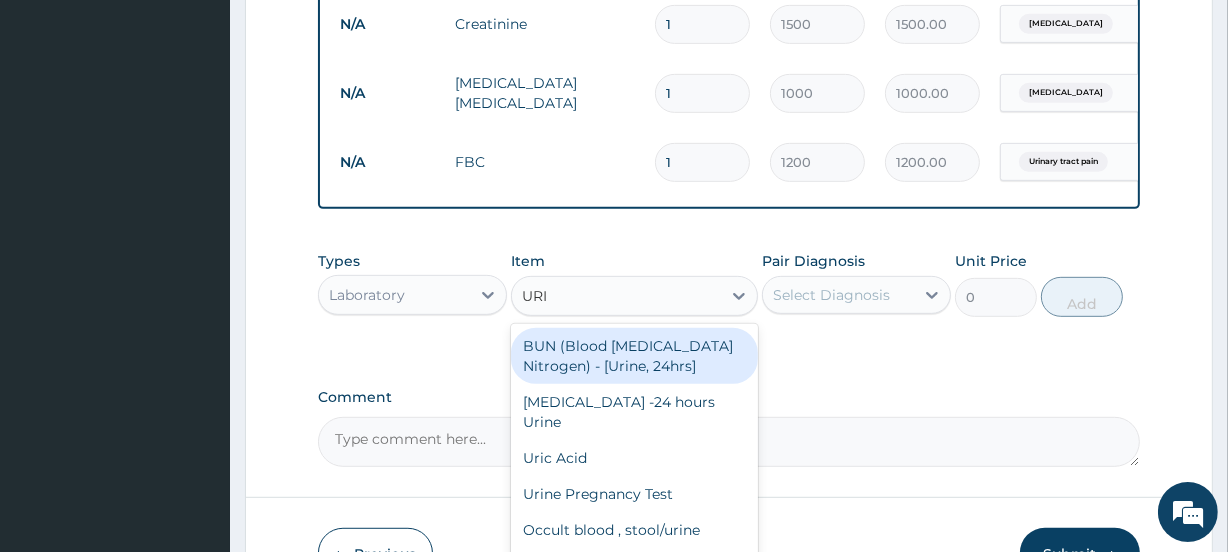 type on "URIN" 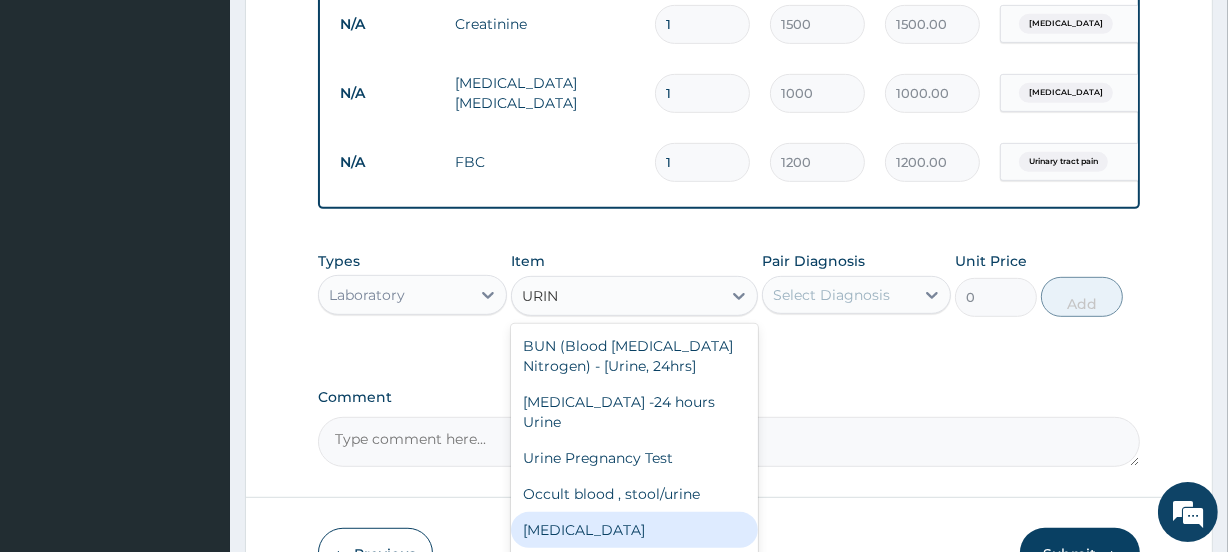 click on "Urinalysis" at bounding box center [634, 530] 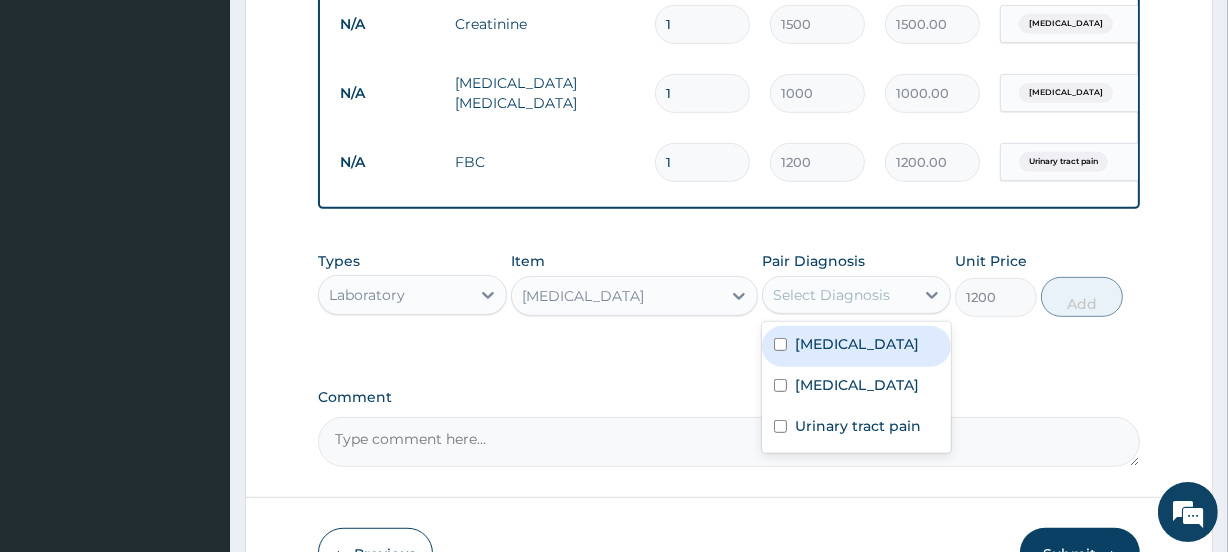 click on "Select Diagnosis" at bounding box center (831, 295) 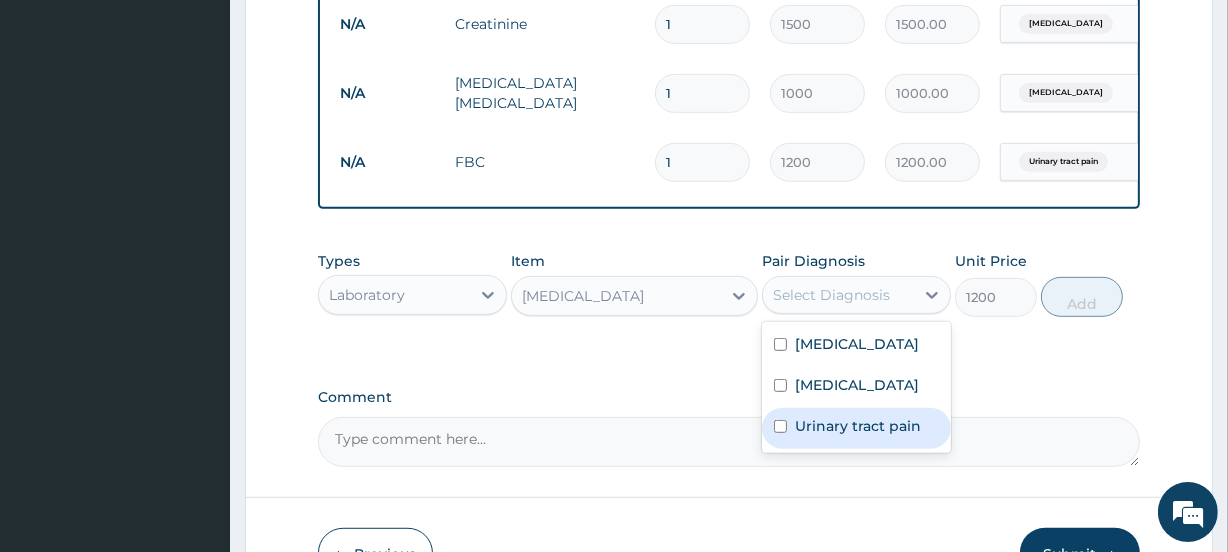 click on "Urinary tract pain" at bounding box center [858, 426] 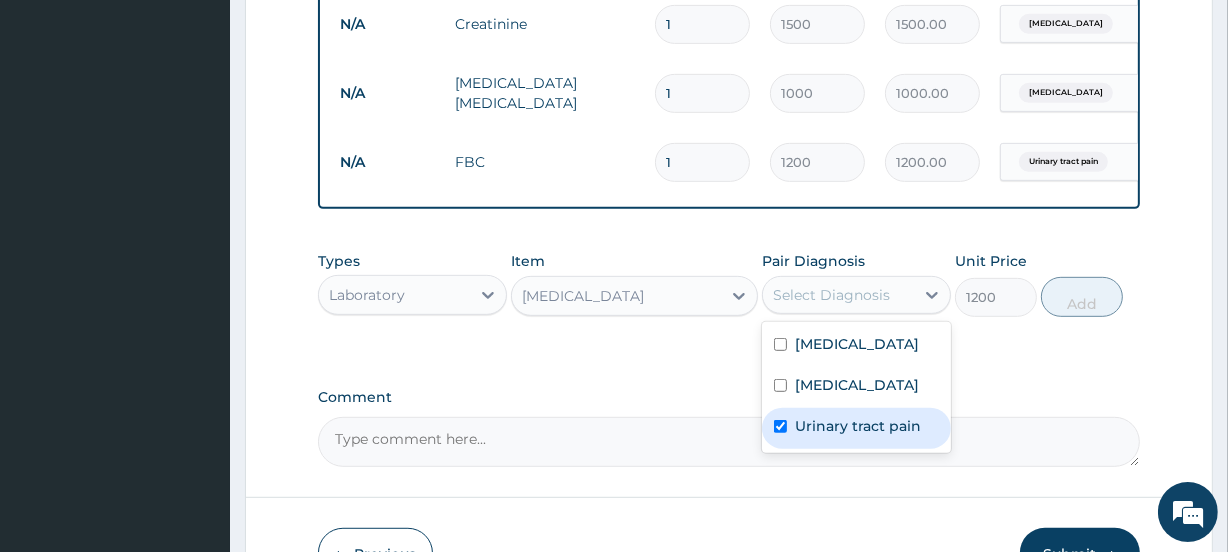checkbox on "true" 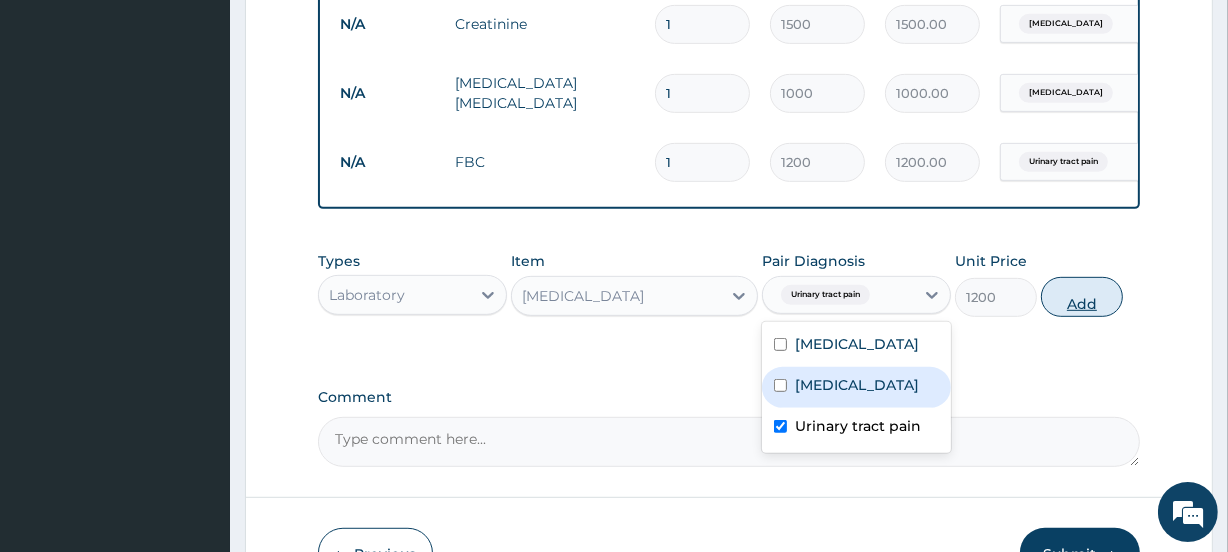 click on "Add" at bounding box center (1082, 297) 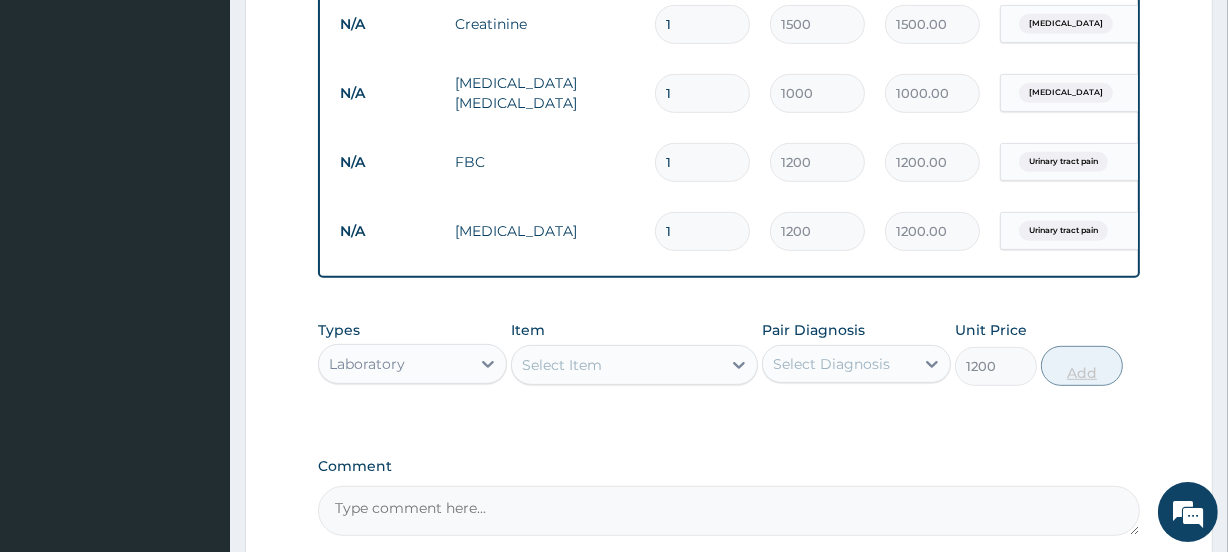 type on "0" 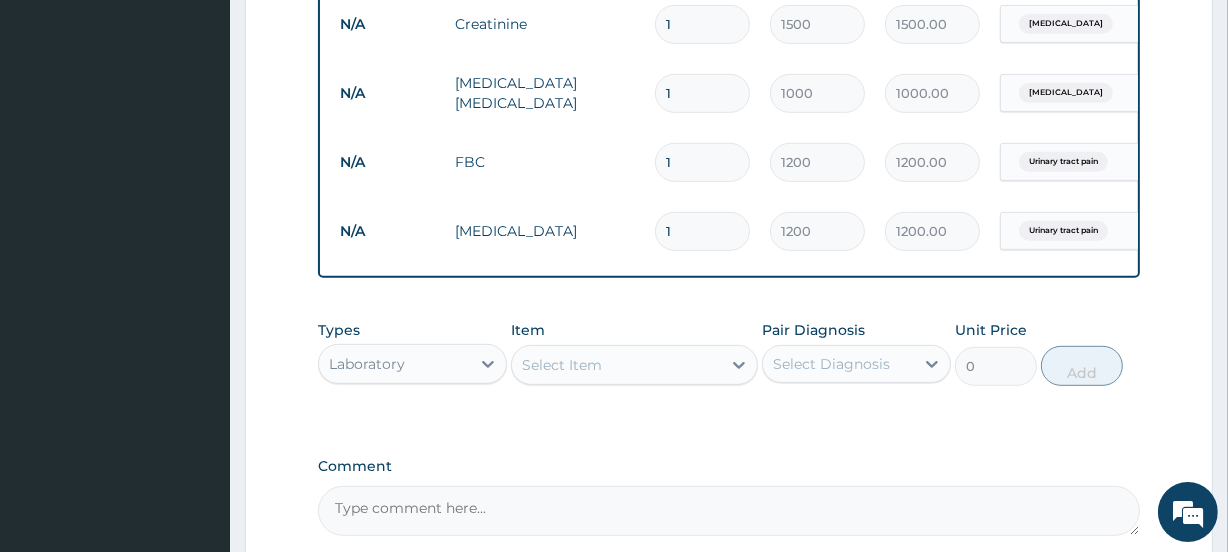 scroll, scrollTop: 1085, scrollLeft: 0, axis: vertical 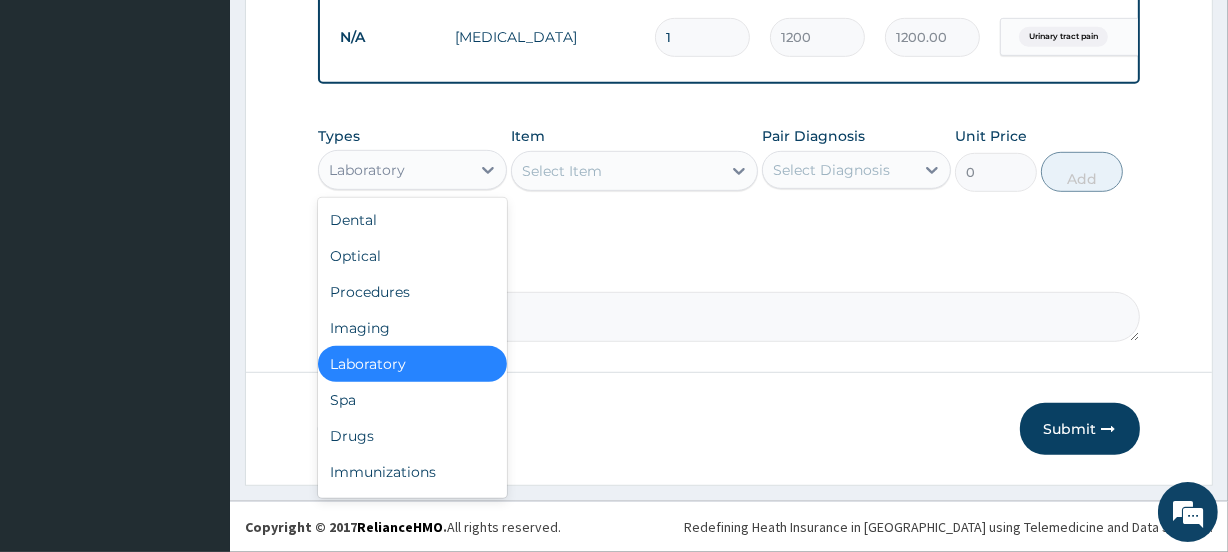click on "Laboratory" at bounding box center [367, 170] 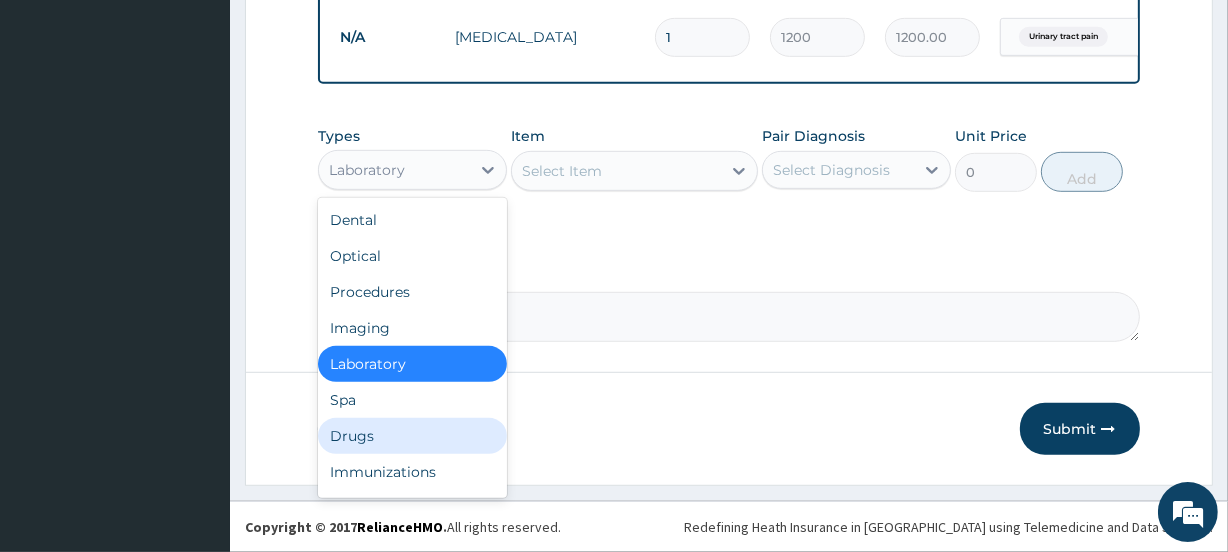 click on "Drugs" at bounding box center [412, 436] 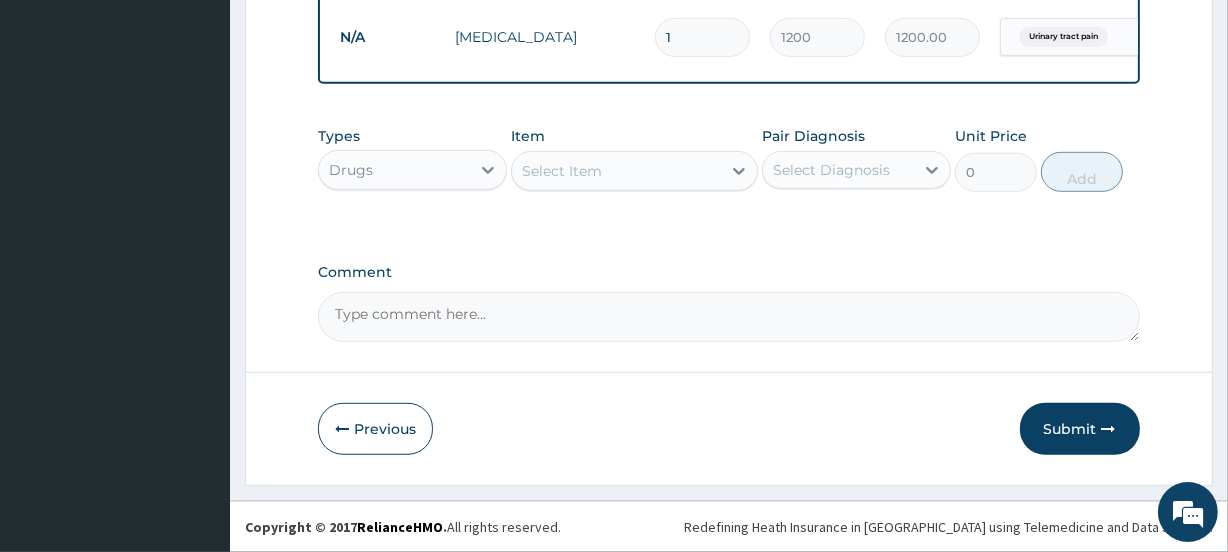 click on "Select Item" at bounding box center [616, 171] 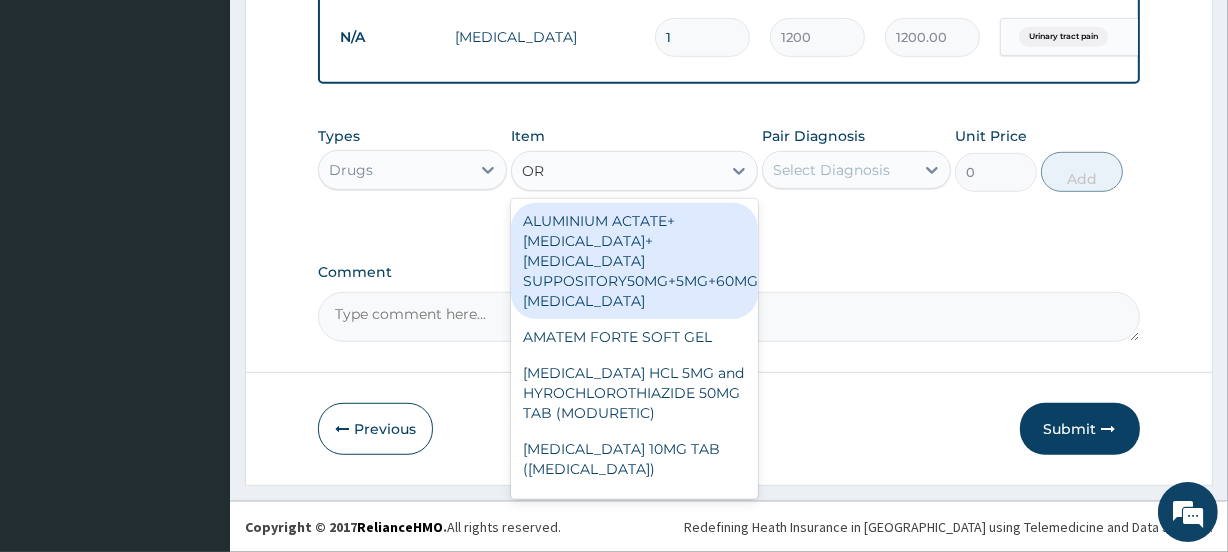 type on "ORS" 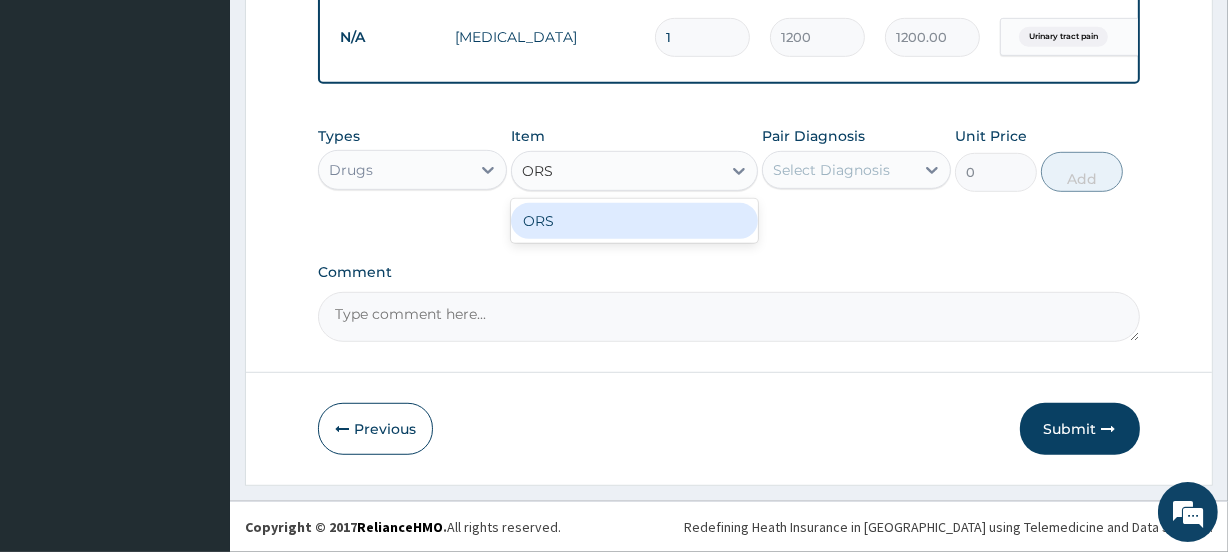 click on "ORS" at bounding box center (634, 221) 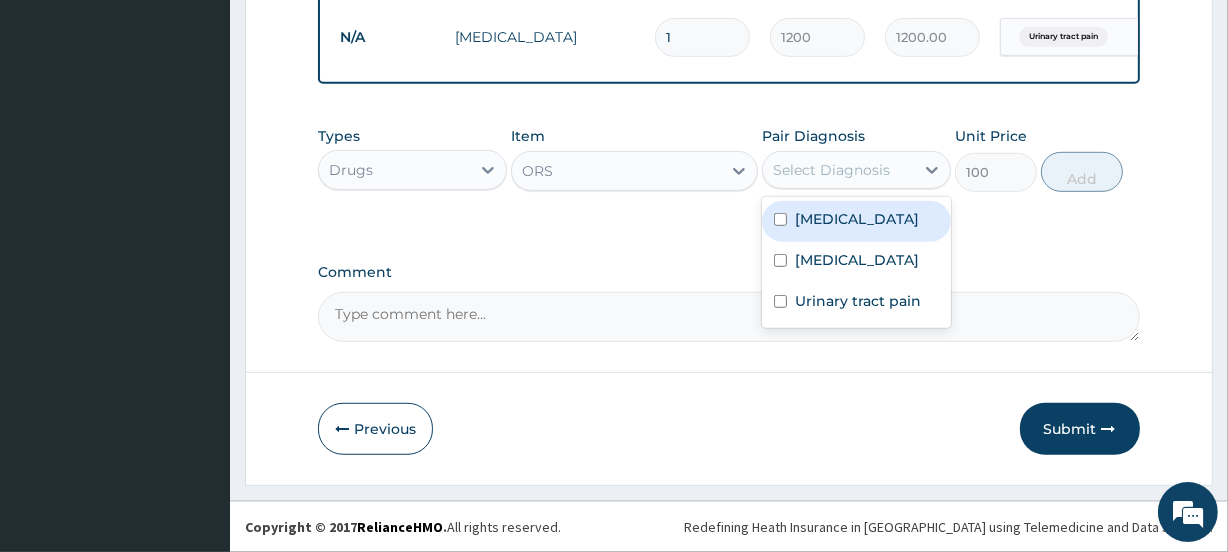 click on "Select Diagnosis" at bounding box center (831, 170) 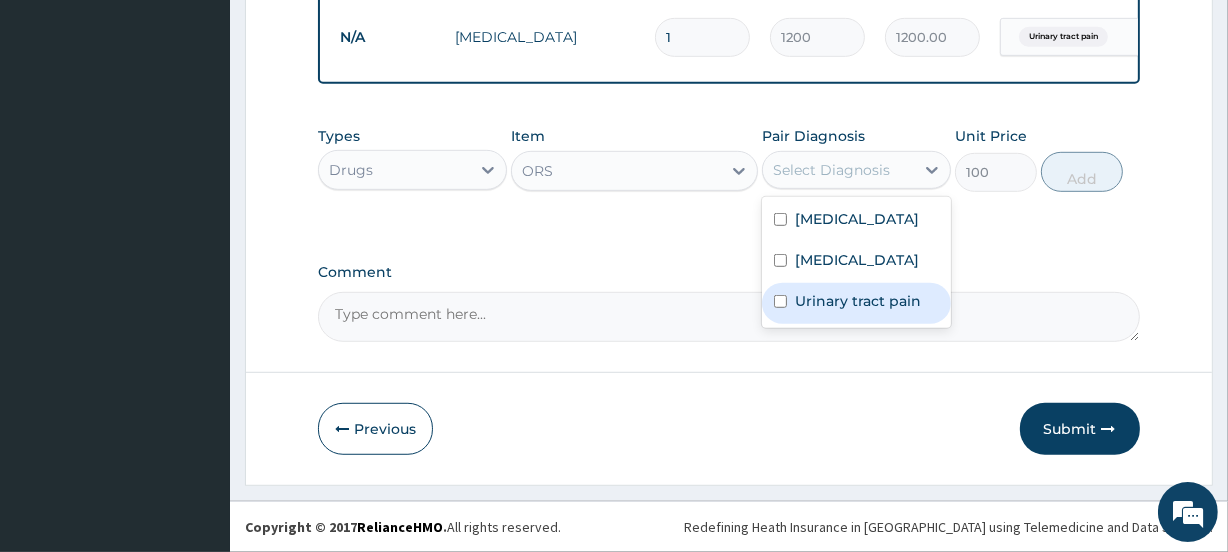 click on "Urinary tract pain" at bounding box center [856, 303] 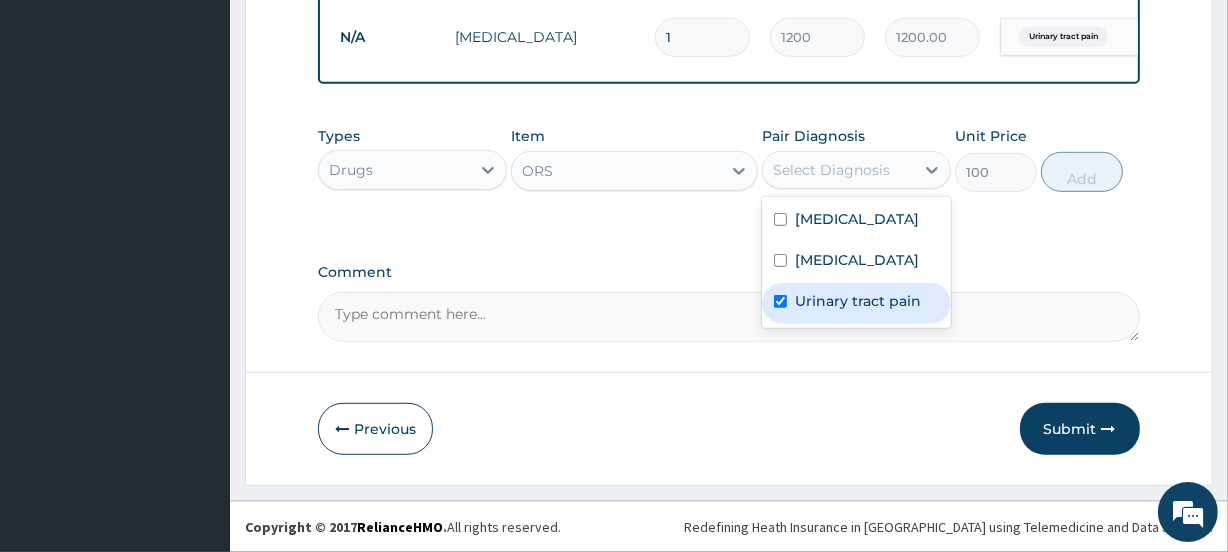 checkbox on "true" 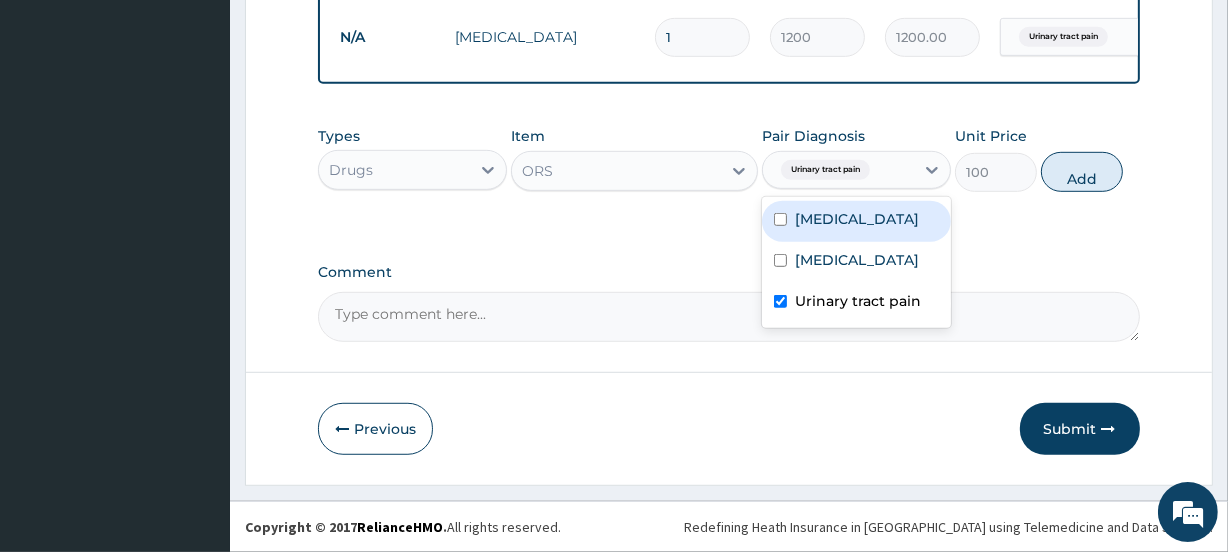 click on "Electrolyte imbalance" at bounding box center [857, 219] 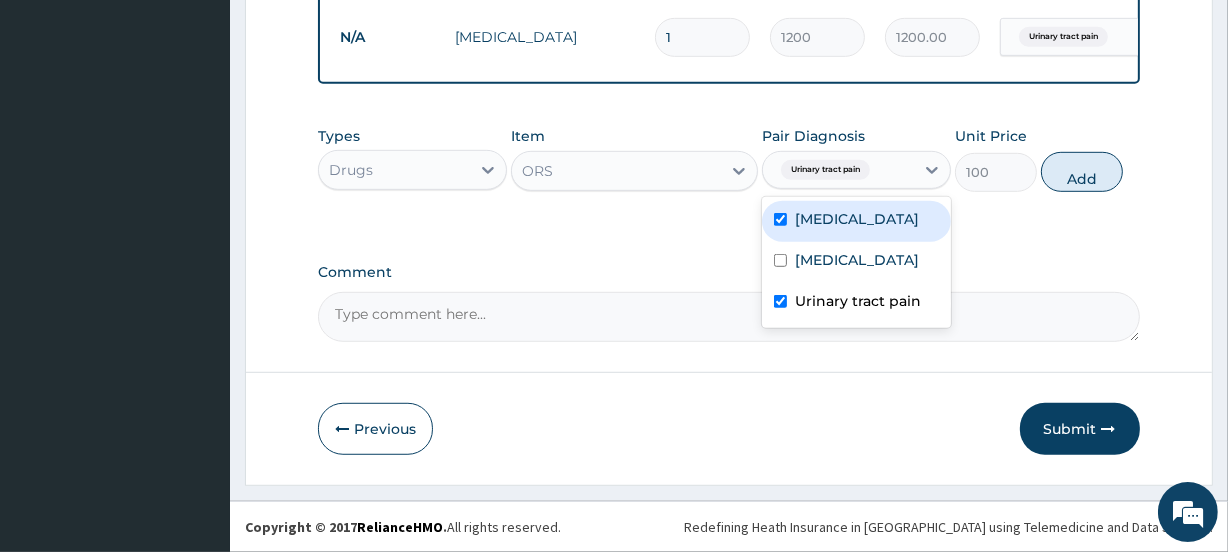 checkbox on "true" 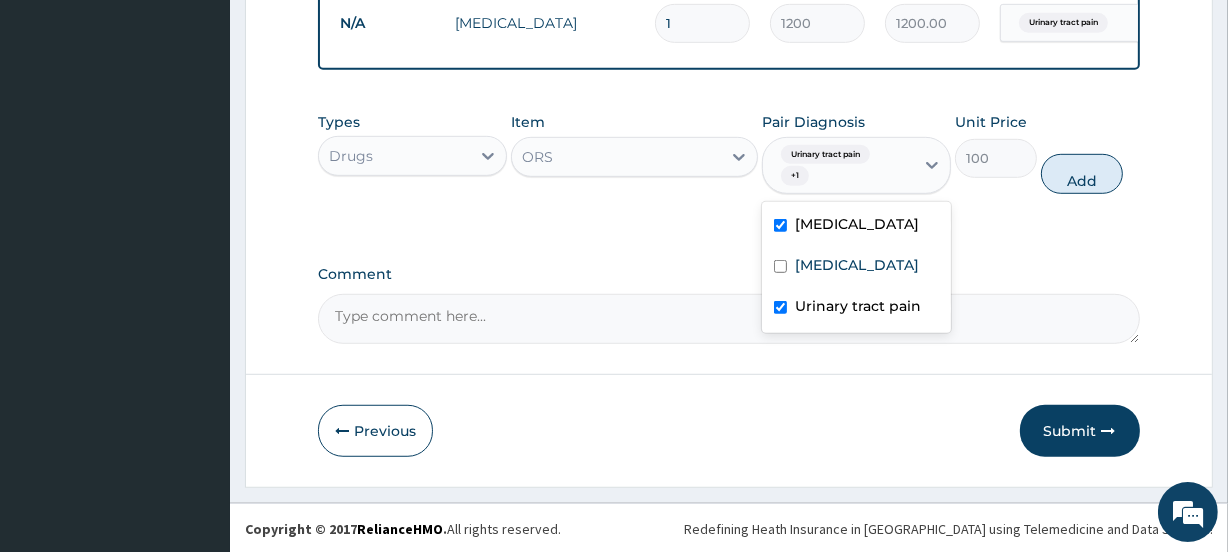 click on "Urinary tract pain" at bounding box center (856, 308) 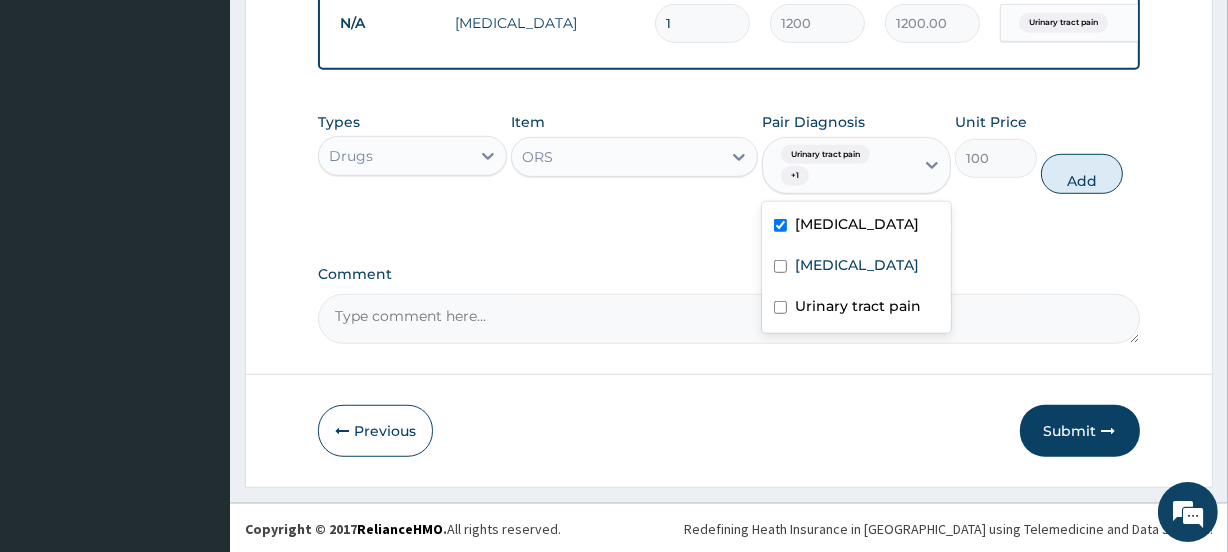 checkbox on "false" 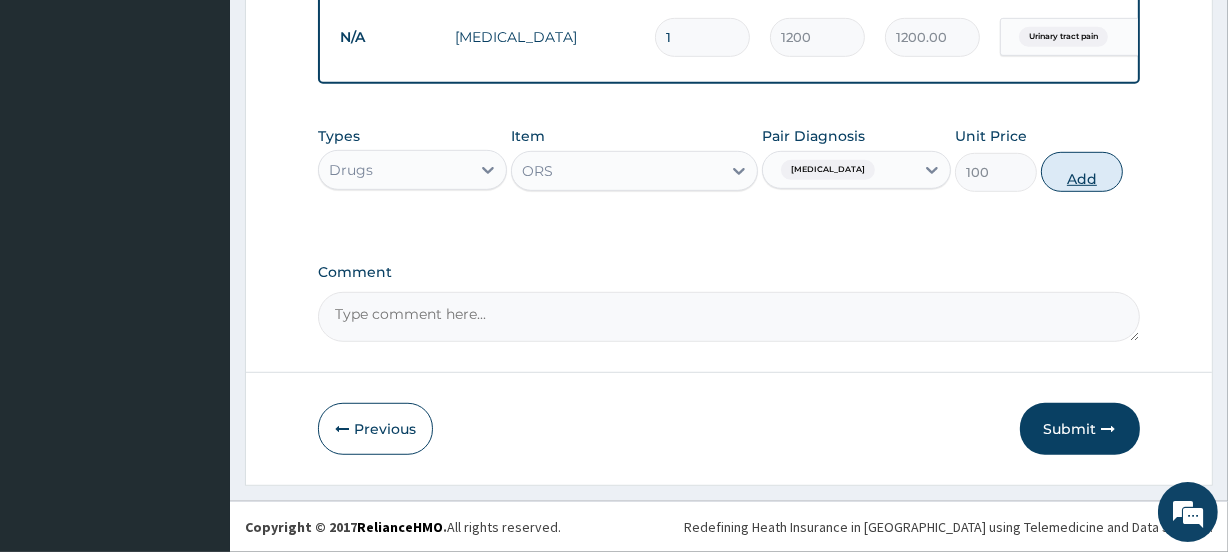 click on "Add" at bounding box center (1082, 172) 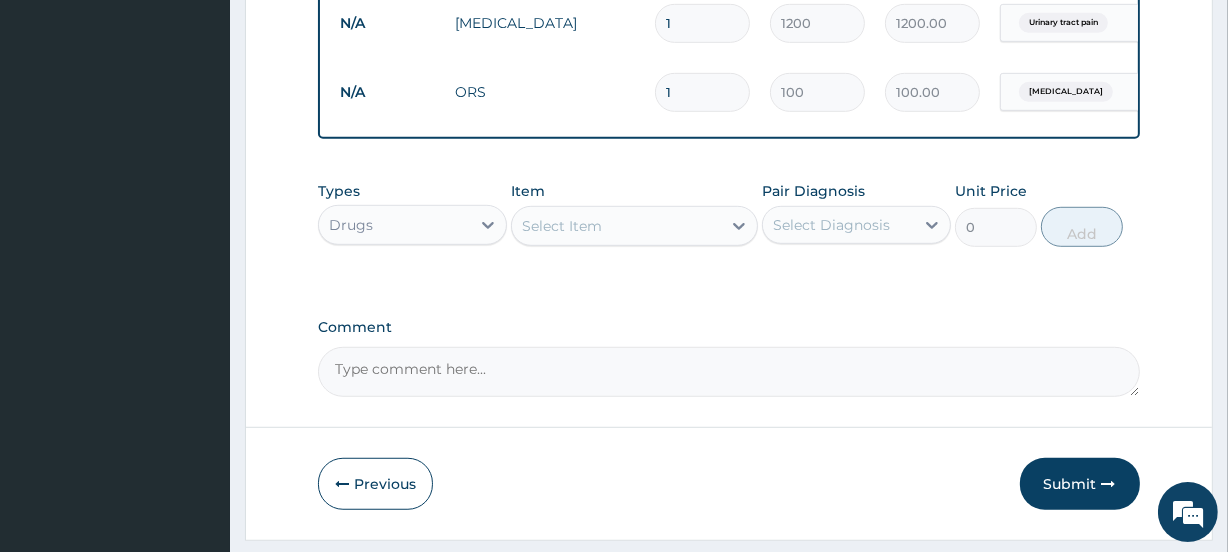click on "Select Item" at bounding box center (616, 226) 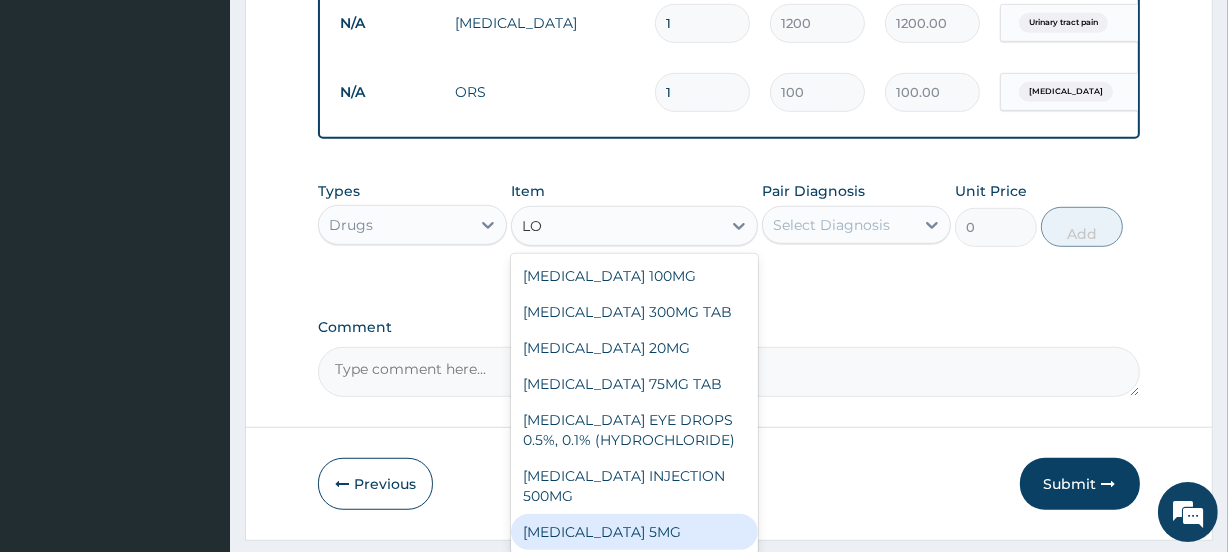 type on "L" 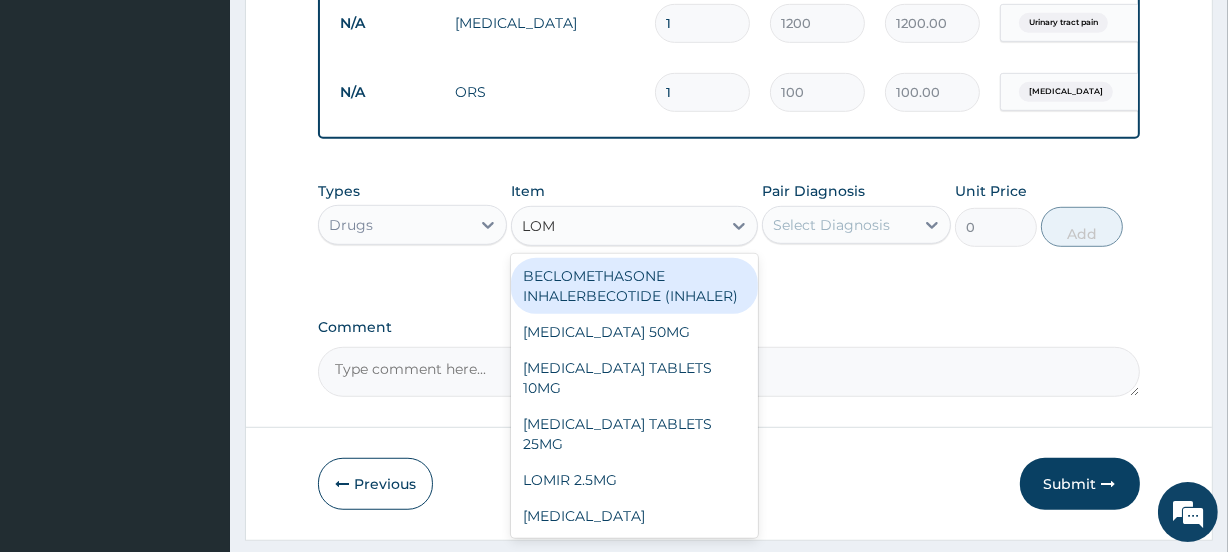 type on "LOMO" 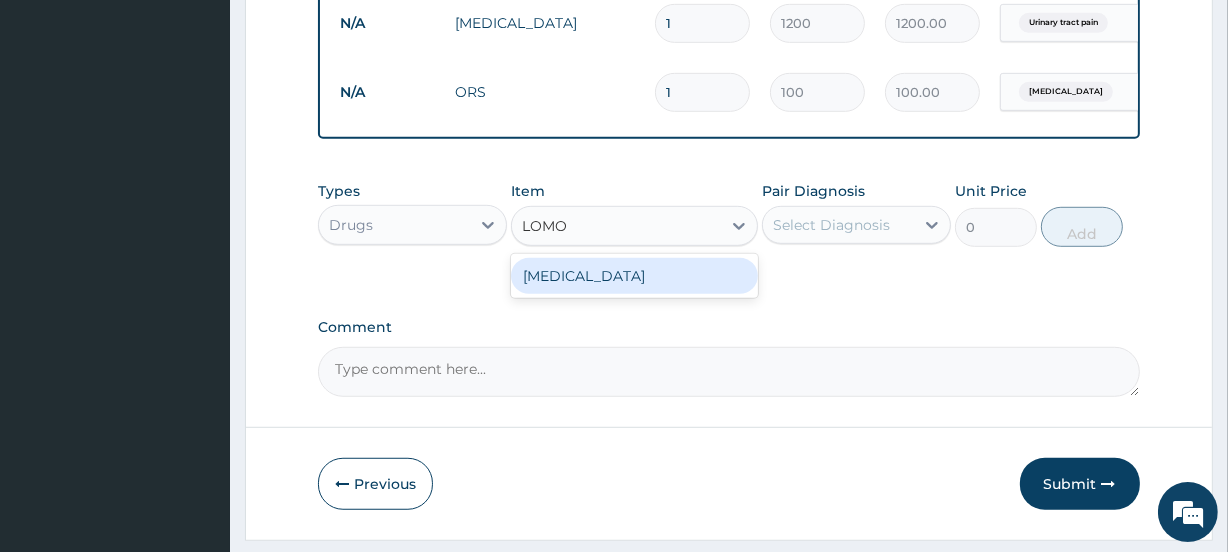 click on "[MEDICAL_DATA]" at bounding box center (634, 276) 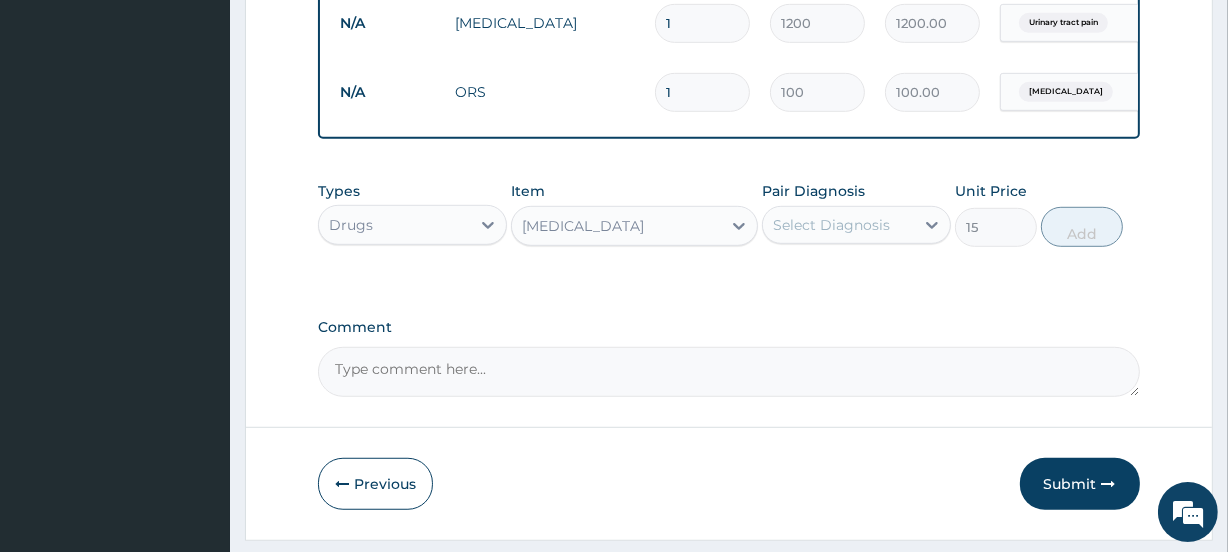 click on "Select Diagnosis" at bounding box center (831, 225) 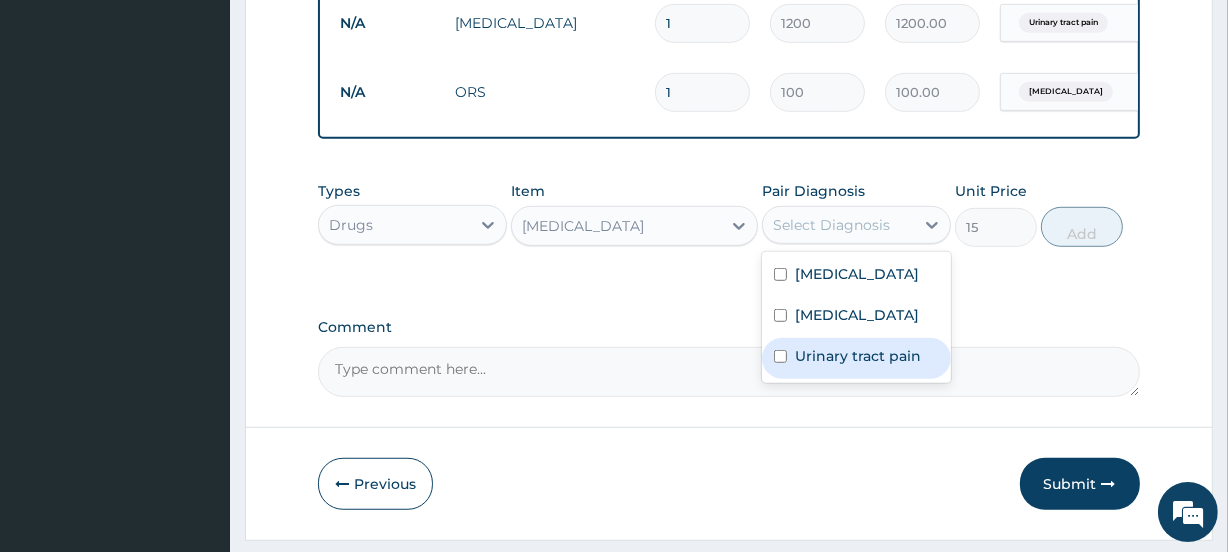 click on "Urinary tract pain" at bounding box center [858, 356] 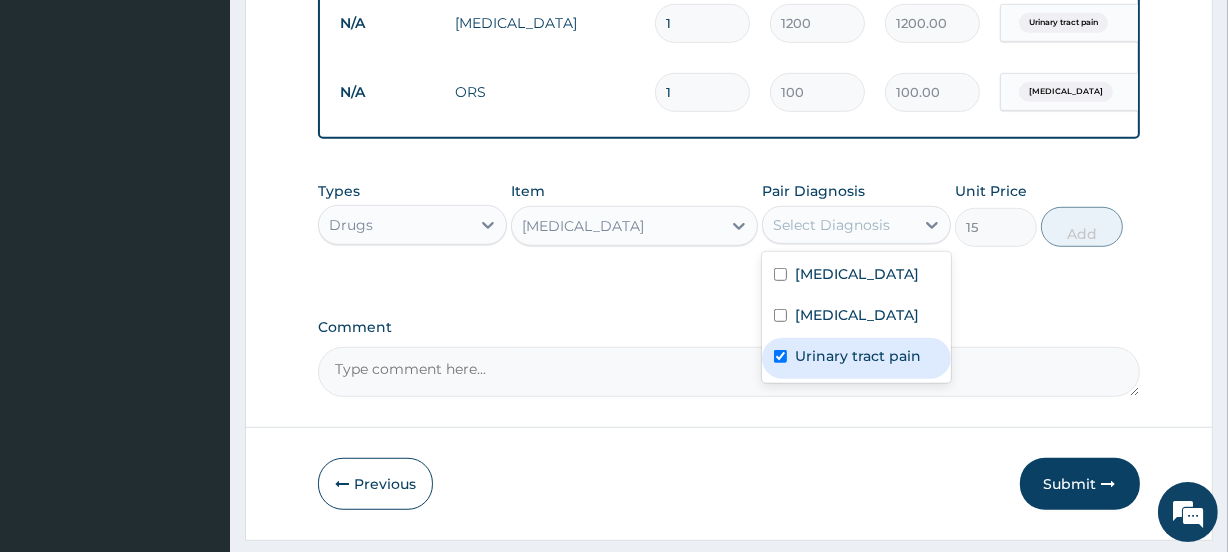 checkbox on "true" 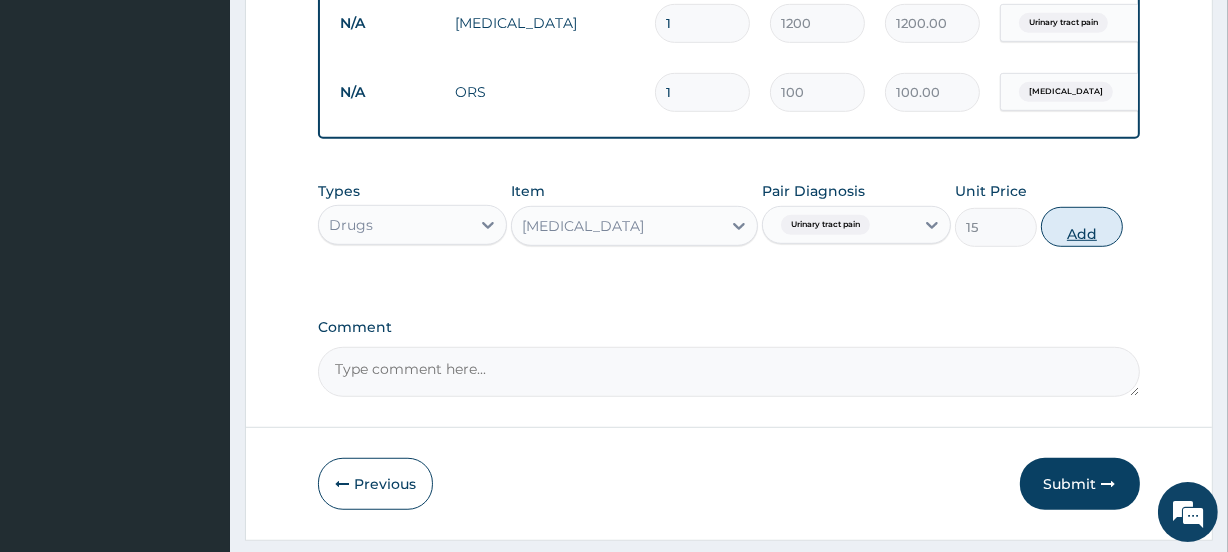 click on "Add" at bounding box center [1082, 227] 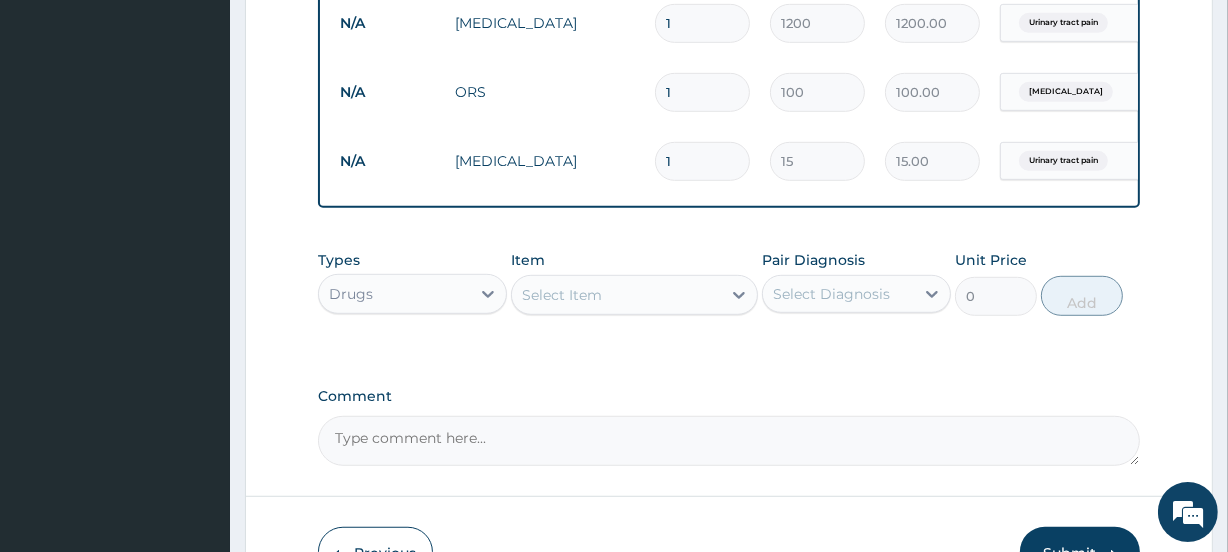 click on "Select Item" at bounding box center [562, 295] 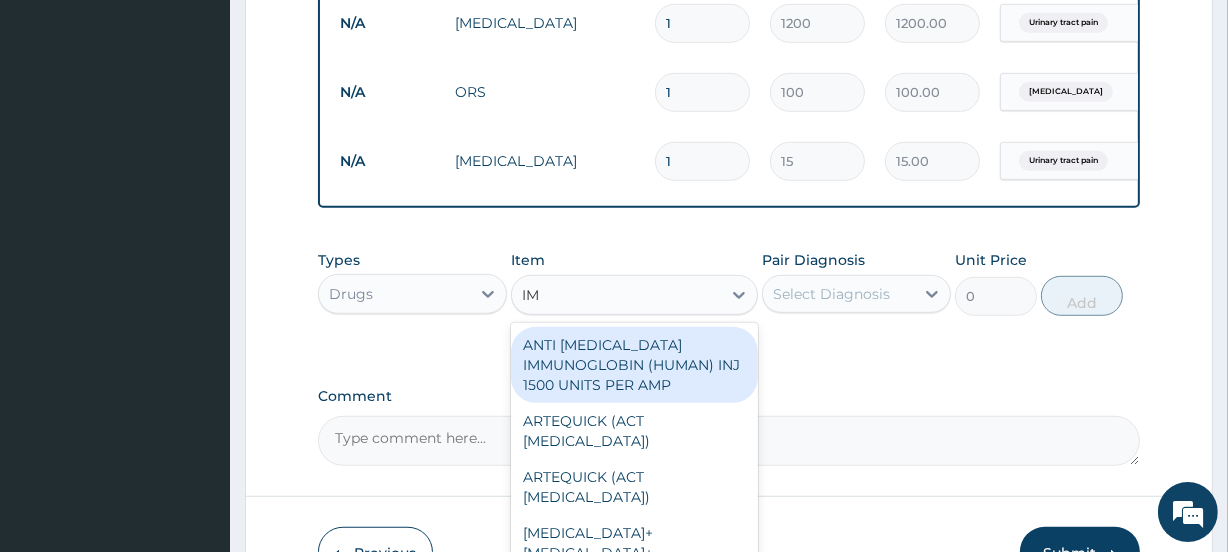 type on "IMO" 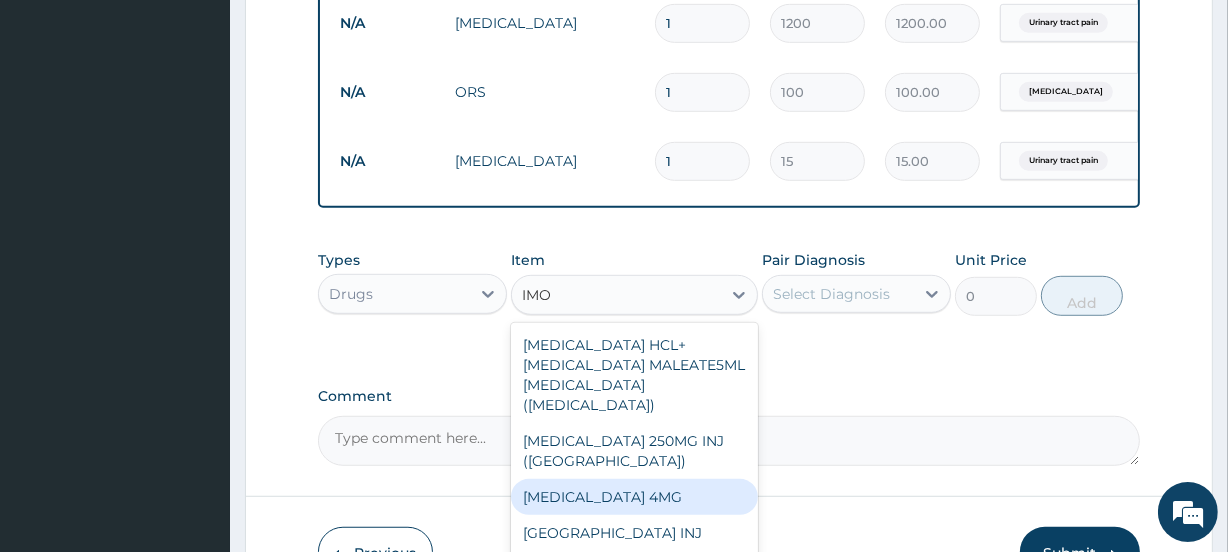 click on "IMODIUM 4MG" at bounding box center (634, 497) 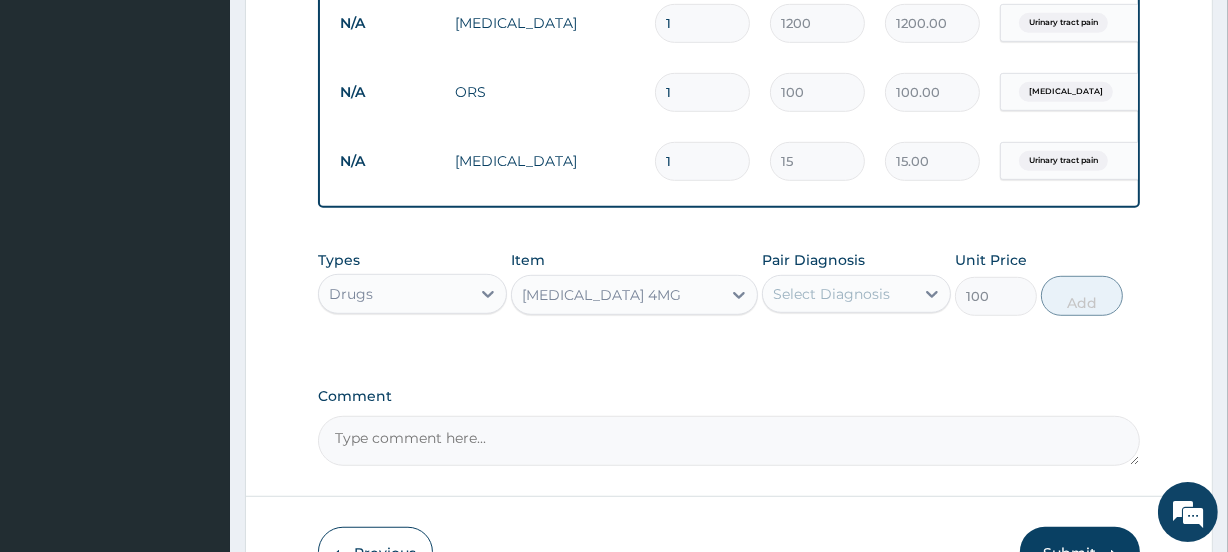 click on "Select Diagnosis" at bounding box center [831, 294] 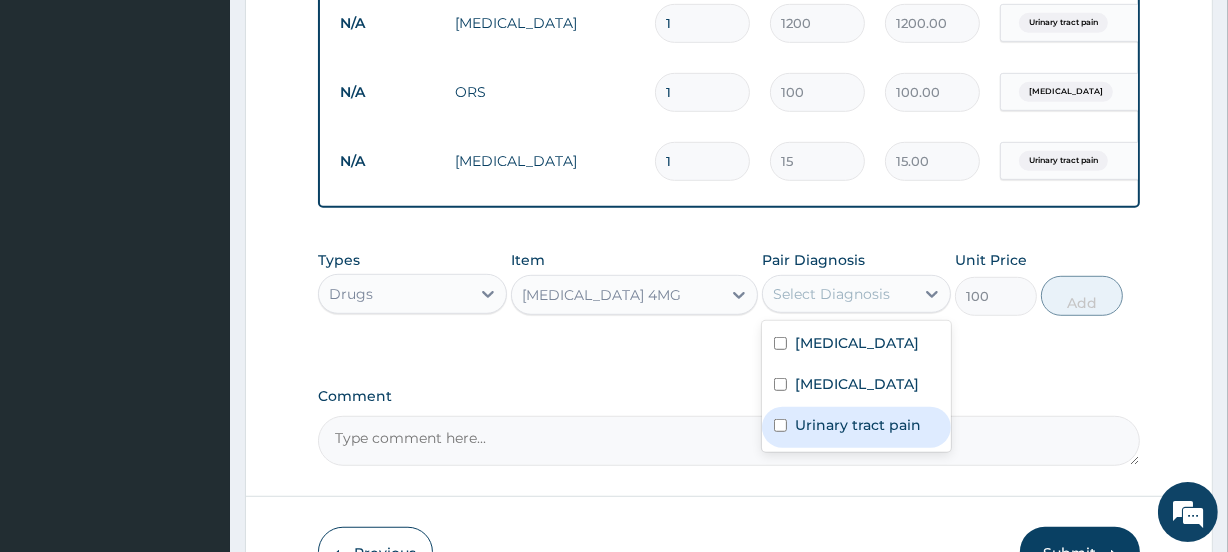 click on "Urinary tract pain" at bounding box center (858, 425) 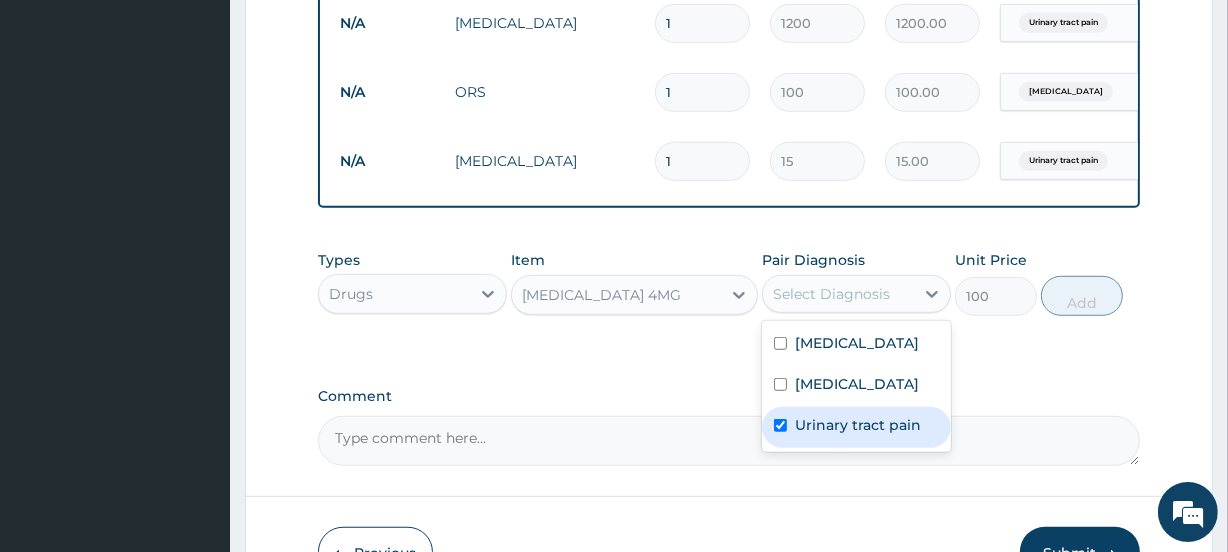 checkbox on "true" 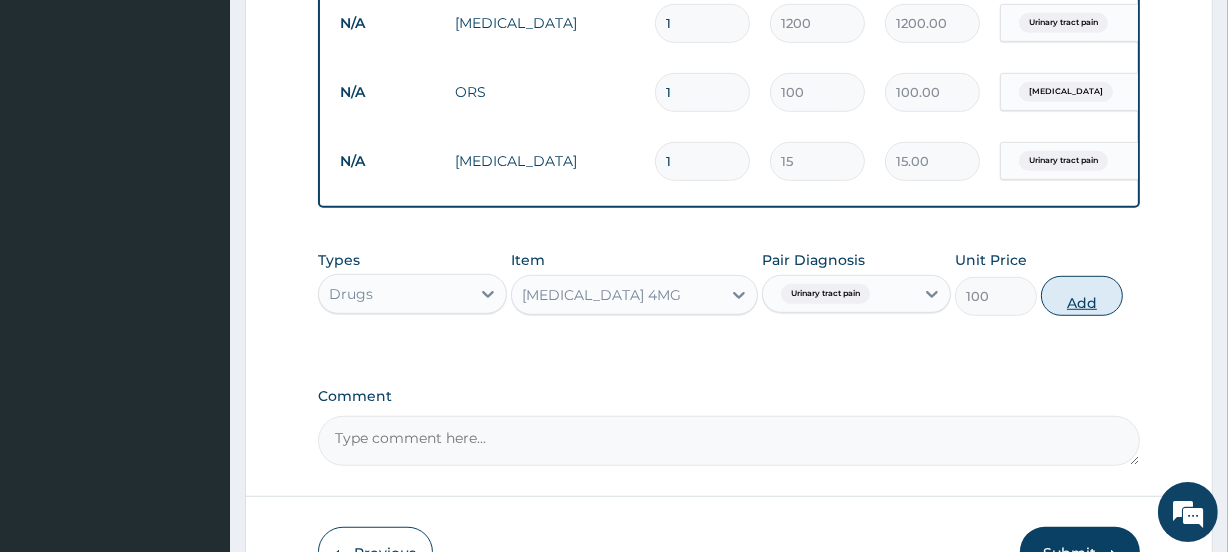 click on "Add" at bounding box center [1082, 296] 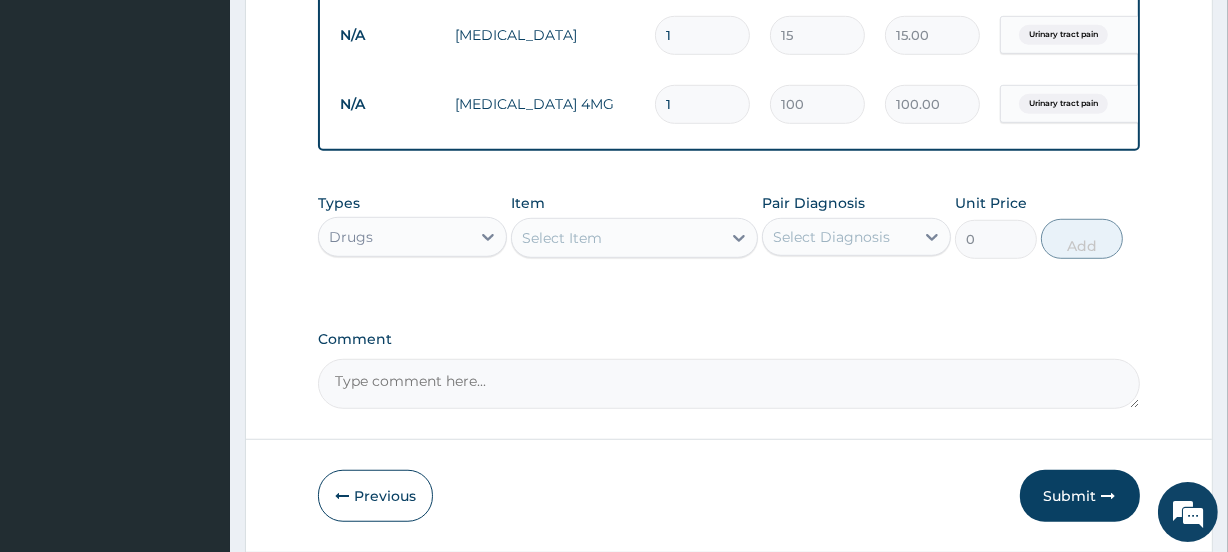 scroll, scrollTop: 1293, scrollLeft: 0, axis: vertical 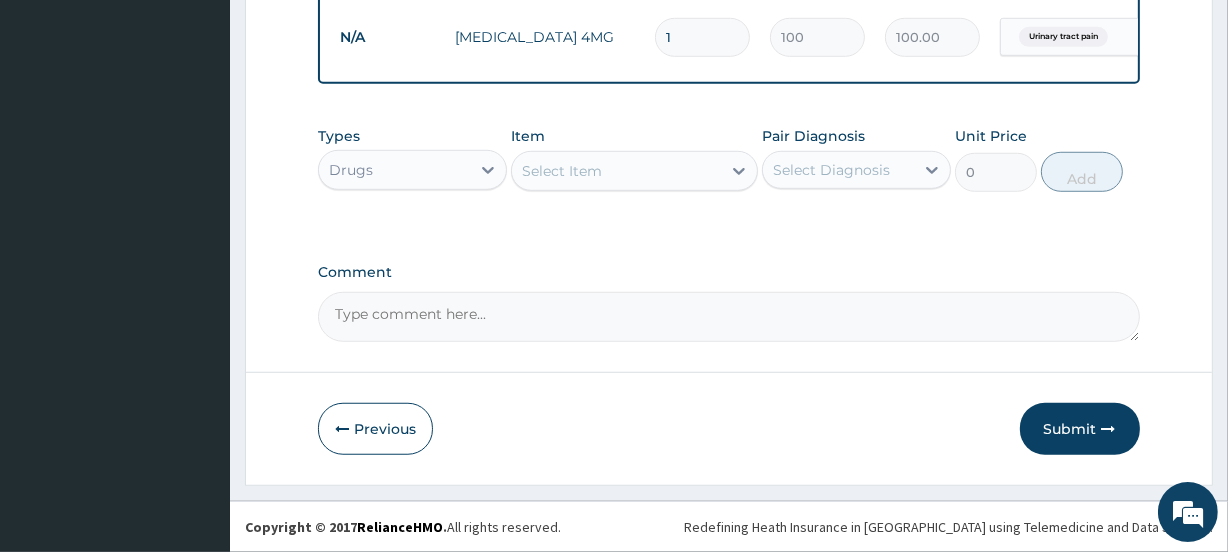 click on "Select Item" at bounding box center [562, 171] 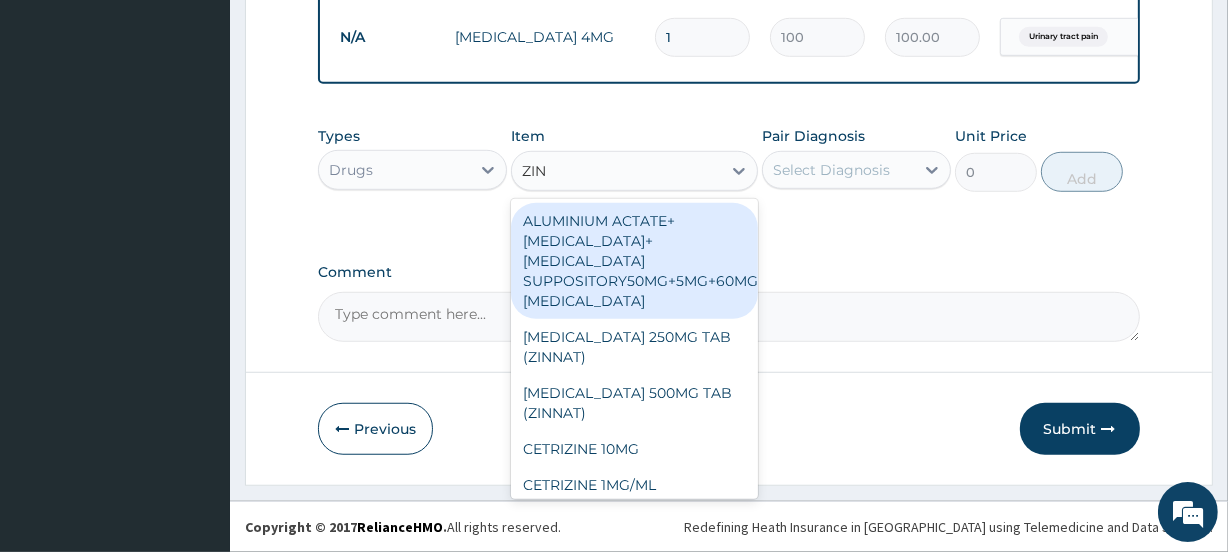 type on "ZINC" 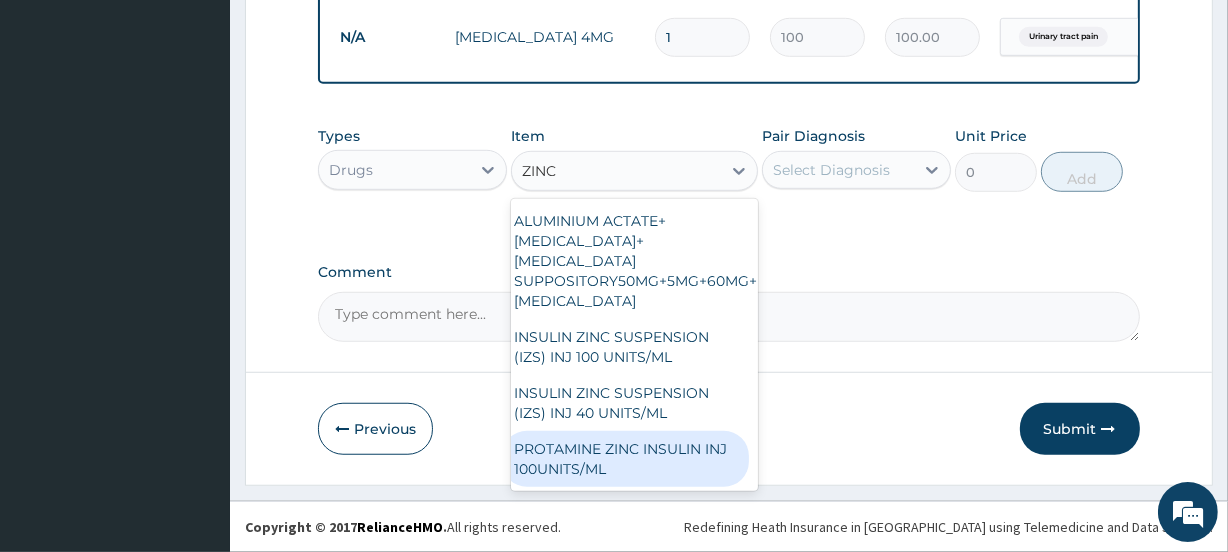 scroll, scrollTop: 0, scrollLeft: 0, axis: both 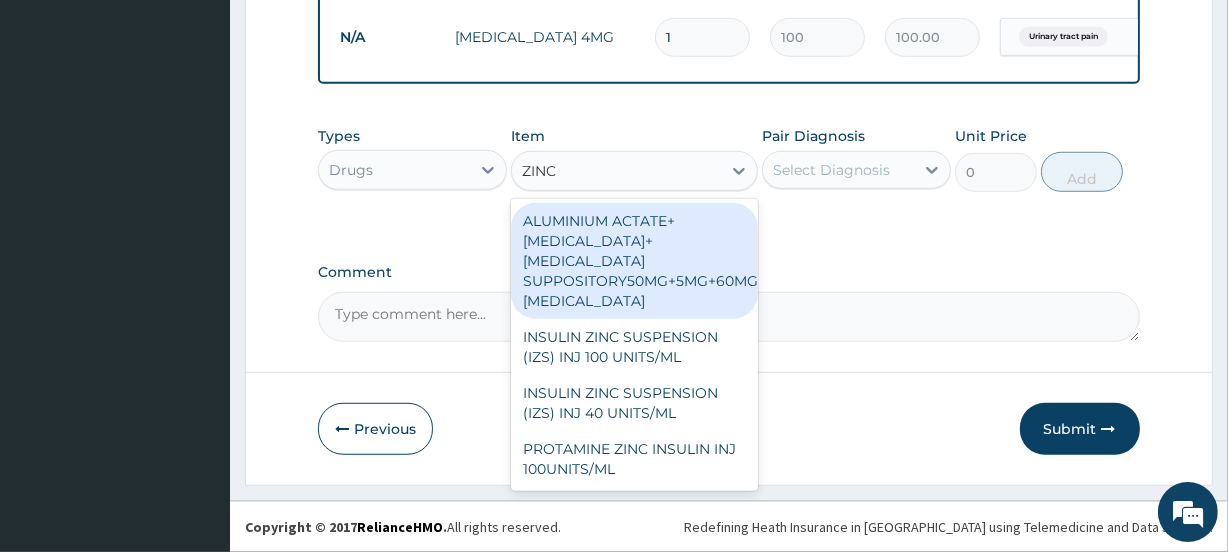 click on "ALUMINIUM ACTATE+[MEDICAL_DATA]+[MEDICAL_DATA] SUPPOSITORY50MG+5MG+60MG+[MEDICAL_DATA]" at bounding box center (634, 261) 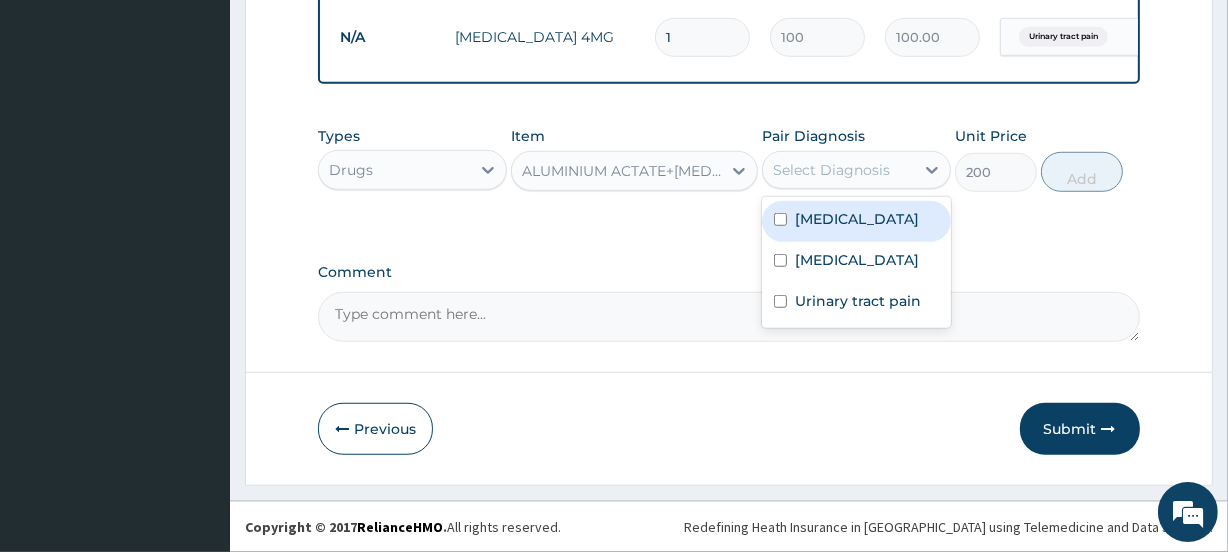 click on "Select Diagnosis" at bounding box center (831, 170) 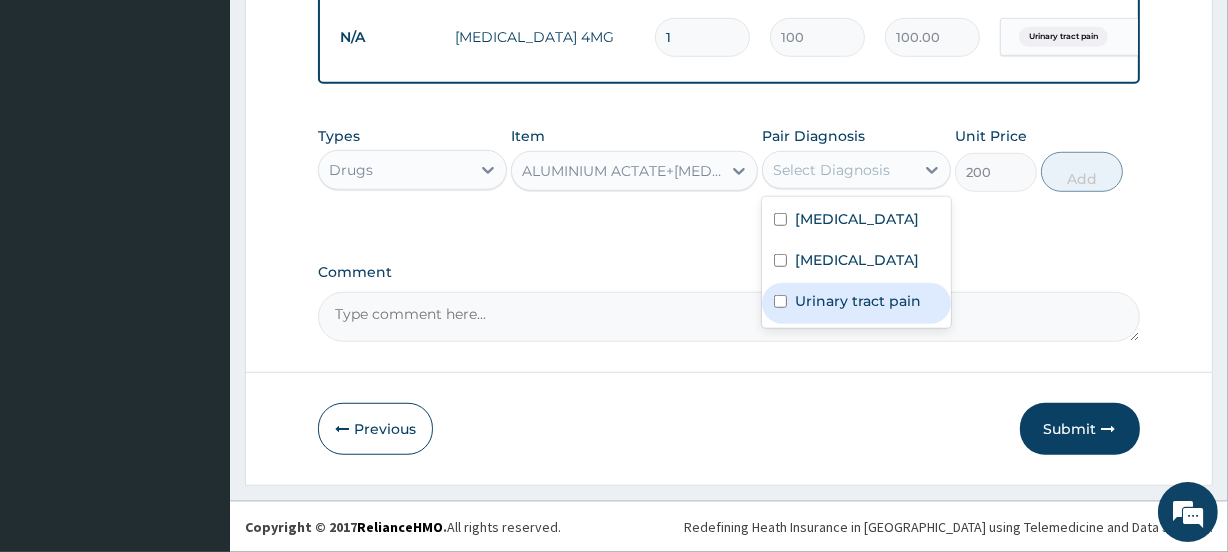 click on "Urinary tract pain" at bounding box center (856, 303) 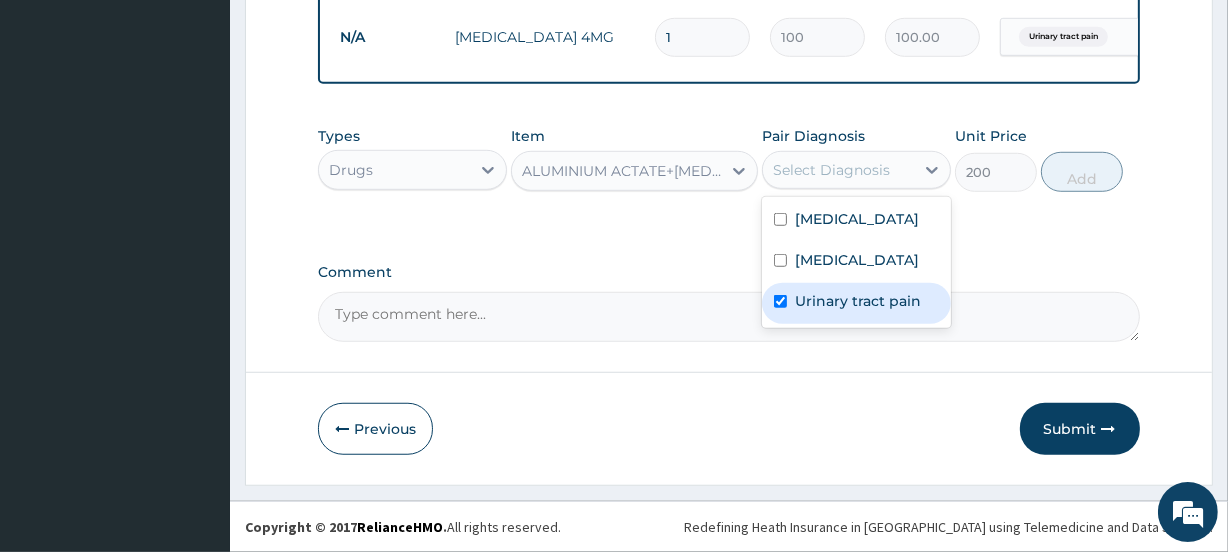 checkbox on "true" 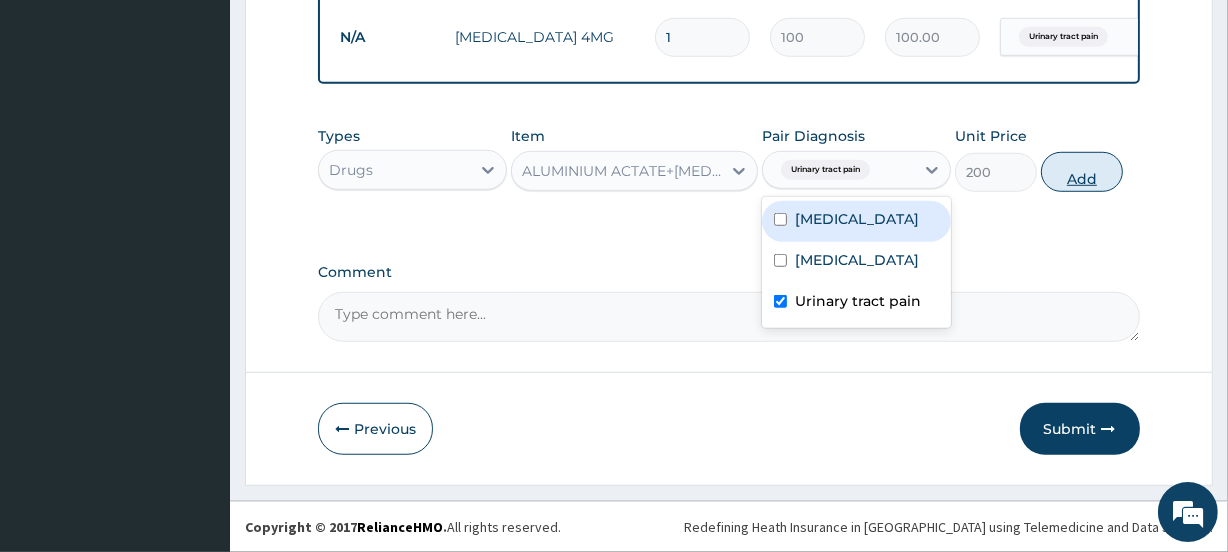 click on "Add" at bounding box center (1082, 172) 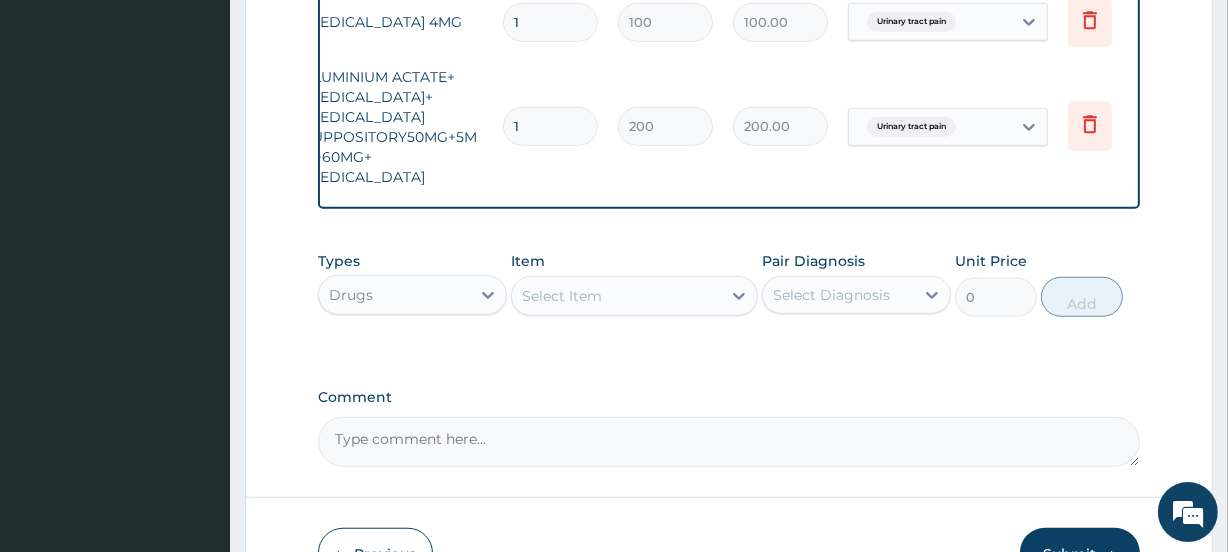 scroll, scrollTop: 0, scrollLeft: 181, axis: horizontal 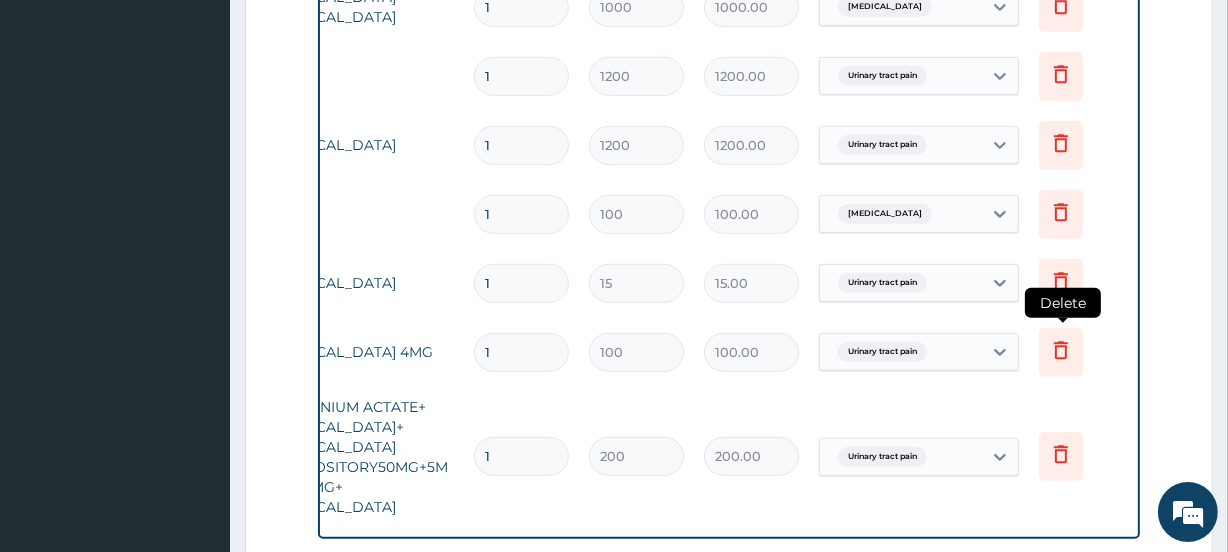 click on "Delete" at bounding box center (1063, 303) 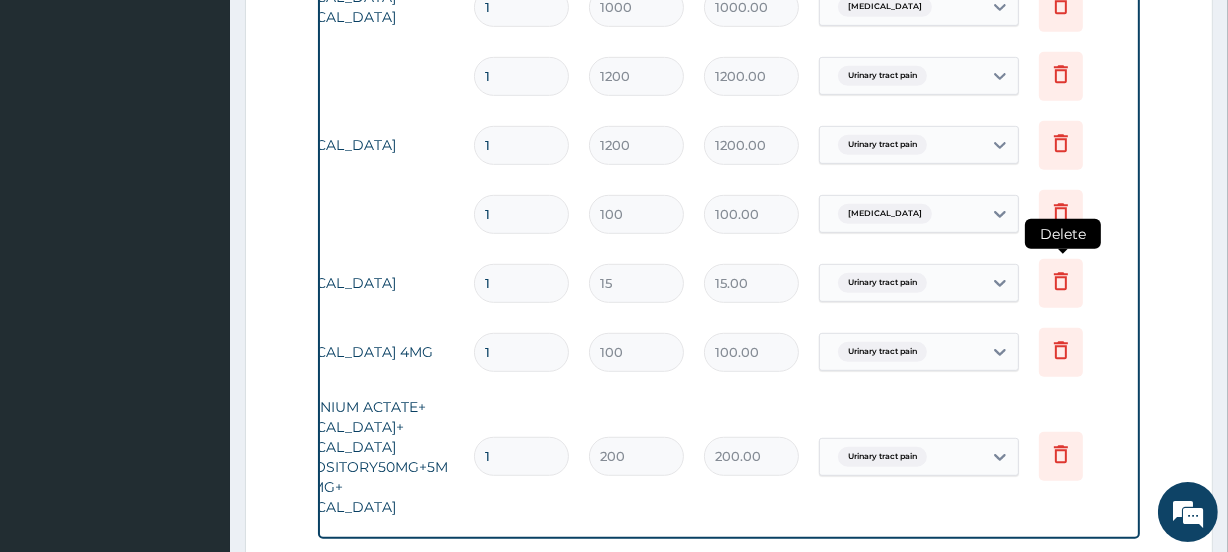 click 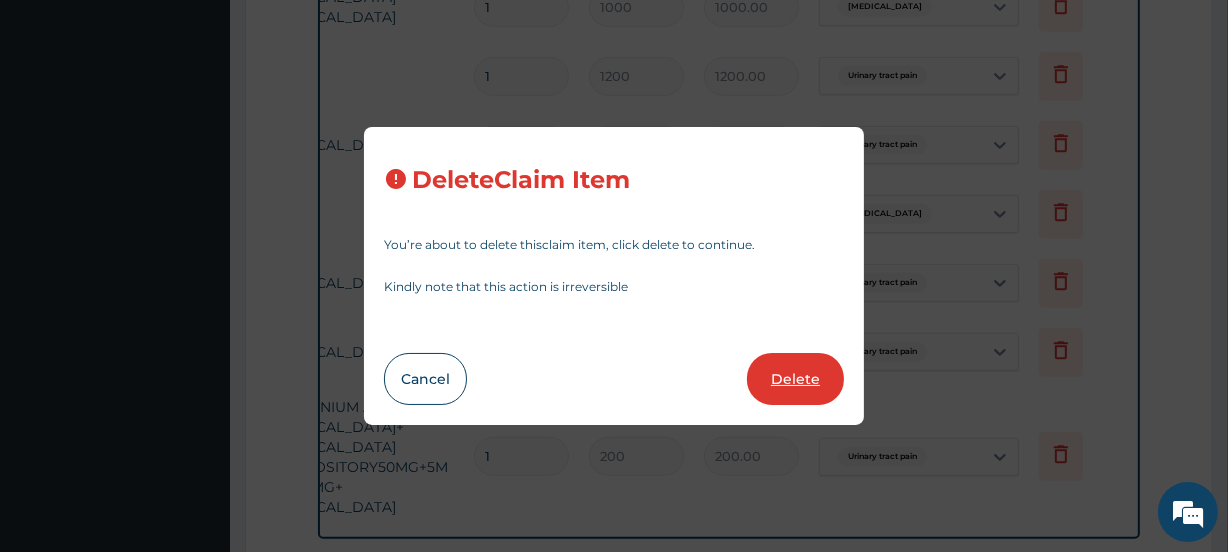 click on "Delete" at bounding box center [795, 379] 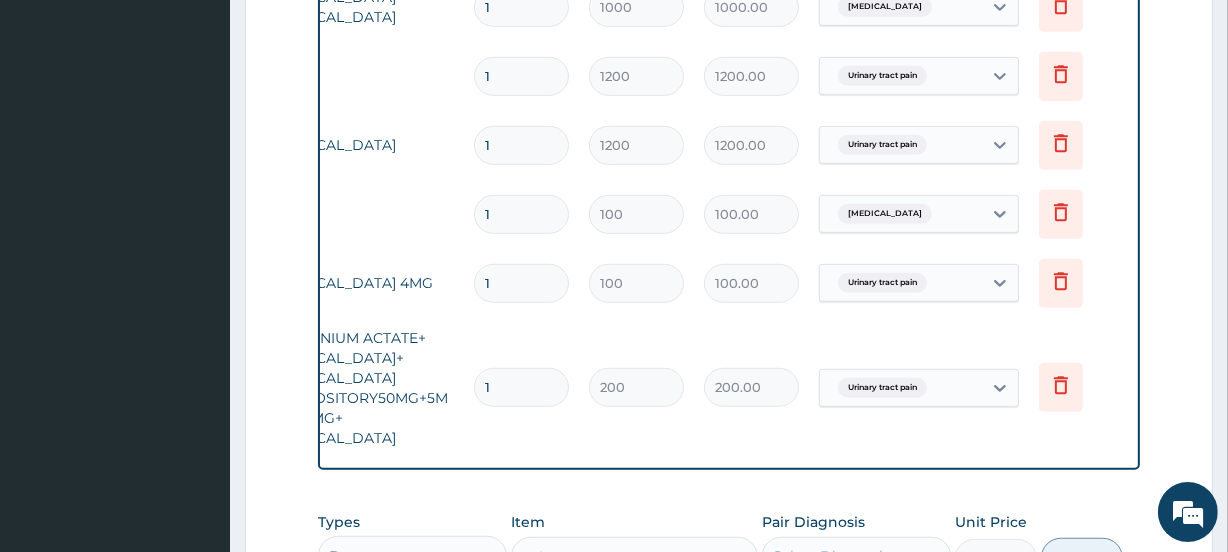 scroll, scrollTop: 0, scrollLeft: 0, axis: both 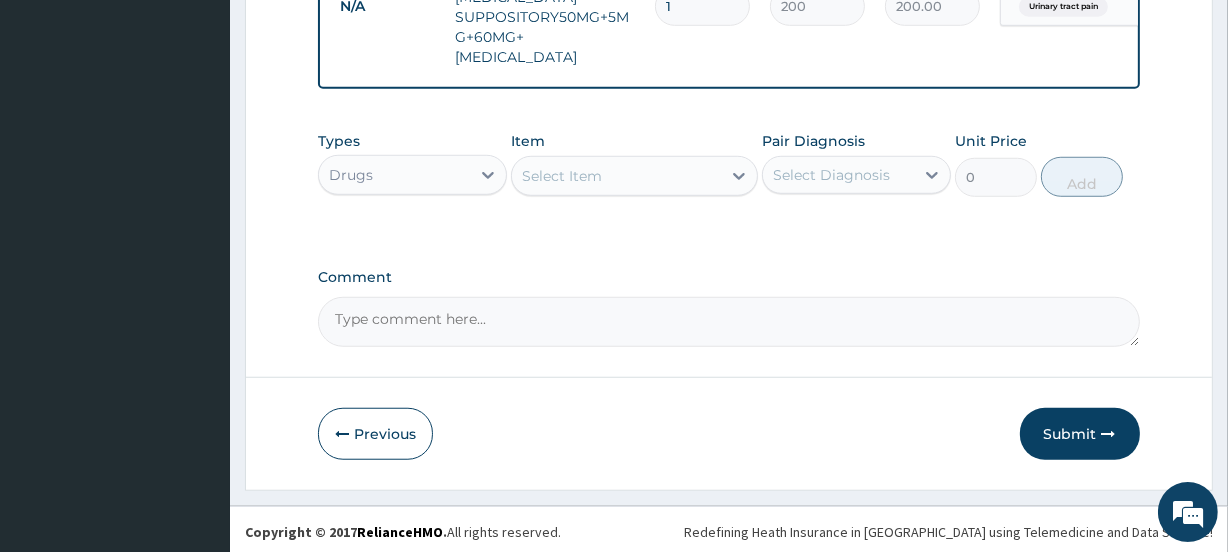 click on "Drugs" at bounding box center (394, 175) 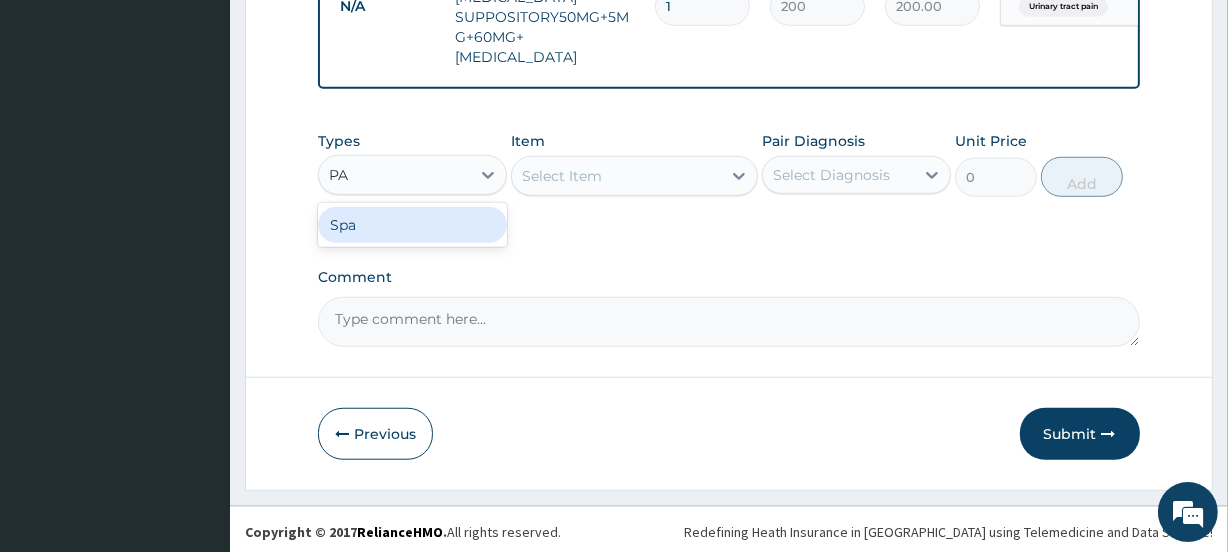 type on "P" 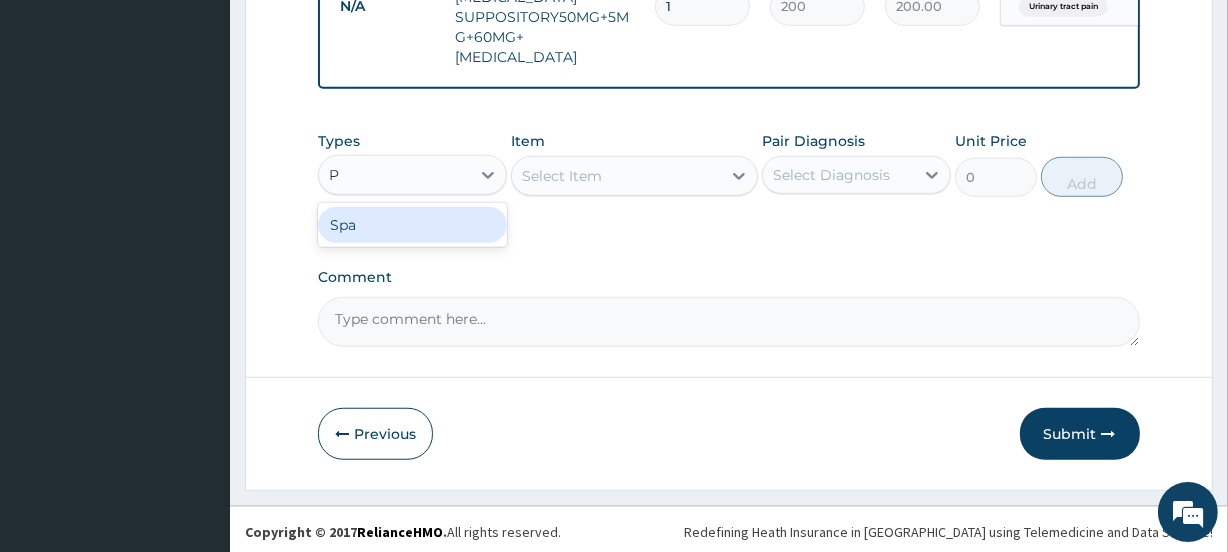 type 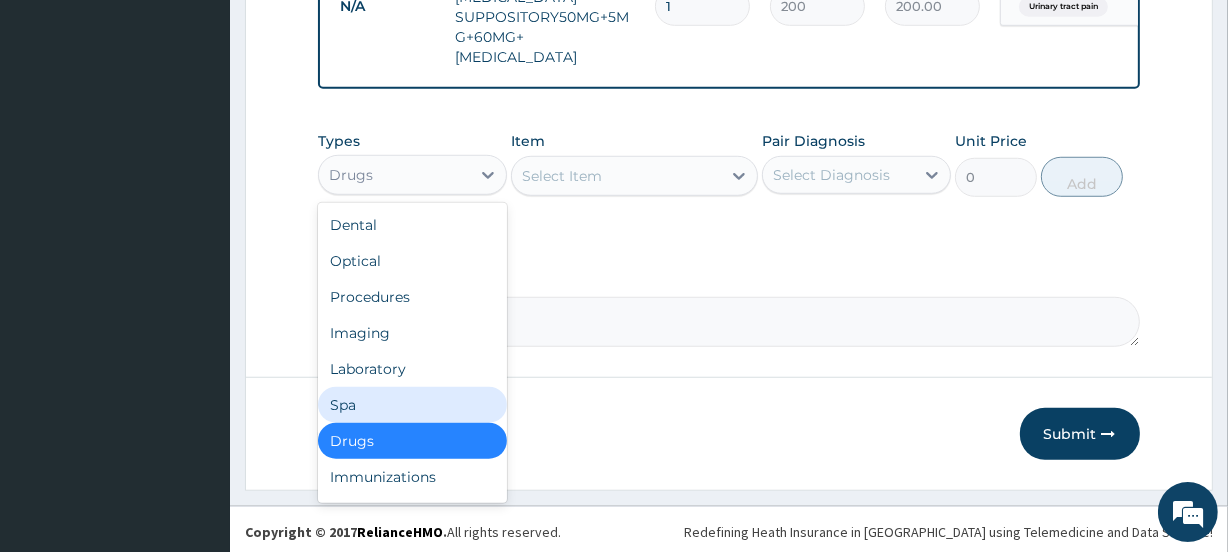 click on "Select Item" at bounding box center [562, 176] 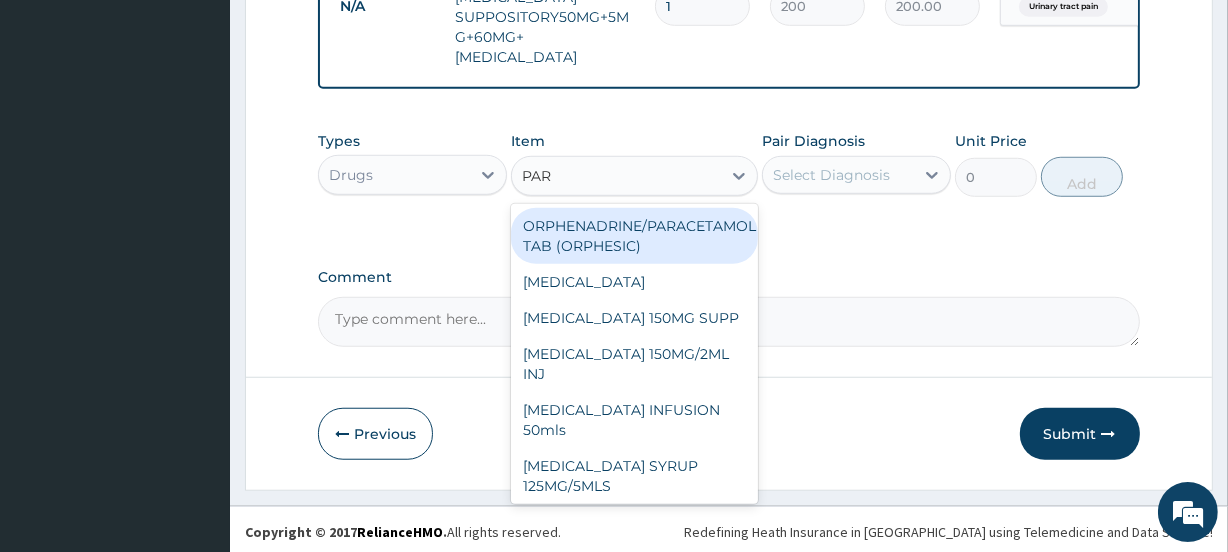 type on "PARA" 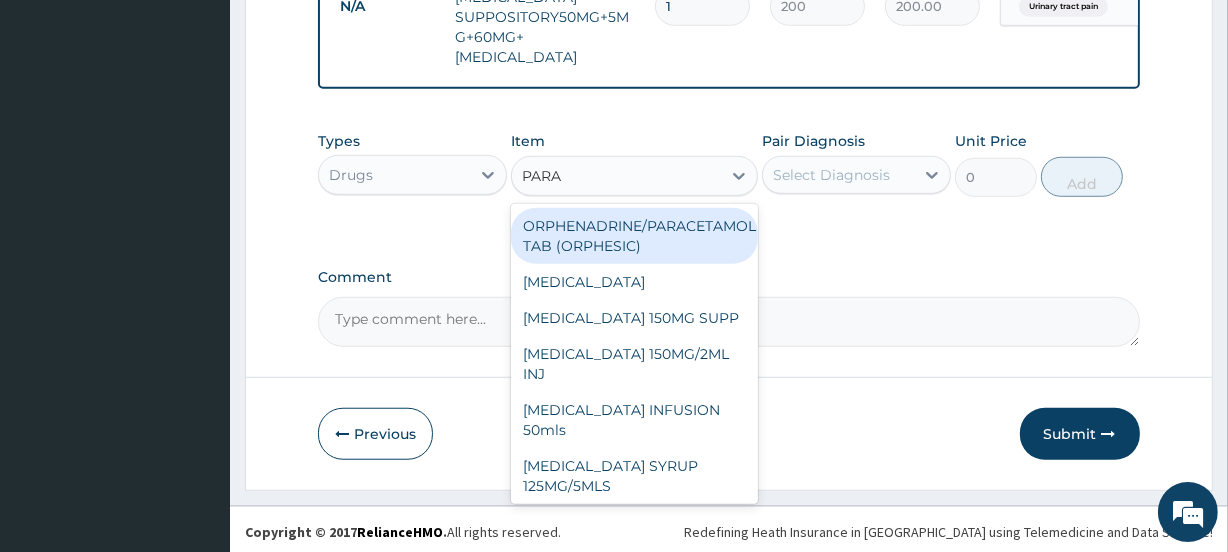 click on "ORPHENADRINE/PARACETAMOL  TAB  (ORPHESIC)" at bounding box center (634, 236) 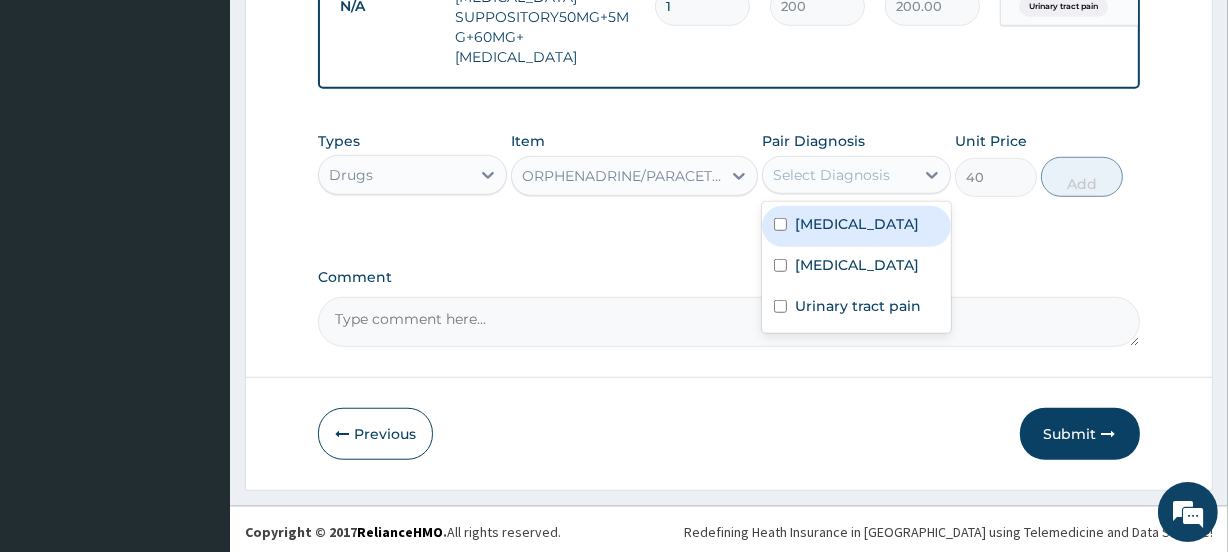 click on "Select Diagnosis" at bounding box center (831, 175) 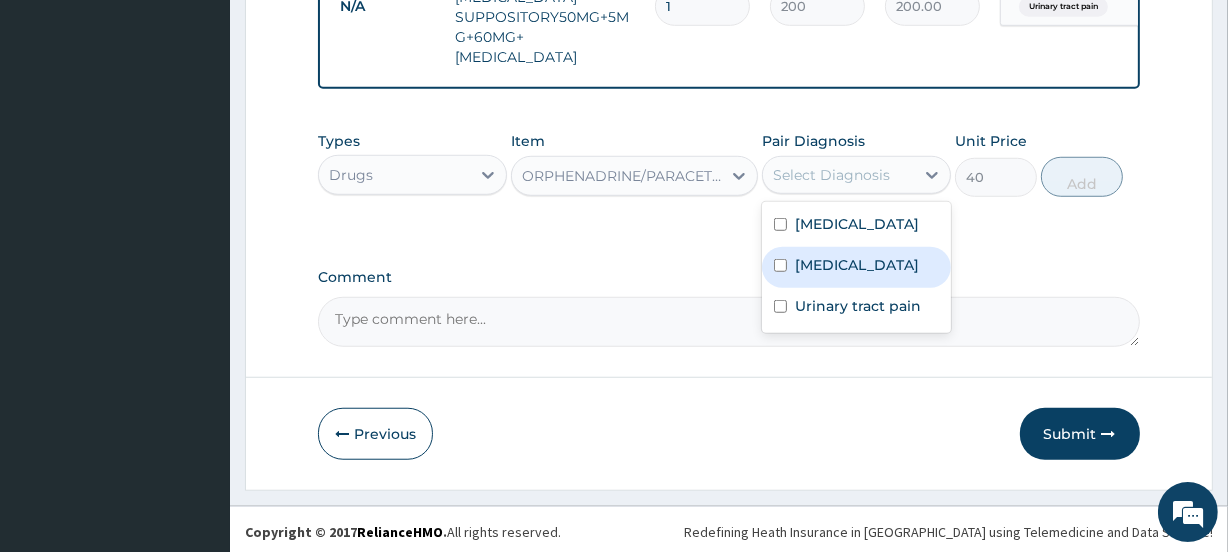 click on "Malaria" at bounding box center [857, 265] 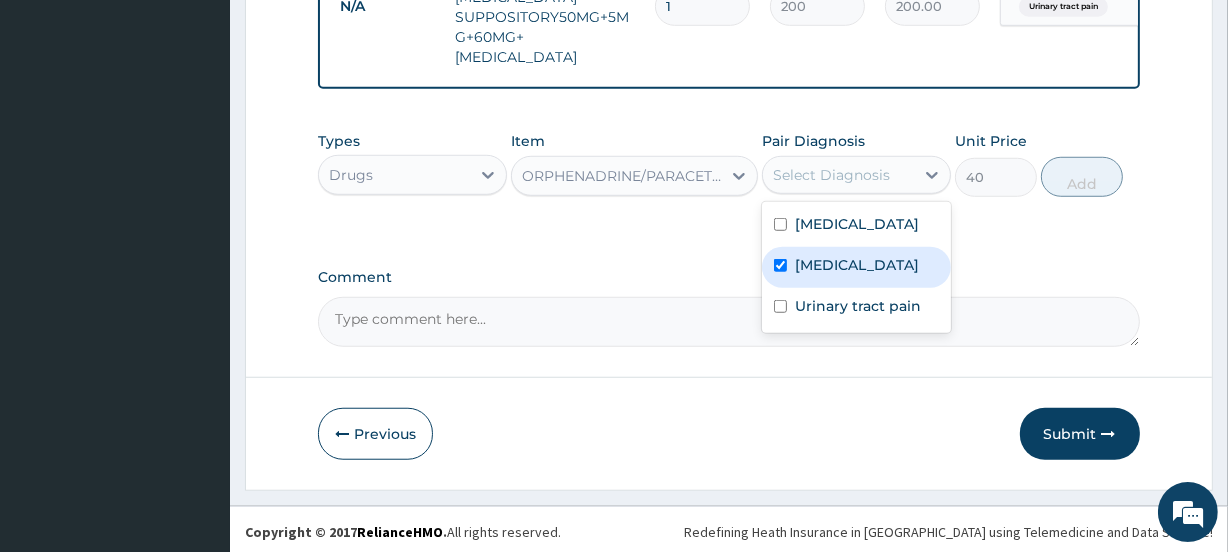 checkbox on "true" 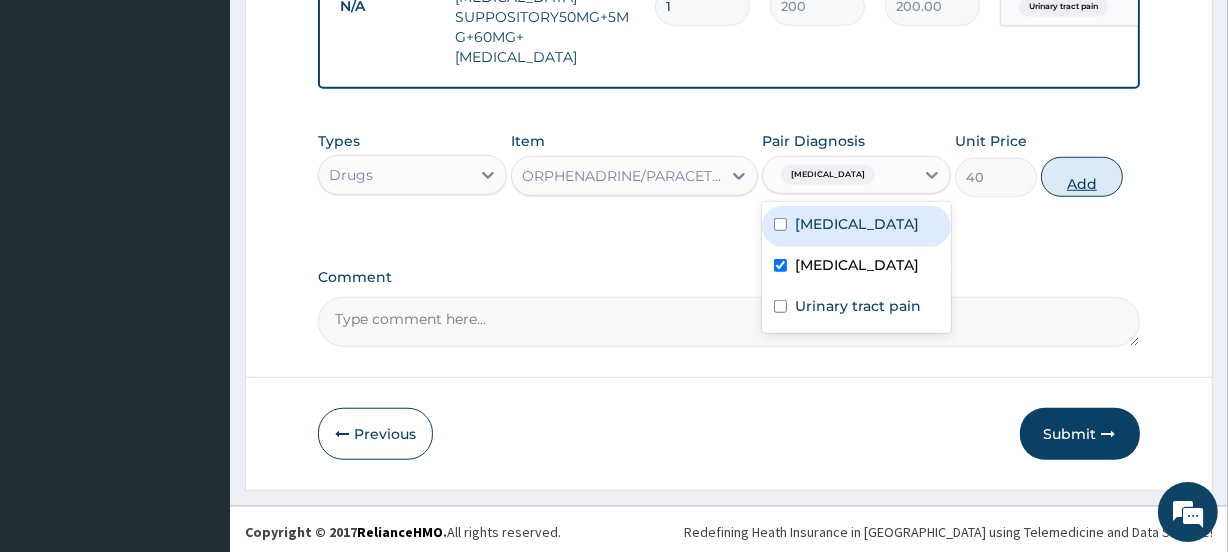 click on "Add" at bounding box center (1082, 177) 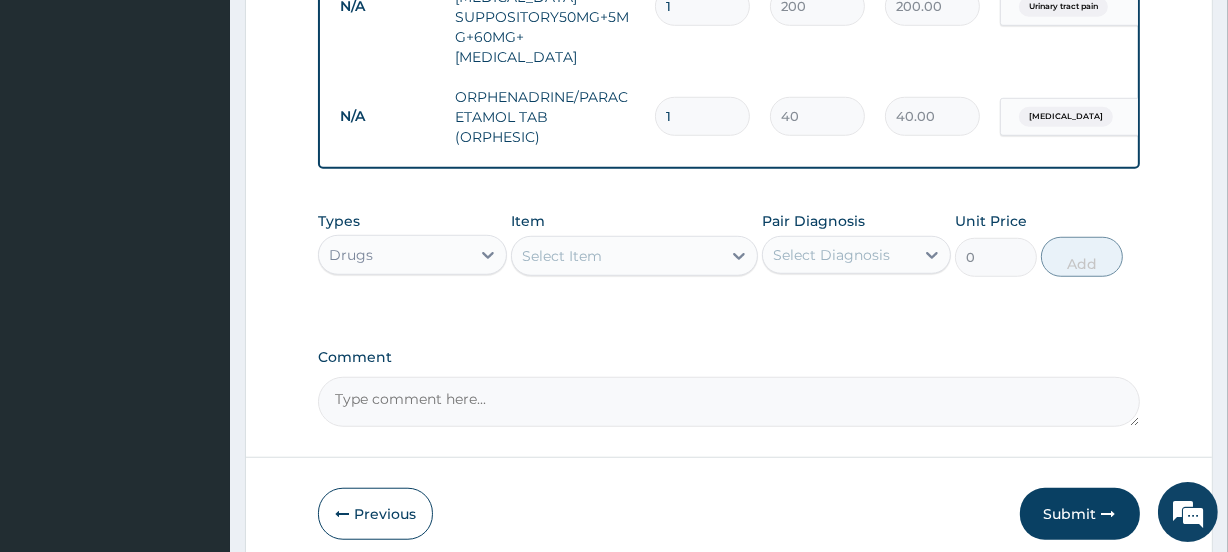 click on "Select Item" at bounding box center [562, 256] 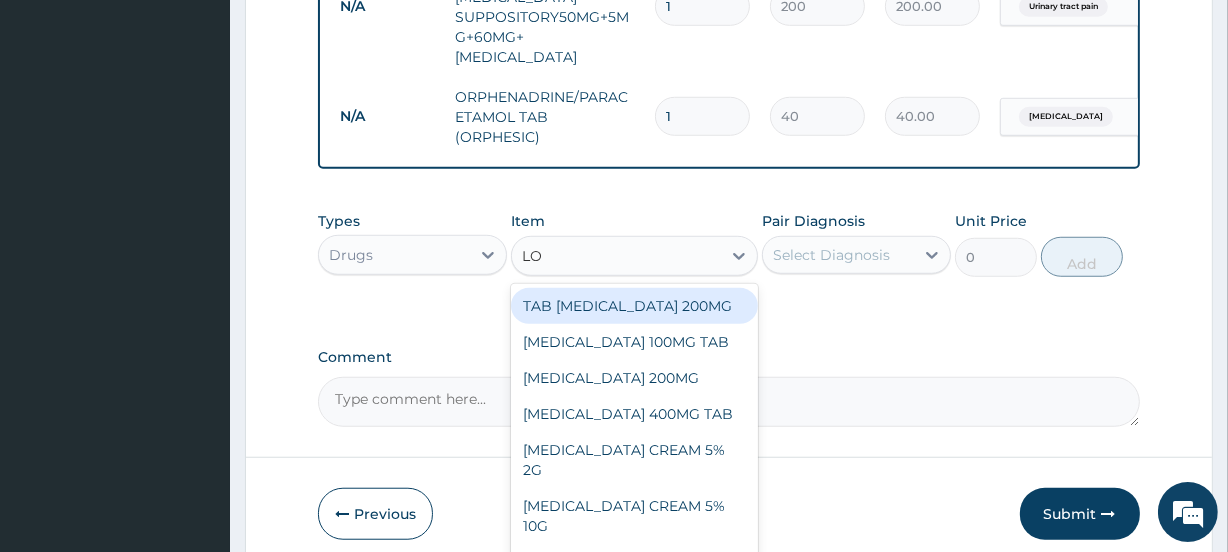 type on "LON" 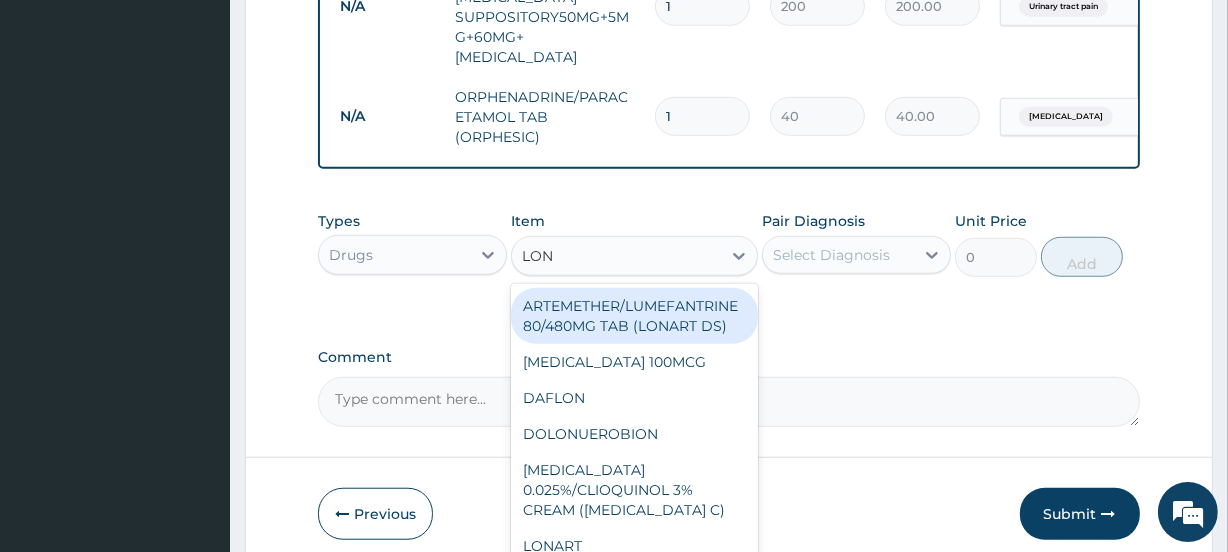 click on "ARTEMETHER/LUMEFANTRINE 80/480MG TAB  (LONART DS)" at bounding box center (634, 316) 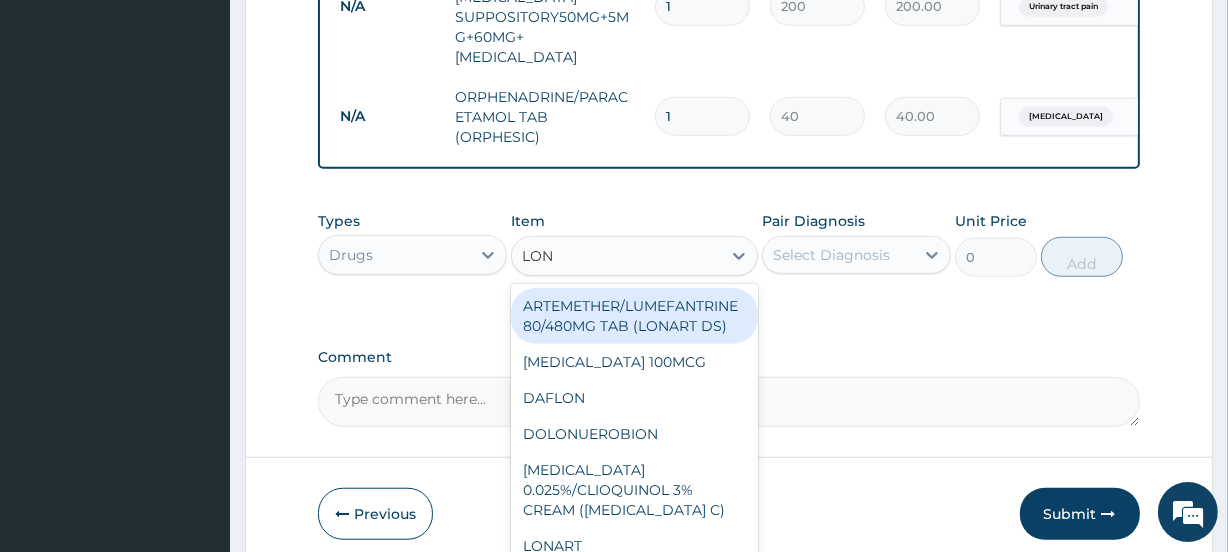 type 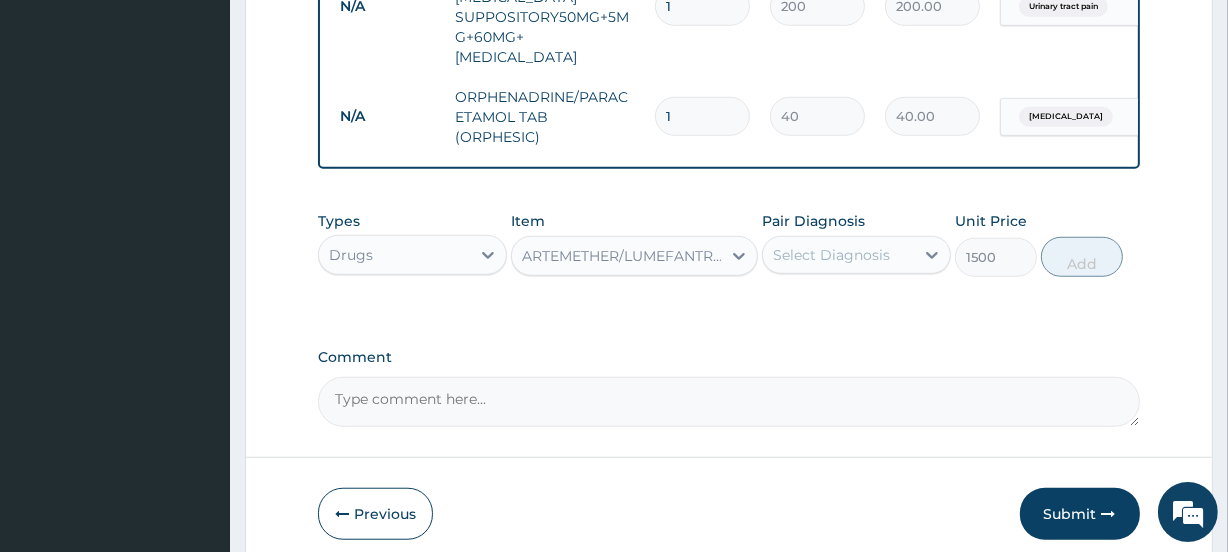 click on "Select Diagnosis" at bounding box center (831, 255) 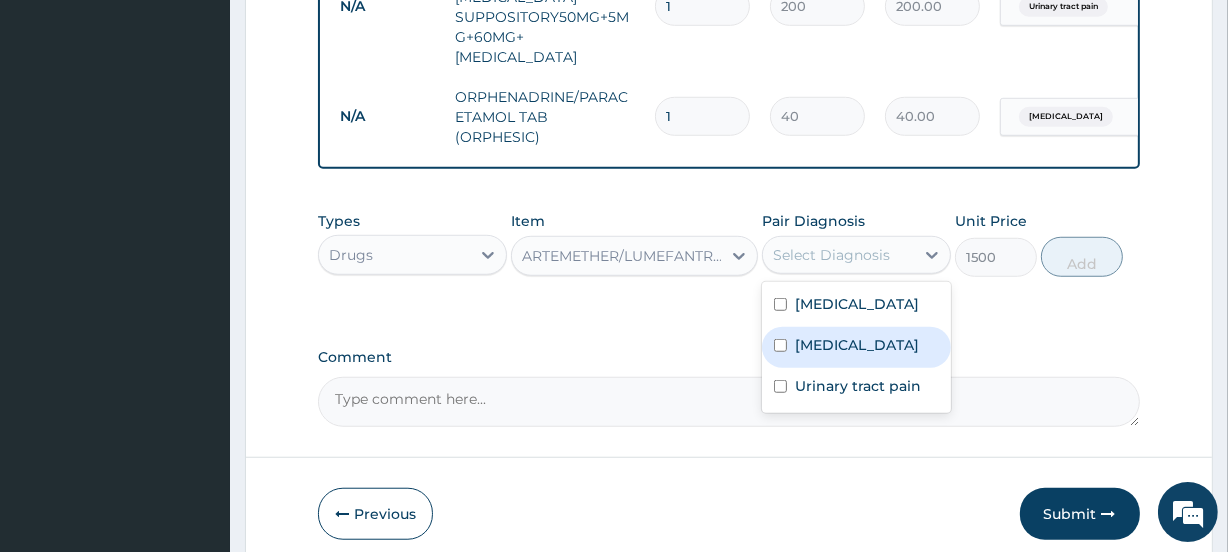 click on "Malaria" at bounding box center [857, 345] 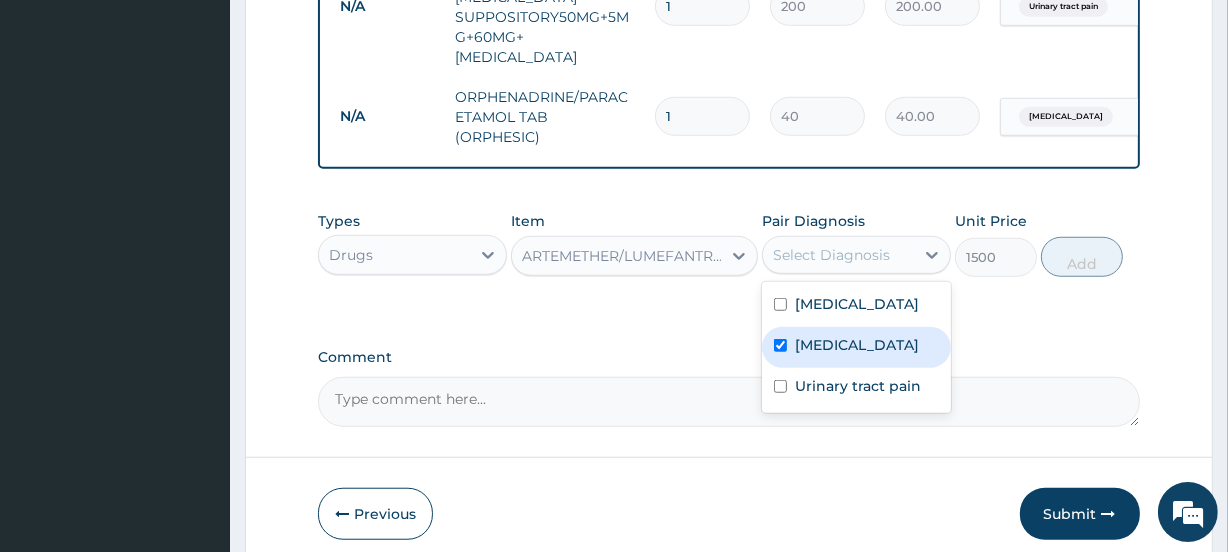 checkbox on "true" 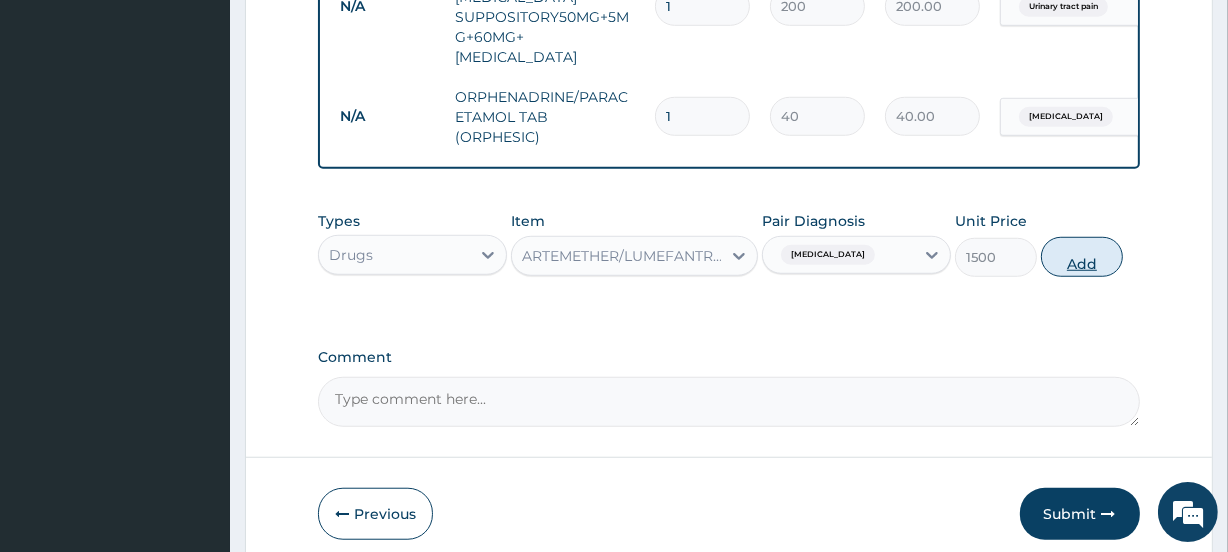 click on "Add" at bounding box center (1082, 257) 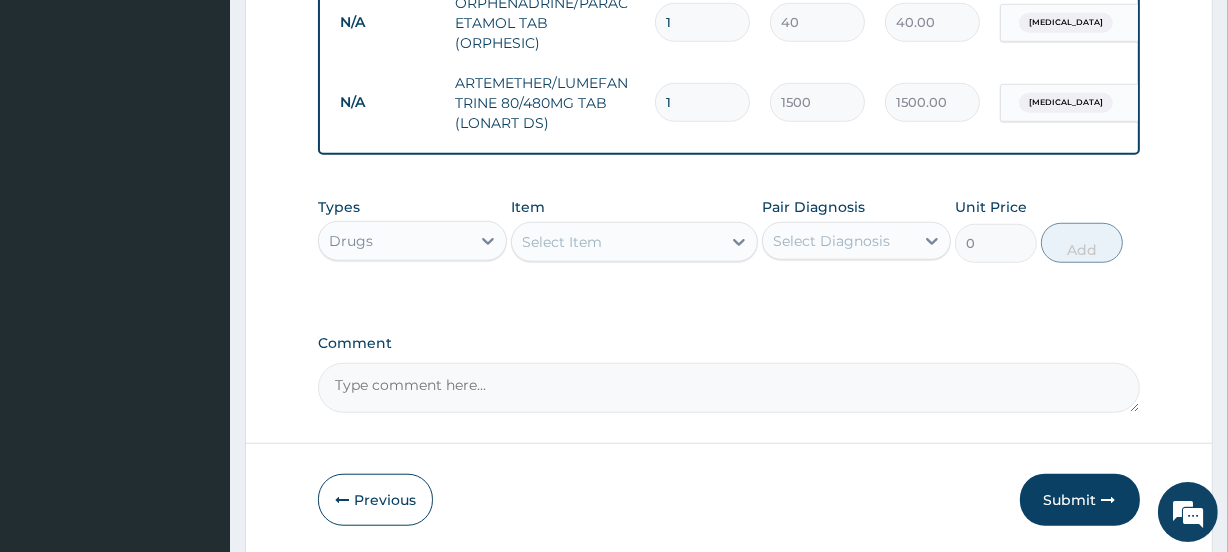 scroll, scrollTop: 1504, scrollLeft: 0, axis: vertical 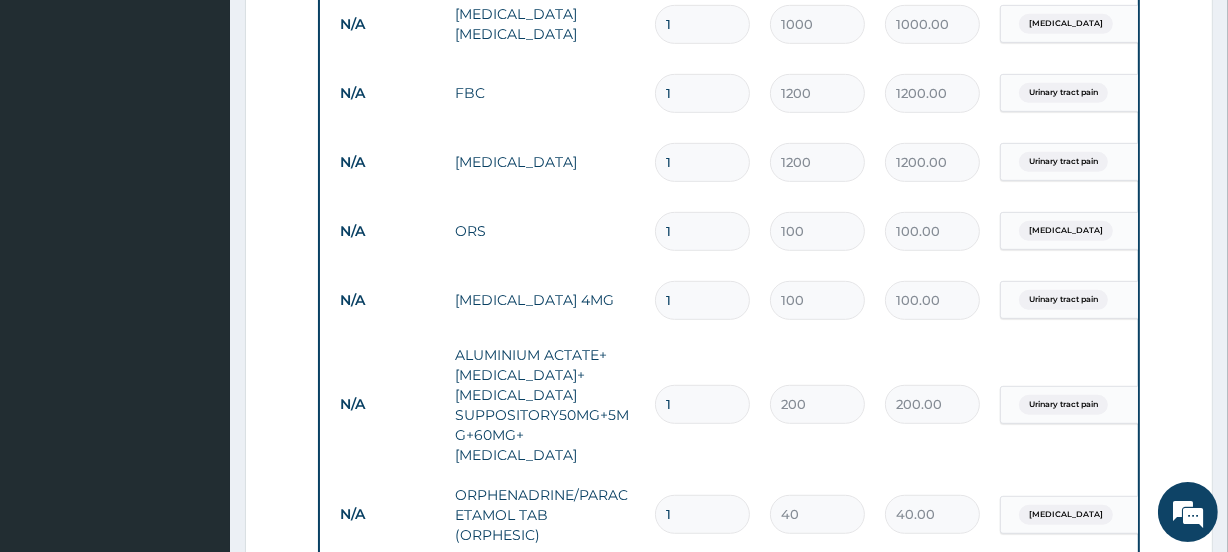 click on "1" at bounding box center (702, 231) 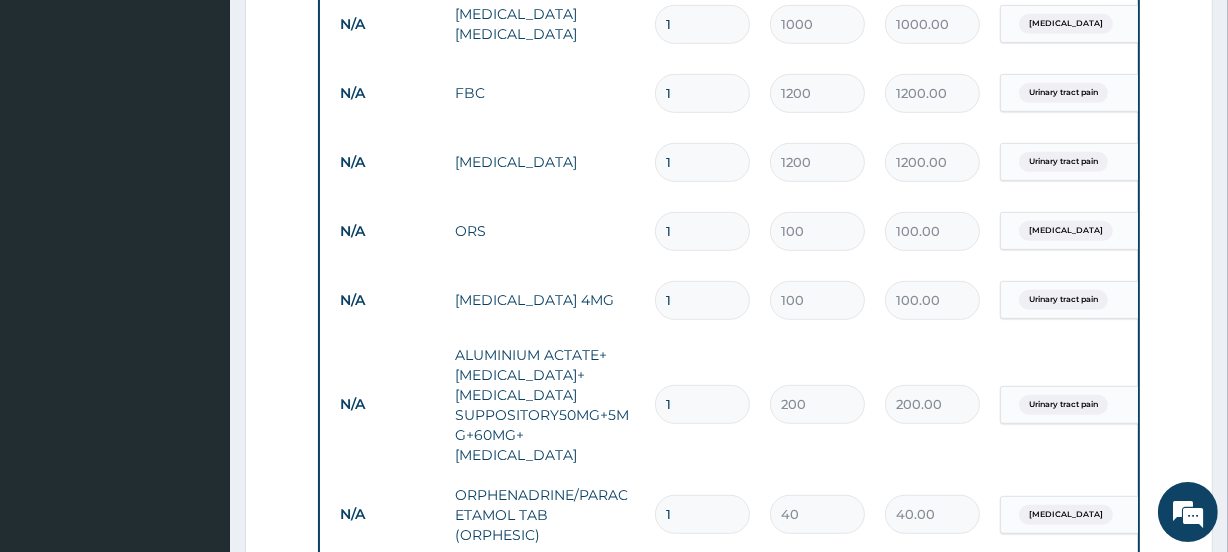 type 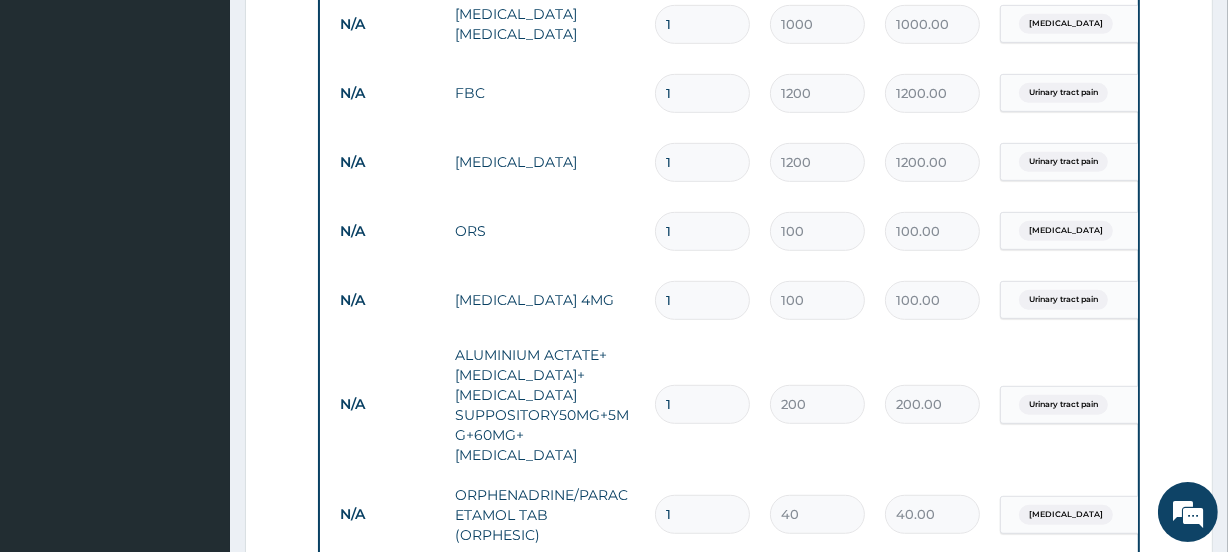 type on "0.00" 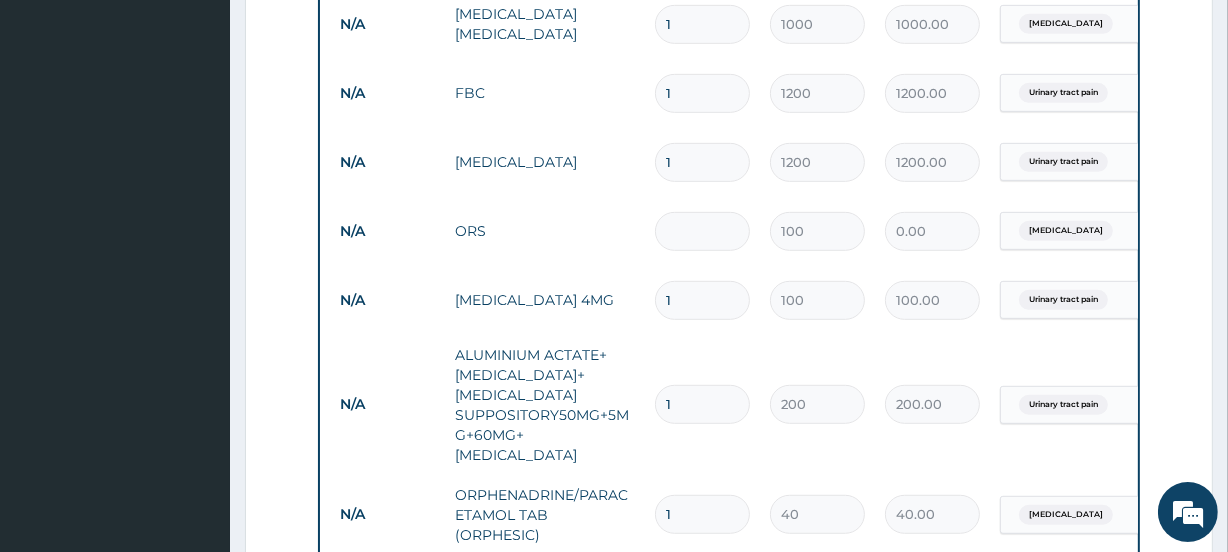 type on "6" 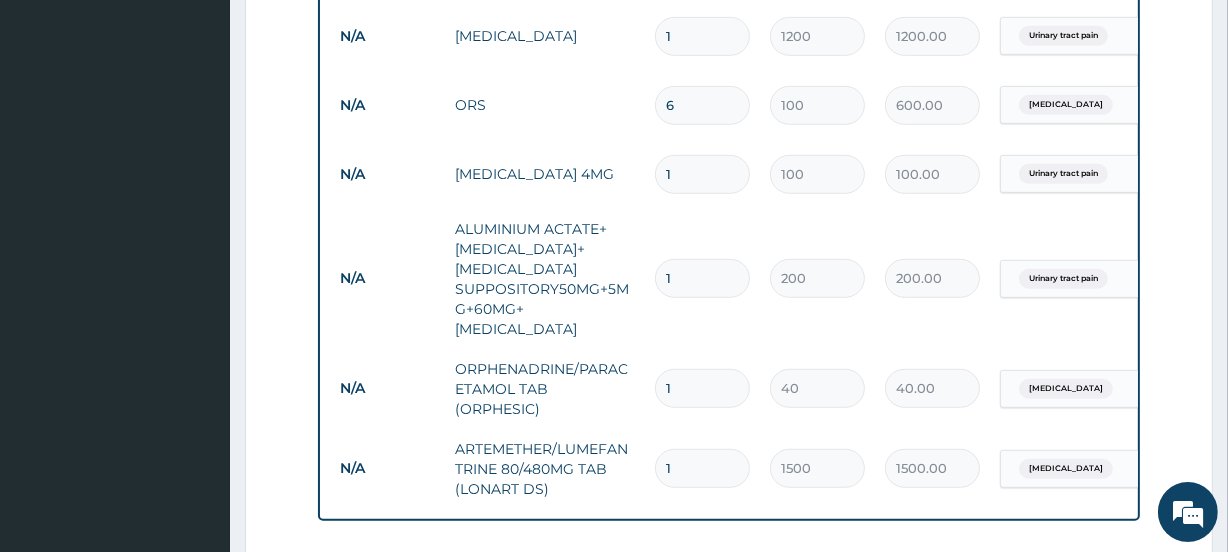 scroll, scrollTop: 1065, scrollLeft: 0, axis: vertical 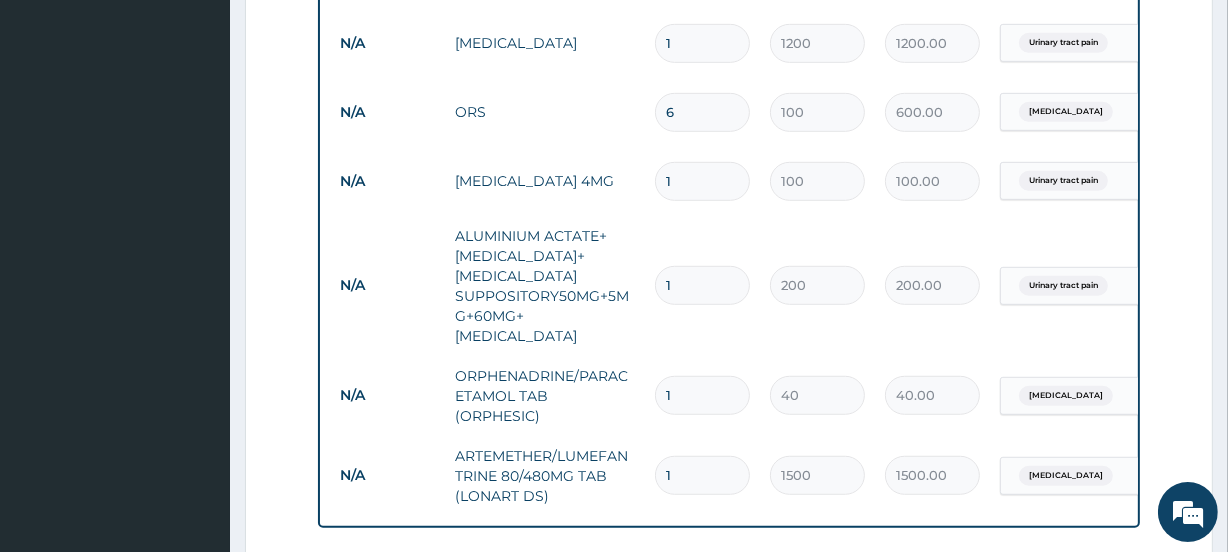 click on "6" at bounding box center [702, 112] 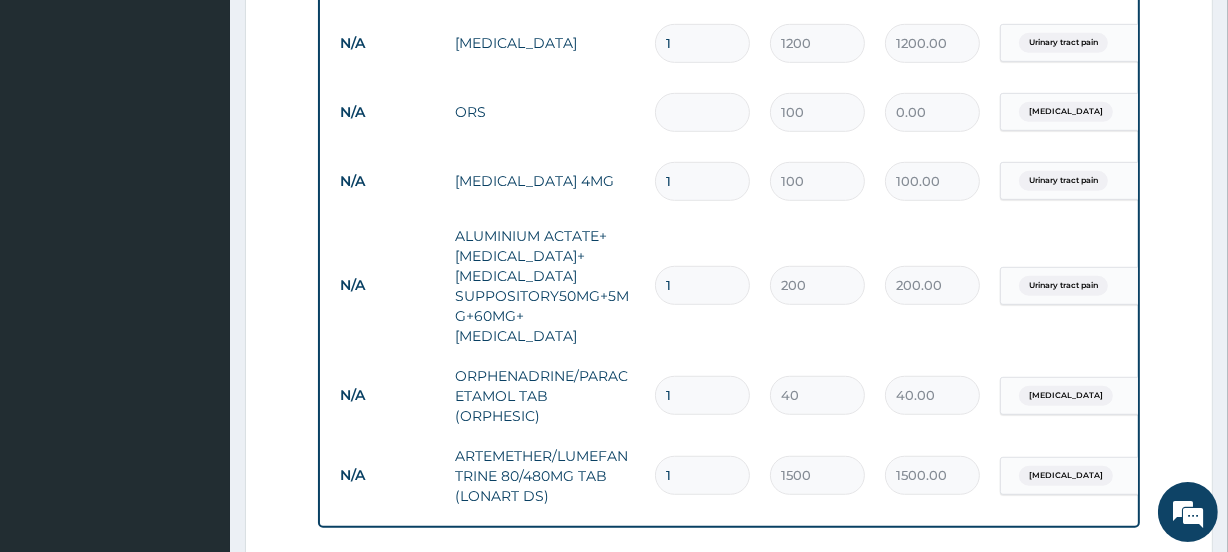 type on "5" 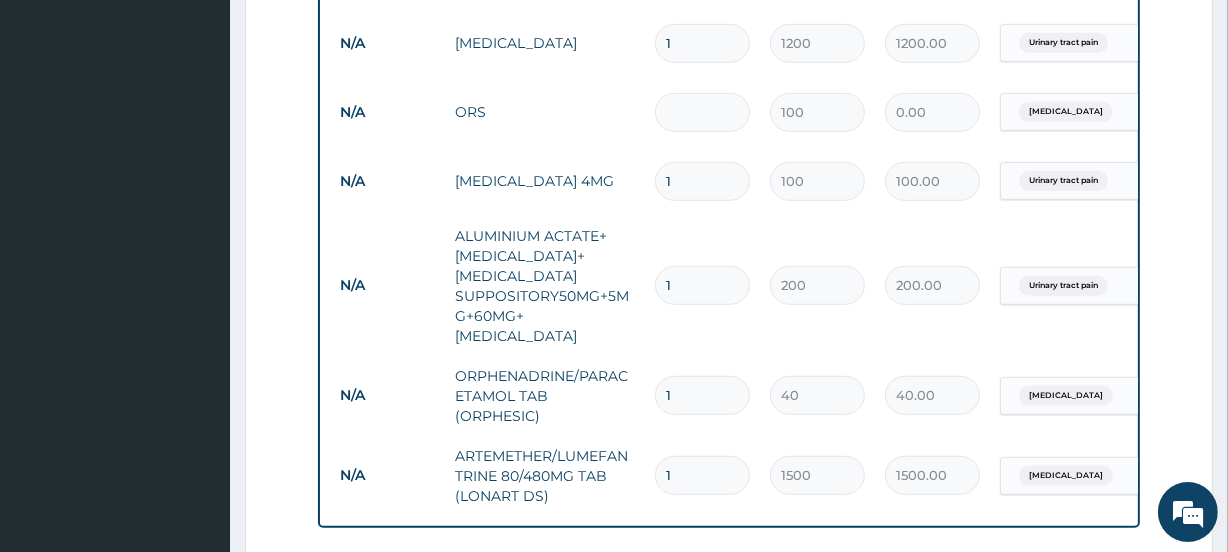 type on "500.00" 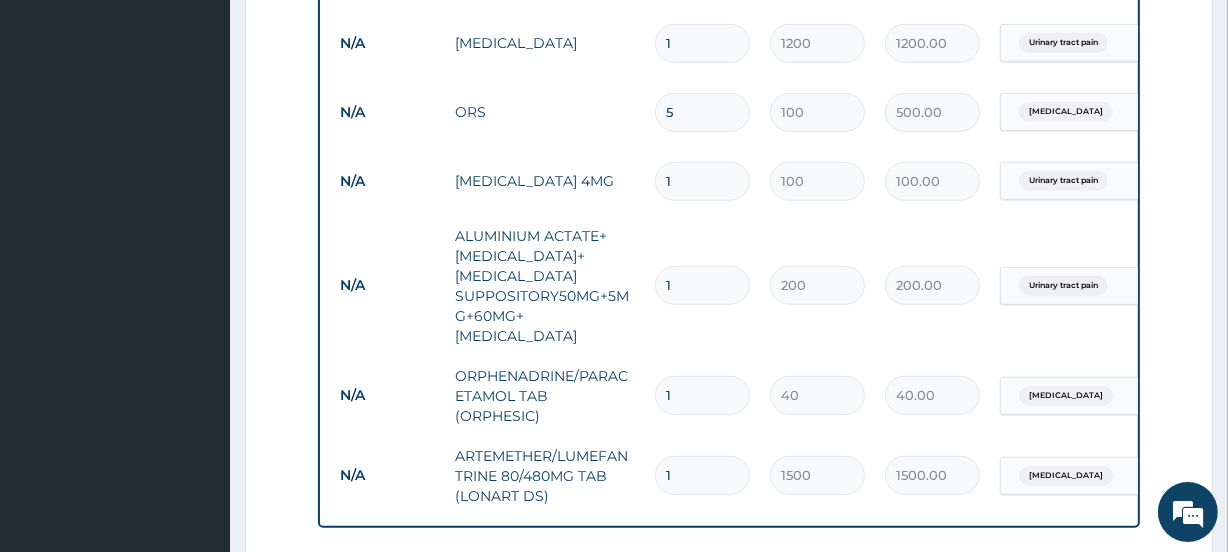 type 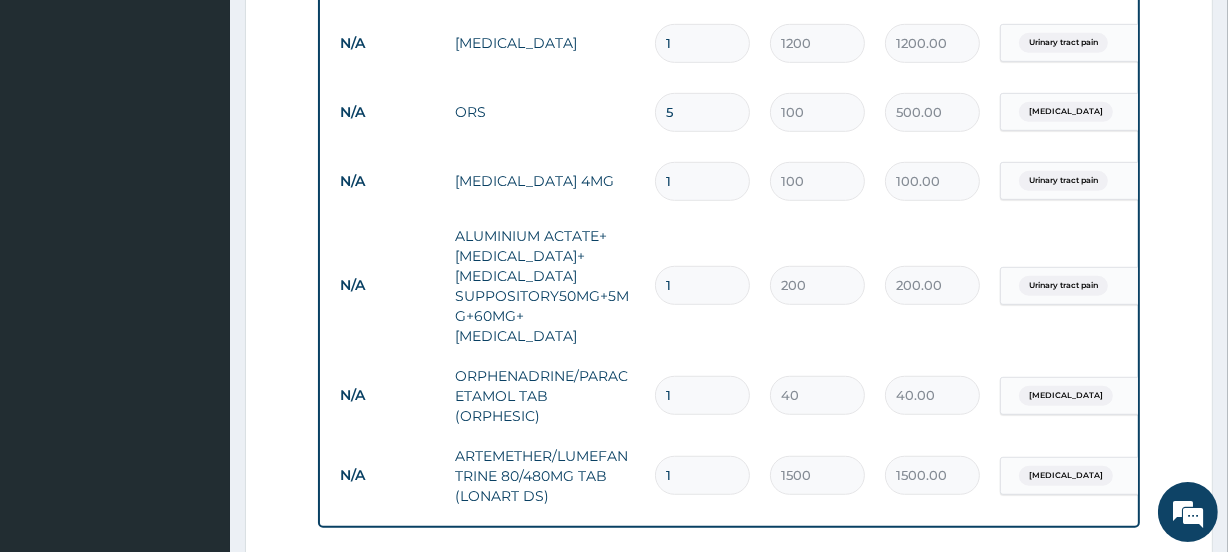 type on "0.00" 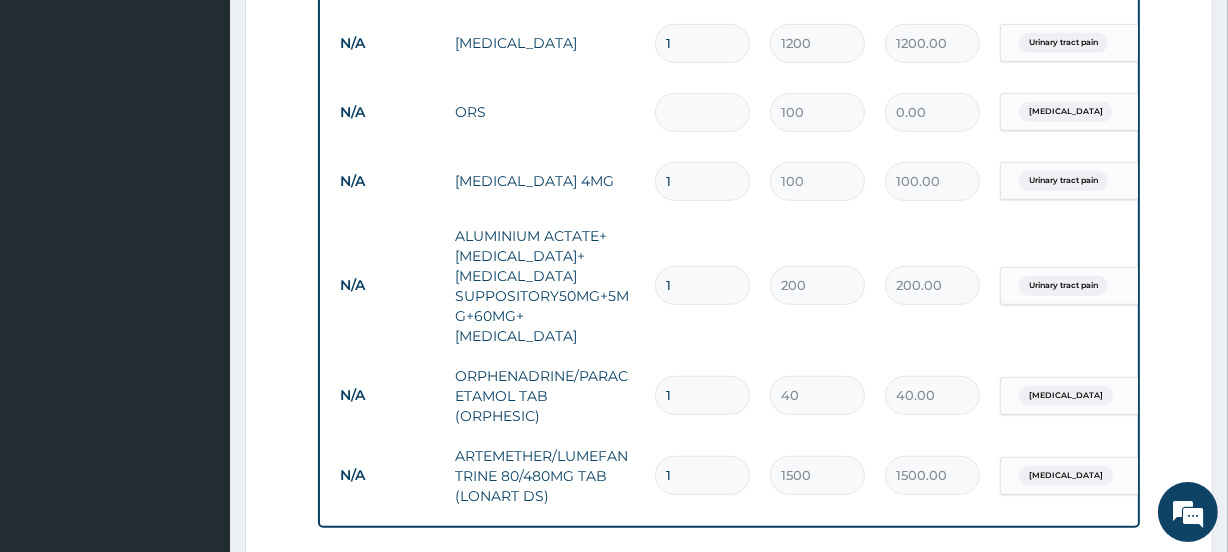 type 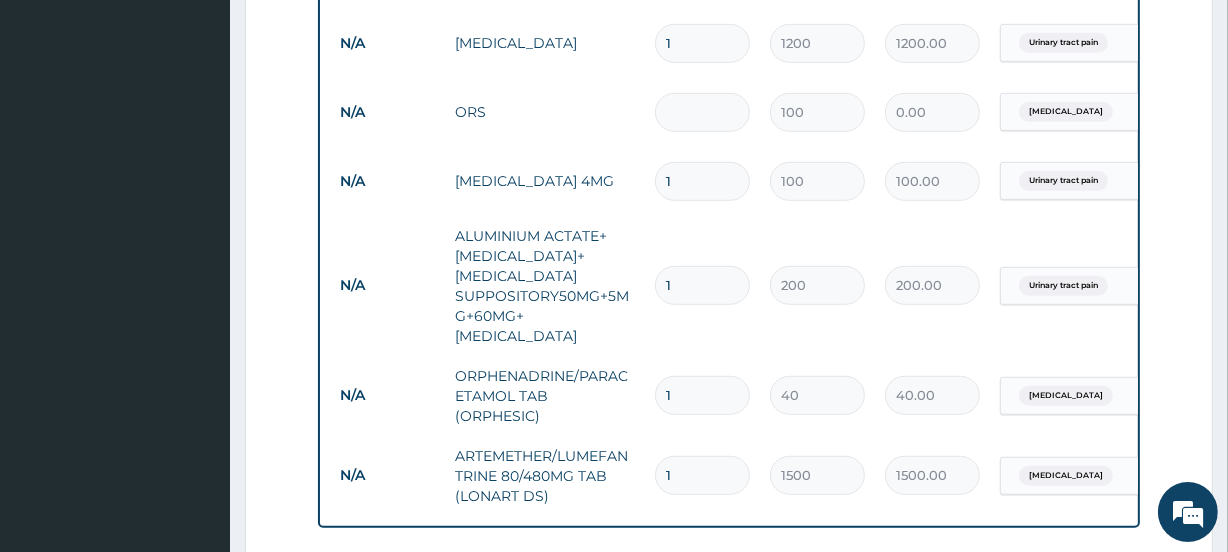 type on "15" 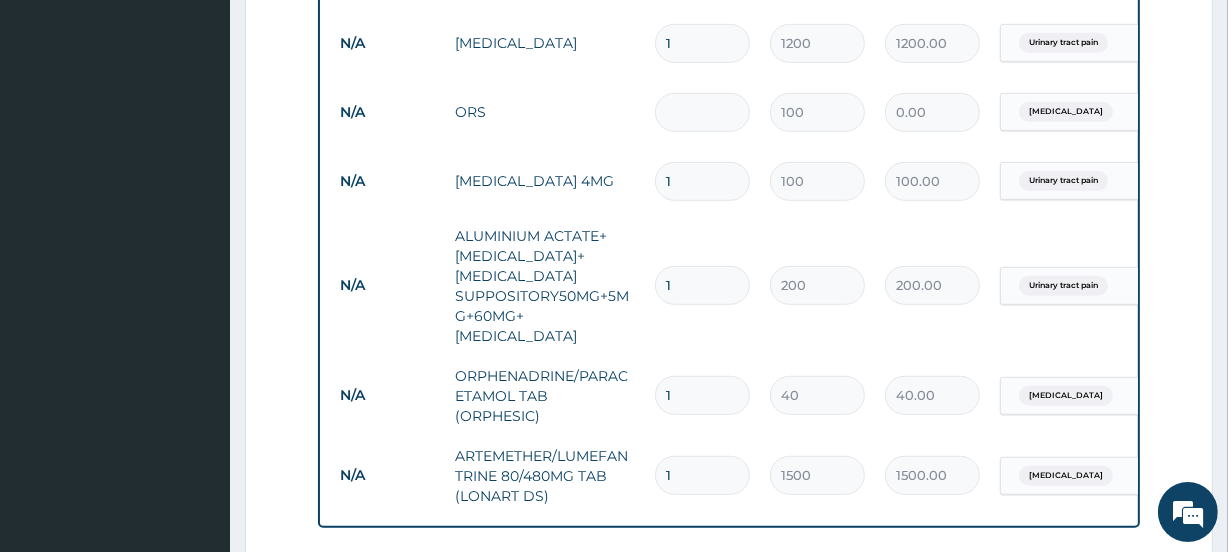 type on "1500.00" 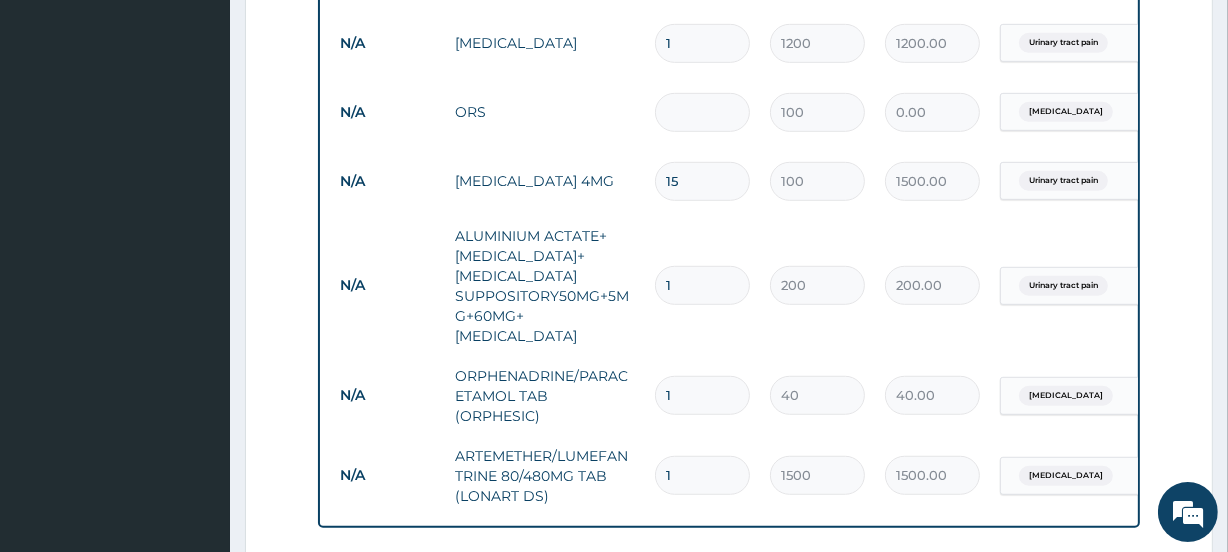type on "1" 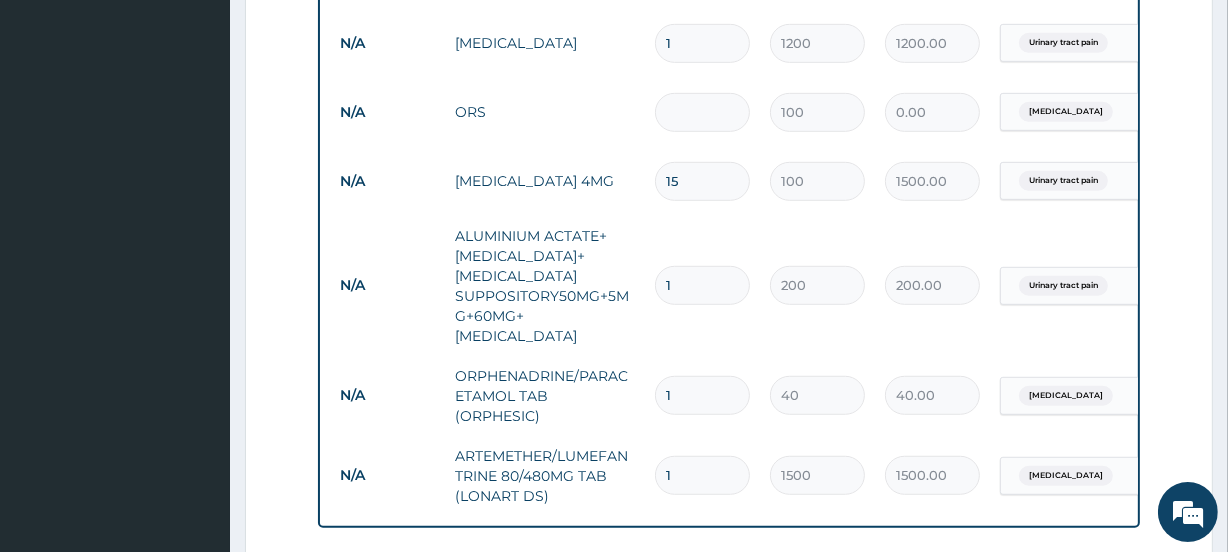 type on "100.00" 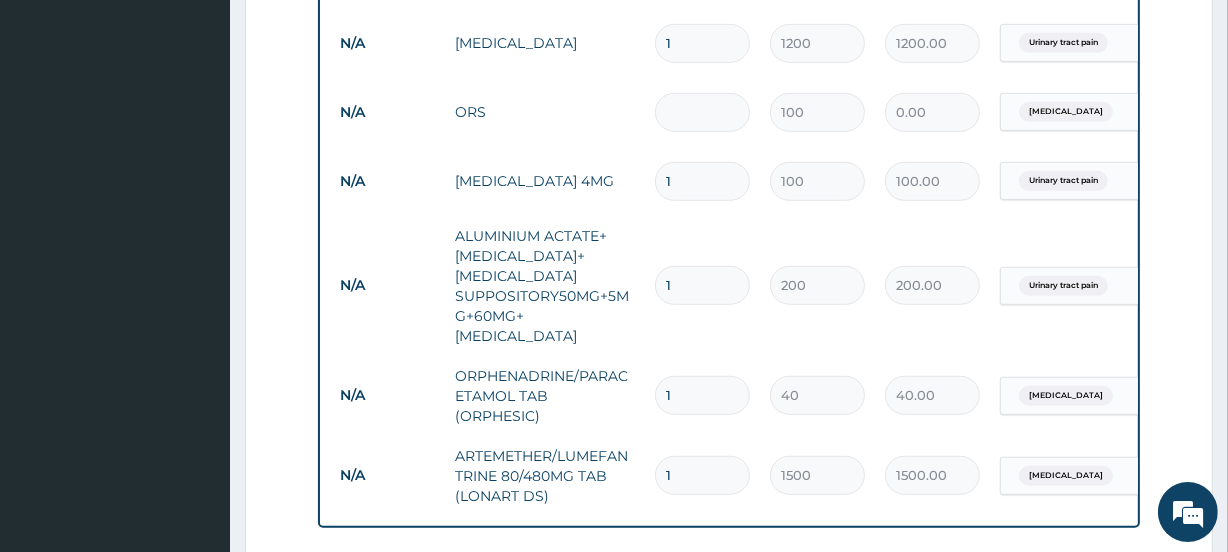 click at bounding box center [702, 112] 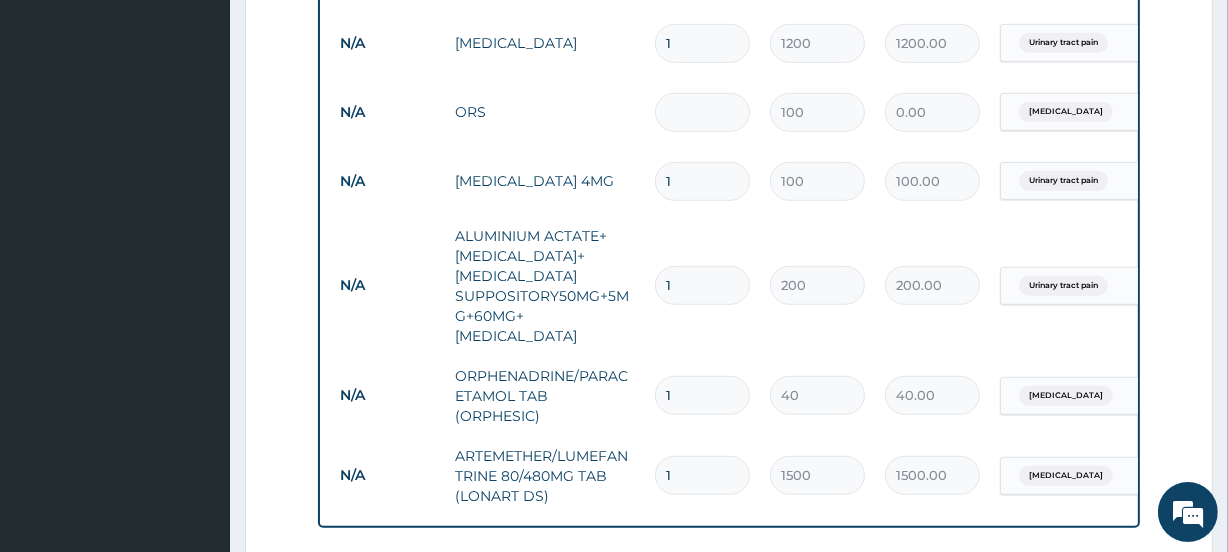 type on "5" 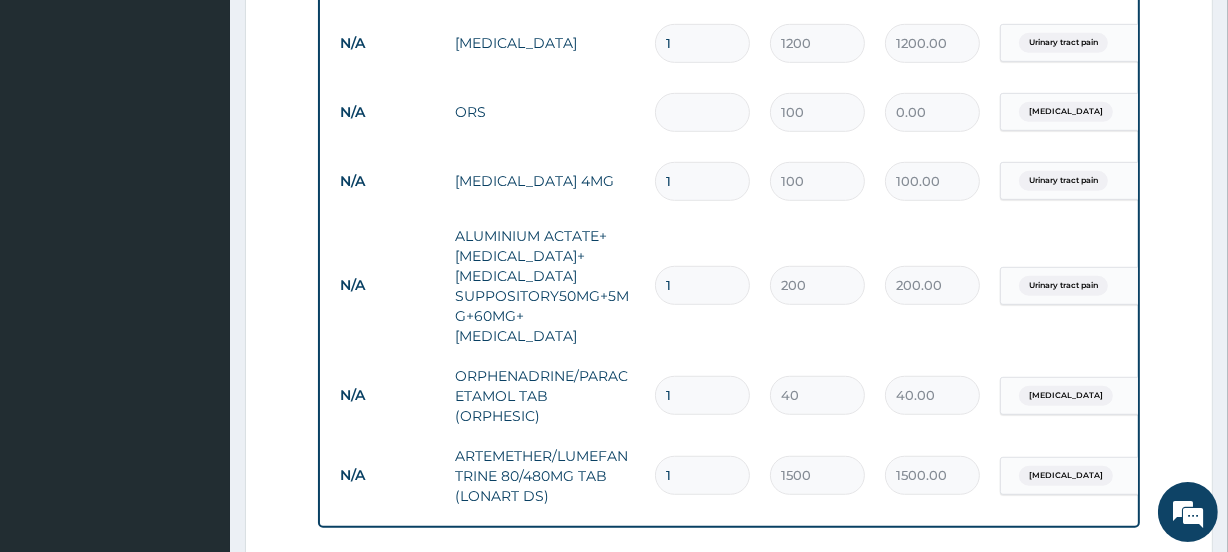 type on "500.00" 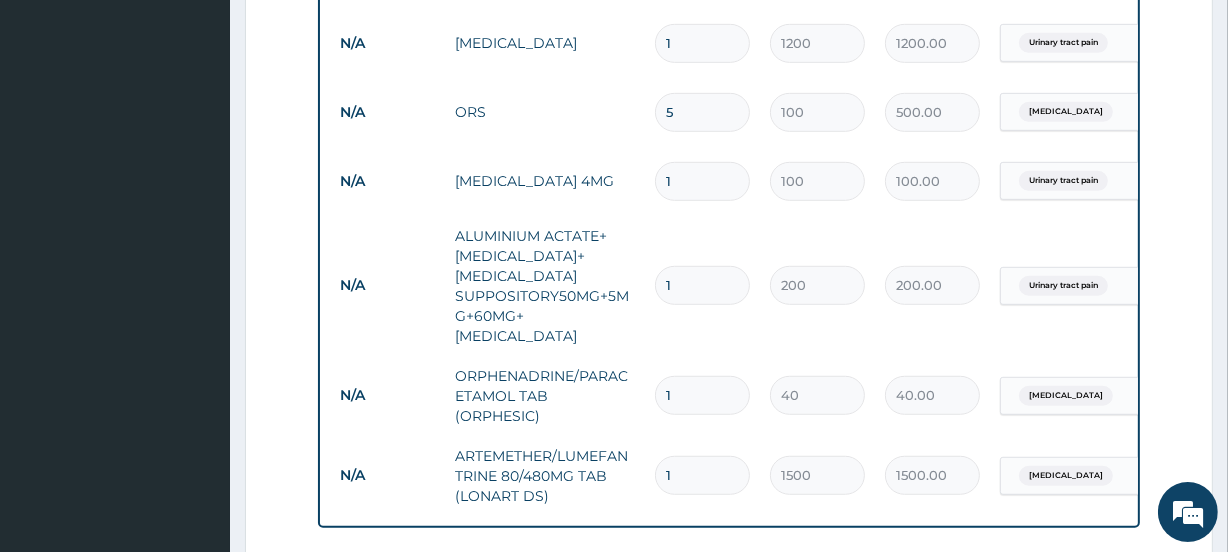 type on "5" 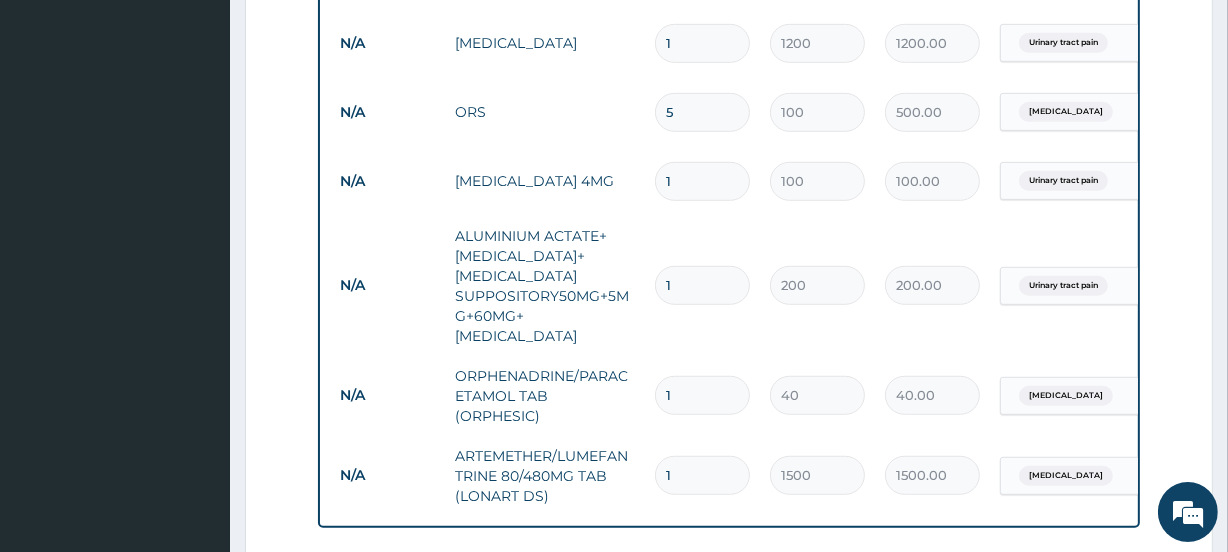 type 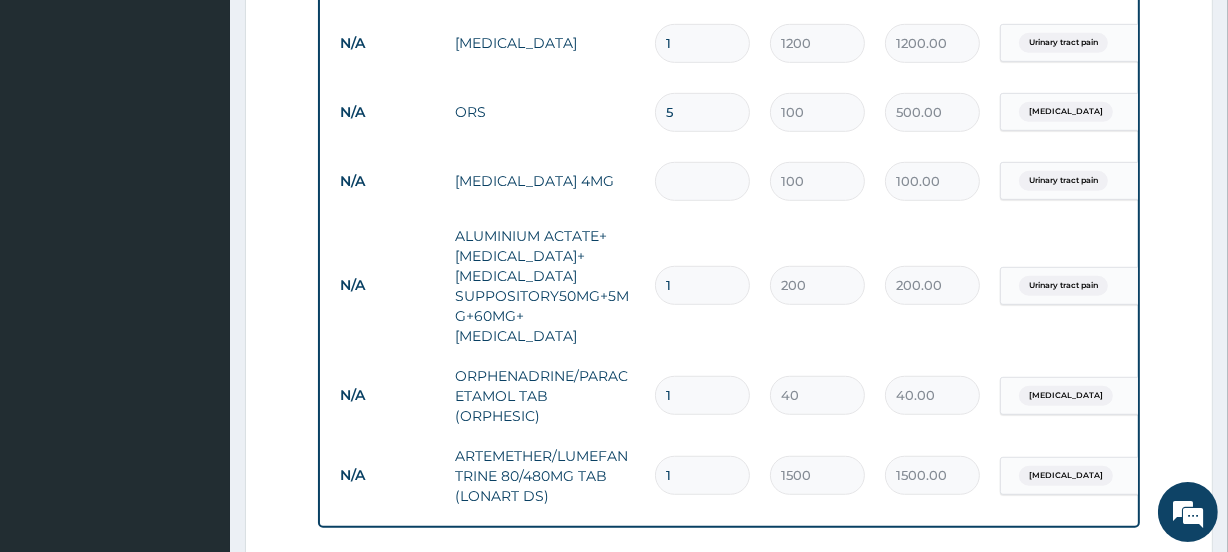 type on "0.00" 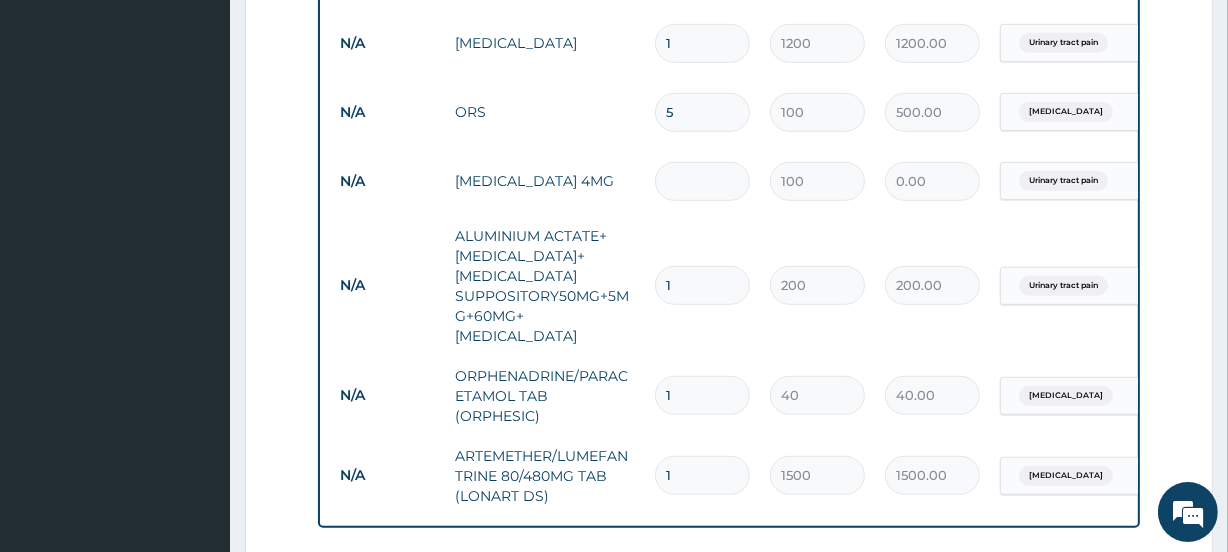 type on "4" 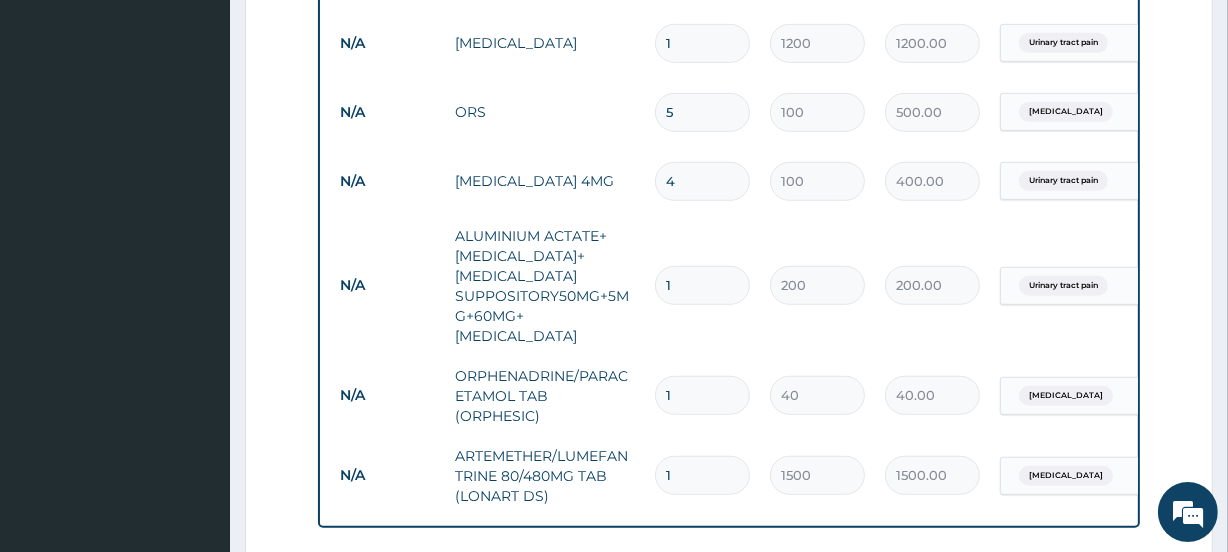 type on "40" 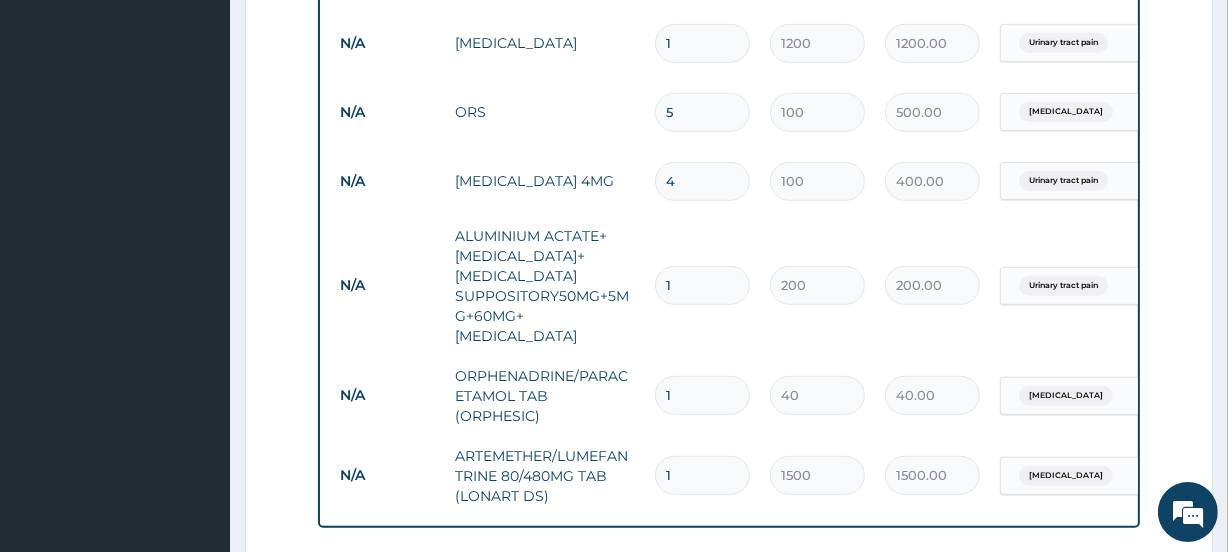 type on "4000.00" 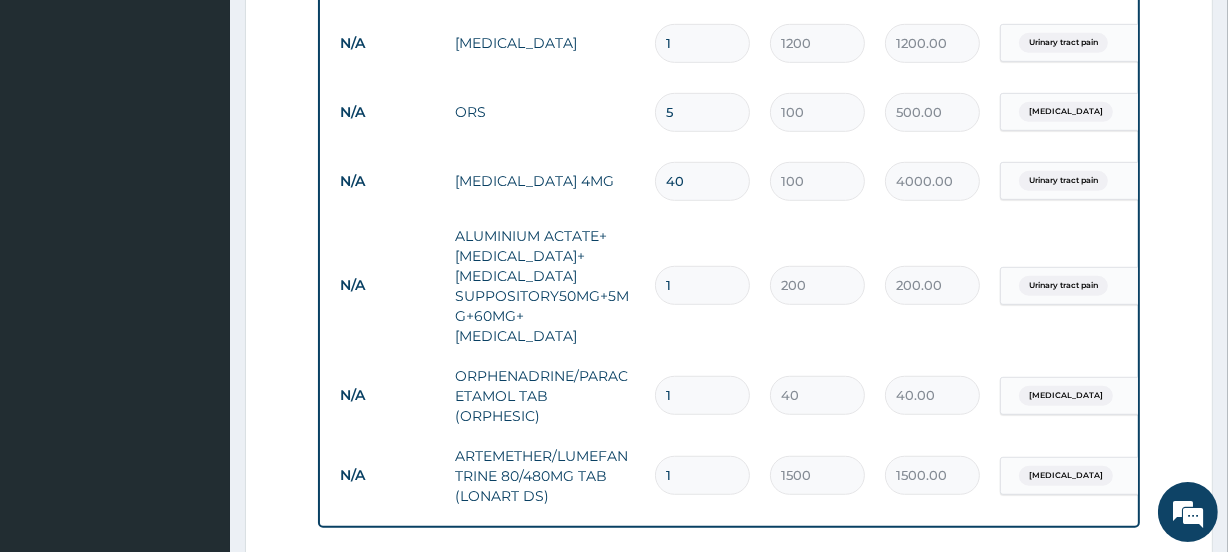 type on "4" 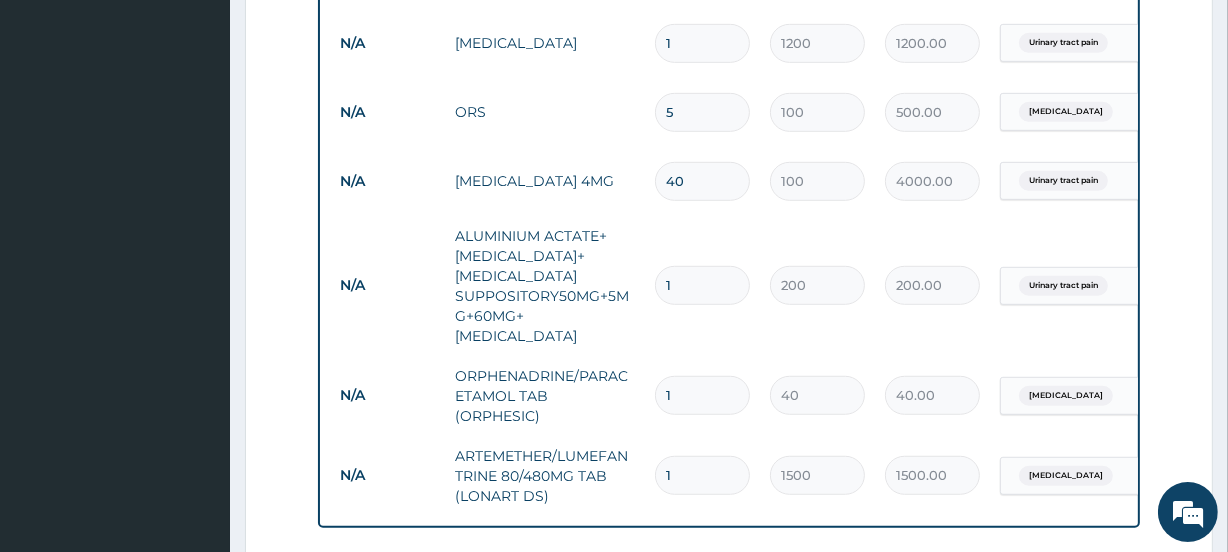 type on "400.00" 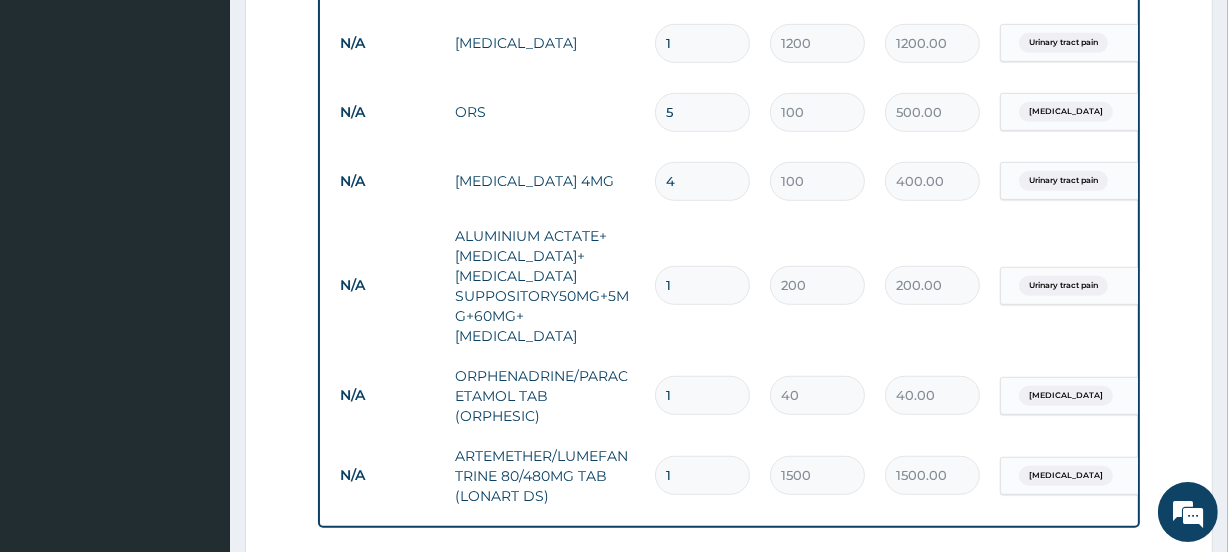 type on "4" 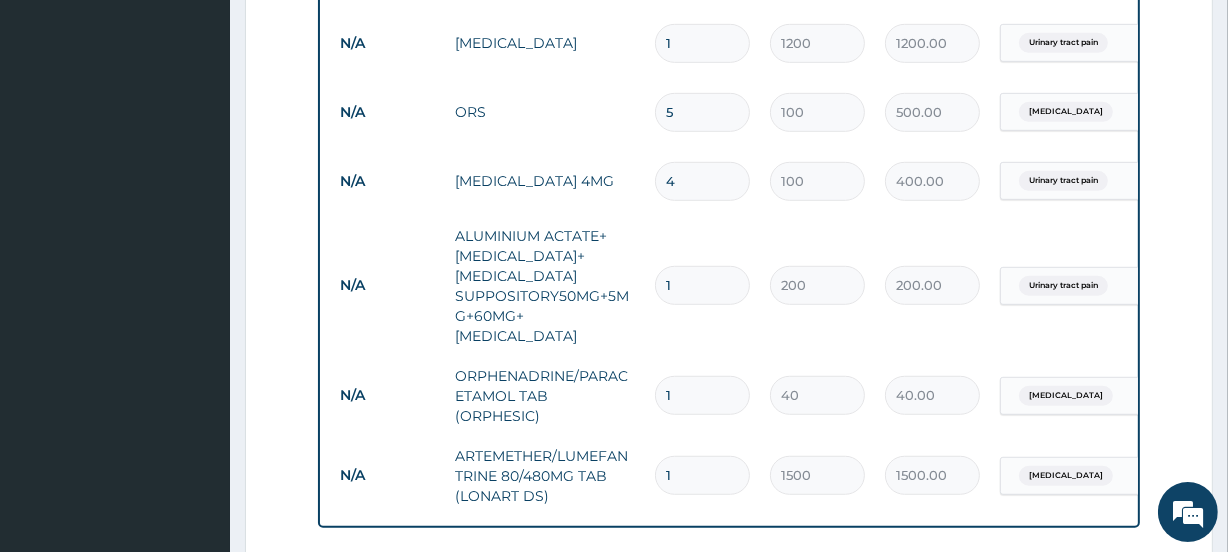 type on "10" 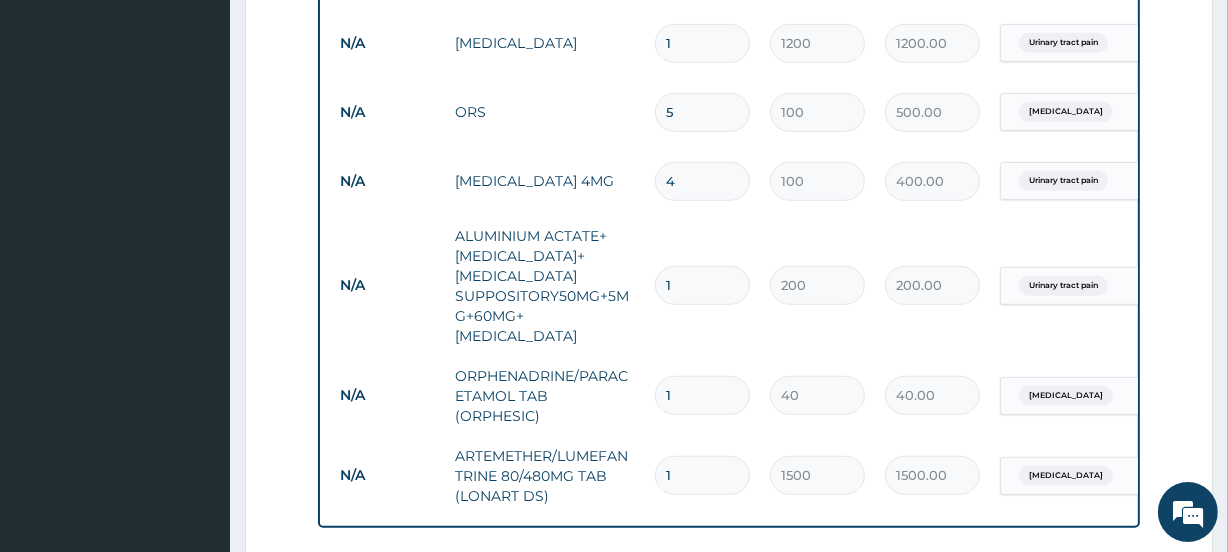 type on "2000.00" 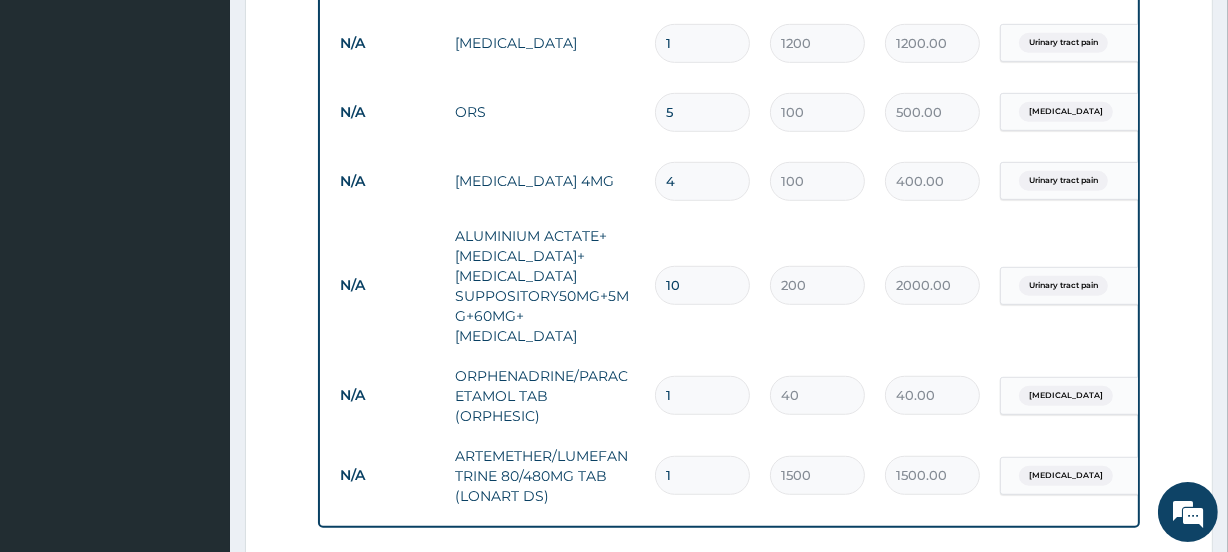 type on "10" 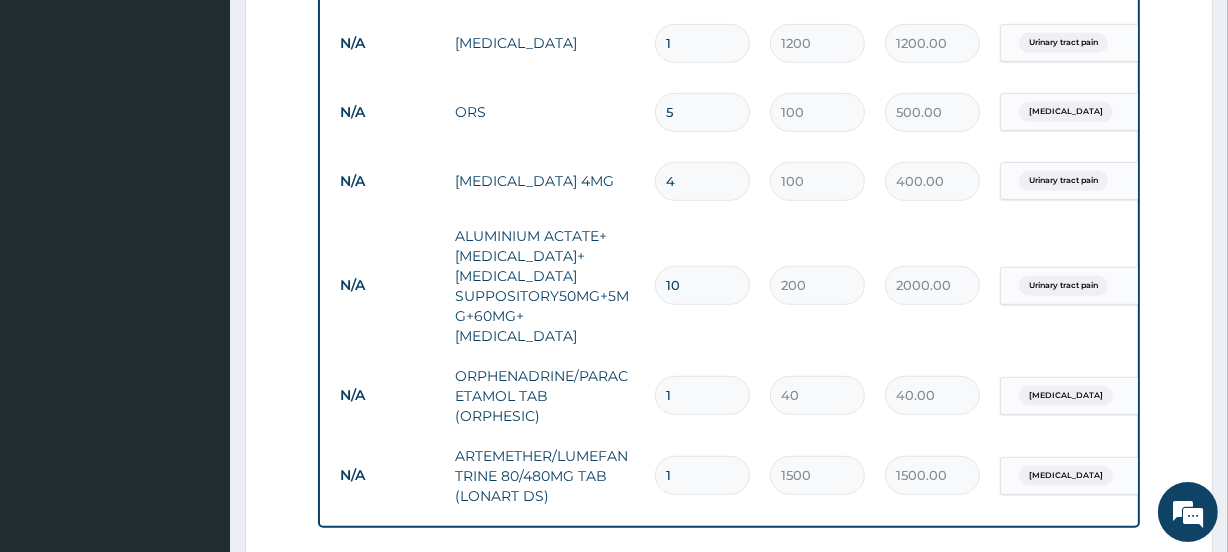 type on "18" 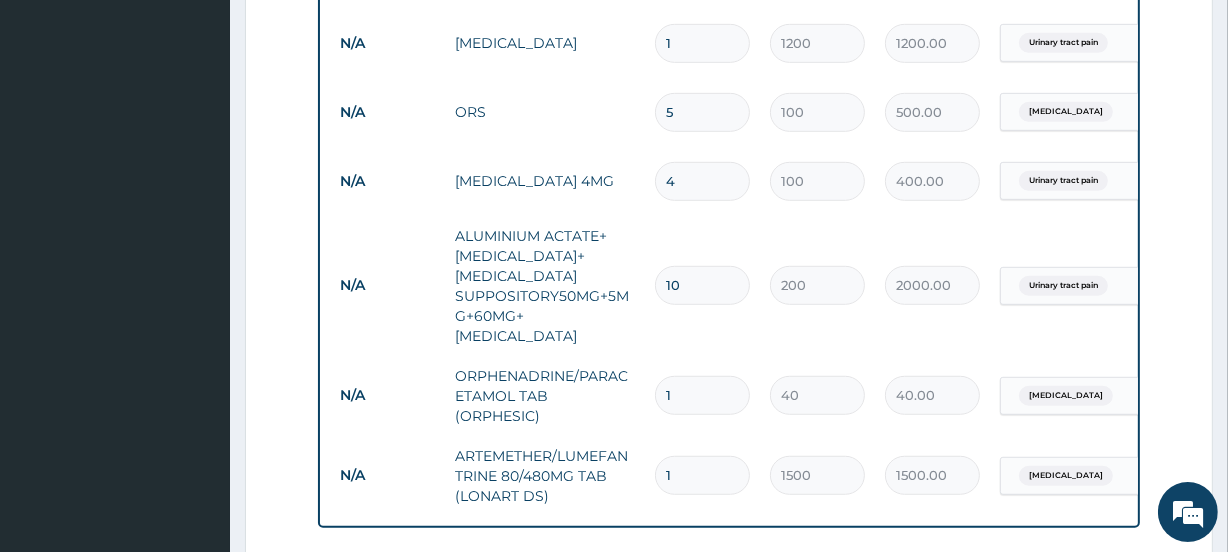 type on "720.00" 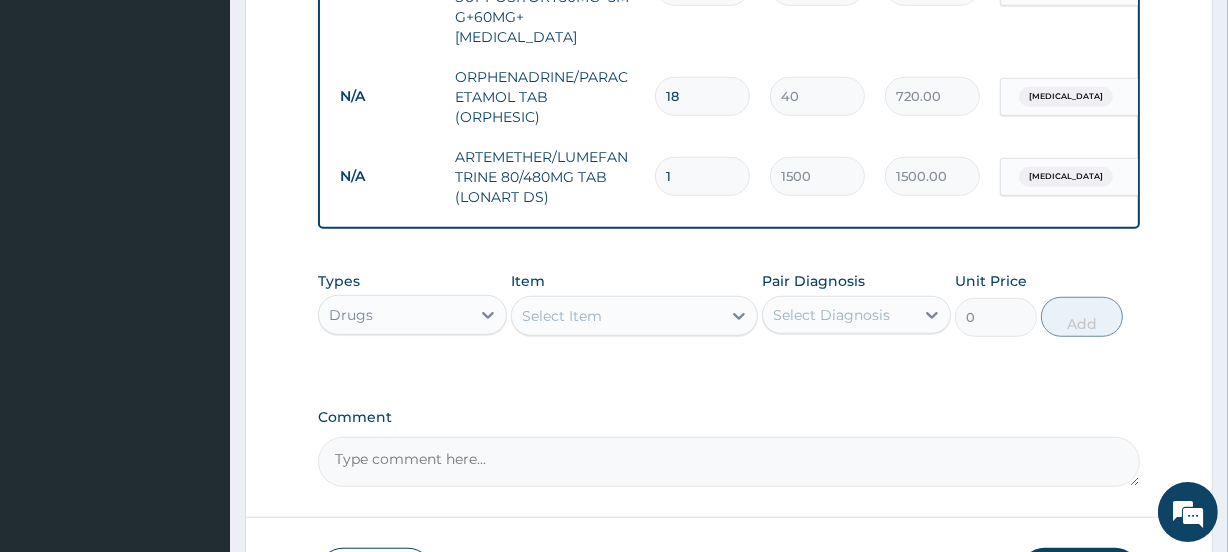 scroll, scrollTop: 1360, scrollLeft: 0, axis: vertical 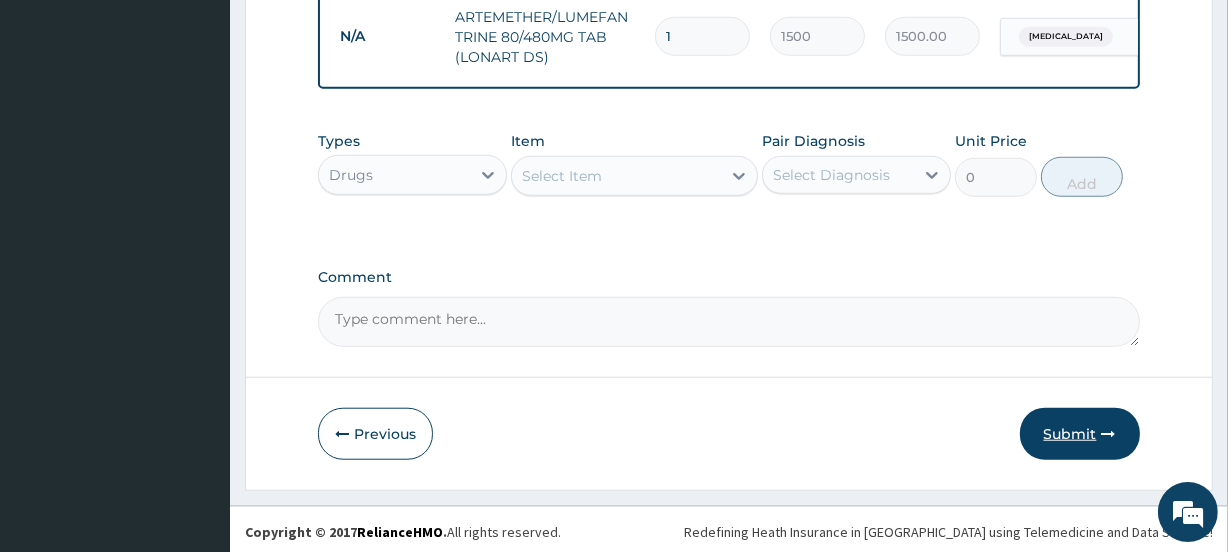 type on "18" 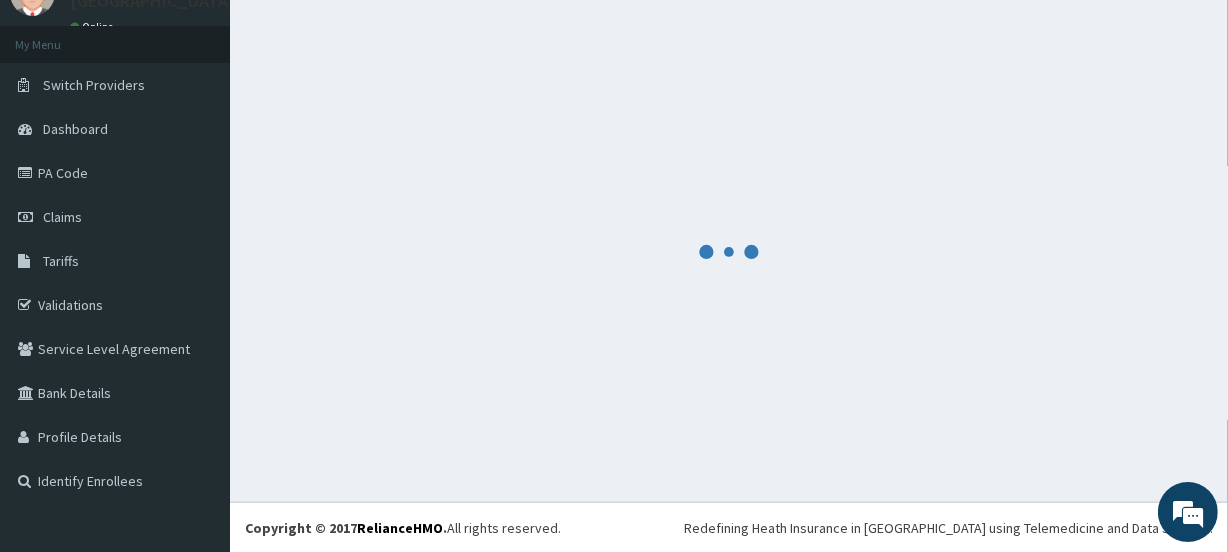 scroll, scrollTop: 1504, scrollLeft: 0, axis: vertical 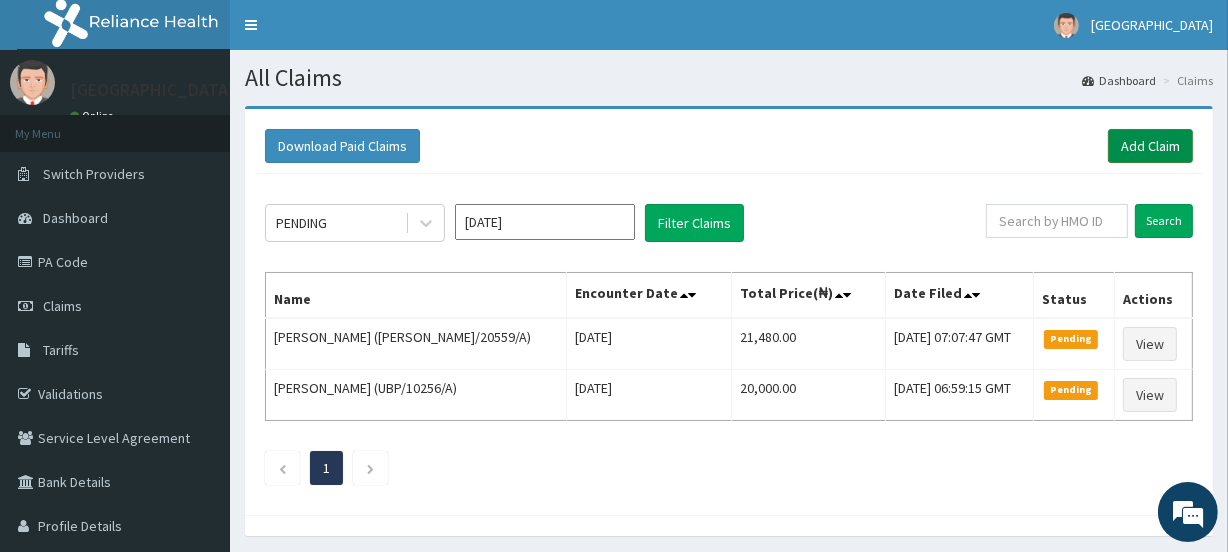 click on "Add Claim" at bounding box center (1150, 146) 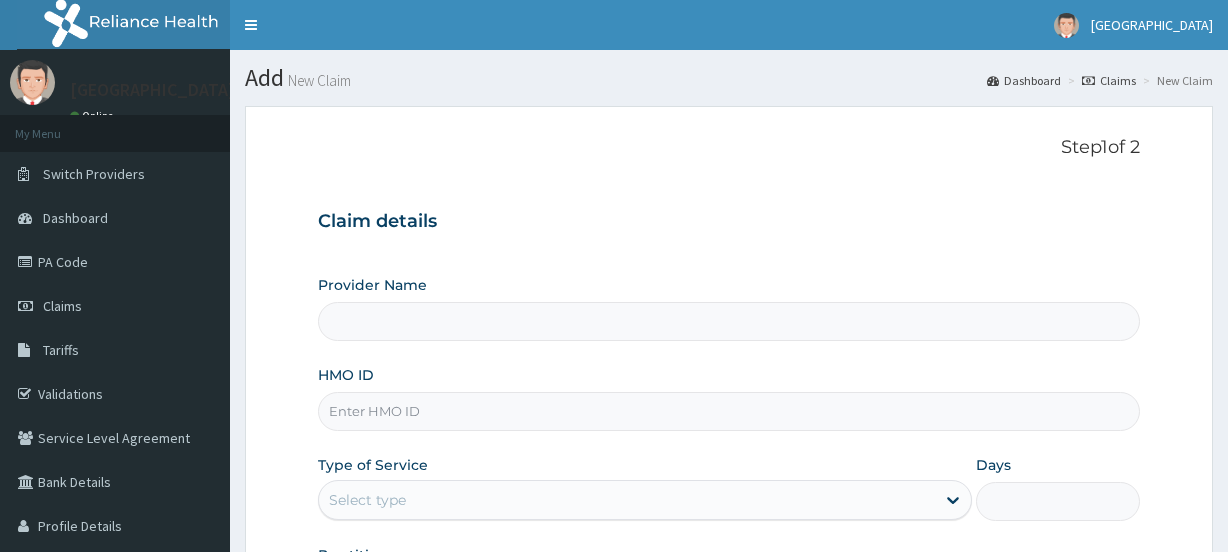 scroll, scrollTop: 0, scrollLeft: 0, axis: both 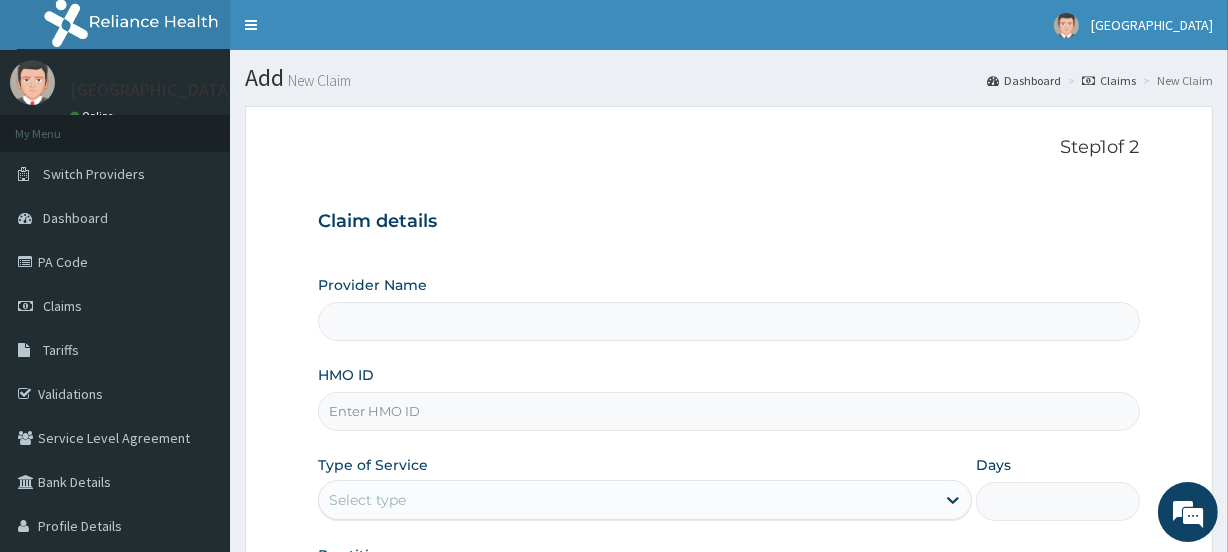 type on "[GEOGRAPHIC_DATA]" 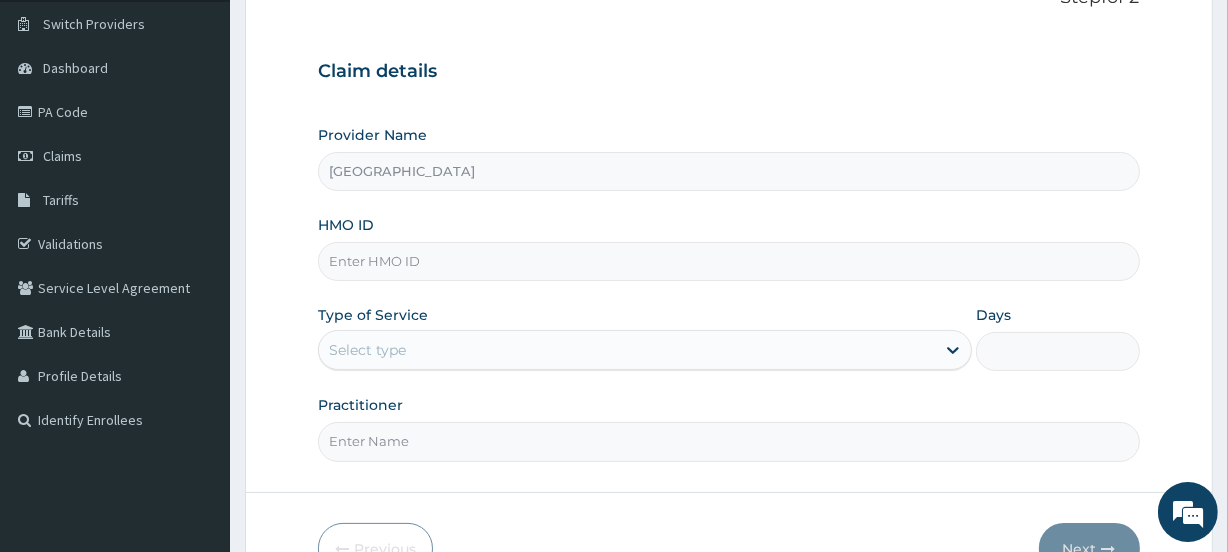 scroll, scrollTop: 163, scrollLeft: 0, axis: vertical 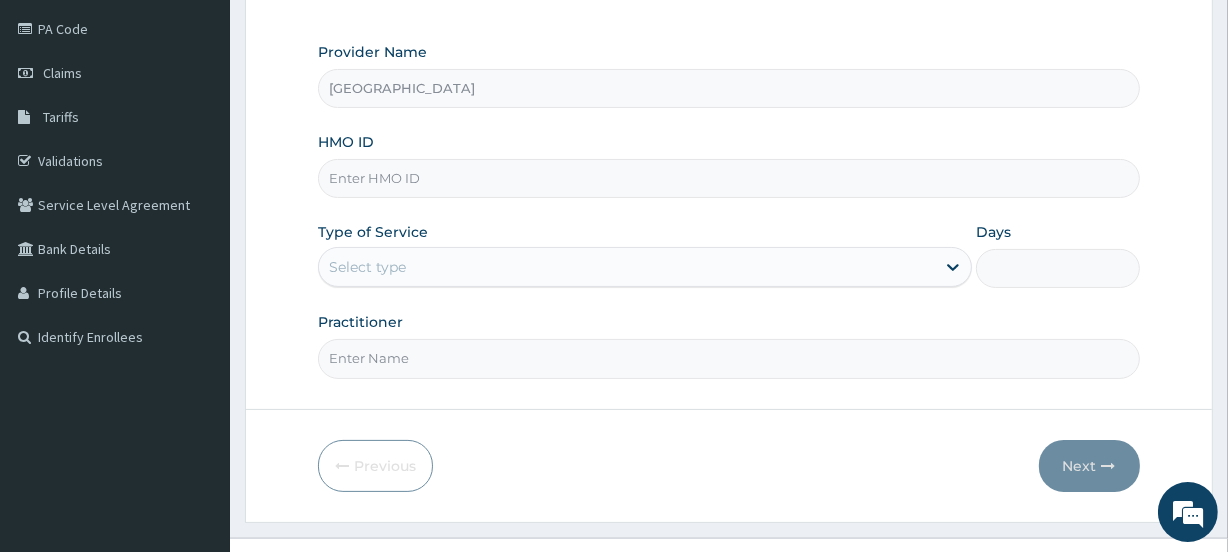 click on "HMO ID" at bounding box center [728, 178] 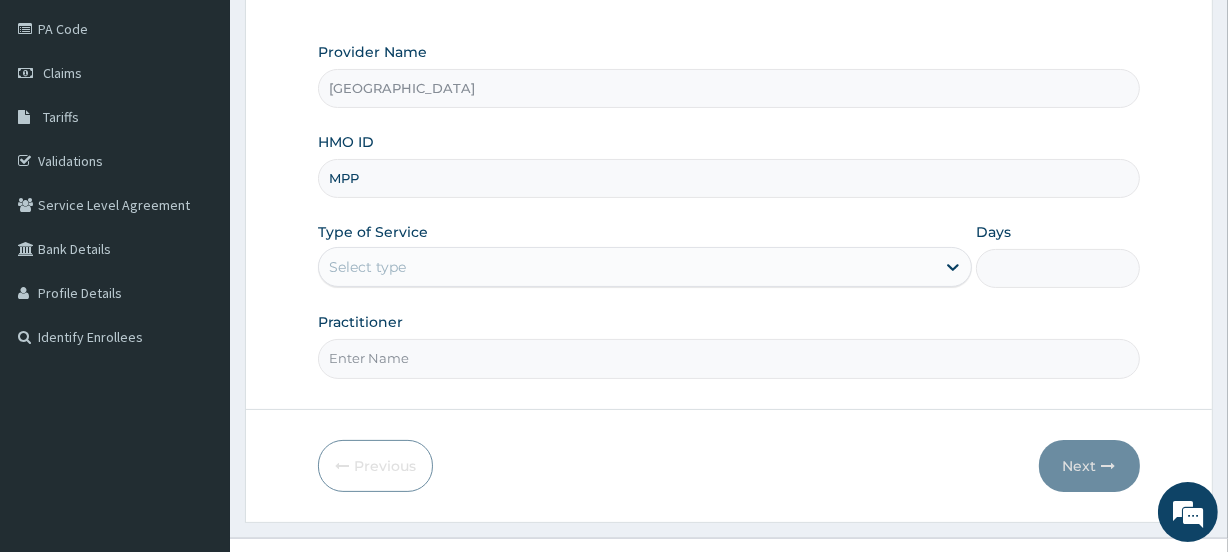 scroll, scrollTop: 0, scrollLeft: 0, axis: both 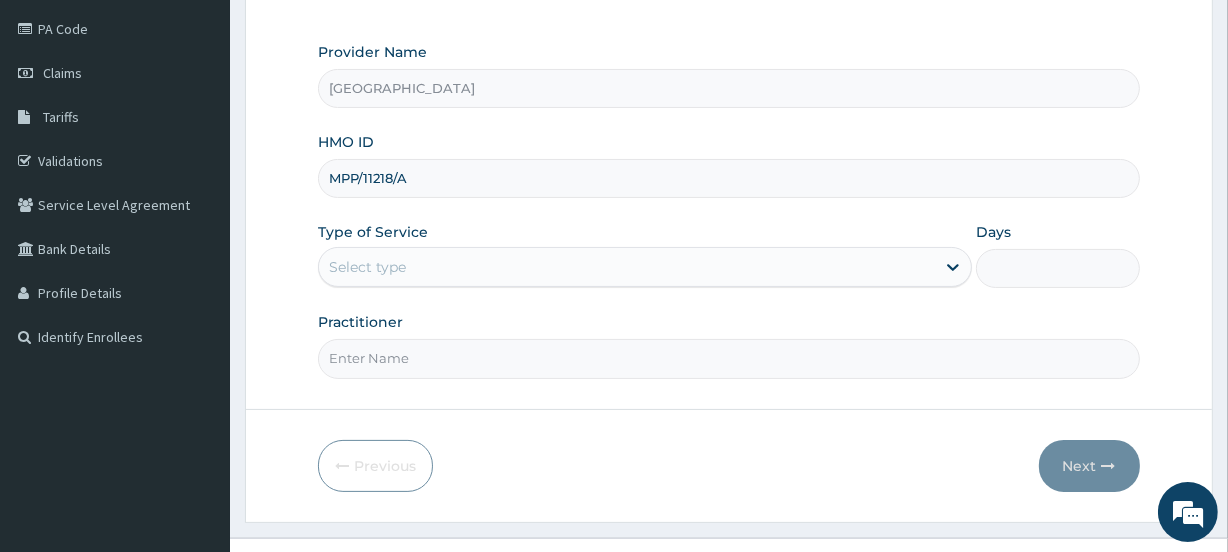 type on "MPP/11218/A" 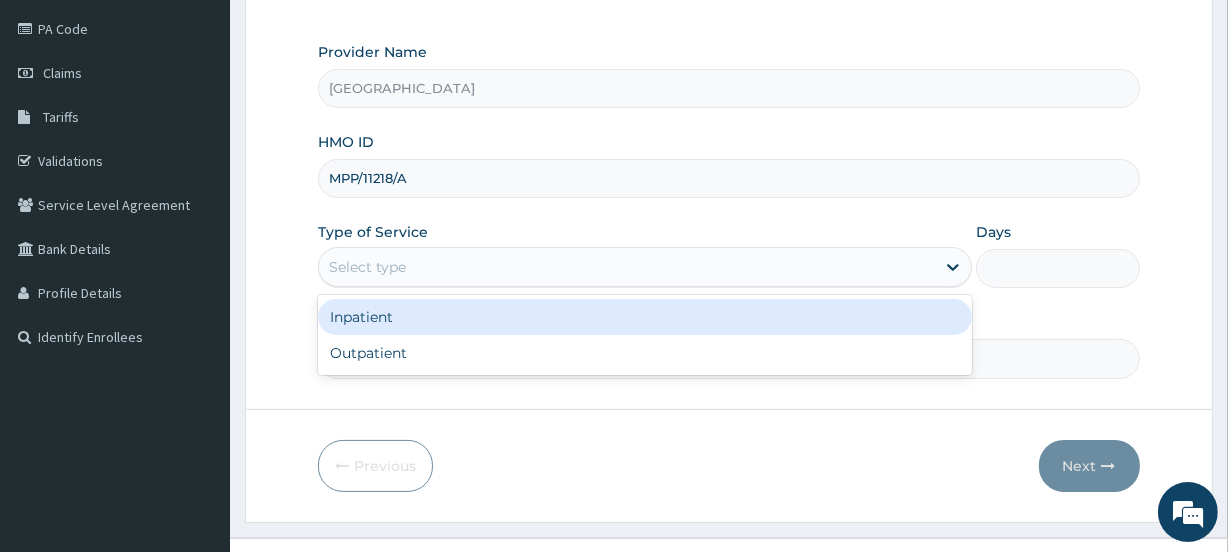 click on "Select type" at bounding box center [627, 267] 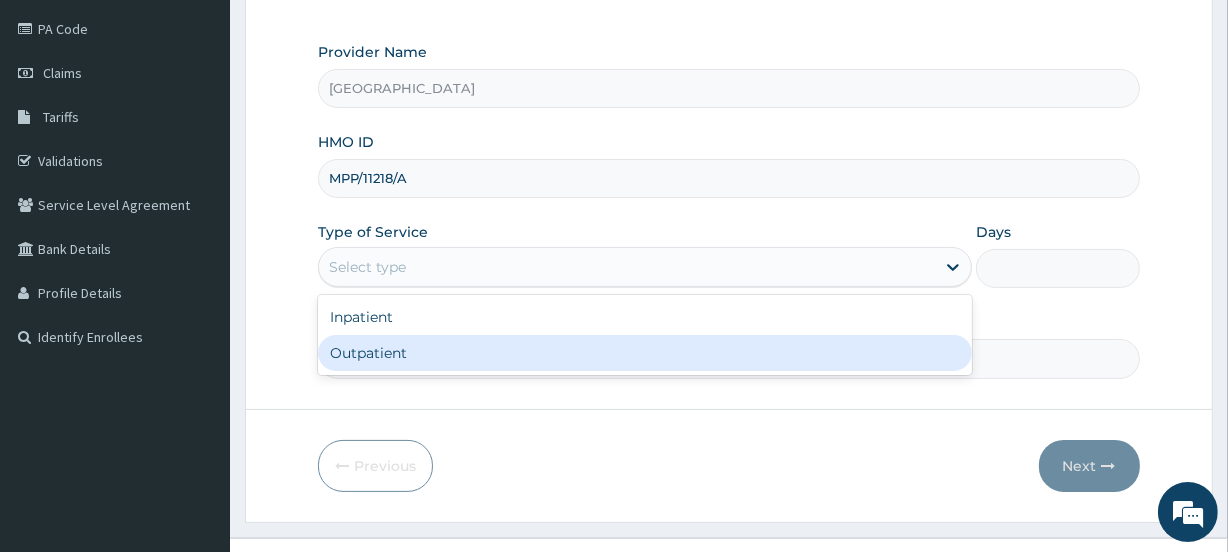click on "Outpatient" at bounding box center [645, 353] 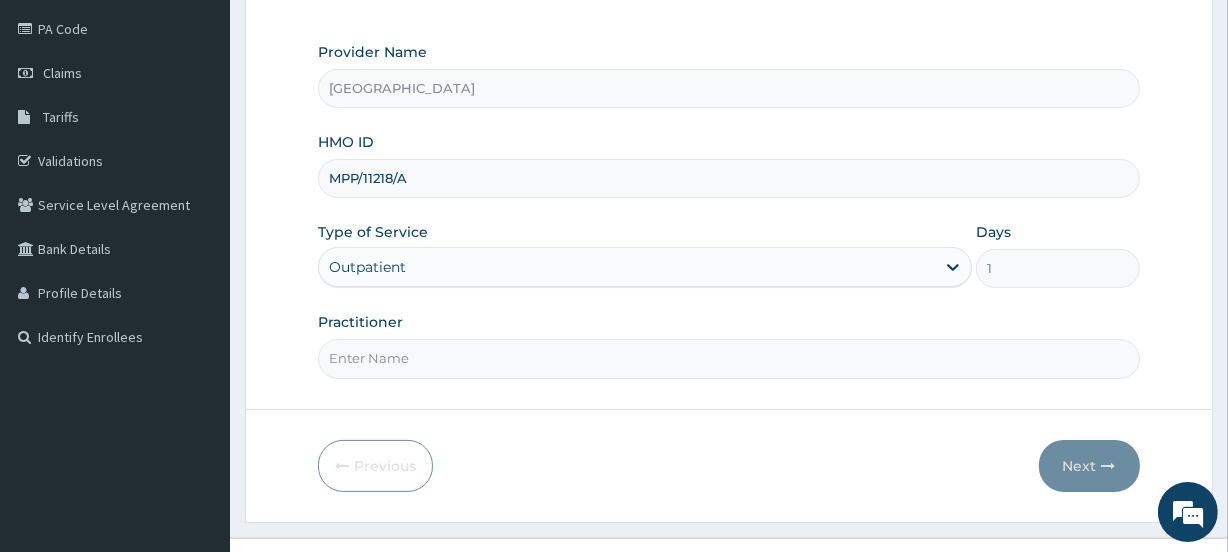 click on "Practitioner" at bounding box center [728, 358] 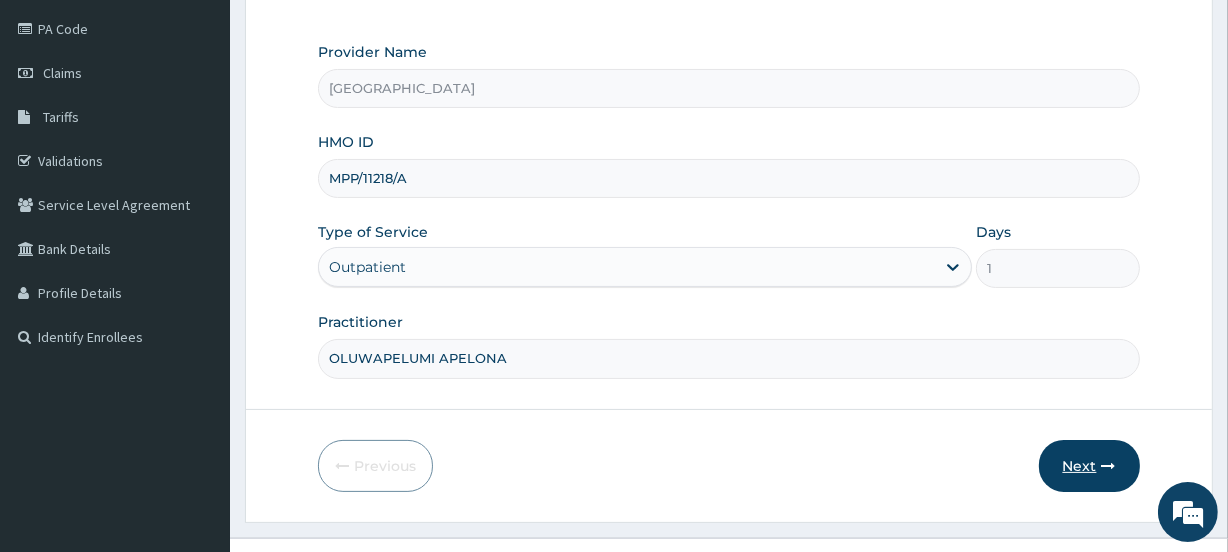 type on "OLUWAPELUMI APELONA" 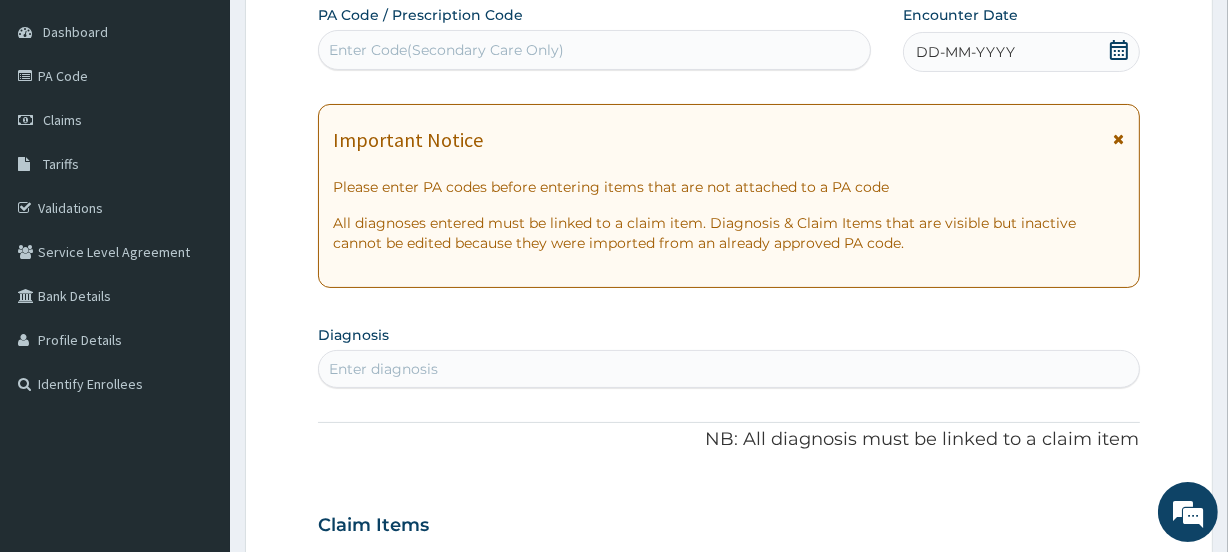 scroll, scrollTop: 0, scrollLeft: 0, axis: both 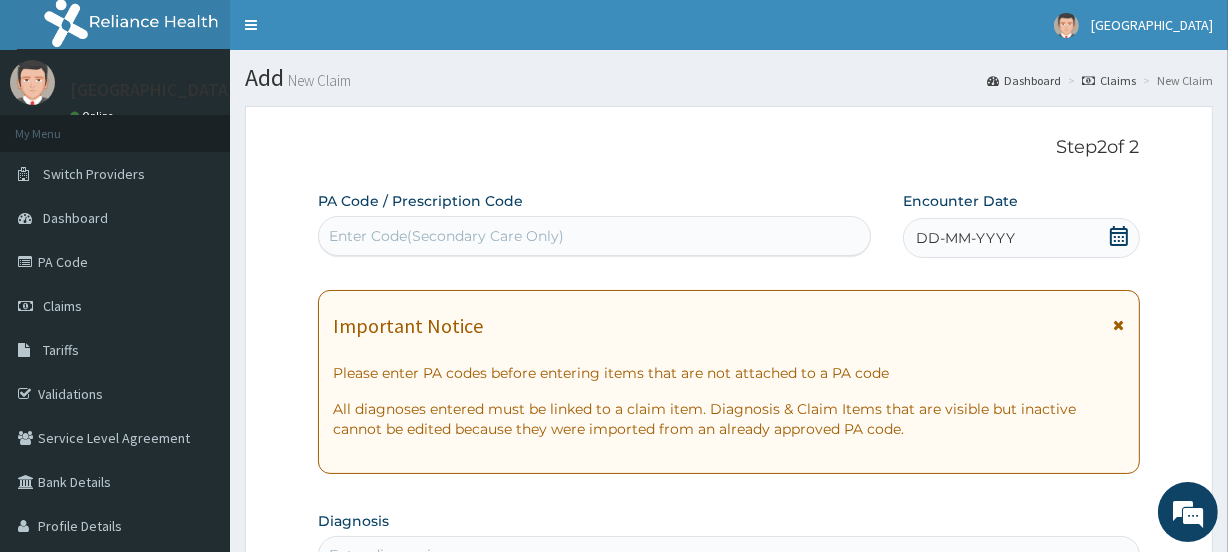 click 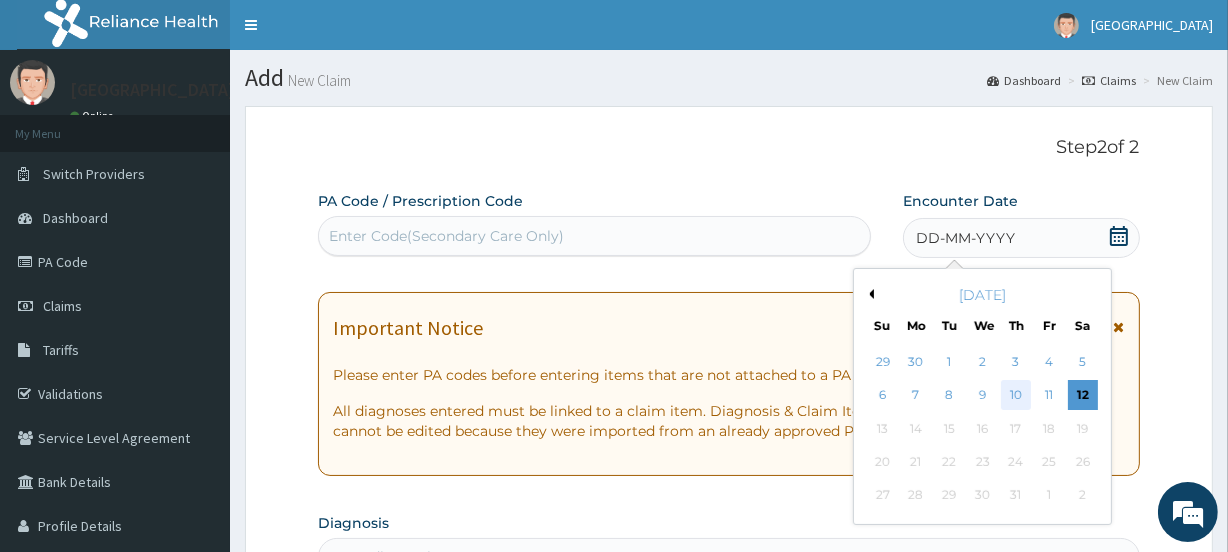 click on "10" at bounding box center [1016, 396] 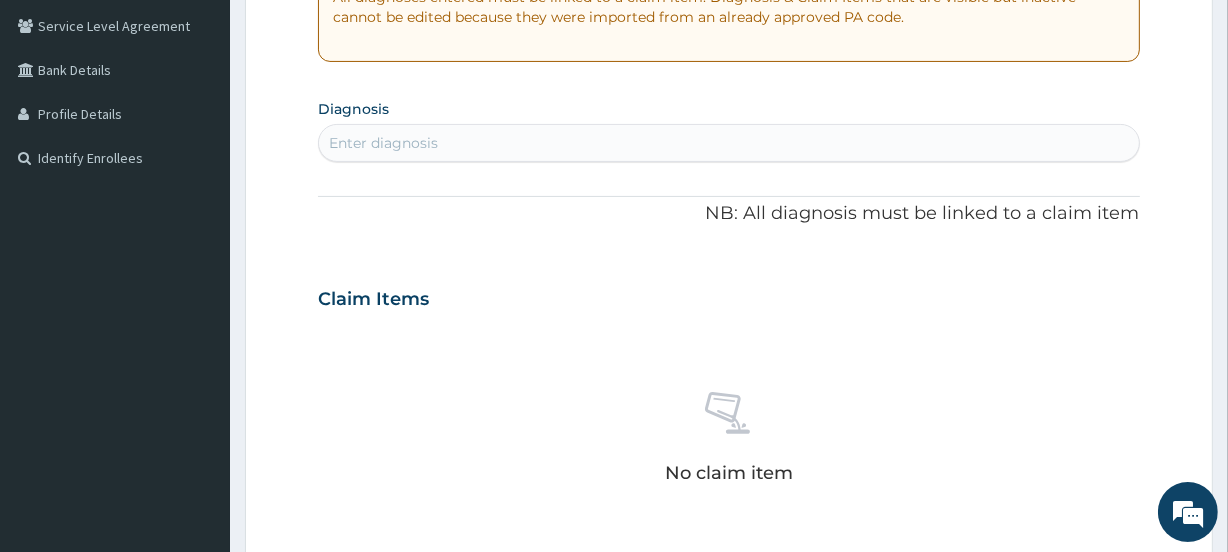 scroll, scrollTop: 410, scrollLeft: 0, axis: vertical 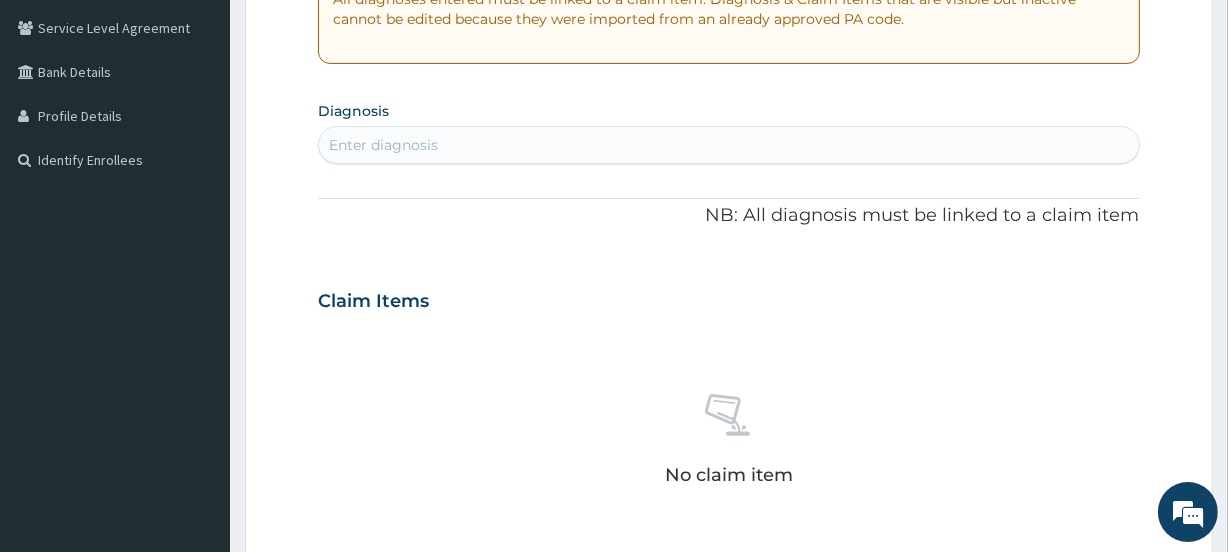 click on "Enter diagnosis" at bounding box center [383, 145] 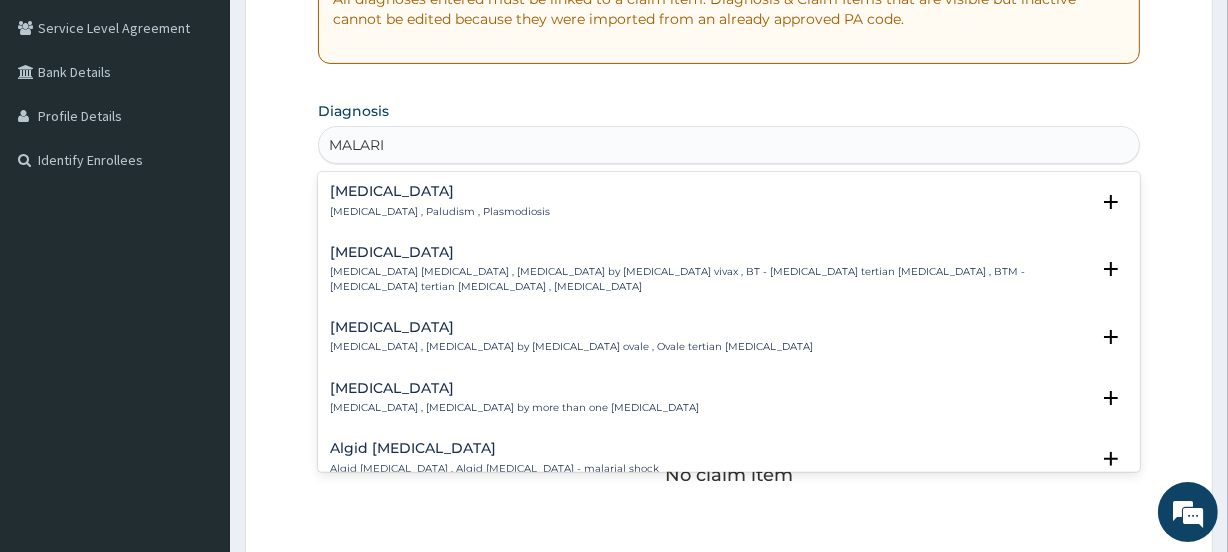 type on "MALARIA" 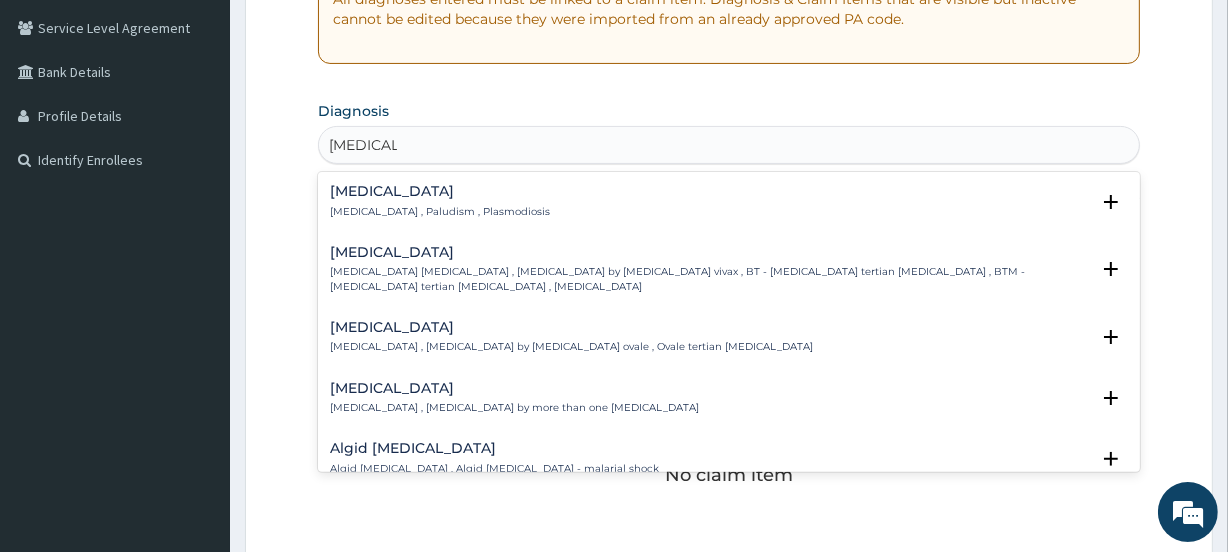 click on "Malaria , Paludism , Plasmodiosis" at bounding box center (440, 212) 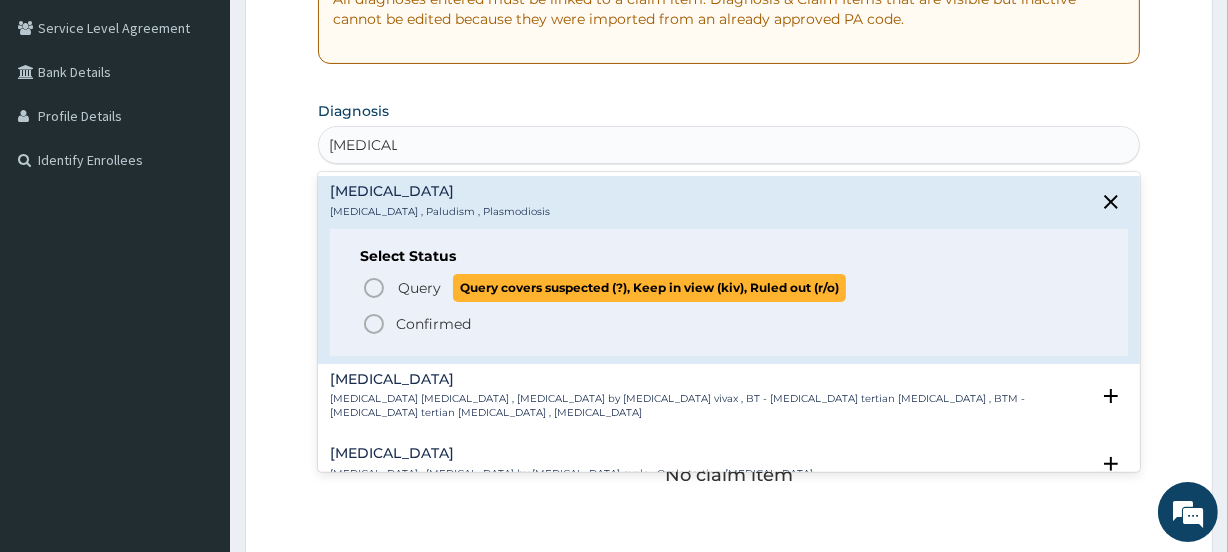 click on "Query" at bounding box center (419, 288) 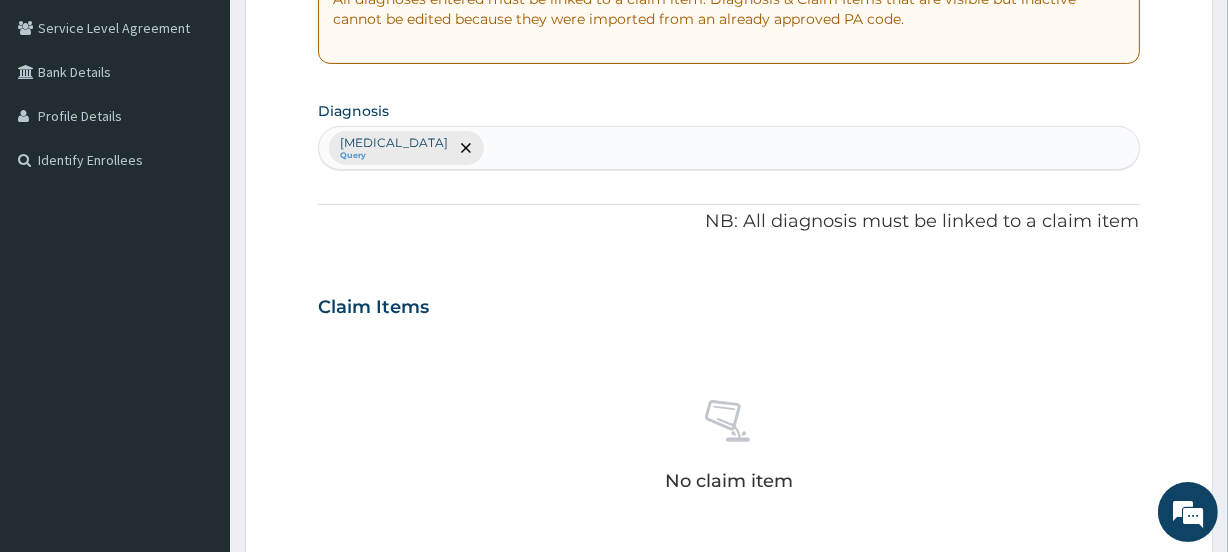 click on "Malaria Query" at bounding box center [728, 148] 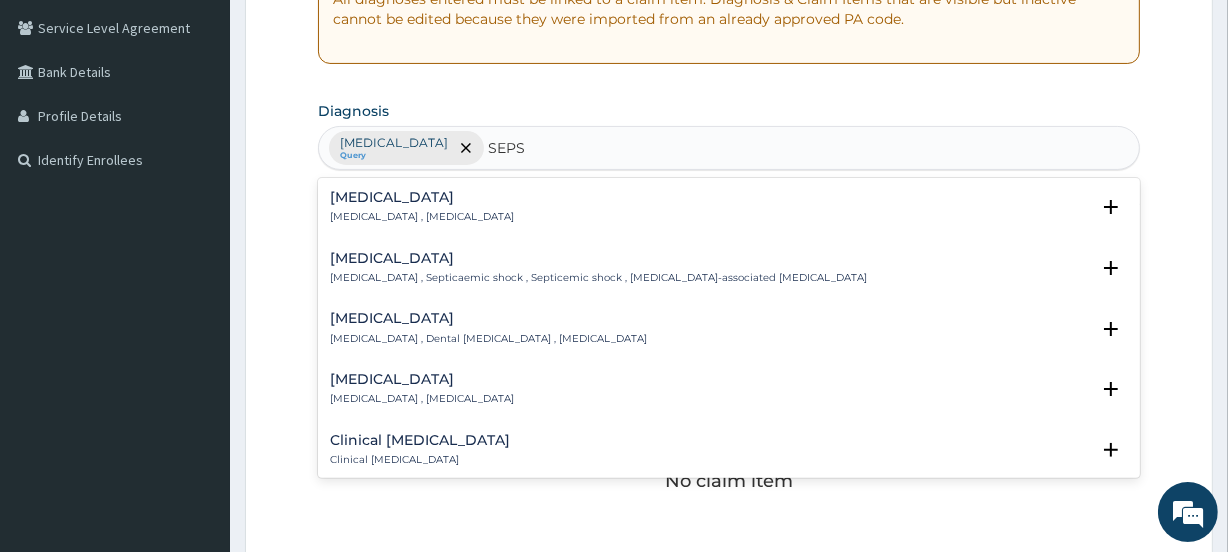 type on "SEPSI" 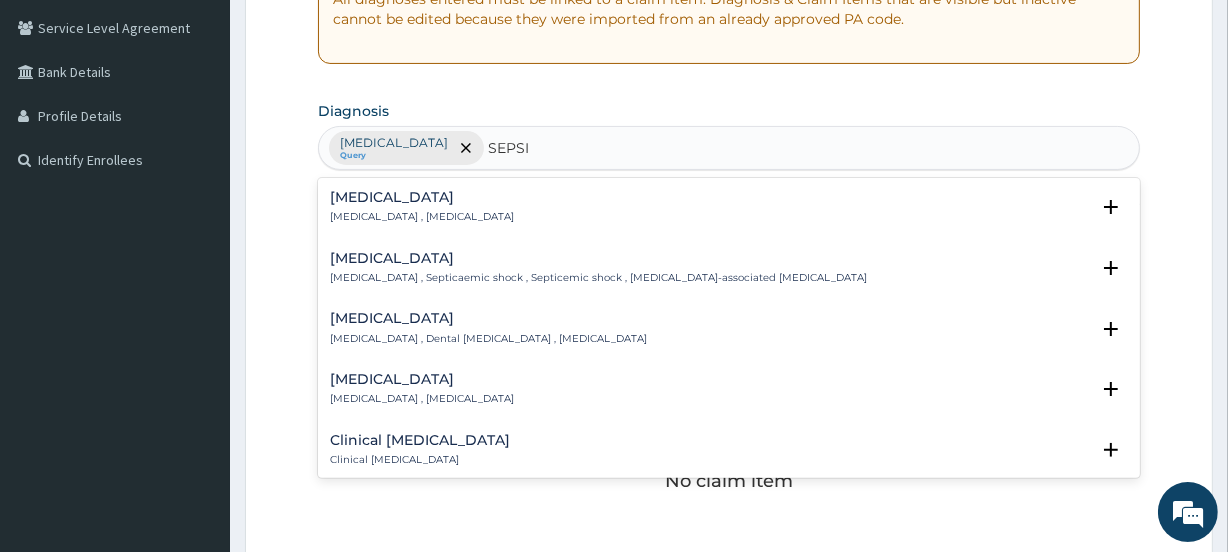 click on "Systemic infection , Sepsis" at bounding box center [422, 217] 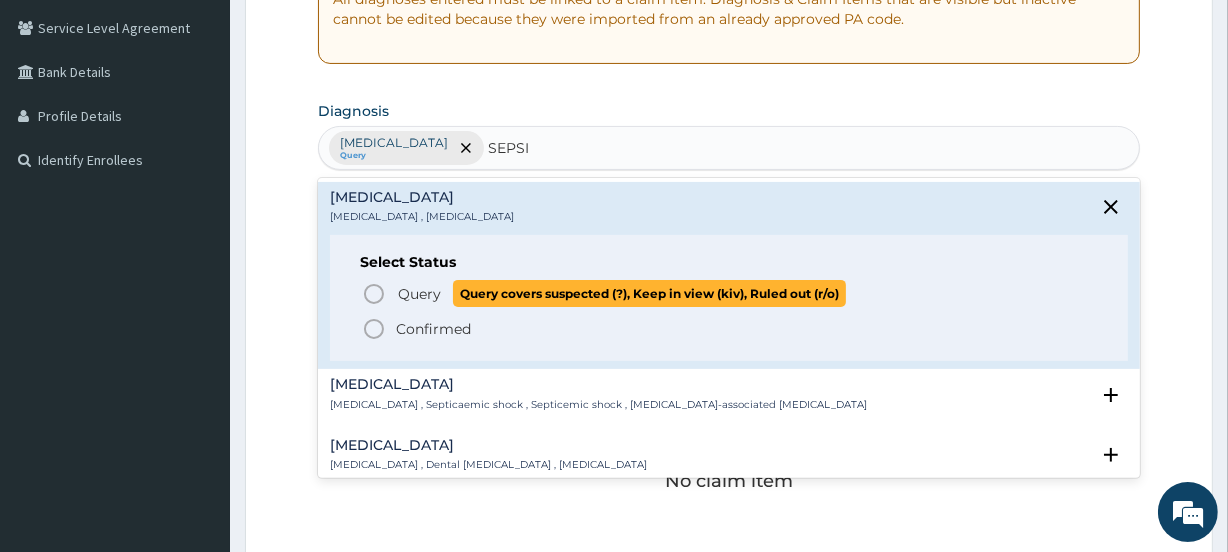 click on "Query" at bounding box center (419, 294) 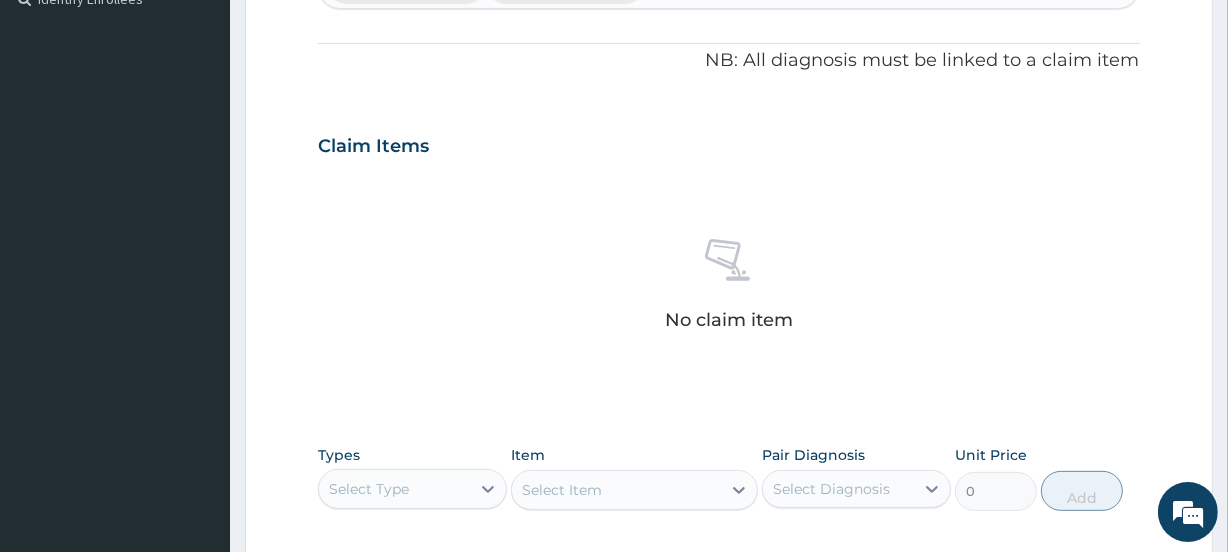 scroll, scrollTop: 564, scrollLeft: 0, axis: vertical 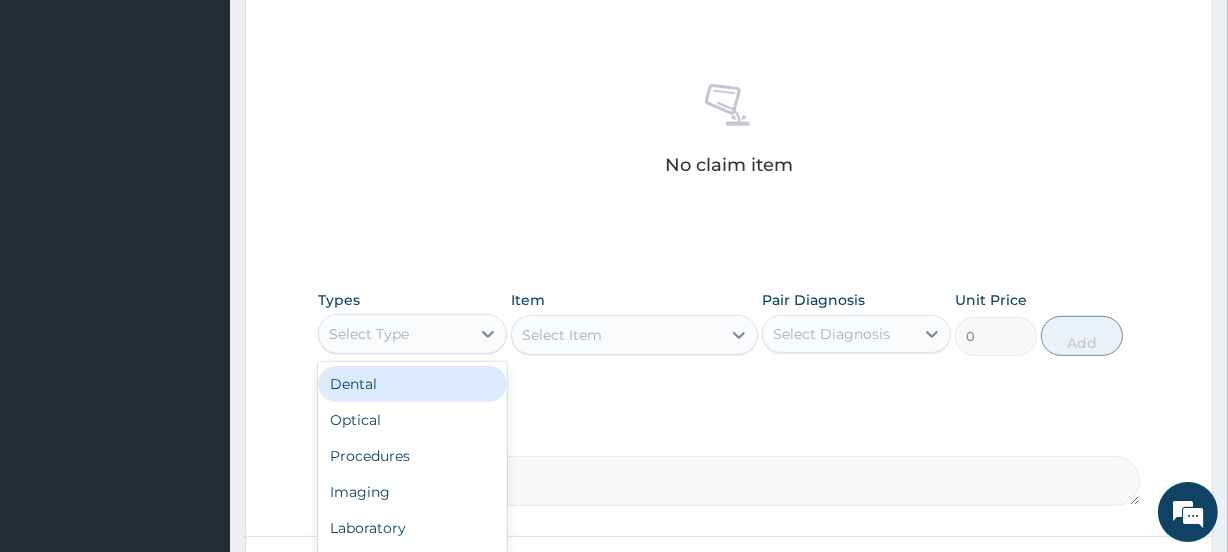 click on "Select Type" at bounding box center [394, 334] 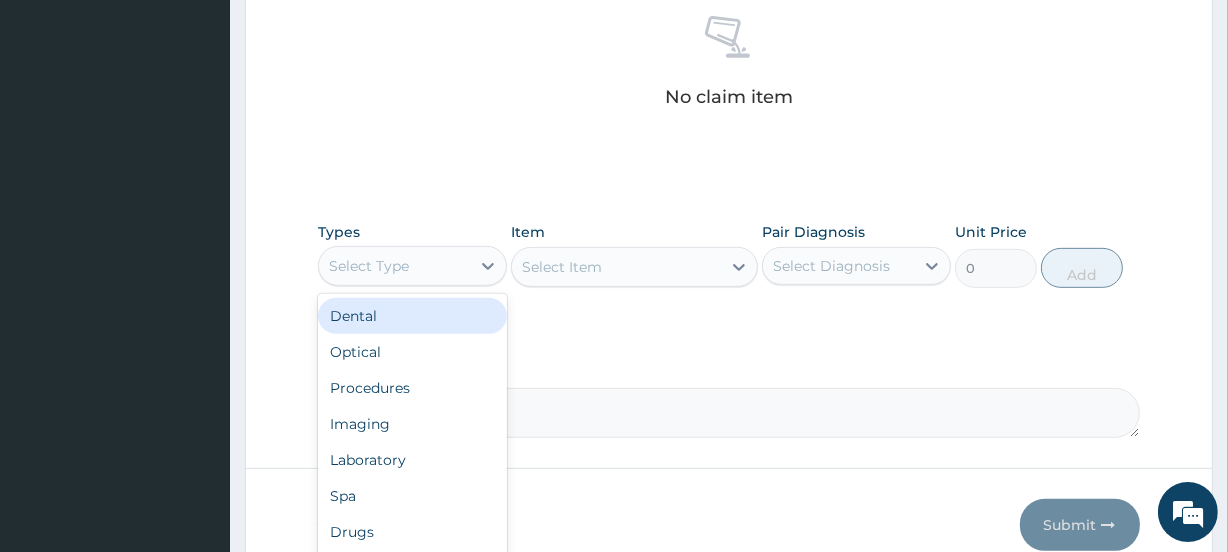 scroll, scrollTop: 889, scrollLeft: 0, axis: vertical 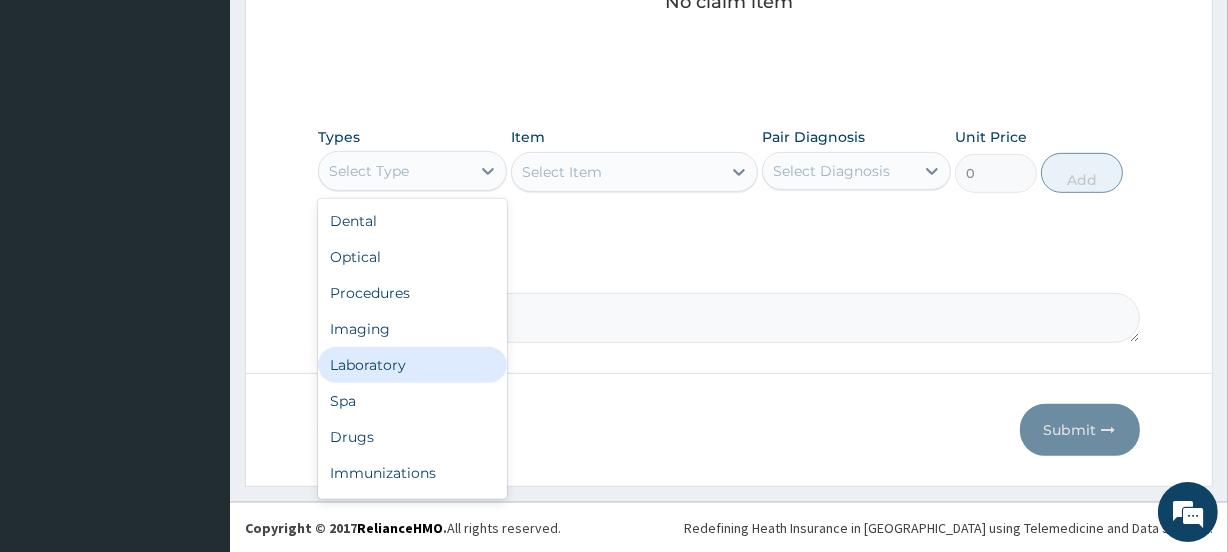click on "Laboratory" at bounding box center [412, 365] 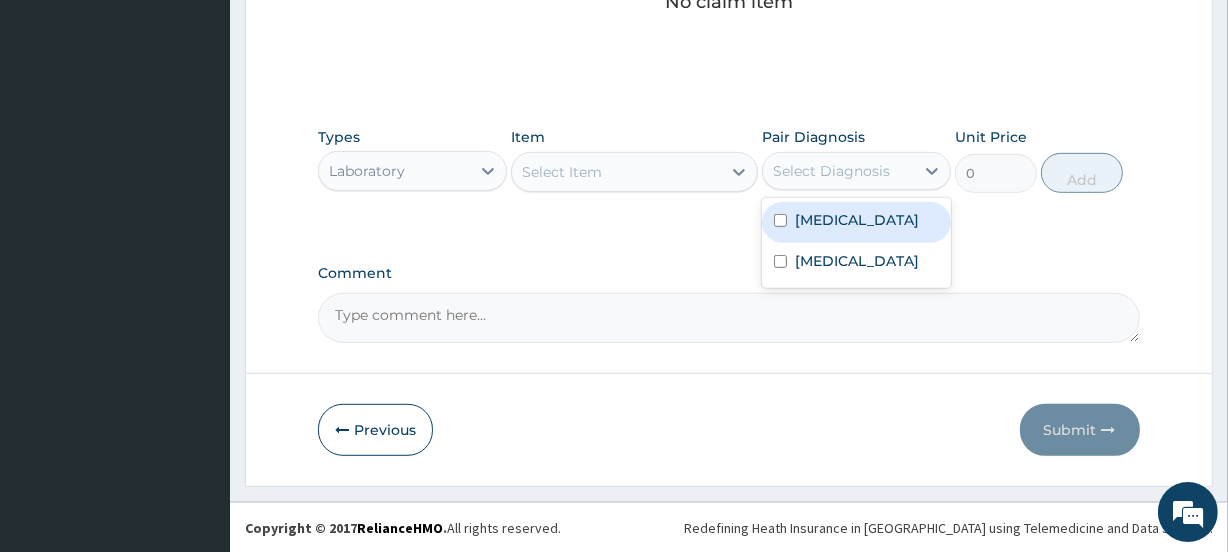 click on "Select Diagnosis" at bounding box center (831, 171) 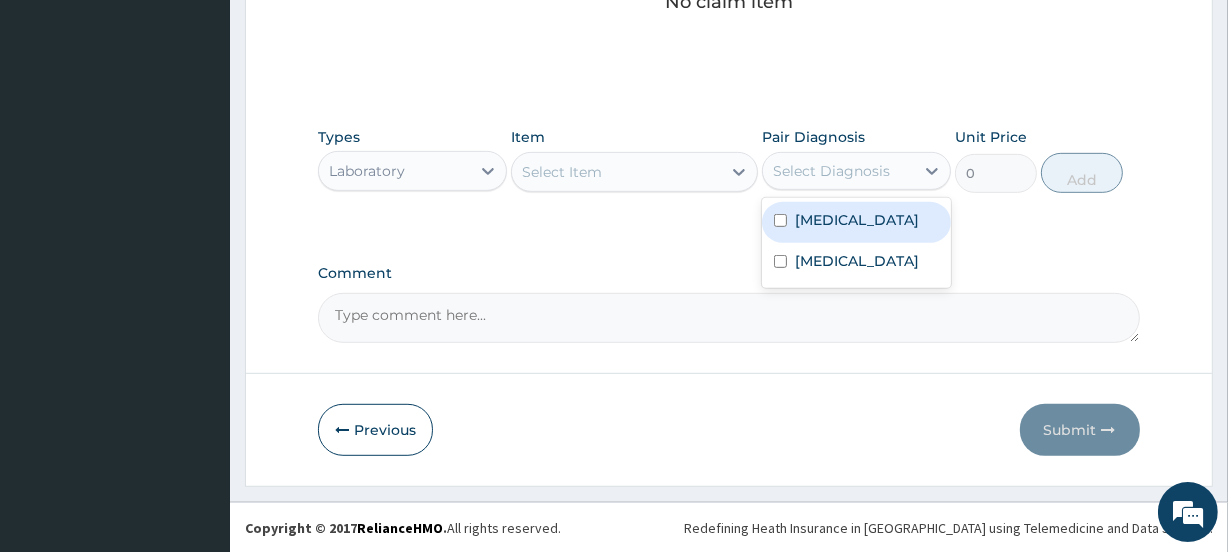 click on "Malaria" at bounding box center (857, 220) 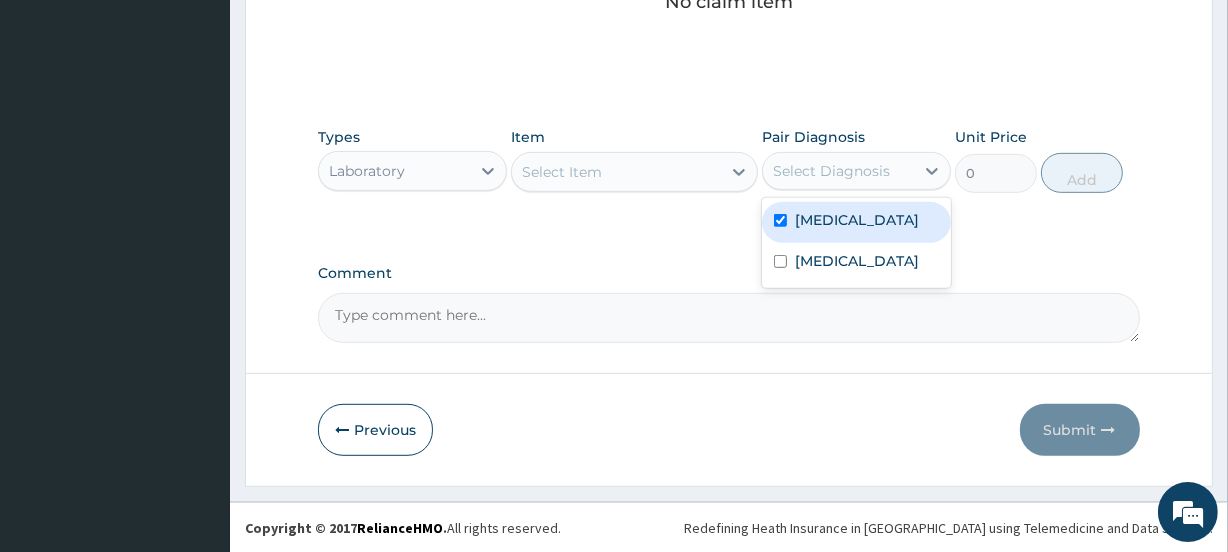 checkbox on "true" 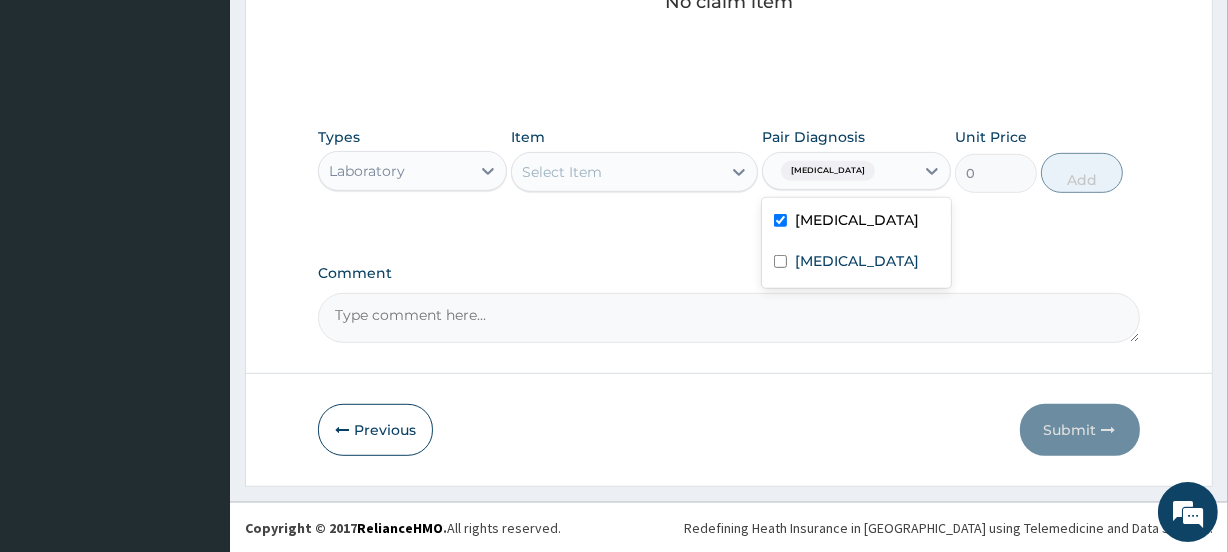 click on "Select Item" at bounding box center [562, 172] 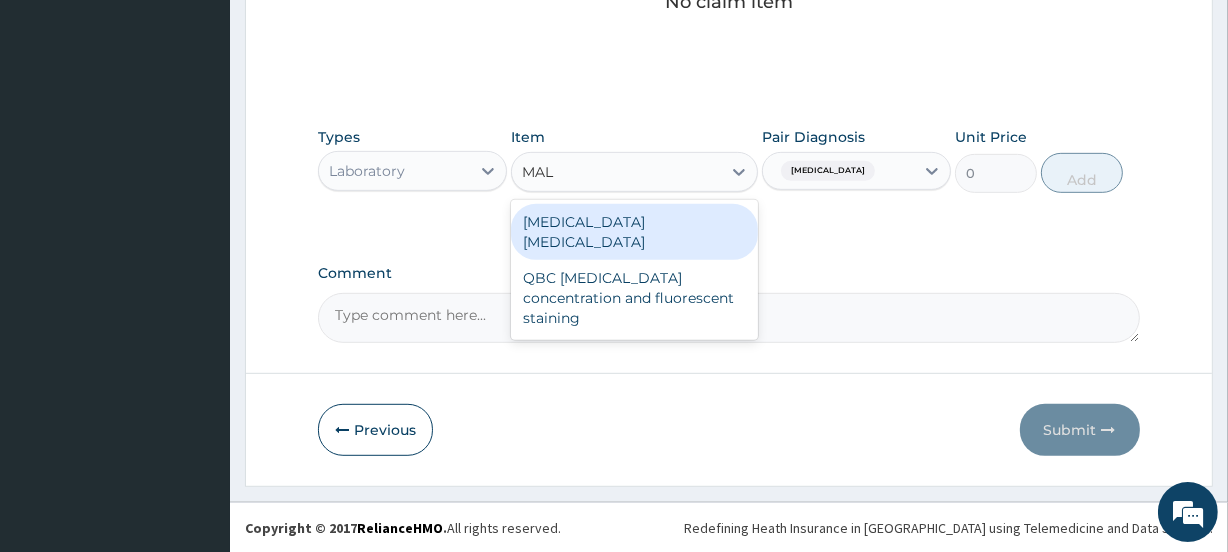 type on "MALA" 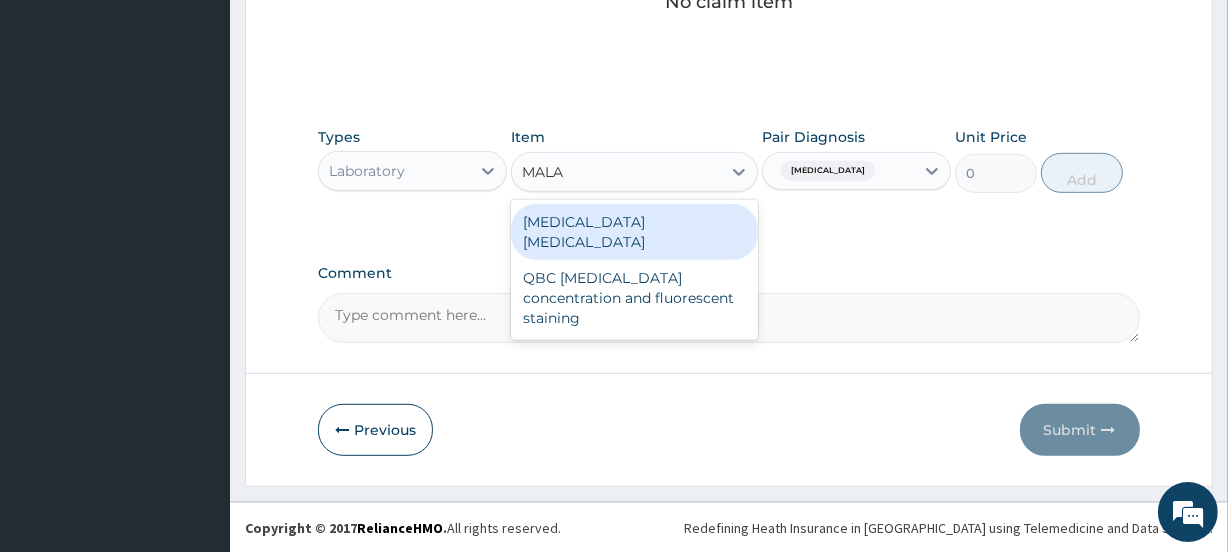 click on "Malaria parasite" at bounding box center [634, 232] 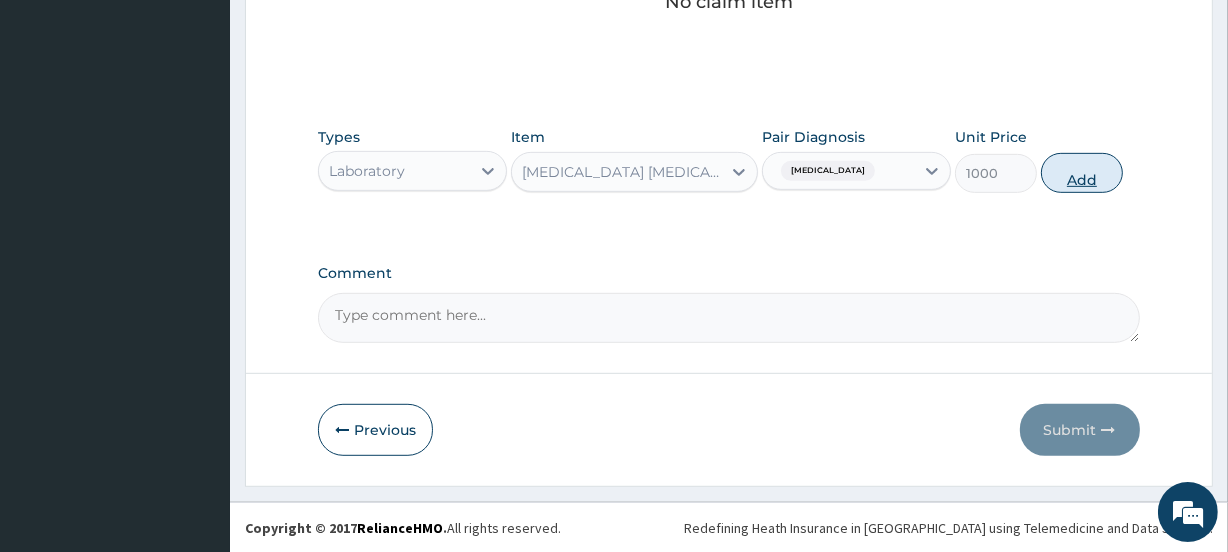 click on "Add" at bounding box center [1082, 173] 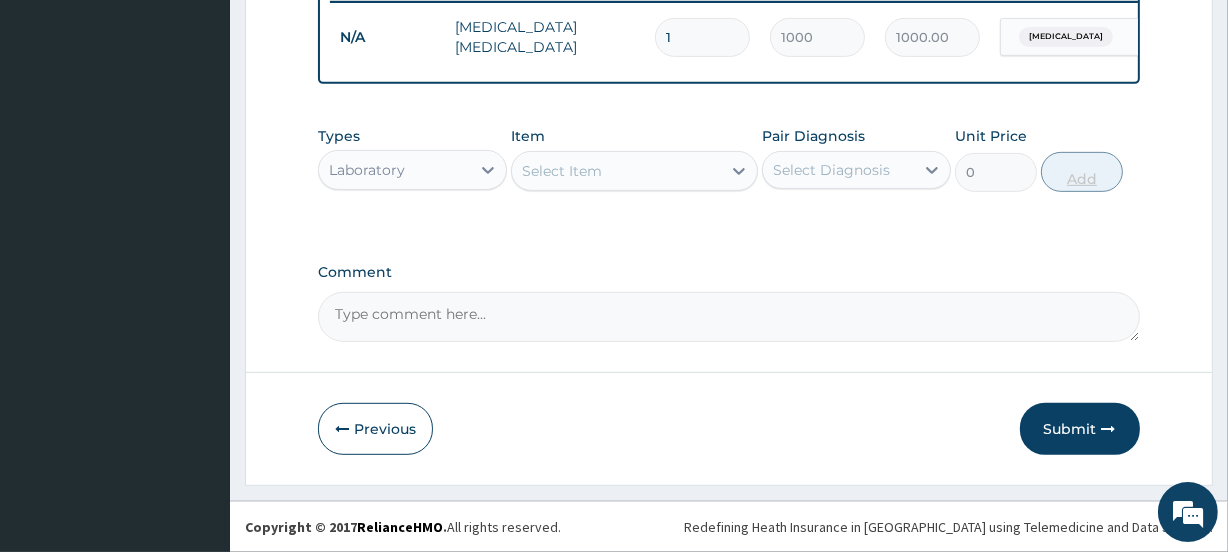 scroll, scrollTop: 807, scrollLeft: 0, axis: vertical 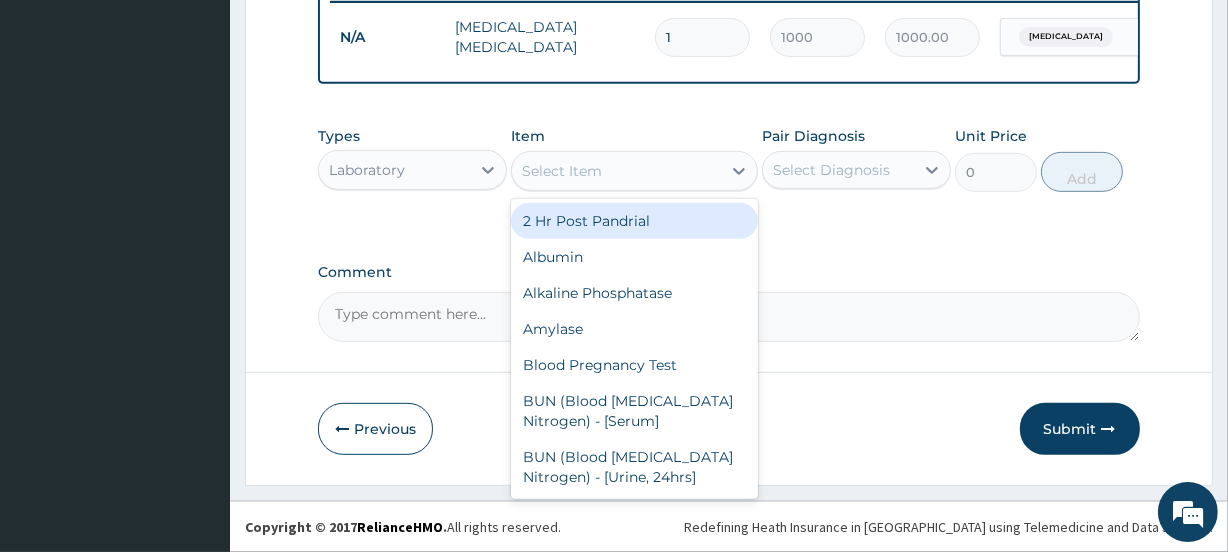 click on "Select Item" at bounding box center [562, 171] 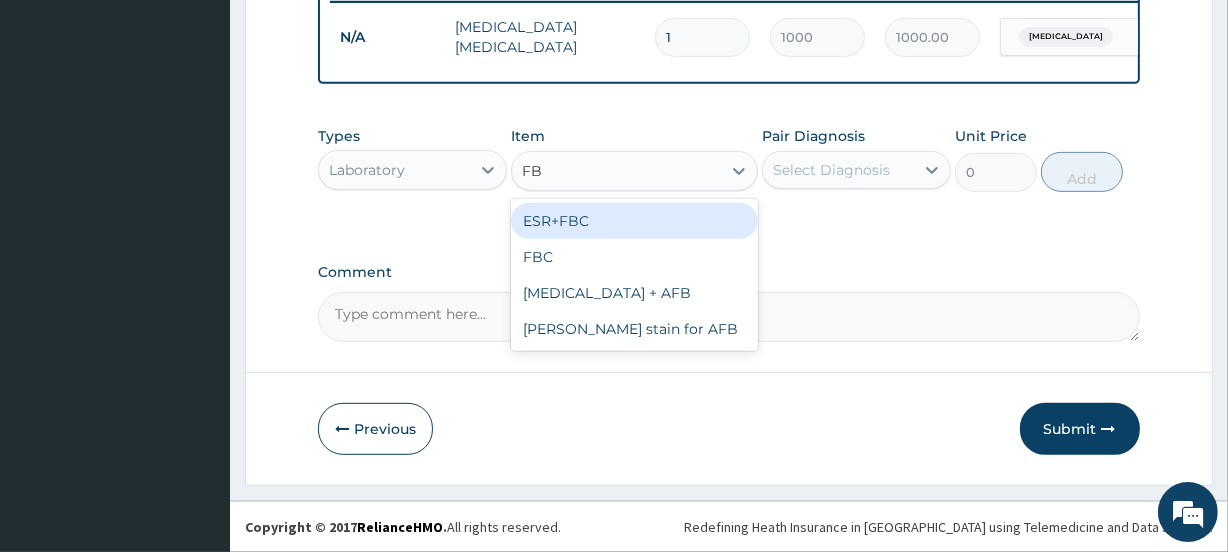 type on "FBC" 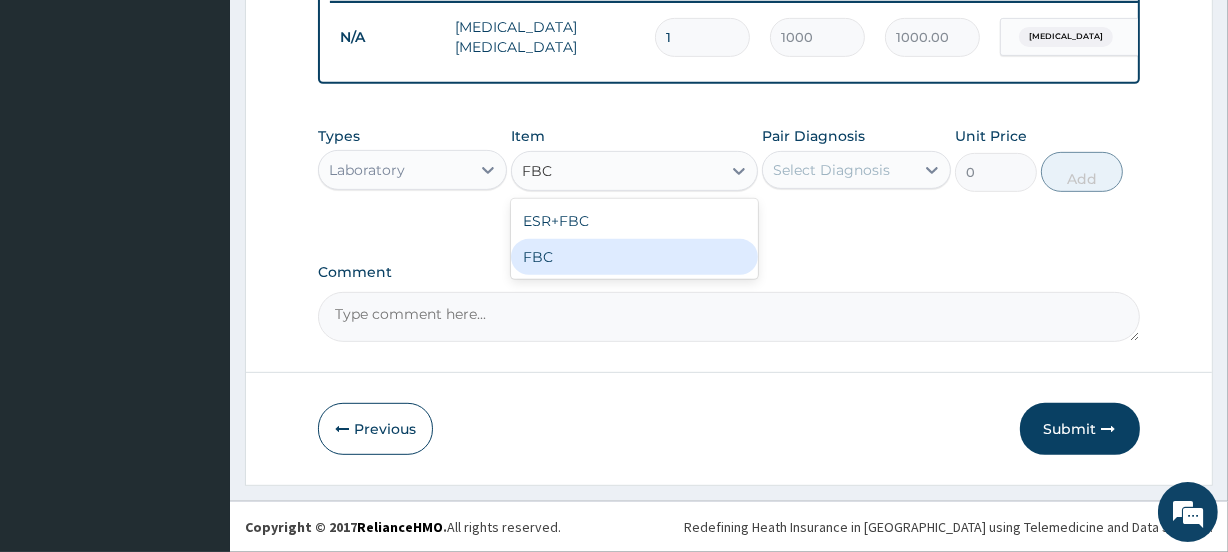 click on "FBC" at bounding box center (634, 257) 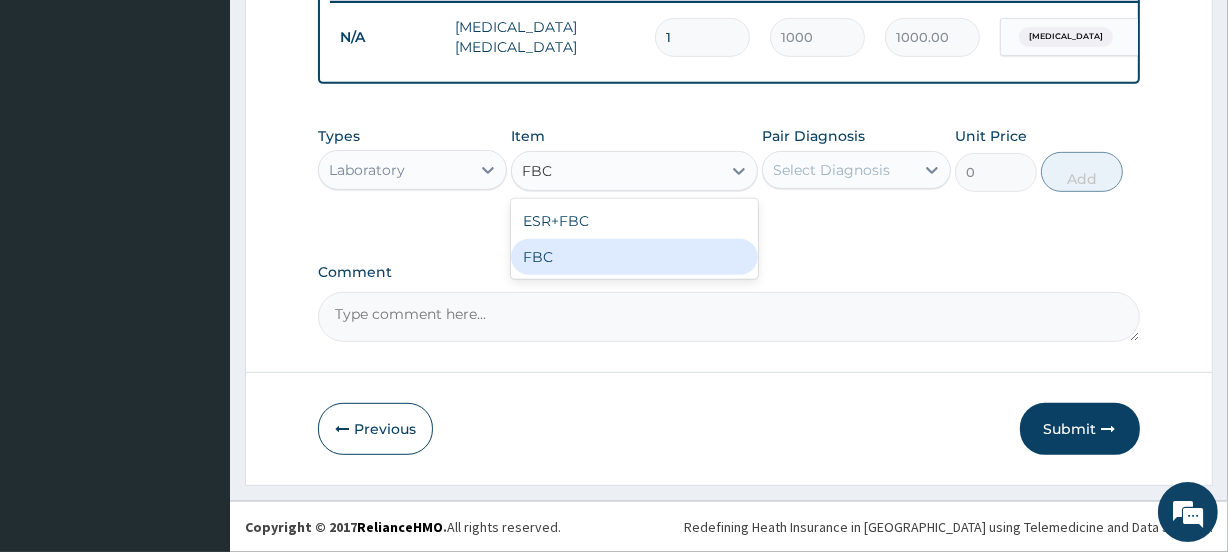 type 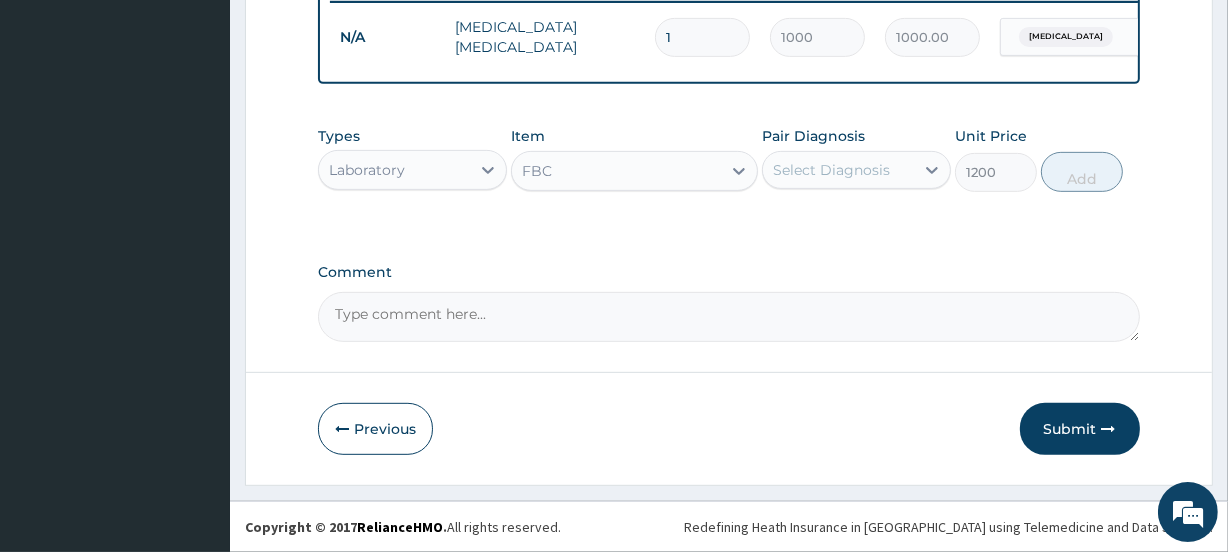click on "Select Diagnosis" at bounding box center [831, 170] 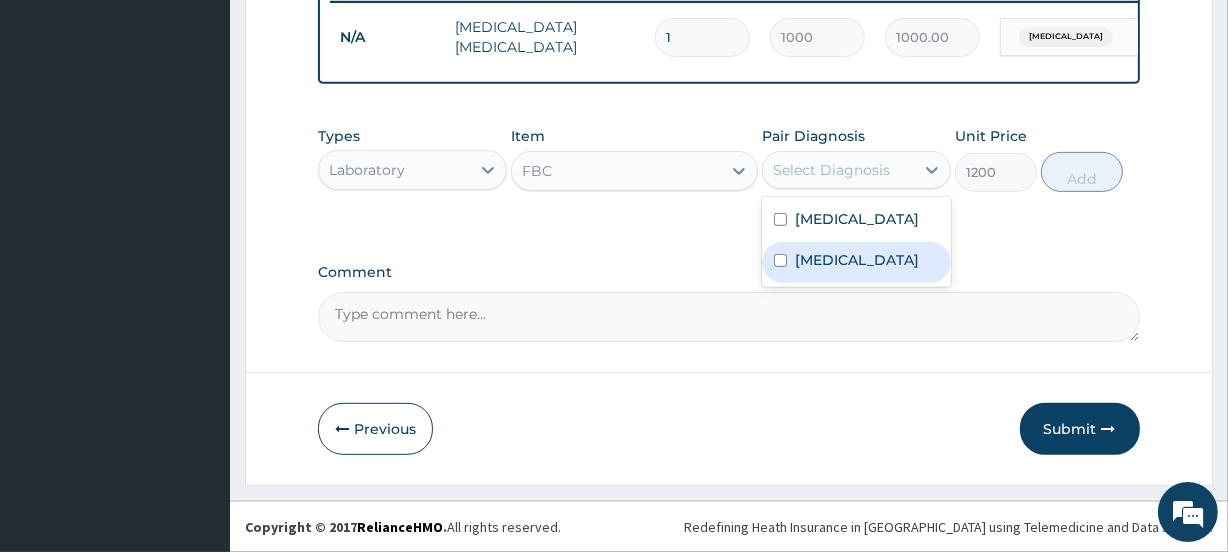 click on "Sepsis" at bounding box center [856, 262] 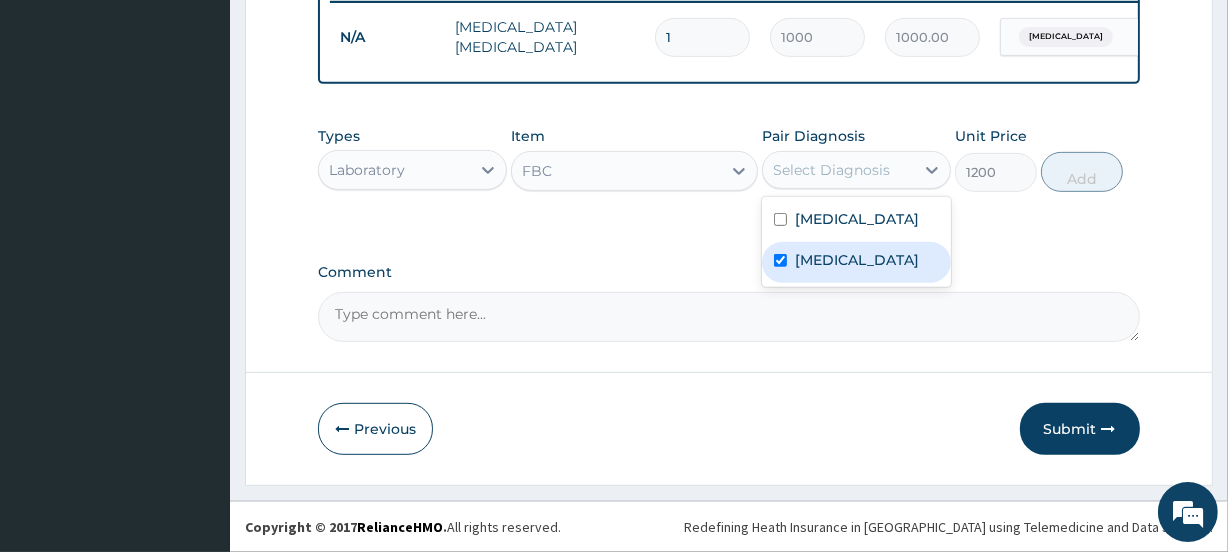 checkbox on "true" 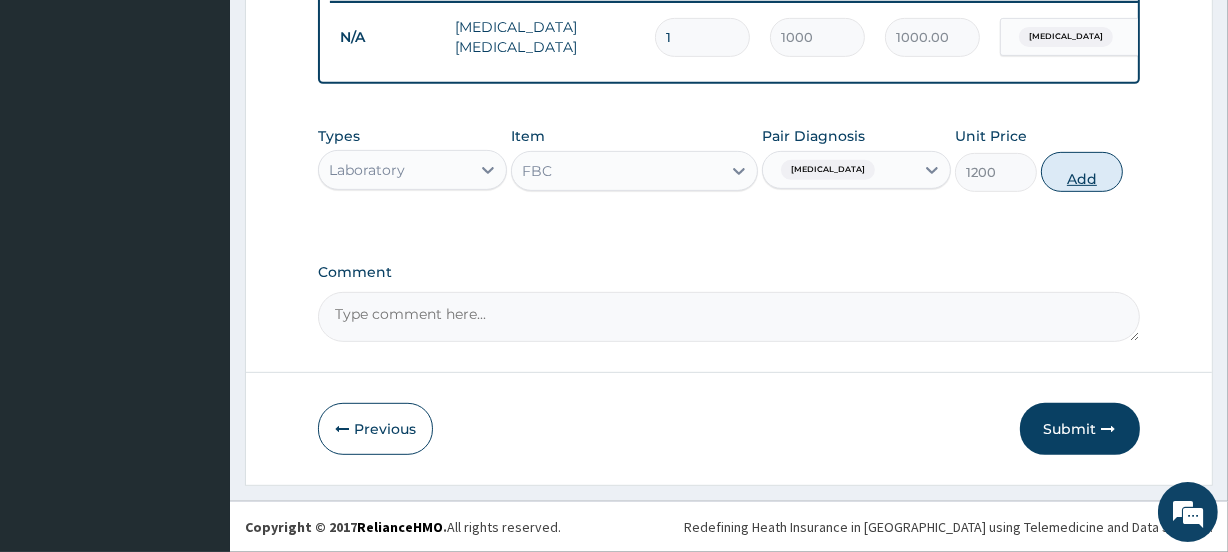 click on "Add" at bounding box center [1082, 172] 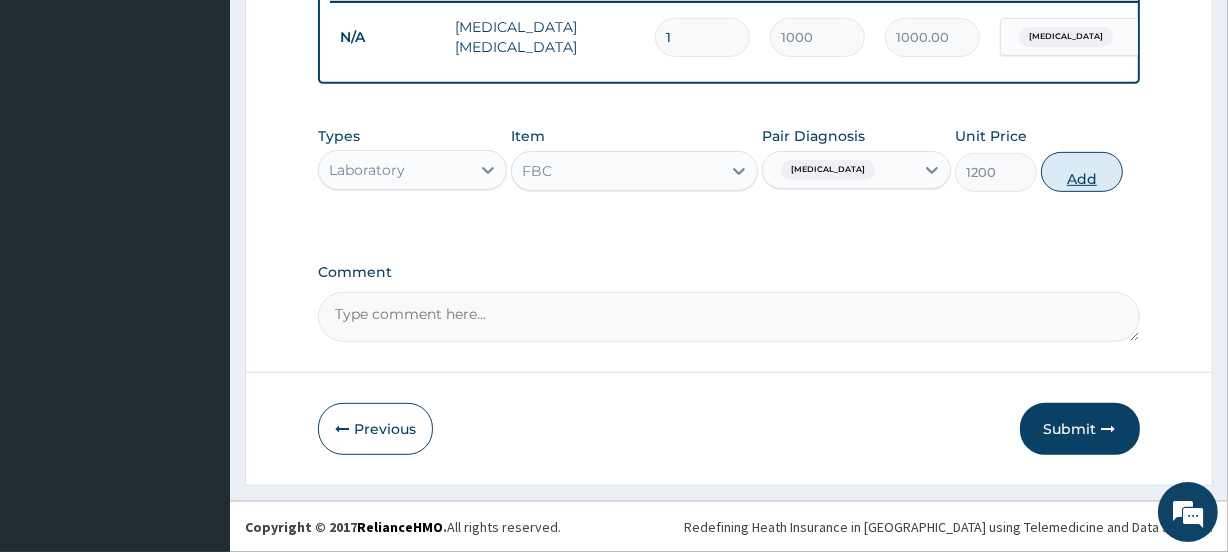 type on "0" 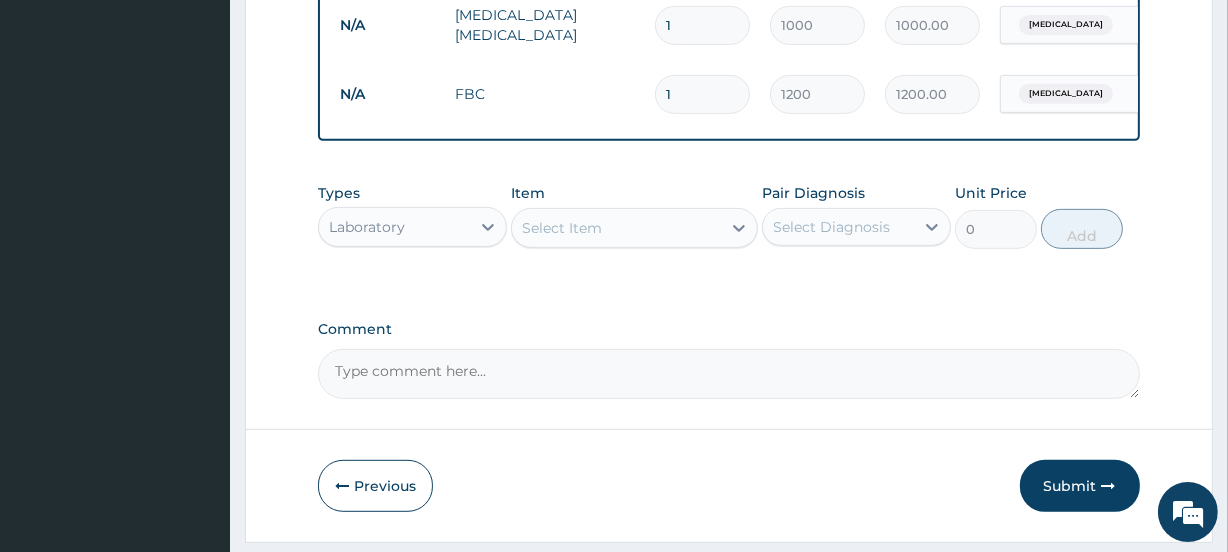 click on "Select Item" at bounding box center (616, 228) 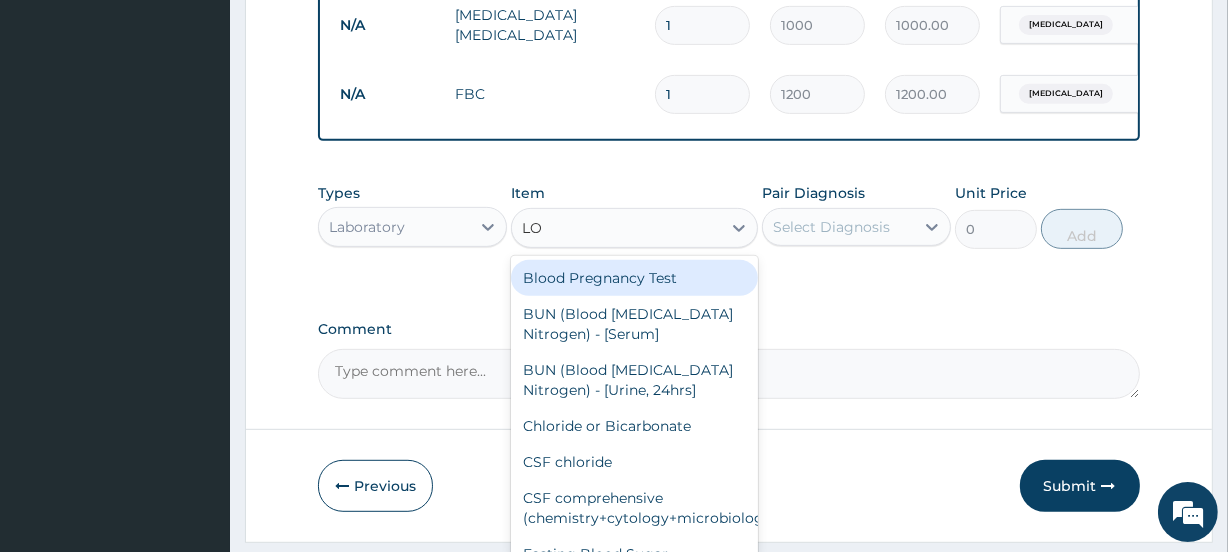 type on "L" 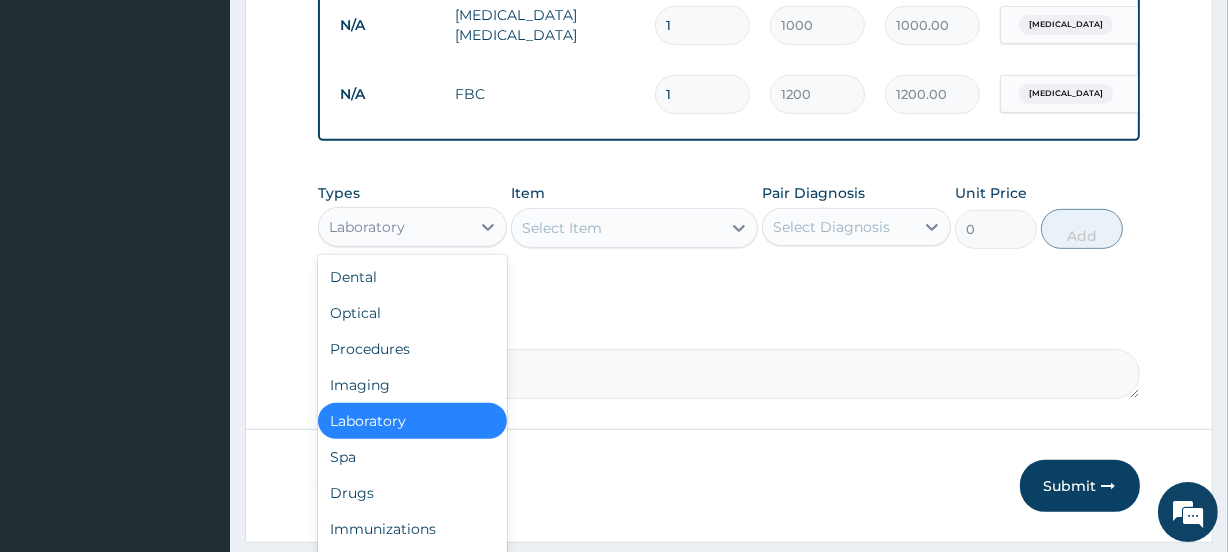 click on "Laboratory" at bounding box center (394, 227) 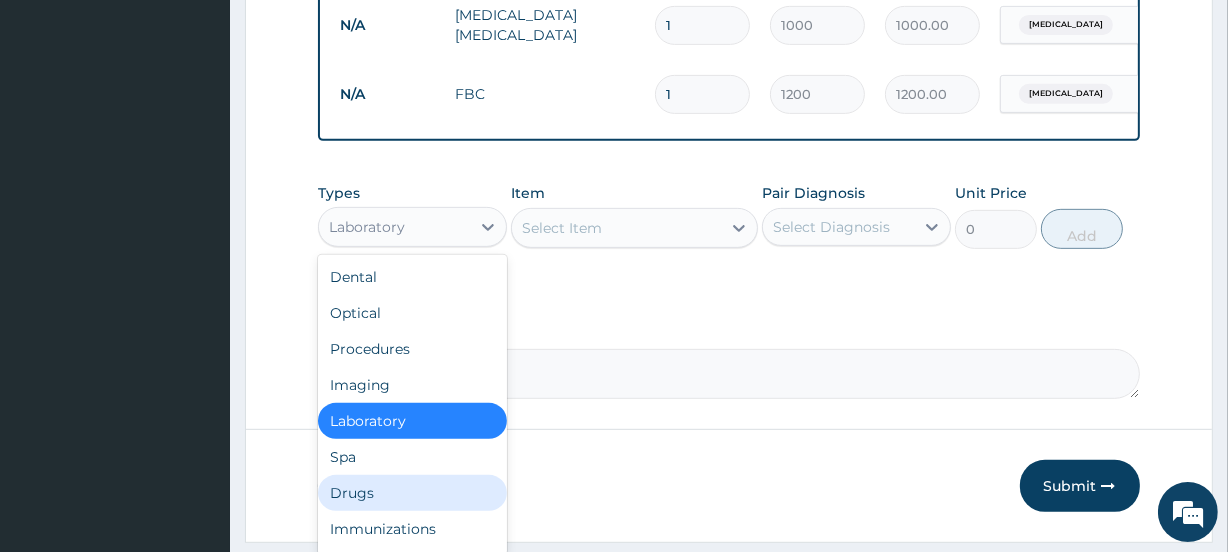 click on "Drugs" at bounding box center (412, 493) 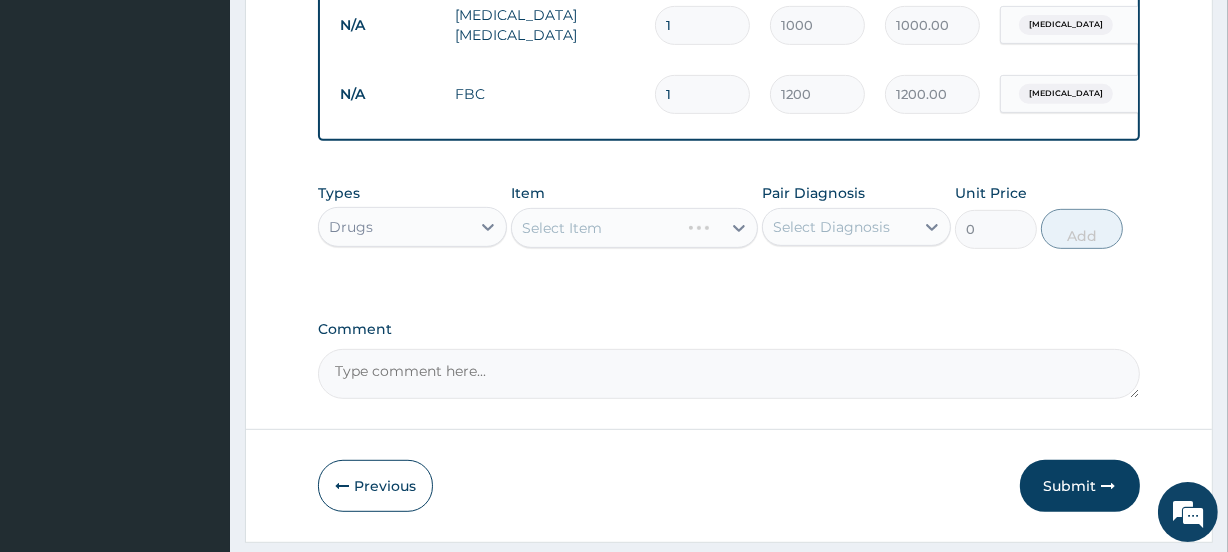 click on "Select Item" at bounding box center (634, 228) 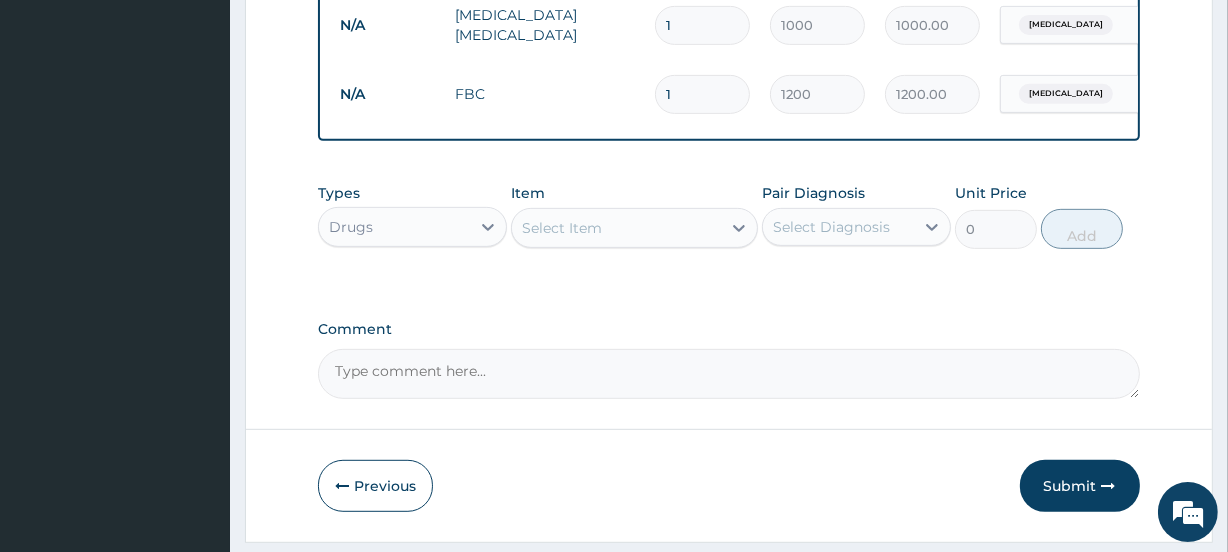 click on "Select Item" at bounding box center [616, 228] 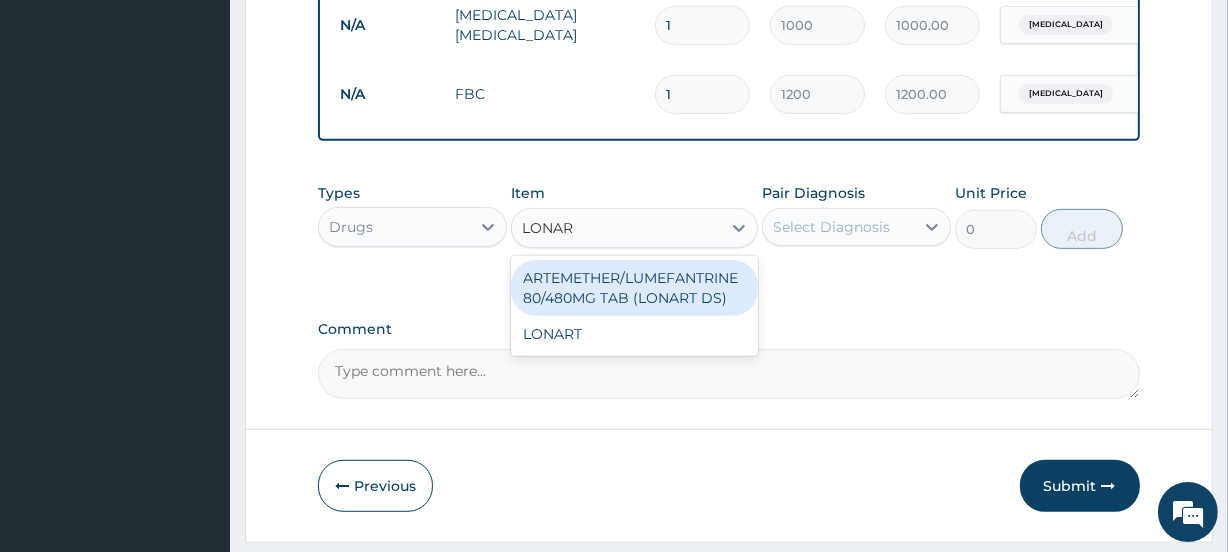type on "LONART" 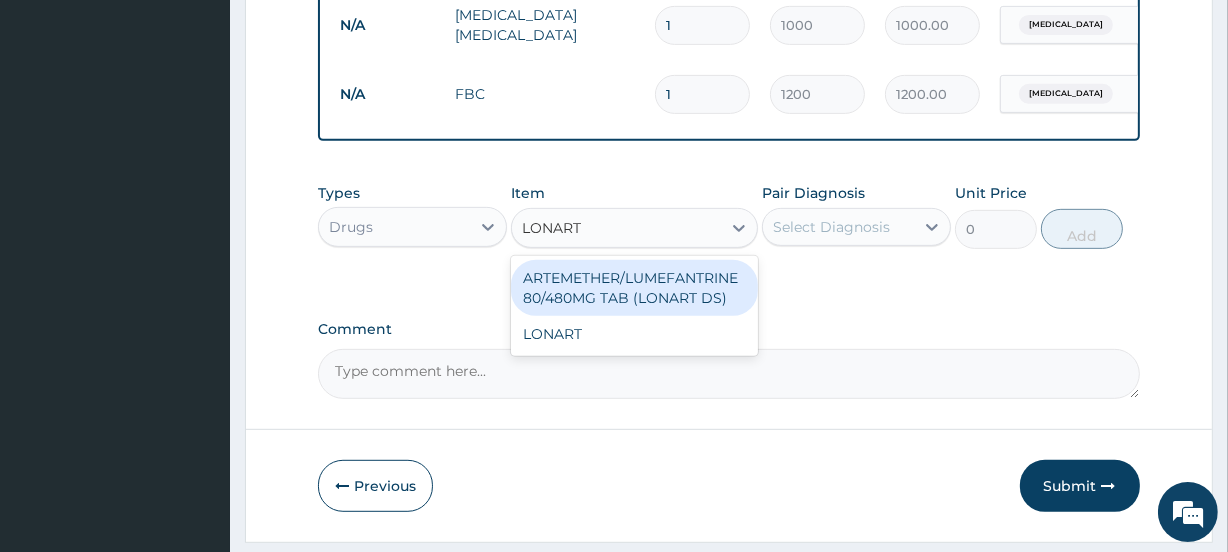 click on "ARTEMETHER/LUMEFANTRINE 80/480MG TAB  (LONART DS)" at bounding box center (634, 288) 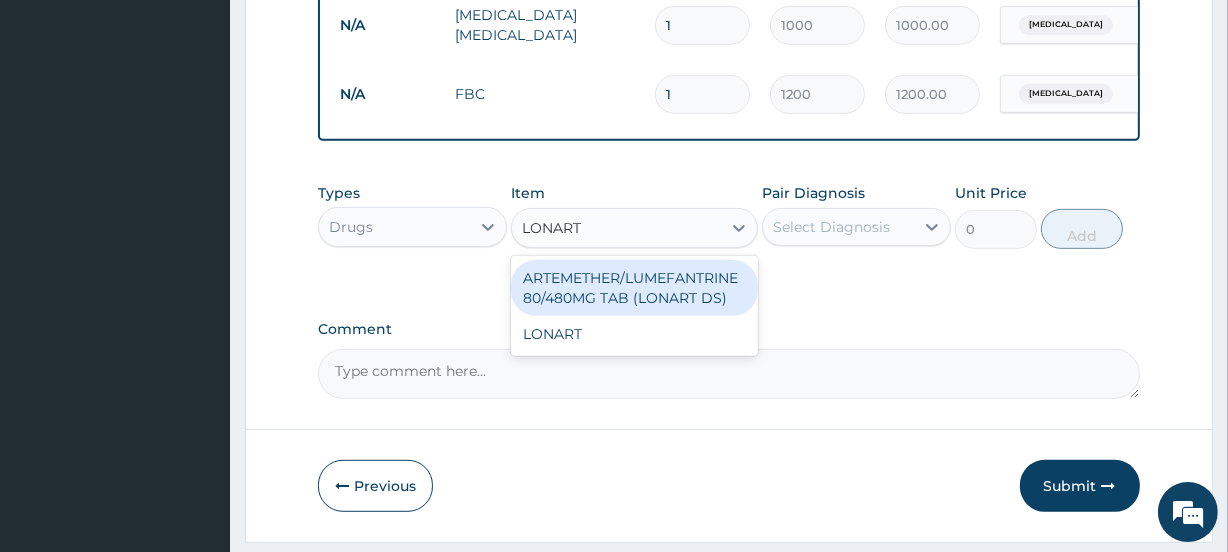 type 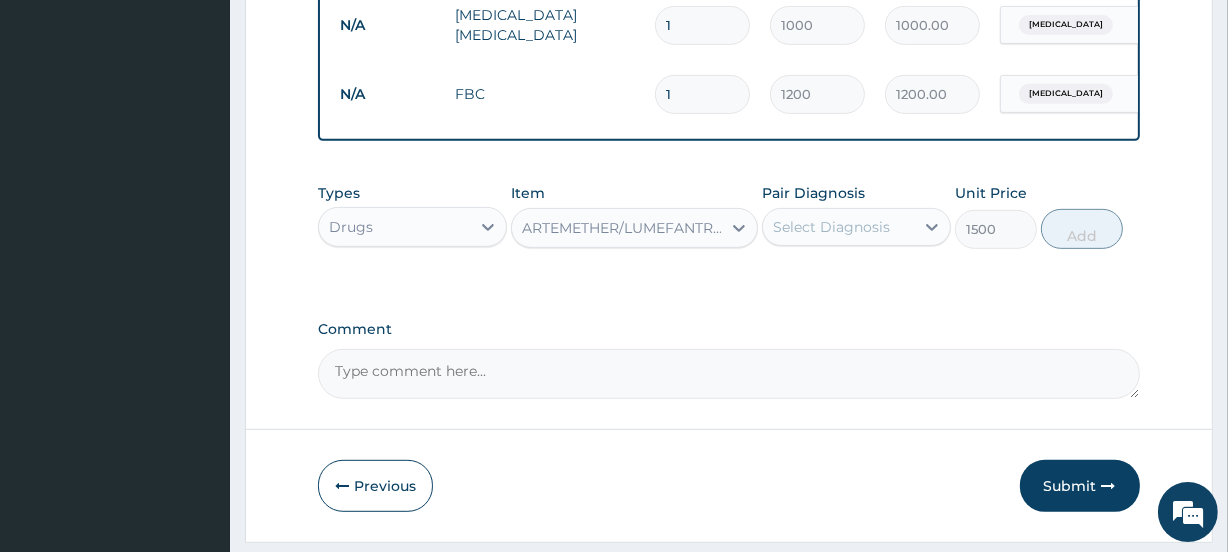 click on "Select Diagnosis" at bounding box center [831, 227] 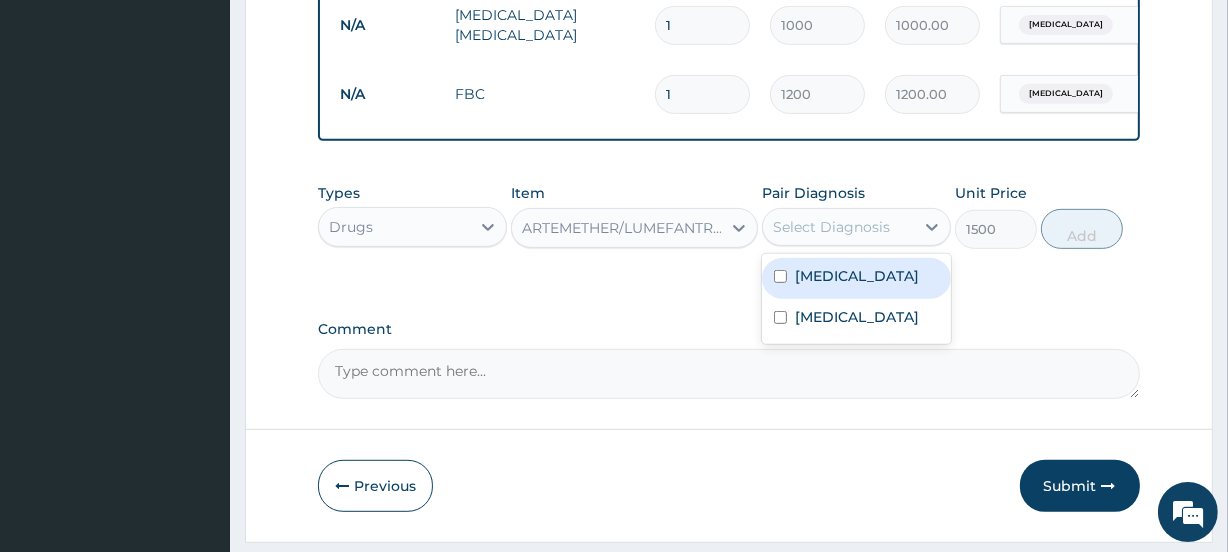 click on "Malaria" at bounding box center [857, 276] 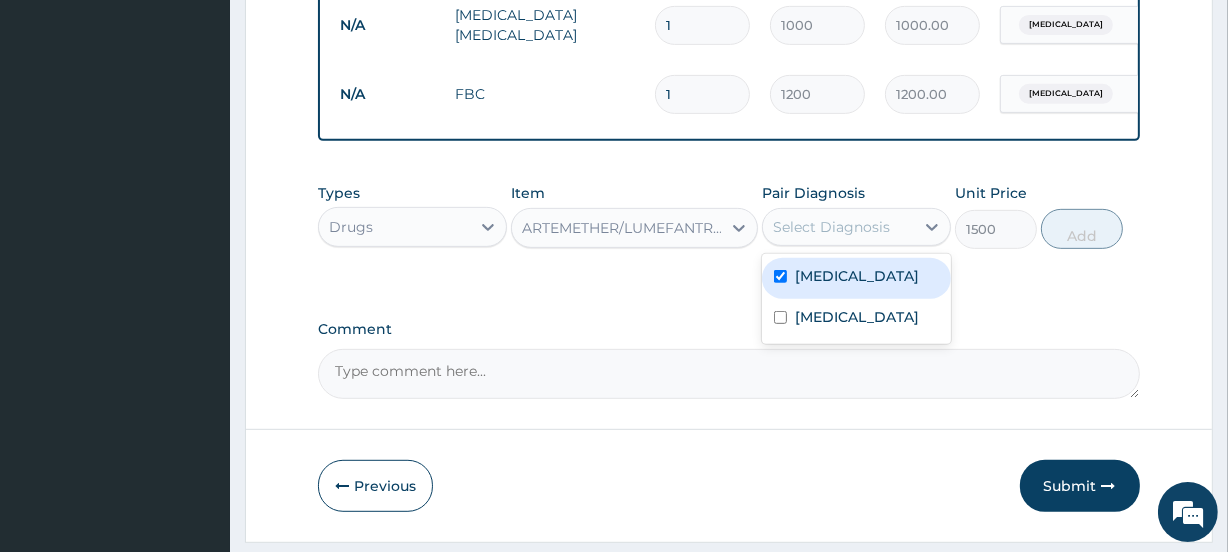 checkbox on "true" 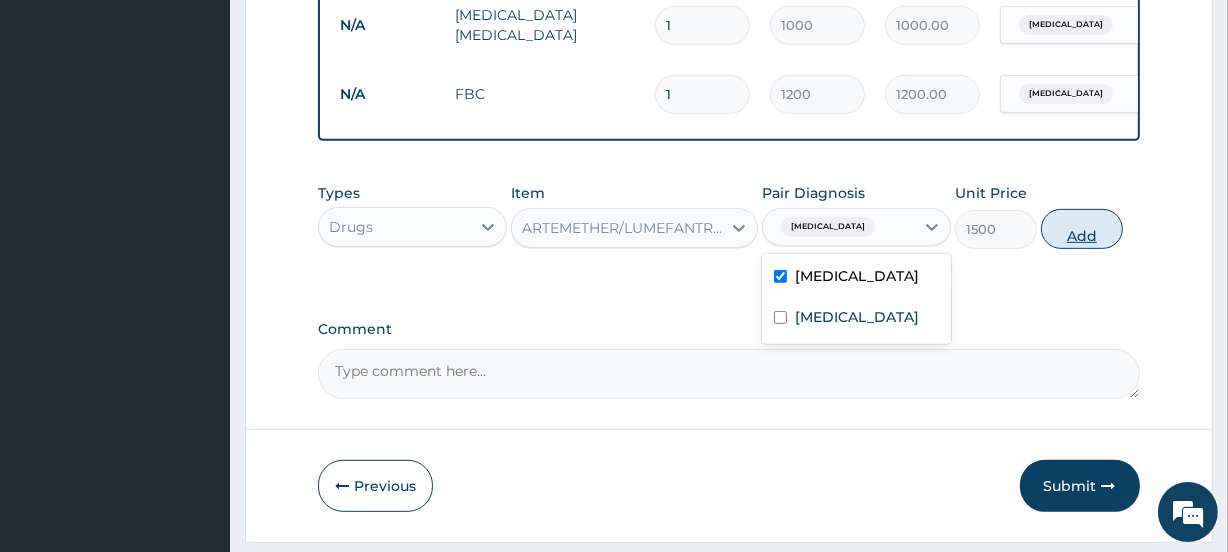 click on "Add" at bounding box center (1082, 229) 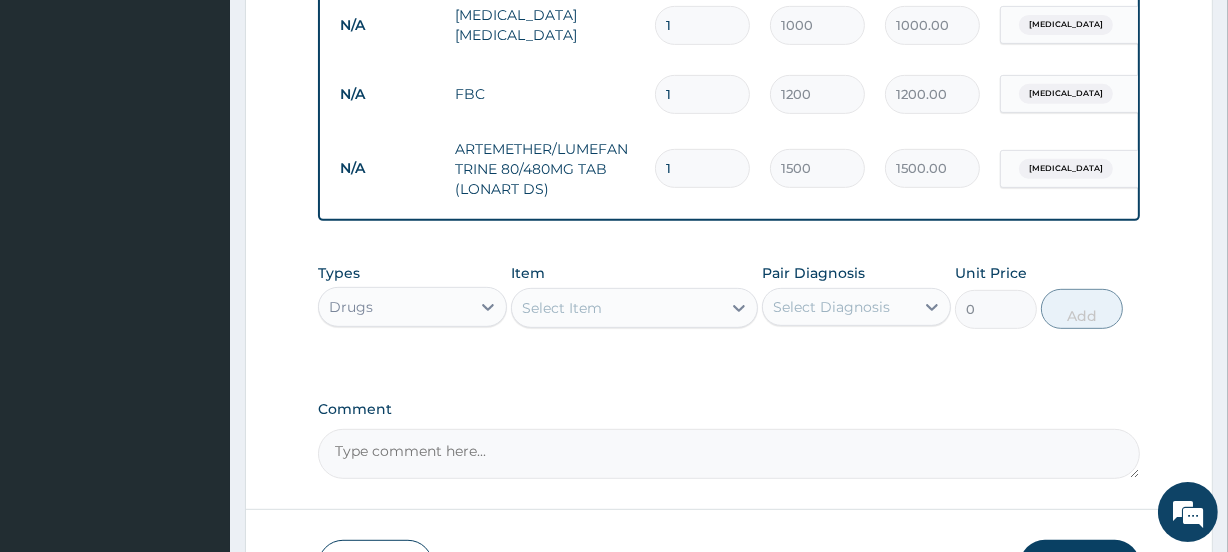 click on "Select Item" at bounding box center (562, 308) 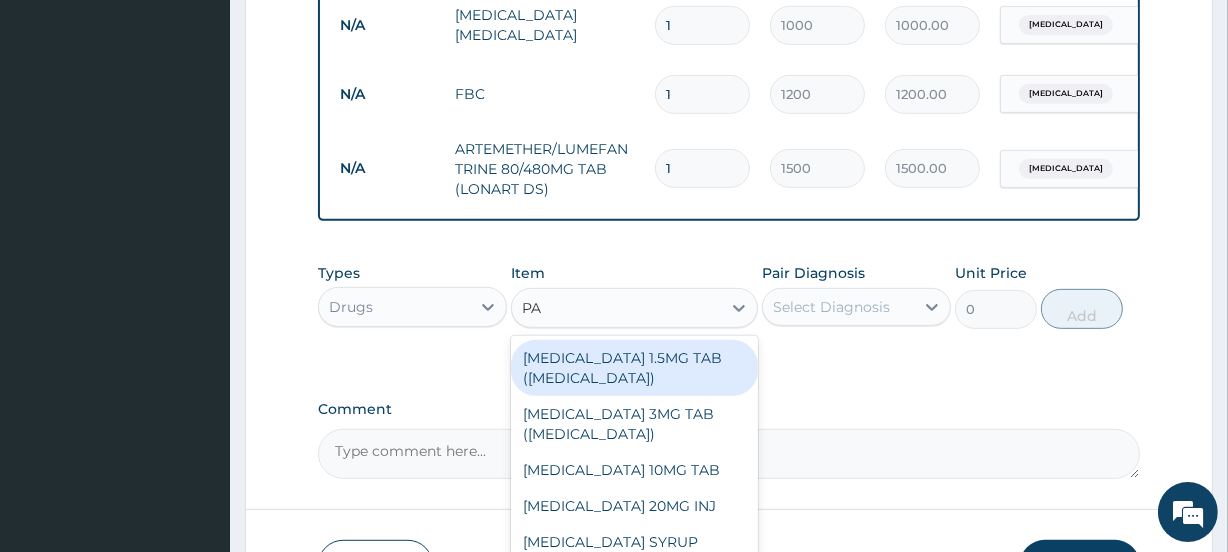 type on "PAR" 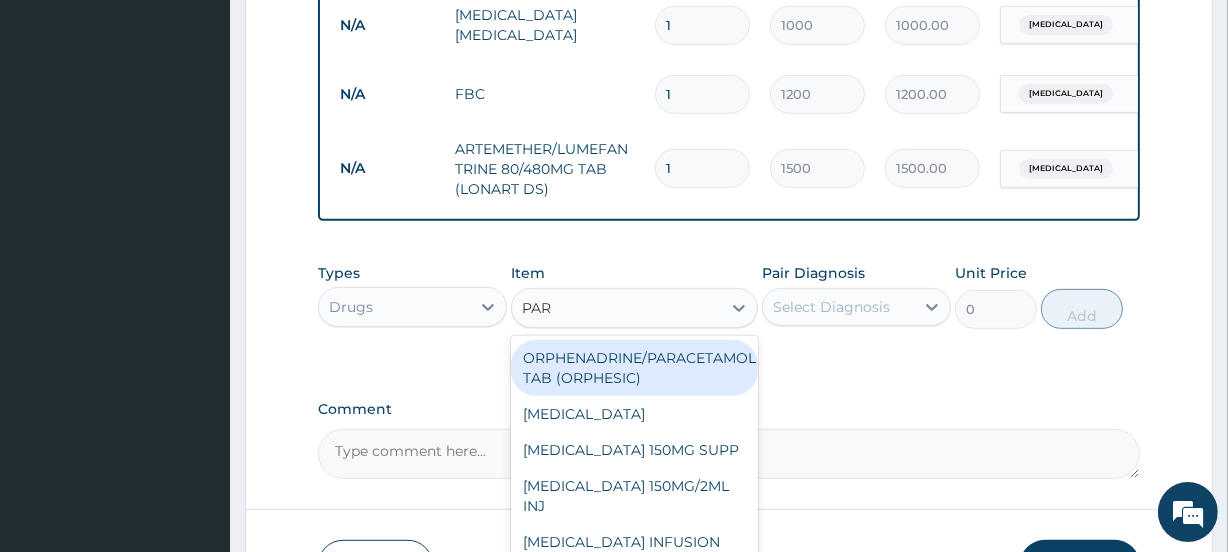 click on "ORPHENADRINE/PARACETAMOL  TAB  (ORPHESIC)" at bounding box center [634, 368] 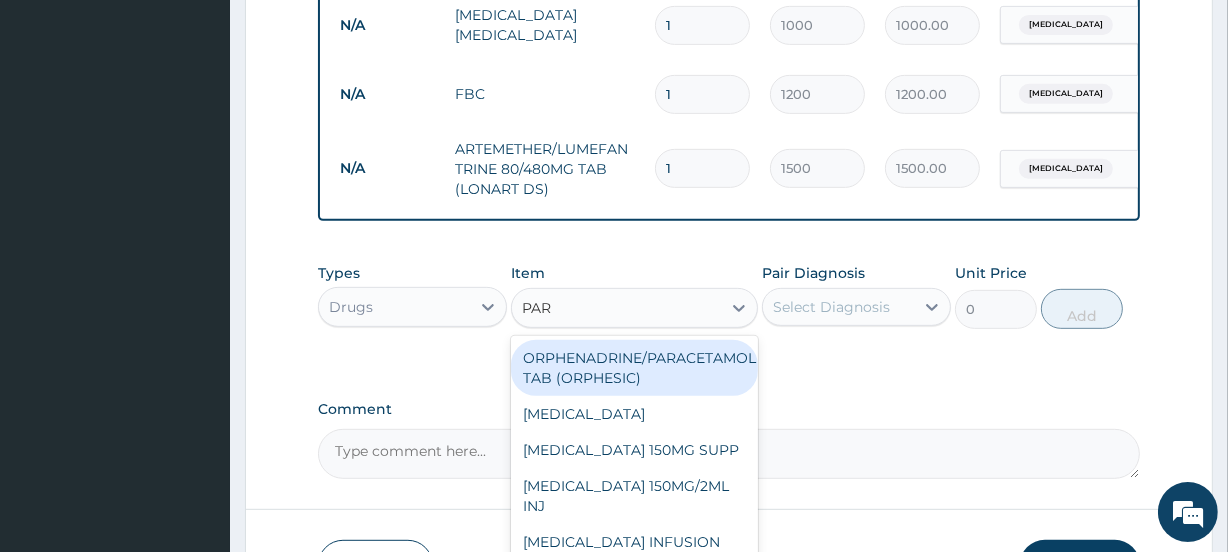 type 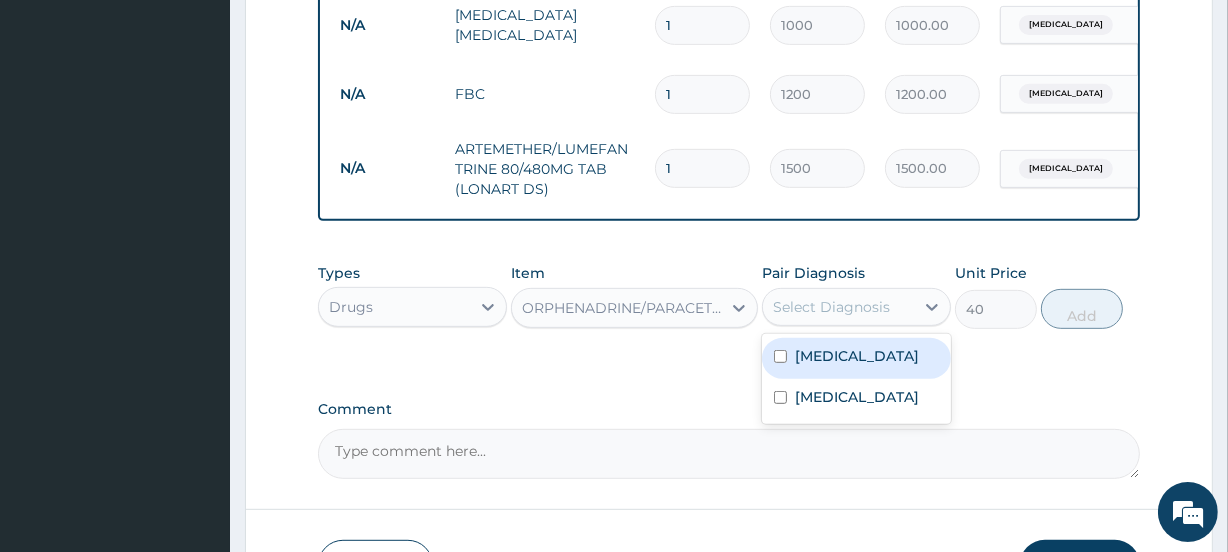 click on "Select Diagnosis" at bounding box center [831, 307] 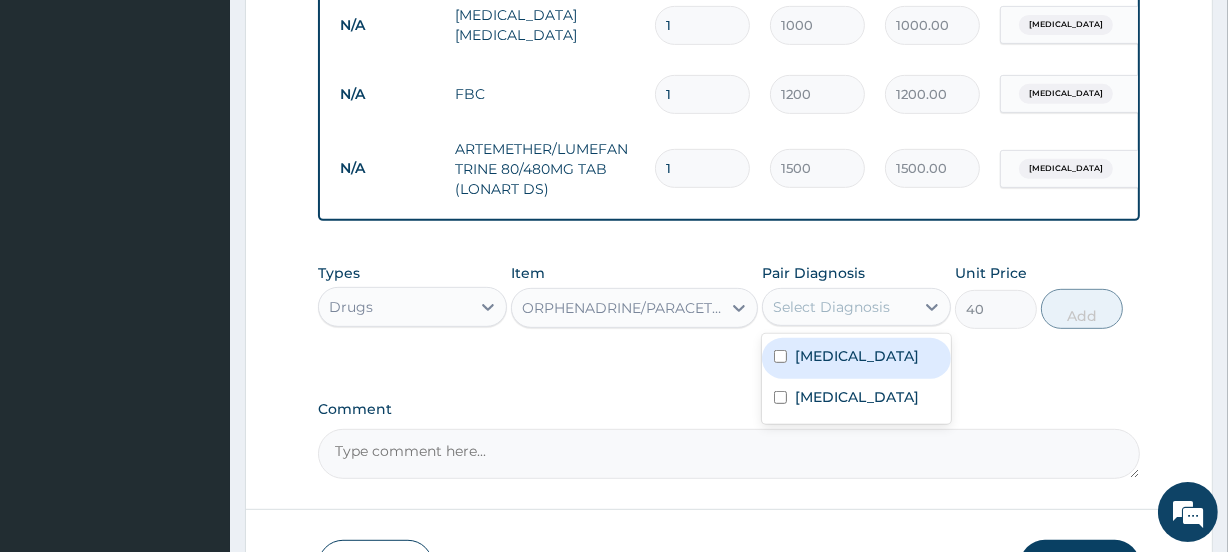 click on "Malaria" at bounding box center [857, 356] 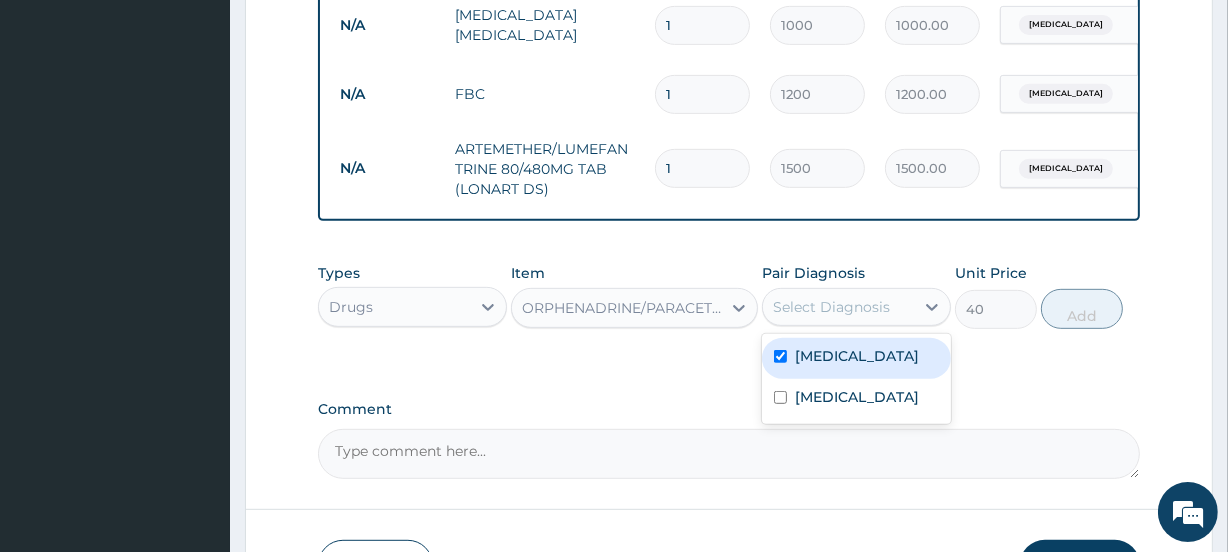 checkbox on "true" 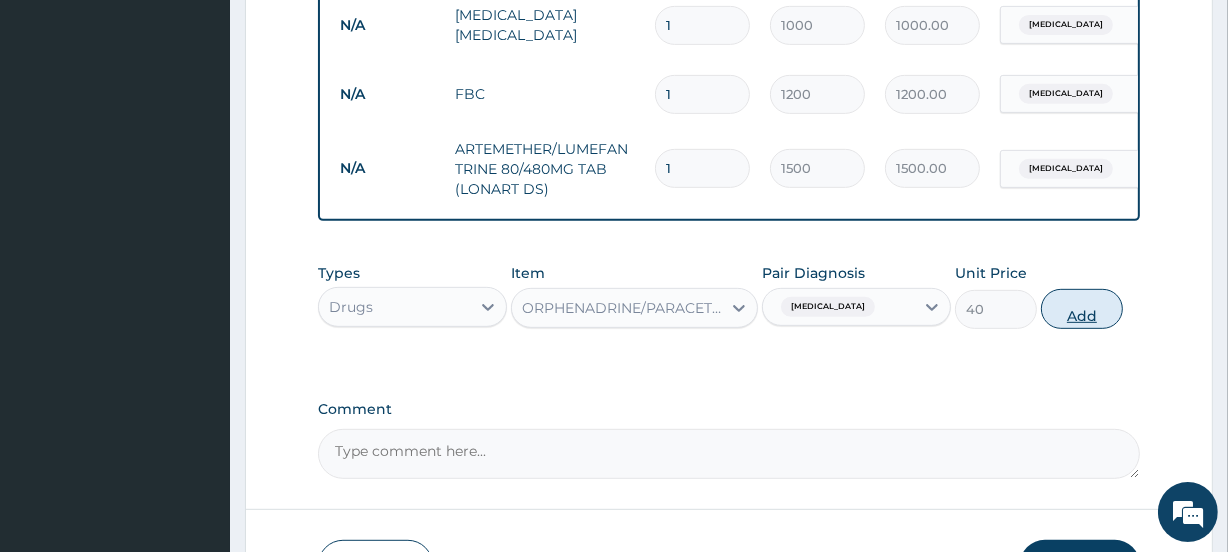 click on "Add" at bounding box center [1082, 309] 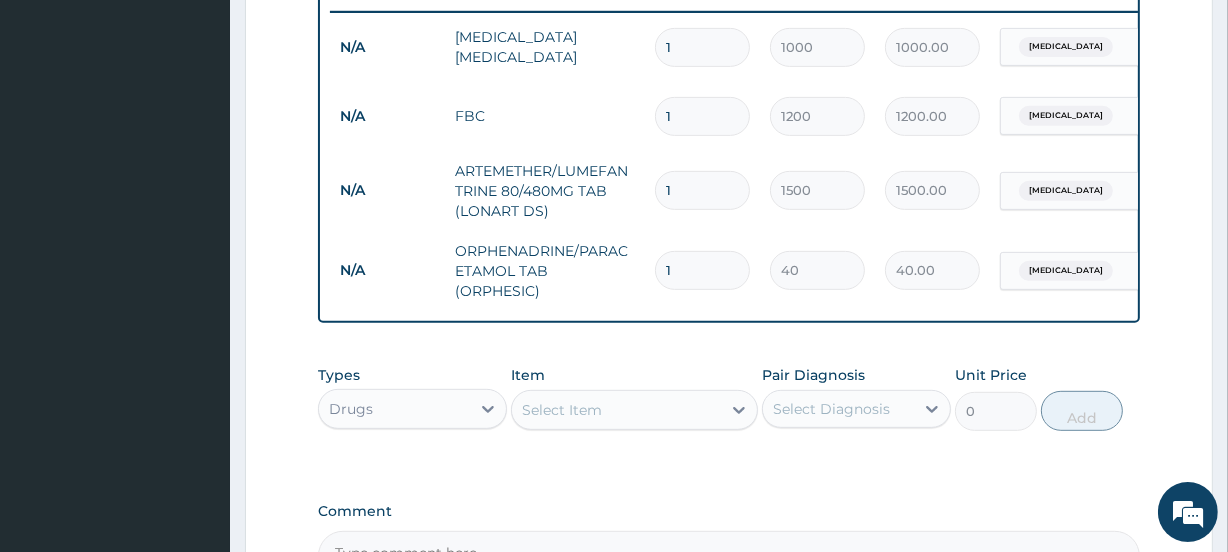 scroll, scrollTop: 754, scrollLeft: 0, axis: vertical 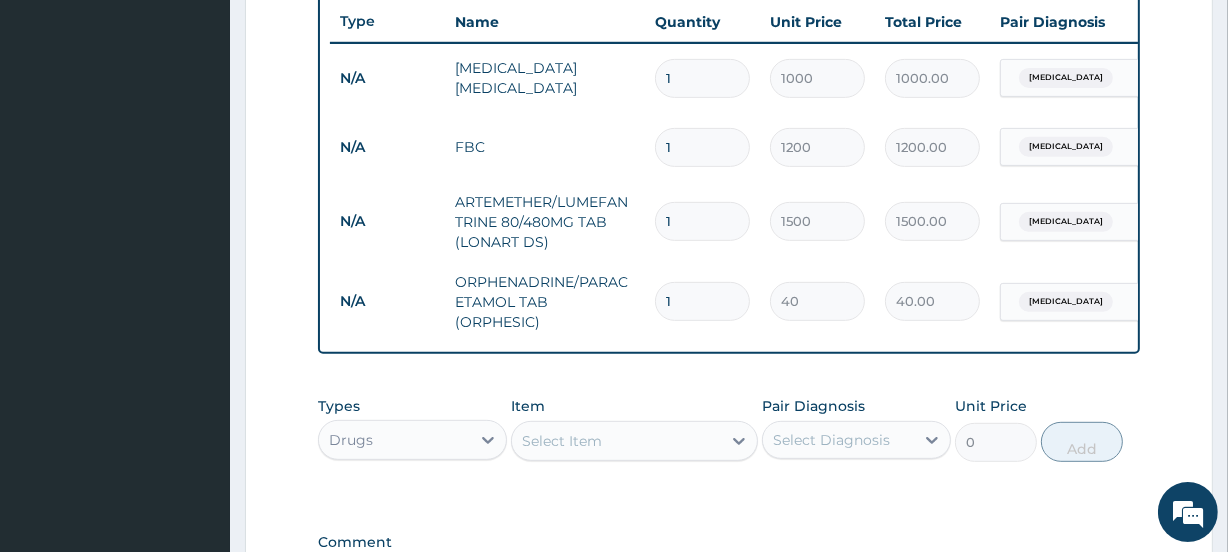 click on "1" at bounding box center [702, 301] 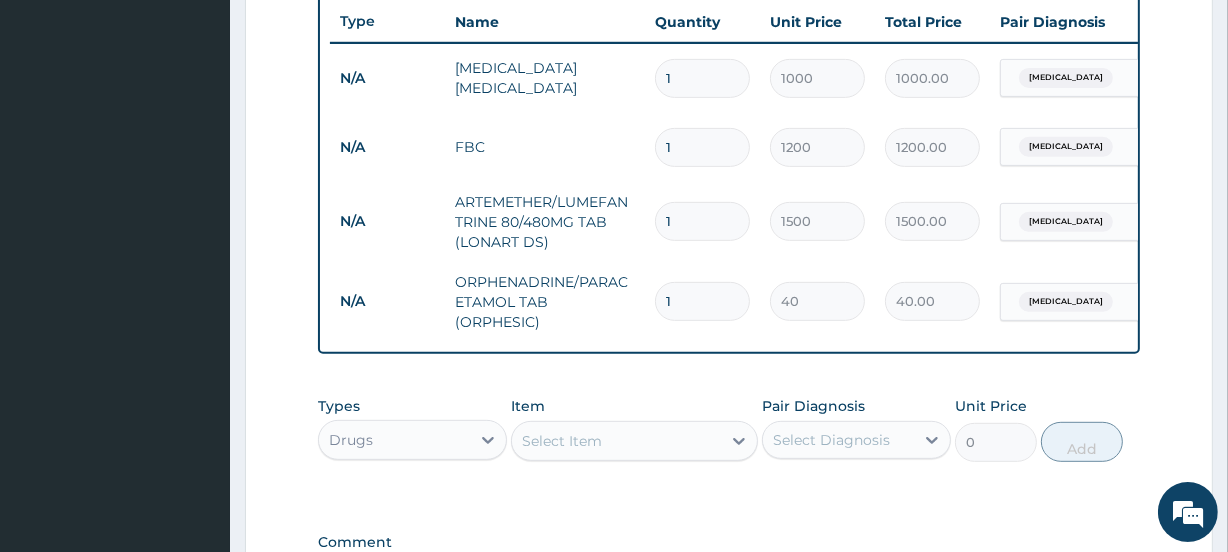 type on "720.00" 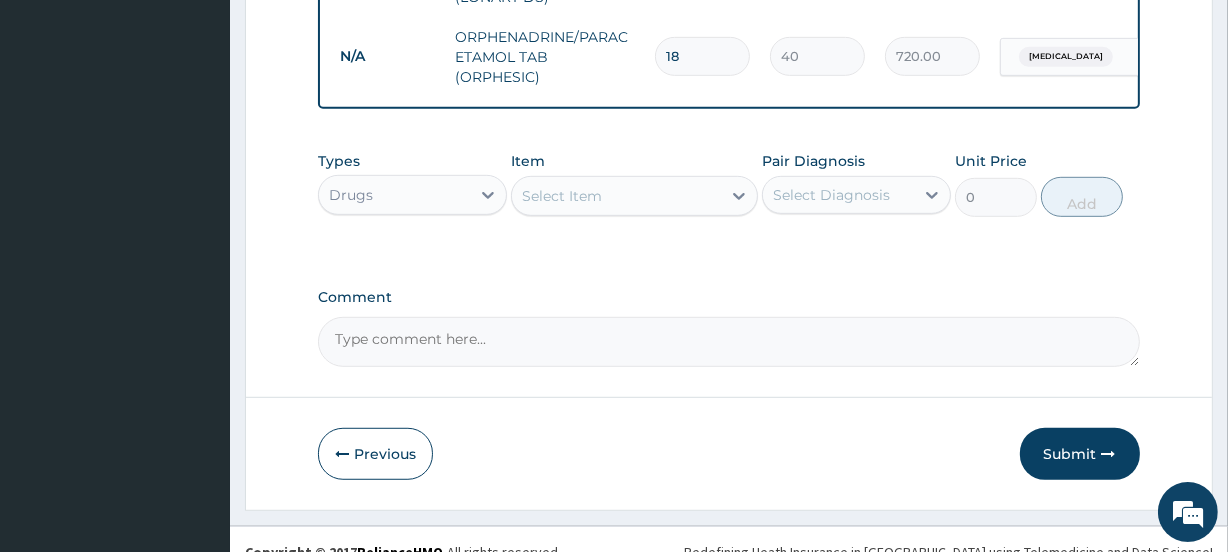 scroll, scrollTop: 1037, scrollLeft: 0, axis: vertical 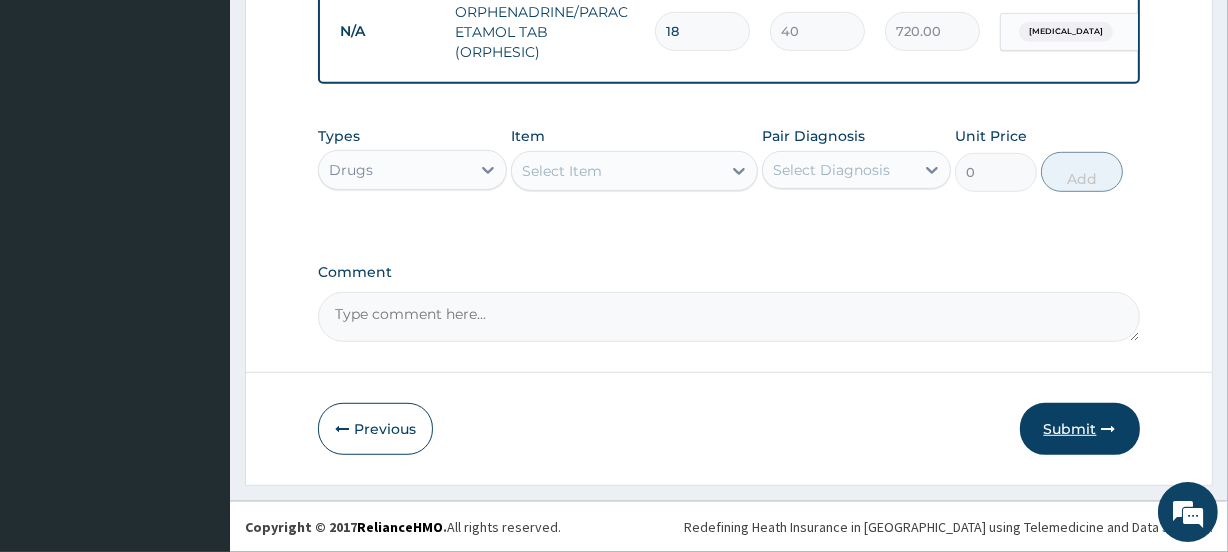 type on "18" 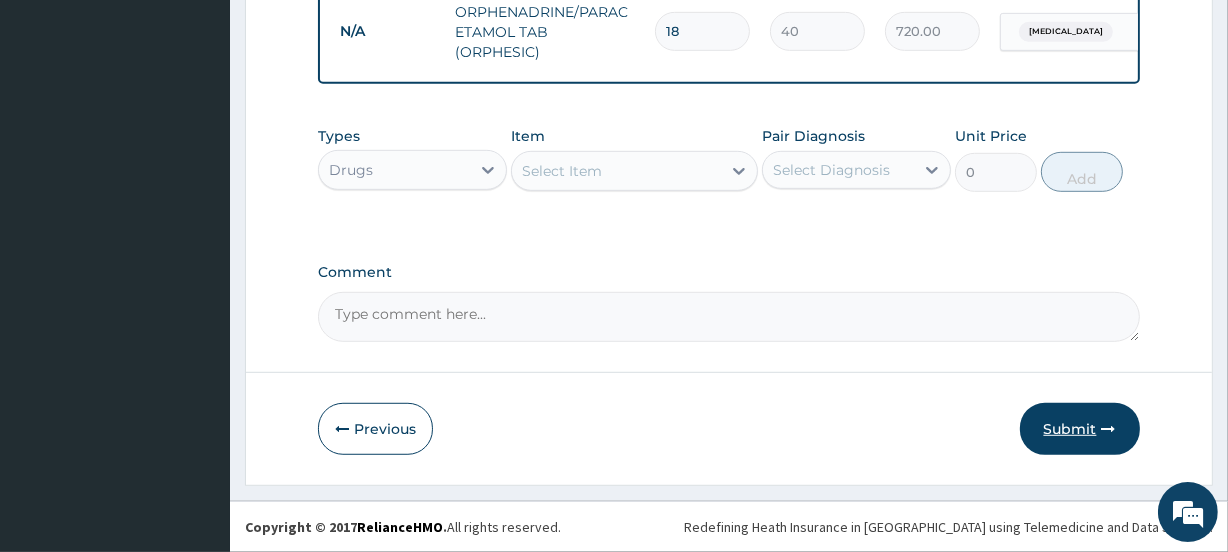 click on "Submit" at bounding box center [1080, 429] 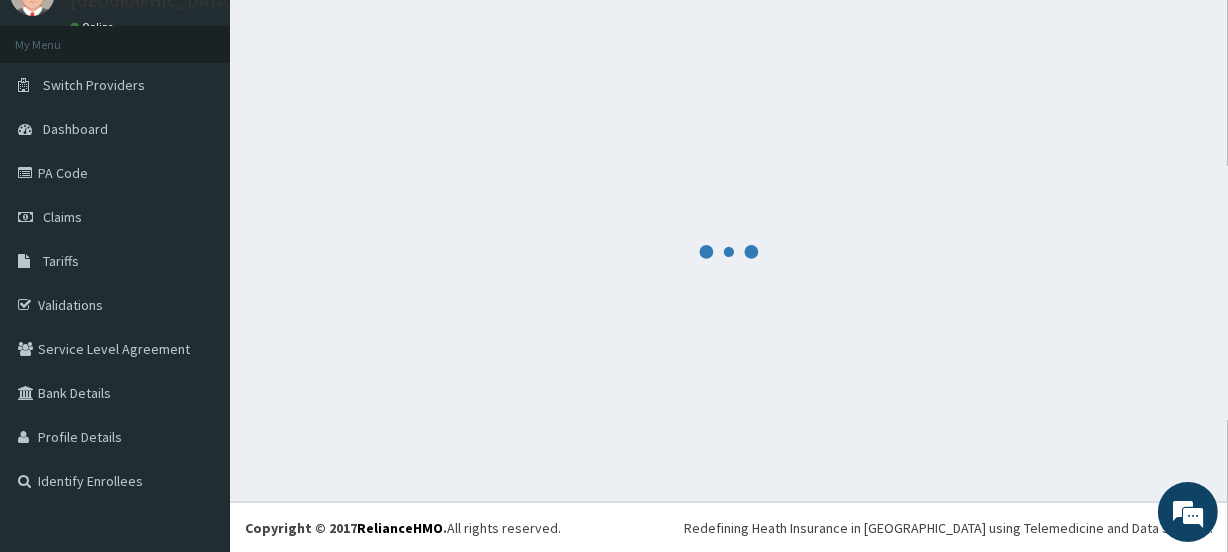 scroll, scrollTop: 1037, scrollLeft: 0, axis: vertical 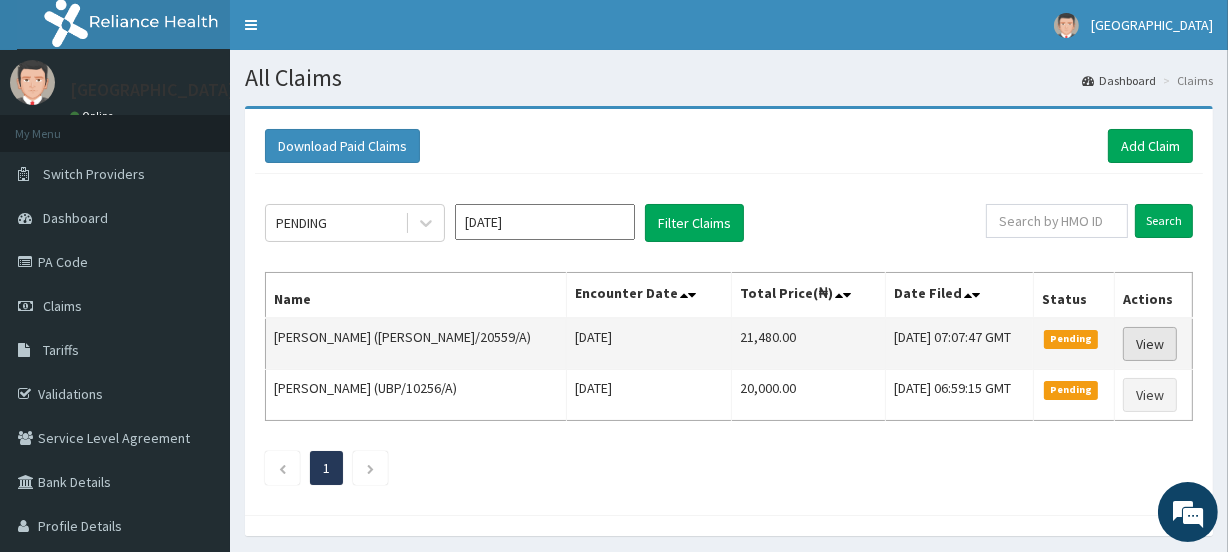 click on "View" at bounding box center (1150, 344) 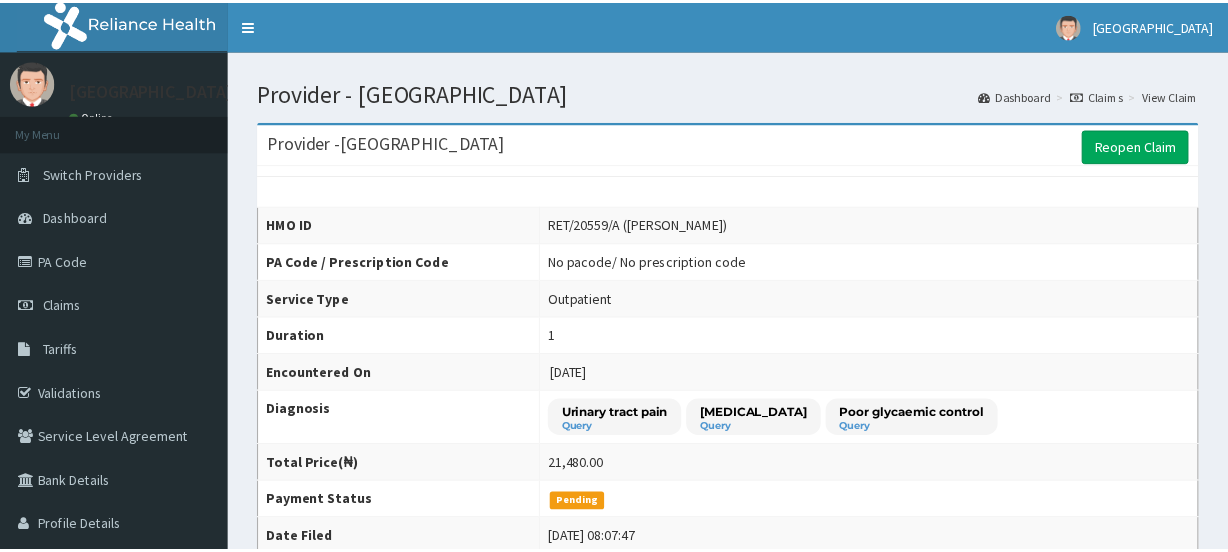 scroll, scrollTop: 0, scrollLeft: 0, axis: both 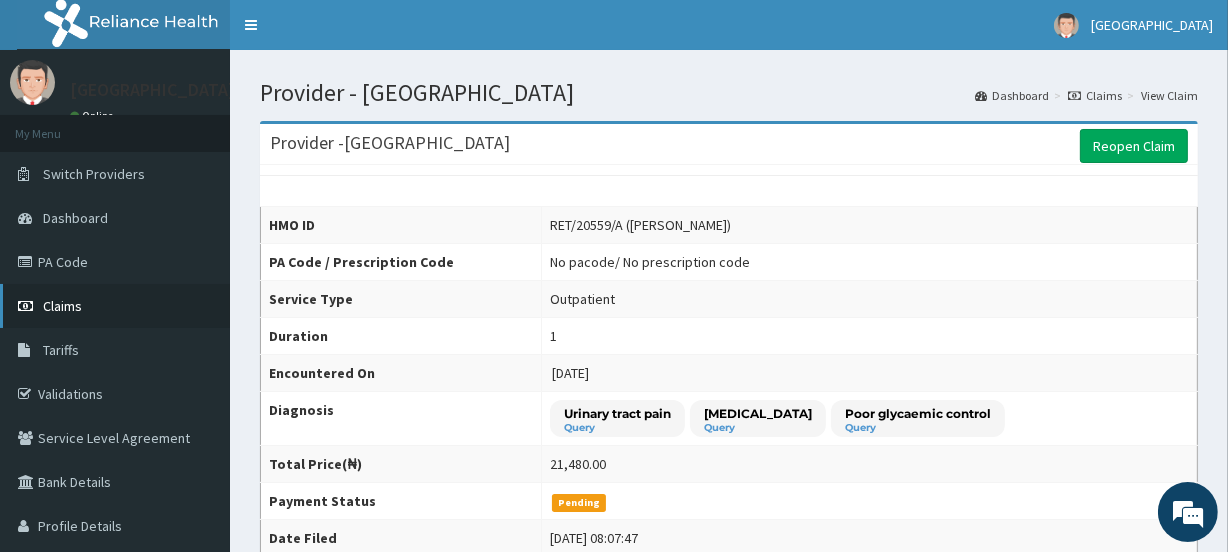 click on "Claims" at bounding box center (115, 306) 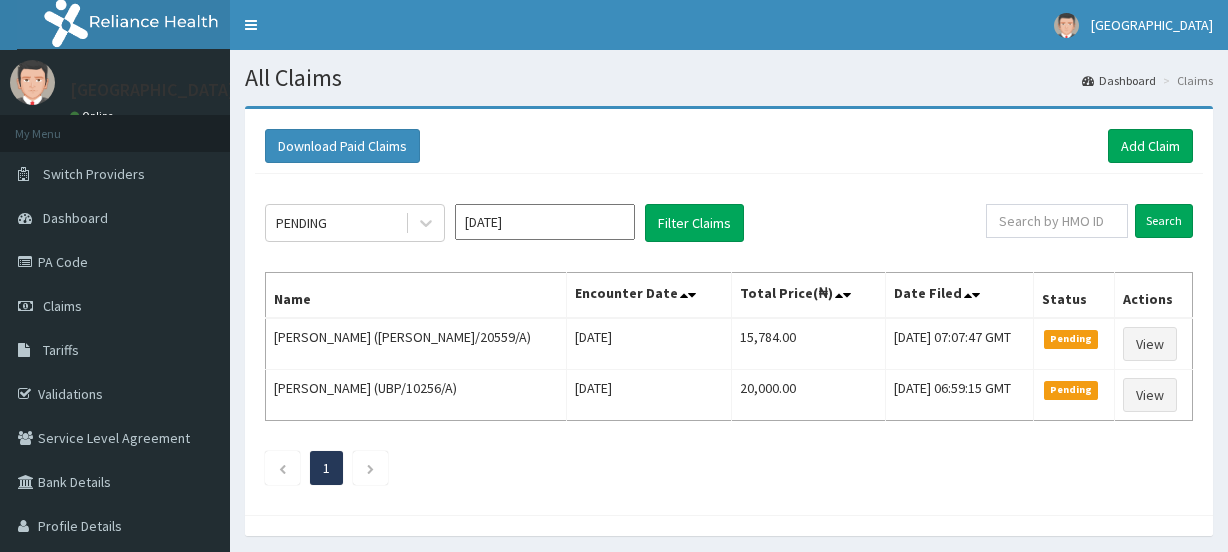 scroll, scrollTop: 0, scrollLeft: 0, axis: both 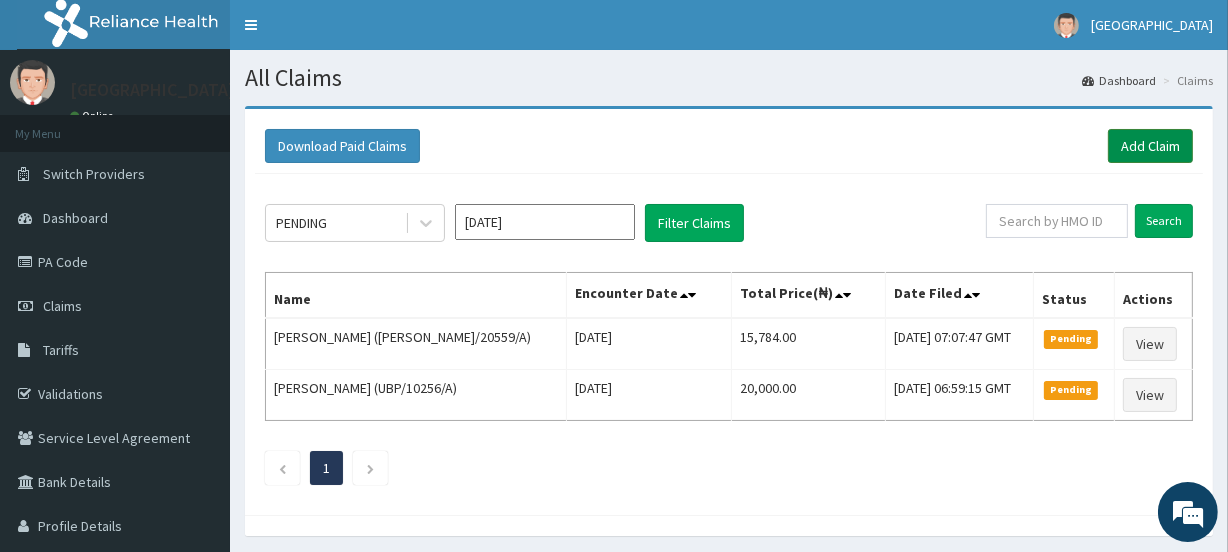 click on "Add Claim" at bounding box center [1150, 146] 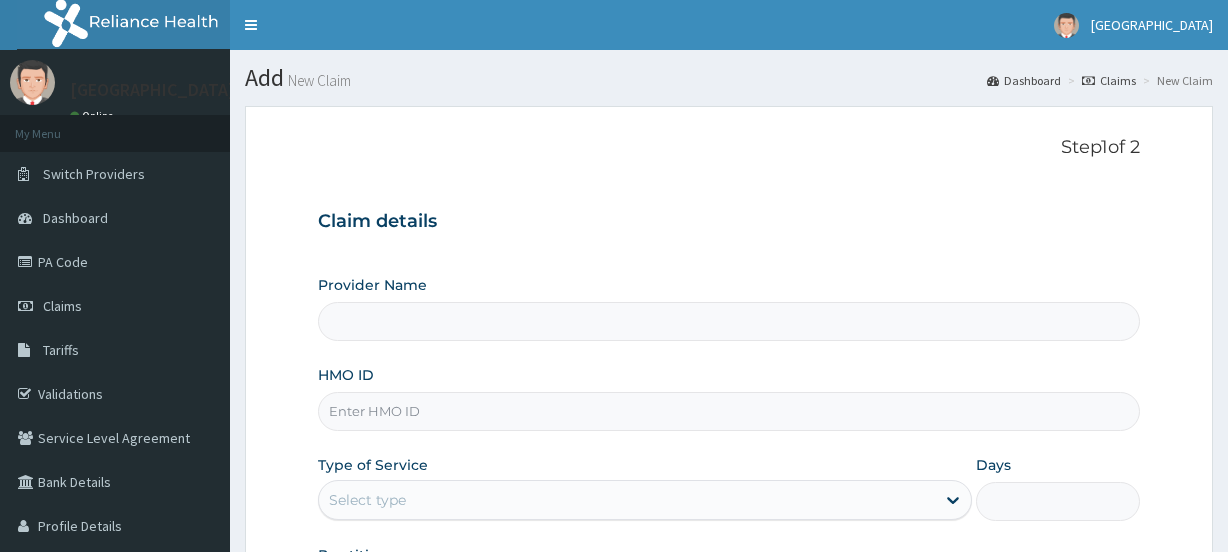 scroll, scrollTop: 0, scrollLeft: 0, axis: both 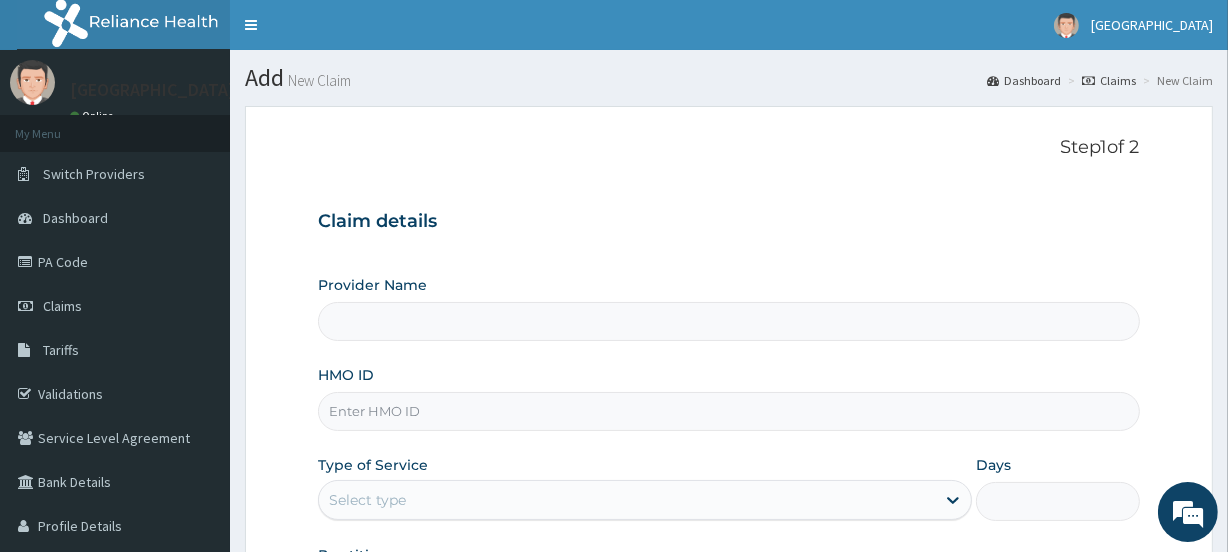 type on "[GEOGRAPHIC_DATA]" 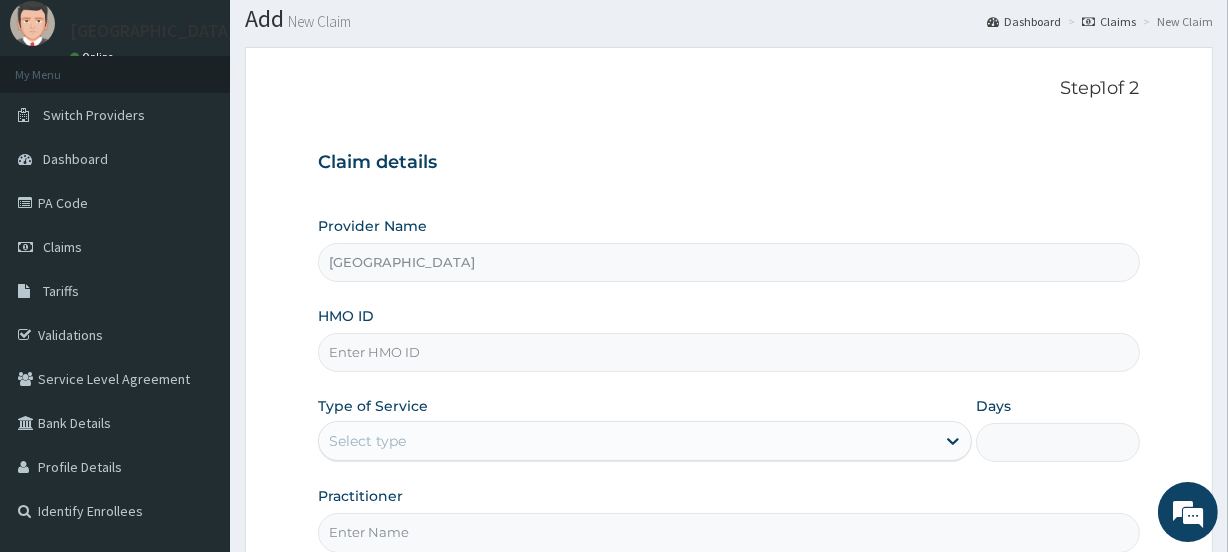 scroll, scrollTop: 50, scrollLeft: 0, axis: vertical 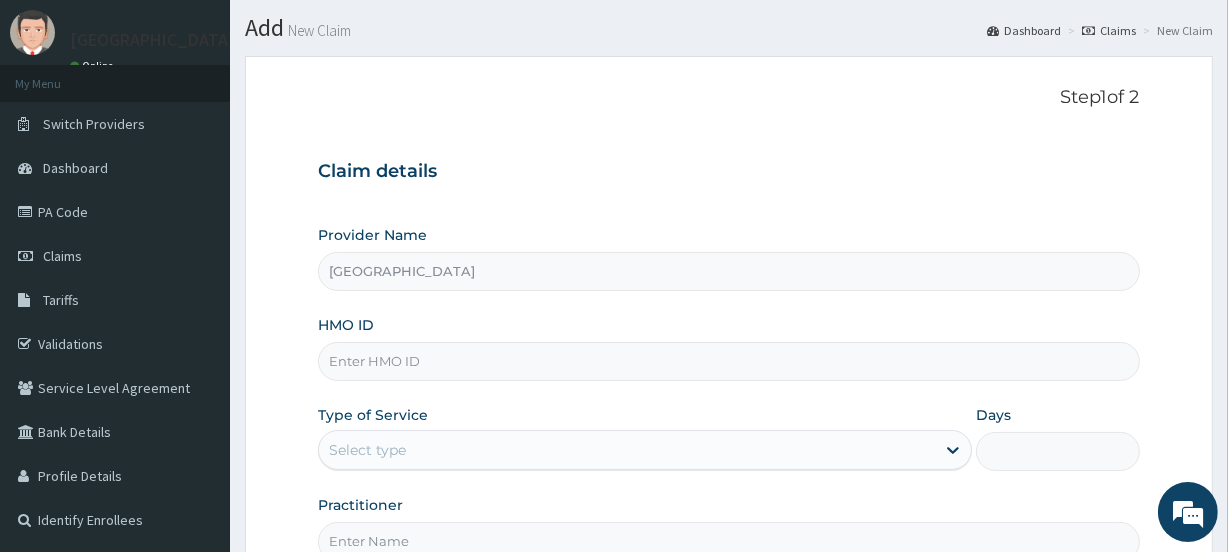 click on "HMO ID" at bounding box center (728, 361) 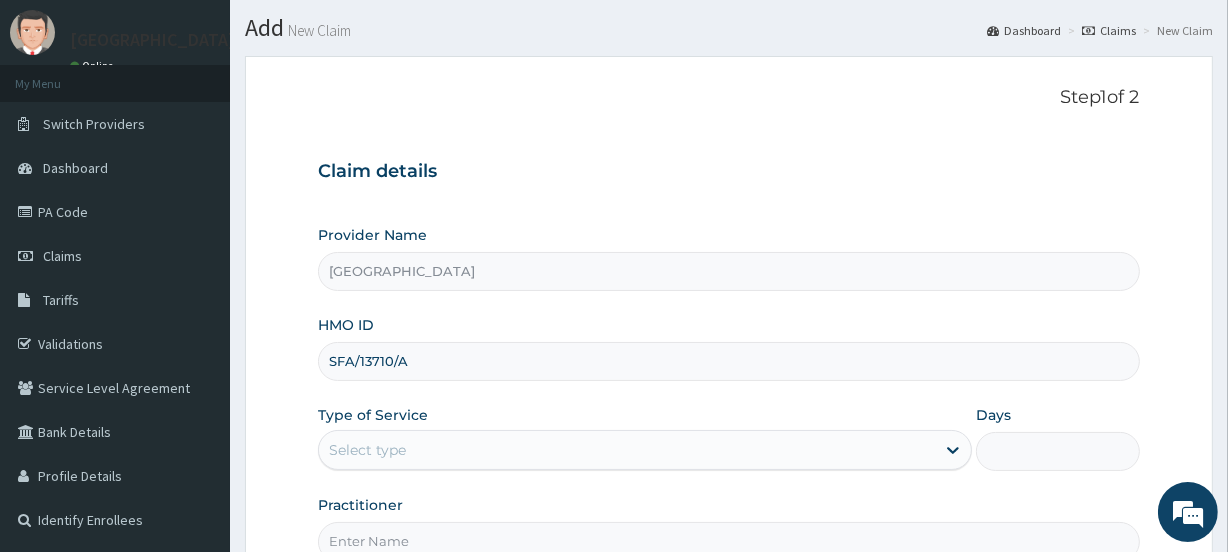 type on "SFA/13710/A" 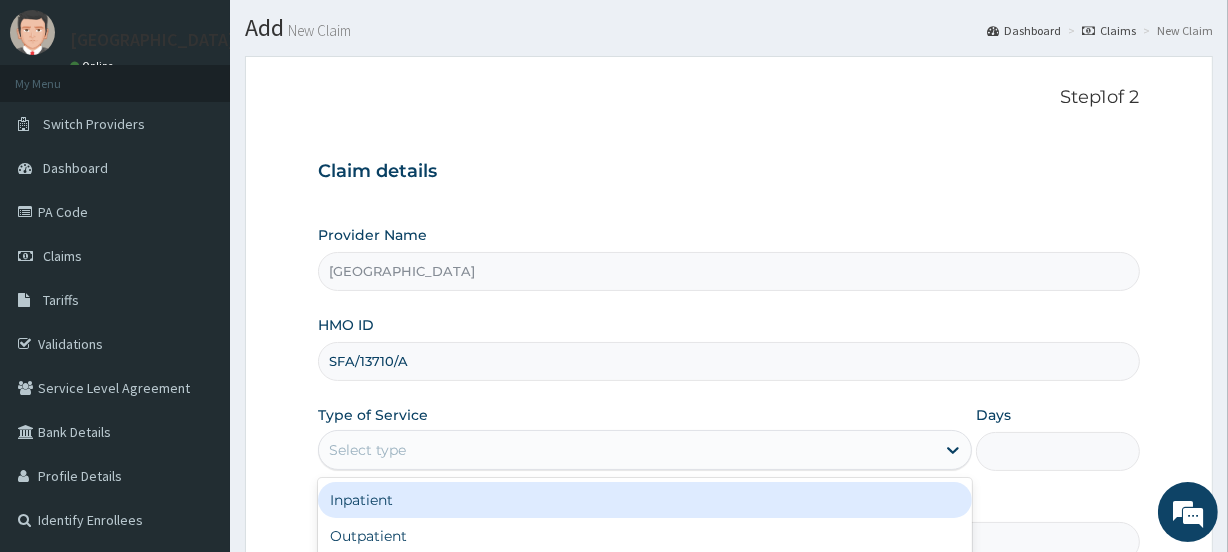 click on "Select type" at bounding box center (627, 450) 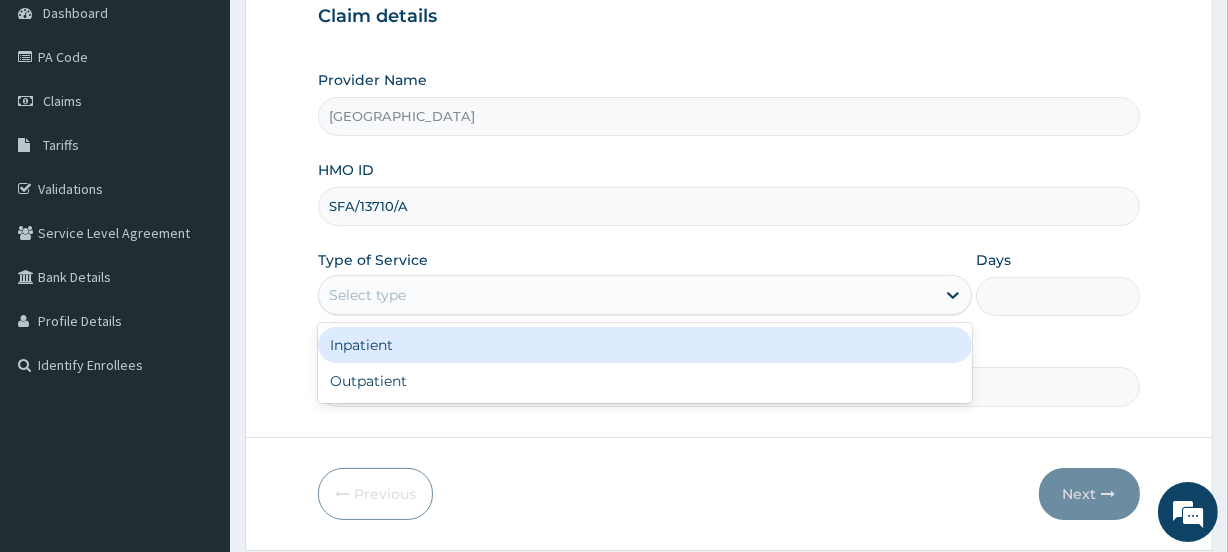 scroll, scrollTop: 216, scrollLeft: 0, axis: vertical 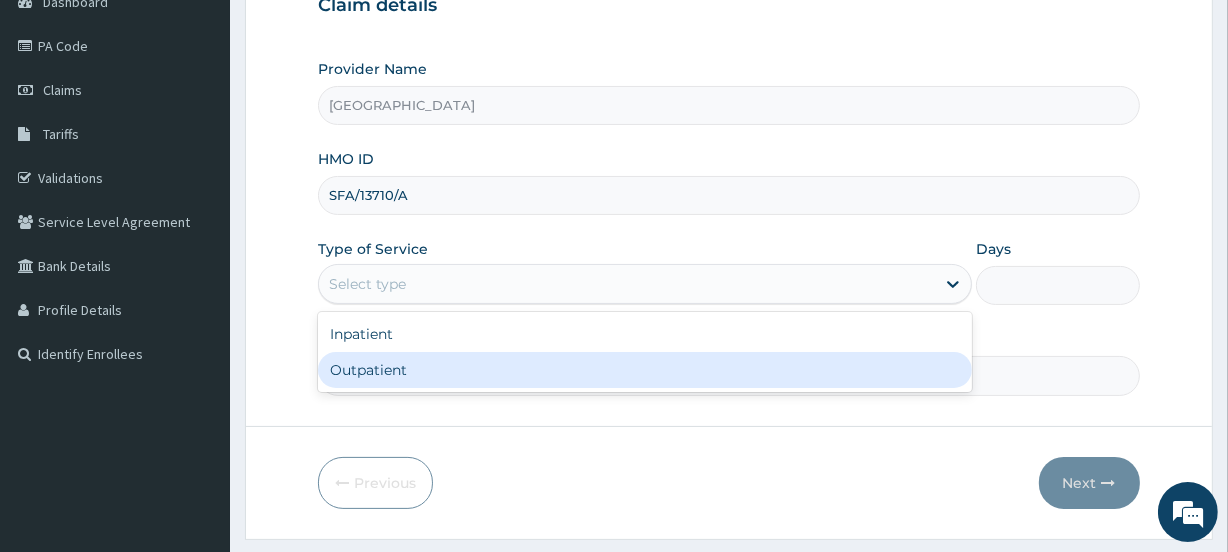 click on "Outpatient" at bounding box center (645, 370) 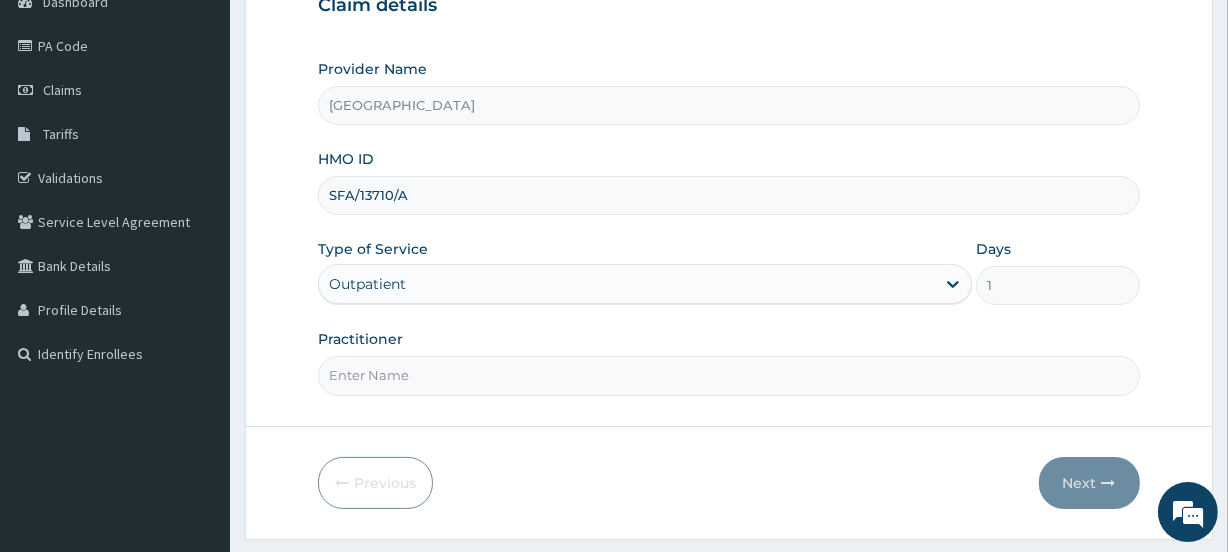 click on "Practitioner" at bounding box center (728, 375) 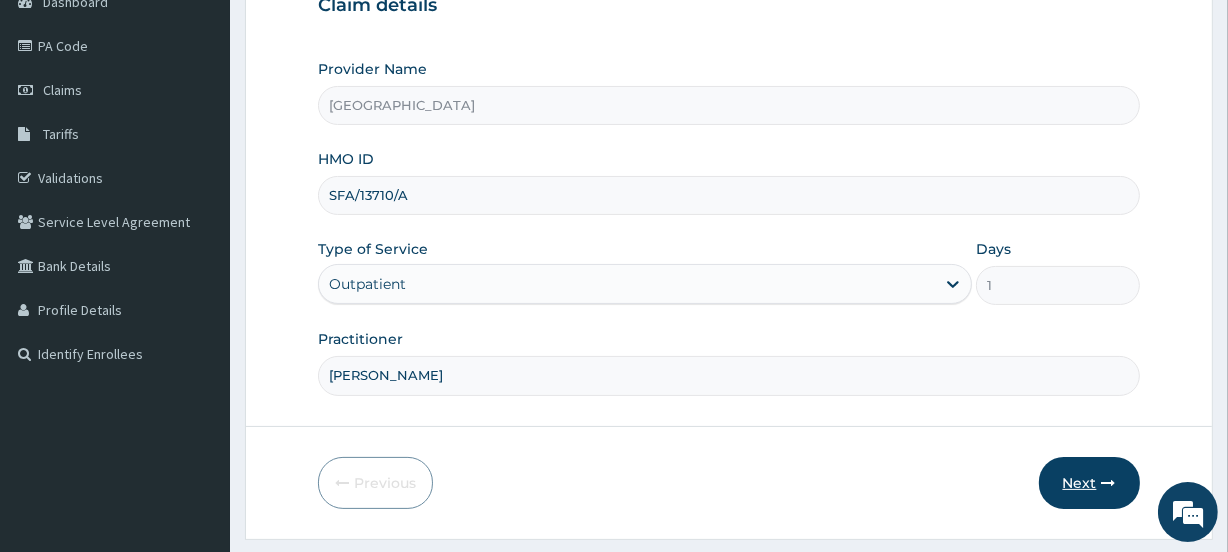 type on "[PERSON_NAME]" 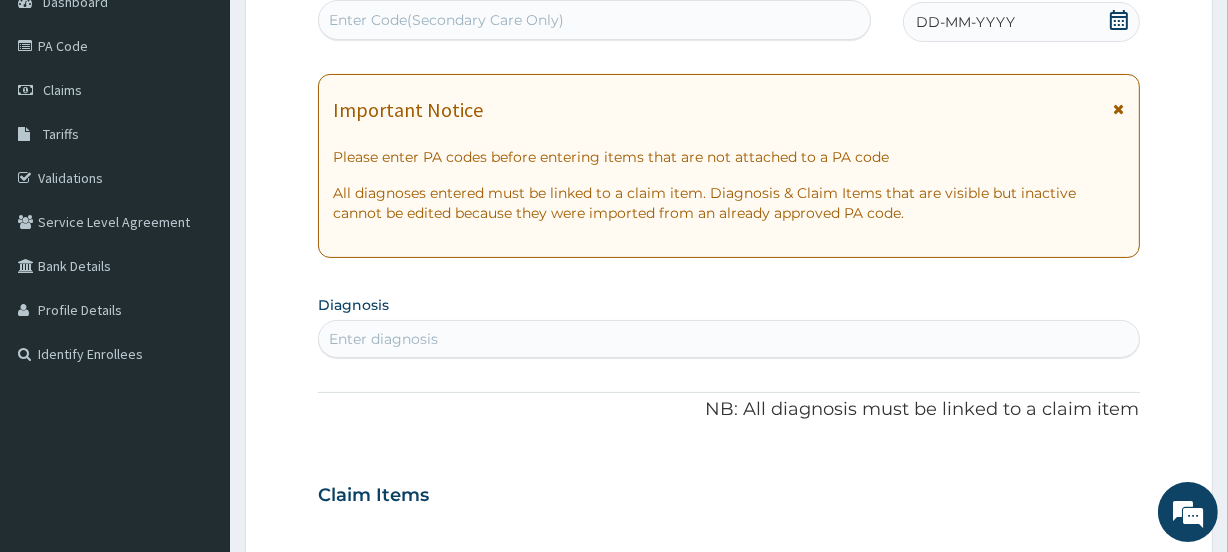 click 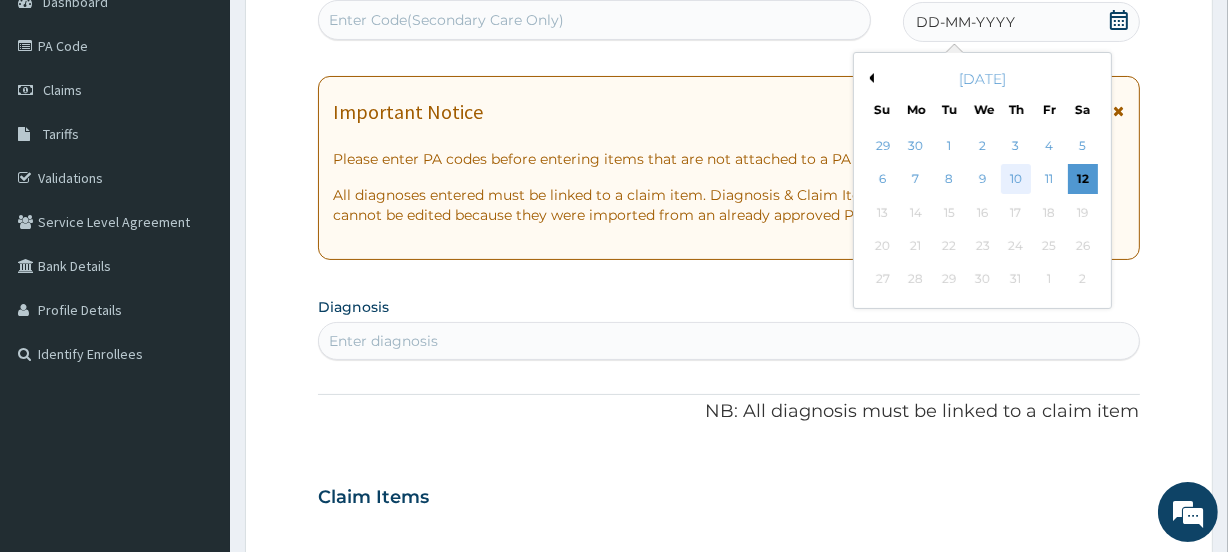 click on "10" at bounding box center (1016, 180) 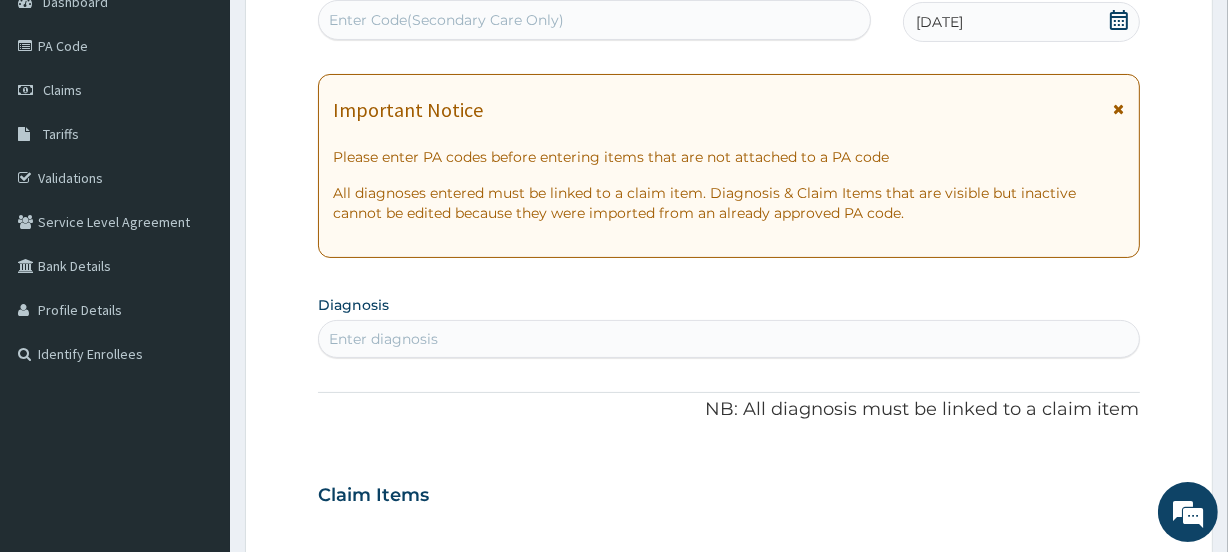 click on "Enter diagnosis" at bounding box center [728, 339] 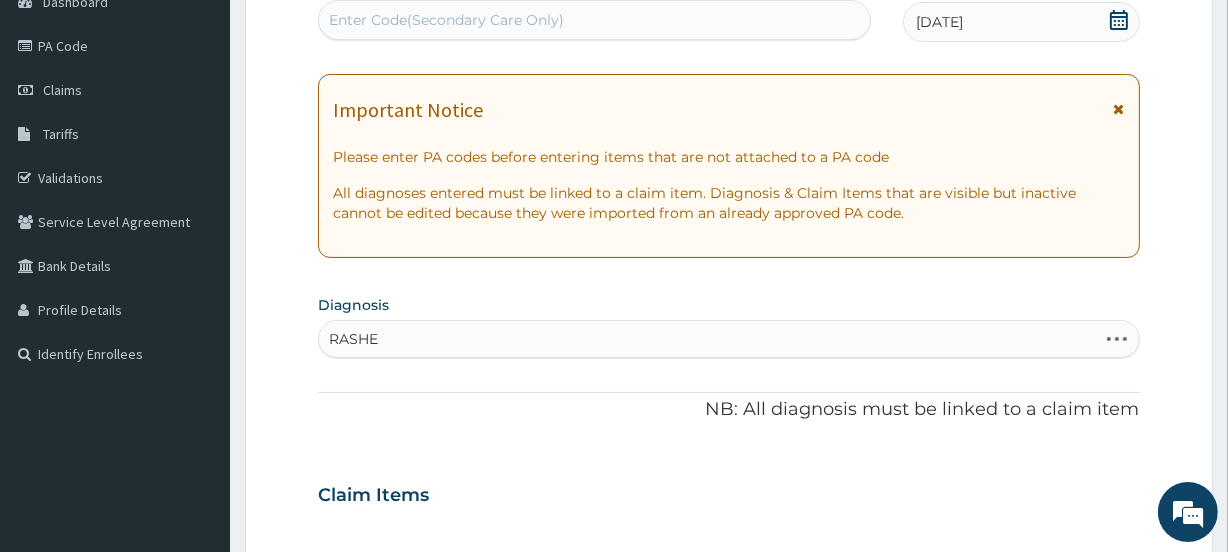 type on "RASHES" 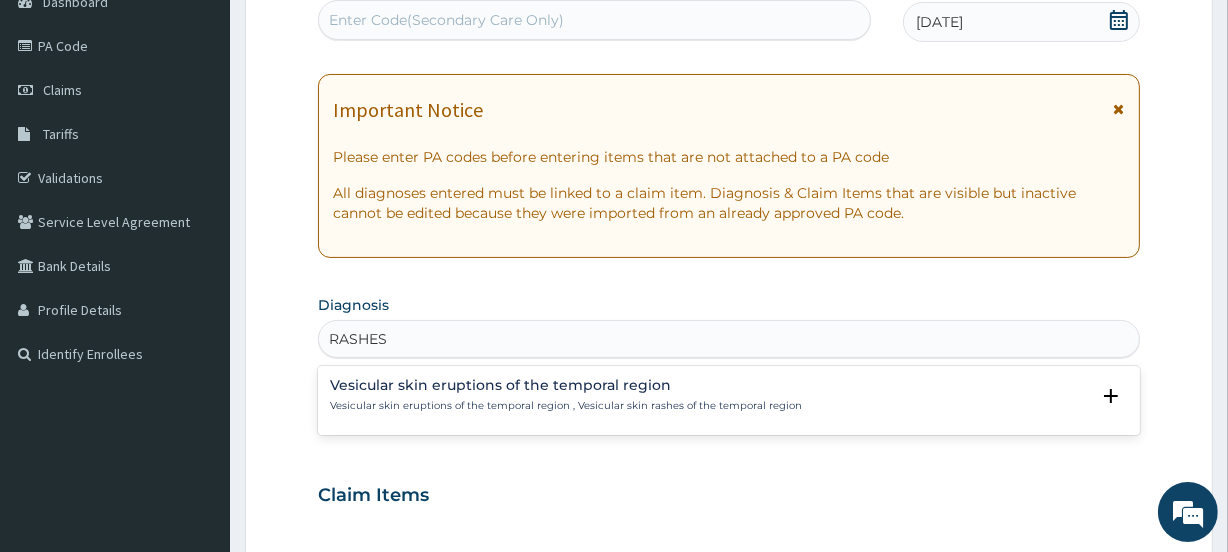 click on "Vesicular skin eruptions of the temporal region" at bounding box center (566, 385) 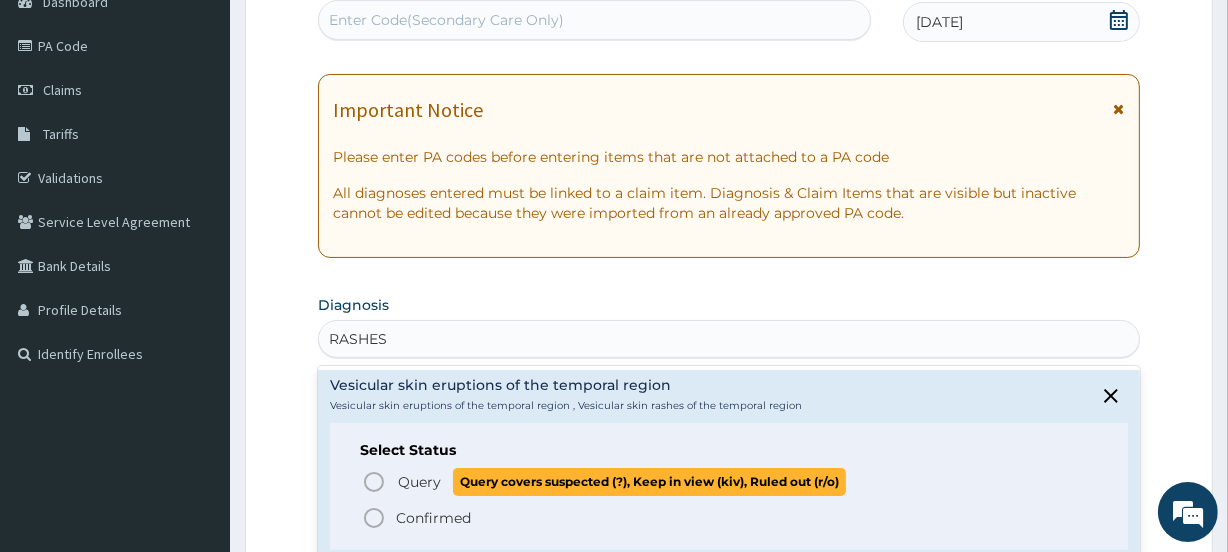 click on "Query" at bounding box center [419, 482] 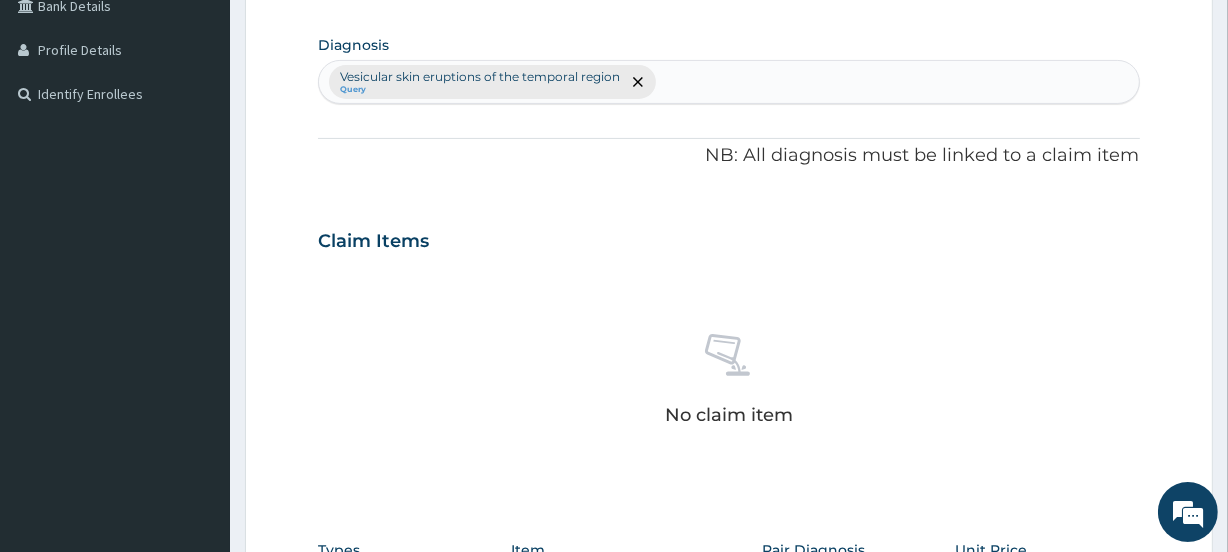 scroll, scrollTop: 469, scrollLeft: 0, axis: vertical 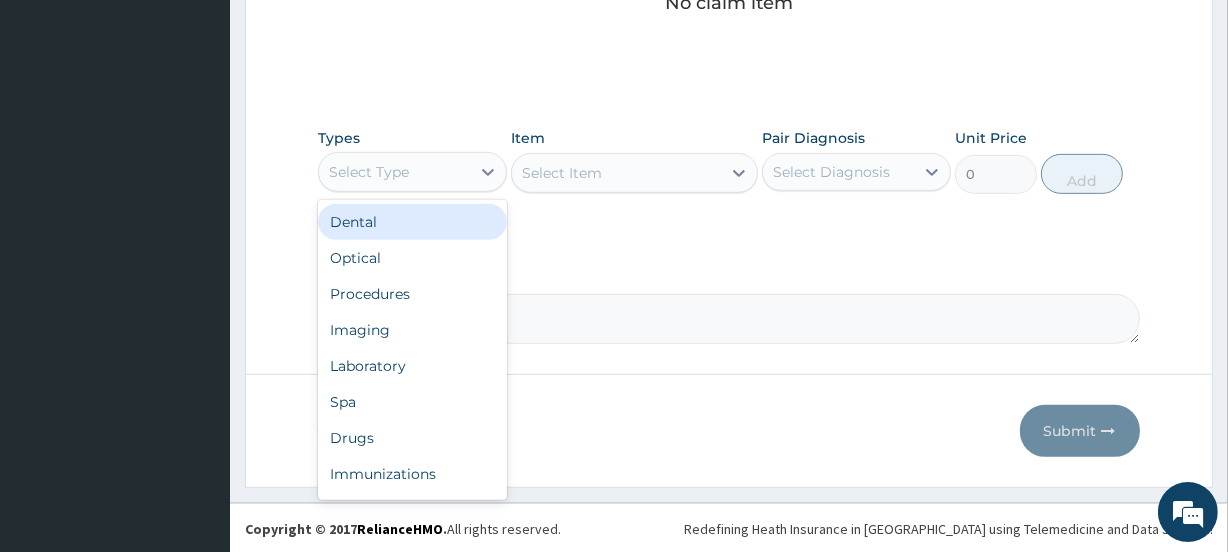 click on "Select Type" at bounding box center (369, 172) 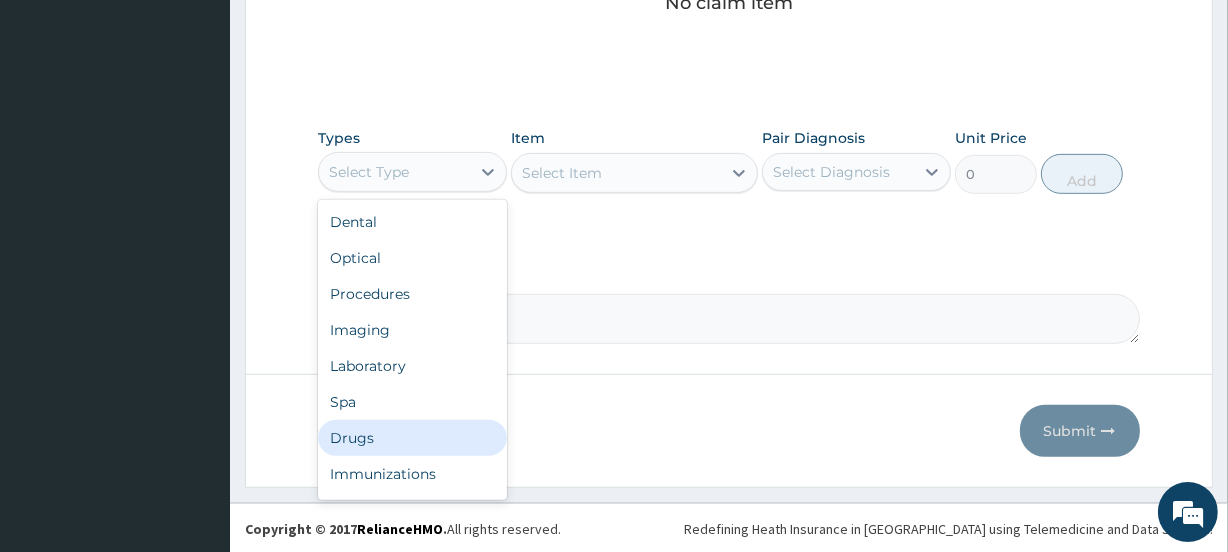 click on "Drugs" at bounding box center [412, 438] 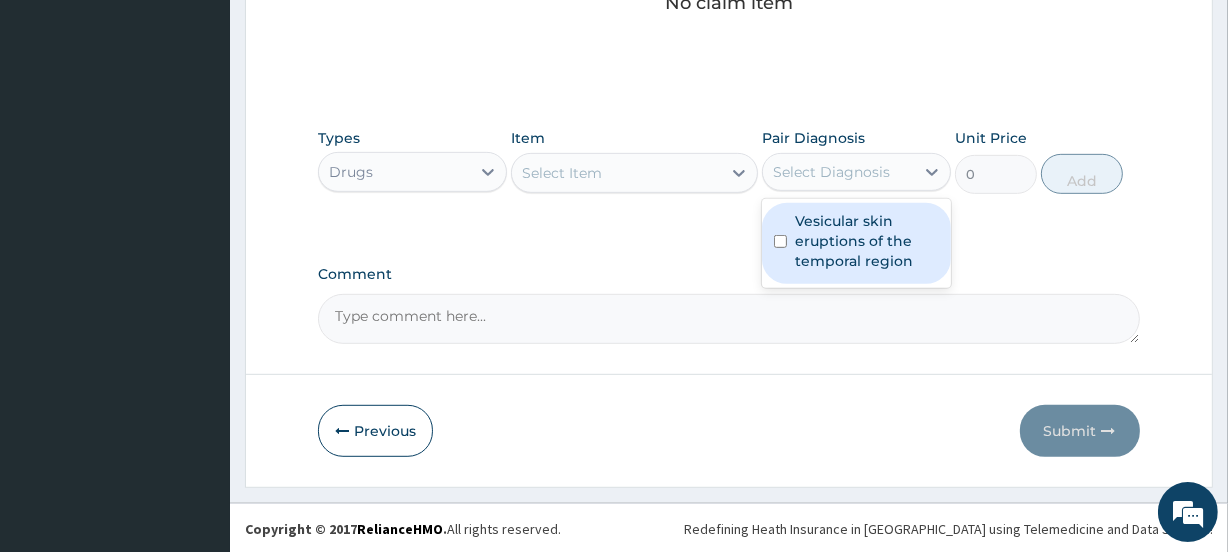 click on "Select Diagnosis" at bounding box center [831, 172] 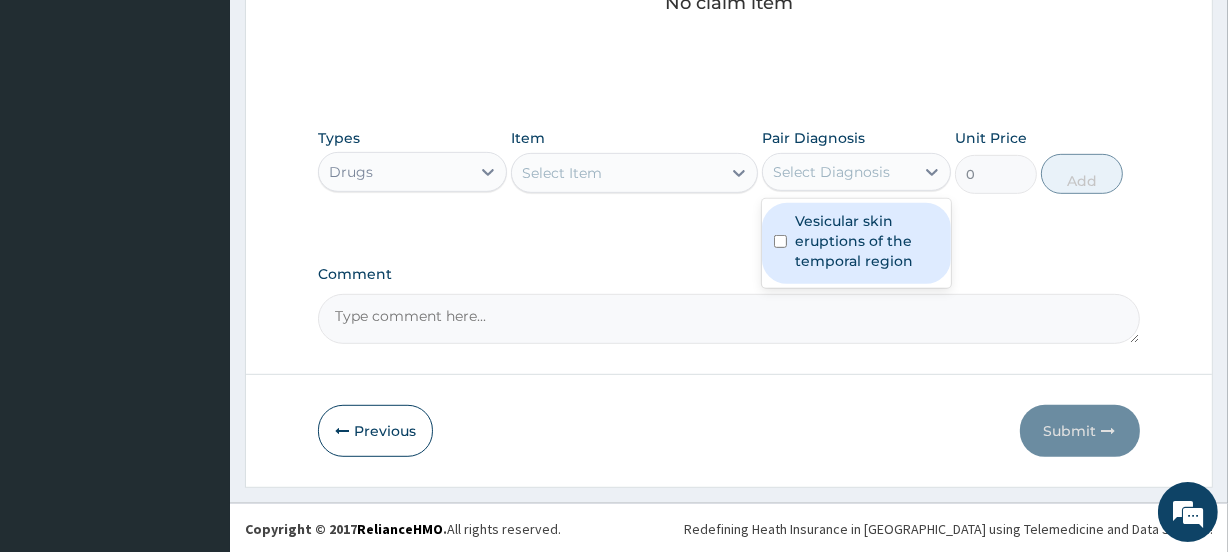 click on "Vesicular skin eruptions of the temporal region" at bounding box center (867, 241) 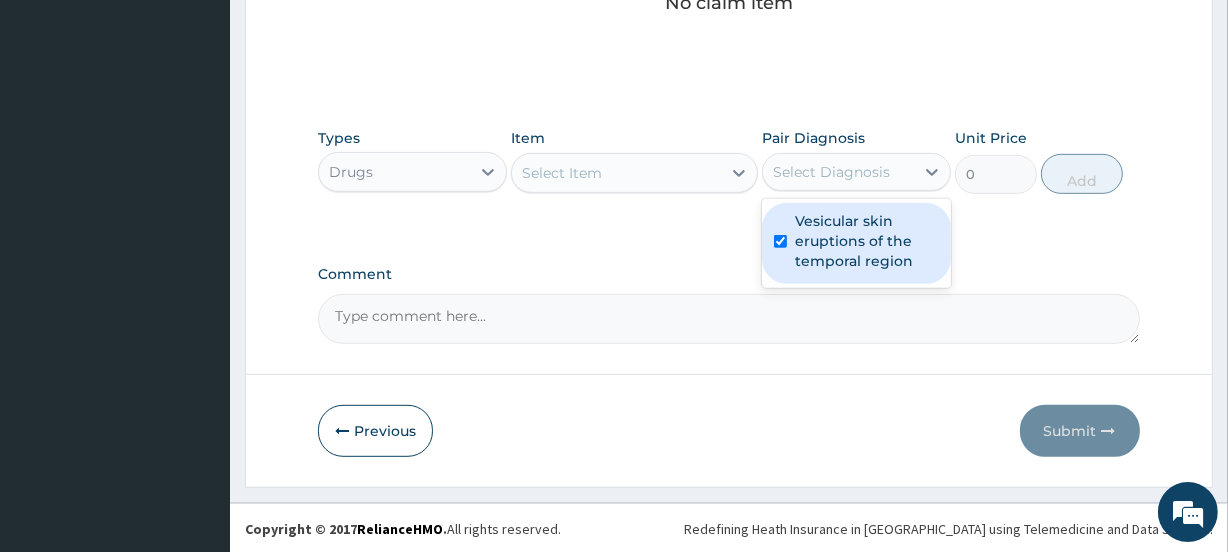 checkbox on "true" 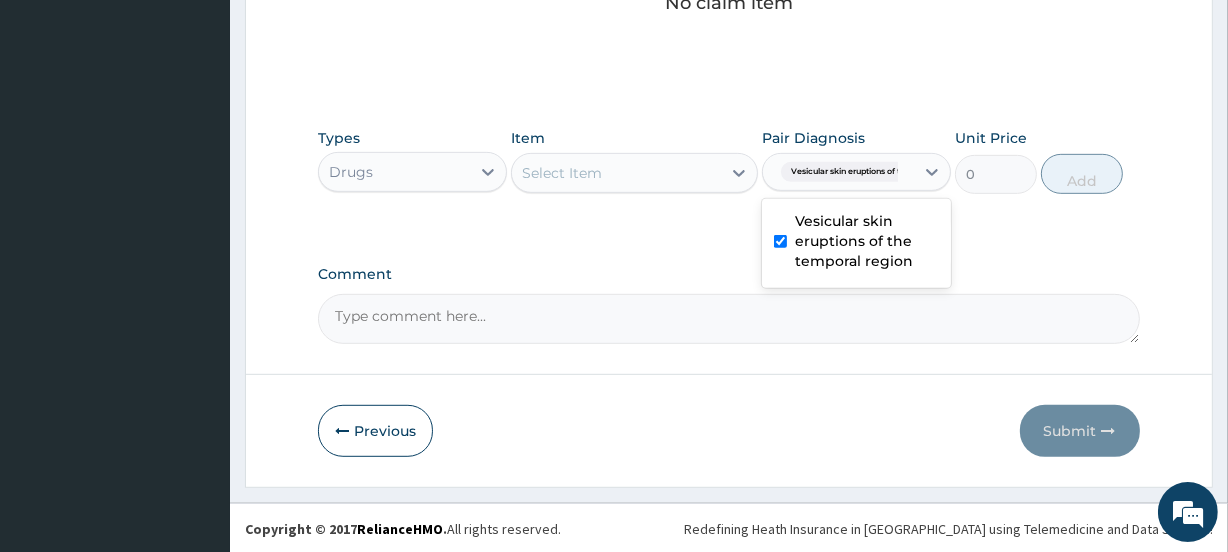 click on "Select Item" at bounding box center [562, 173] 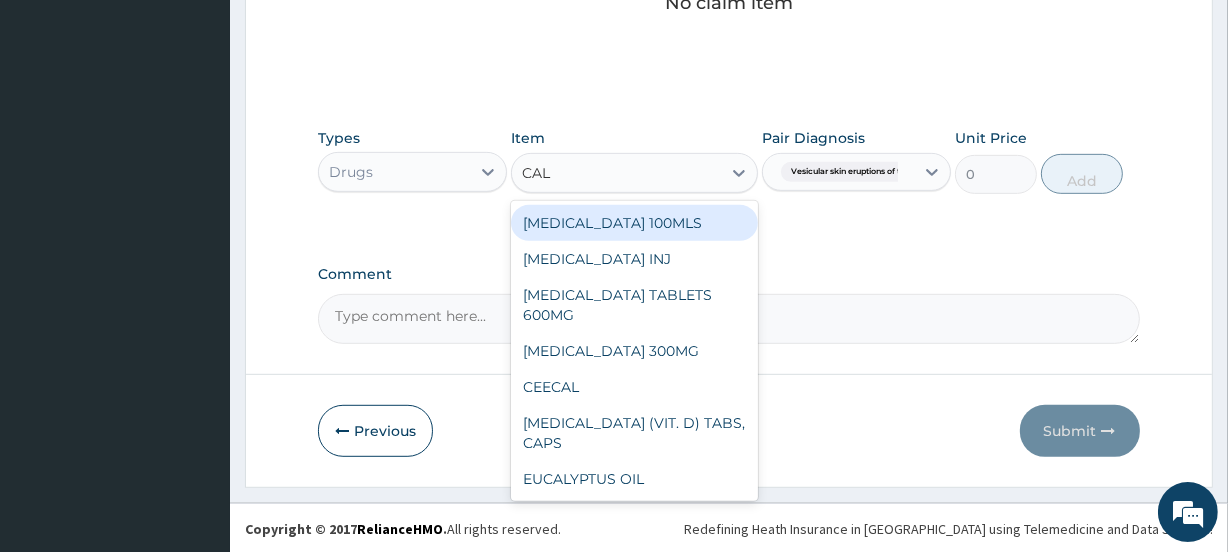 type on "CALA" 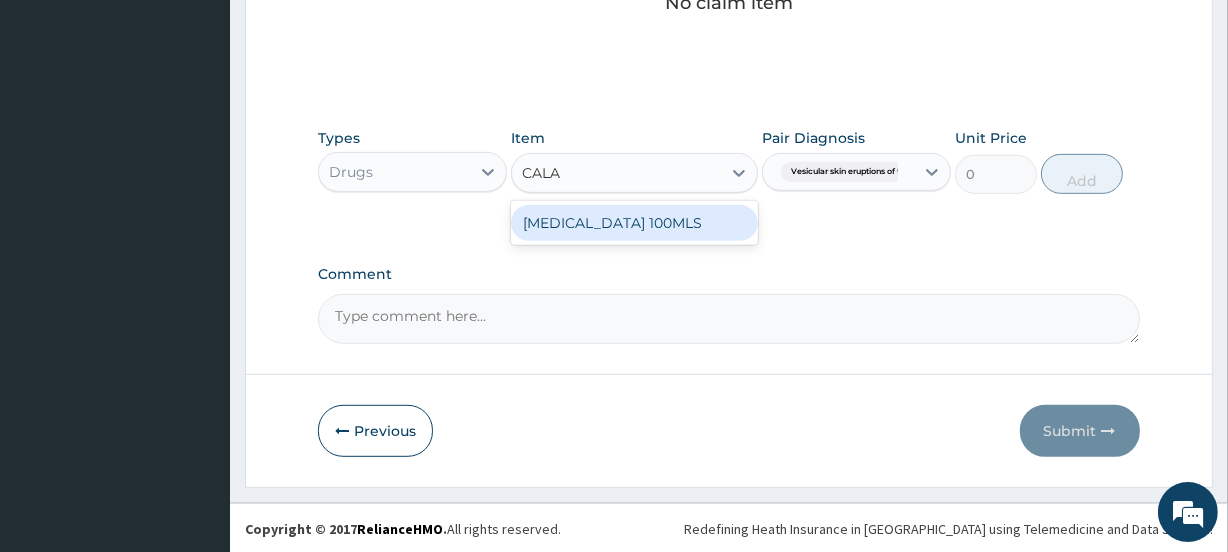 click on "[MEDICAL_DATA]  100MLS" at bounding box center (634, 223) 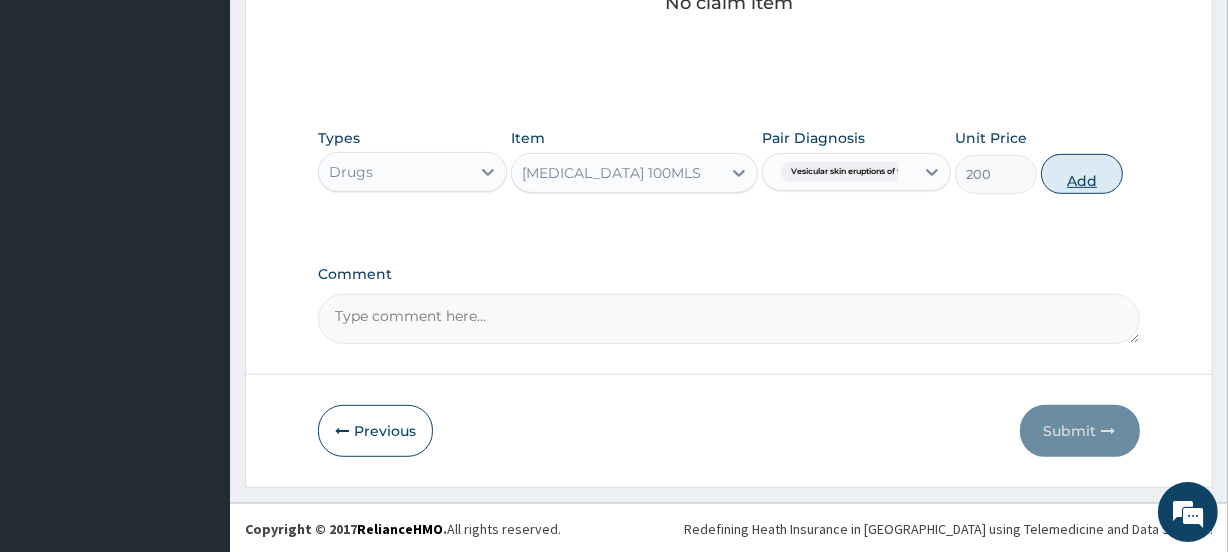 click on "Add" at bounding box center (1082, 174) 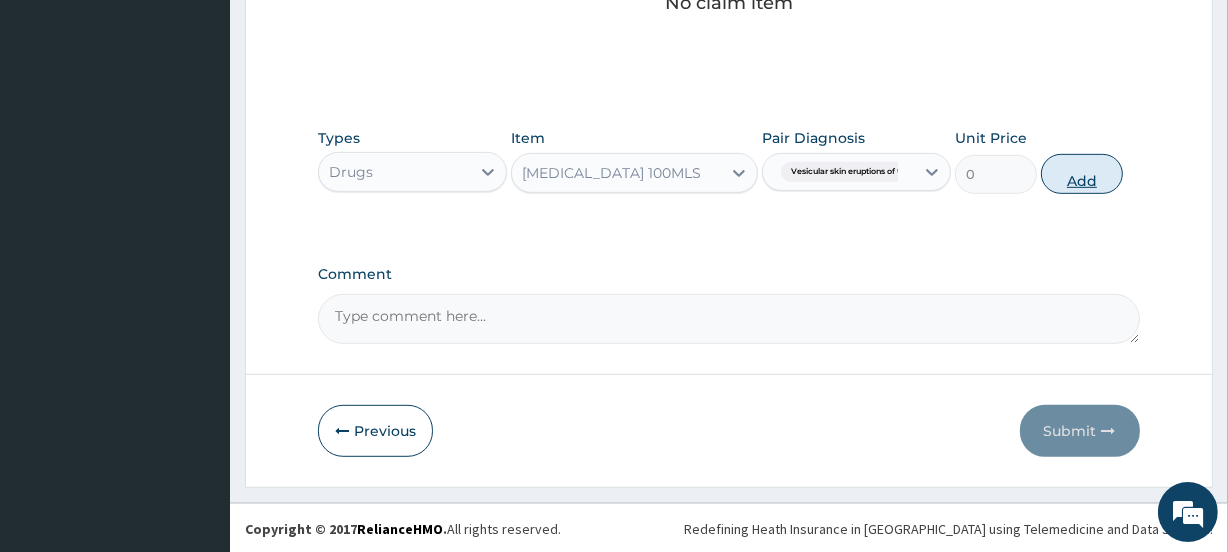 scroll, scrollTop: 807, scrollLeft: 0, axis: vertical 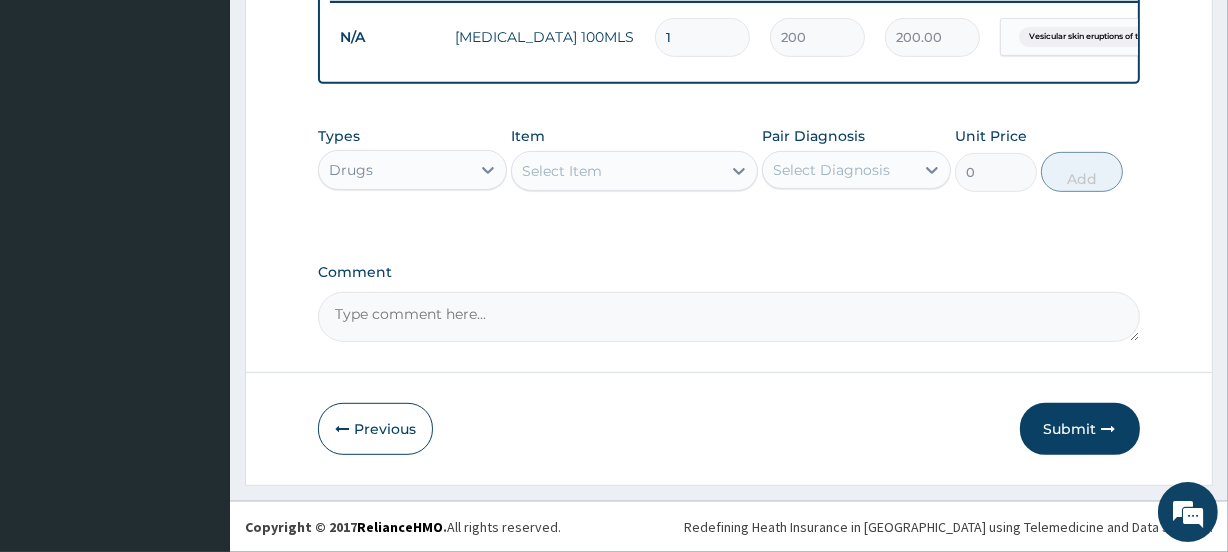click on "Select Item" at bounding box center (616, 171) 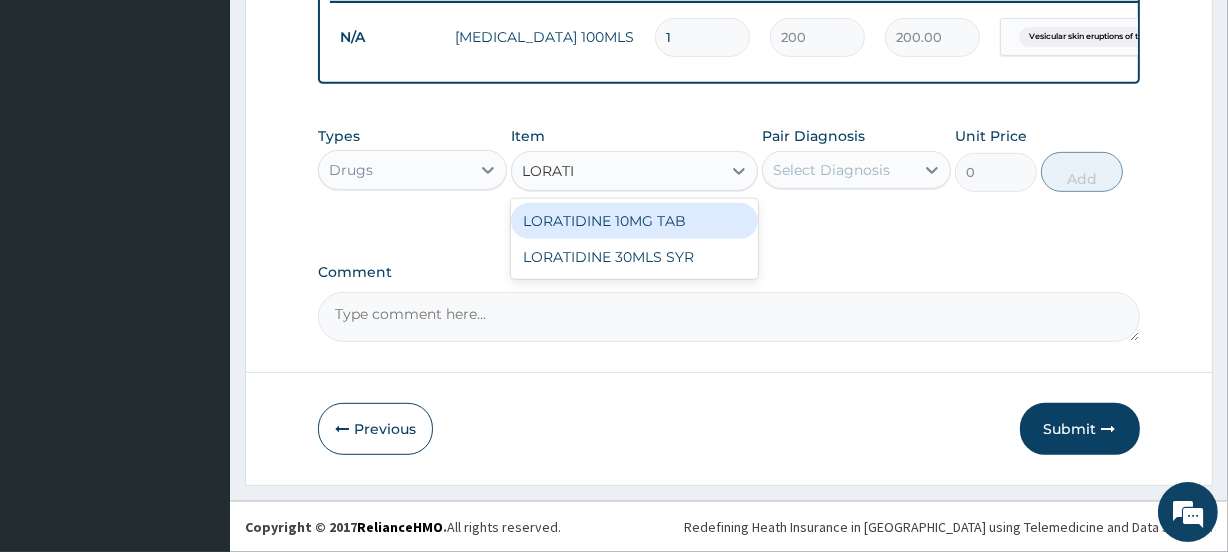 type on "LORATID" 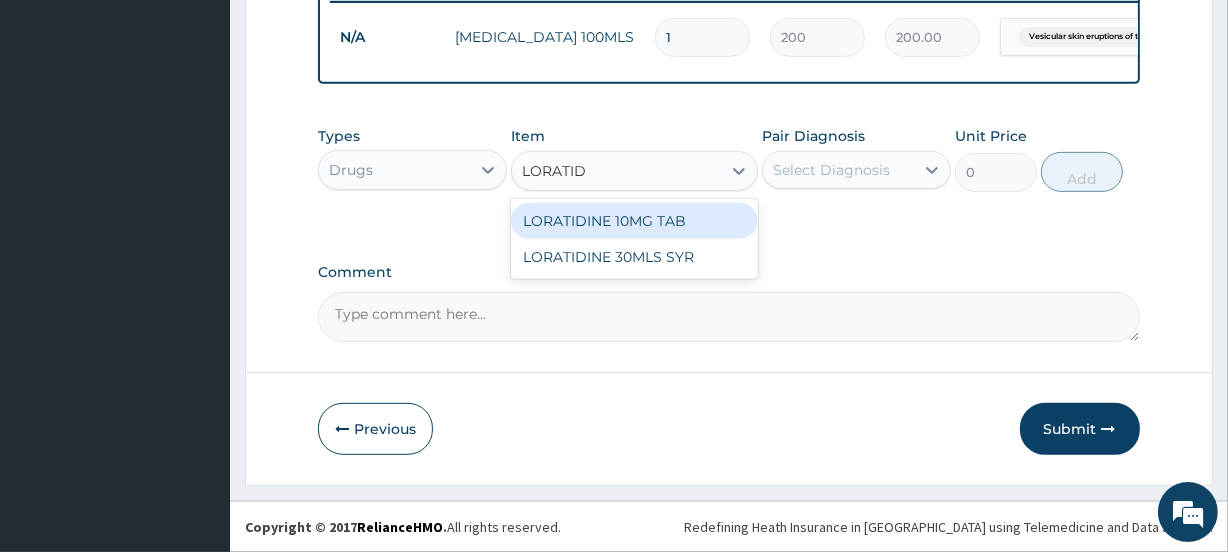 click on "LORATIDINE 10MG TAB" at bounding box center (634, 221) 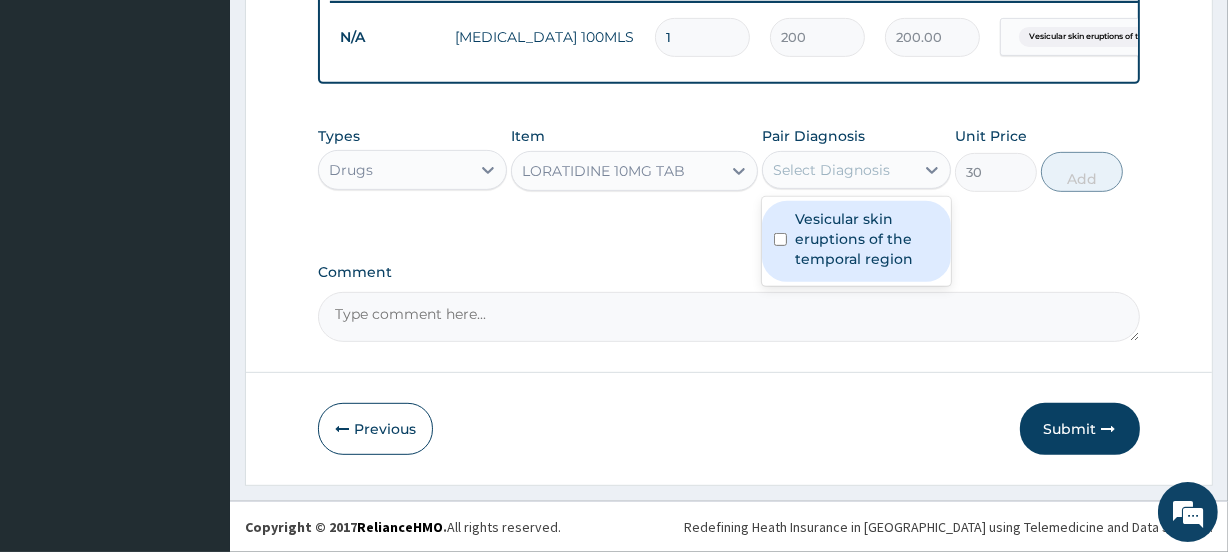 click on "Select Diagnosis" at bounding box center (831, 170) 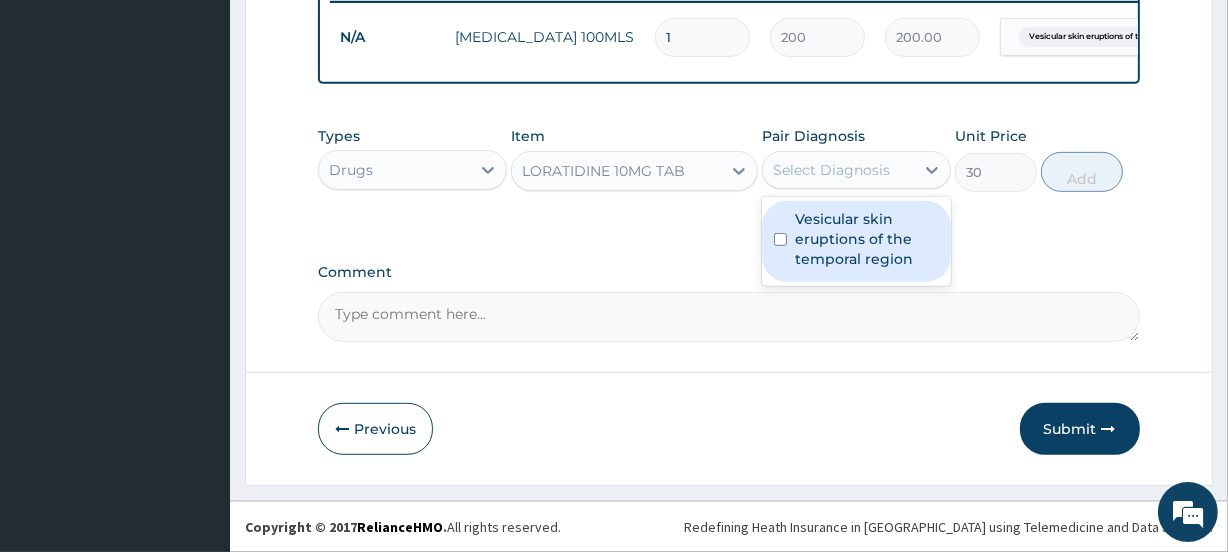 click on "Vesicular skin eruptions of the temporal region" at bounding box center [856, 241] 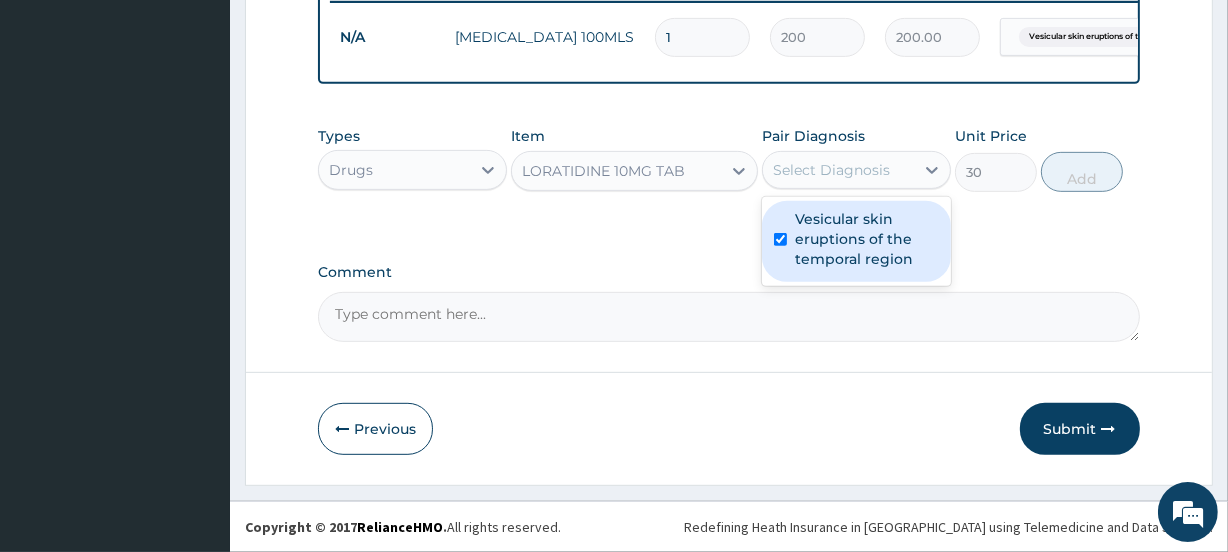 checkbox on "true" 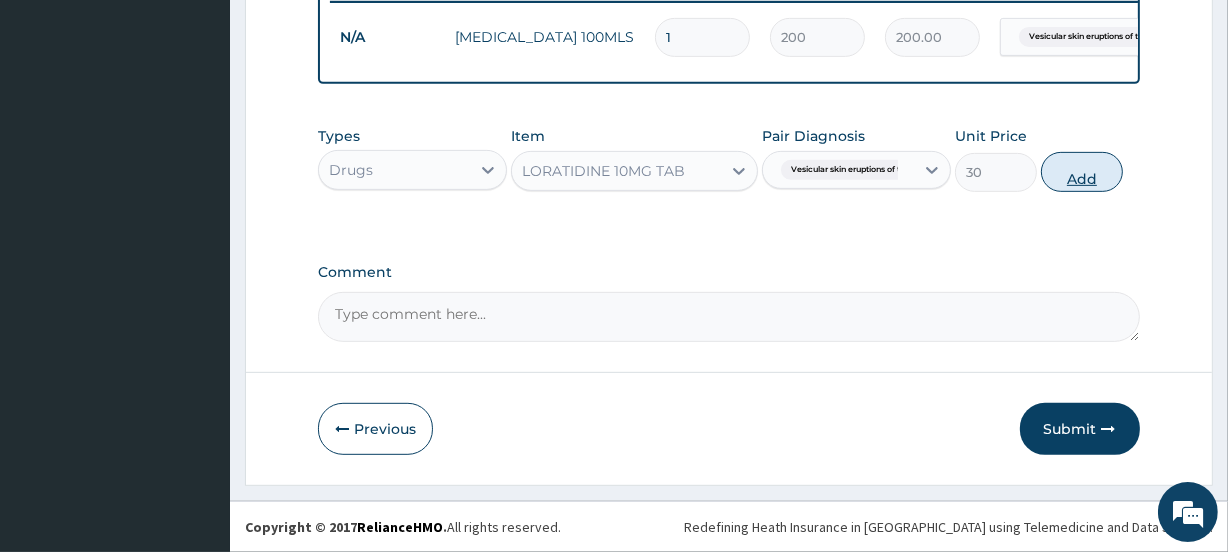click on "Add" at bounding box center [1082, 172] 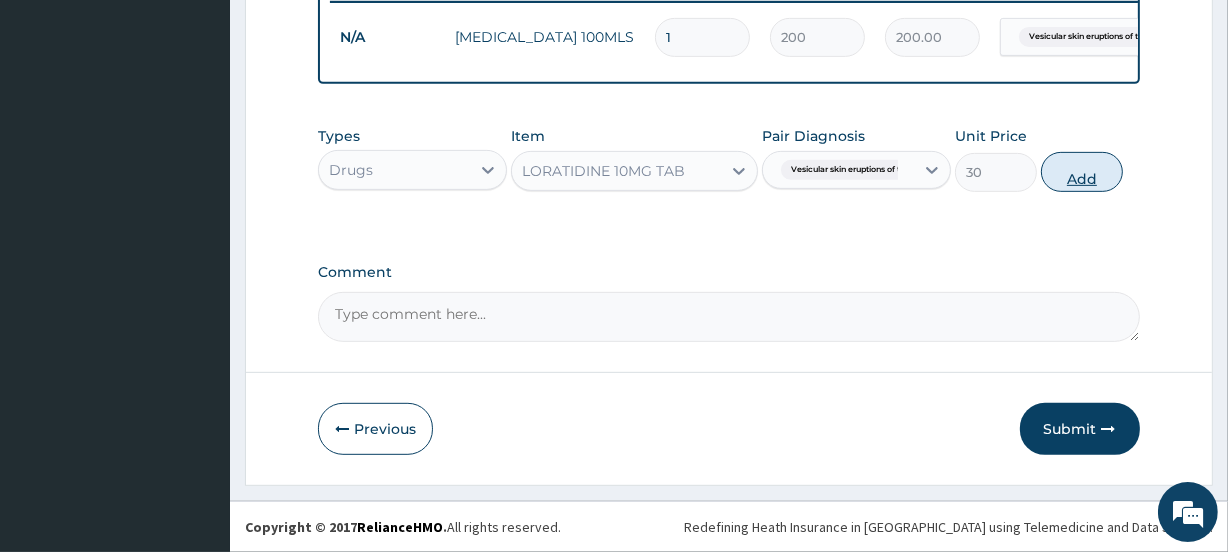 type on "0" 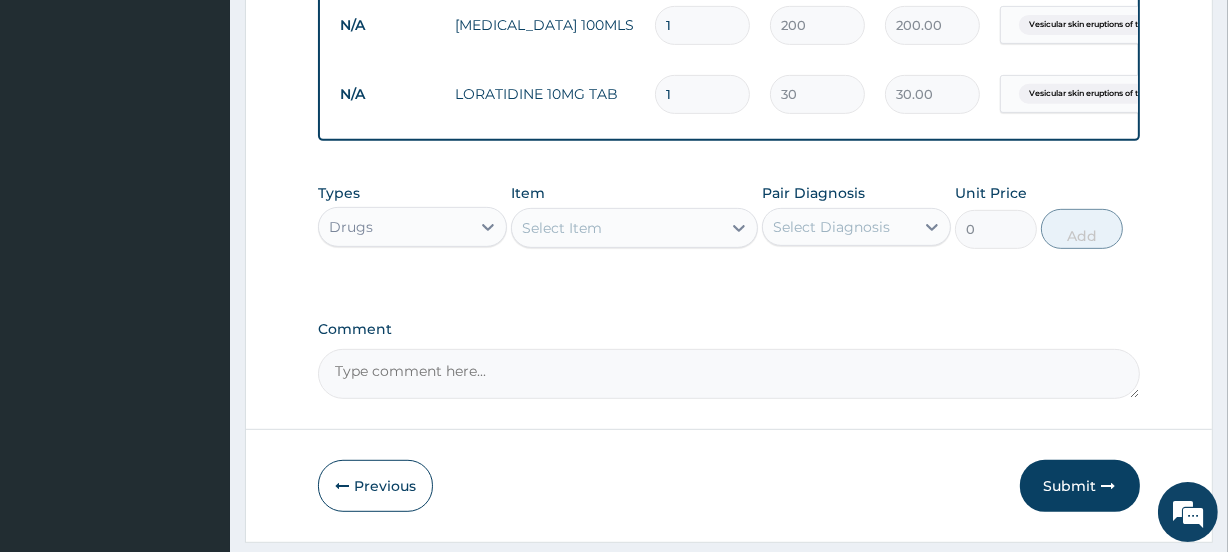 type 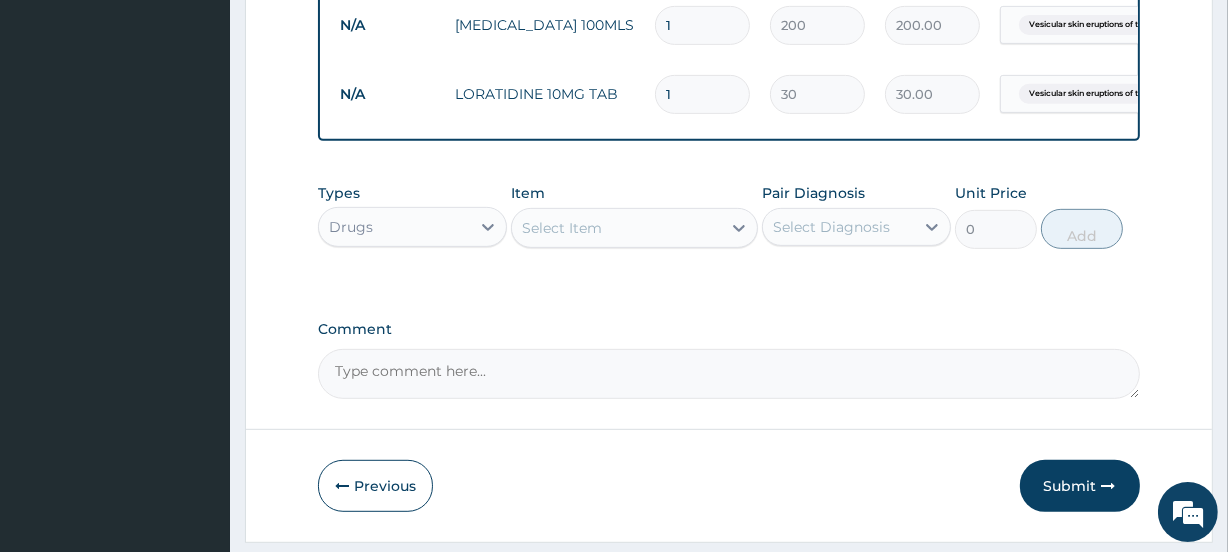 type on "0.00" 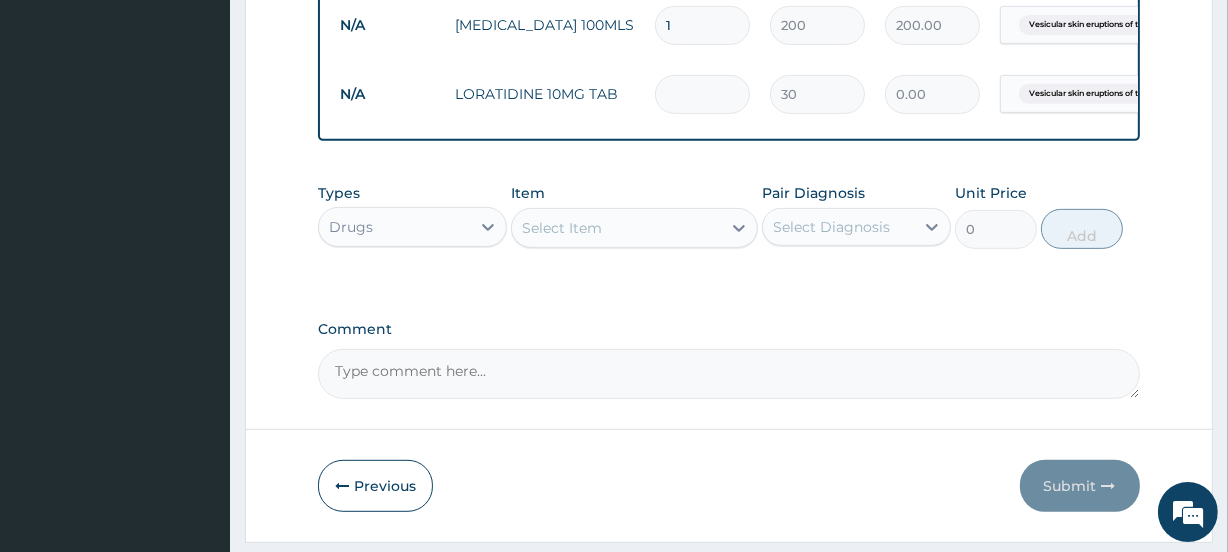 type 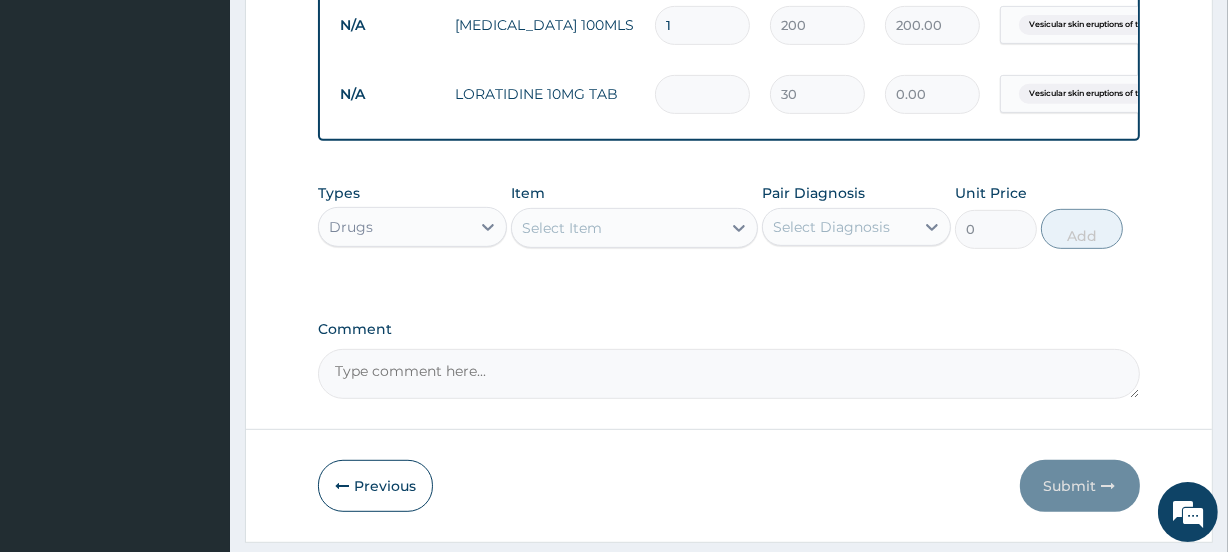 click on "Select Item" at bounding box center (616, 228) 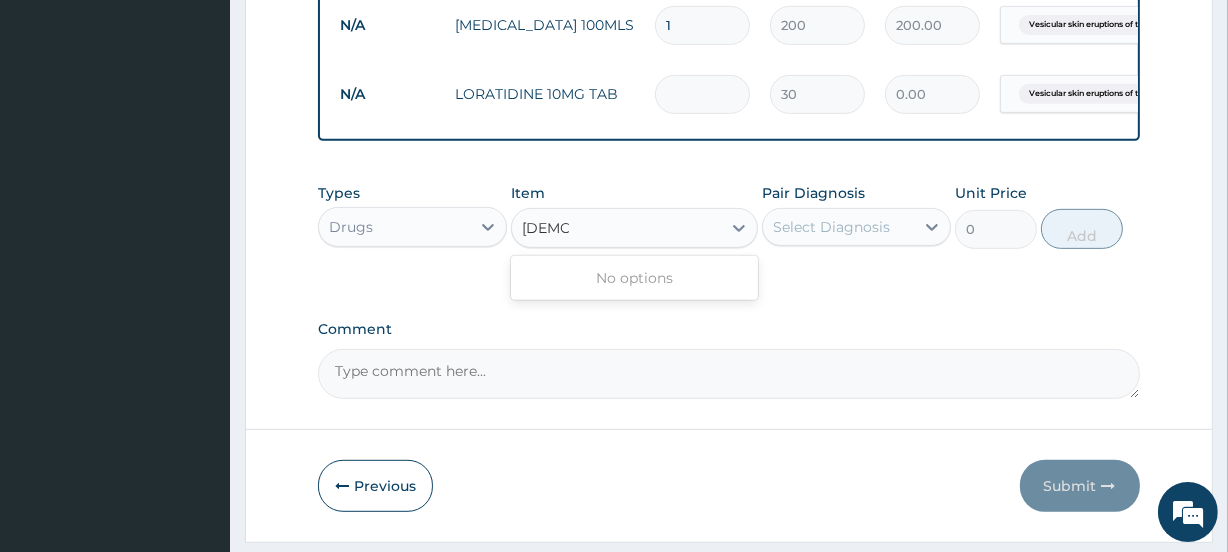 type on "PRED" 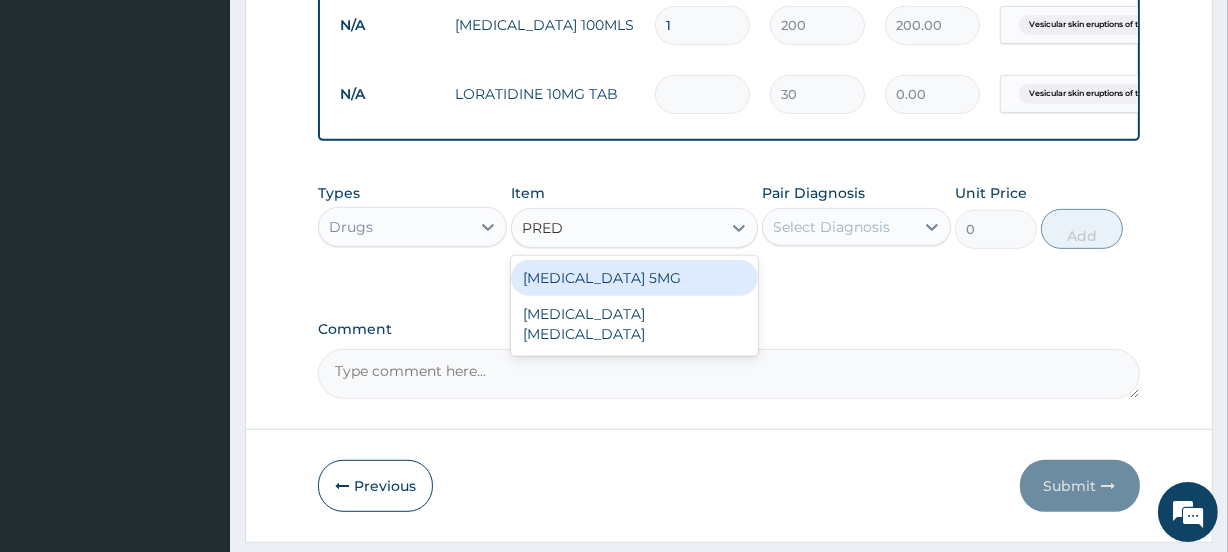 click on "[MEDICAL_DATA] 5MG" at bounding box center [634, 278] 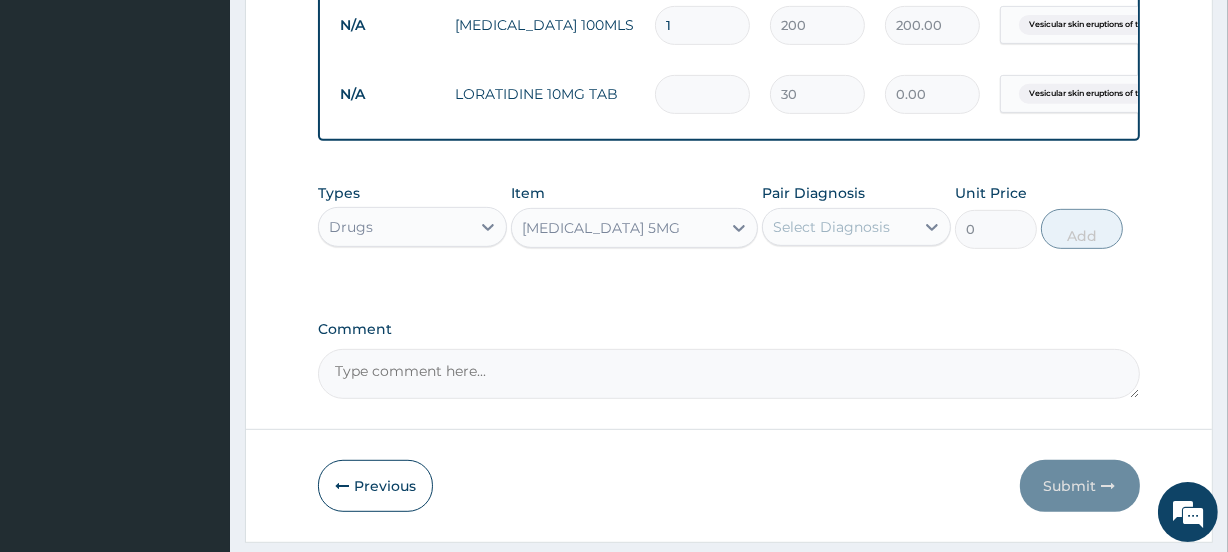 type 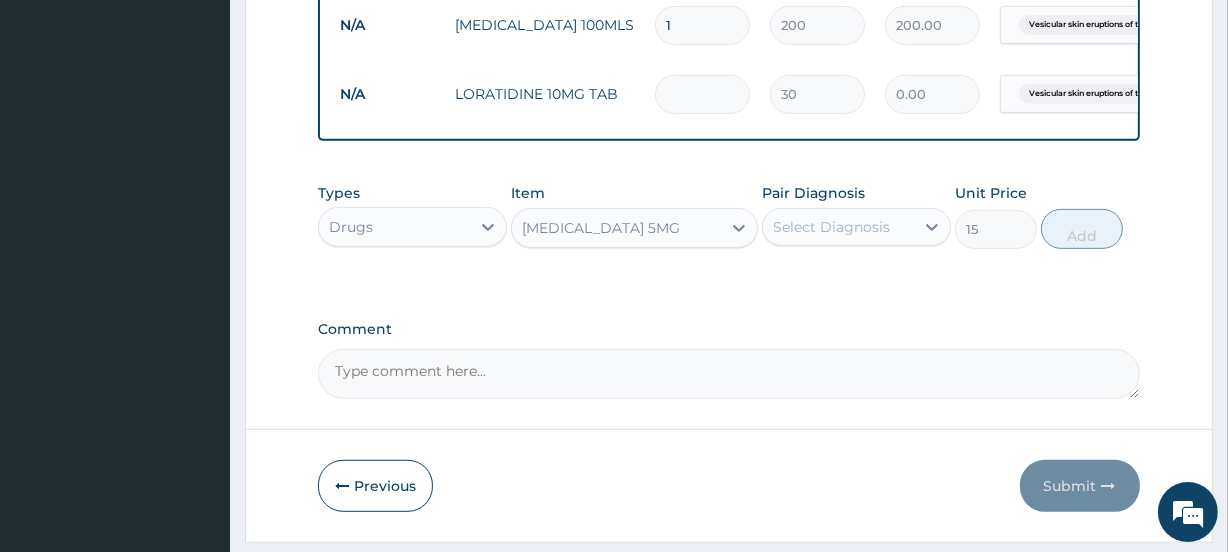 click on "Select Diagnosis" at bounding box center [831, 227] 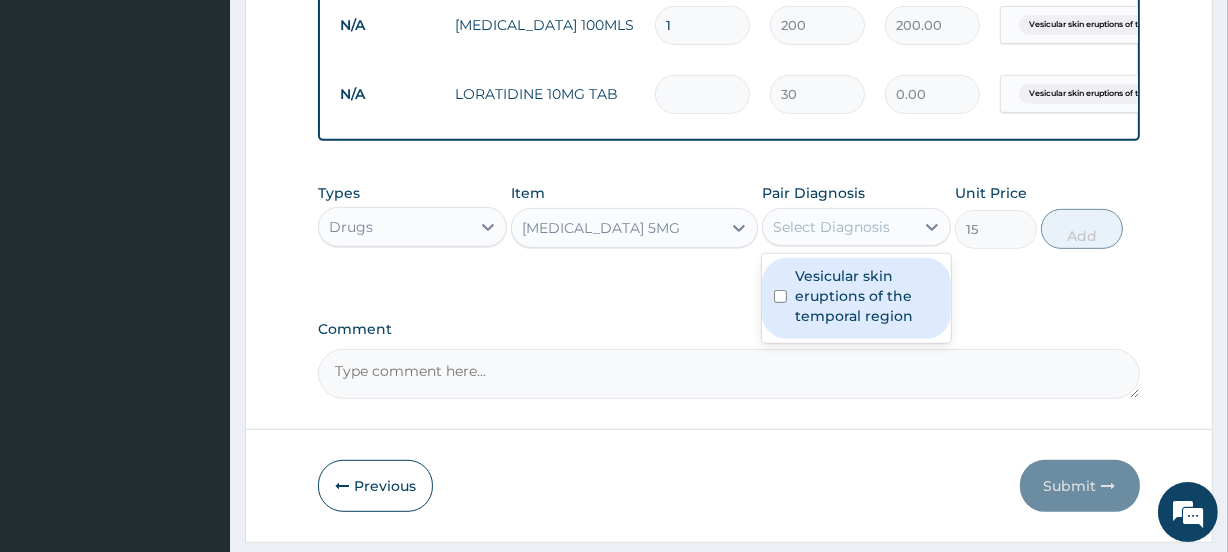 click on "Vesicular skin eruptions of the temporal region" at bounding box center [867, 296] 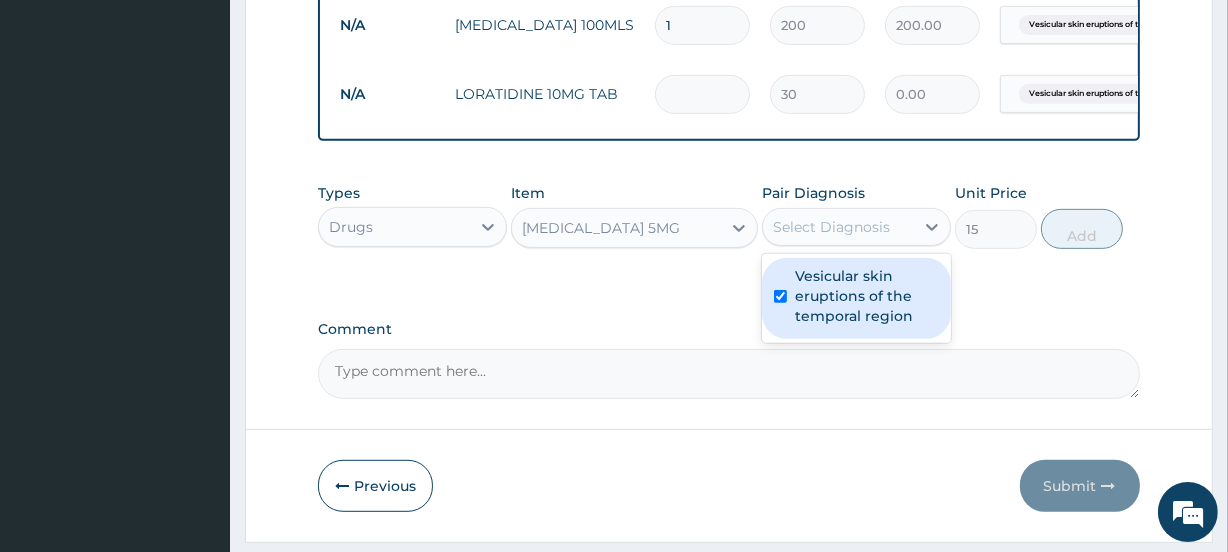 checkbox on "true" 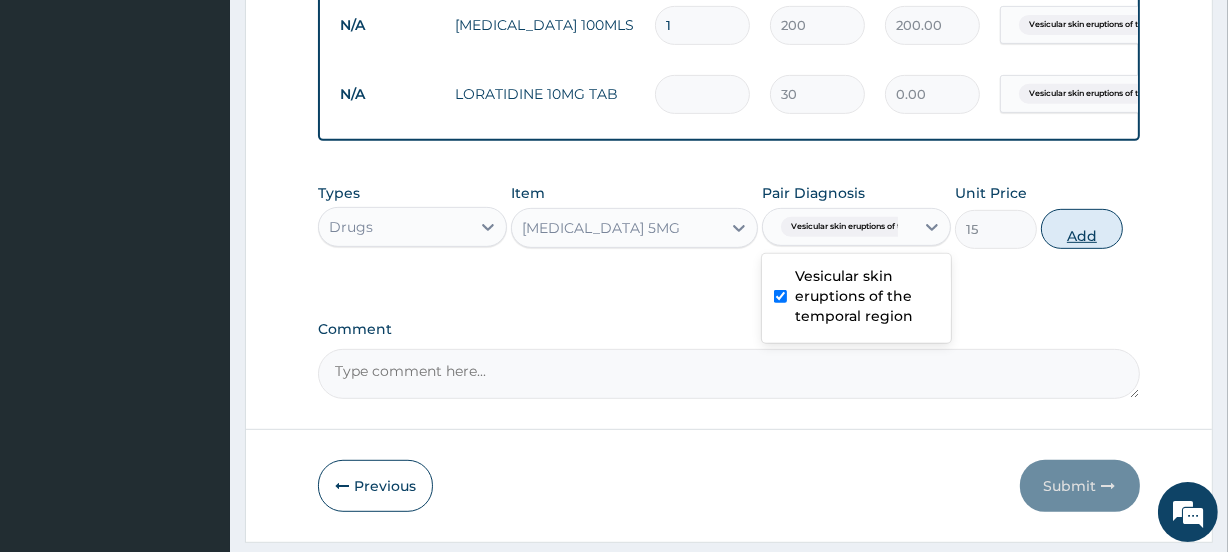 click on "Add" at bounding box center (1082, 229) 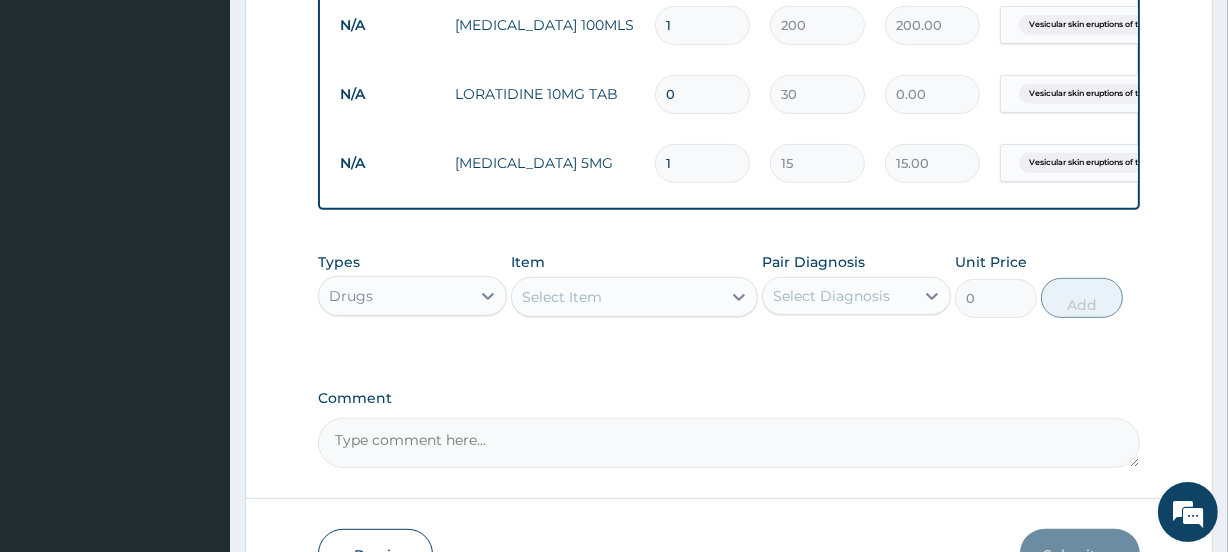 click on "1" at bounding box center (702, 25) 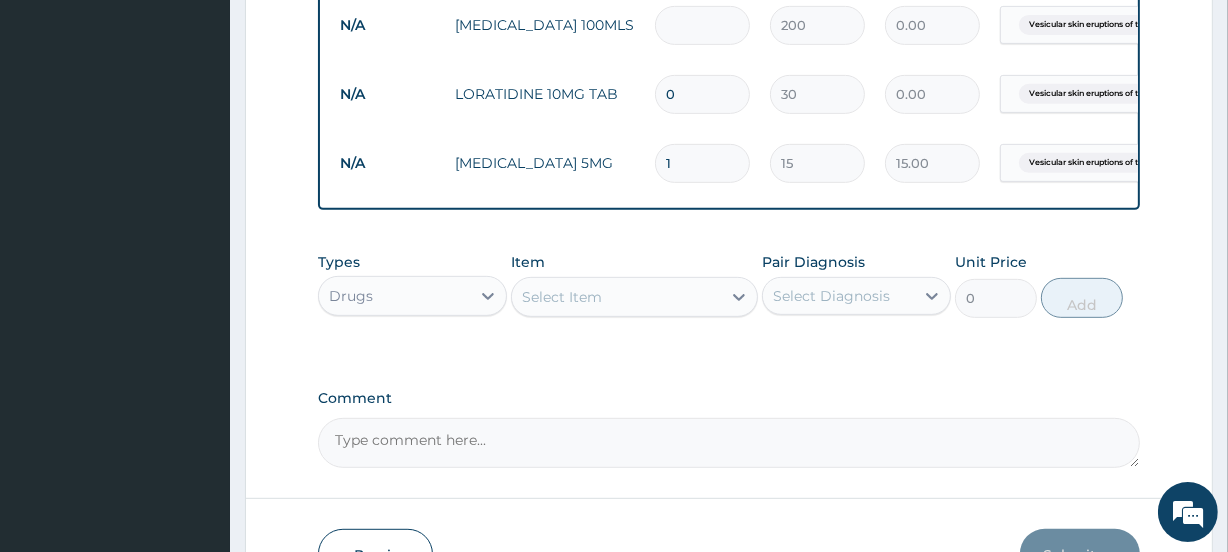 type on "6" 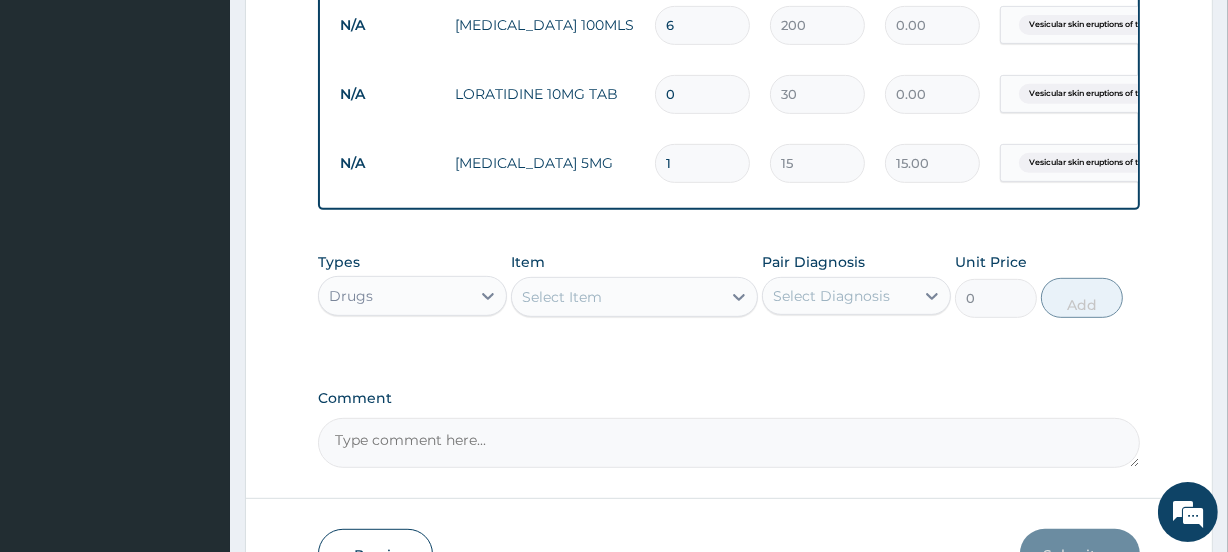 type on "1200.00" 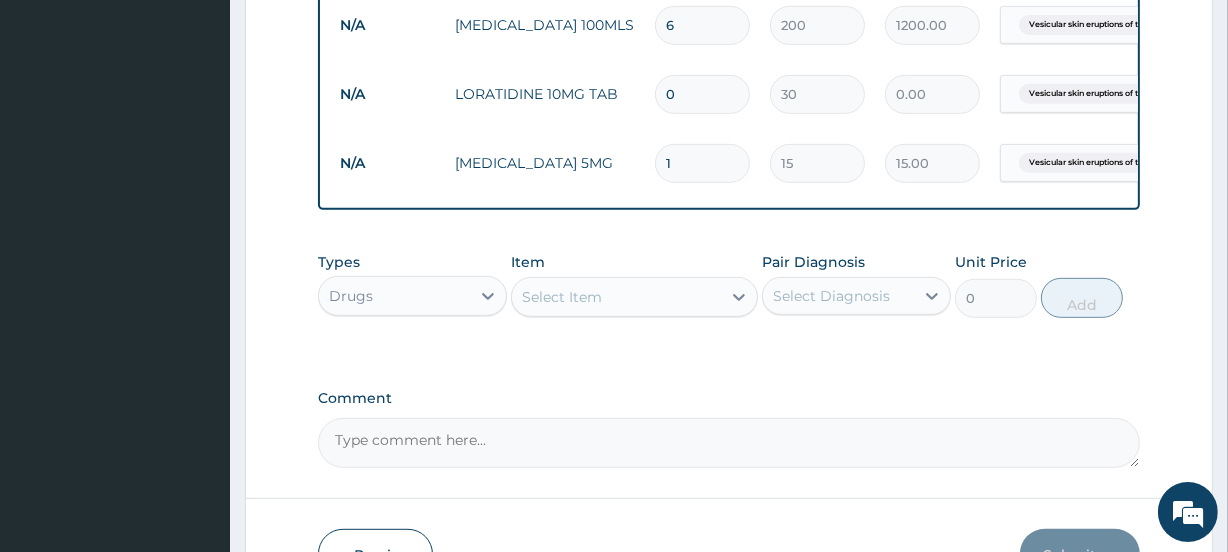 click on "6" at bounding box center [702, 25] 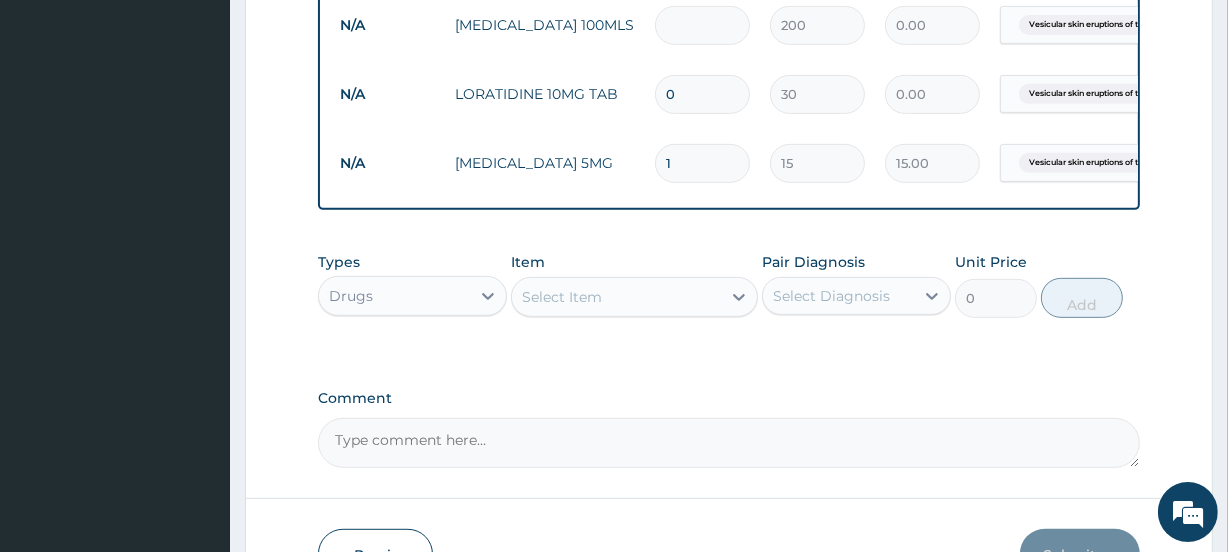 type on "6" 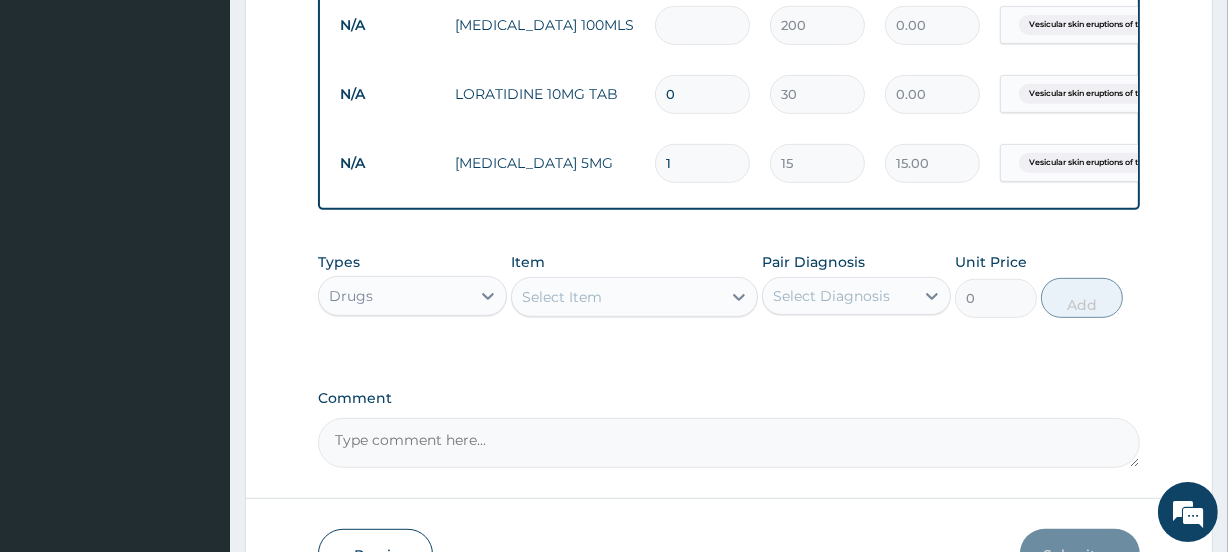 type on "1200.00" 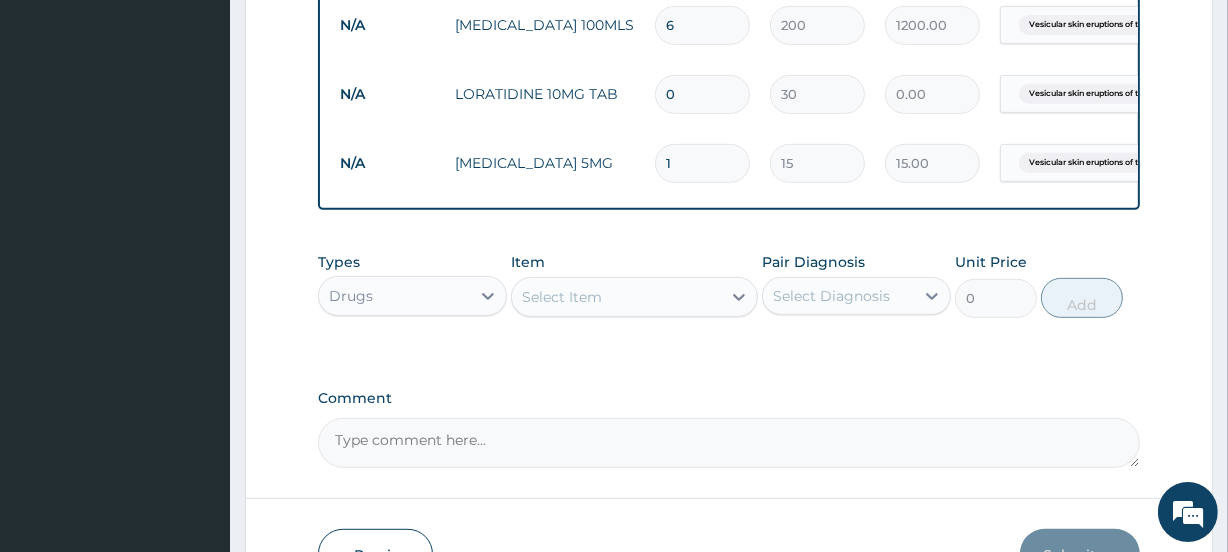 type 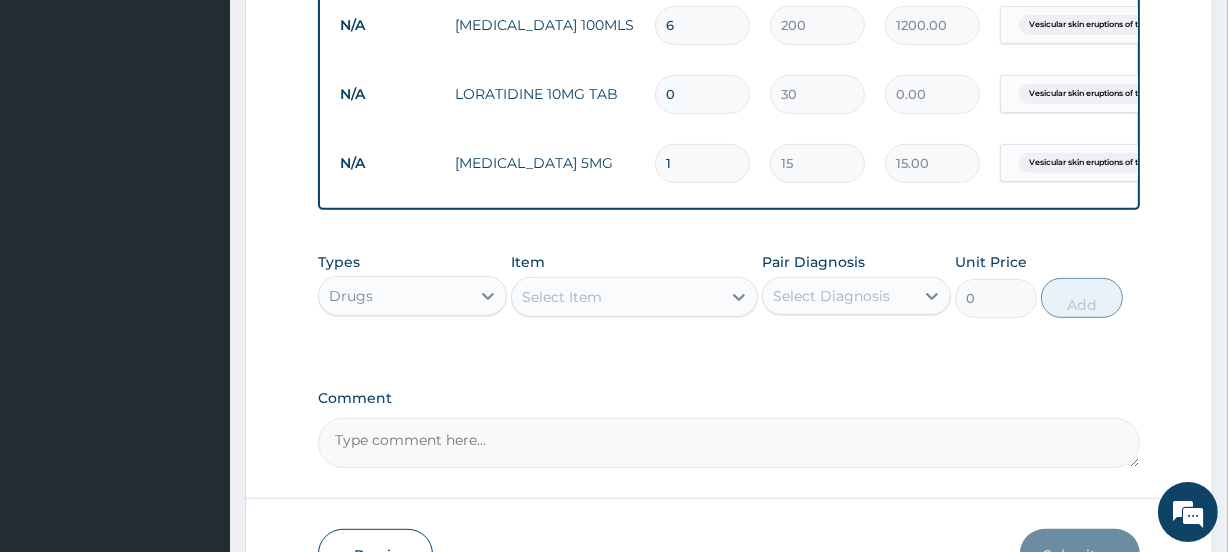 type on "0.00" 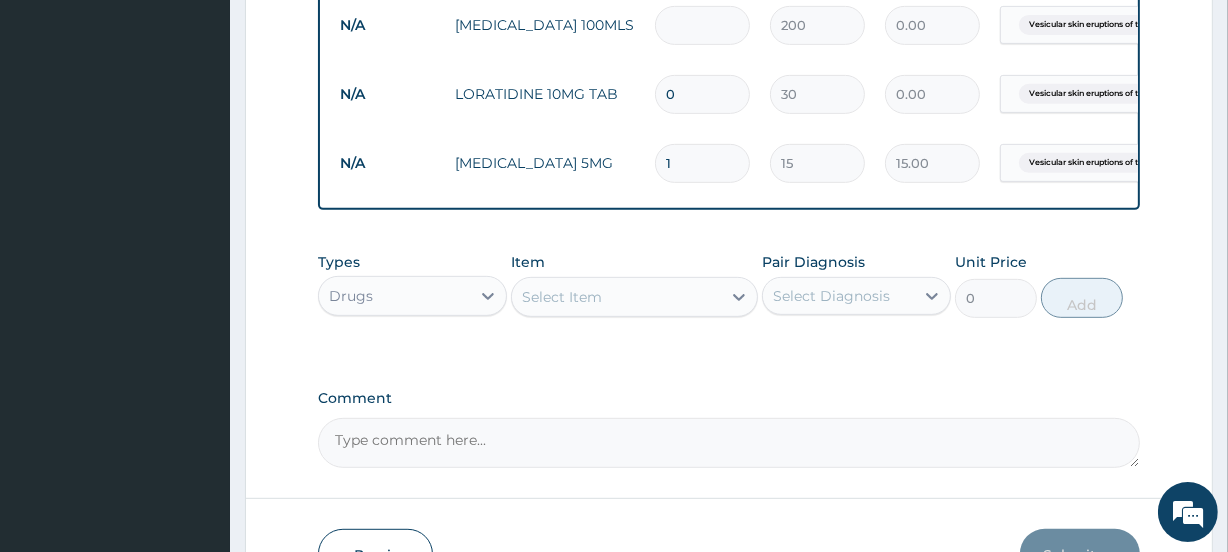 type on "5" 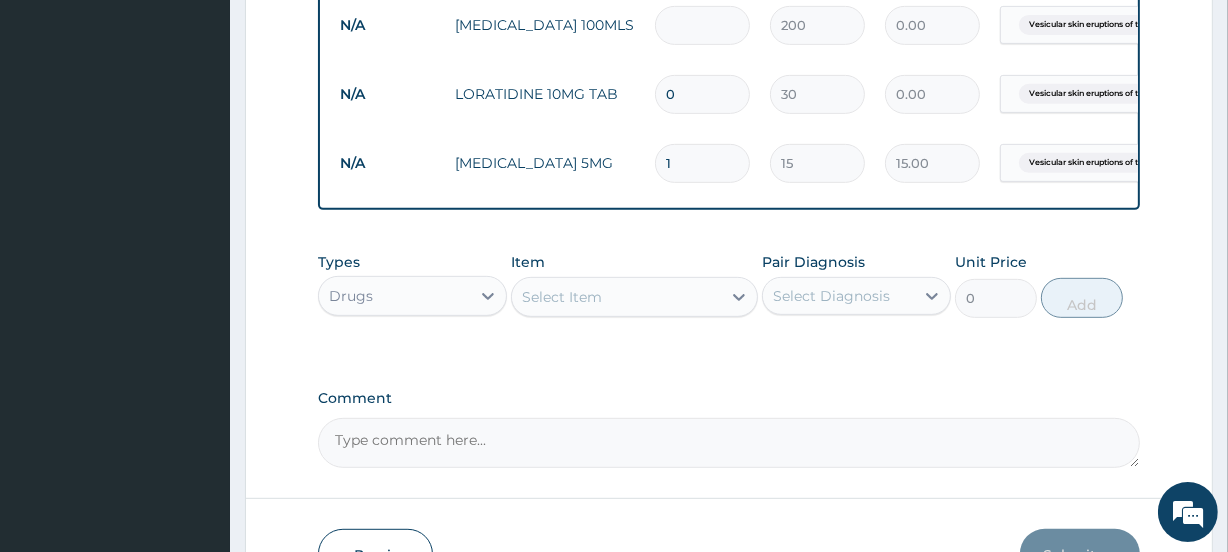 type on "1000.00" 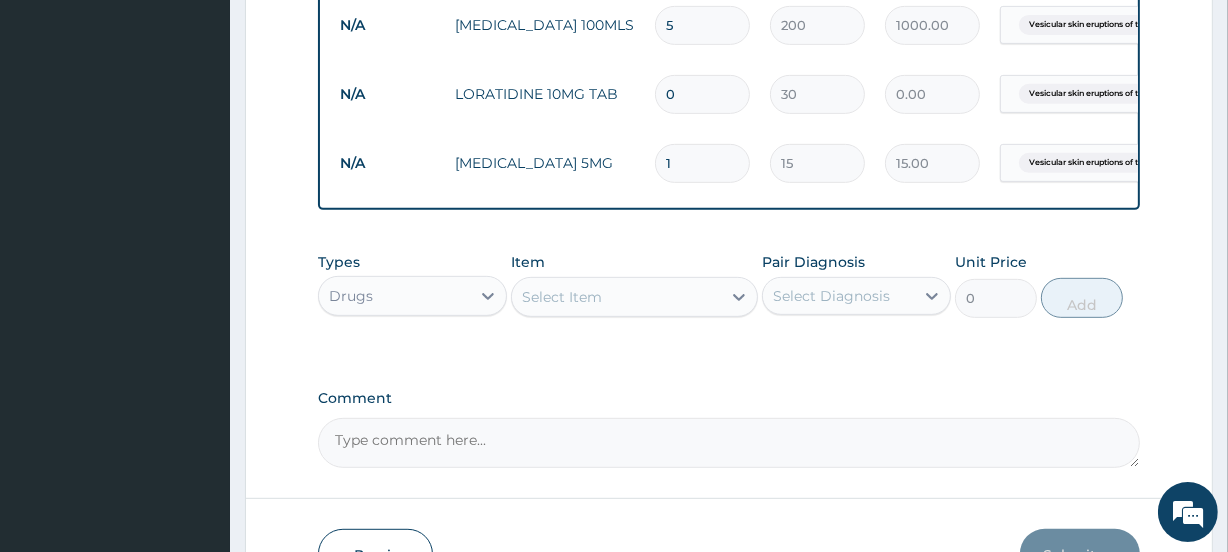 type on "5" 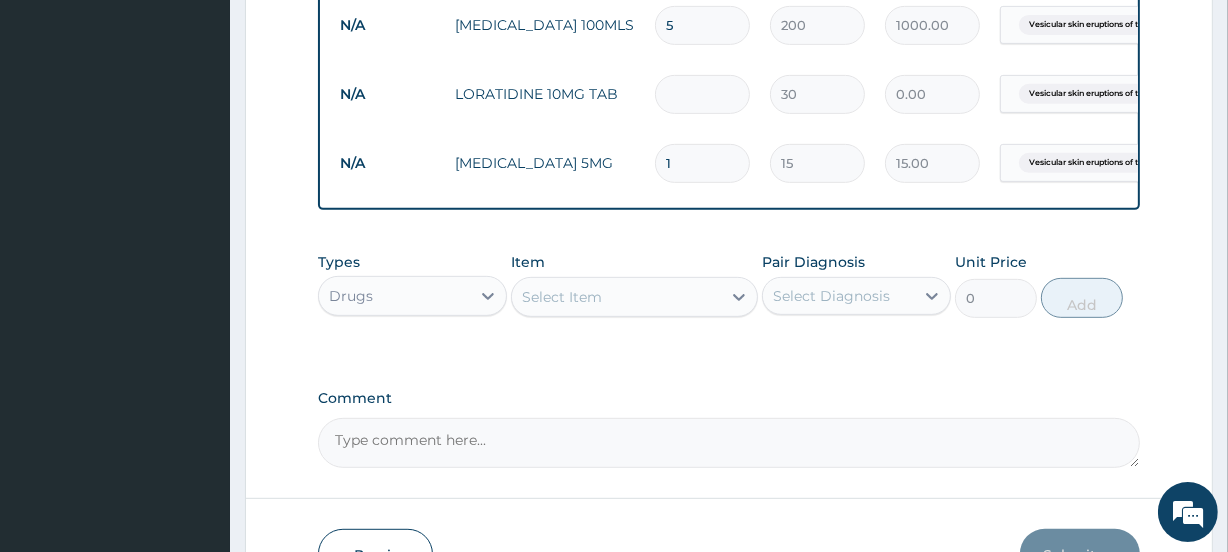 type on "5" 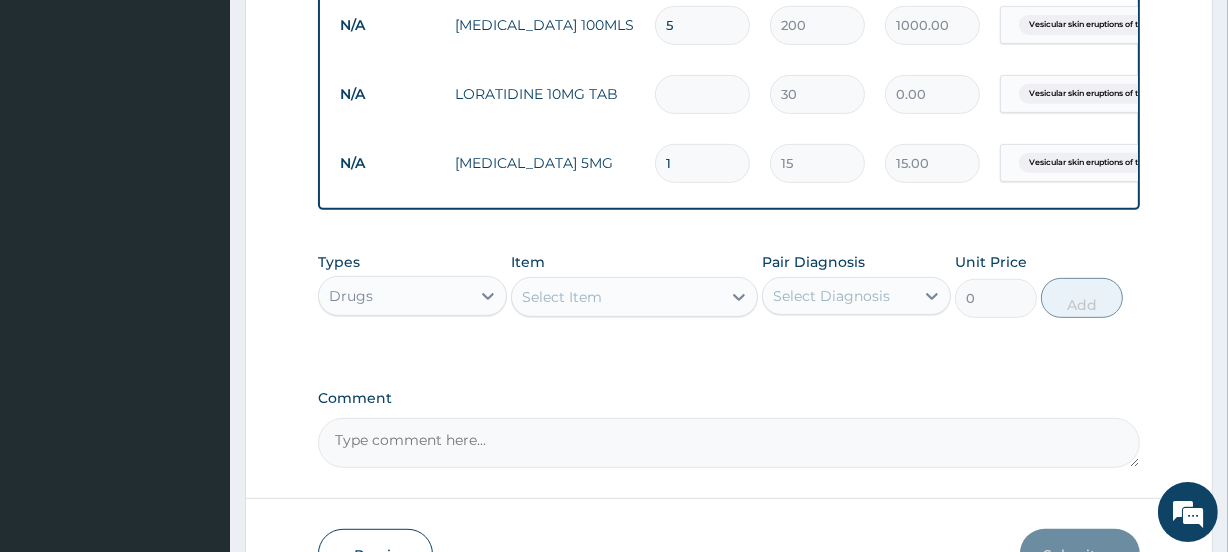 type on "150.00" 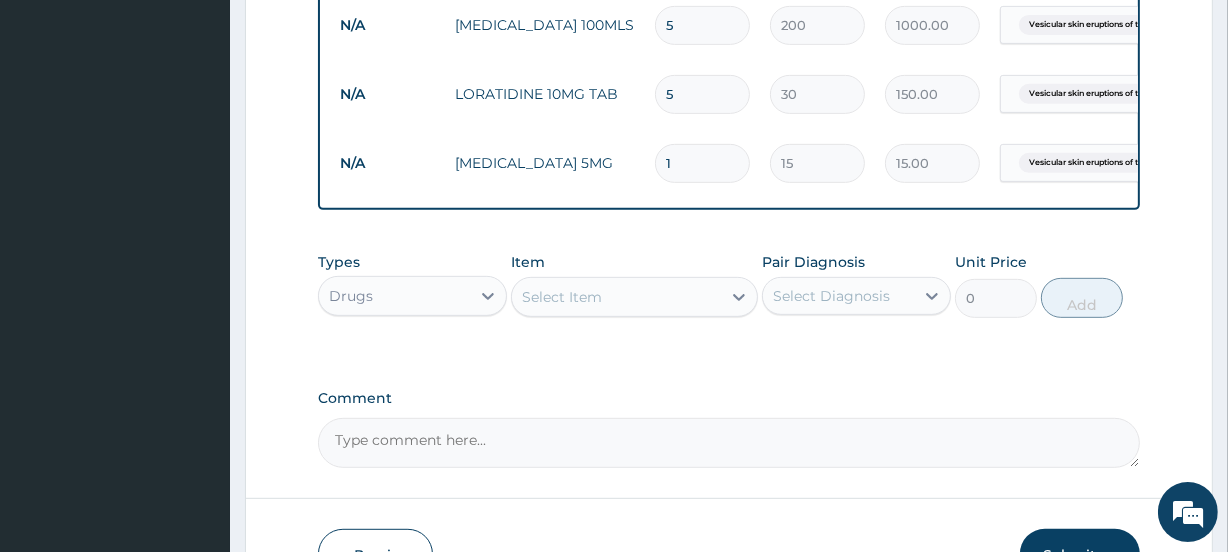 click on "5" at bounding box center [702, 94] 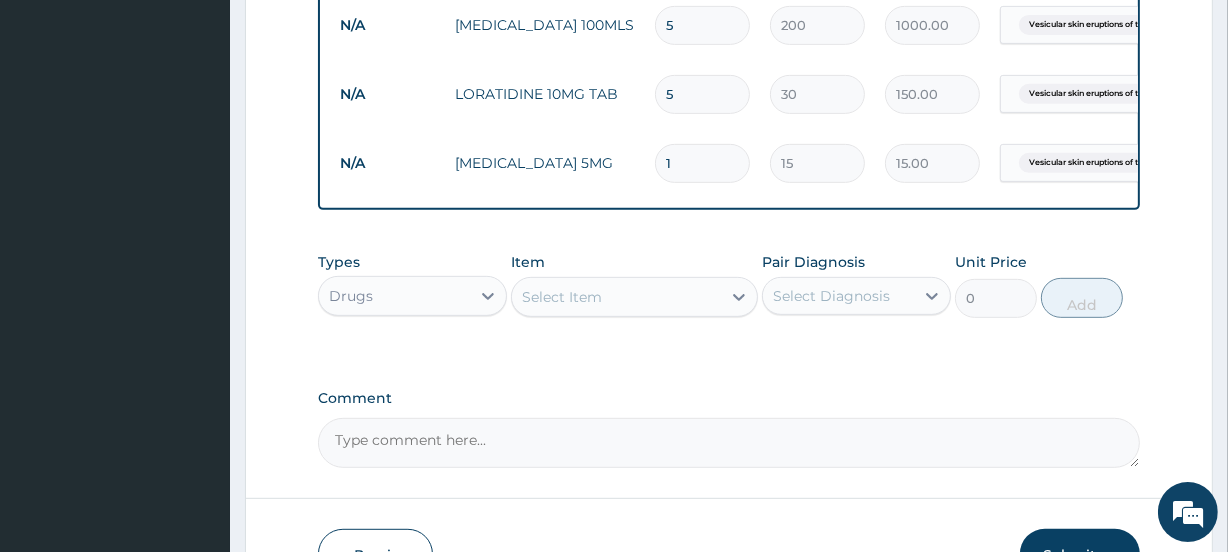 type 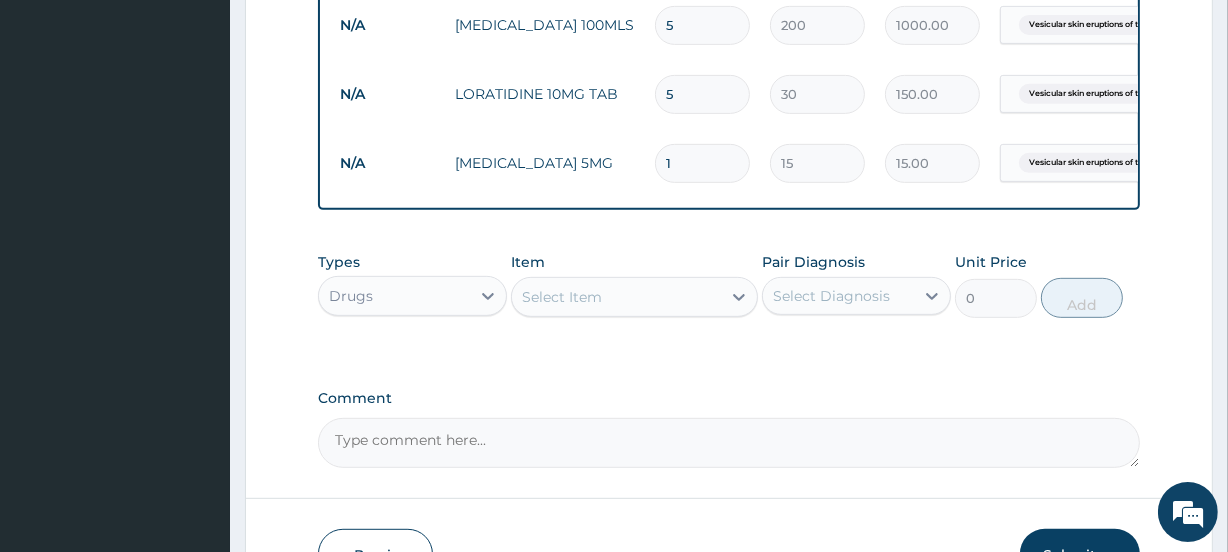 type on "0.00" 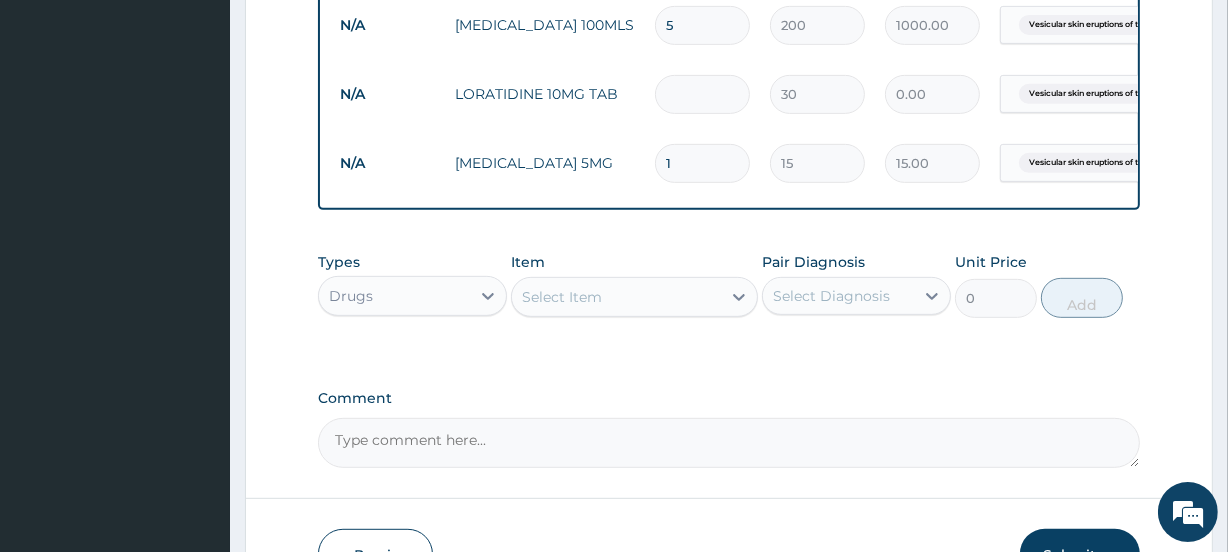 type on "1" 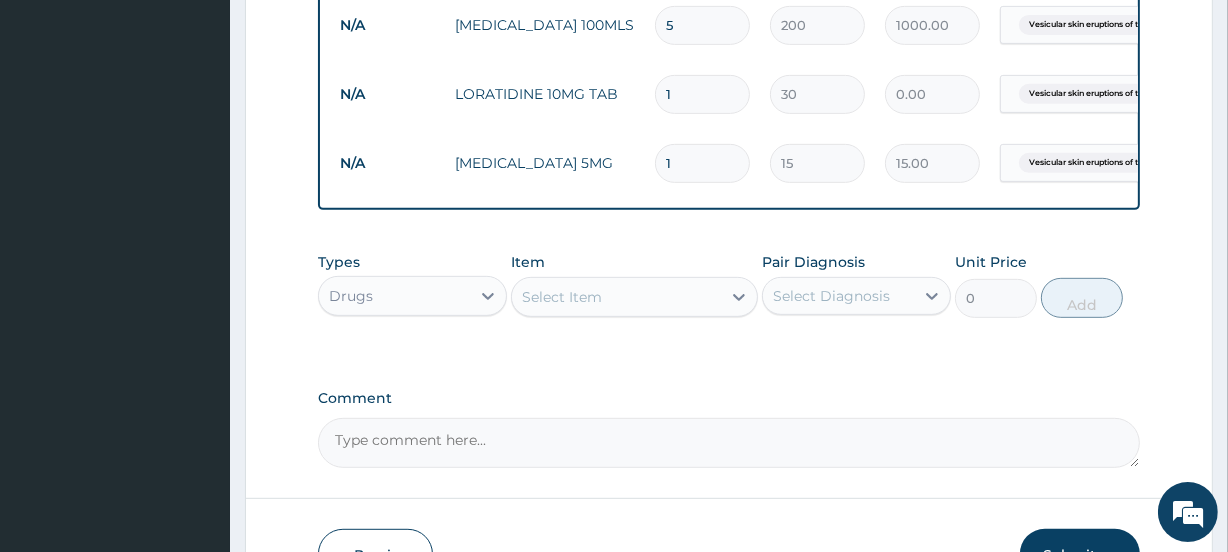 type on "30.00" 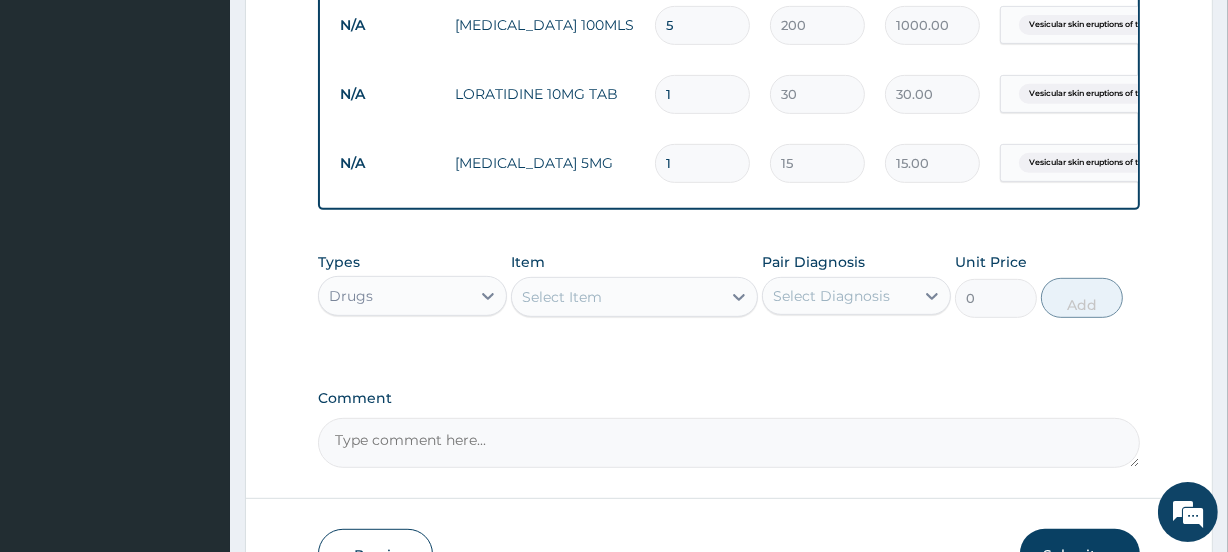 type on "10" 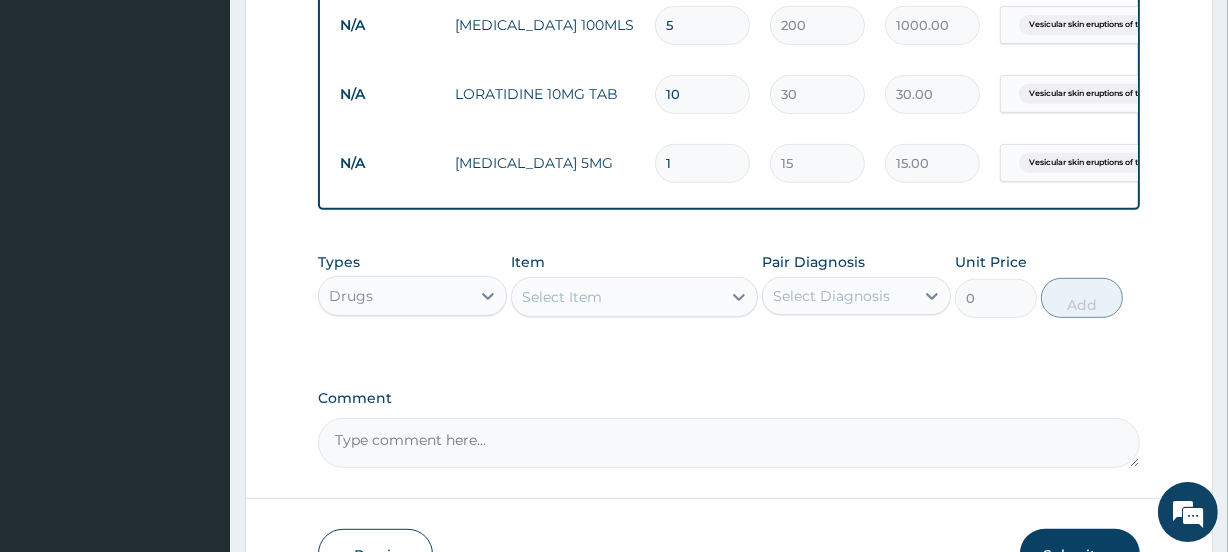 type on "300.00" 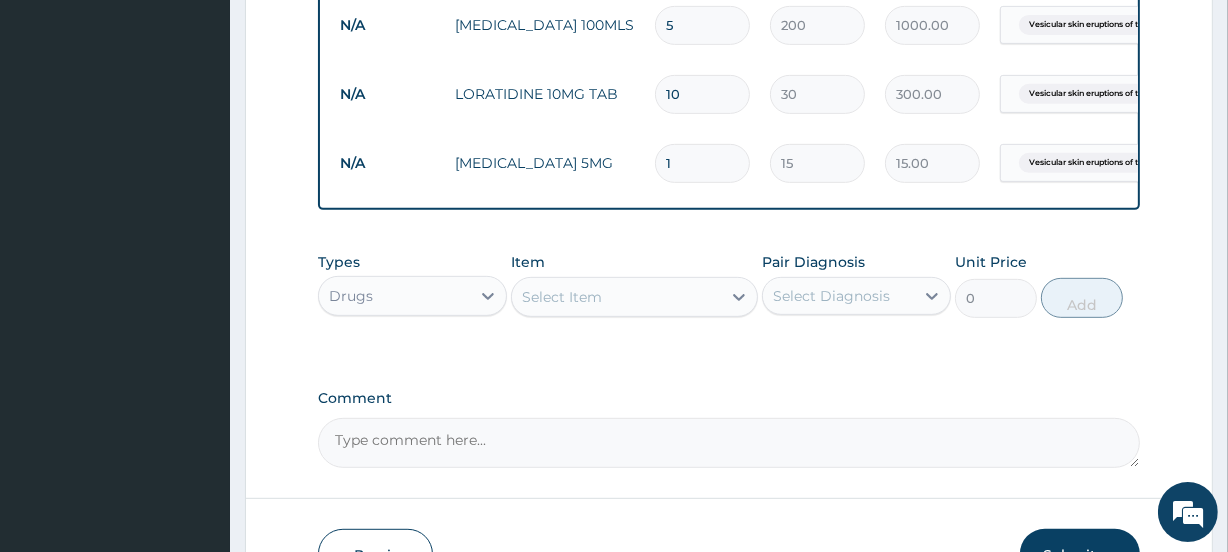 type on "10" 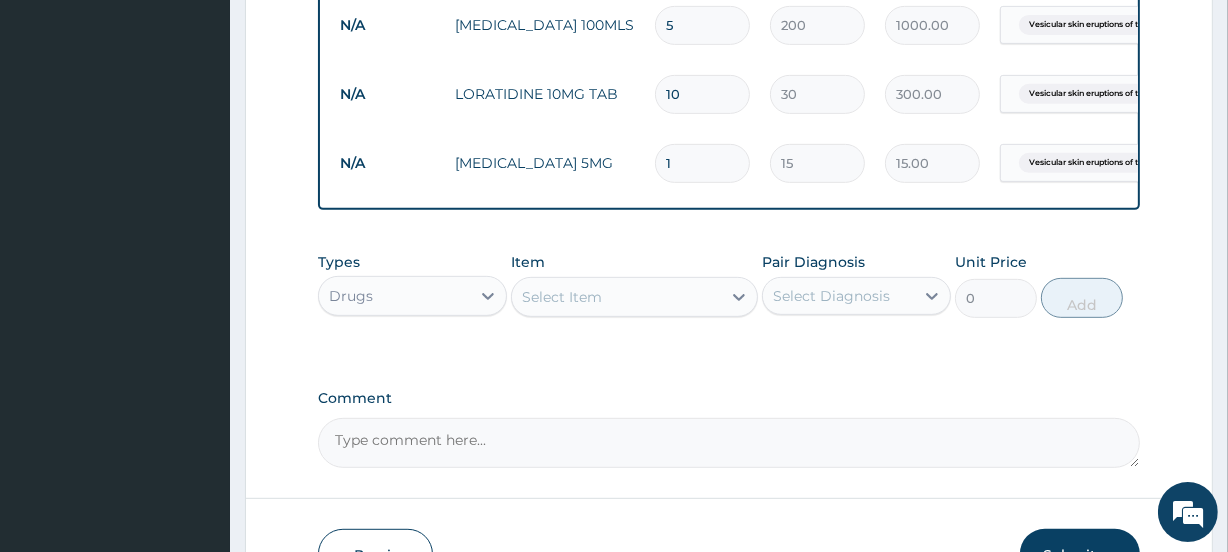 type on "14" 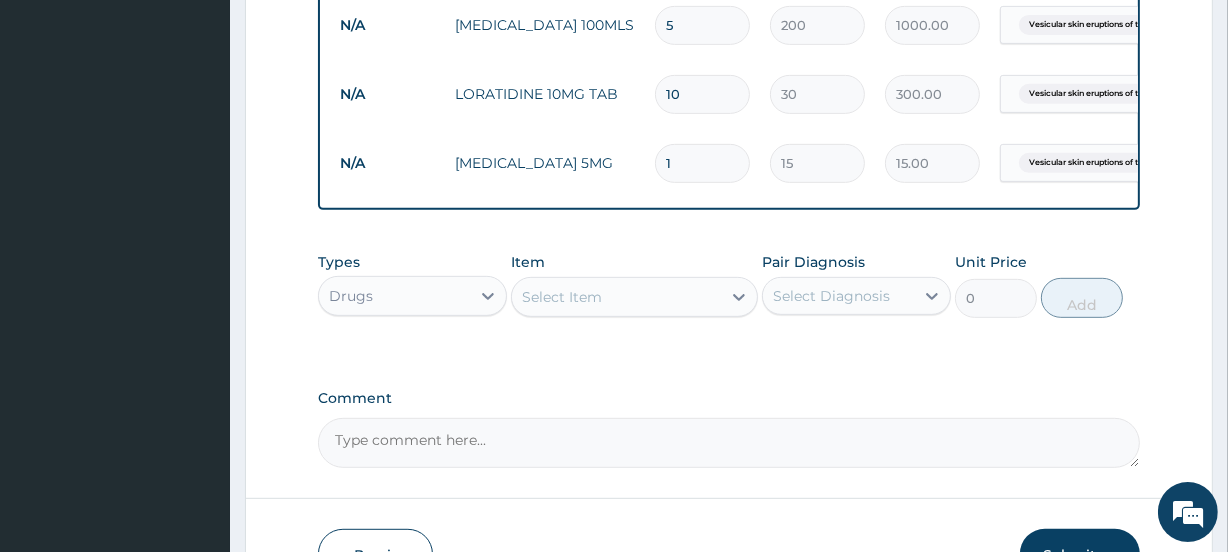 type on "210.00" 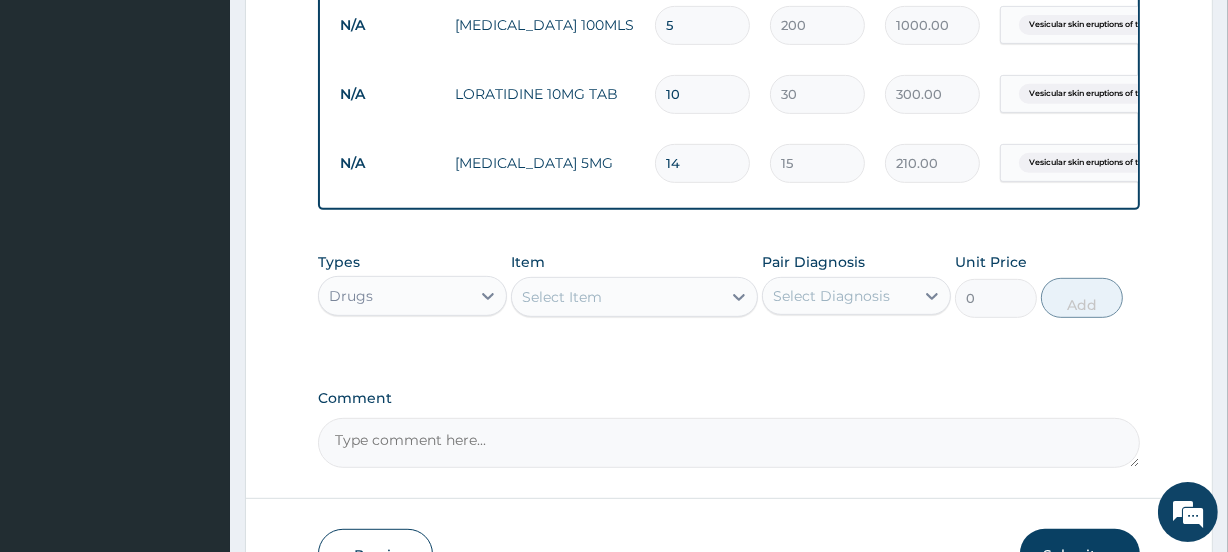 click on "14" at bounding box center (702, 163) 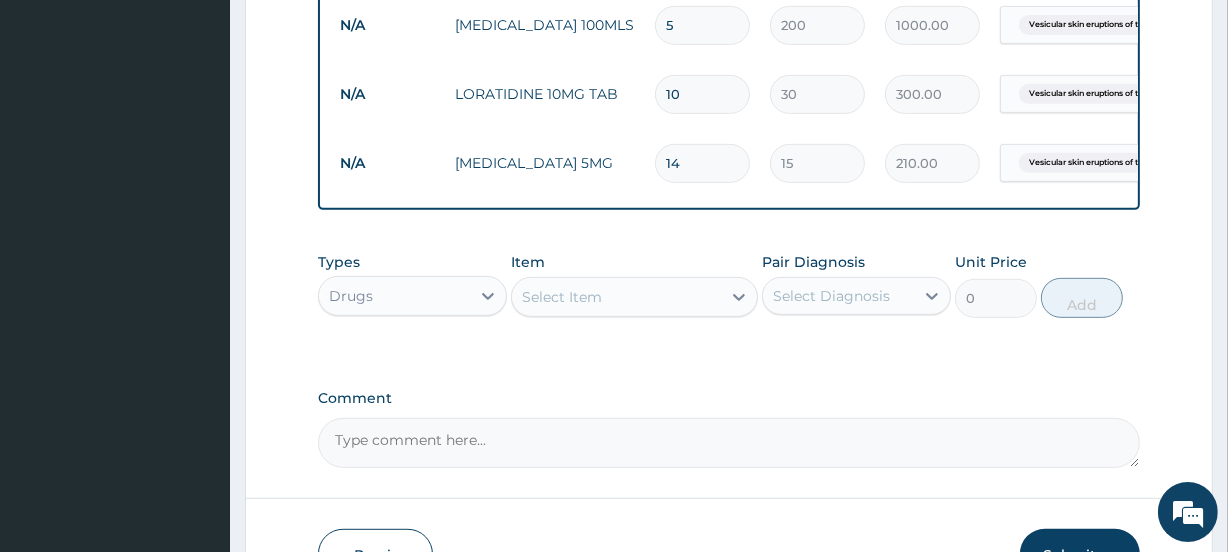 type on "1" 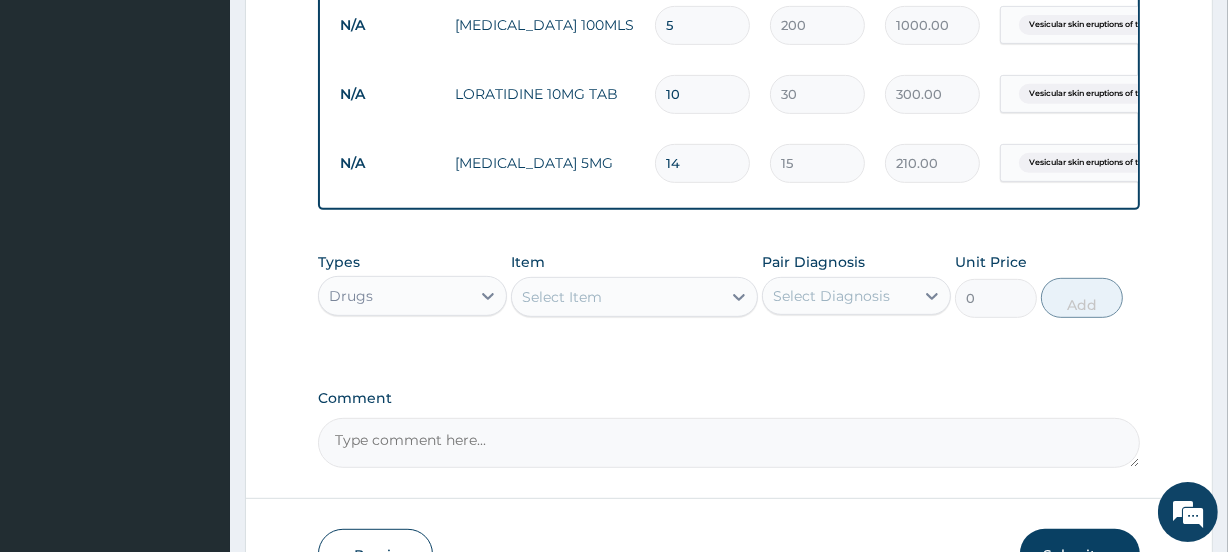 type on "15.00" 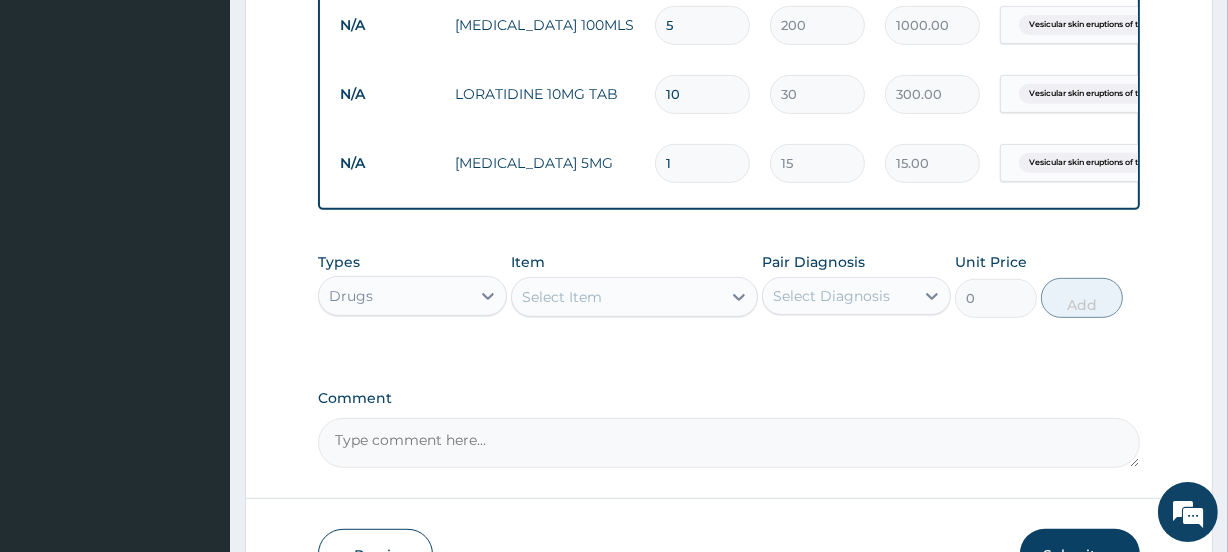 type 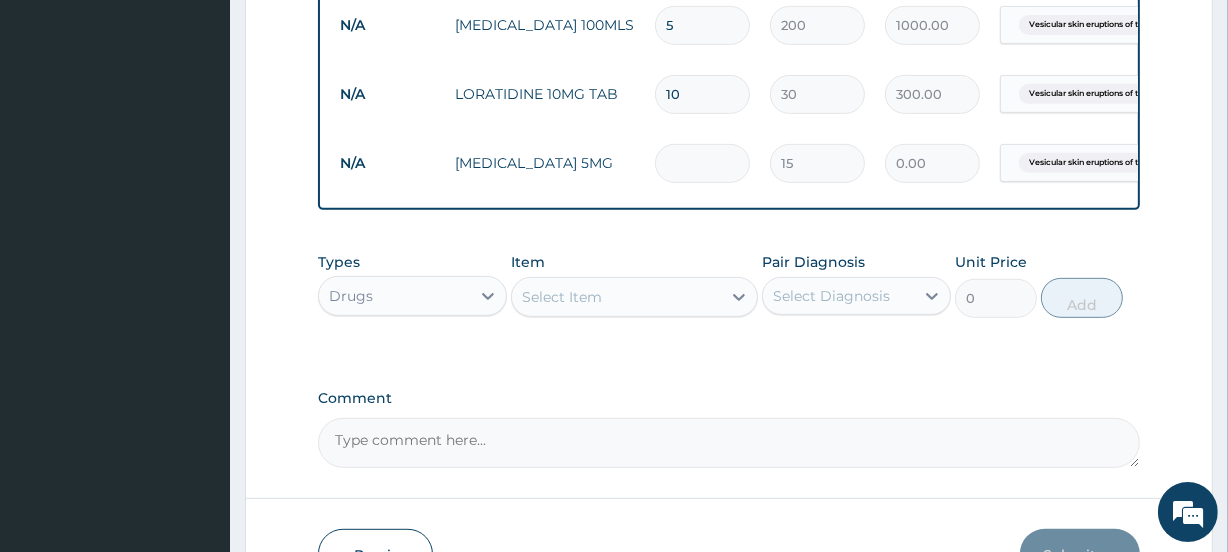 type on "3" 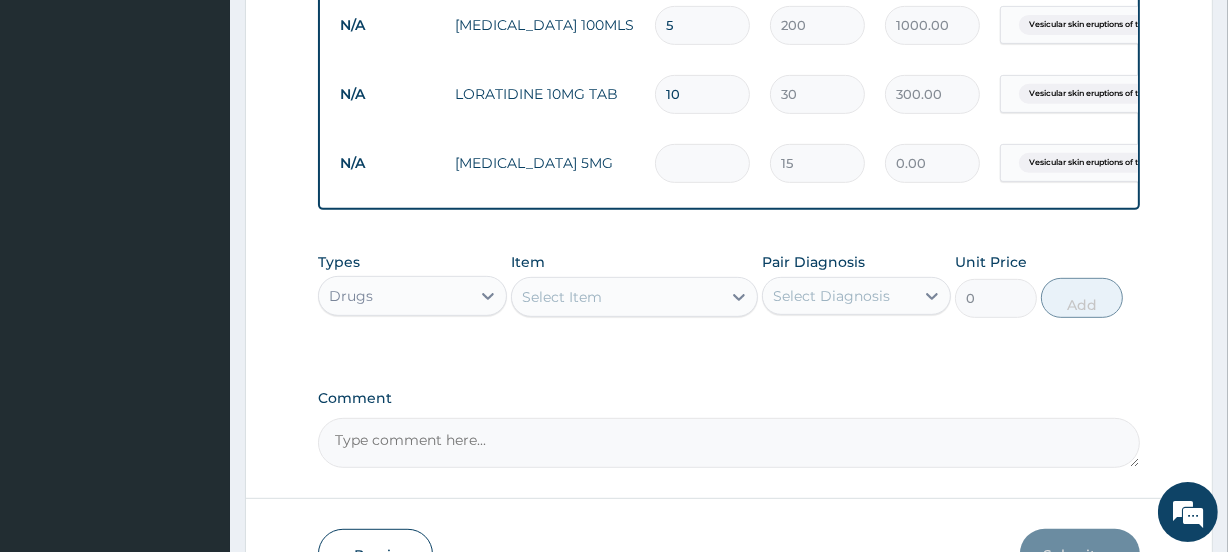 type on "45.00" 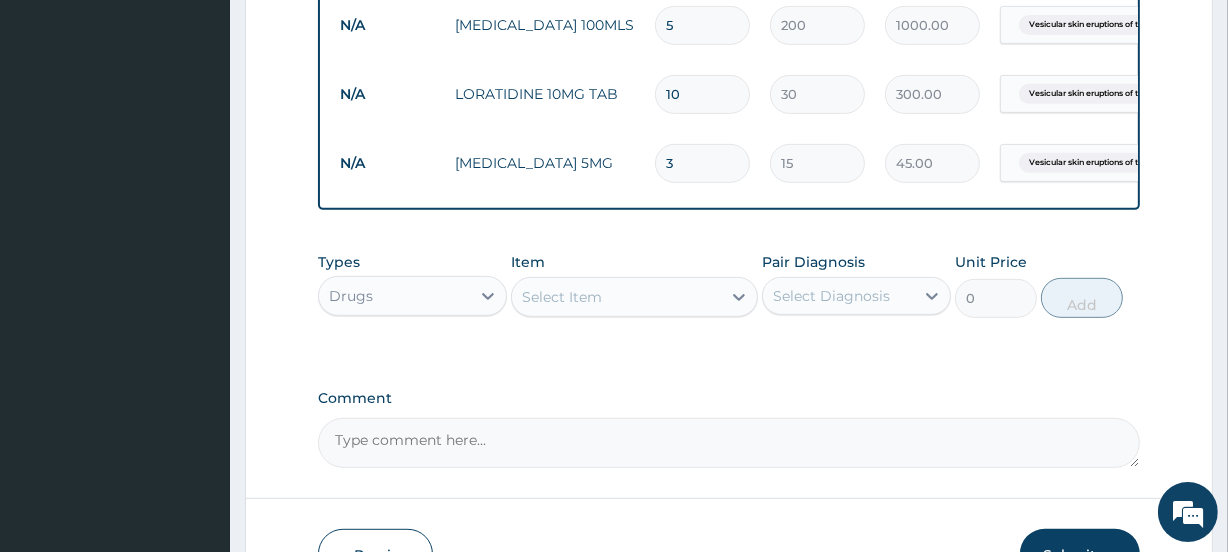type on "30" 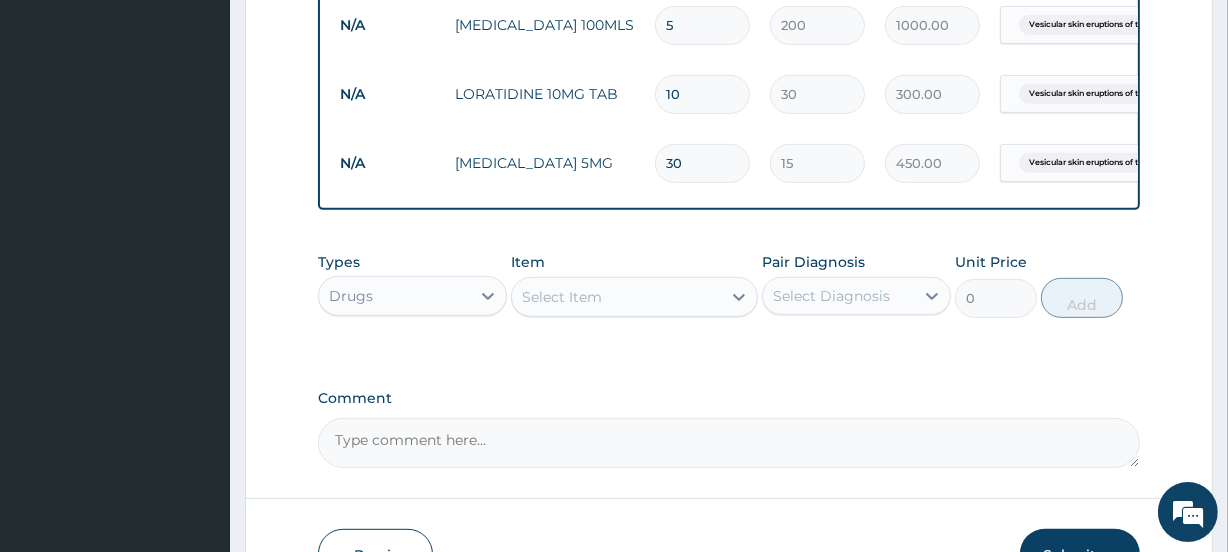 type on "30" 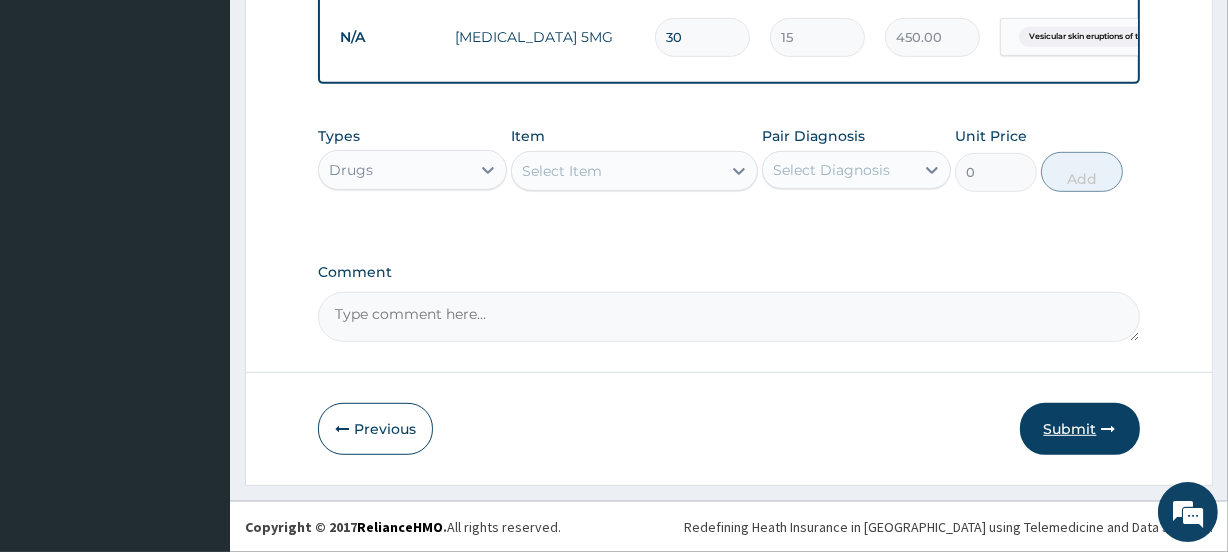 click on "Submit" at bounding box center [1080, 429] 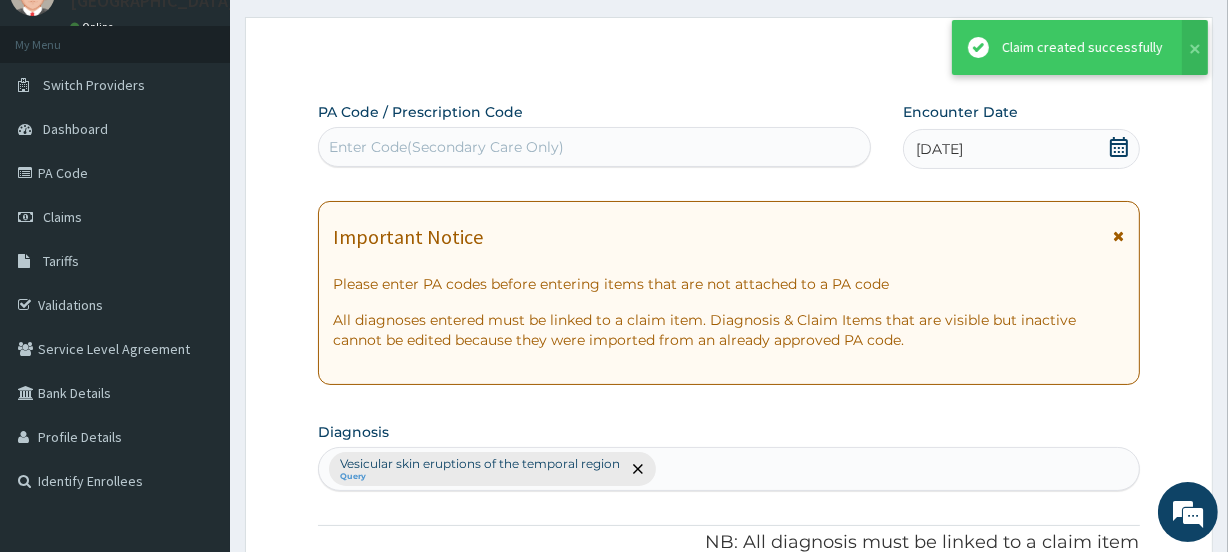 scroll, scrollTop: 946, scrollLeft: 0, axis: vertical 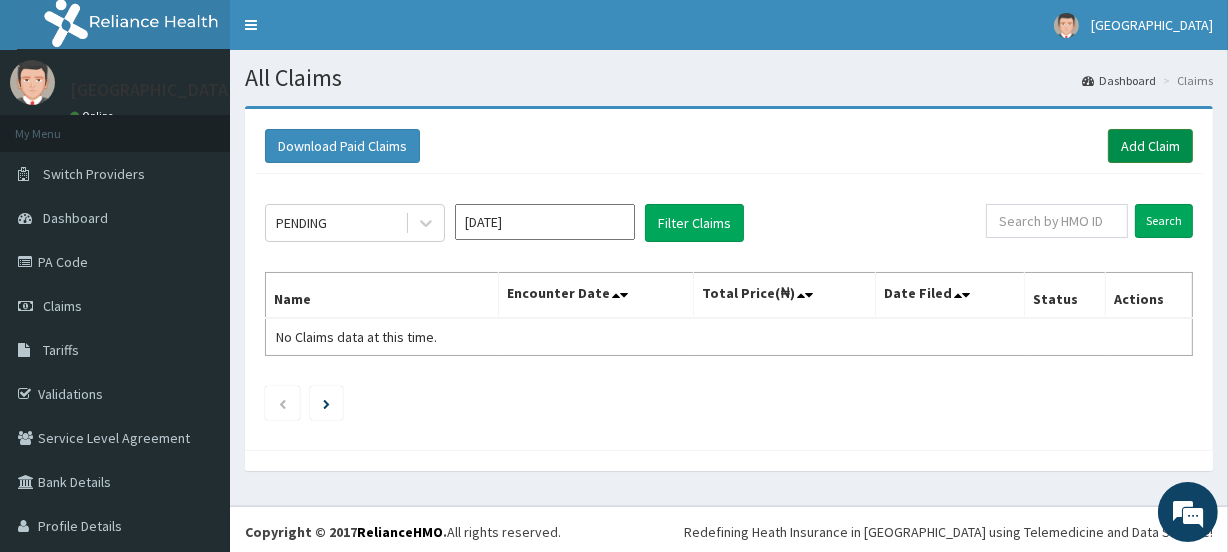 click on "Add Claim" at bounding box center (1150, 146) 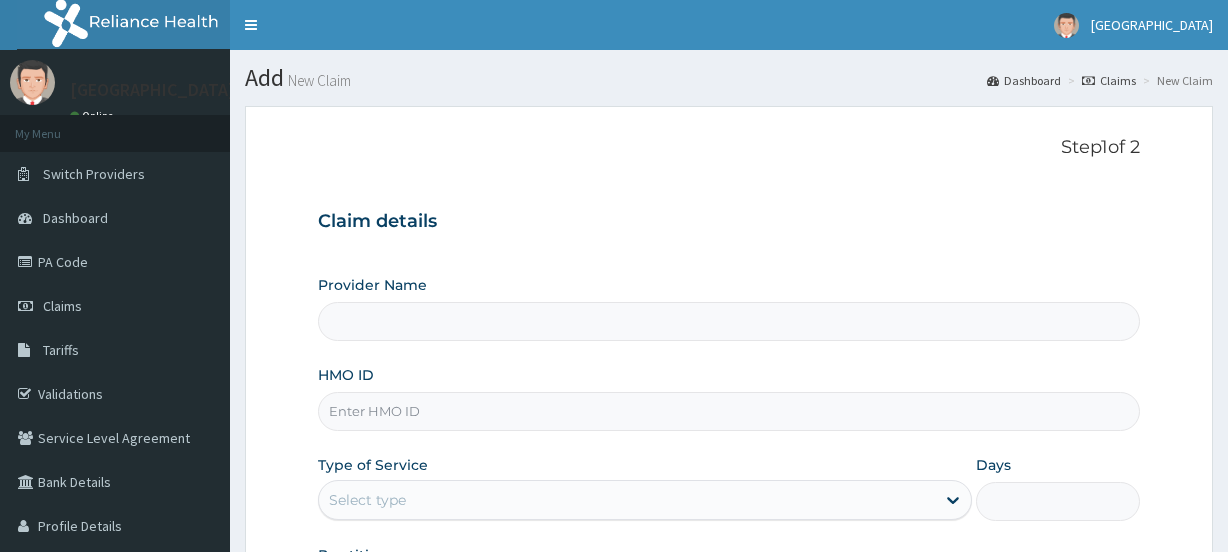 scroll, scrollTop: 0, scrollLeft: 0, axis: both 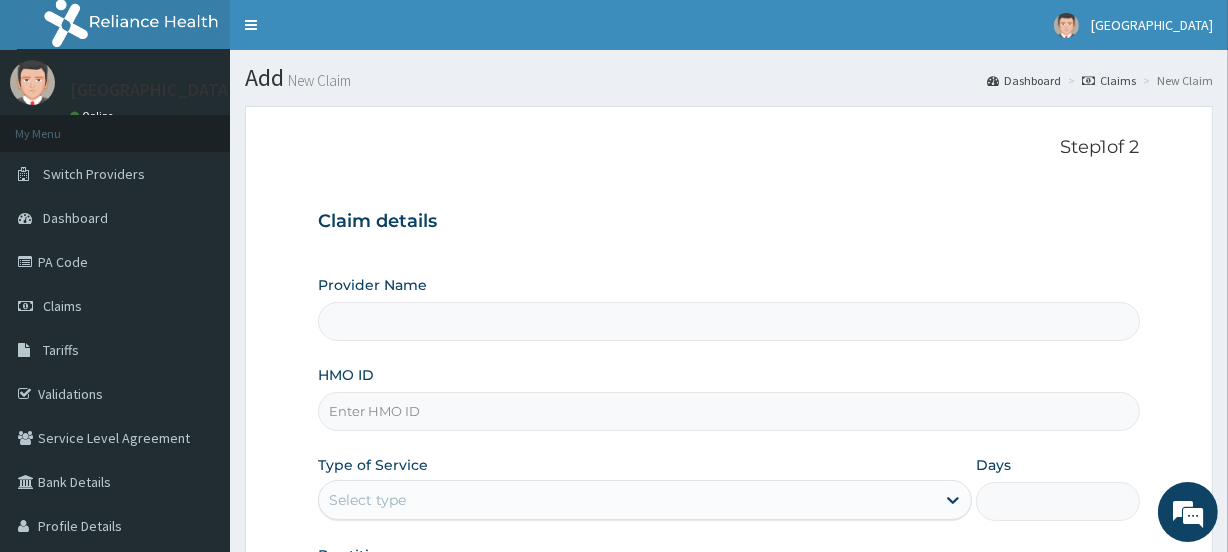 type on "[GEOGRAPHIC_DATA]" 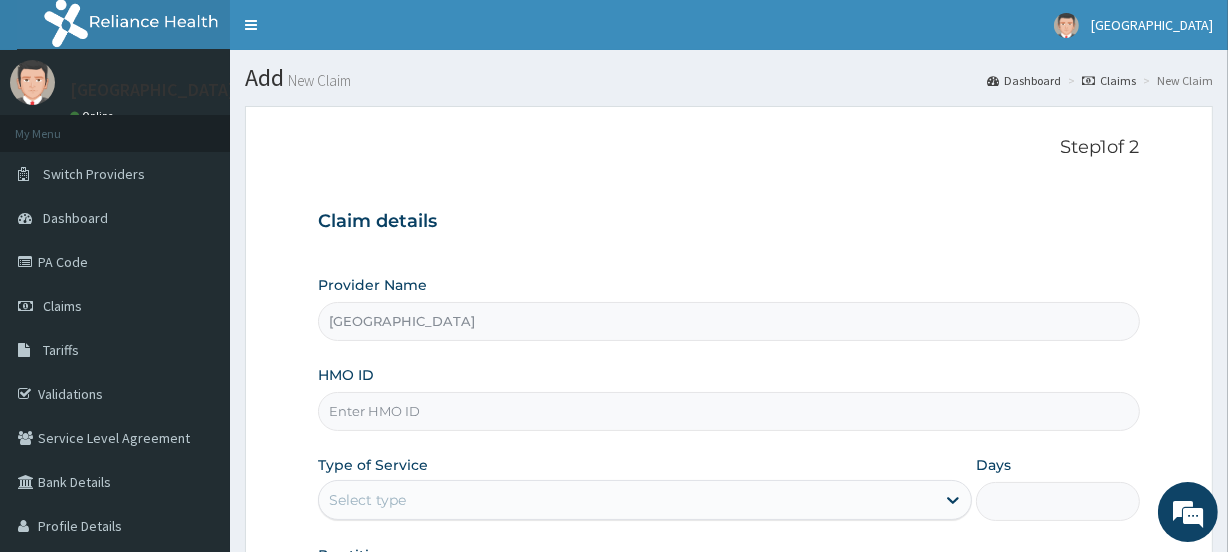 click on "HMO ID" at bounding box center (728, 411) 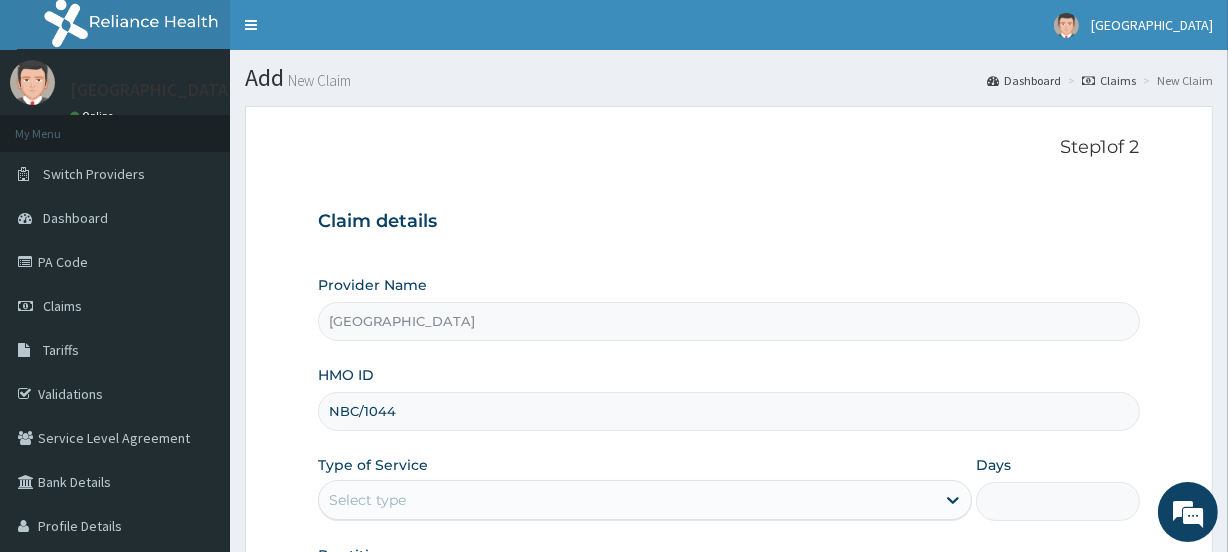 scroll, scrollTop: 0, scrollLeft: 0, axis: both 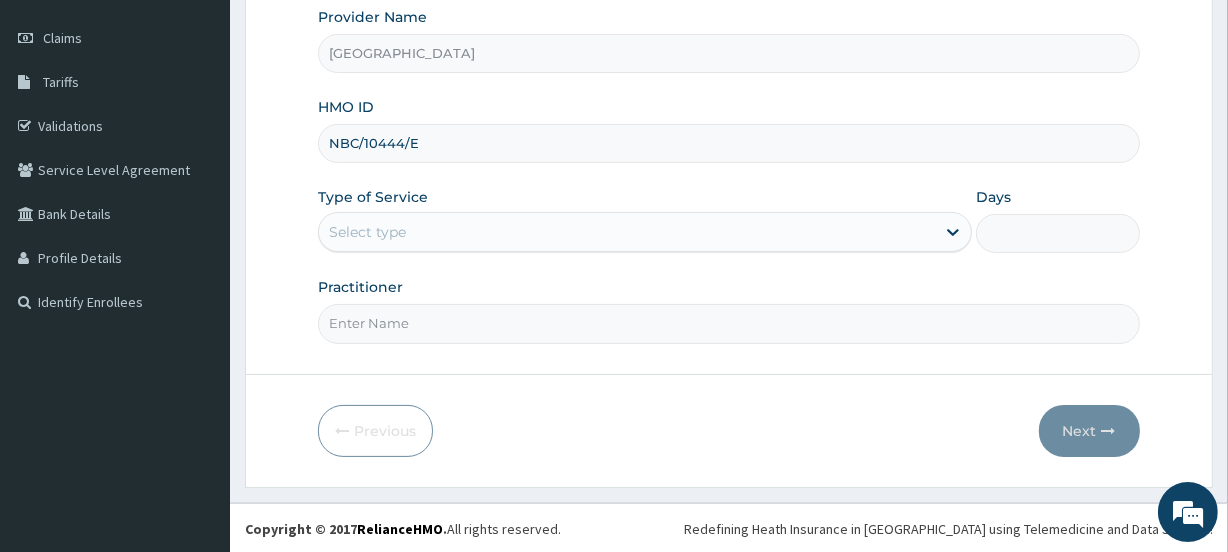 type on "NBC/10444/E" 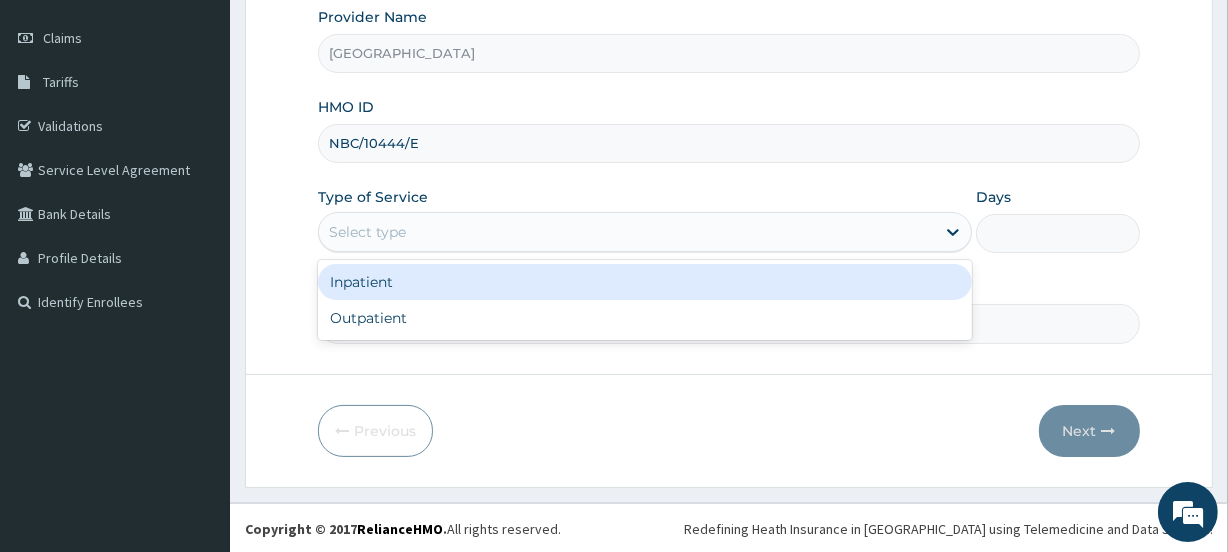 click on "Select type" at bounding box center [367, 232] 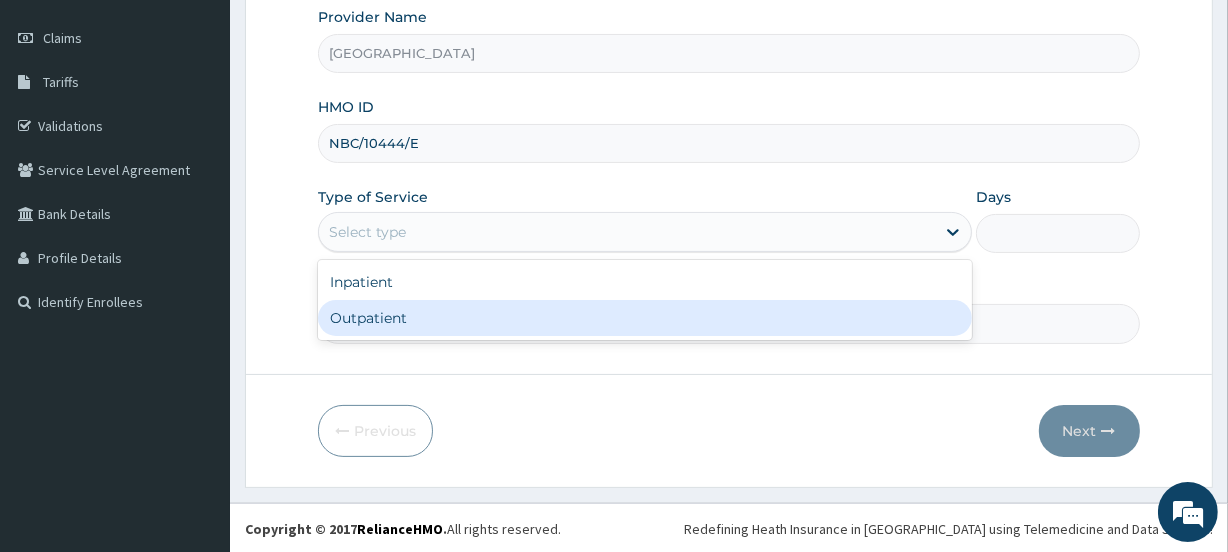 click on "Outpatient" at bounding box center [645, 318] 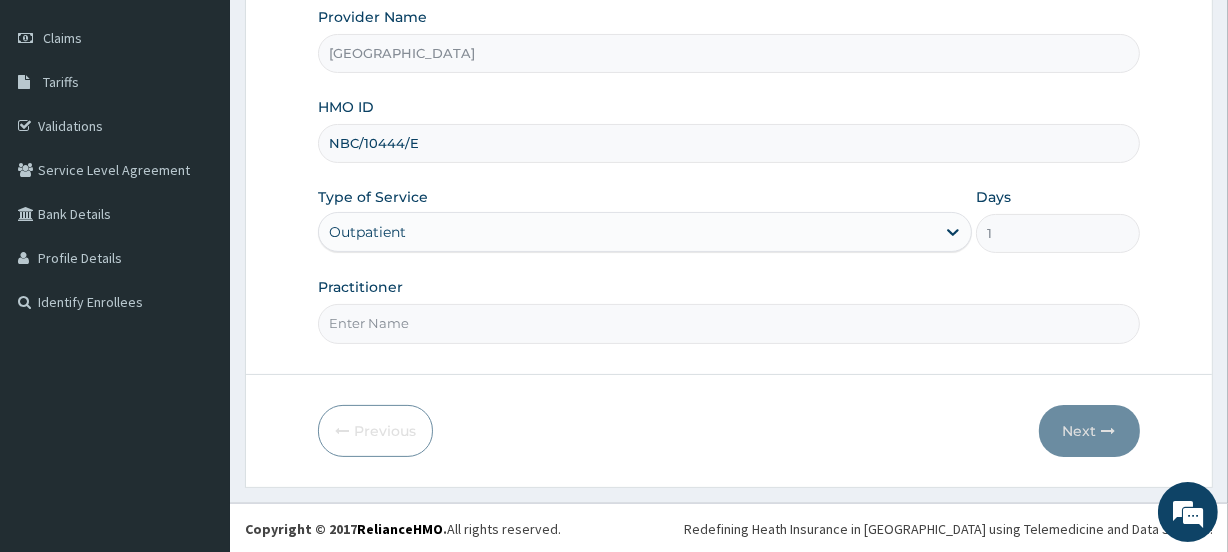 click on "Practitioner" at bounding box center [728, 323] 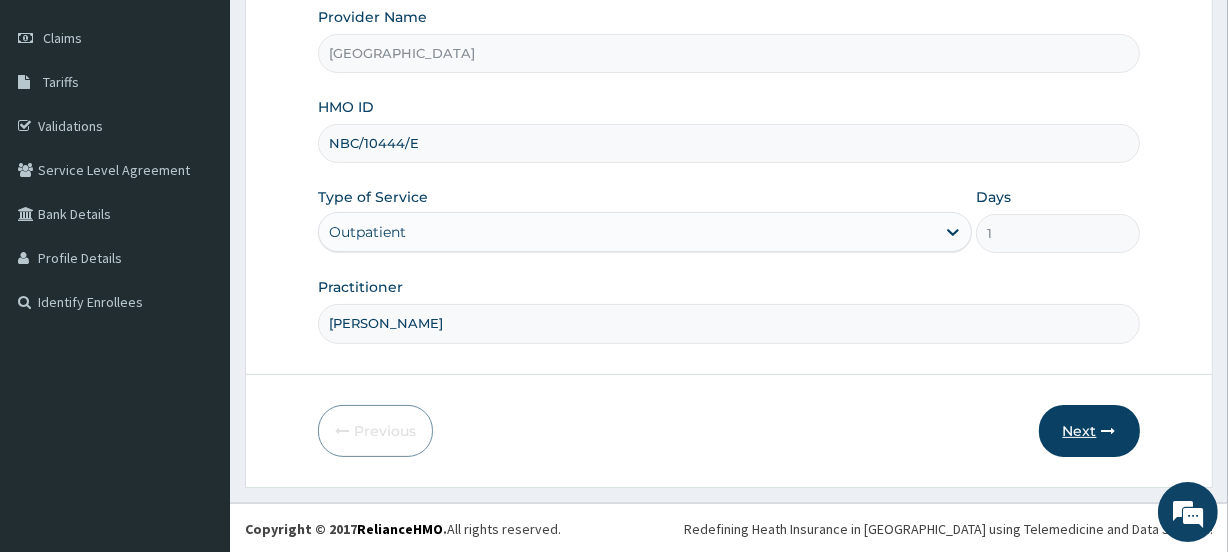 type on "[PERSON_NAME]" 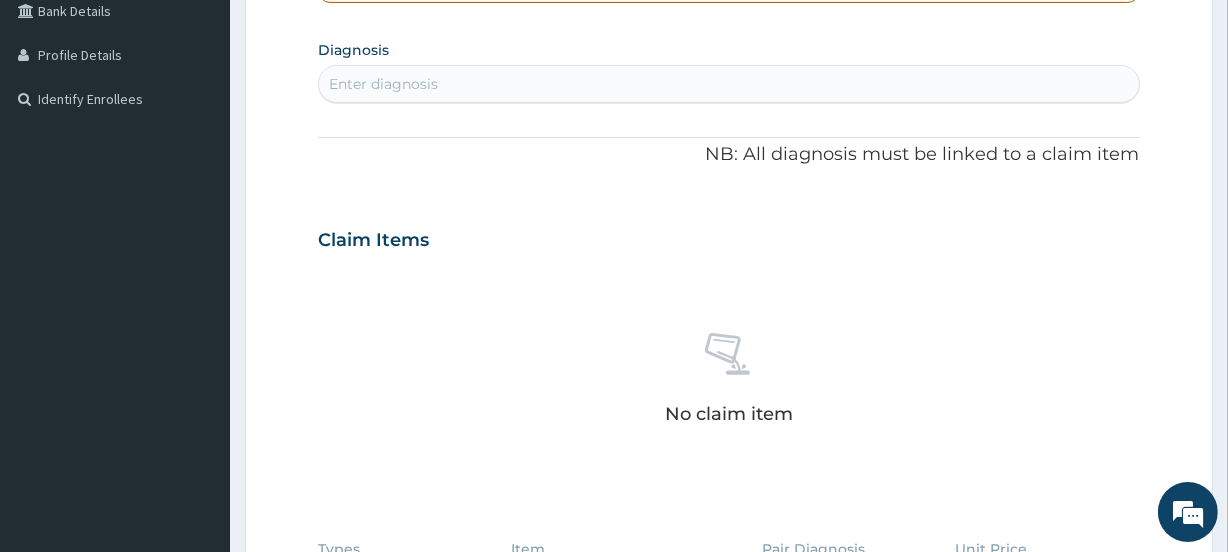 scroll, scrollTop: 441, scrollLeft: 0, axis: vertical 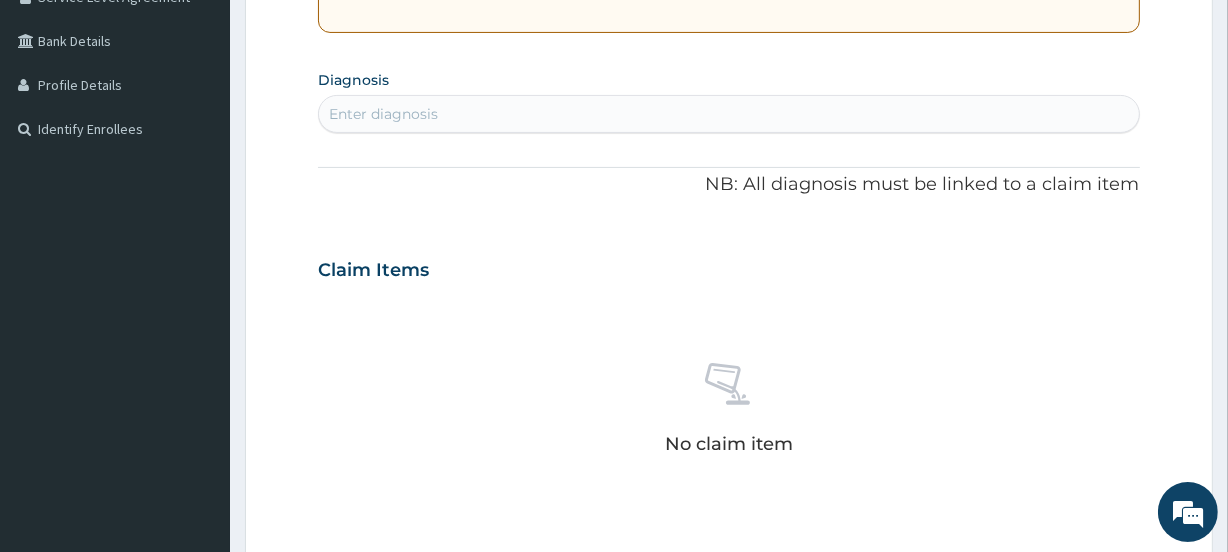 click on "Enter diagnosis" at bounding box center (383, 114) 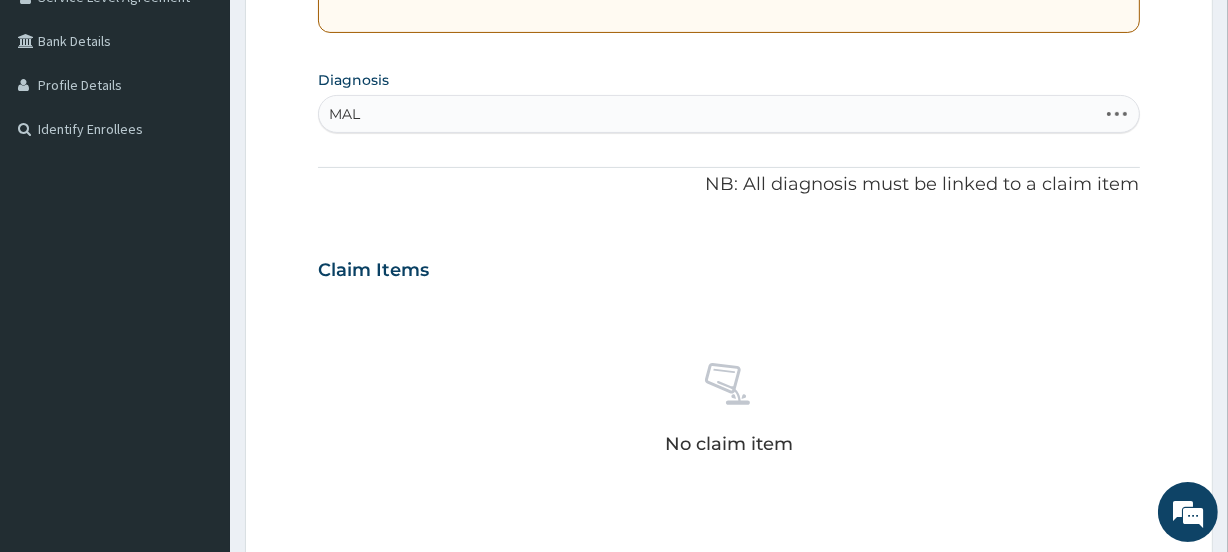 type on "MALA" 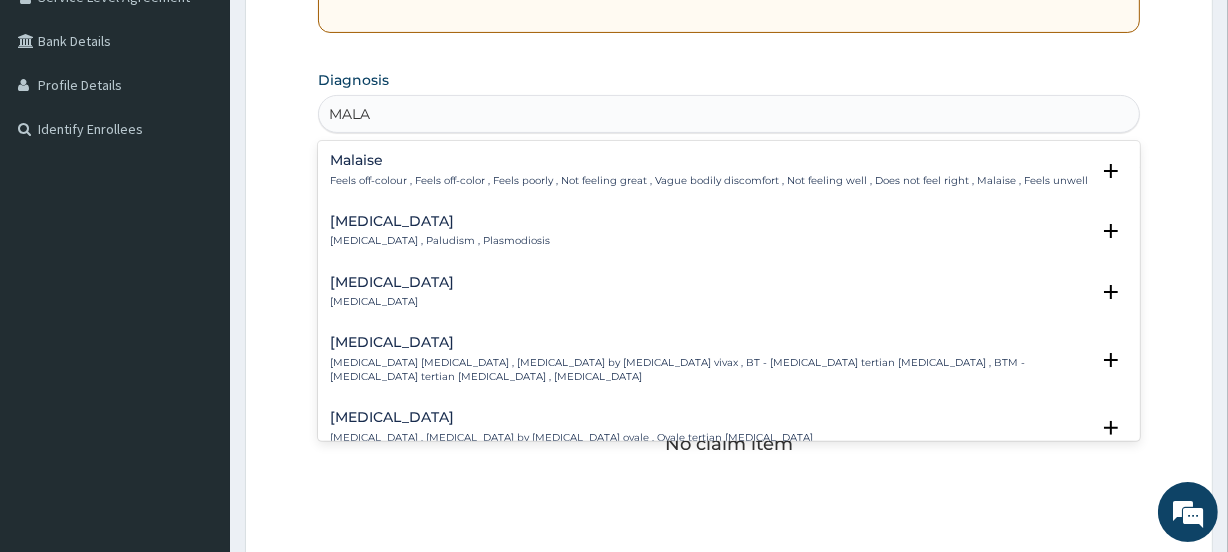 click on "Malaria" at bounding box center (440, 221) 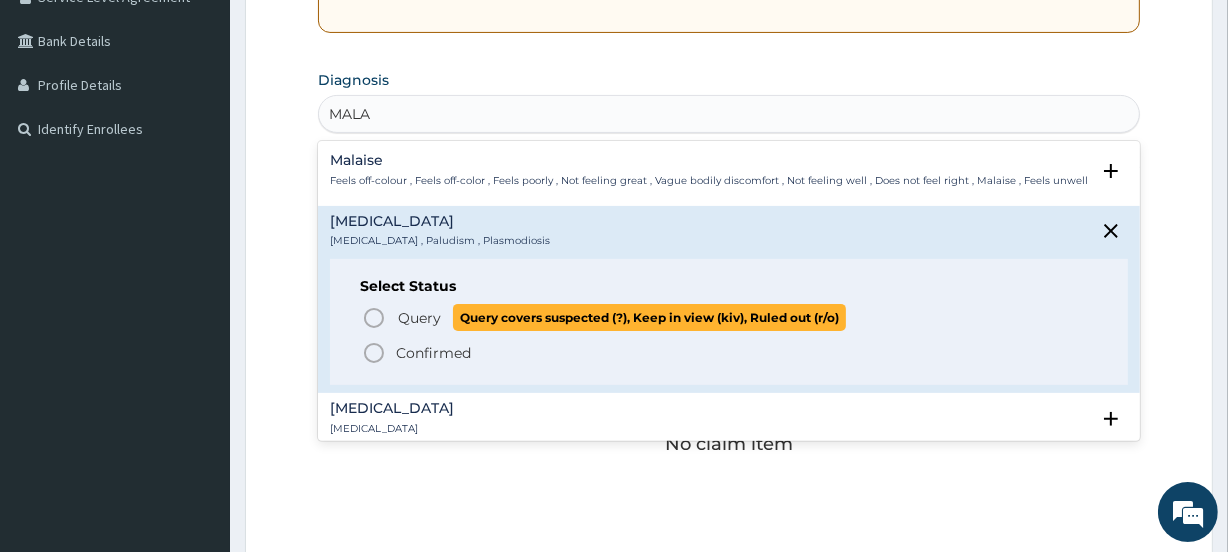 click 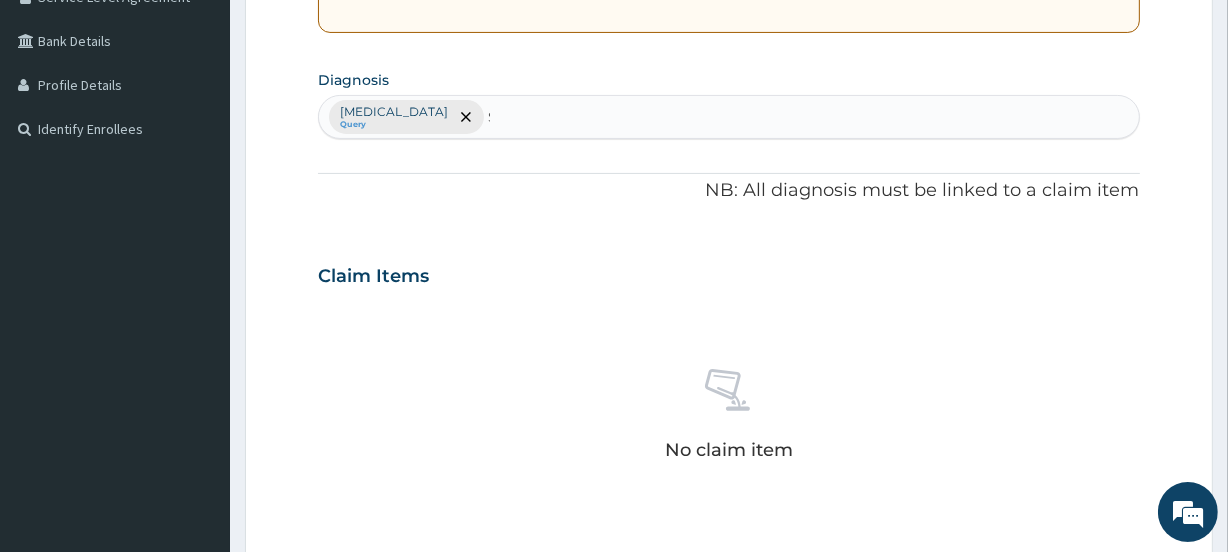 click on "Malaria Query S" at bounding box center (728, 117) 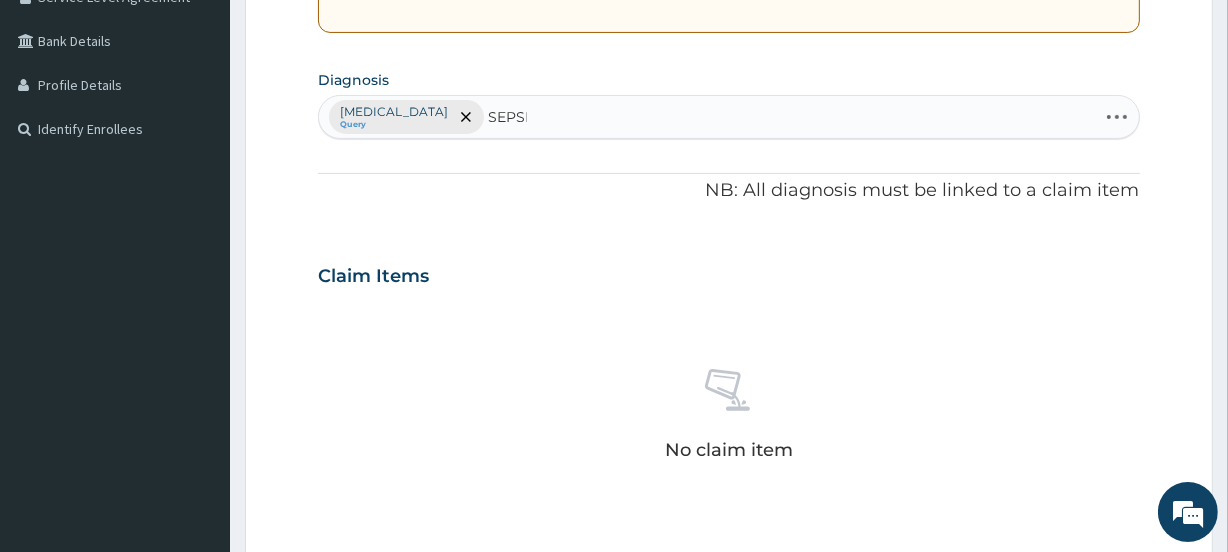 type on "SEPSIS" 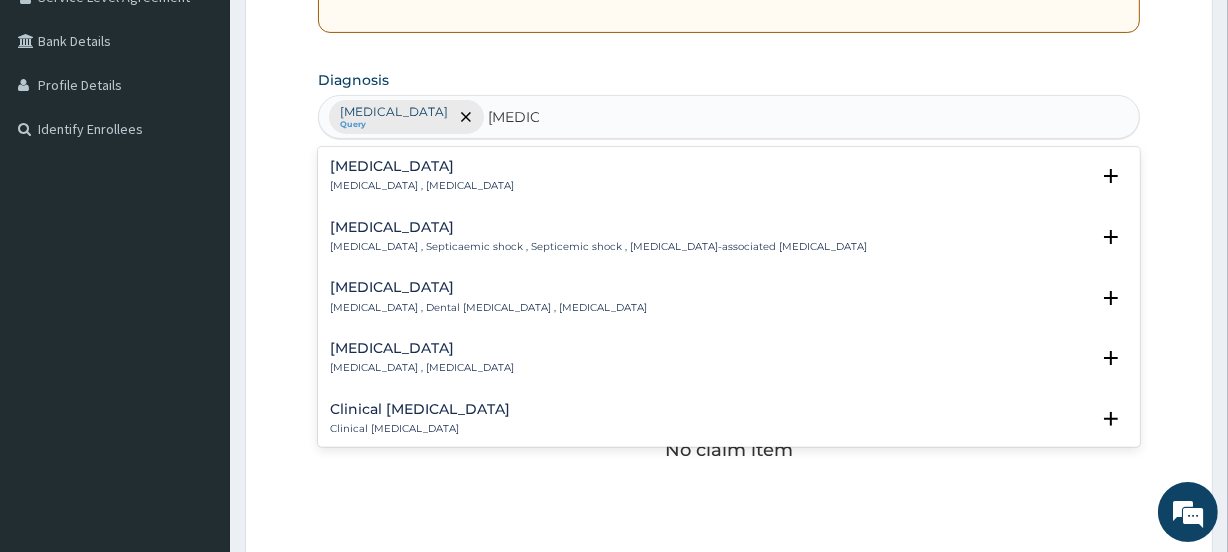 click on "Systemic infection , Sepsis" at bounding box center [422, 186] 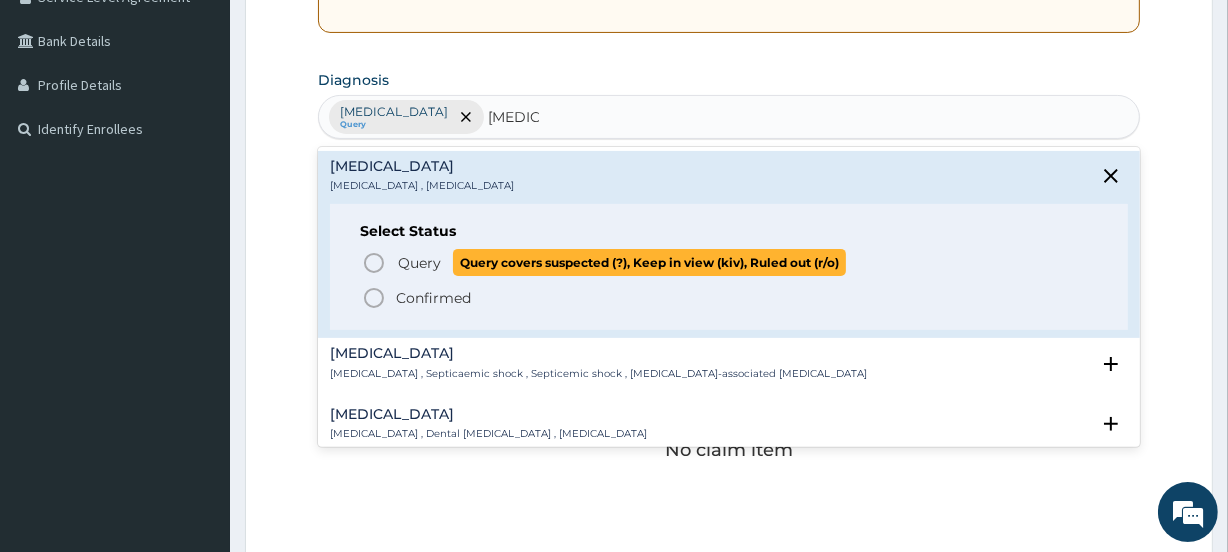click on "Query" at bounding box center (419, 263) 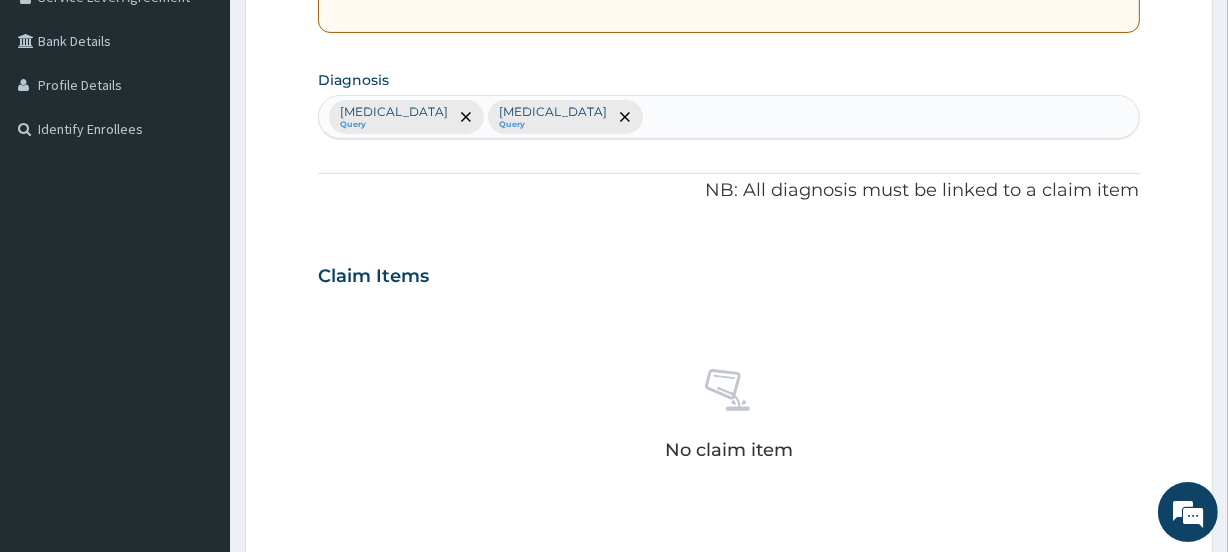 click on "Malaria Query Sepsis Query" at bounding box center [728, 117] 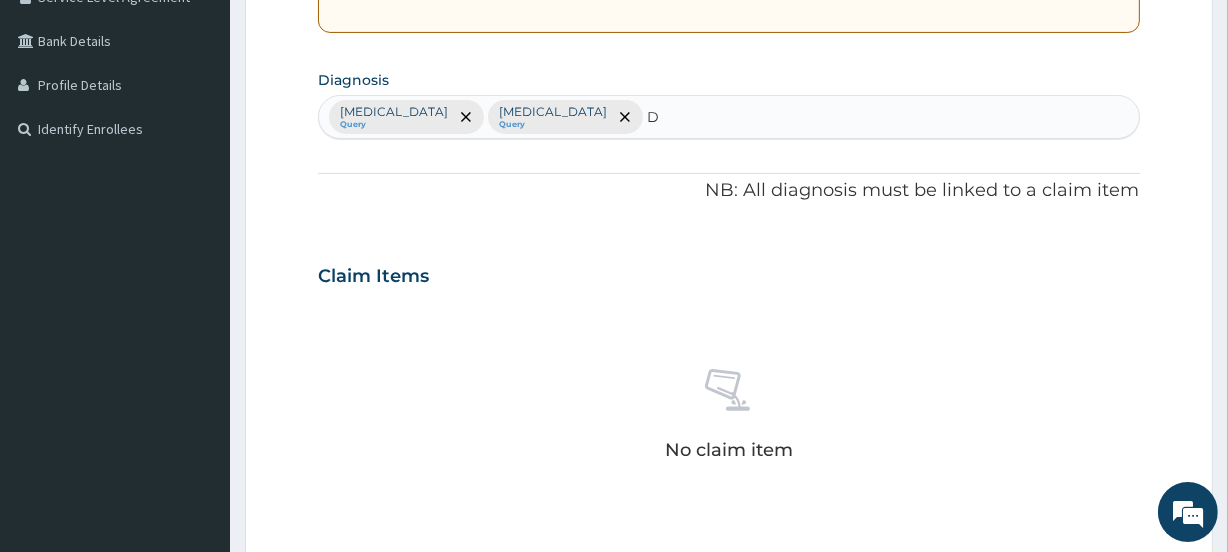 type 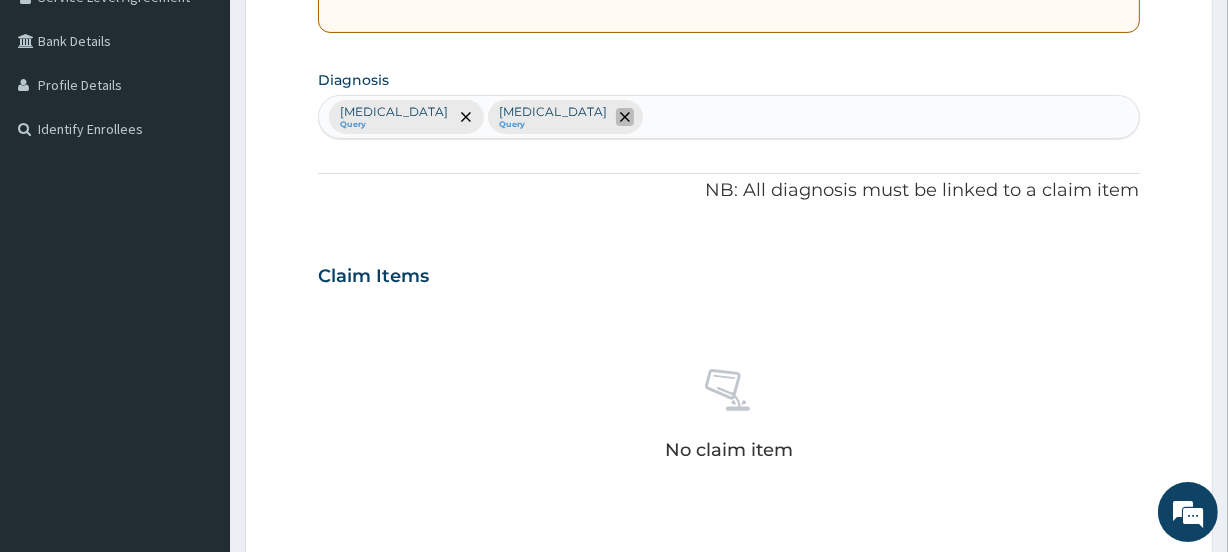 click 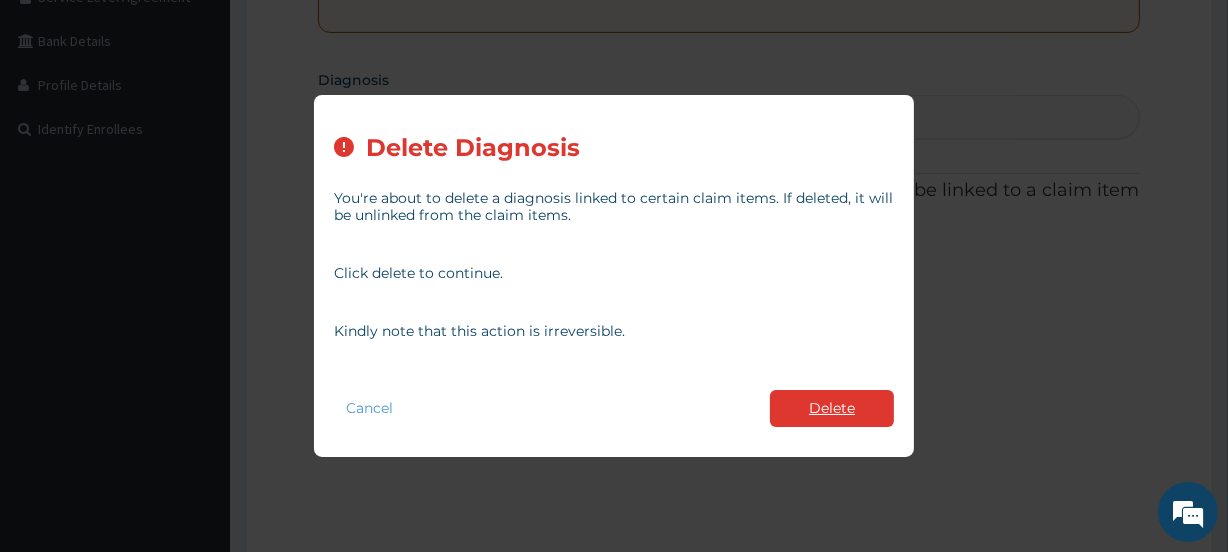 click on "Delete" at bounding box center [832, 408] 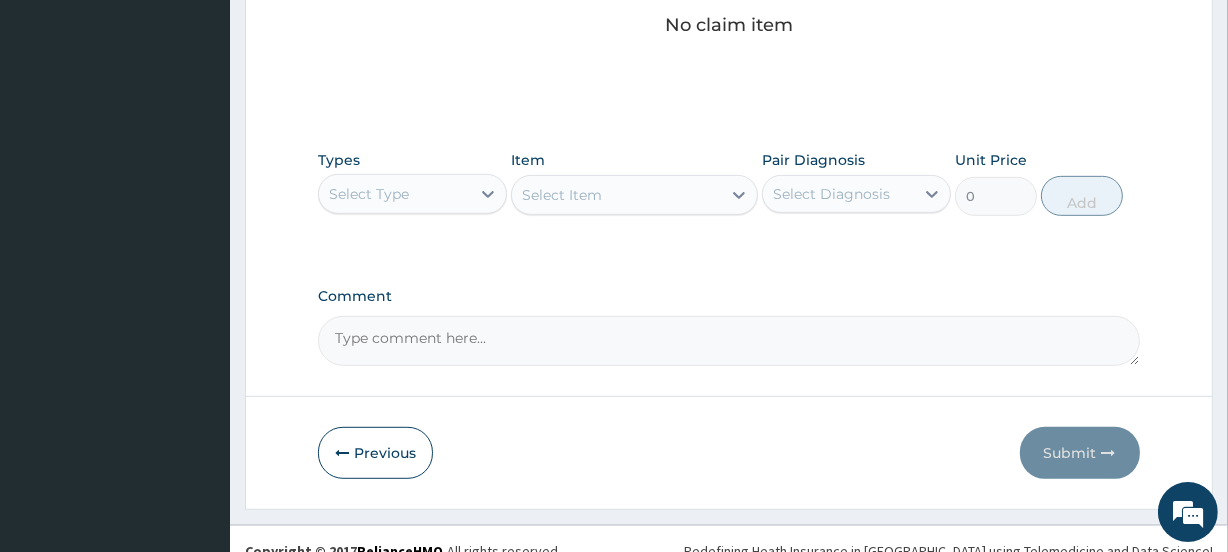 scroll, scrollTop: 889, scrollLeft: 0, axis: vertical 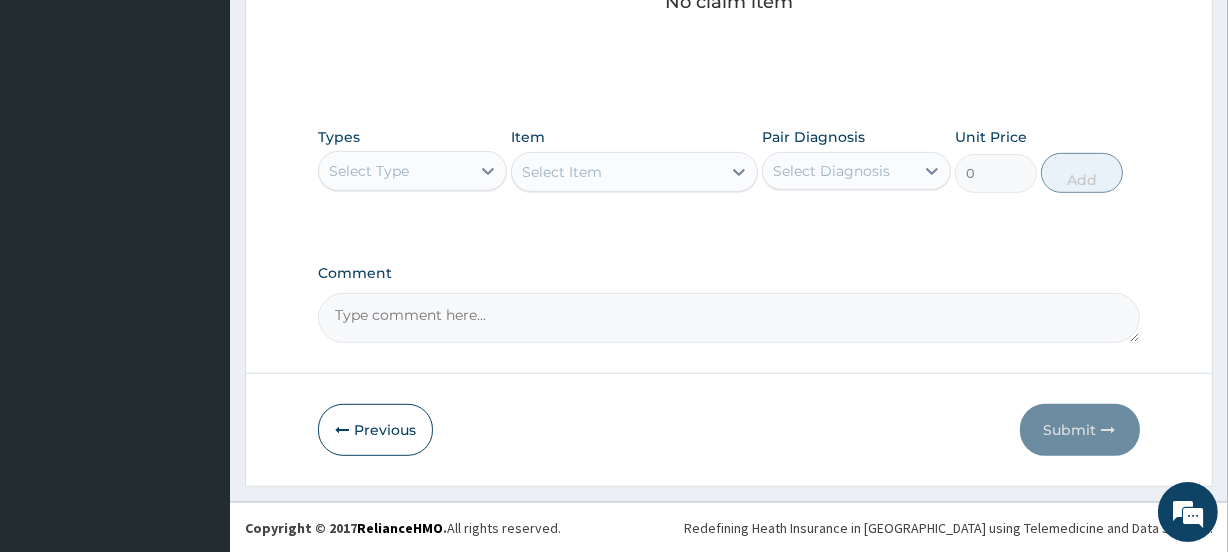 click on "Select Type" at bounding box center [369, 171] 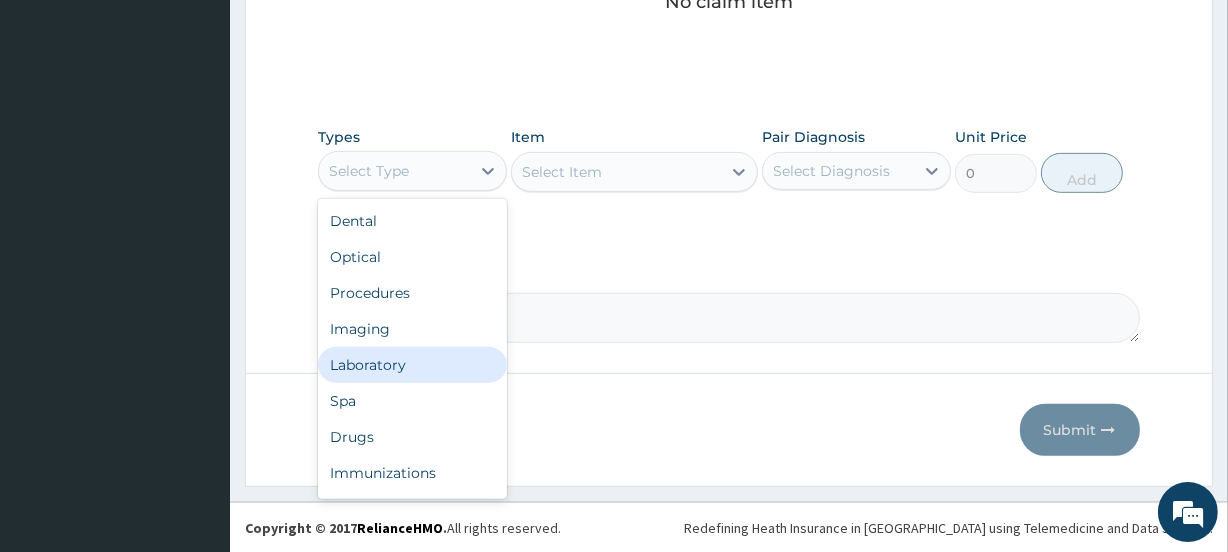 click on "Laboratory" at bounding box center [412, 365] 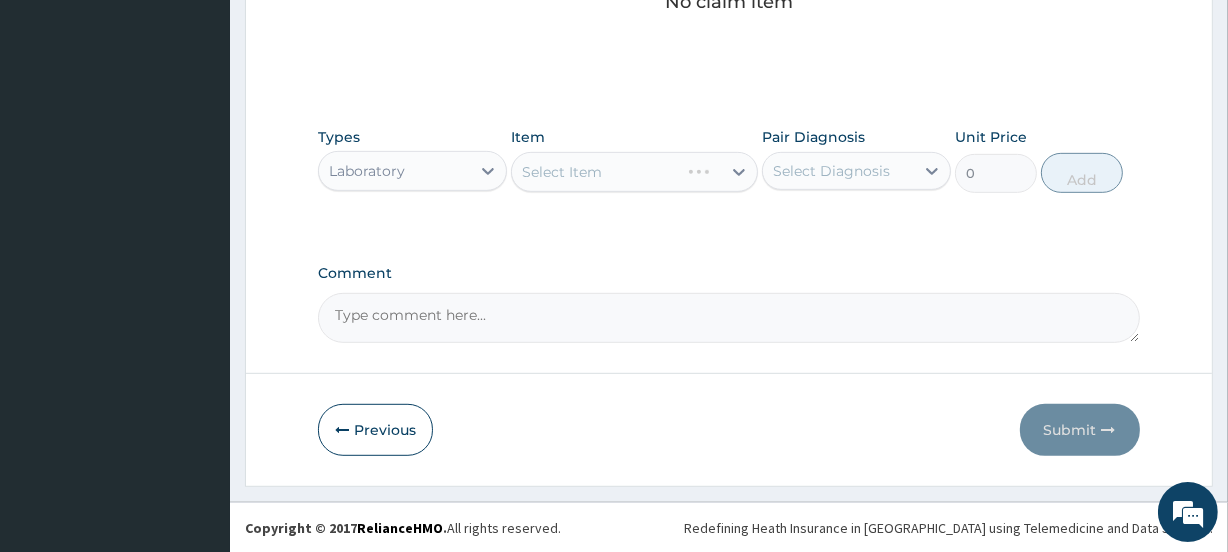 click on "Select Diagnosis" at bounding box center (831, 171) 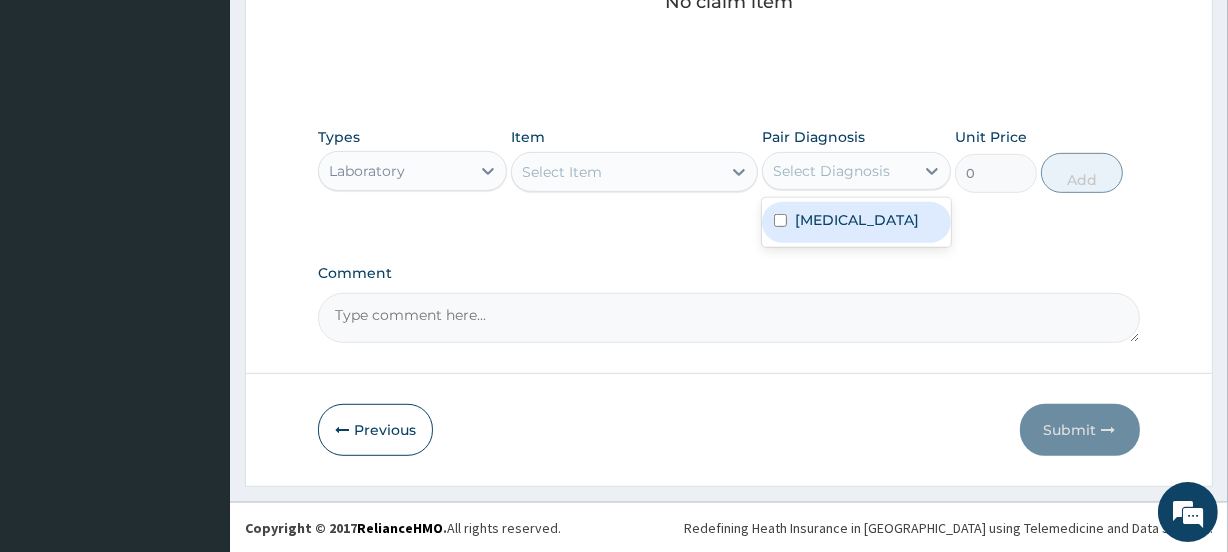 click on "Malaria" at bounding box center [857, 220] 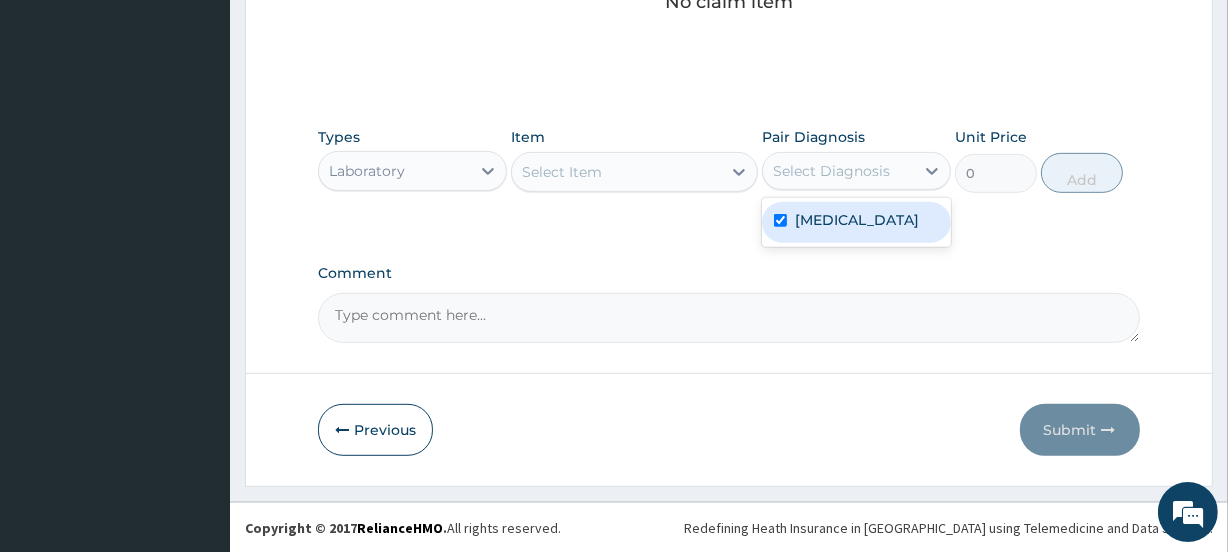 checkbox on "true" 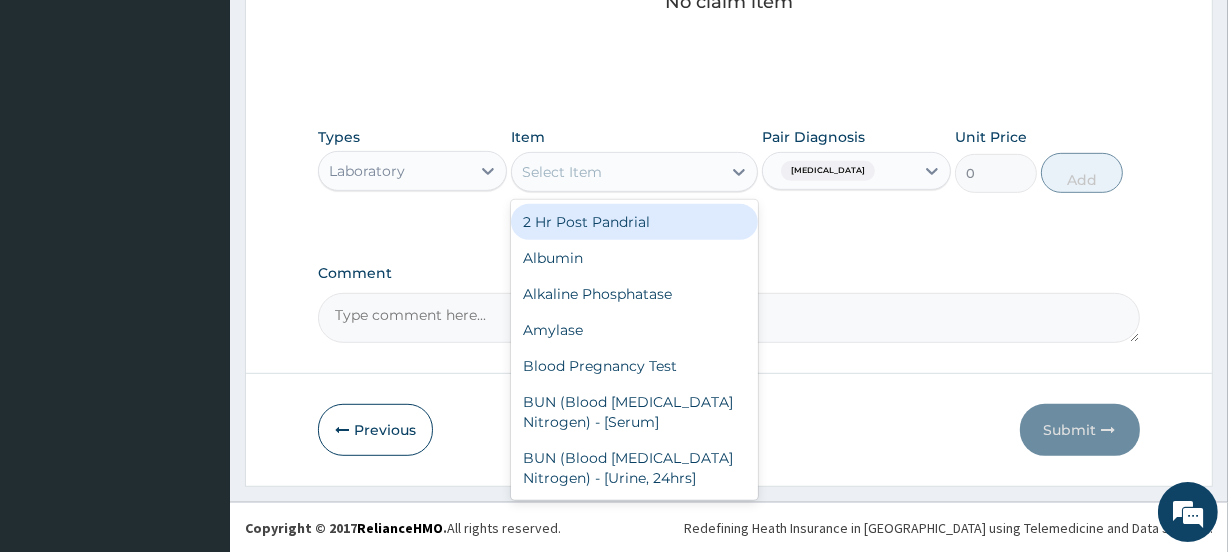 click on "Select Item" at bounding box center (616, 172) 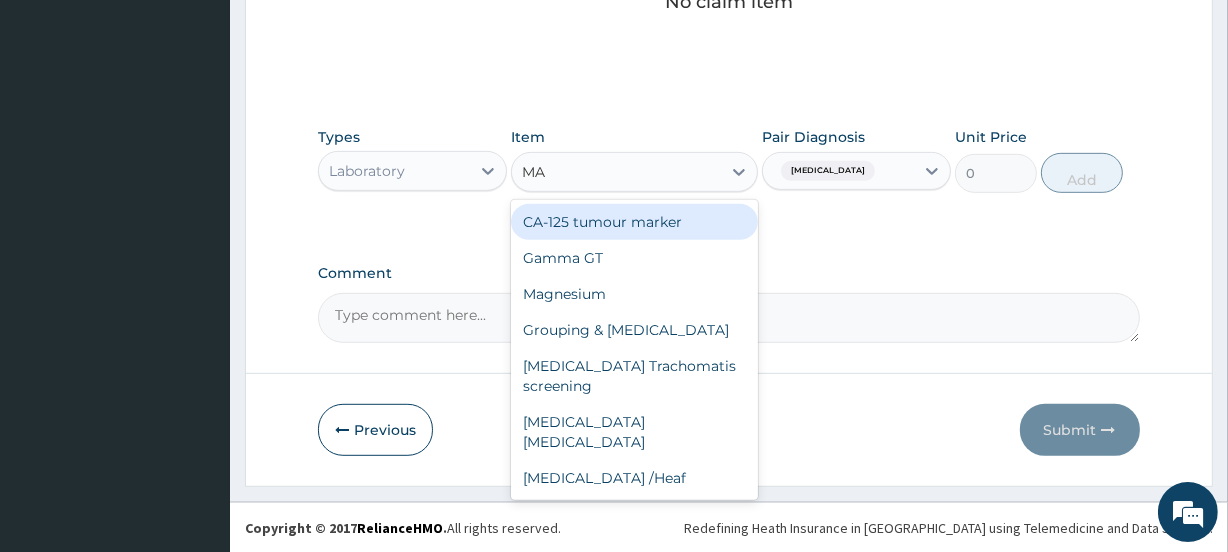 type on "MAL" 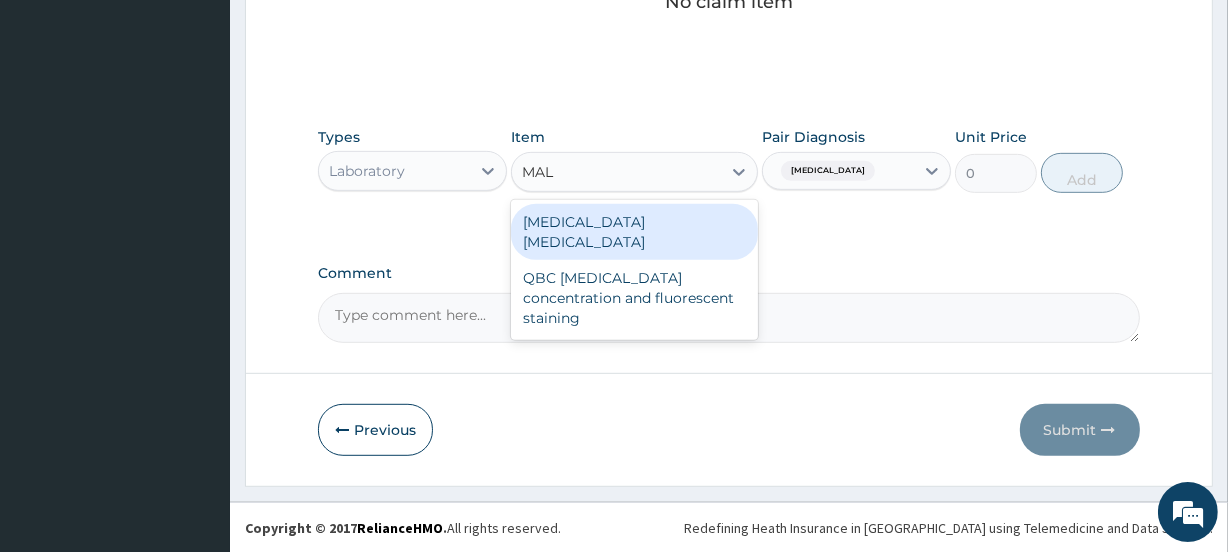 click on "Malaria parasite" at bounding box center (634, 232) 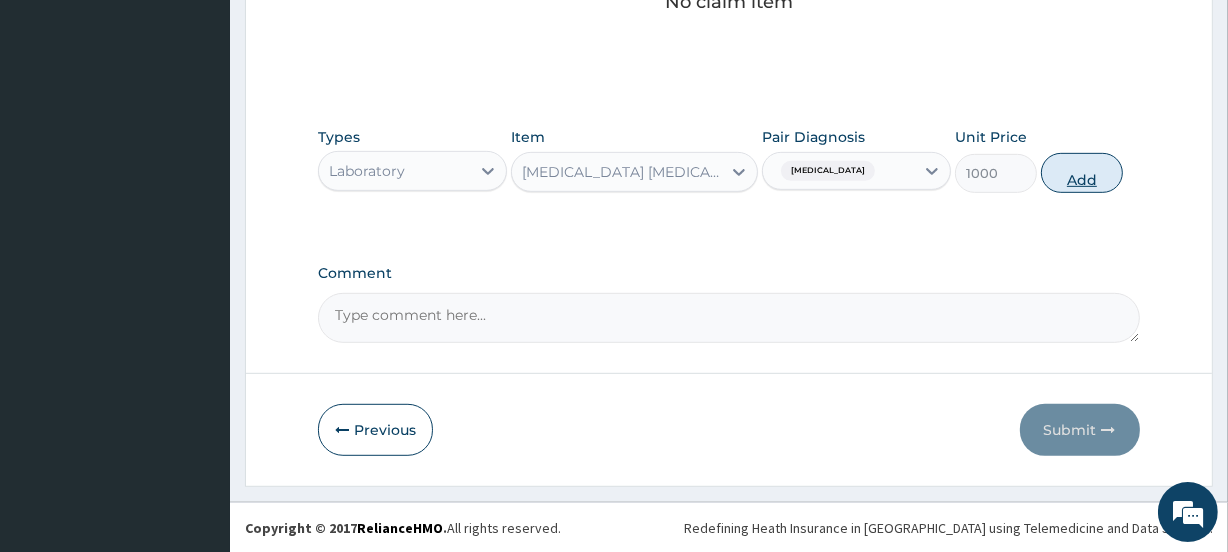 click on "Add" at bounding box center [1082, 173] 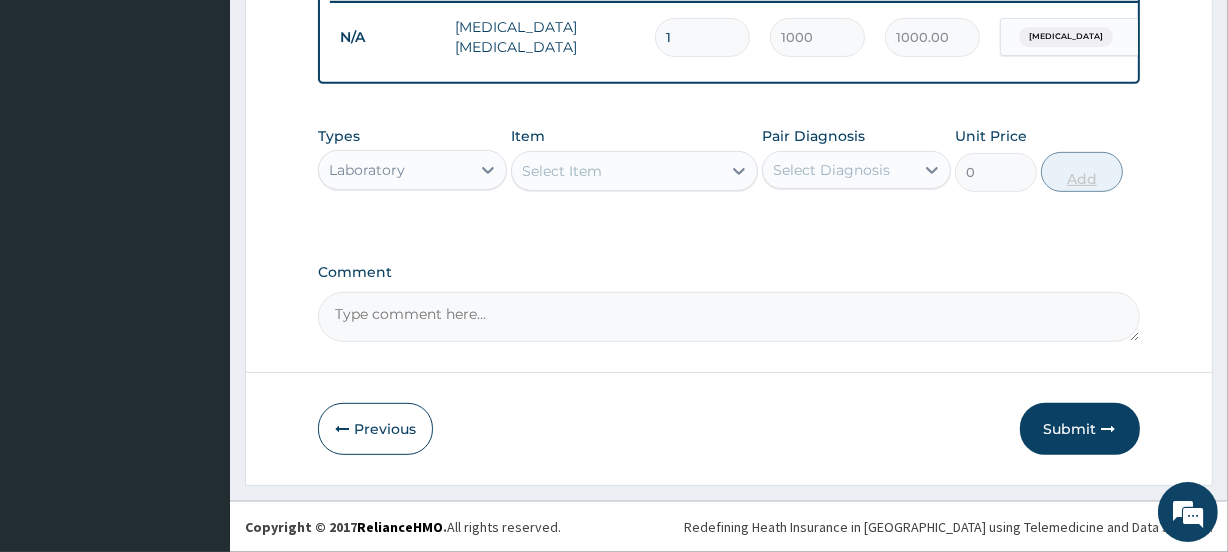 scroll, scrollTop: 807, scrollLeft: 0, axis: vertical 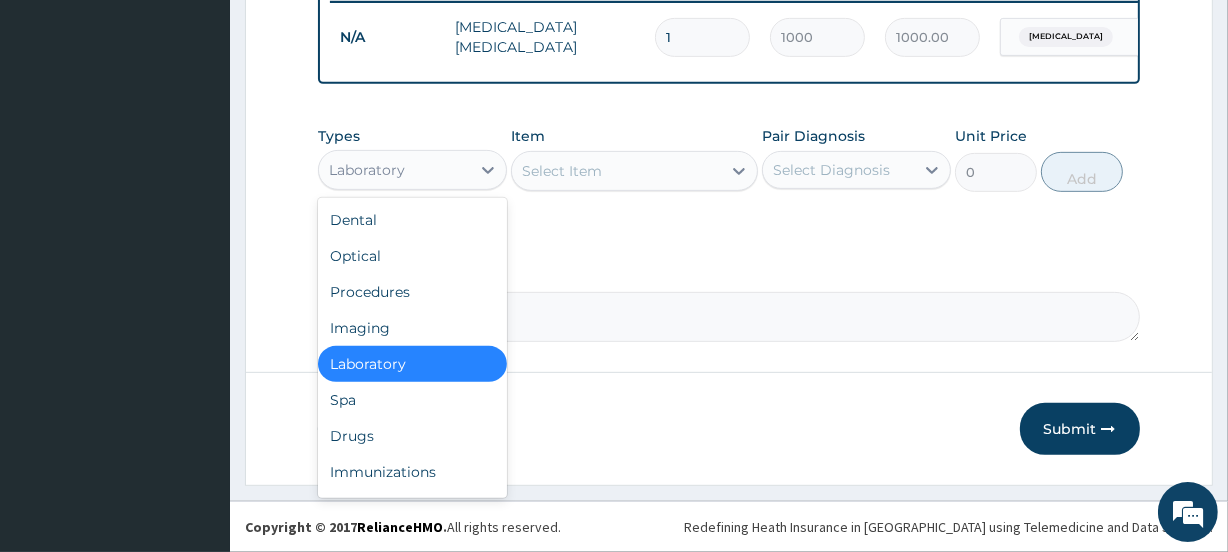 click on "Laboratory" at bounding box center (394, 170) 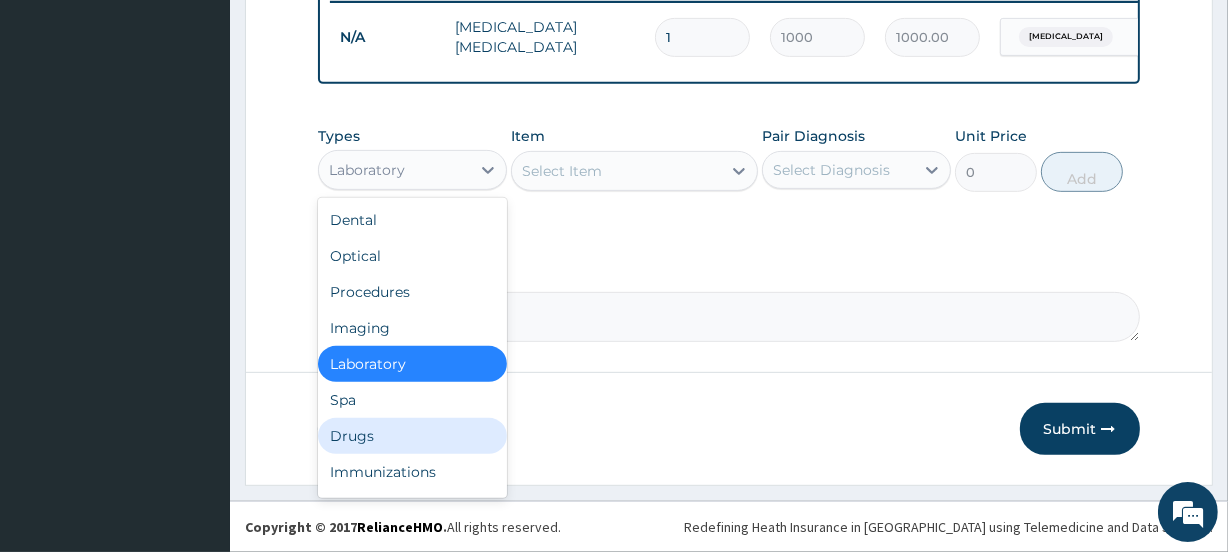 click on "Drugs" at bounding box center [412, 436] 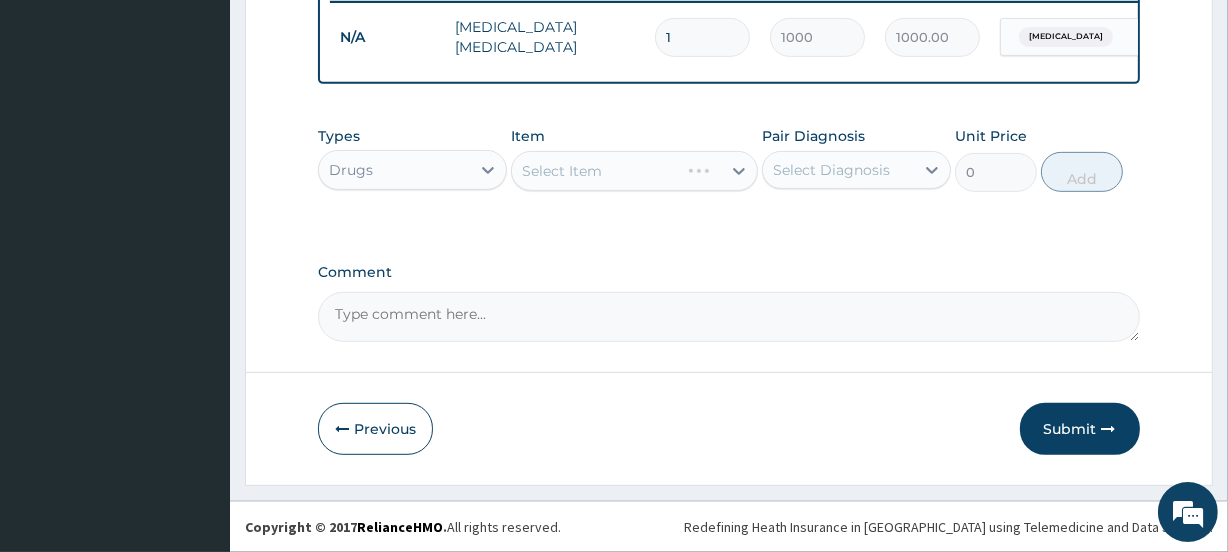 click on "Select Item" at bounding box center (634, 171) 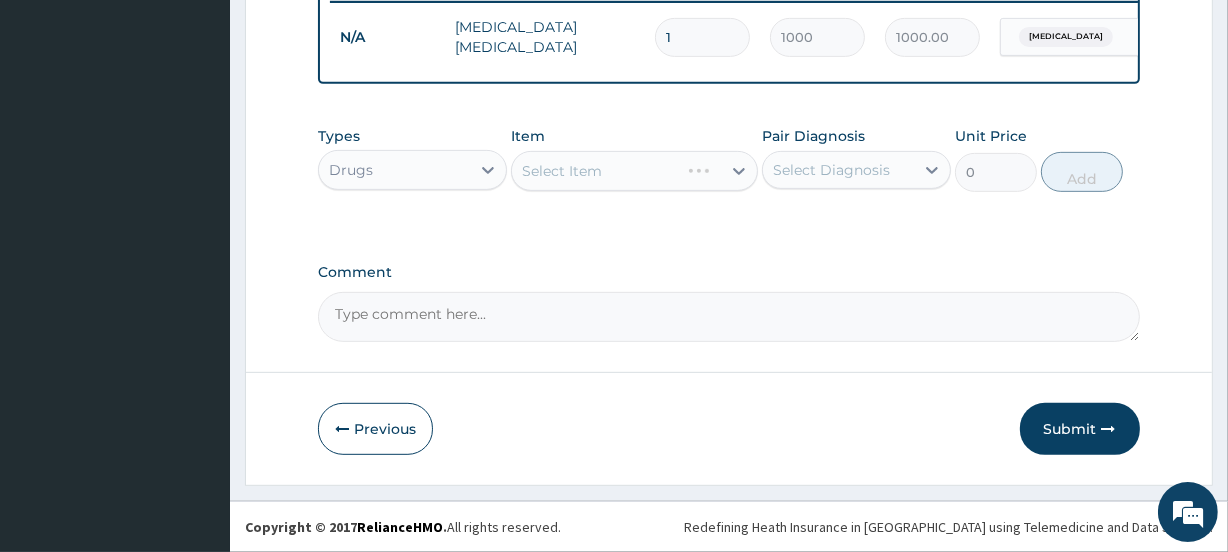 click on "Select Item" at bounding box center [634, 171] 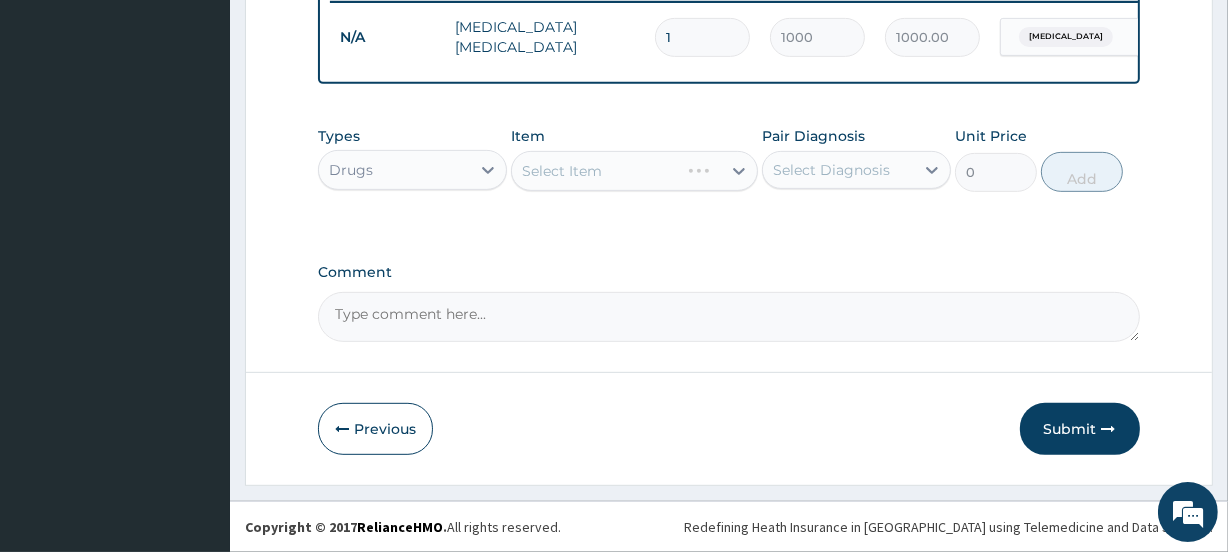 click on "Select Item" at bounding box center [634, 171] 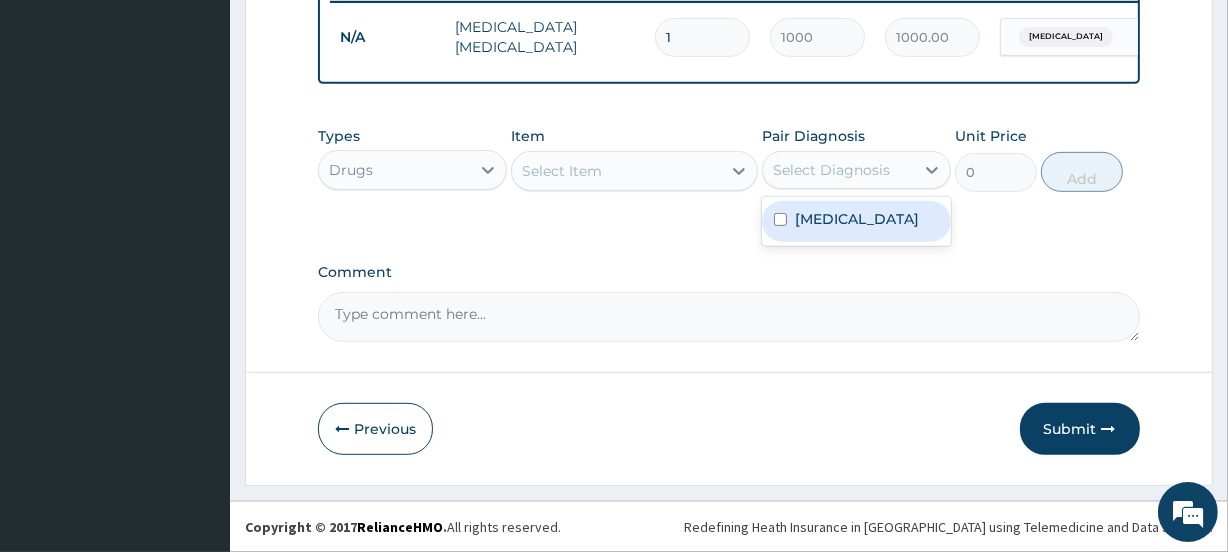 click on "Select Diagnosis" at bounding box center [831, 170] 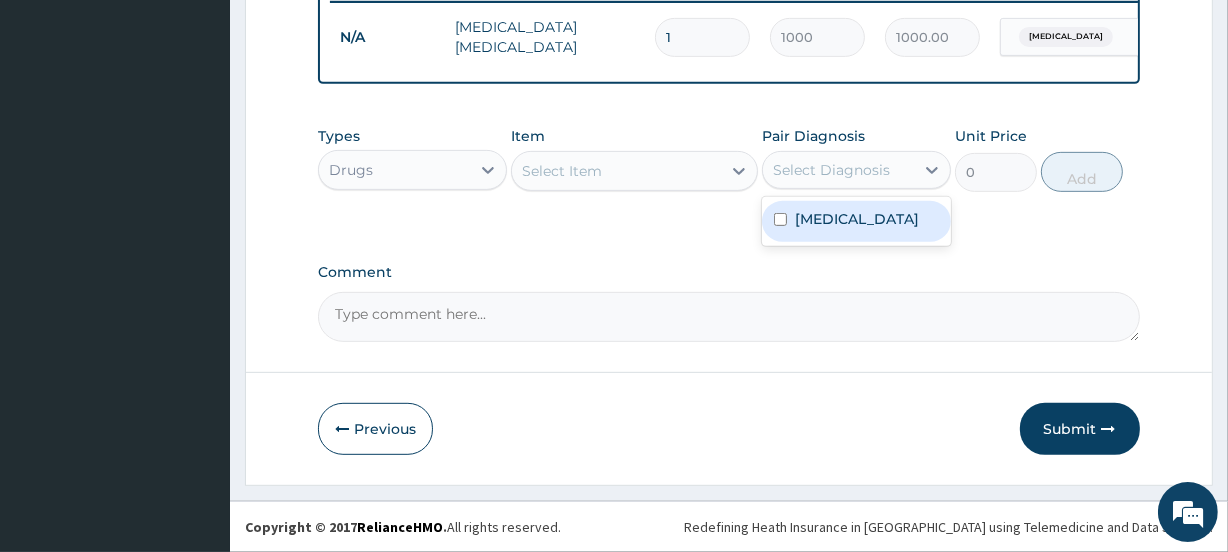 click on "Malaria" at bounding box center (857, 219) 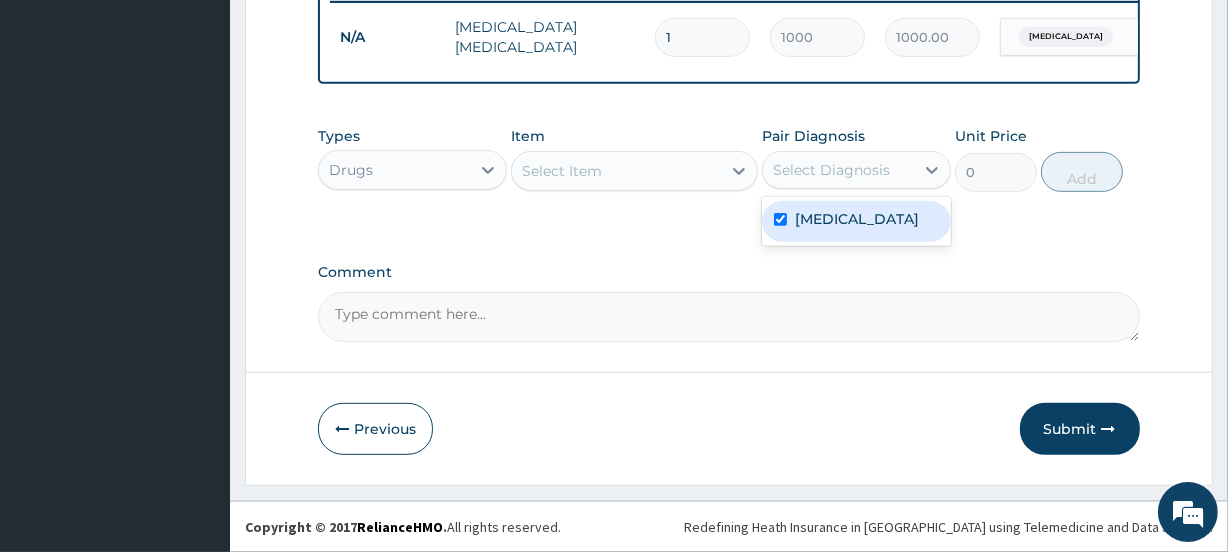 checkbox on "true" 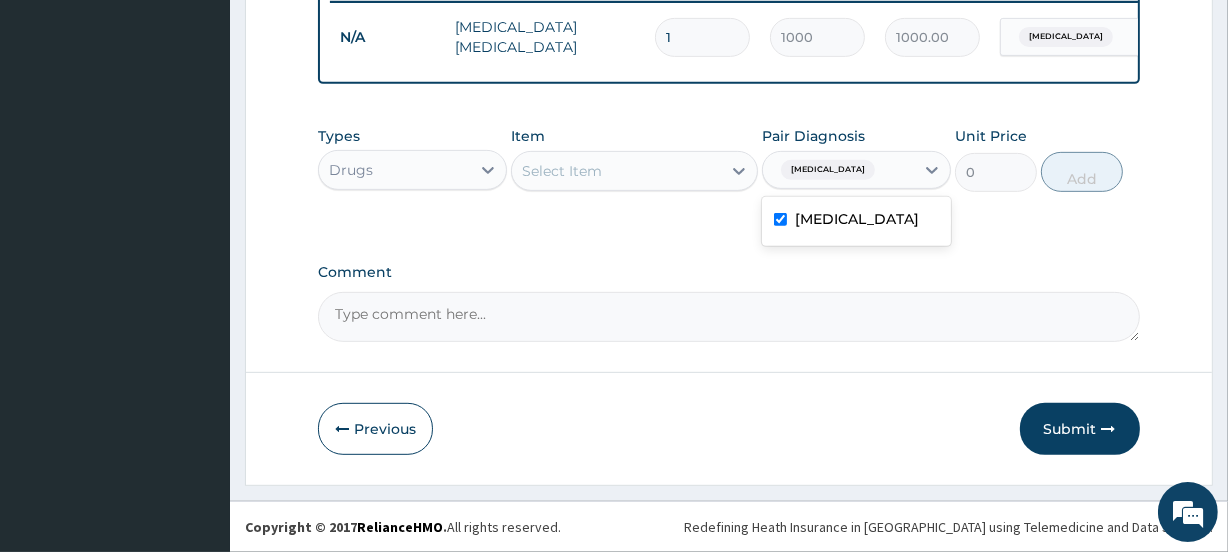 click on "Select Item" at bounding box center (616, 171) 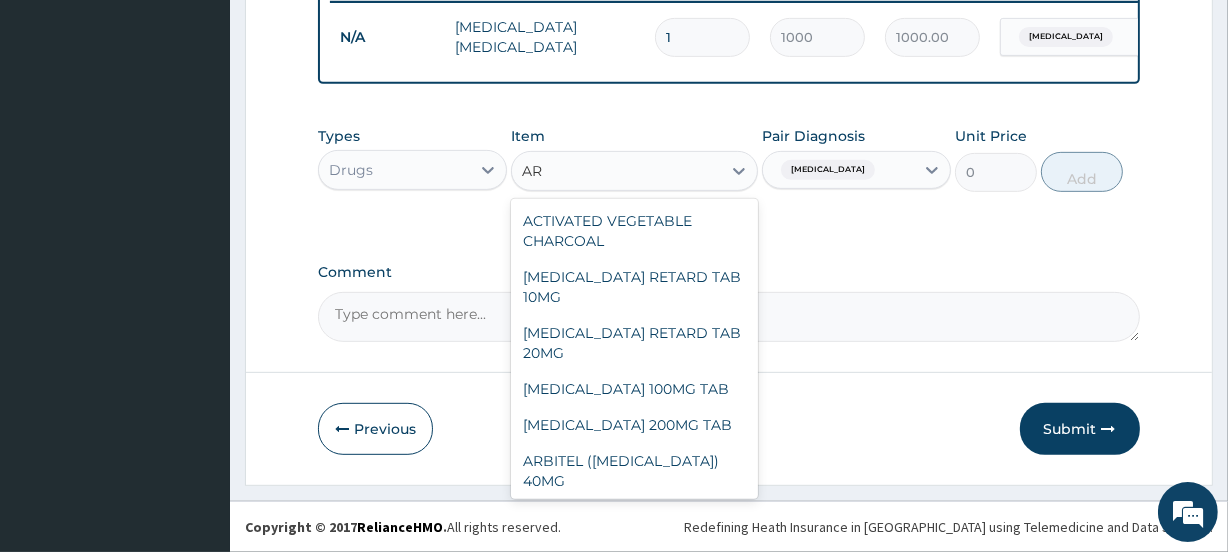 type on "A" 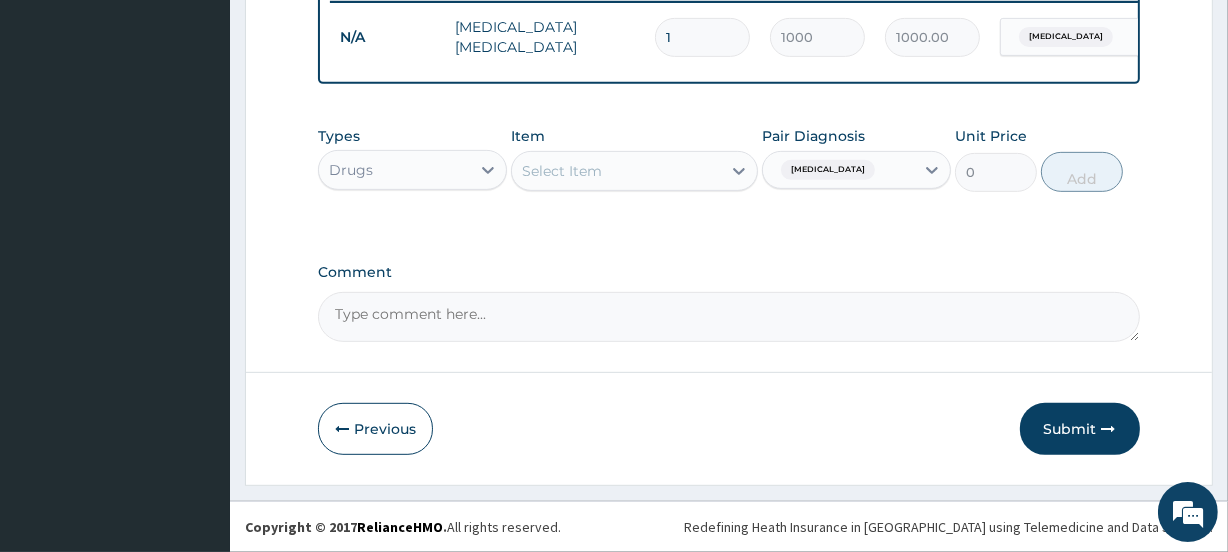 click on "Select Item" at bounding box center (616, 171) 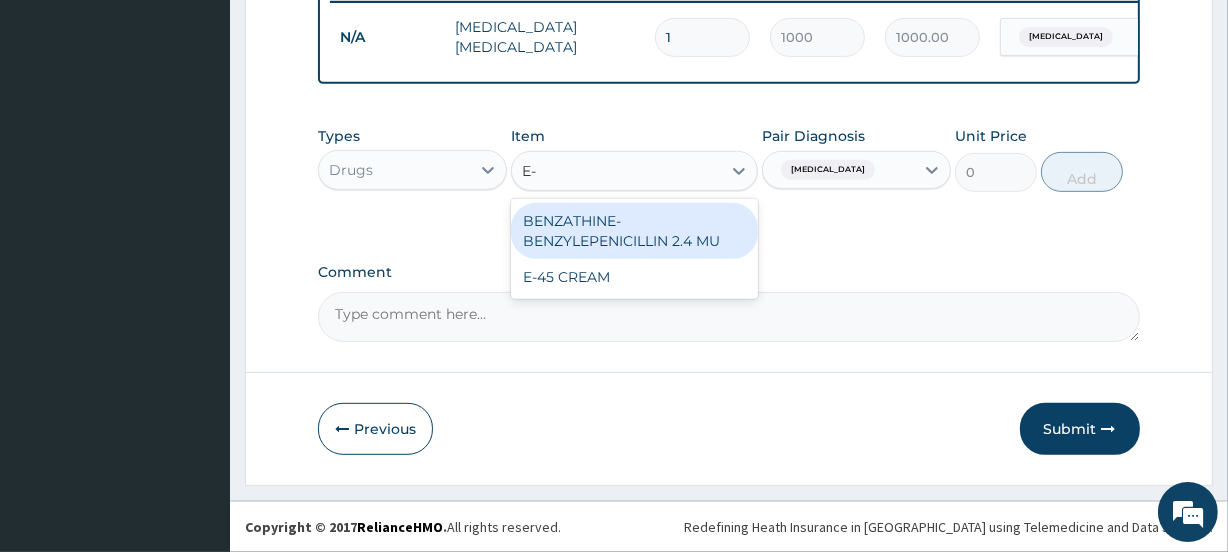 type on "E" 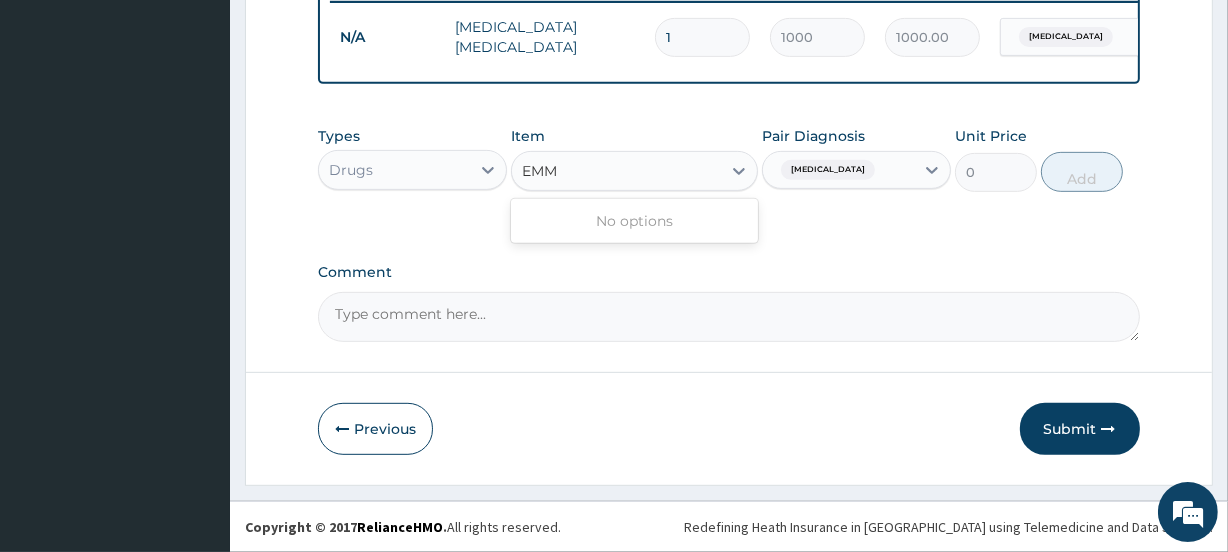 type on "EM" 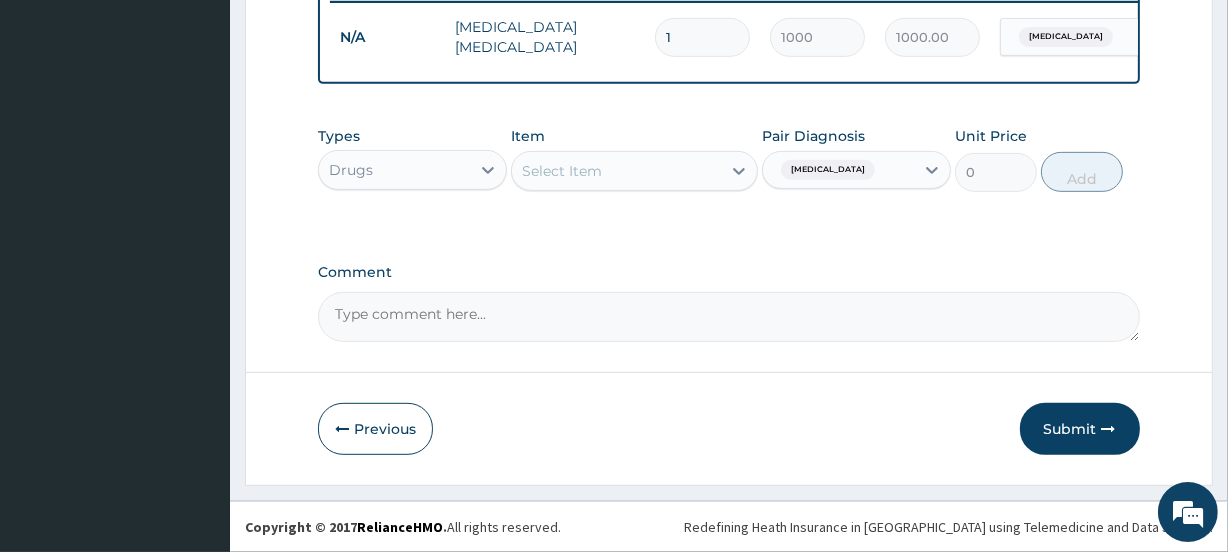 click on "Select Item" at bounding box center (616, 171) 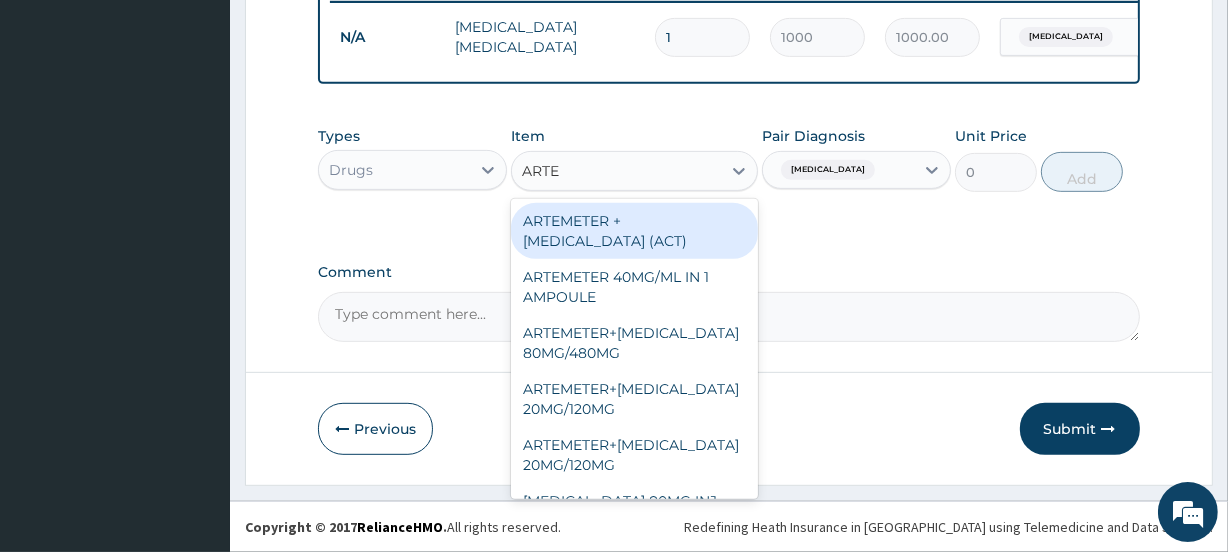 type on "ARTEM" 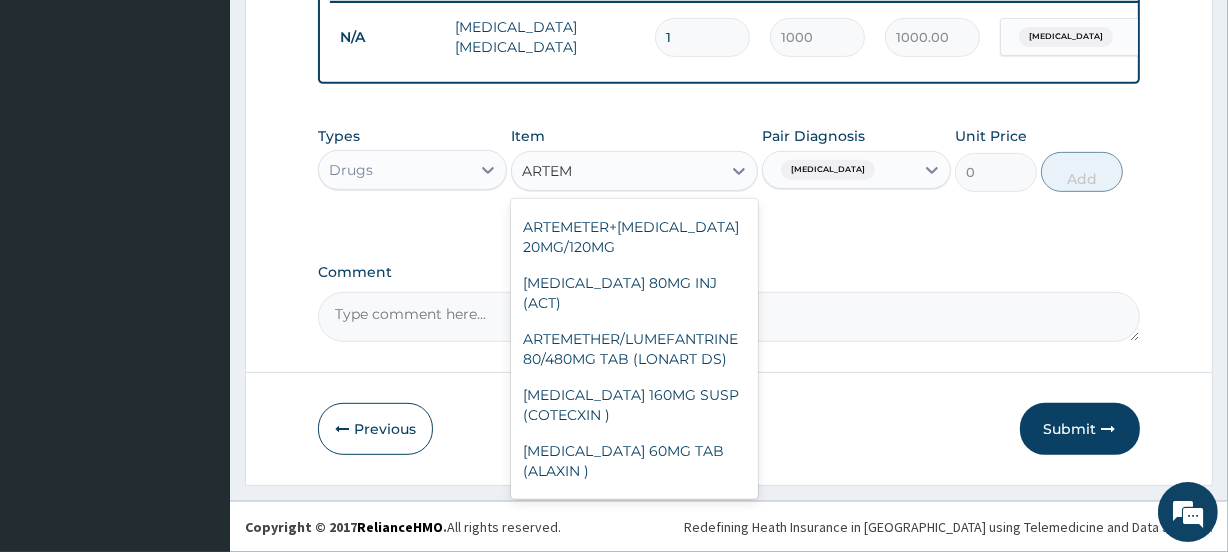 scroll, scrollTop: 220, scrollLeft: 0, axis: vertical 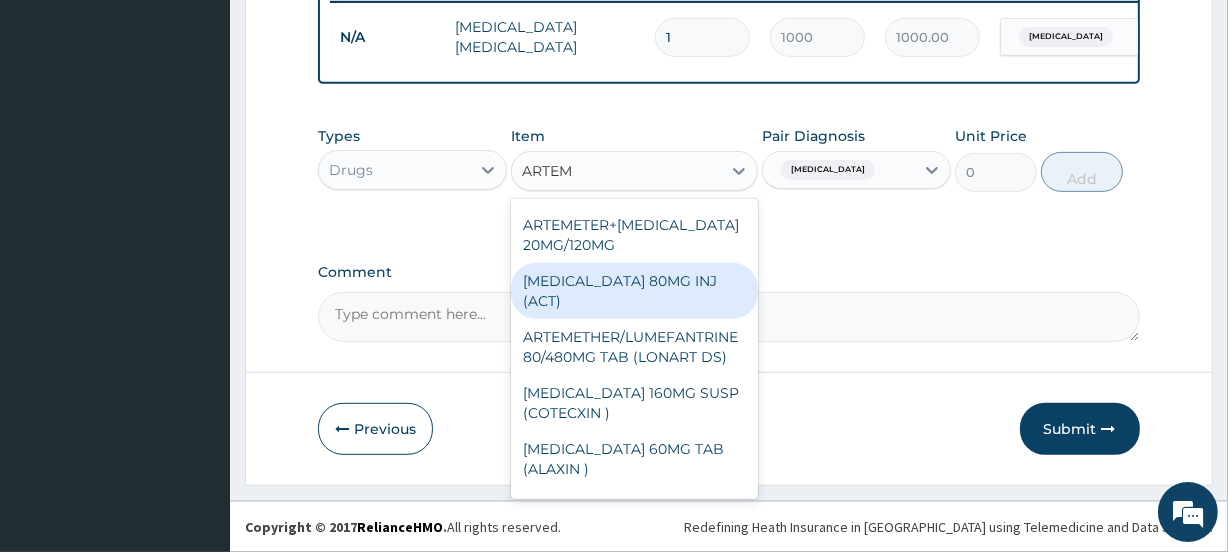 click on "[MEDICAL_DATA] 80MG INJ (ACT)" at bounding box center (634, 291) 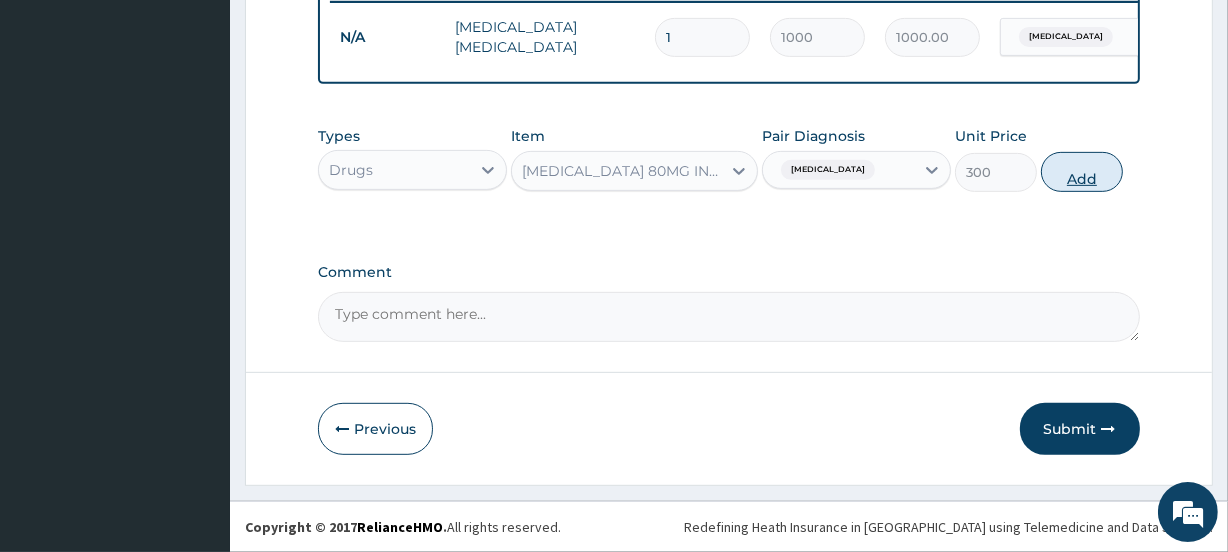 click on "Add" at bounding box center (1082, 172) 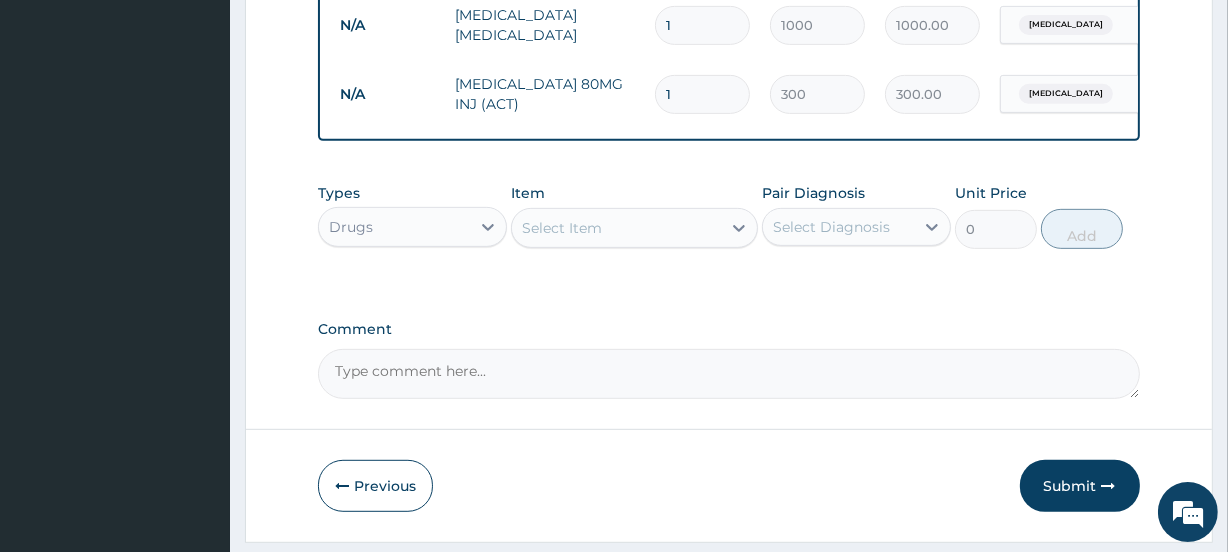 click on "Select Item" at bounding box center (616, 228) 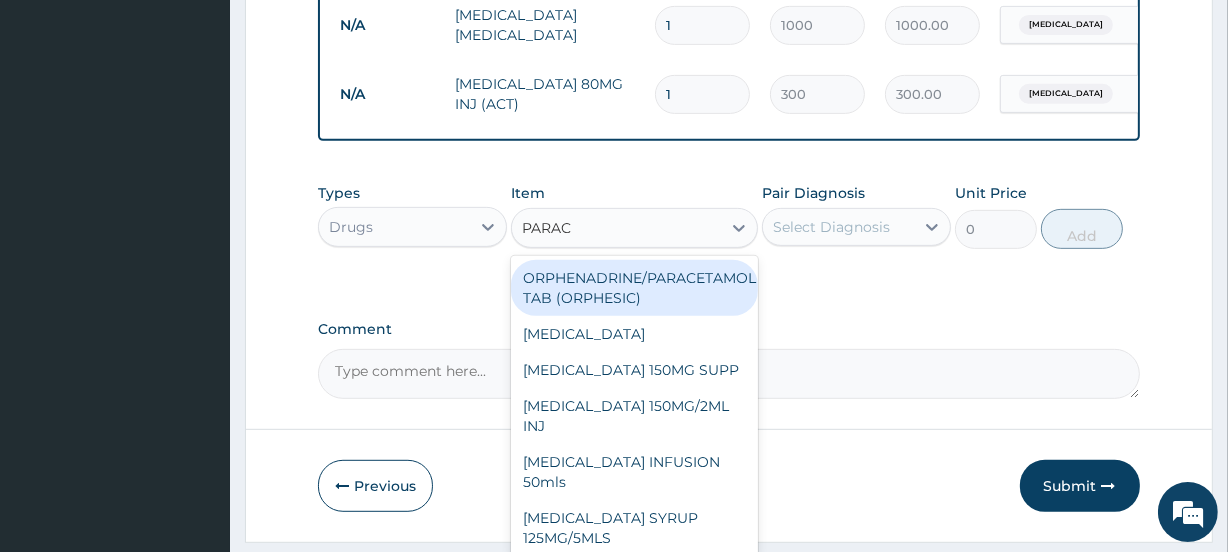type on "PARACE" 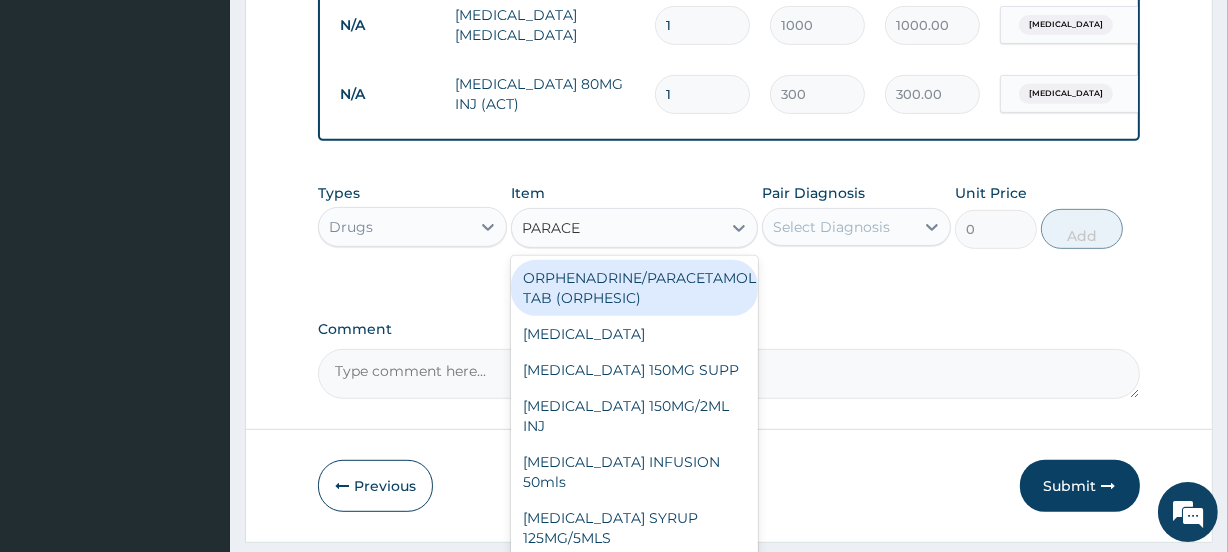 click on "ORPHENADRINE/PARACETAMOL  TAB  (ORPHESIC)" at bounding box center [634, 288] 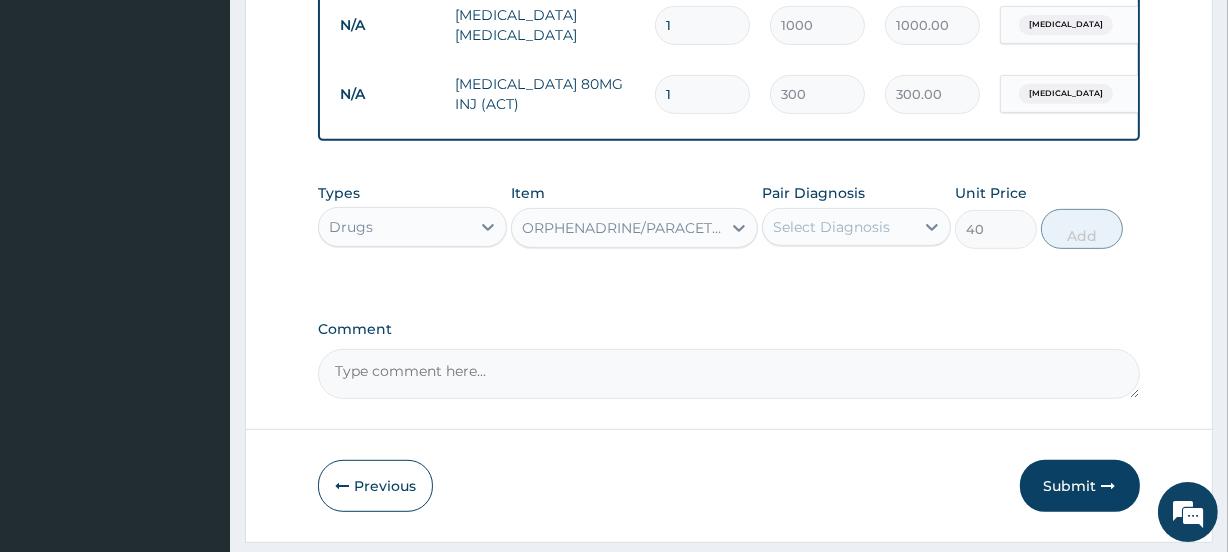 click on "Select Diagnosis" at bounding box center (831, 227) 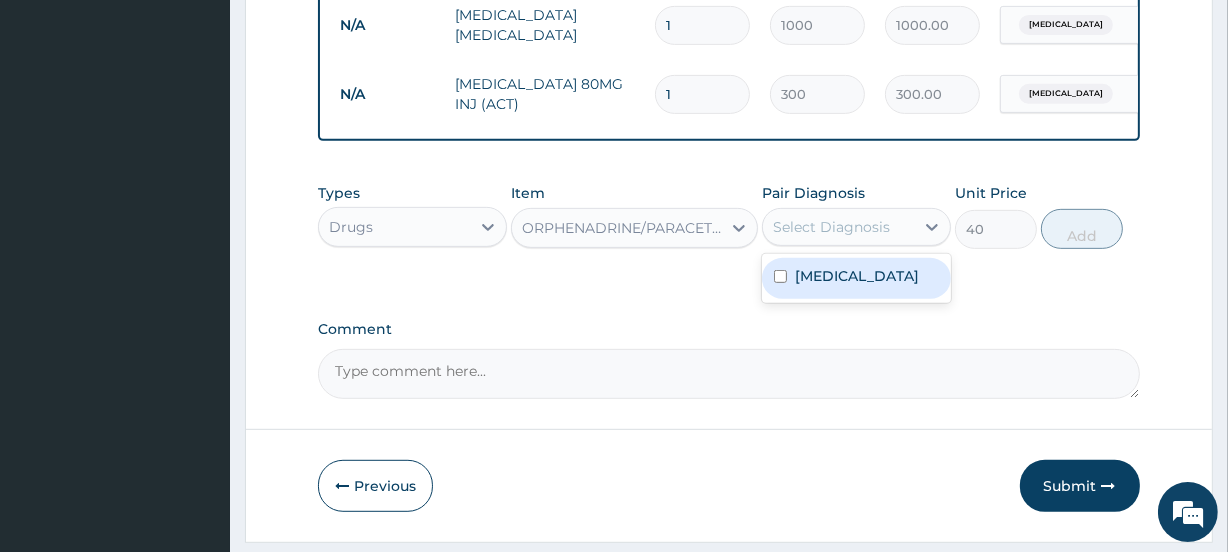 click on "Malaria" at bounding box center [857, 276] 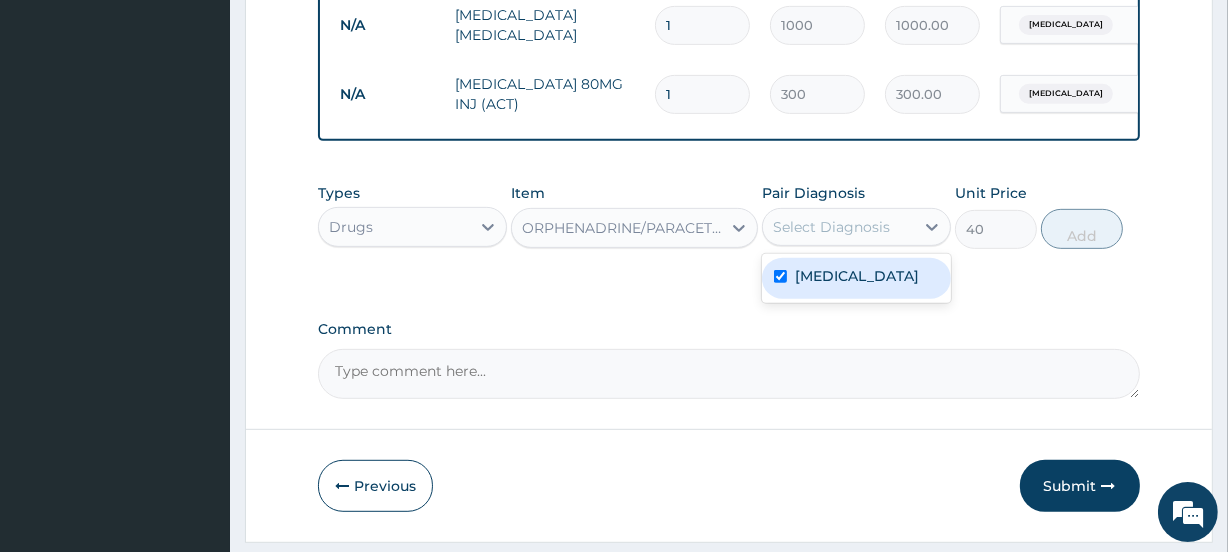 checkbox on "true" 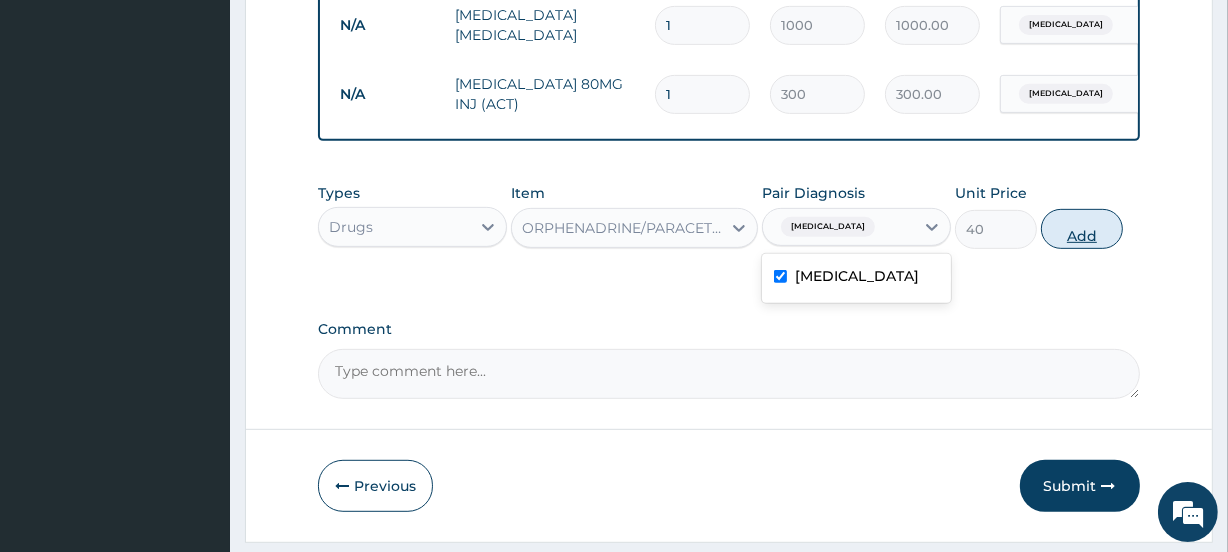 click on "Add" at bounding box center (1082, 229) 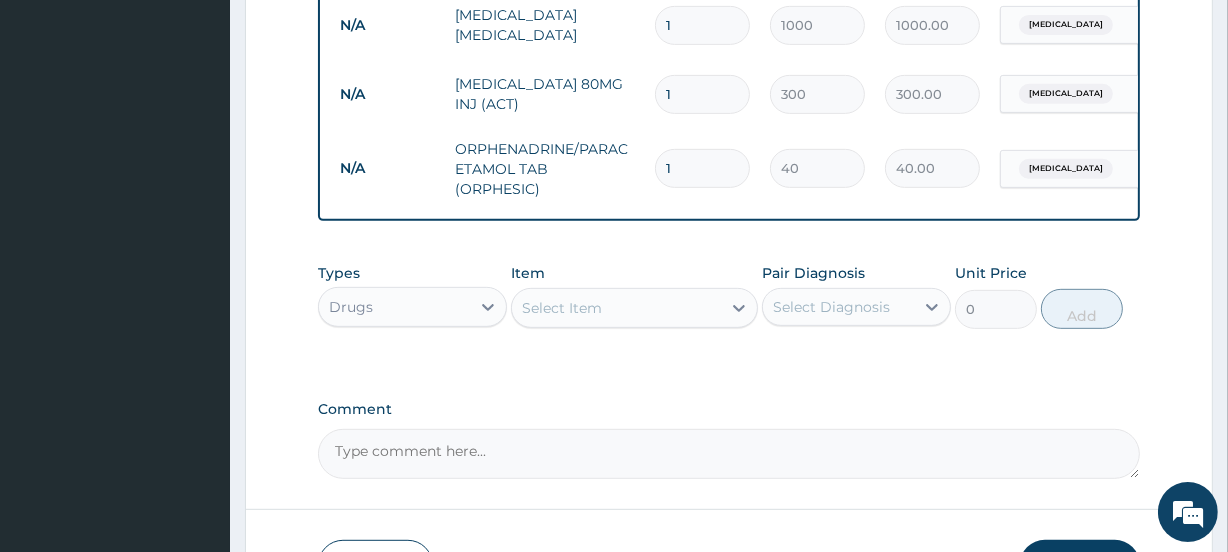 click on "Select Item" at bounding box center [562, 308] 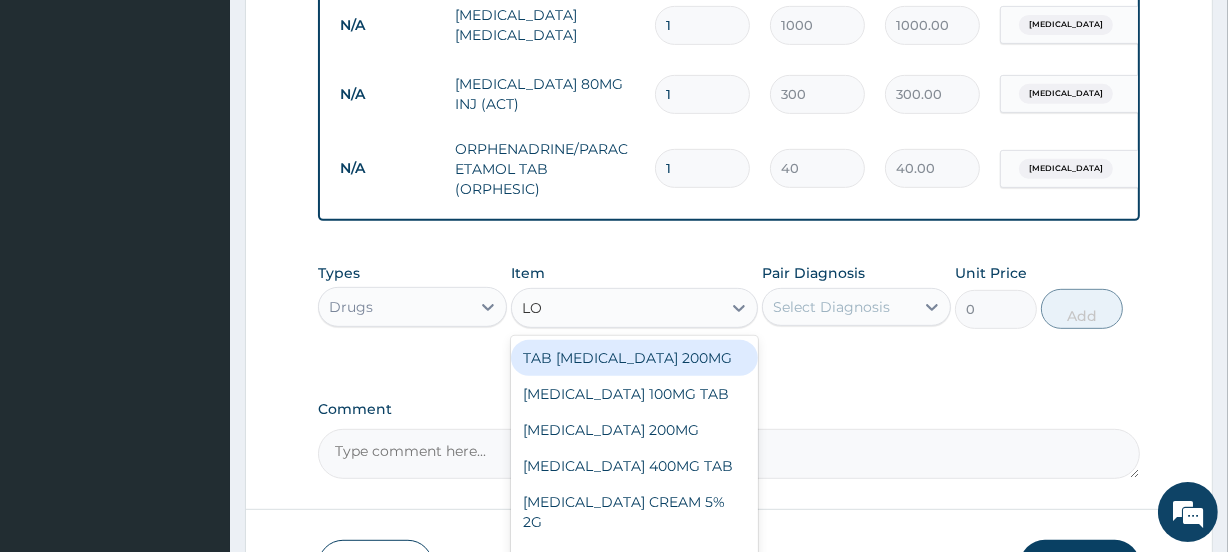 type on "LON" 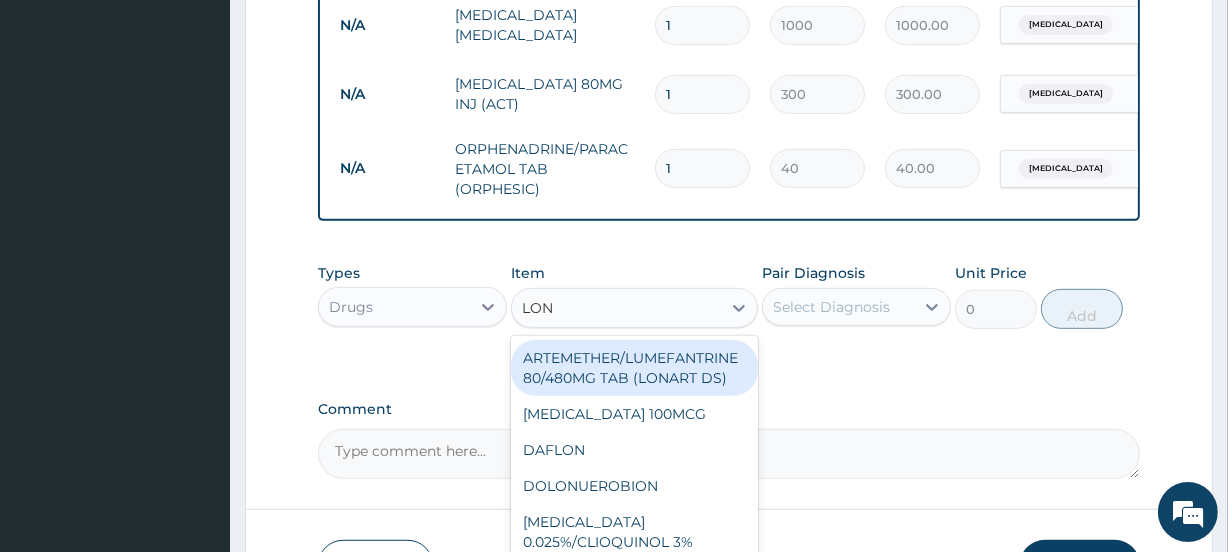 click on "ARTEMETHER/LUMEFANTRINE 80/480MG TAB  (LONART DS)" at bounding box center (634, 368) 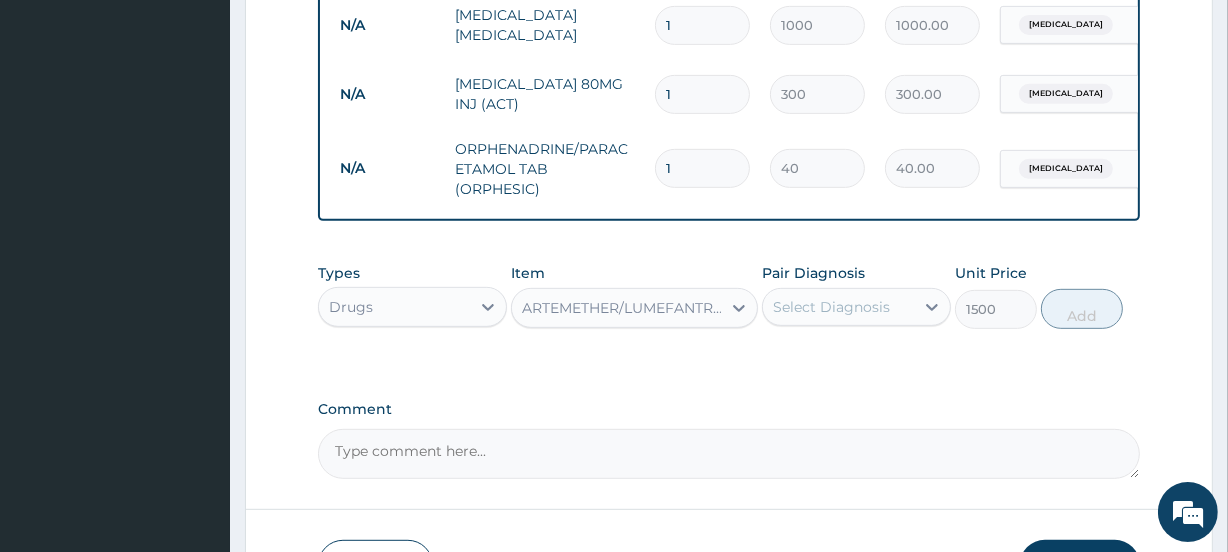 click on "Select Diagnosis" at bounding box center (831, 307) 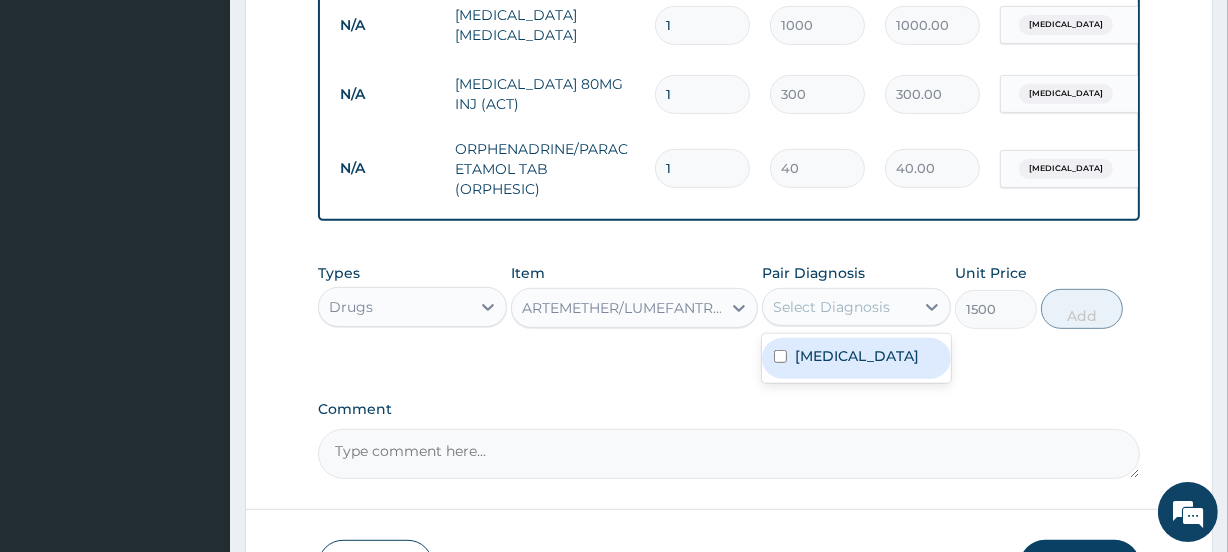 click on "[MEDICAL_DATA]" at bounding box center (857, 356) 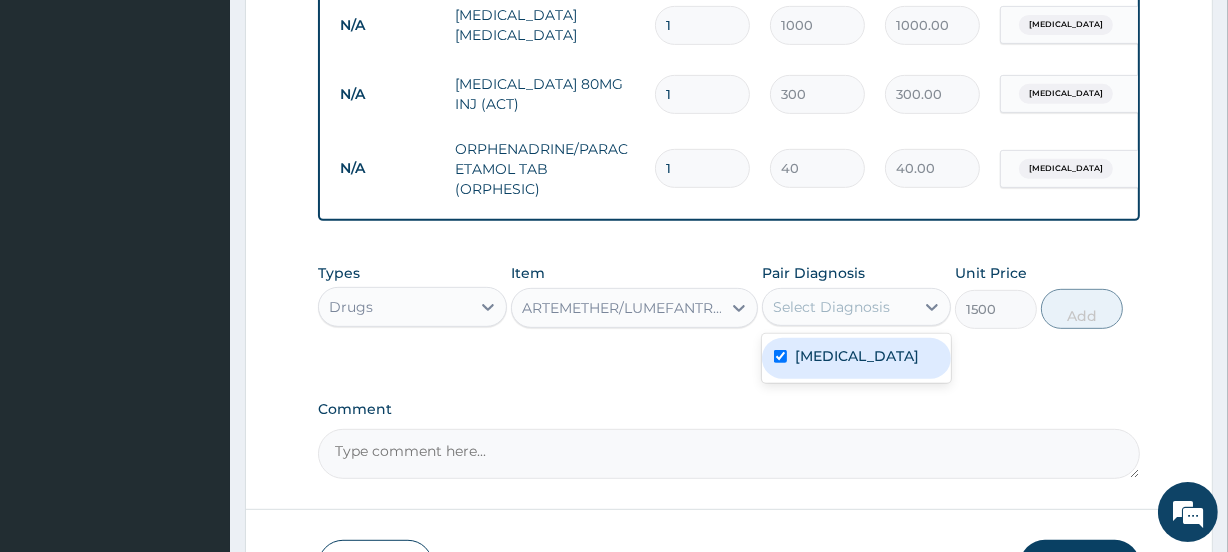 checkbox on "true" 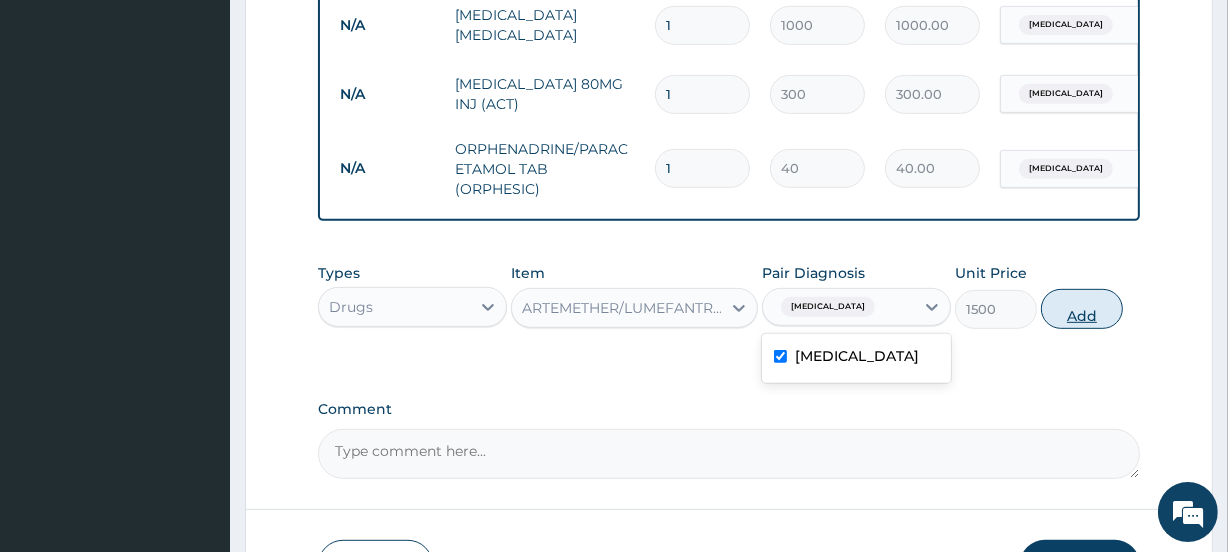click on "Add" at bounding box center [1082, 309] 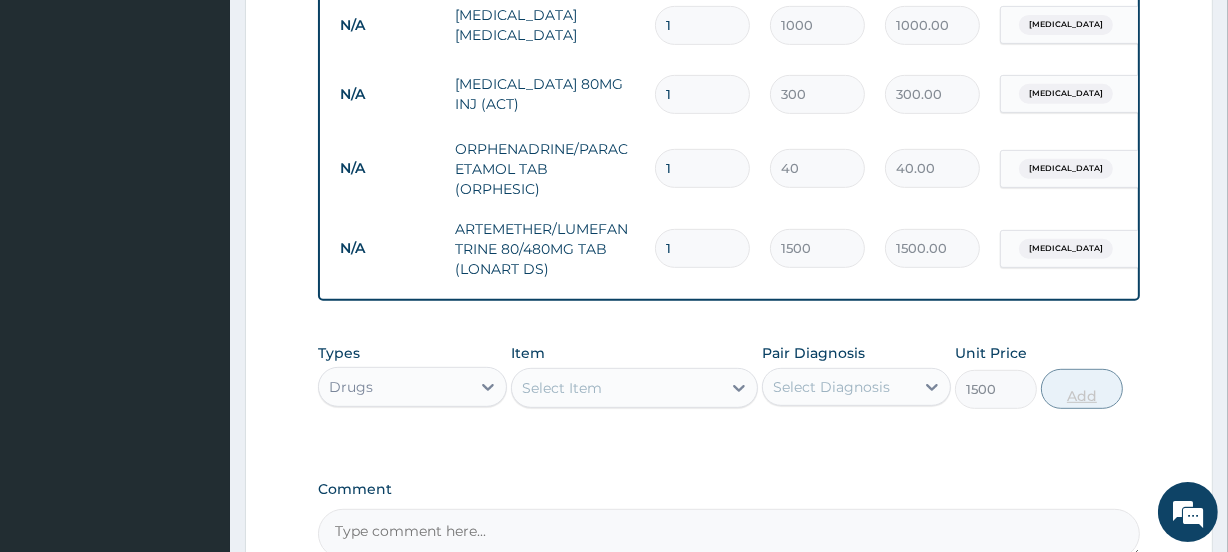 type on "0" 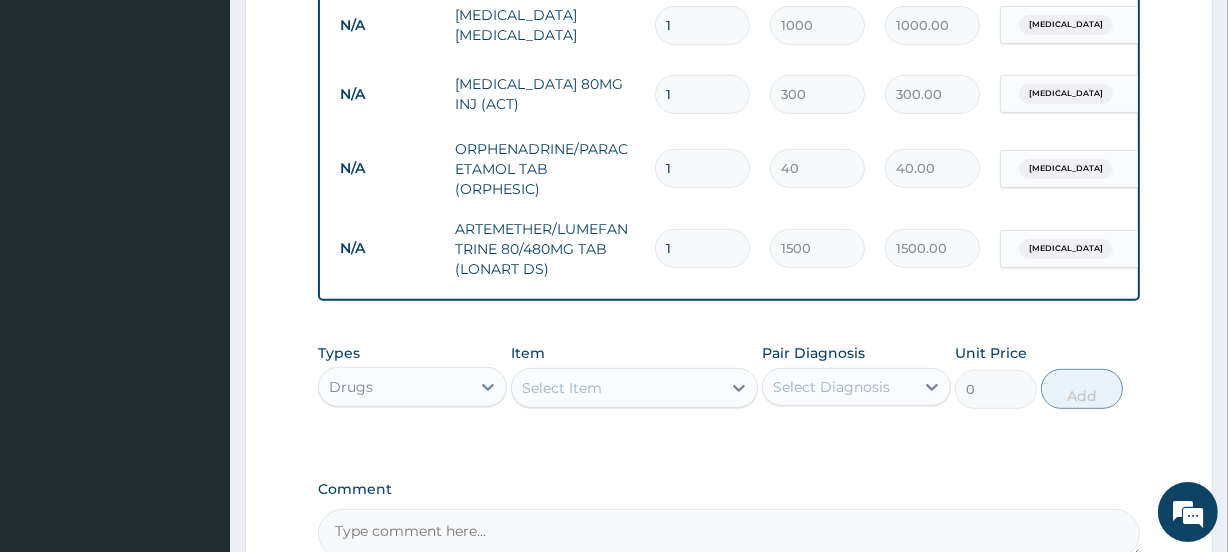 scroll, scrollTop: 1037, scrollLeft: 0, axis: vertical 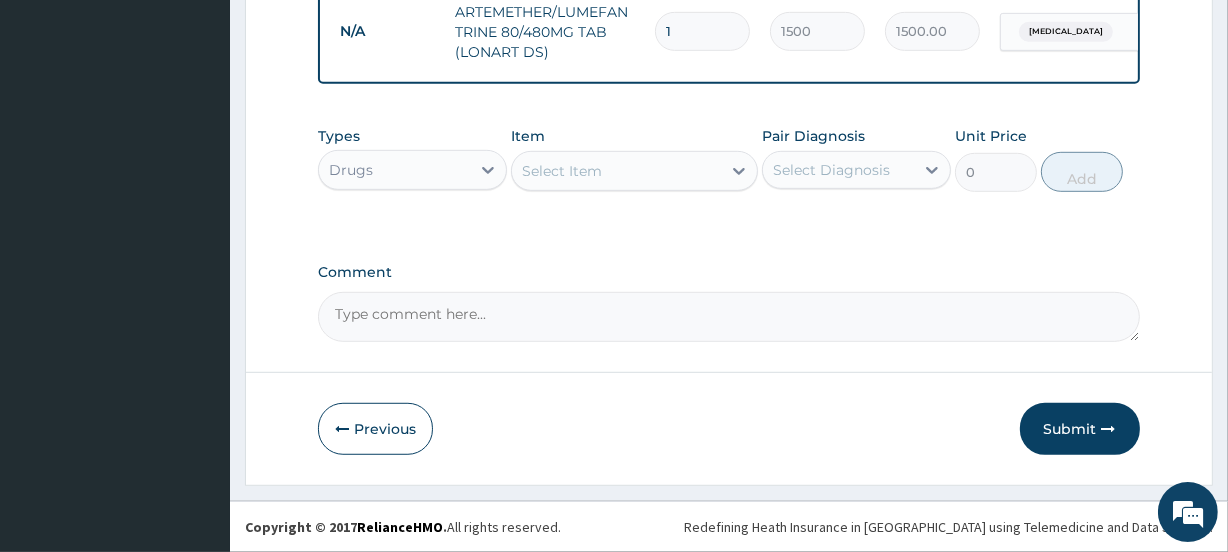 click on "Select Item" at bounding box center (562, 171) 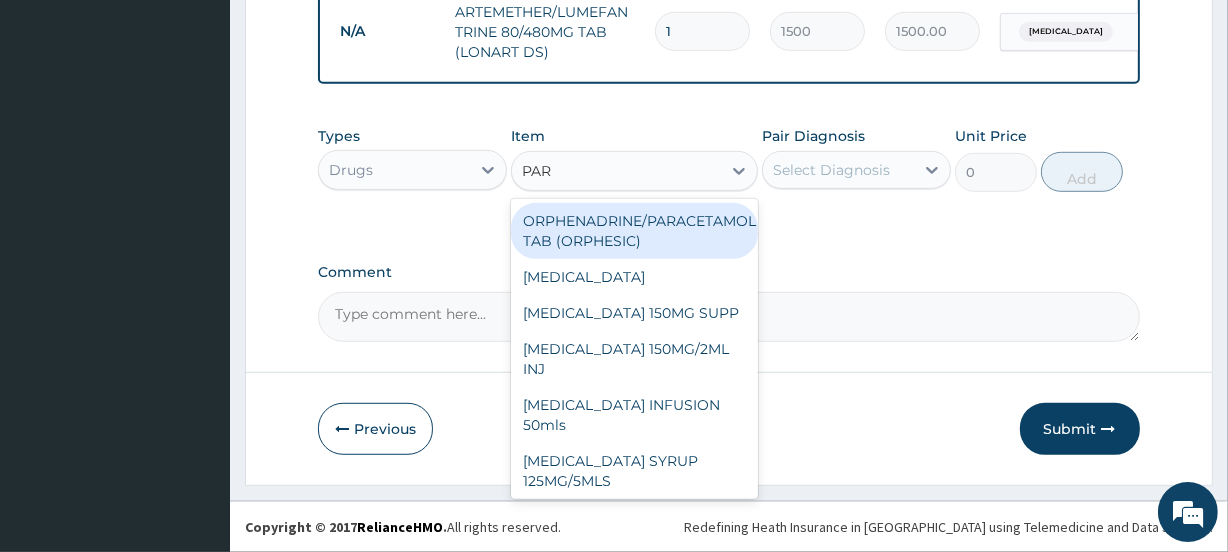 type on "PARA" 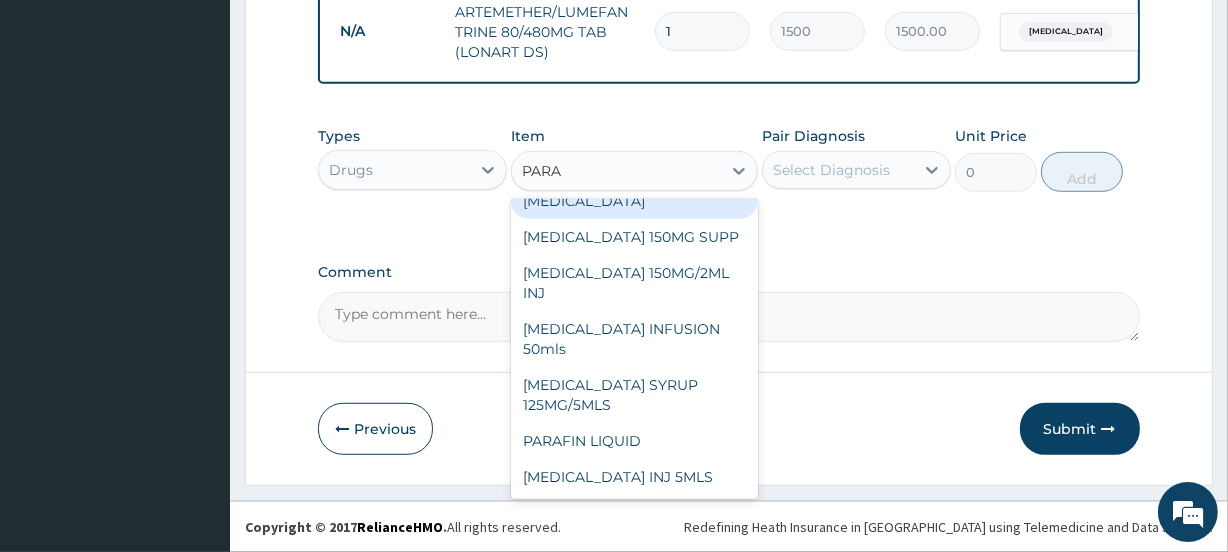 scroll, scrollTop: 89, scrollLeft: 0, axis: vertical 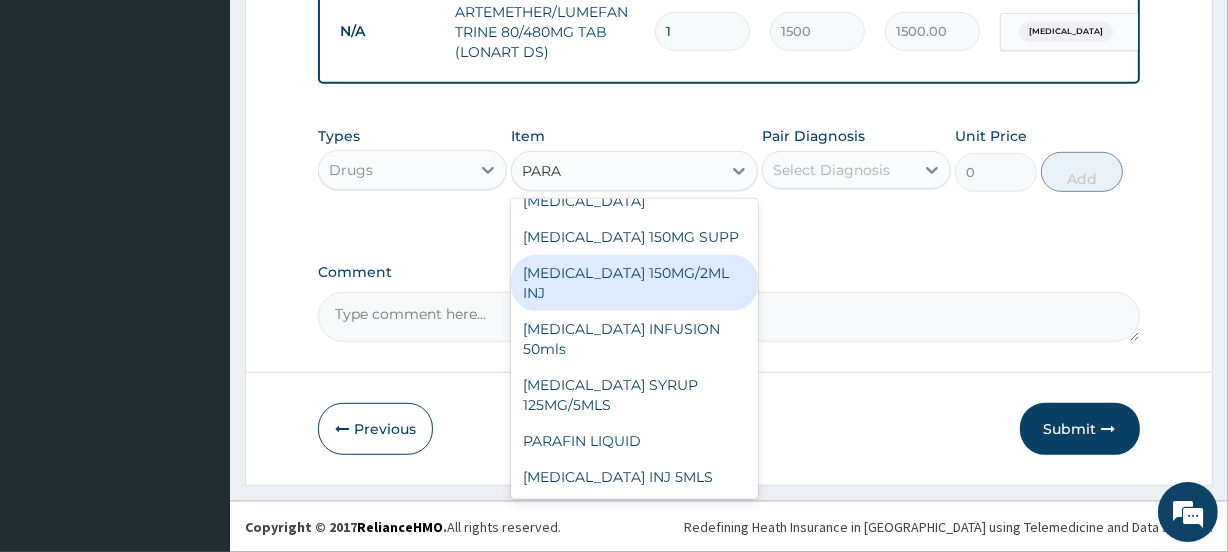 click on "[MEDICAL_DATA] 150MG/2ML INJ" at bounding box center (634, 283) 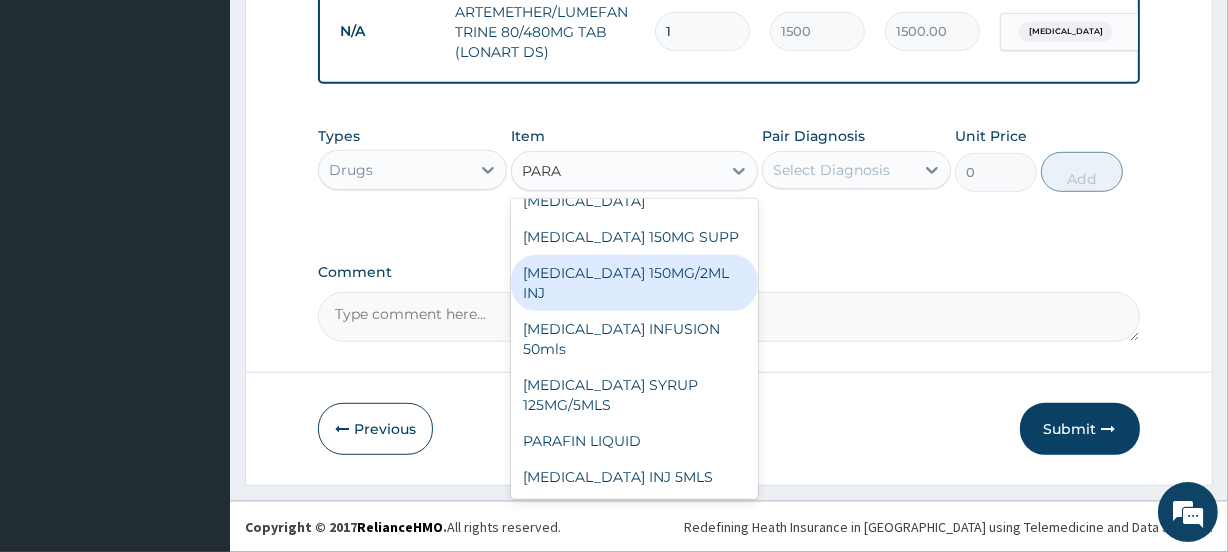 type 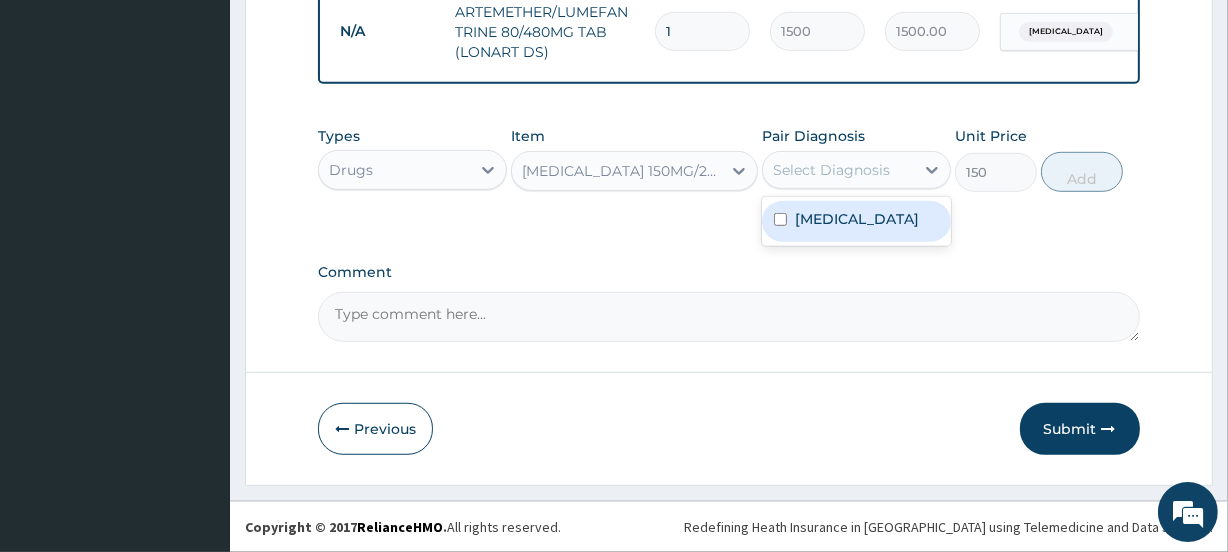 click on "Select Diagnosis" at bounding box center (831, 170) 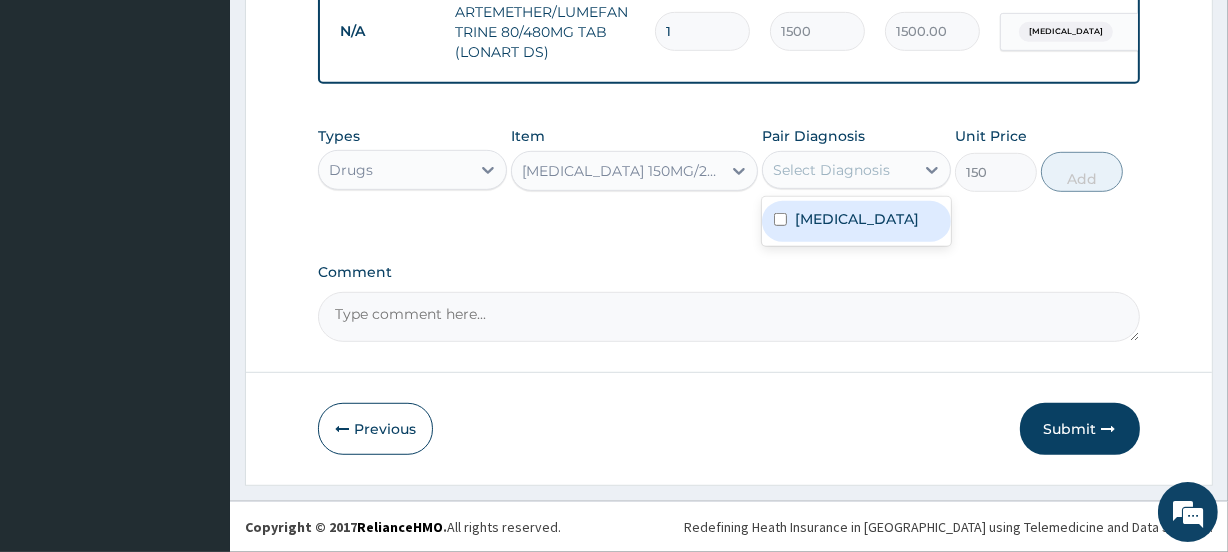 click on "[MEDICAL_DATA]" at bounding box center [856, 221] 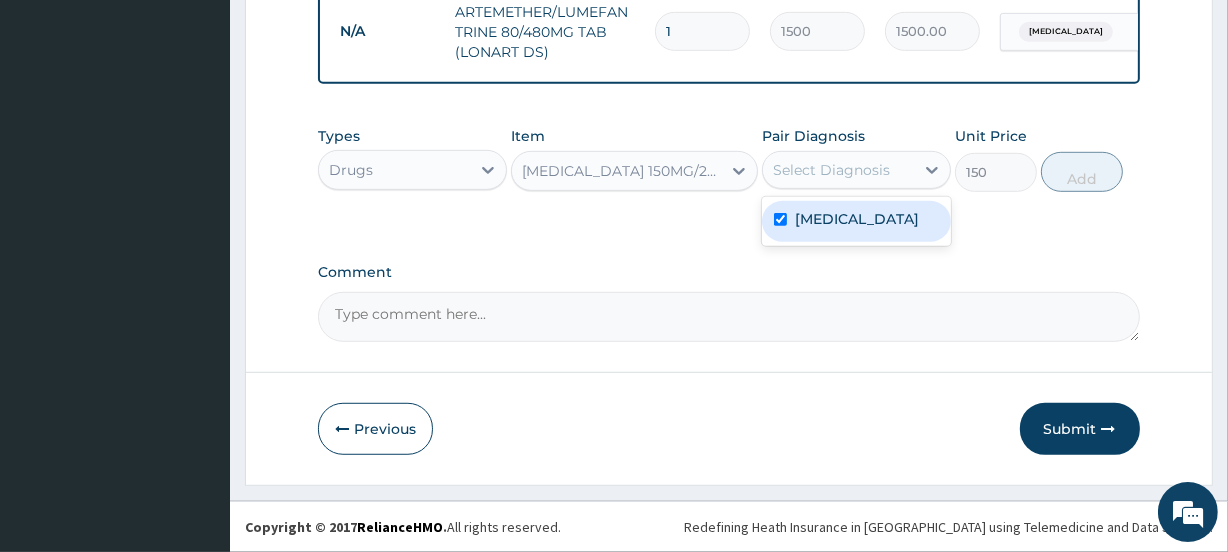 checkbox on "true" 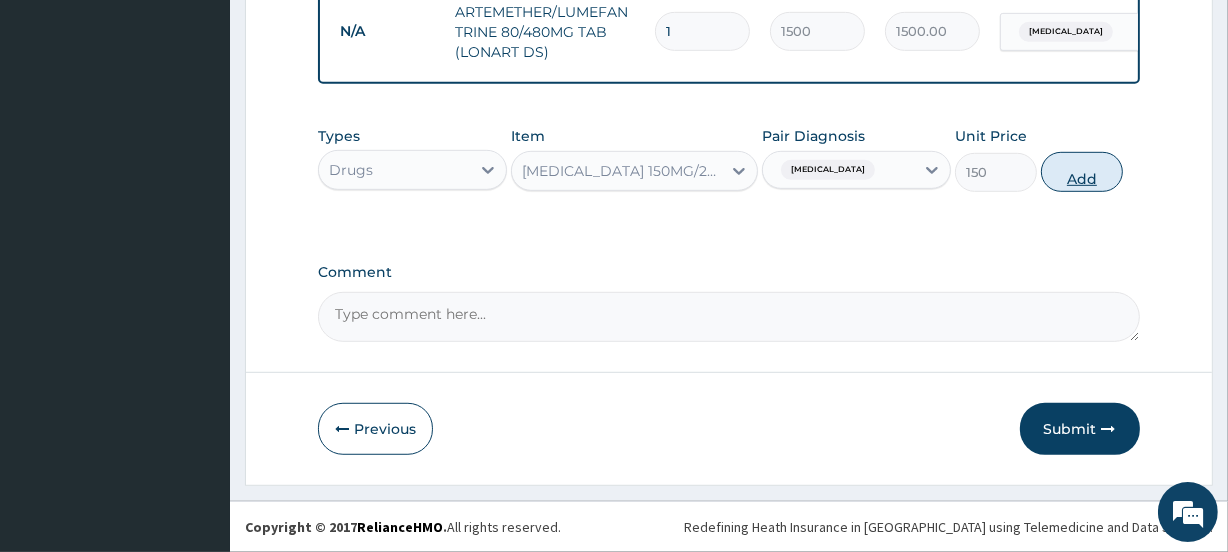 click on "Add" at bounding box center (1082, 172) 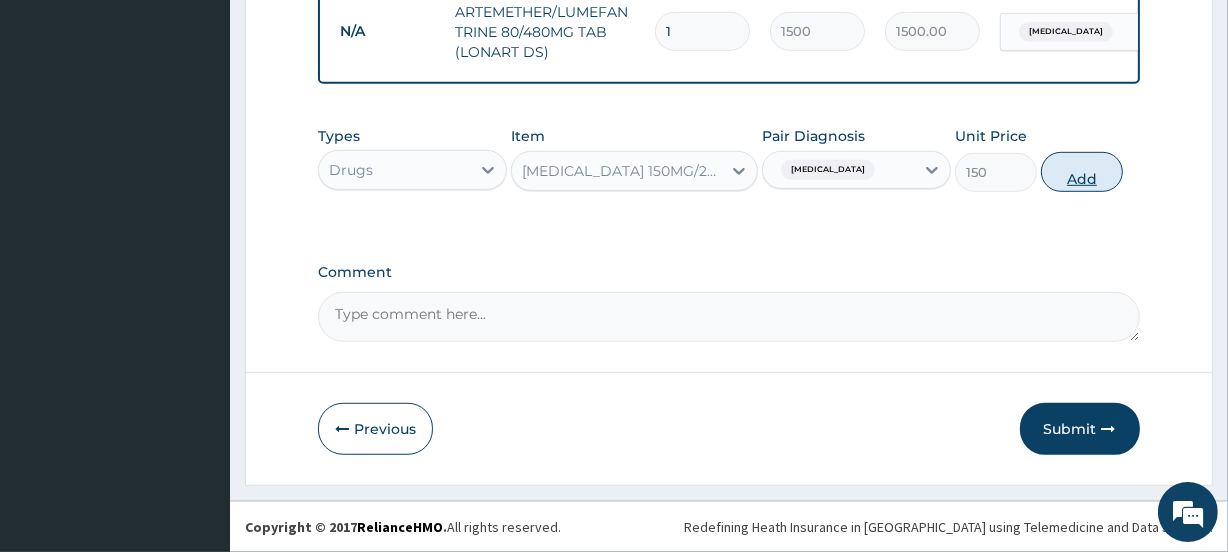 type on "0" 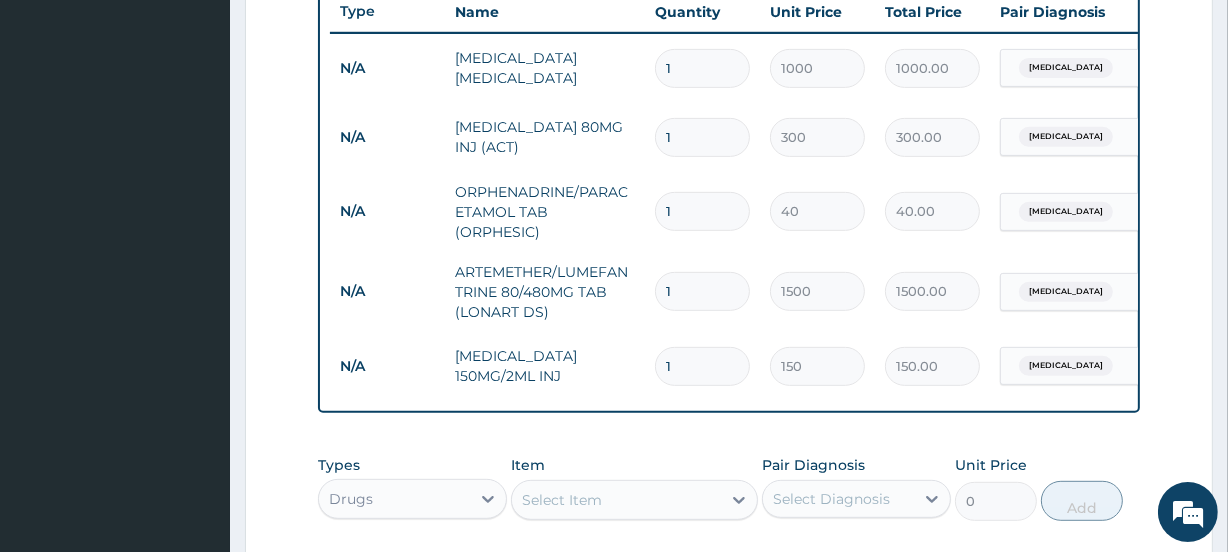 scroll, scrollTop: 747, scrollLeft: 0, axis: vertical 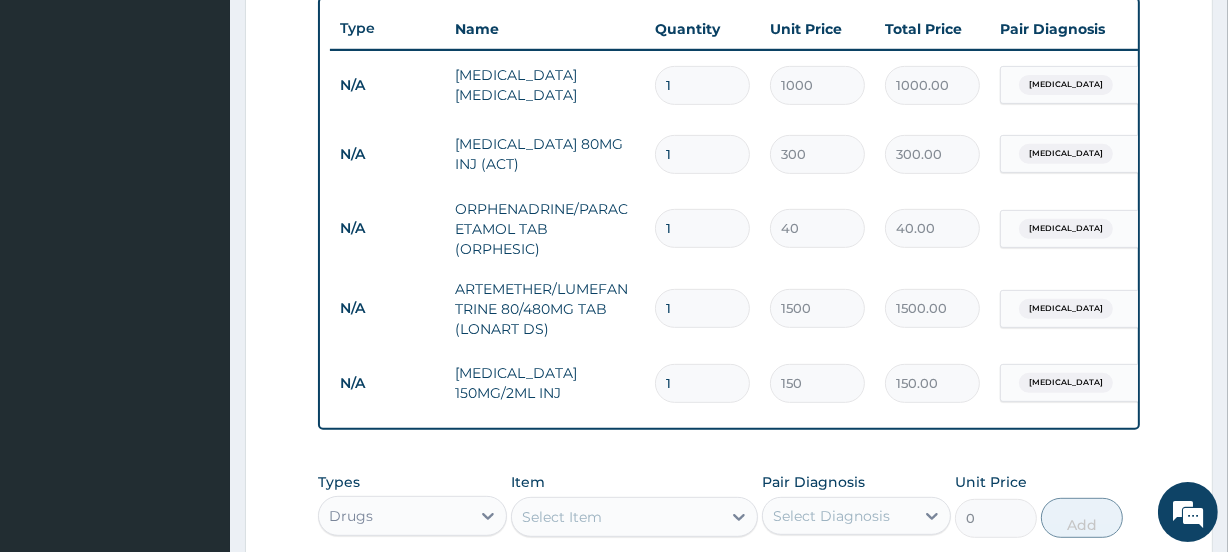 click on "1" at bounding box center [702, 154] 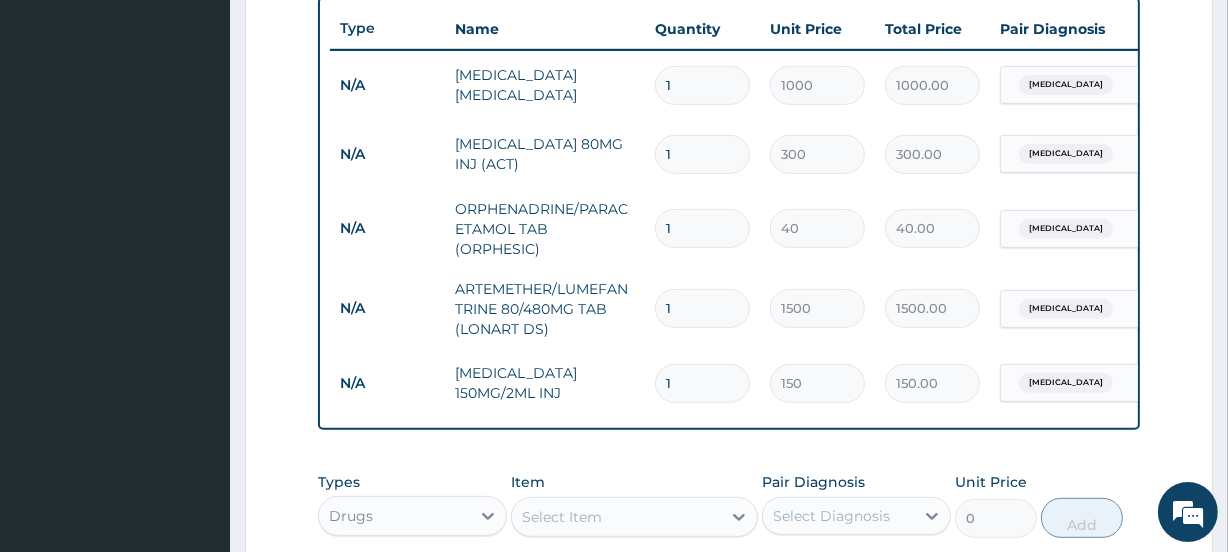 type 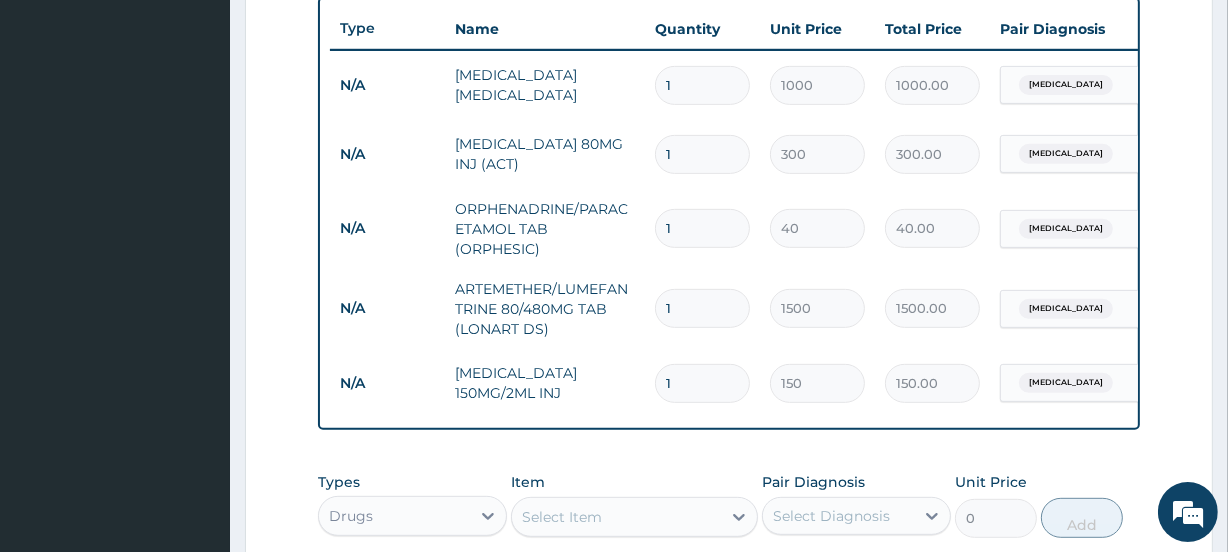 type on "0.00" 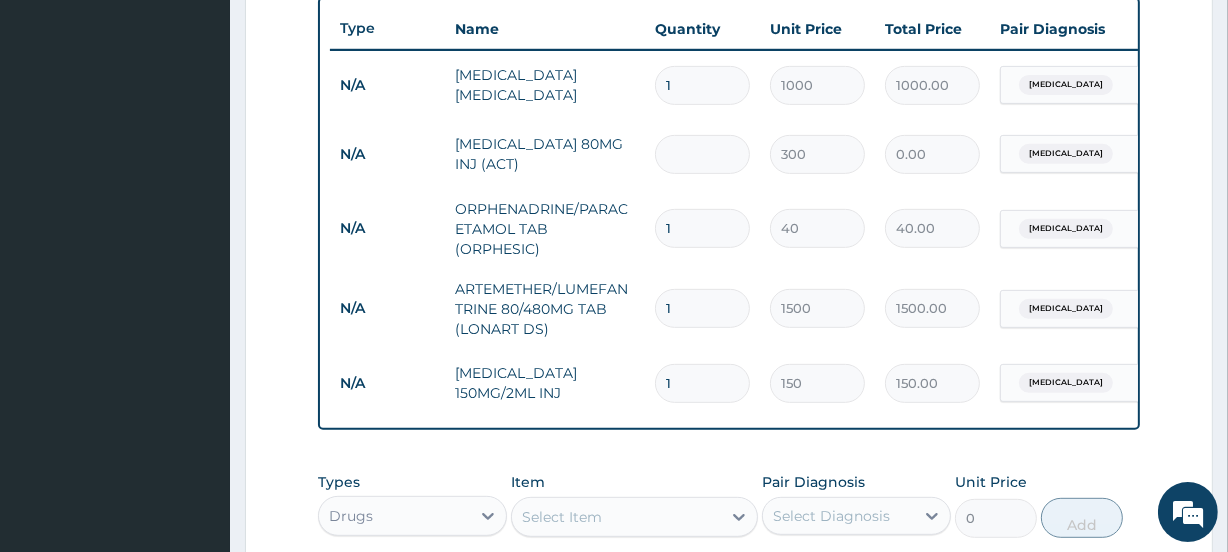 type on "4" 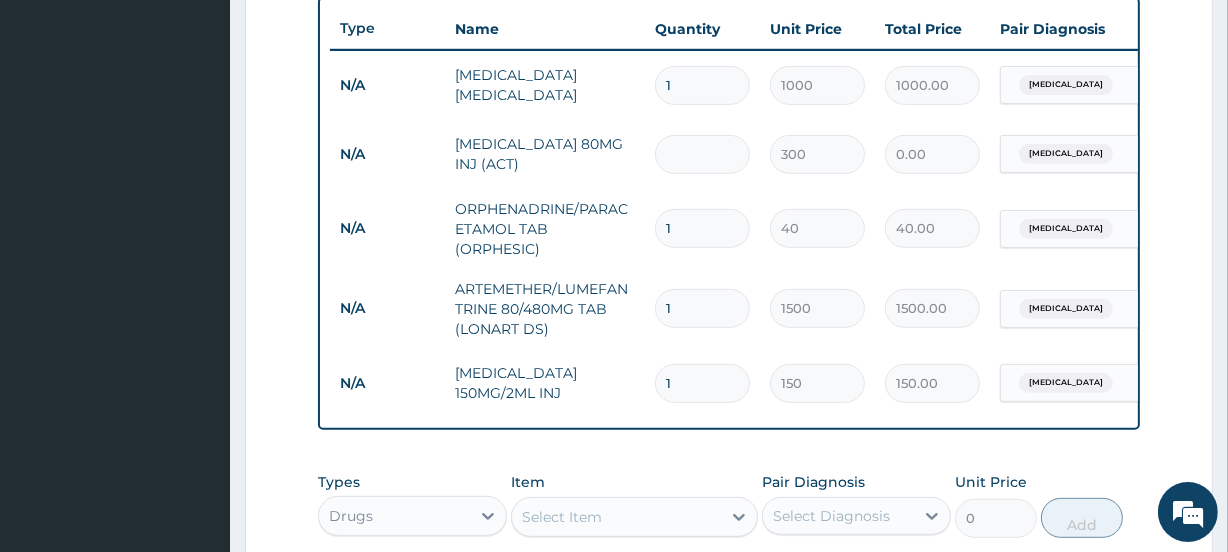 type on "1200.00" 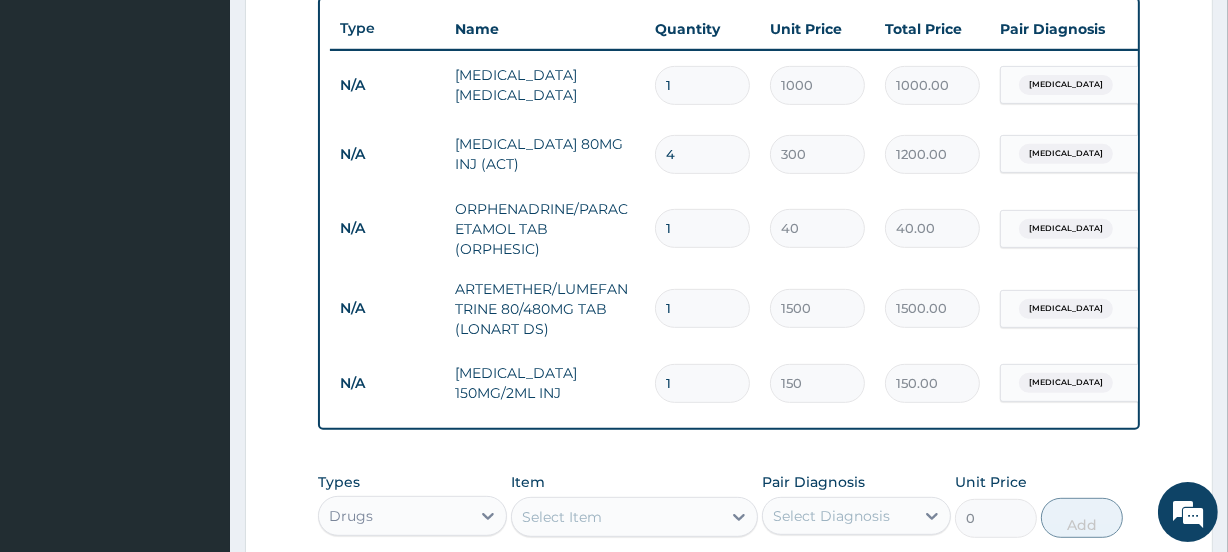 type on "4" 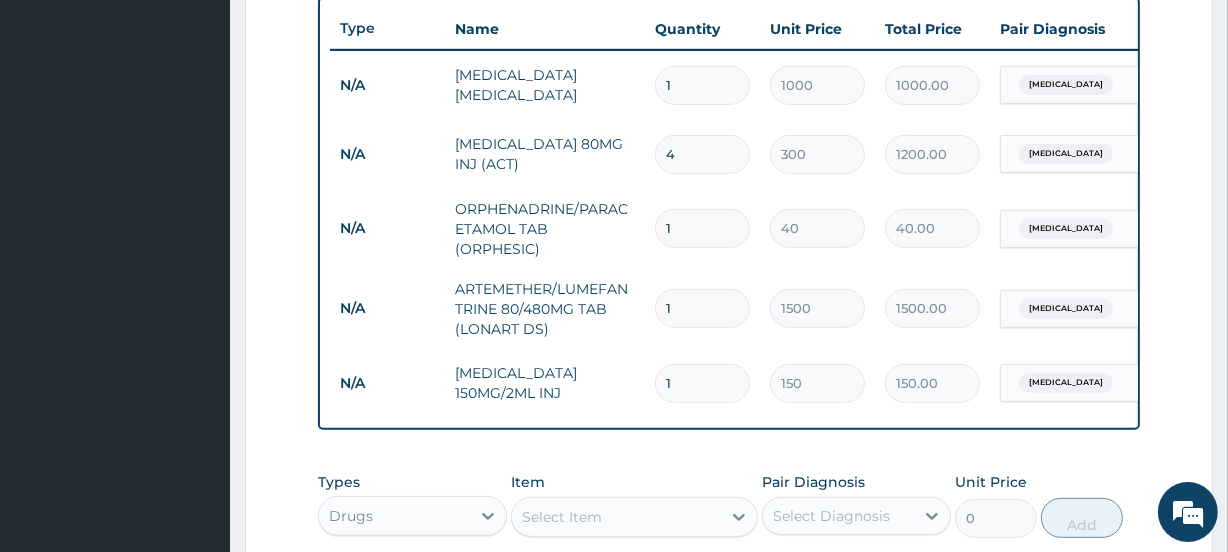 type 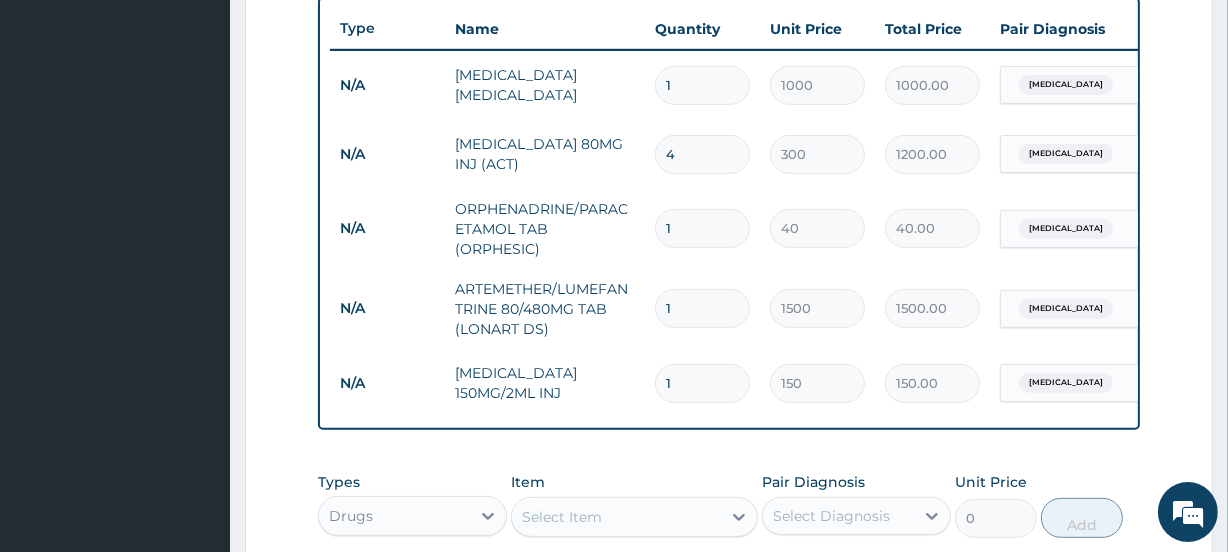 type on "0.00" 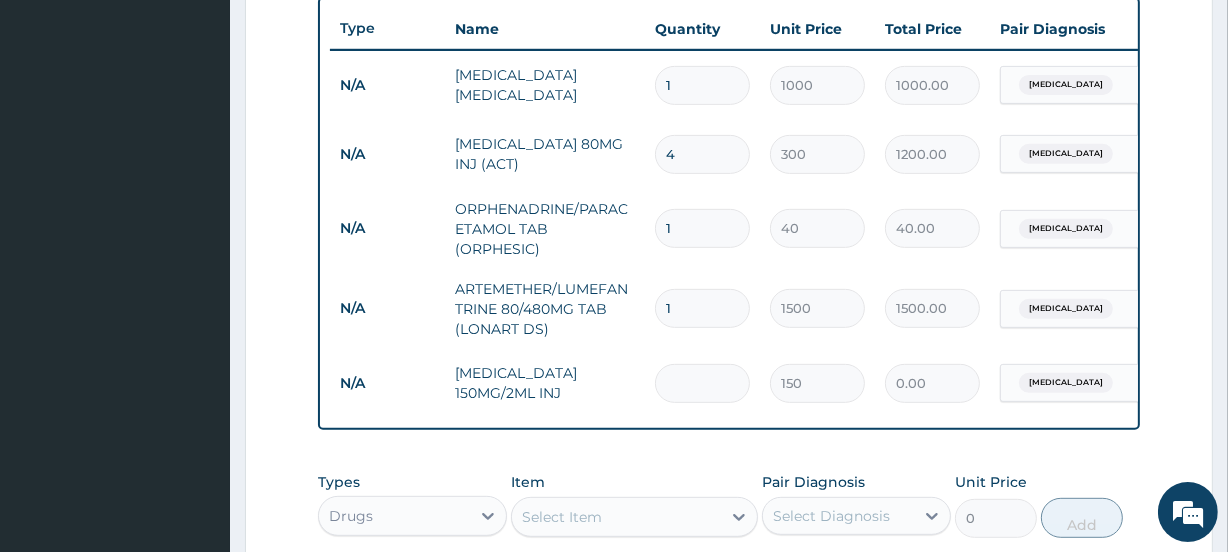 type on "6" 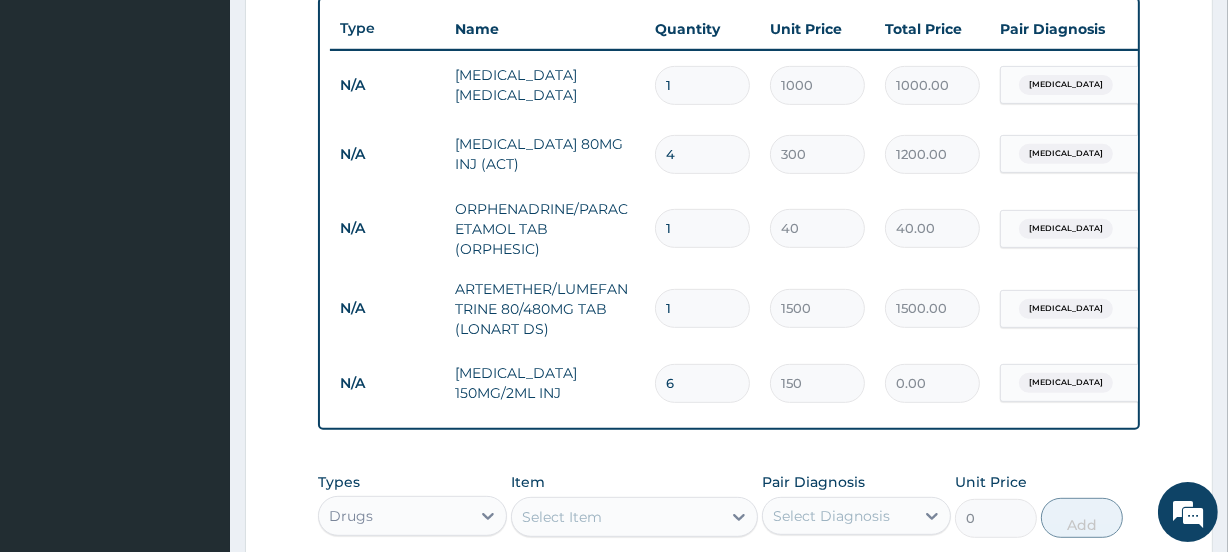 type on "900.00" 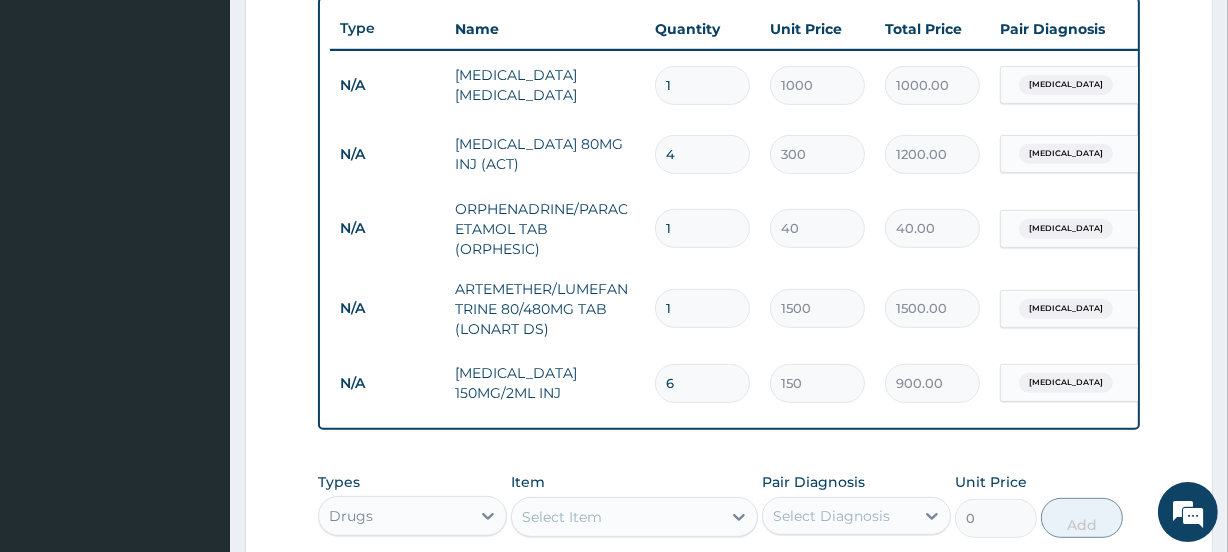 type on "6" 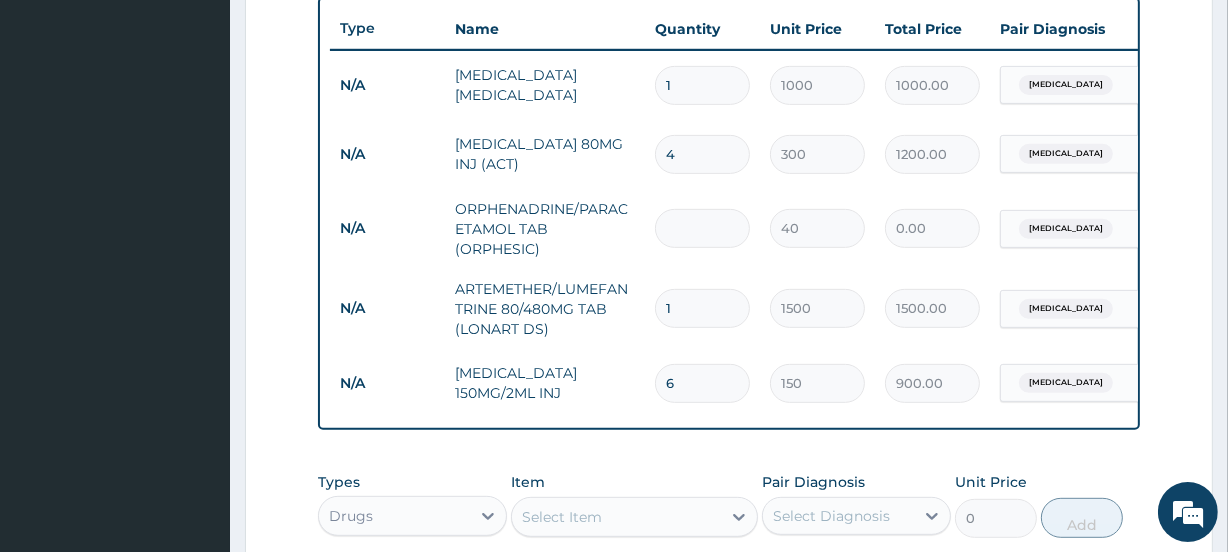 type on "8" 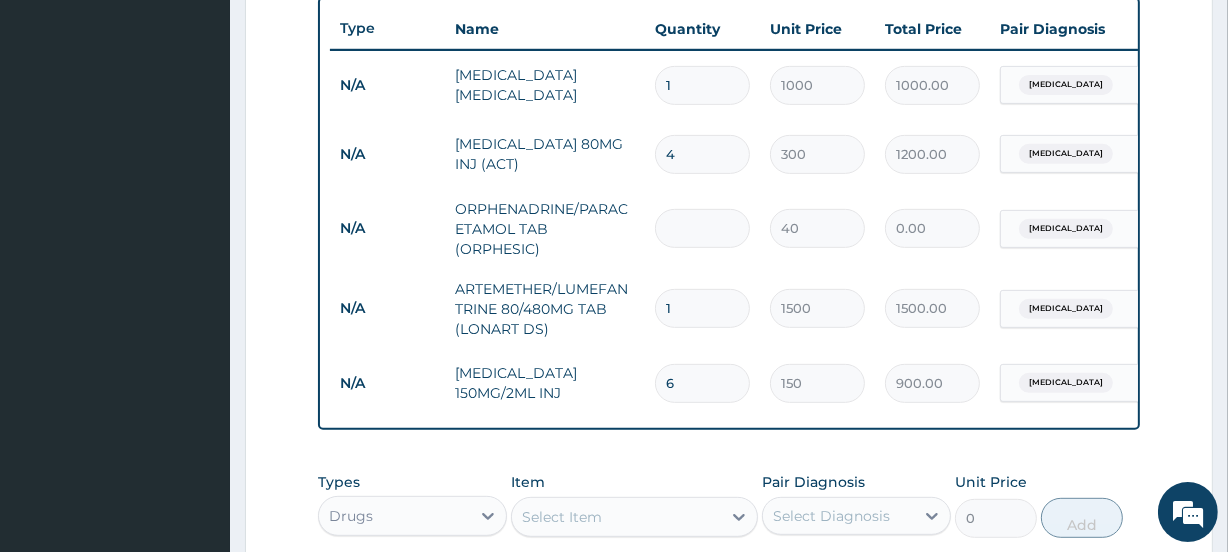 type on "320.00" 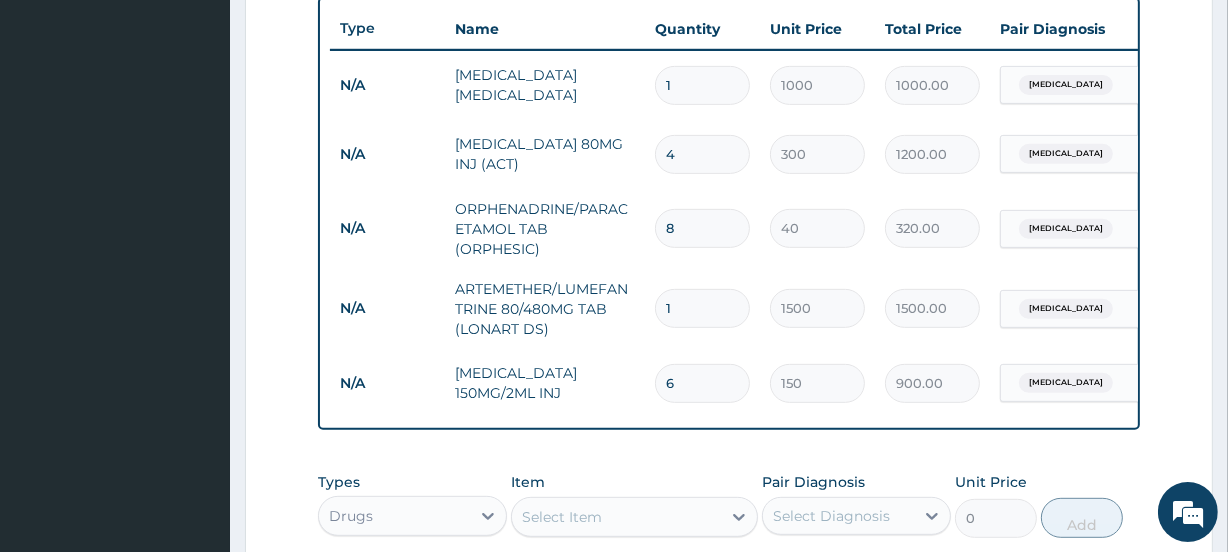 type 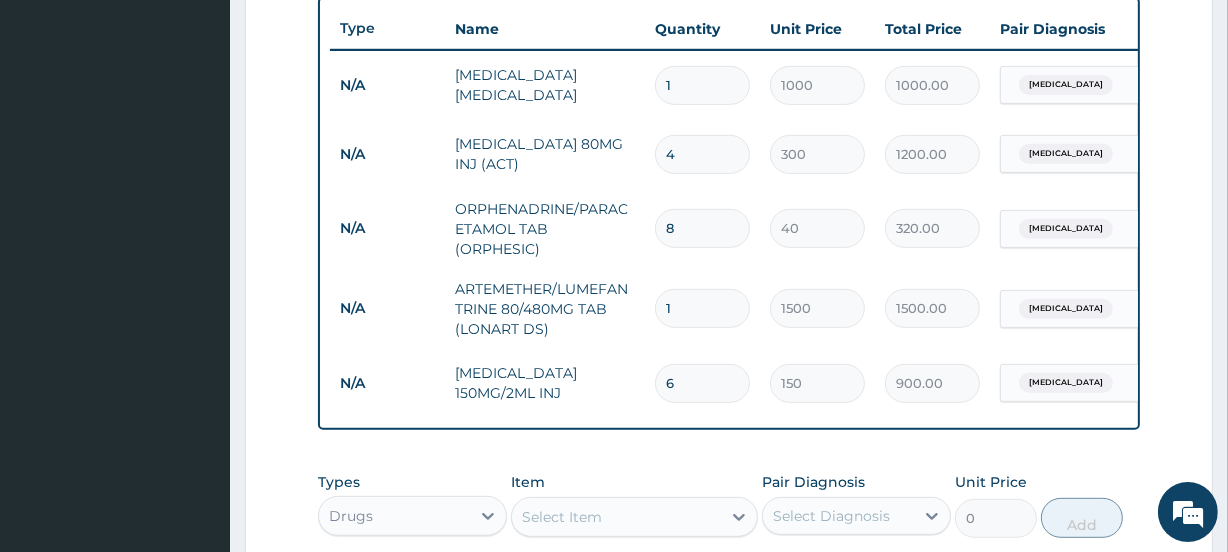 type on "0.00" 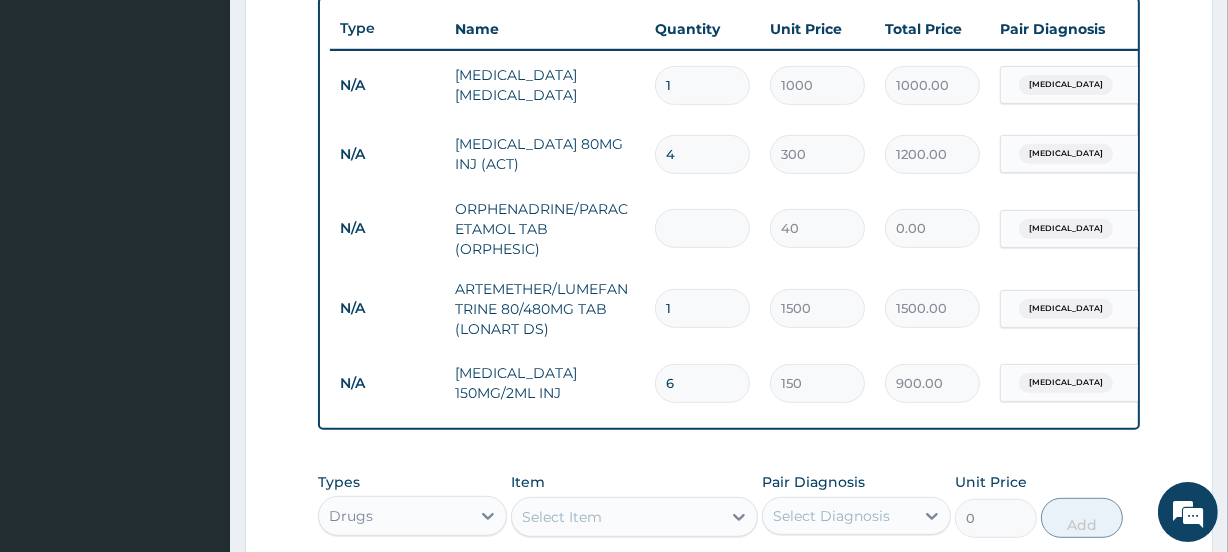 type on "1" 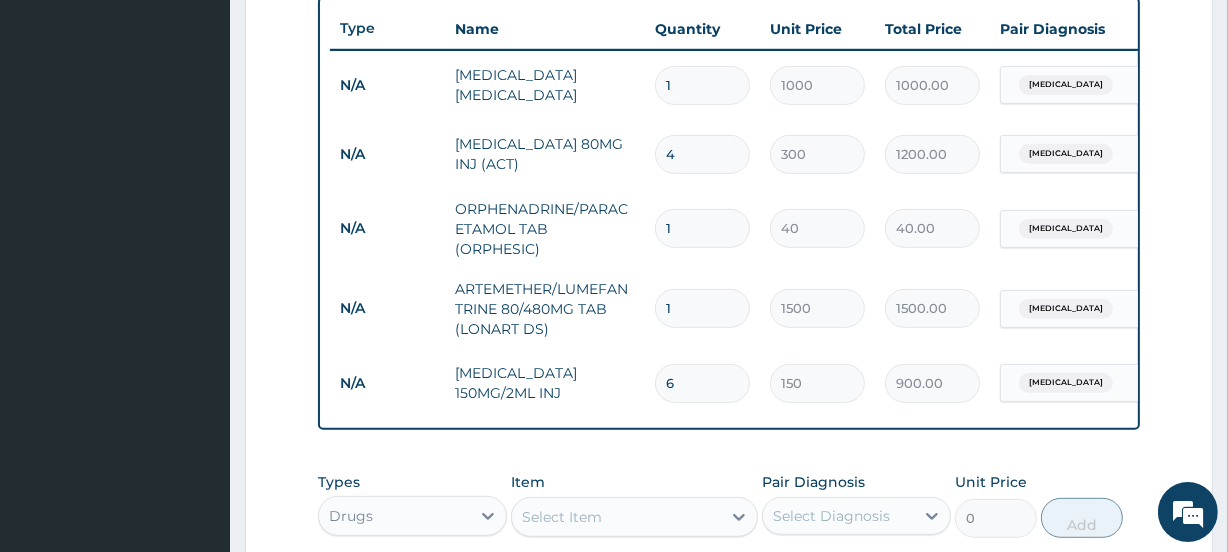 type on "18" 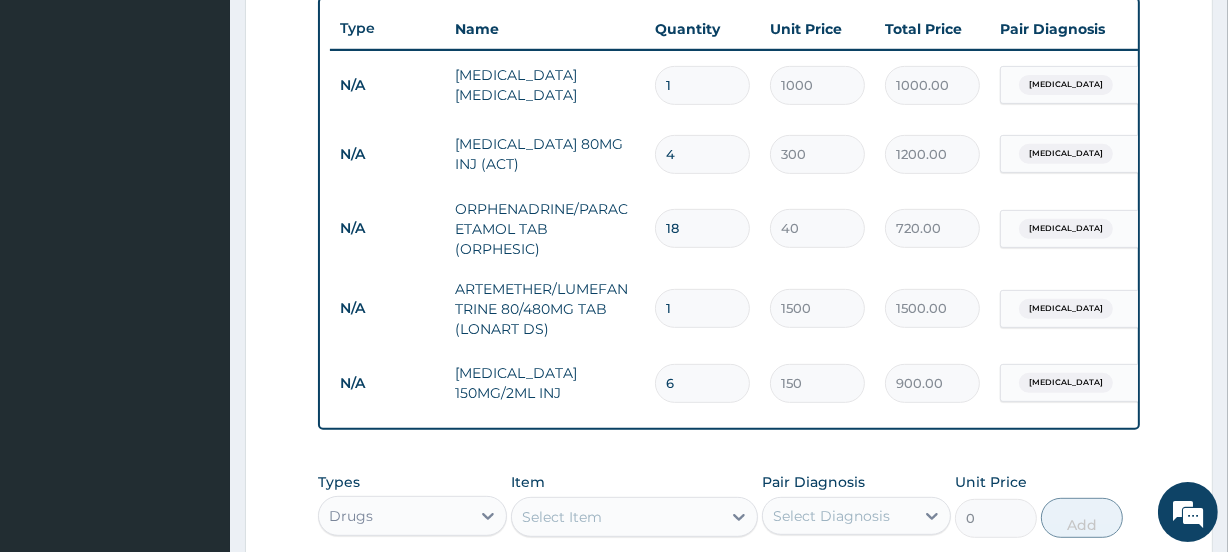 type on "18" 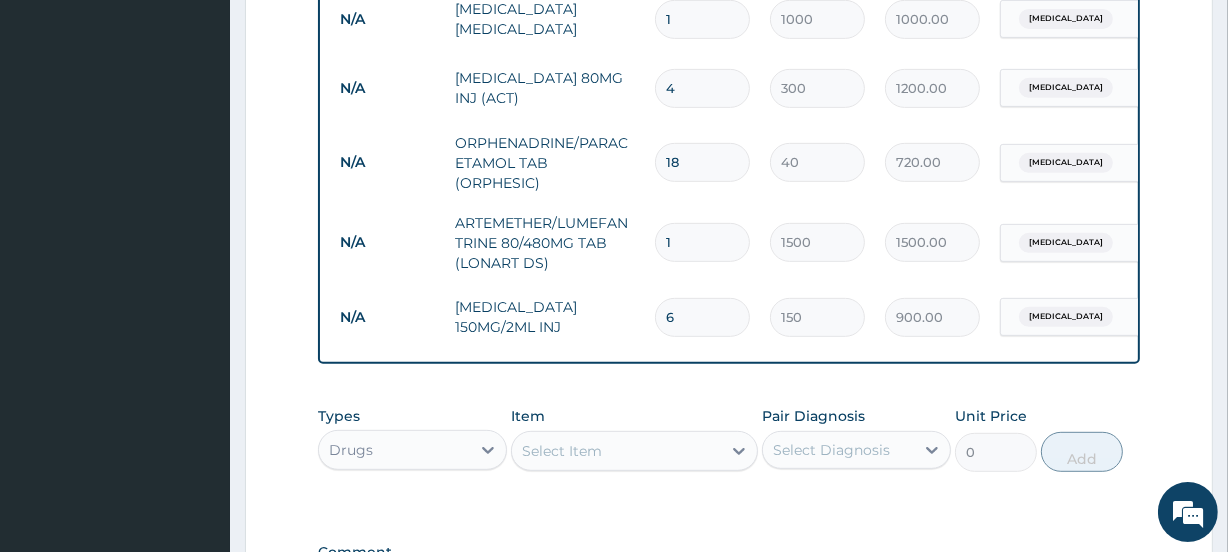 scroll, scrollTop: 810, scrollLeft: 0, axis: vertical 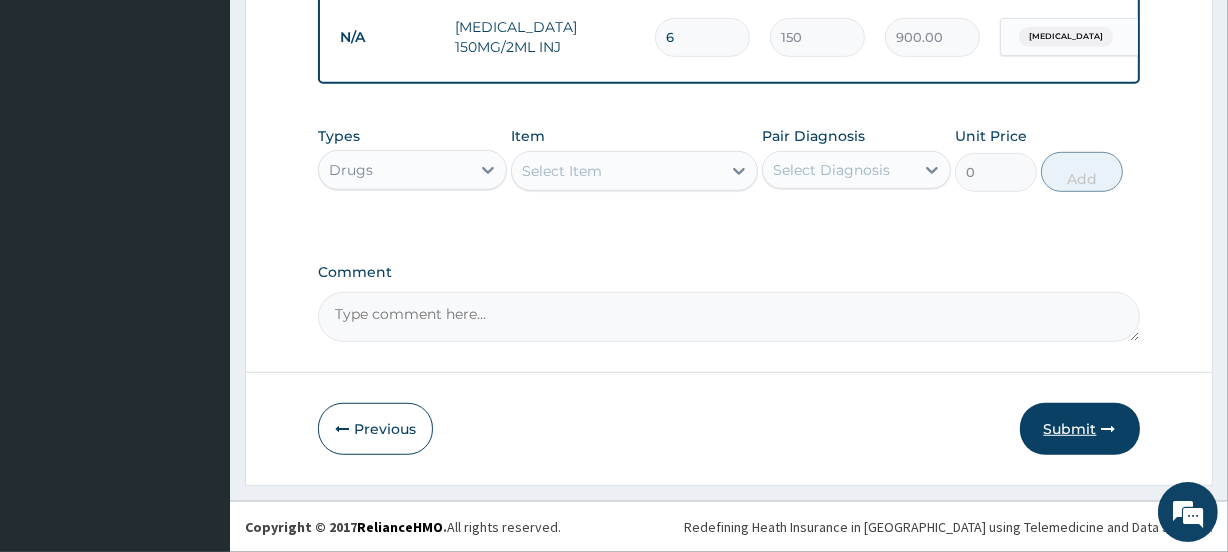 click on "Submit" at bounding box center (1080, 429) 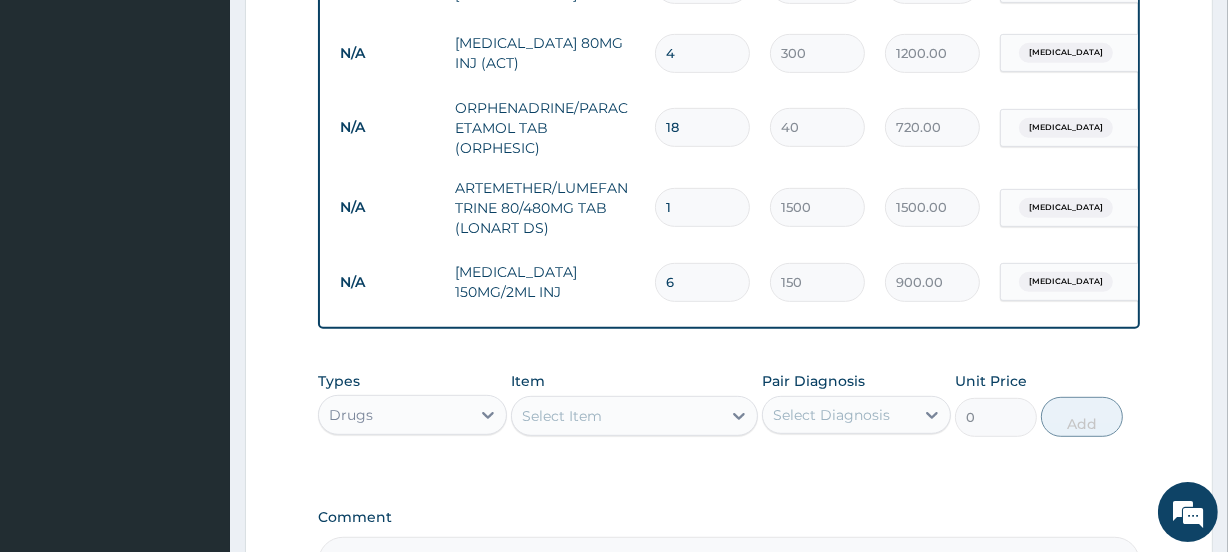 scroll, scrollTop: 1106, scrollLeft: 0, axis: vertical 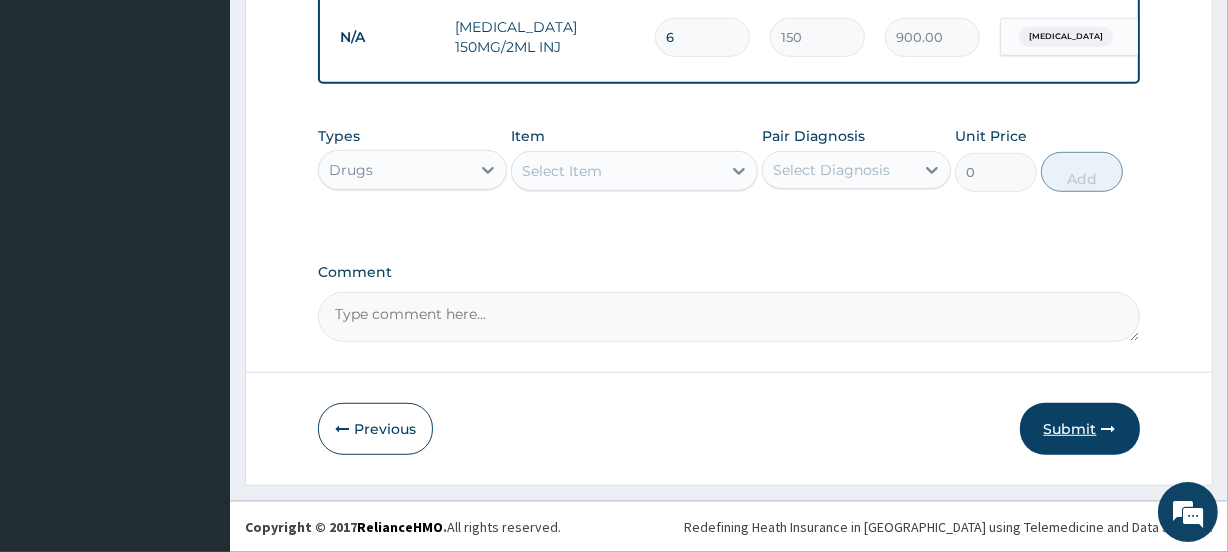 click on "Submit" at bounding box center [1080, 429] 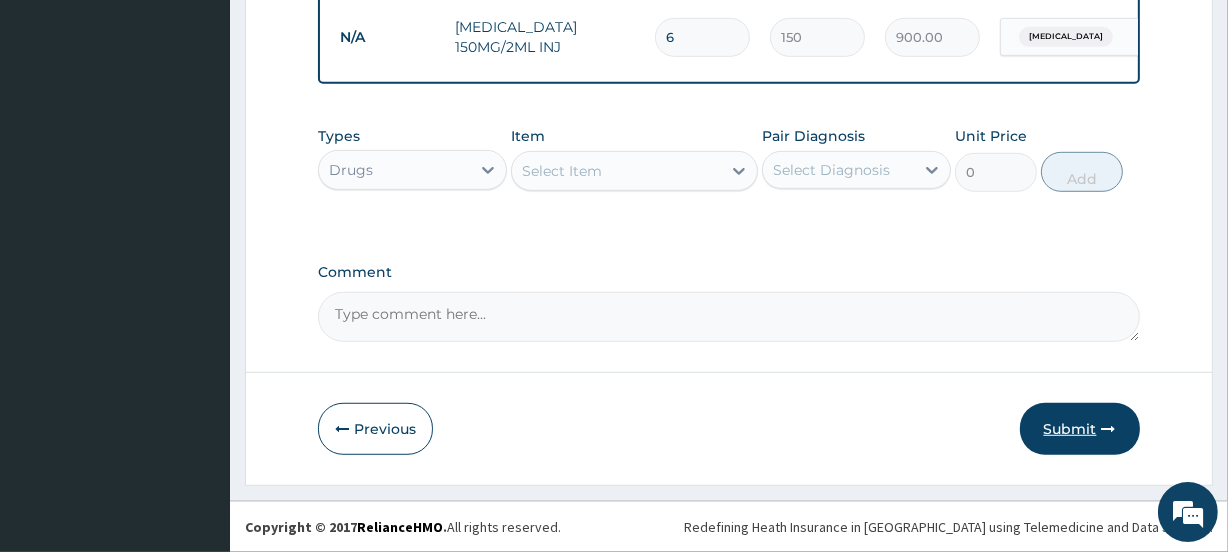 click on "Submit" at bounding box center [1080, 429] 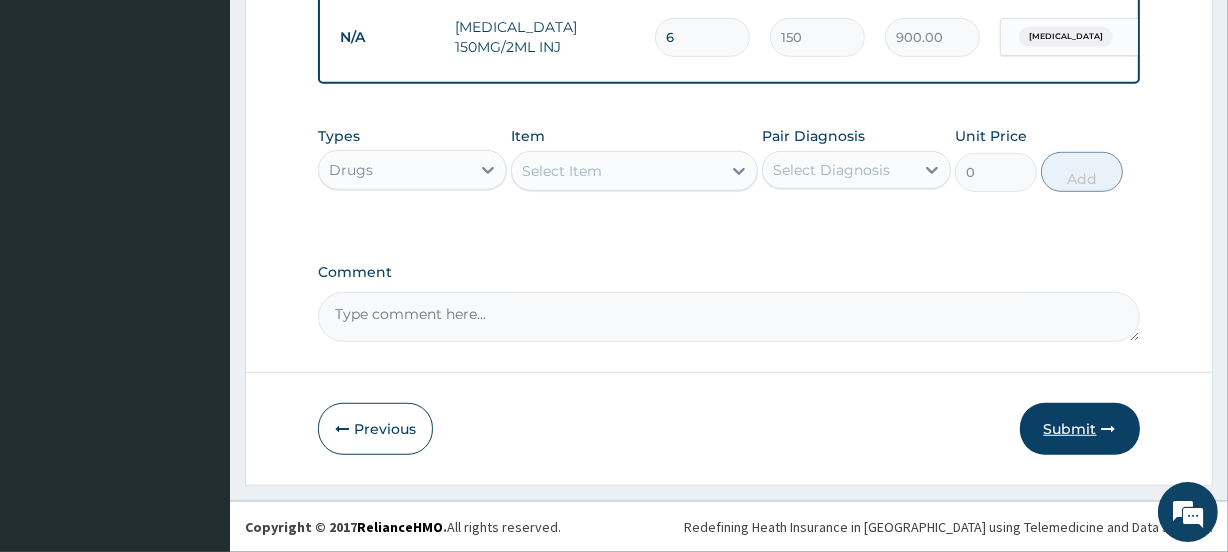 click on "Submit" at bounding box center [1080, 429] 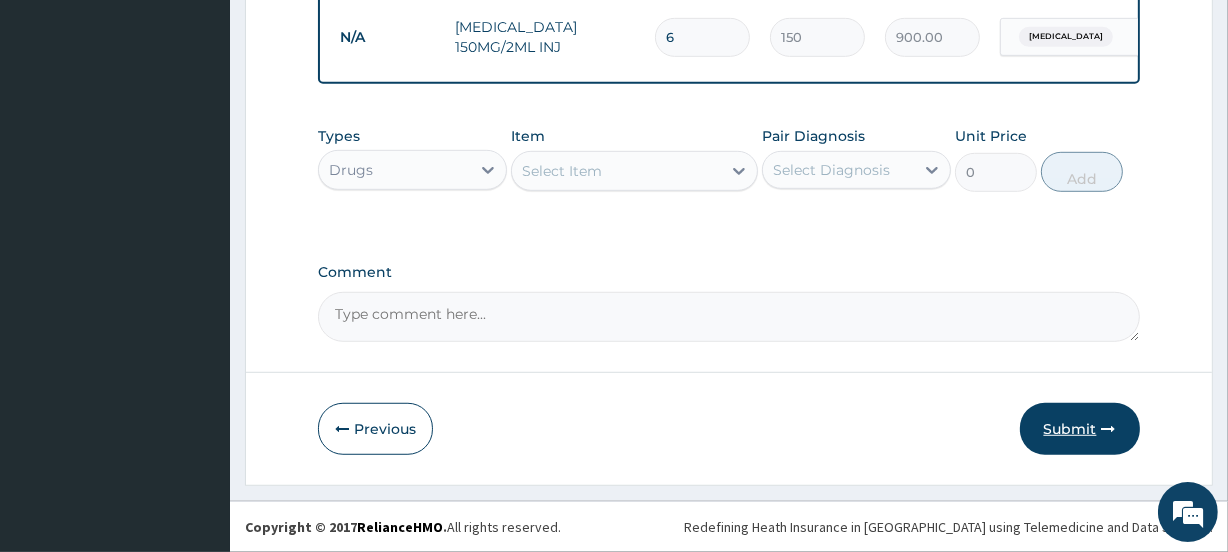 click on "Submit" at bounding box center (1080, 429) 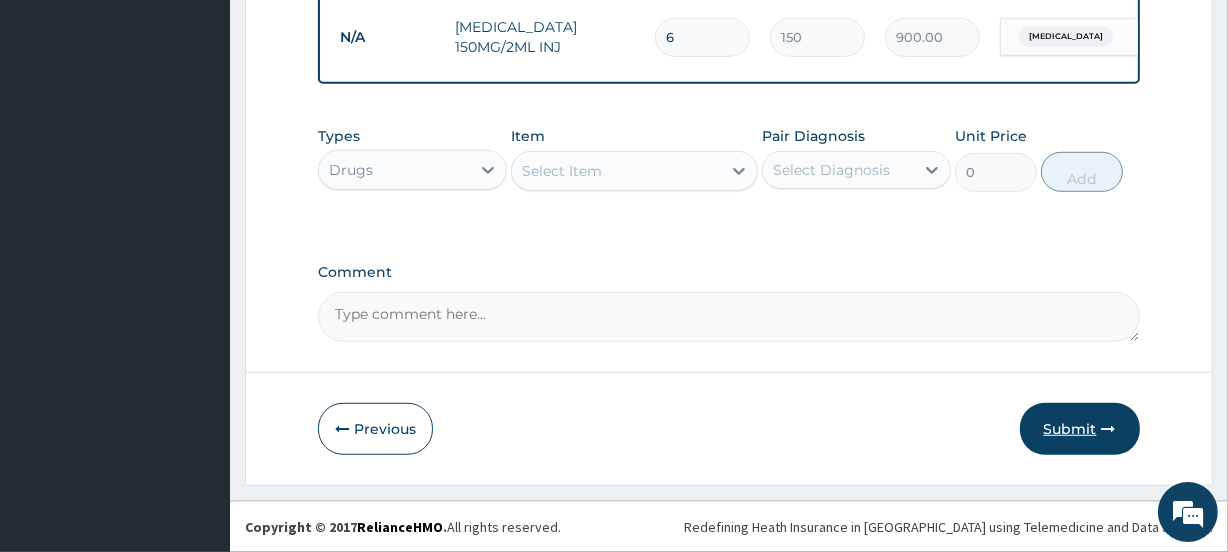 click on "Submit" at bounding box center [1080, 429] 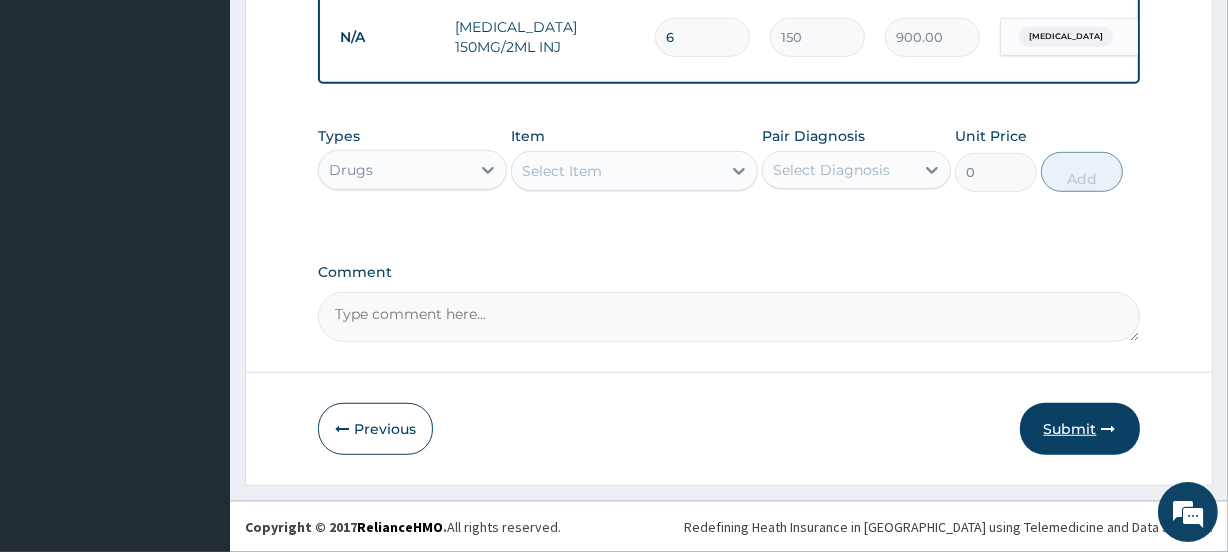 click on "Submit" at bounding box center (1080, 429) 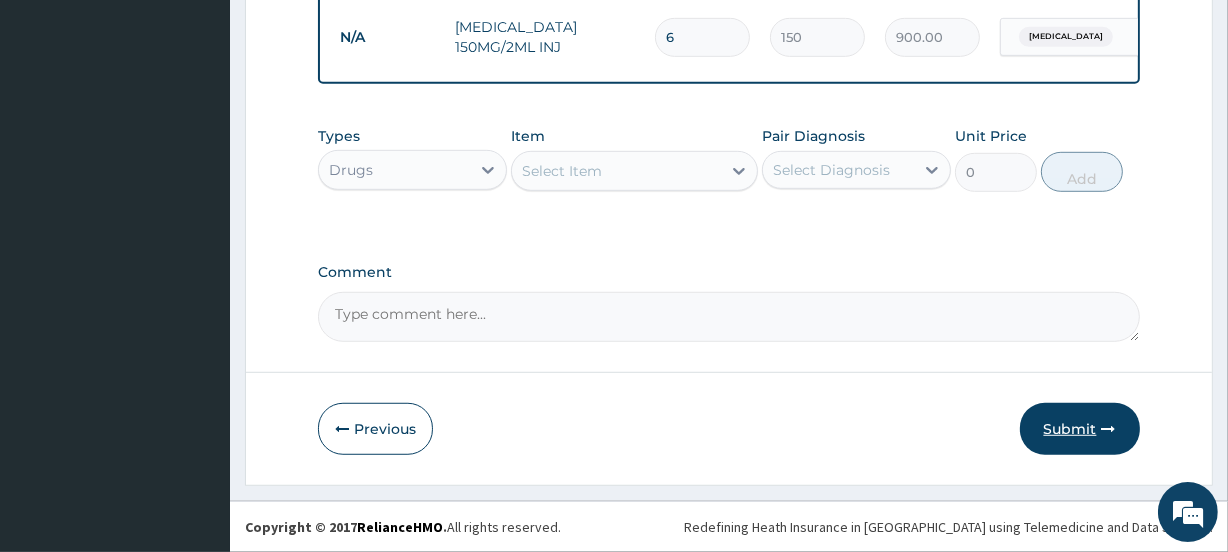 click on "Submit" at bounding box center (1080, 429) 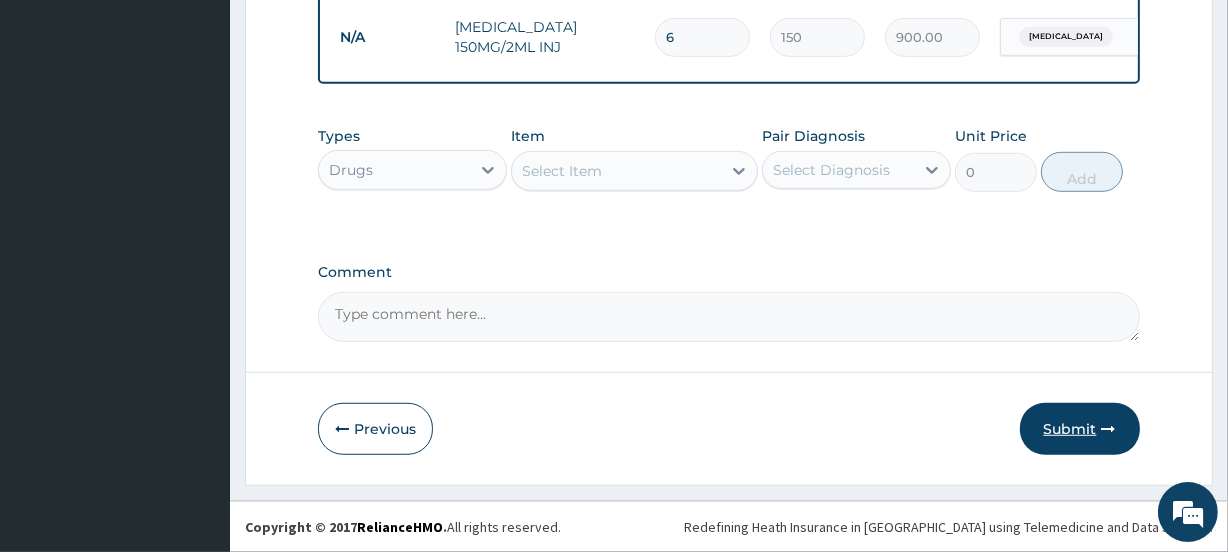 click on "Submit" at bounding box center [1080, 429] 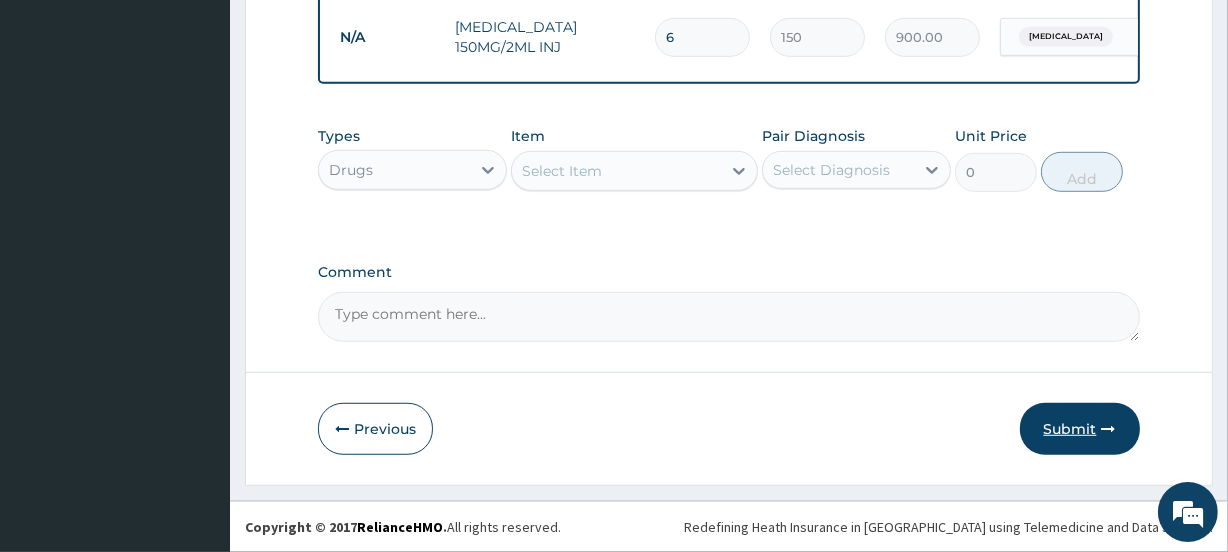 click on "Submit" at bounding box center (1080, 429) 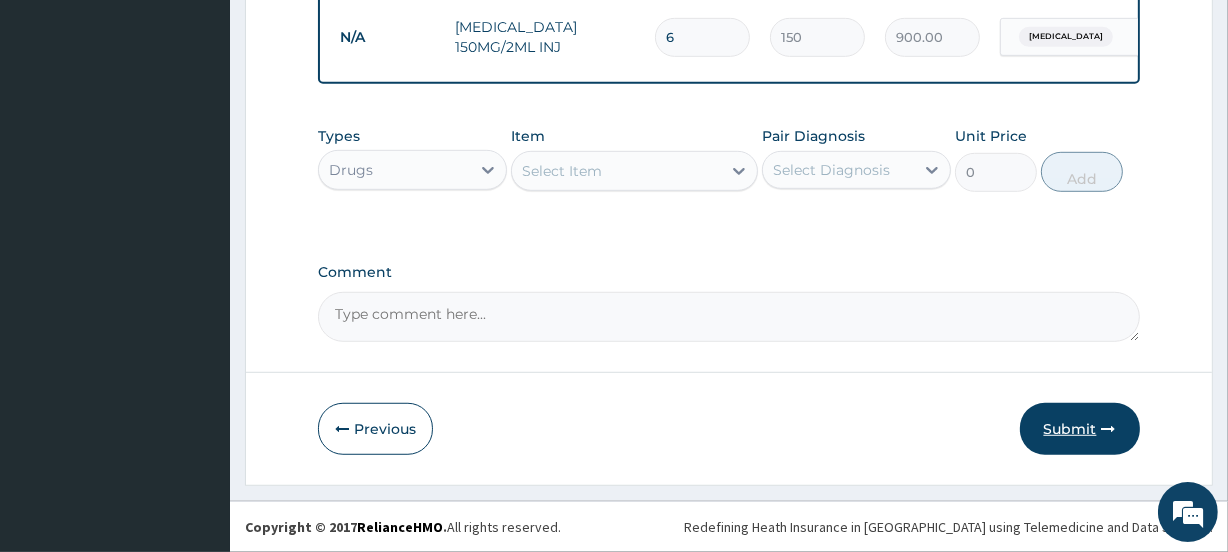 click on "Submit" at bounding box center [1080, 429] 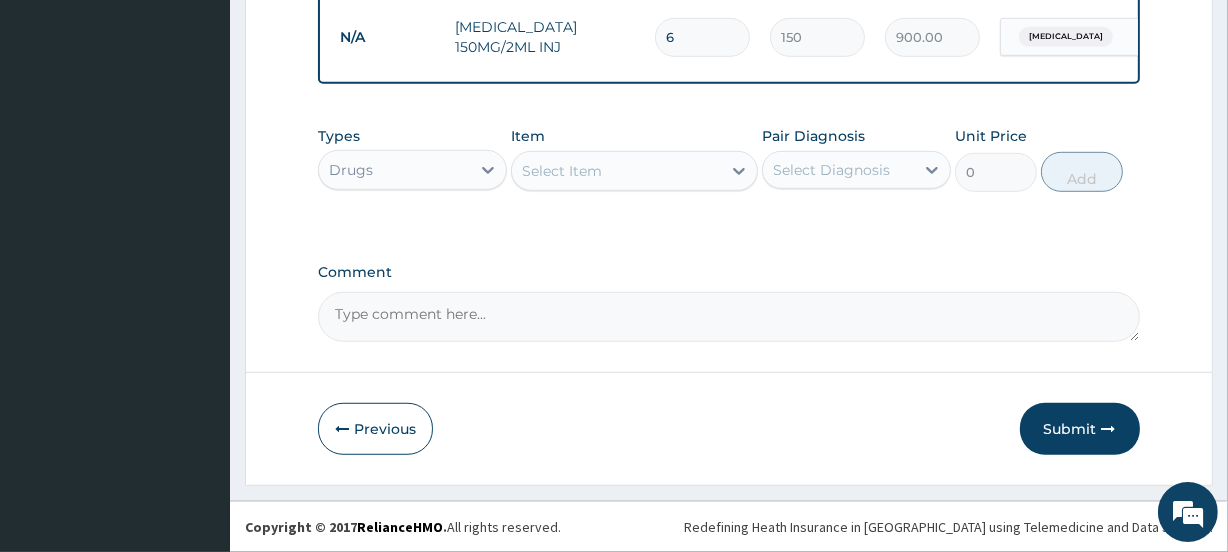 scroll, scrollTop: 1106, scrollLeft: 0, axis: vertical 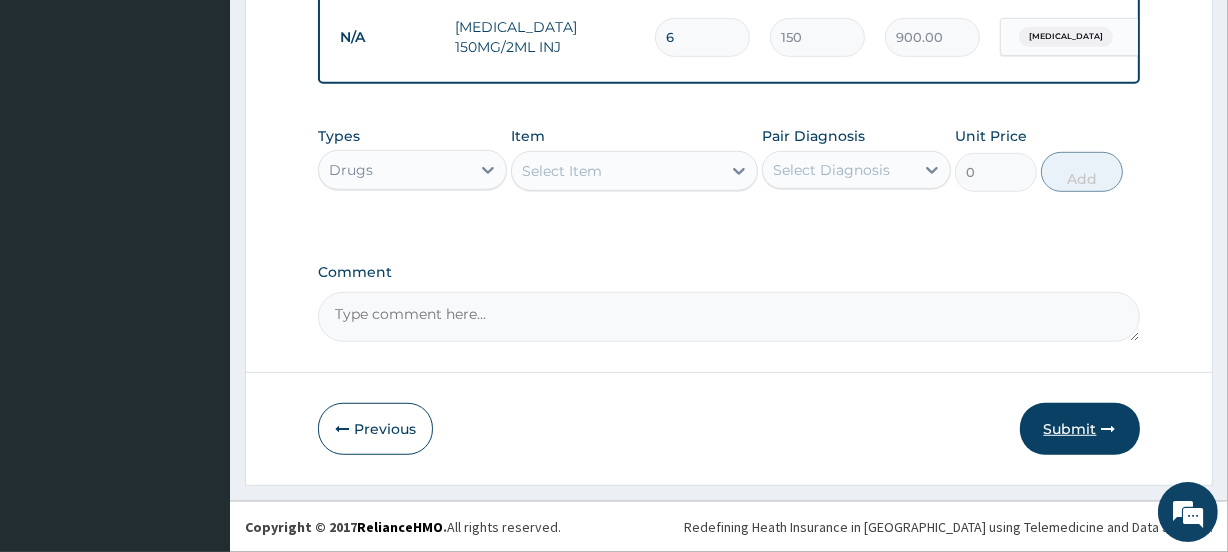 click on "Submit" at bounding box center (1080, 429) 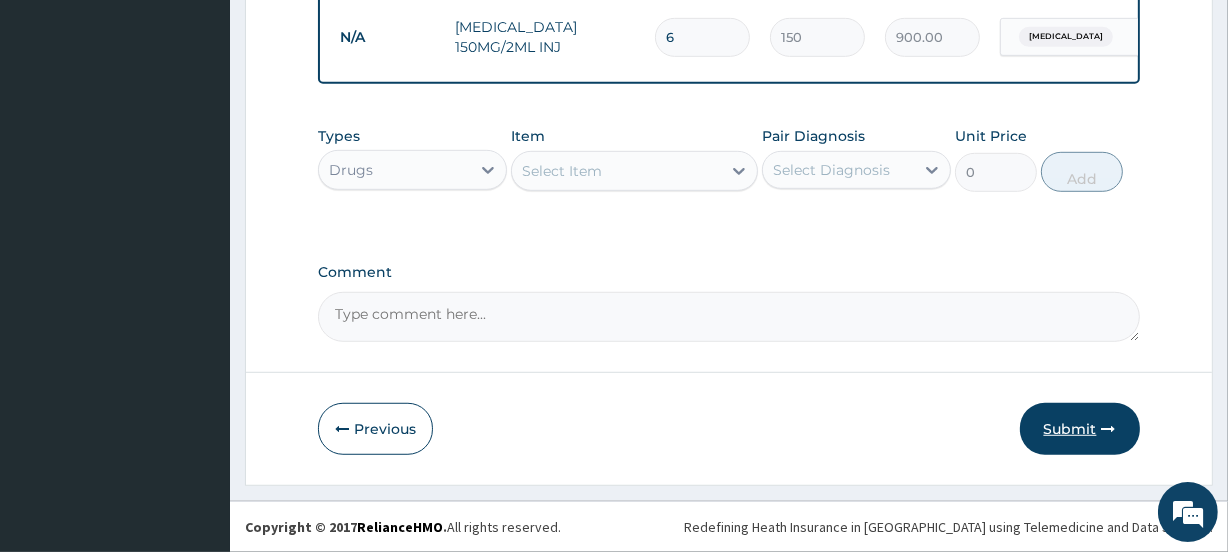click on "Submit" at bounding box center (1080, 429) 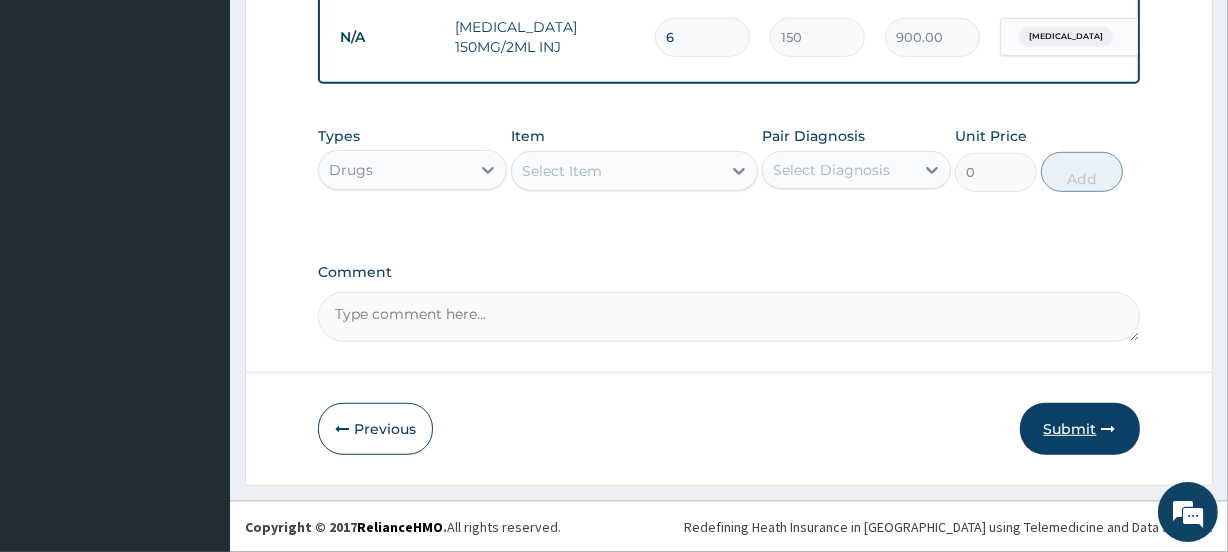 click on "Submit" at bounding box center (1080, 429) 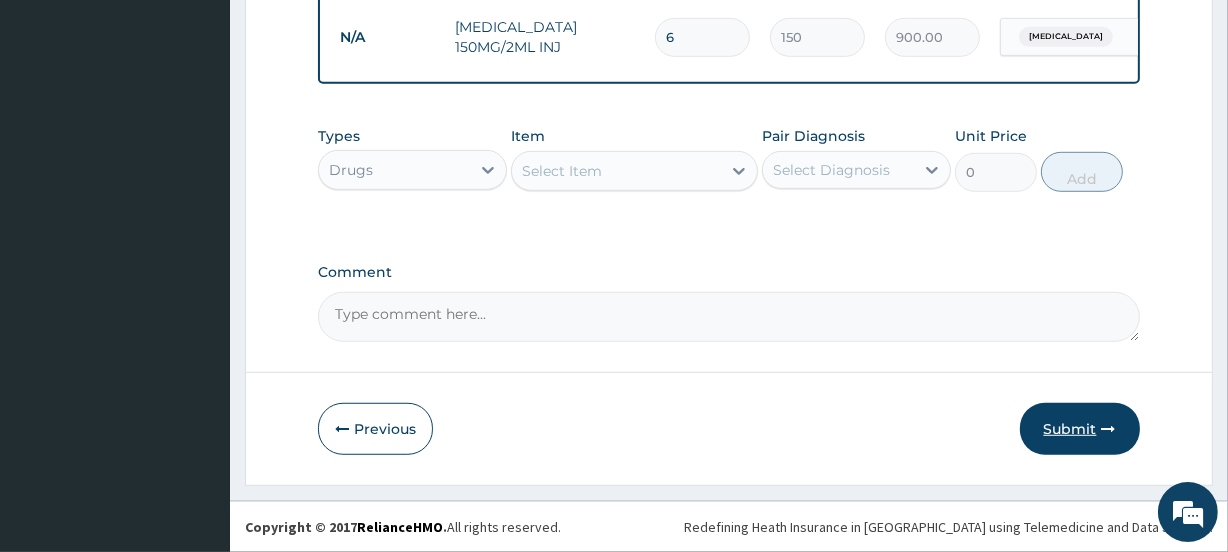 click on "Submit" at bounding box center [1080, 429] 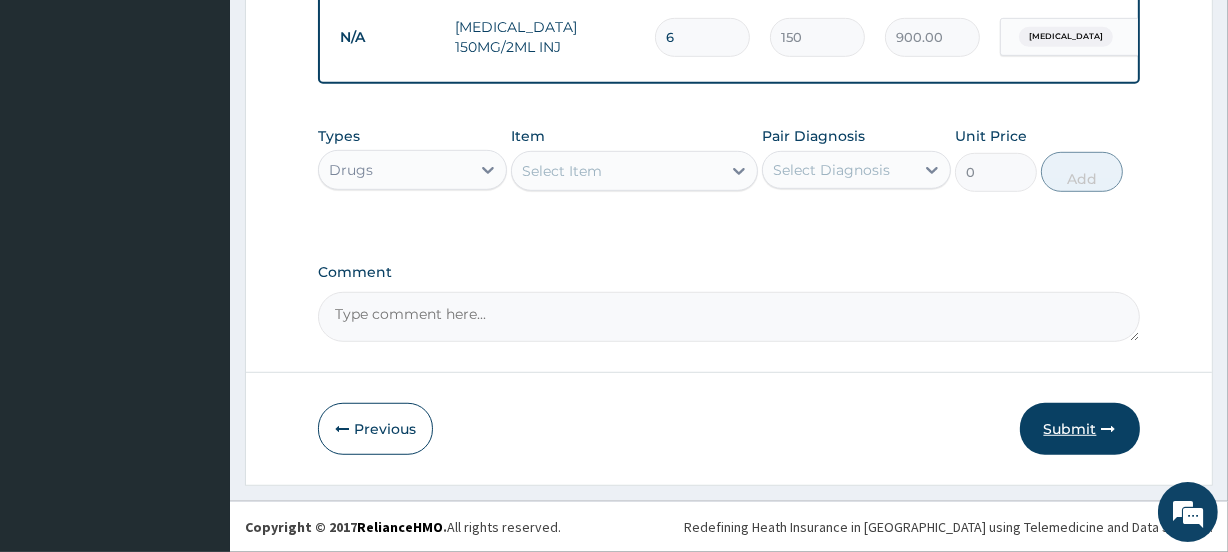 click on "Submit" at bounding box center [1080, 429] 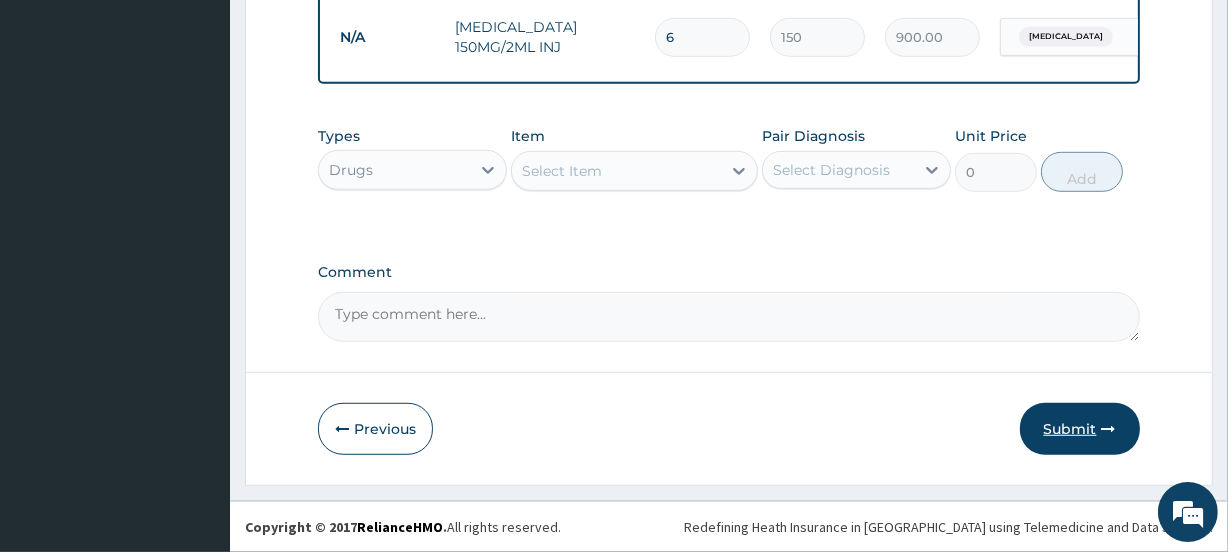 click on "Submit" at bounding box center (1080, 429) 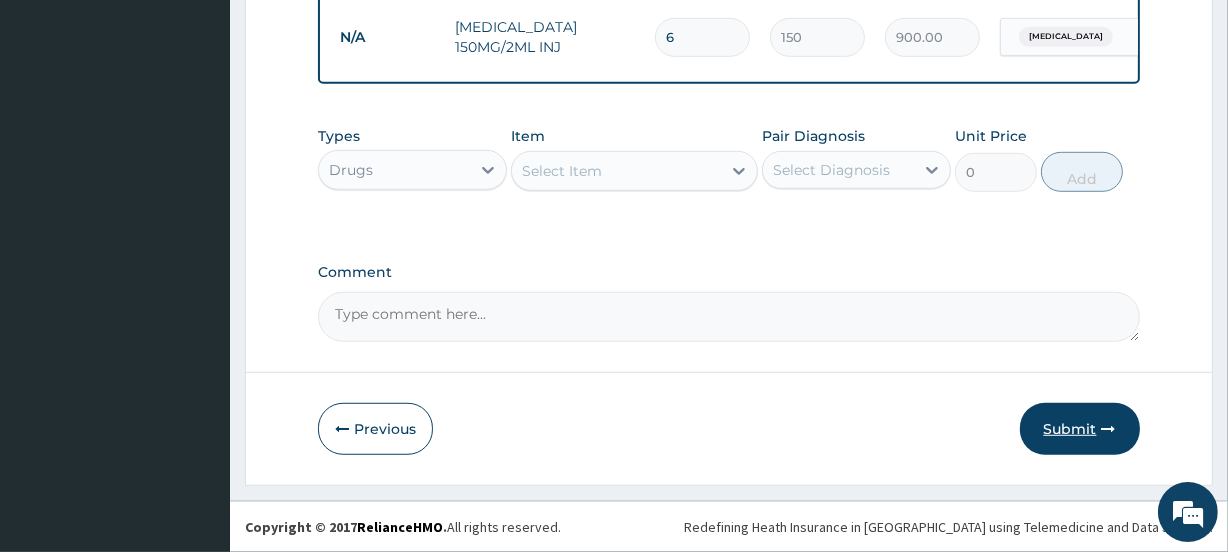 click on "Submit" at bounding box center (1080, 429) 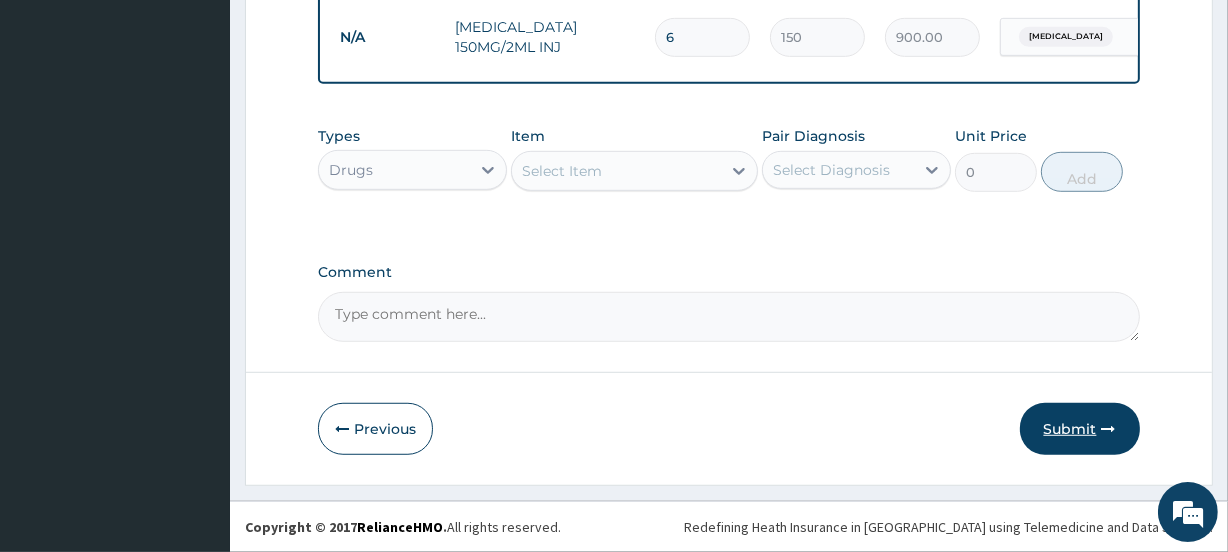 click on "Submit" at bounding box center [1080, 429] 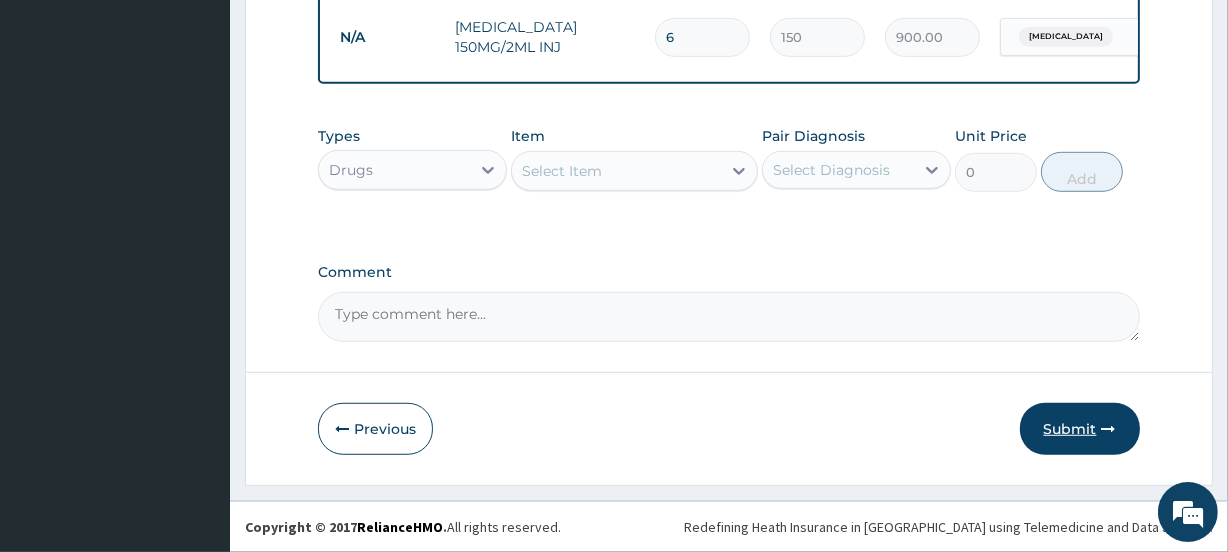 click on "Submit" at bounding box center (1080, 429) 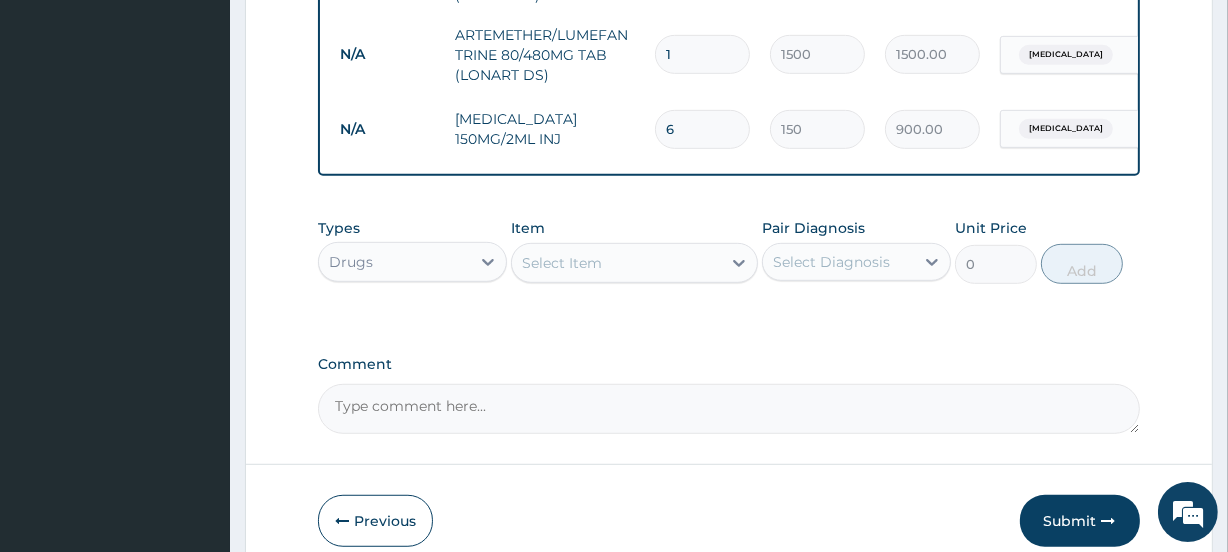 scroll, scrollTop: 1106, scrollLeft: 0, axis: vertical 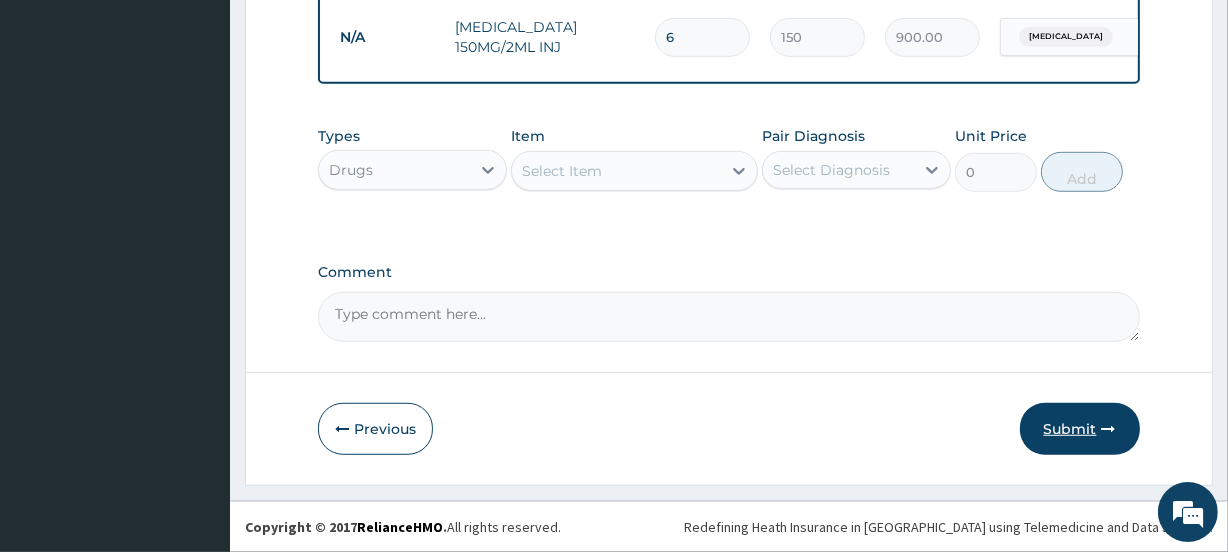 click on "Submit" at bounding box center [1080, 429] 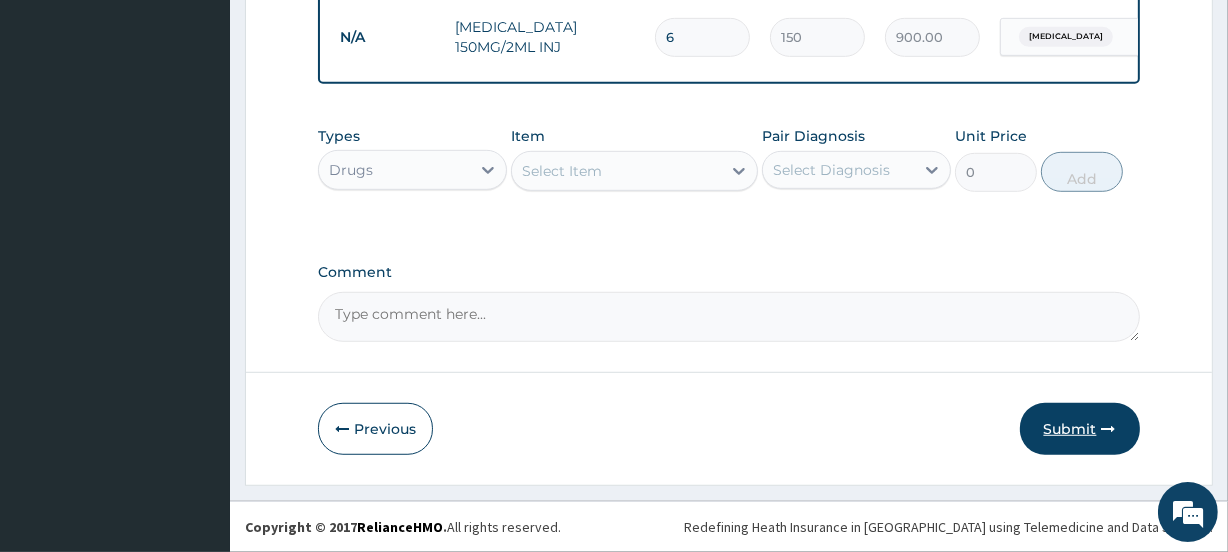click on "Submit" at bounding box center [1080, 429] 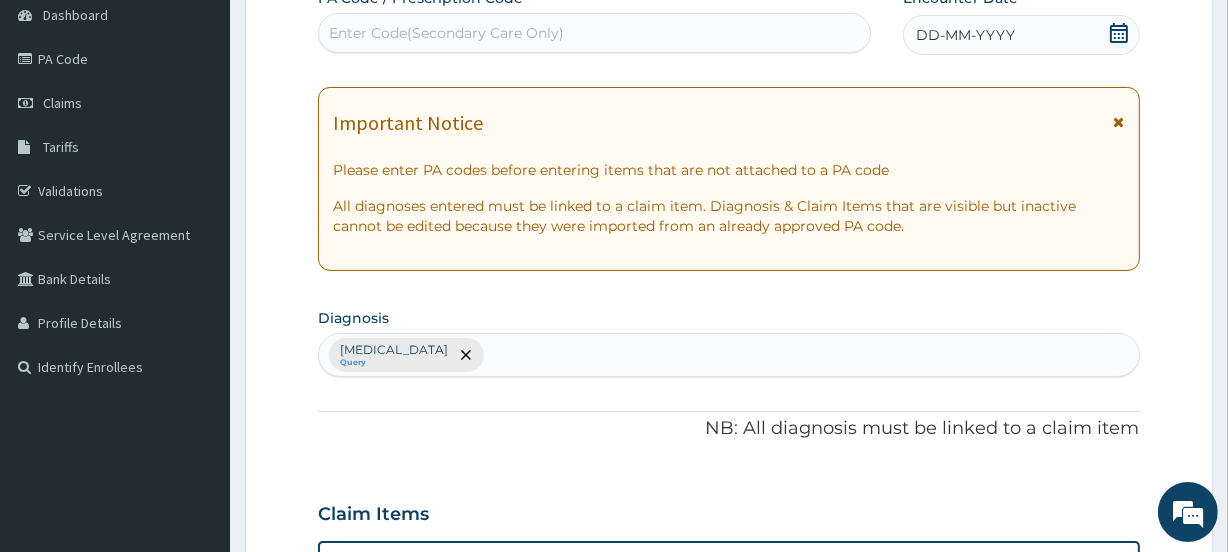 scroll, scrollTop: 194, scrollLeft: 0, axis: vertical 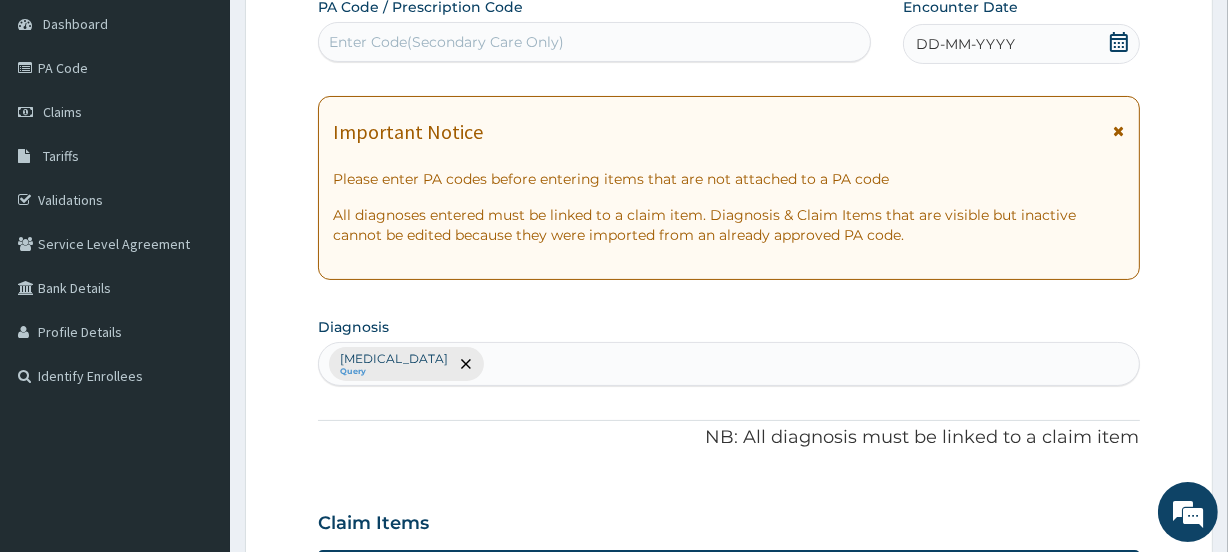 click 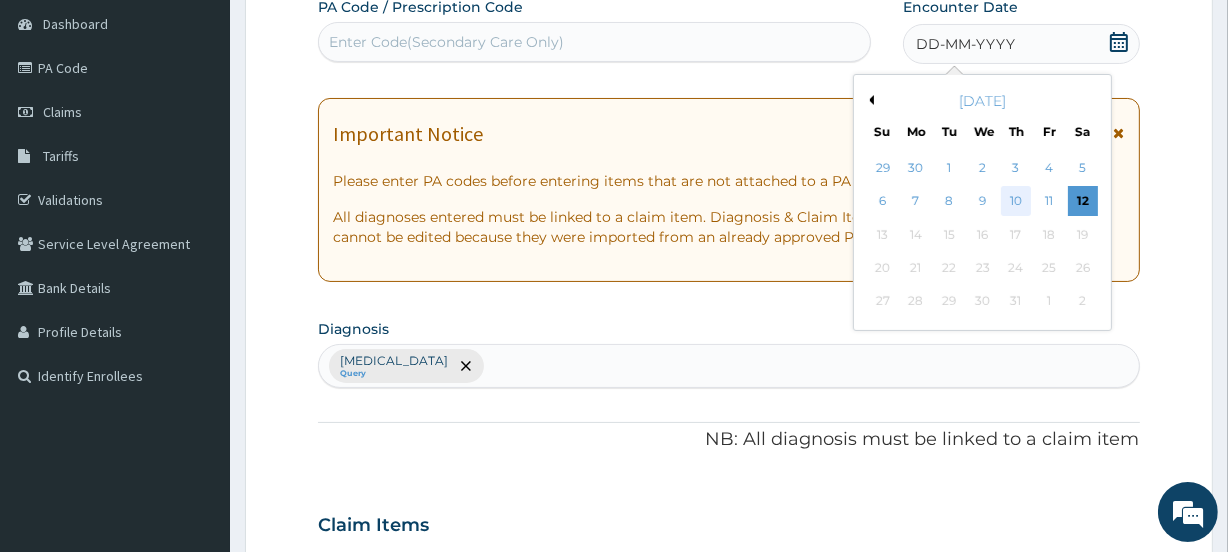 click on "10" at bounding box center (1016, 202) 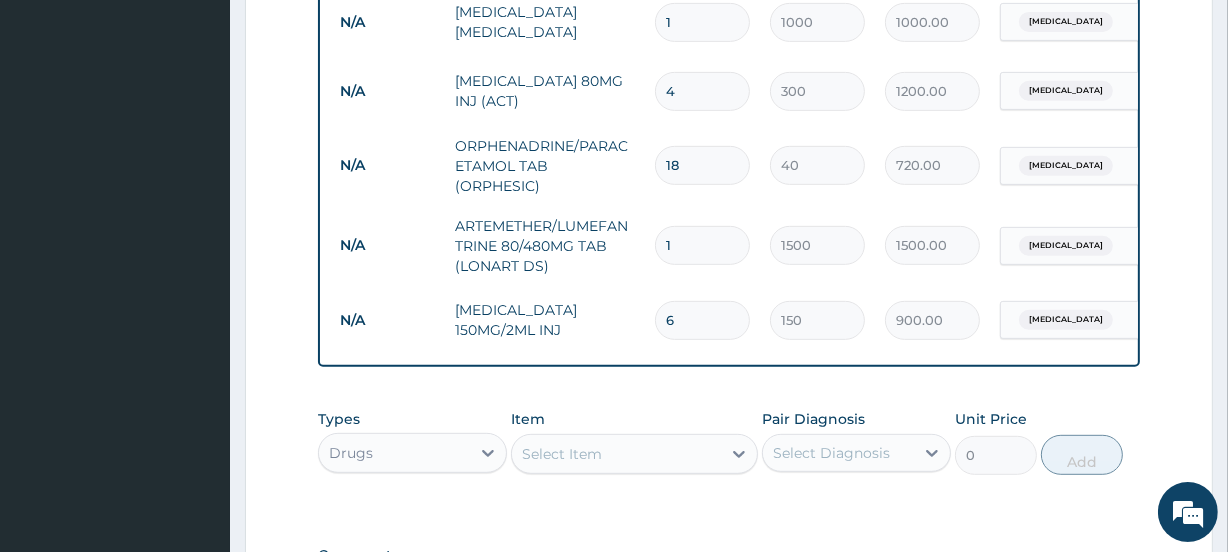 scroll, scrollTop: 1094, scrollLeft: 0, axis: vertical 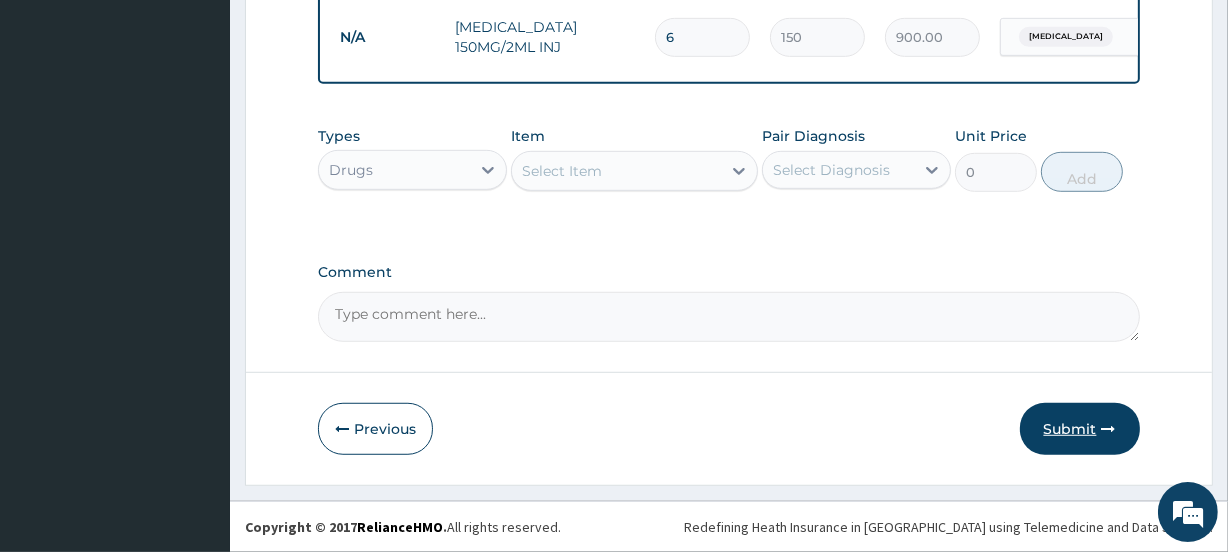 click on "Submit" at bounding box center (1080, 429) 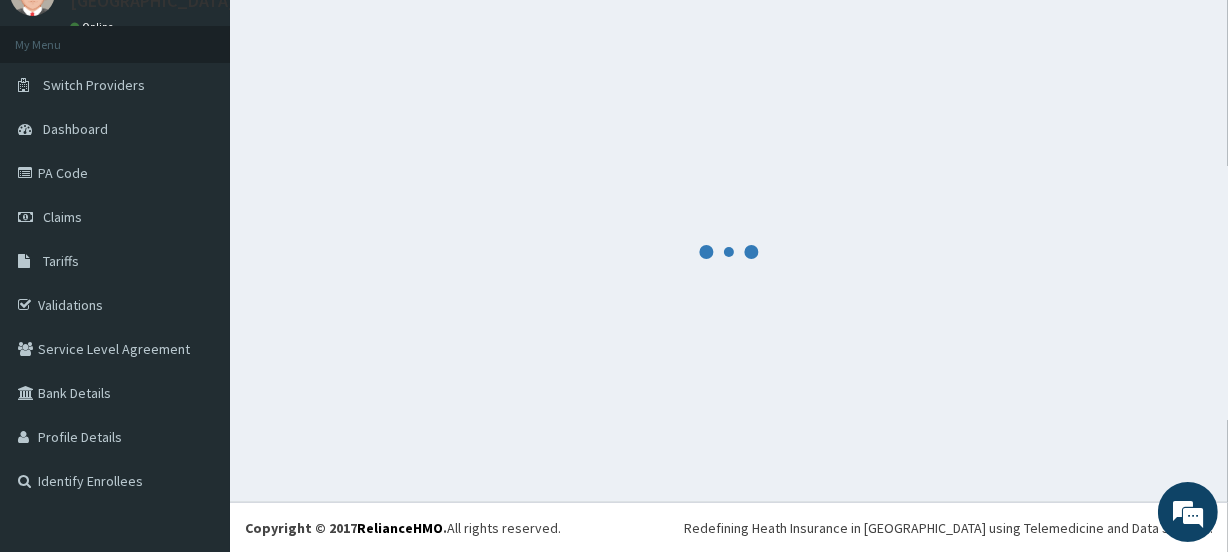 scroll, scrollTop: 1094, scrollLeft: 0, axis: vertical 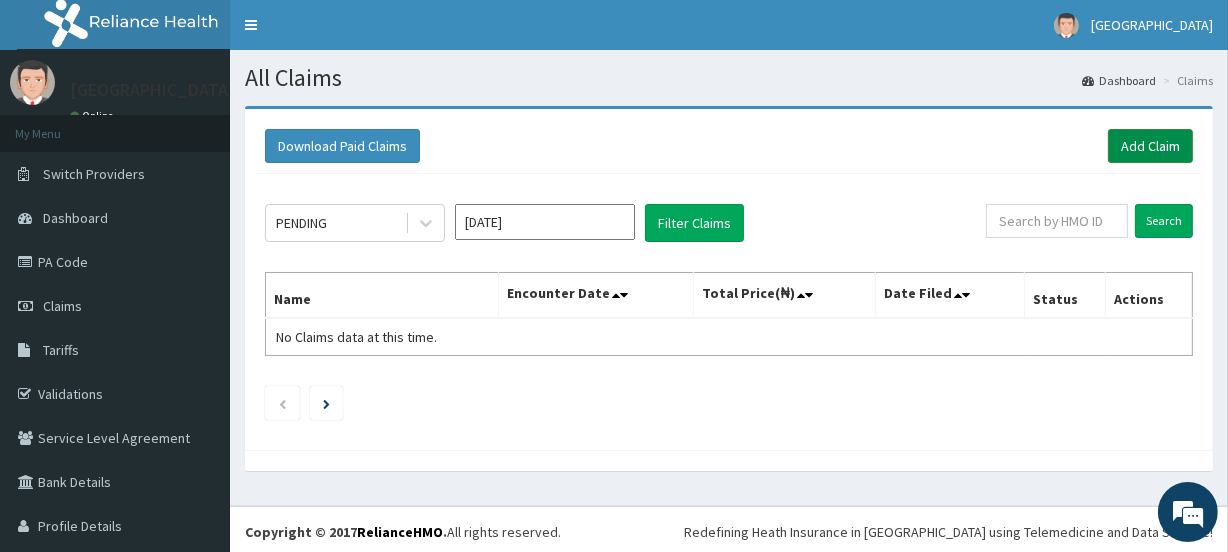 click on "Add Claim" at bounding box center (1150, 146) 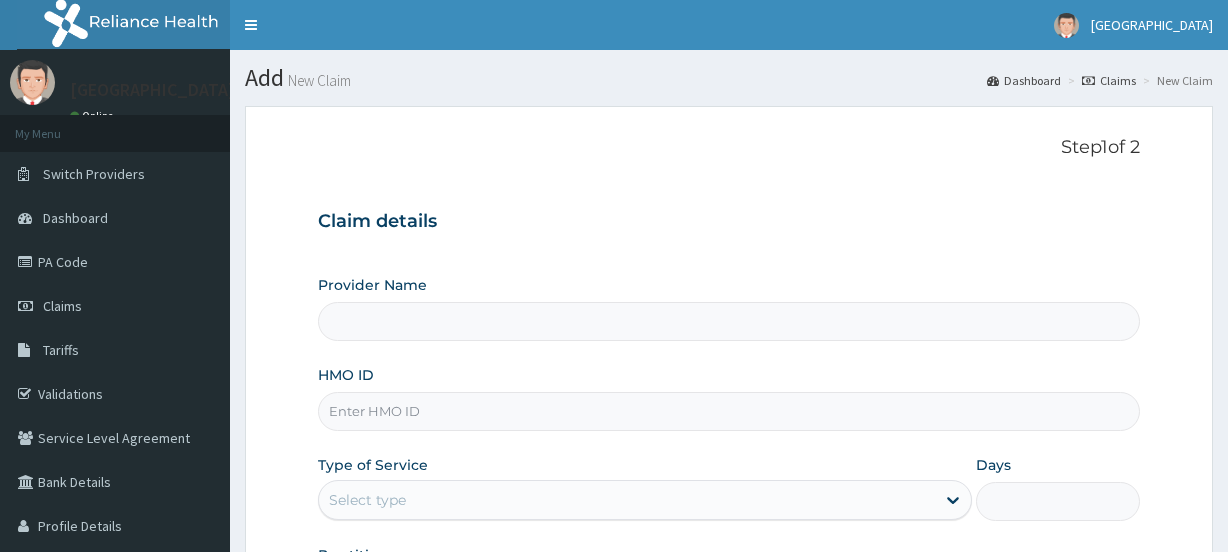 scroll, scrollTop: 0, scrollLeft: 0, axis: both 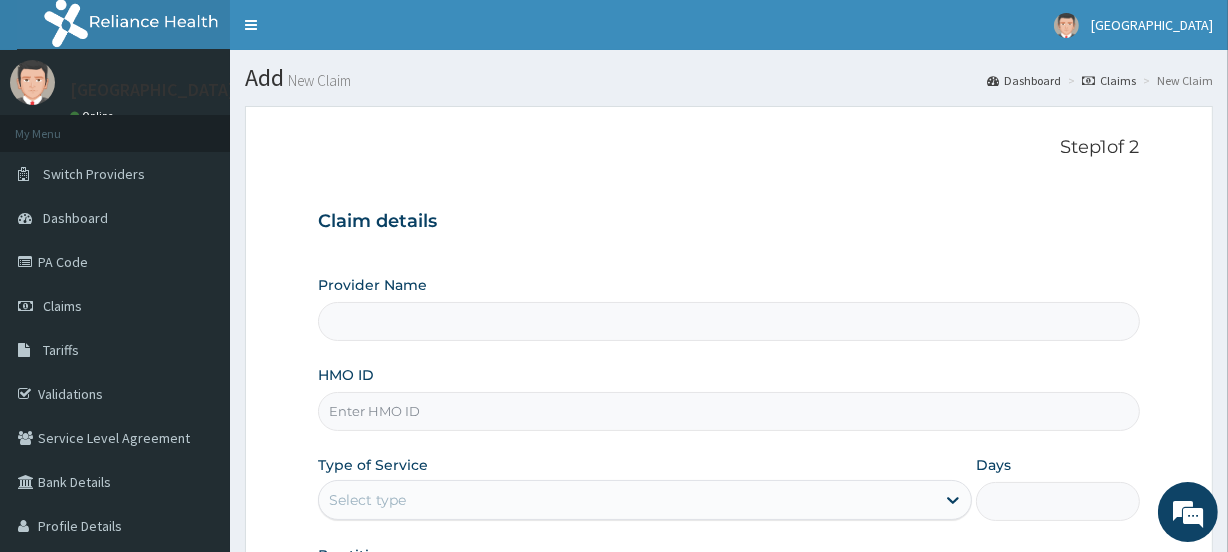 type on "[GEOGRAPHIC_DATA]" 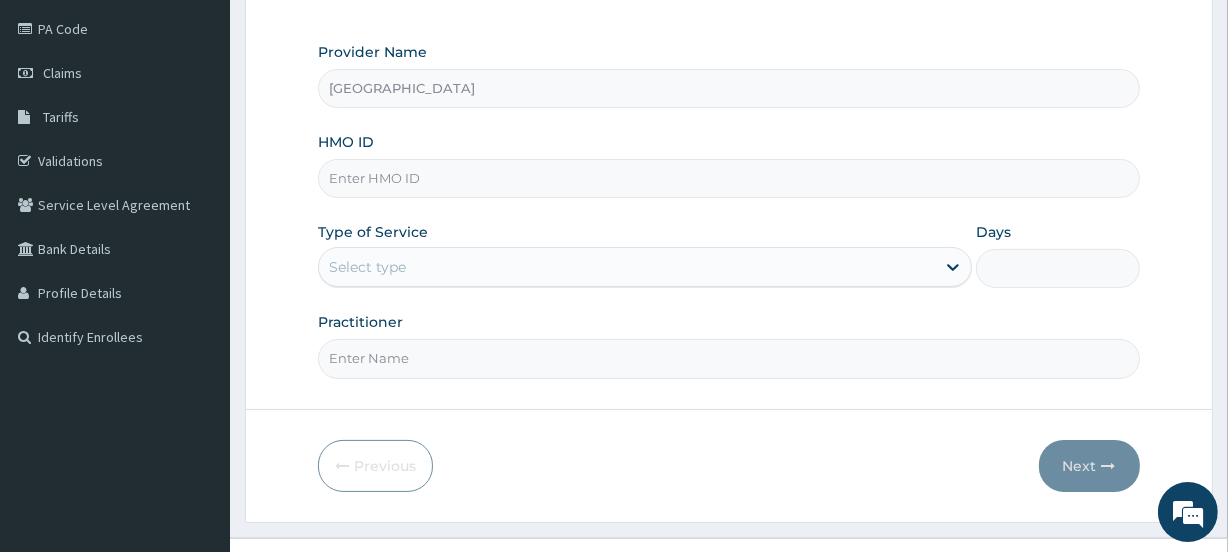 scroll, scrollTop: 268, scrollLeft: 0, axis: vertical 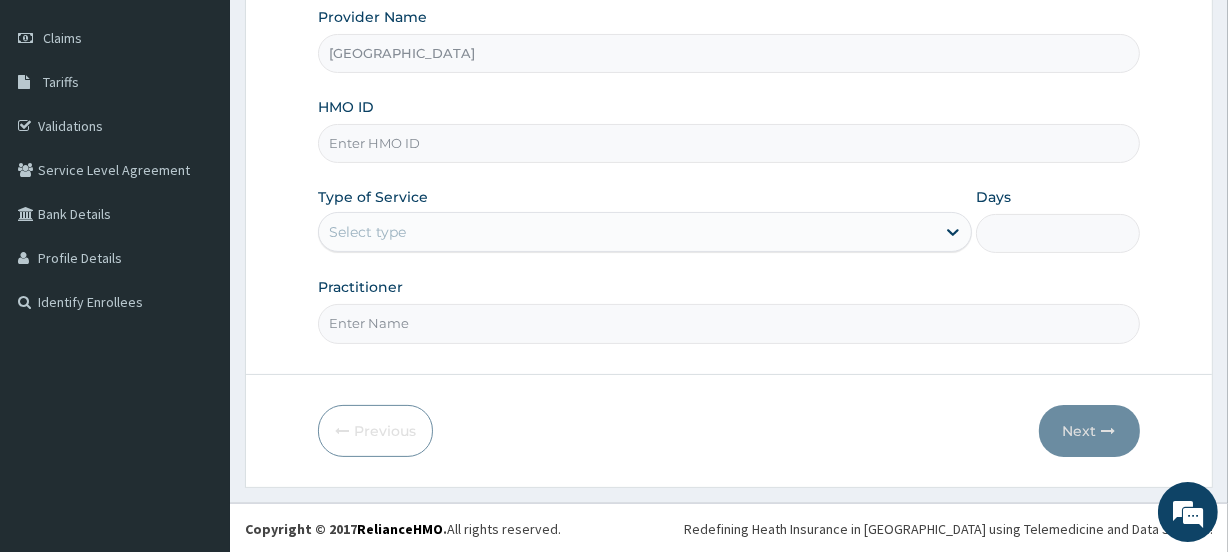 click on "HMO ID" at bounding box center (728, 143) 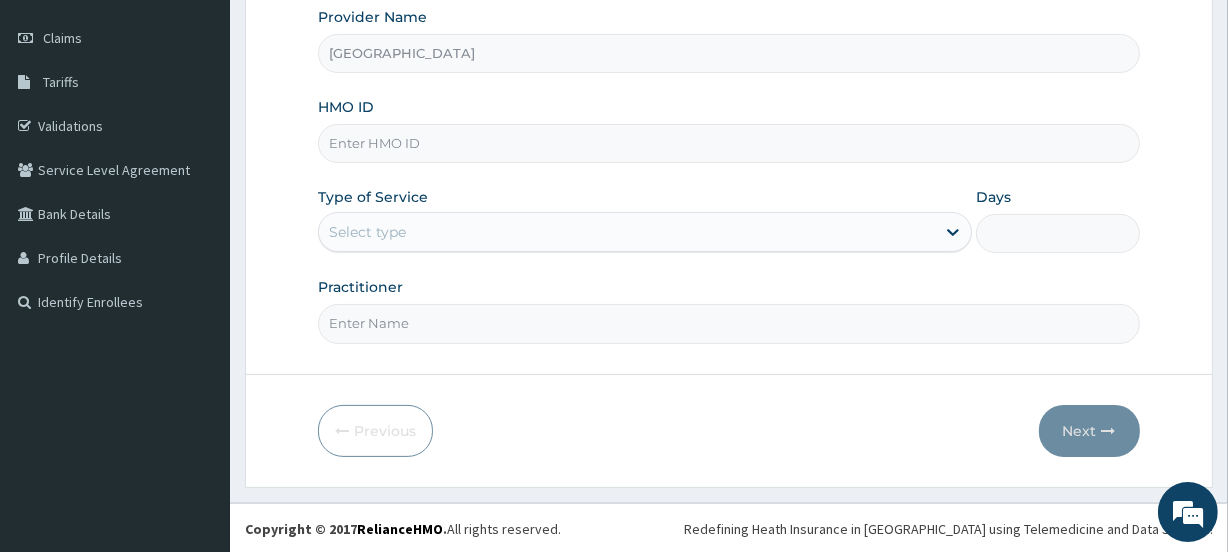 scroll, scrollTop: 0, scrollLeft: 0, axis: both 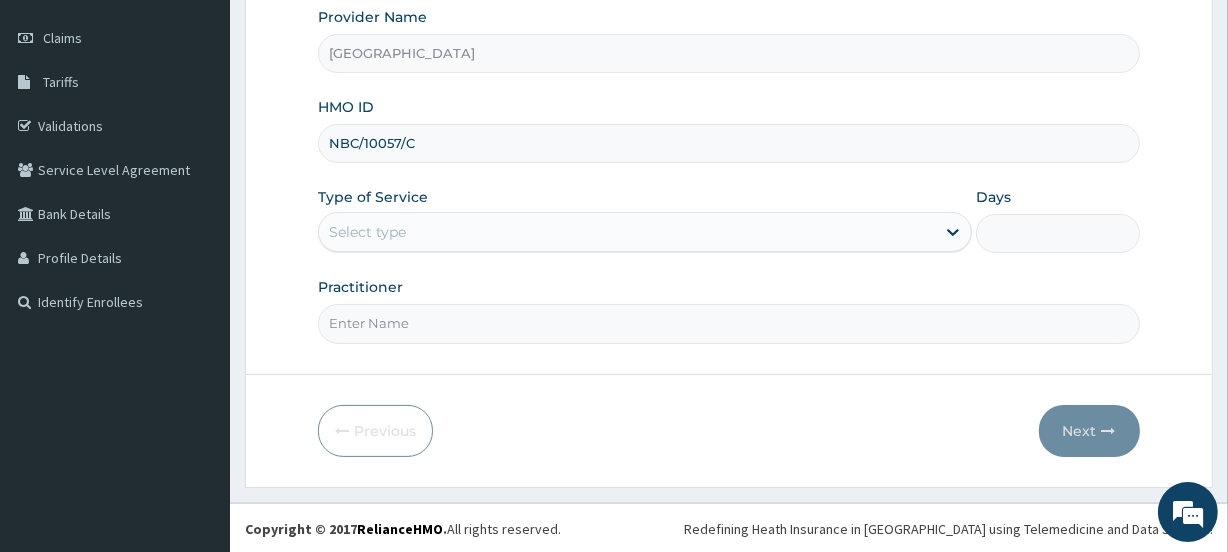 type on "NBC/10057/C" 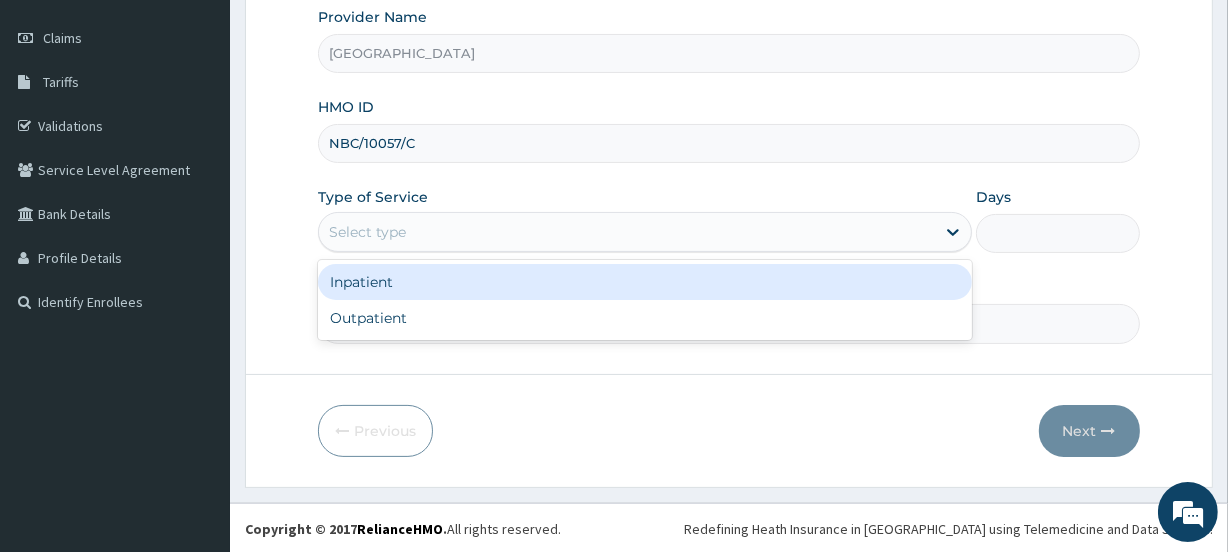click on "Select type" at bounding box center (367, 232) 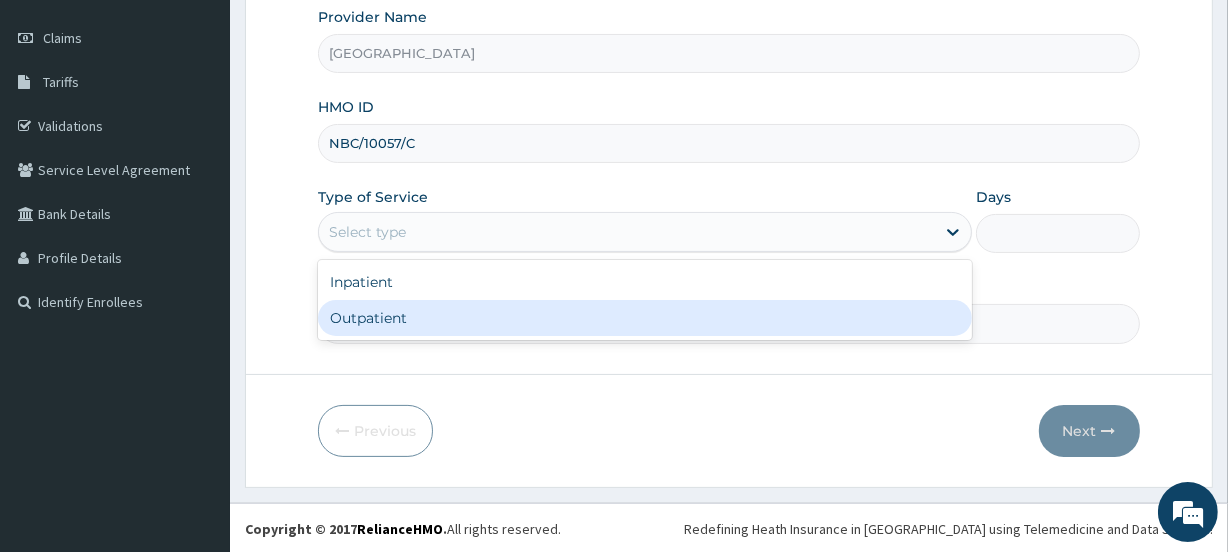 click on "Outpatient" at bounding box center (645, 318) 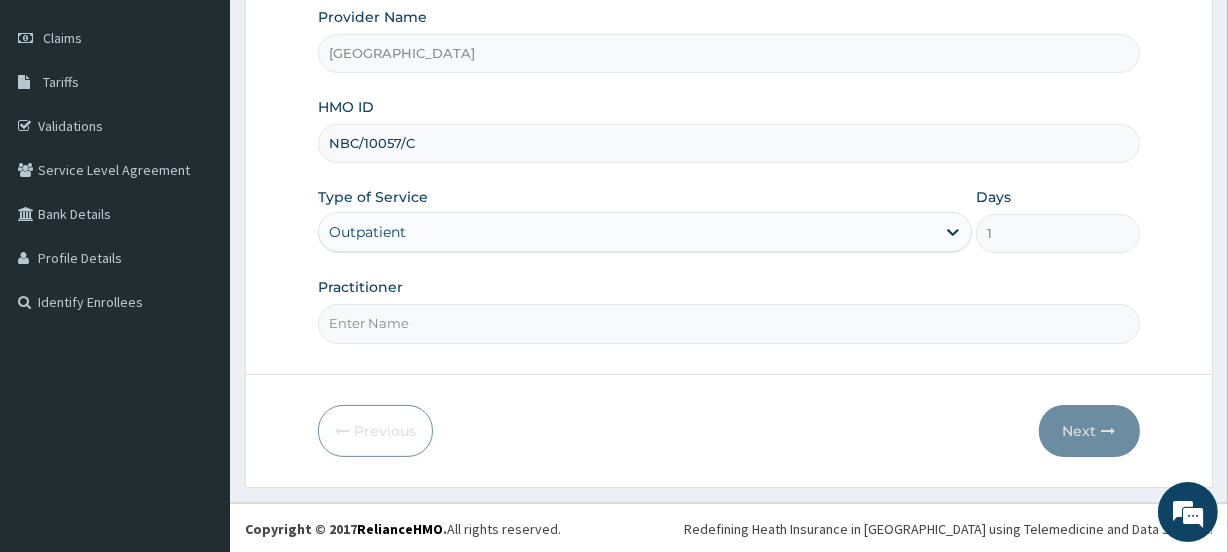 click on "Practitioner" at bounding box center (728, 323) 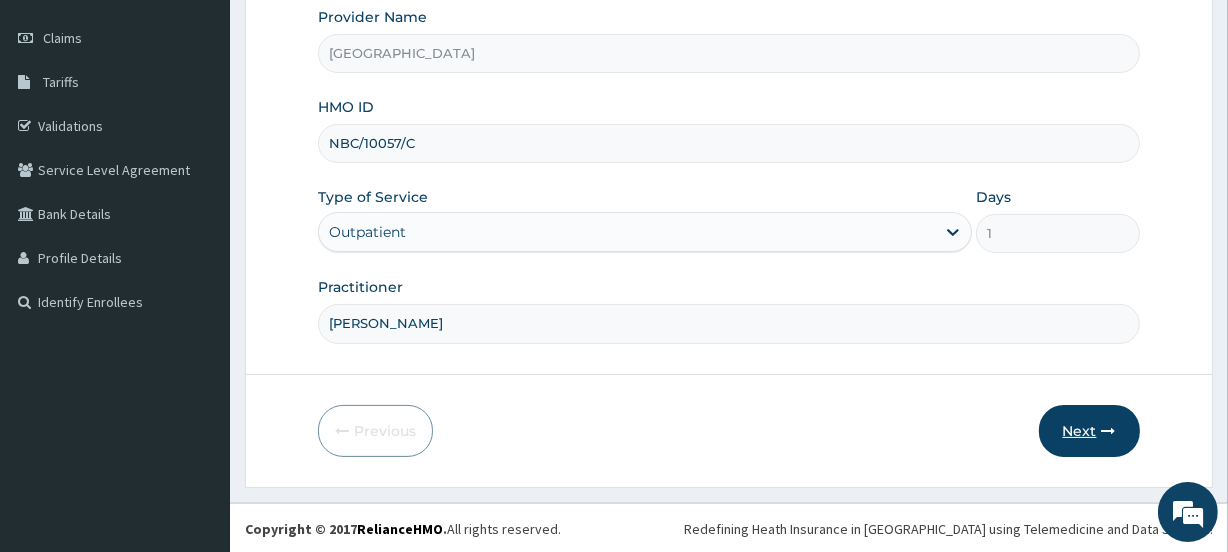 type on "[PERSON_NAME]" 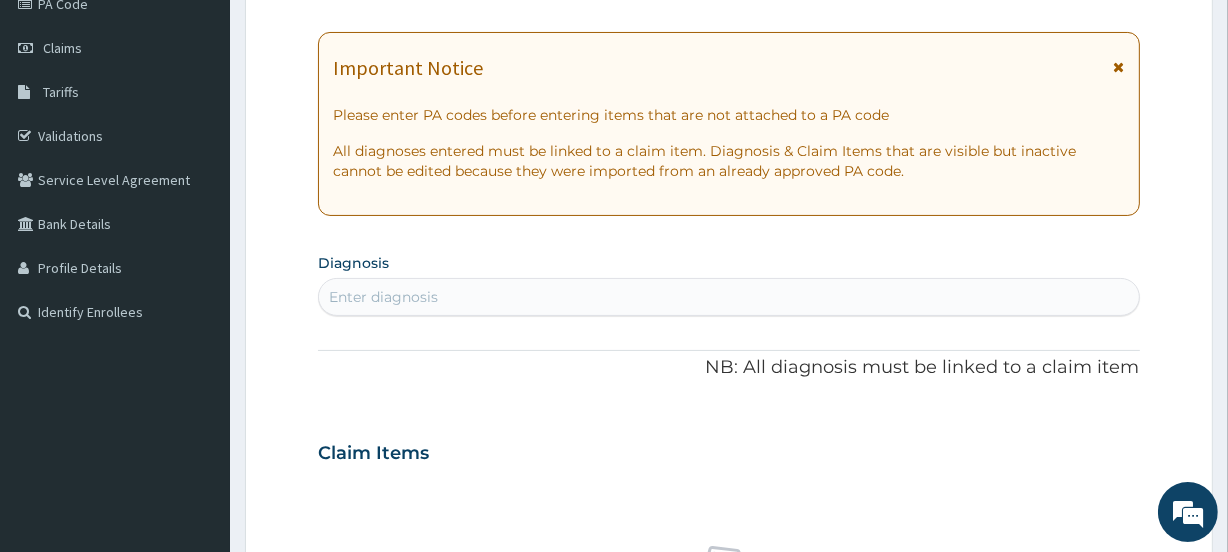 scroll, scrollTop: 157, scrollLeft: 0, axis: vertical 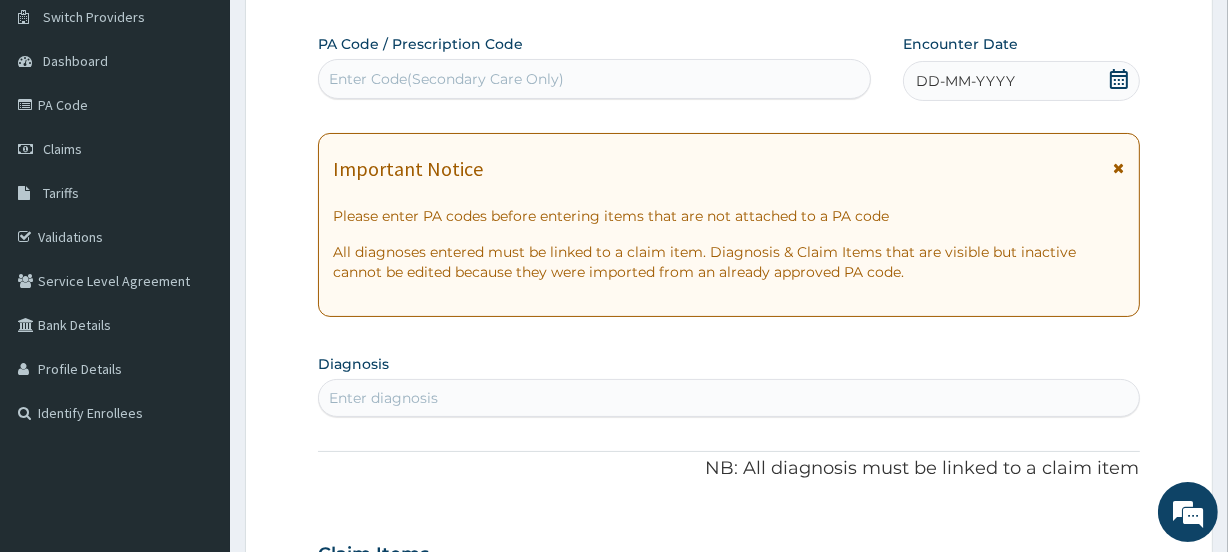 click 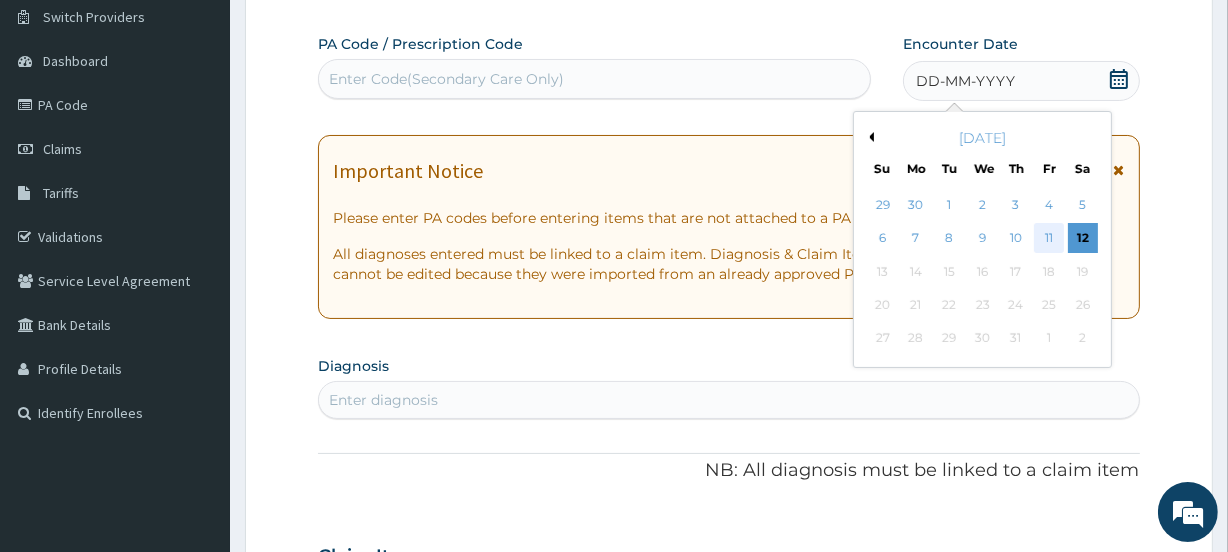 click on "11" at bounding box center (1049, 239) 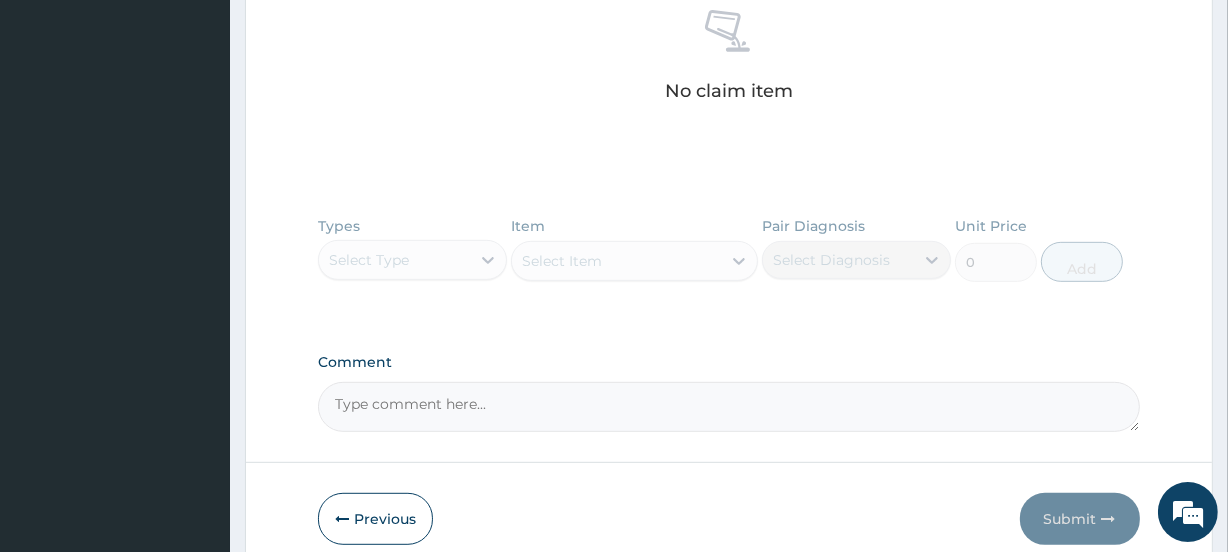 scroll, scrollTop: 811, scrollLeft: 0, axis: vertical 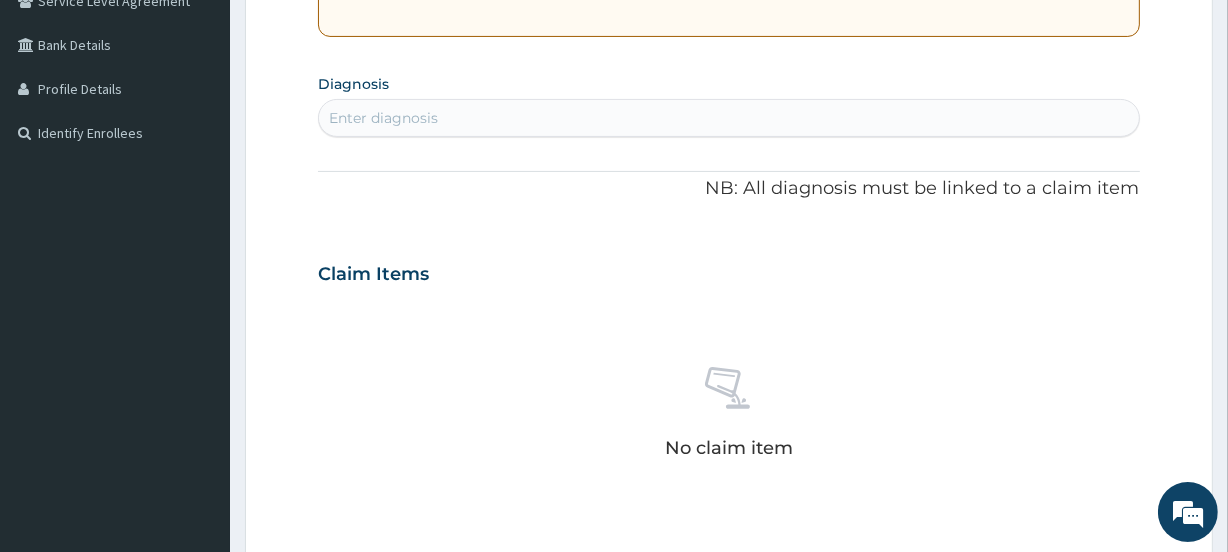 click on "Enter diagnosis" at bounding box center [728, 118] 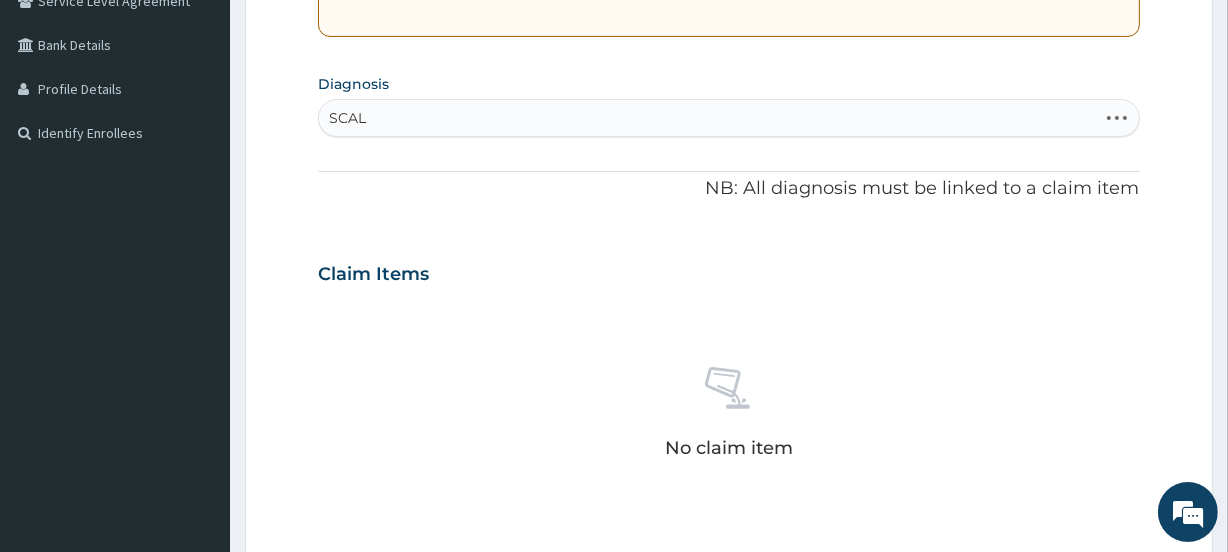 type on "SCALP" 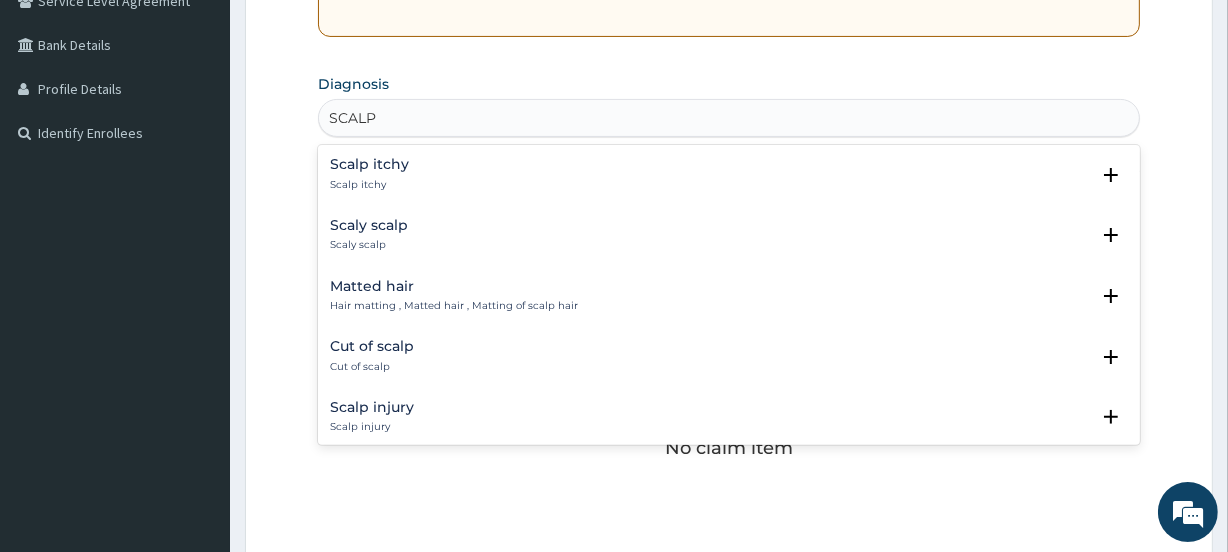 click on "Scalp injury" at bounding box center (372, 407) 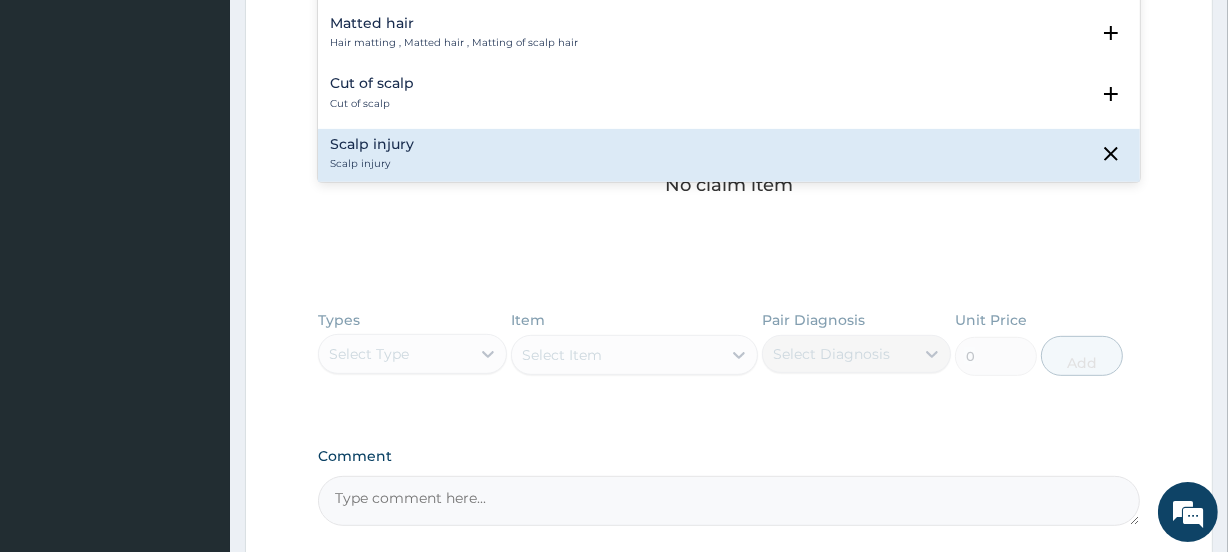 scroll, scrollTop: 743, scrollLeft: 0, axis: vertical 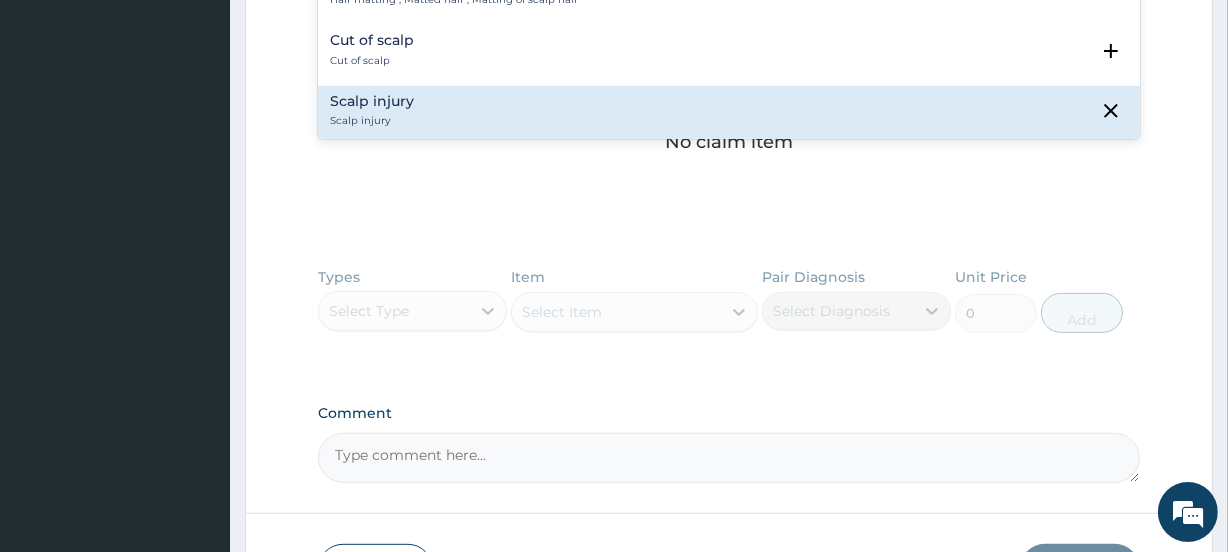 click on "Cut of scalp Cut of scalp" at bounding box center (728, 50) 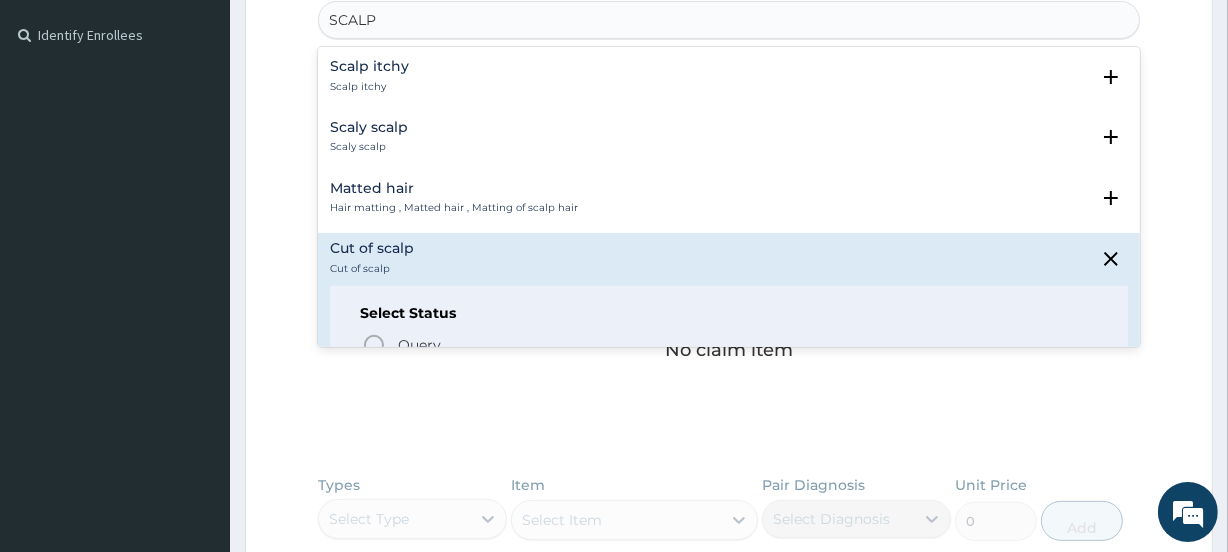 scroll, scrollTop: 520, scrollLeft: 0, axis: vertical 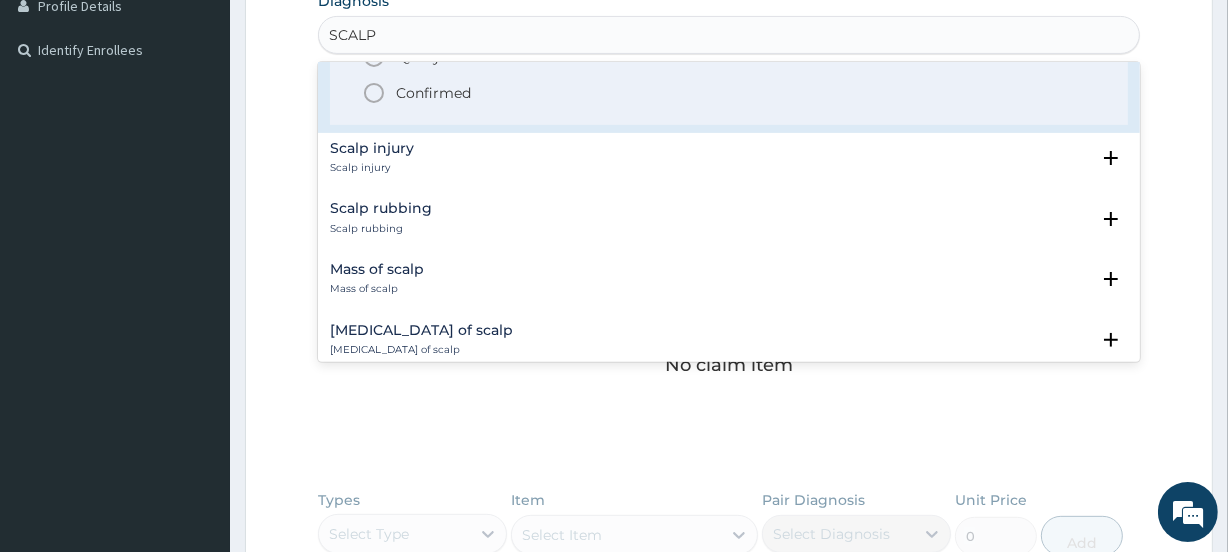 click on "Scalp injury Scalp injury" at bounding box center [728, 158] 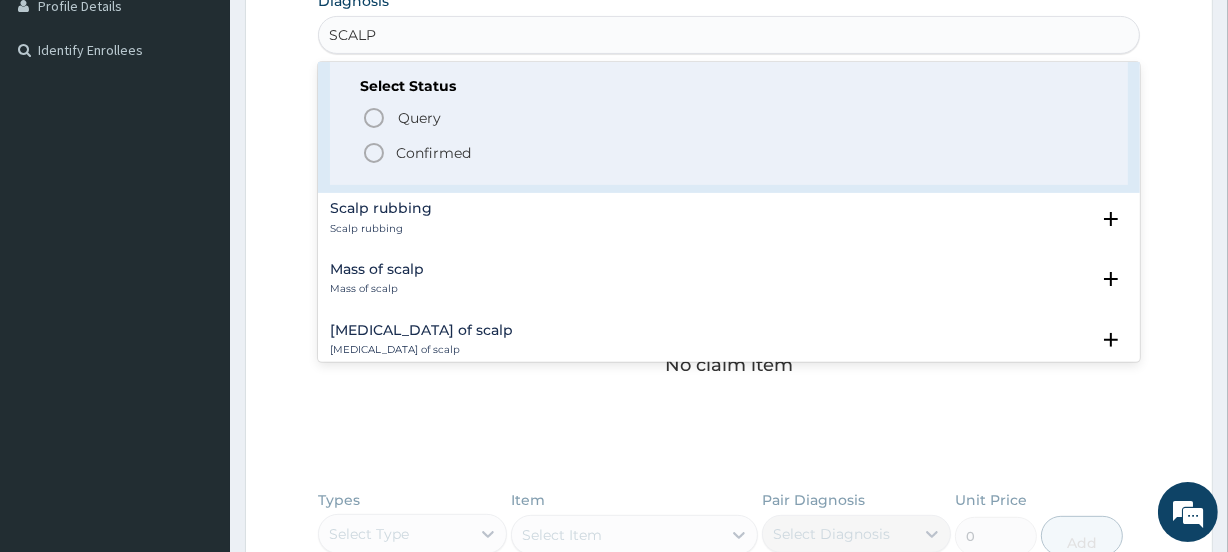 click on "Query Query covers suspected (?), Keep in view (kiv), Ruled out (r/o) Confirmed" at bounding box center (728, 134) 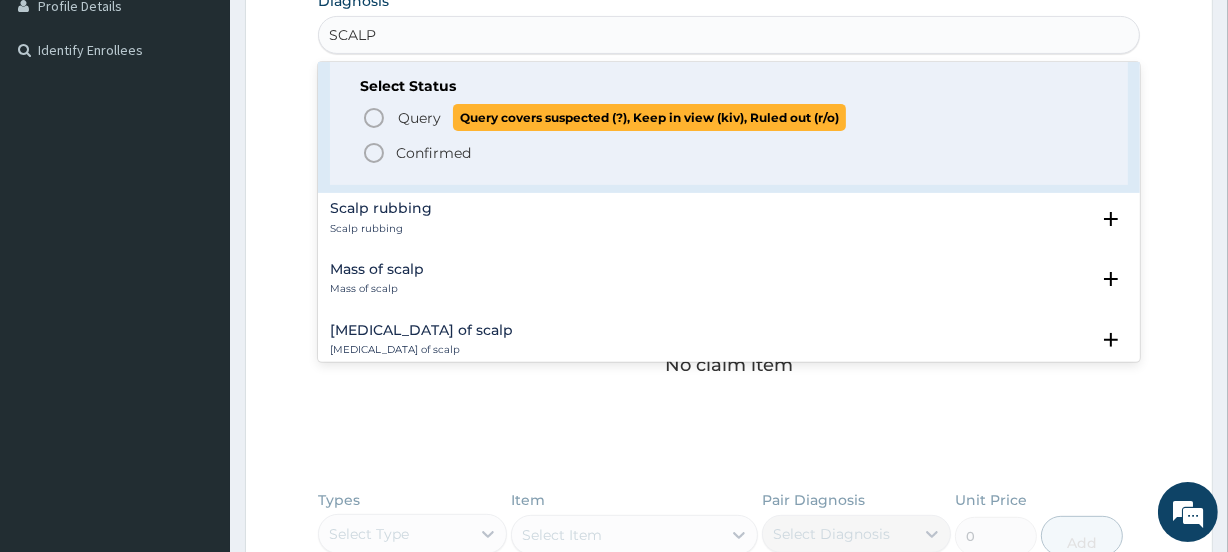 click 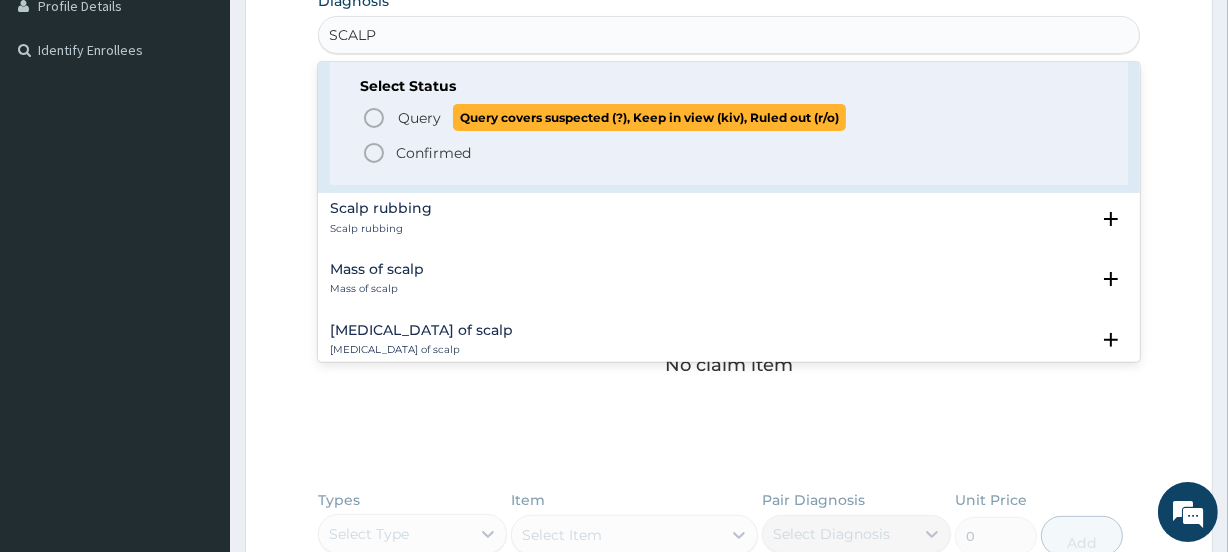 type 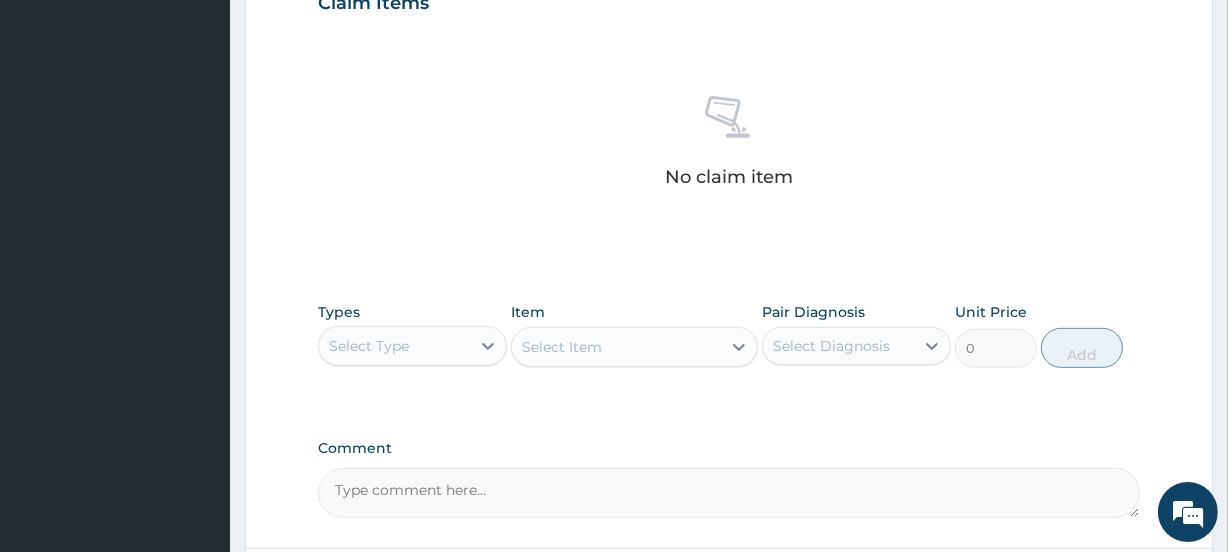 scroll, scrollTop: 727, scrollLeft: 0, axis: vertical 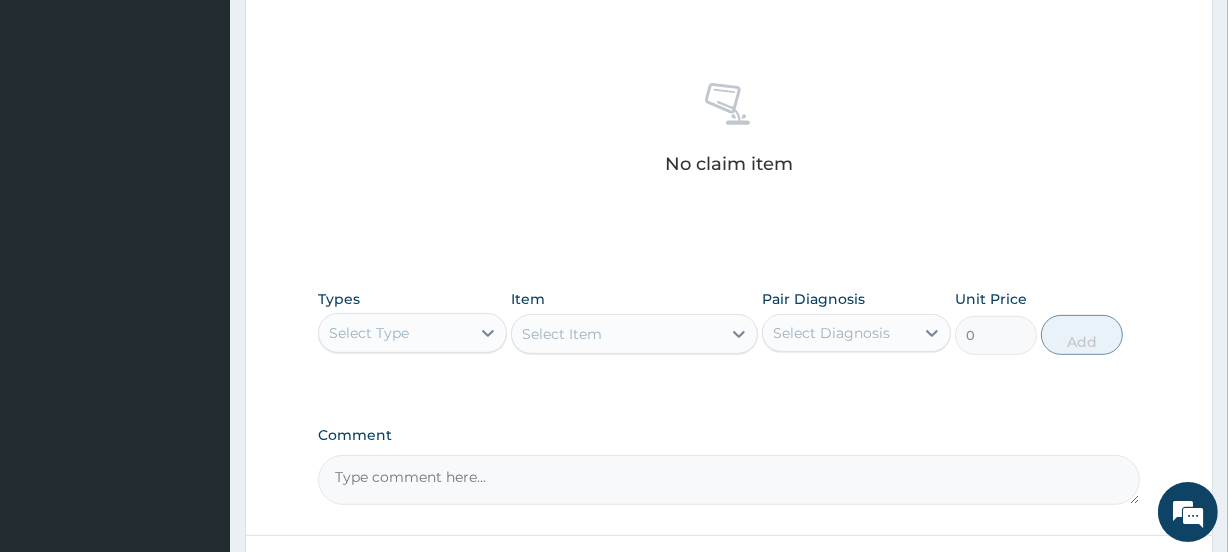 click on "Select Type" at bounding box center (369, 333) 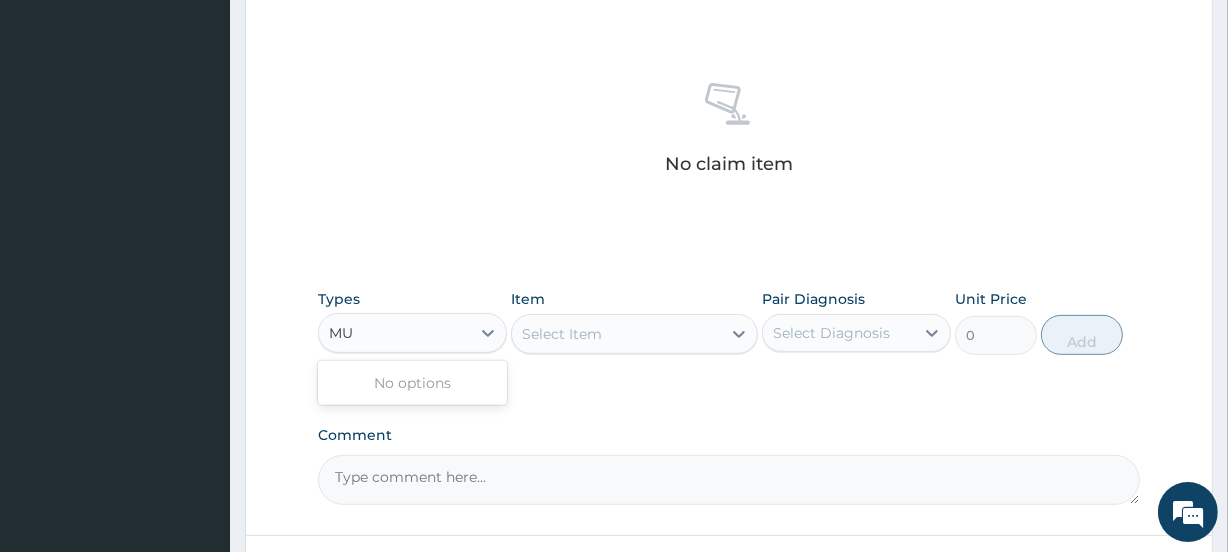type on "M" 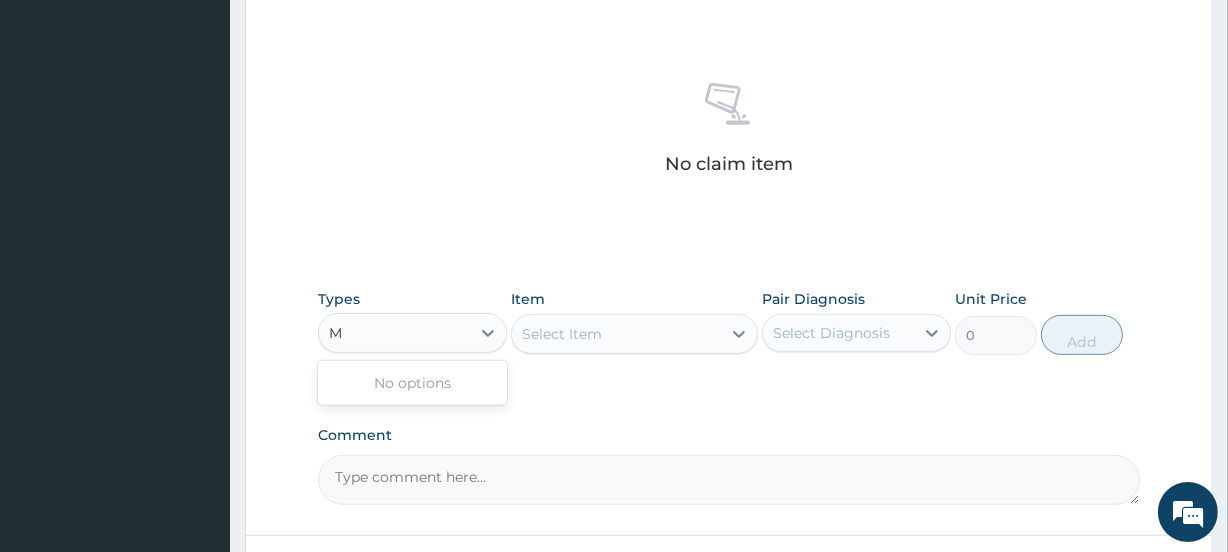 type 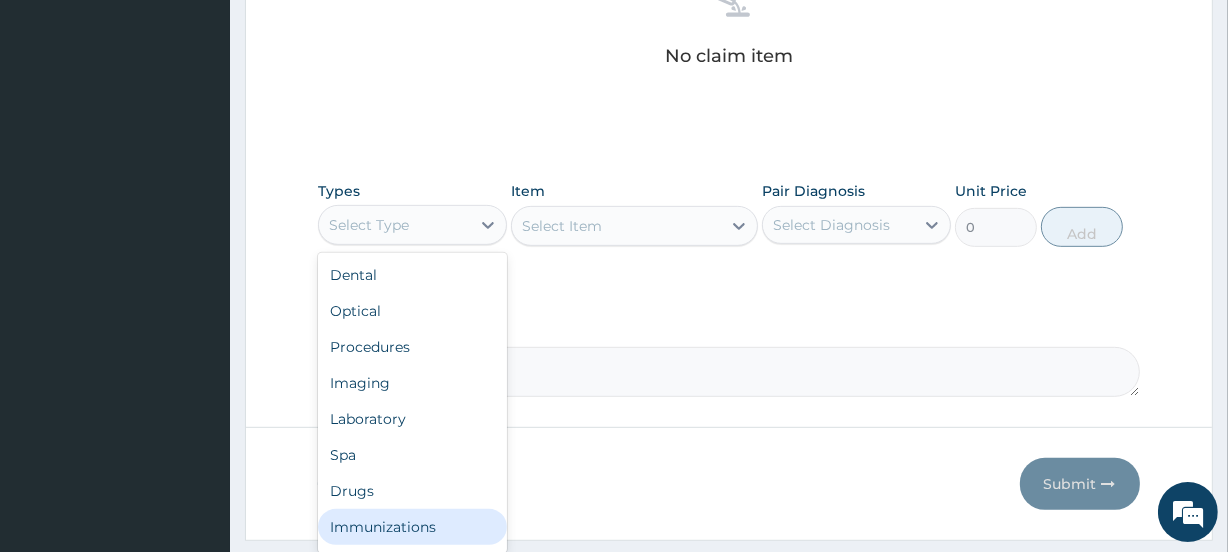 scroll, scrollTop: 889, scrollLeft: 0, axis: vertical 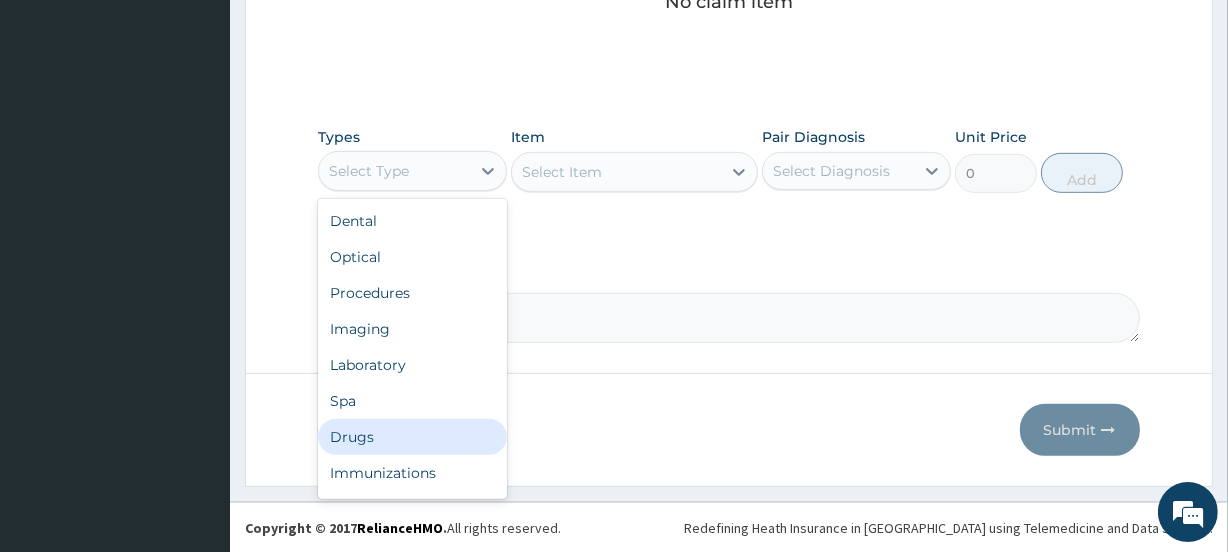 click on "Drugs" at bounding box center (412, 437) 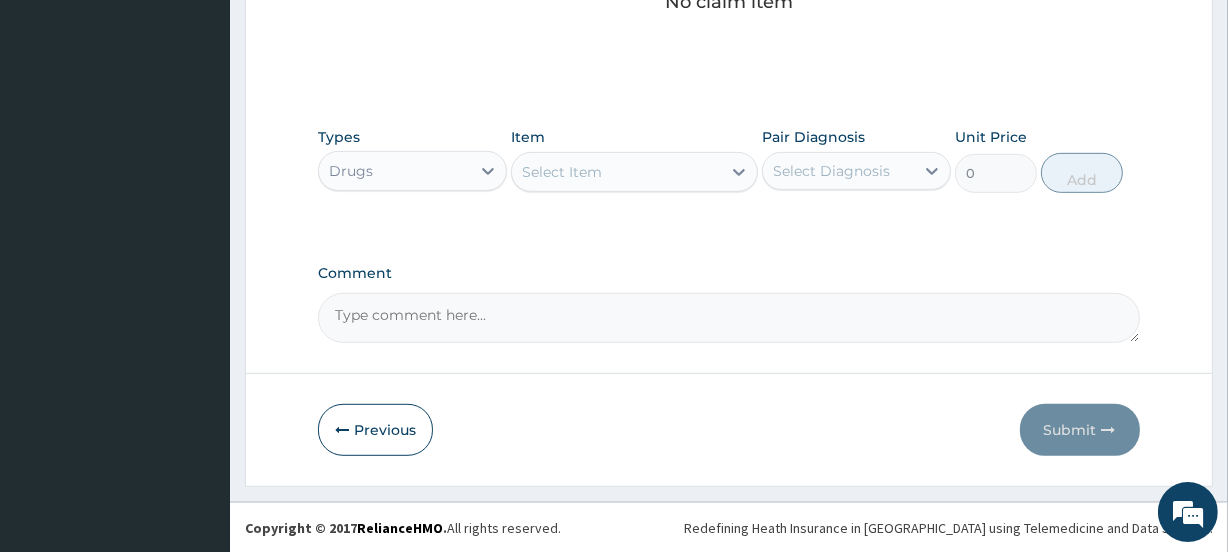 click on "Select Diagnosis" at bounding box center (831, 171) 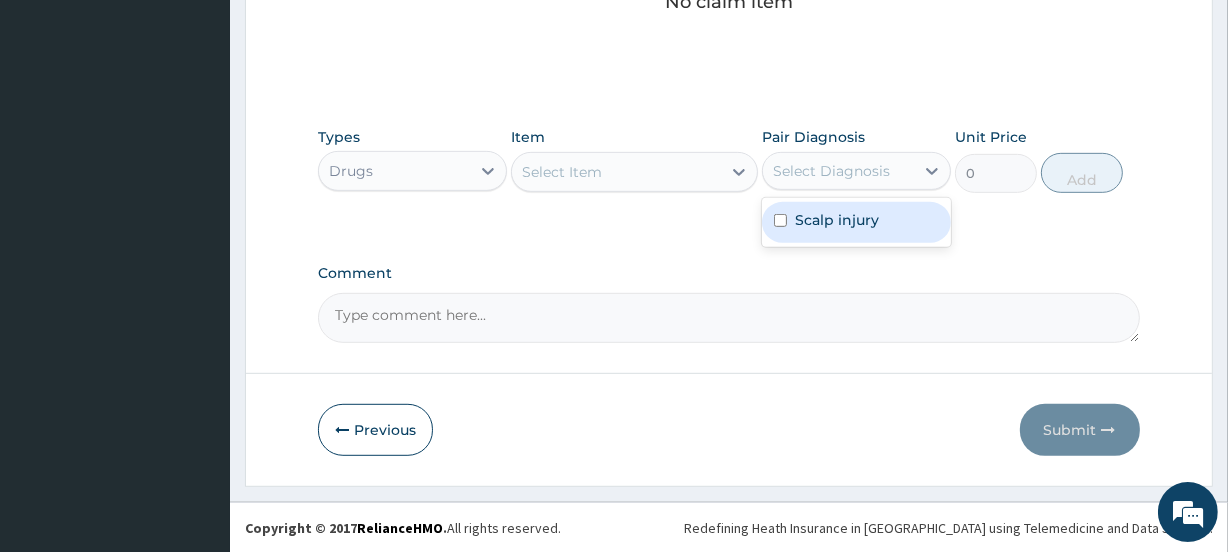 click on "Scalp injury" at bounding box center [837, 220] 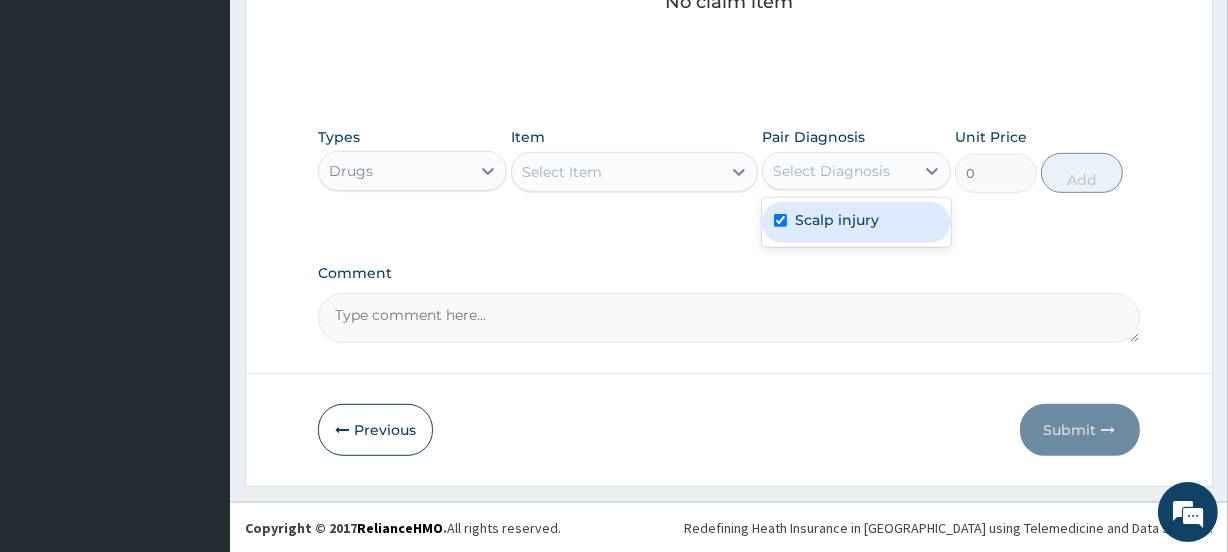 checkbox on "true" 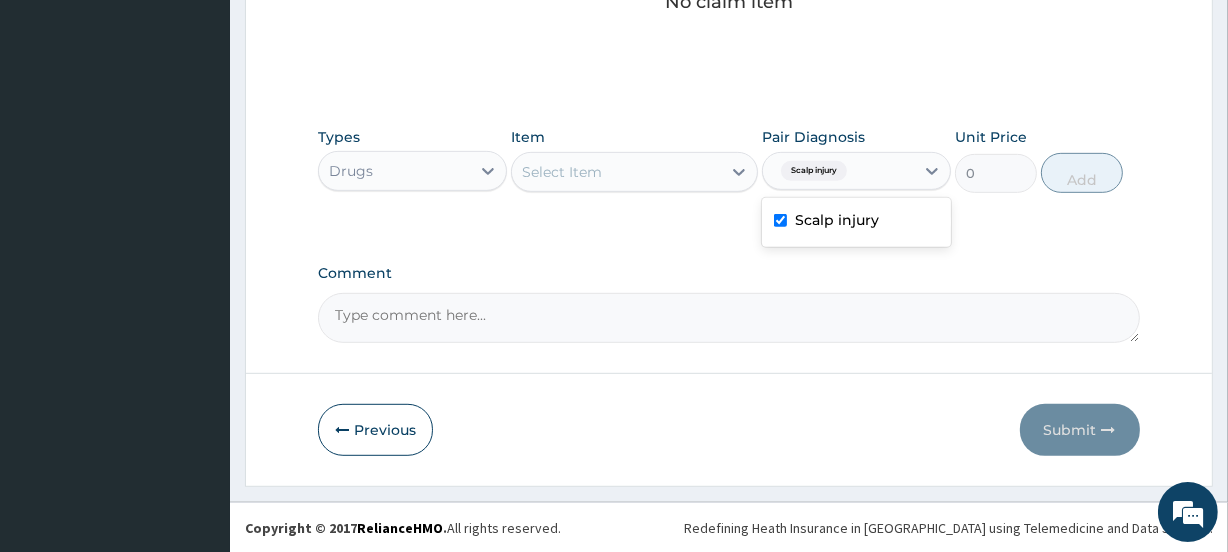 click on "Select Item" at bounding box center (562, 172) 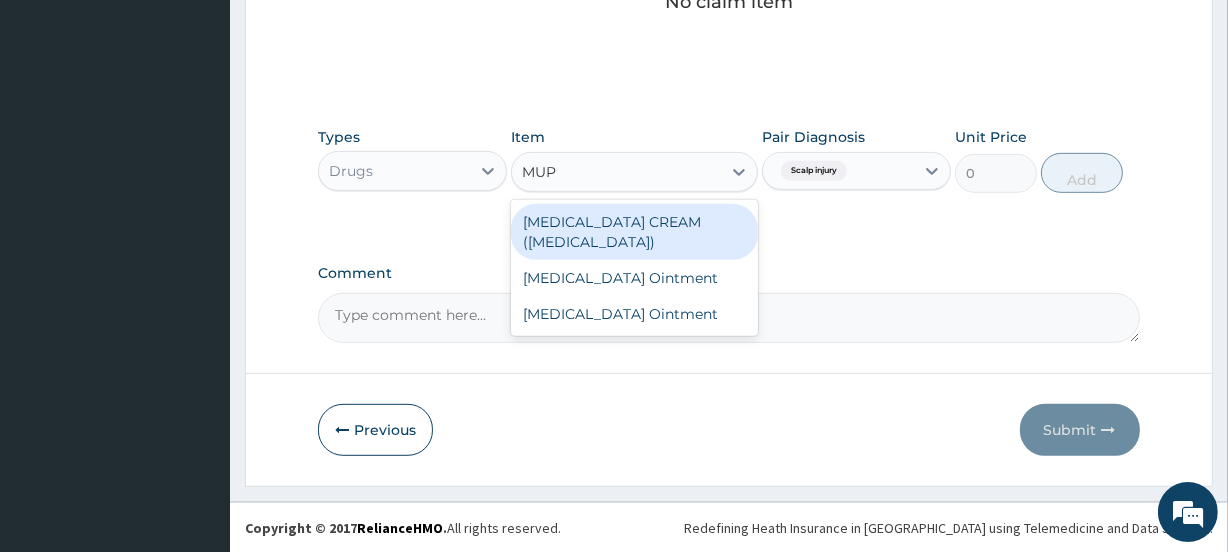 type on "MUPI" 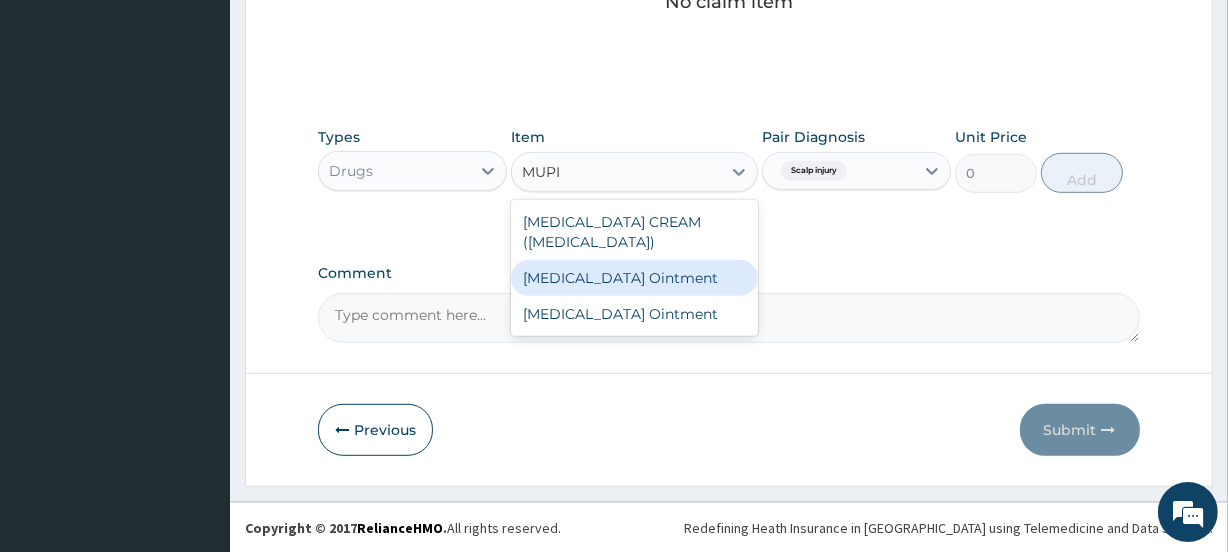 click on "[MEDICAL_DATA] Ointment" at bounding box center (634, 278) 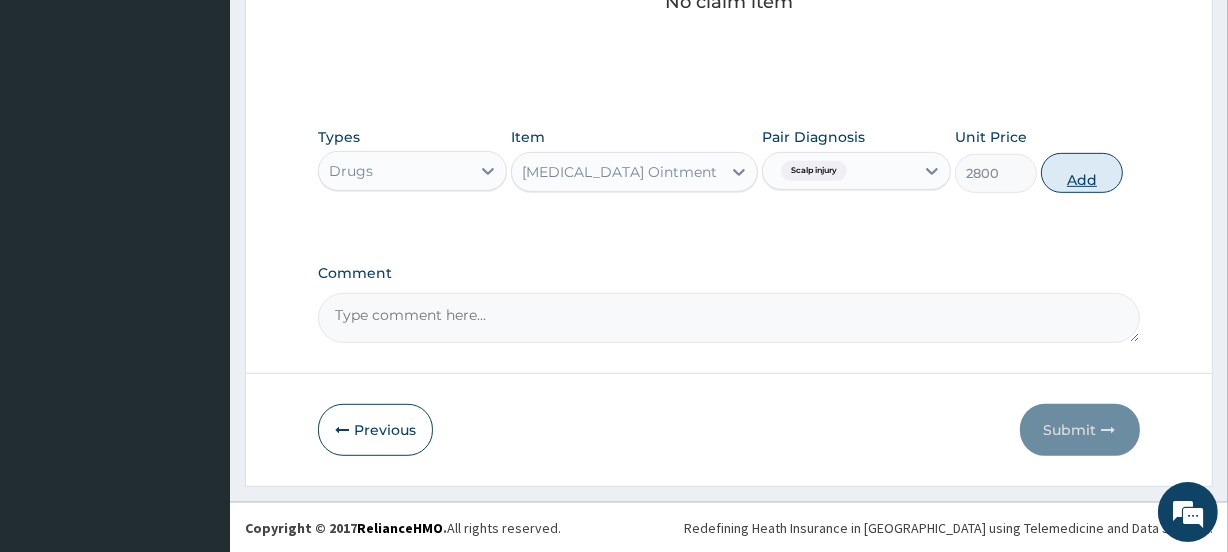 click on "Add" at bounding box center (1082, 173) 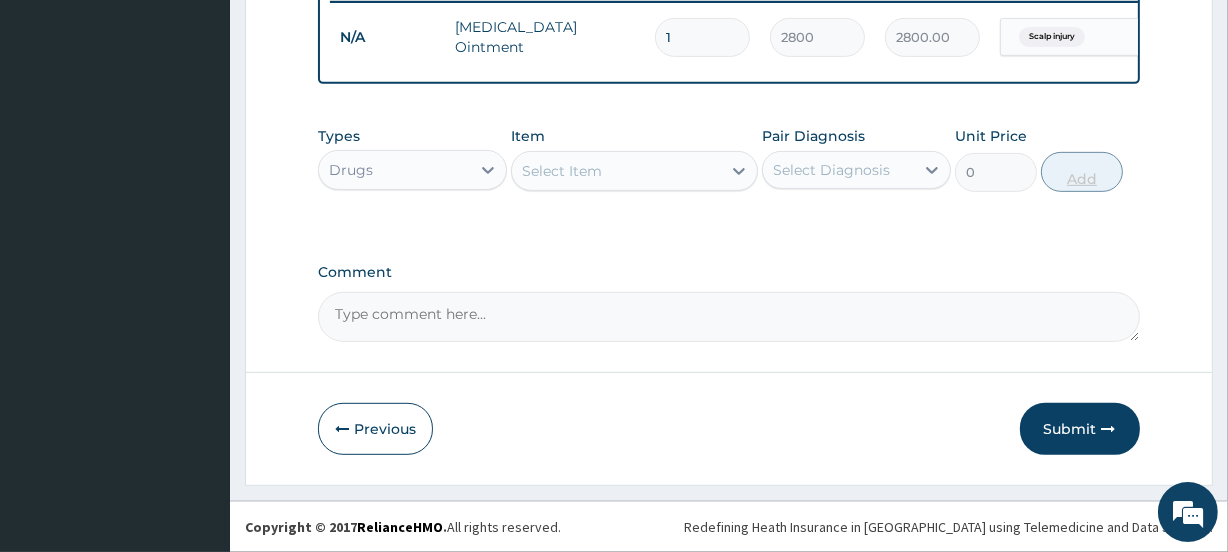 scroll, scrollTop: 807, scrollLeft: 0, axis: vertical 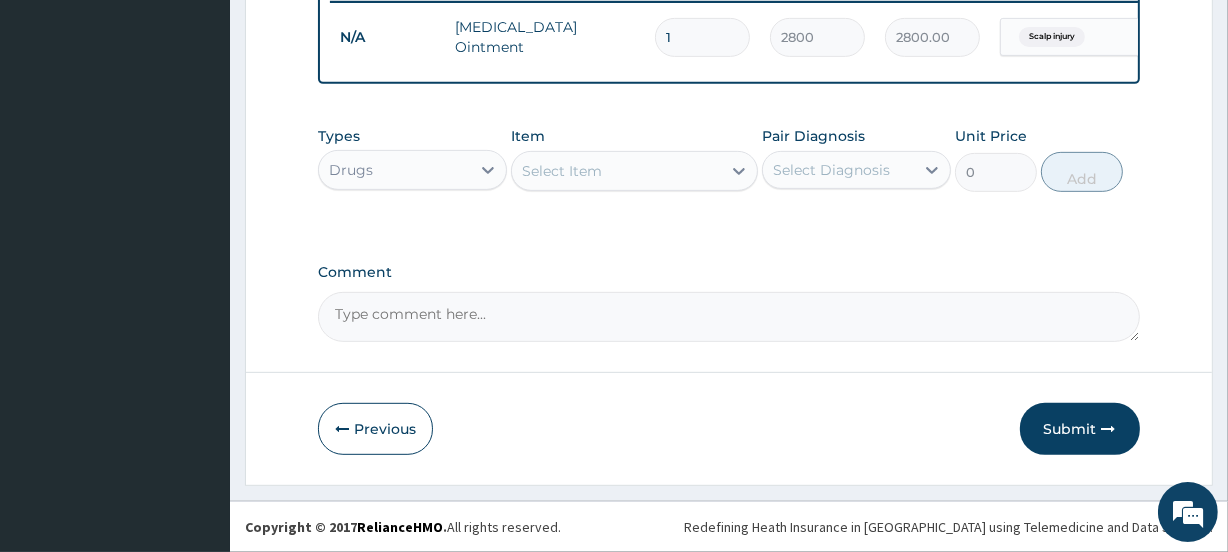 click on "1" at bounding box center (702, 37) 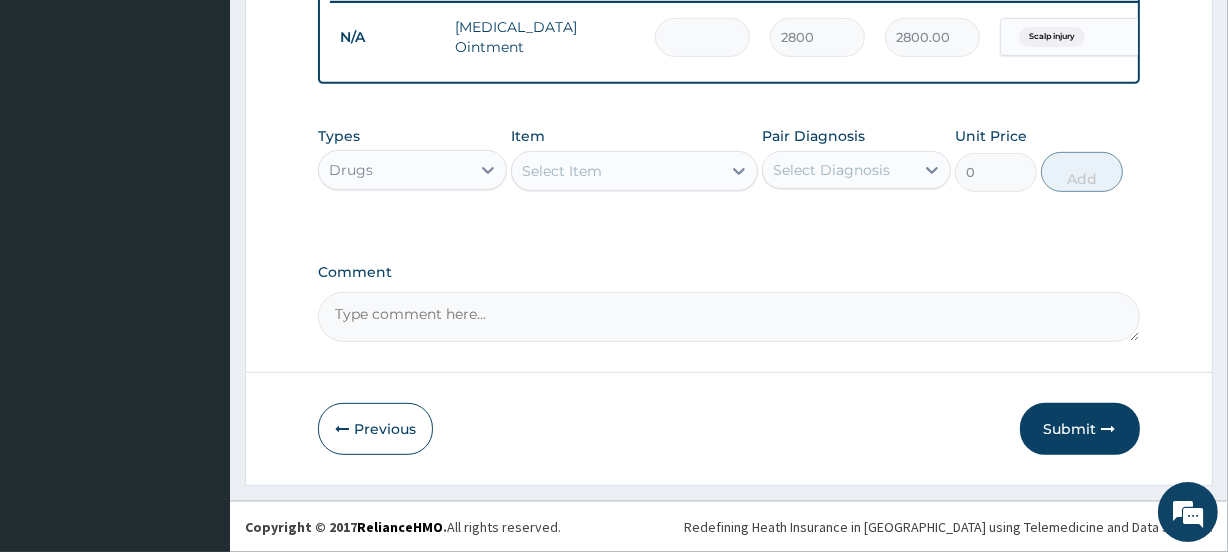 type on "0.00" 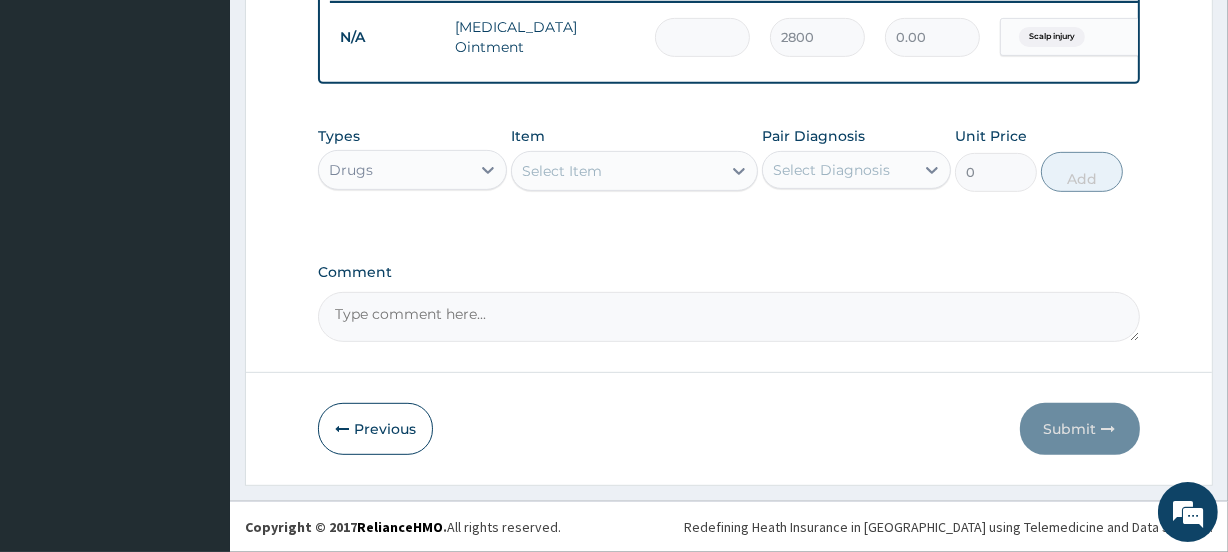 type on "2" 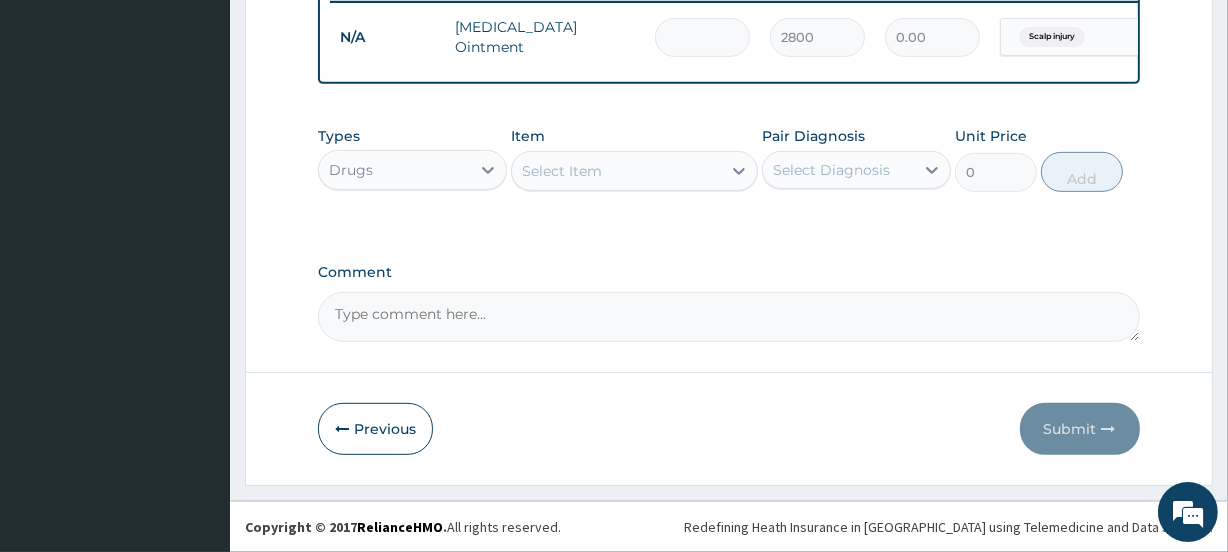 type on "5600.00" 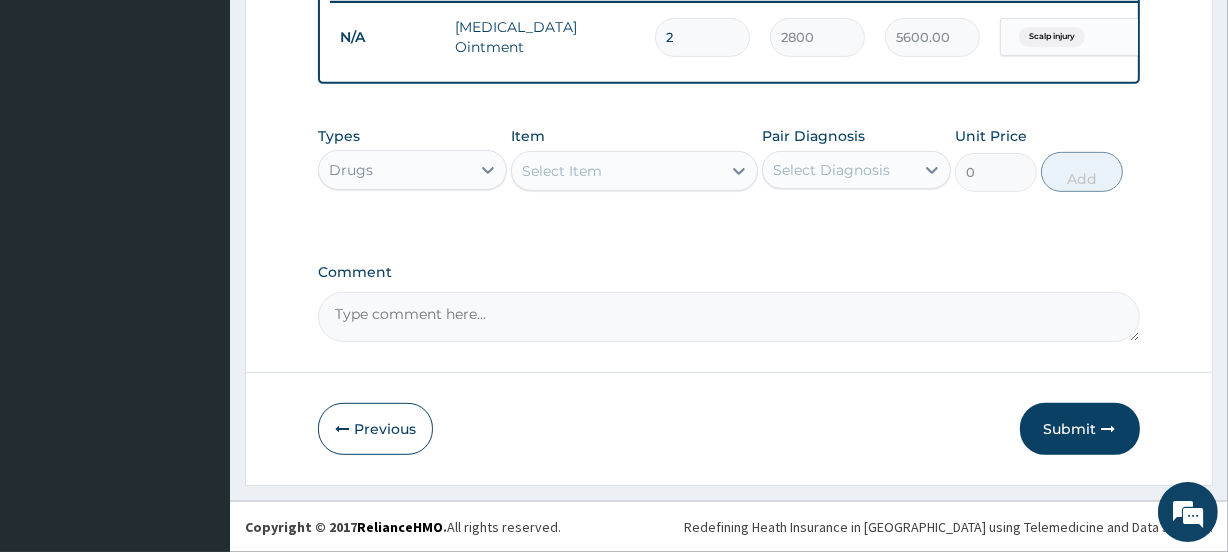 type on "2" 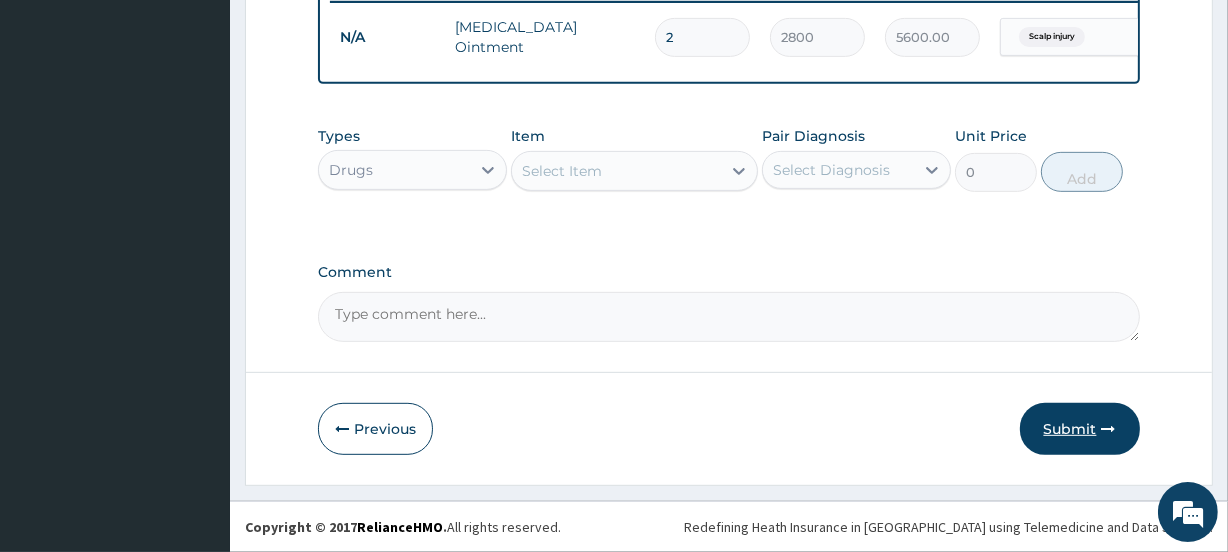 click on "Submit" at bounding box center (1080, 429) 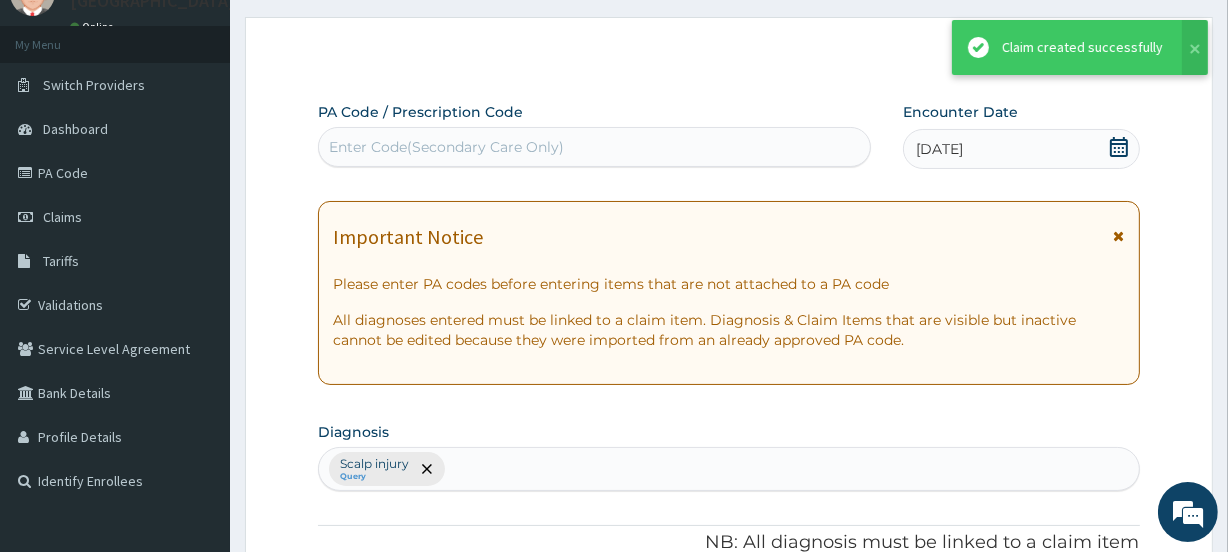 scroll, scrollTop: 807, scrollLeft: 0, axis: vertical 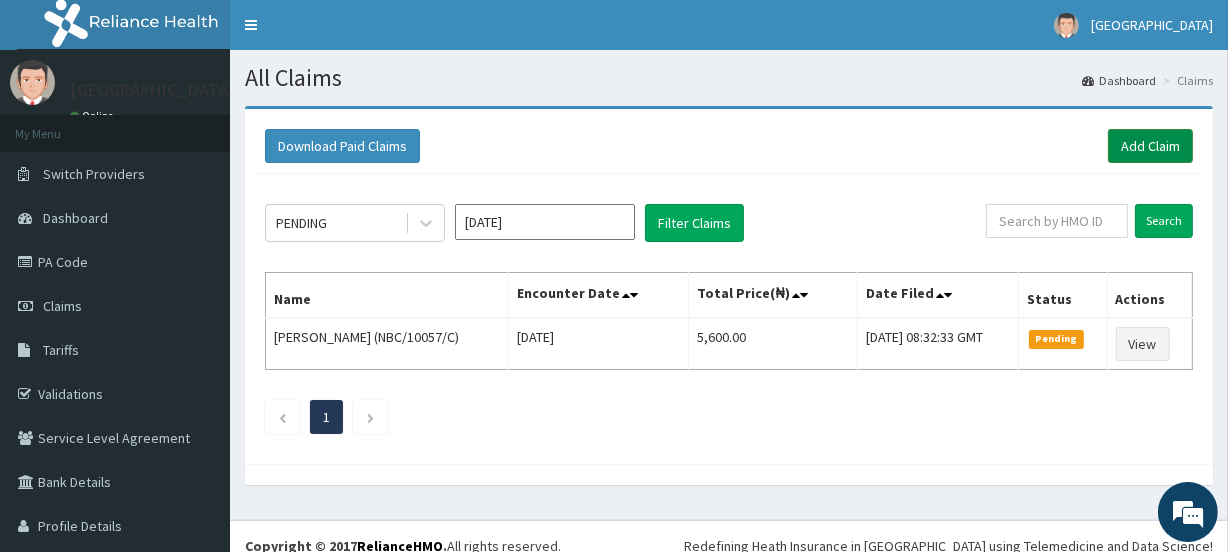 click on "Add Claim" at bounding box center [1150, 146] 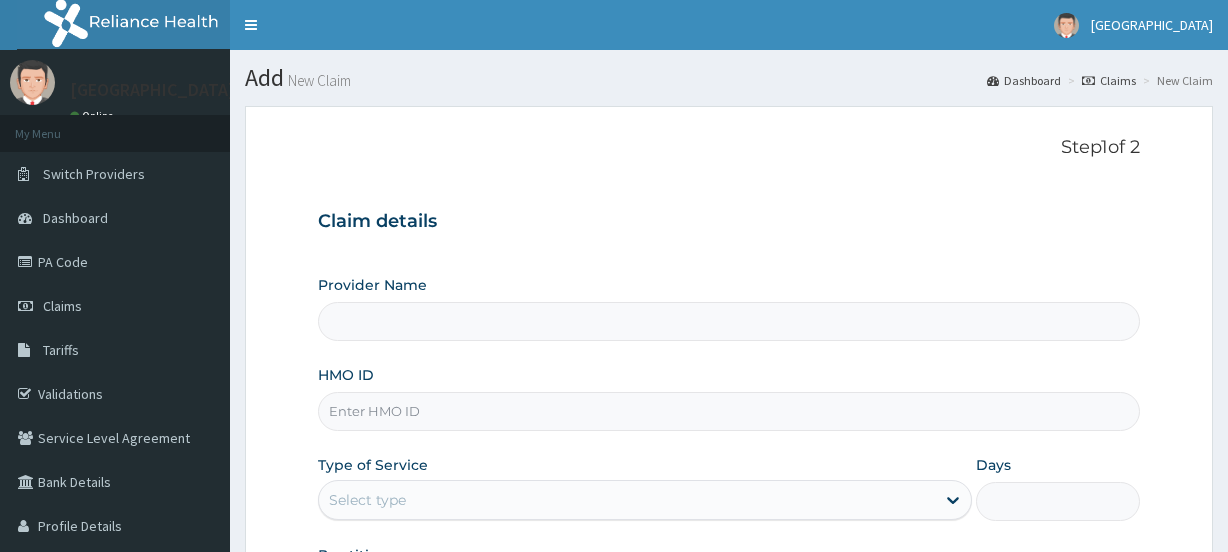 scroll, scrollTop: 0, scrollLeft: 0, axis: both 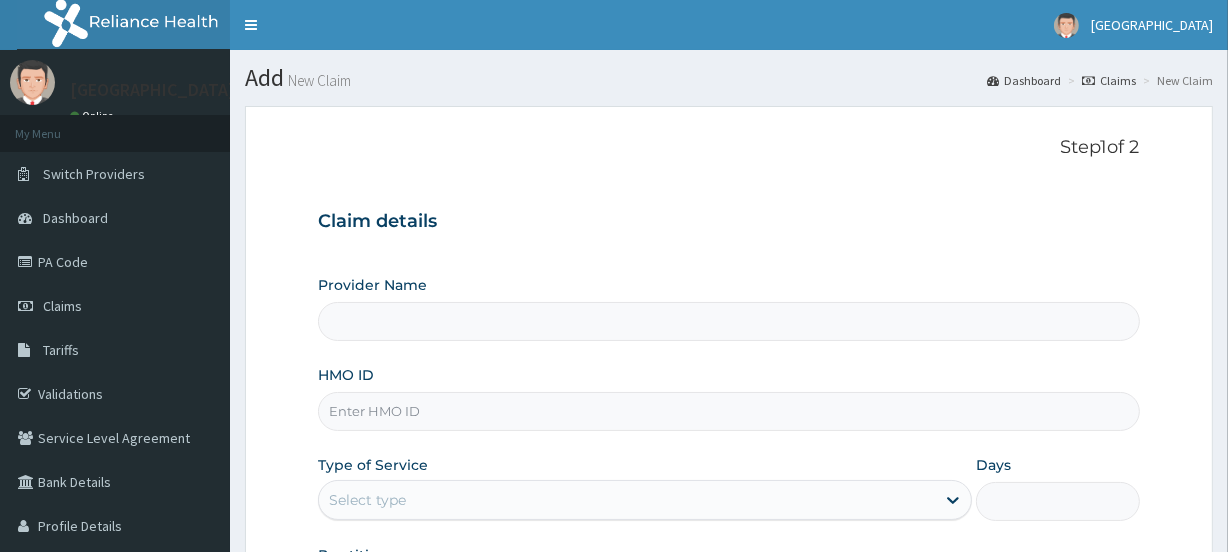 type on "[GEOGRAPHIC_DATA]" 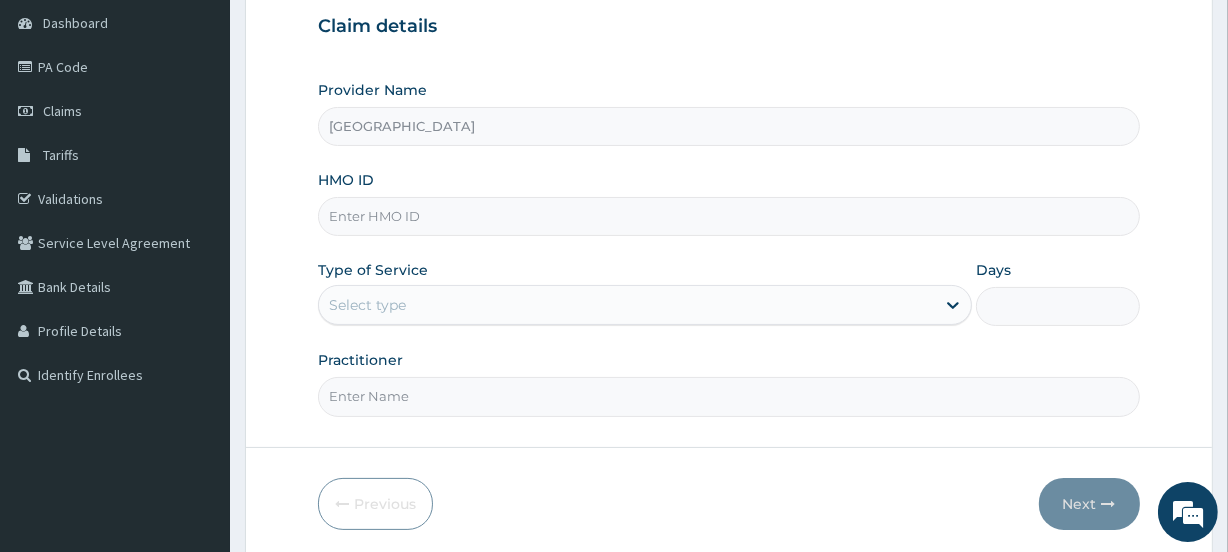 scroll, scrollTop: 268, scrollLeft: 0, axis: vertical 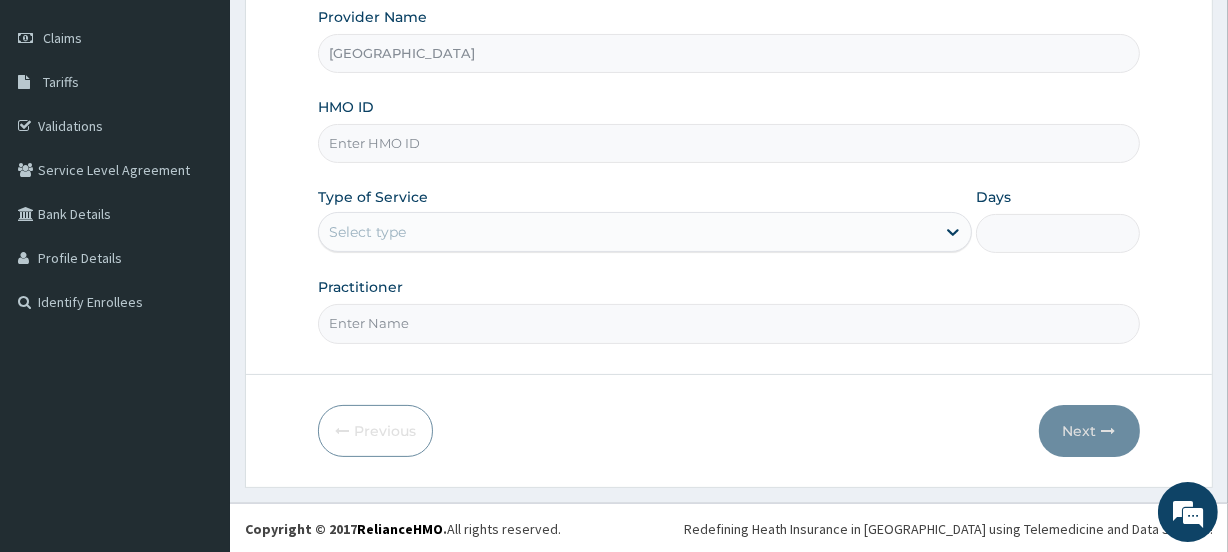 click on "HMO ID" at bounding box center (728, 143) 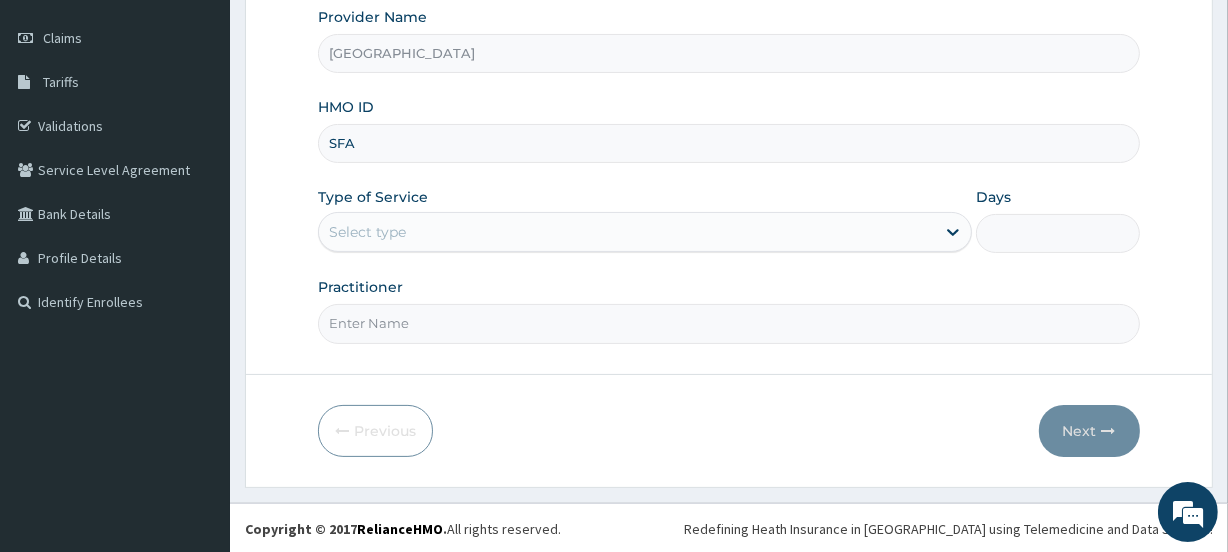 scroll, scrollTop: 0, scrollLeft: 0, axis: both 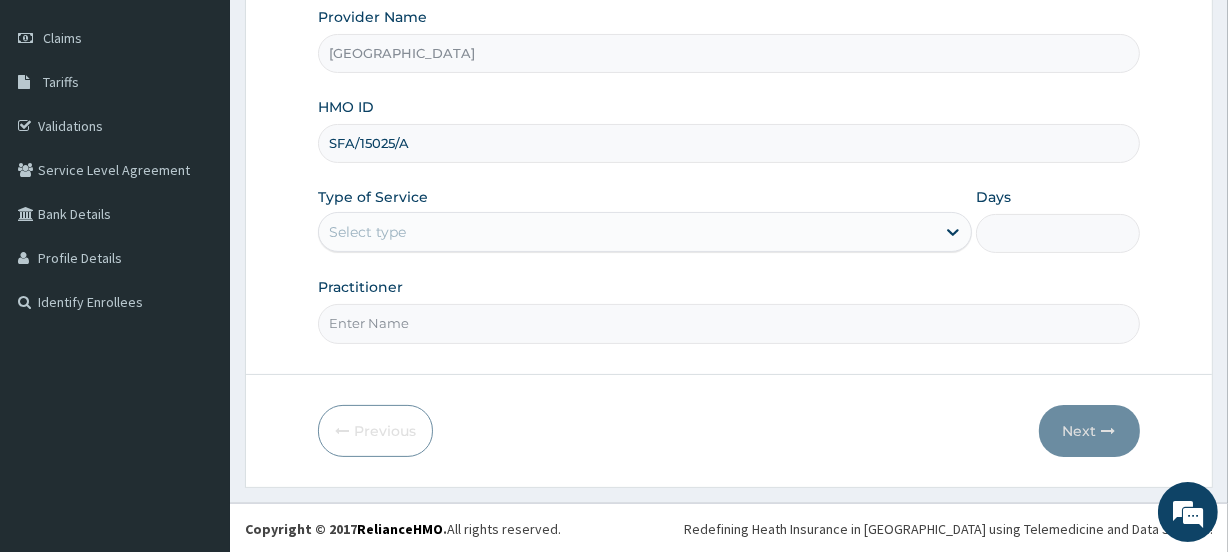 type on "SFA/15025/A" 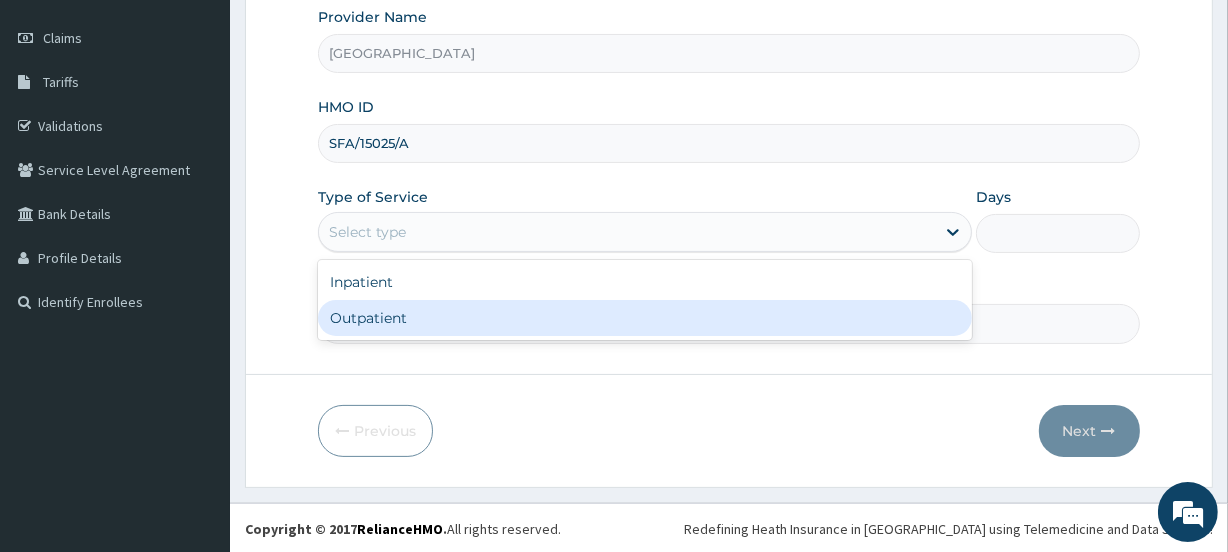click on "Outpatient" at bounding box center [645, 318] 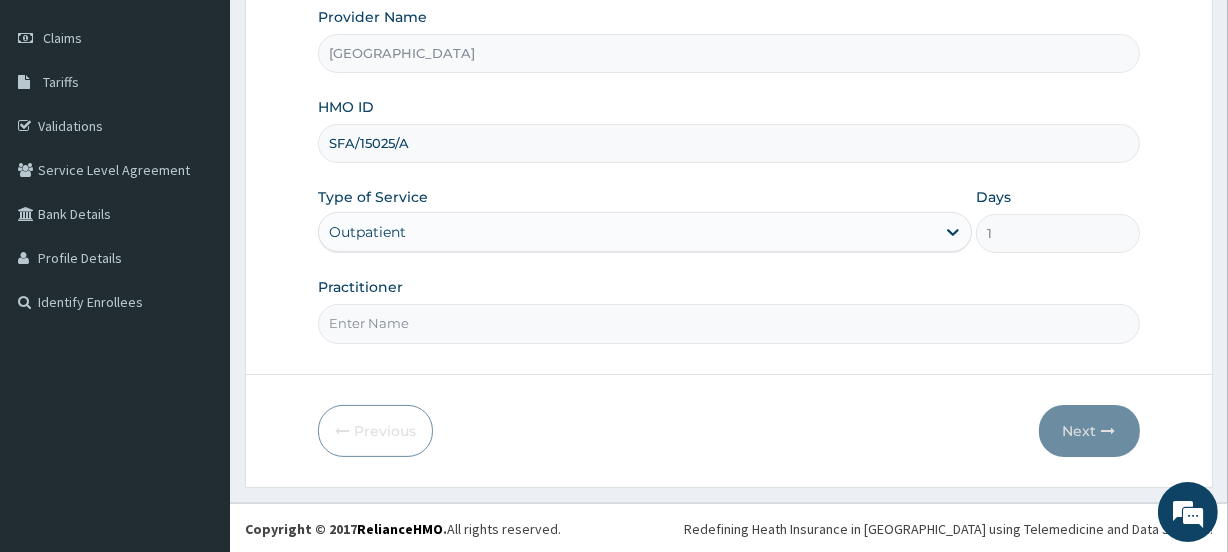 click on "Practitioner" at bounding box center [728, 323] 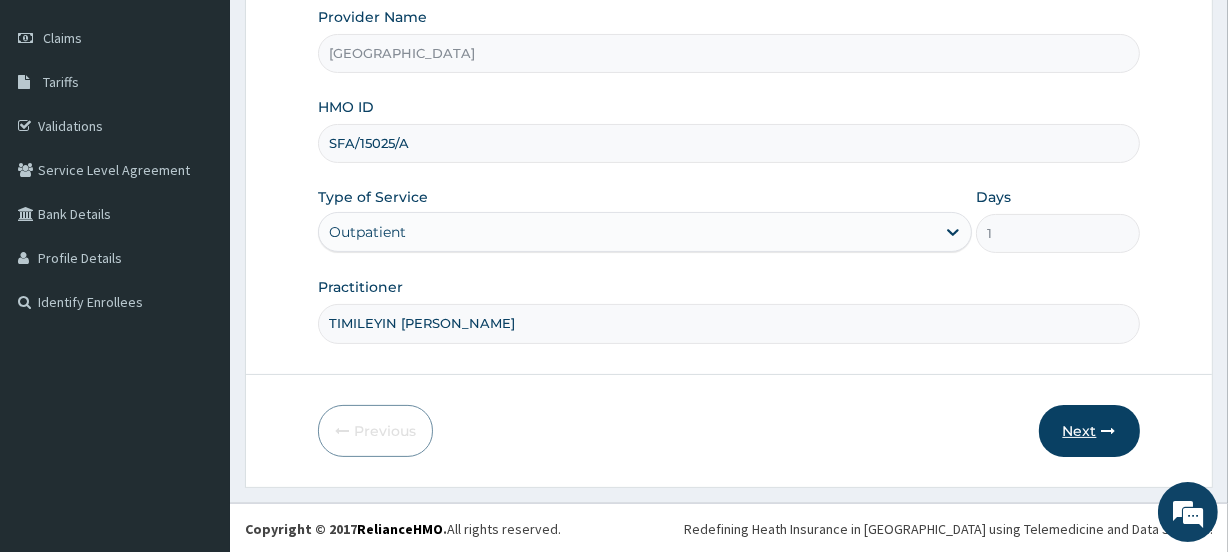 type on "TIMILEYIN [PERSON_NAME]" 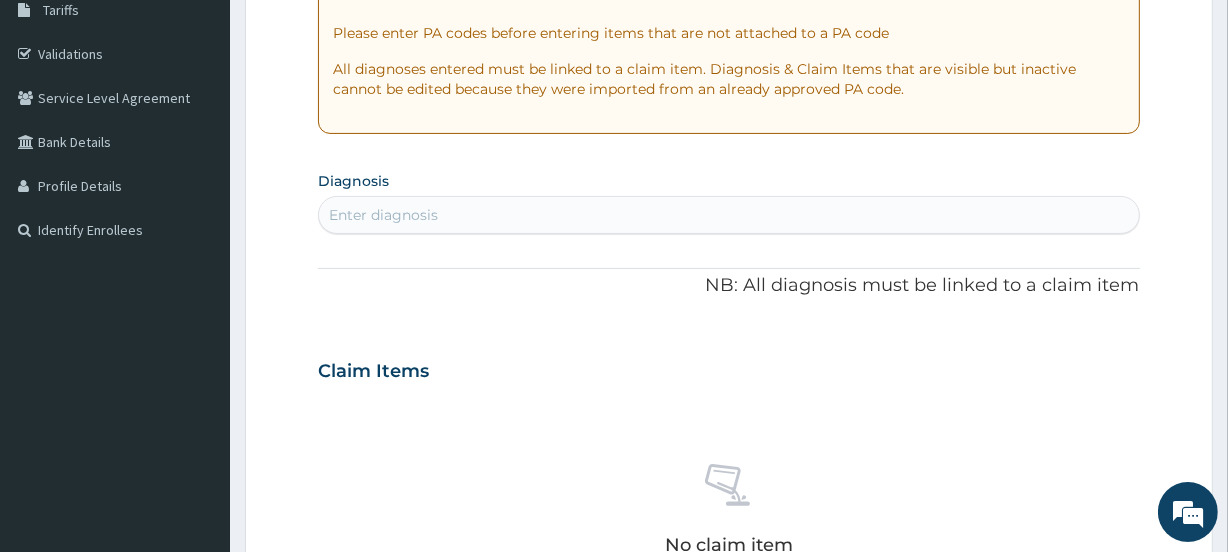 scroll, scrollTop: 328, scrollLeft: 0, axis: vertical 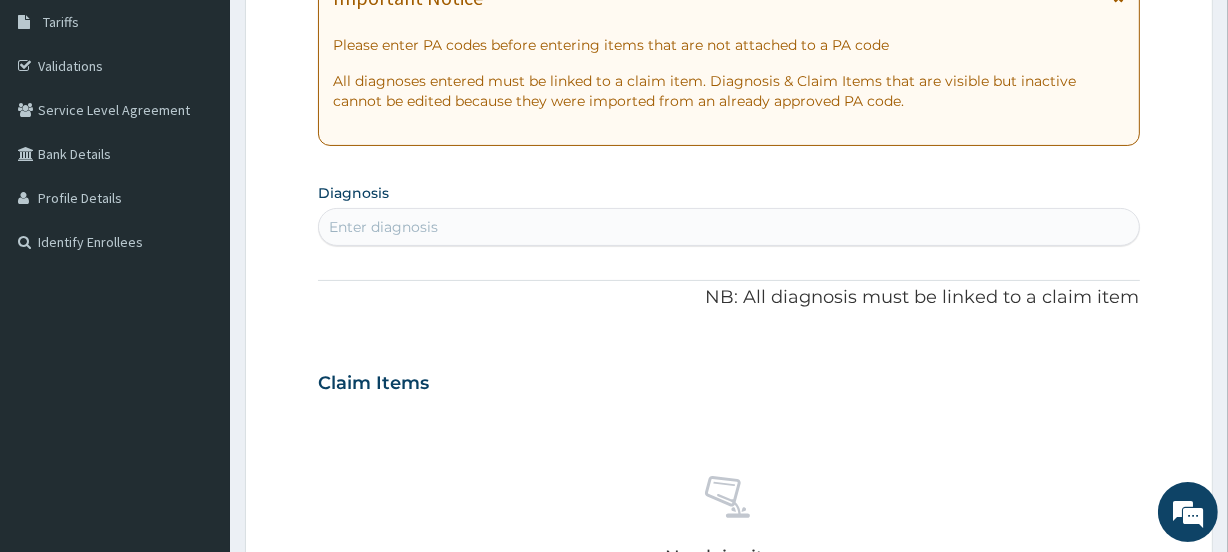 click on "Enter diagnosis" at bounding box center (383, 227) 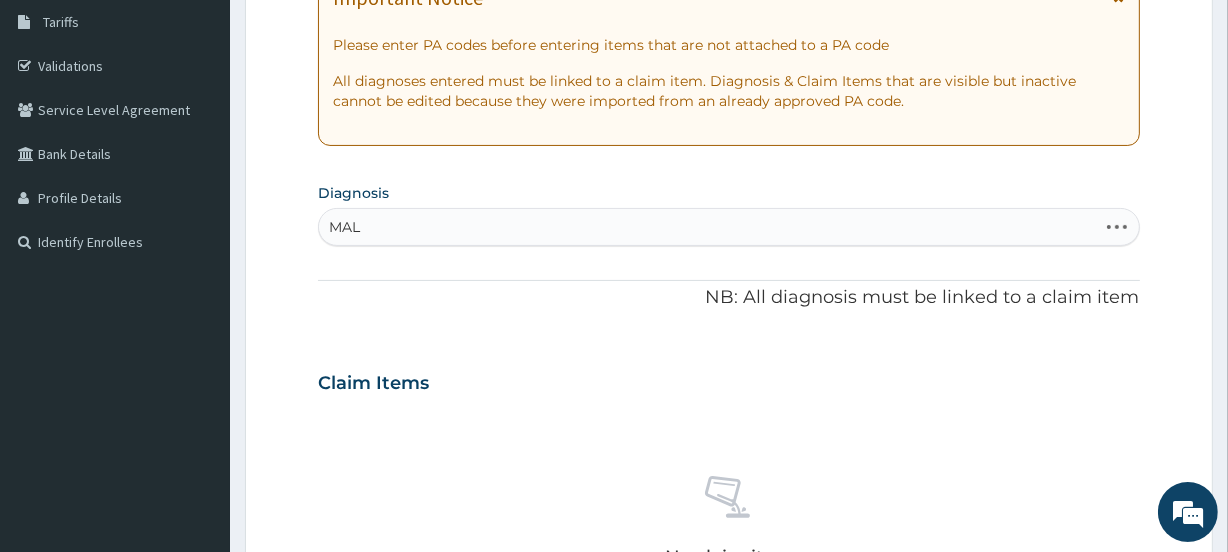 type on "MALA" 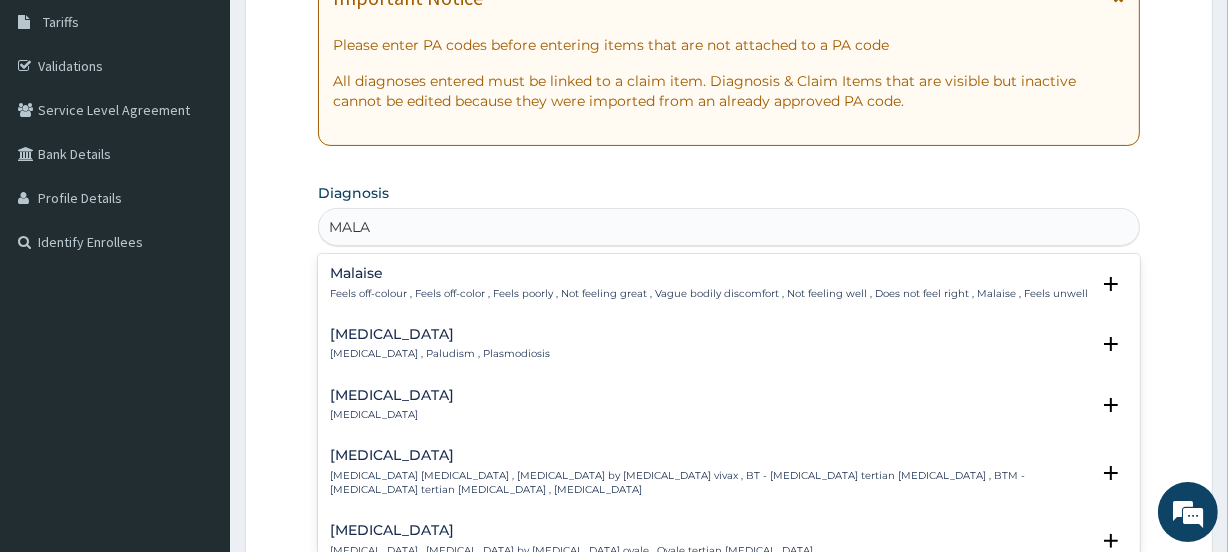 click on "[MEDICAL_DATA] , Paludism , Plasmodiosis" at bounding box center (440, 354) 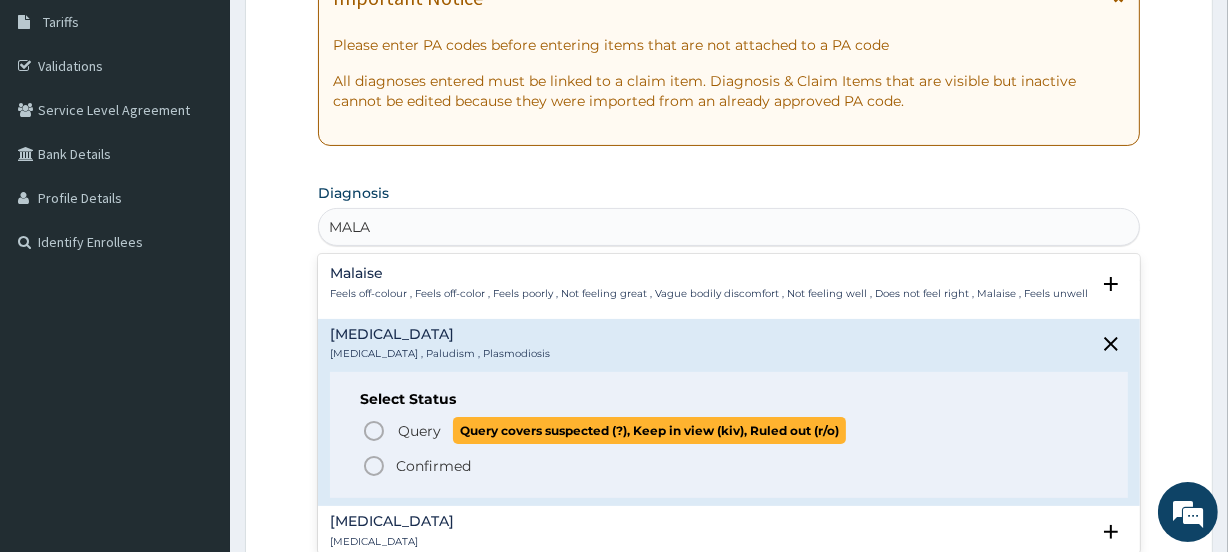click on "Query" at bounding box center [419, 431] 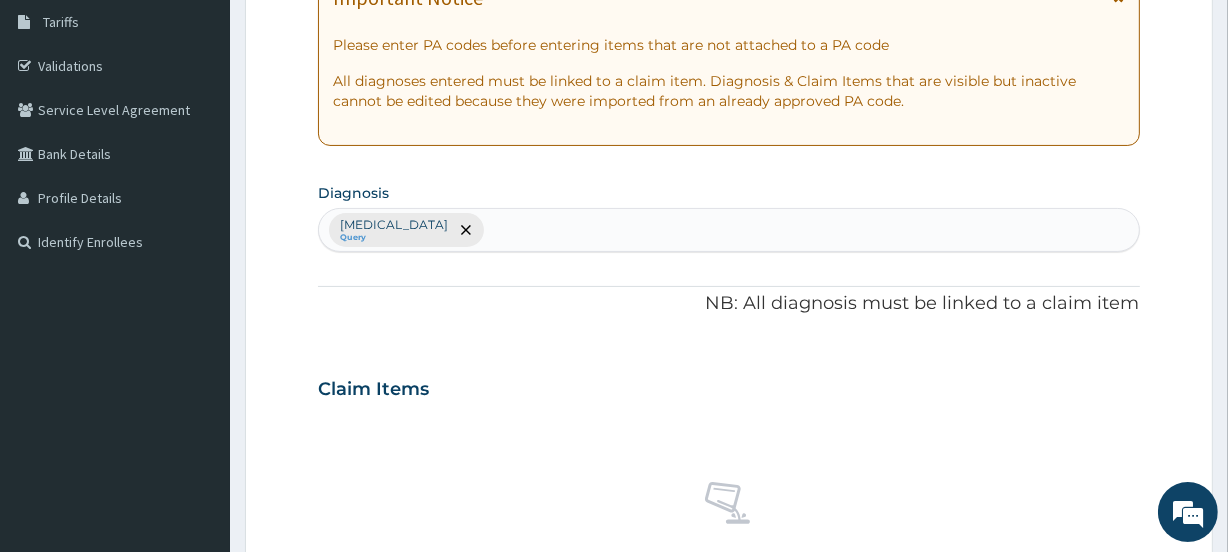 click on "[MEDICAL_DATA] Query" at bounding box center (728, 230) 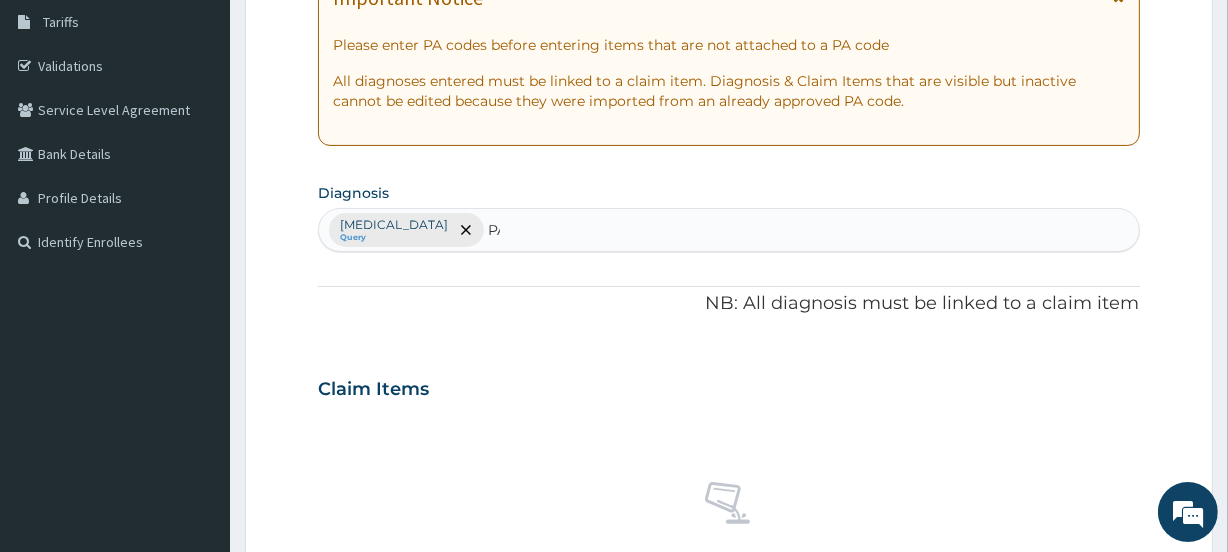 type on "P" 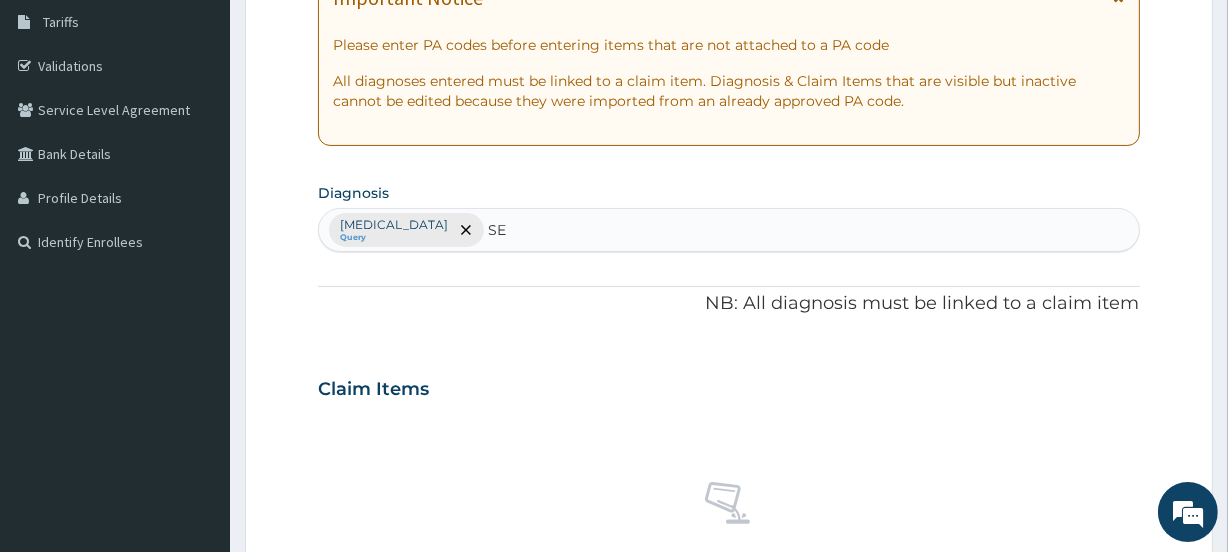type on "SEP" 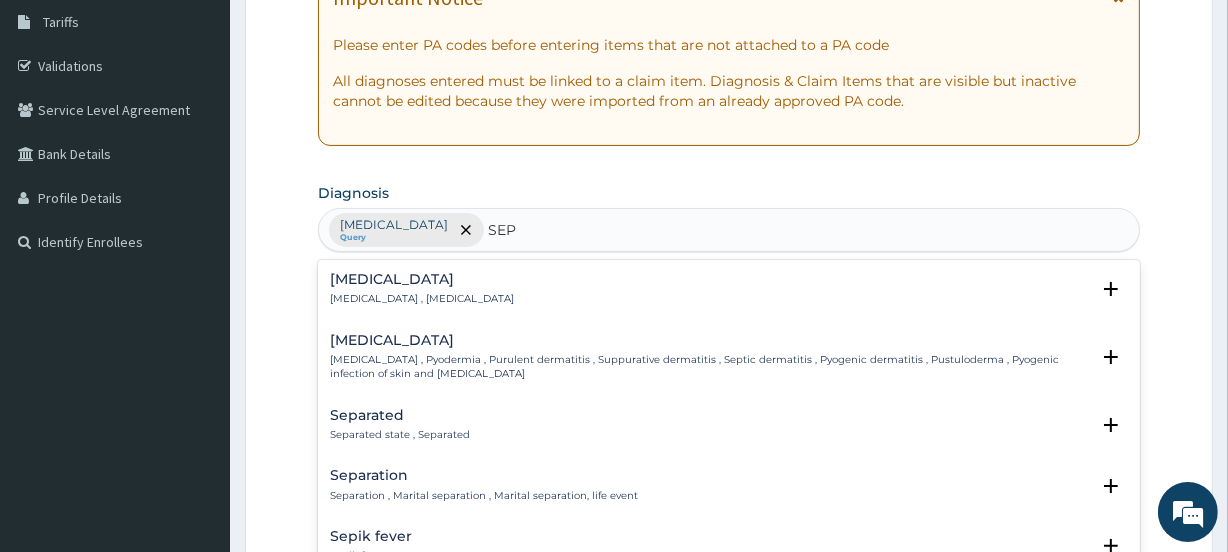 click on "Systemic infection , Sepsis" at bounding box center [422, 299] 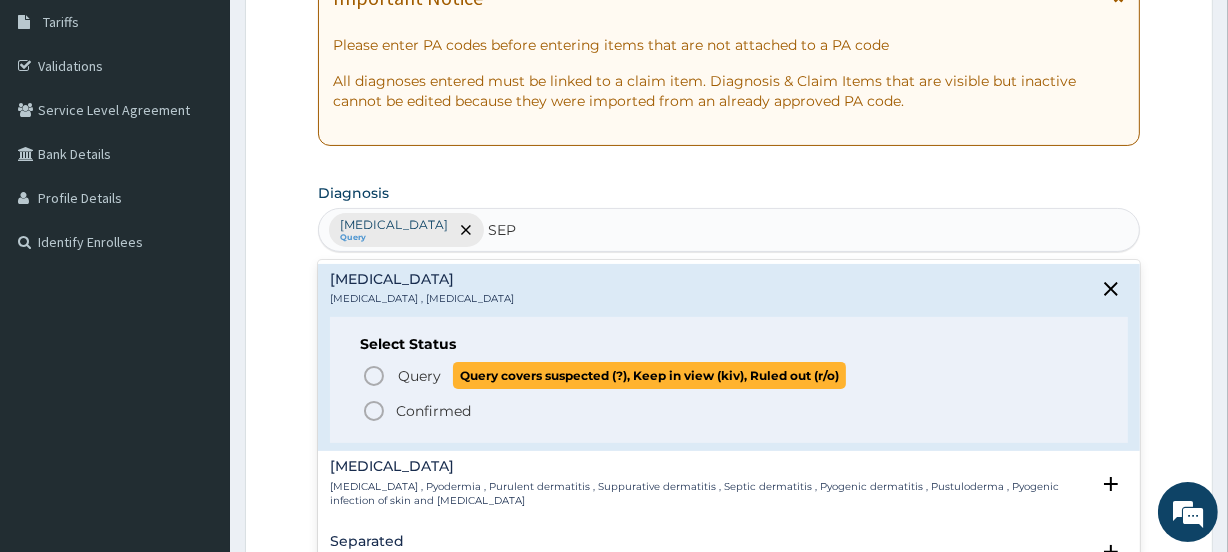 click on "Query" at bounding box center (419, 376) 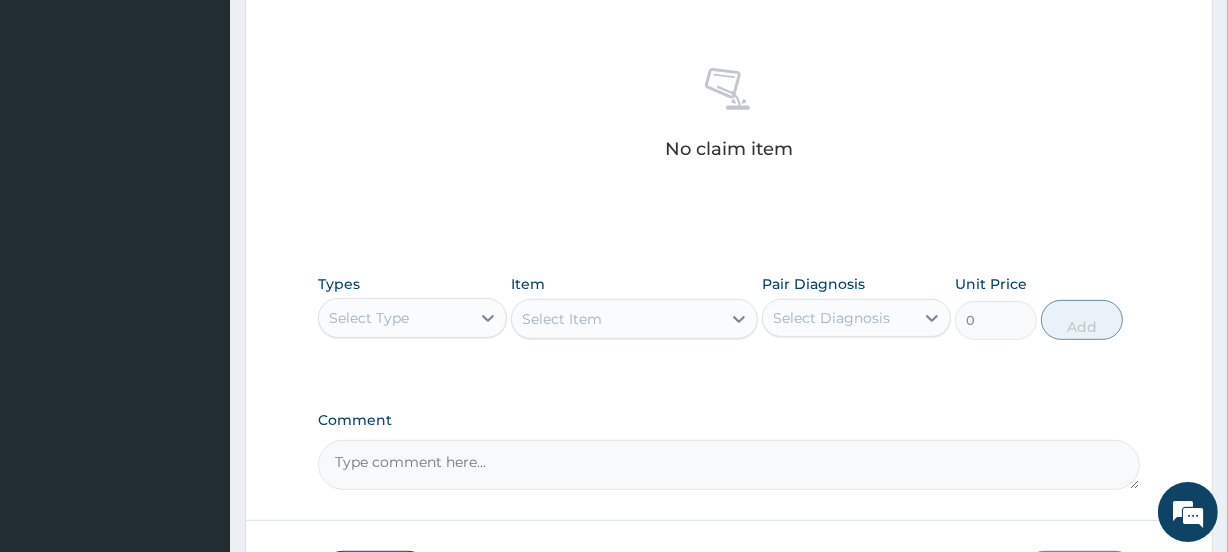 scroll, scrollTop: 748, scrollLeft: 0, axis: vertical 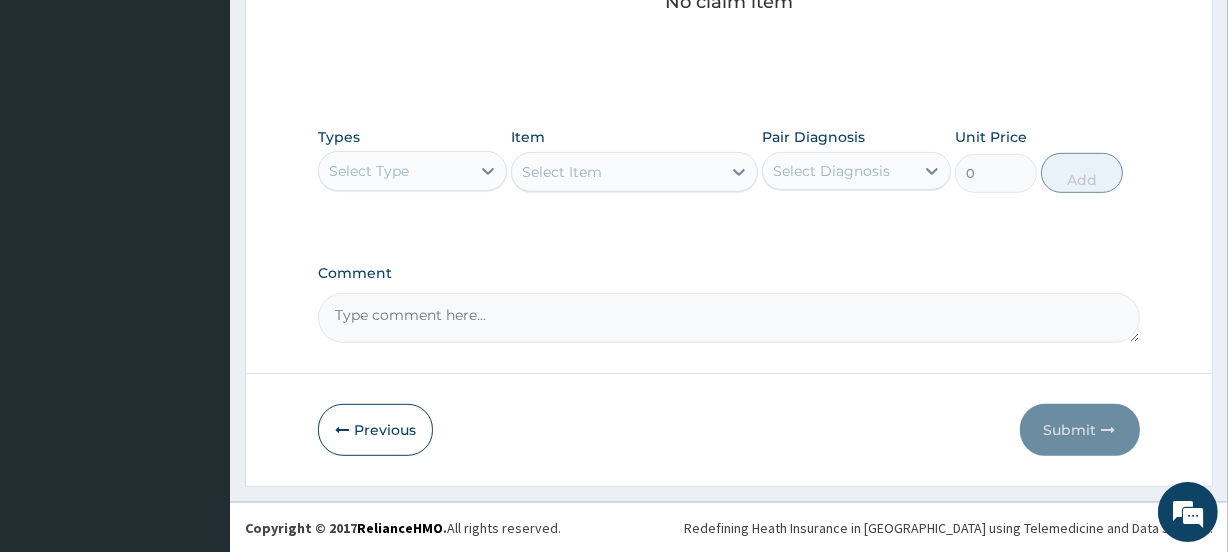 click on "Select Type" at bounding box center [369, 171] 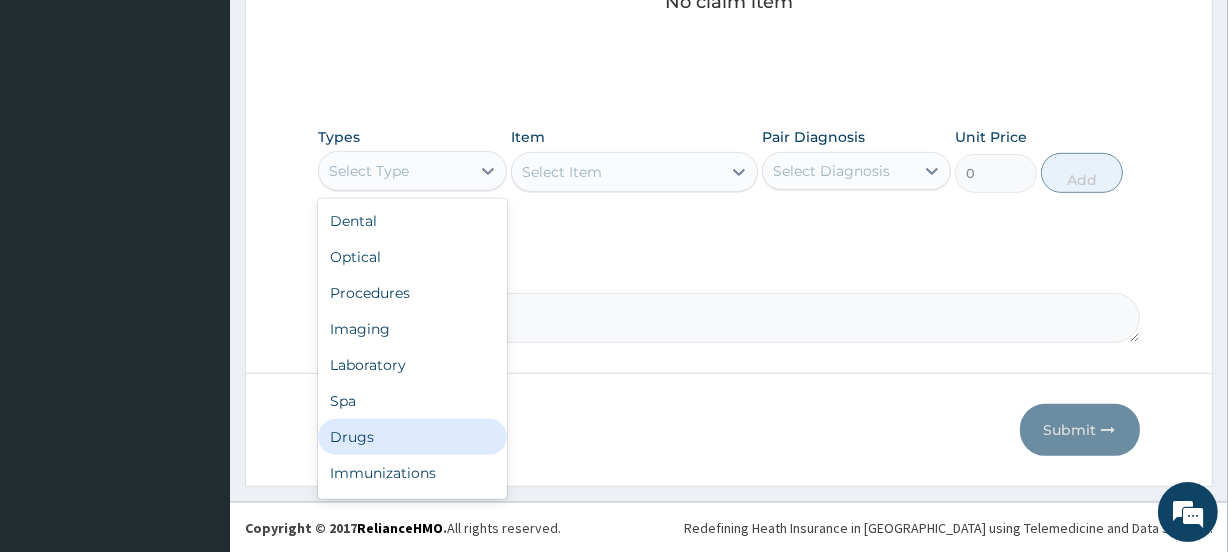 click on "Drugs" at bounding box center [412, 437] 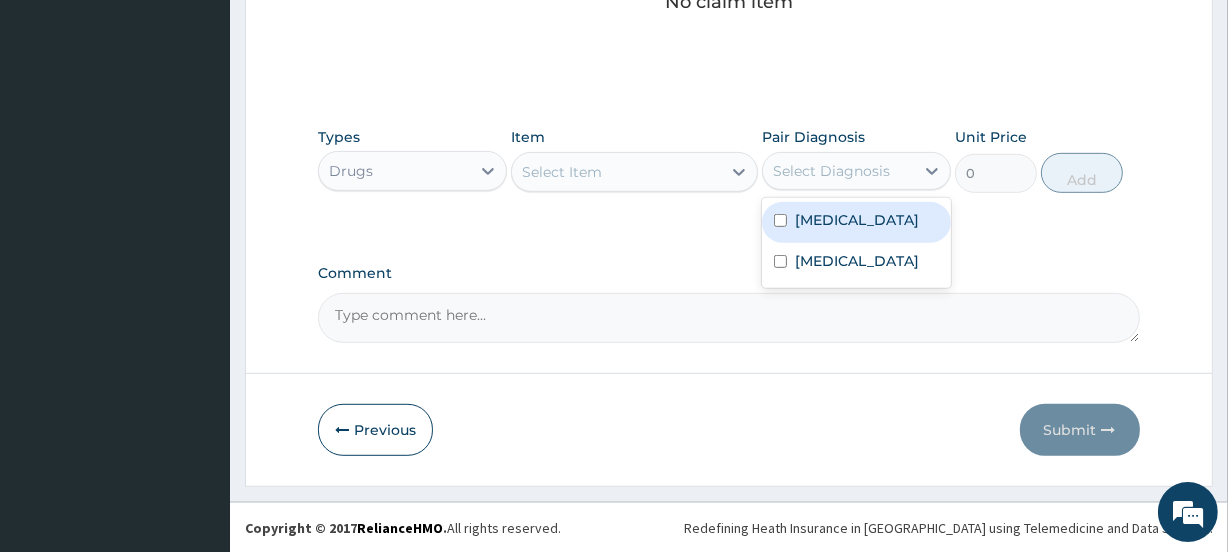 click on "Select Diagnosis" at bounding box center (831, 171) 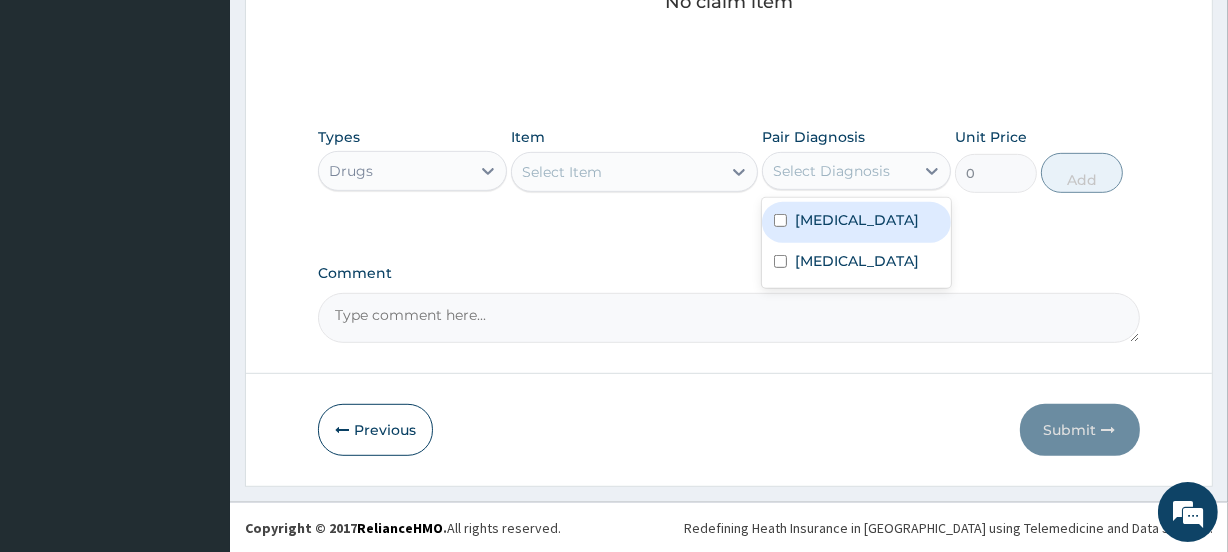 click on "Drugs" at bounding box center (394, 171) 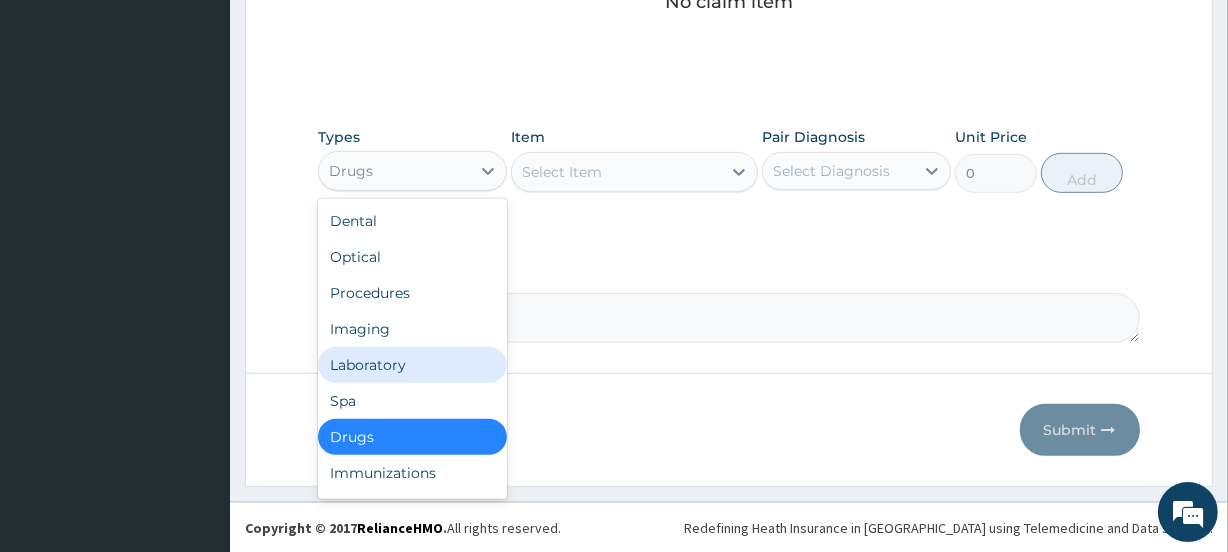 click on "Laboratory" at bounding box center (412, 365) 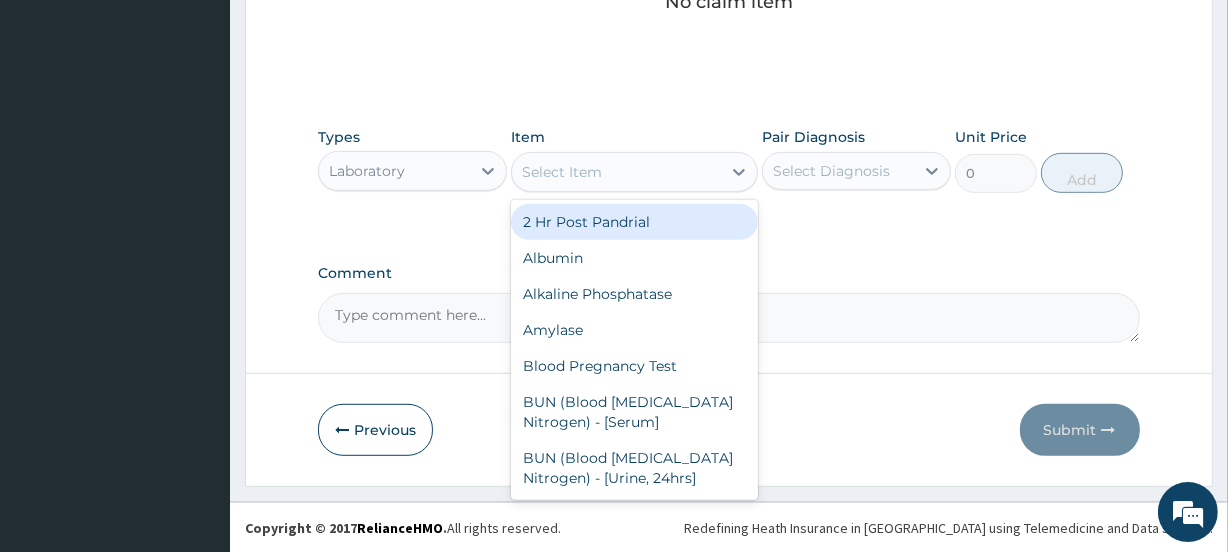 click on "Select Item" at bounding box center (616, 172) 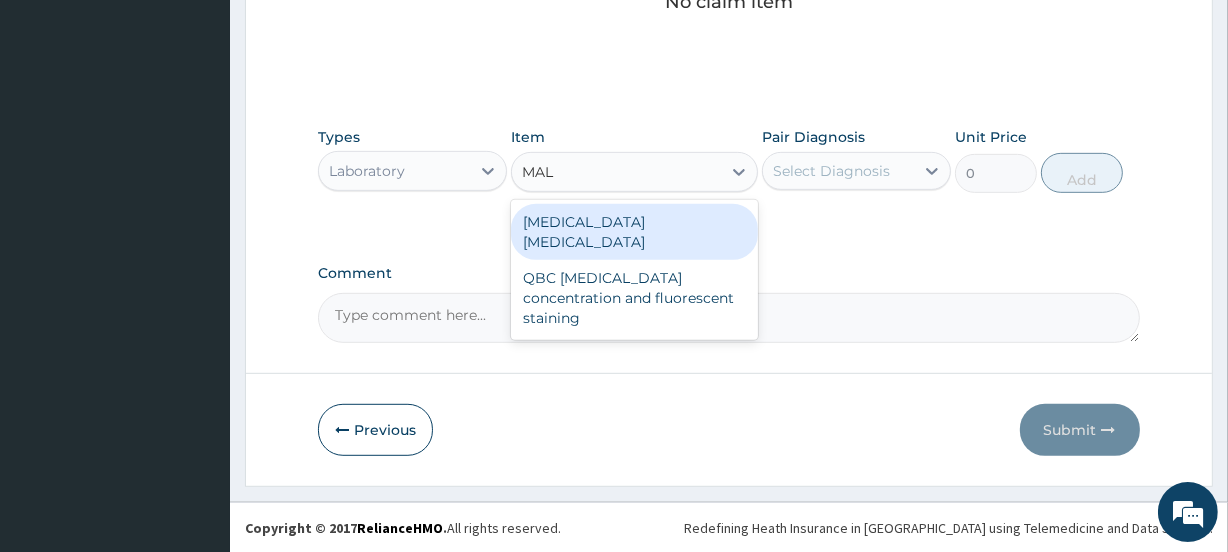 type on "MALA" 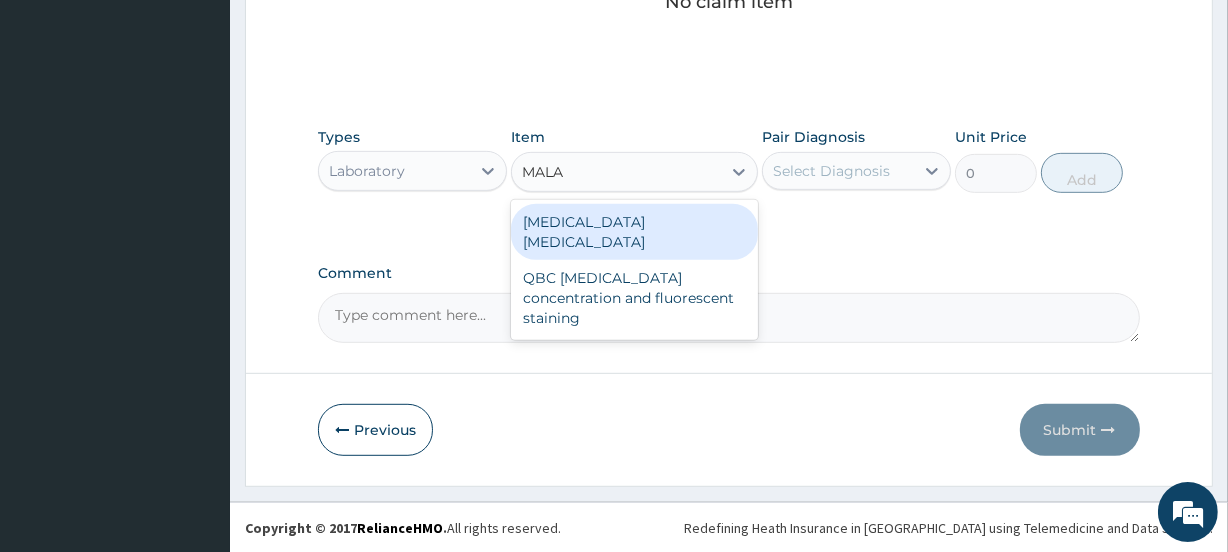 click on "Malaria parasite" at bounding box center [634, 232] 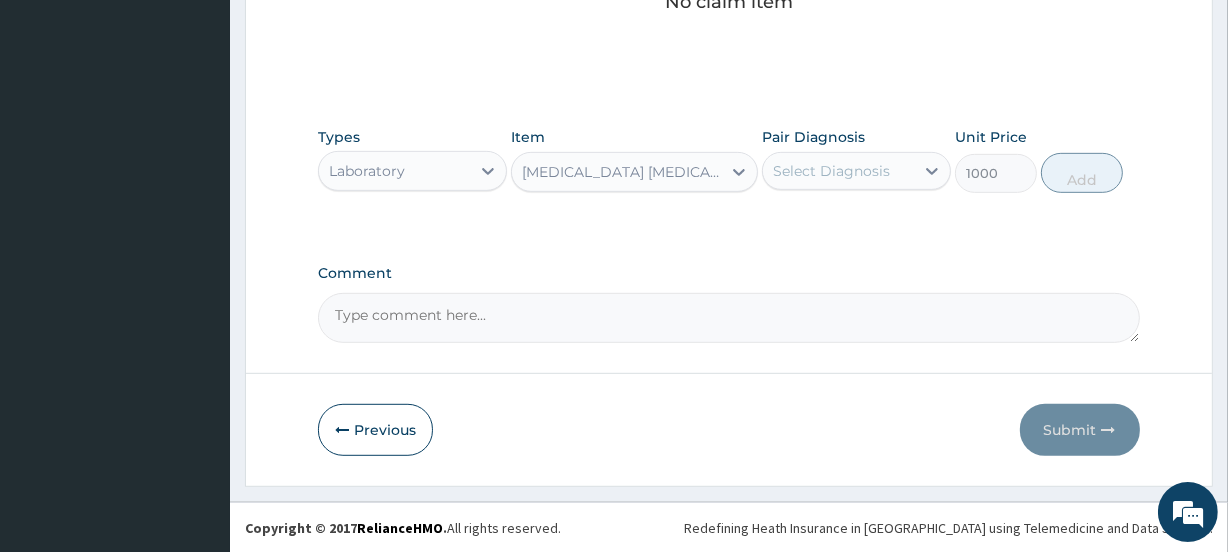 click on "Select Diagnosis" at bounding box center (831, 171) 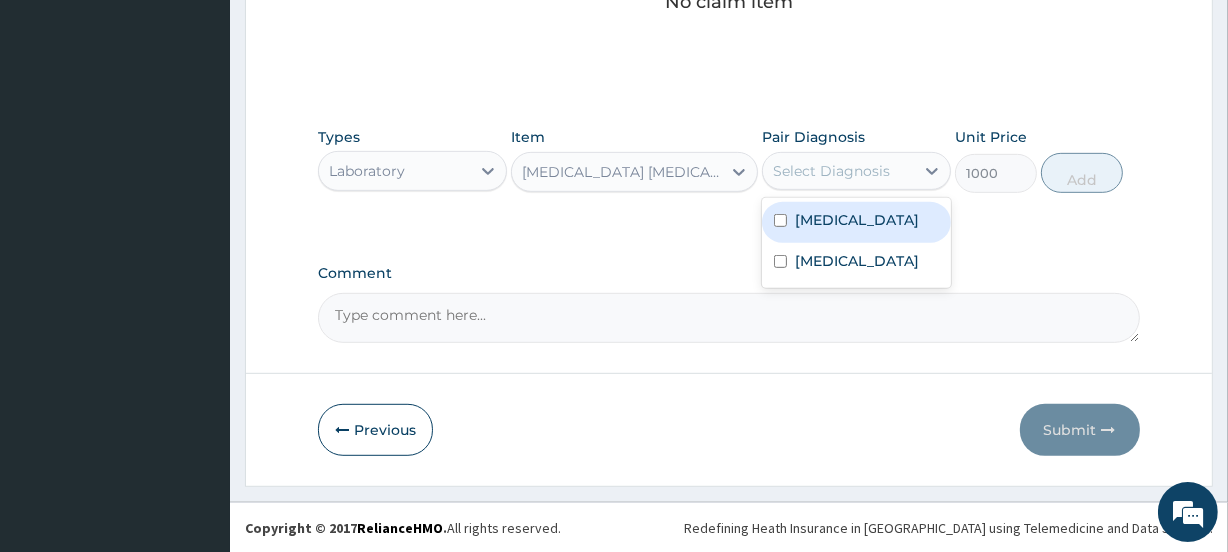 click on "Malaria" at bounding box center [857, 220] 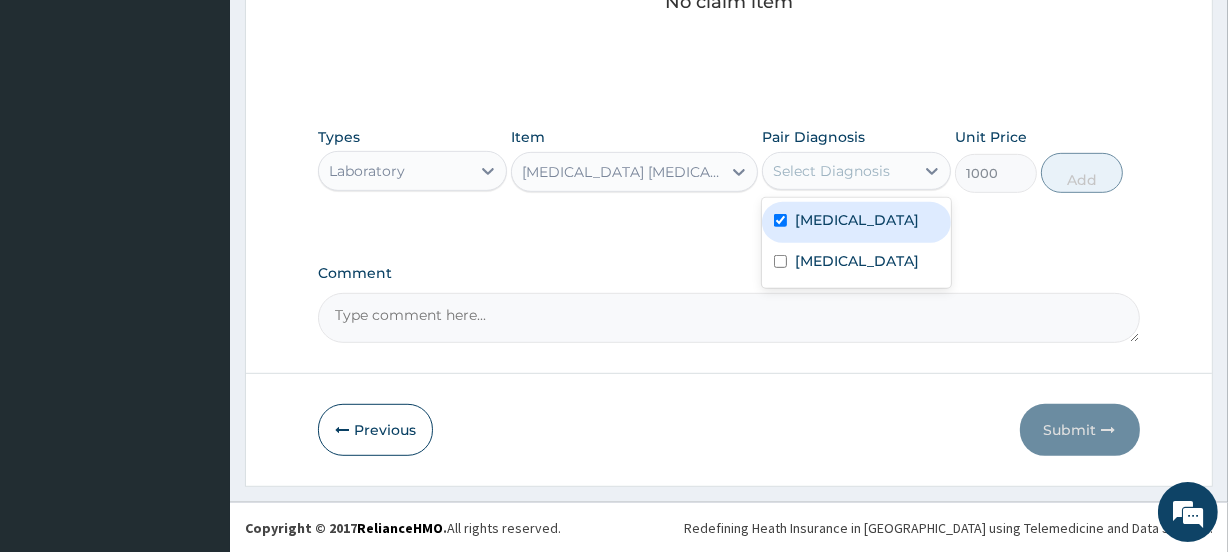 checkbox on "true" 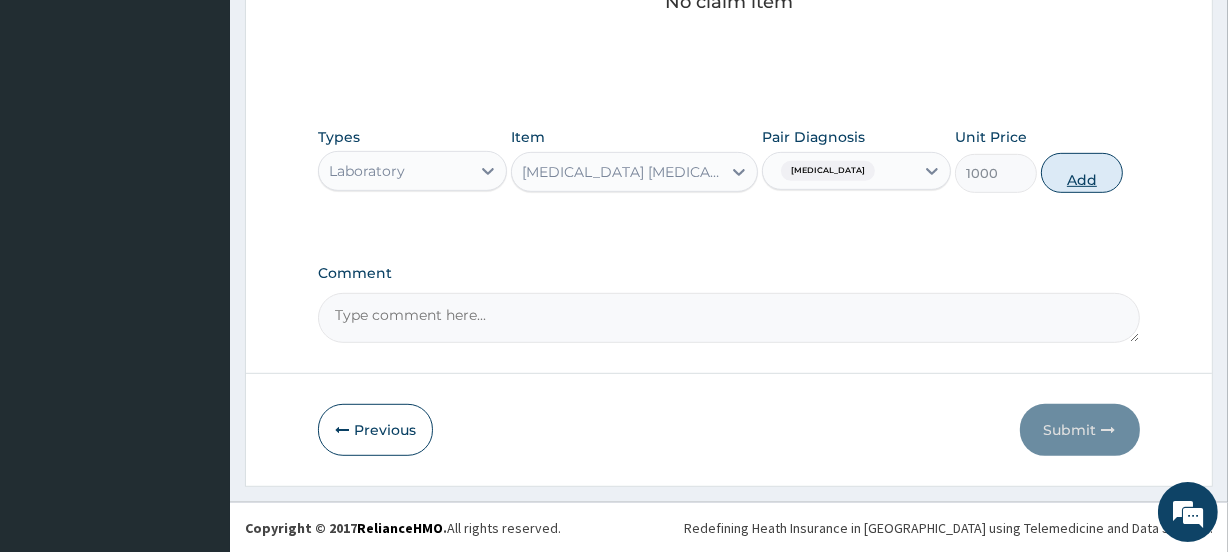 click on "Add" at bounding box center [1082, 173] 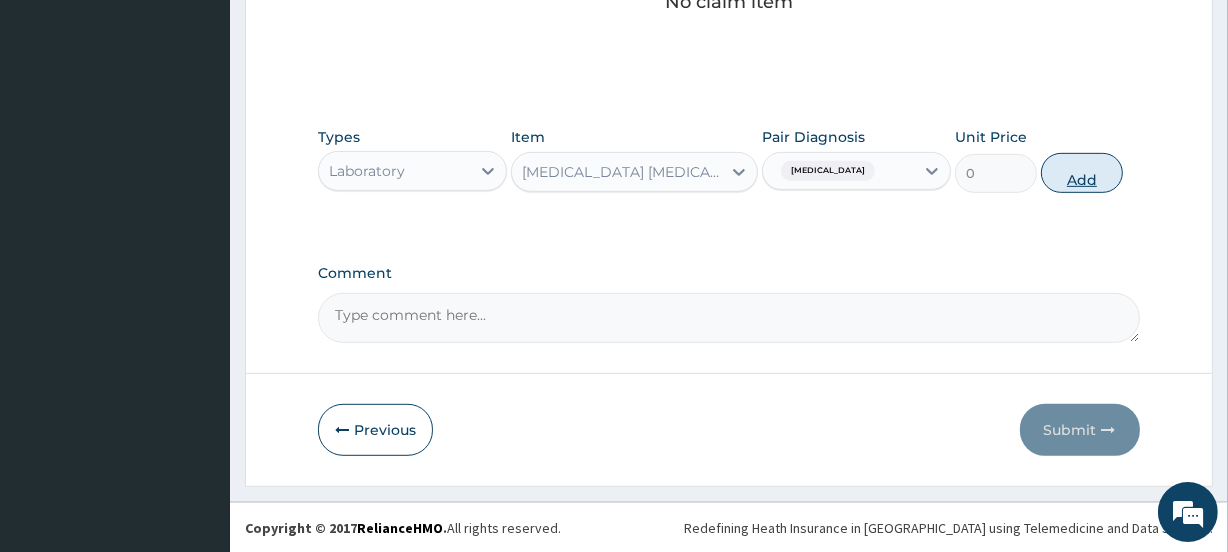 scroll, scrollTop: 807, scrollLeft: 0, axis: vertical 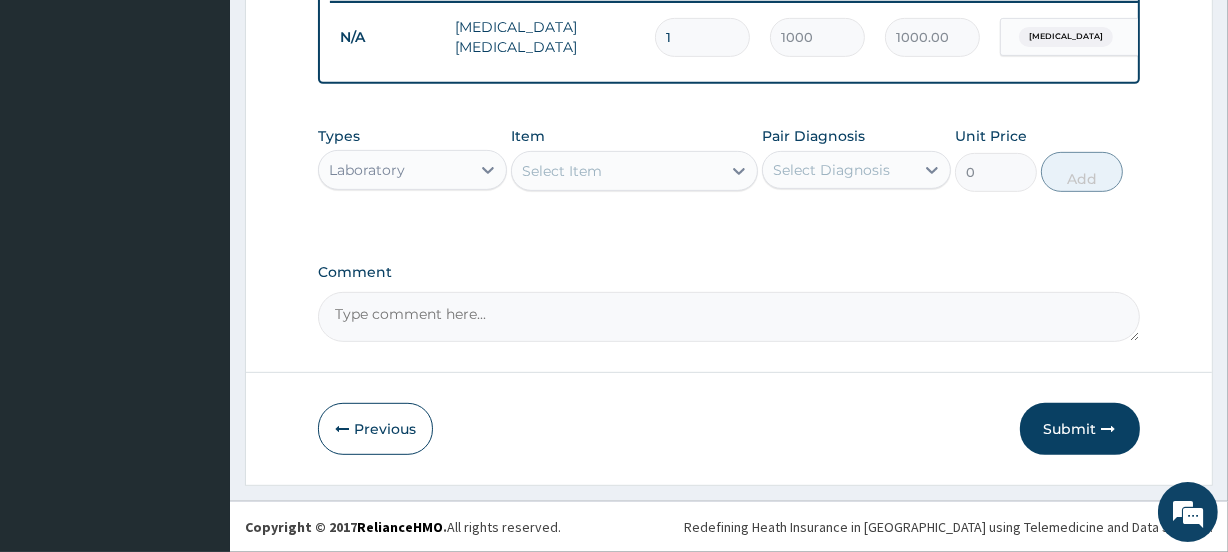 click on "Select Item" at bounding box center (616, 171) 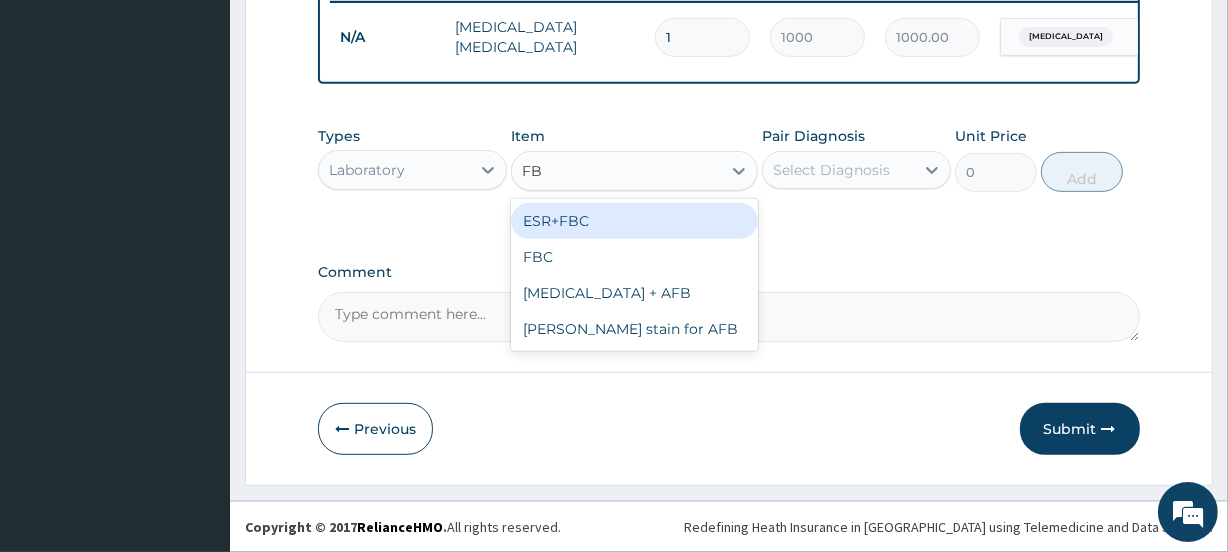 type on "FBC" 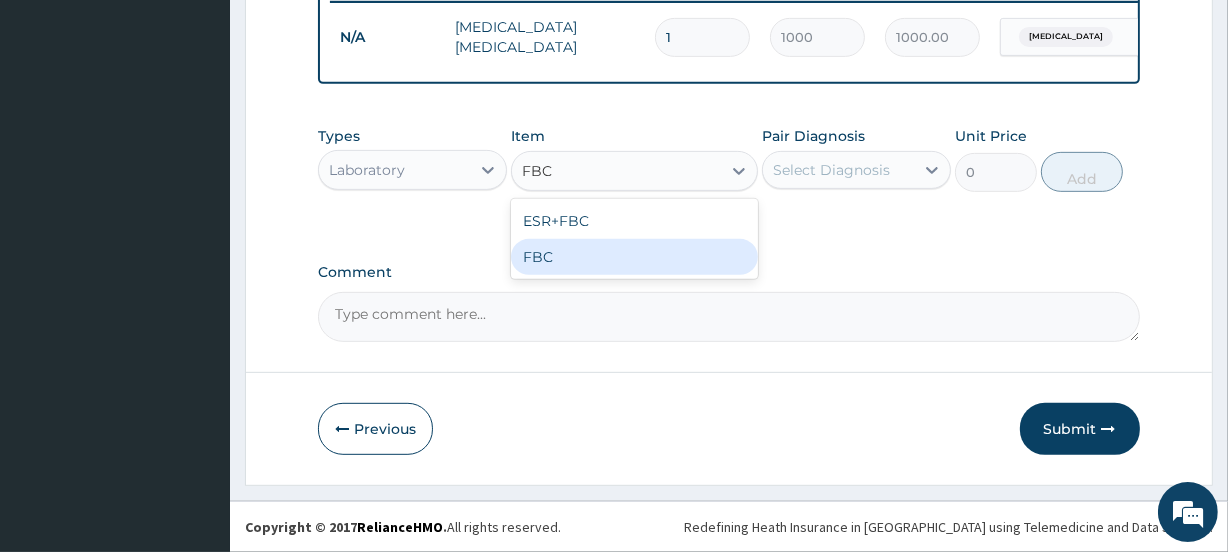 click on "FBC" at bounding box center [634, 257] 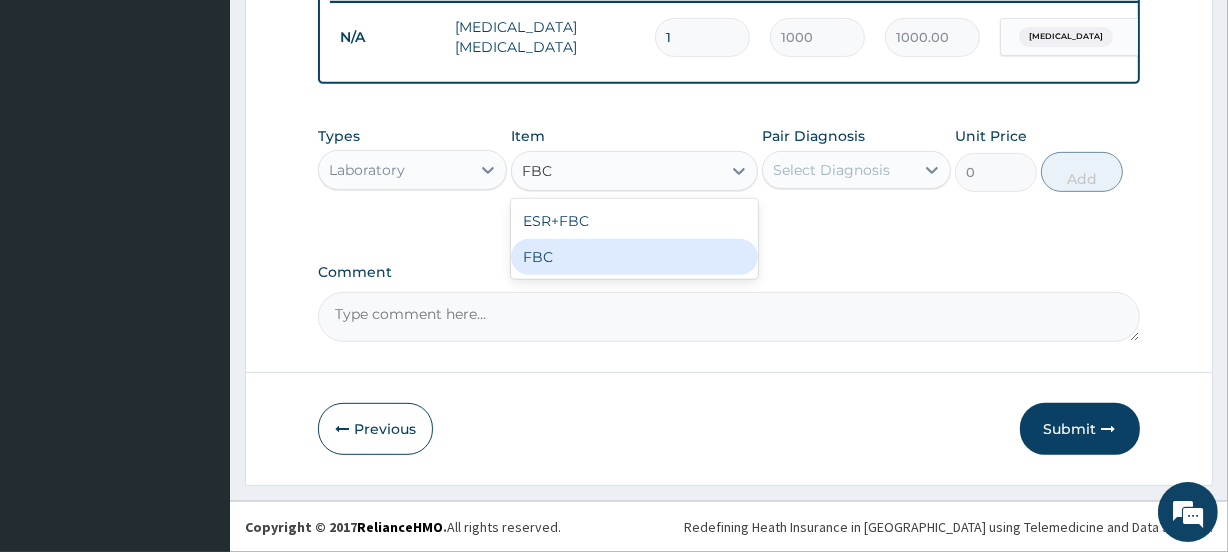 type 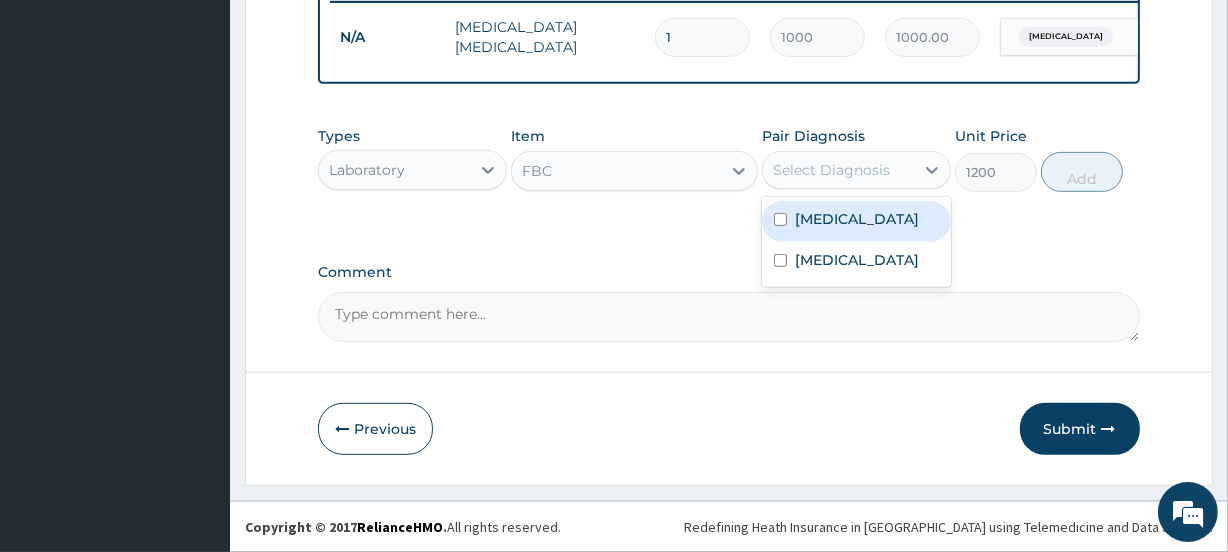 click on "Select Diagnosis" at bounding box center [831, 170] 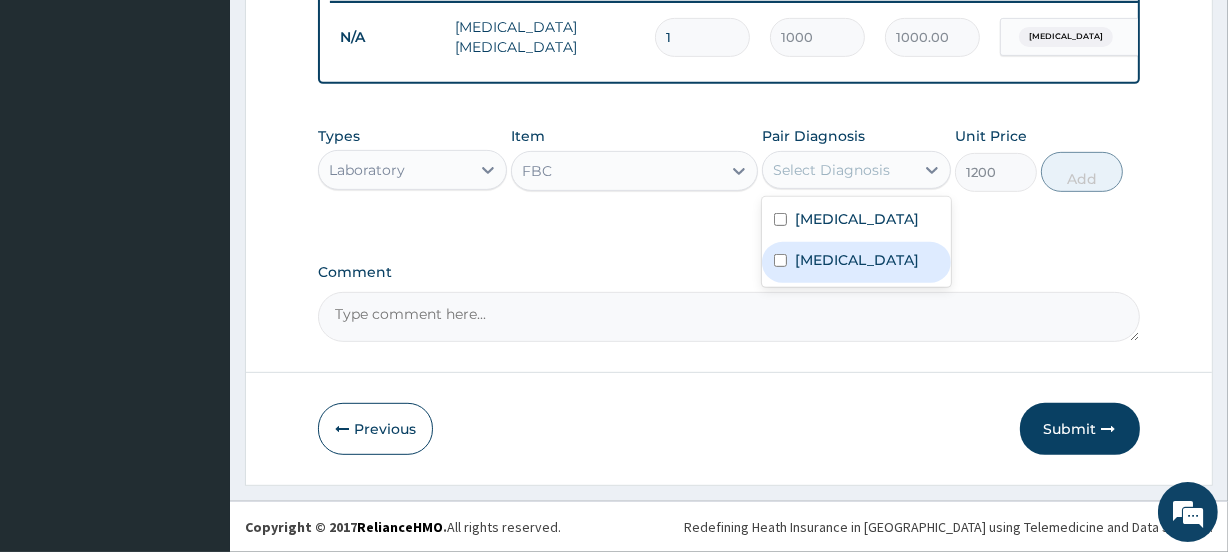 click on "Sepsis" at bounding box center [856, 262] 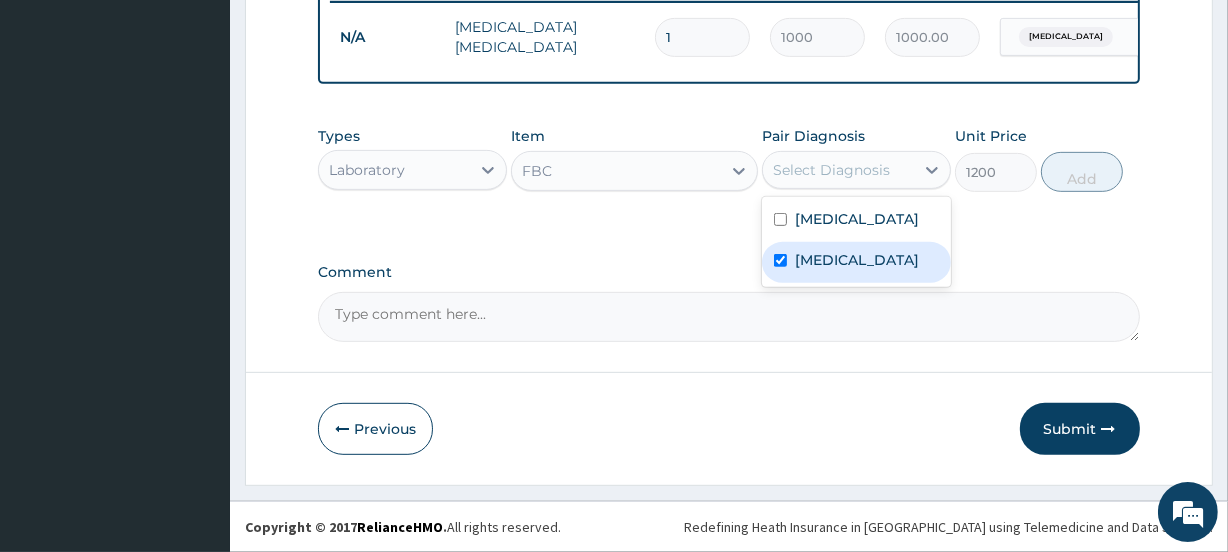 checkbox on "true" 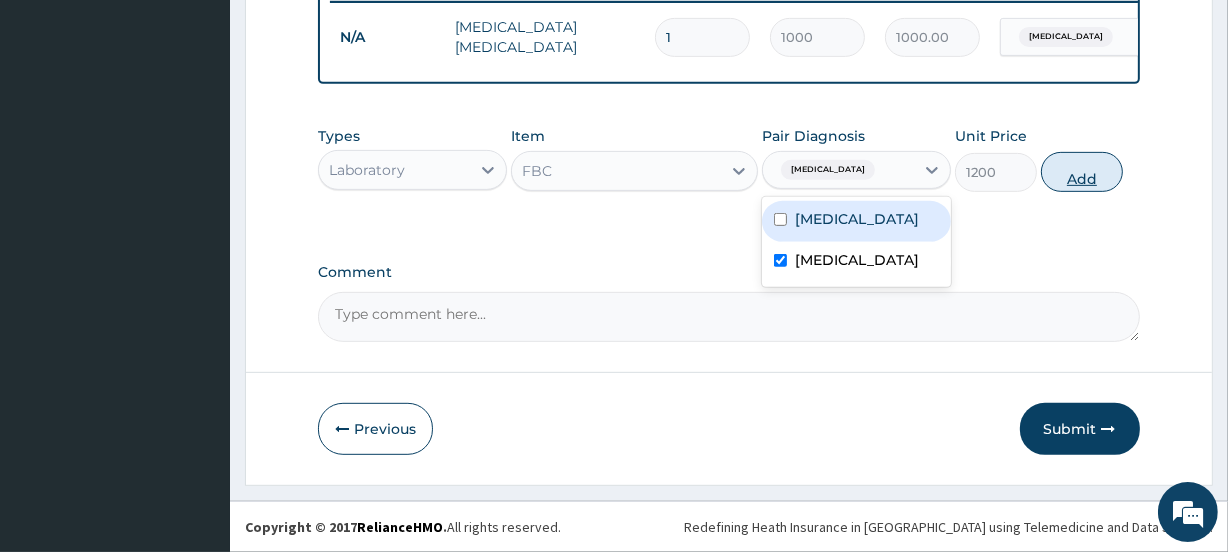 click on "Add" at bounding box center [1082, 172] 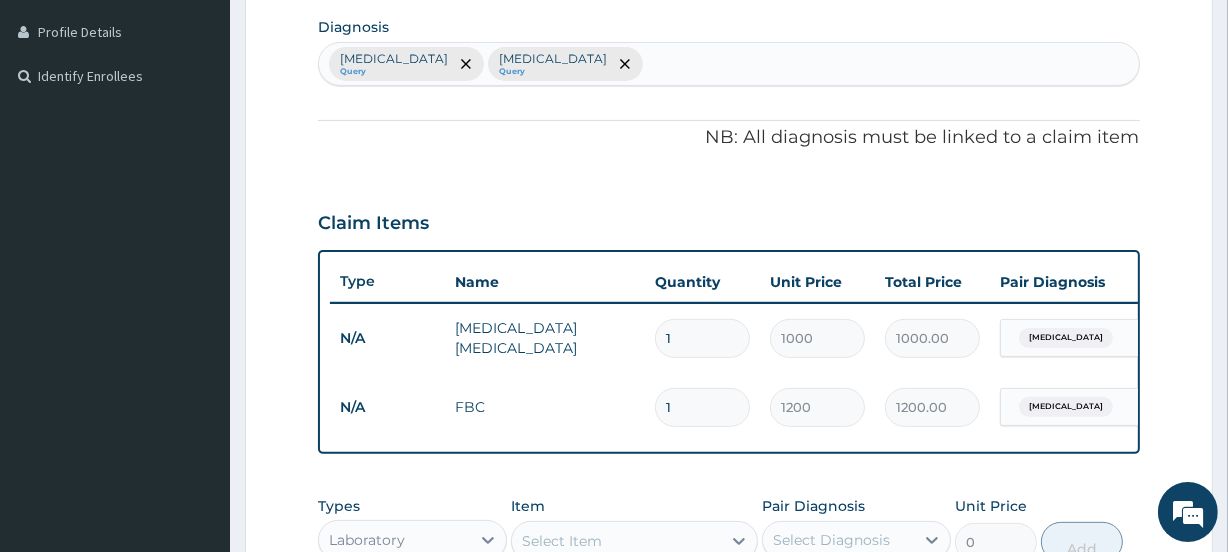 scroll, scrollTop: 464, scrollLeft: 0, axis: vertical 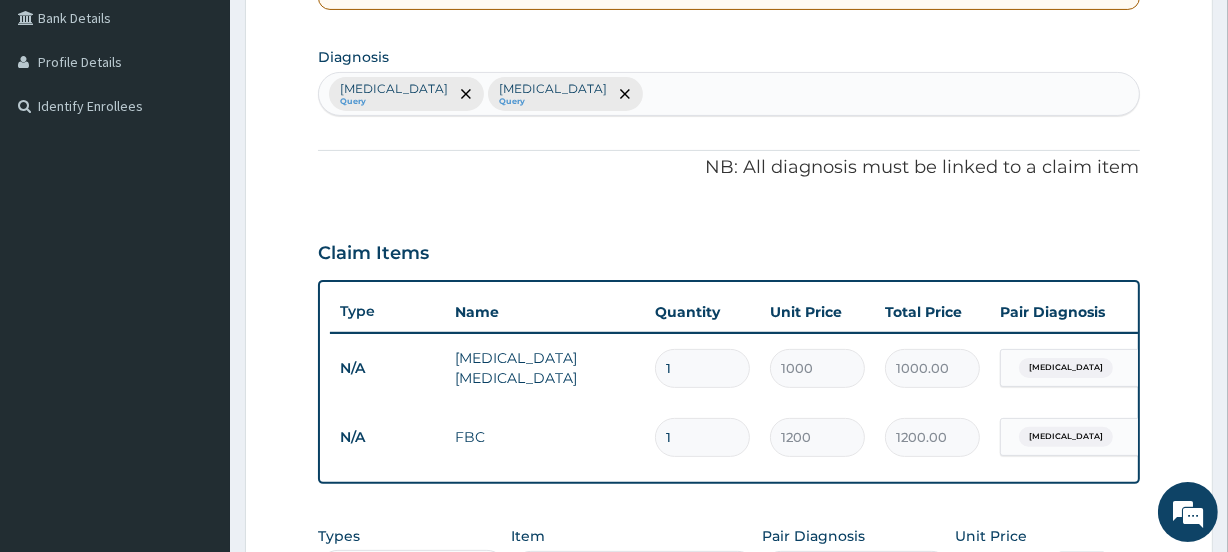 click on "Malaria Query Sepsis Query" at bounding box center (728, 94) 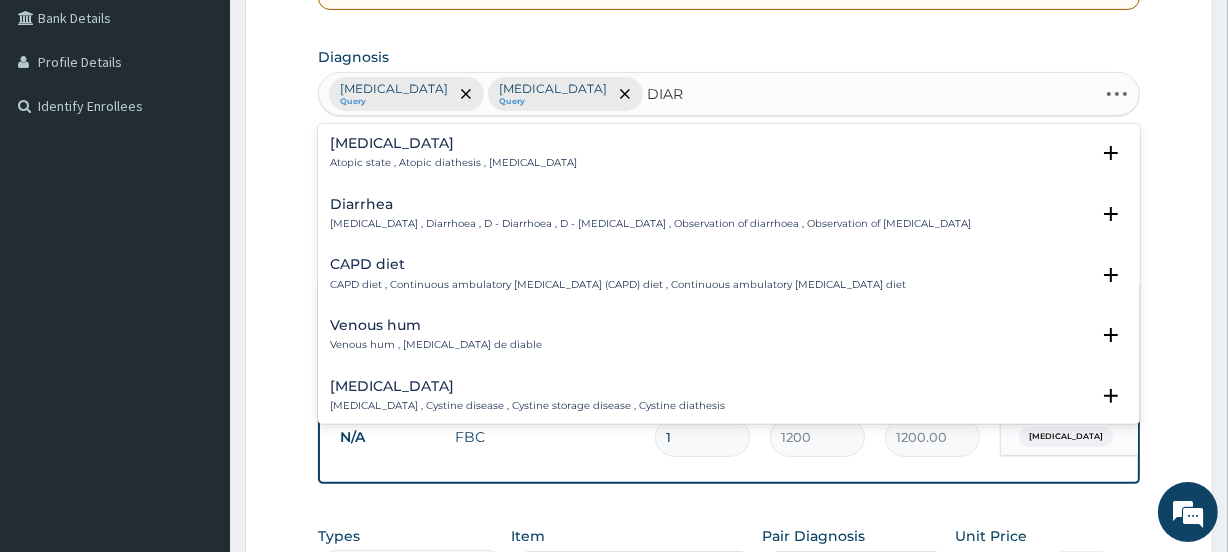 type on "DIARR" 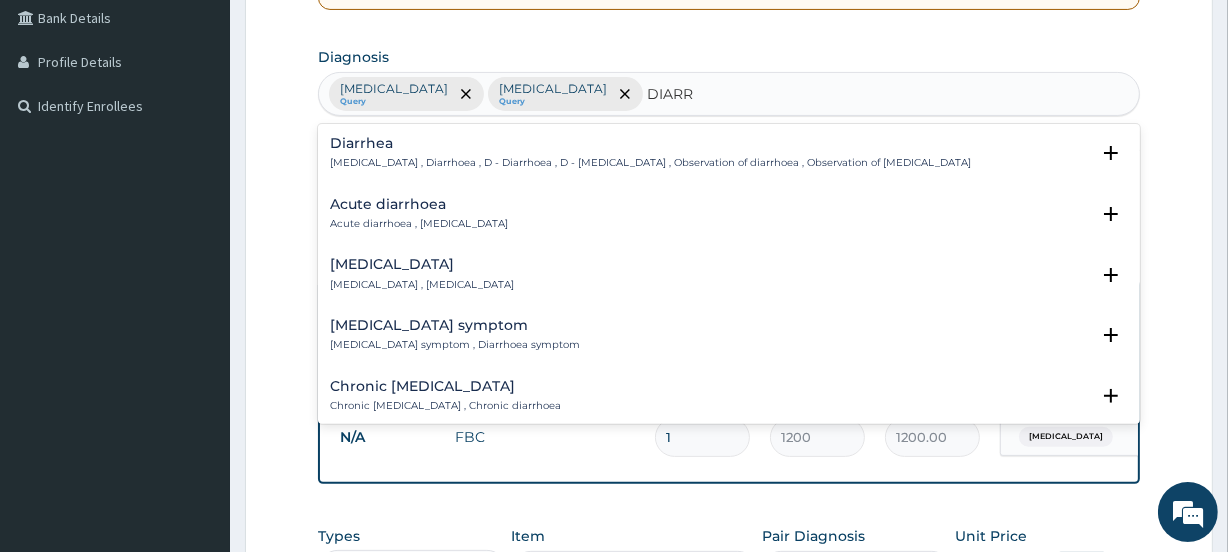 click on "Diarrhea , Diarrhoea , D - Diarrhoea , D - Diarrhea , Observation of diarrhoea , Observation of diarrhea" at bounding box center (650, 163) 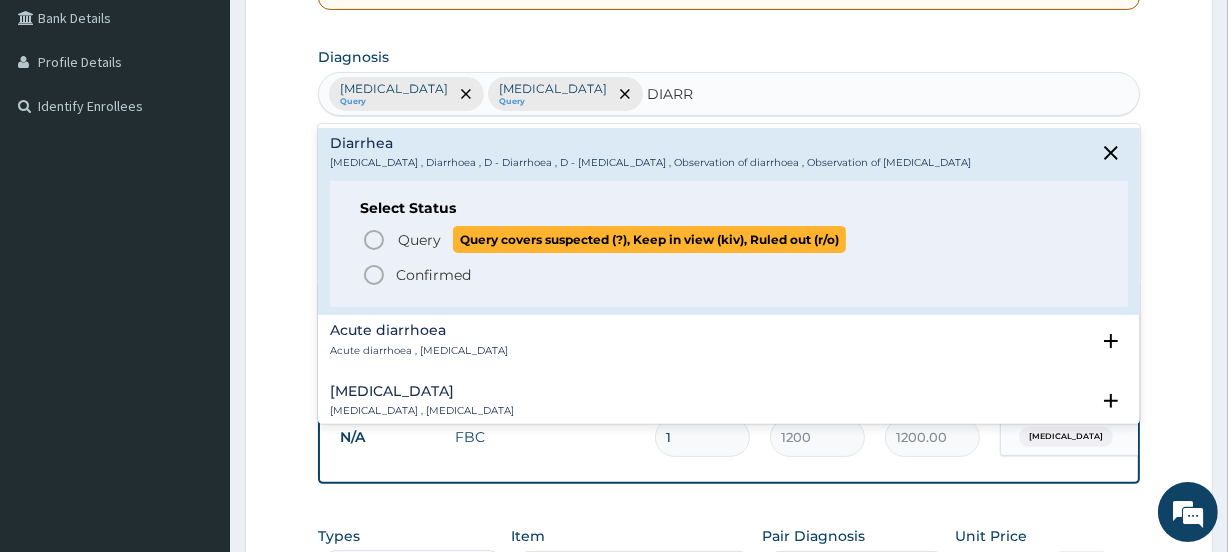 click 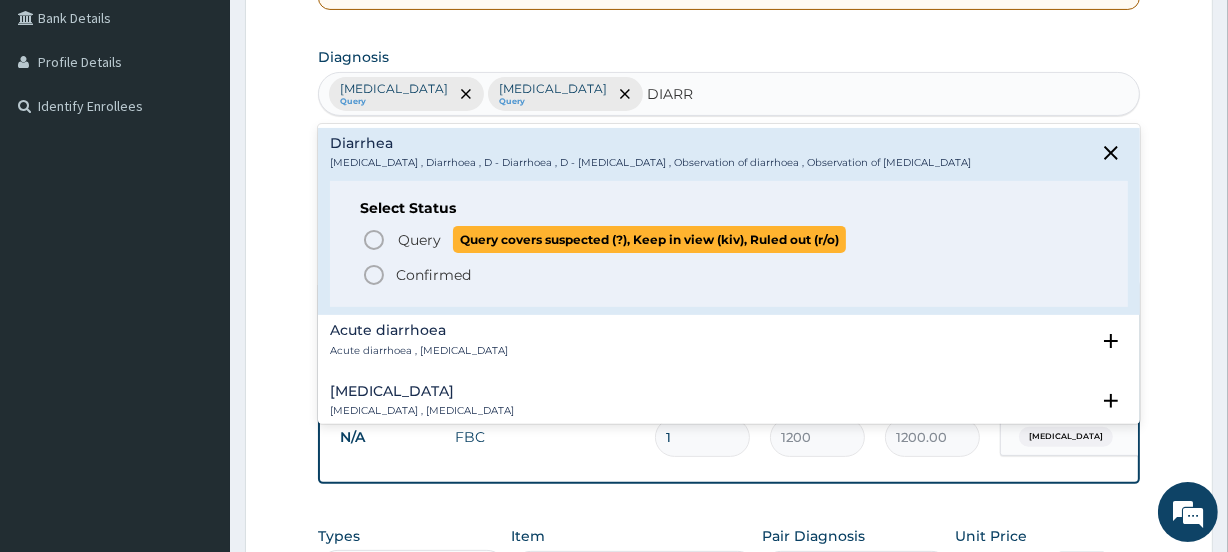 type 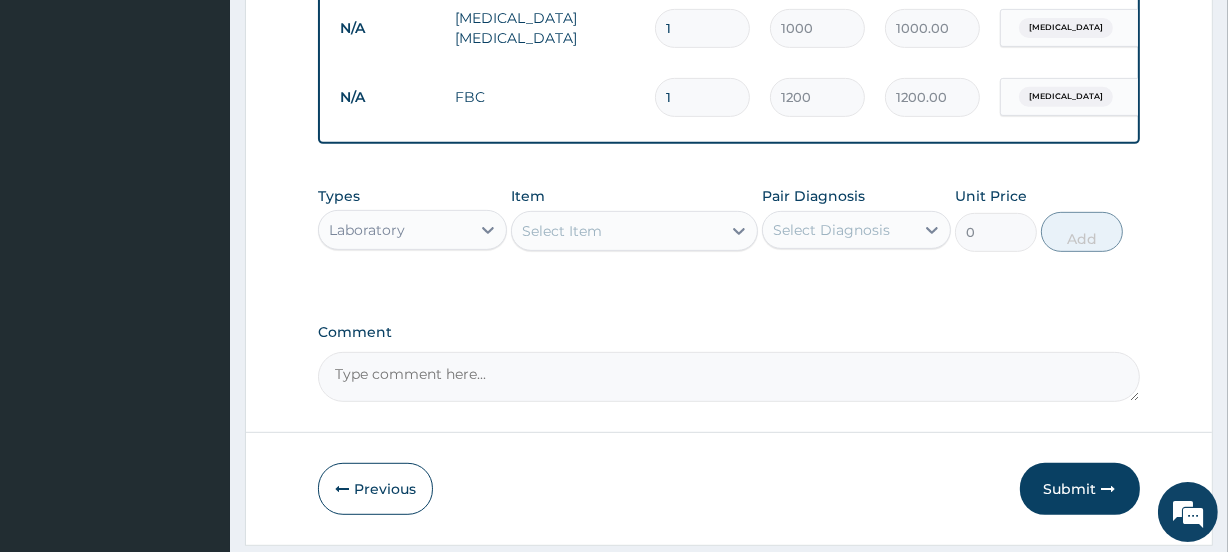 scroll, scrollTop: 870, scrollLeft: 0, axis: vertical 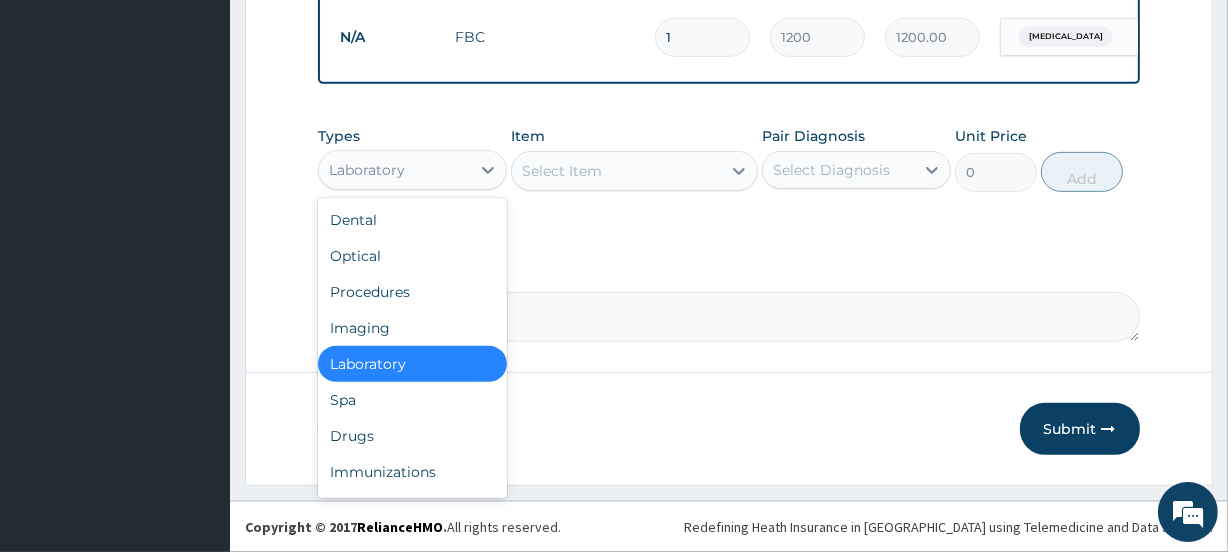 click on "Laboratory" at bounding box center (367, 170) 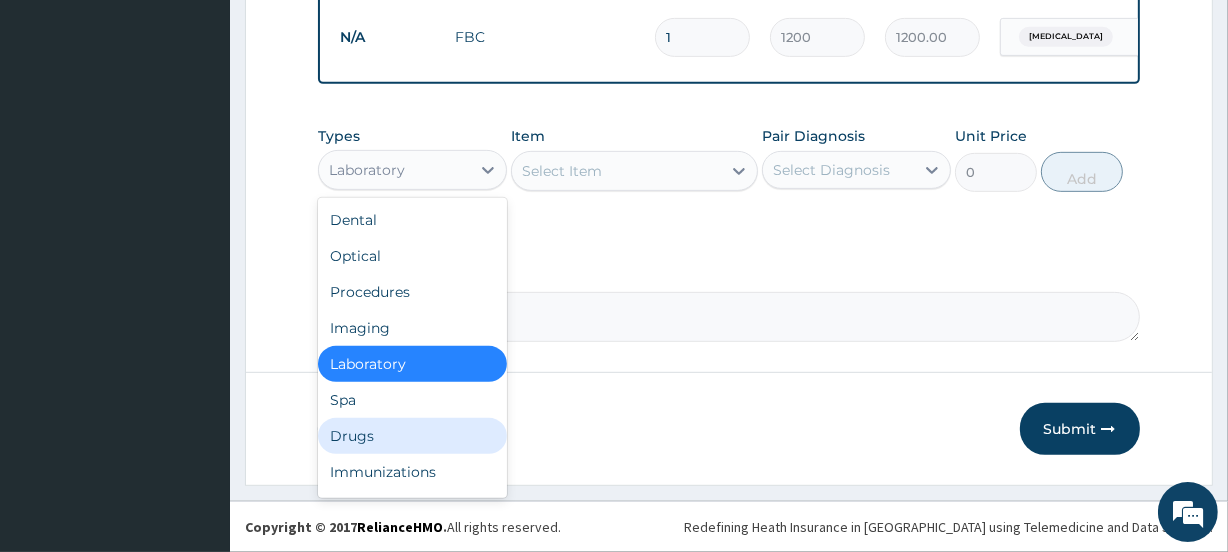 click on "Drugs" at bounding box center (412, 436) 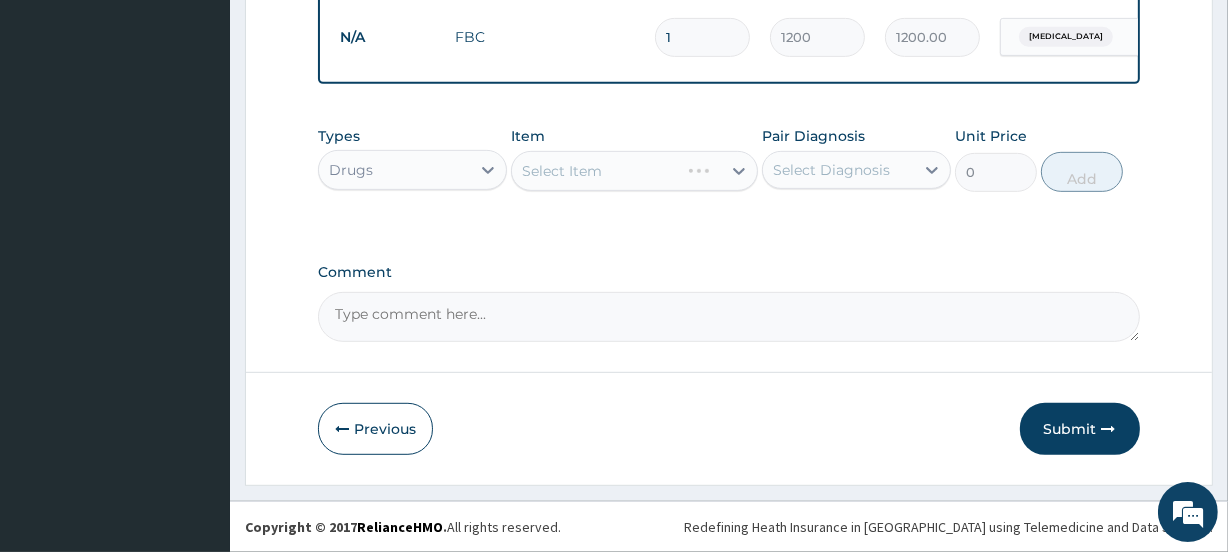click on "Select Item" at bounding box center [634, 171] 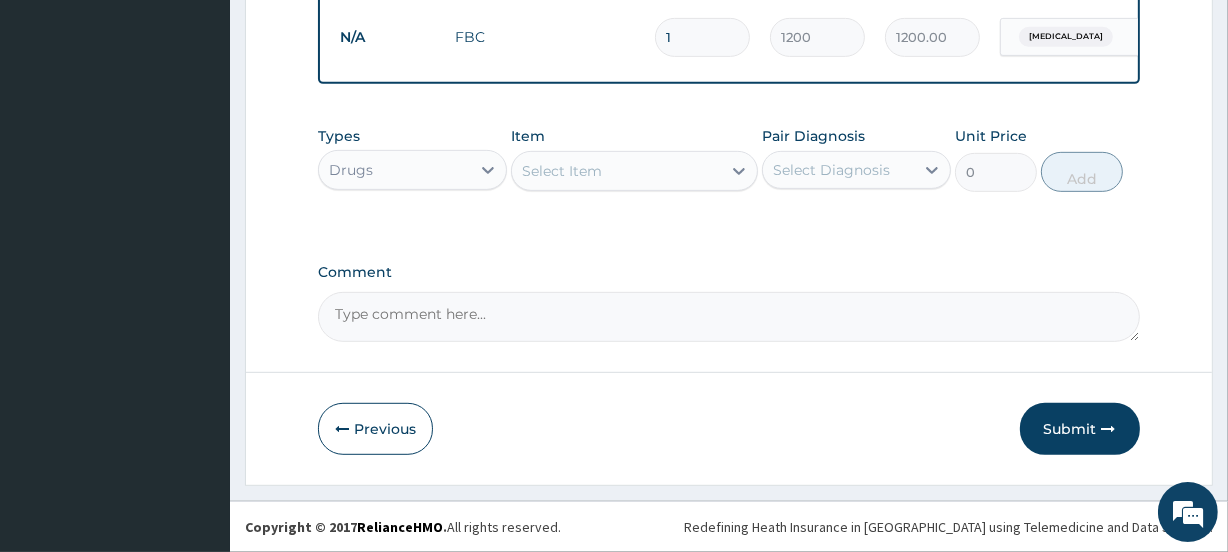 click on "Select Diagnosis" at bounding box center [831, 170] 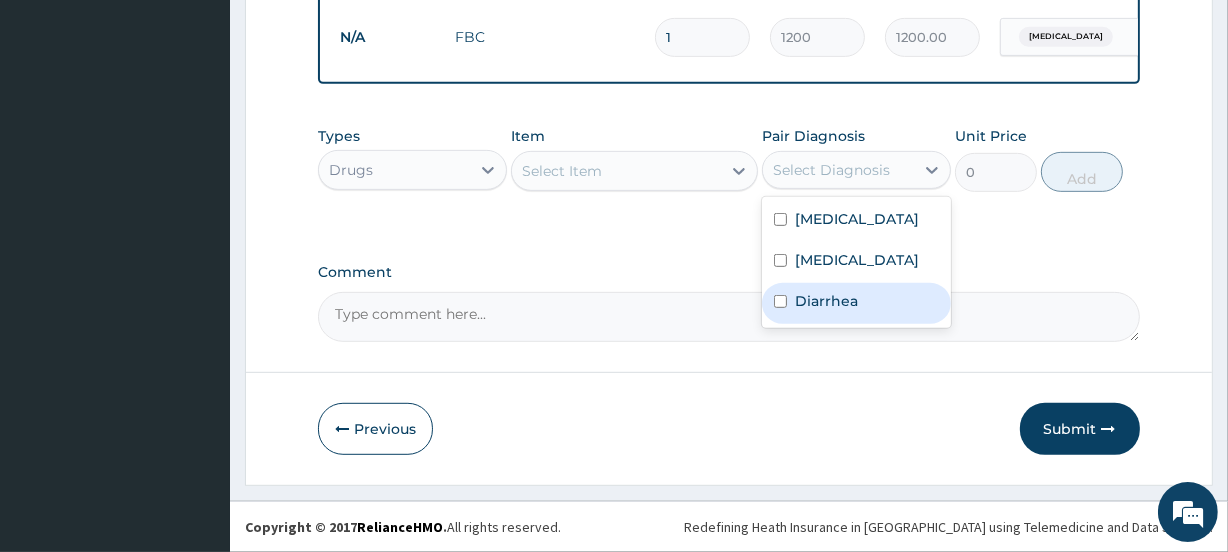 click on "Diarrhea" at bounding box center [826, 301] 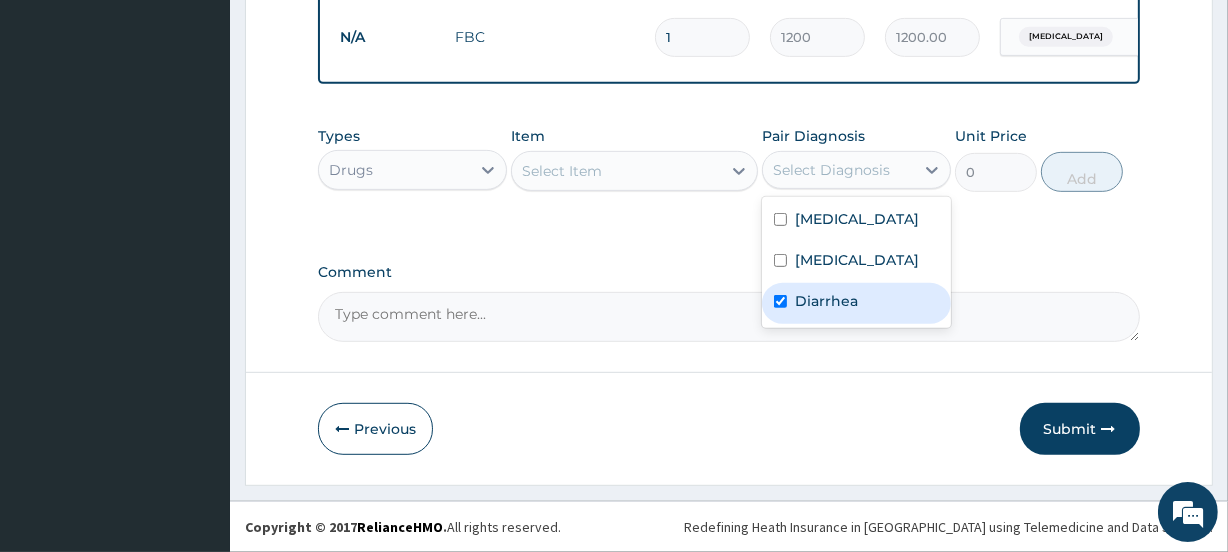 checkbox on "true" 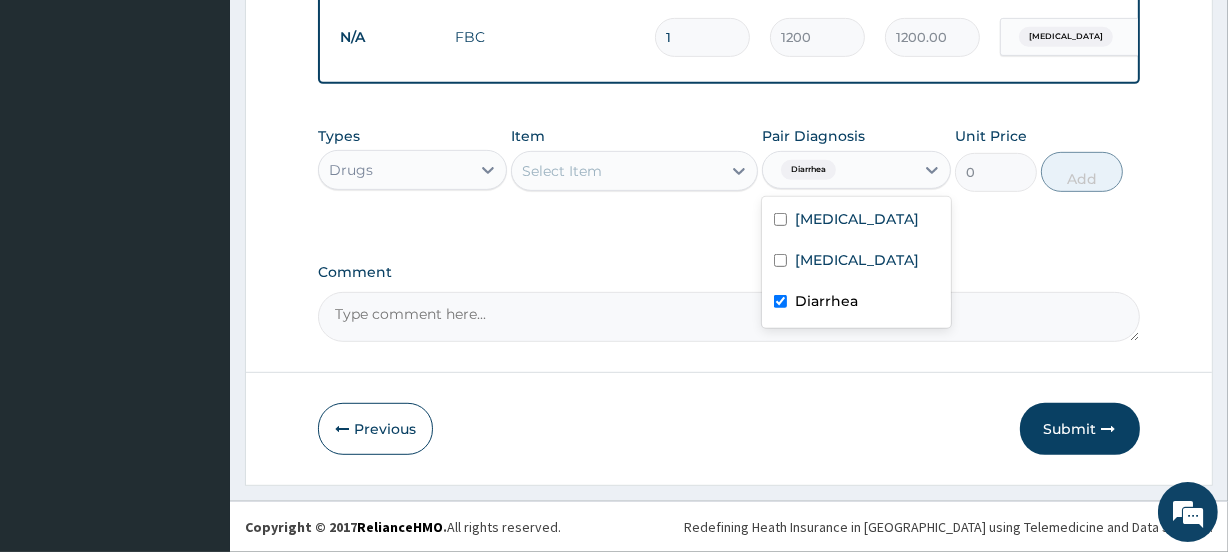 click on "Select Item" at bounding box center (562, 171) 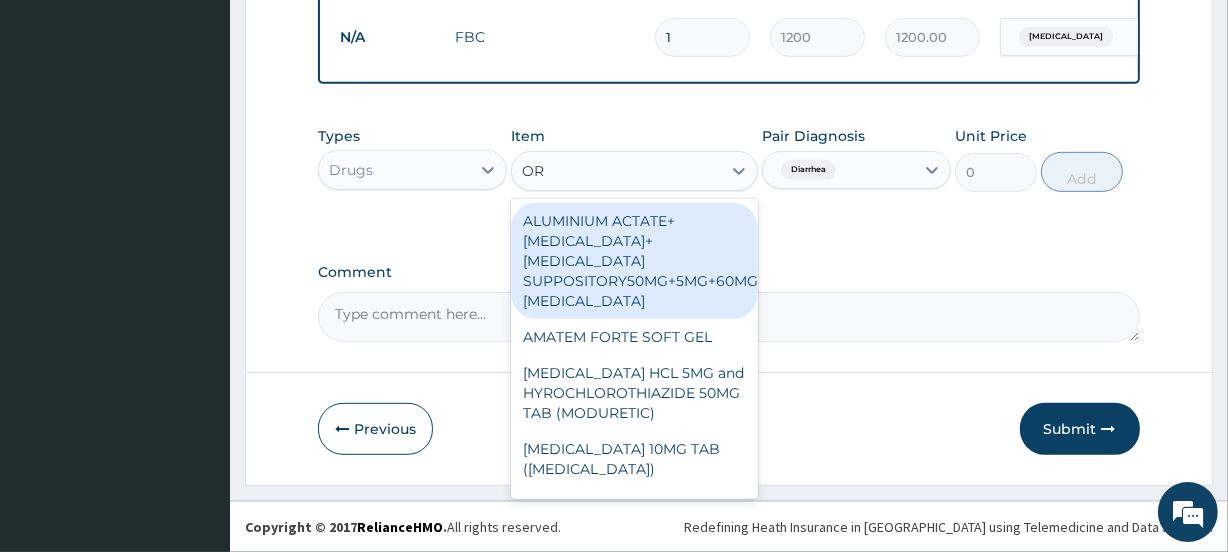 type on "ORS" 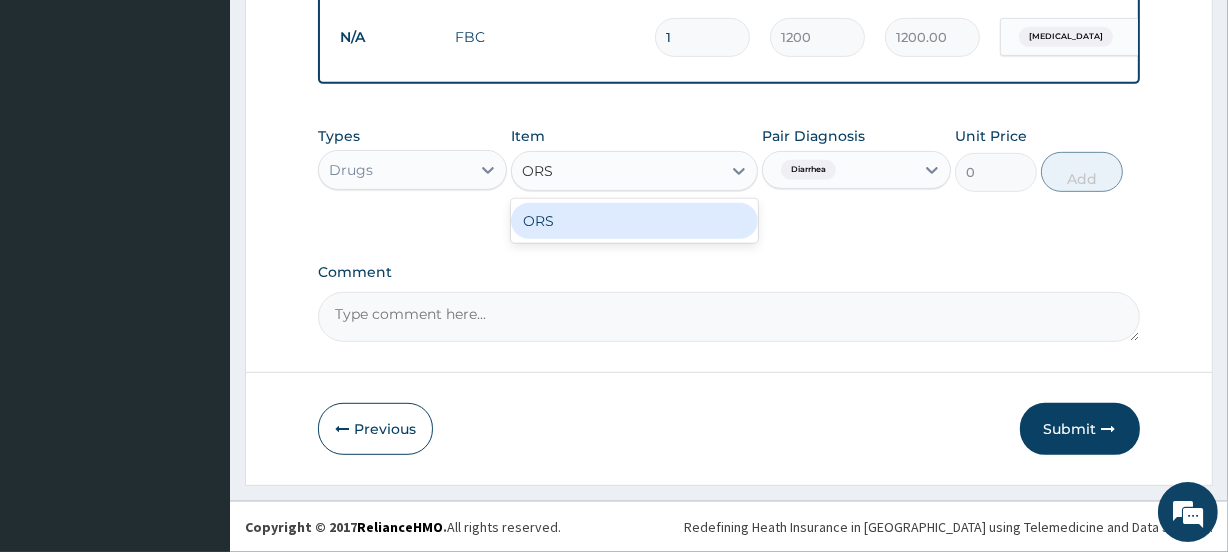 click on "ORS" at bounding box center (634, 221) 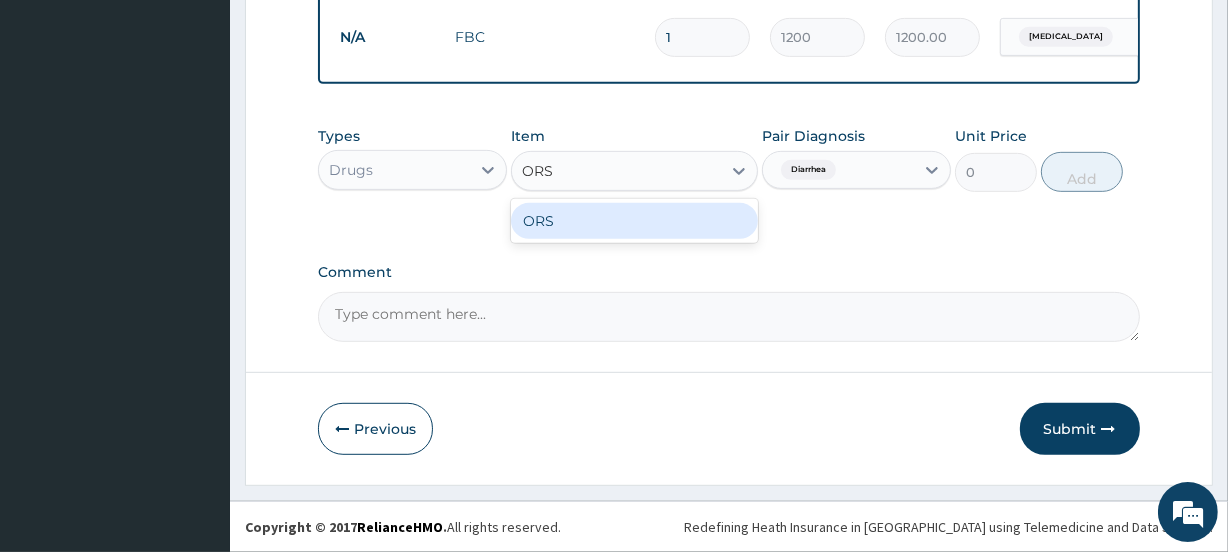 type 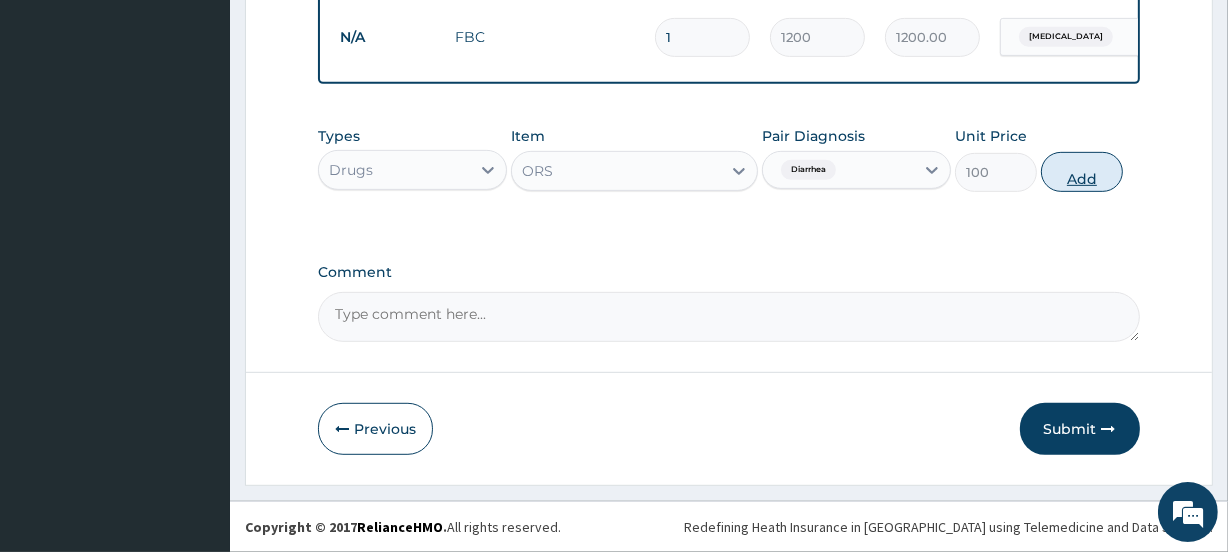 click on "Add" at bounding box center (1082, 172) 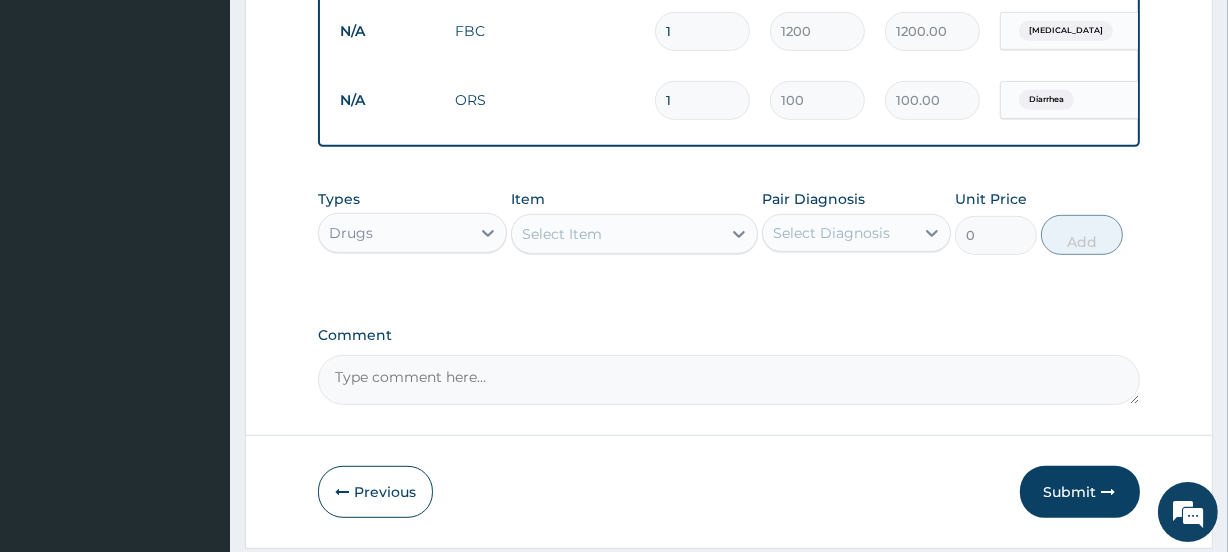 click on "Select Item" at bounding box center [562, 234] 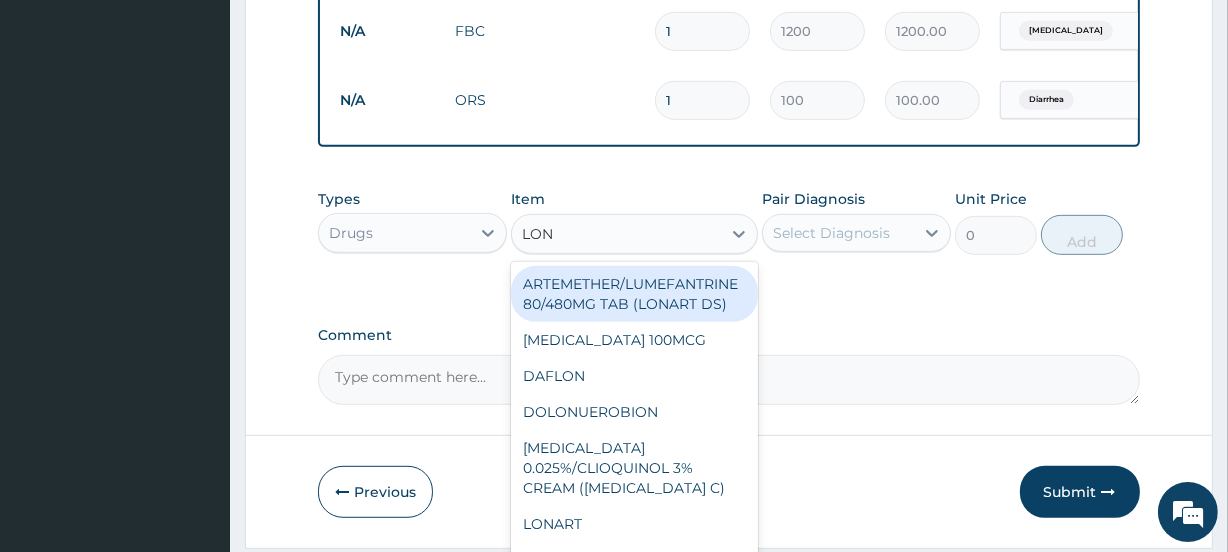 type on "LONA" 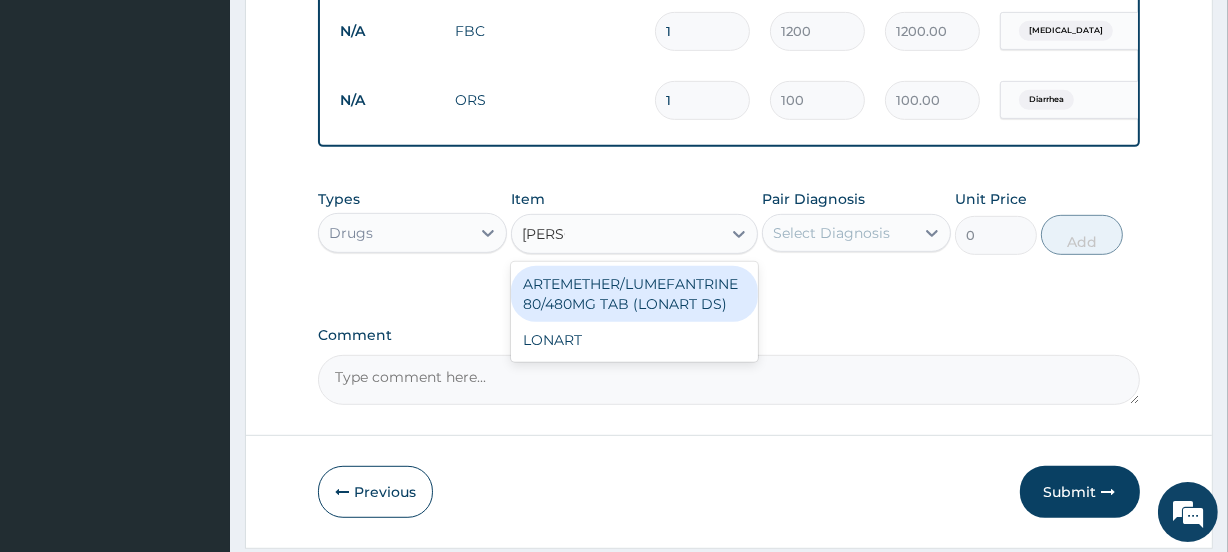 click on "ARTEMETHER/LUMEFANTRINE 80/480MG TAB  (LONART DS)" at bounding box center [634, 294] 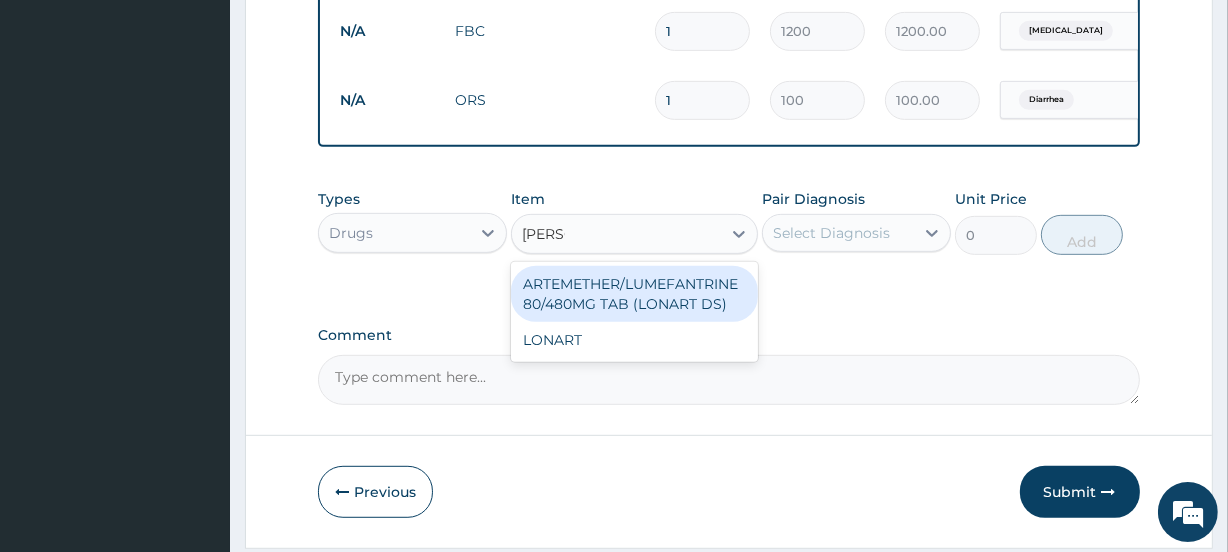 type 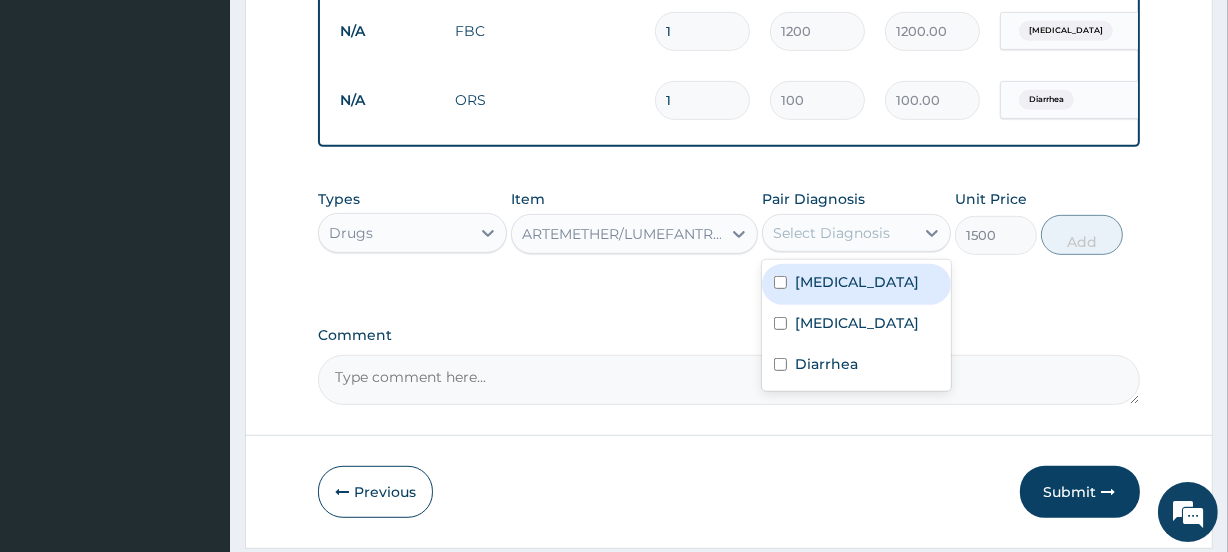 click on "Select Diagnosis" at bounding box center [831, 233] 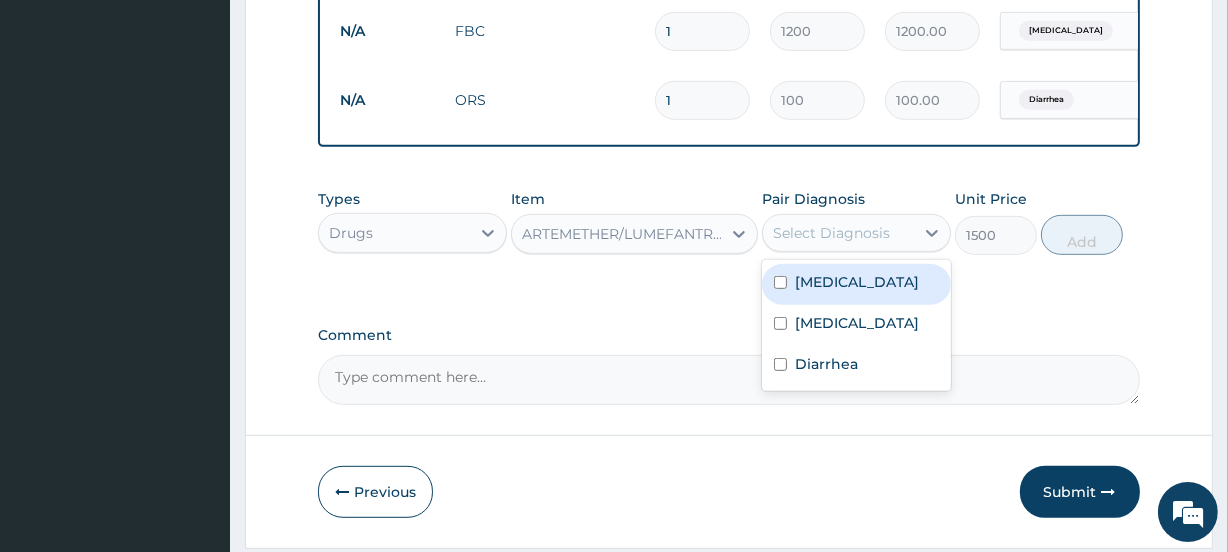 click on "Malaria" at bounding box center [856, 284] 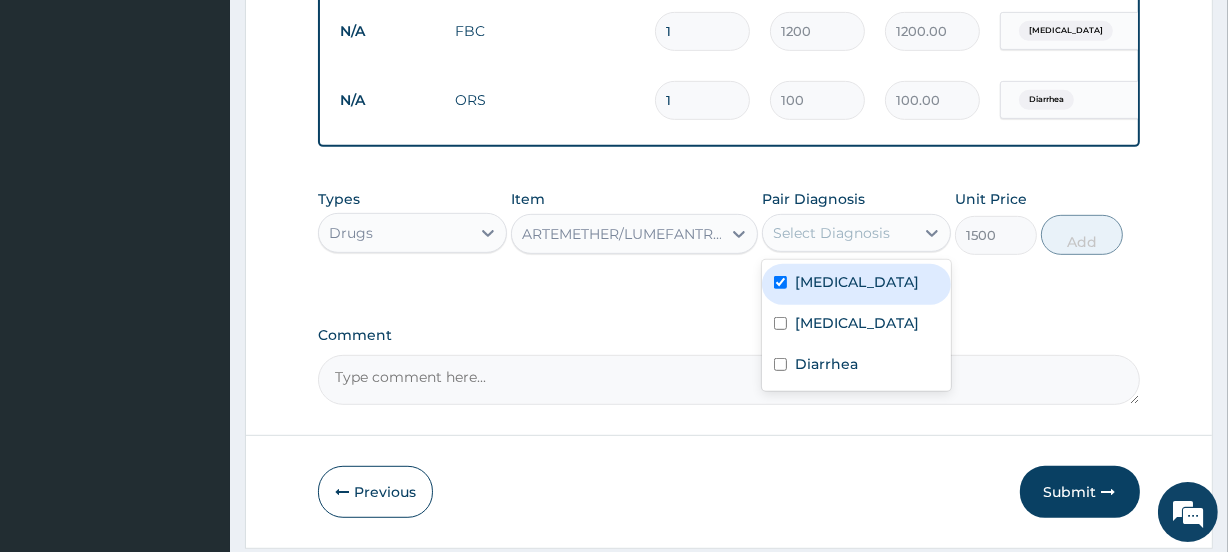 checkbox on "true" 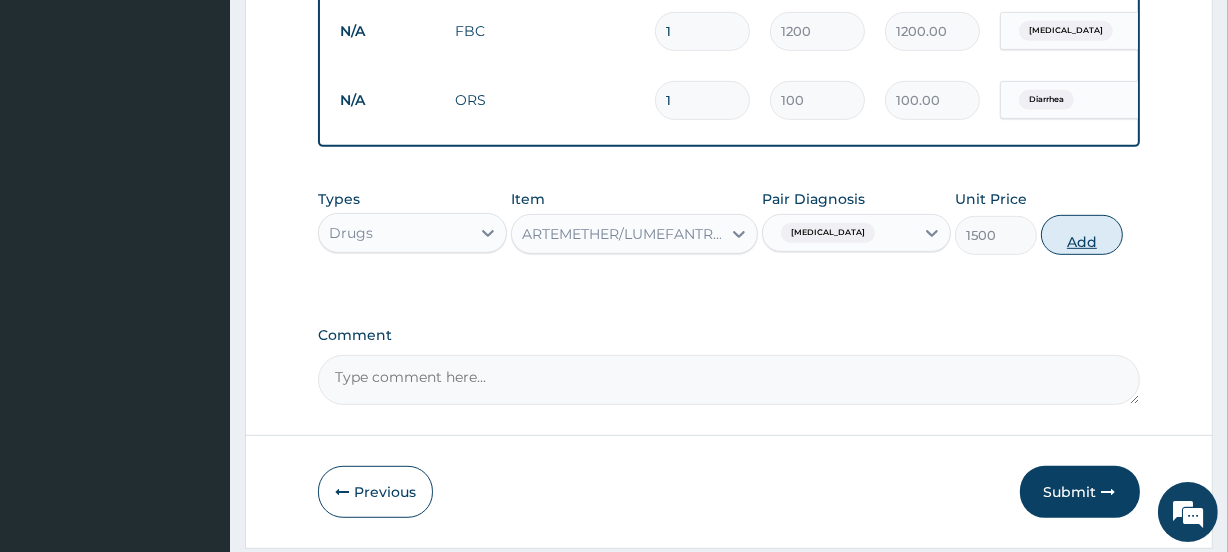 click on "Add" at bounding box center [1082, 235] 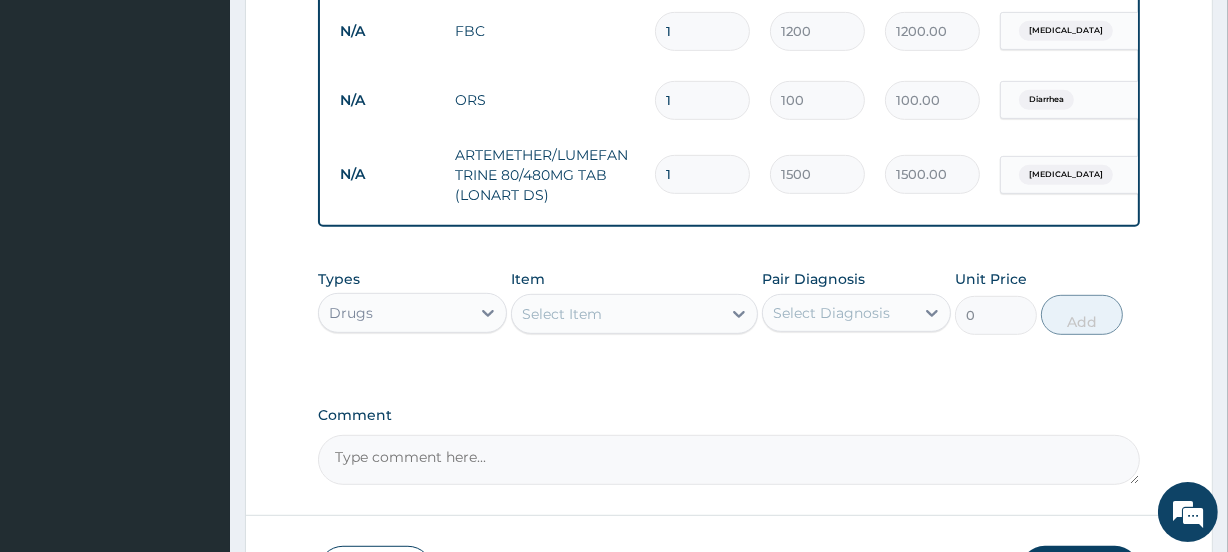 click on "Select Item" at bounding box center (616, 314) 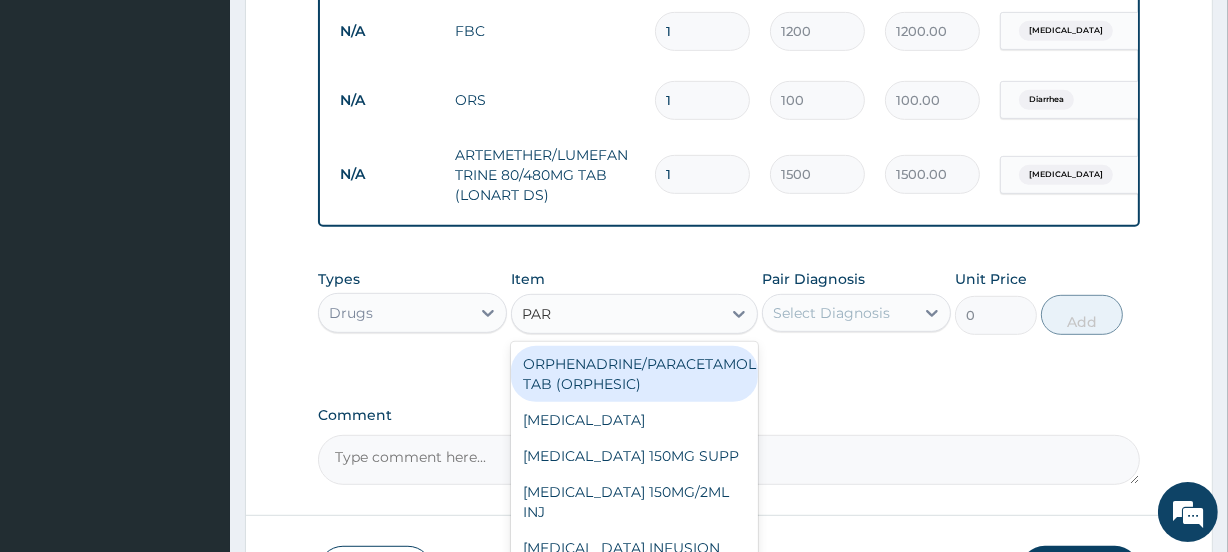 type on "PARA" 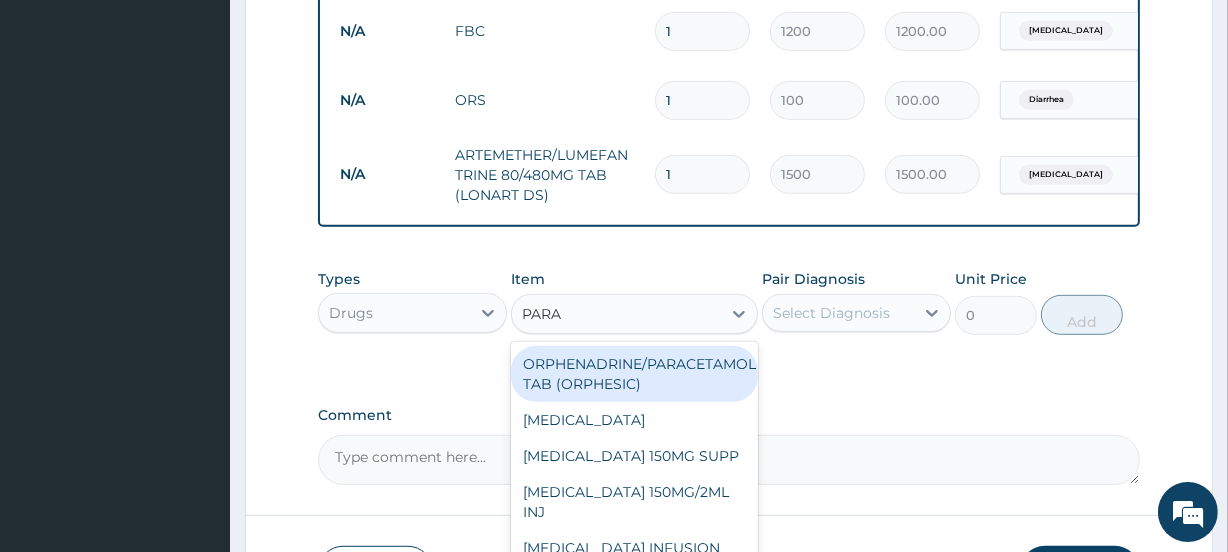 click on "ORPHENADRINE/PARACETAMOL  TAB  (ORPHESIC)" at bounding box center (634, 374) 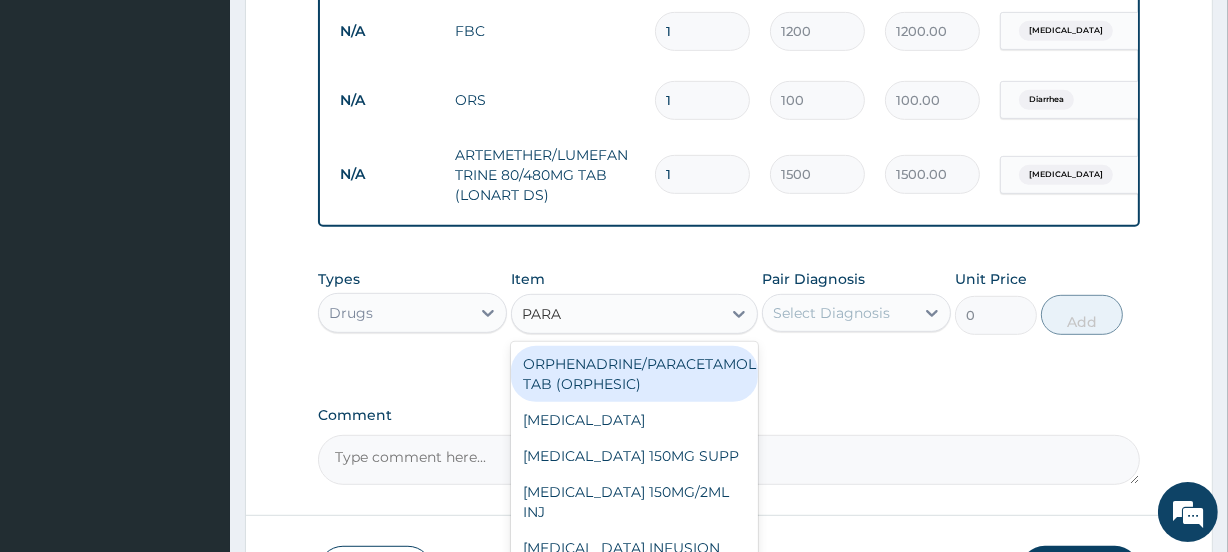 type 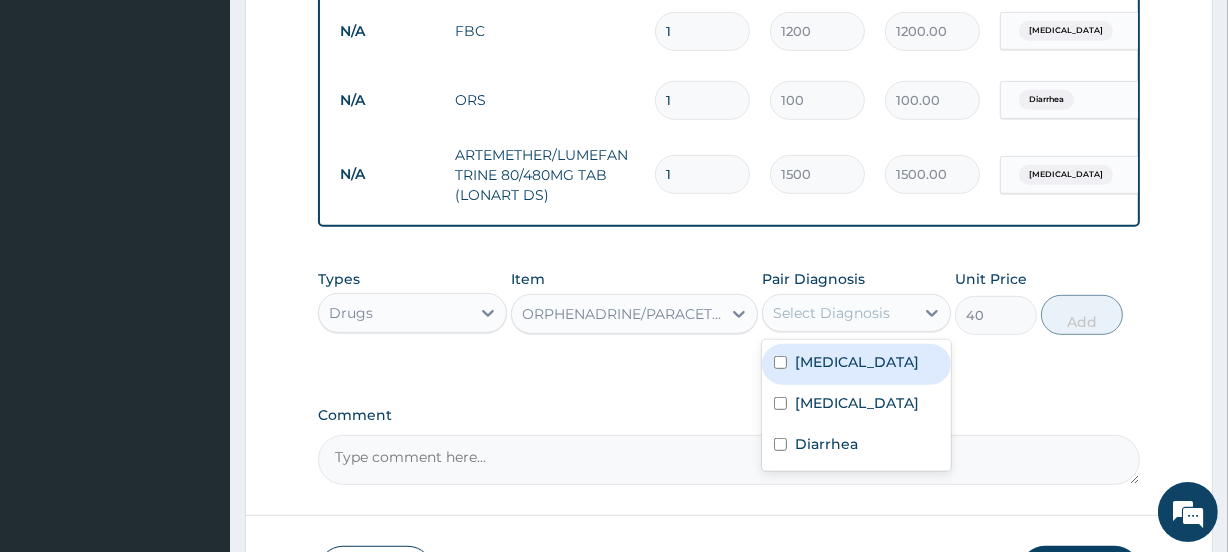 click on "Select Diagnosis" at bounding box center [831, 313] 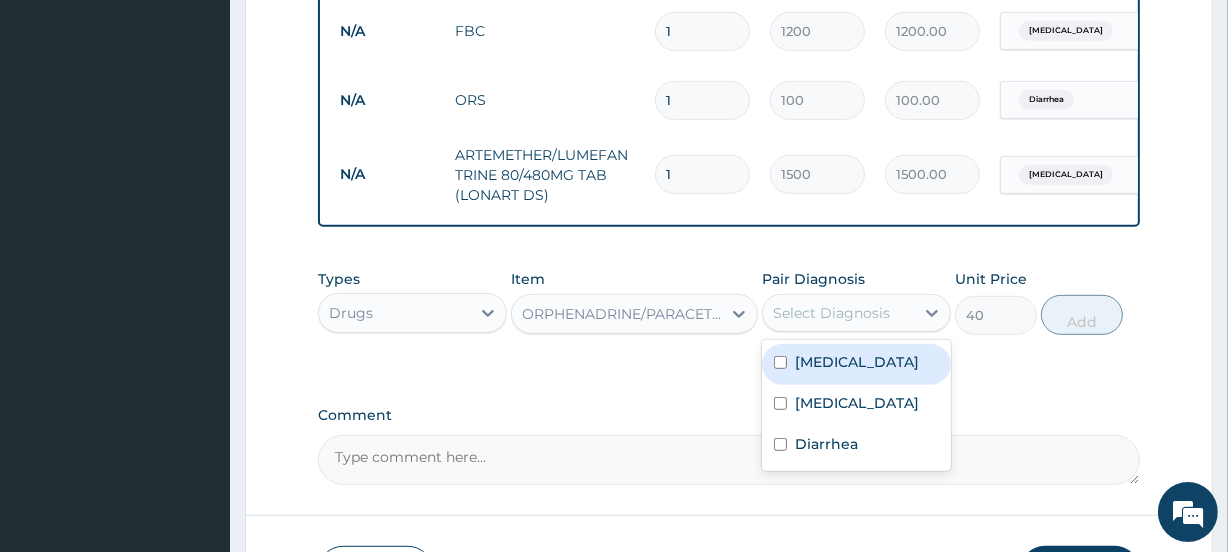 click on "Malaria" at bounding box center (857, 362) 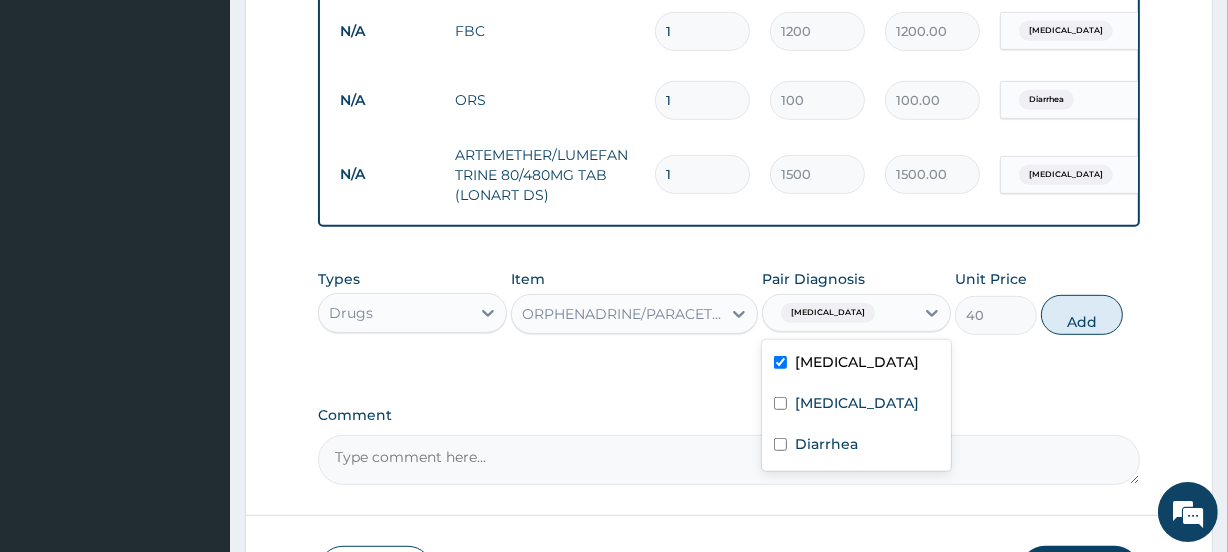 checkbox on "true" 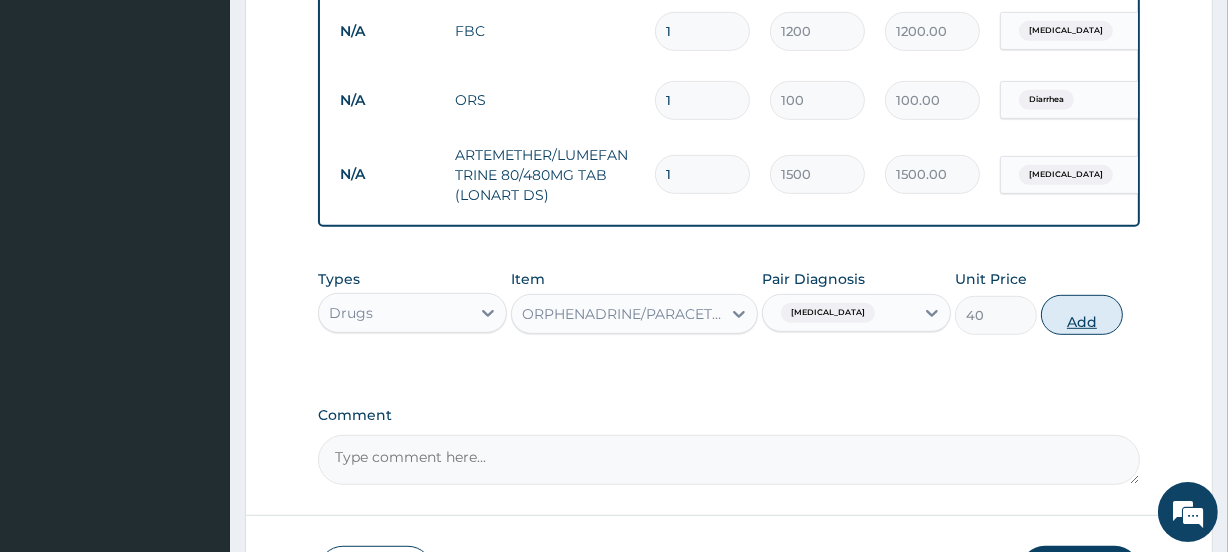 click on "Add" at bounding box center (1082, 315) 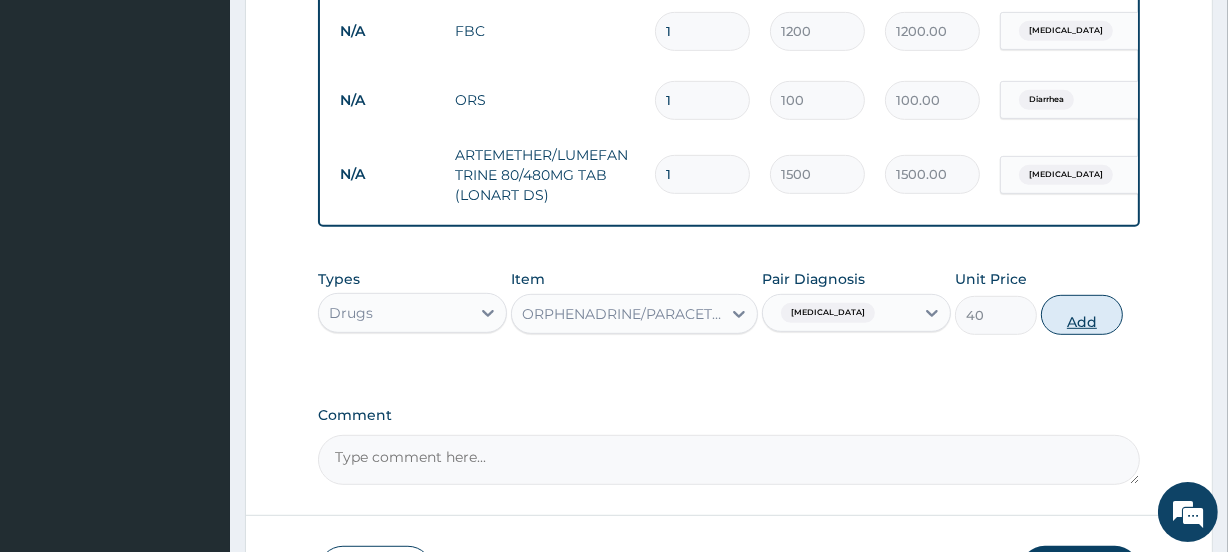 type on "0" 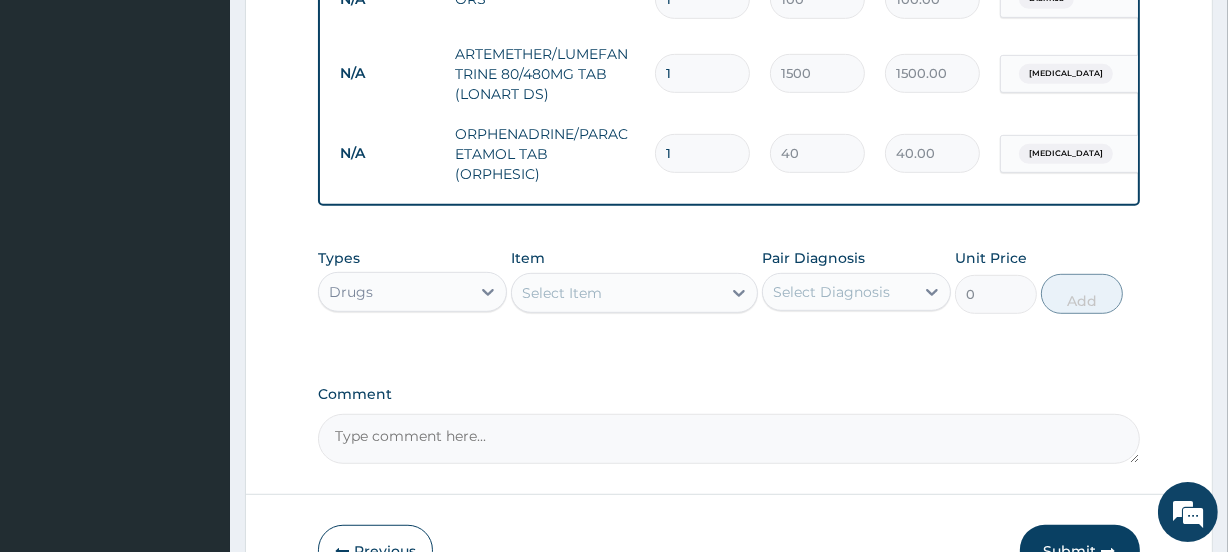 scroll, scrollTop: 968, scrollLeft: 0, axis: vertical 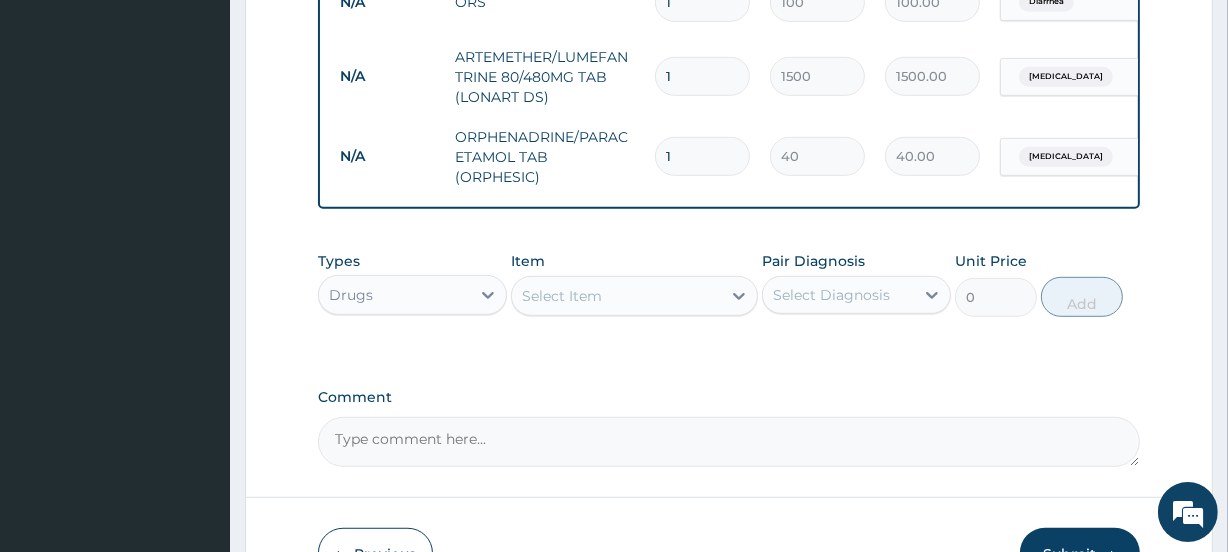 click on "1" at bounding box center [702, 156] 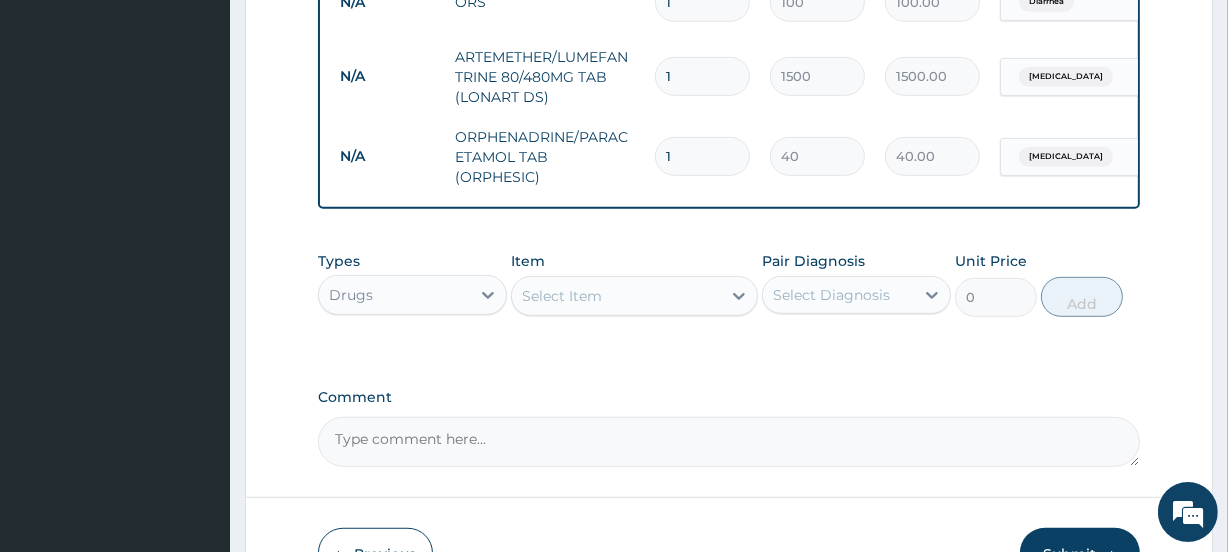 type on "18" 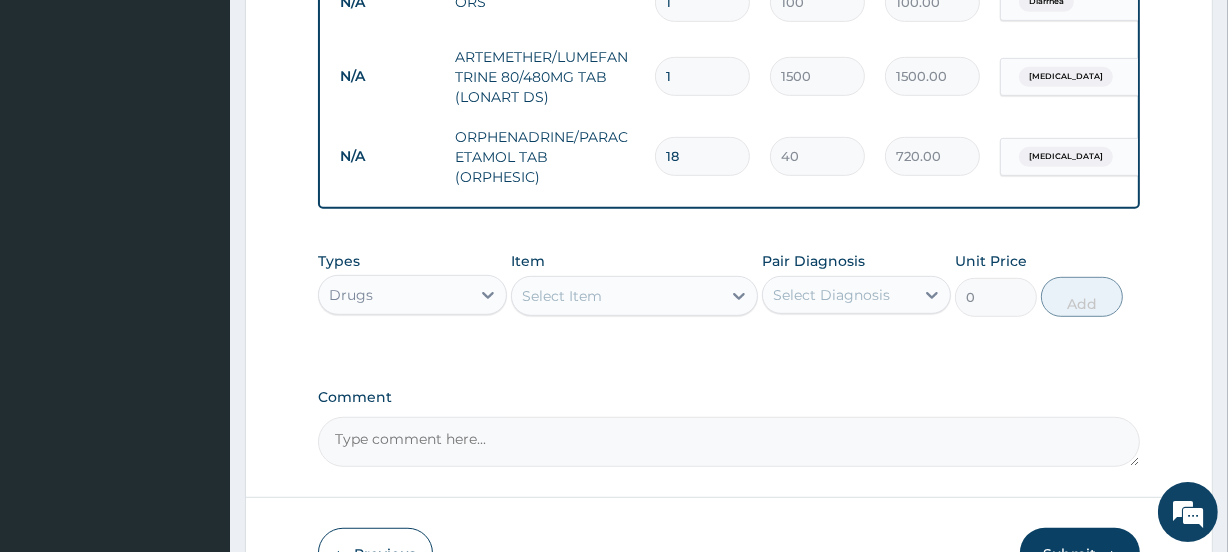 scroll, scrollTop: 695, scrollLeft: 0, axis: vertical 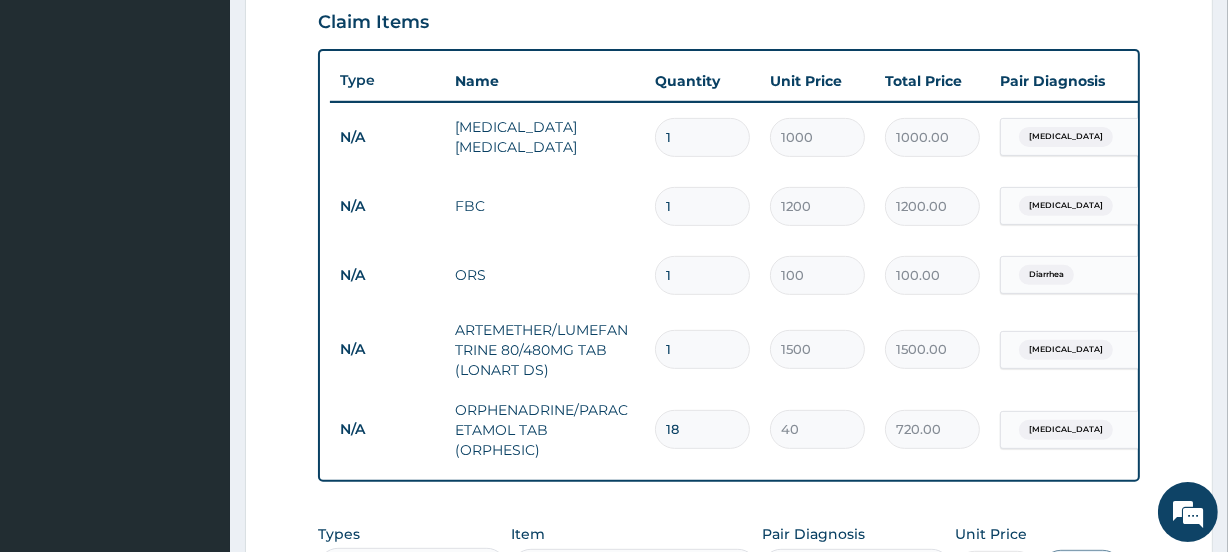 type on "18" 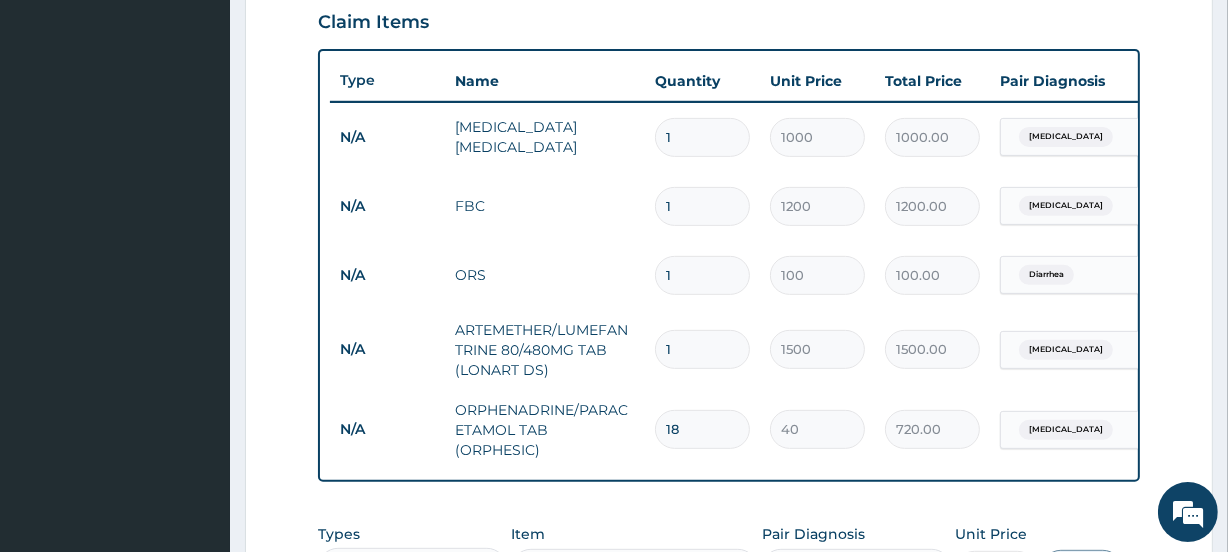 click on "1" at bounding box center [702, 275] 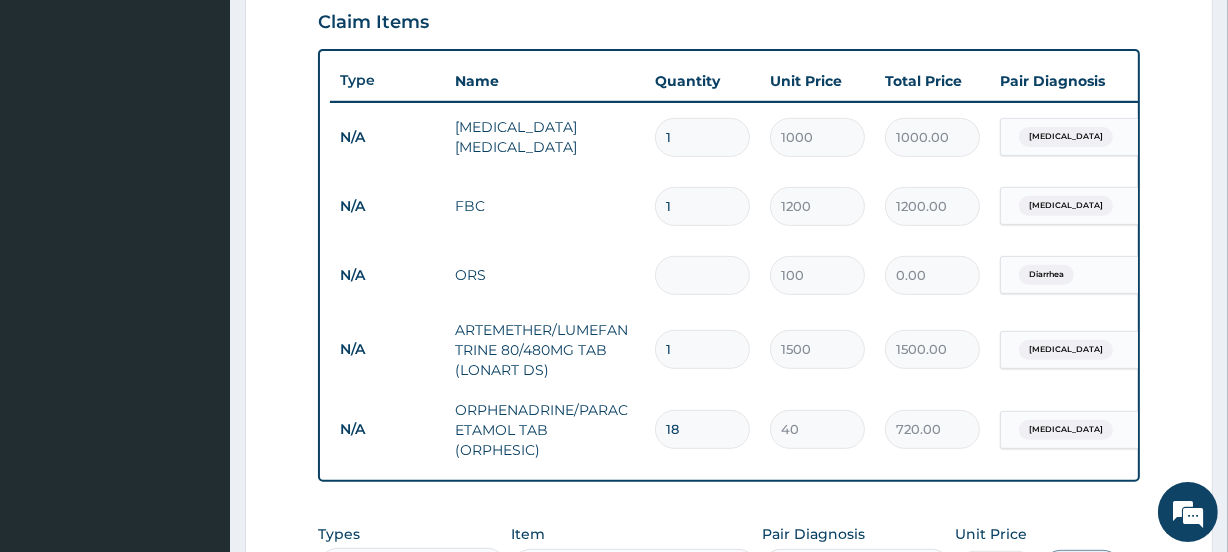 type on "2" 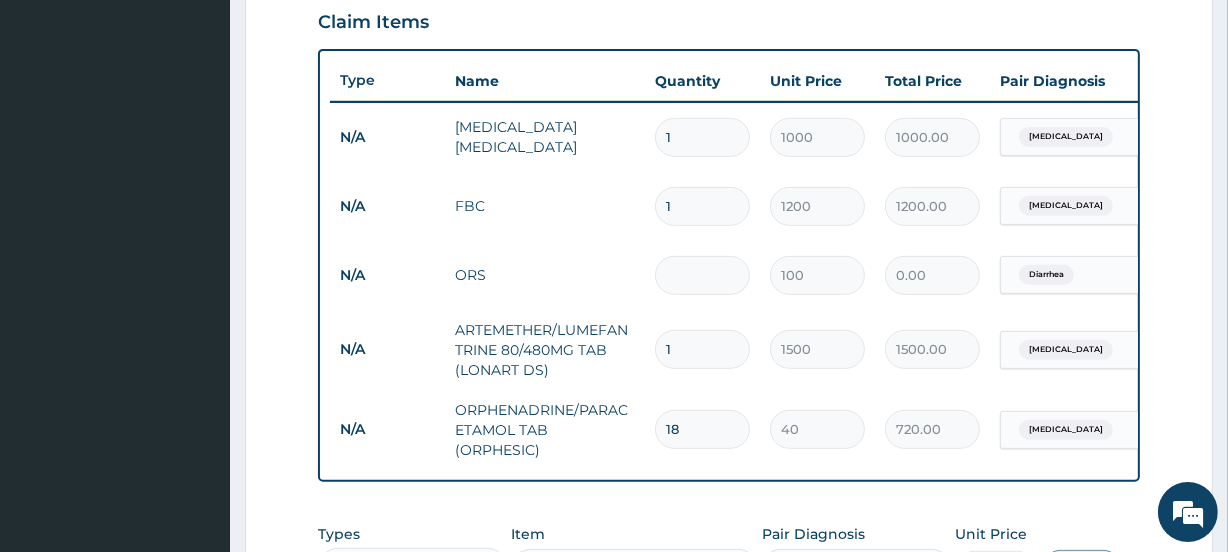 type on "200.00" 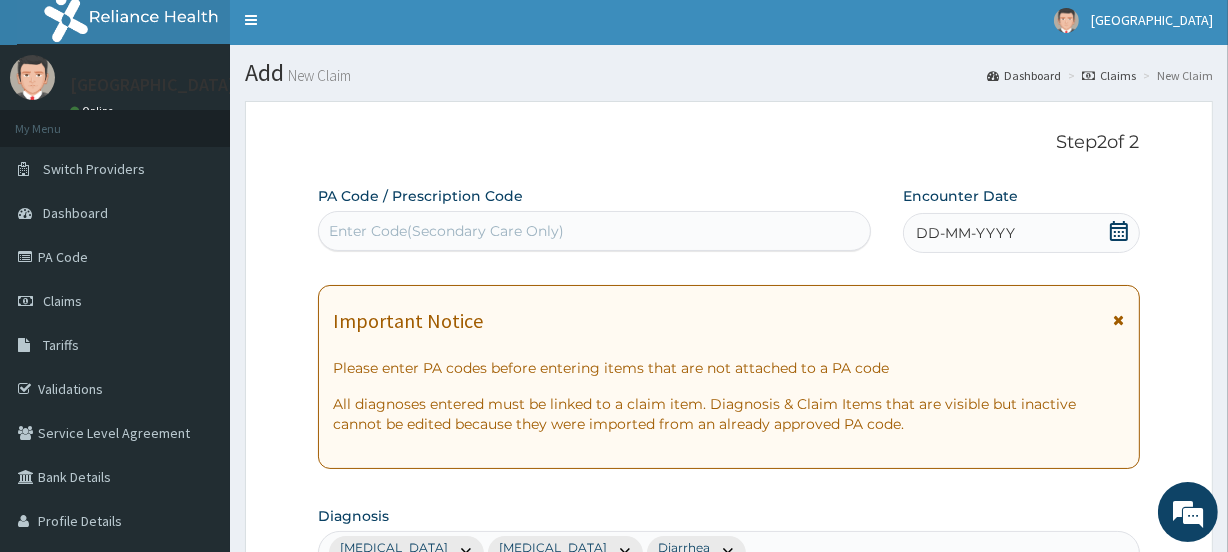 scroll, scrollTop: 0, scrollLeft: 0, axis: both 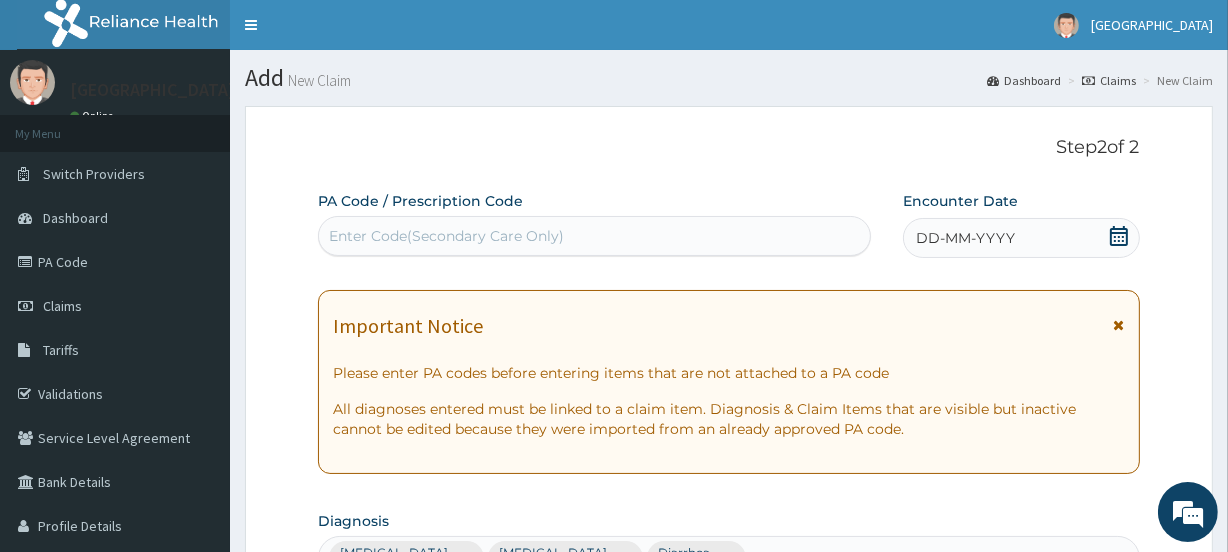 type on "2" 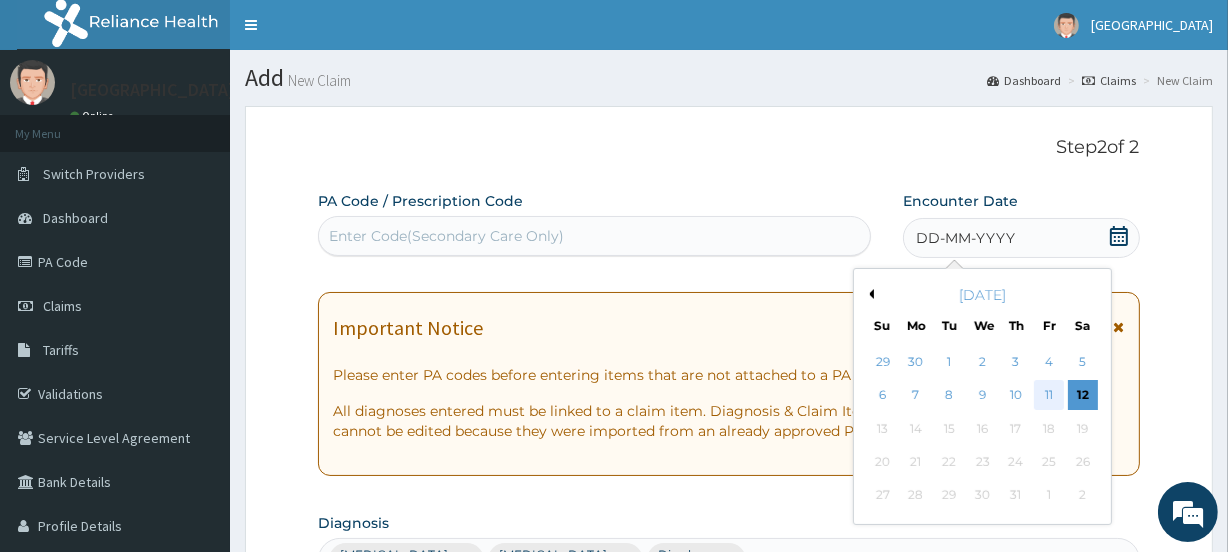 click on "11" at bounding box center (1049, 396) 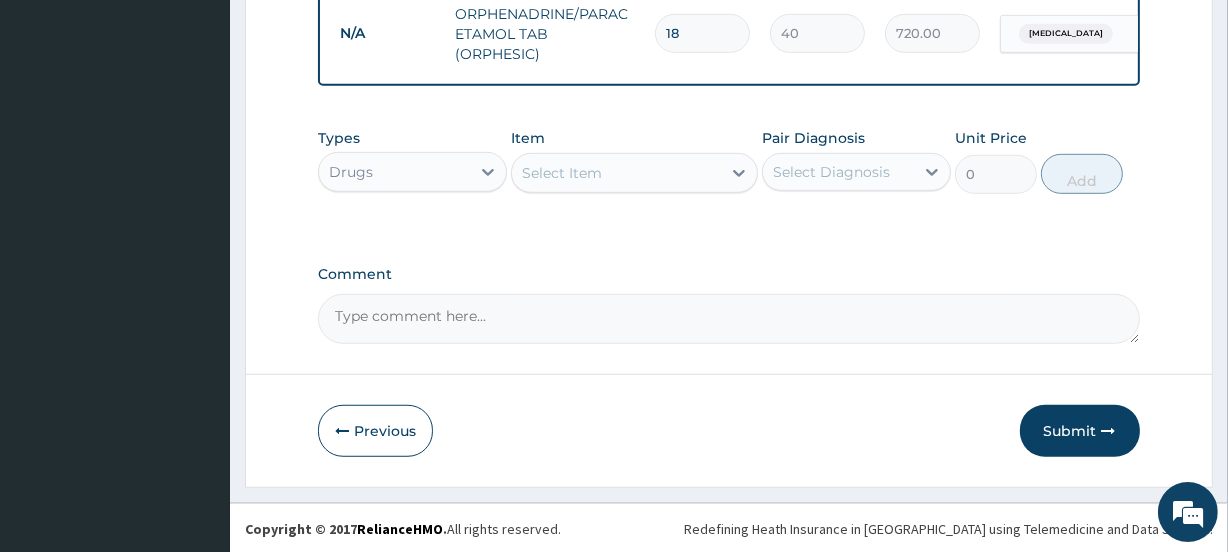 scroll, scrollTop: 1019, scrollLeft: 0, axis: vertical 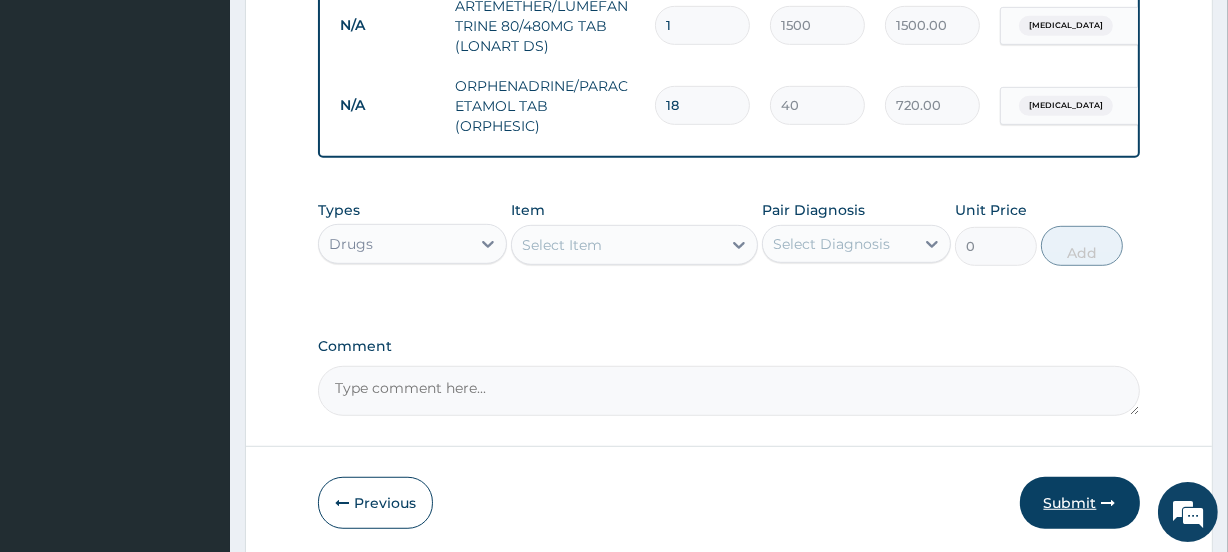 click on "Submit" at bounding box center [1080, 503] 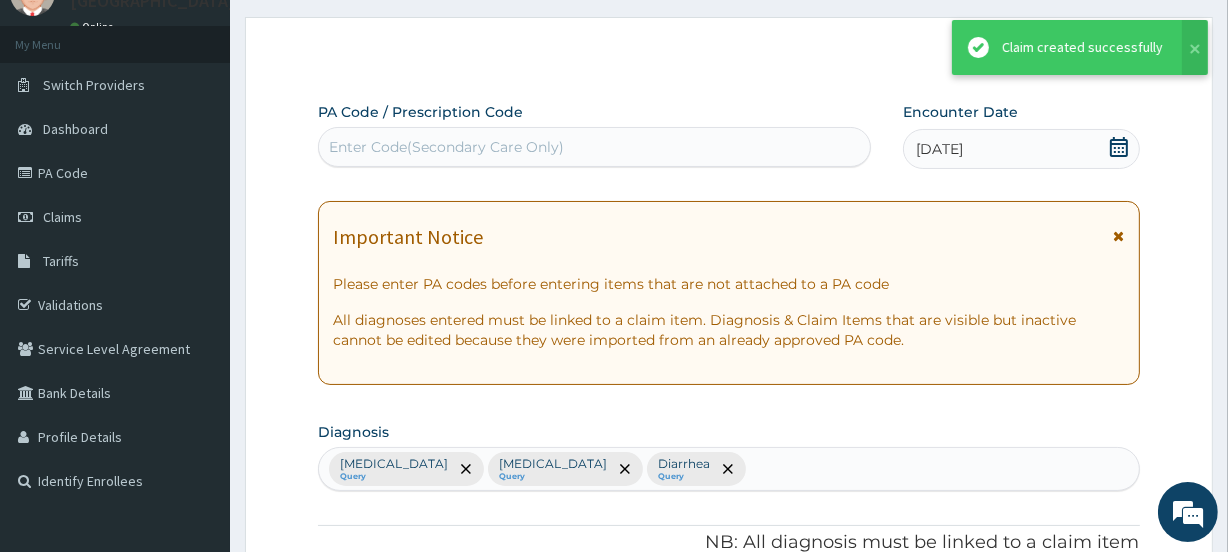 scroll, scrollTop: 1019, scrollLeft: 0, axis: vertical 